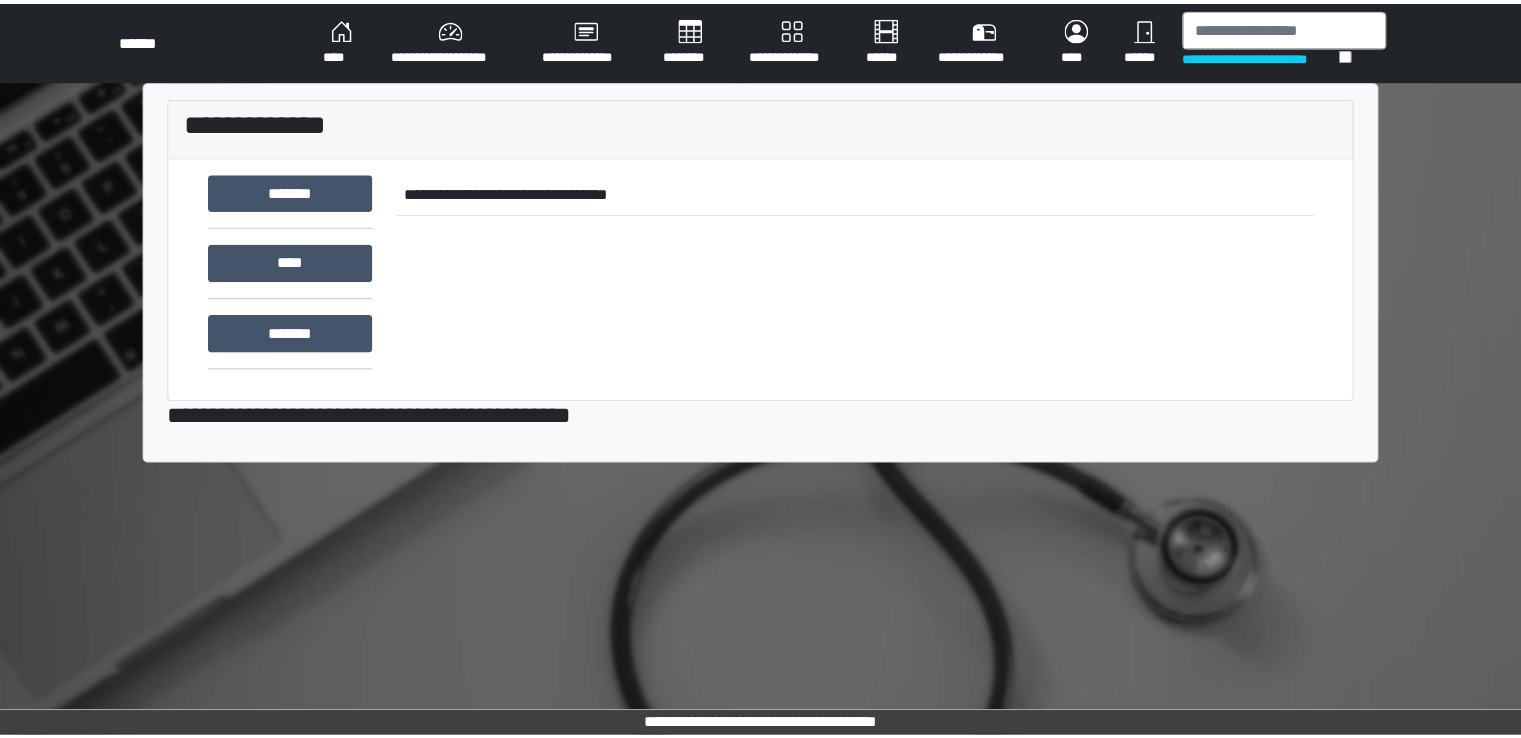 scroll, scrollTop: 0, scrollLeft: 0, axis: both 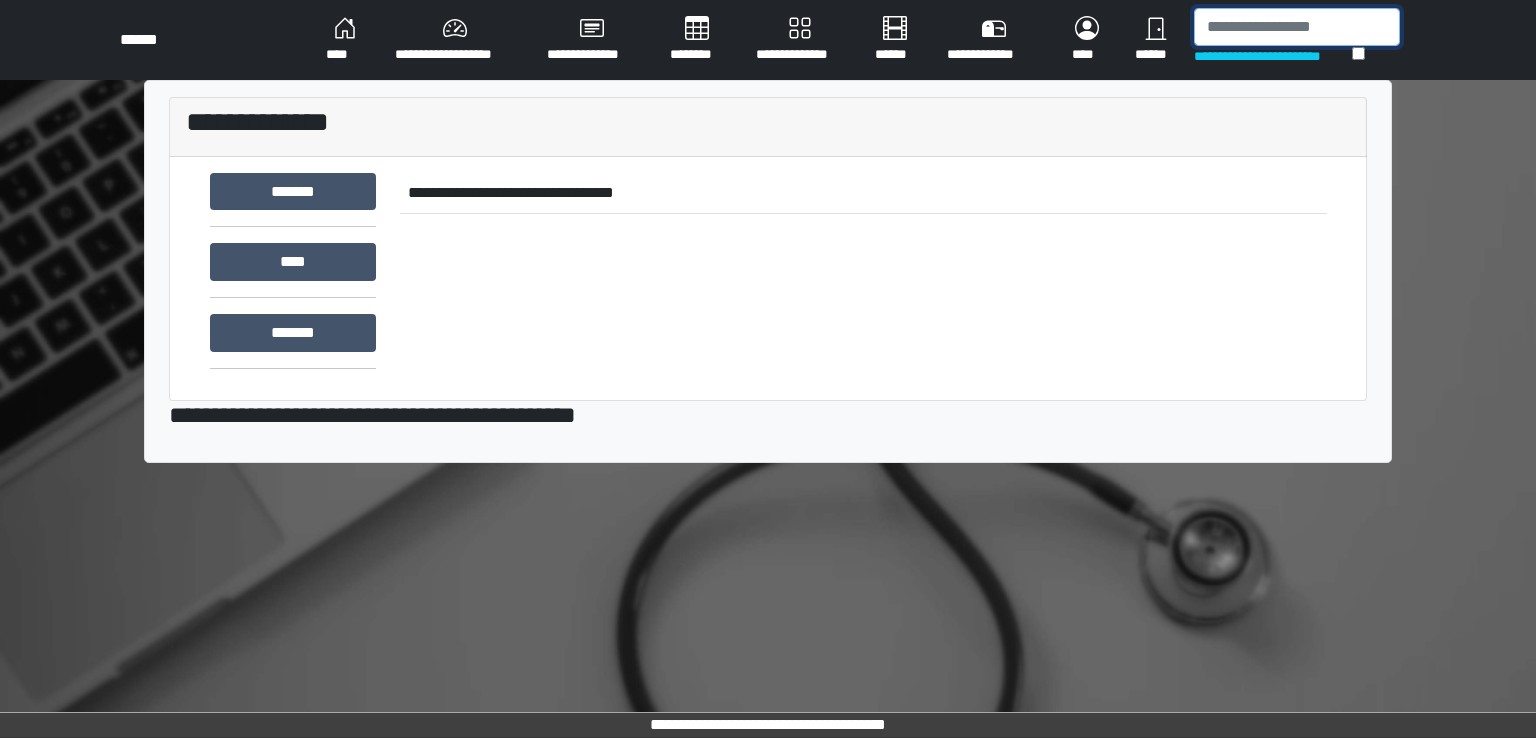 click at bounding box center [1297, 27] 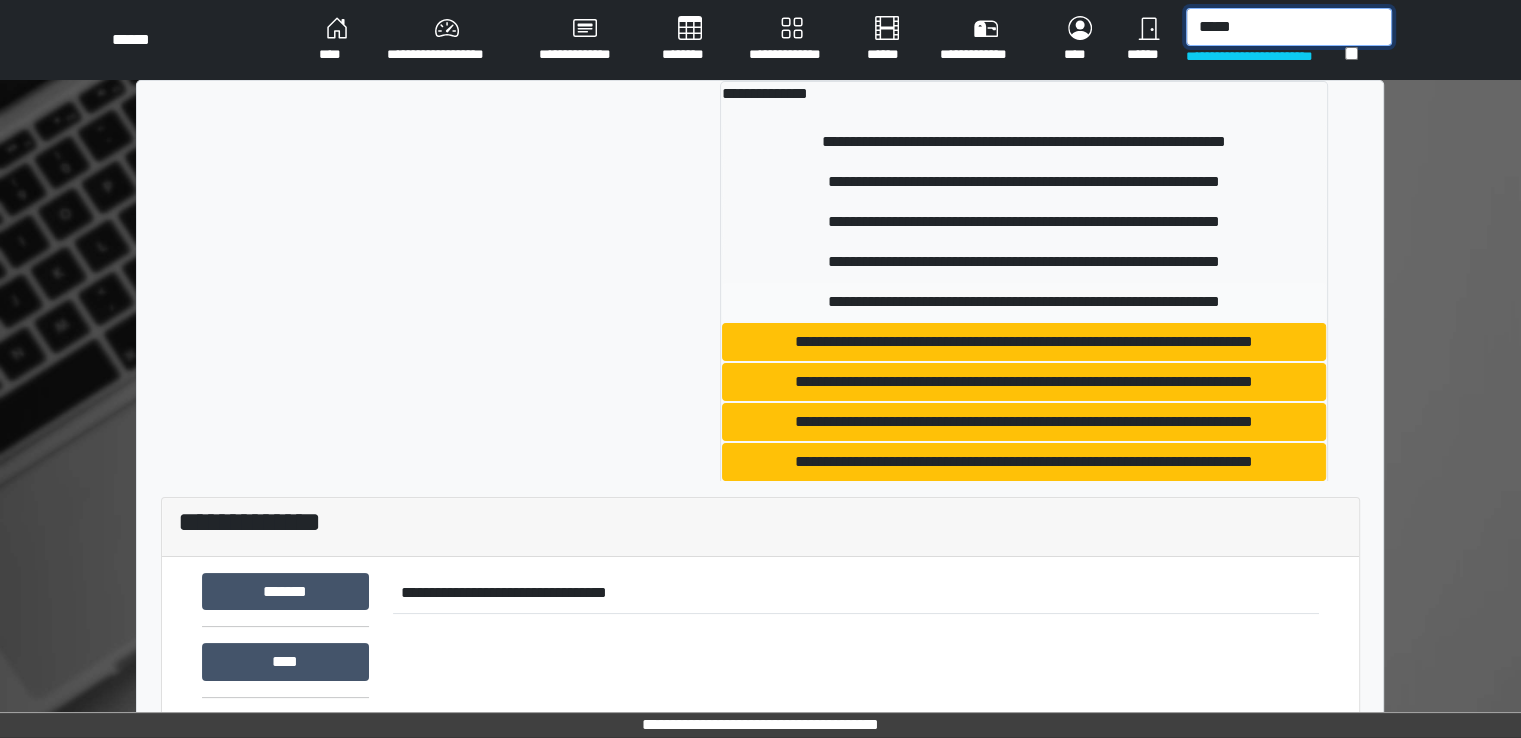 type on "*****" 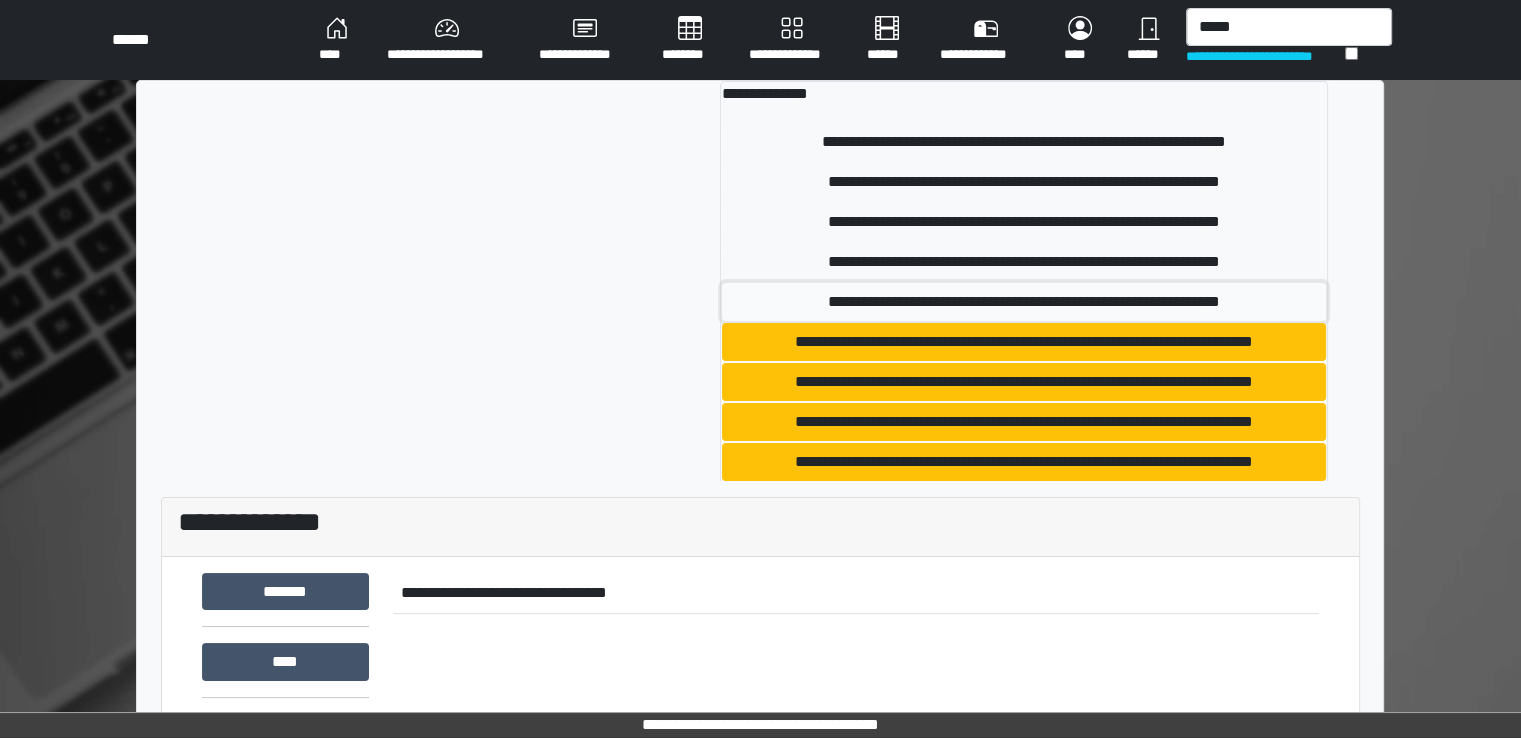 click on "**********" at bounding box center [1024, 302] 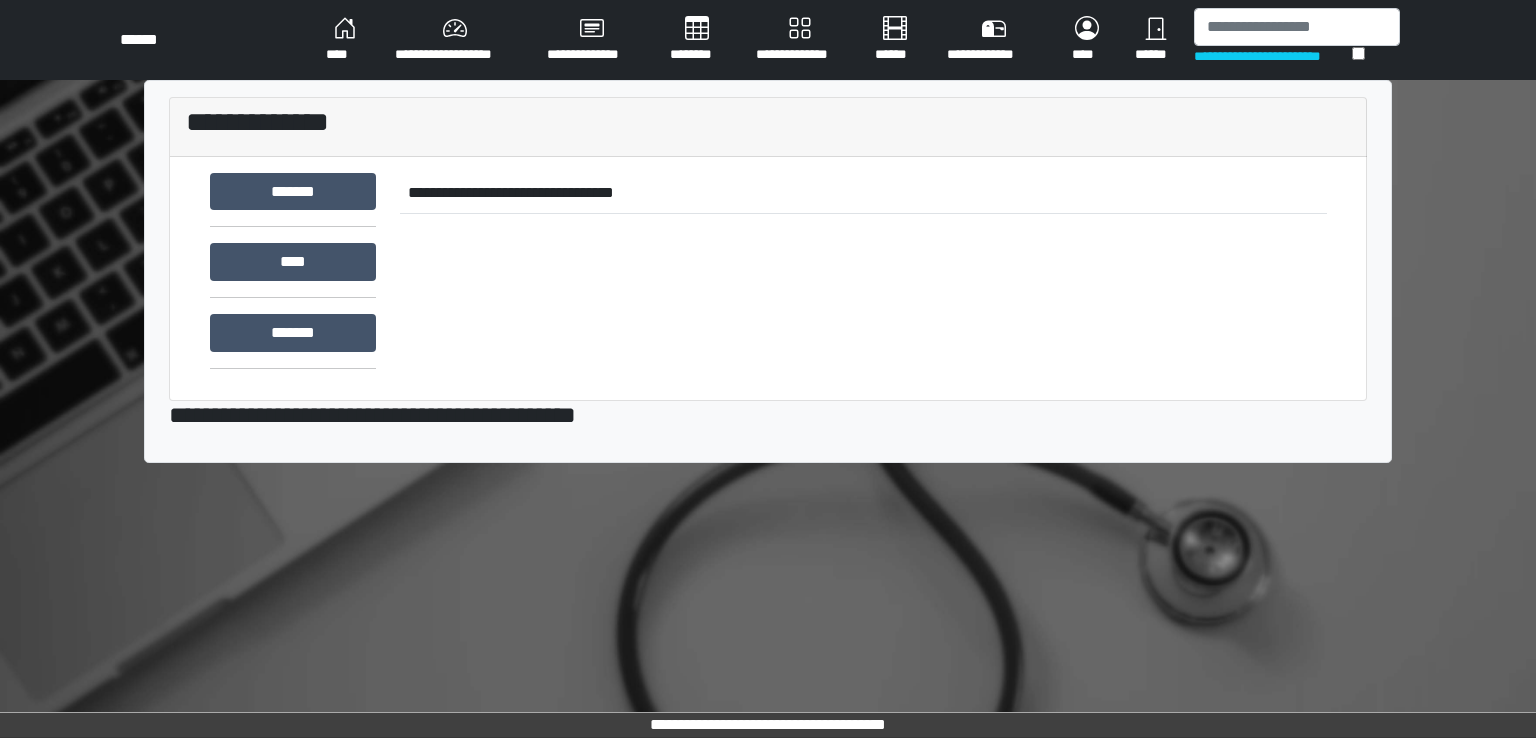 click on "**********" at bounding box center (1273, 56) 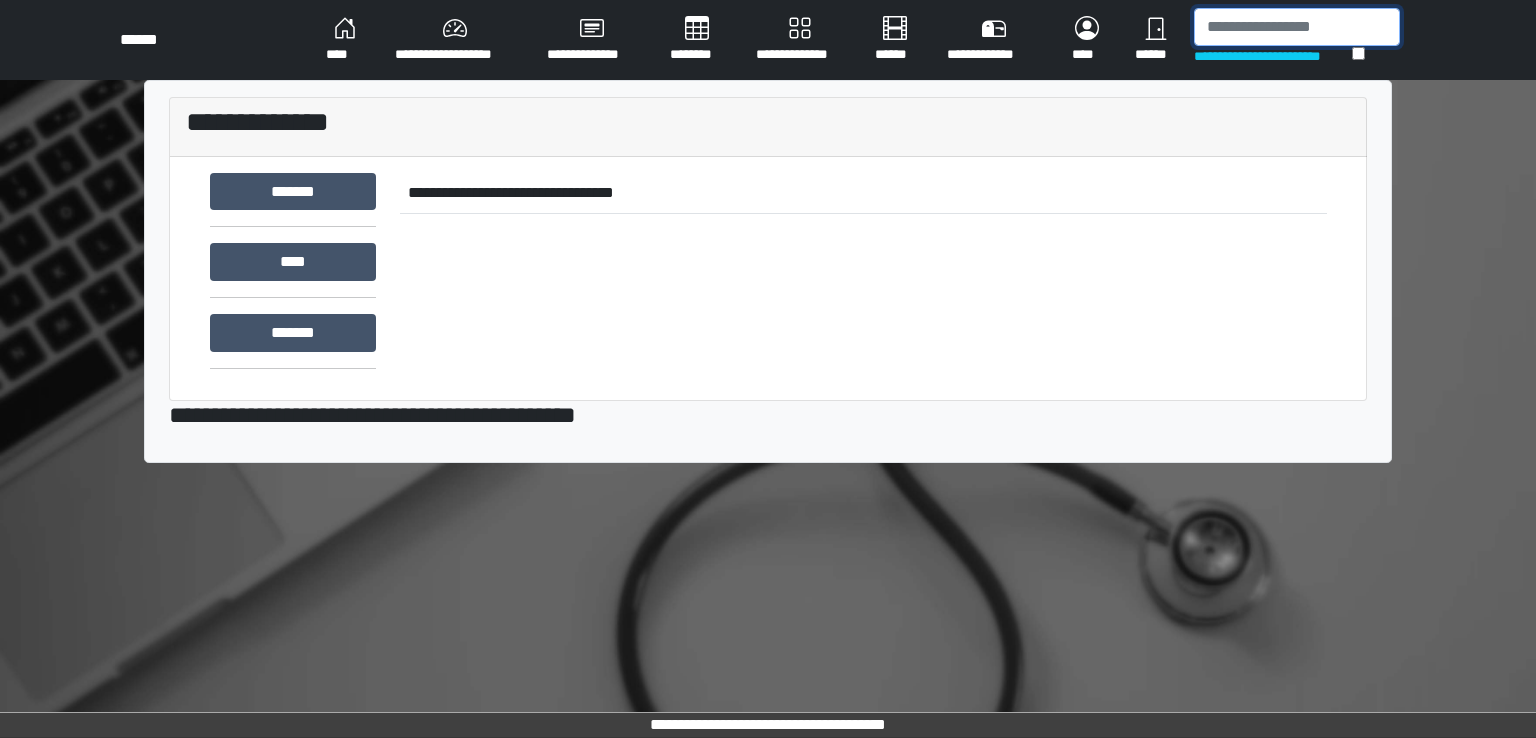 click at bounding box center [1297, 27] 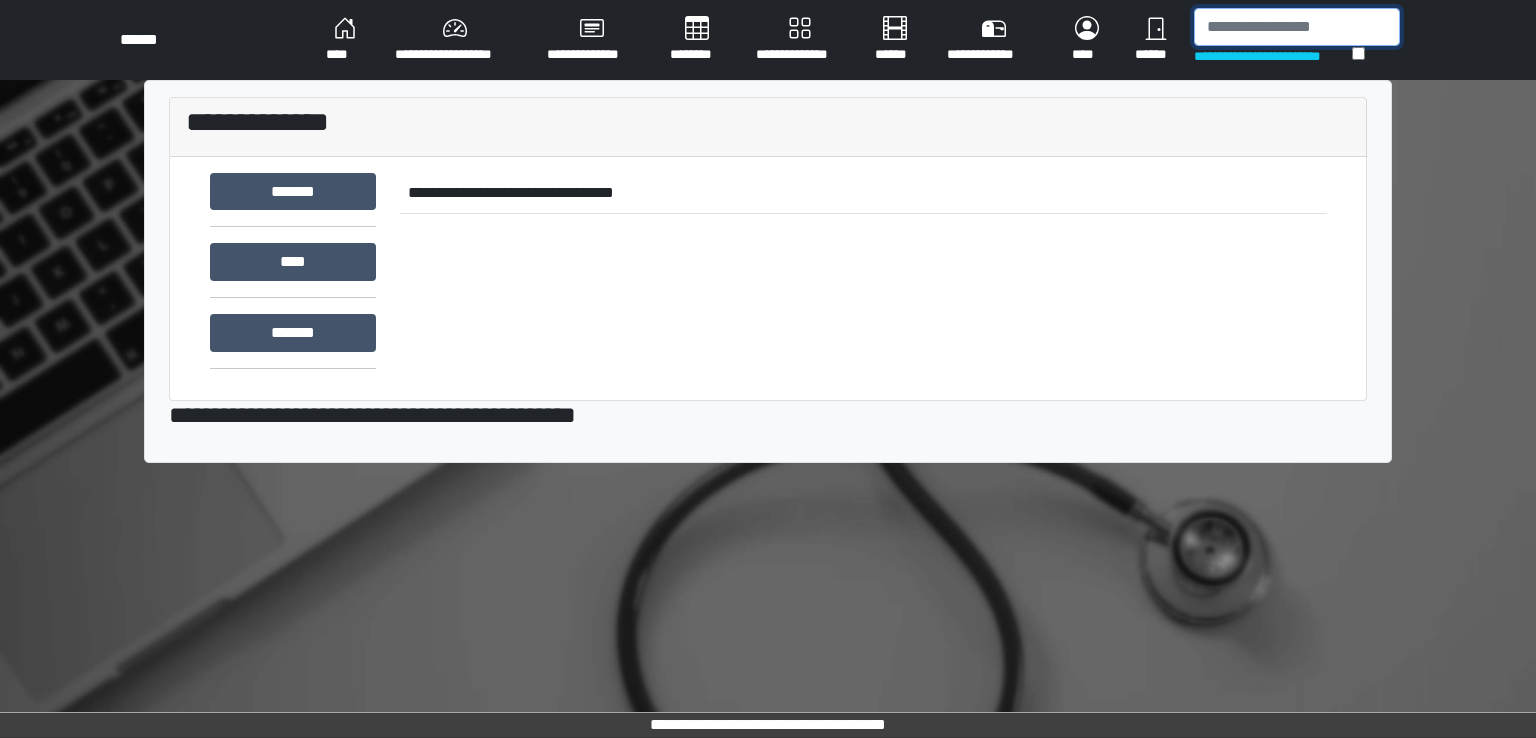 click at bounding box center [1297, 27] 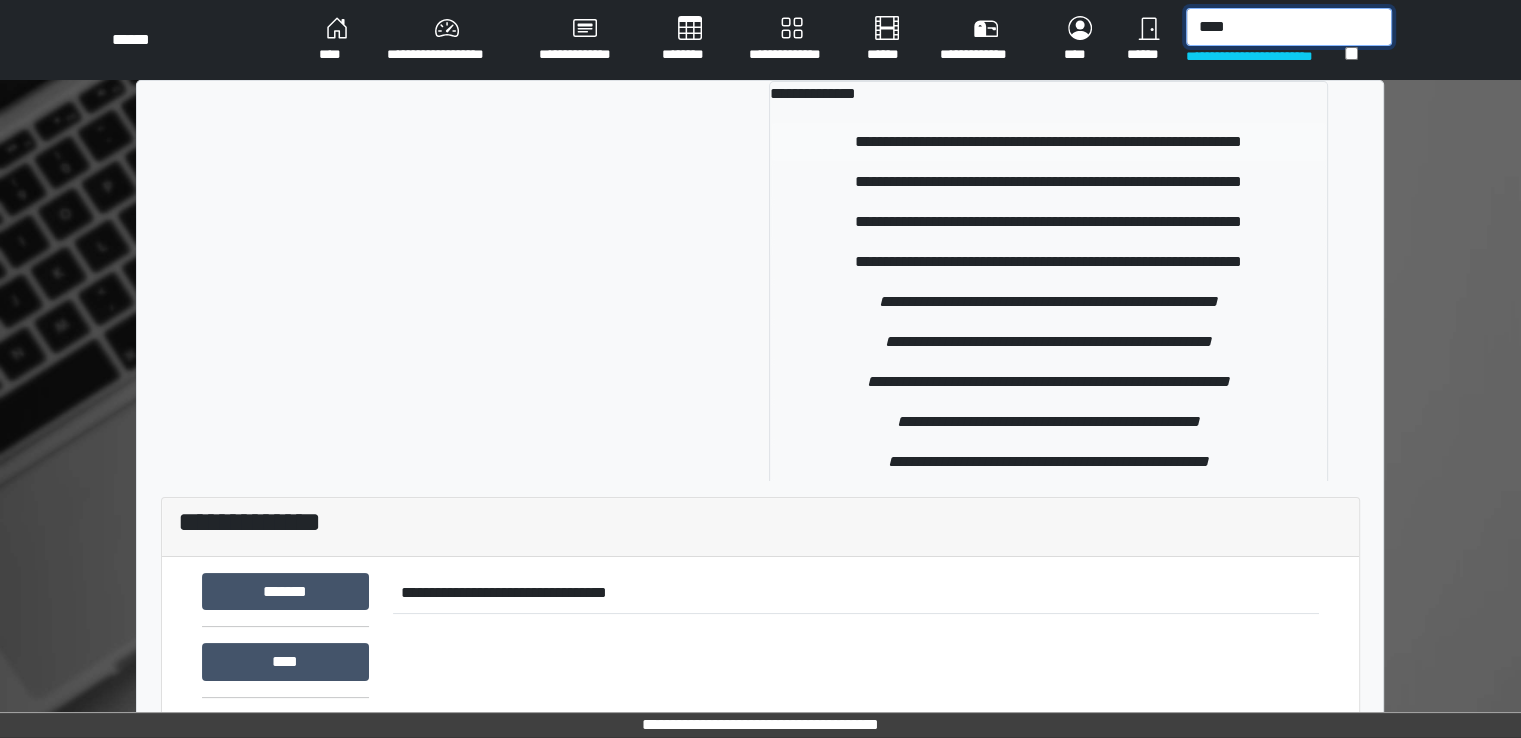 type on "****" 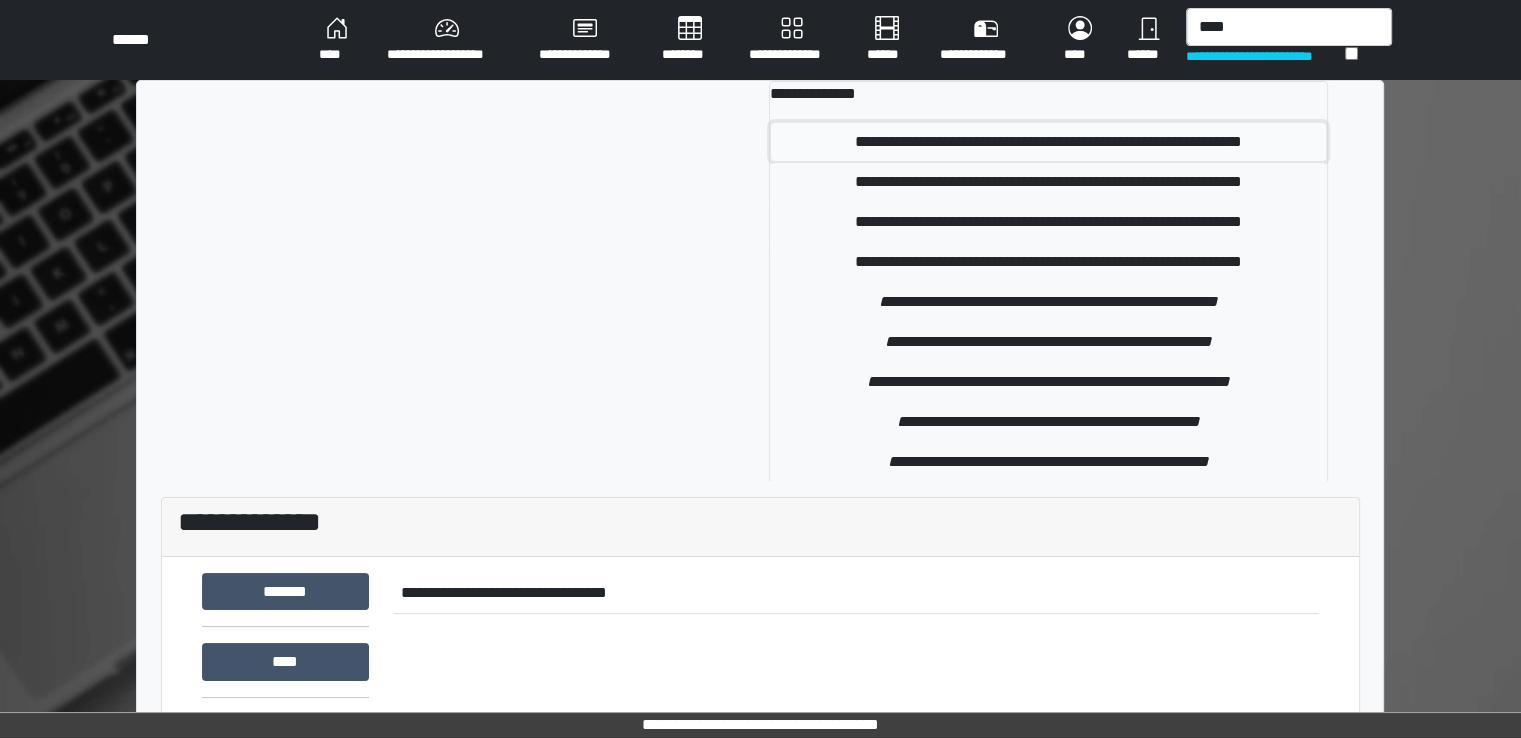 click on "**********" at bounding box center (1049, 142) 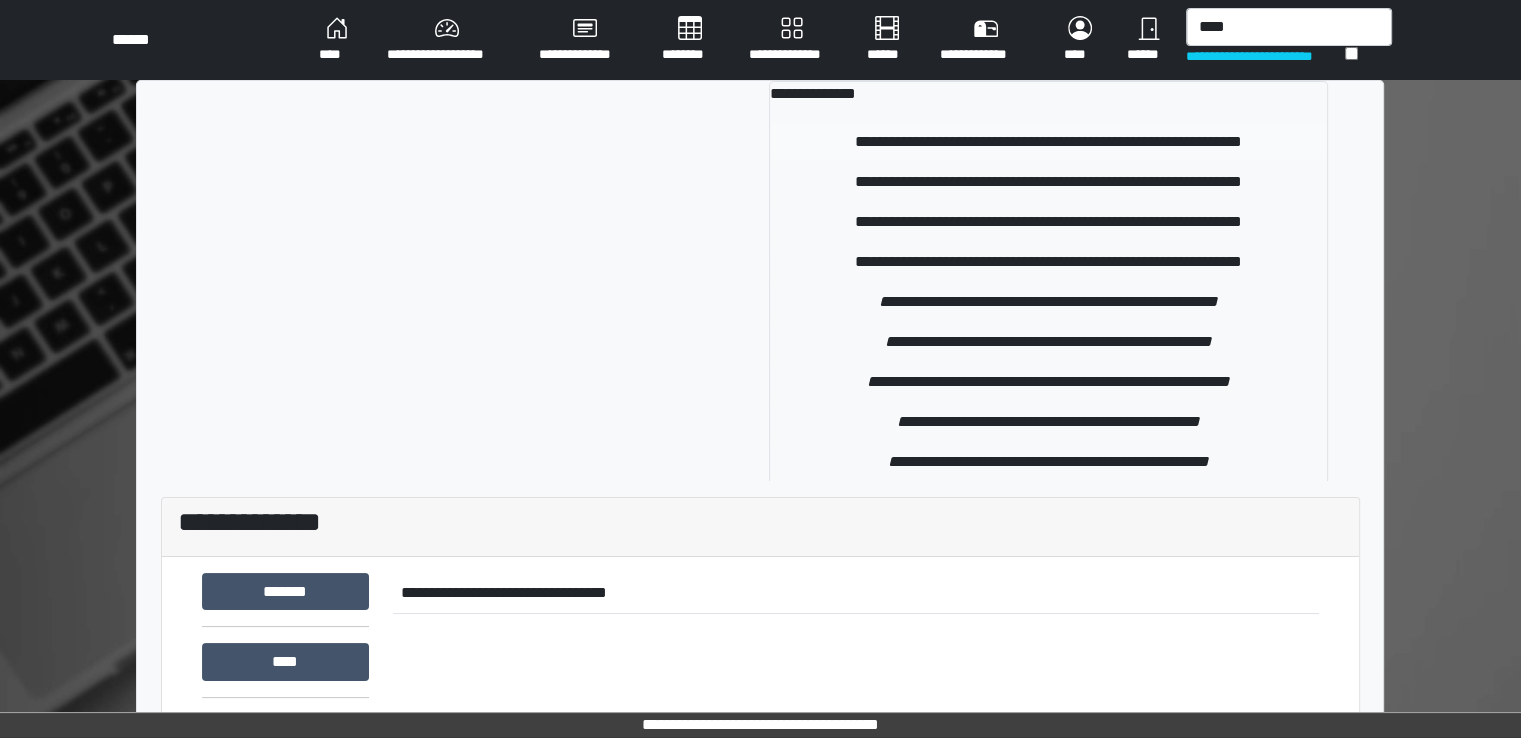 type 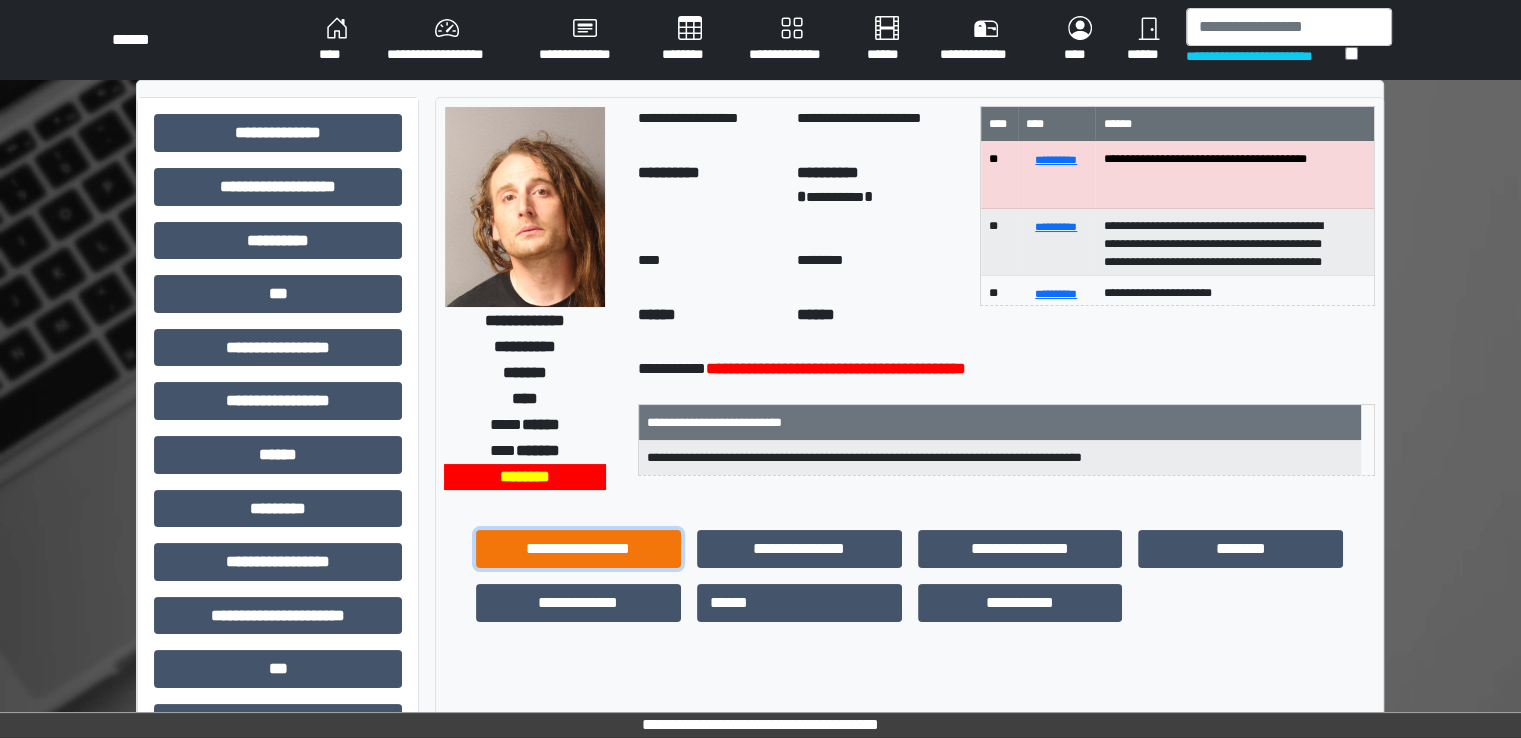 click on "**********" at bounding box center (578, 549) 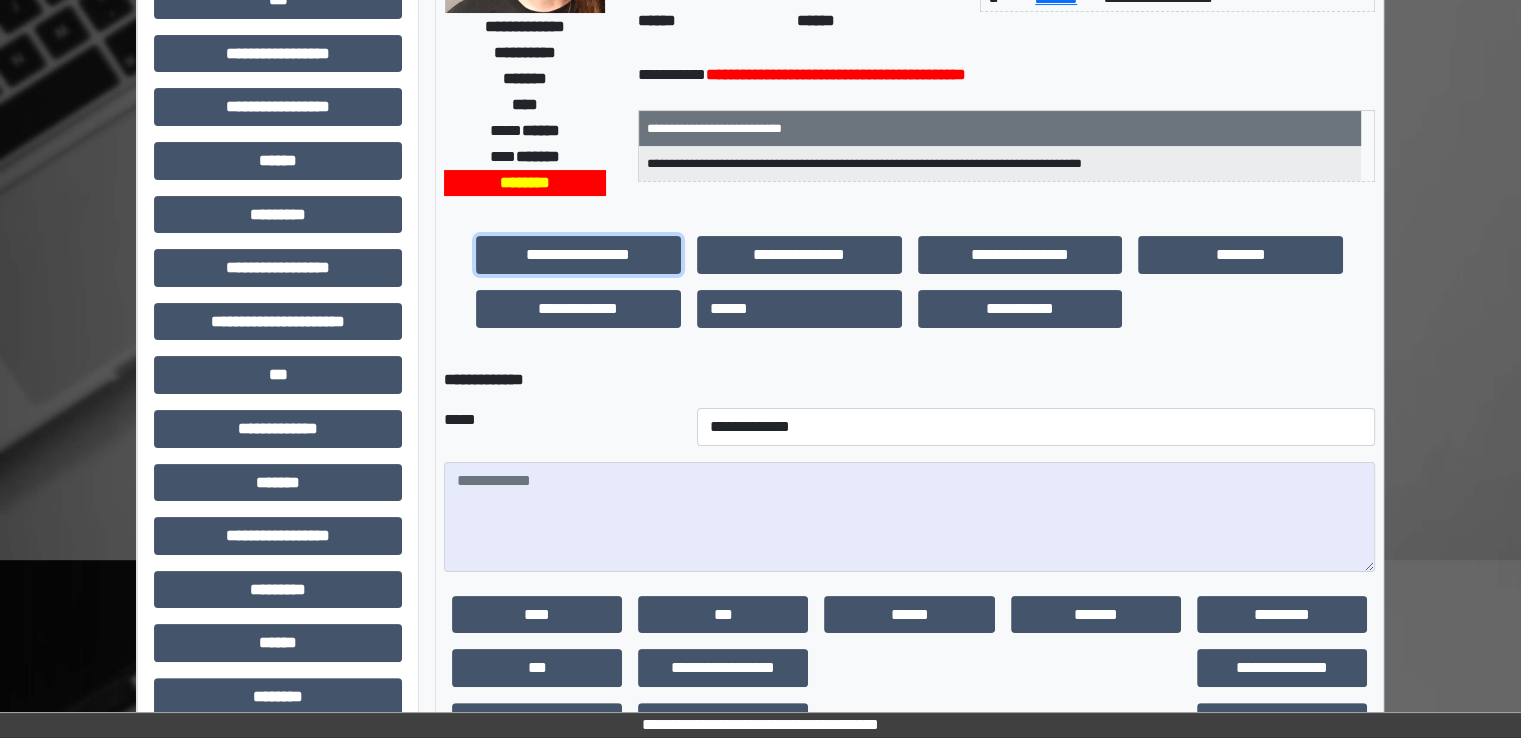 scroll, scrollTop: 300, scrollLeft: 0, axis: vertical 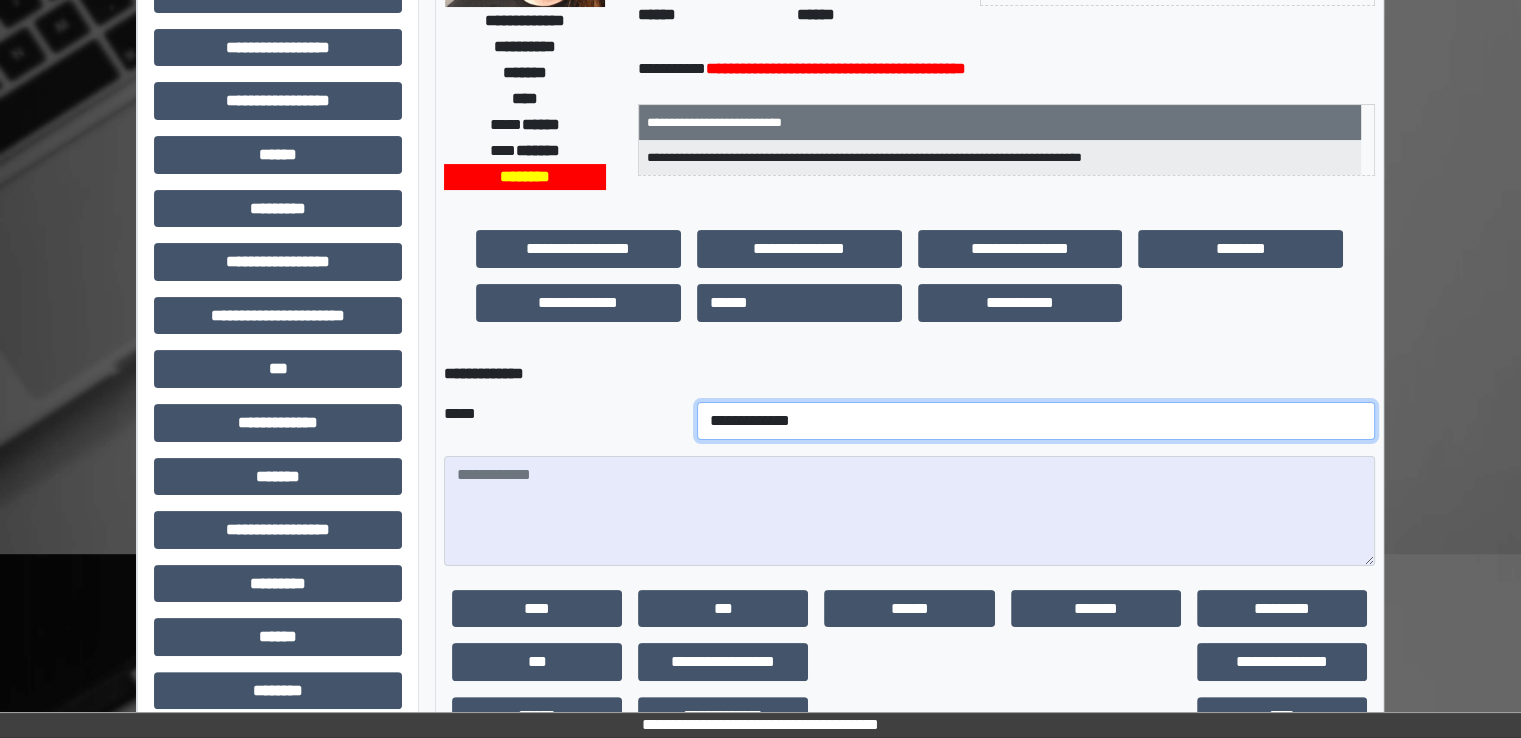 drag, startPoint x: 737, startPoint y: 428, endPoint x: 736, endPoint y: 413, distance: 15.033297 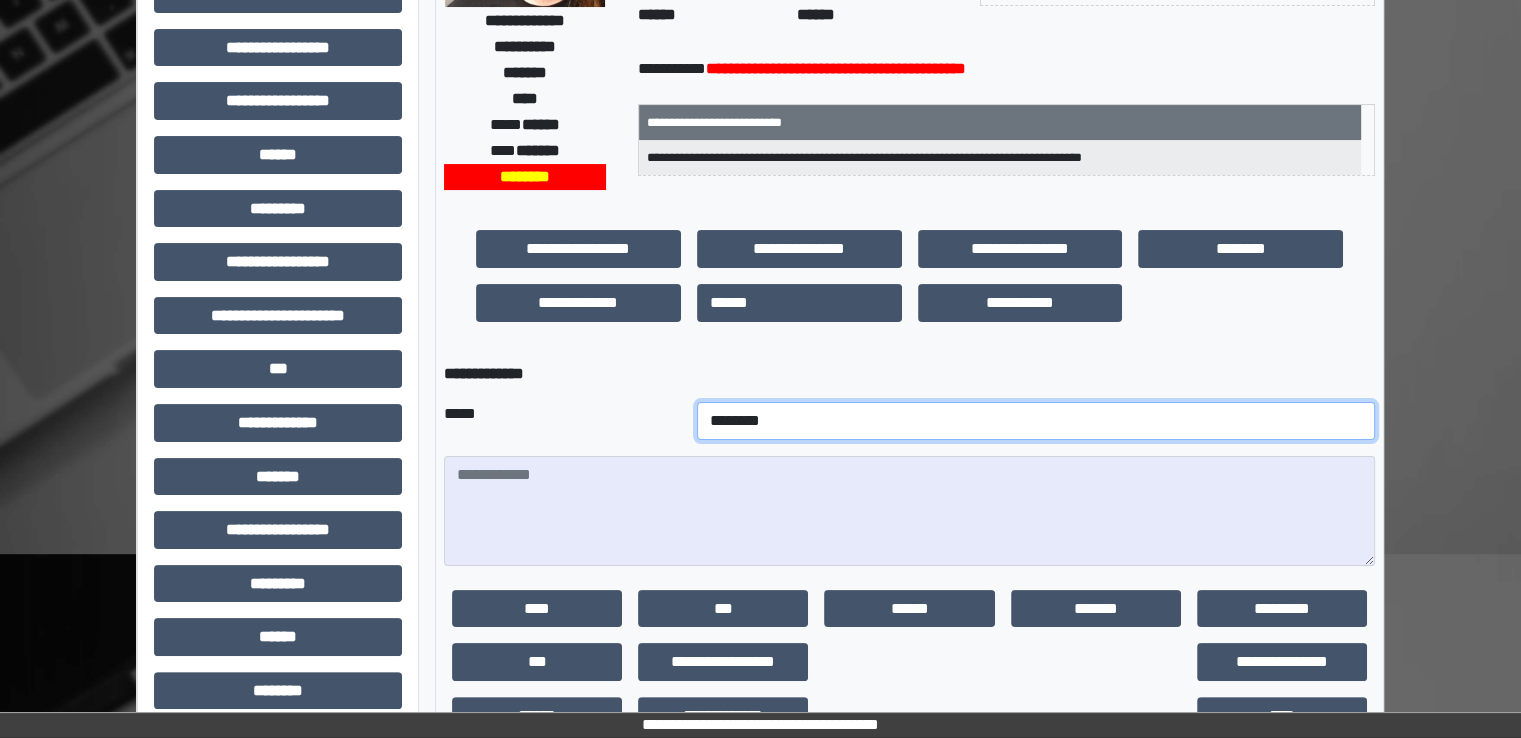click on "**********" at bounding box center (1036, 421) 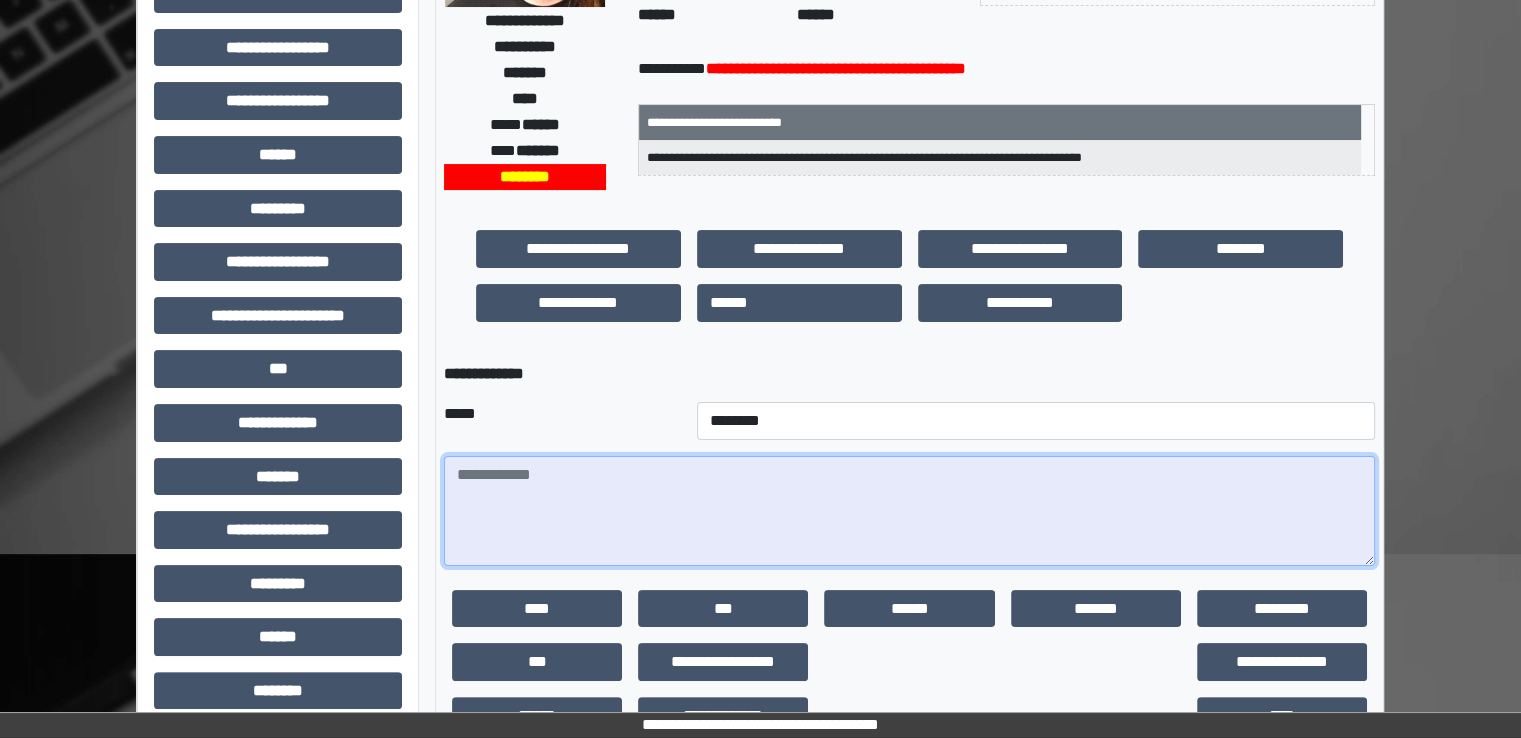drag, startPoint x: 1369, startPoint y: 563, endPoint x: 1344, endPoint y: 724, distance: 162.92943 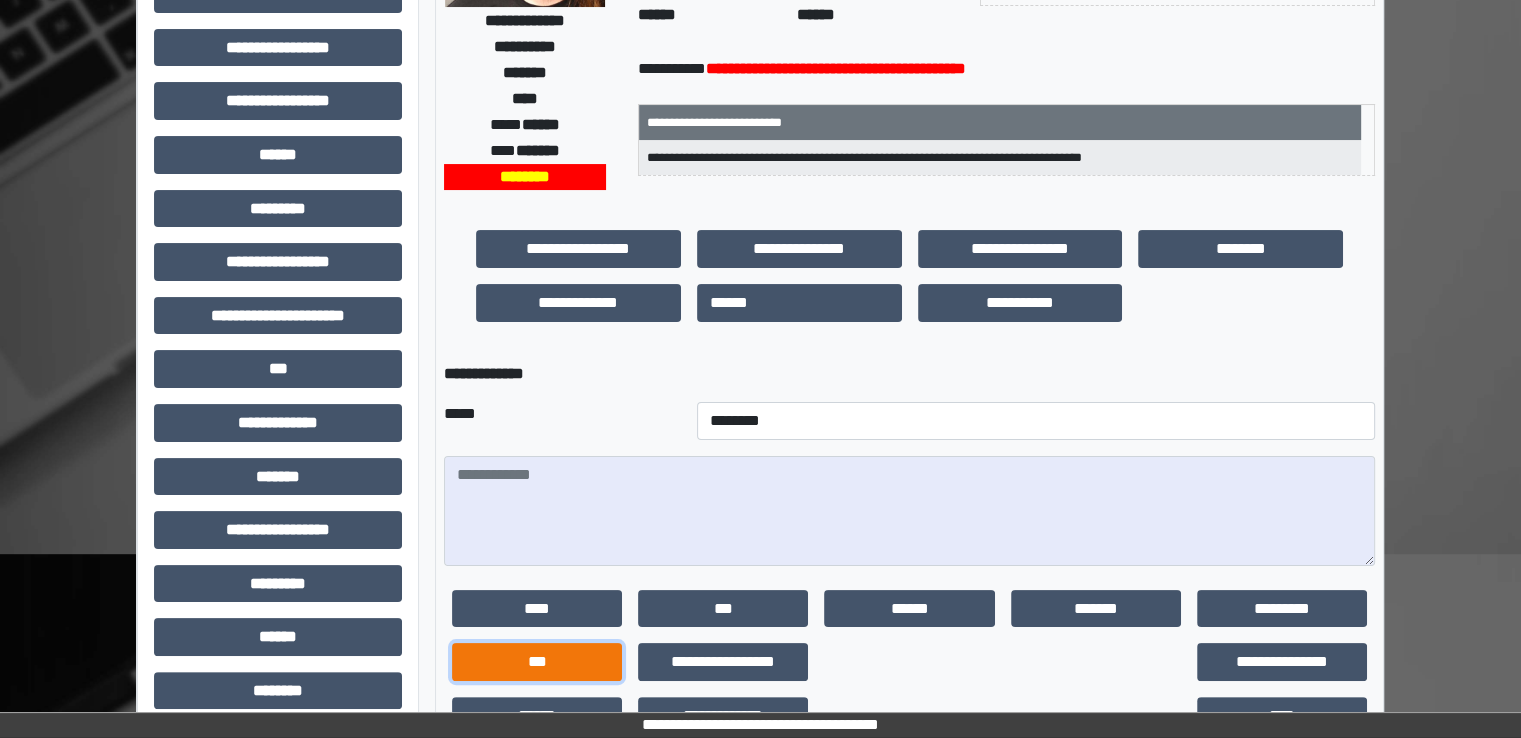 click on "***" at bounding box center (537, 662) 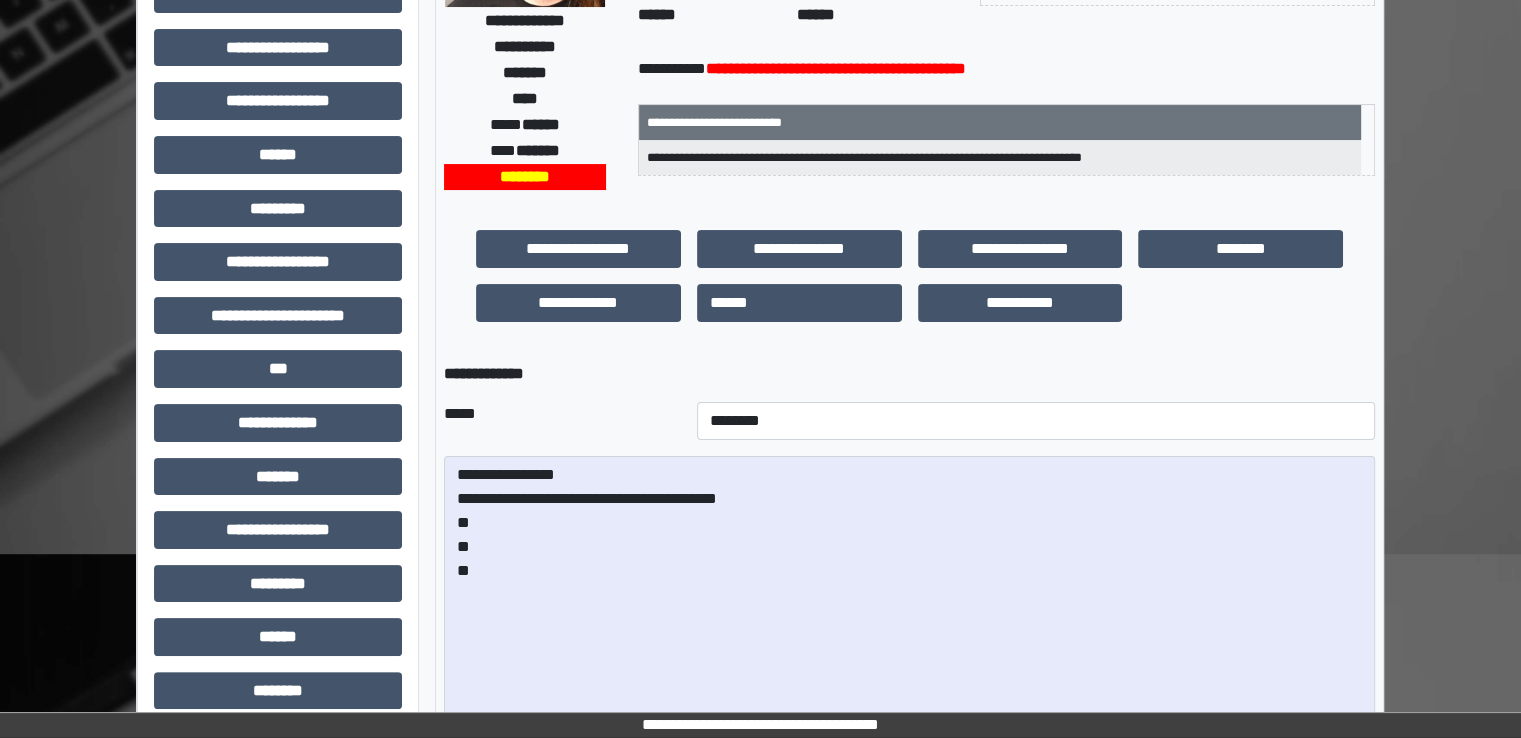 drag, startPoint x: 1364, startPoint y: 558, endPoint x: 1474, endPoint y: 718, distance: 194.16487 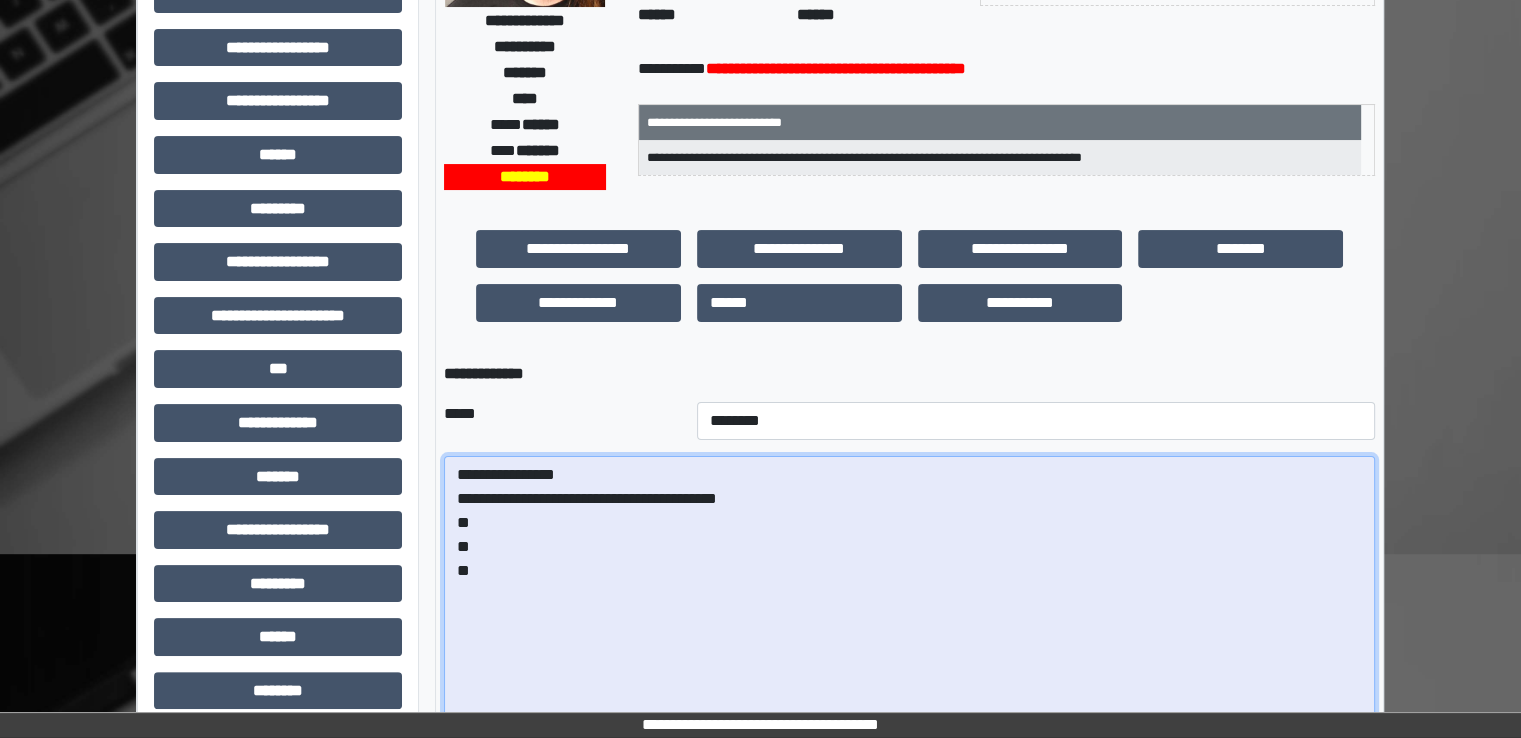 click on "**********" at bounding box center [909, 590] 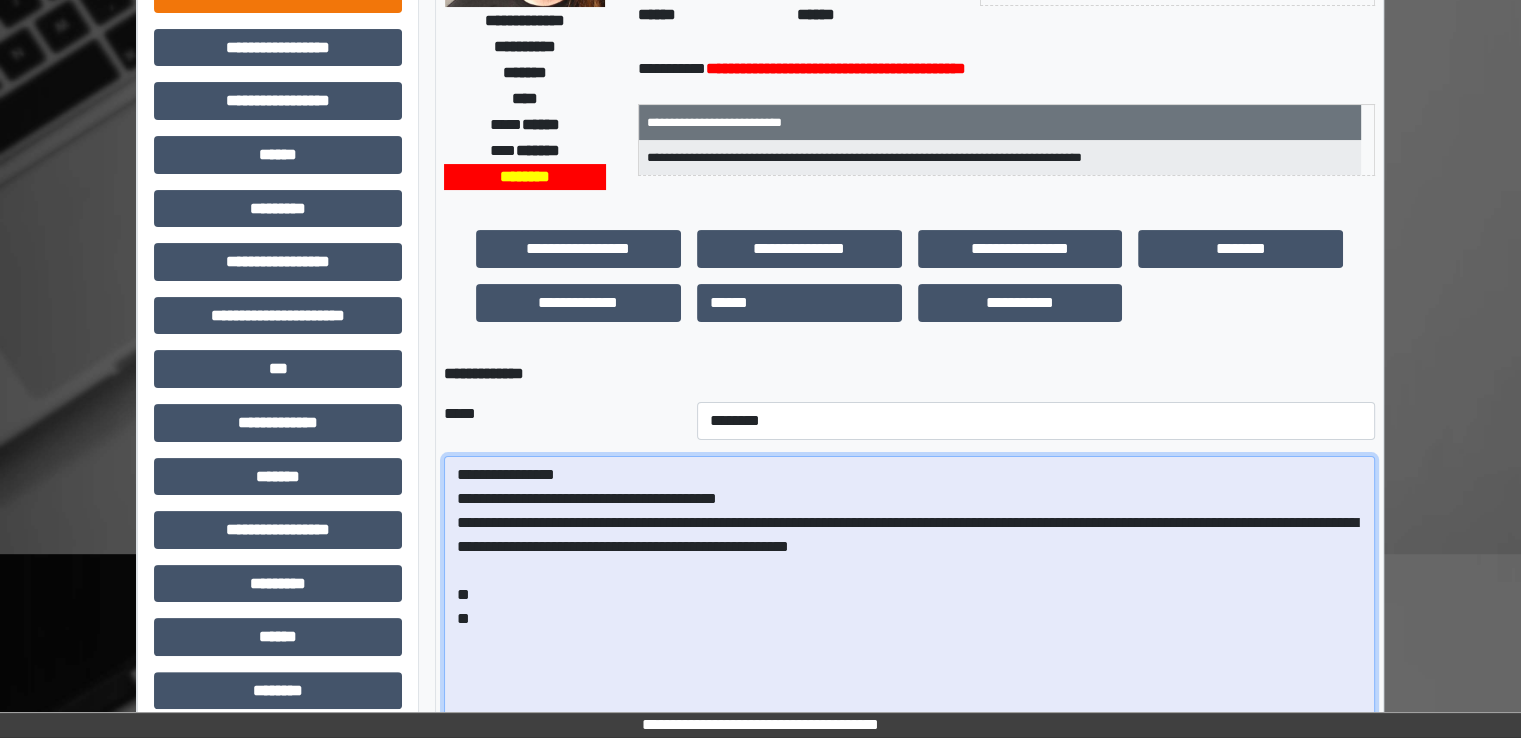 type on "**********" 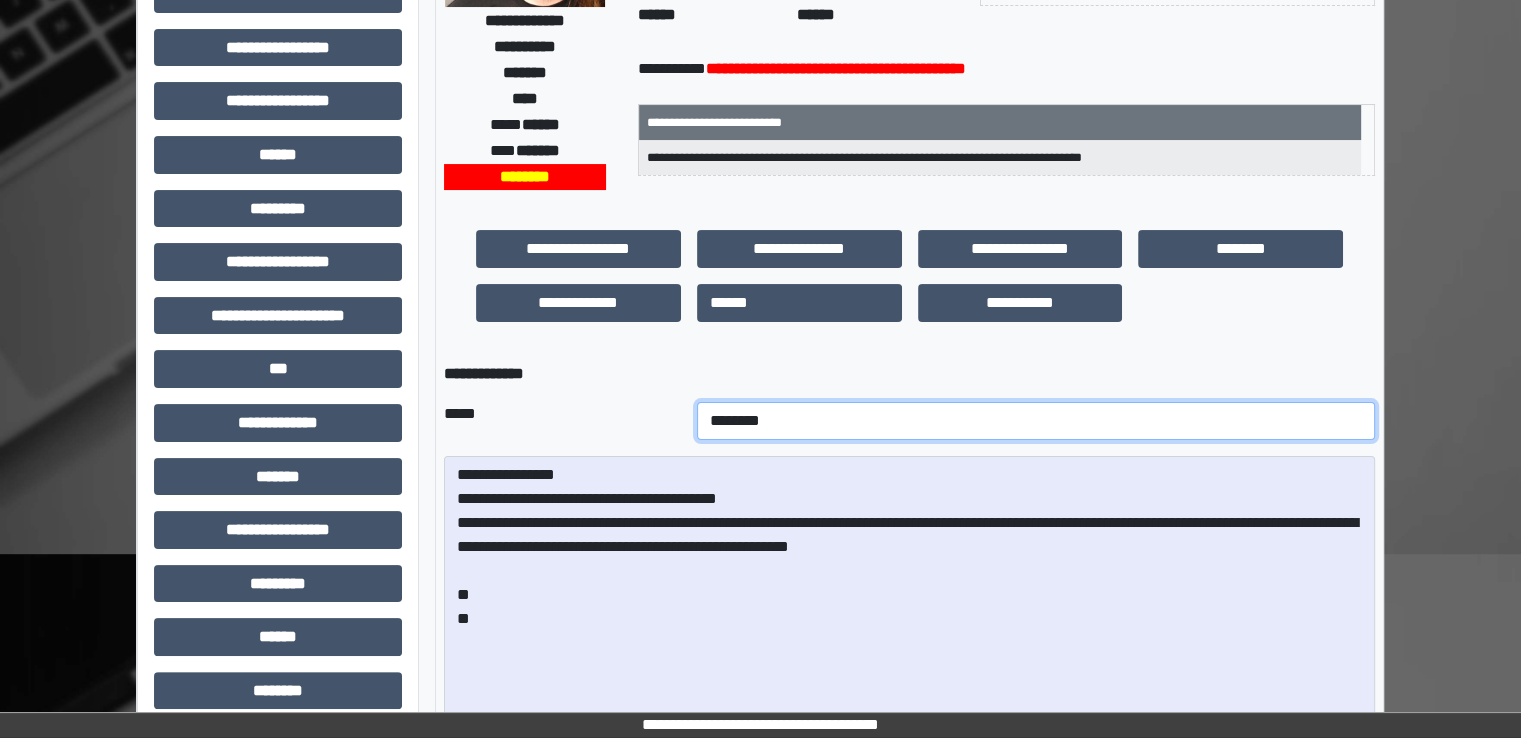 click on "**********" at bounding box center (1036, 421) 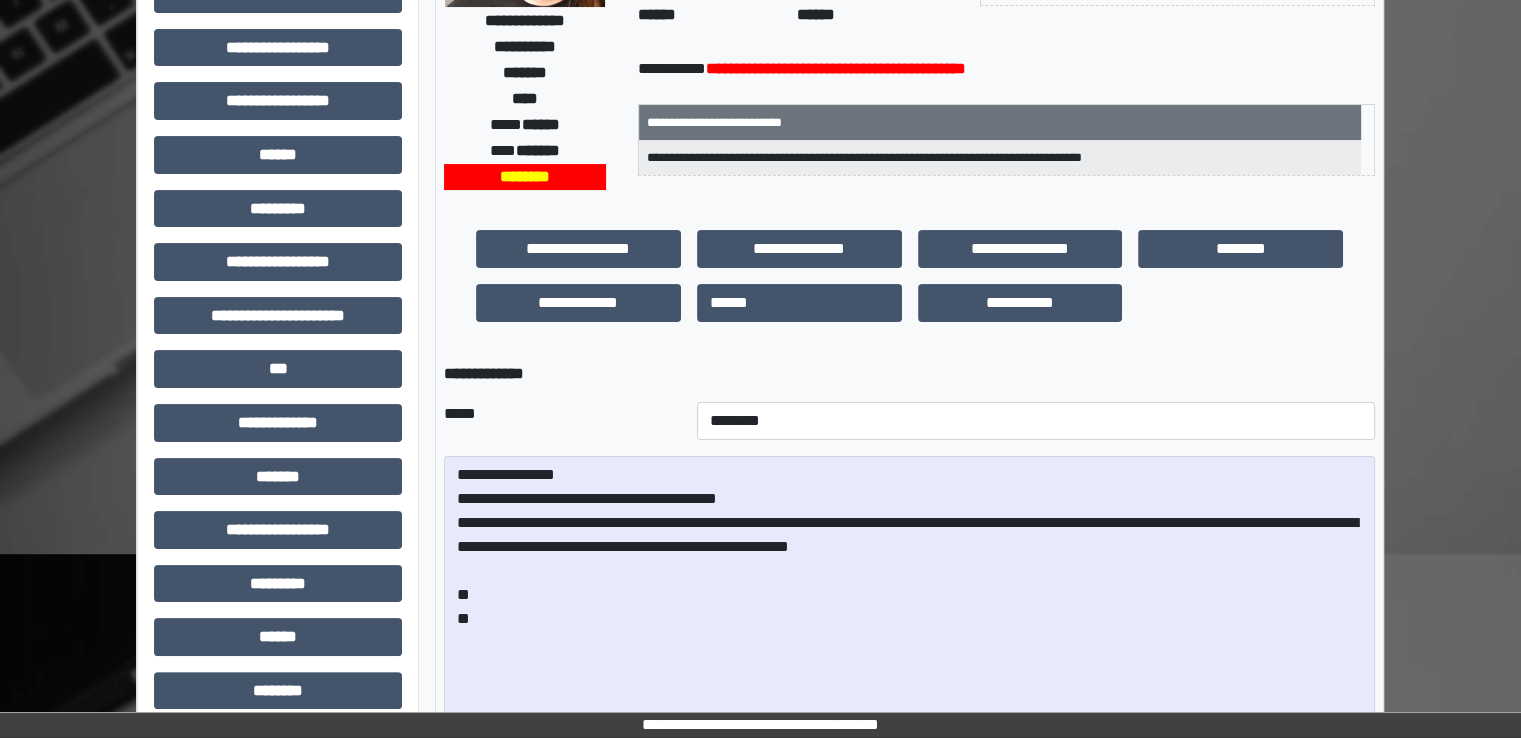 click on "*****" at bounding box center (562, 421) 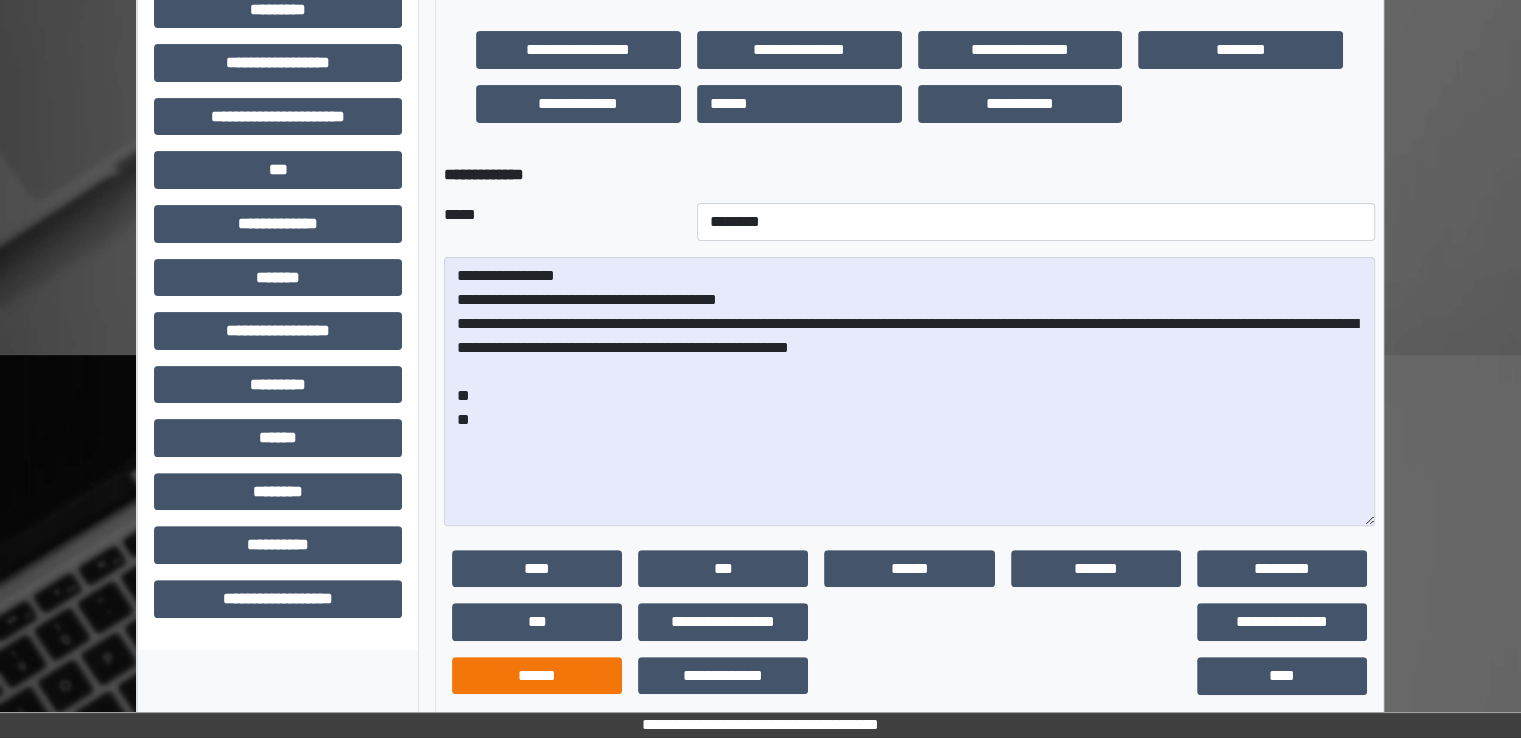 scroll, scrollTop: 520, scrollLeft: 0, axis: vertical 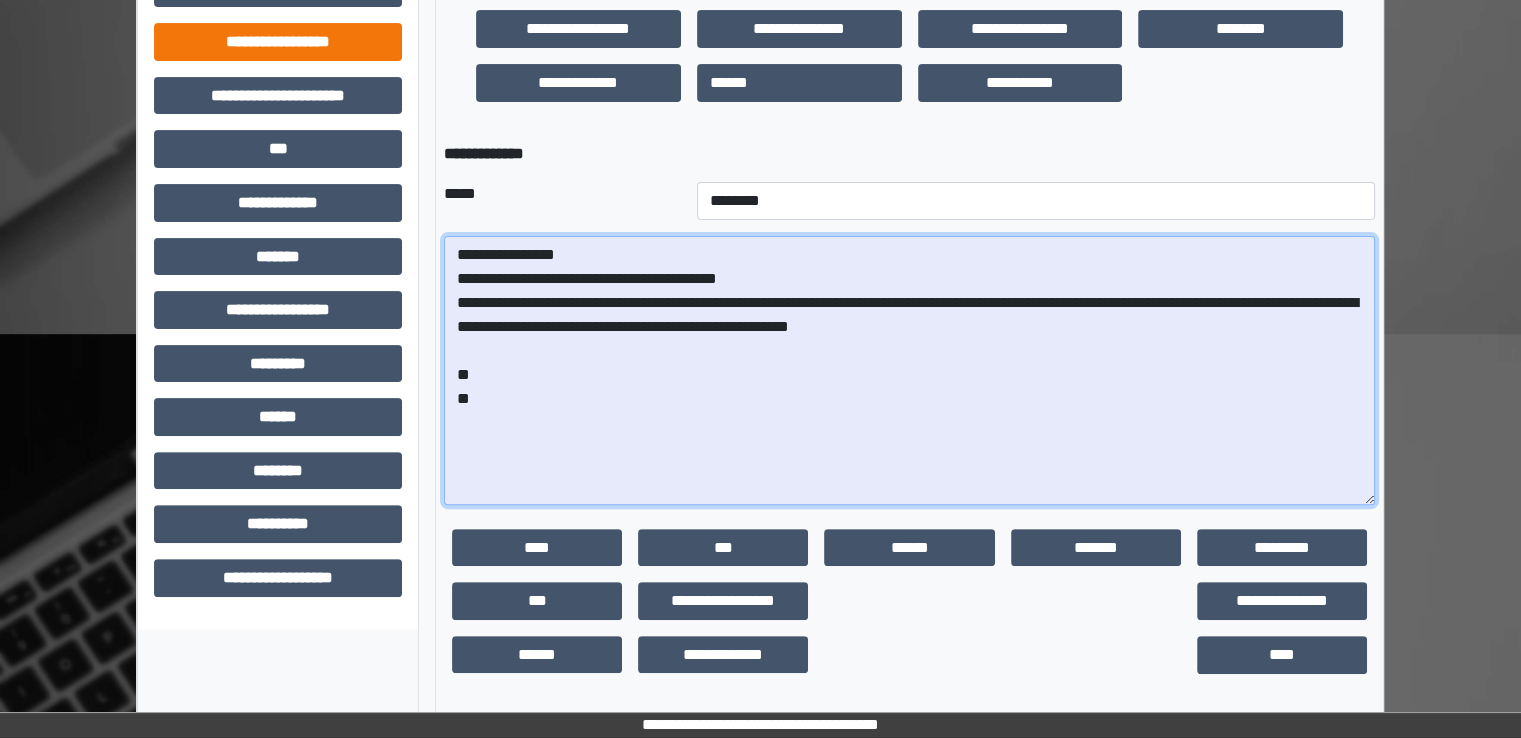 drag, startPoint x: 569, startPoint y: 425, endPoint x: 242, endPoint y: 48, distance: 499.0571 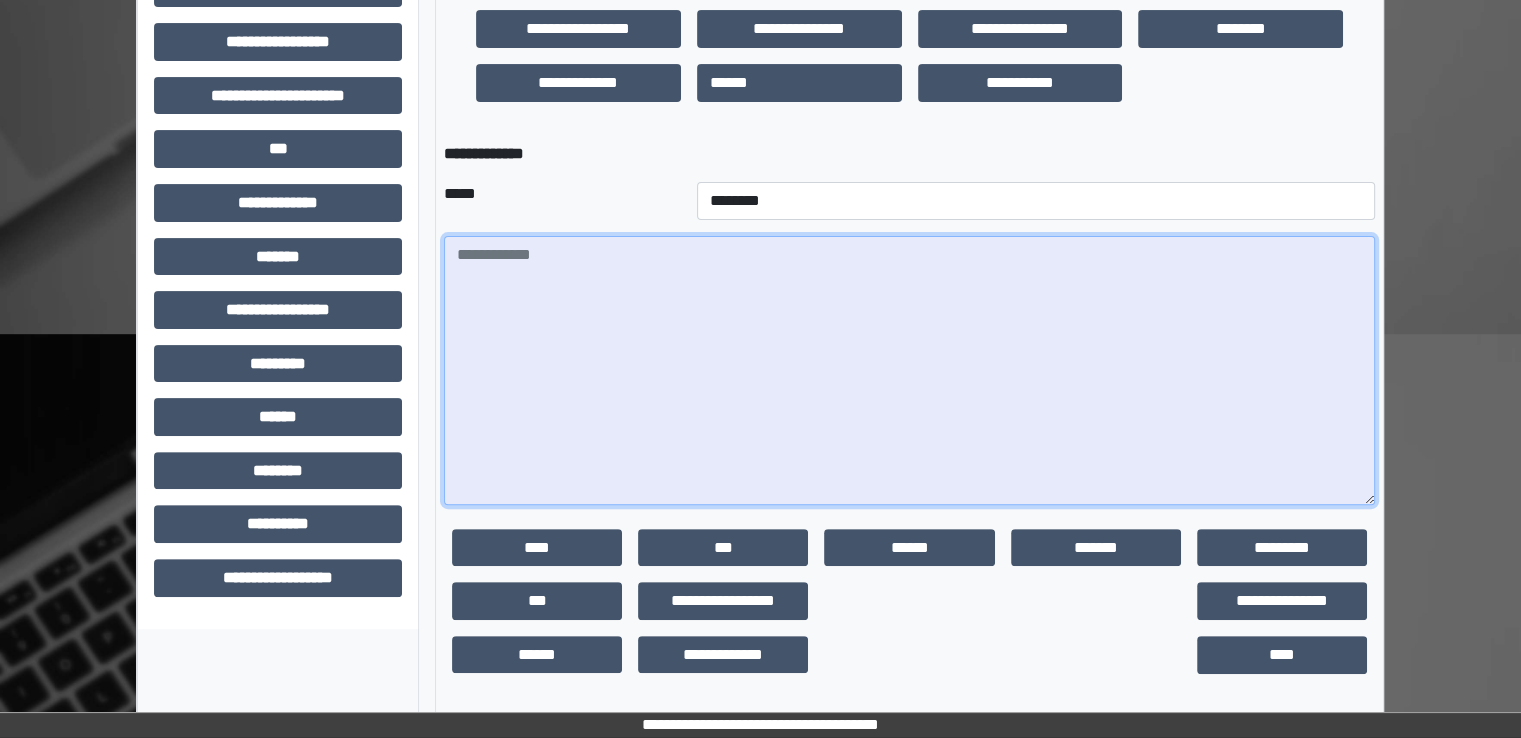 paste on "**********" 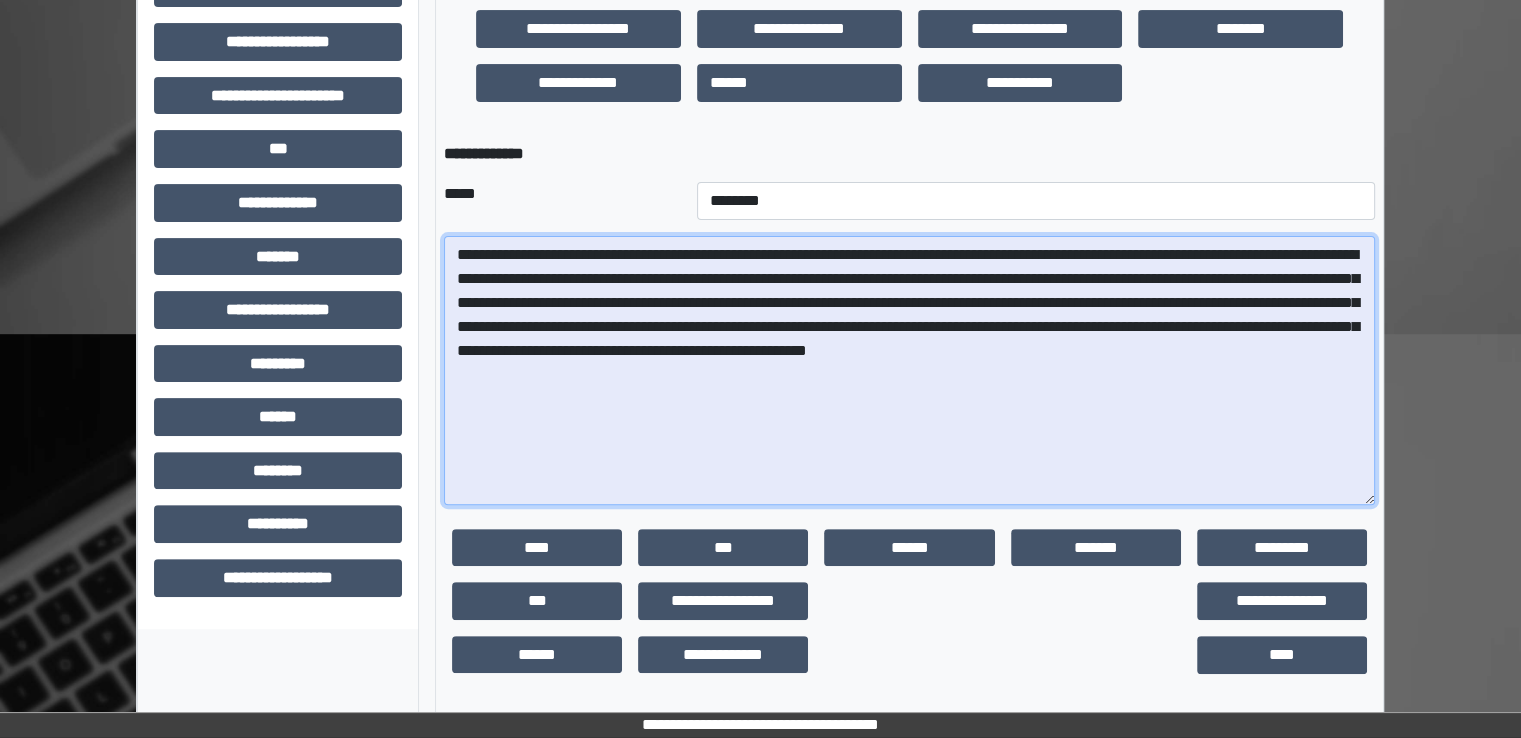 drag, startPoint x: 882, startPoint y: 251, endPoint x: 893, endPoint y: 246, distance: 12.083046 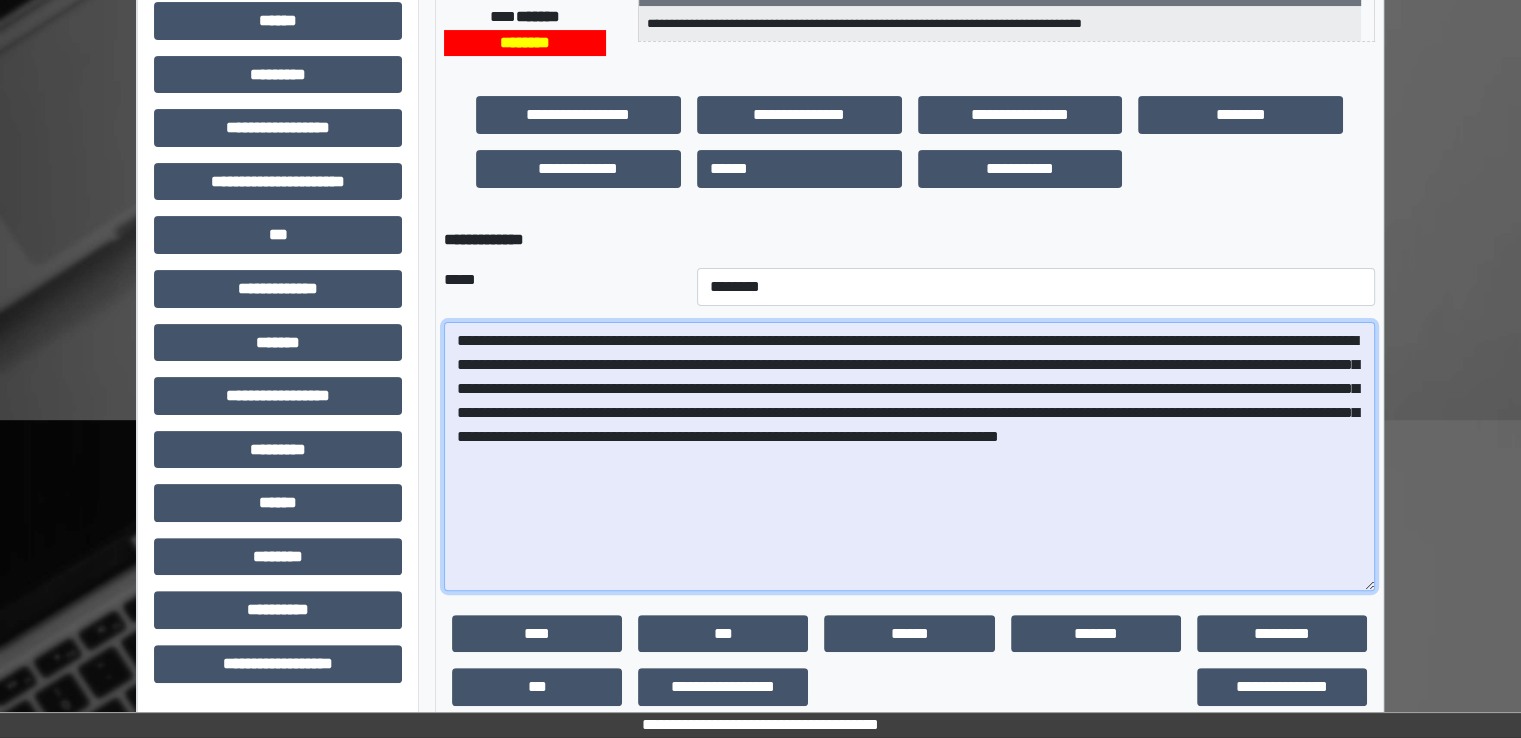 scroll, scrollTop: 520, scrollLeft: 0, axis: vertical 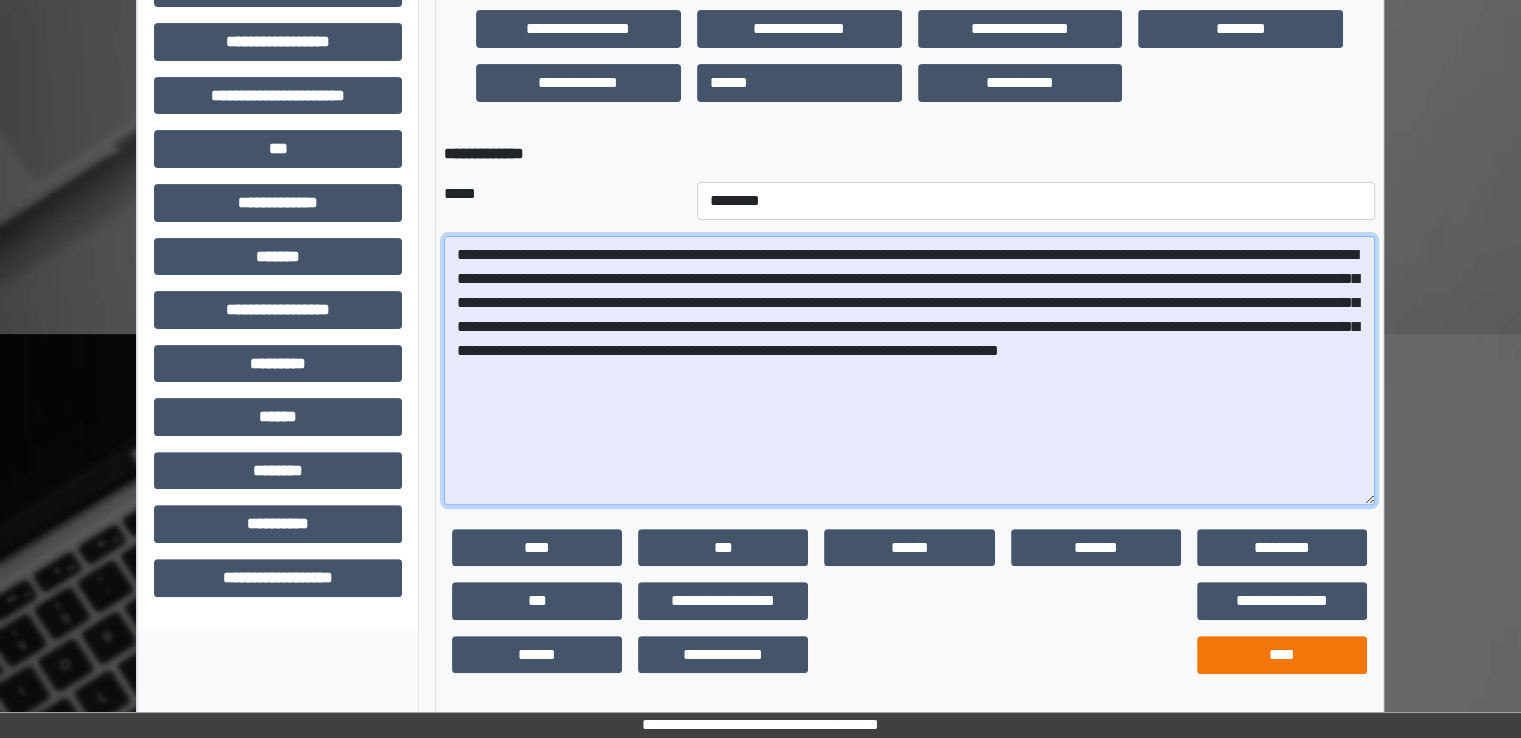 type on "**********" 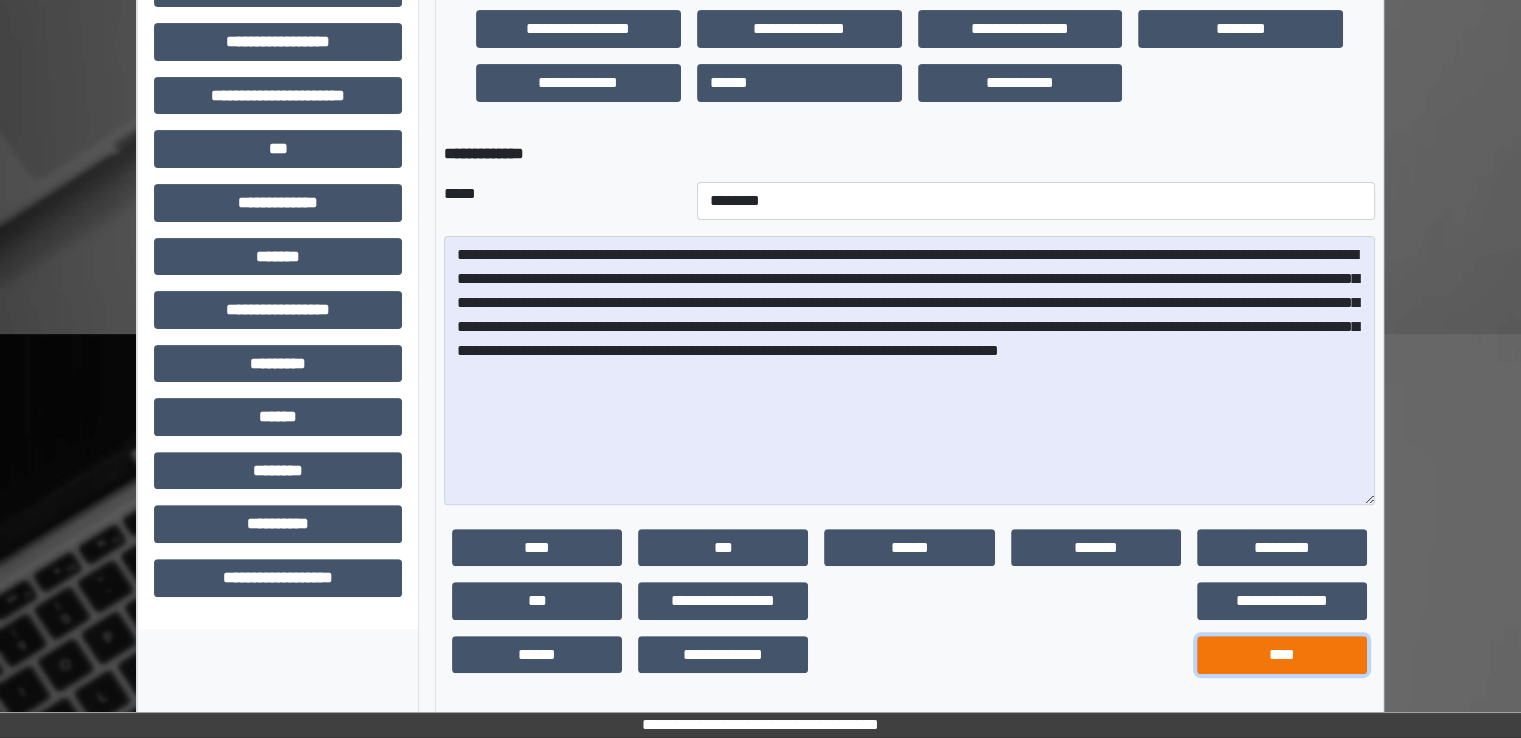 click on "****" at bounding box center [1282, 655] 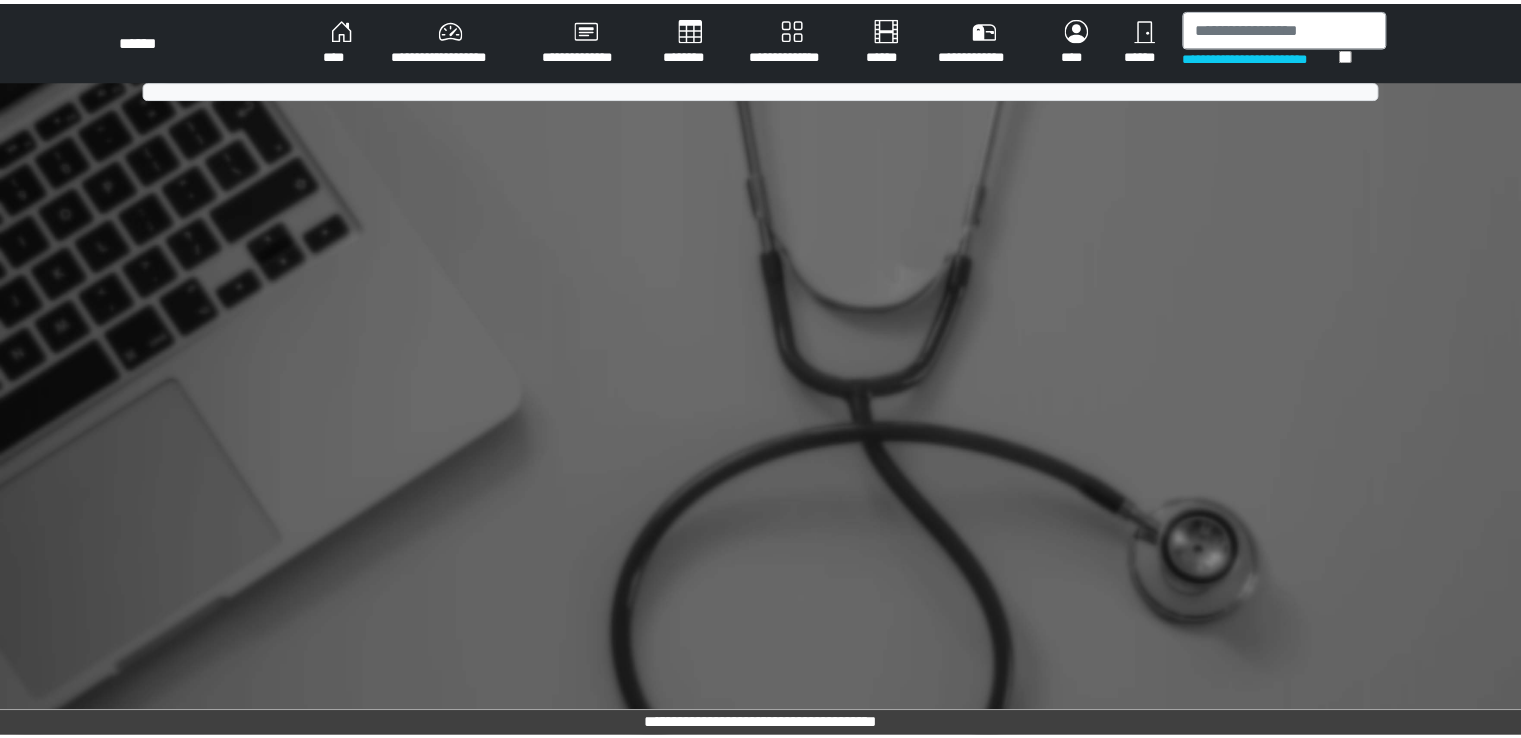scroll, scrollTop: 0, scrollLeft: 0, axis: both 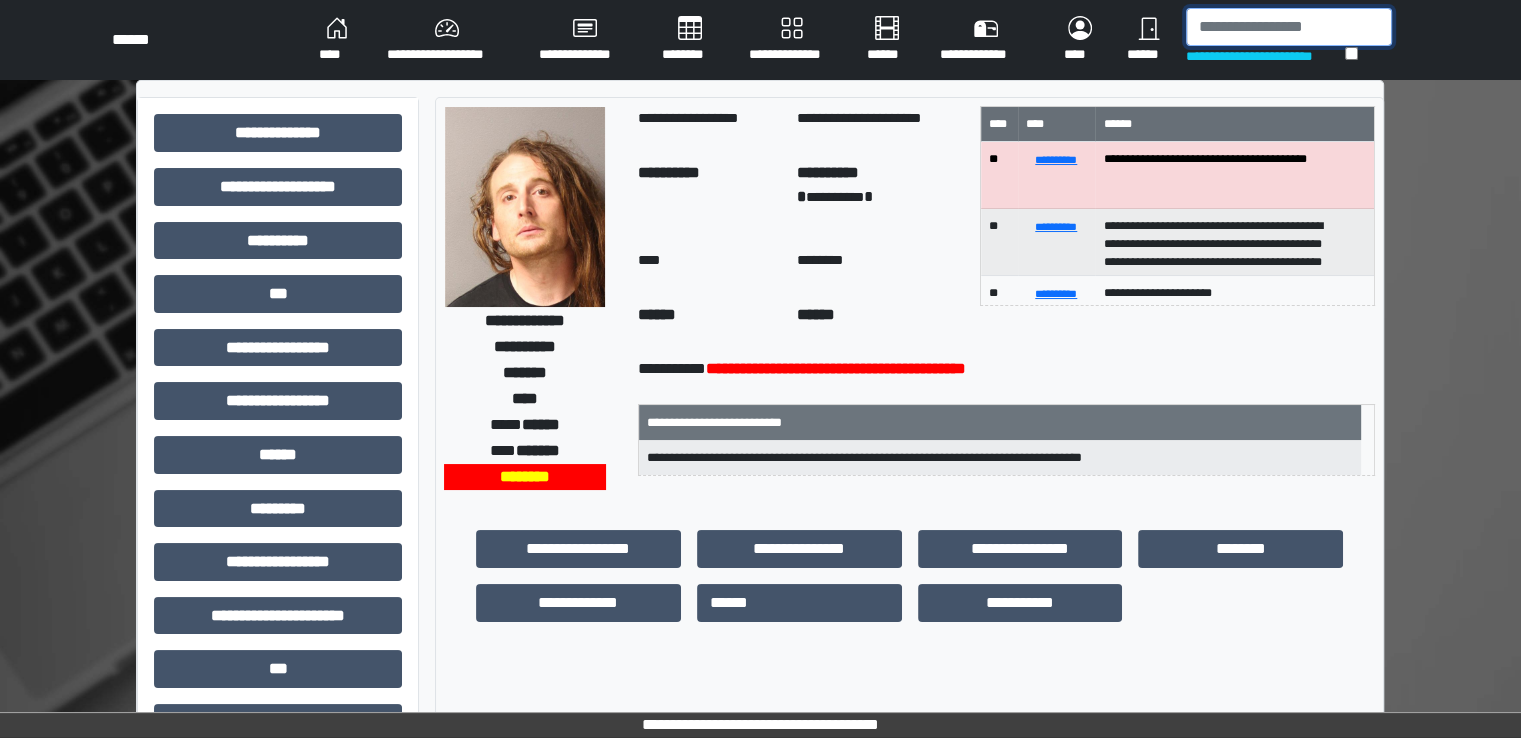 click at bounding box center [1289, 27] 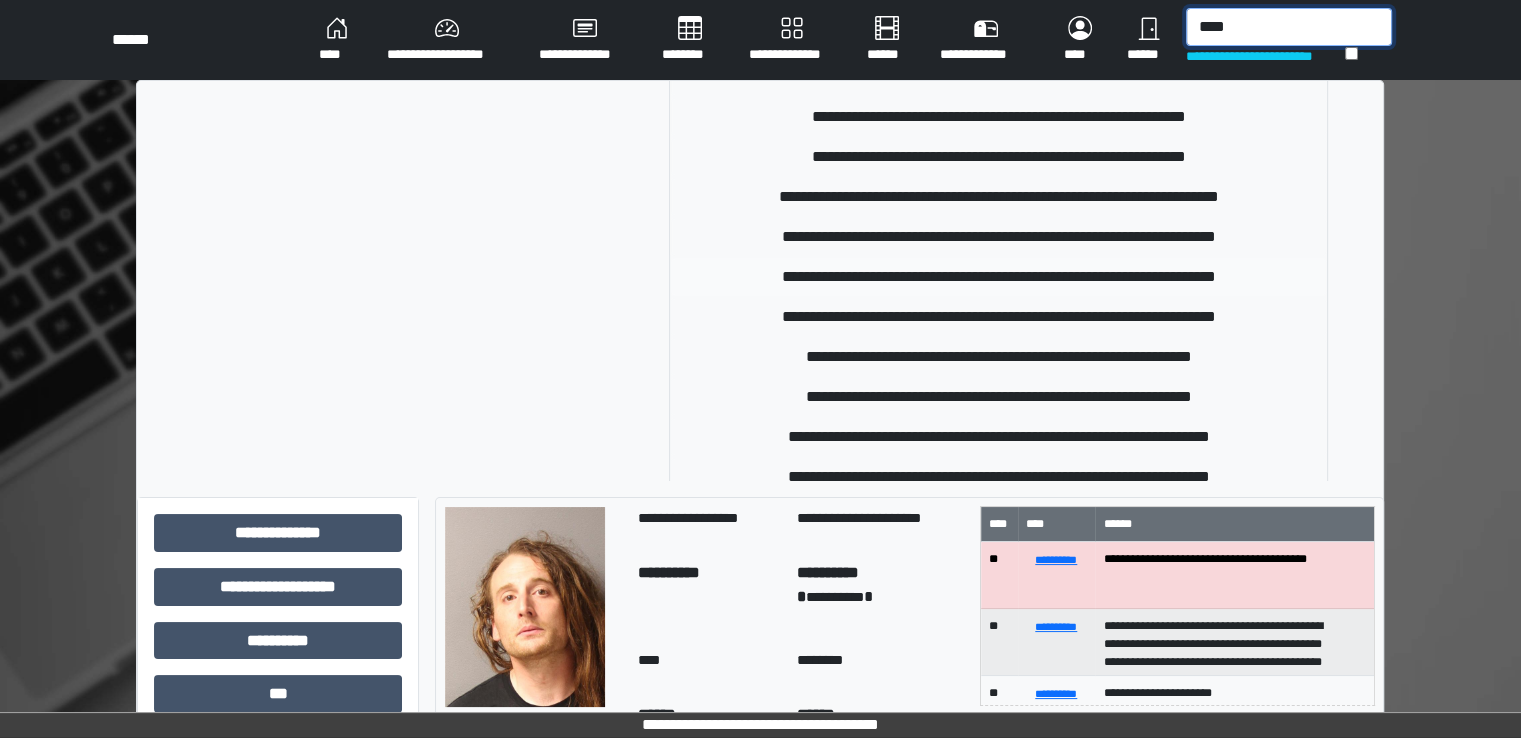 scroll, scrollTop: 500, scrollLeft: 0, axis: vertical 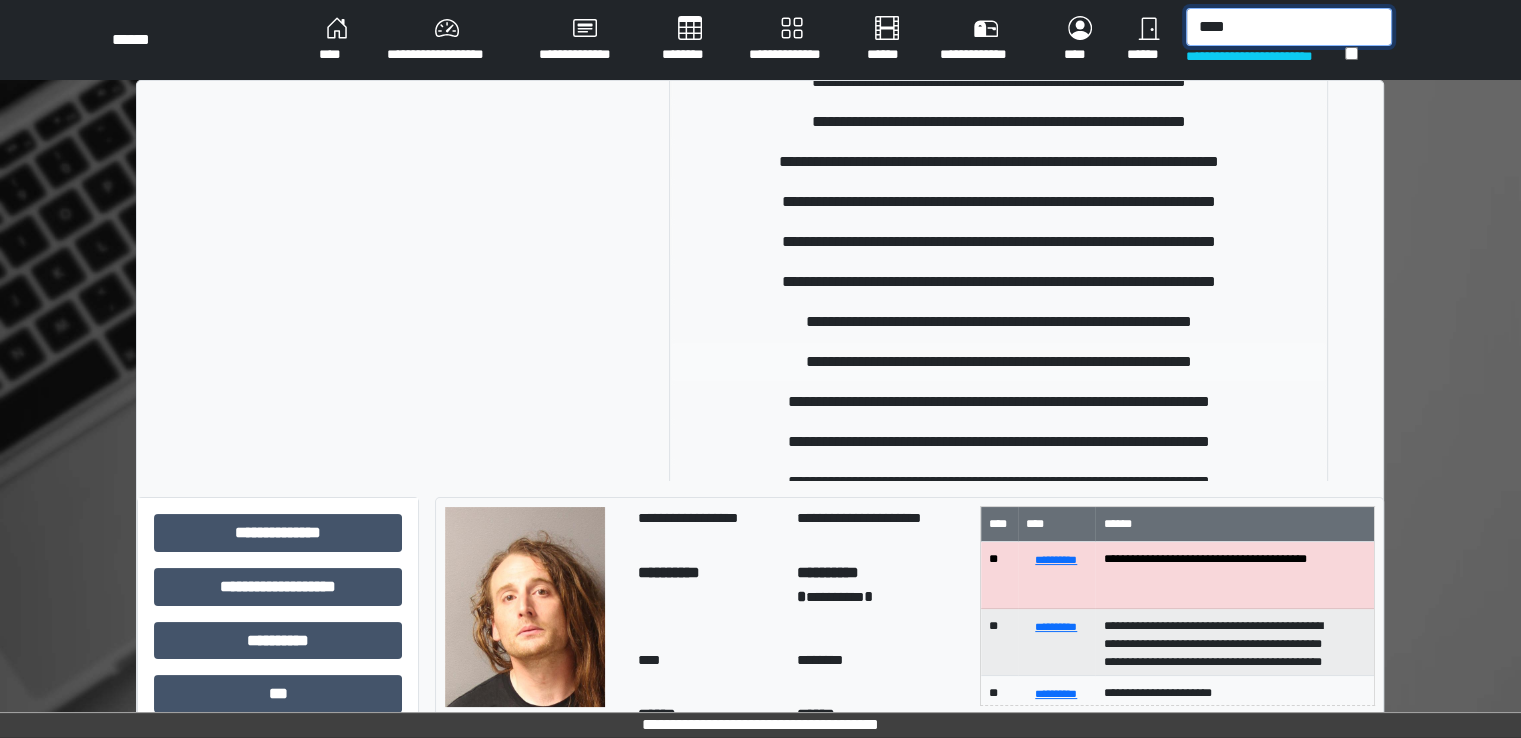 type on "****" 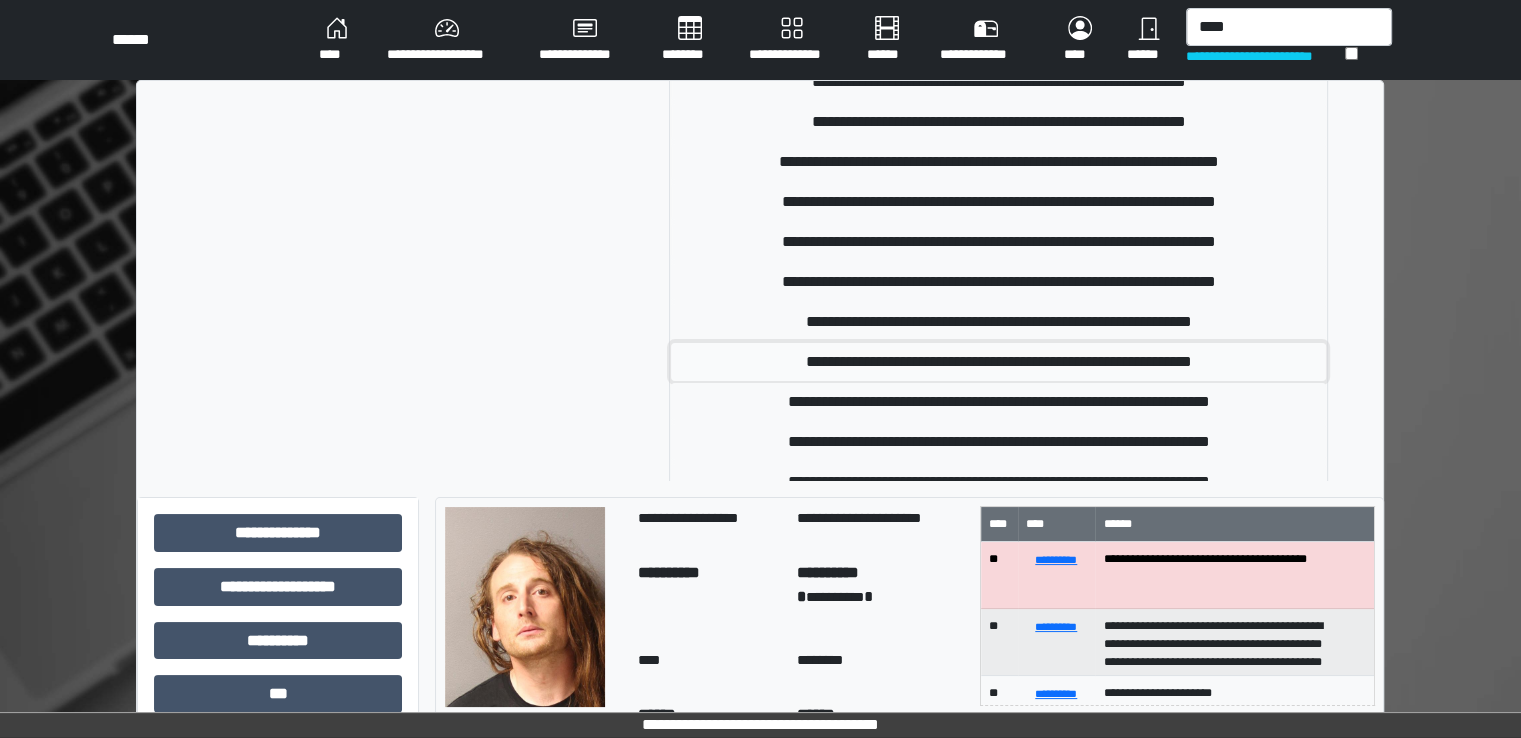 click on "**********" at bounding box center [998, 362] 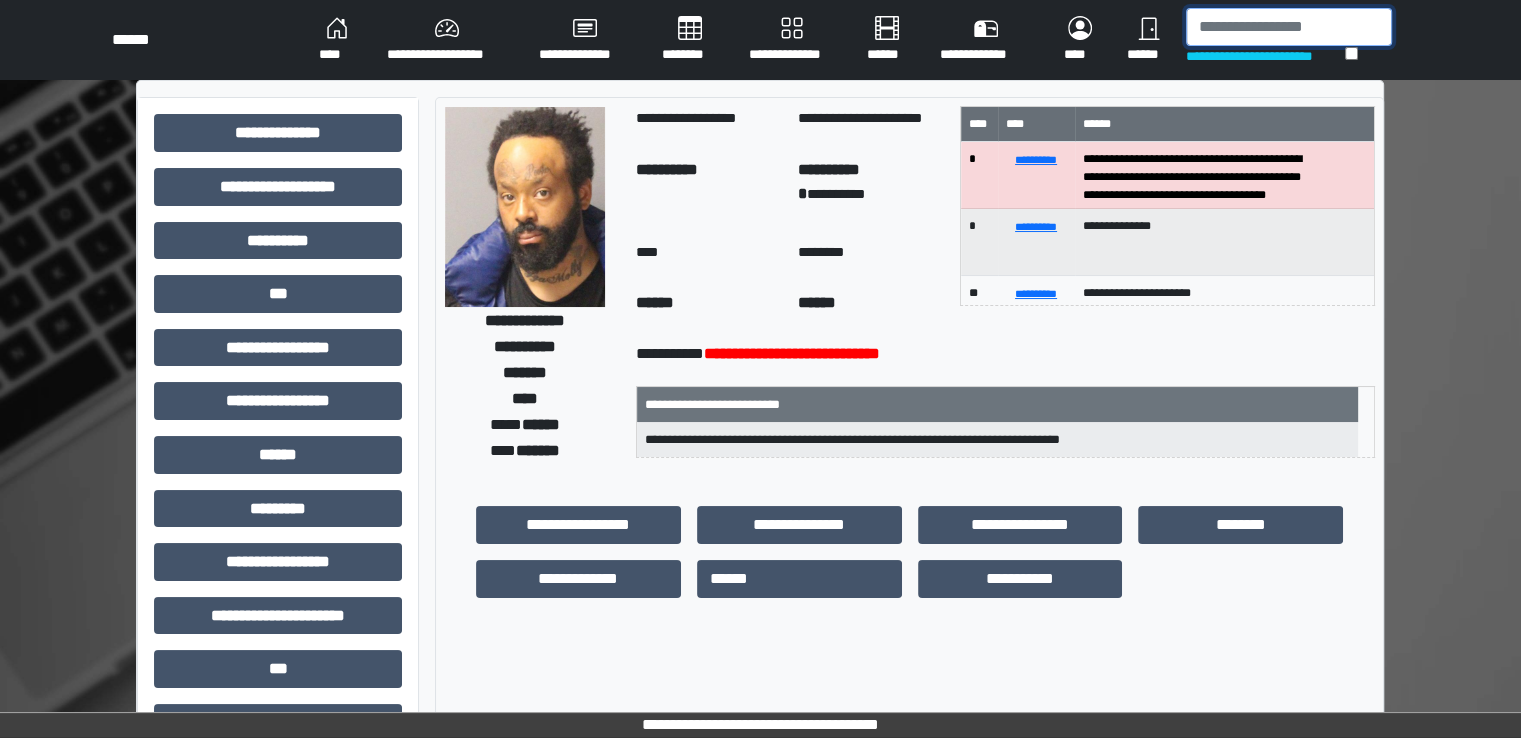 click at bounding box center [1289, 27] 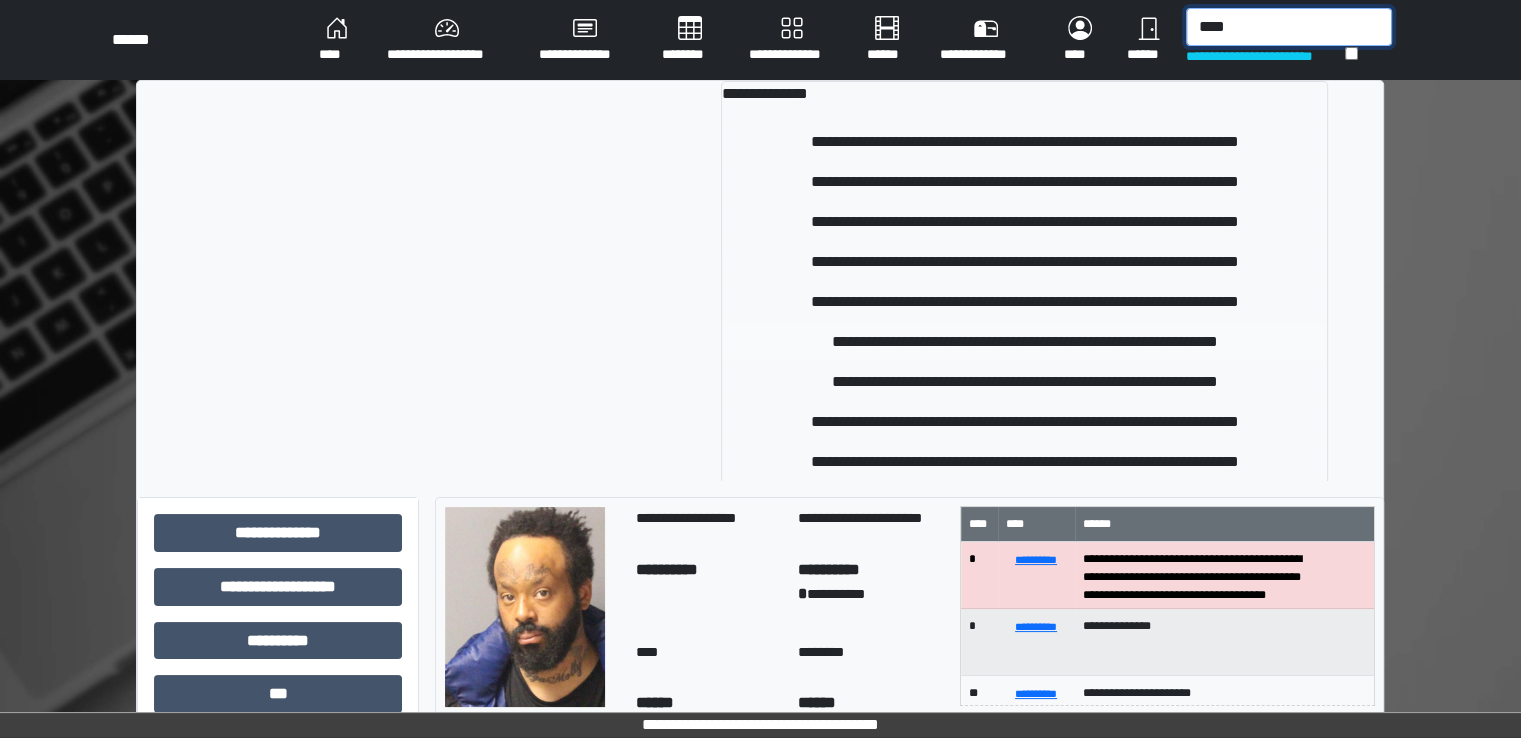 type on "****" 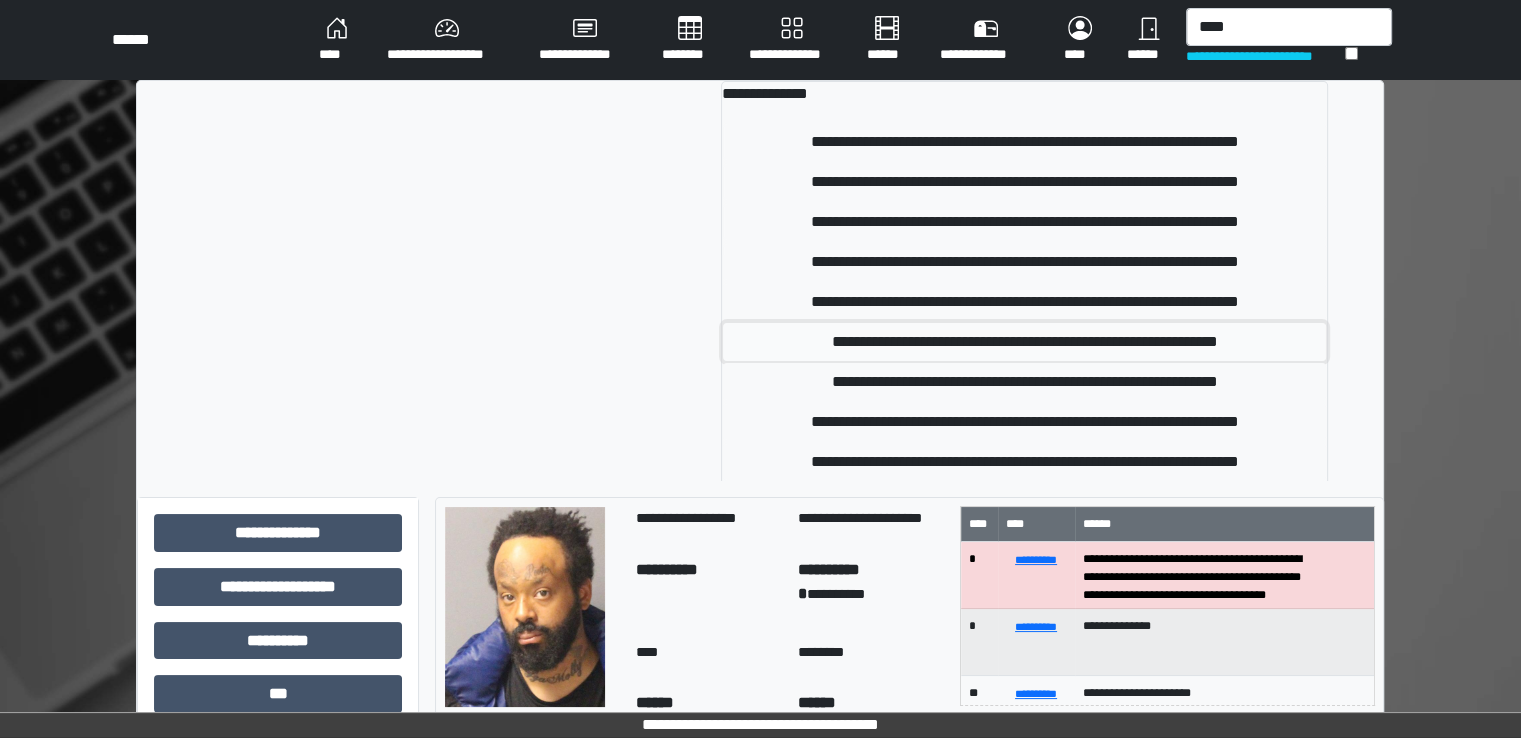 click on "**********" at bounding box center (1024, 342) 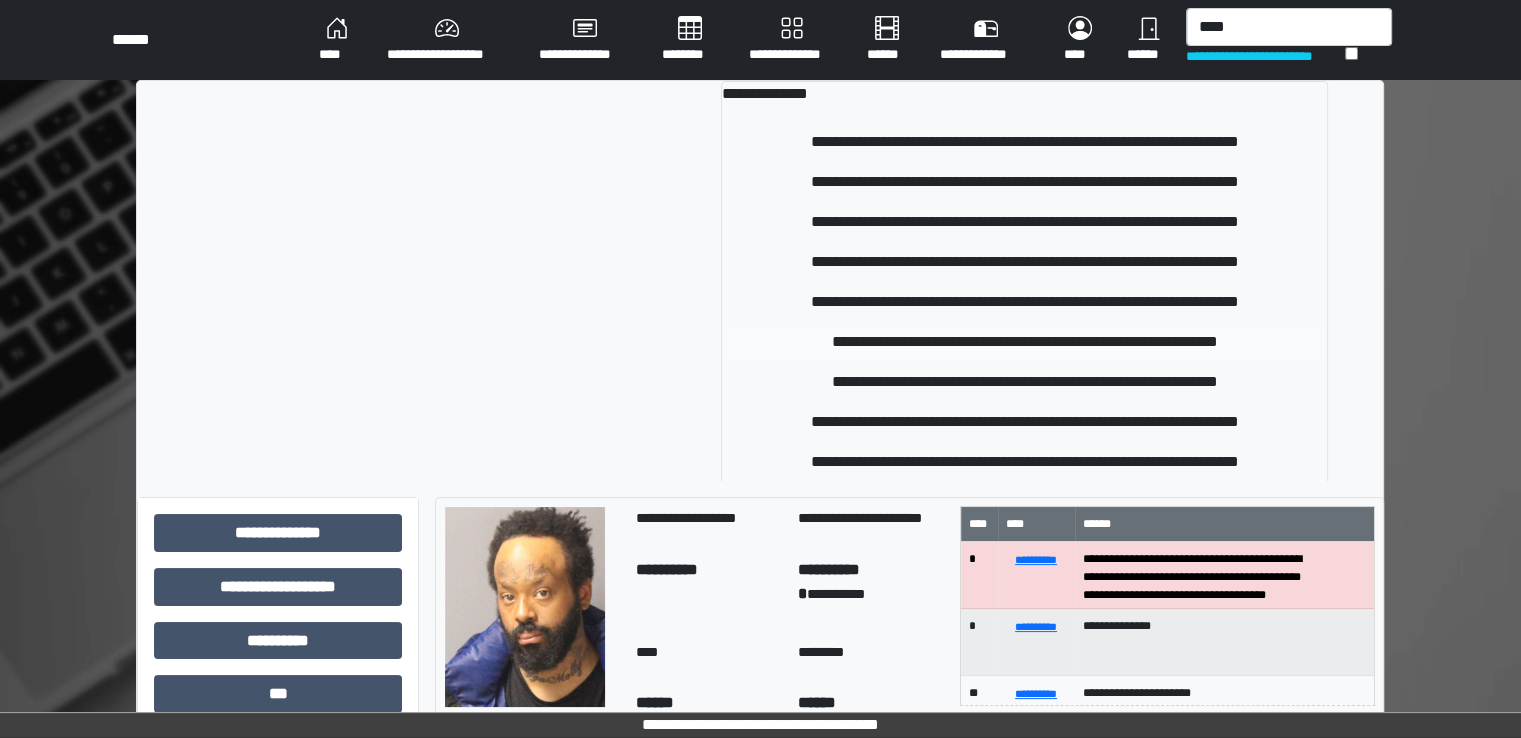 type 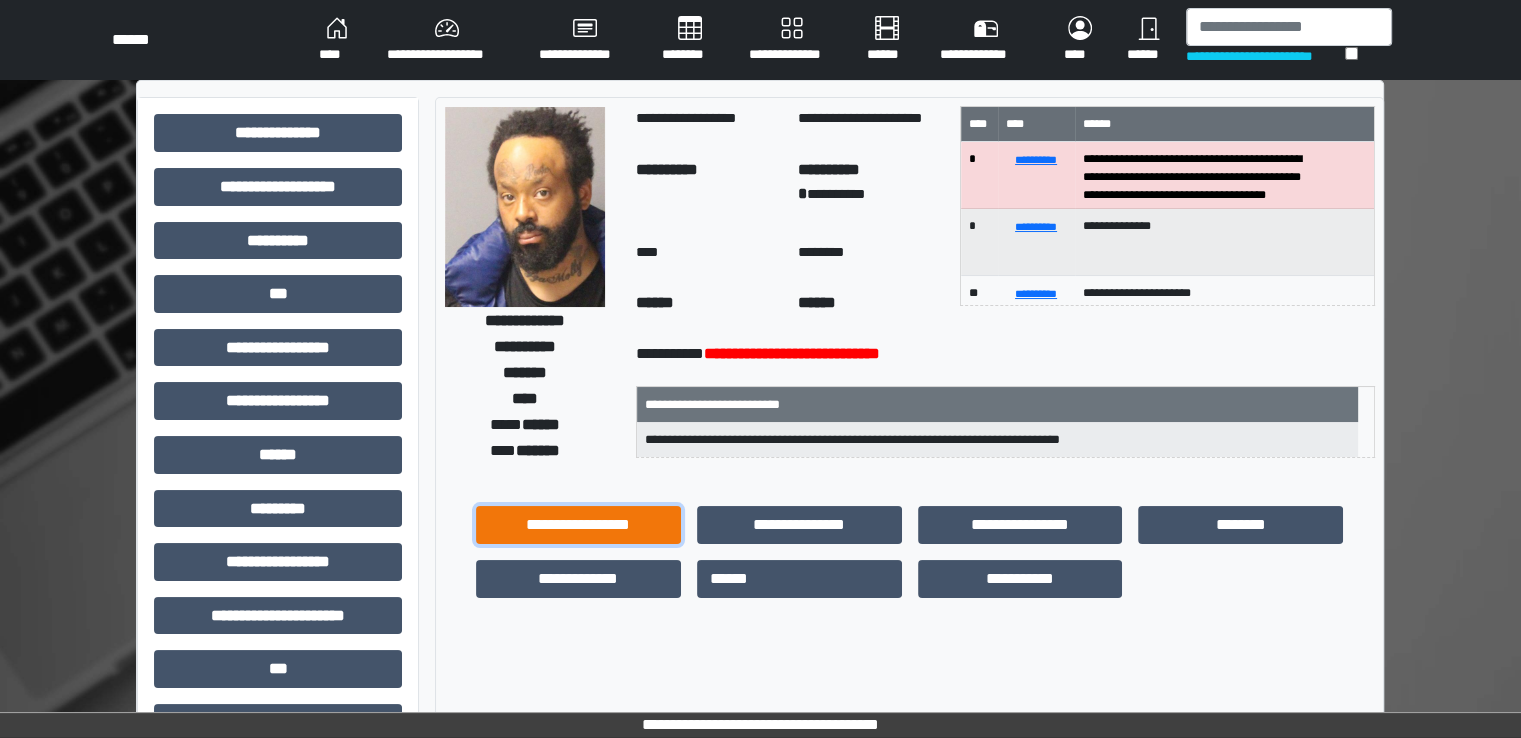 click on "**********" at bounding box center (578, 525) 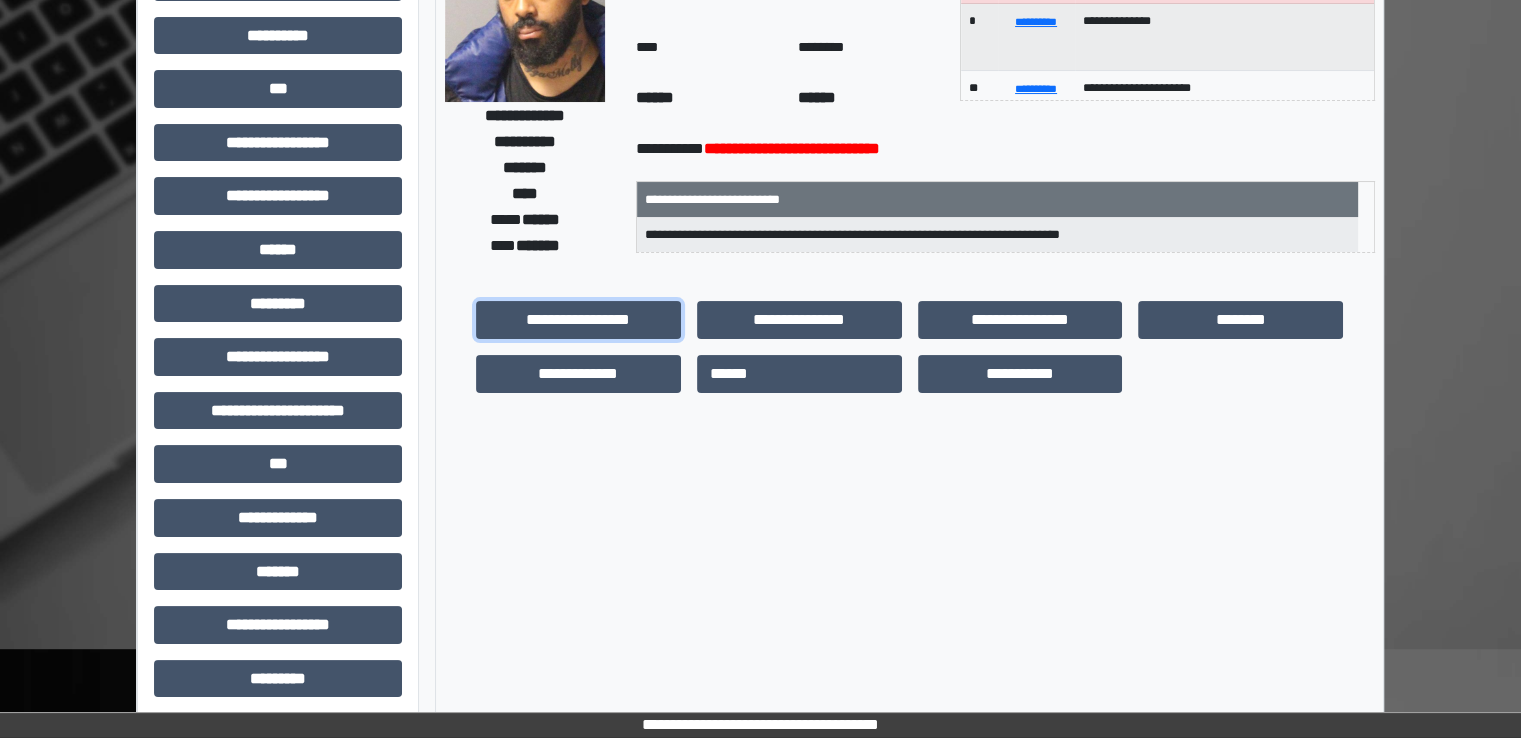 scroll, scrollTop: 0, scrollLeft: 0, axis: both 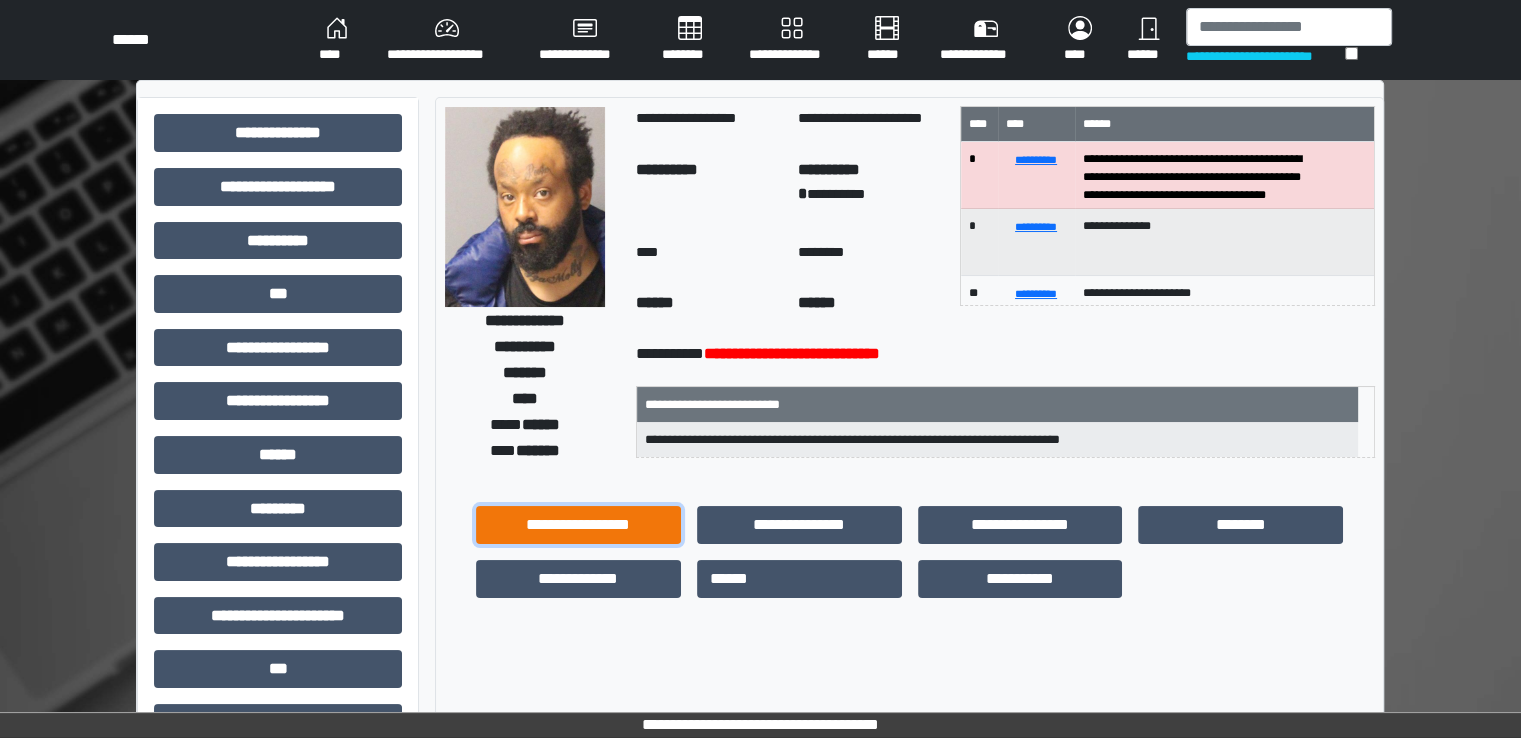 click on "**********" at bounding box center (578, 525) 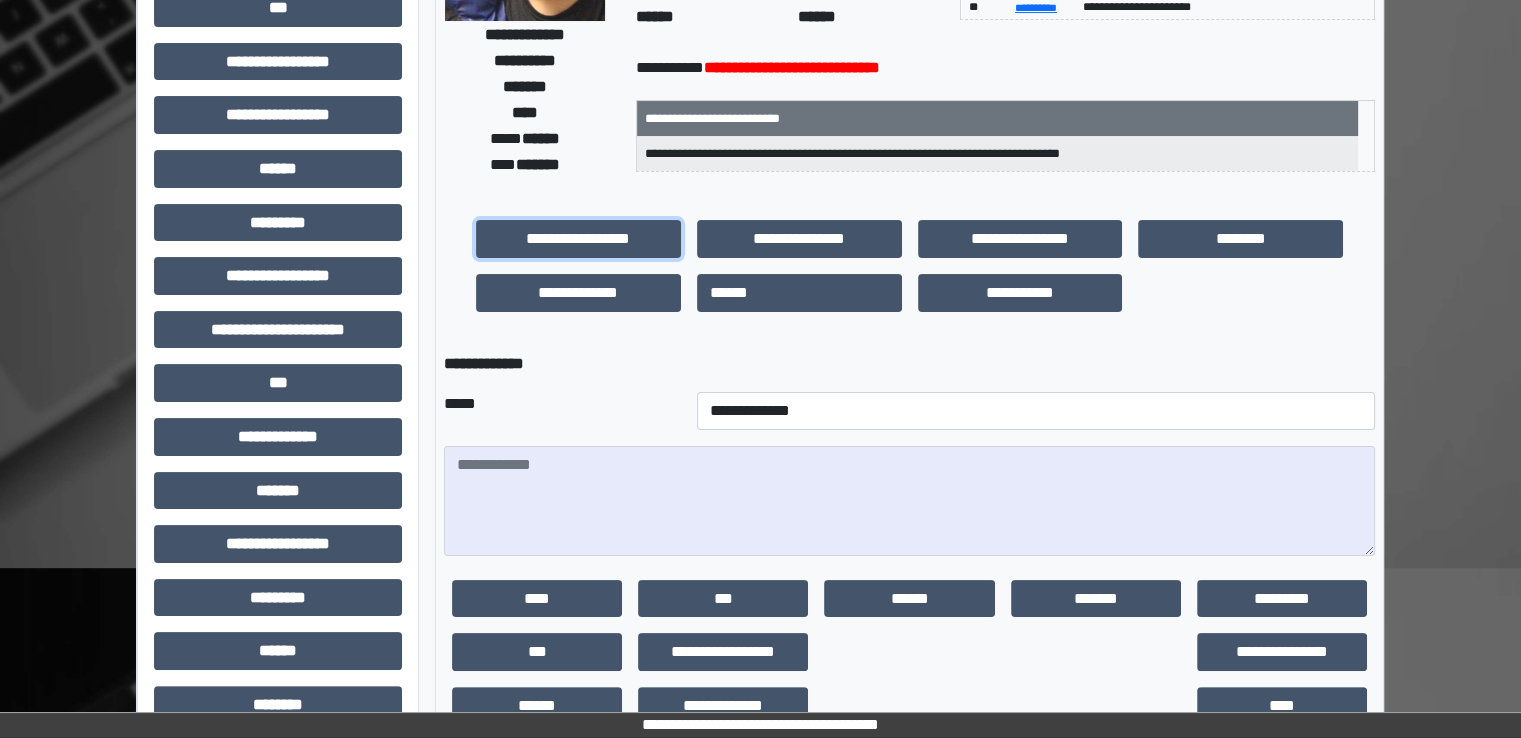scroll, scrollTop: 300, scrollLeft: 0, axis: vertical 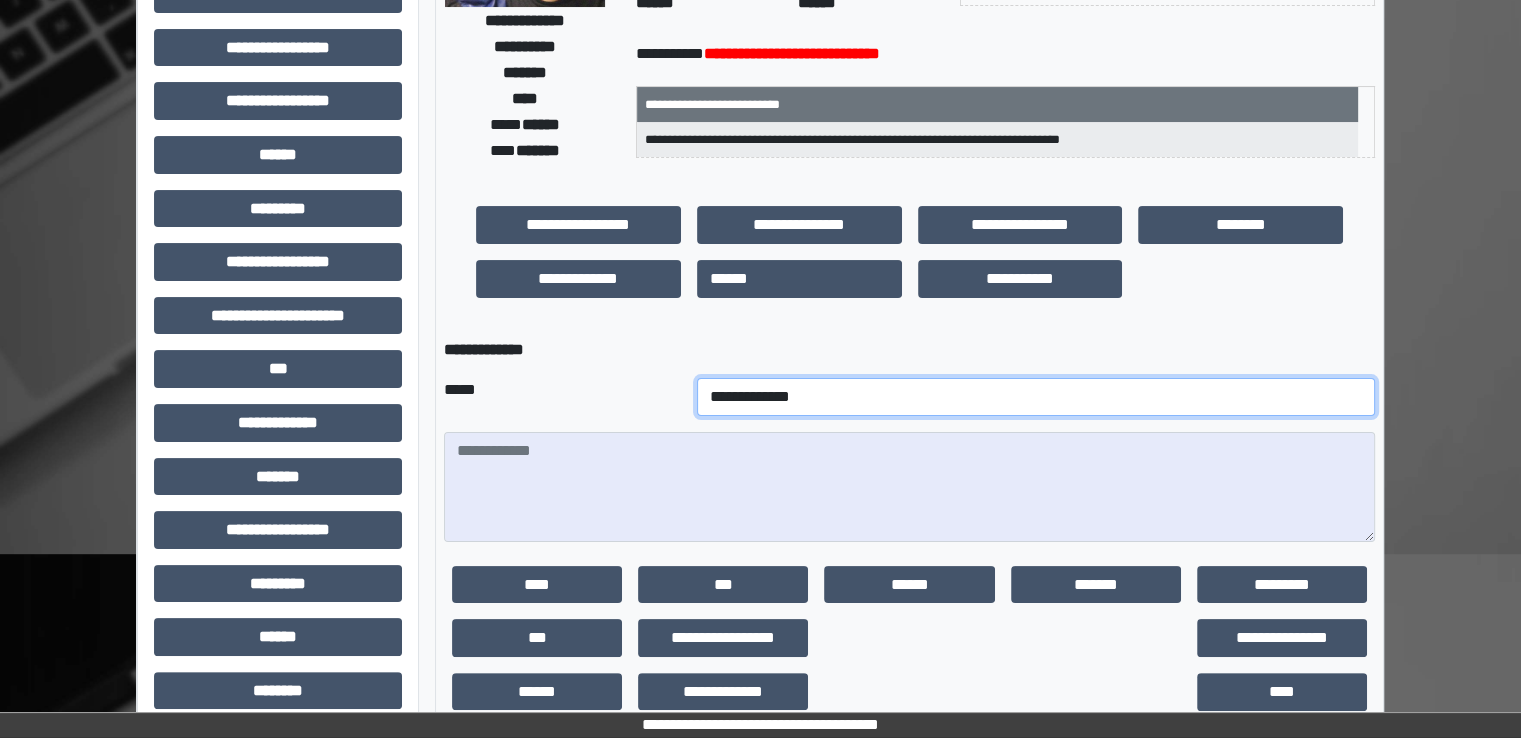 click on "**********" at bounding box center [1036, 397] 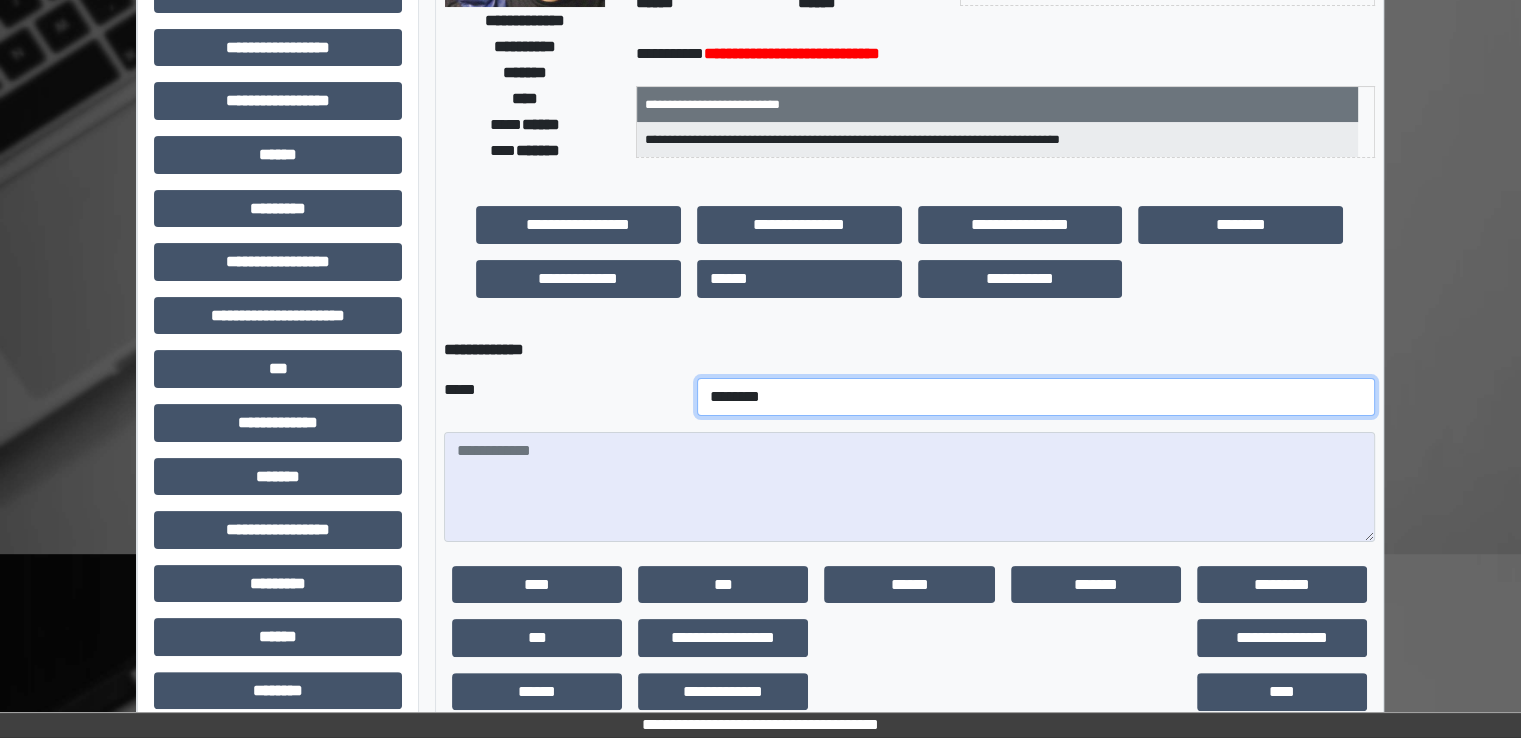 click on "**********" at bounding box center [1036, 397] 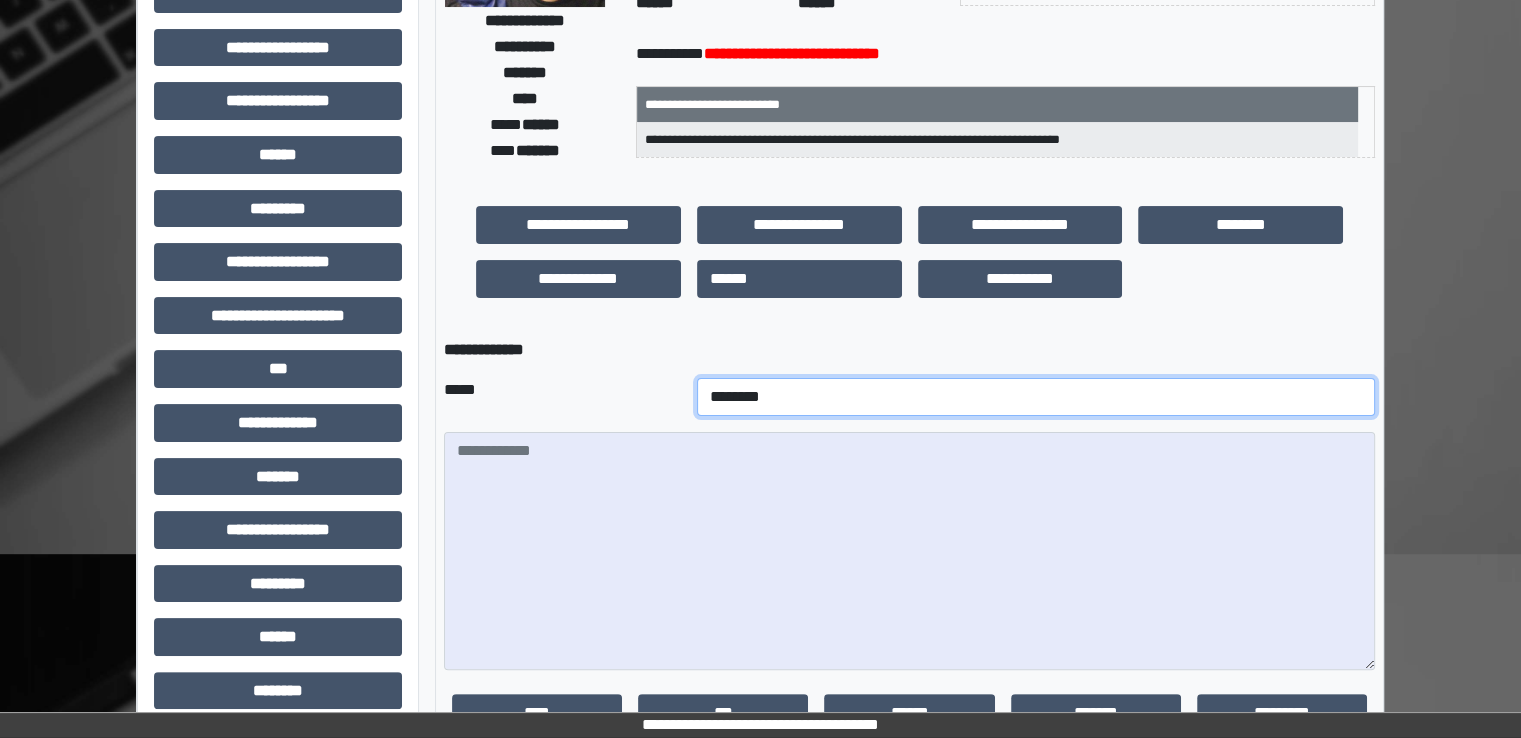 drag, startPoint x: 1368, startPoint y: 545, endPoint x: 1359, endPoint y: 653, distance: 108.37435 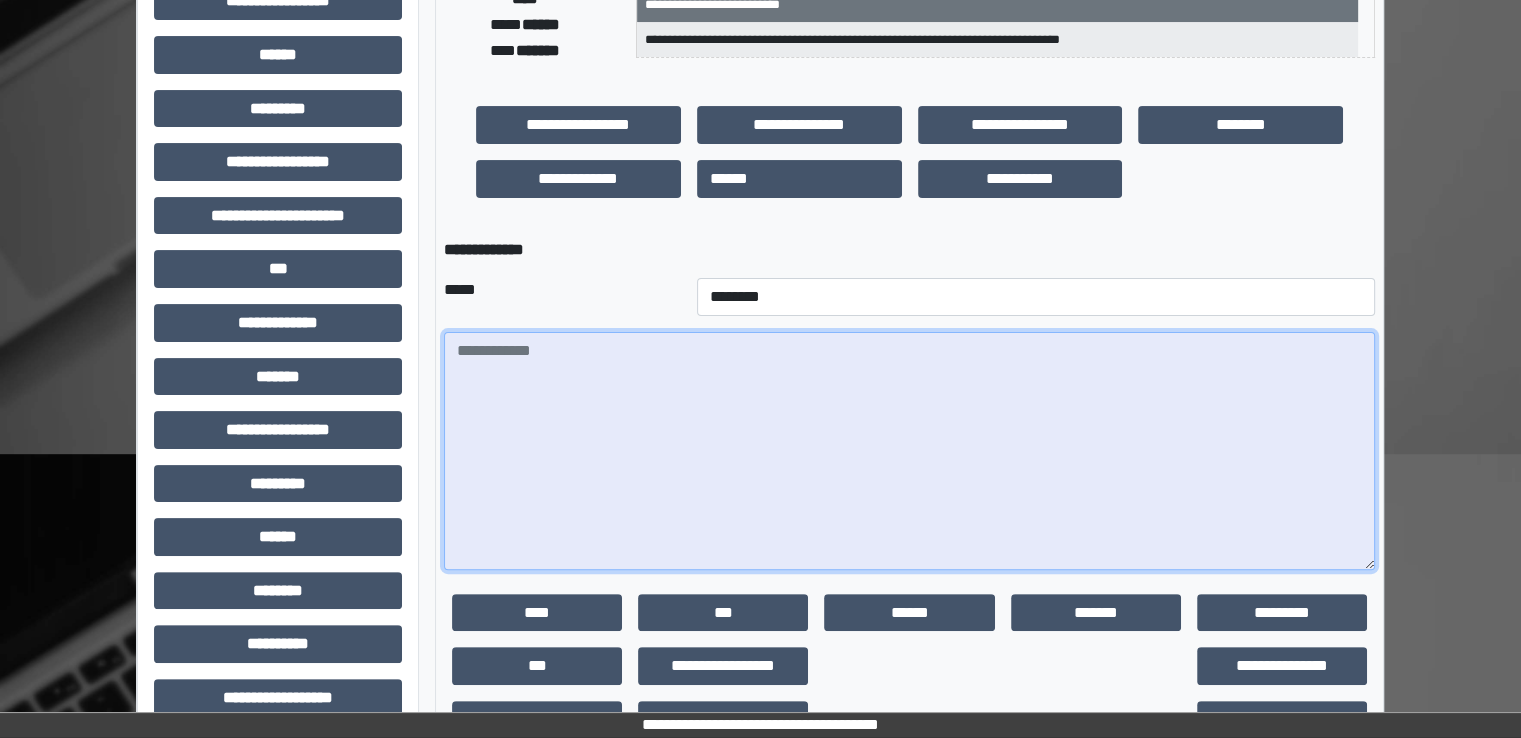paste on "**********" 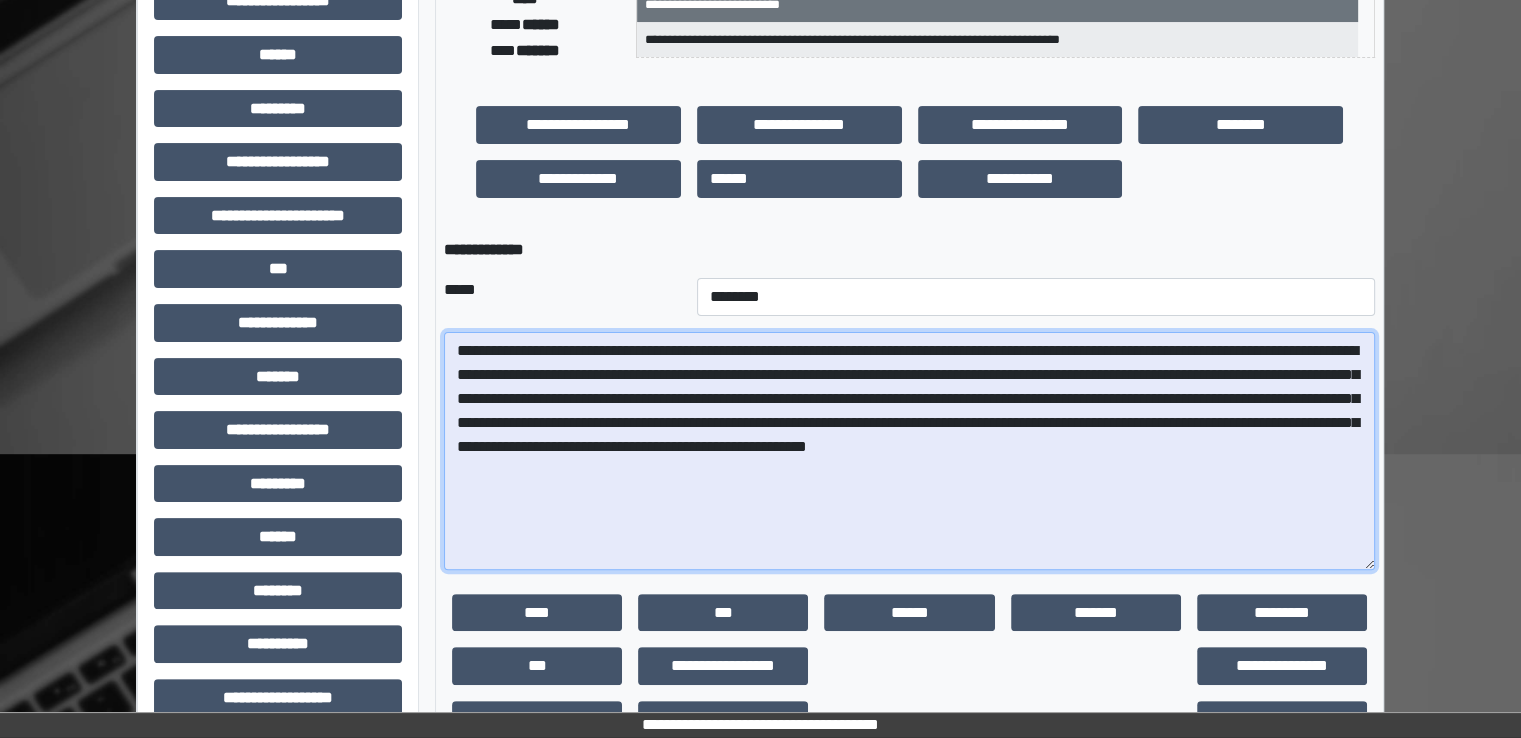 click on "**********" at bounding box center (909, 451) 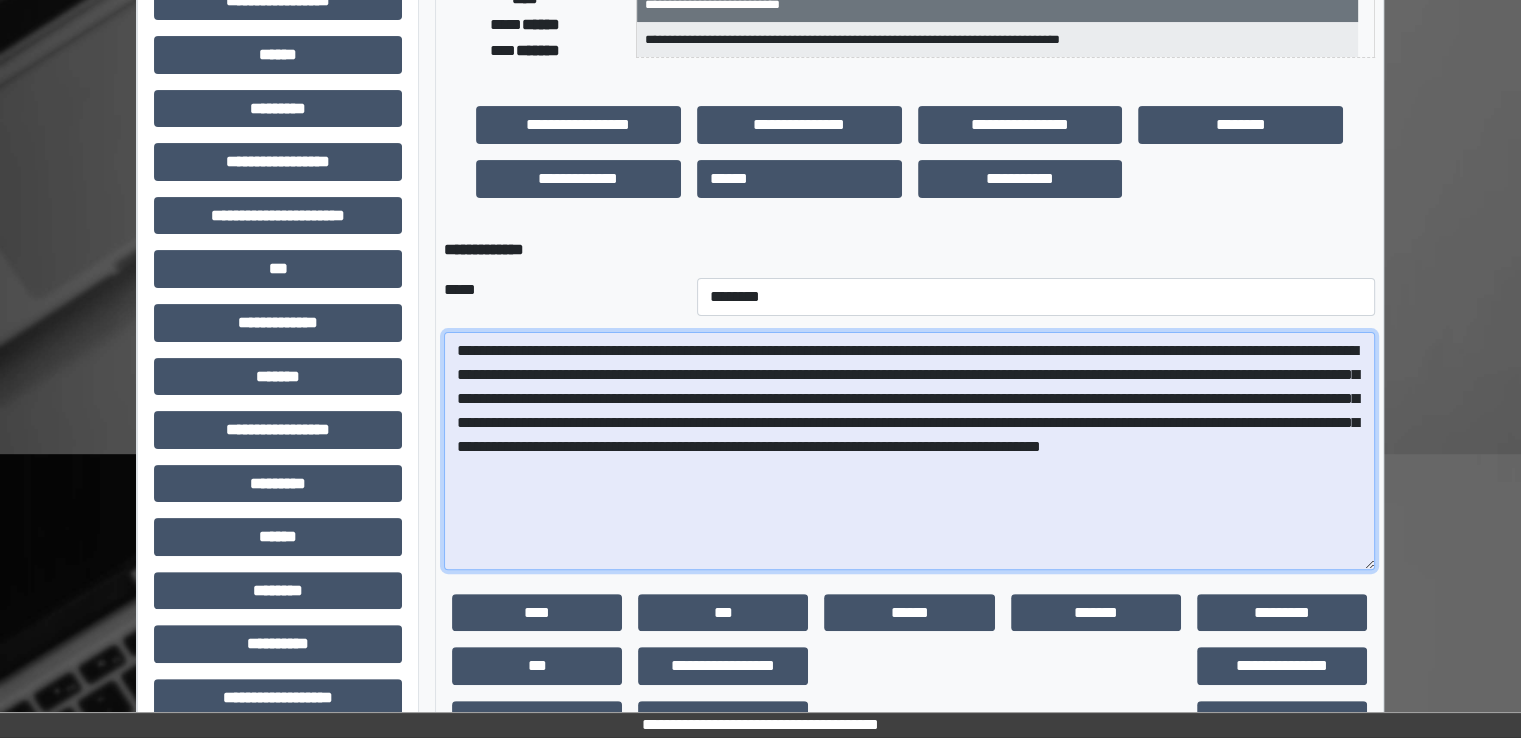 click on "**********" at bounding box center (909, 451) 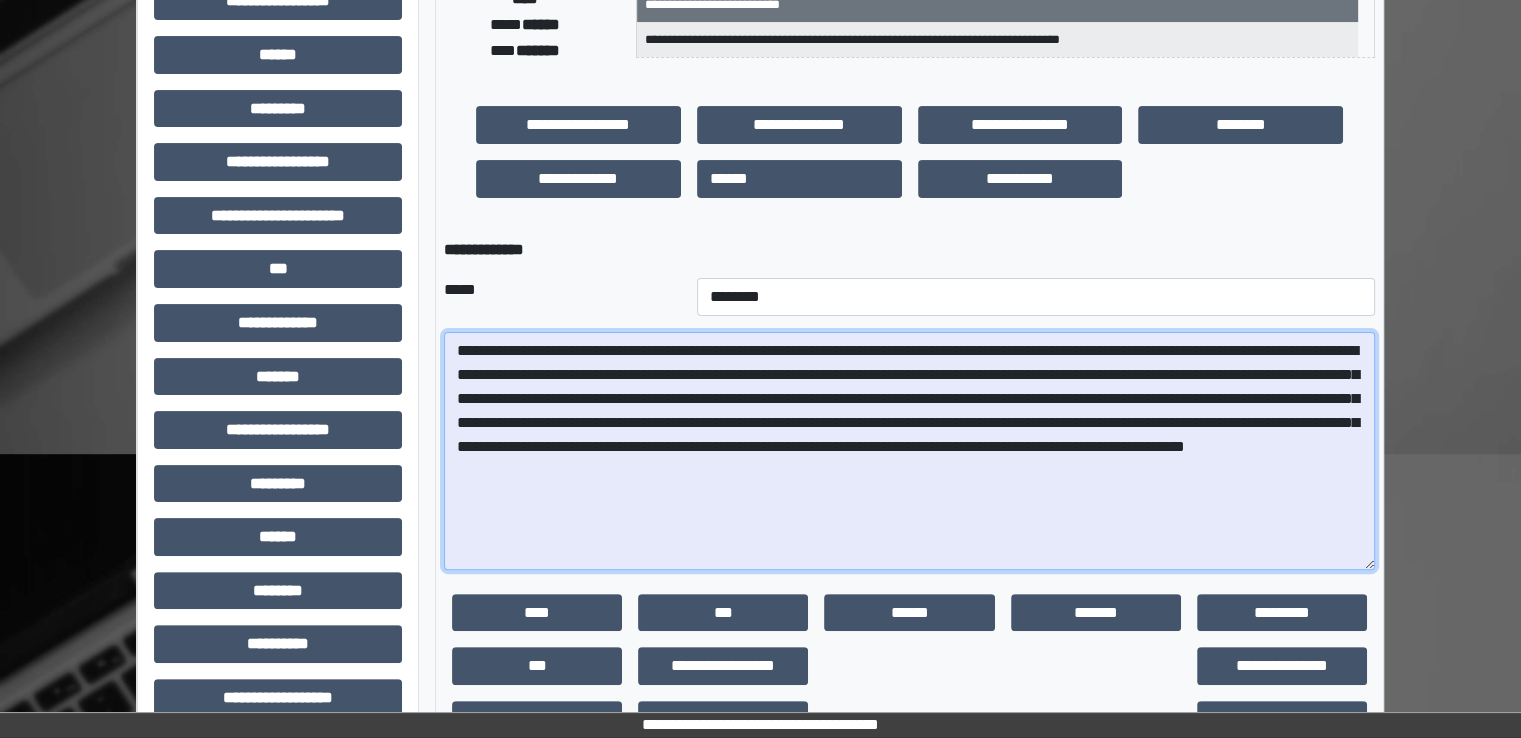 drag, startPoint x: 1100, startPoint y: 457, endPoint x: 483, endPoint y: 297, distance: 637.408 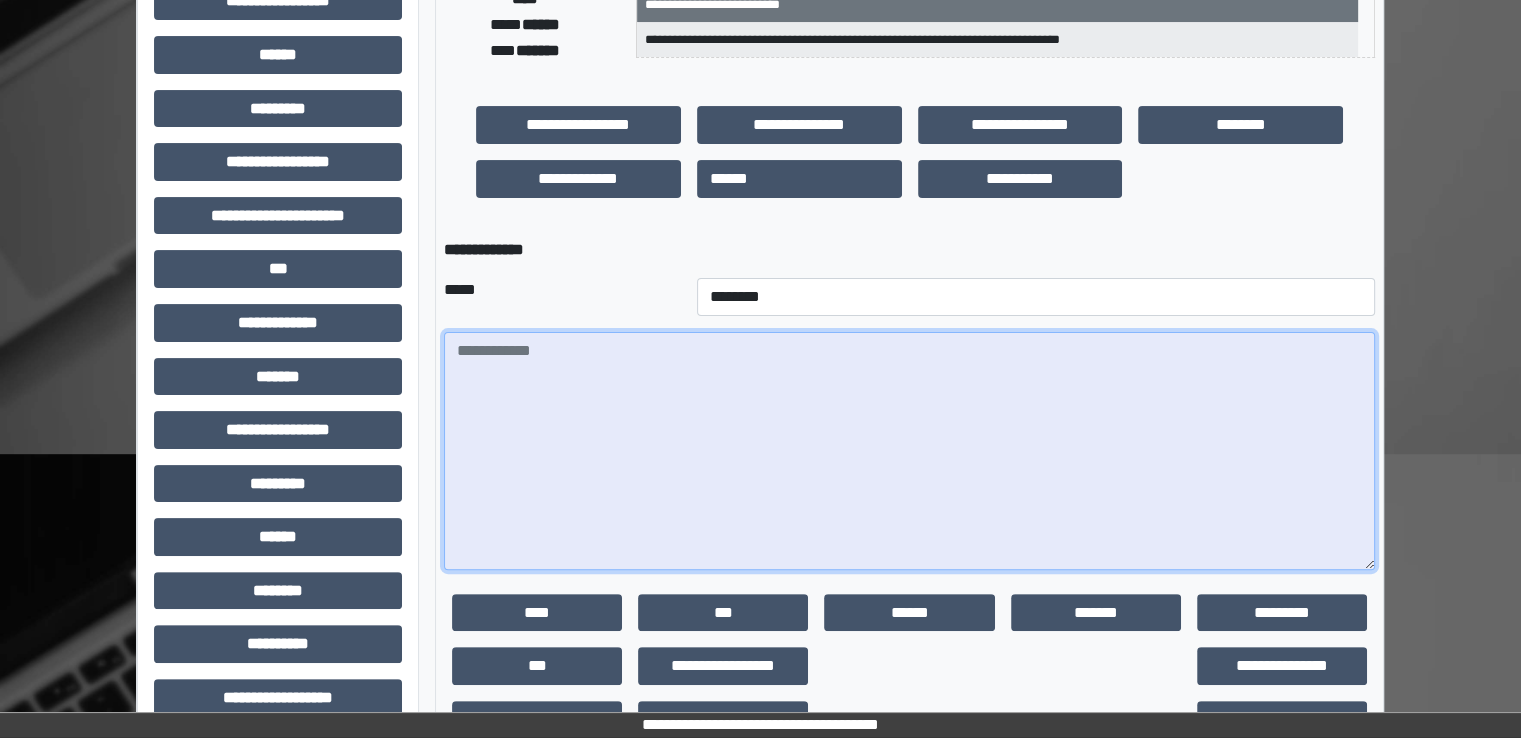 drag, startPoint x: 642, startPoint y: 345, endPoint x: 556, endPoint y: 382, distance: 93.62158 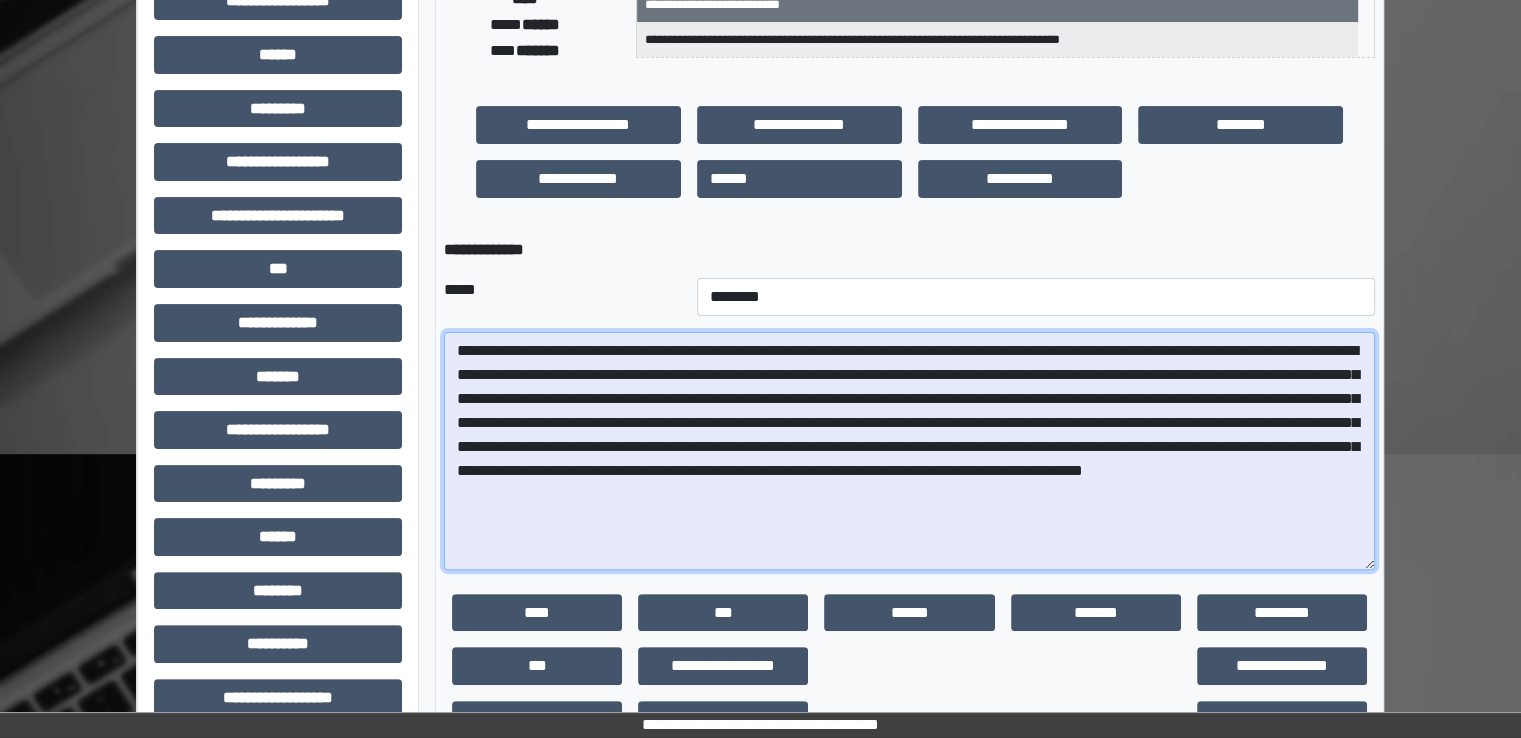 drag, startPoint x: 1027, startPoint y: 417, endPoint x: 744, endPoint y: 440, distance: 283.9331 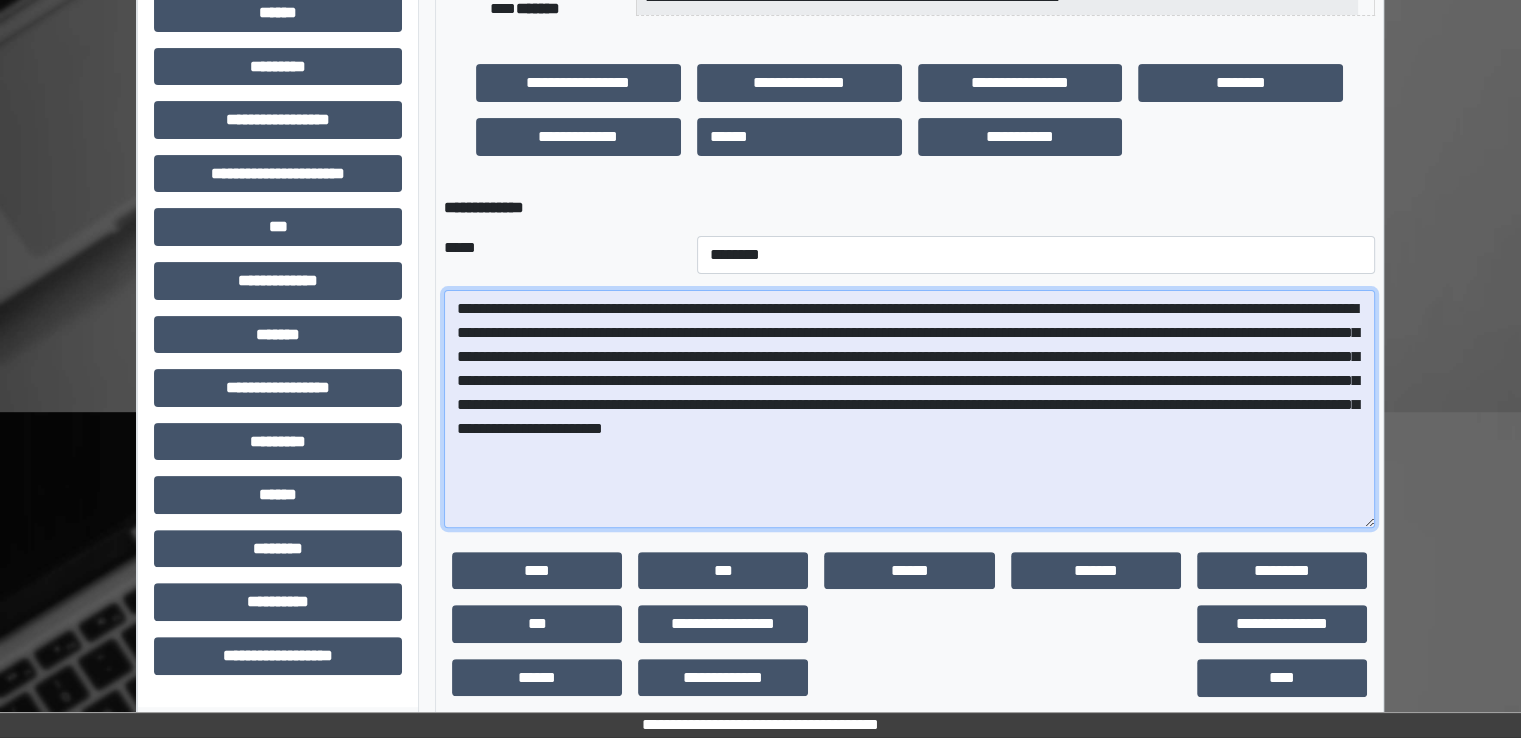 scroll, scrollTop: 465, scrollLeft: 0, axis: vertical 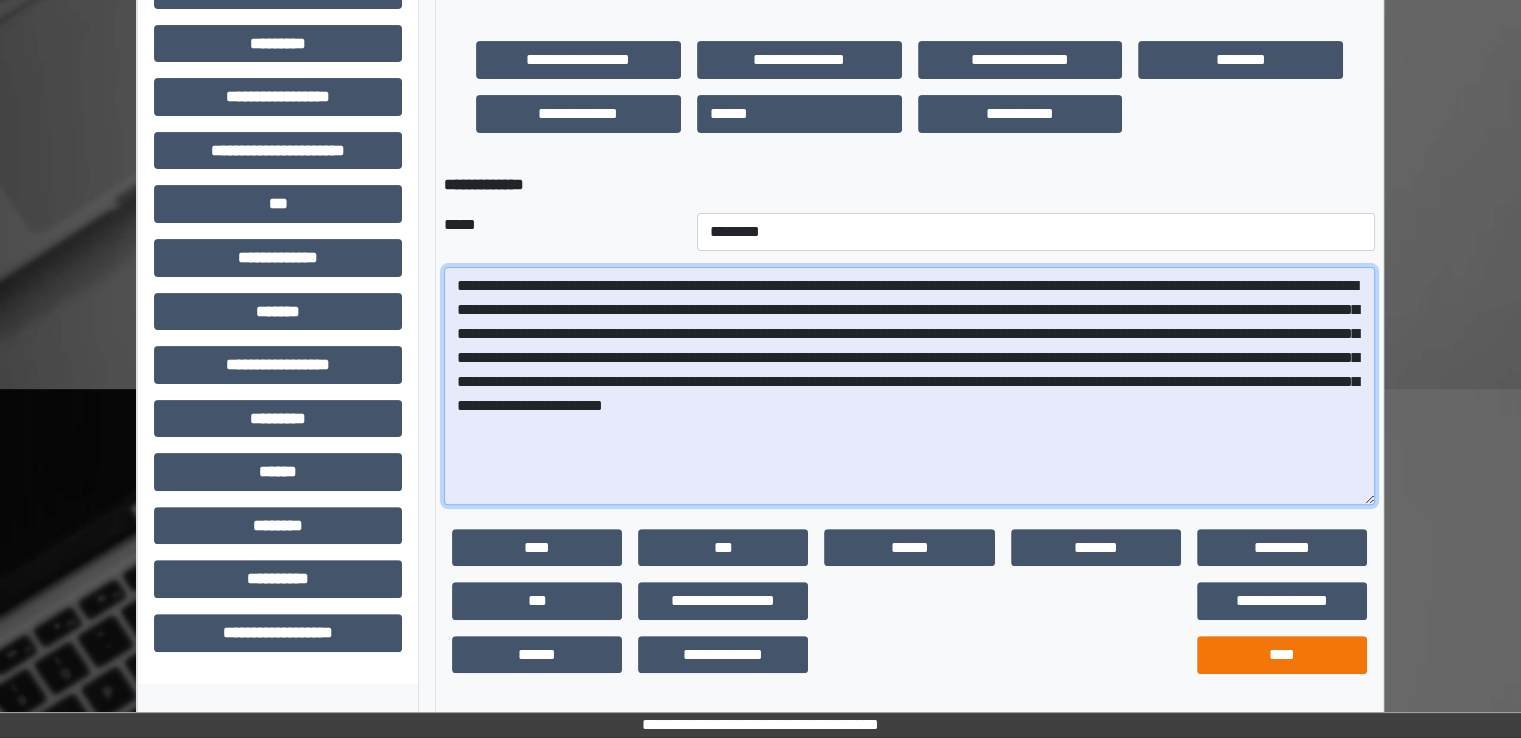 type on "**********" 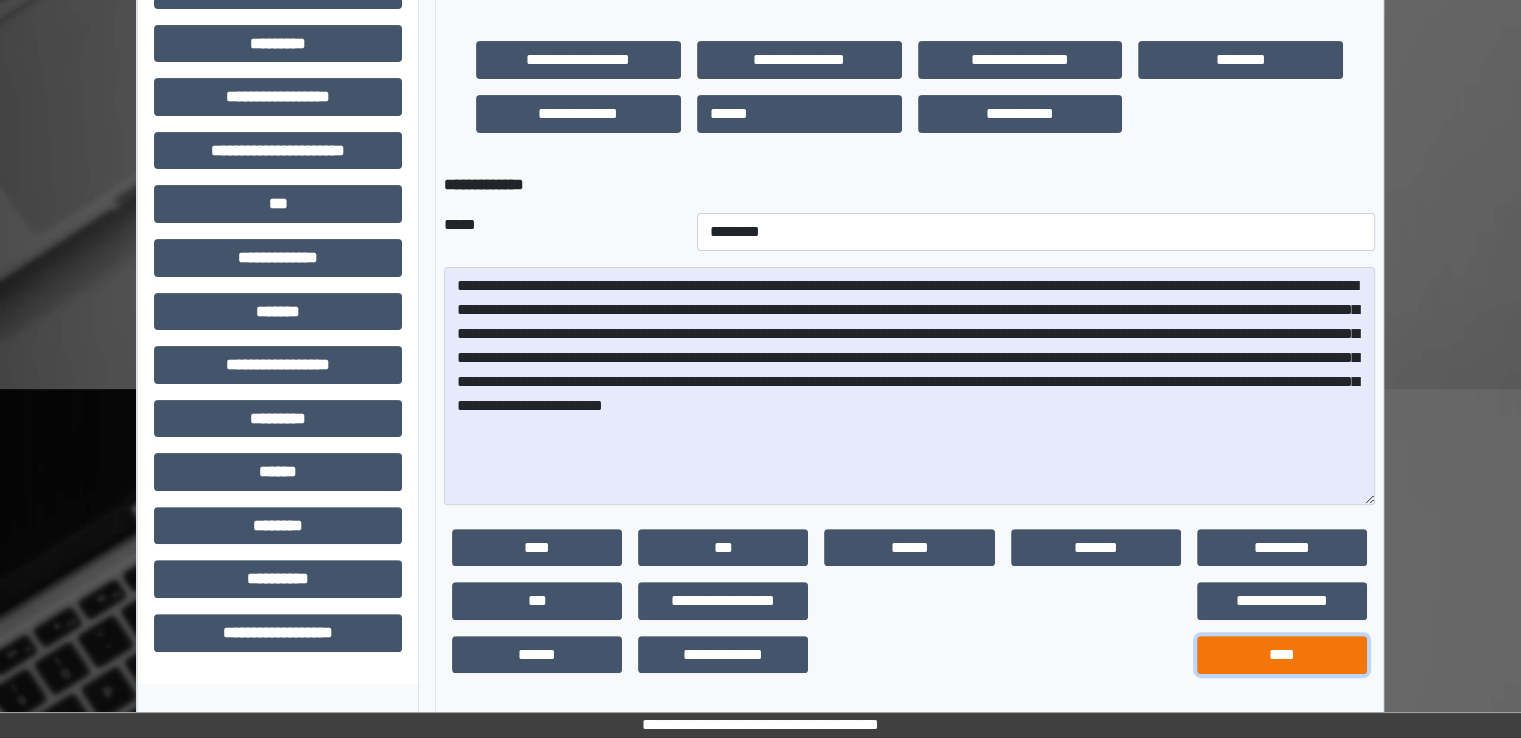 click on "****" at bounding box center [1282, 655] 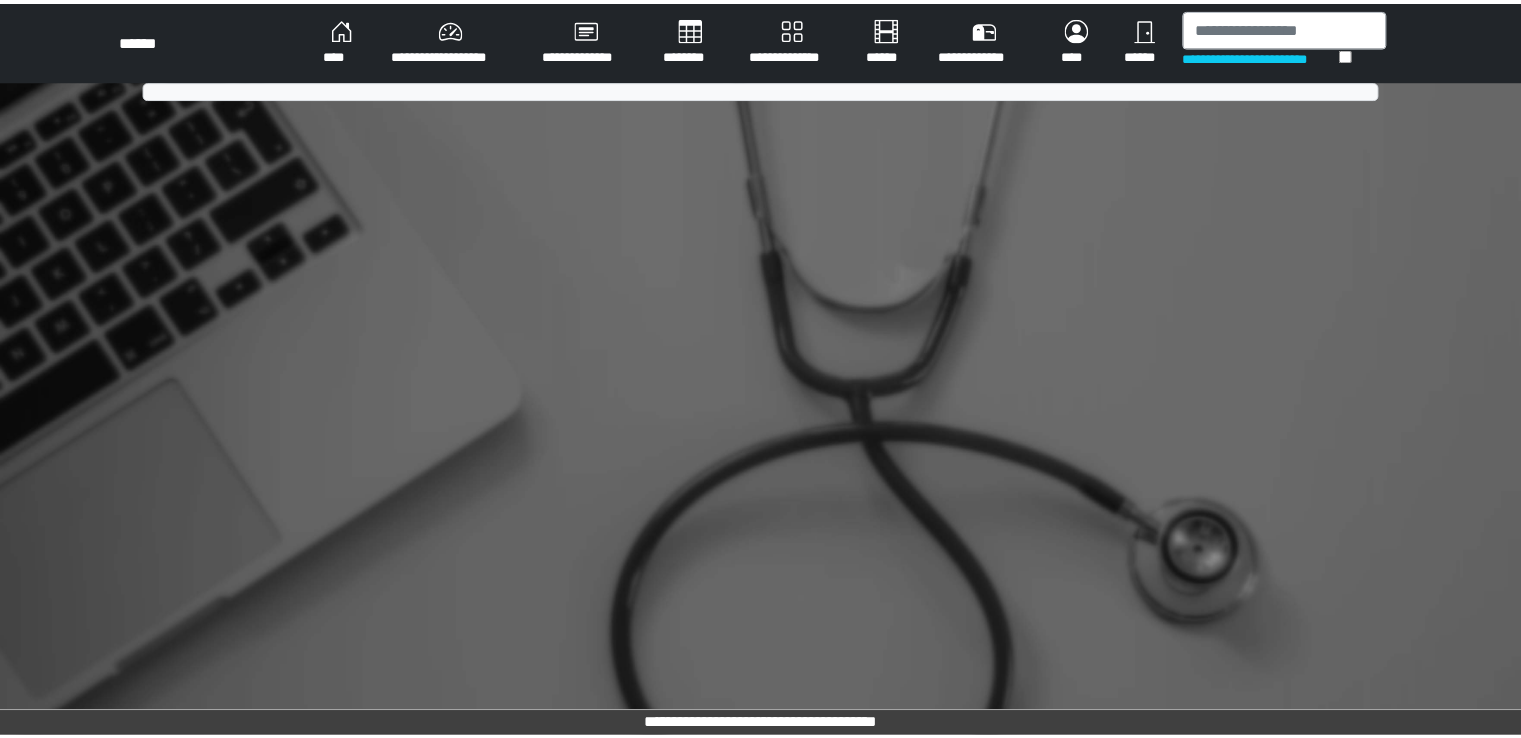 scroll, scrollTop: 0, scrollLeft: 0, axis: both 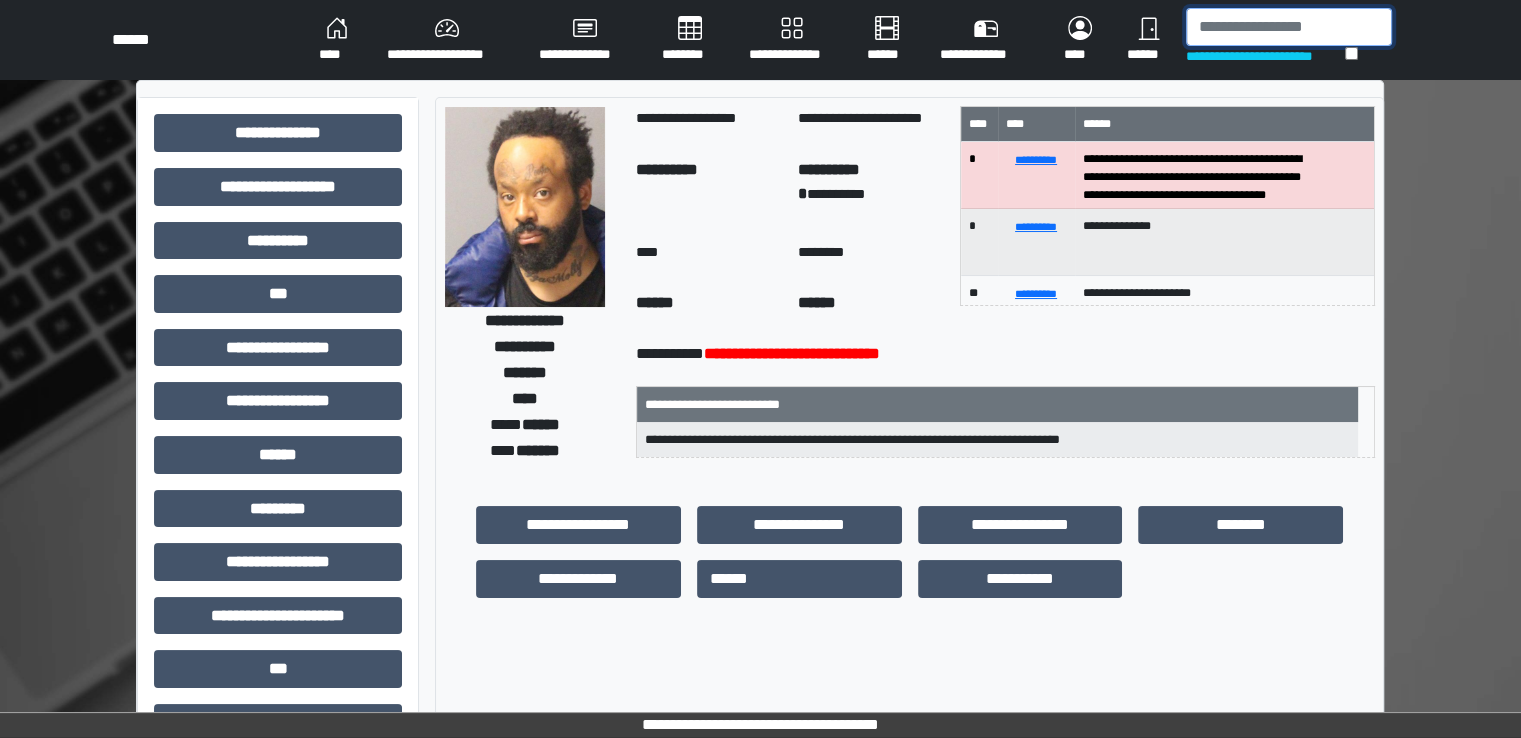 click at bounding box center [1289, 27] 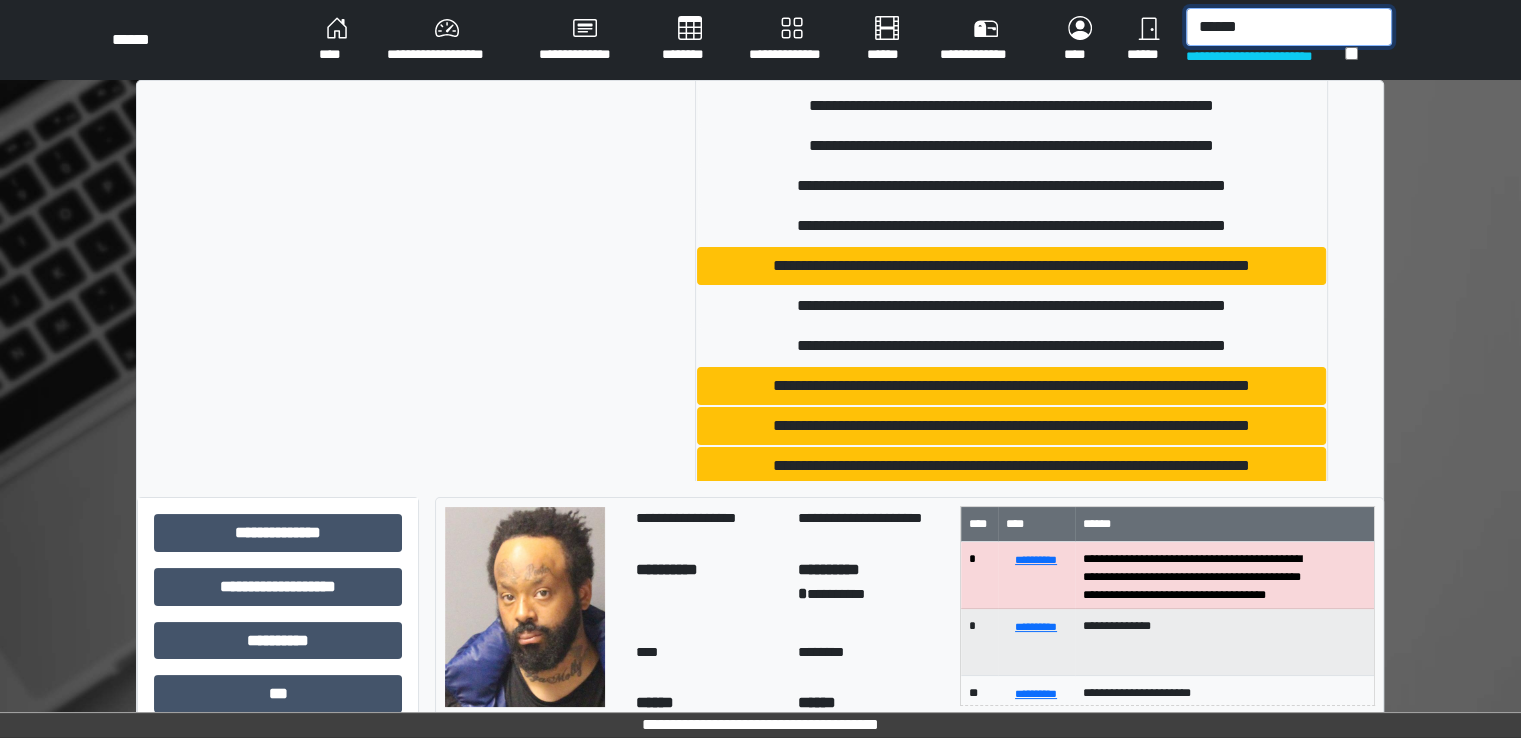 scroll, scrollTop: 1122, scrollLeft: 0, axis: vertical 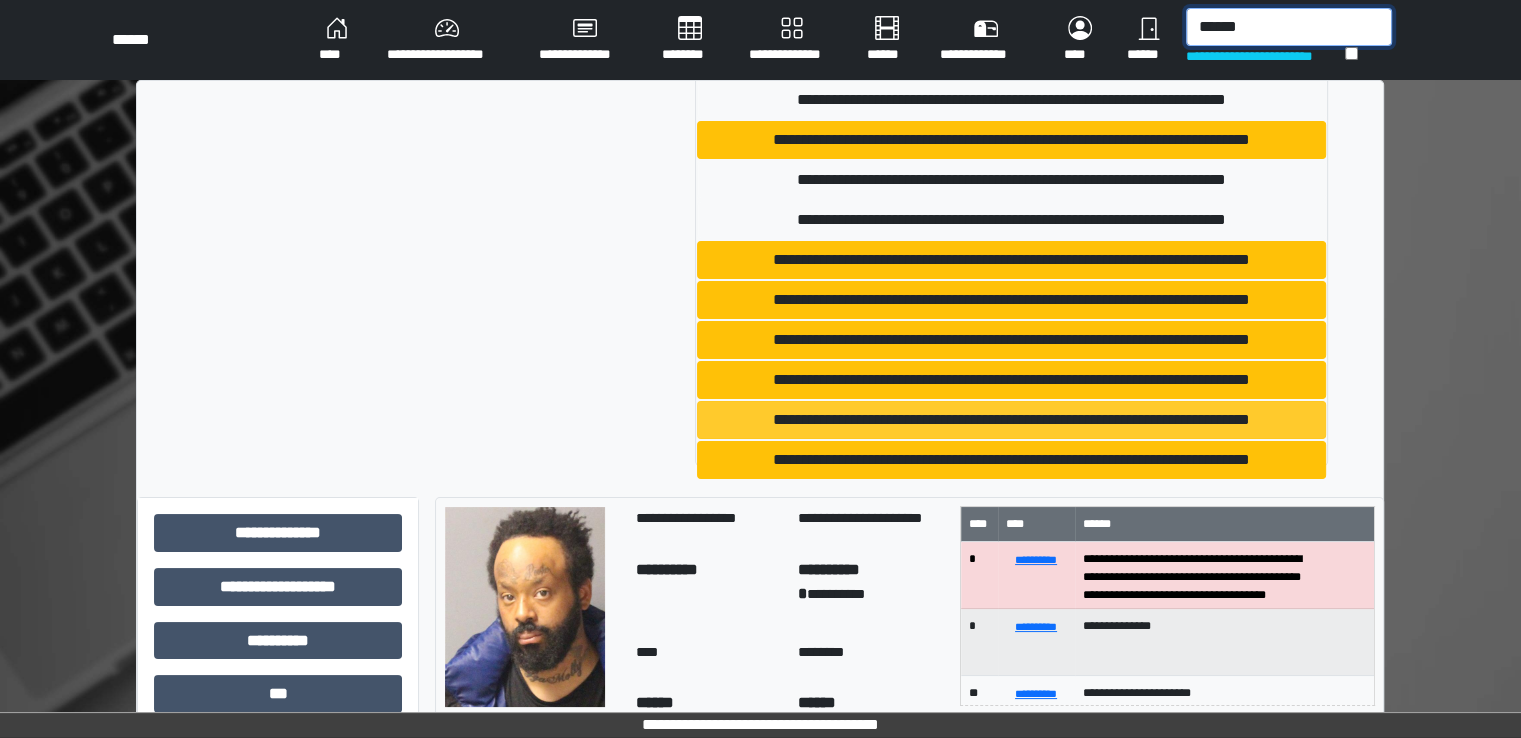 type on "******" 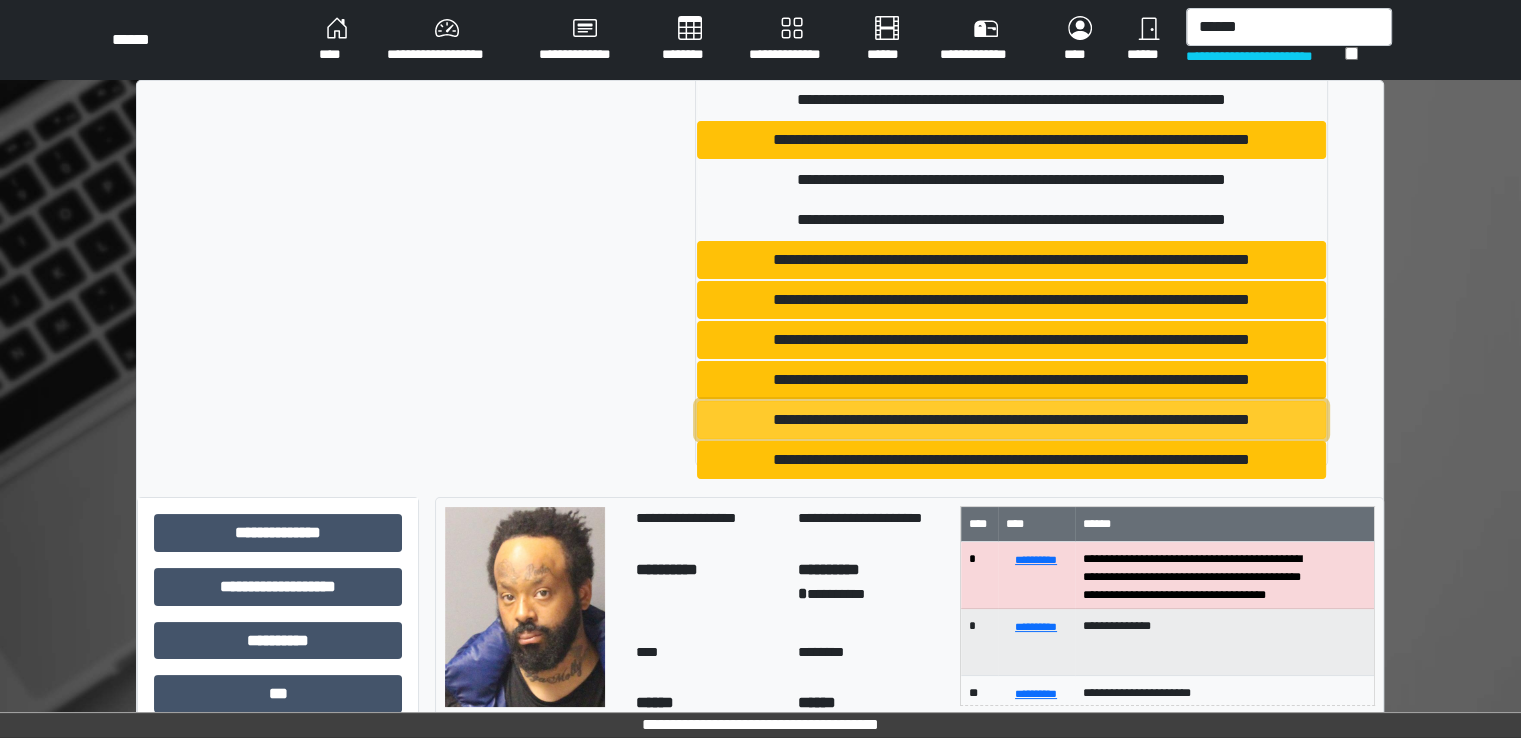 click on "**********" at bounding box center (1012, 420) 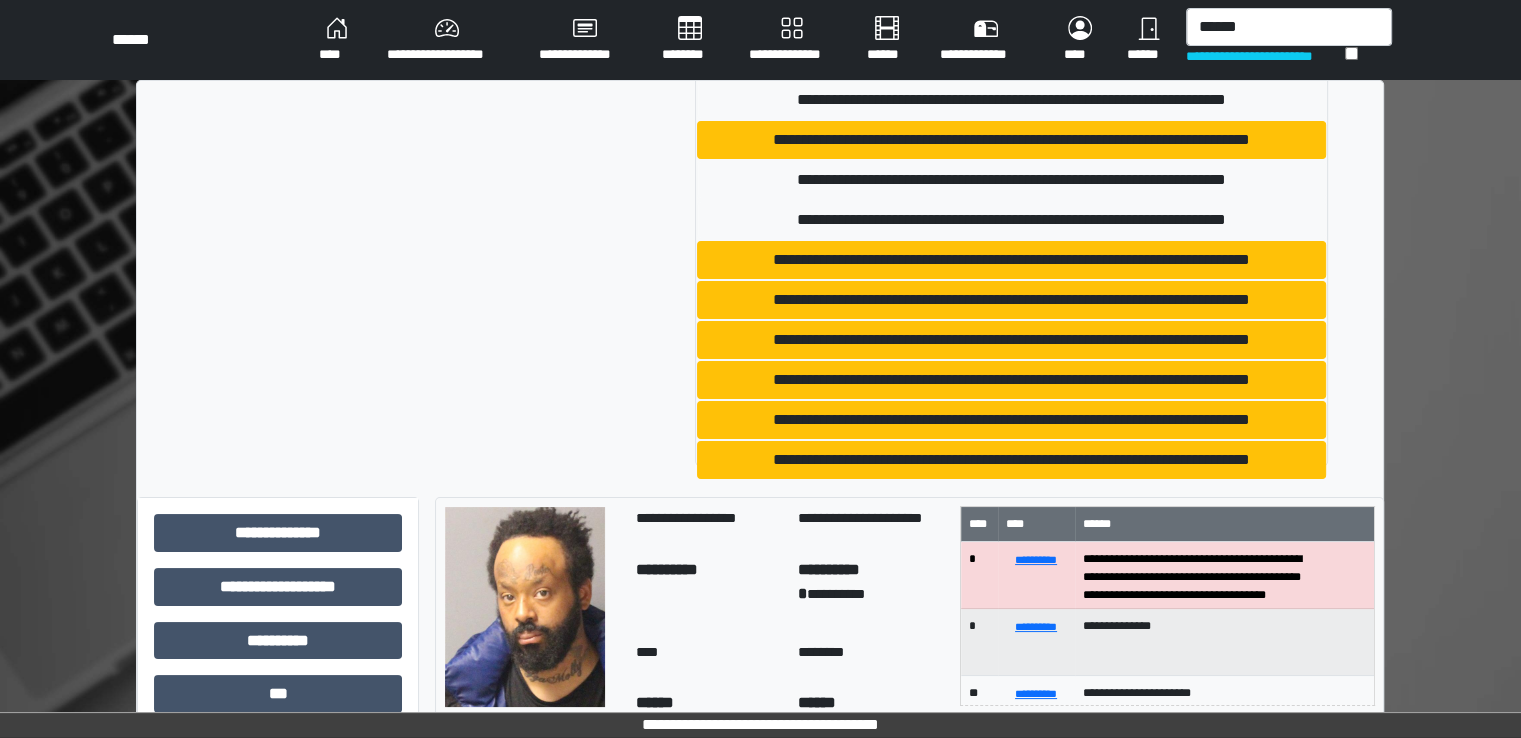 type 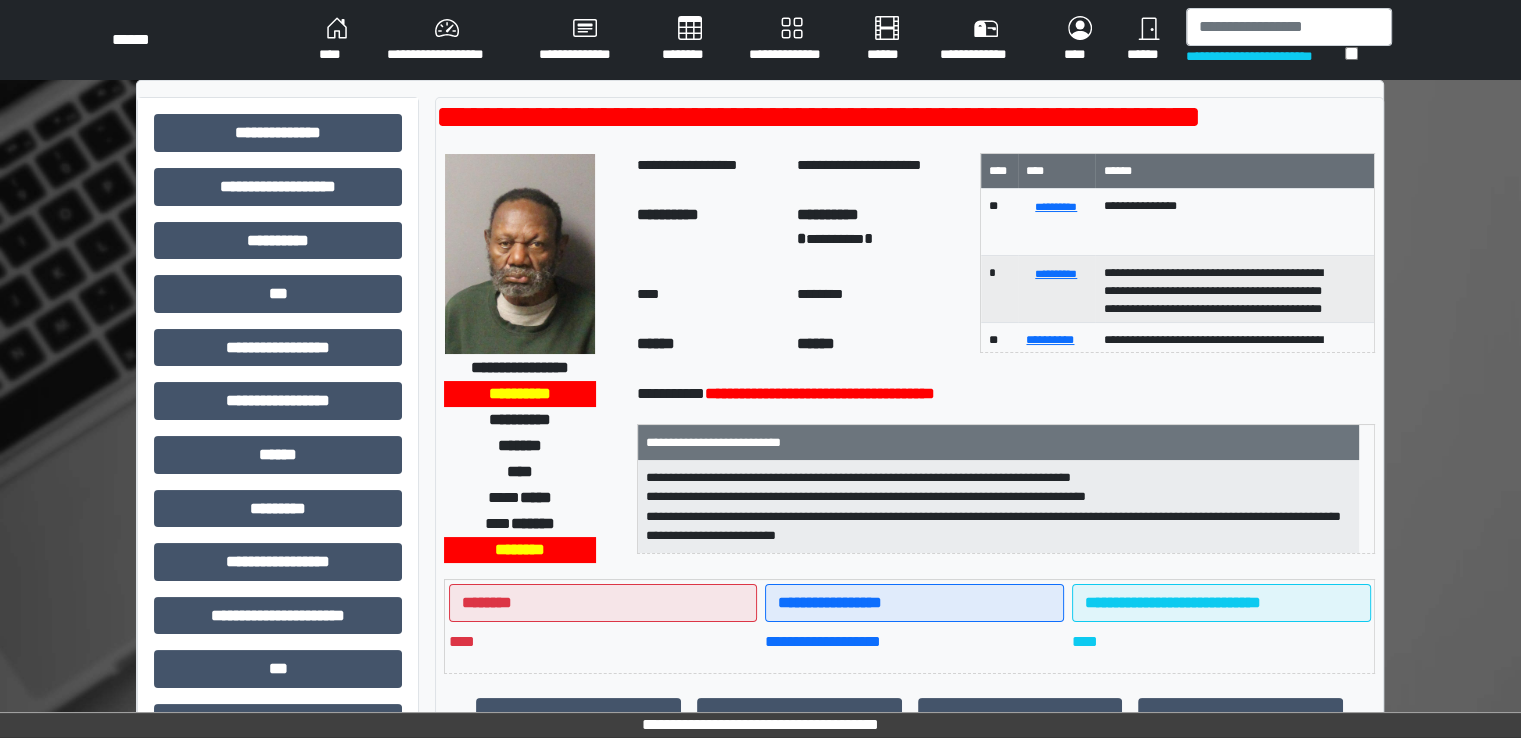 click on "********" at bounding box center [689, 40] 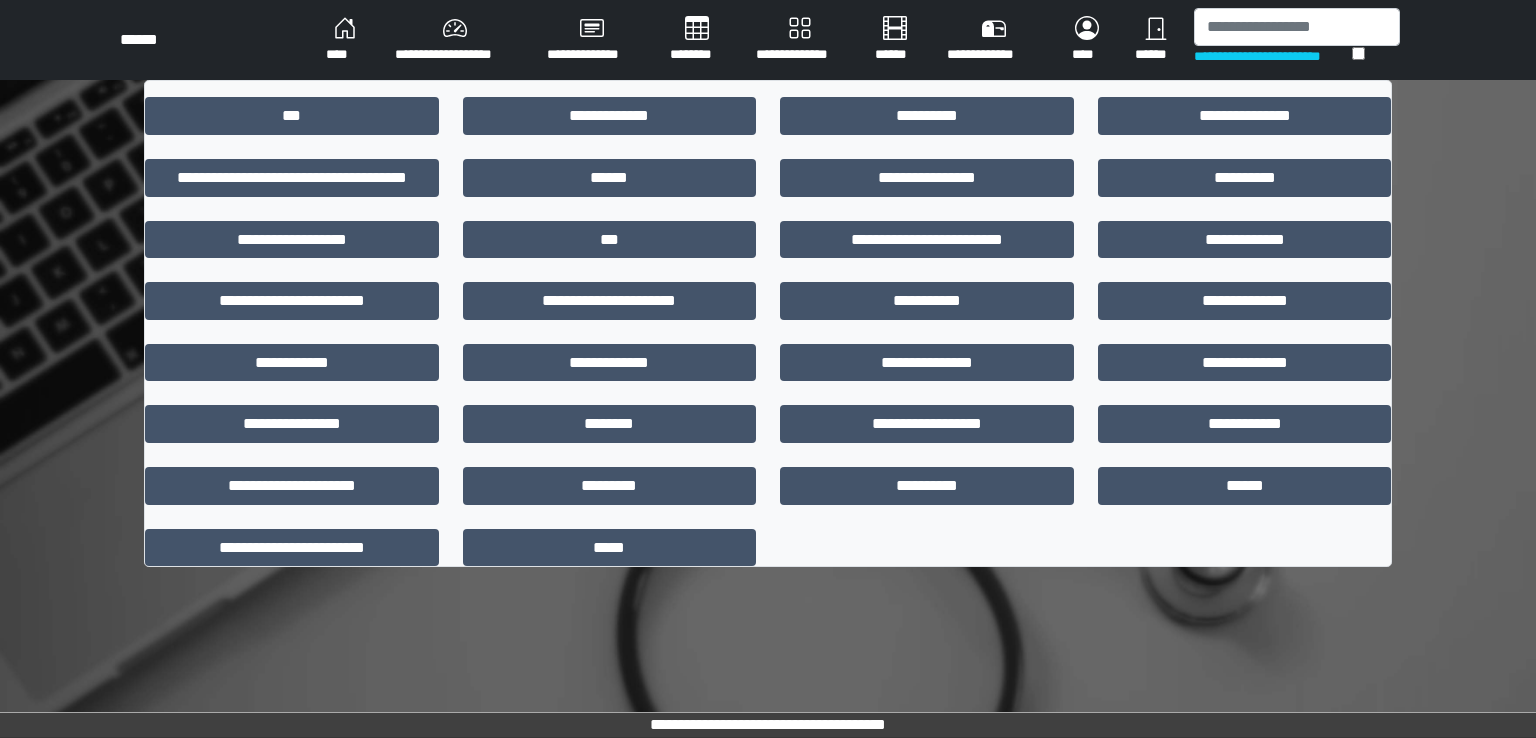 drag, startPoint x: 984, startPoint y: 280, endPoint x: 988, endPoint y: 291, distance: 11.7046995 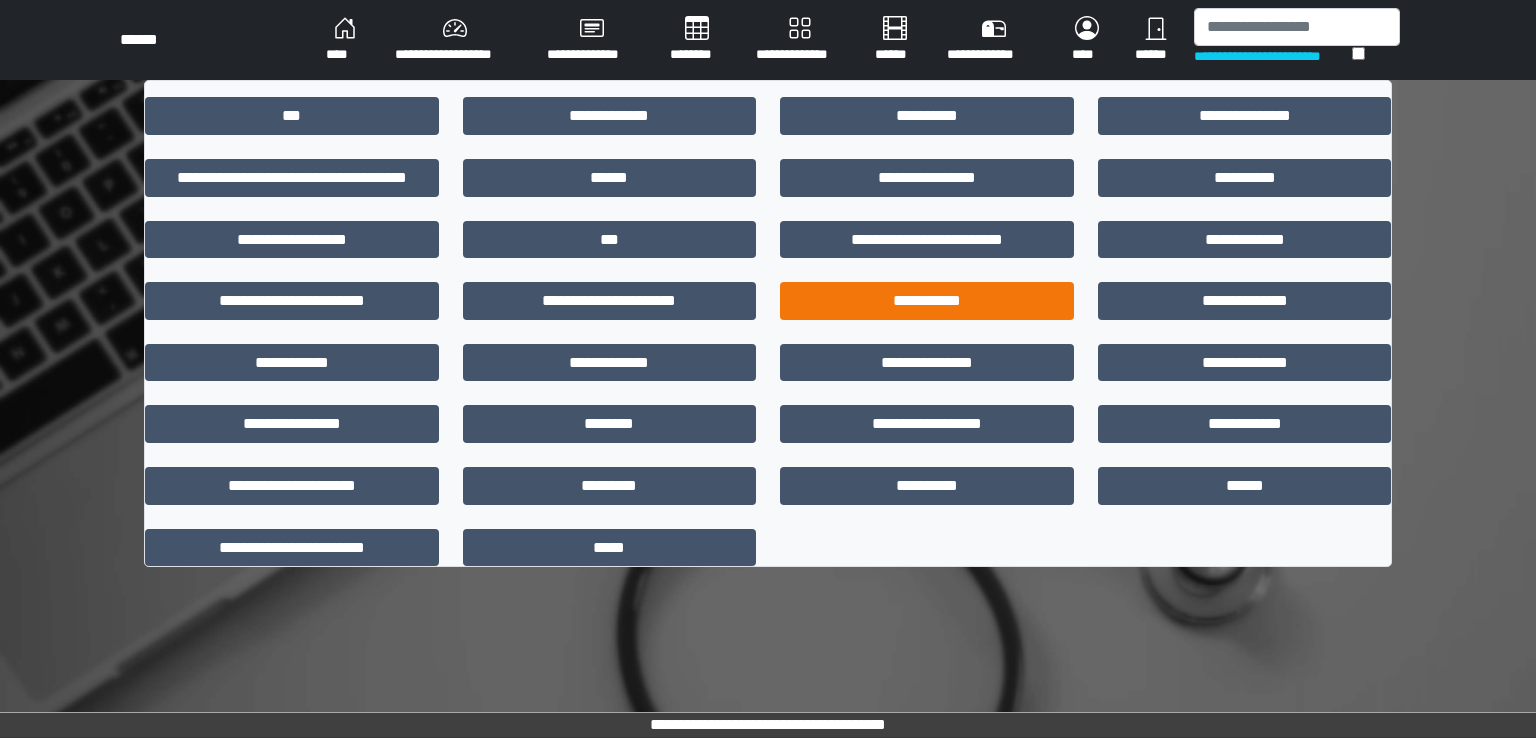 click at bounding box center [768, 270] 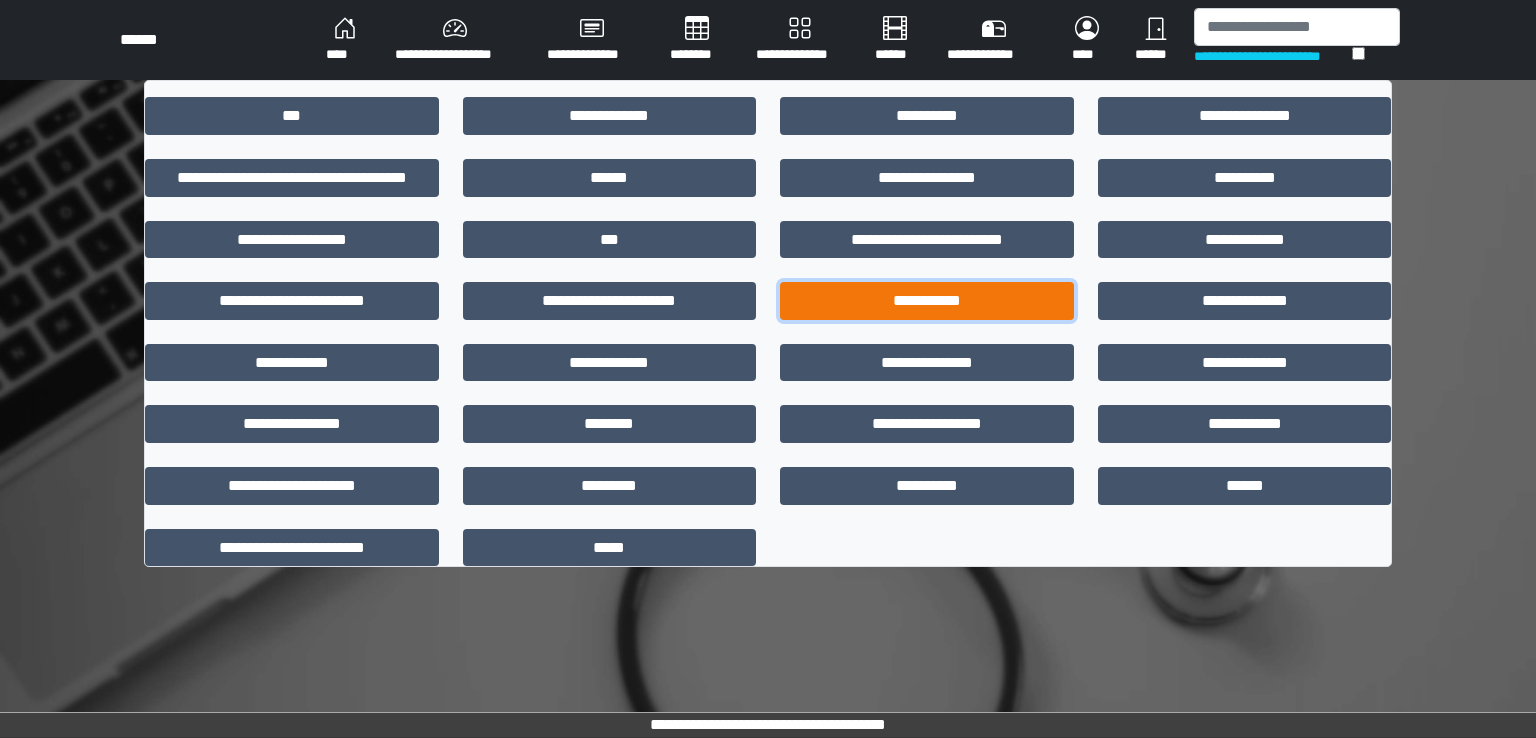 click on "**********" at bounding box center (927, 301) 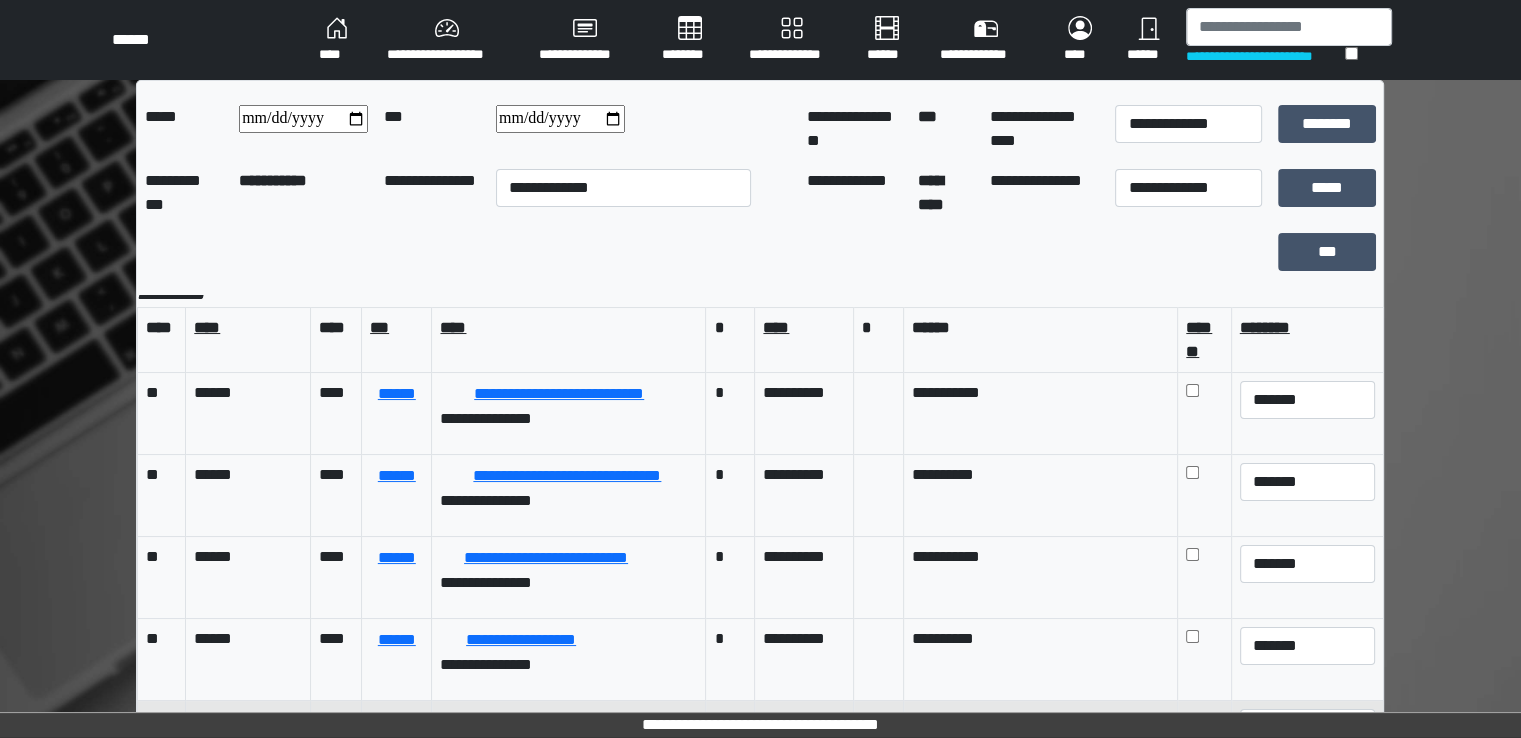 scroll, scrollTop: 0, scrollLeft: 0, axis: both 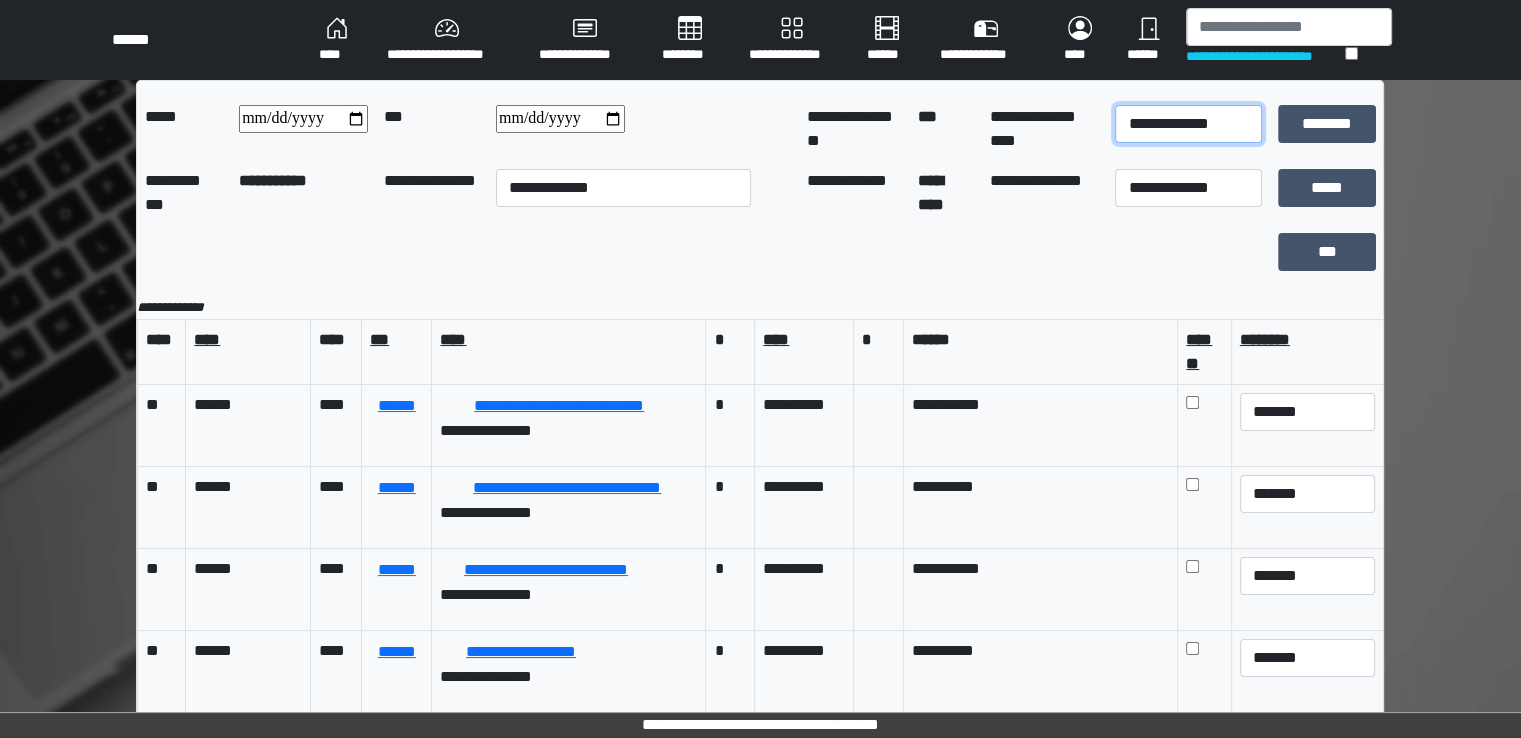 click on "**********" at bounding box center [1188, 124] 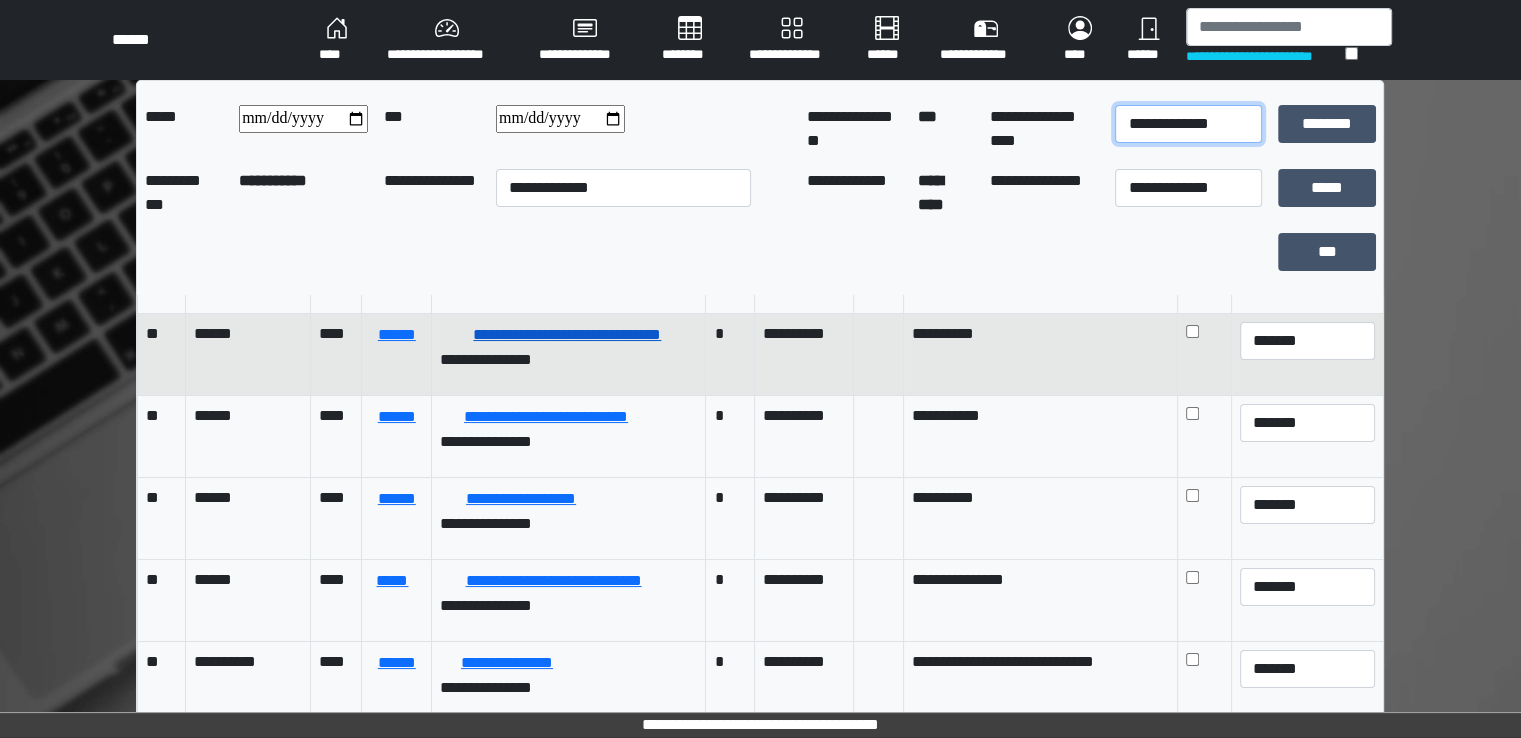 scroll, scrollTop: 300, scrollLeft: 0, axis: vertical 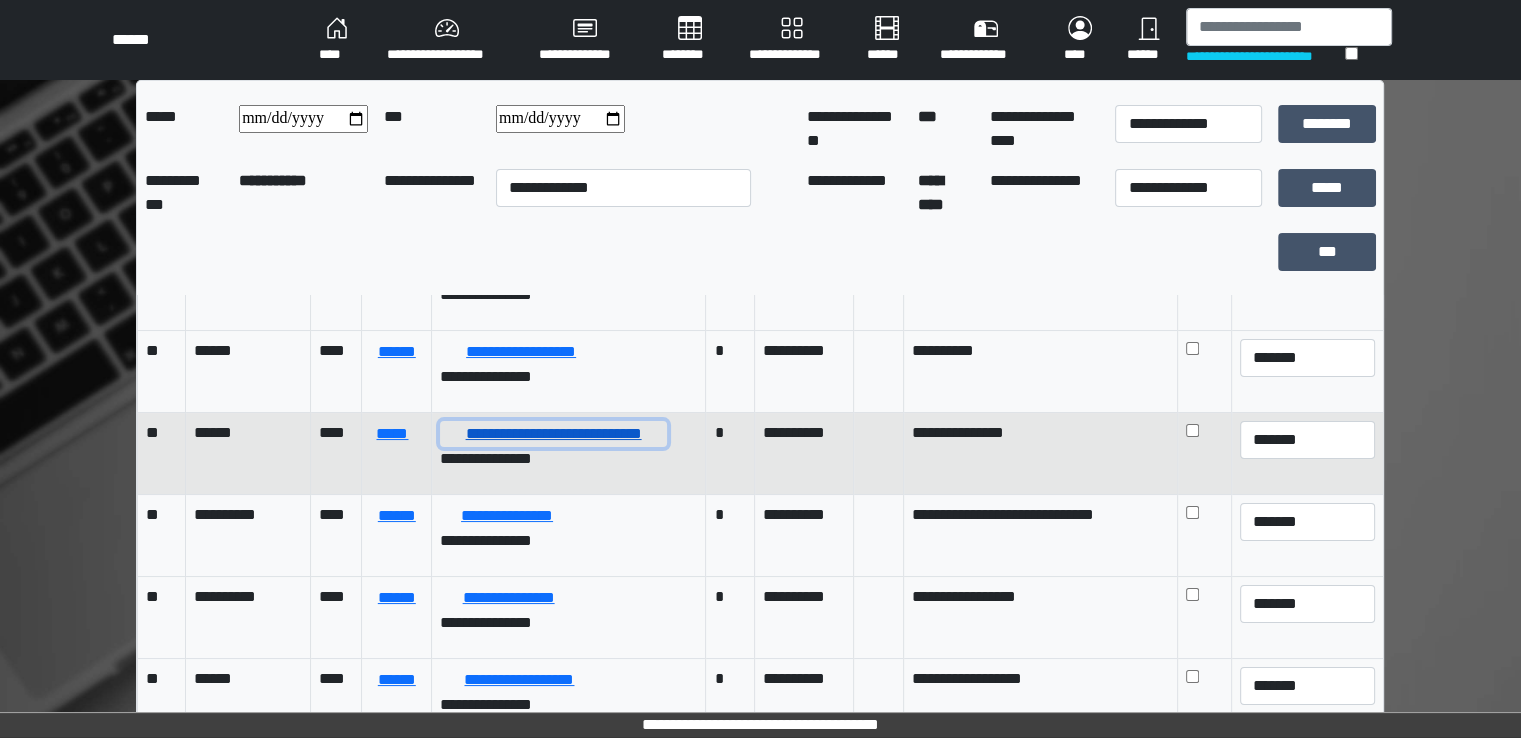 click on "**********" at bounding box center [553, 434] 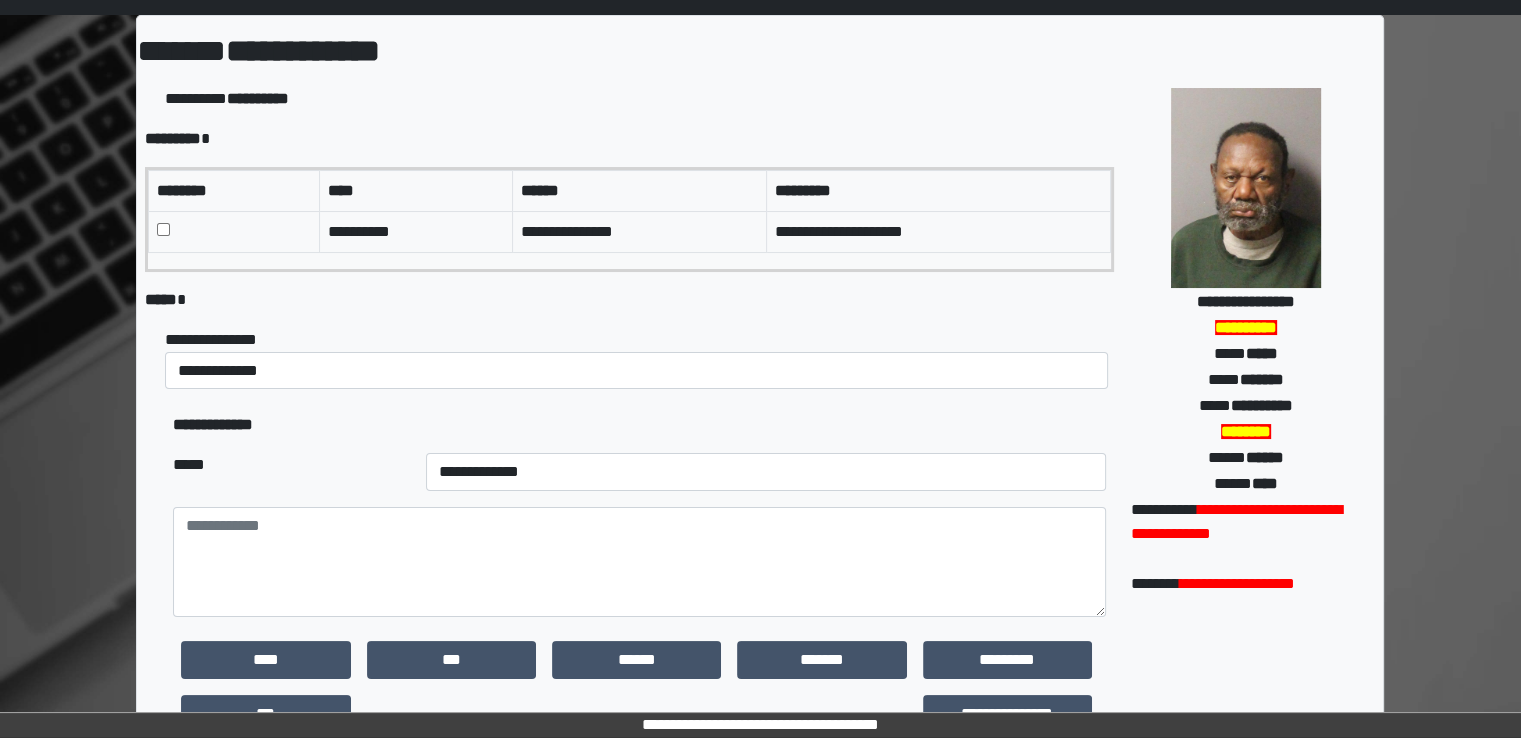 scroll, scrollTop: 100, scrollLeft: 0, axis: vertical 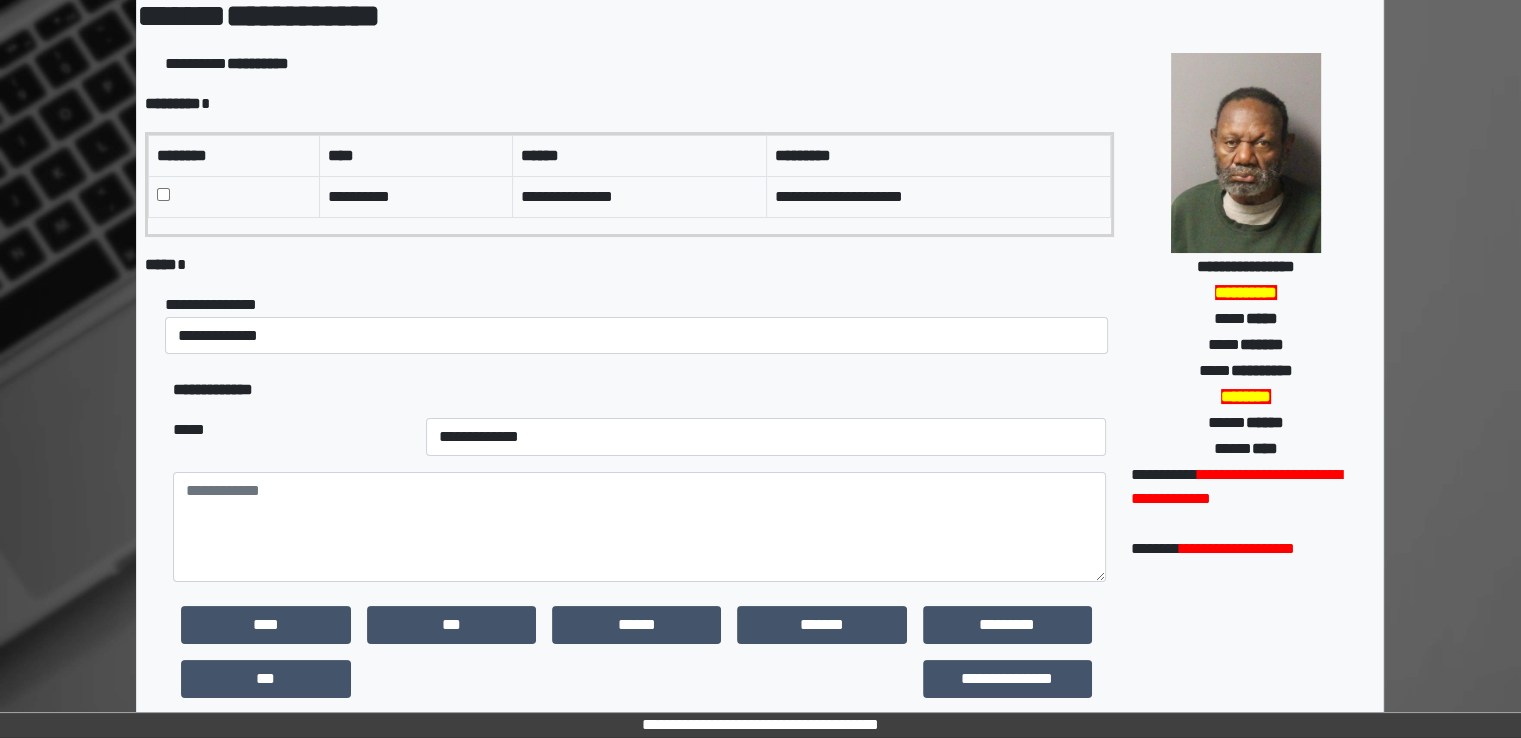 click at bounding box center [234, 196] 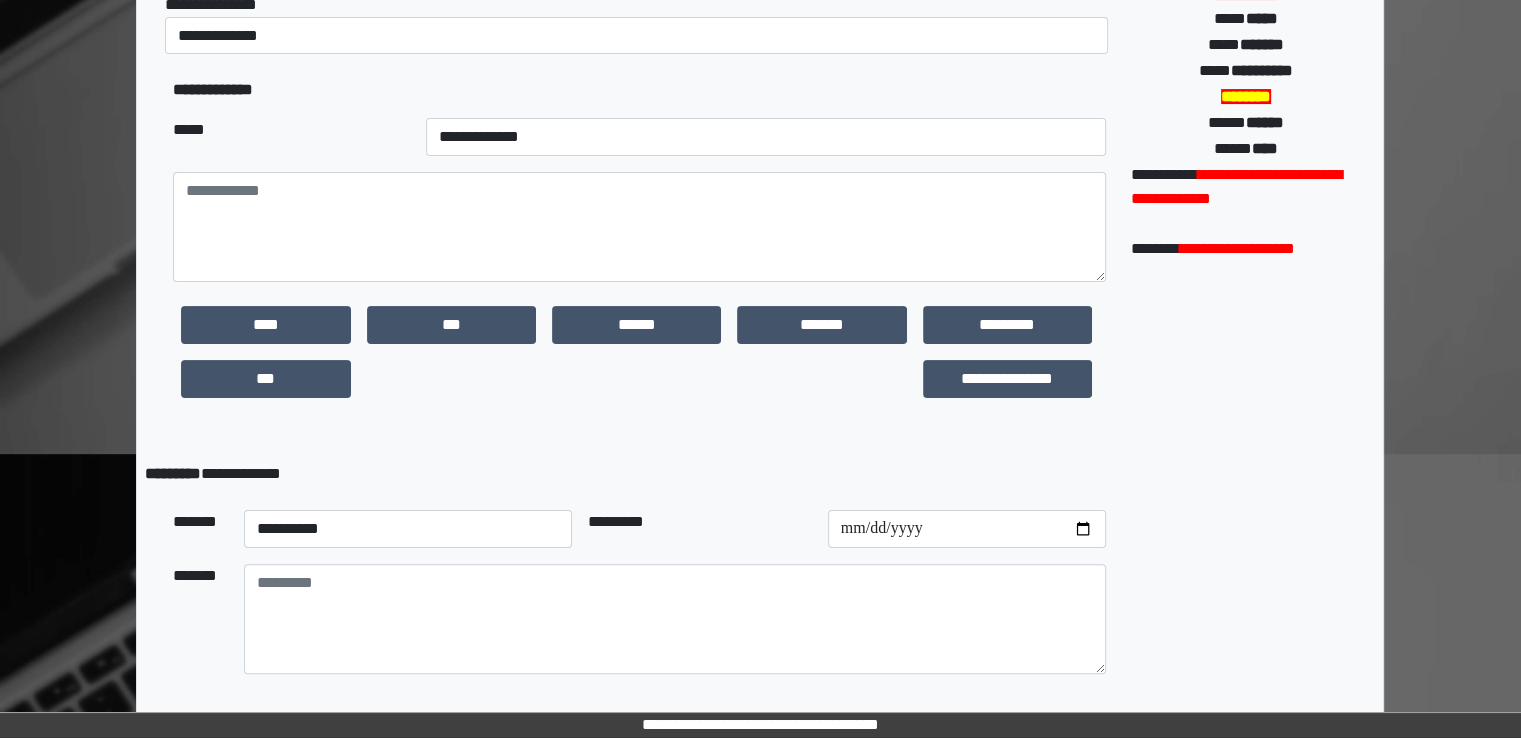scroll, scrollTop: 467, scrollLeft: 0, axis: vertical 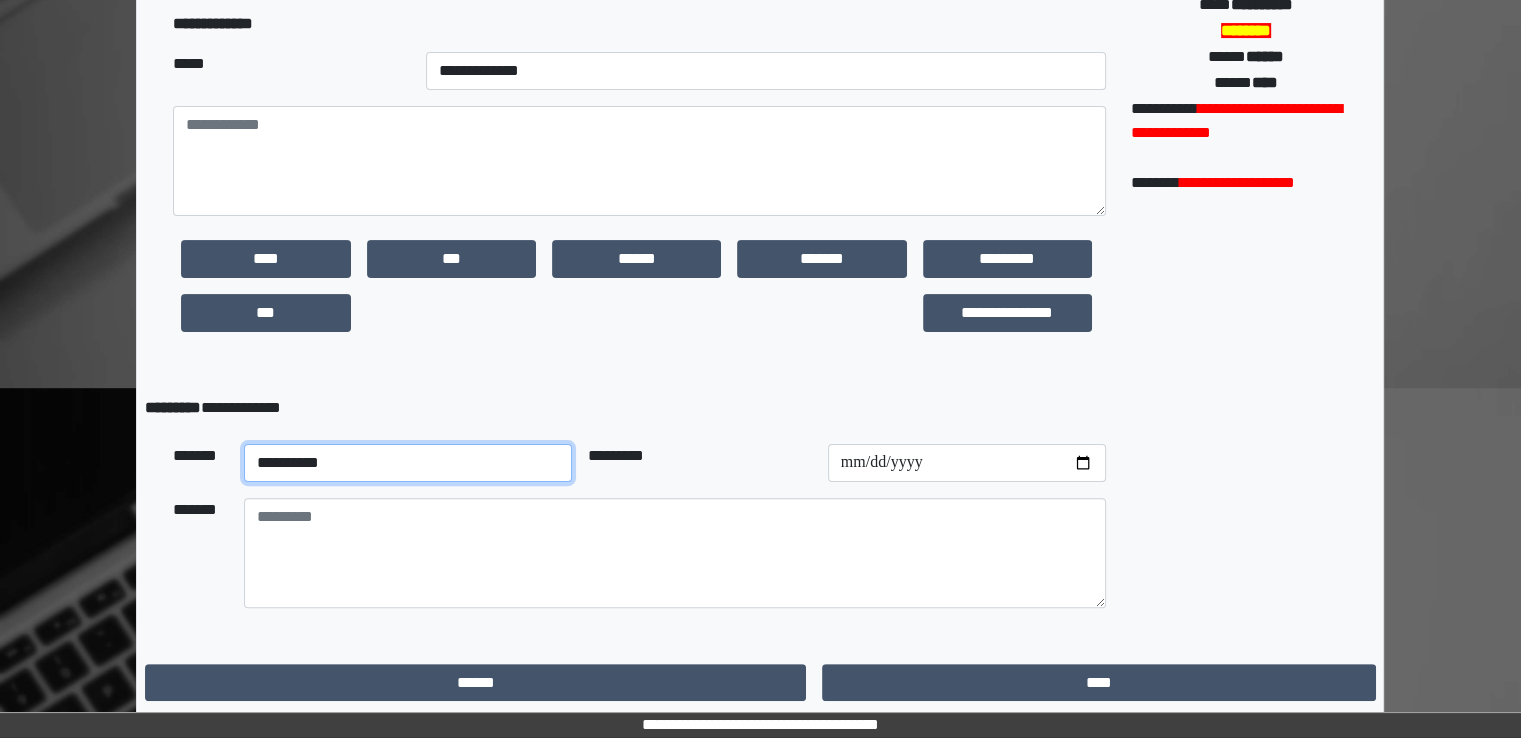 click on "**********" at bounding box center [408, 463] 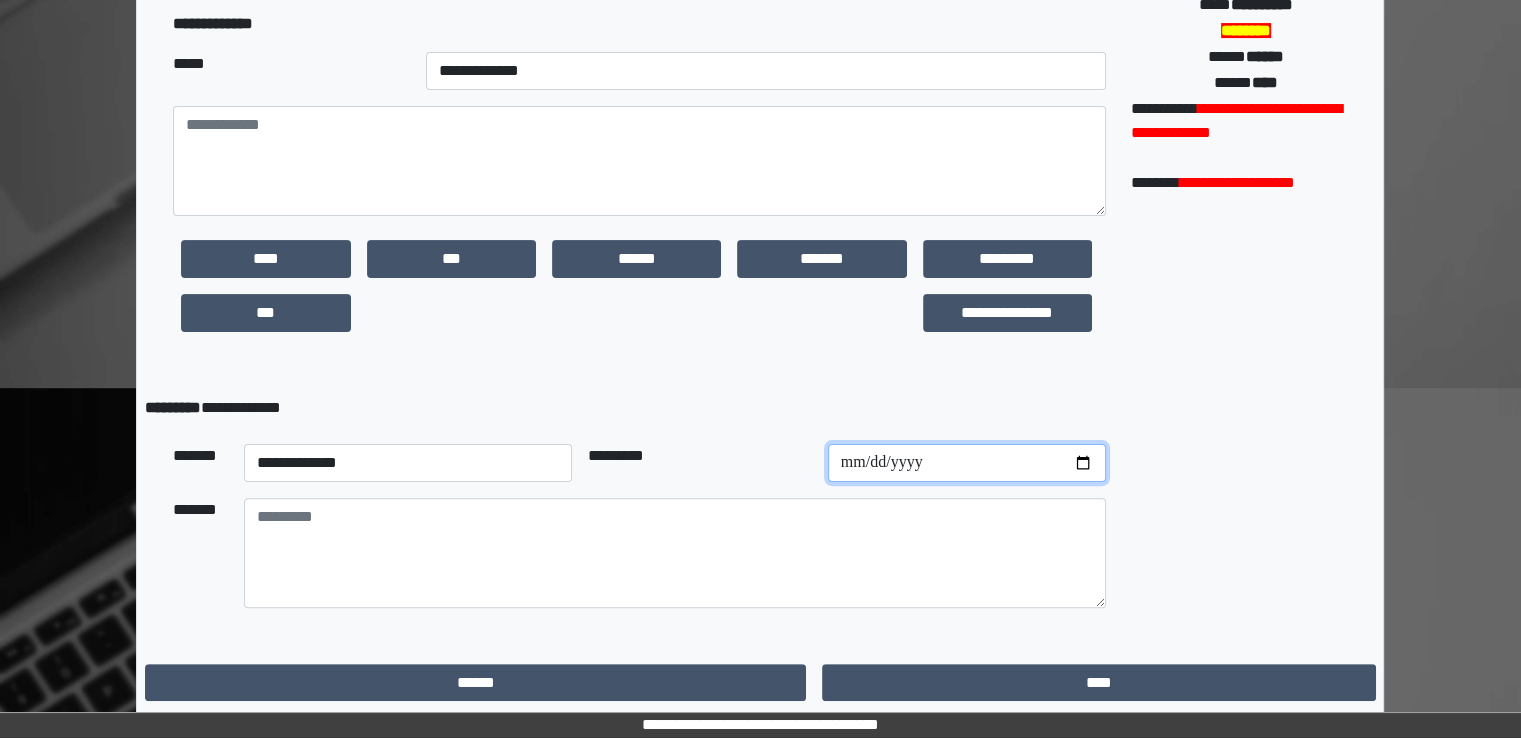 click at bounding box center [967, 463] 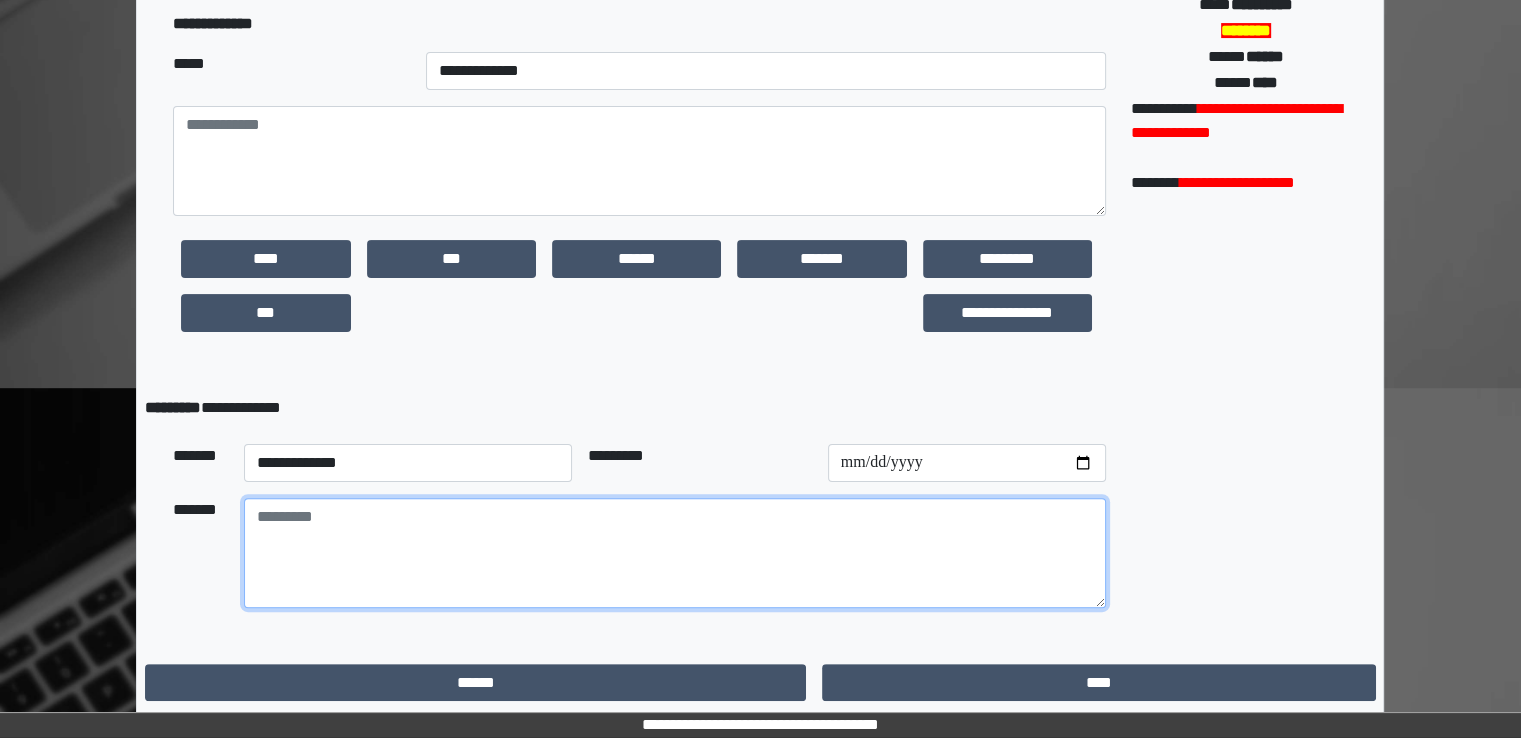 click at bounding box center [675, 553] 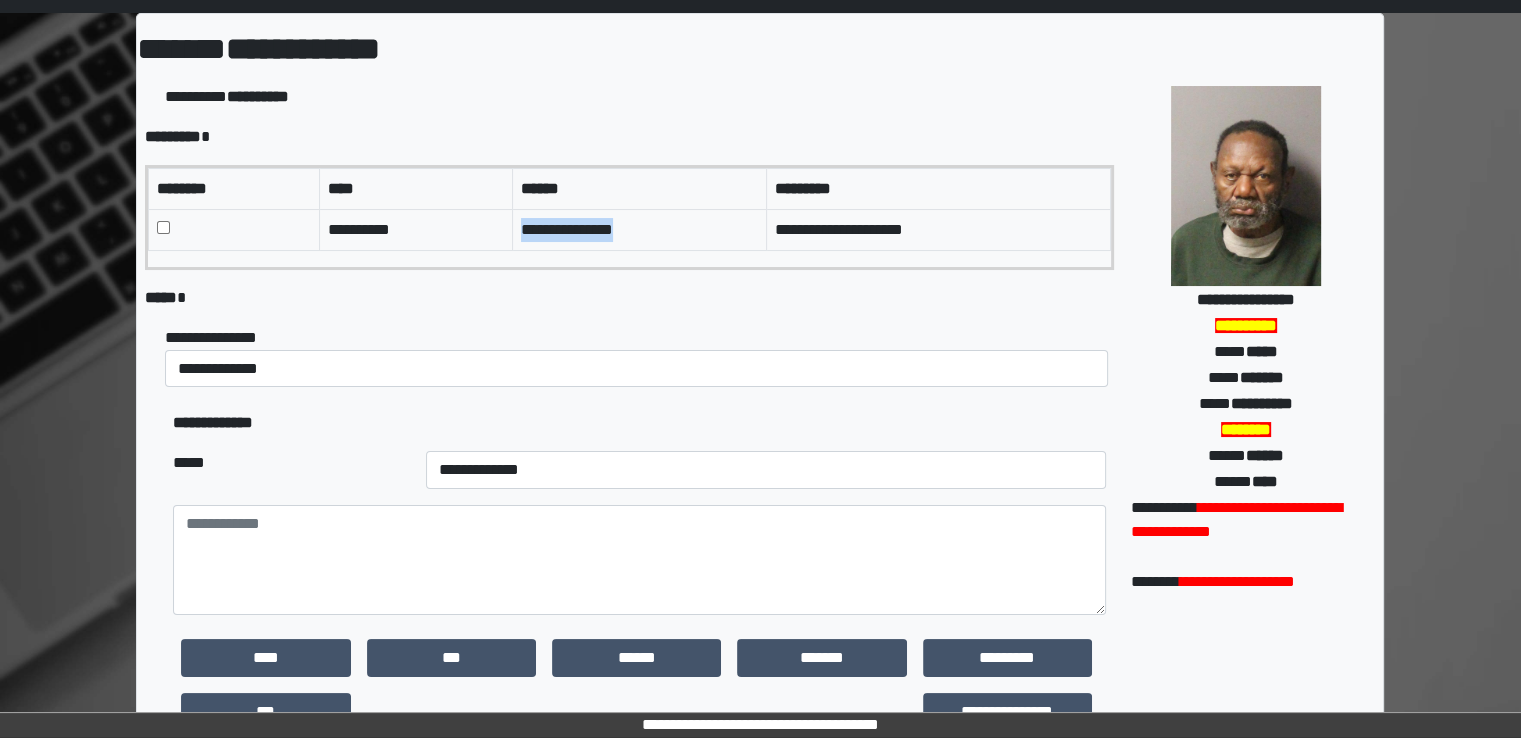 drag, startPoint x: 644, startPoint y: 239, endPoint x: 512, endPoint y: 231, distance: 132.2422 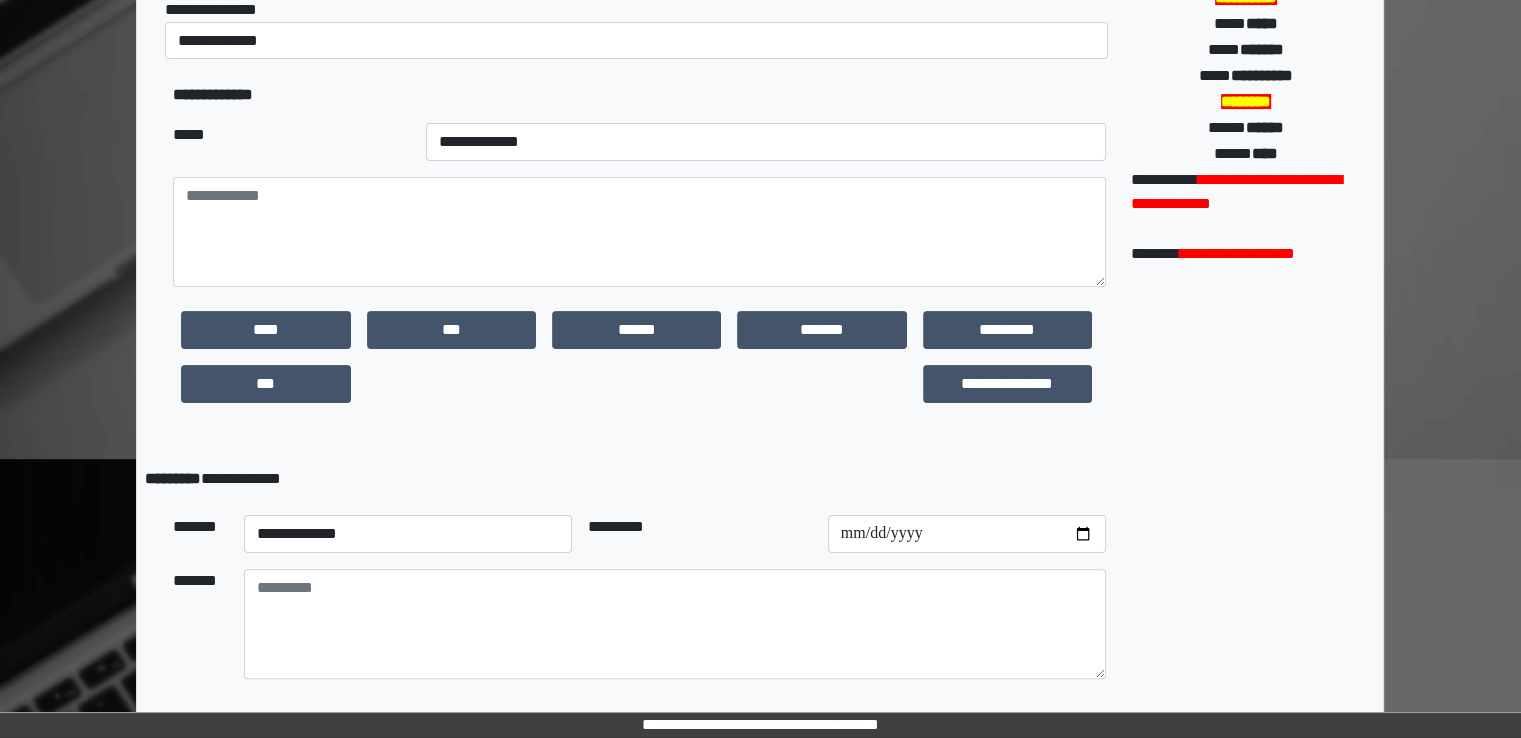 scroll, scrollTop: 467, scrollLeft: 0, axis: vertical 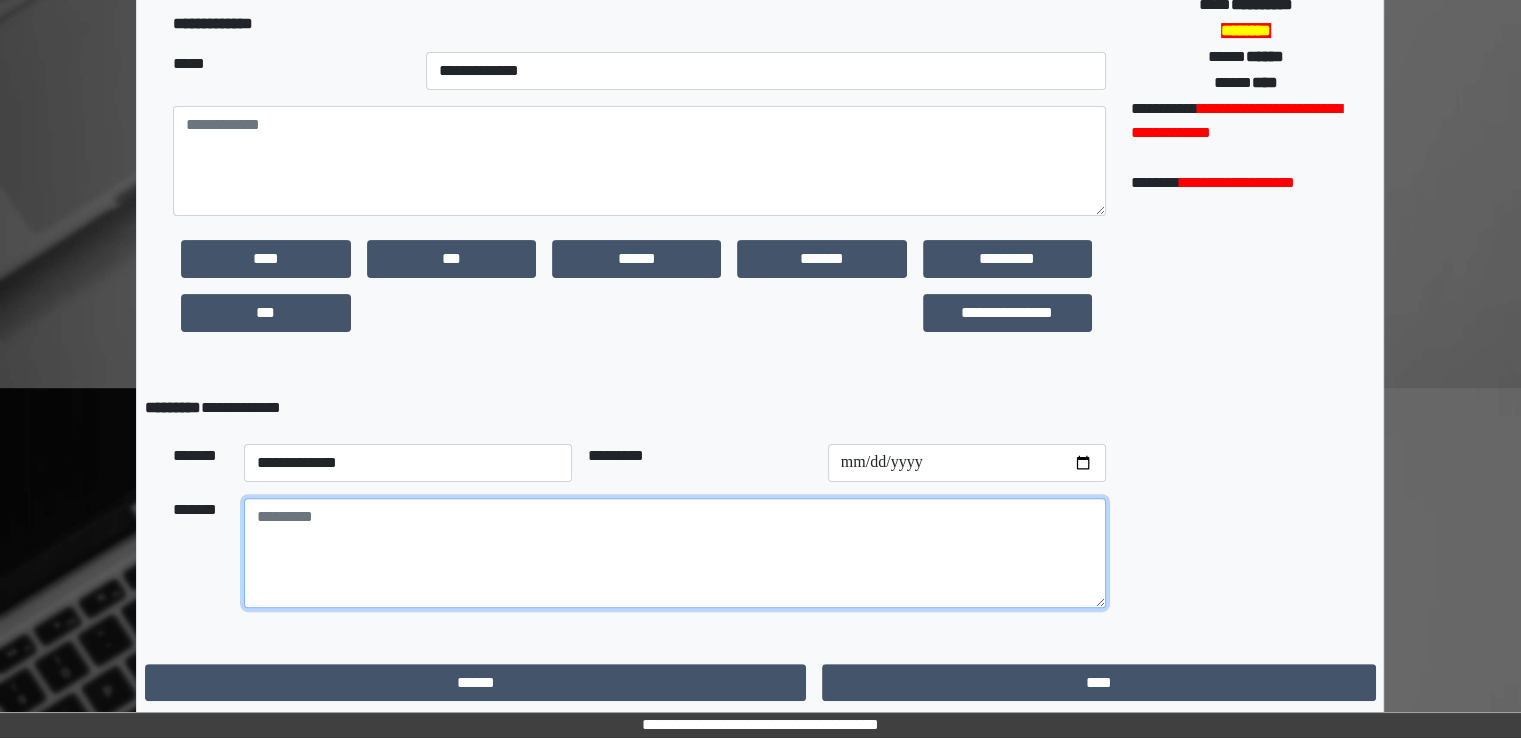 click at bounding box center (675, 553) 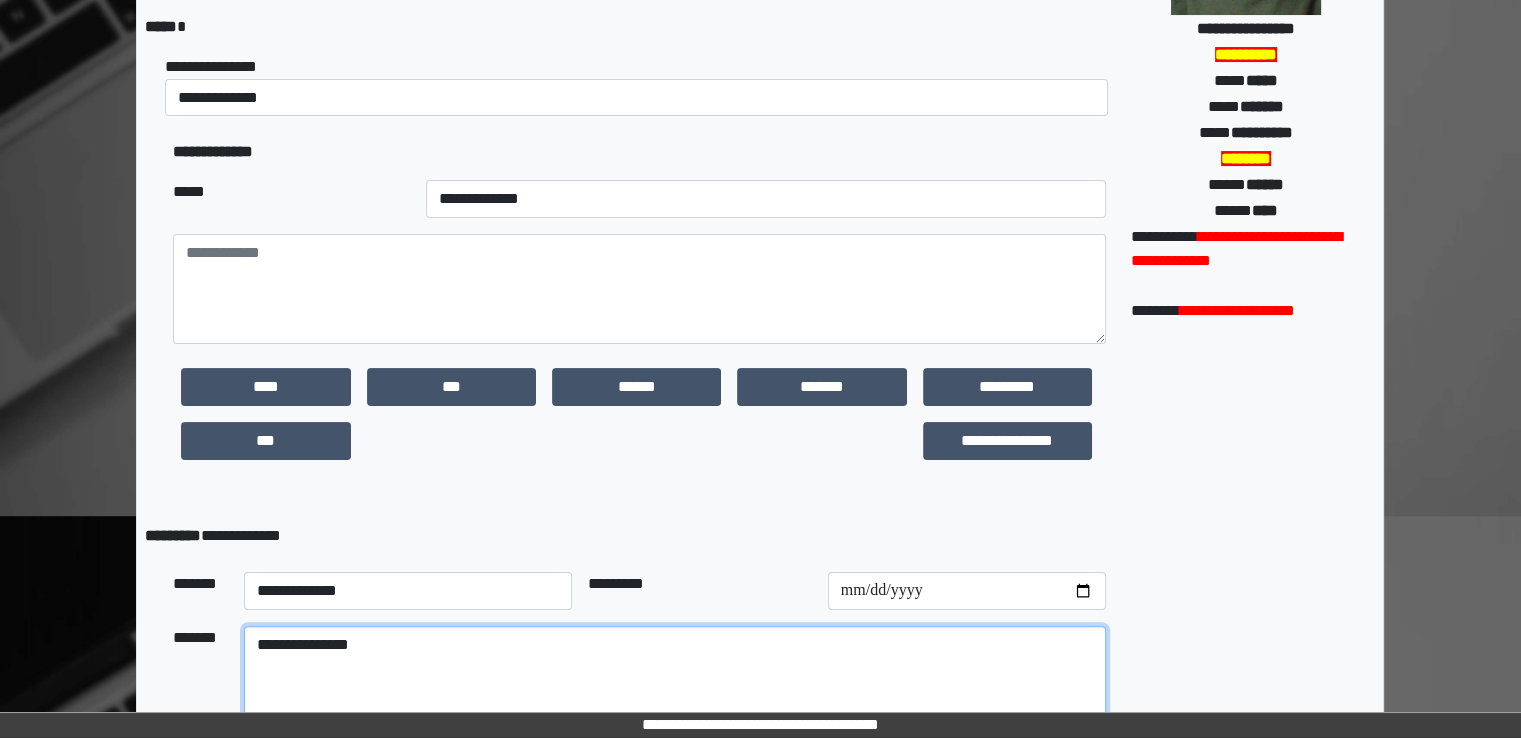scroll, scrollTop: 267, scrollLeft: 0, axis: vertical 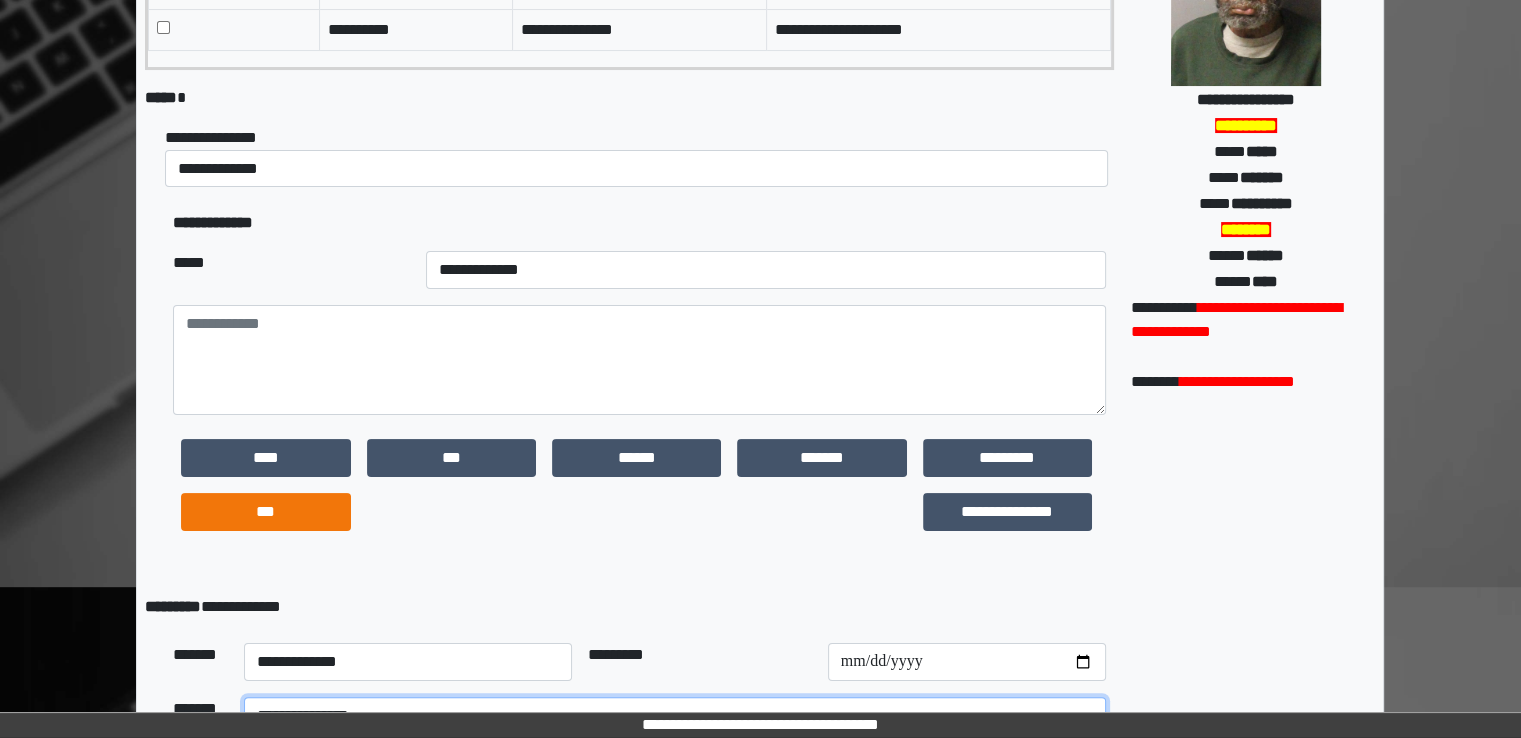 type on "**********" 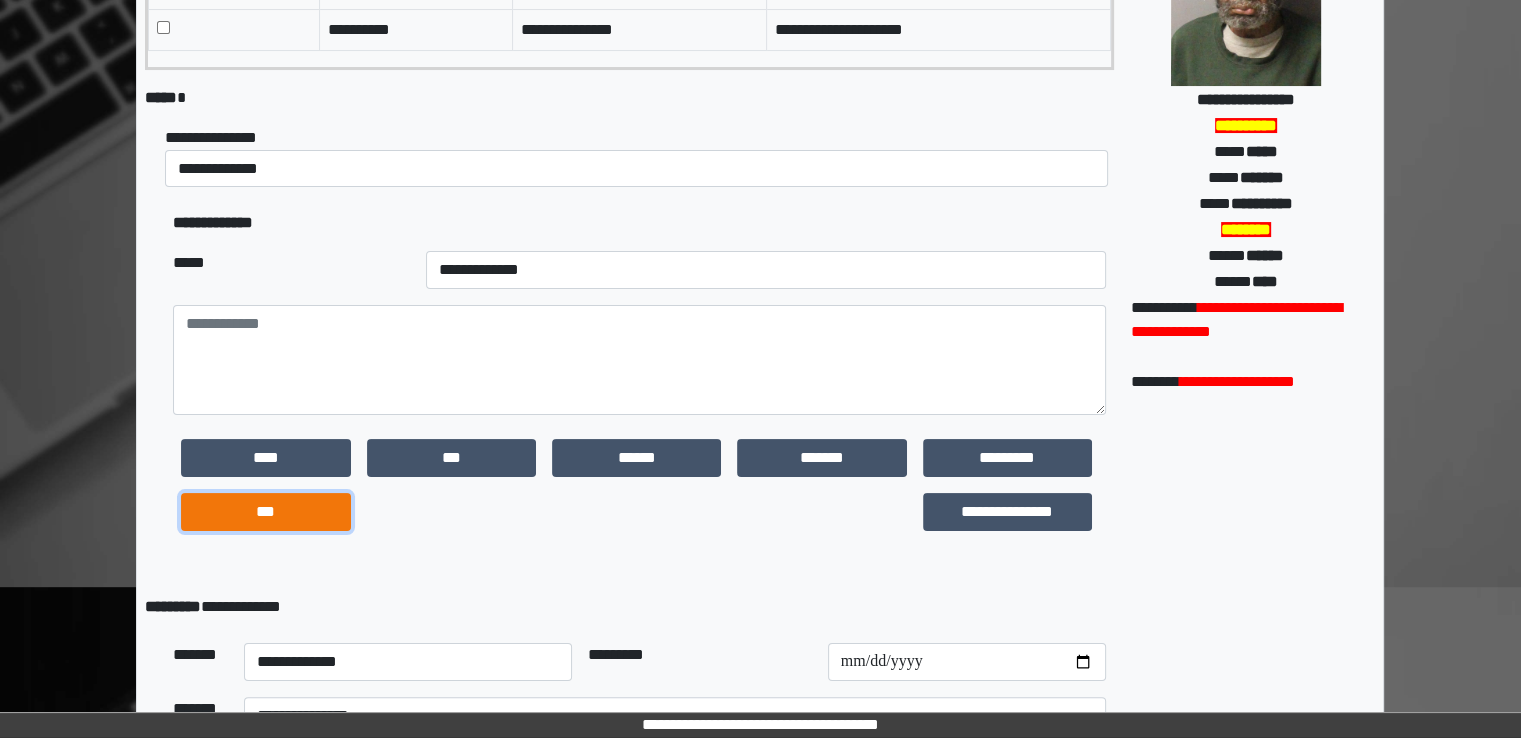 click on "***" at bounding box center [265, 512] 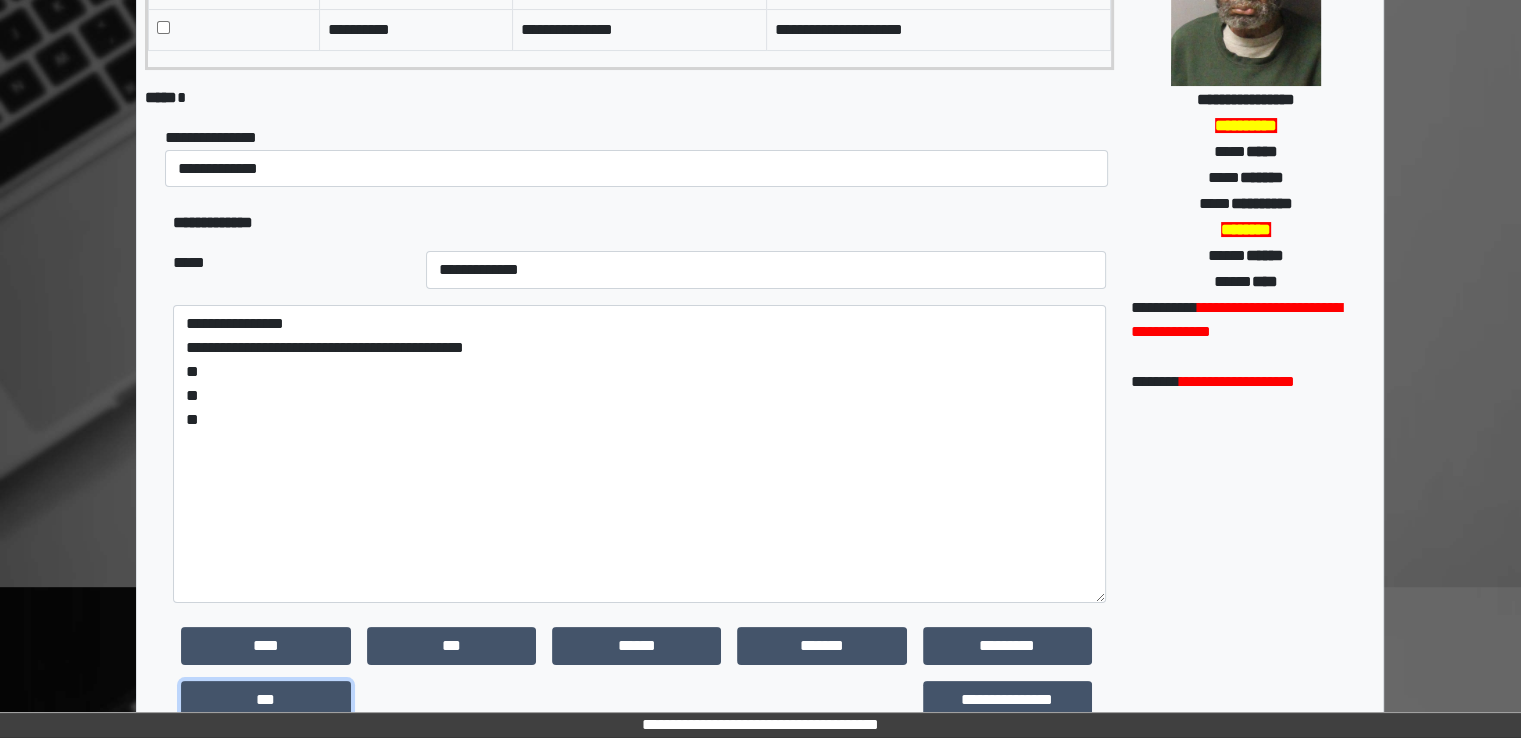 drag, startPoint x: 1092, startPoint y: 402, endPoint x: 1198, endPoint y: 591, distance: 216.69563 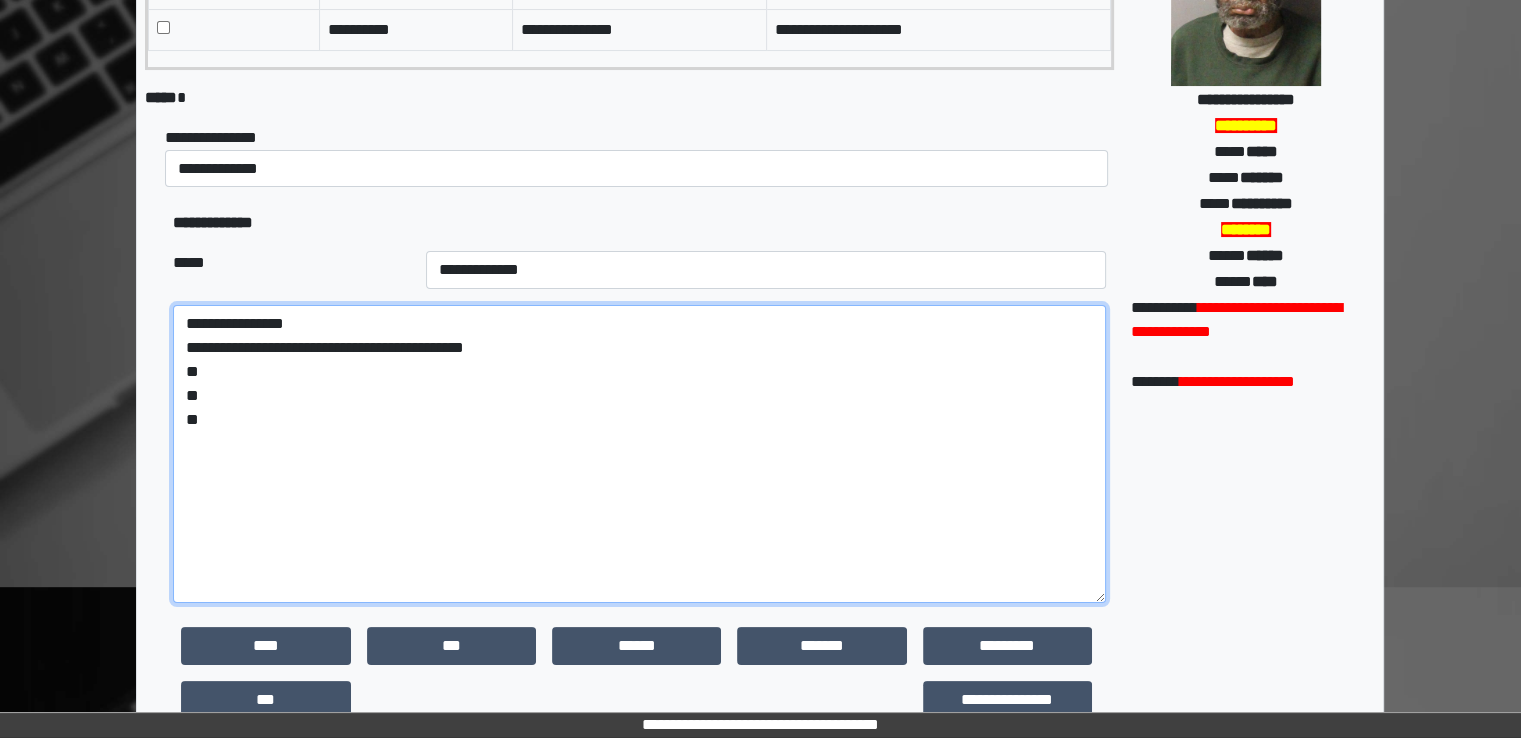 click on "**********" at bounding box center (639, 454) 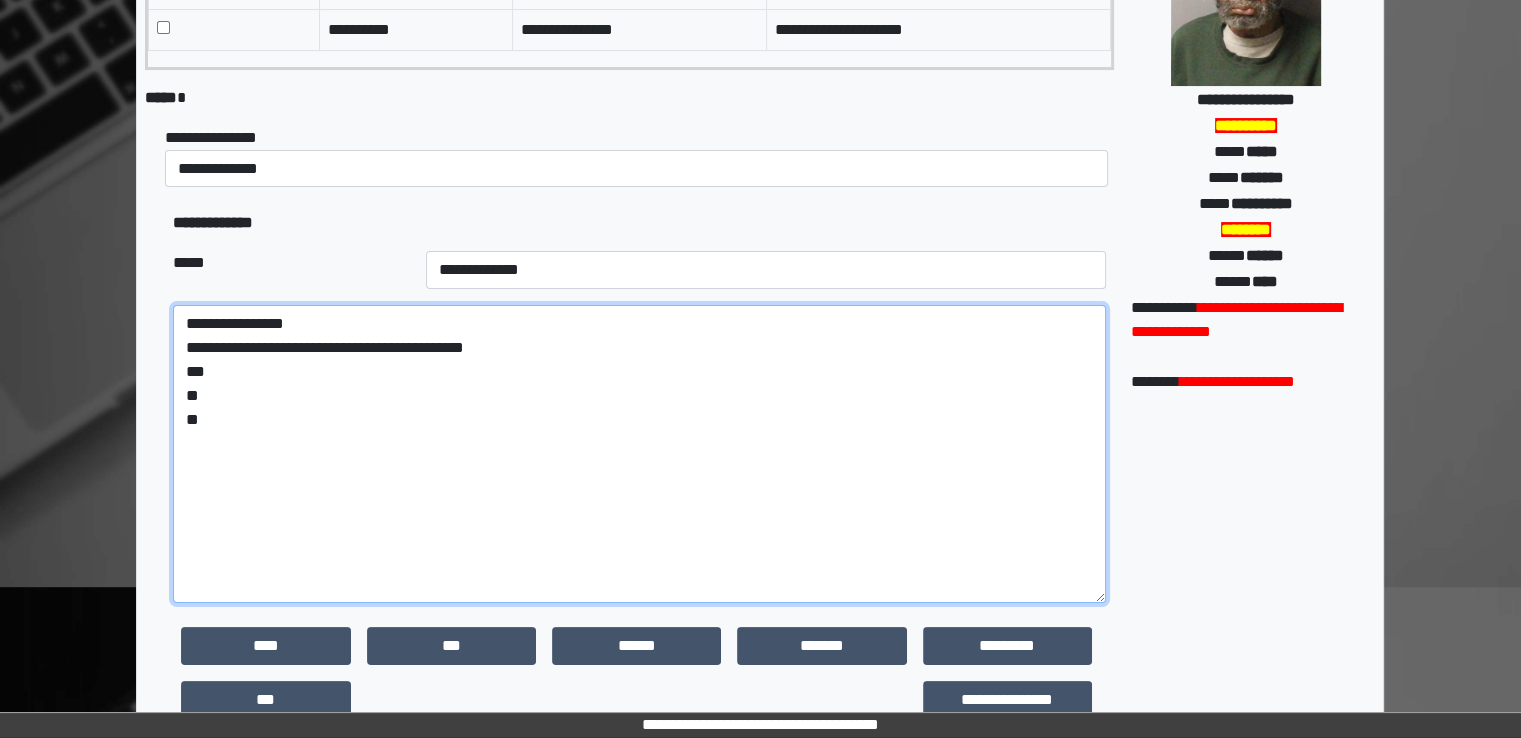 paste on "**********" 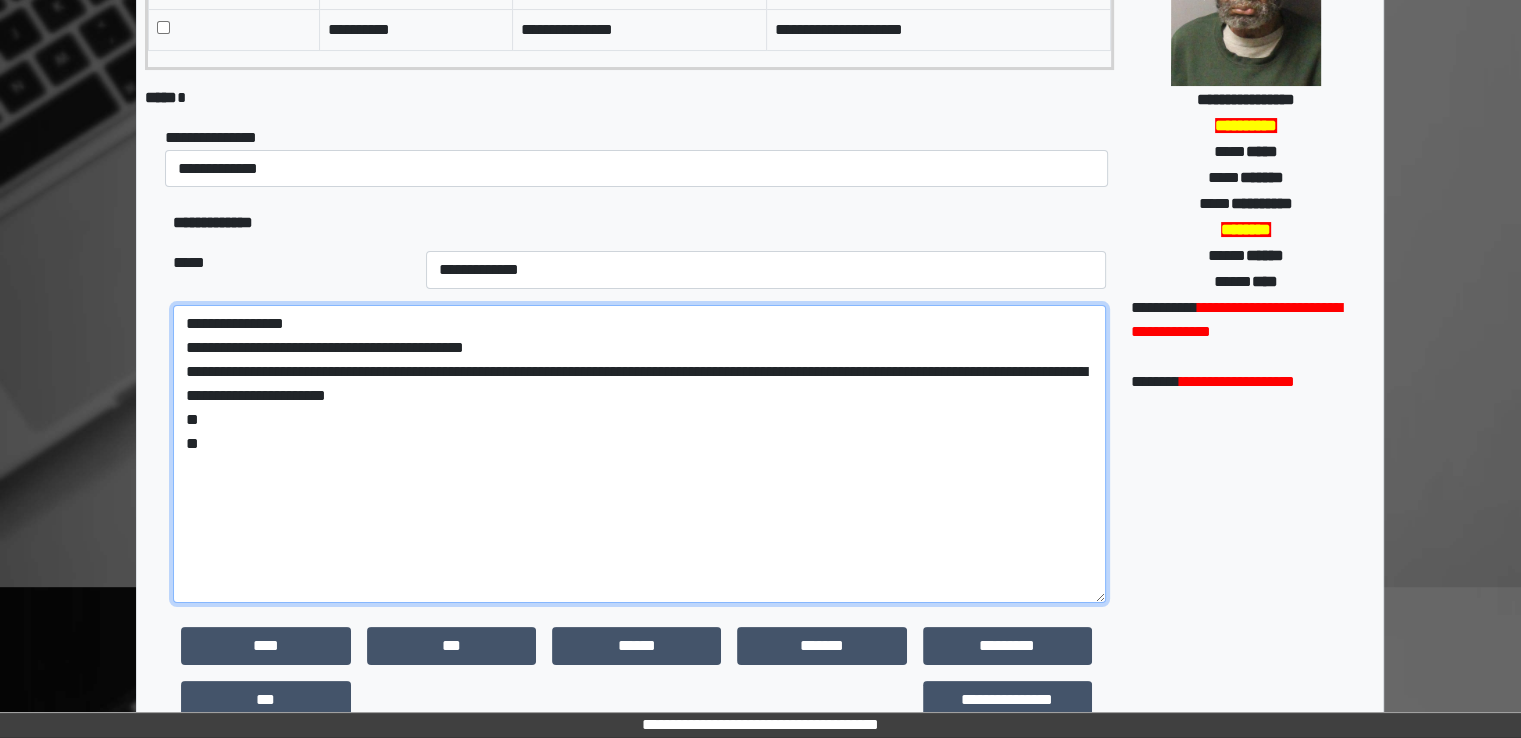 click on "**********" at bounding box center [639, 454] 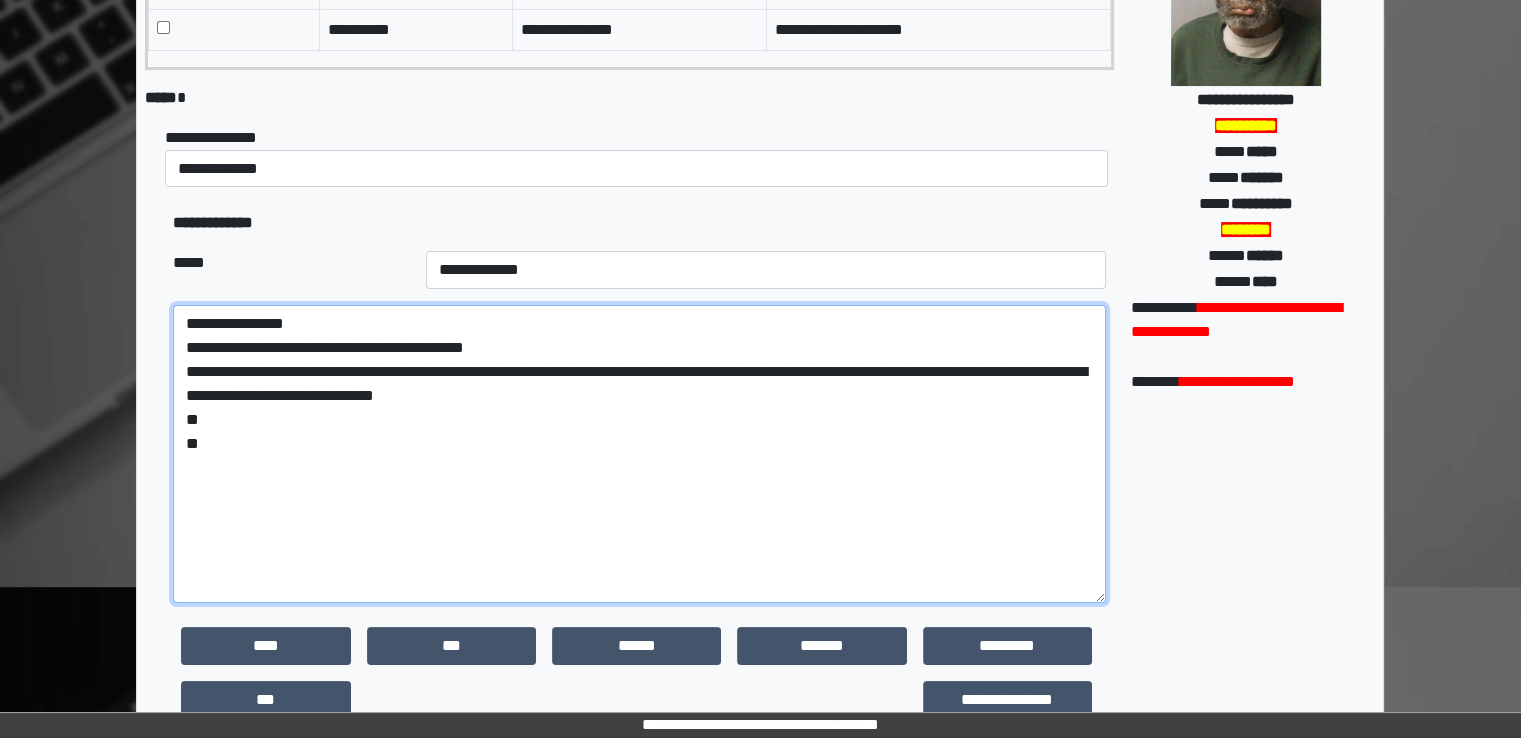 click on "**********" at bounding box center [639, 454] 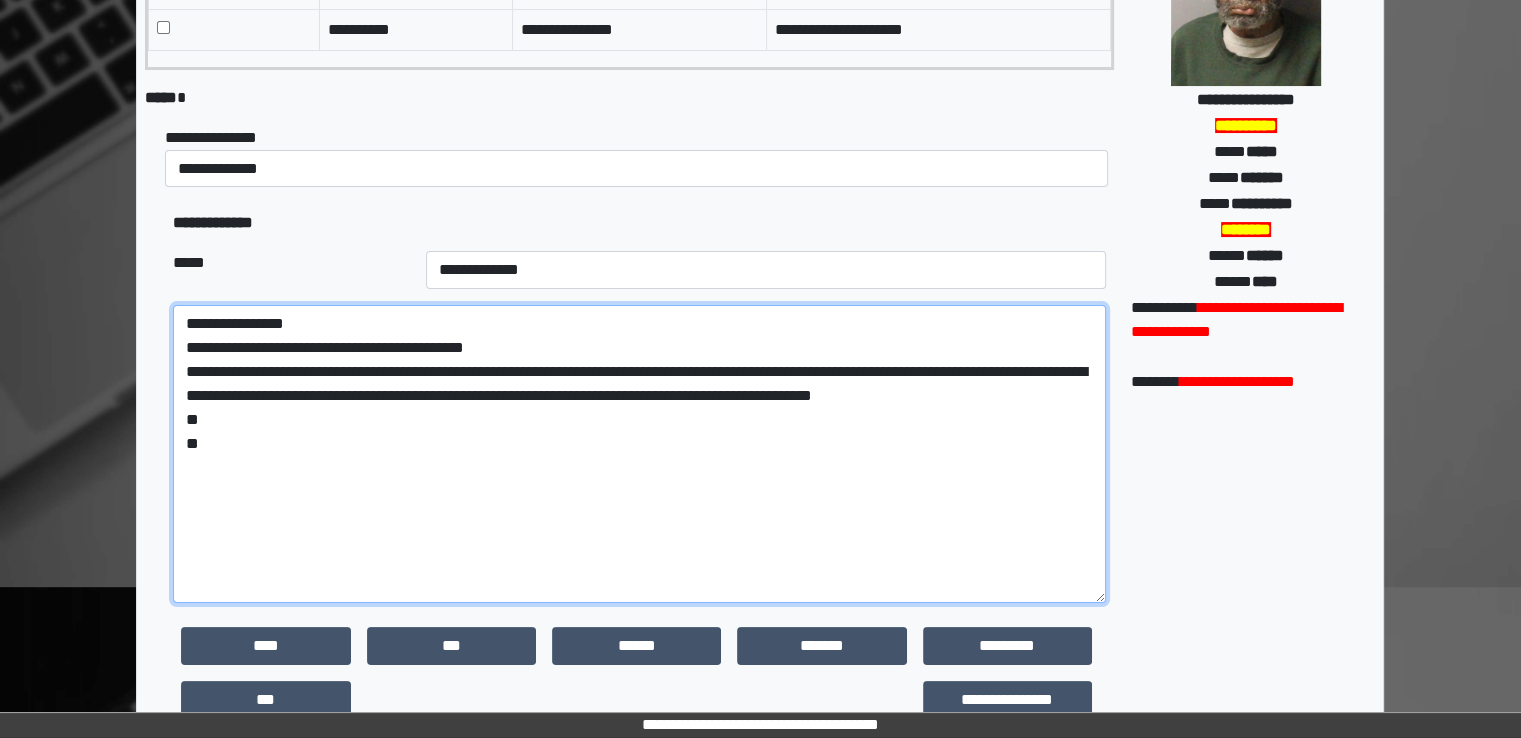 drag, startPoint x: 1006, startPoint y: 409, endPoint x: 981, endPoint y: 393, distance: 29.681644 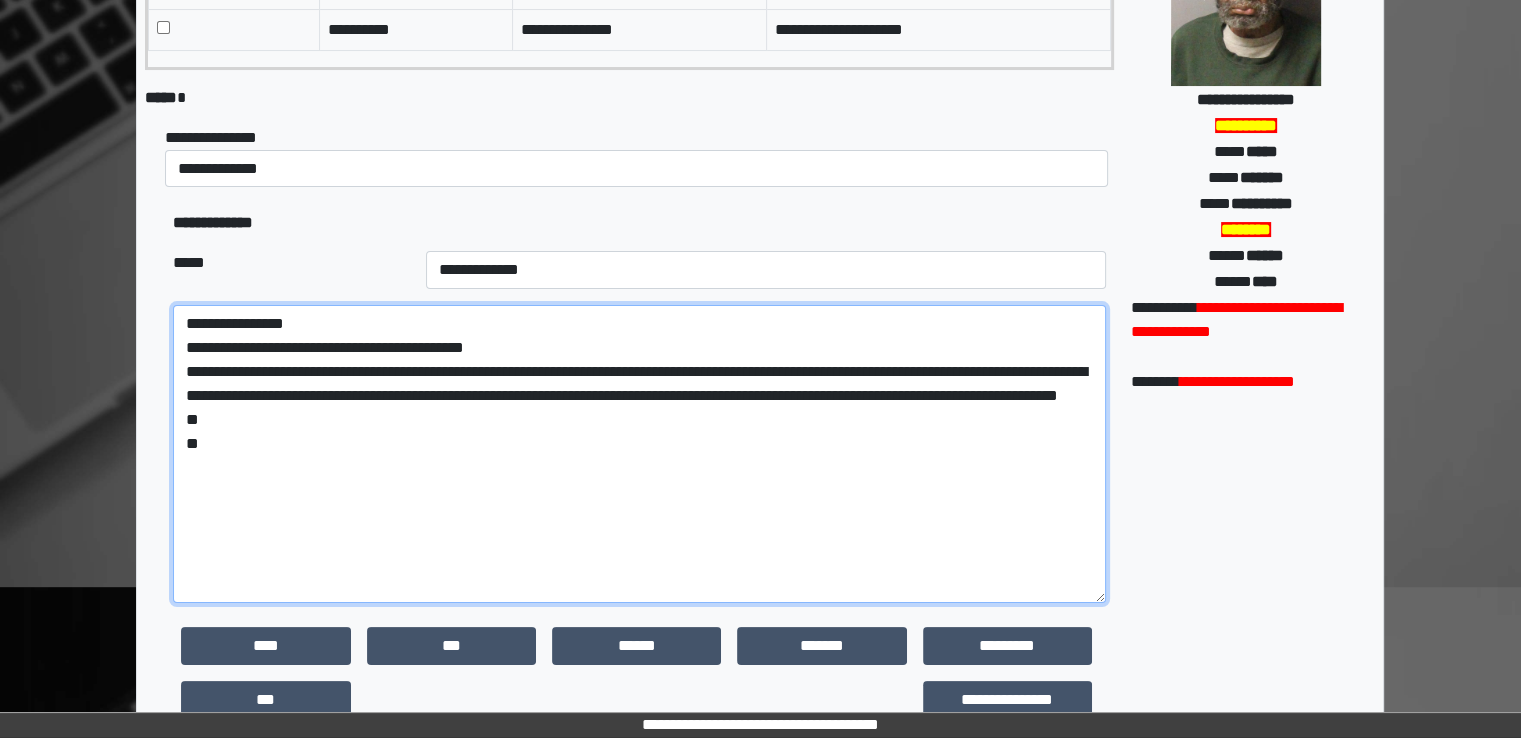 drag, startPoint x: 250, startPoint y: 421, endPoint x: 240, endPoint y: 422, distance: 10.049875 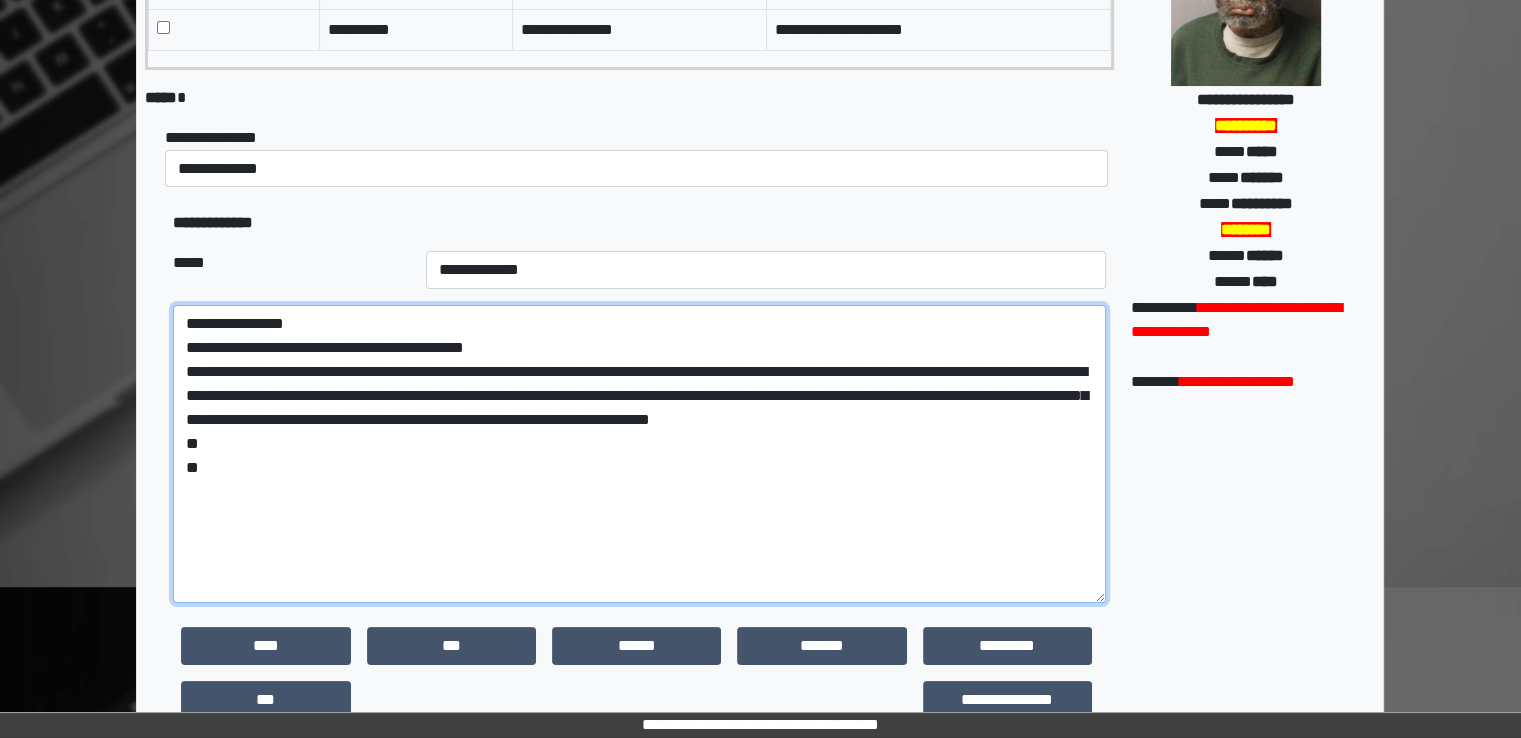 drag, startPoint x: 1093, startPoint y: 416, endPoint x: 260, endPoint y: 374, distance: 834.05817 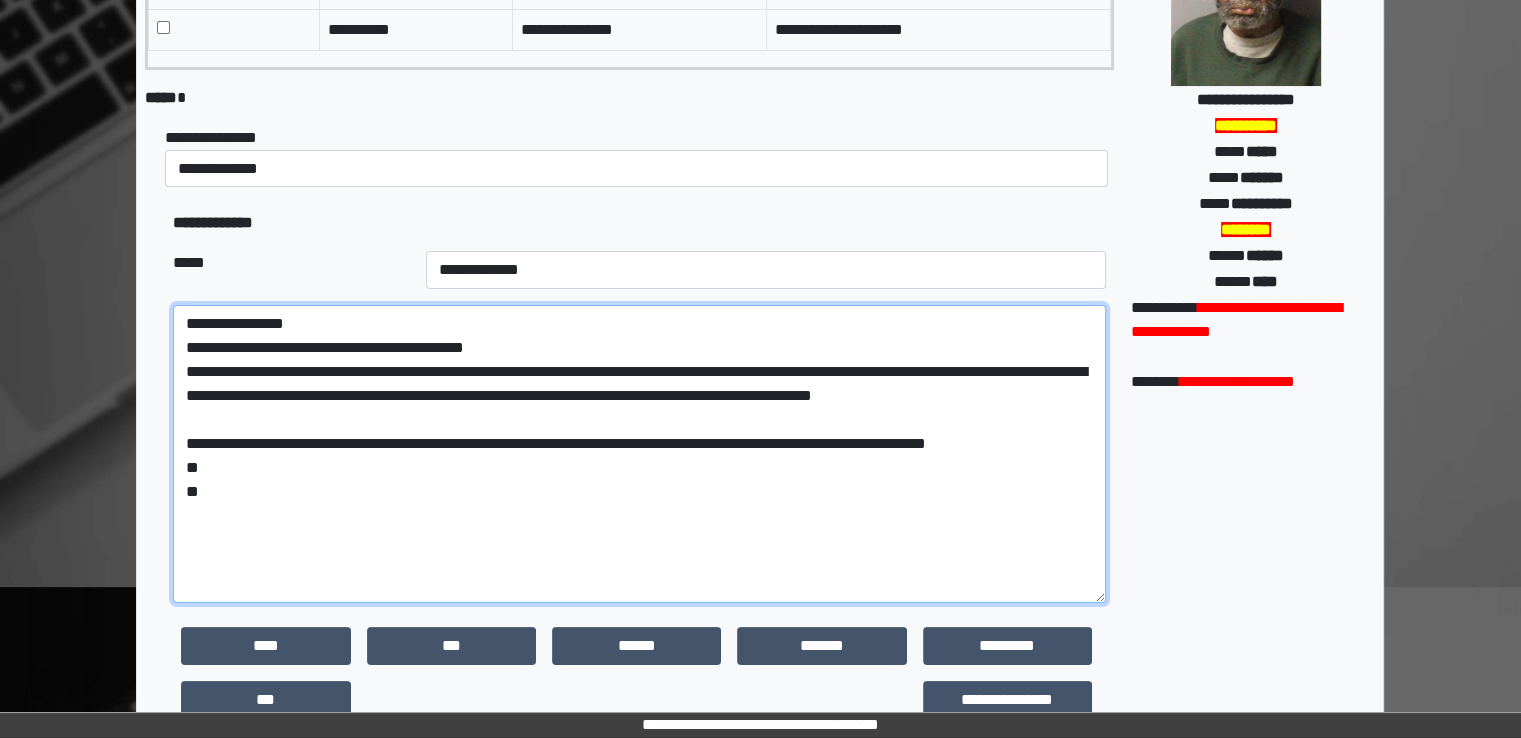 drag, startPoint x: 648, startPoint y: 378, endPoint x: 1144, endPoint y: 398, distance: 496.40308 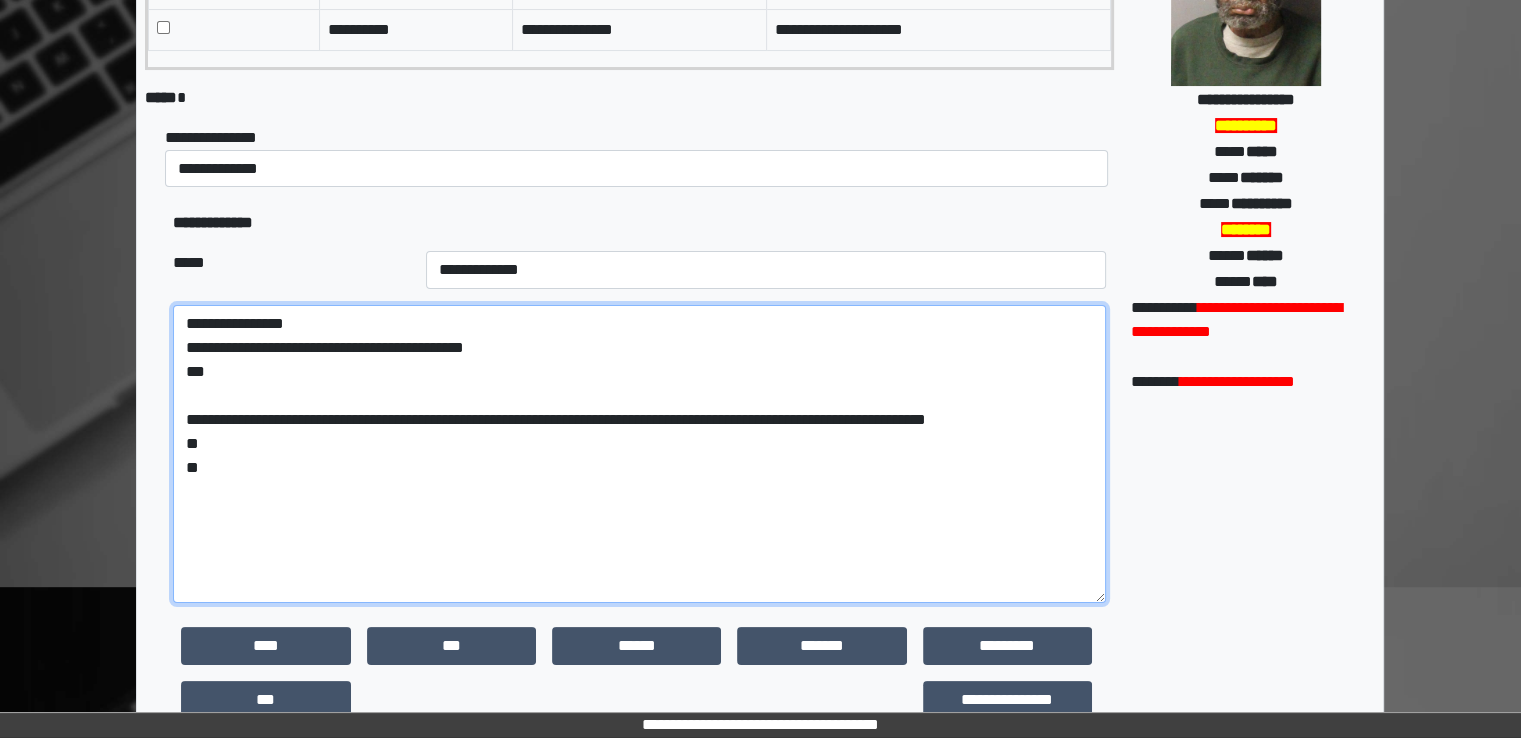 drag, startPoint x: 268, startPoint y: 381, endPoint x: 221, endPoint y: 364, distance: 49.979996 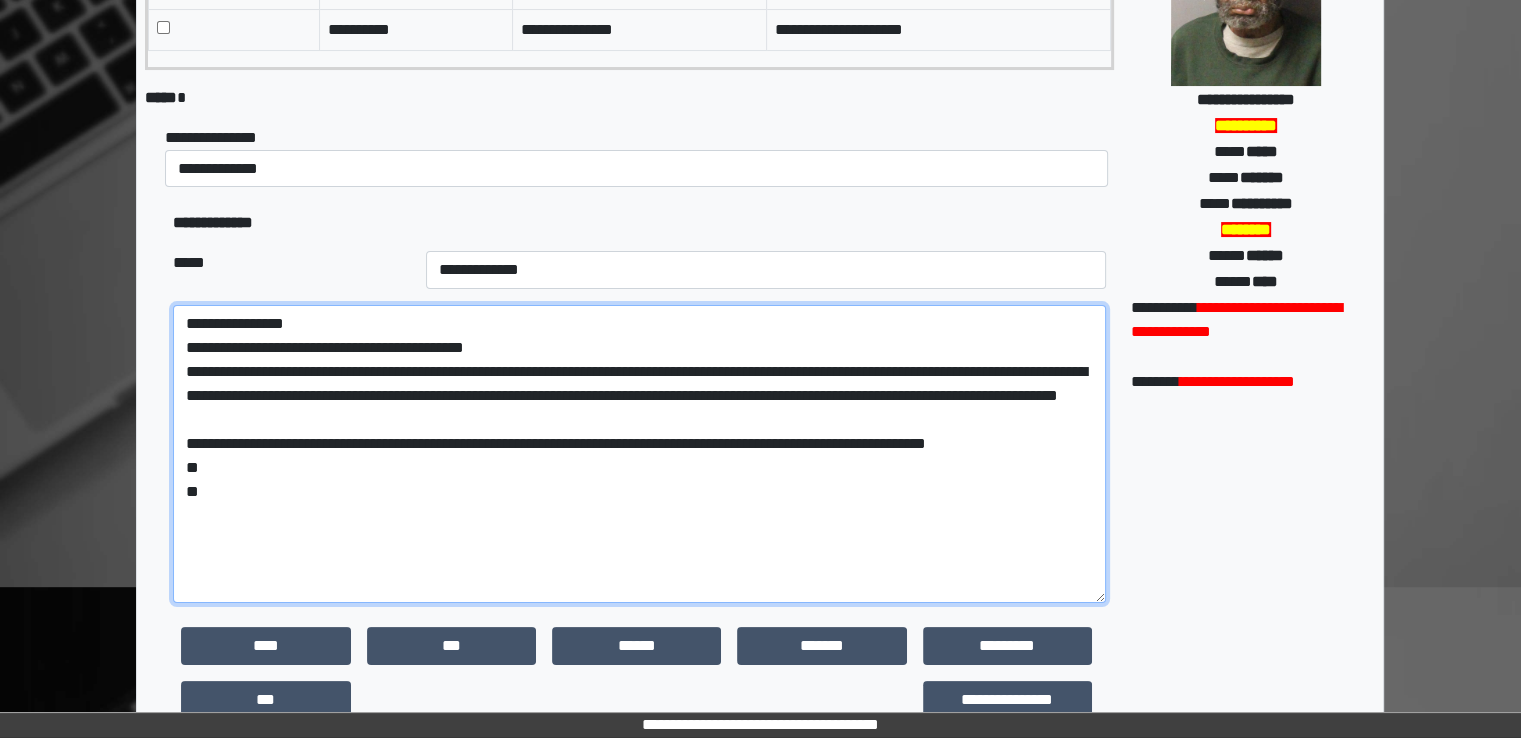 click on "**********" at bounding box center [639, 454] 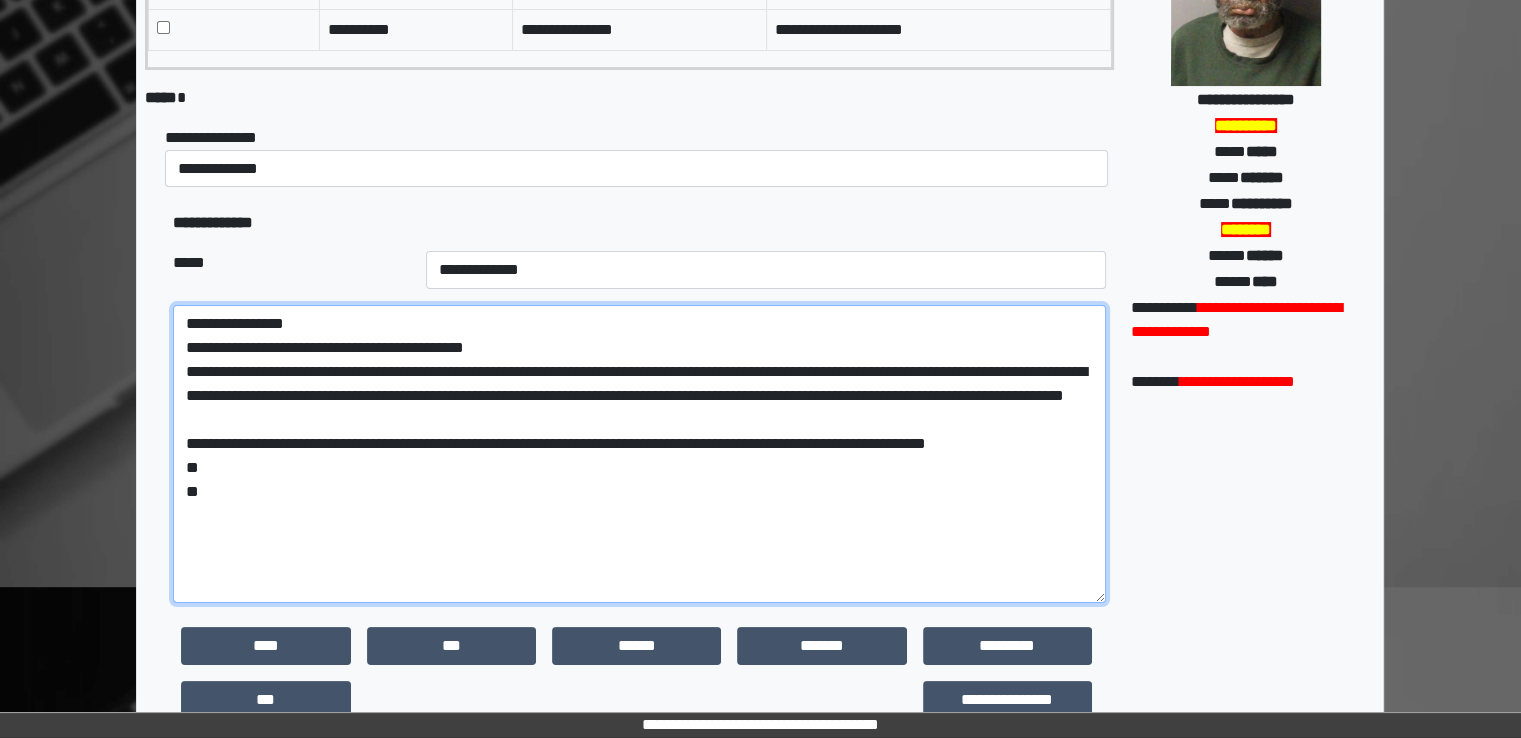 click on "**********" at bounding box center [639, 454] 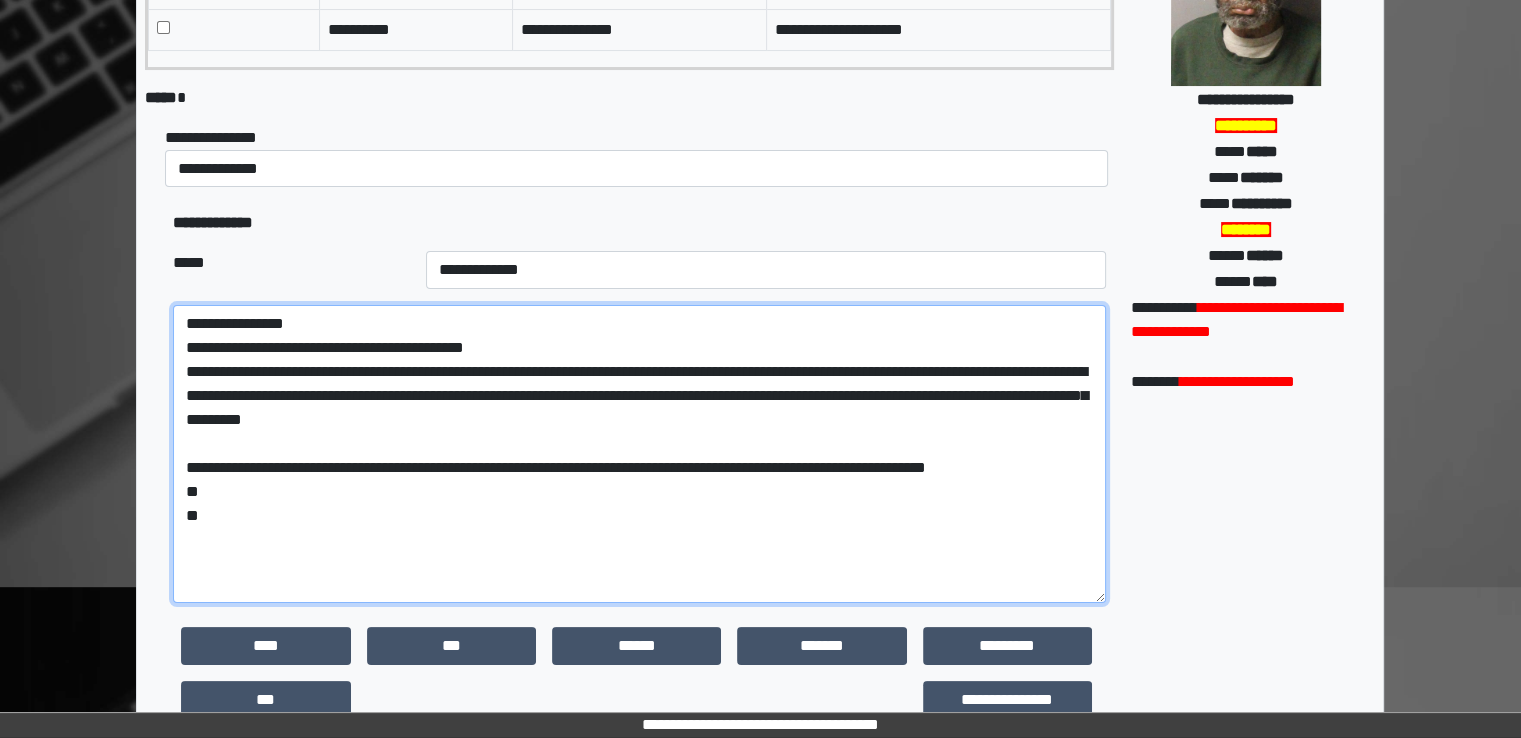click on "**********" at bounding box center (639, 454) 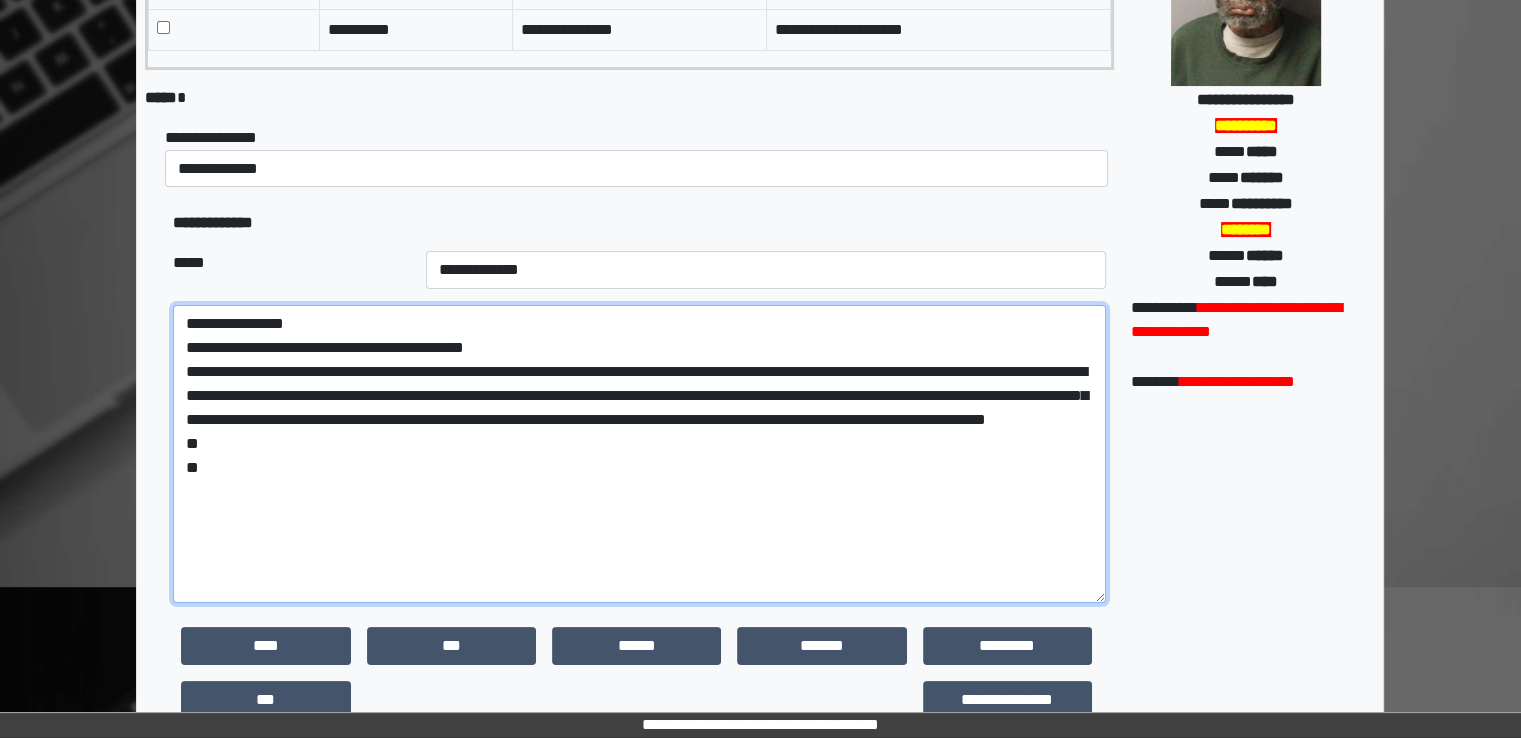 click on "**********" at bounding box center (639, 454) 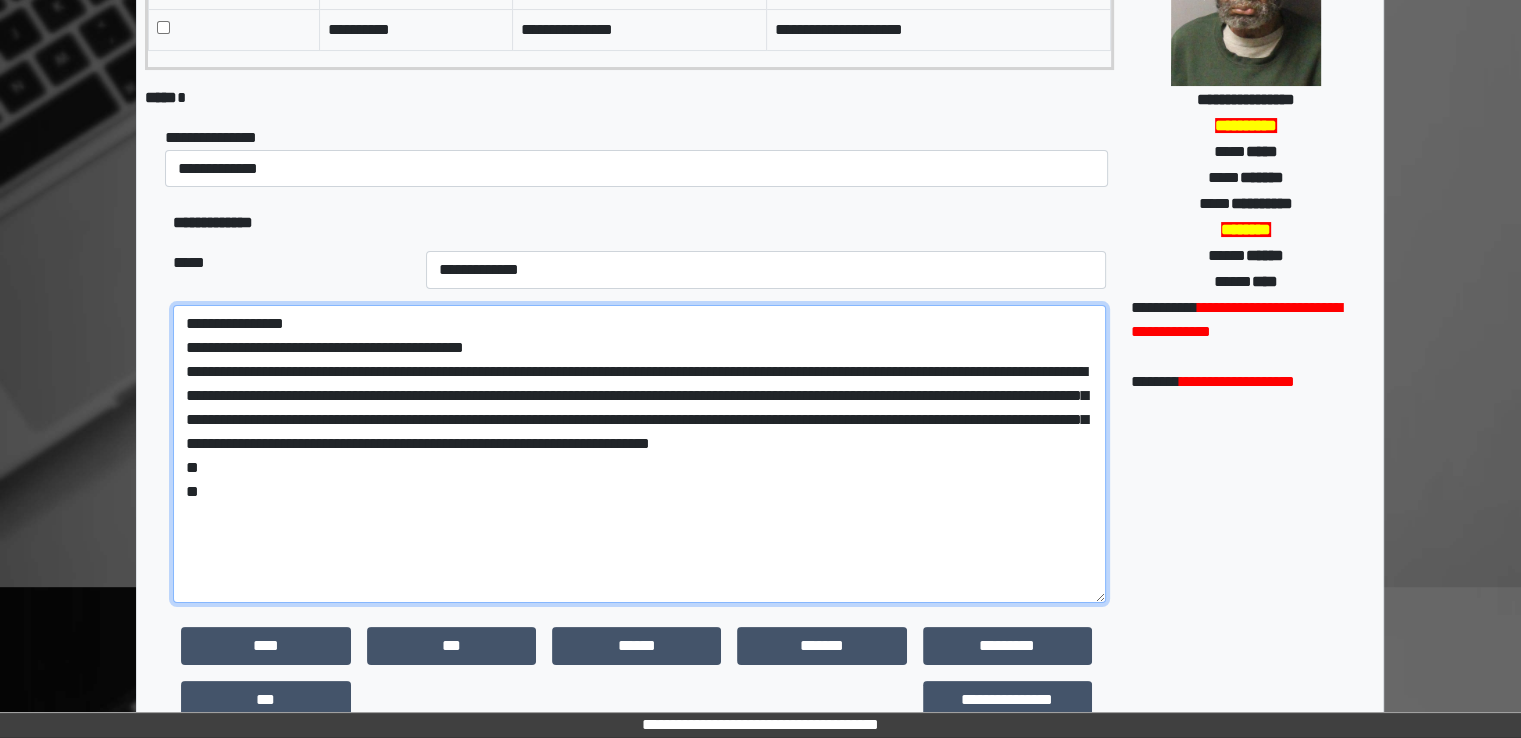 drag, startPoint x: 431, startPoint y: 469, endPoint x: 212, endPoint y: 376, distance: 237.92856 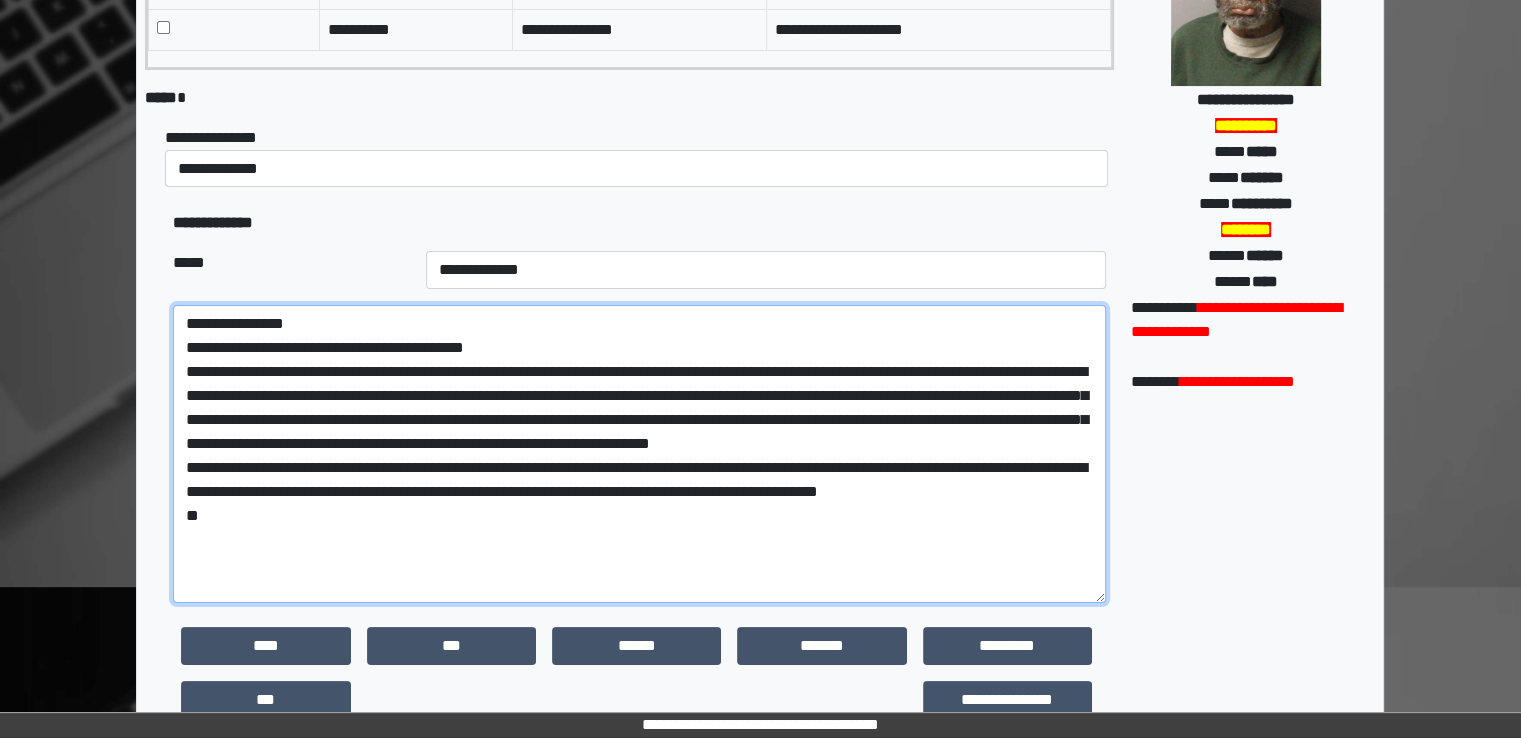 drag, startPoint x: 268, startPoint y: 515, endPoint x: 599, endPoint y: 516, distance: 331.0015 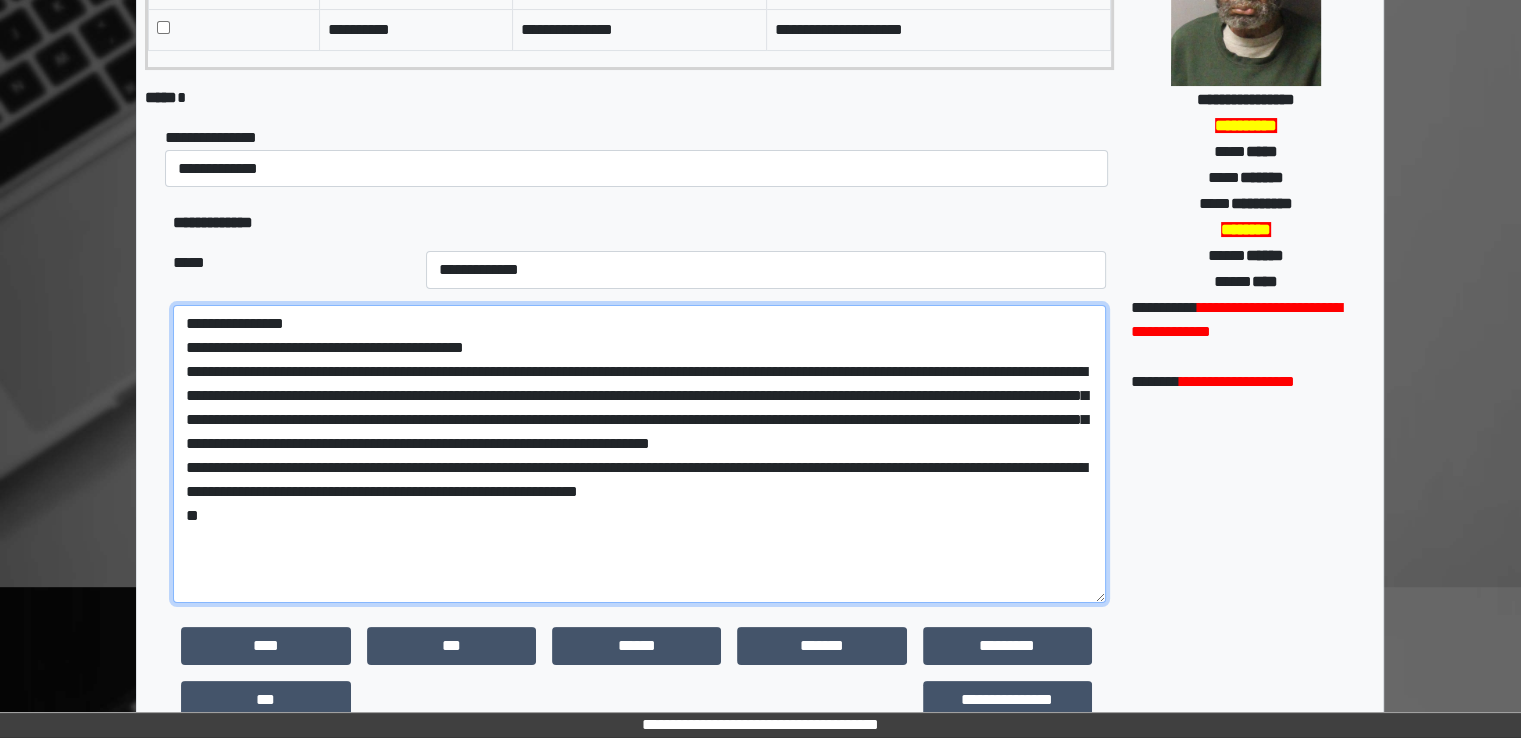 click on "**********" at bounding box center (639, 454) 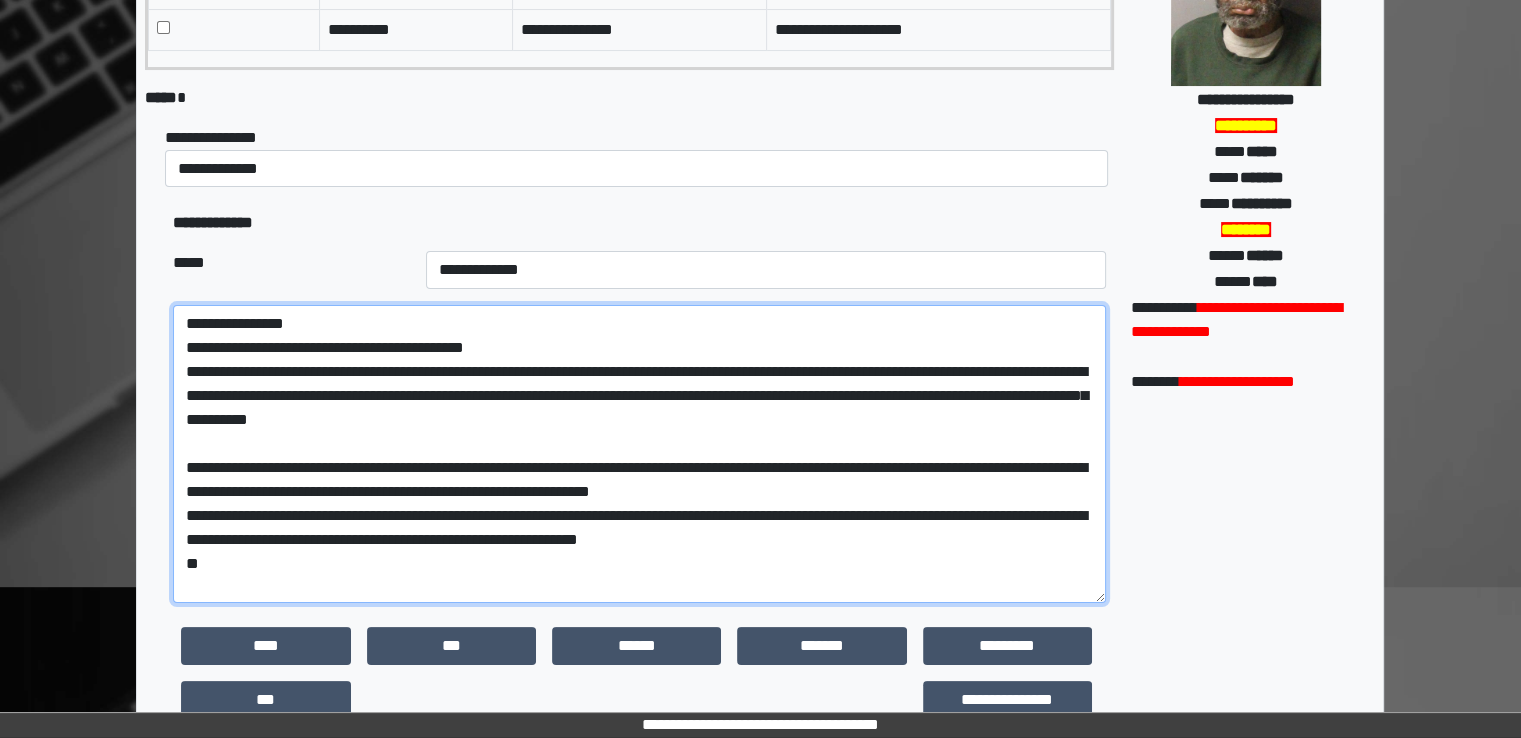 click on "**********" at bounding box center [639, 454] 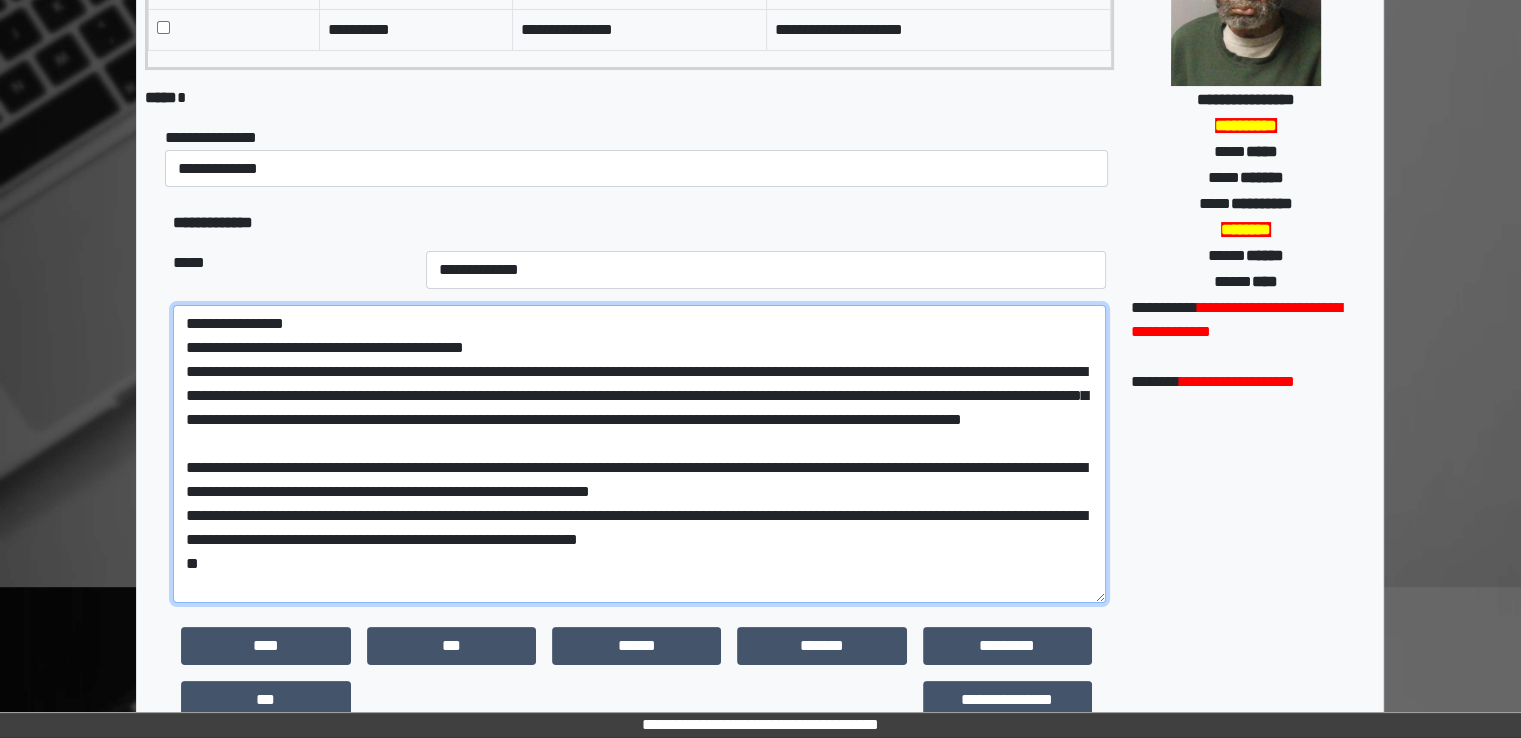 drag, startPoint x: 190, startPoint y: 491, endPoint x: 1080, endPoint y: 493, distance: 890.00226 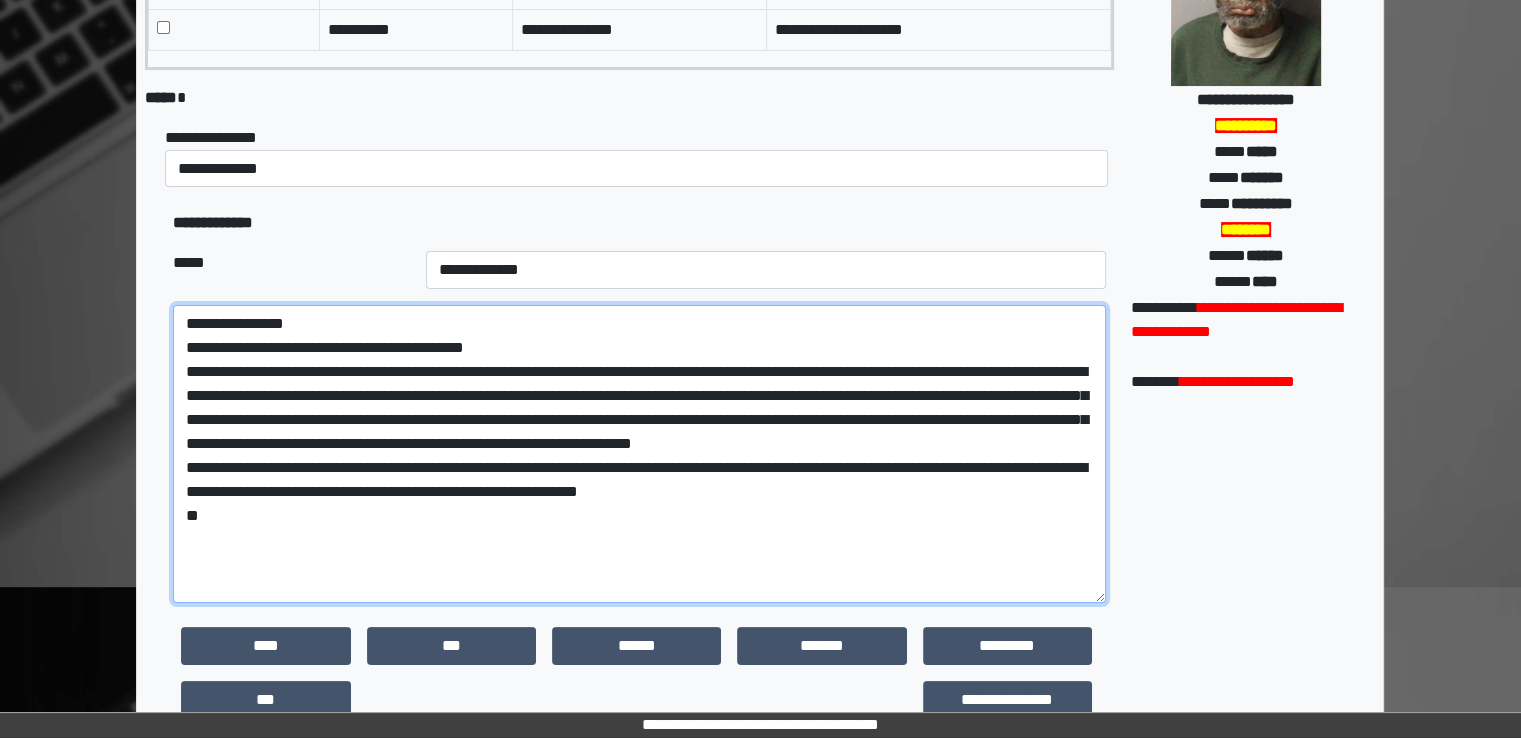 click on "**********" at bounding box center (639, 454) 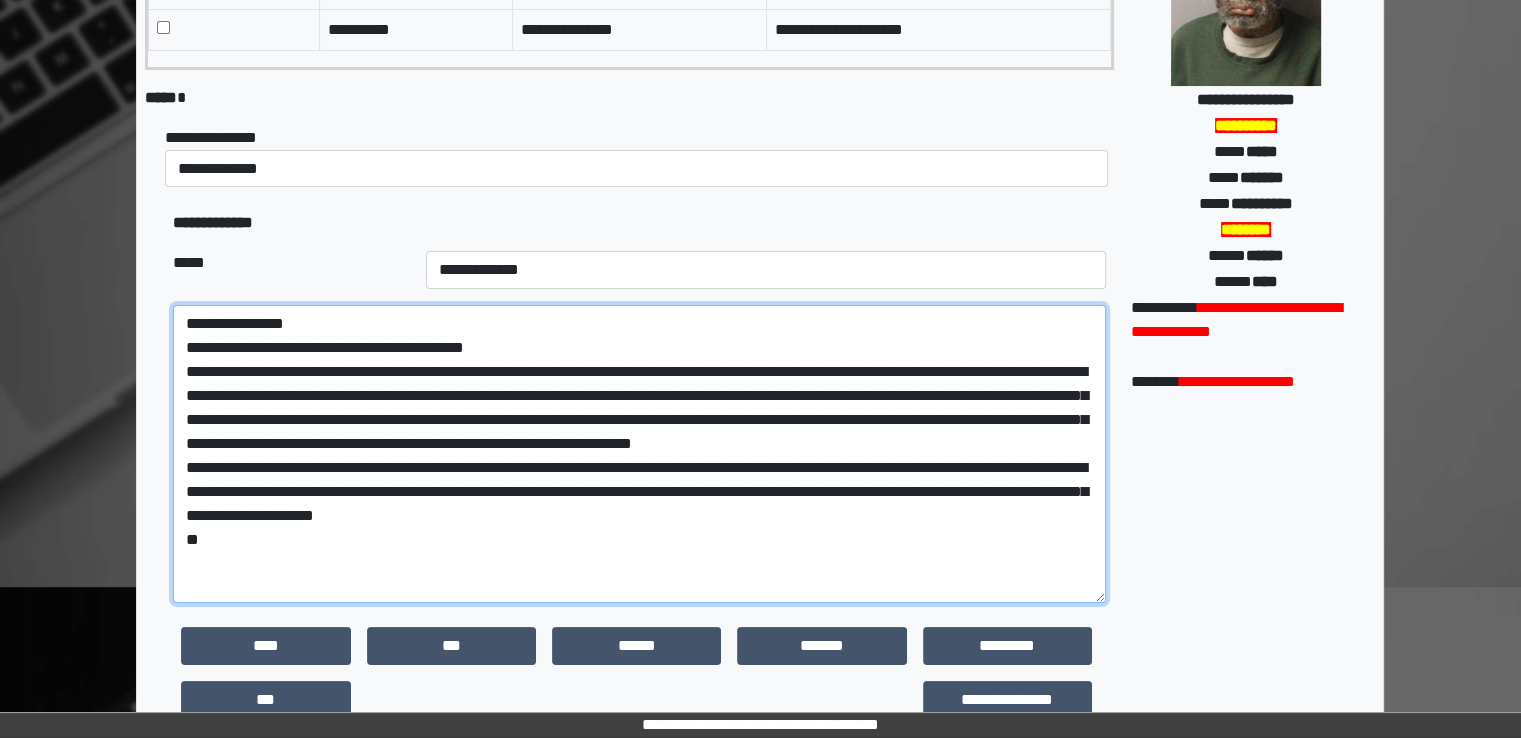 click on "**********" at bounding box center [639, 454] 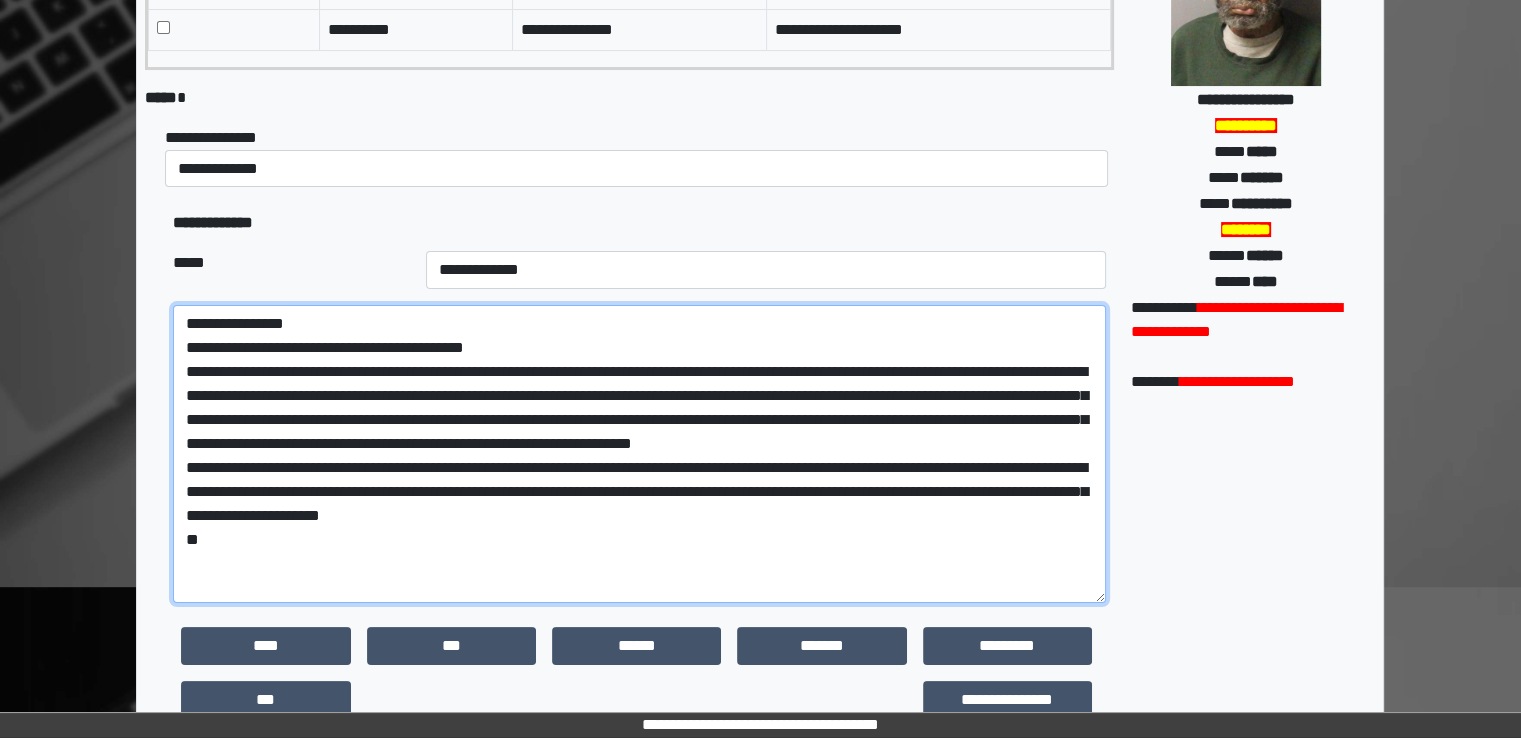 click on "**********" at bounding box center (639, 454) 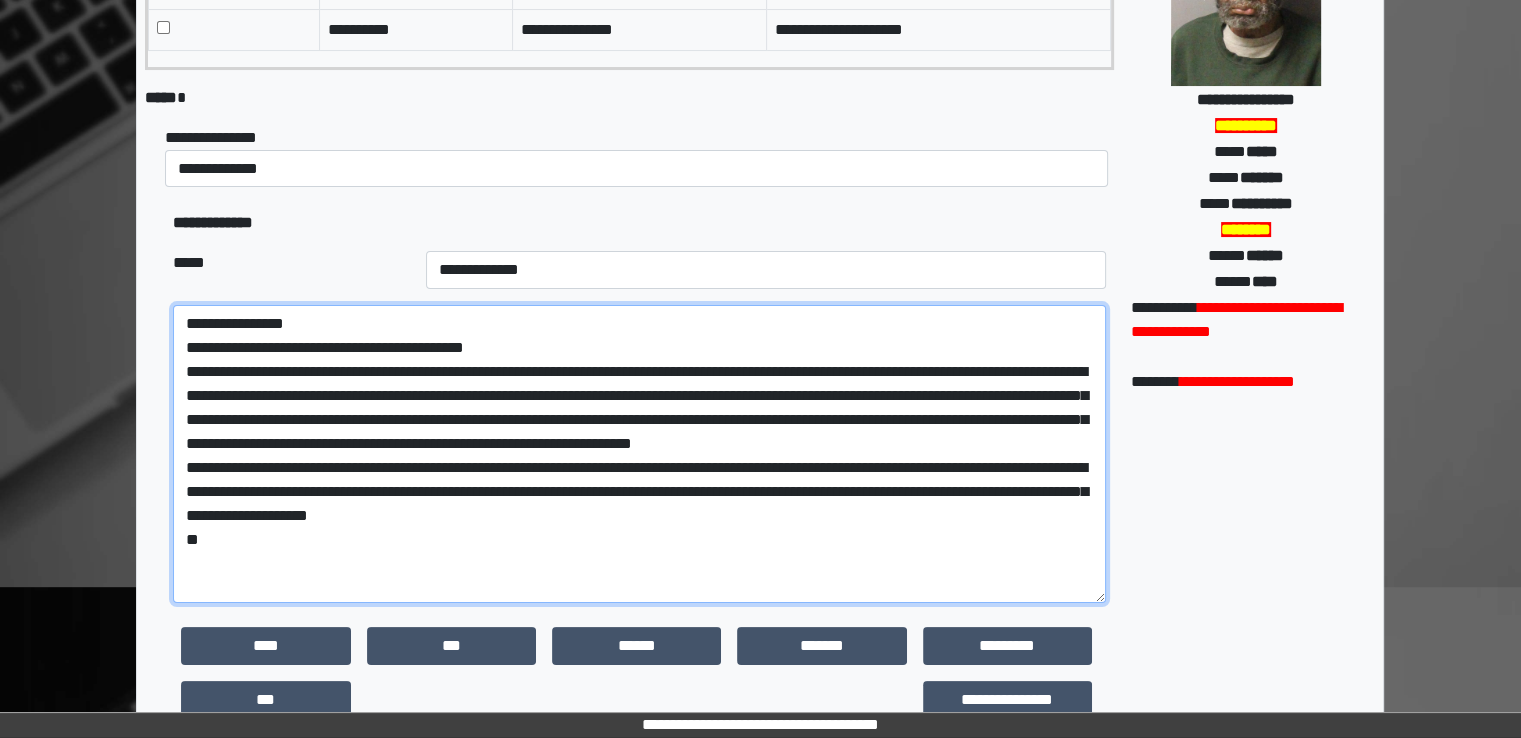click on "**********" at bounding box center [639, 454] 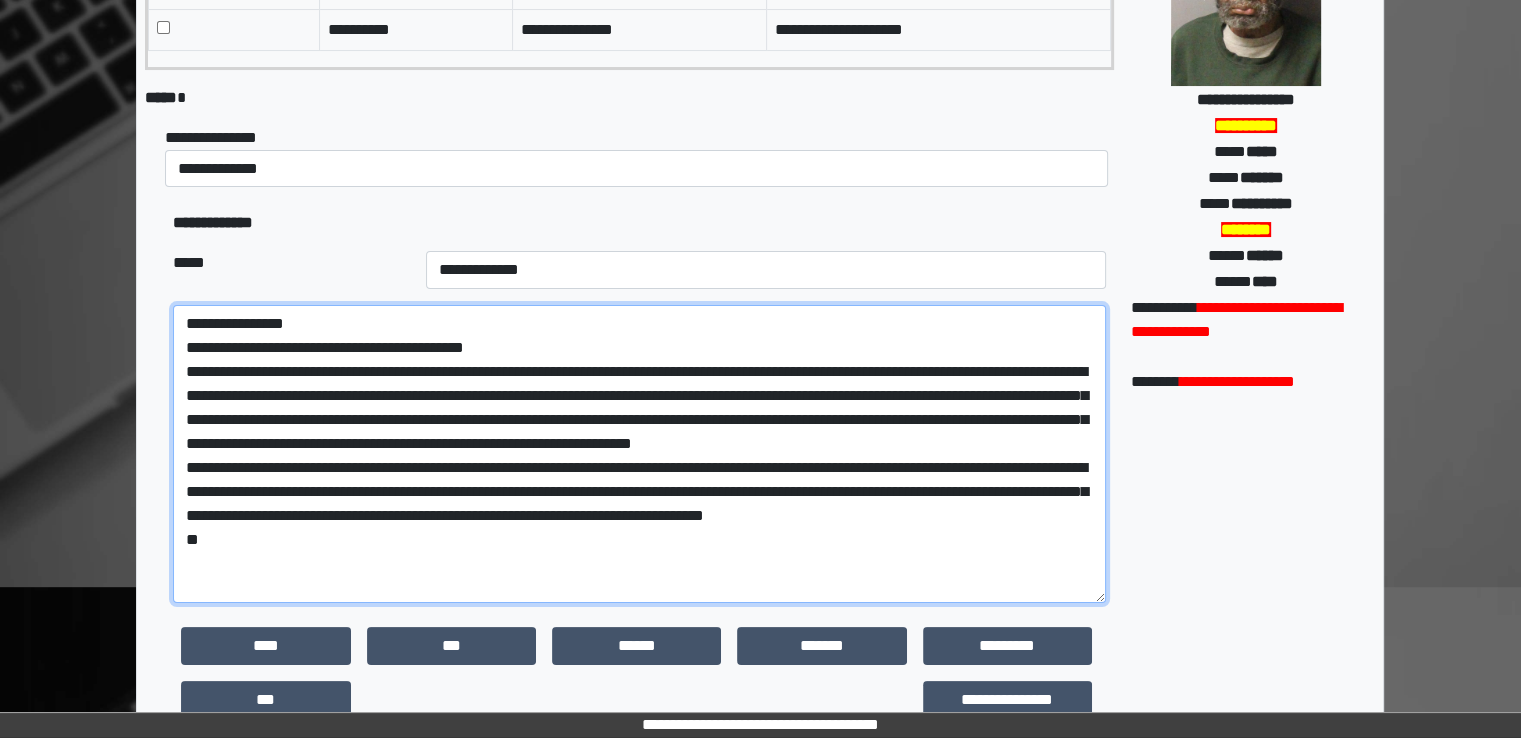click on "**********" at bounding box center [639, 454] 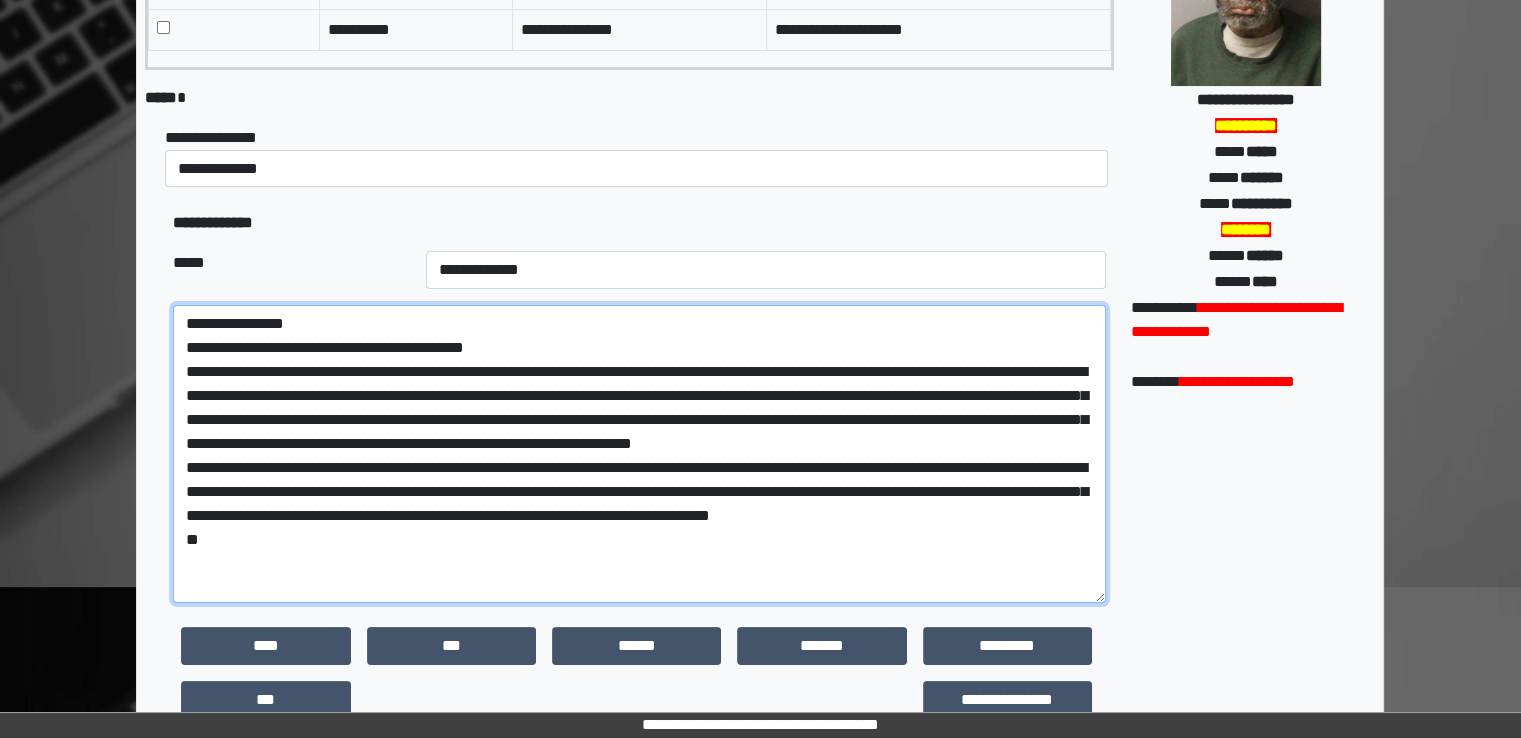 click on "**********" at bounding box center [639, 454] 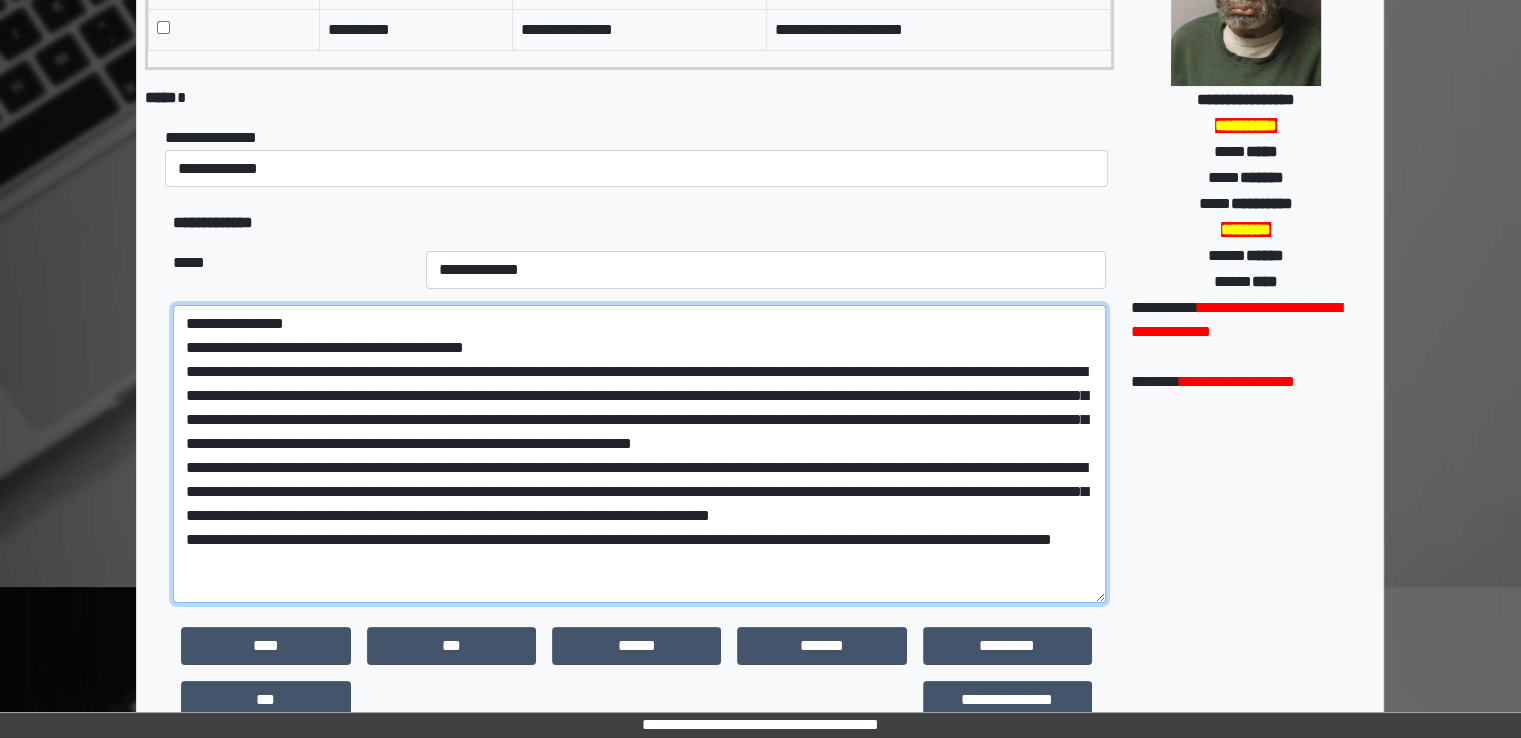 scroll, scrollTop: 44, scrollLeft: 0, axis: vertical 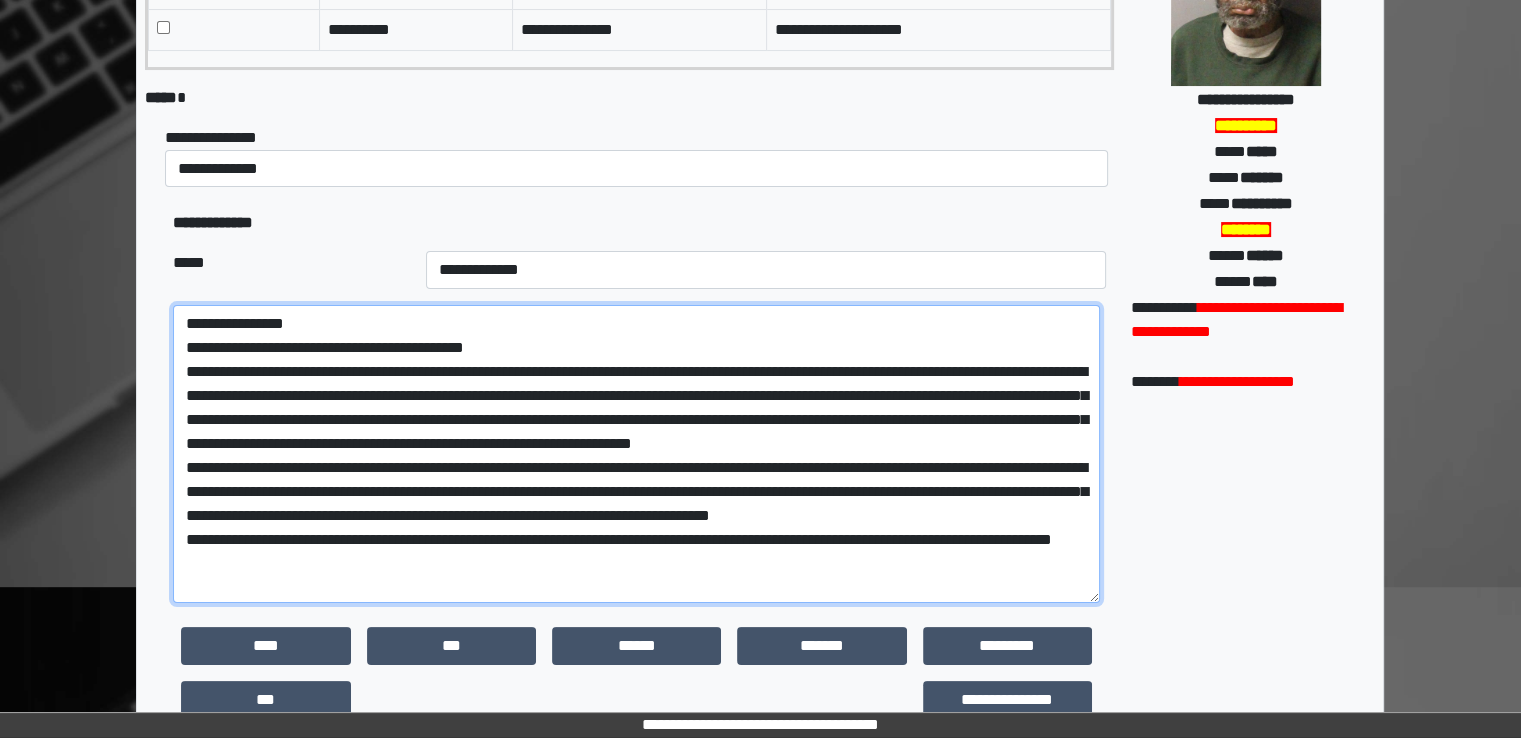 click at bounding box center (636, 454) 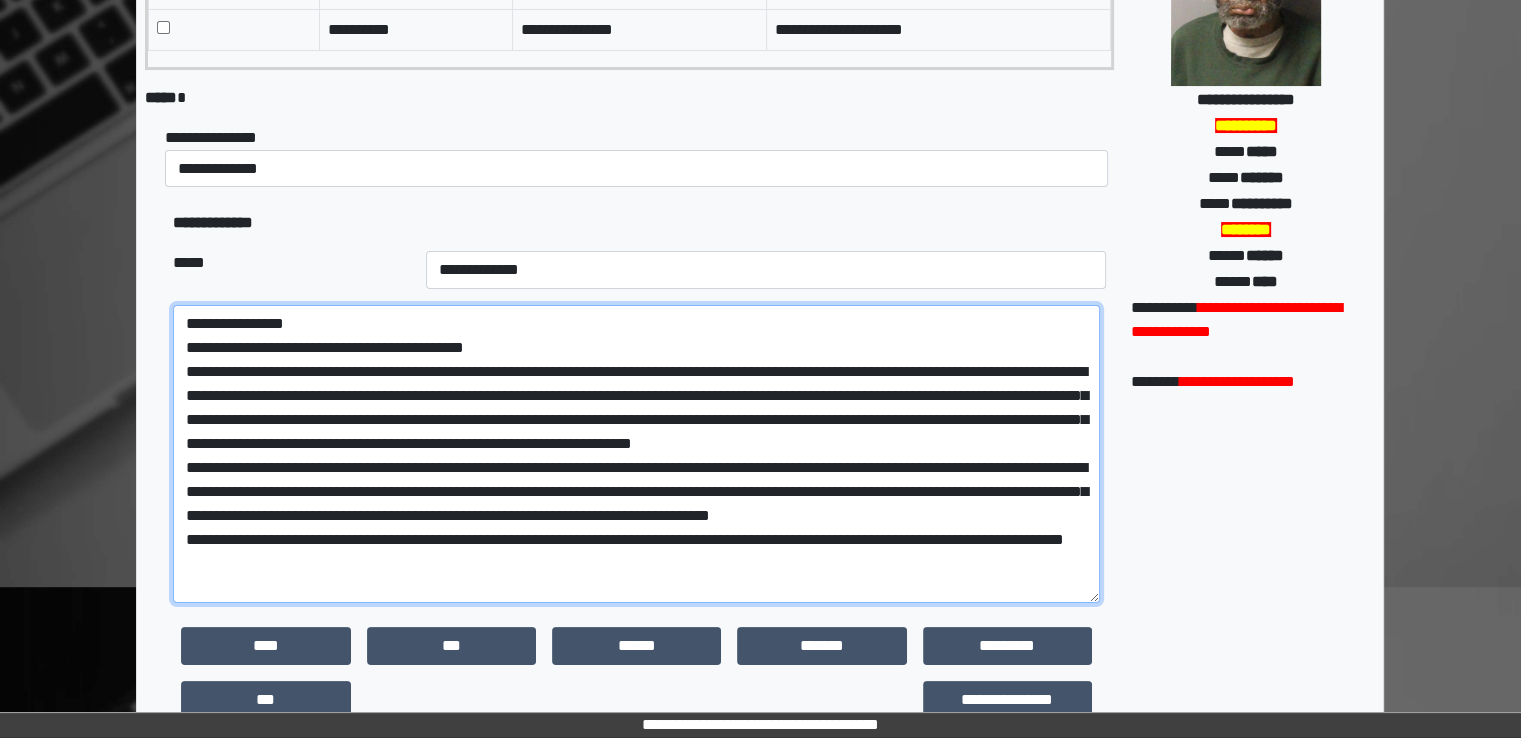 click at bounding box center [636, 454] 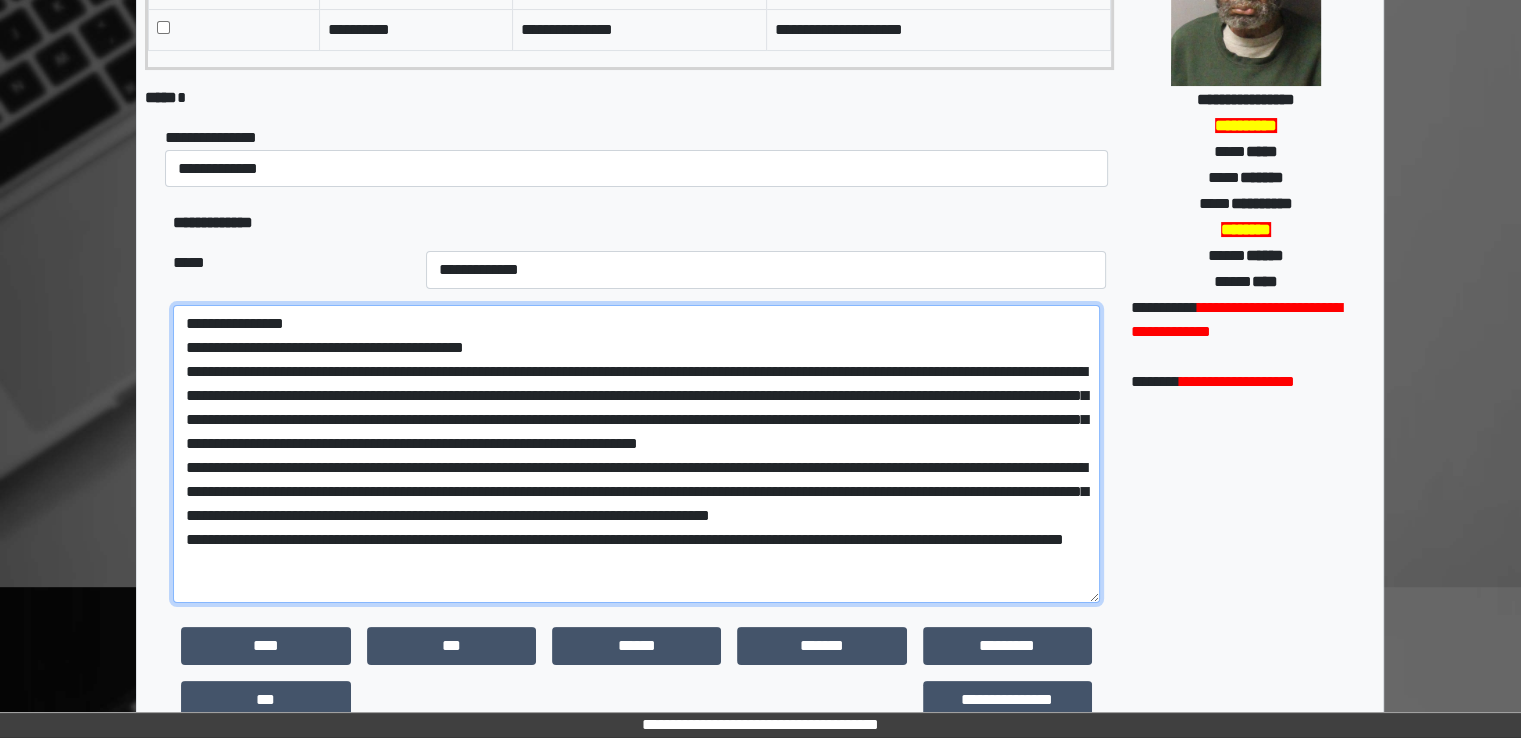 scroll, scrollTop: 51, scrollLeft: 0, axis: vertical 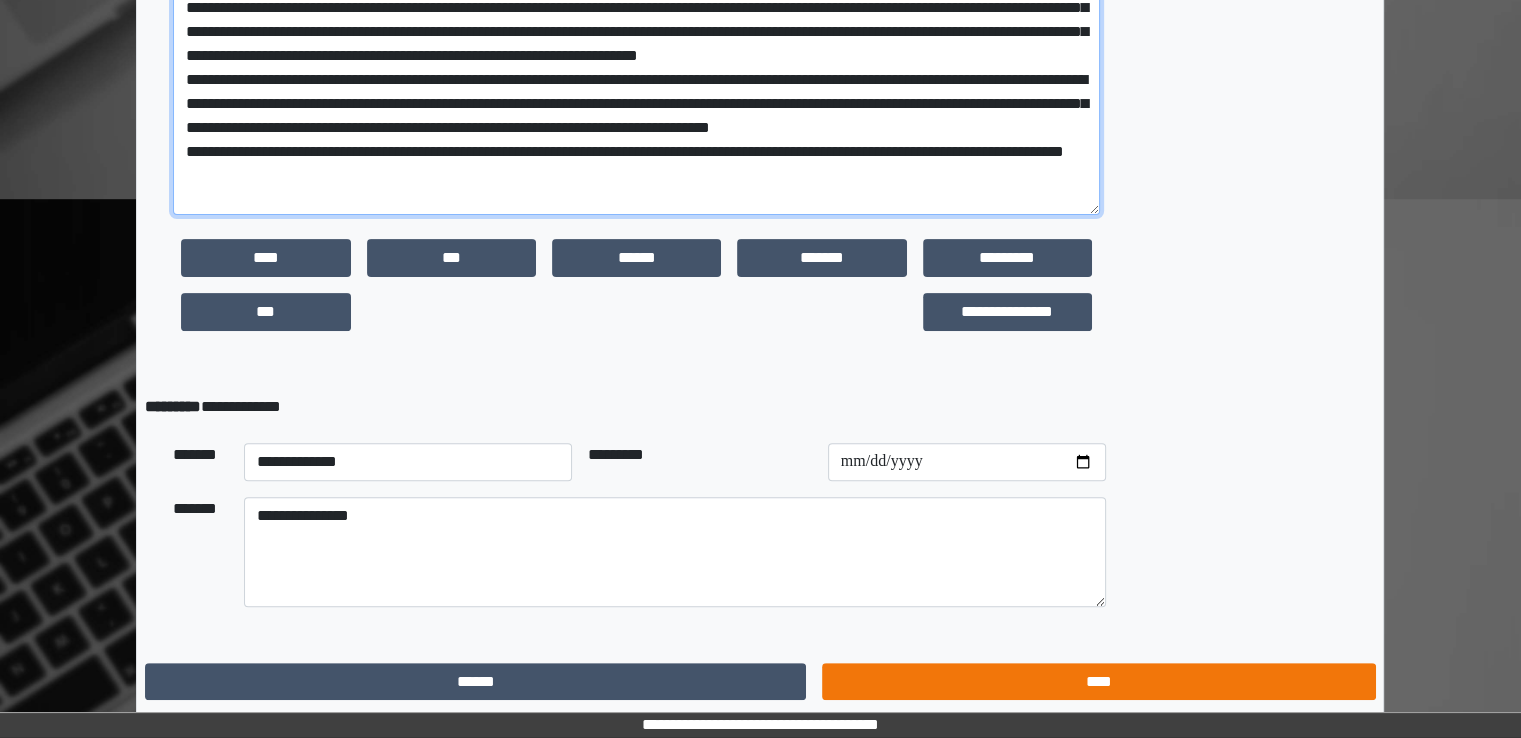 type on "**********" 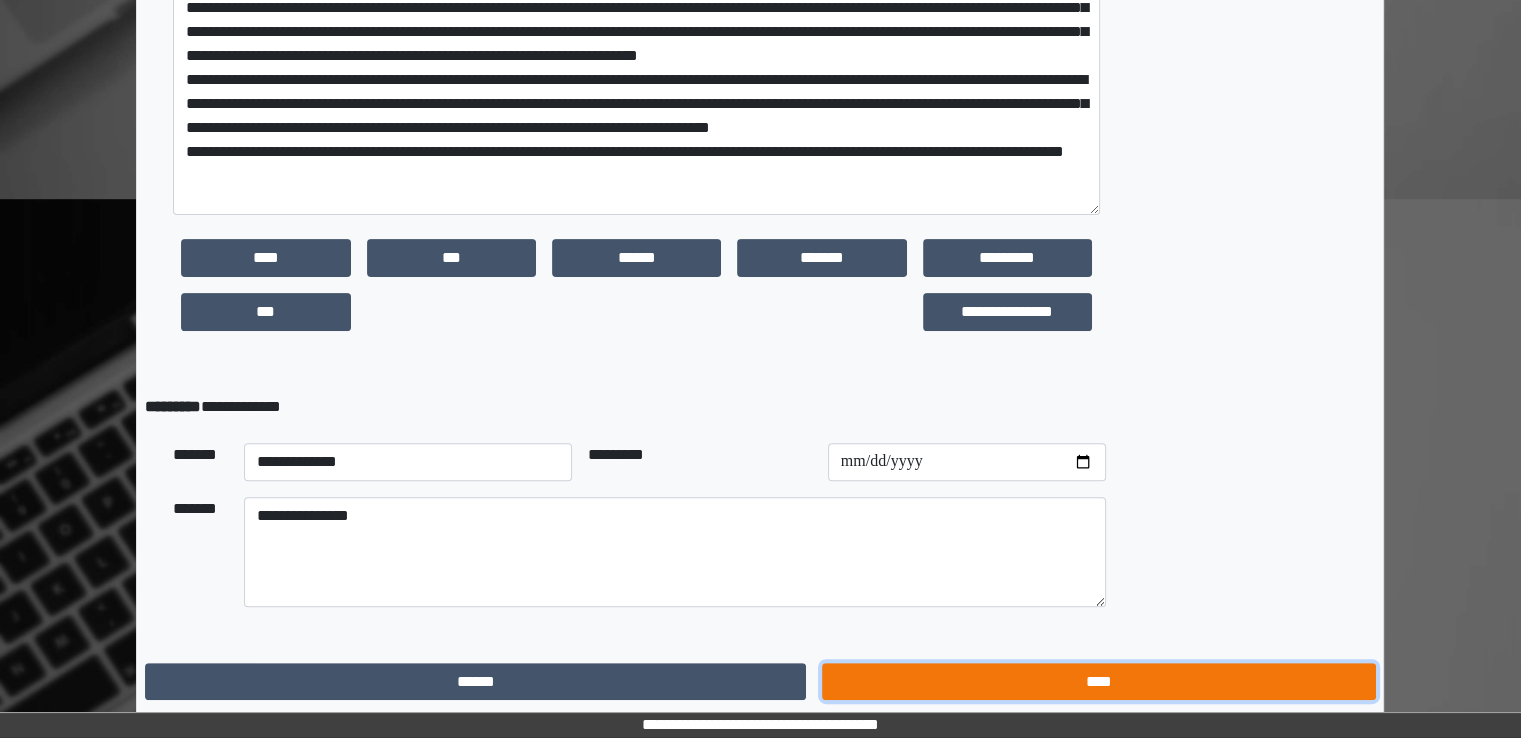 click on "****" at bounding box center (1098, 682) 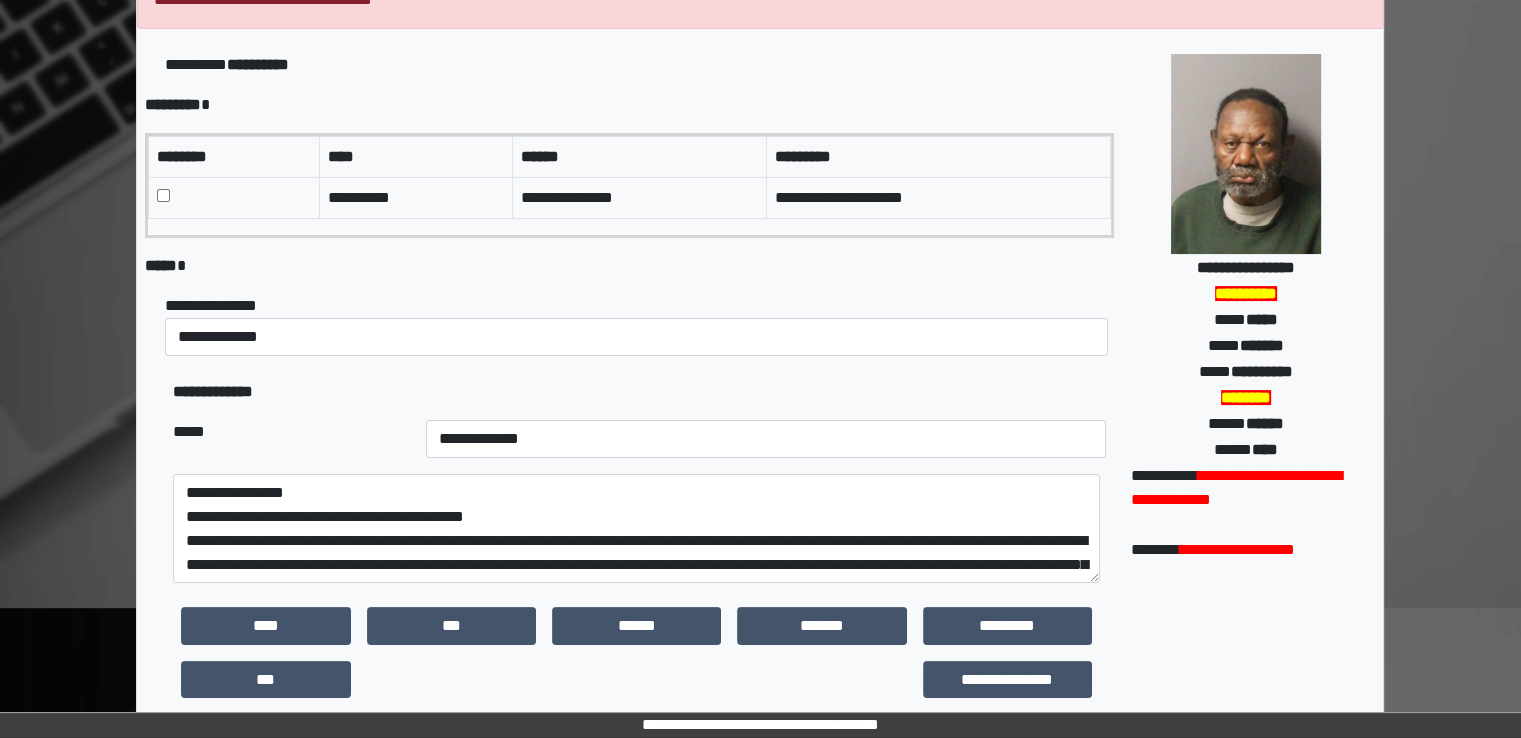 scroll, scrollTop: 114, scrollLeft: 0, axis: vertical 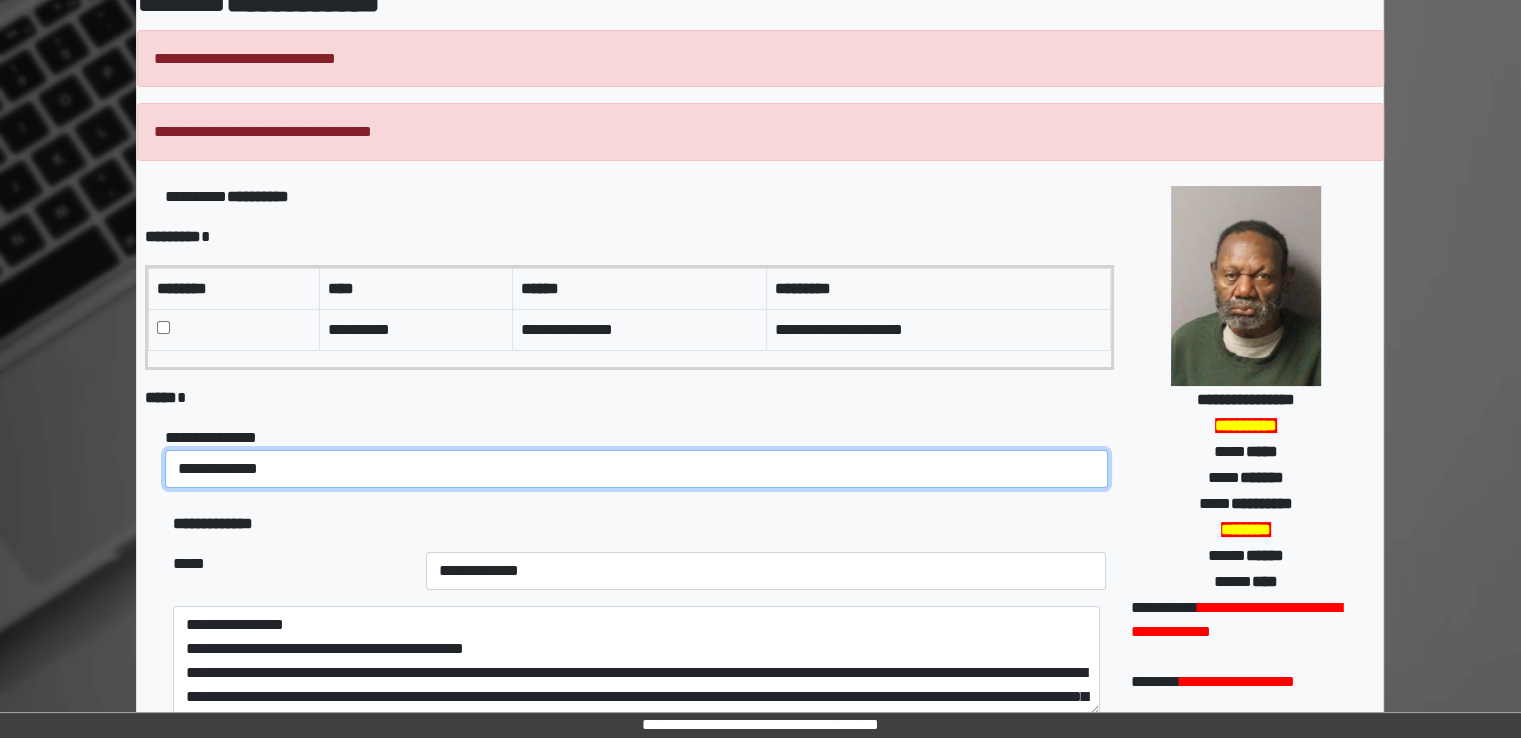 click on "**********" at bounding box center [636, 469] 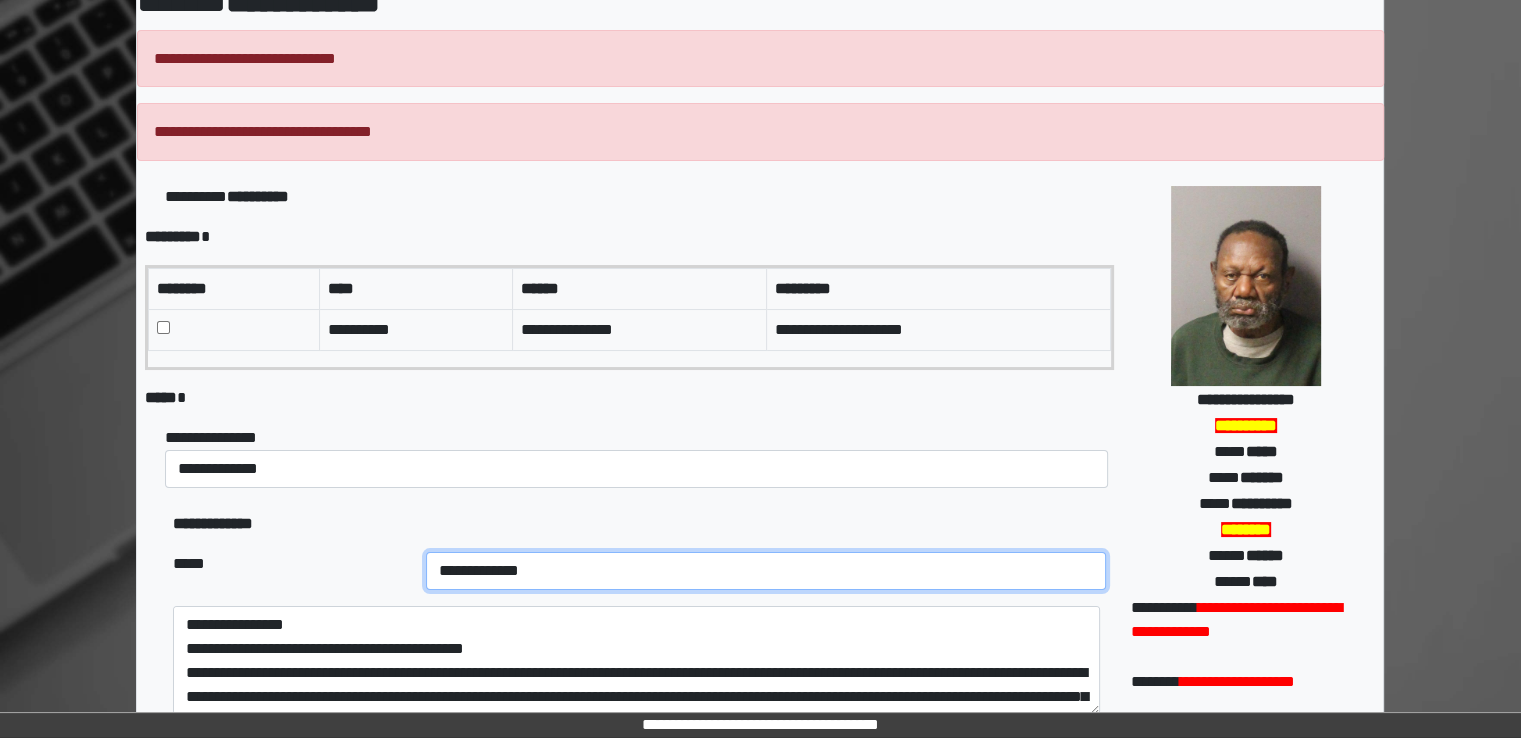 click on "**********" at bounding box center (766, 571) 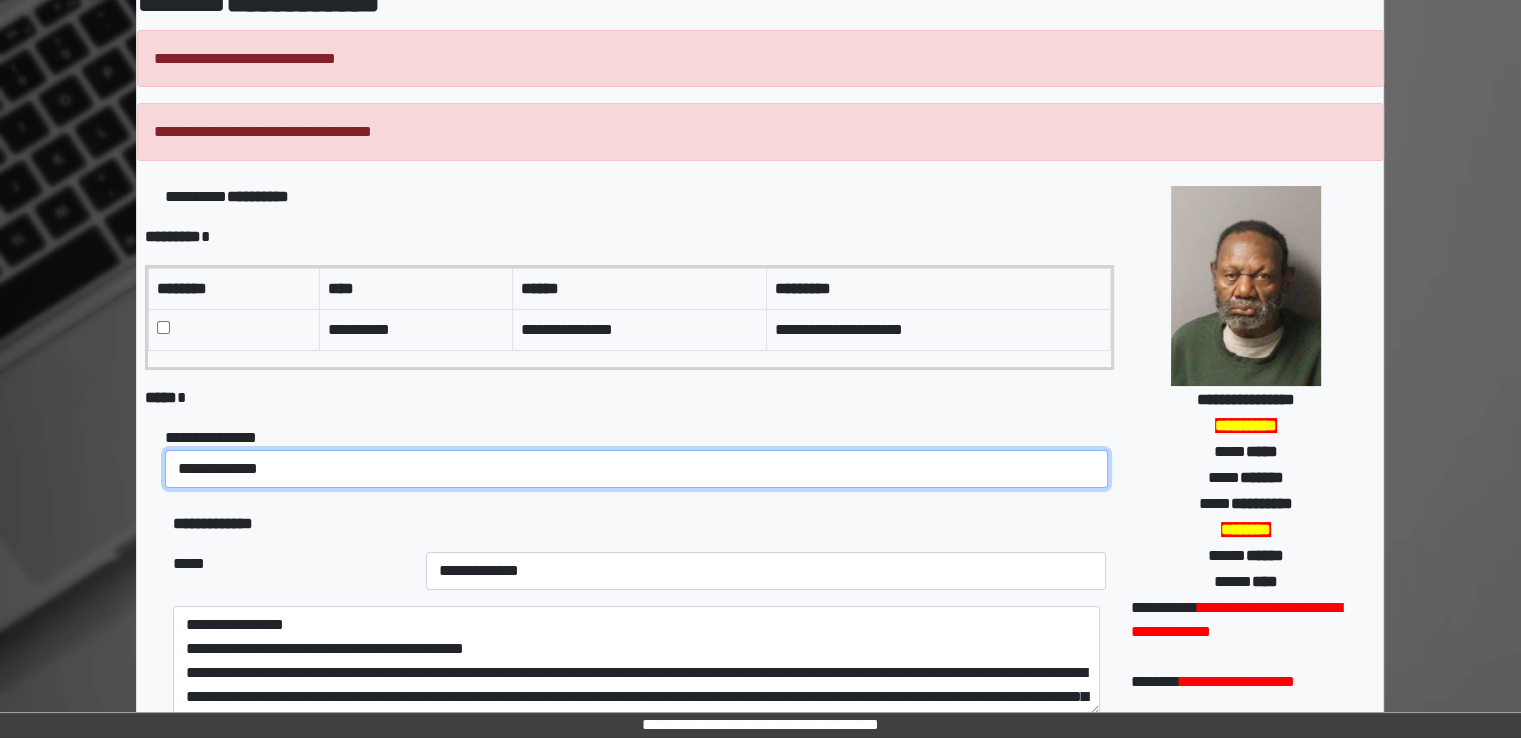 click on "**********" at bounding box center (636, 469) 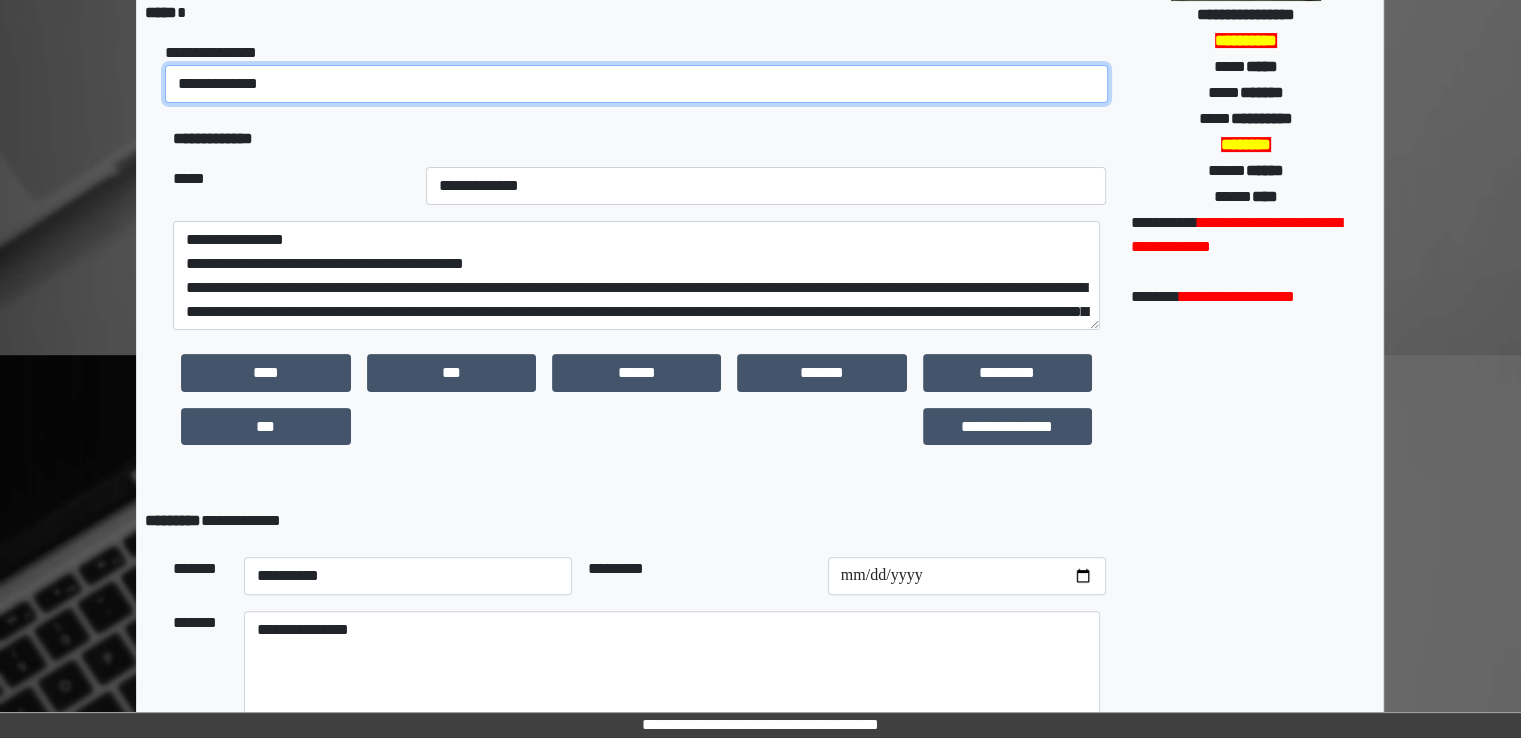 scroll, scrollTop: 514, scrollLeft: 0, axis: vertical 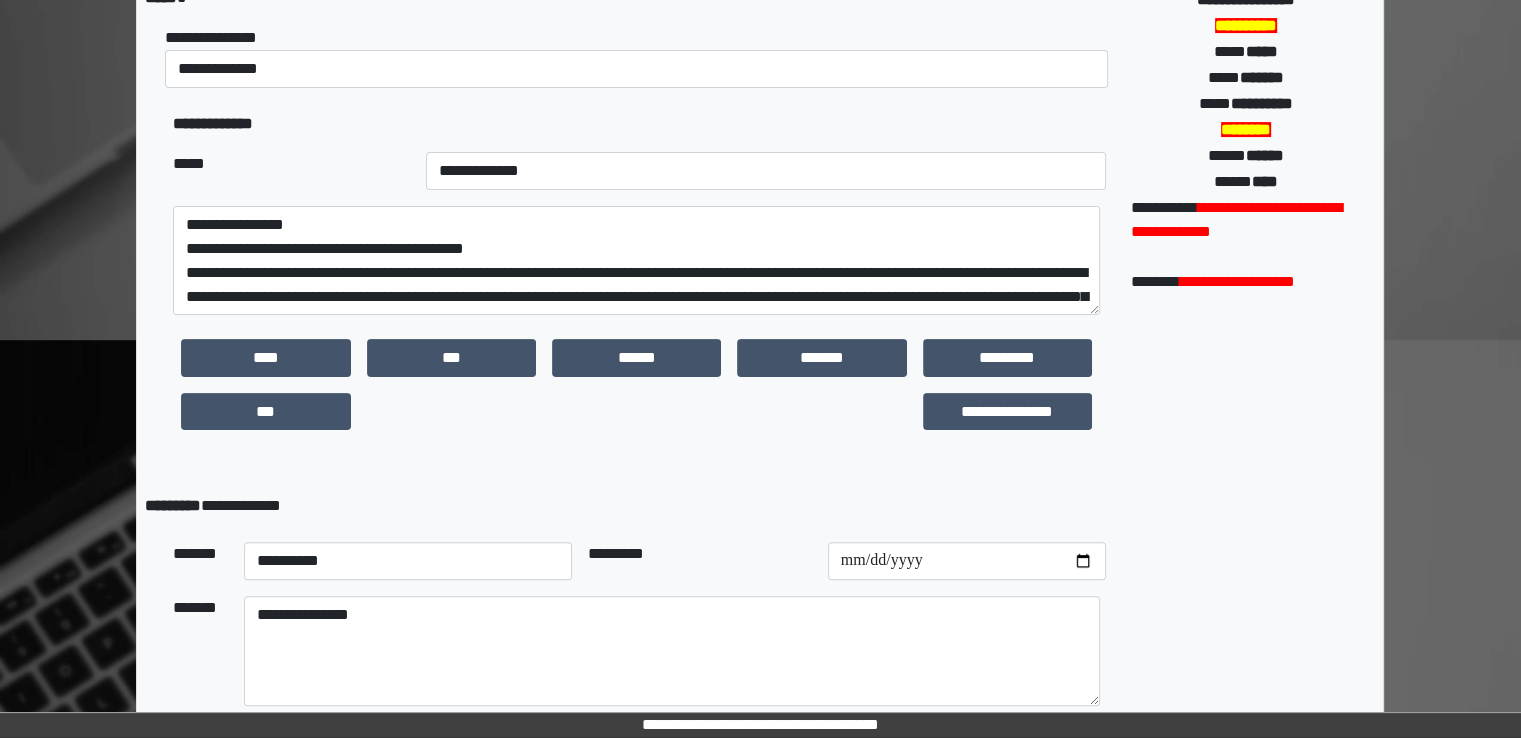 click on "**********" at bounding box center [639, 392] 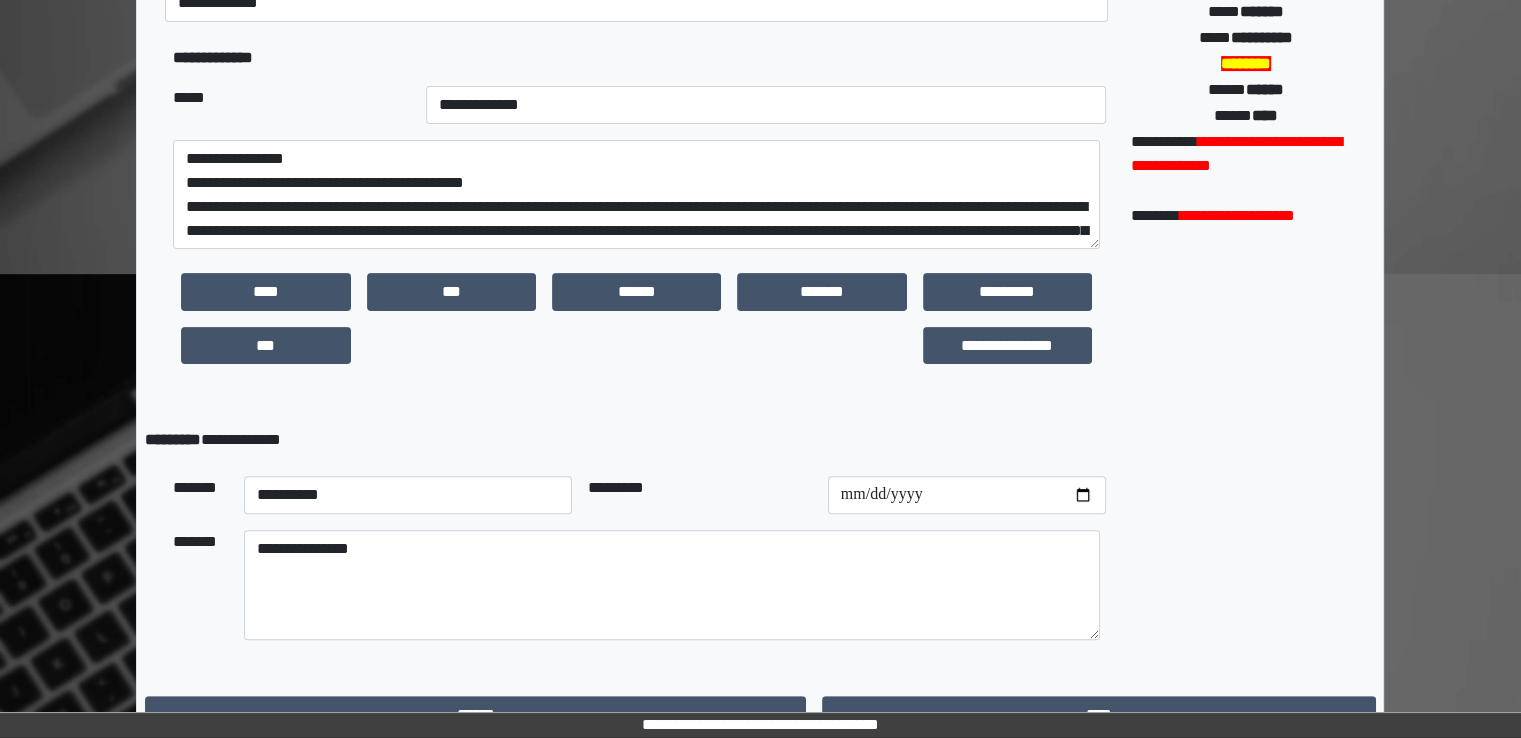 scroll, scrollTop: 614, scrollLeft: 0, axis: vertical 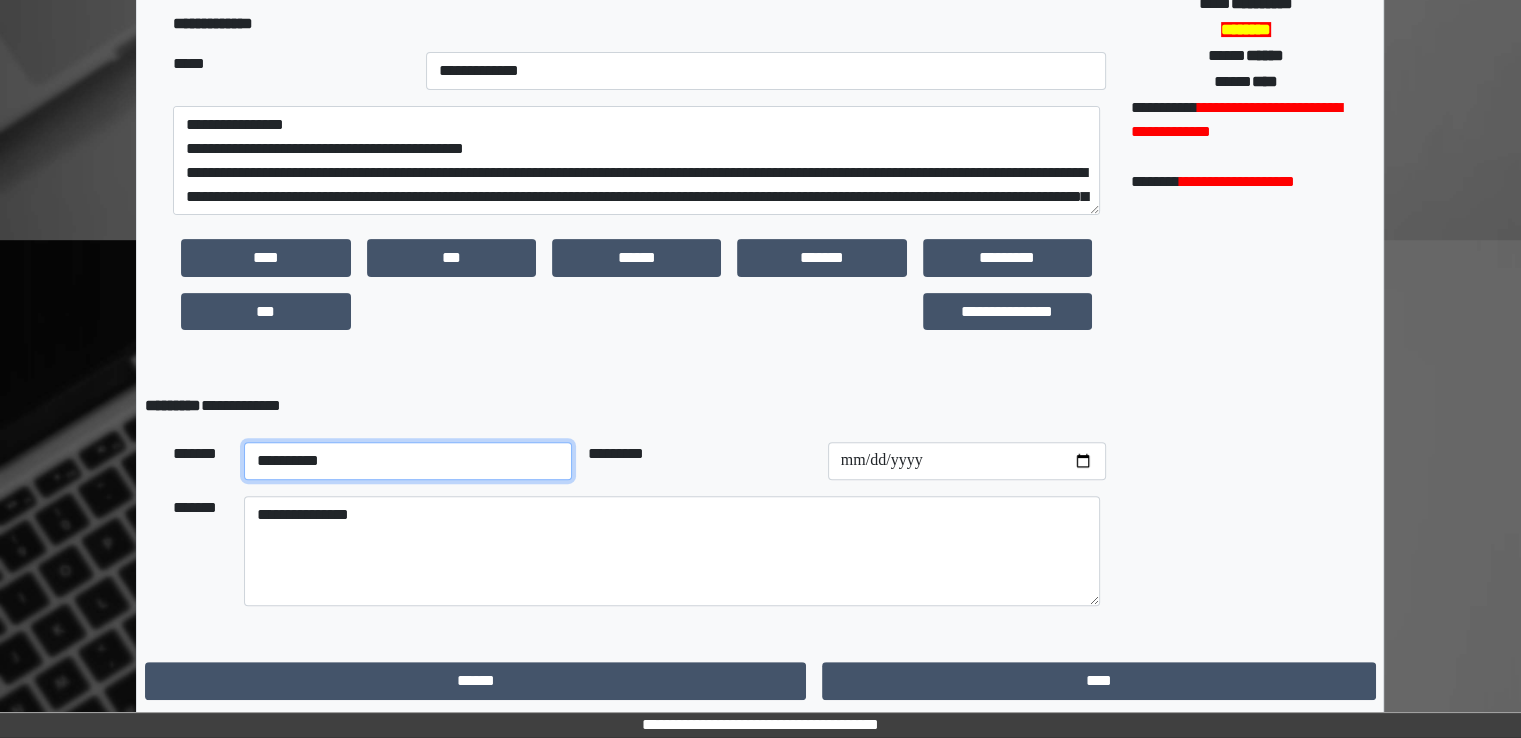 click on "**********" at bounding box center [408, 461] 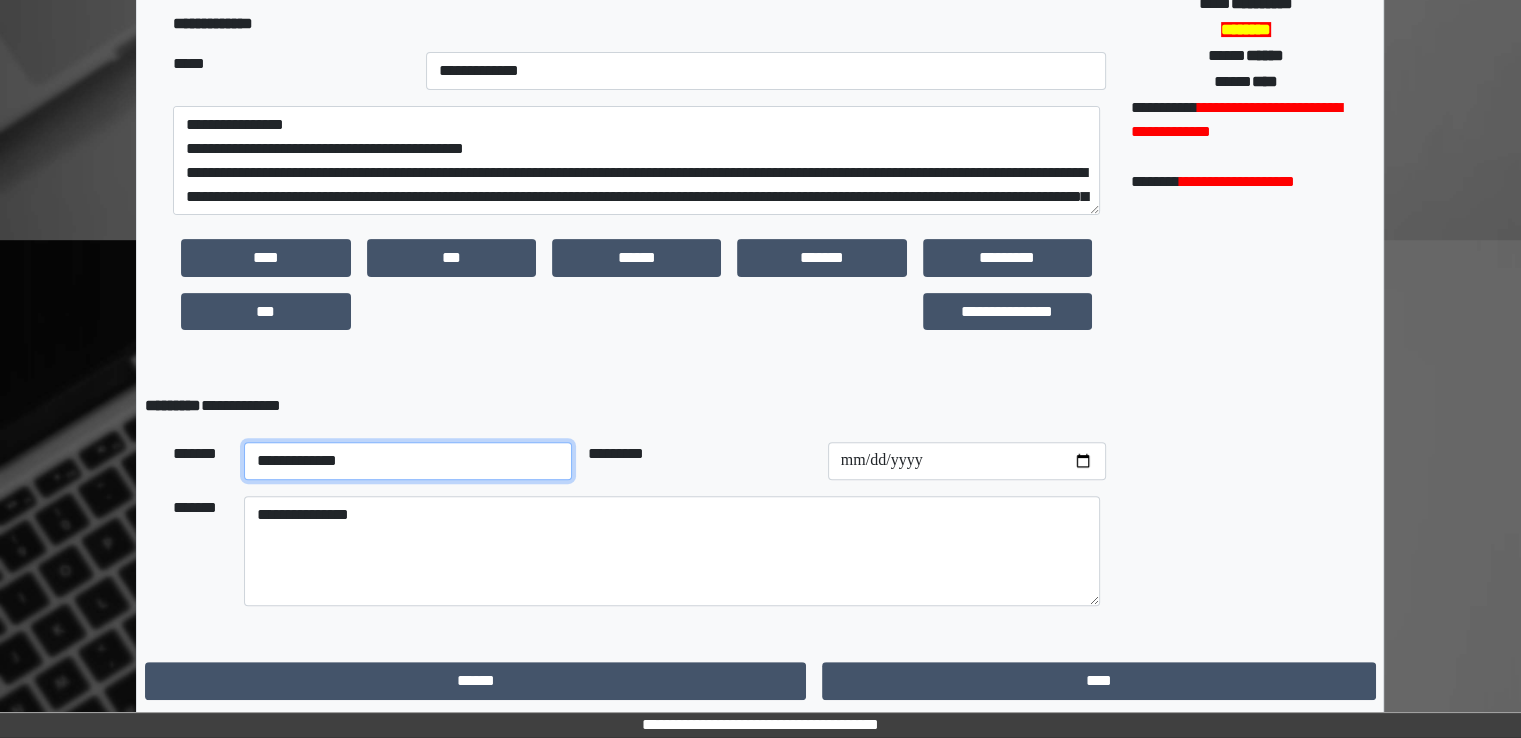 click on "**********" at bounding box center [408, 461] 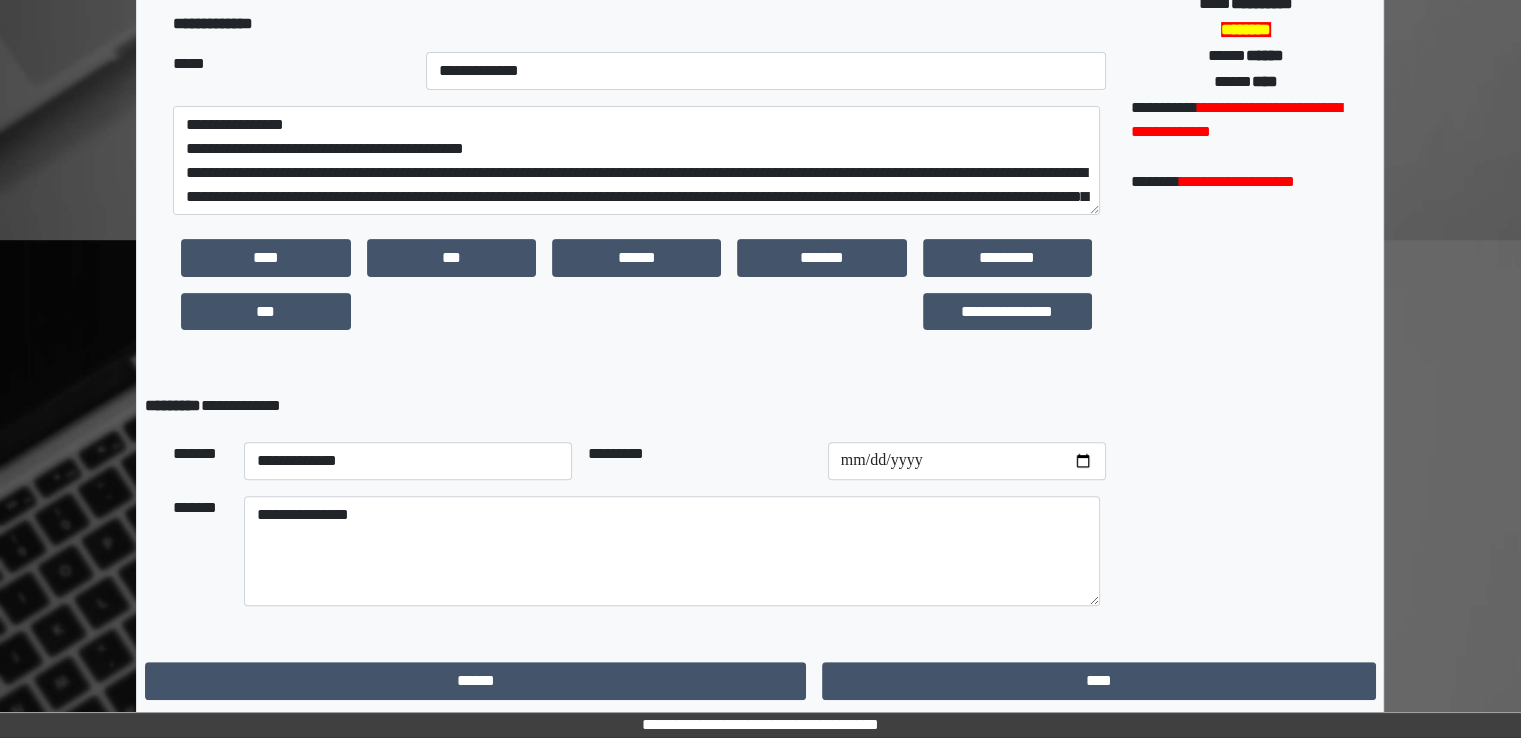 click at bounding box center (821, 312) 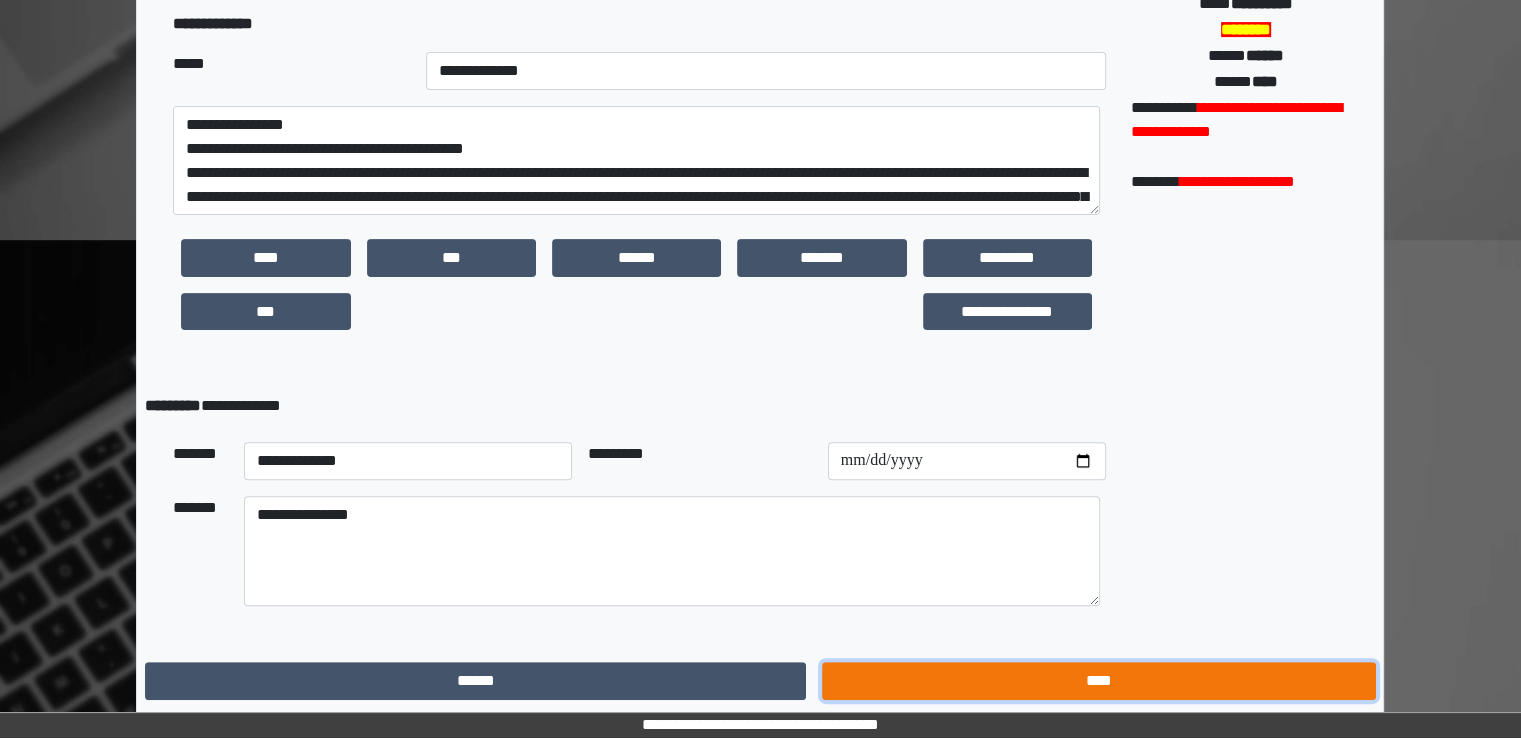 click on "****" at bounding box center [1098, 681] 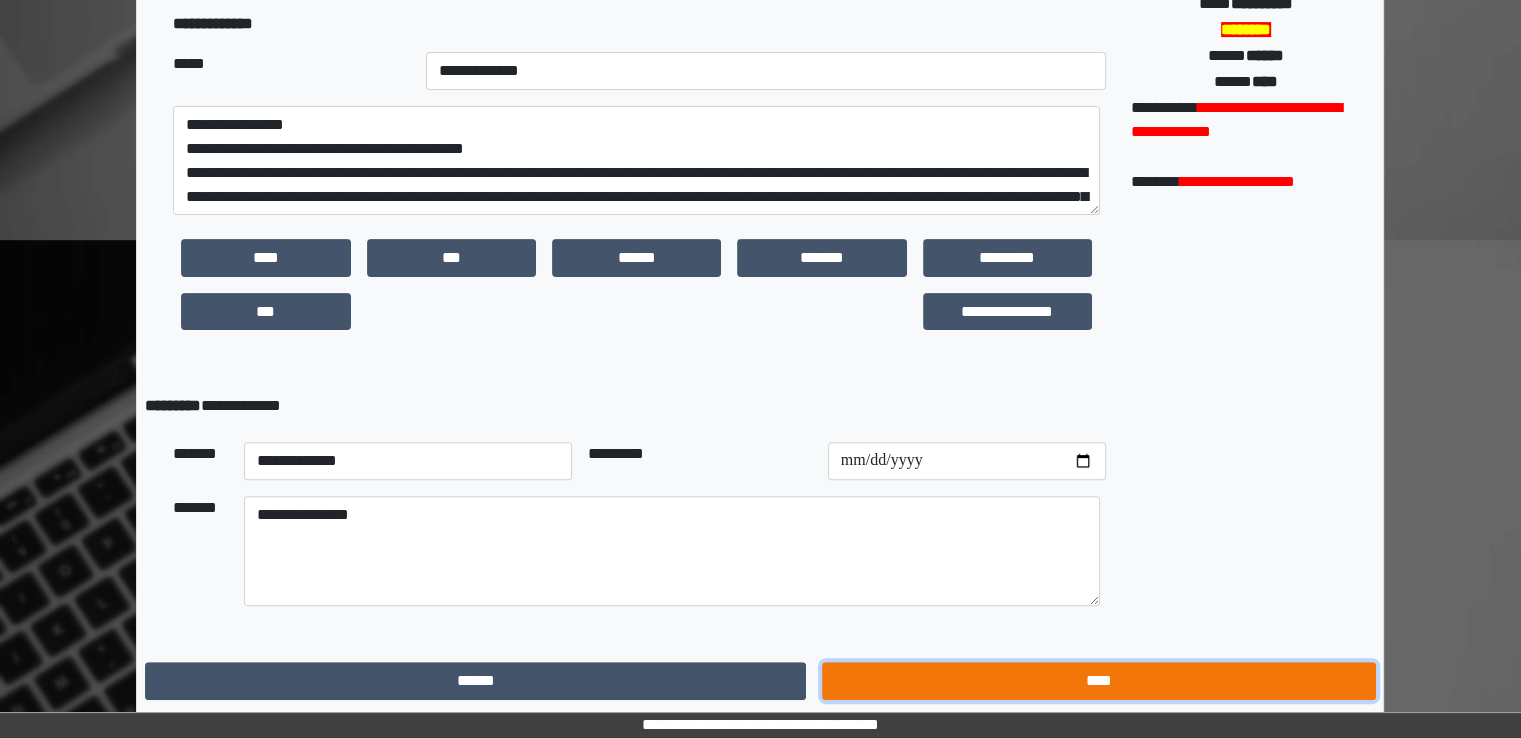 click on "****" at bounding box center [1098, 681] 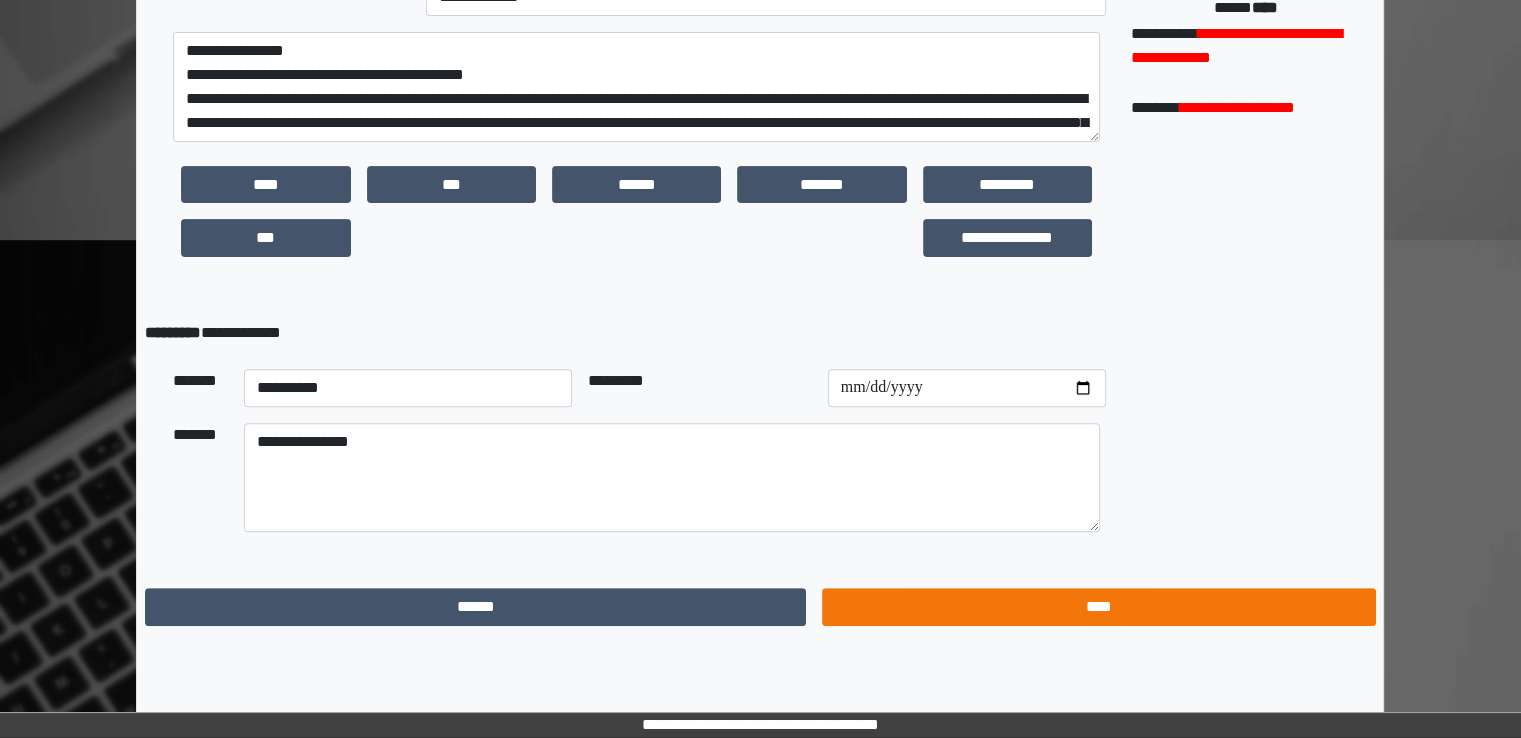 scroll, scrollTop: 540, scrollLeft: 0, axis: vertical 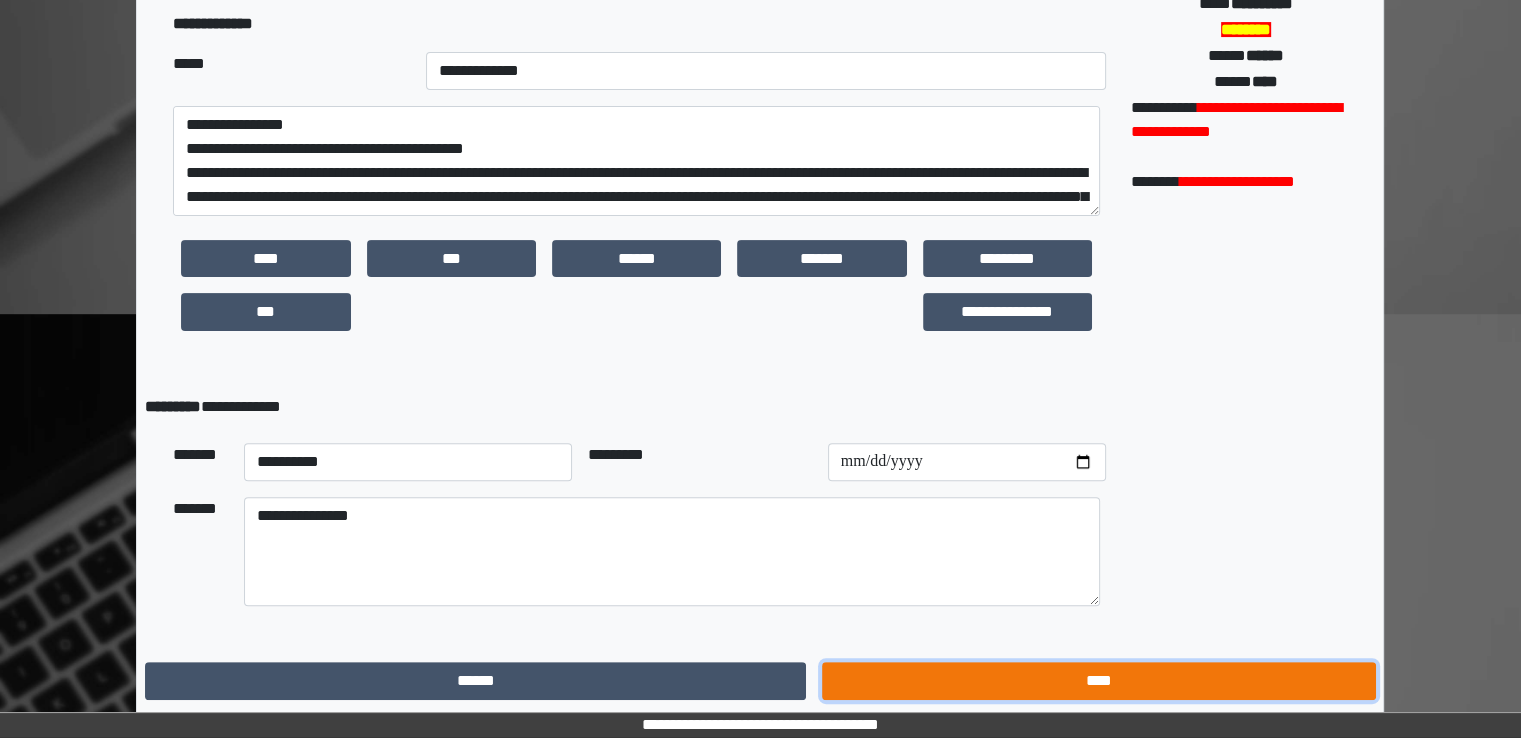 click on "****" at bounding box center [1098, 681] 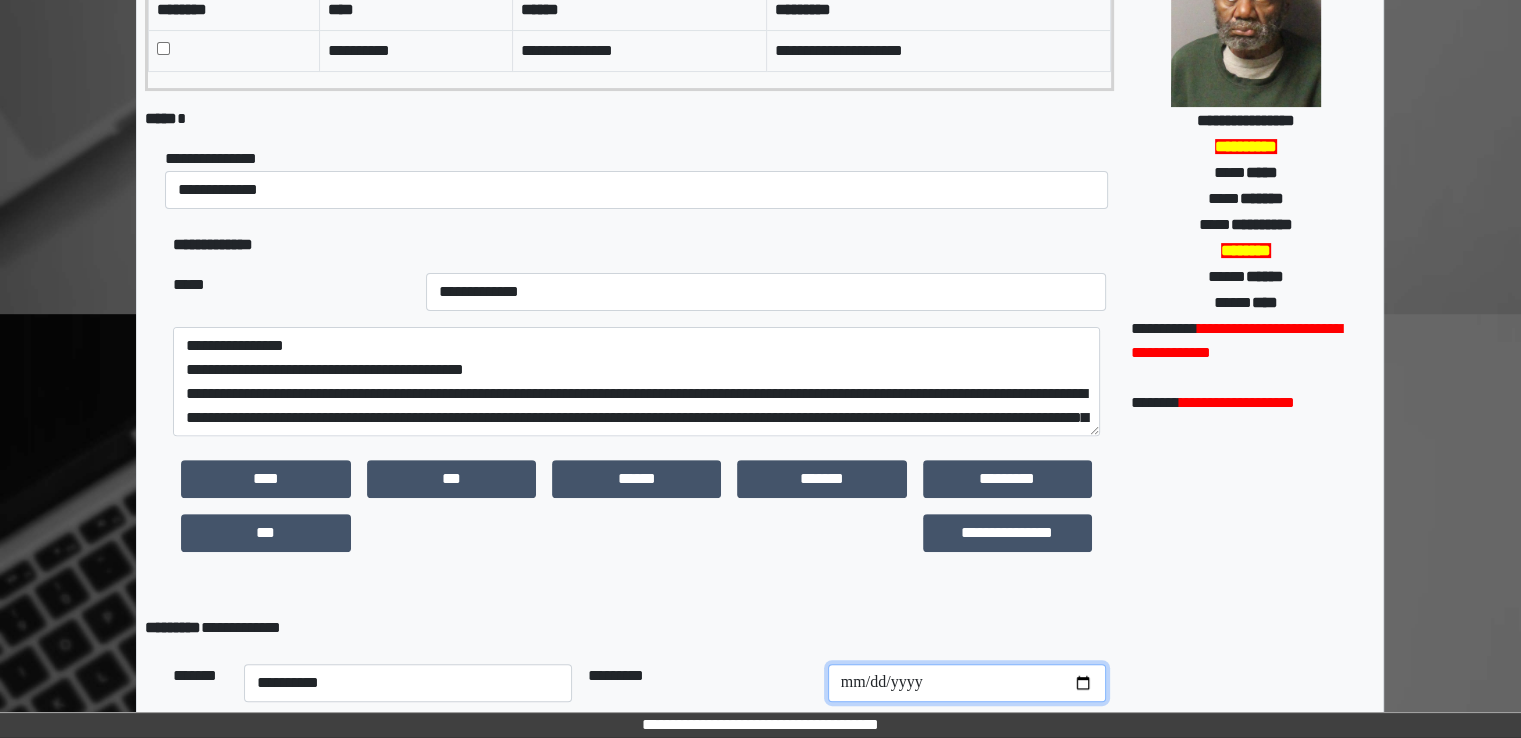 click at bounding box center (967, 683) 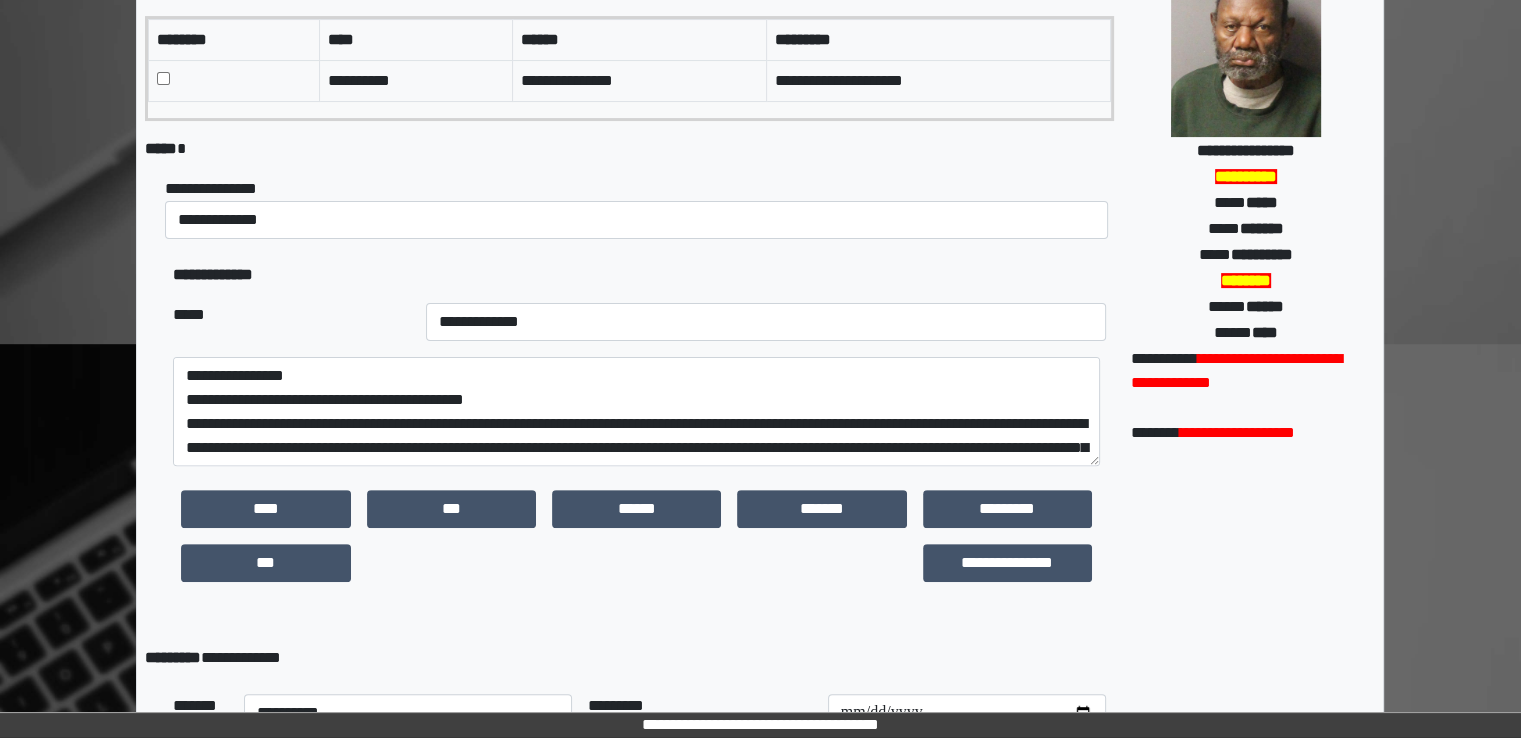 scroll, scrollTop: 340, scrollLeft: 0, axis: vertical 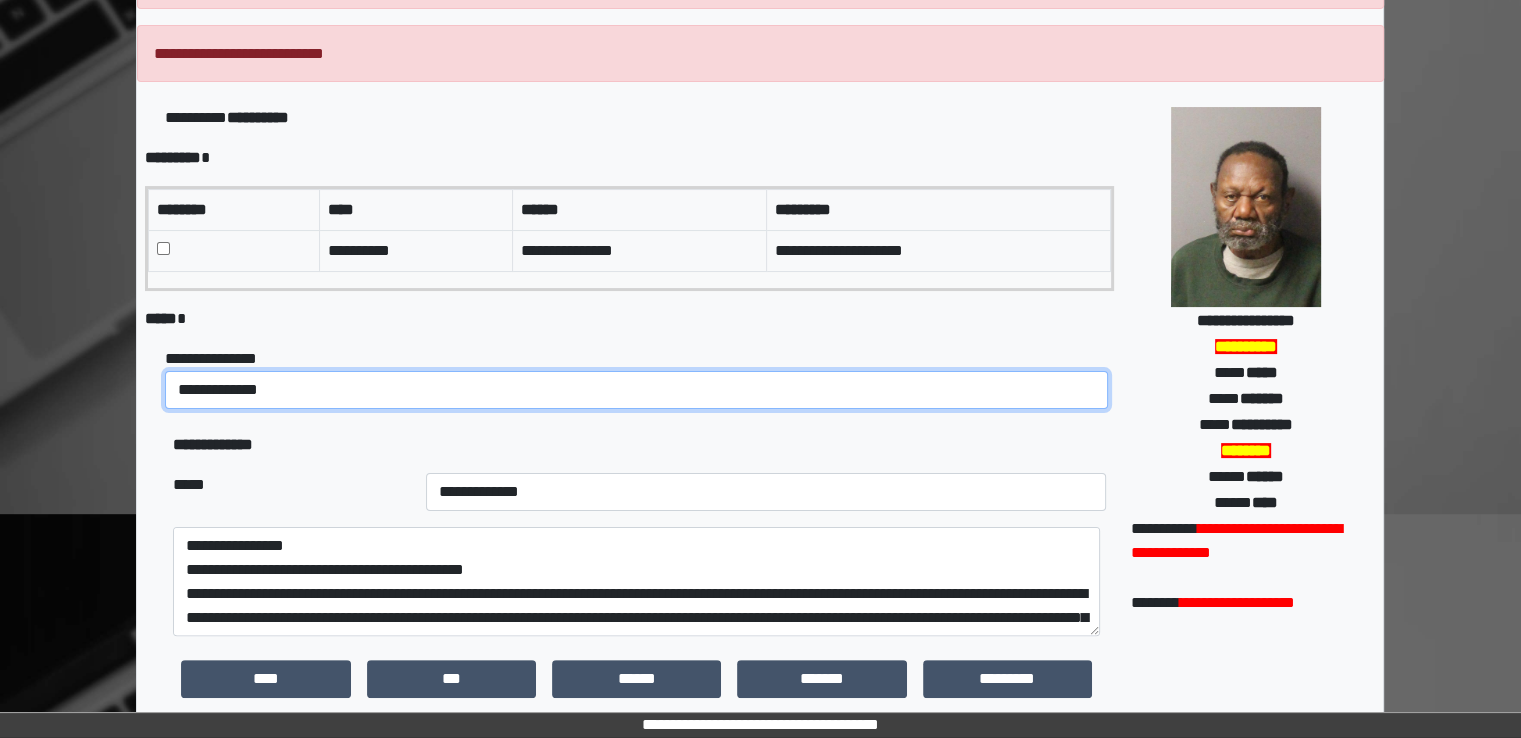 click on "**********" at bounding box center [636, 390] 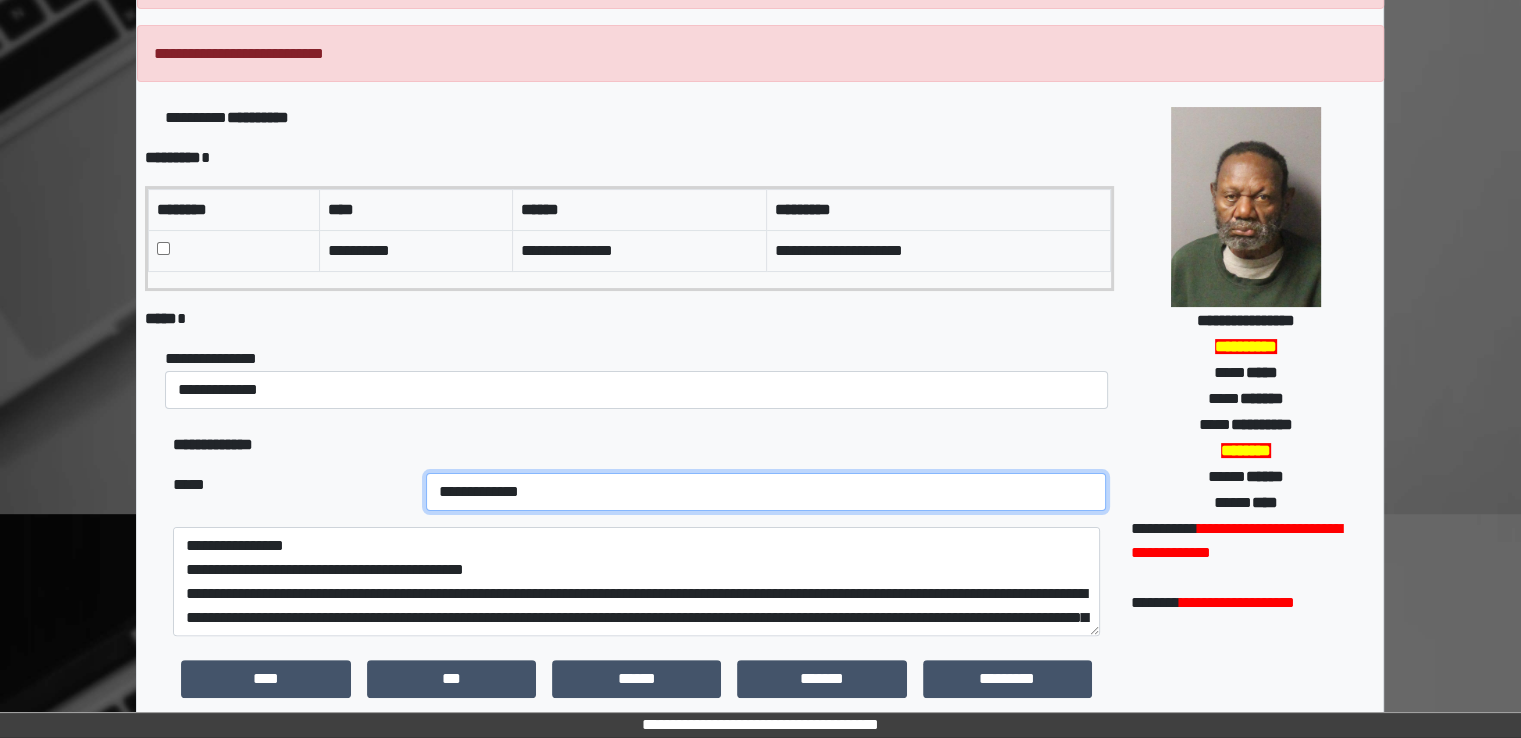 click on "**********" at bounding box center [766, 492] 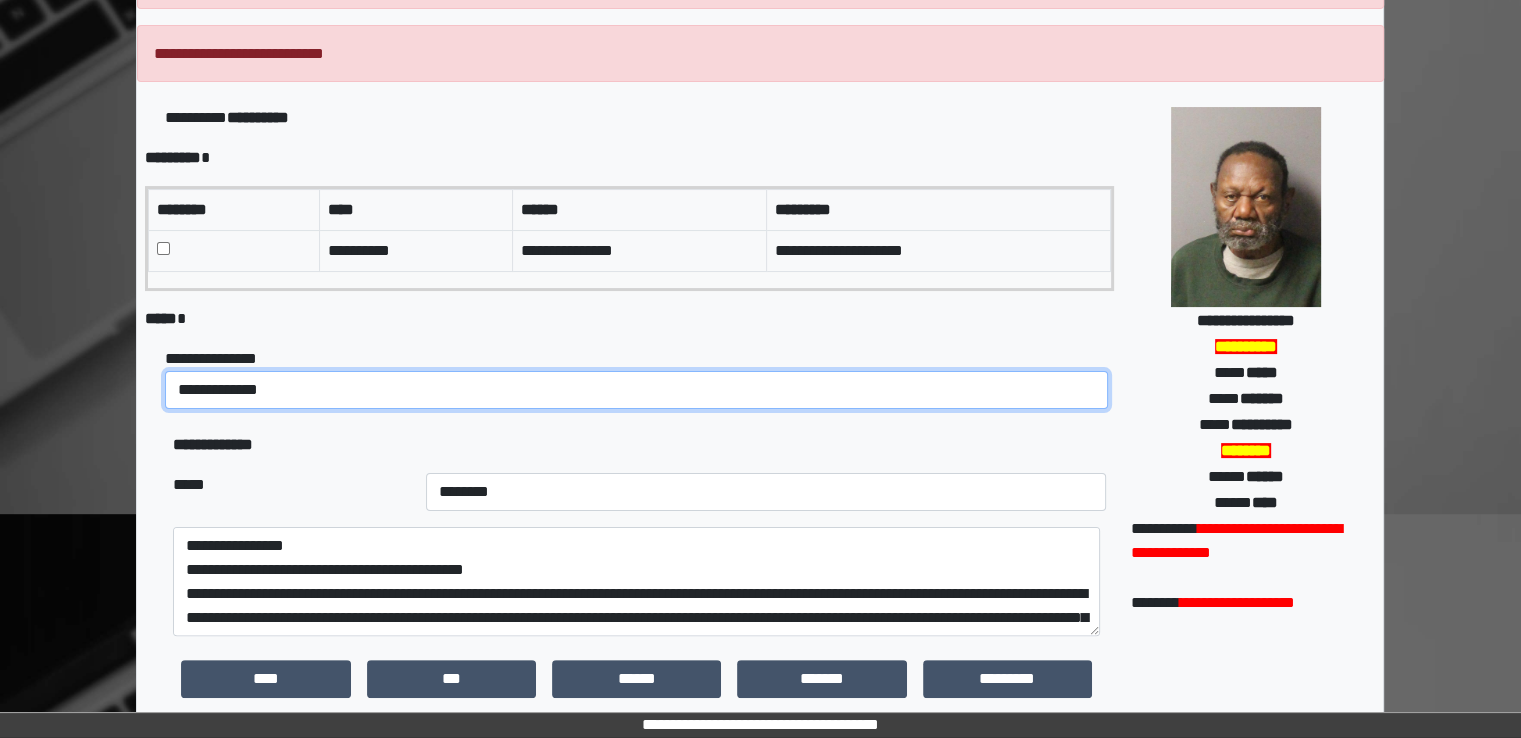 click on "**********" at bounding box center [636, 390] 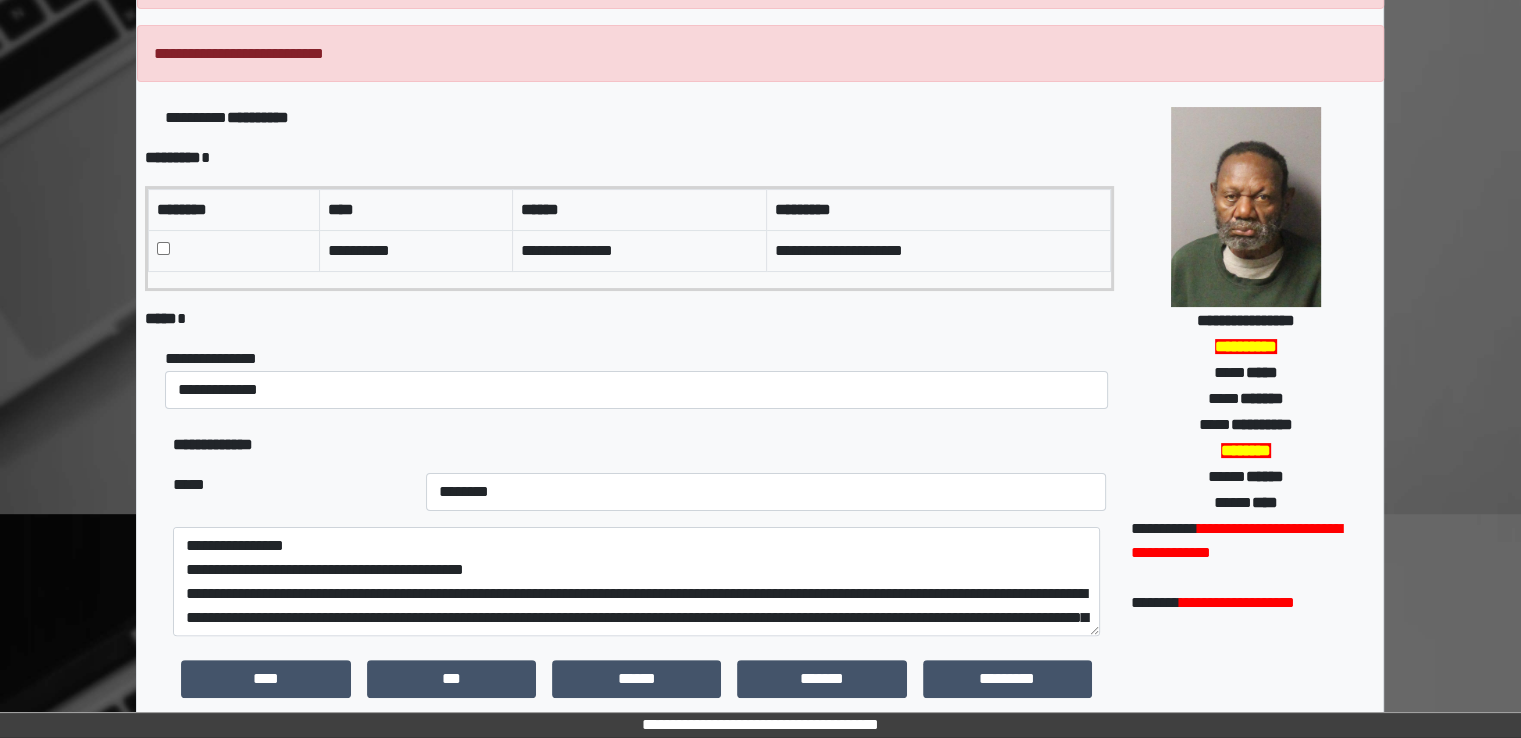 click on "***** *" at bounding box center (629, 319) 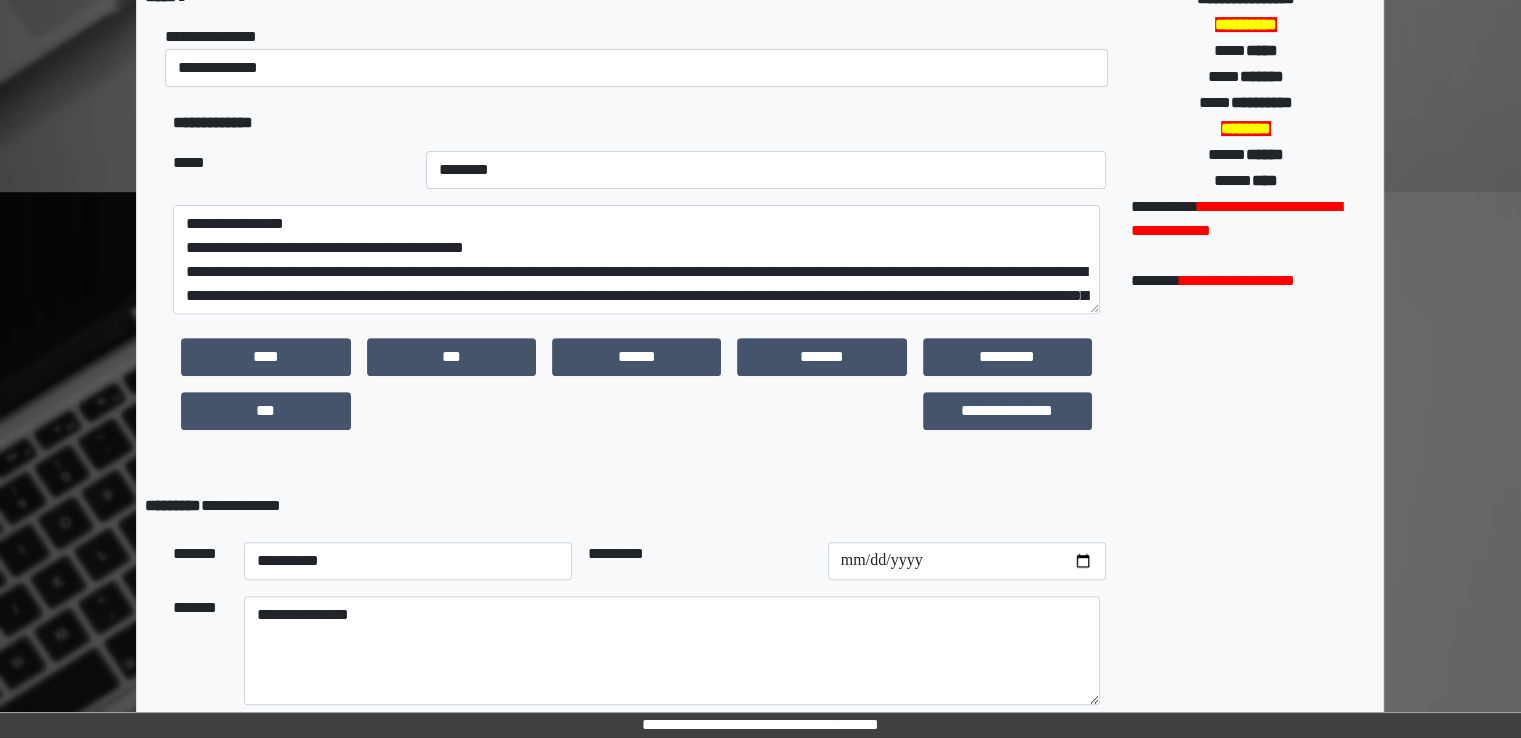 scroll, scrollTop: 740, scrollLeft: 0, axis: vertical 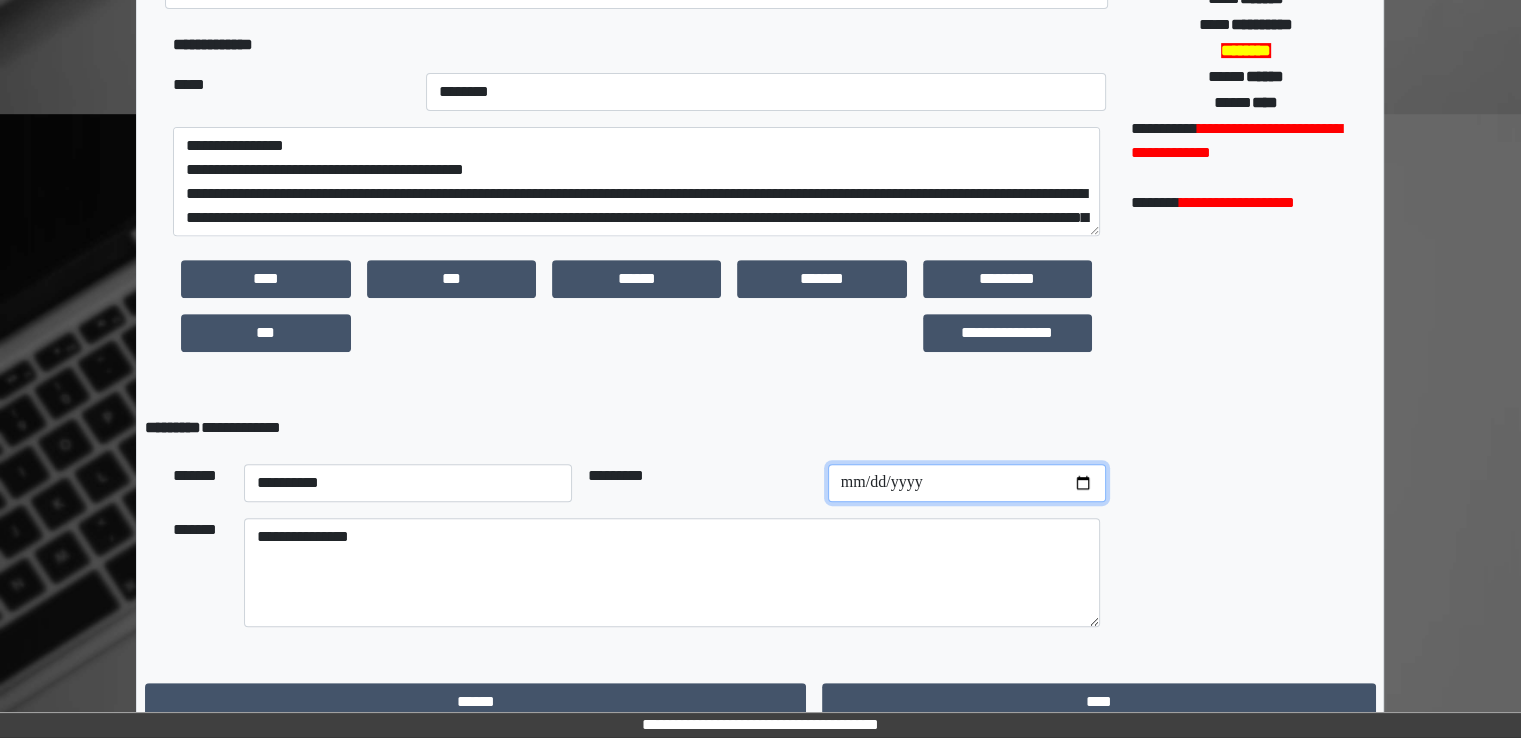 click at bounding box center [967, 483] 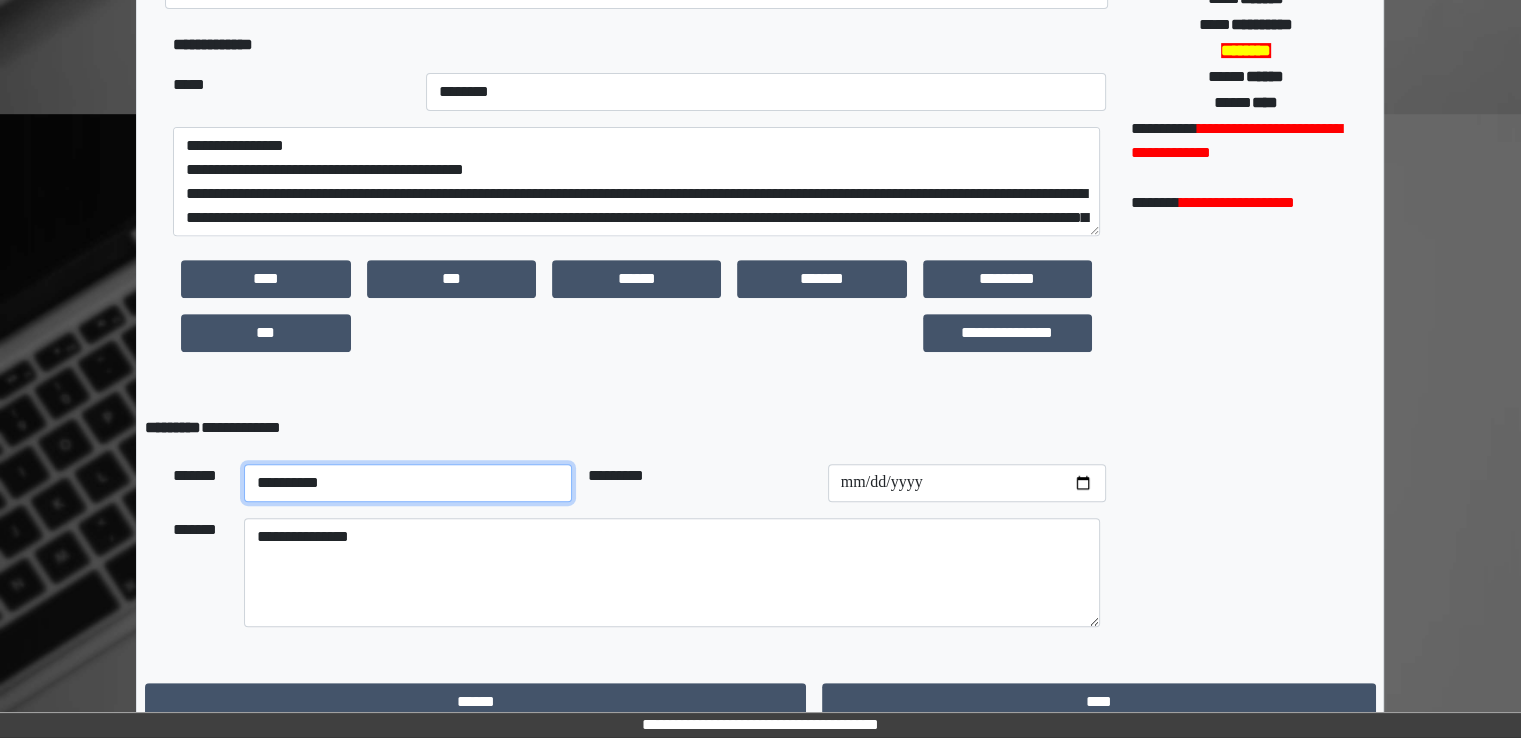 click on "**********" at bounding box center [408, 483] 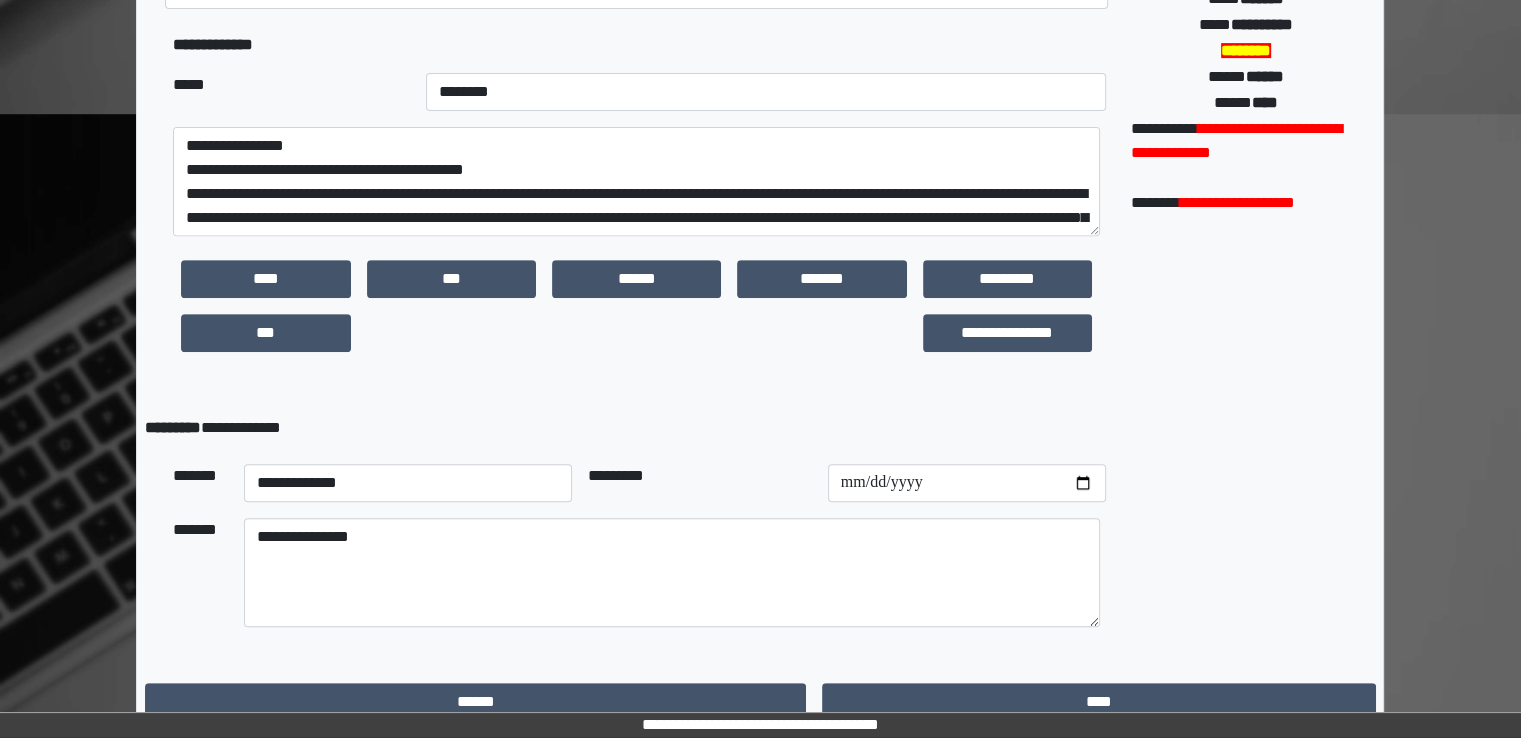 click on "**********" at bounding box center [639, 313] 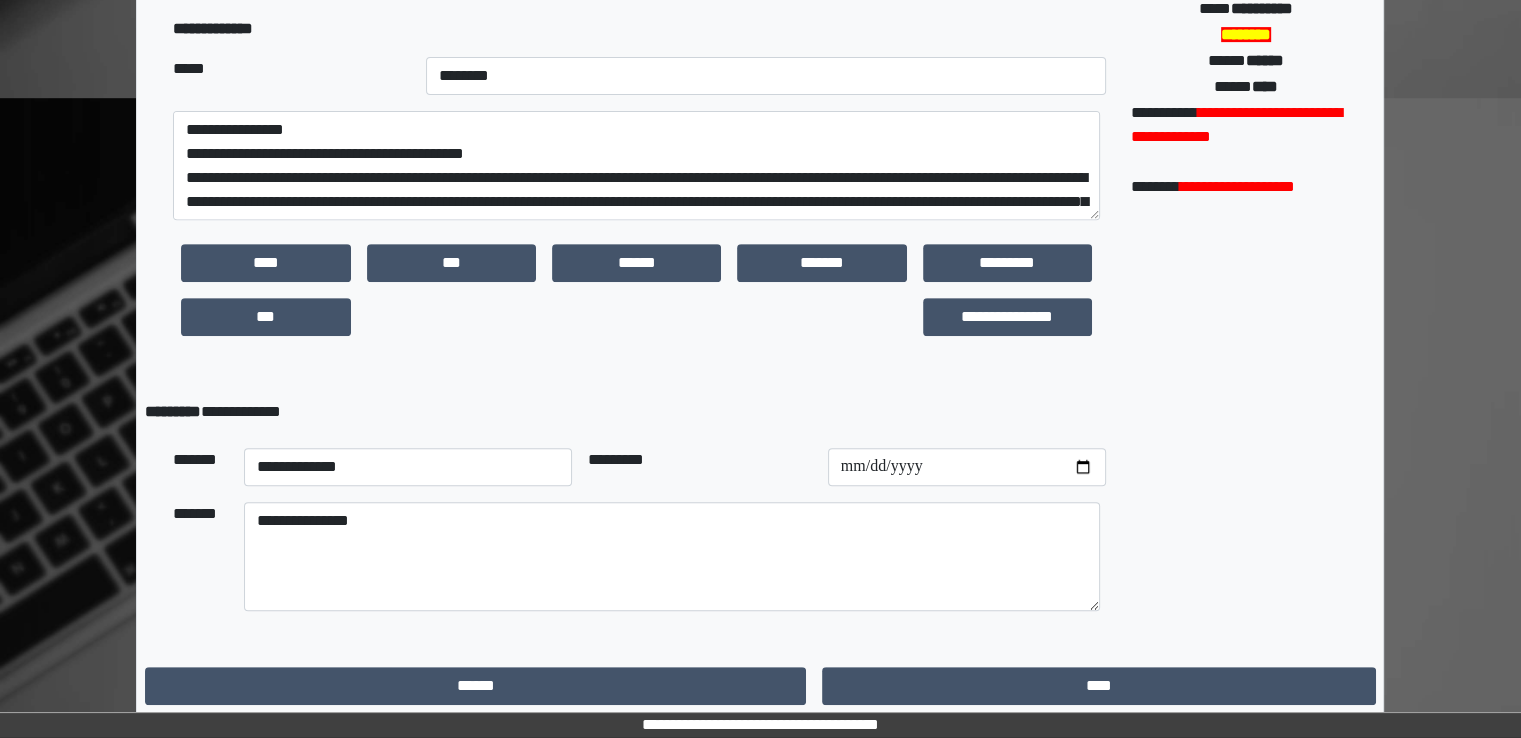 scroll, scrollTop: 761, scrollLeft: 0, axis: vertical 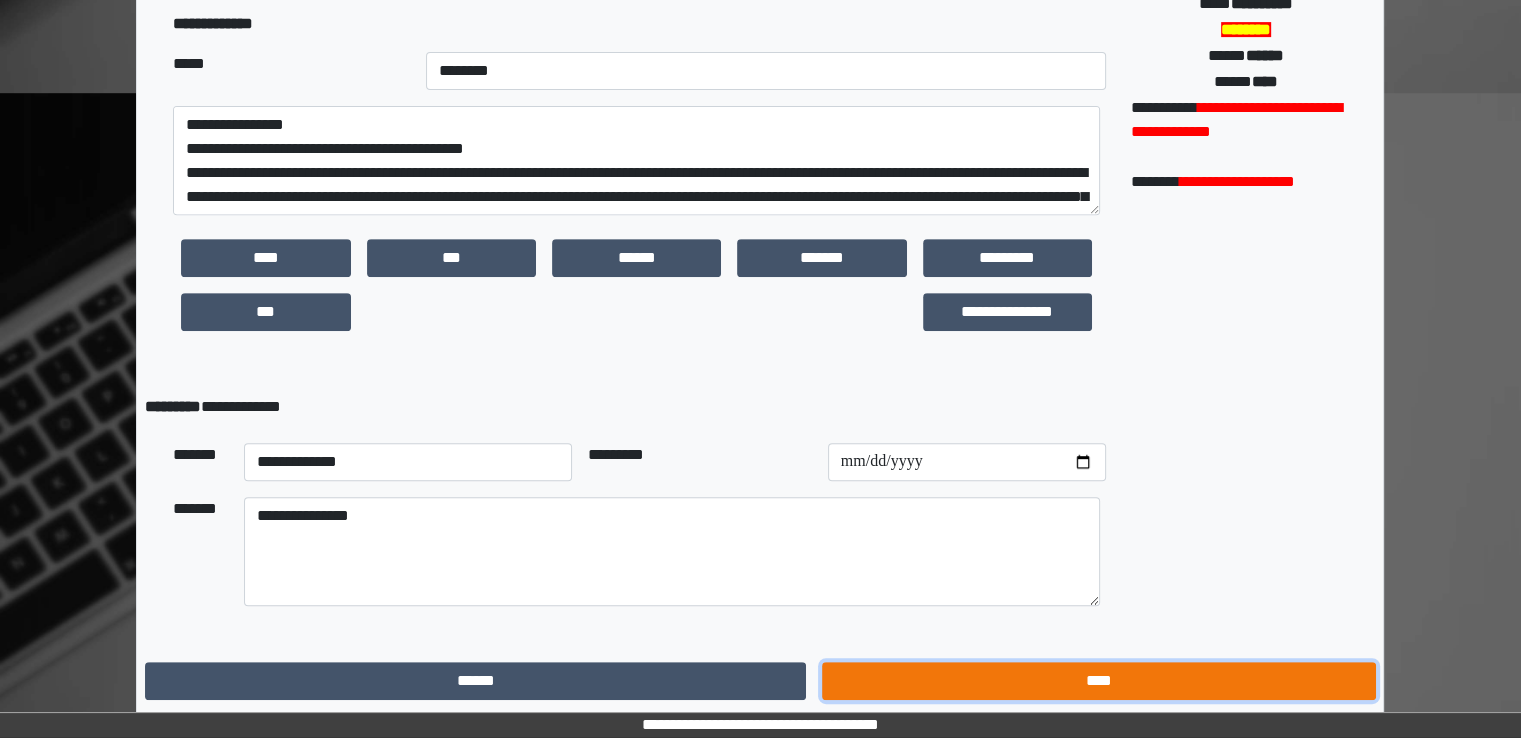 click on "****" at bounding box center [1098, 681] 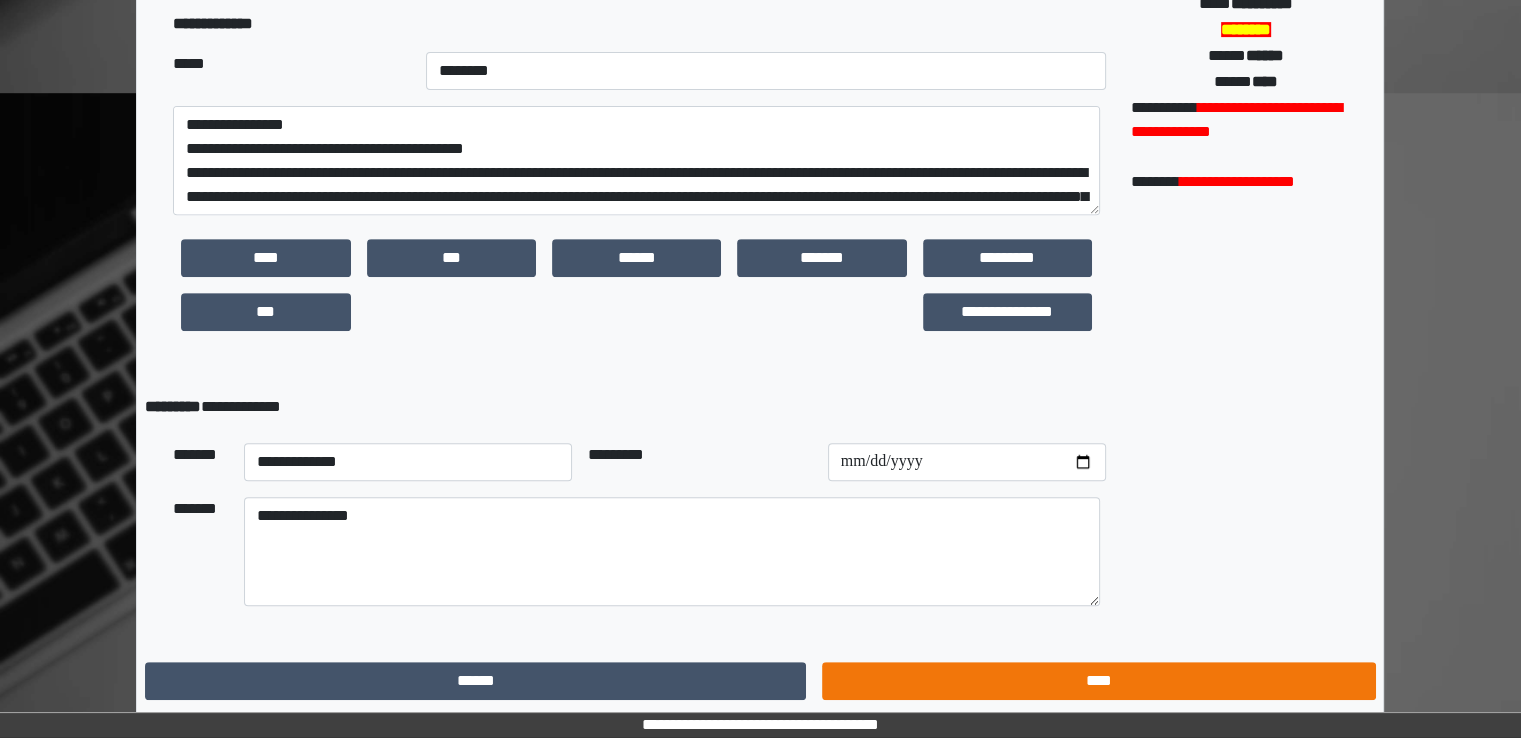 scroll, scrollTop: 0, scrollLeft: 0, axis: both 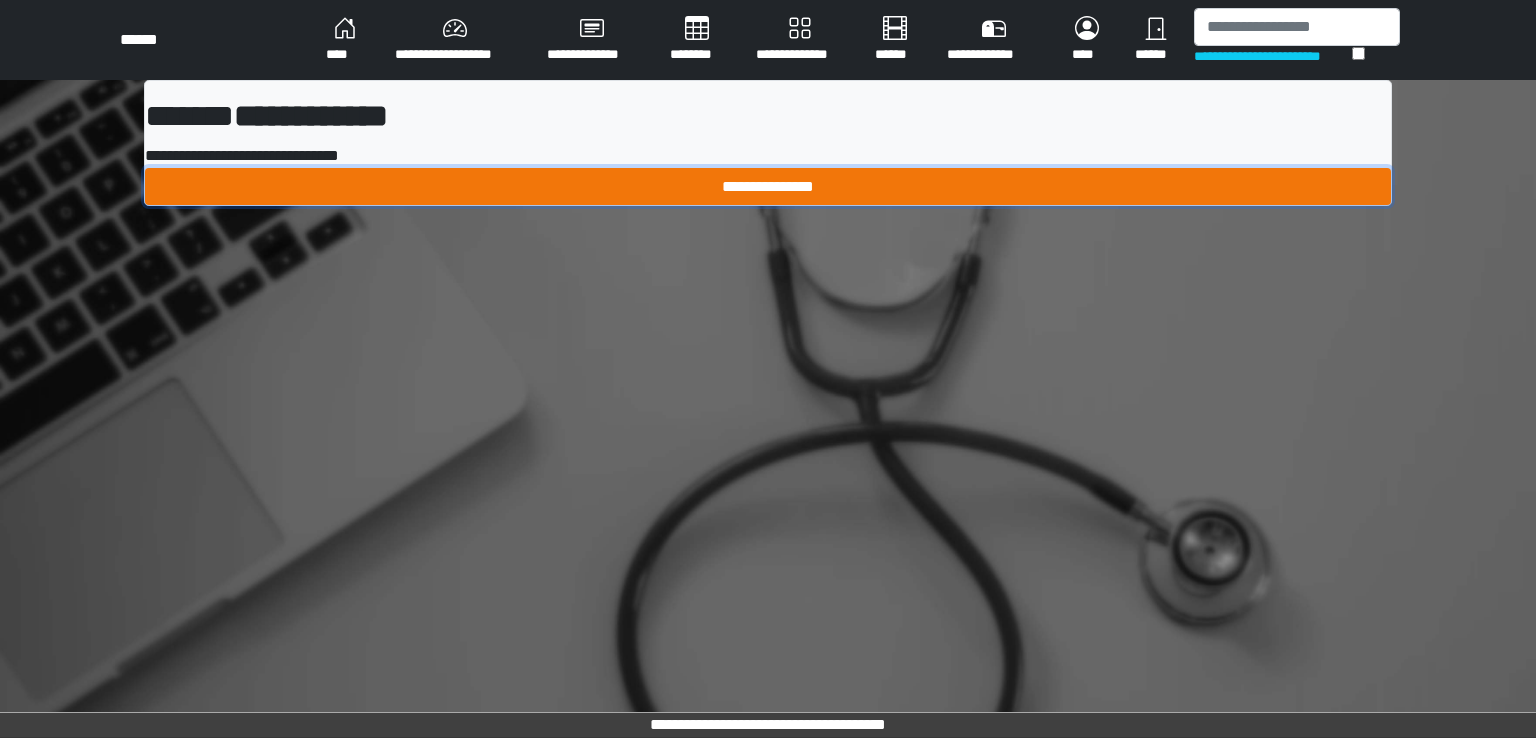 click on "**********" at bounding box center [768, 187] 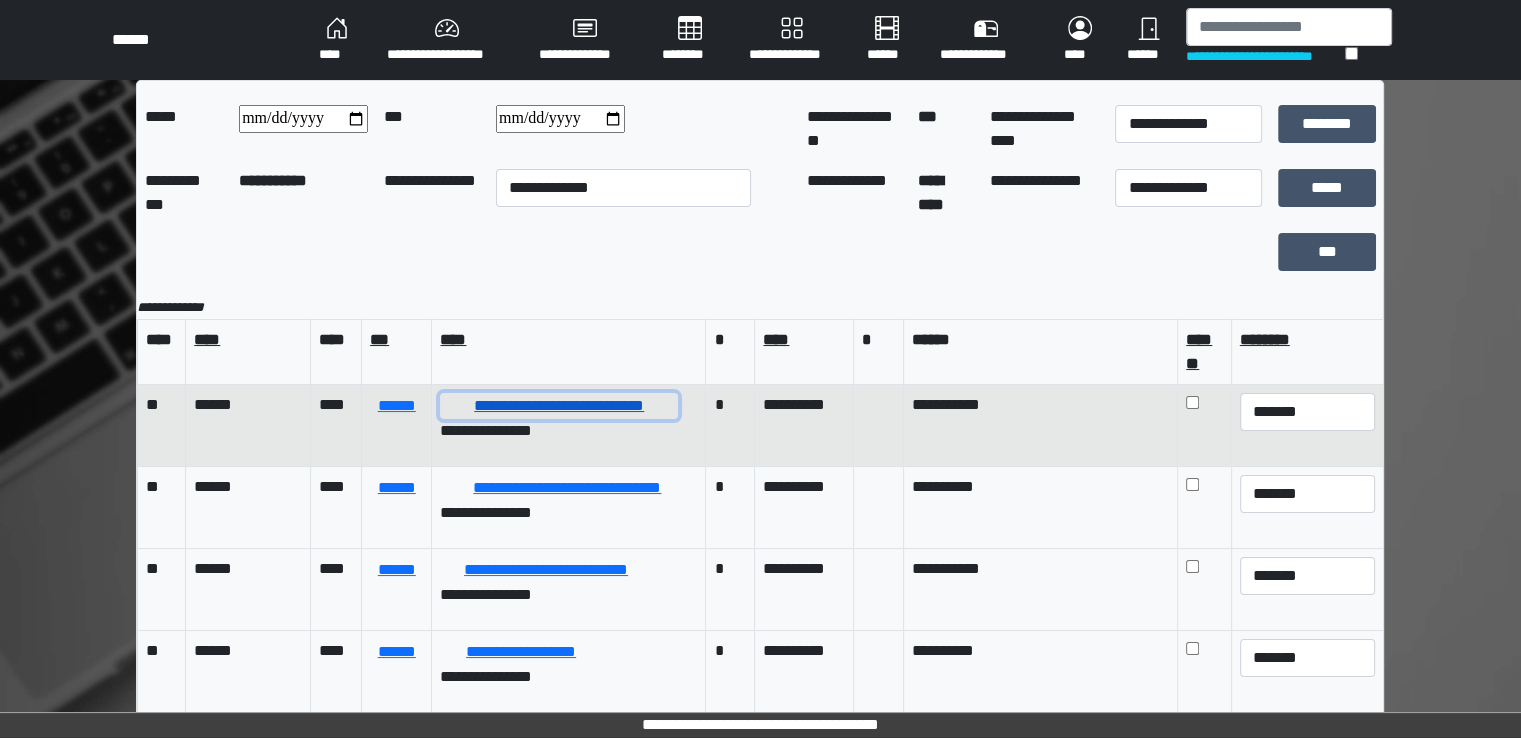 click on "**********" at bounding box center [559, 406] 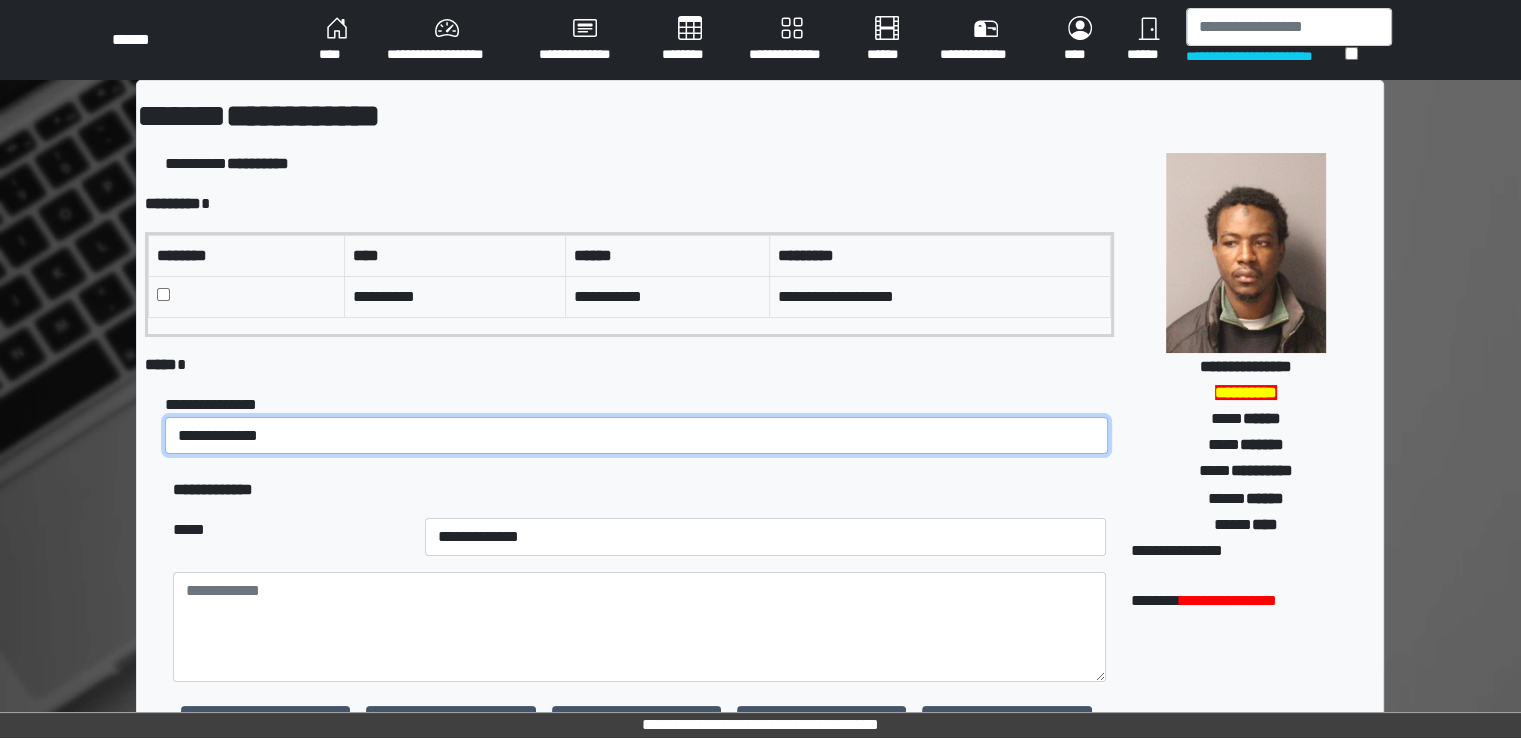 drag, startPoint x: 486, startPoint y: 441, endPoint x: 489, endPoint y: 465, distance: 24.186773 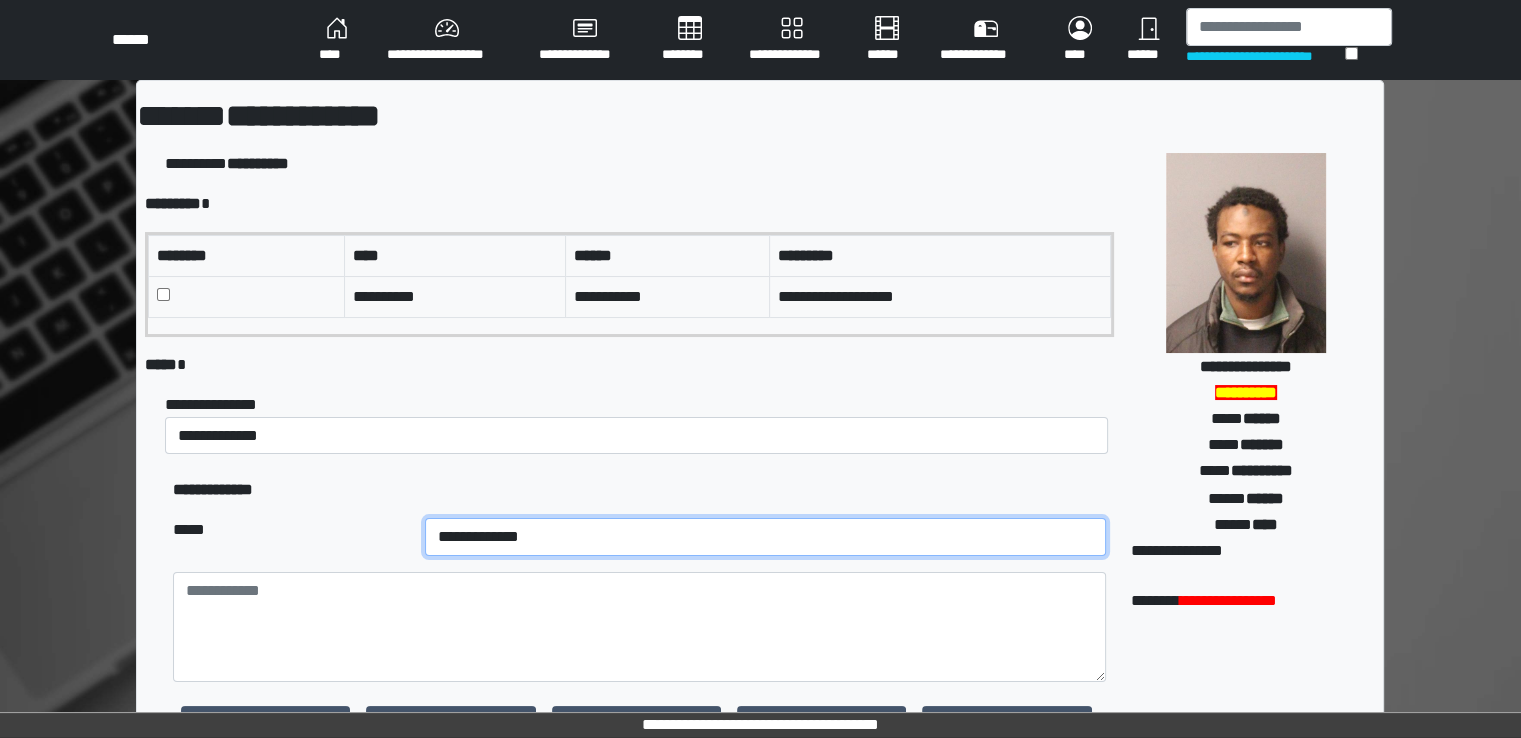 click on "**********" at bounding box center (765, 537) 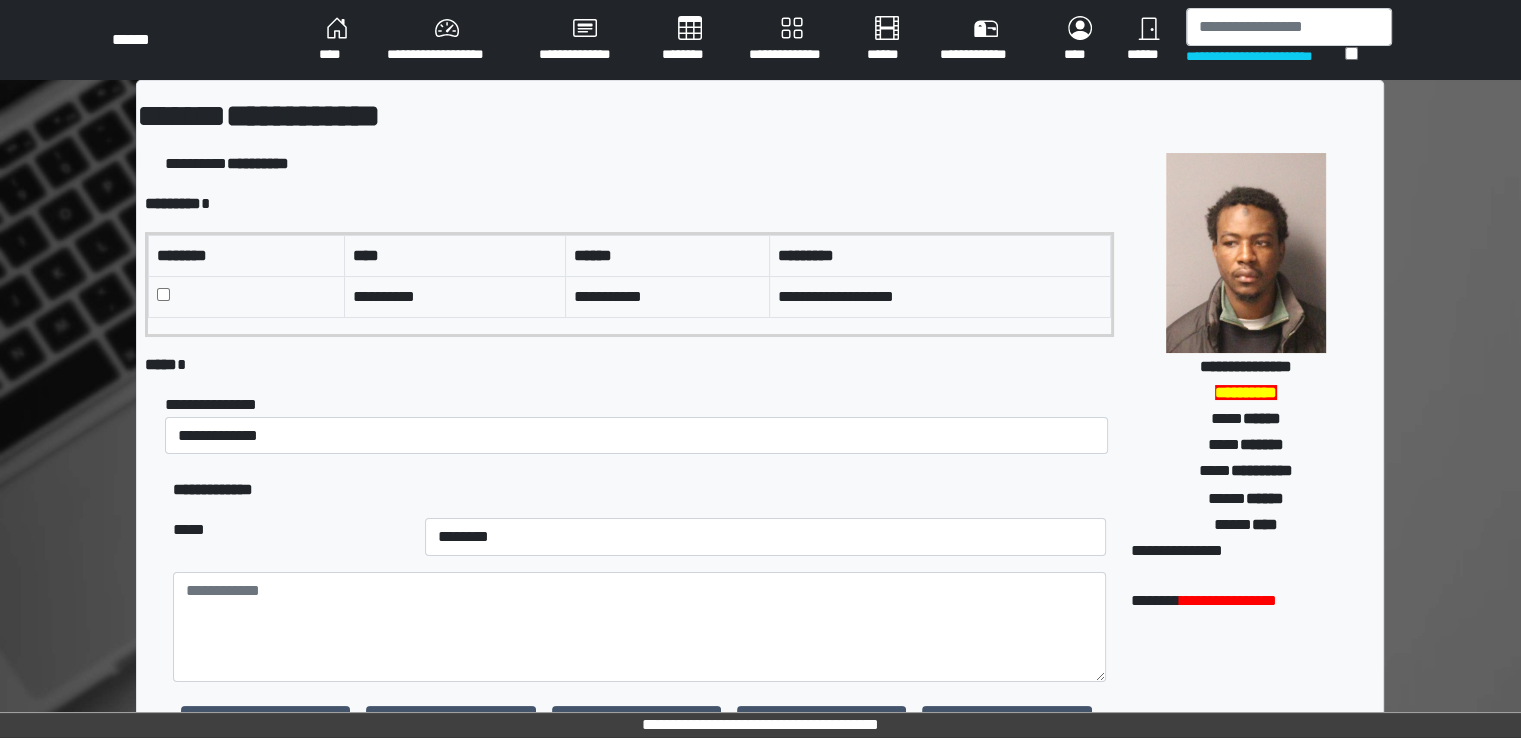 click on "**********" at bounding box center [639, 490] 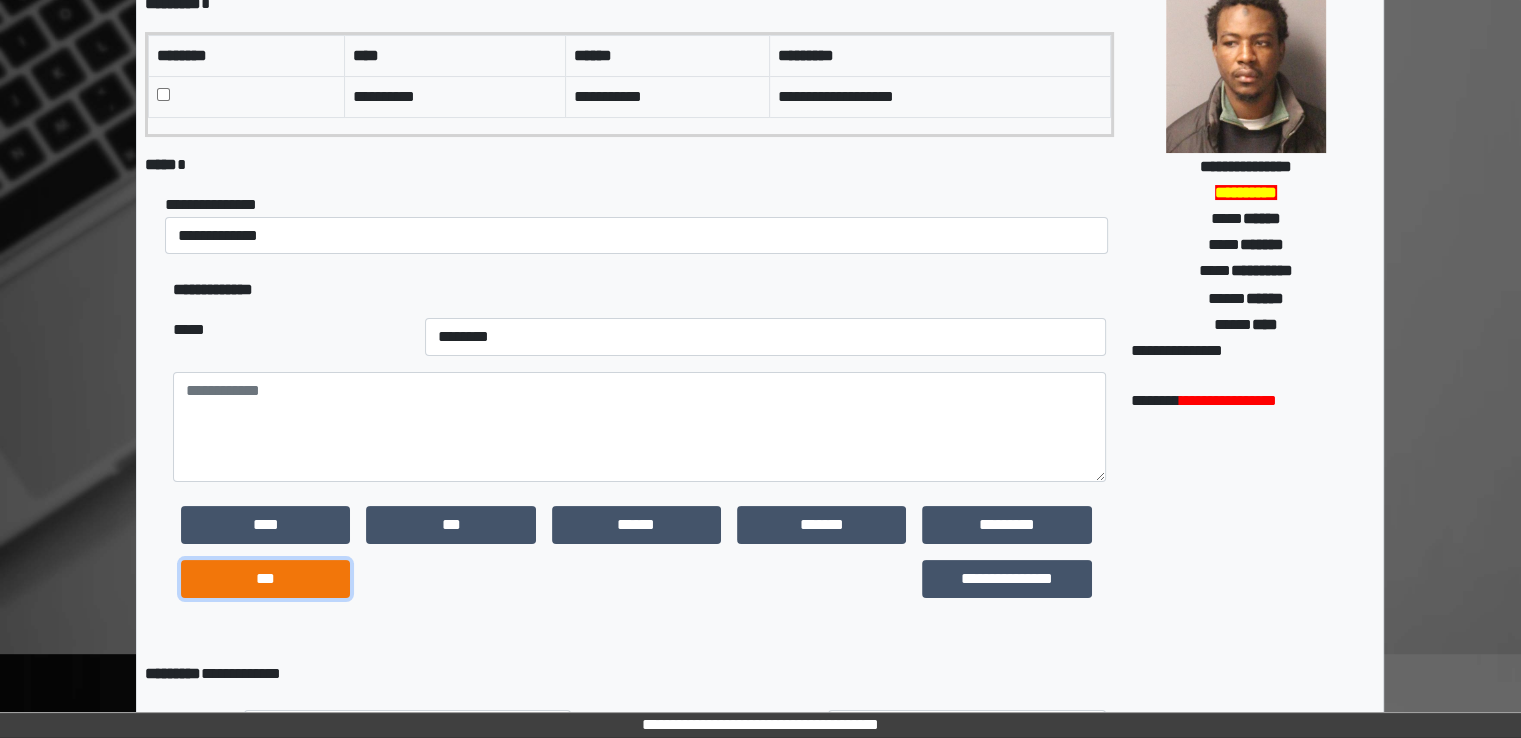 click on "***" at bounding box center [265, 579] 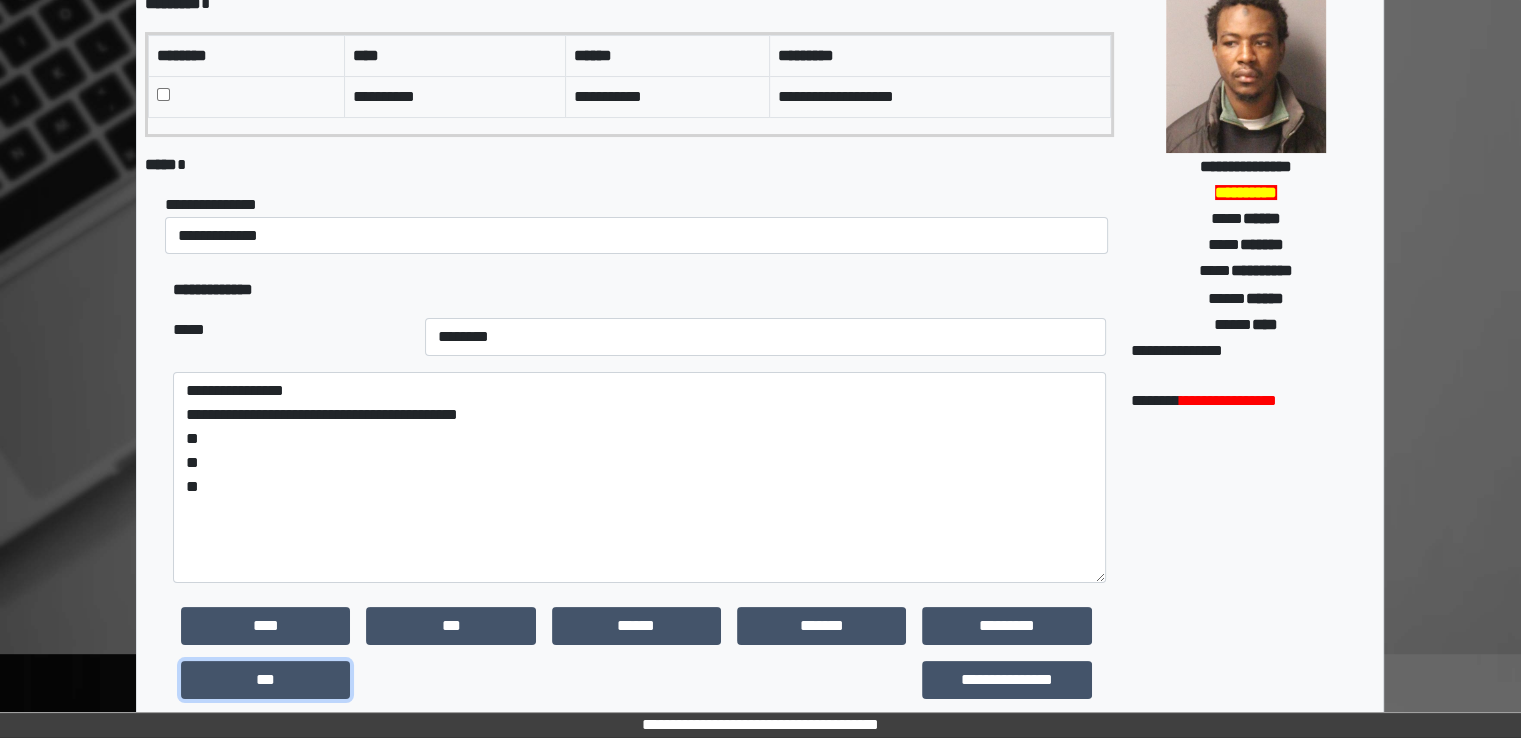 drag, startPoint x: 1092, startPoint y: 469, endPoint x: 1136, endPoint y: 613, distance: 150.57224 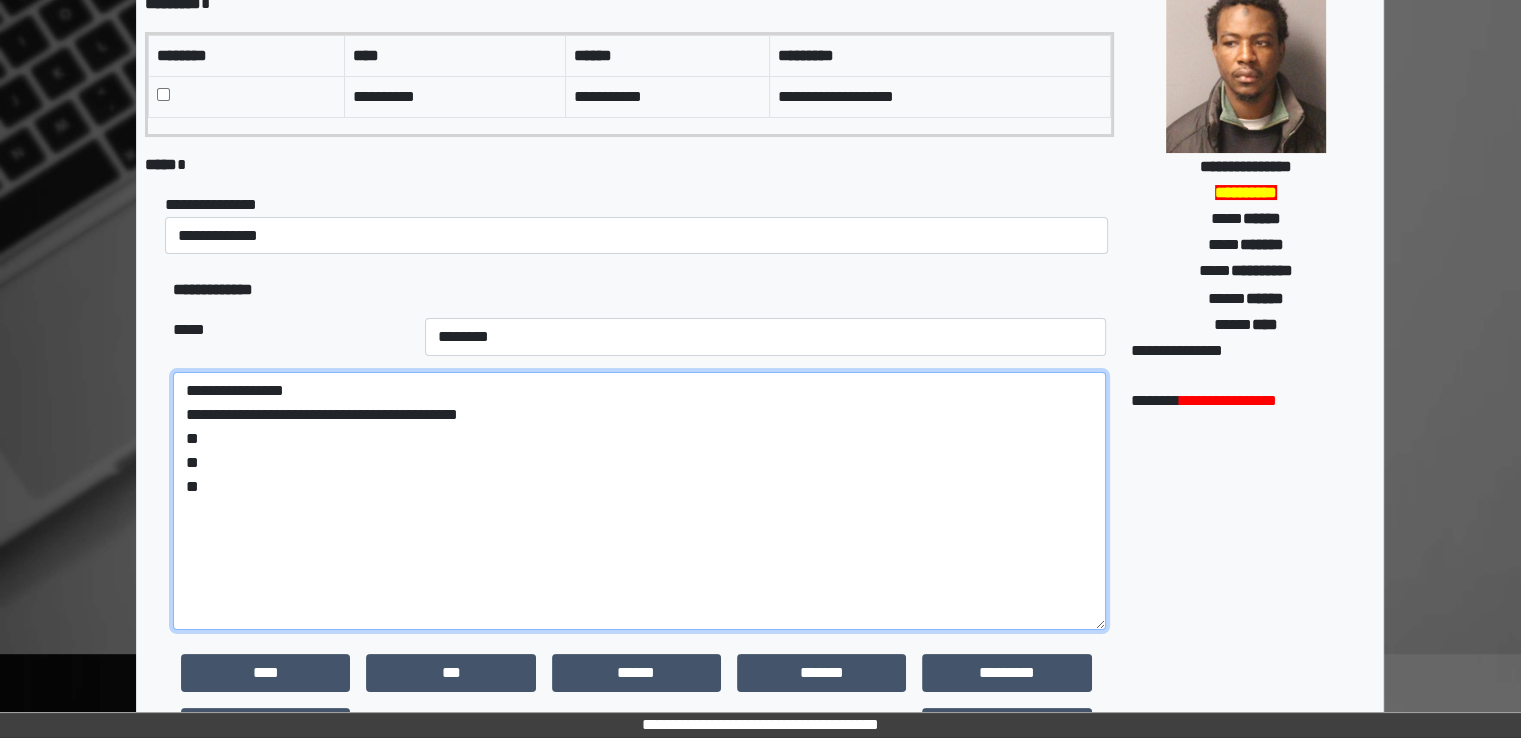 click on "**********" at bounding box center [639, 501] 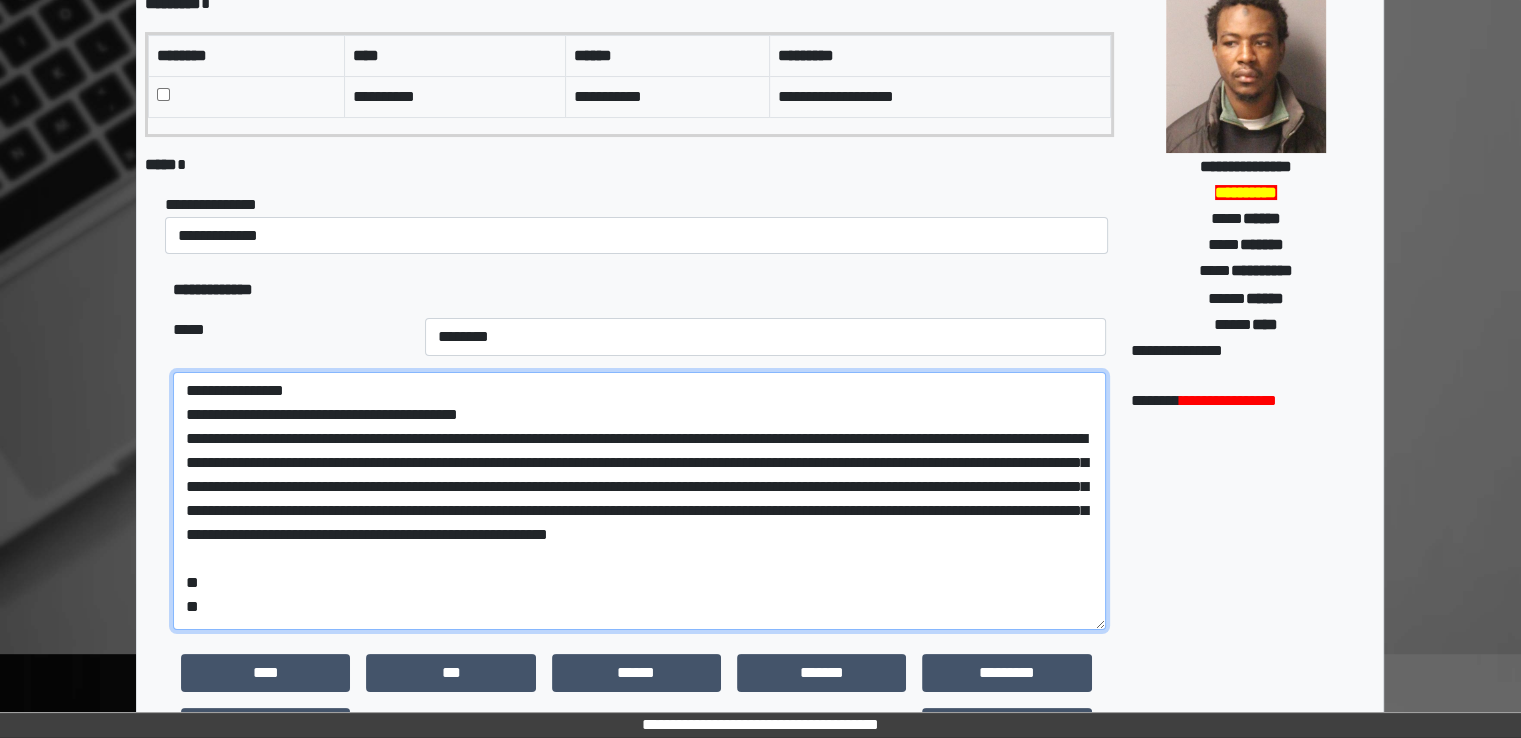 click on "**********" at bounding box center (639, 501) 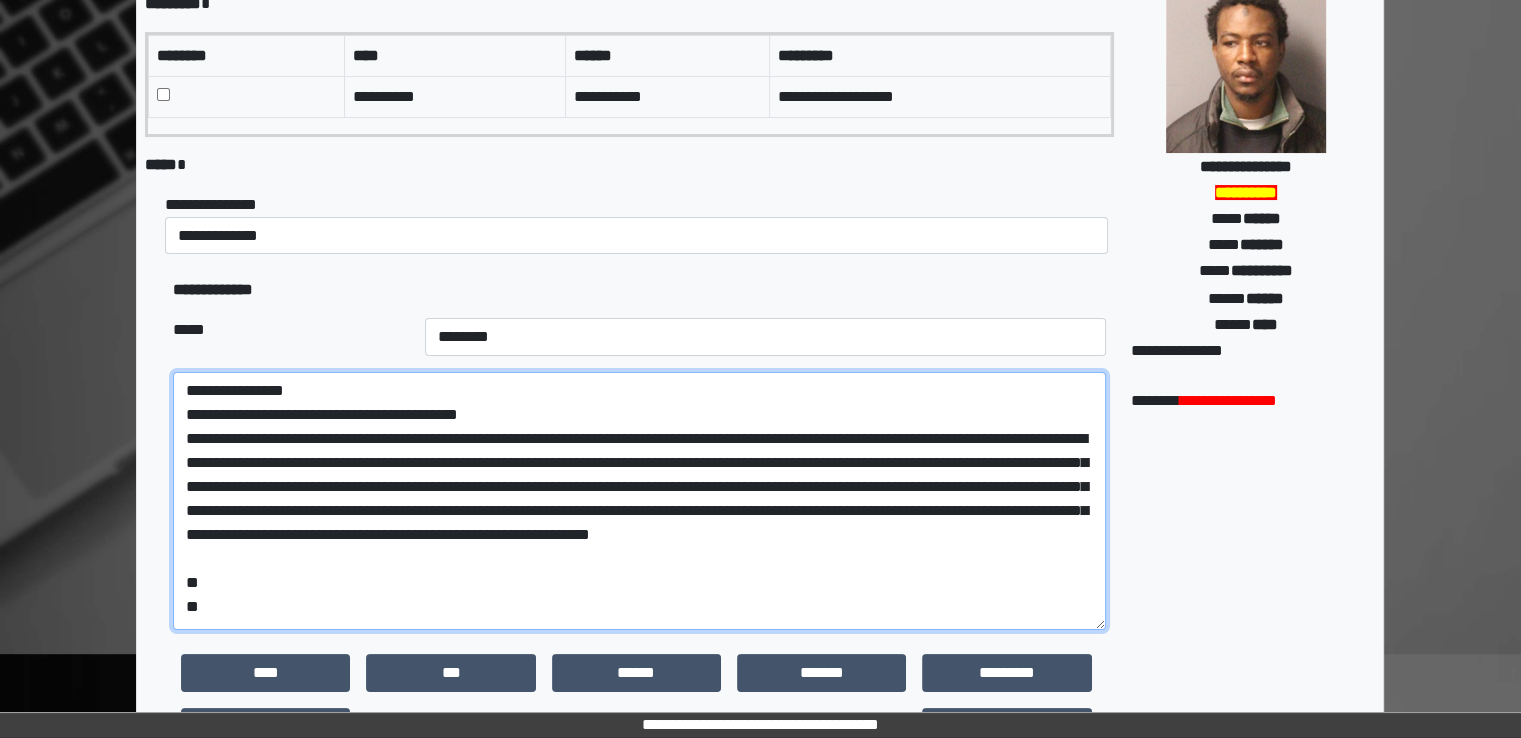 scroll, scrollTop: 19, scrollLeft: 0, axis: vertical 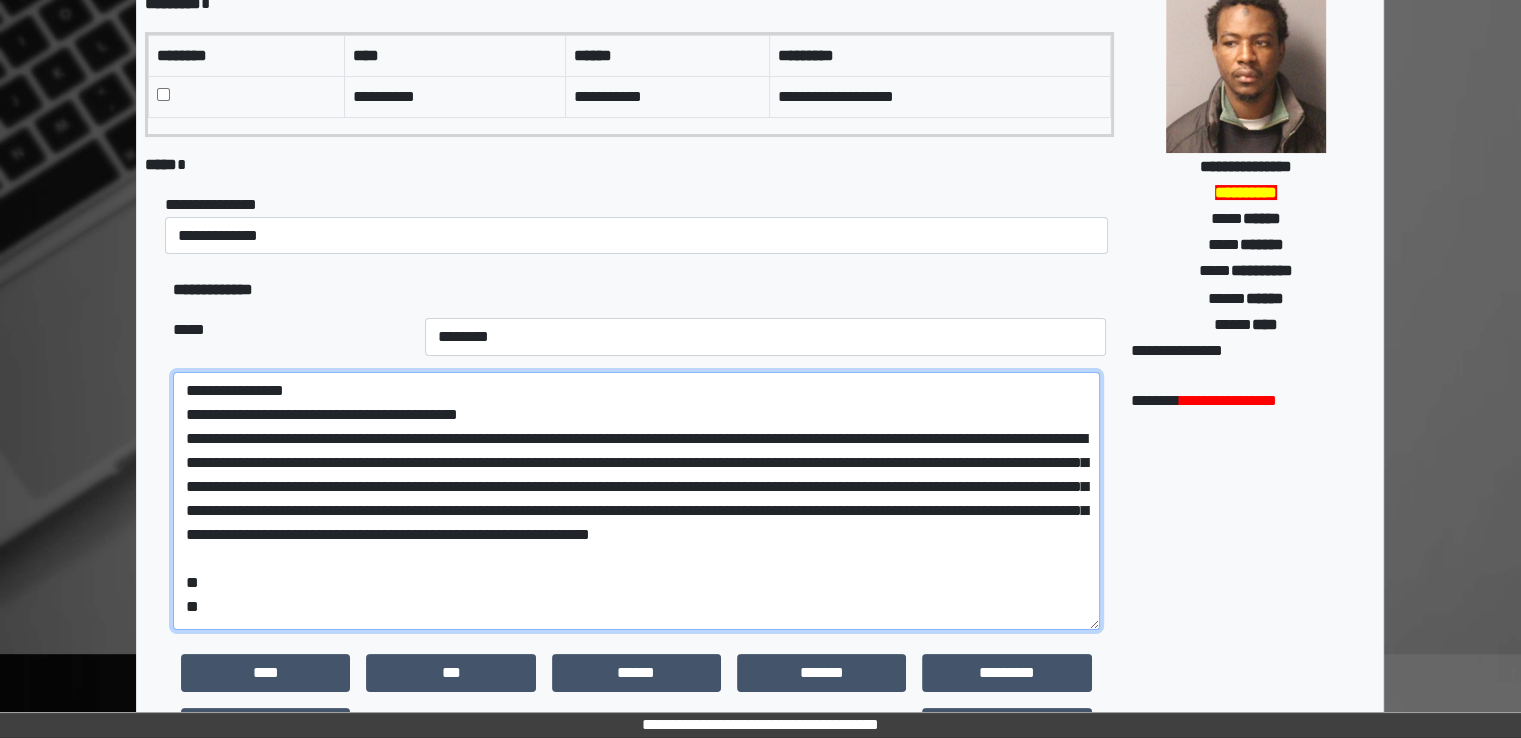 click on "**********" at bounding box center (636, 501) 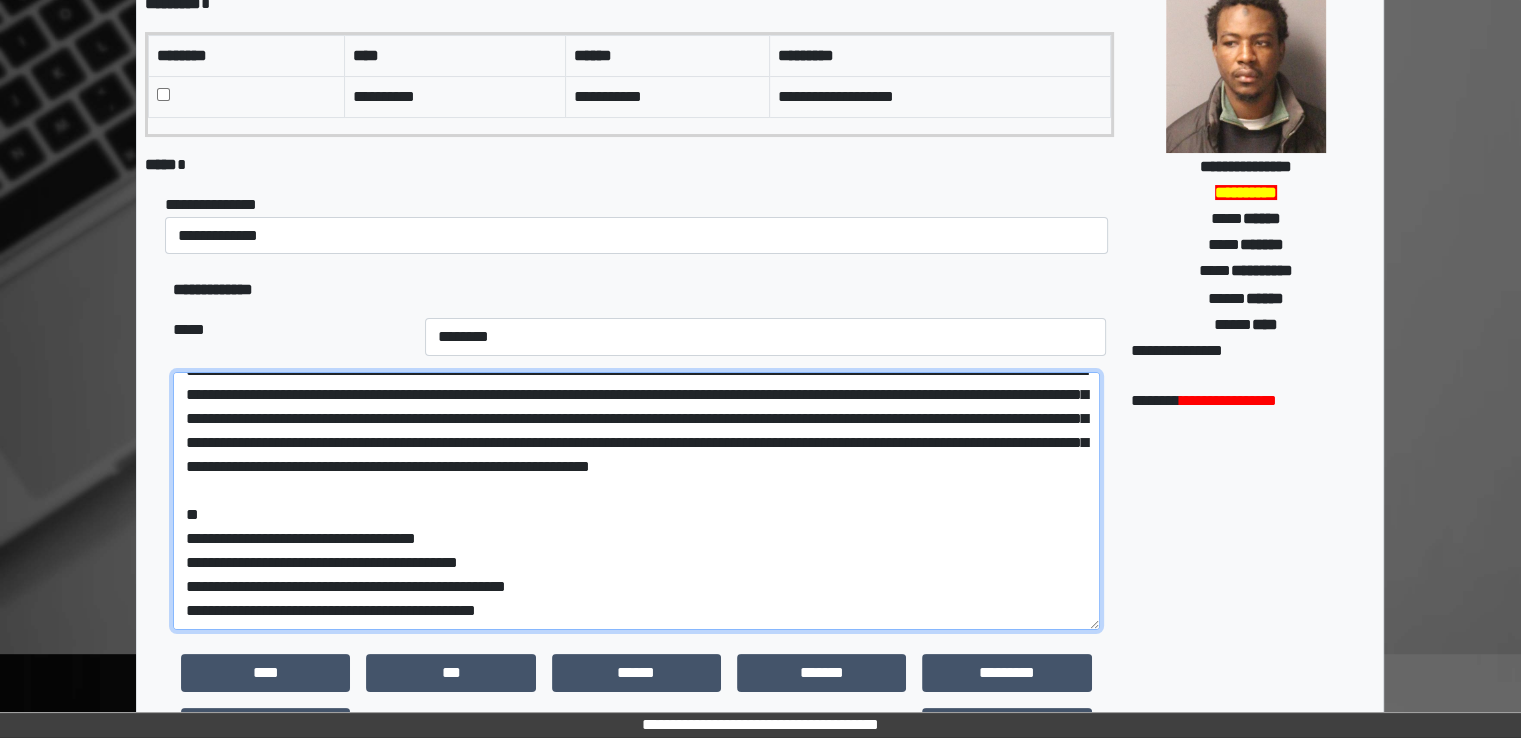 scroll, scrollTop: 91, scrollLeft: 0, axis: vertical 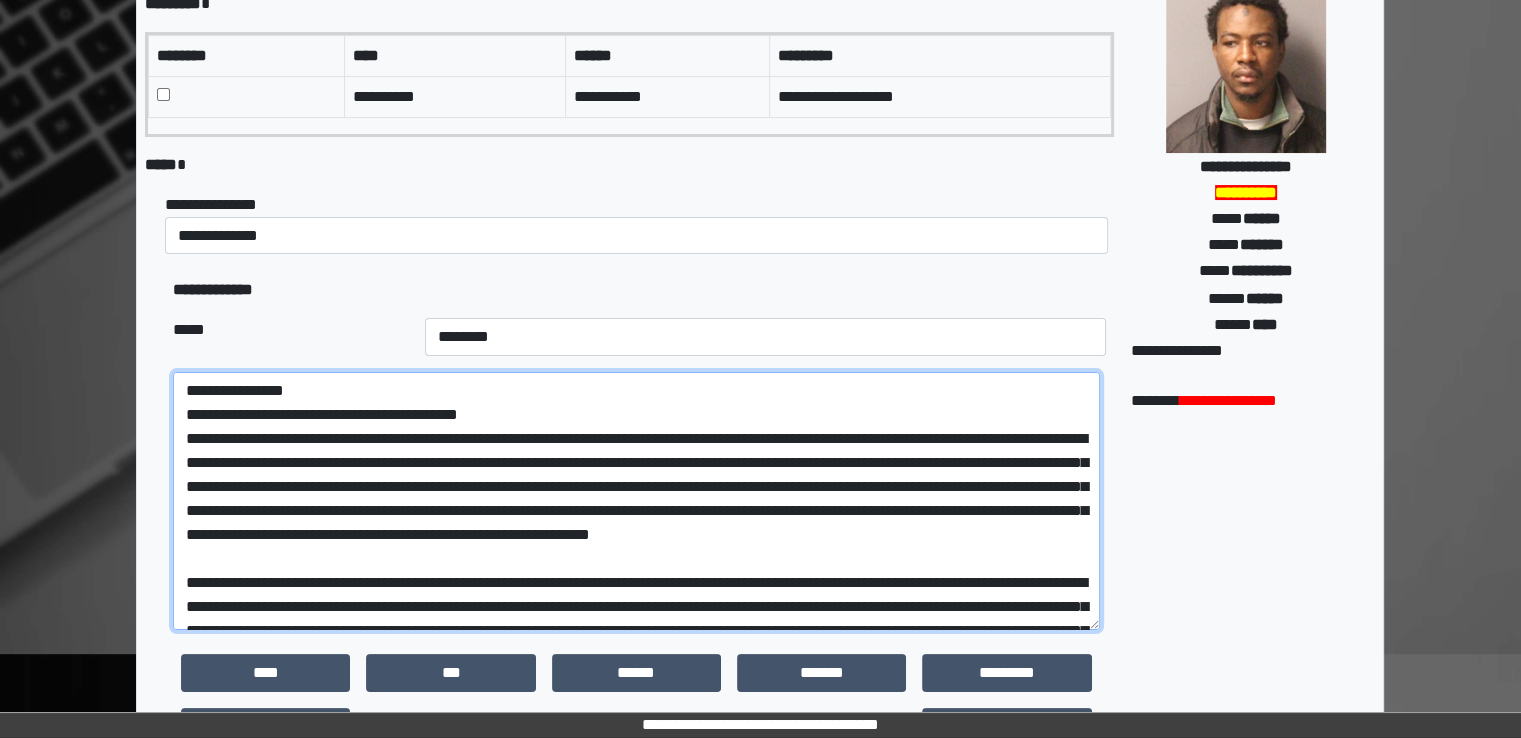 click at bounding box center [636, 501] 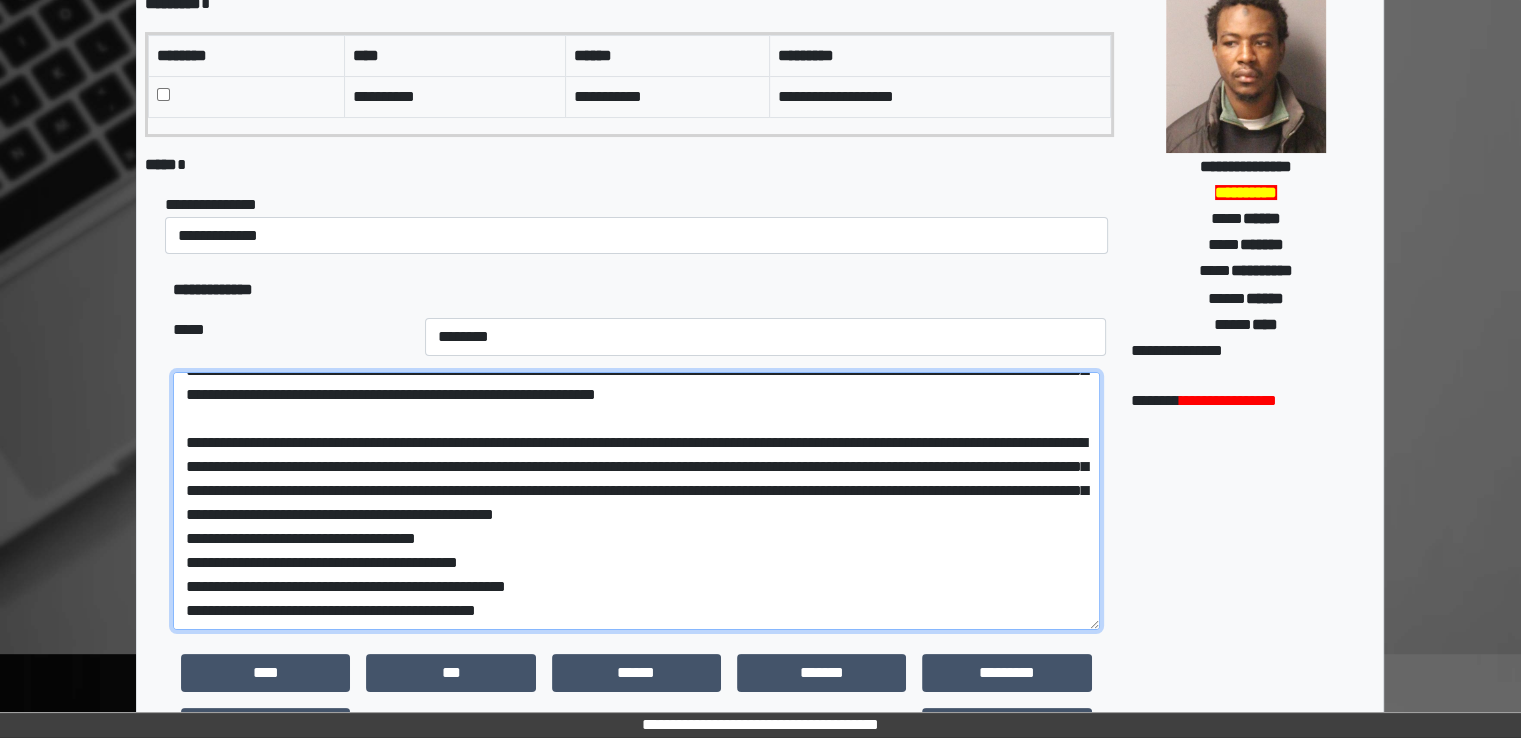 scroll, scrollTop: 187, scrollLeft: 0, axis: vertical 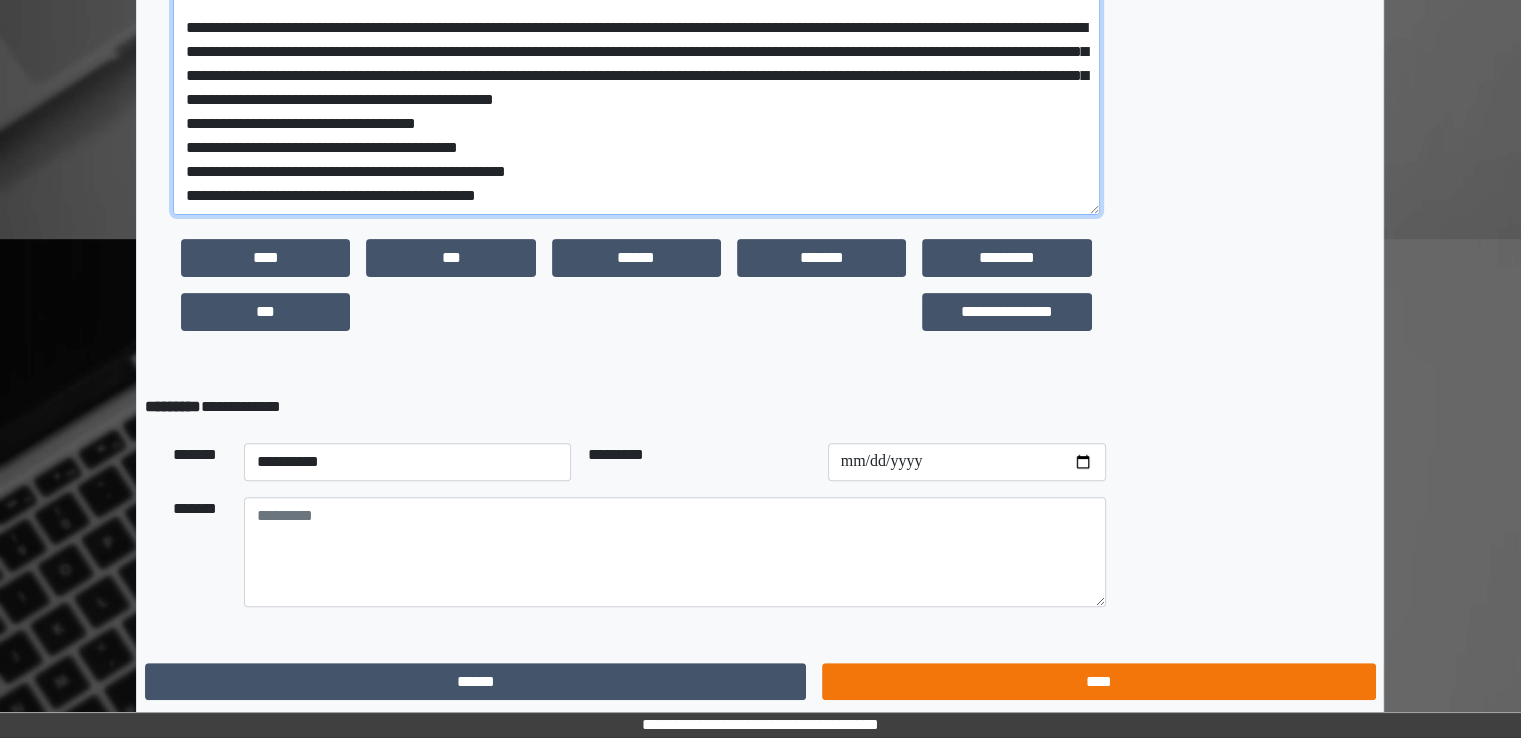 type on "**********" 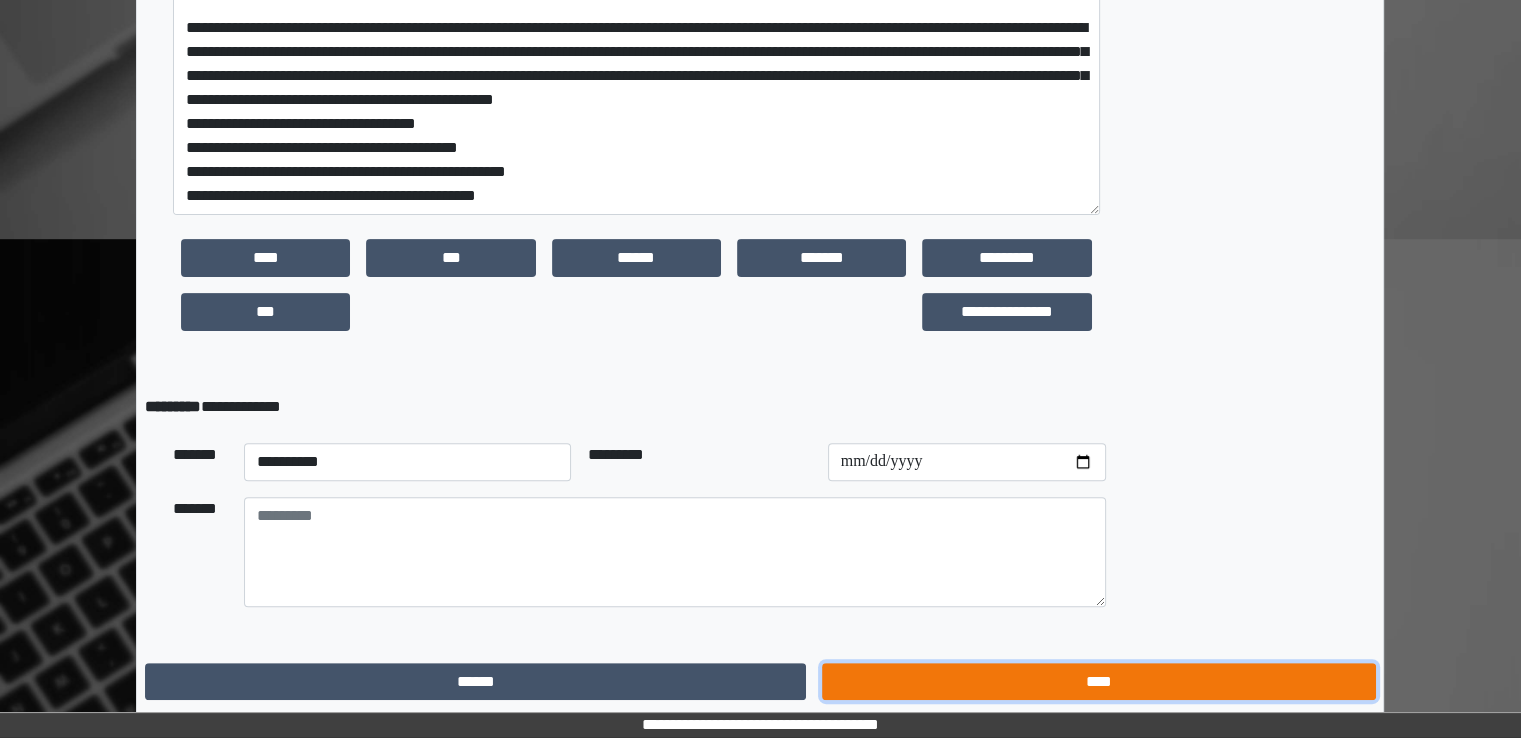 click on "****" at bounding box center [1098, 682] 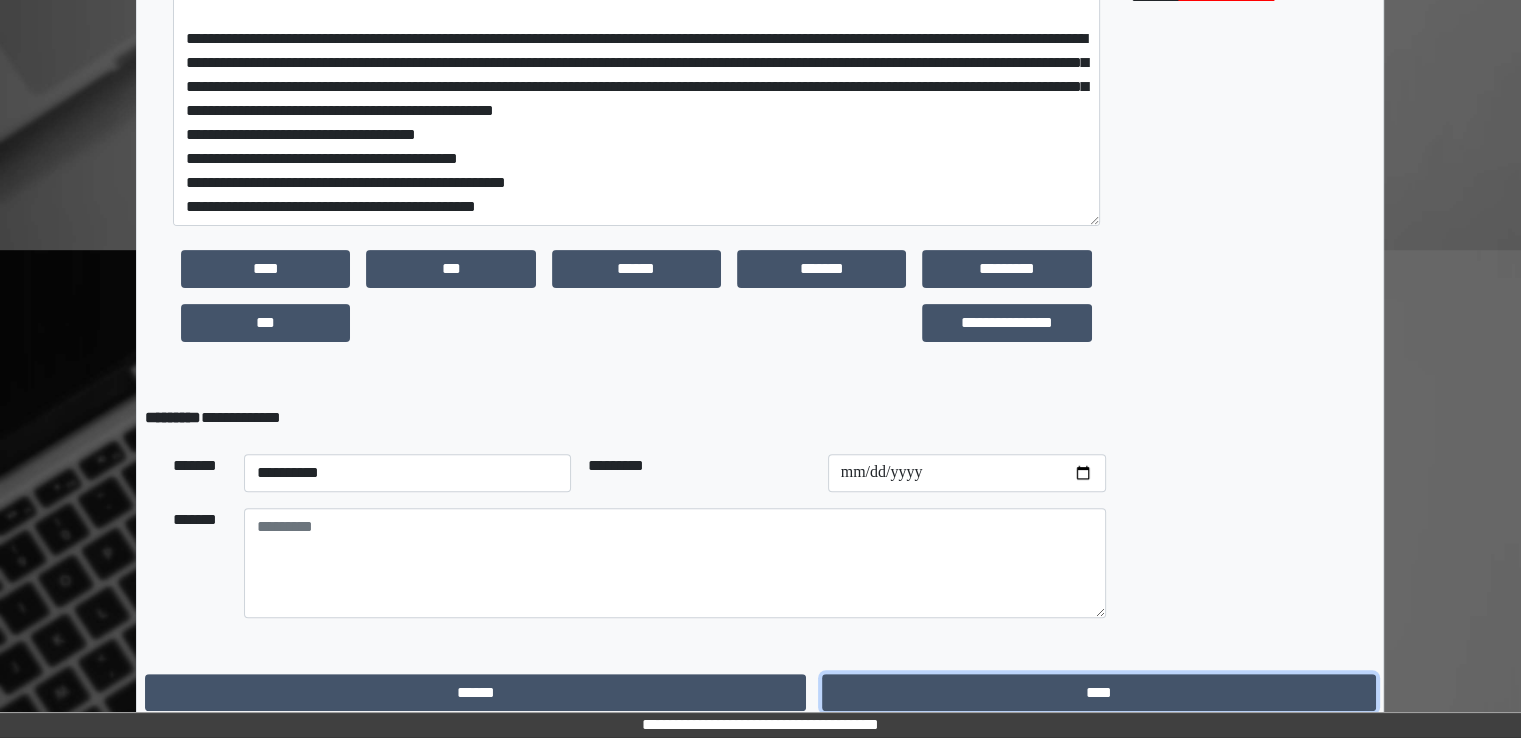scroll, scrollTop: 615, scrollLeft: 0, axis: vertical 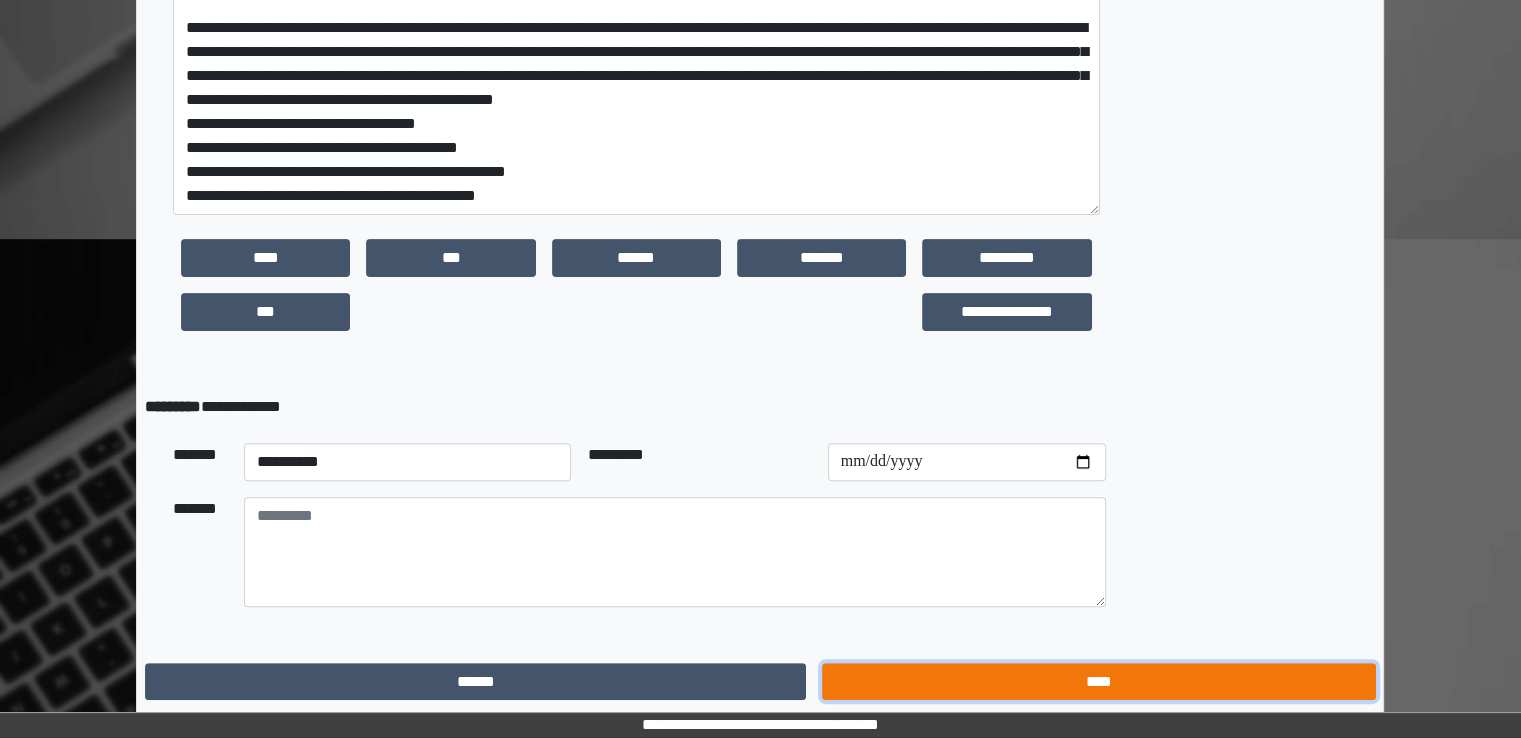 click on "****" at bounding box center [1098, 682] 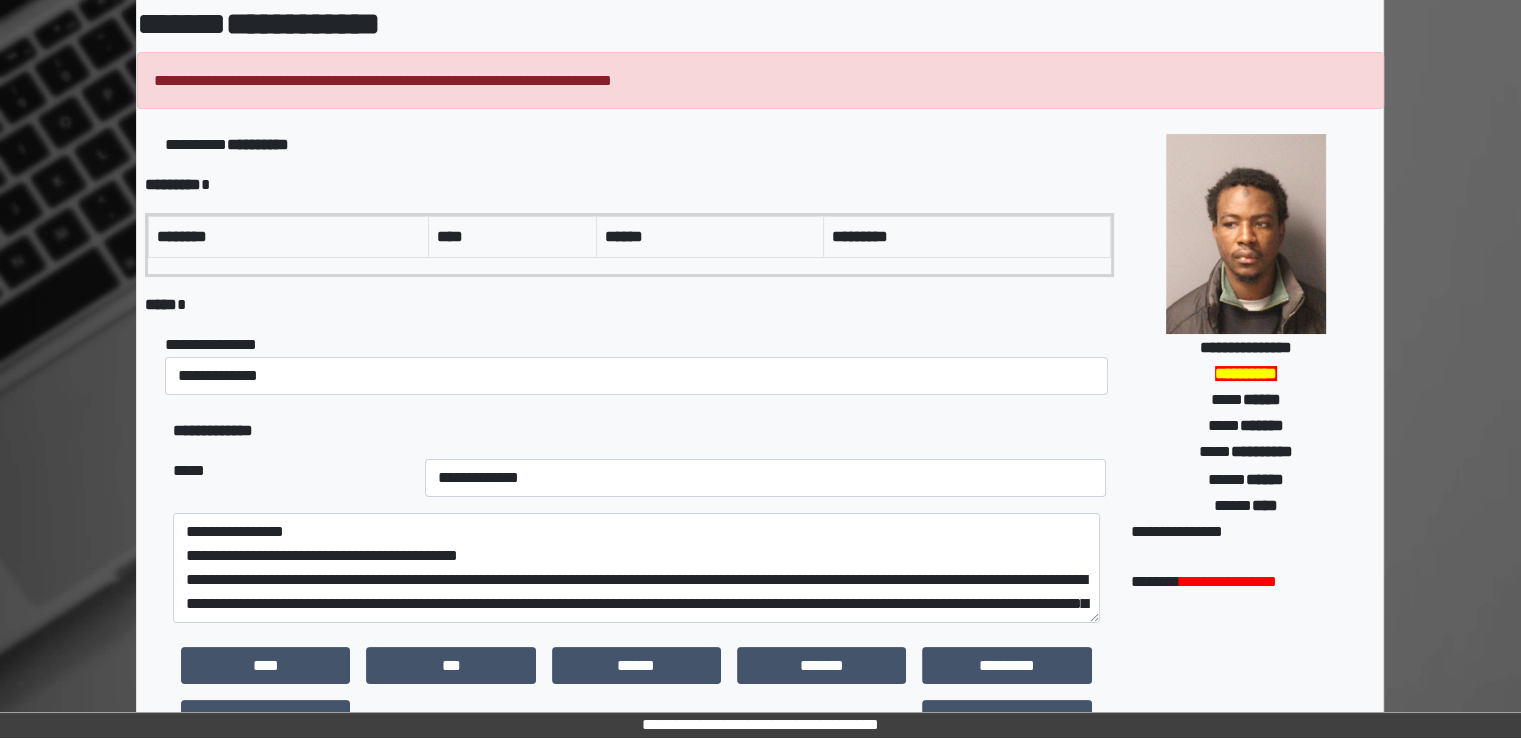 scroll, scrollTop: 200, scrollLeft: 0, axis: vertical 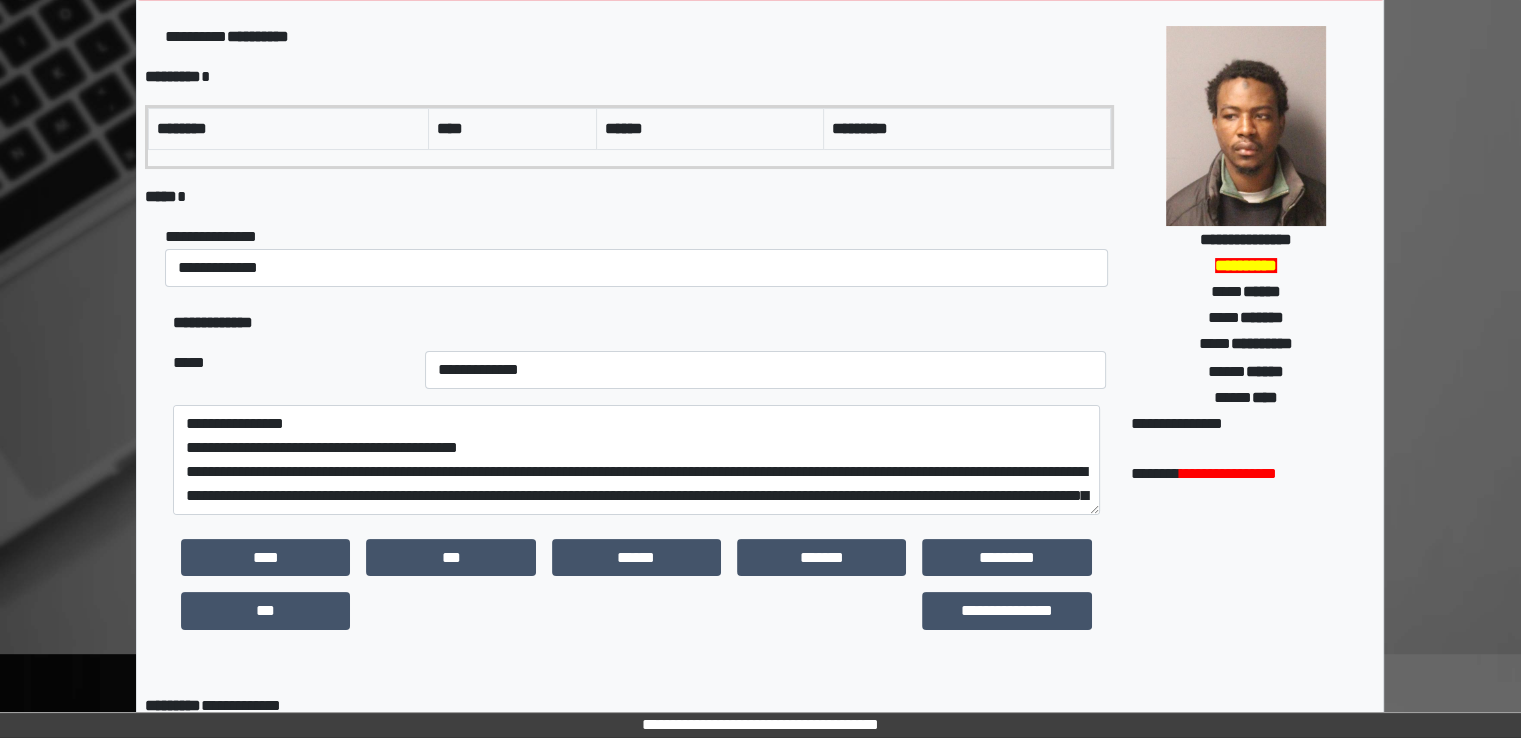 click on "**********" at bounding box center [639, 256] 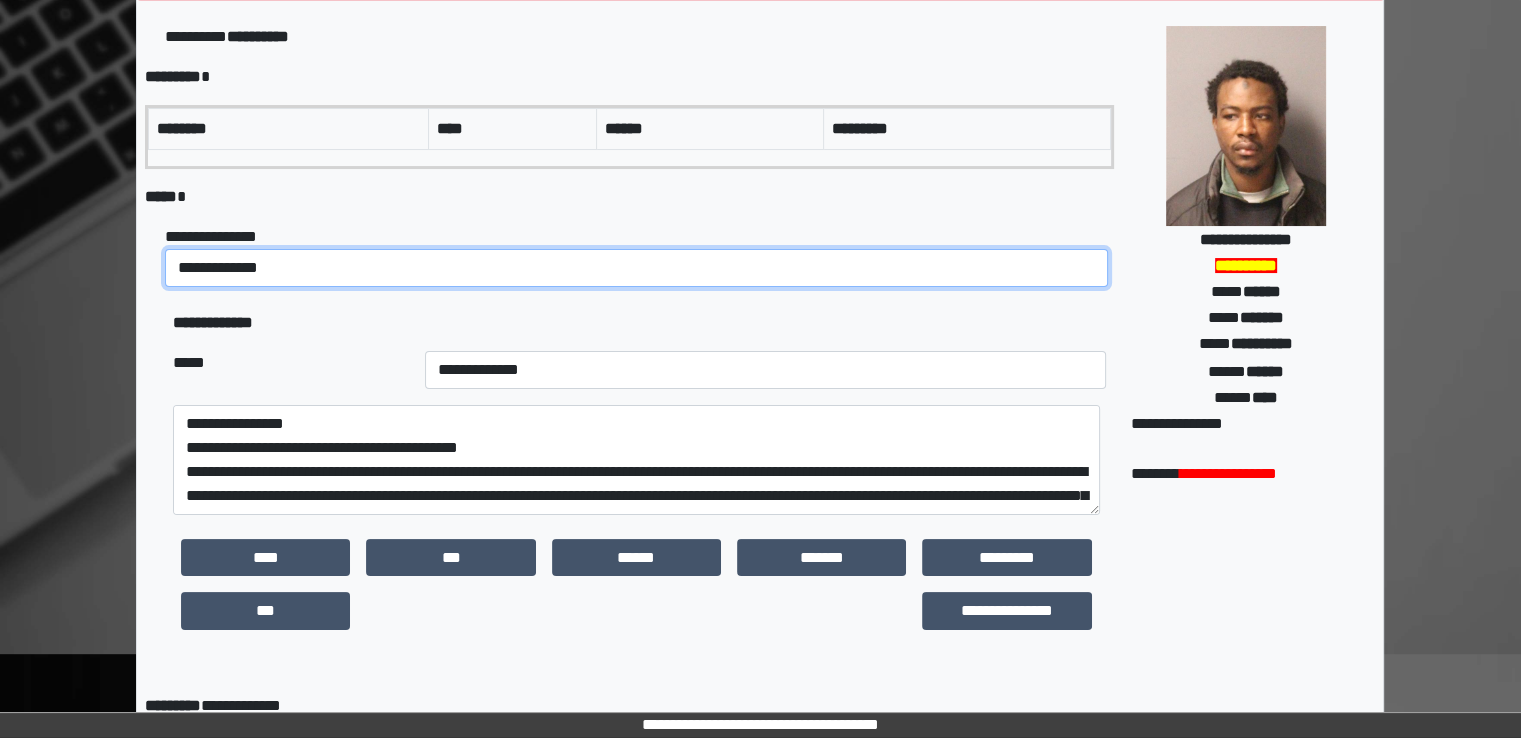 click on "**********" at bounding box center [636, 268] 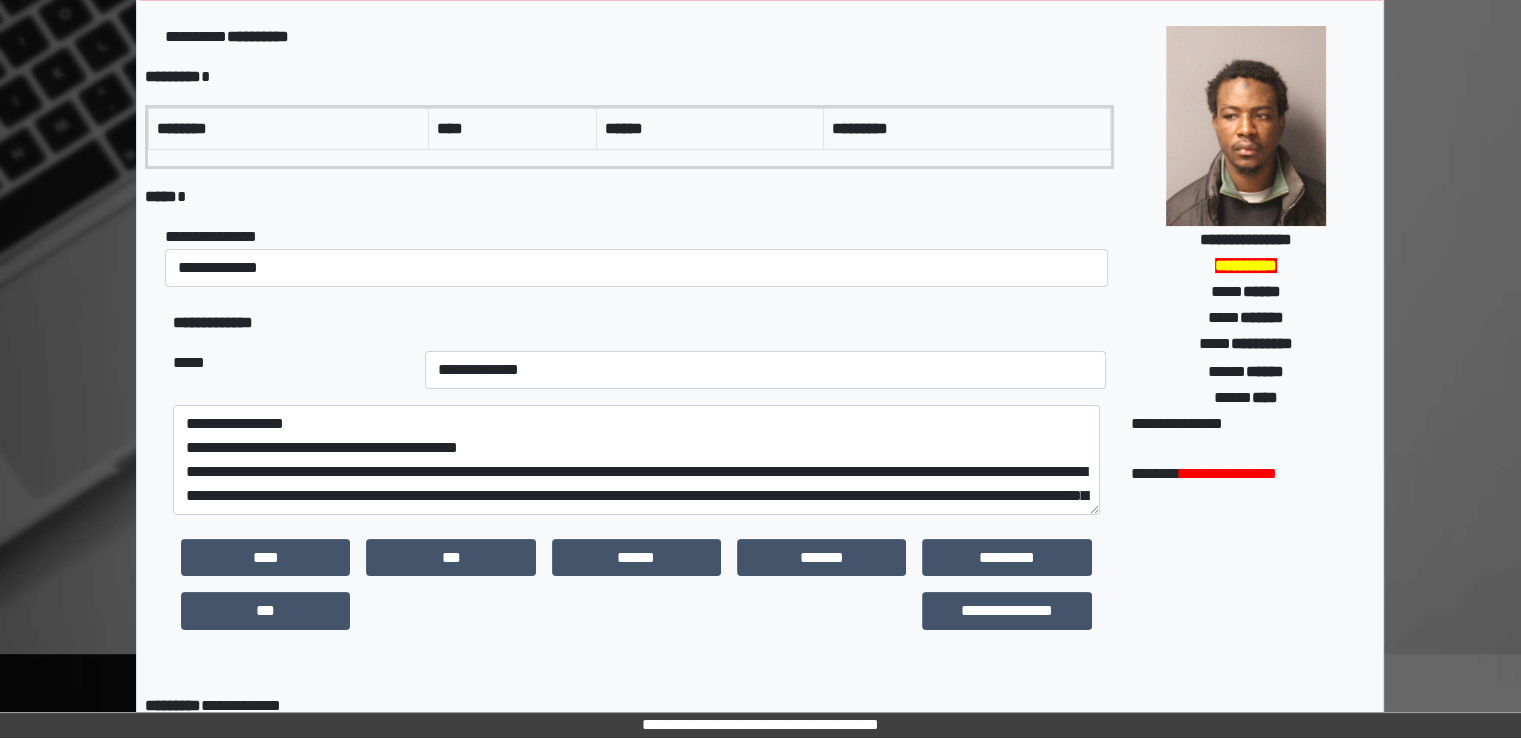 click on "***** *" at bounding box center (629, 197) 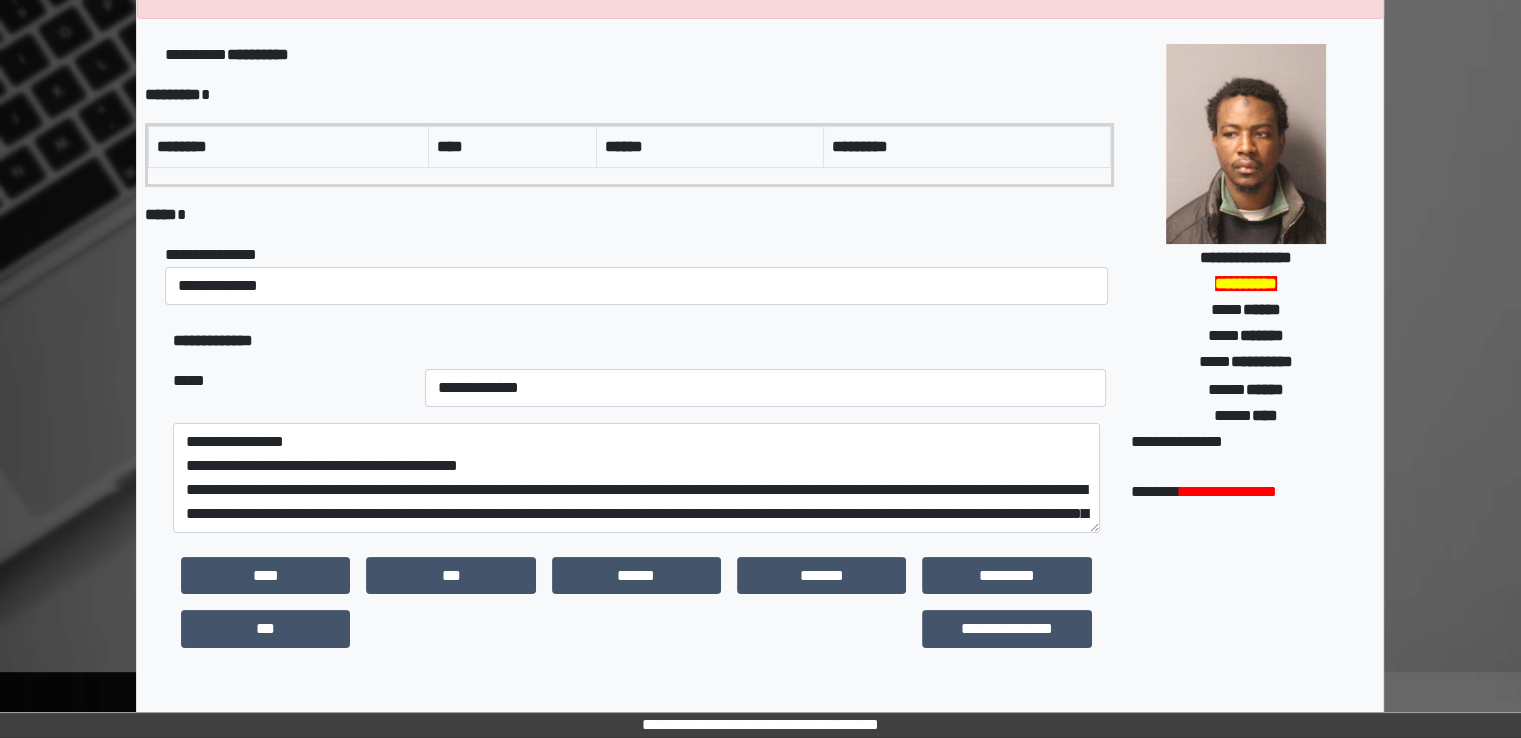 scroll, scrollTop: 0, scrollLeft: 0, axis: both 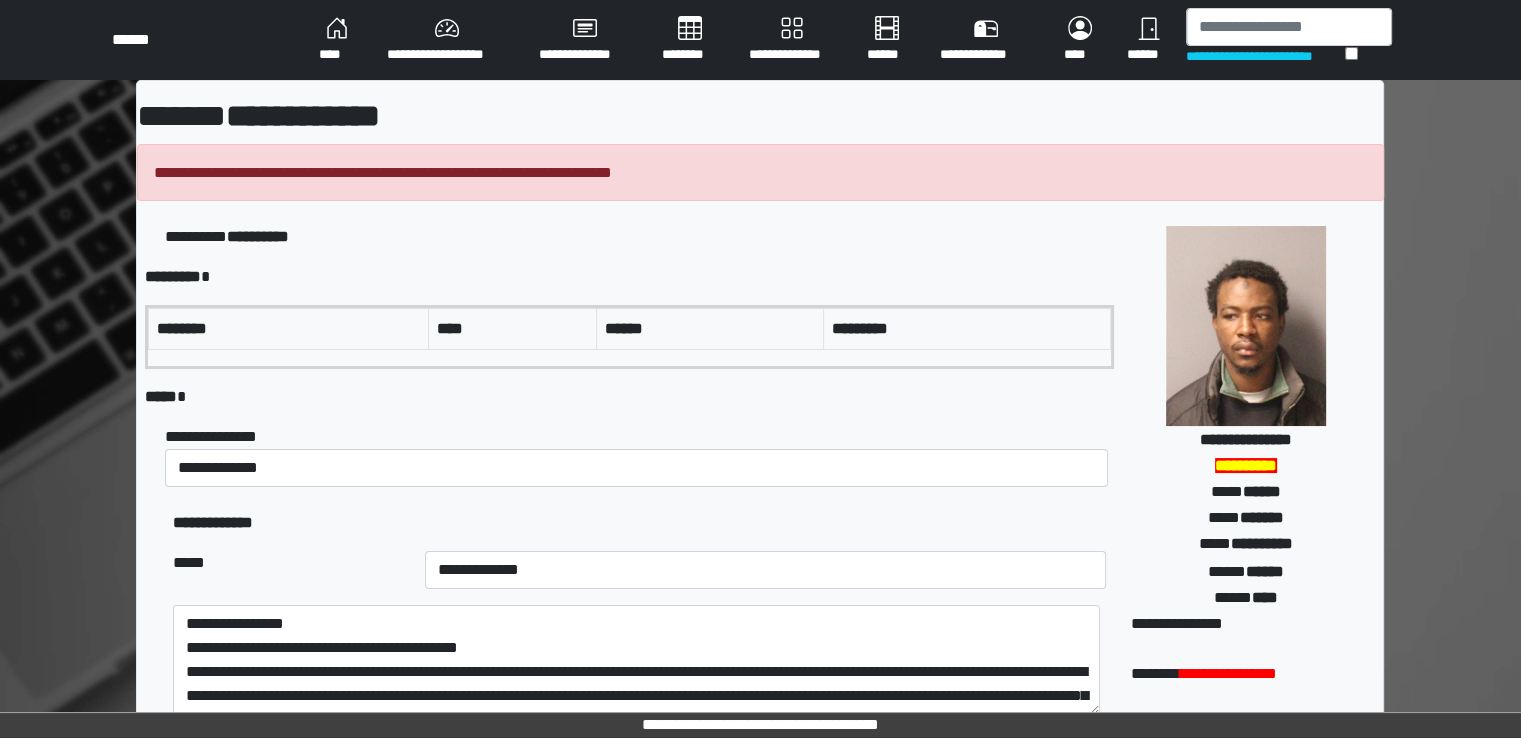 click on "****" at bounding box center (337, 40) 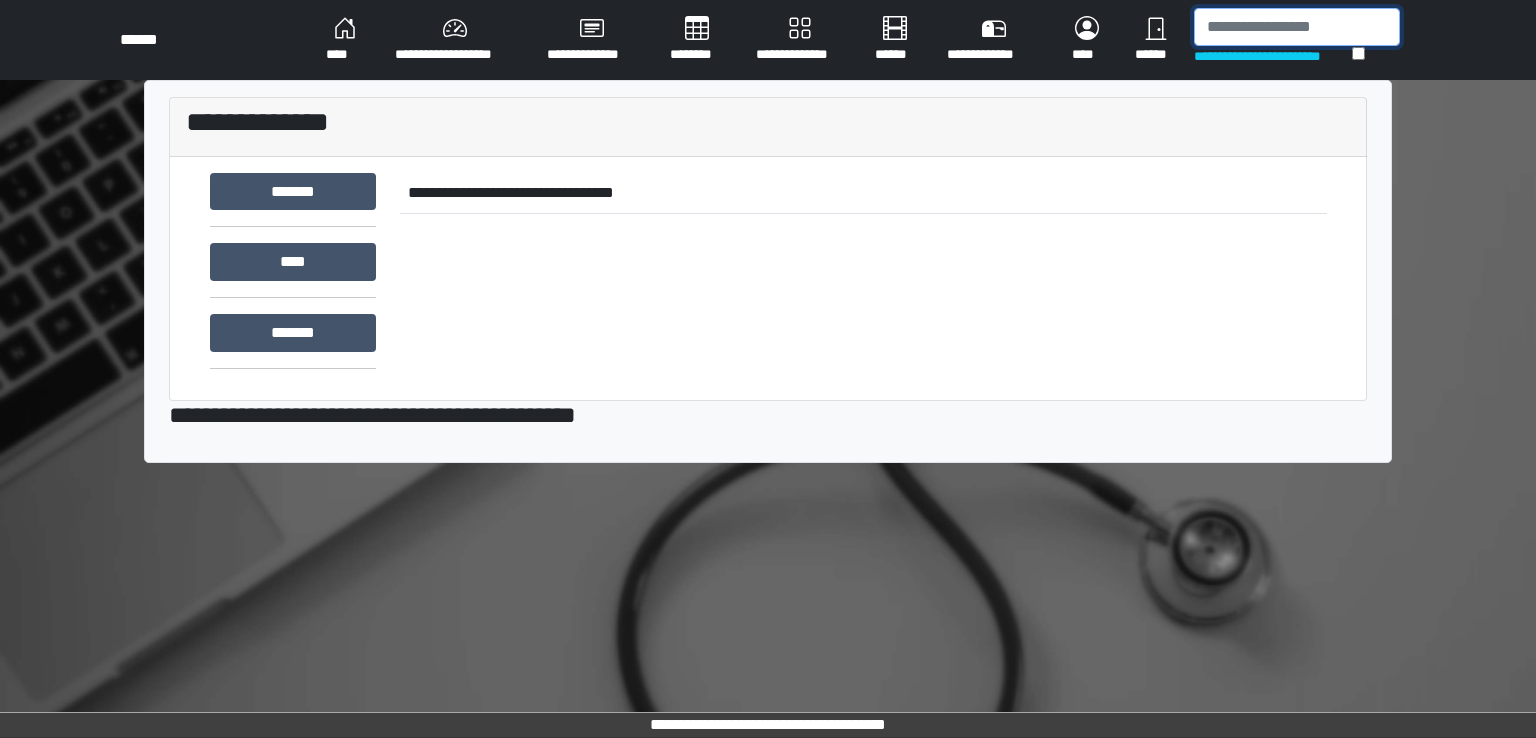 click at bounding box center [1297, 27] 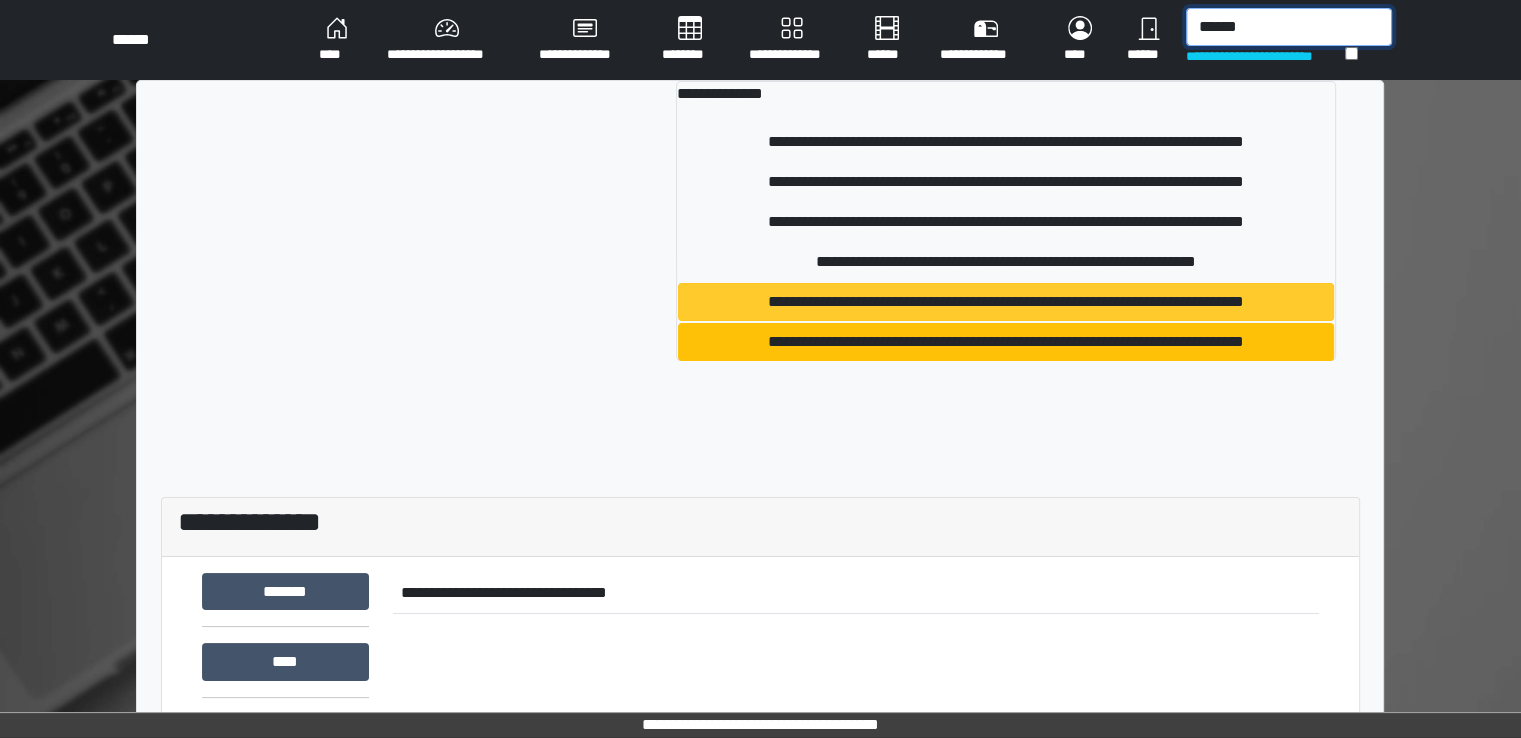 type on "******" 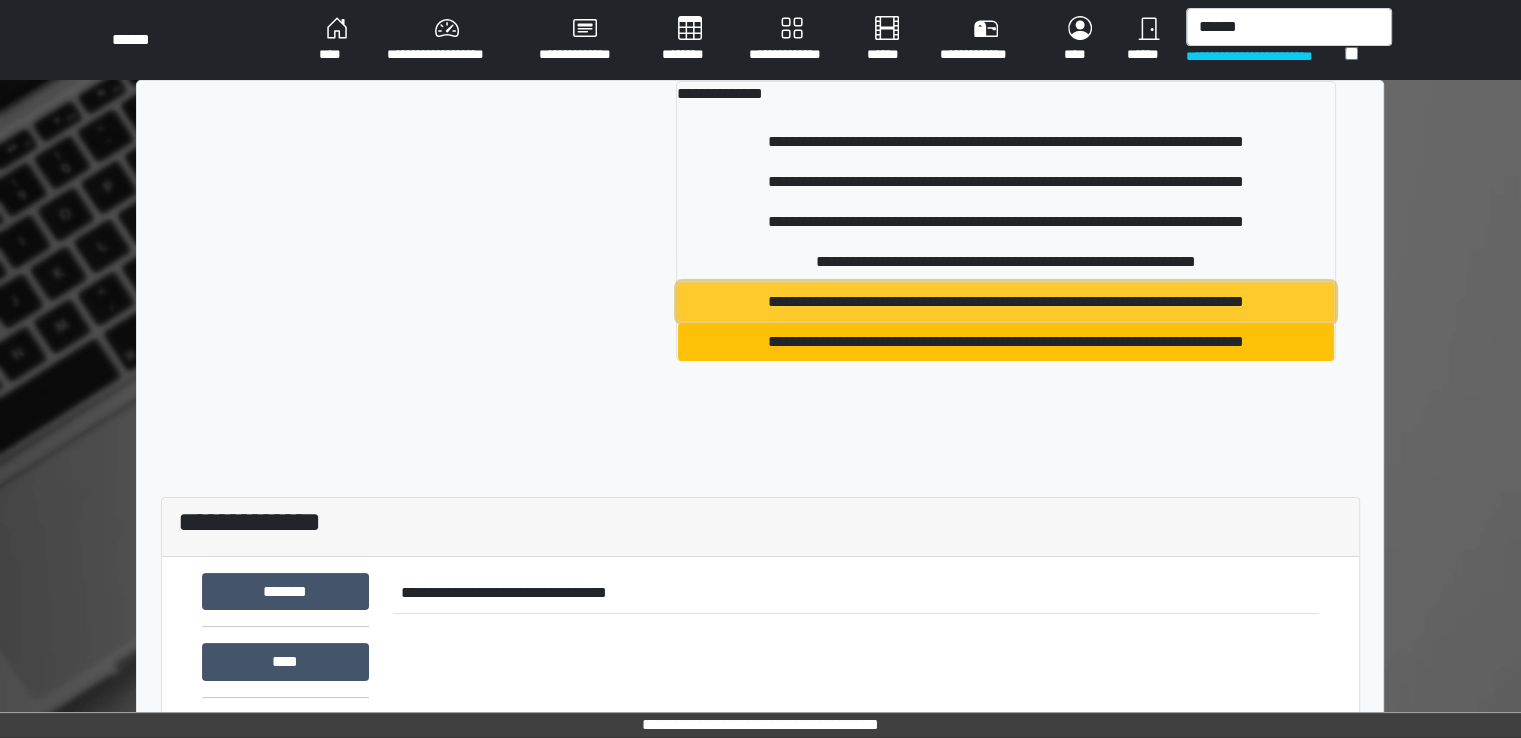 click on "**********" at bounding box center [1006, 302] 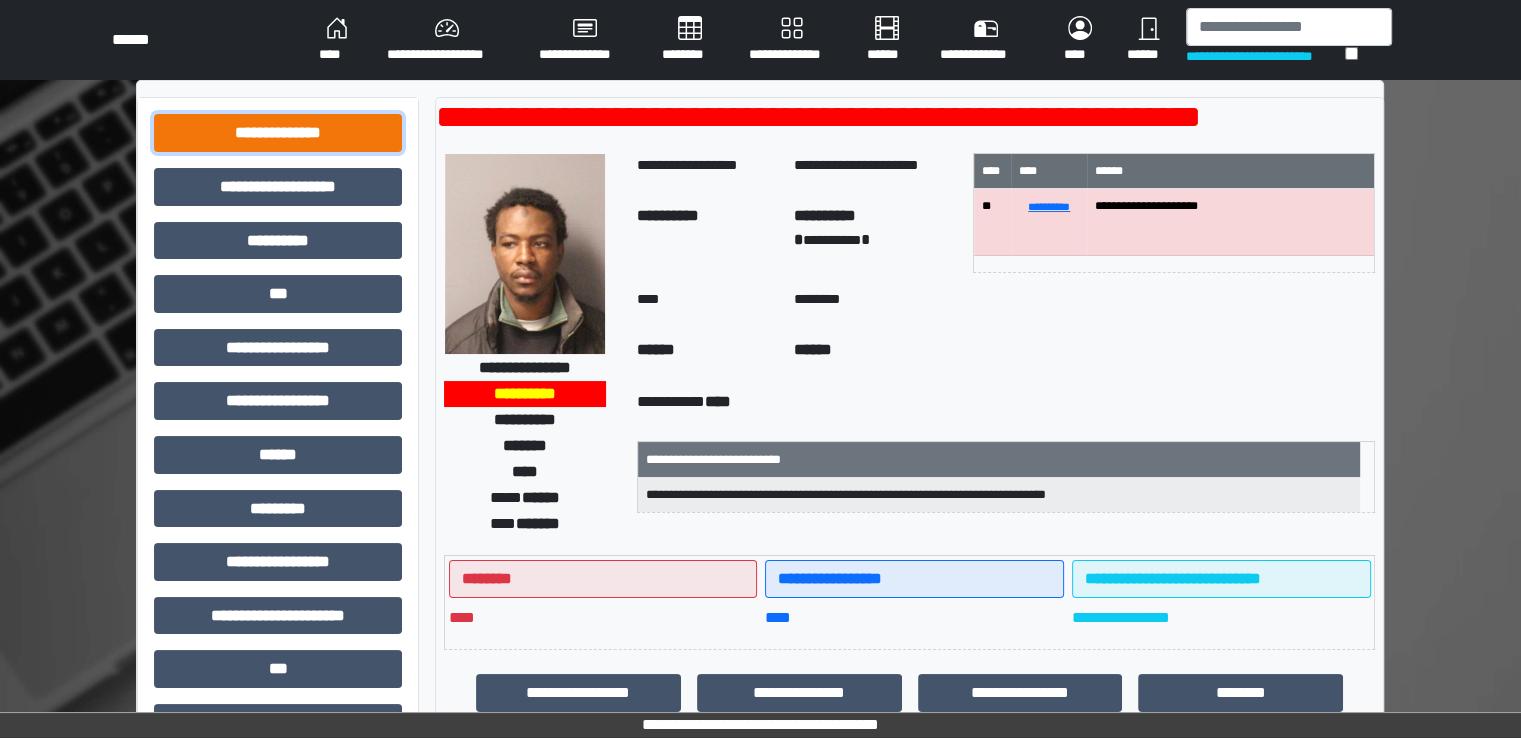 click on "**********" at bounding box center (278, 133) 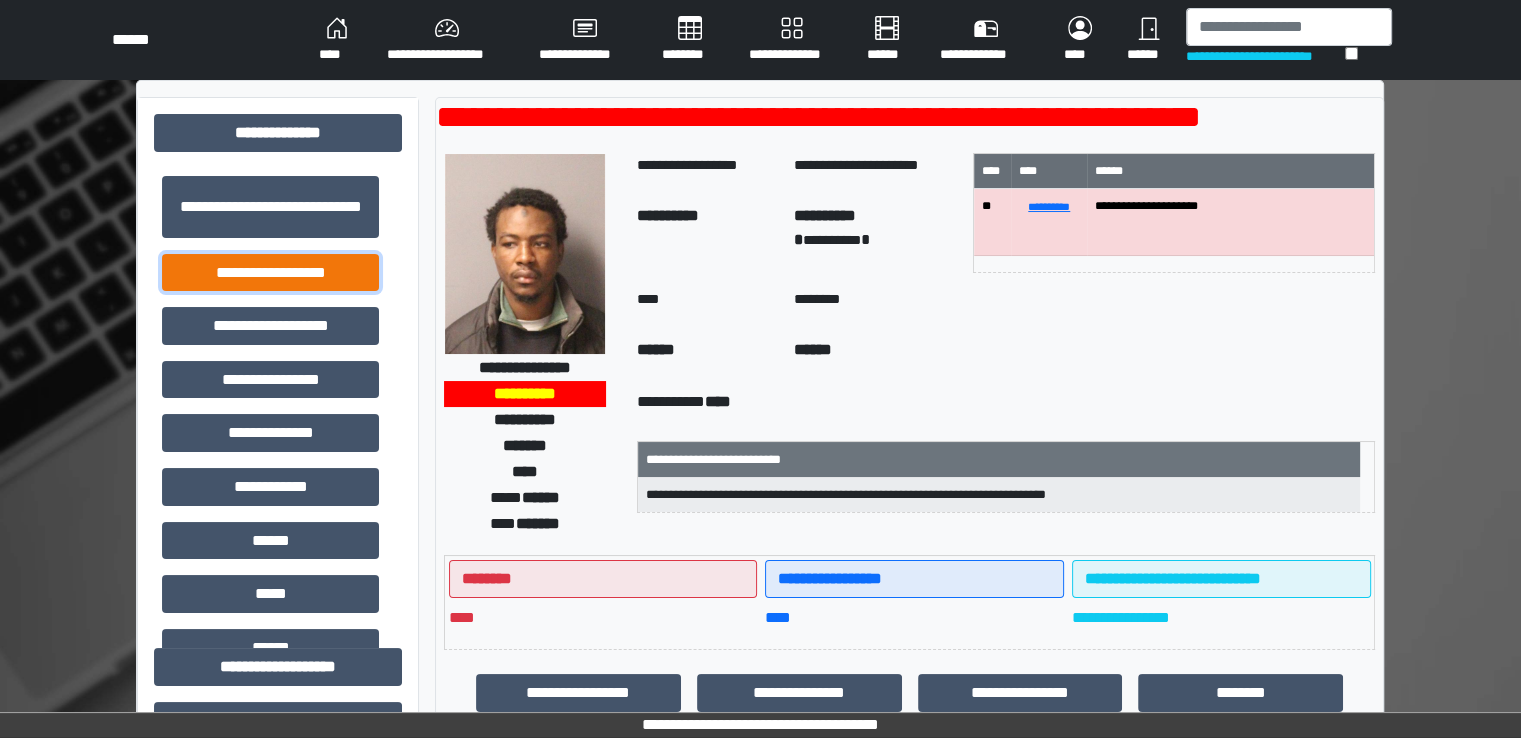 click on "**********" at bounding box center [270, 273] 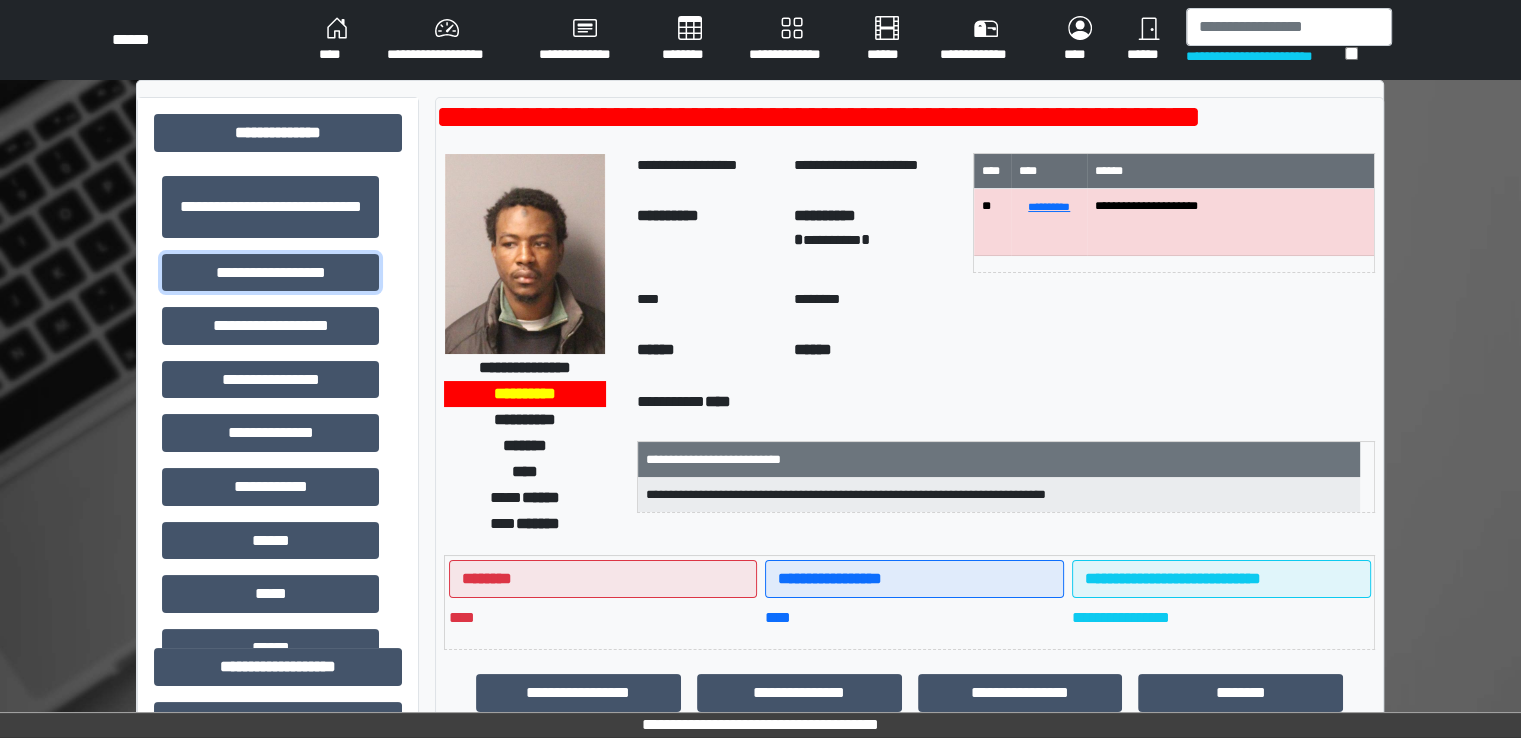 scroll, scrollTop: 400, scrollLeft: 0, axis: vertical 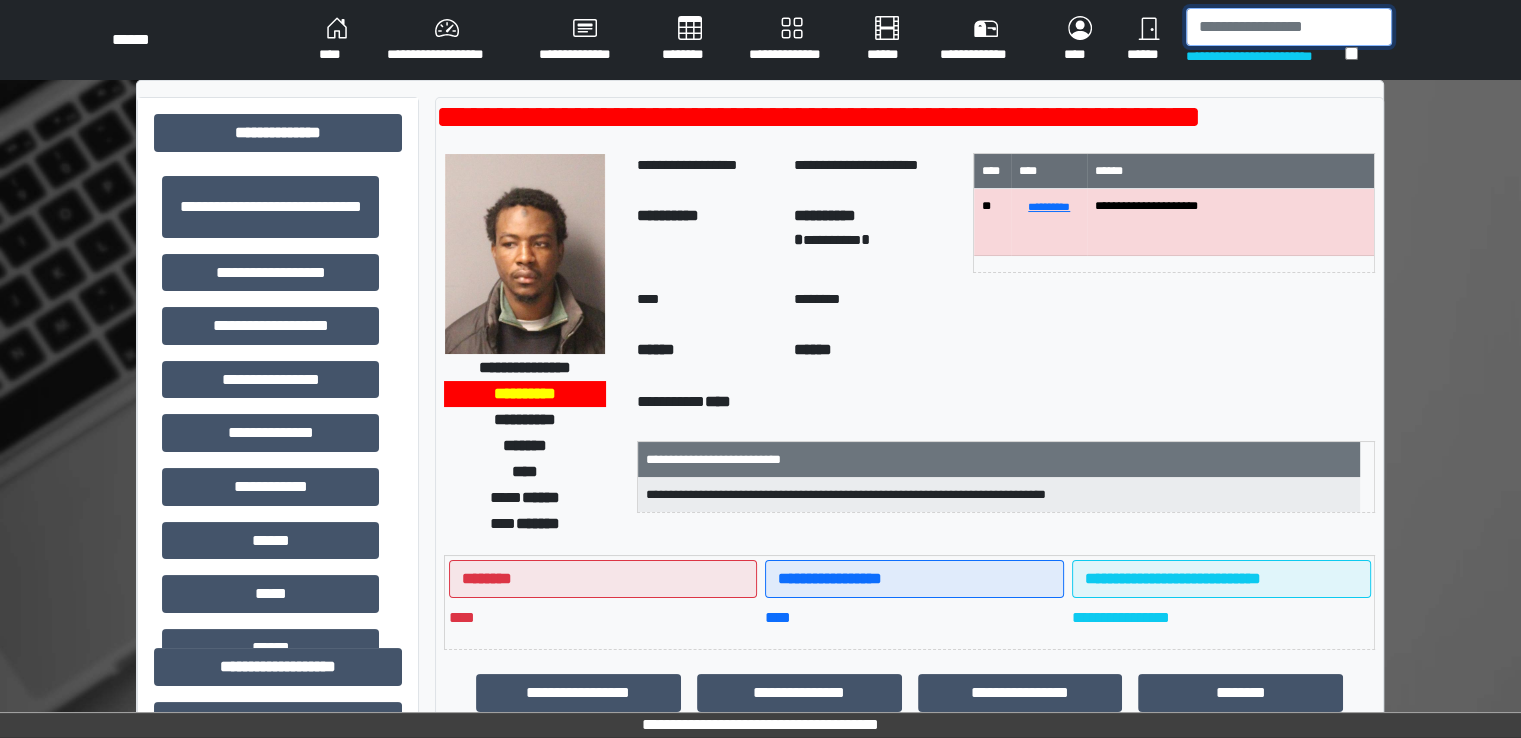 click at bounding box center (1289, 27) 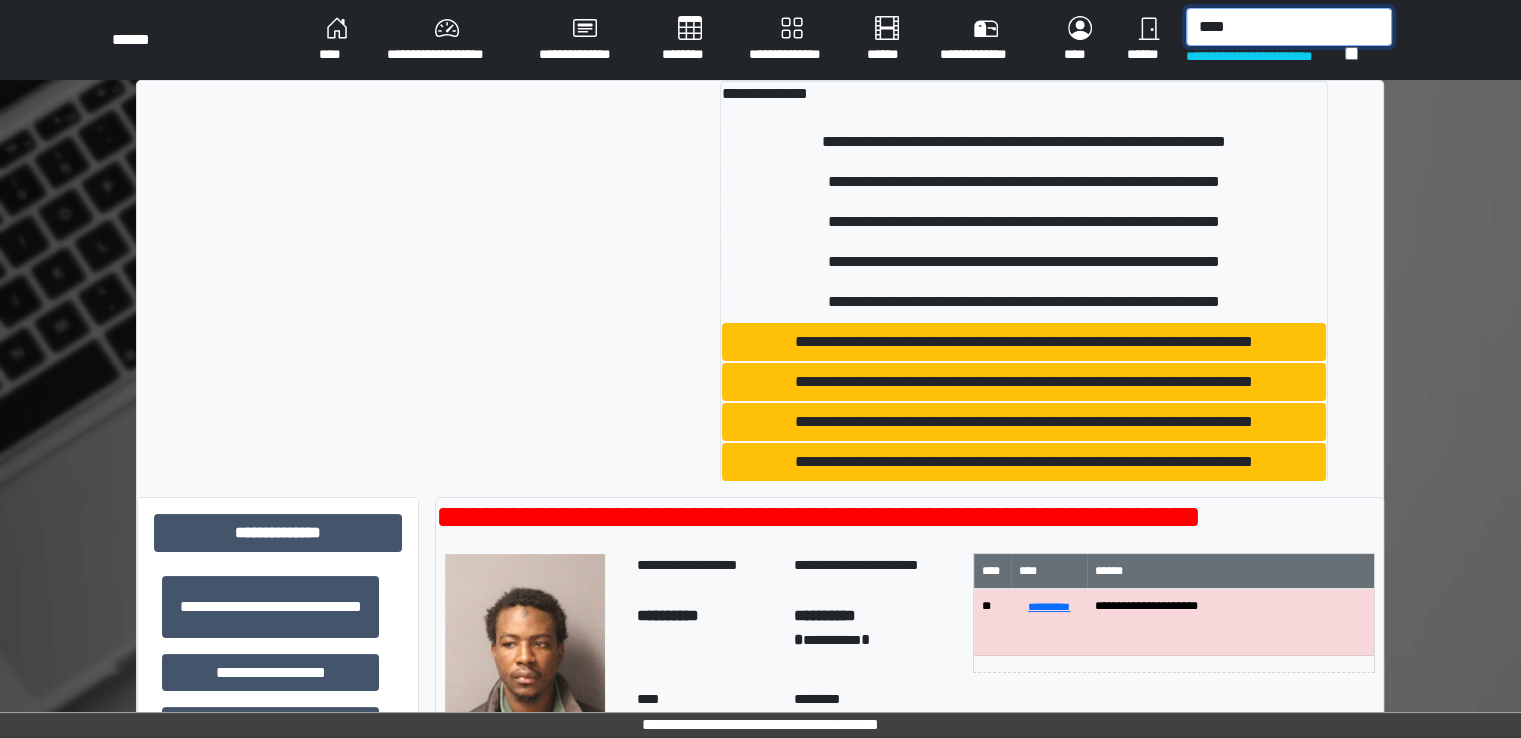 type on "****" 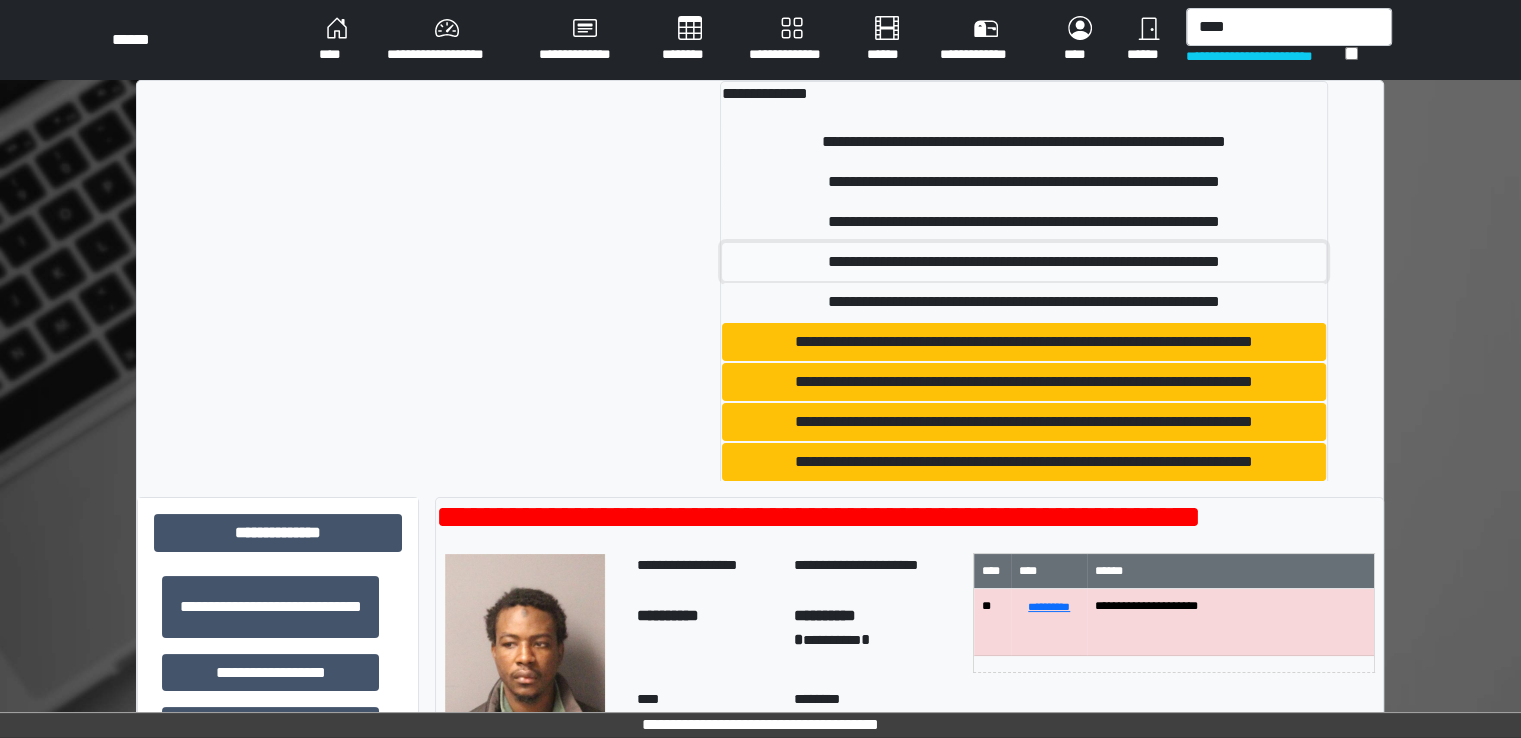 click on "**********" at bounding box center [1024, 262] 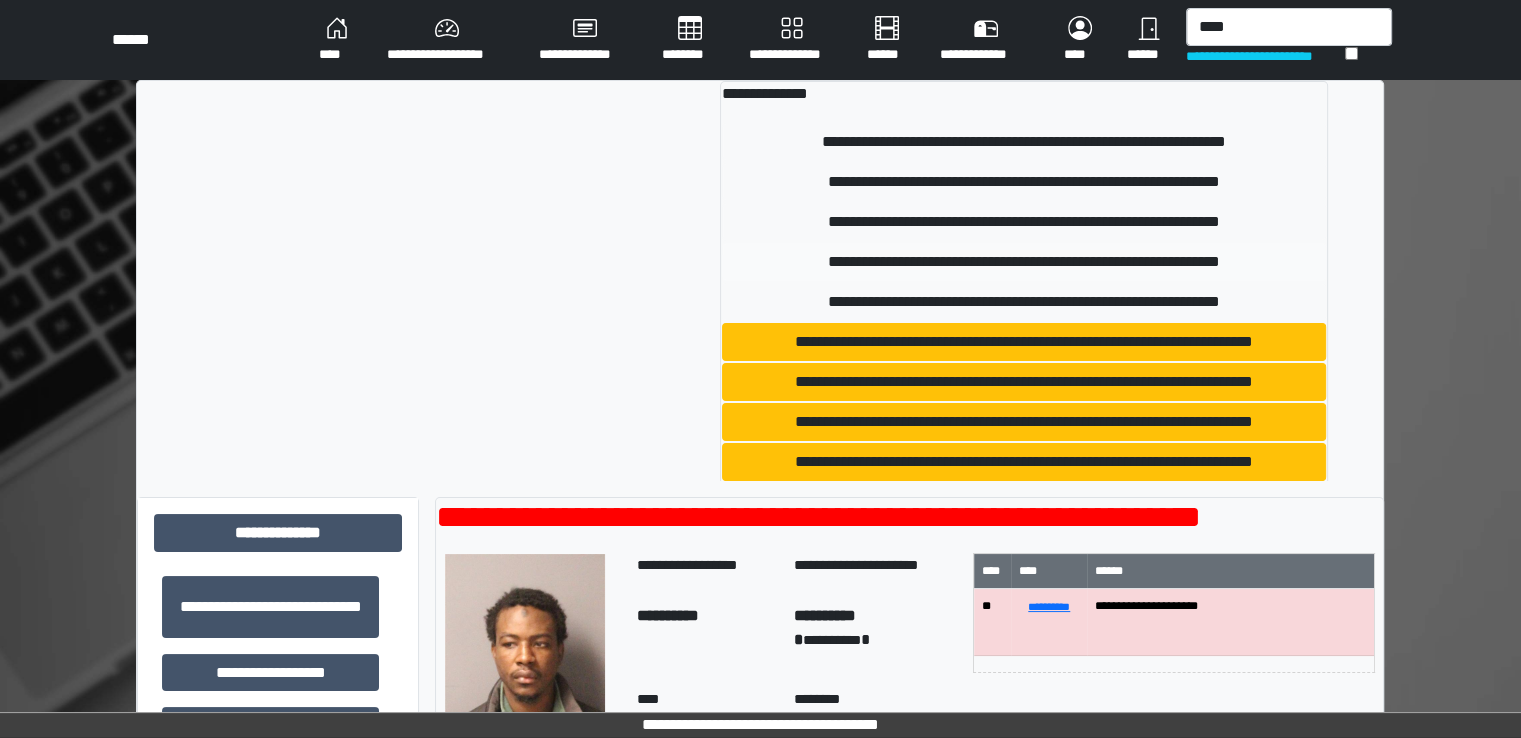 type 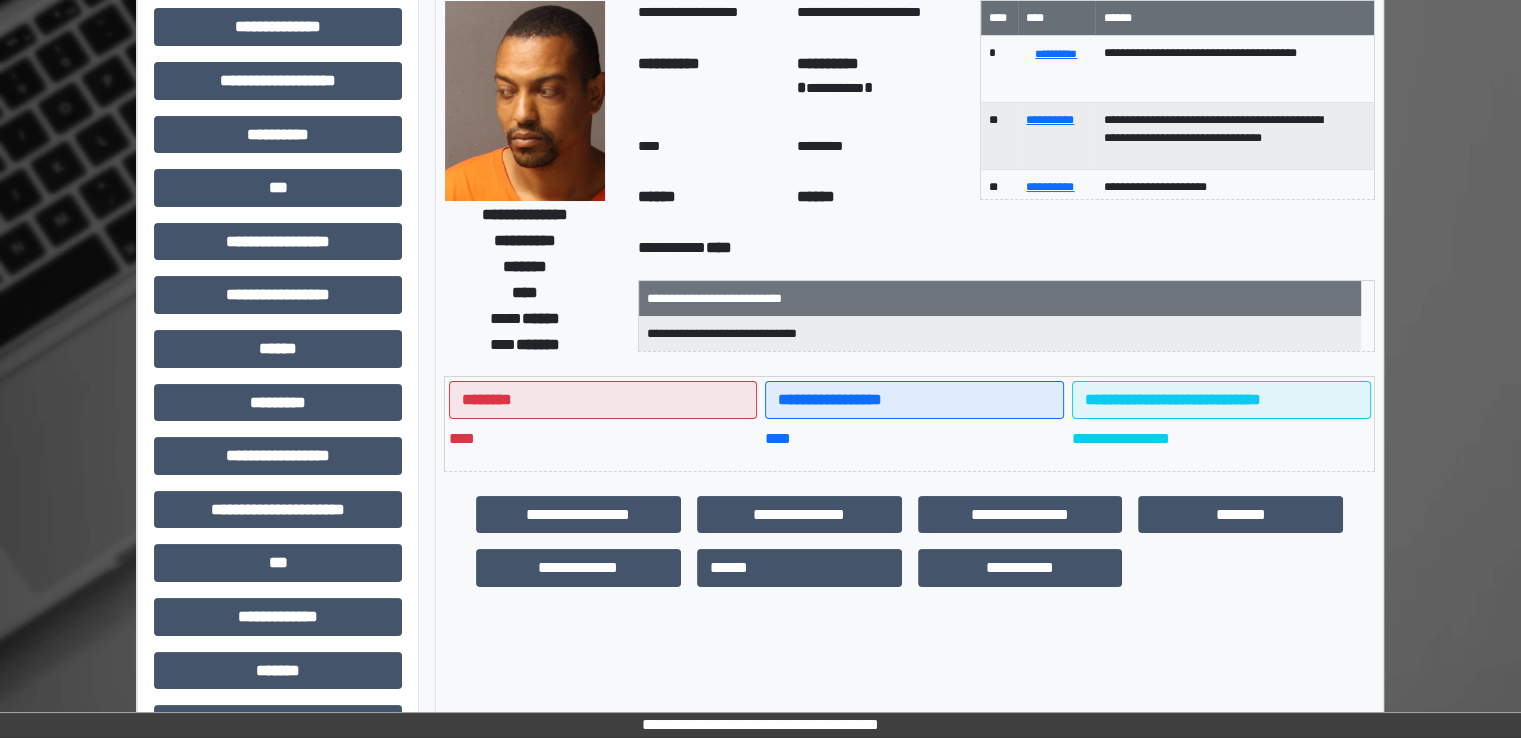 scroll, scrollTop: 200, scrollLeft: 0, axis: vertical 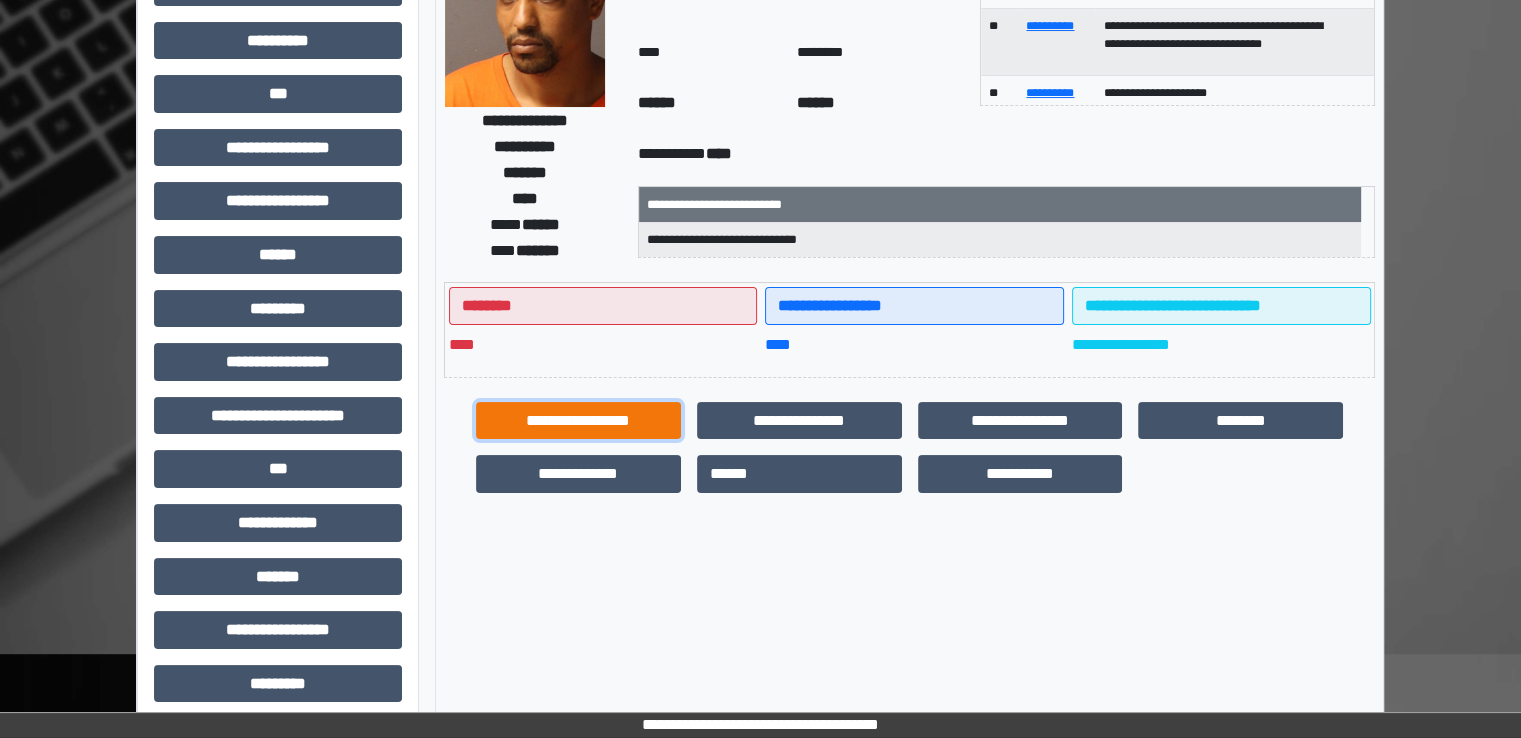 click on "**********" at bounding box center (578, 421) 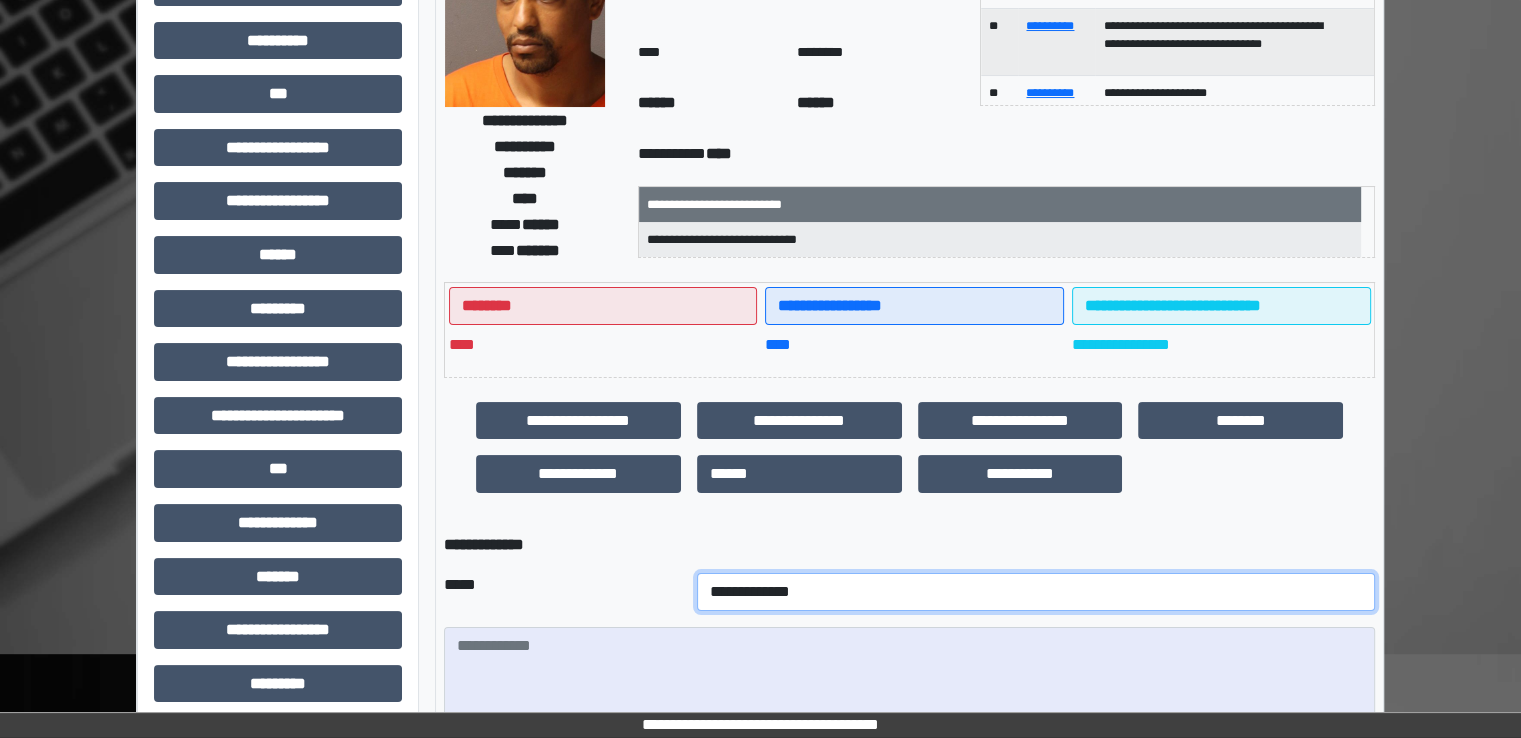 click on "**********" at bounding box center [1036, 592] 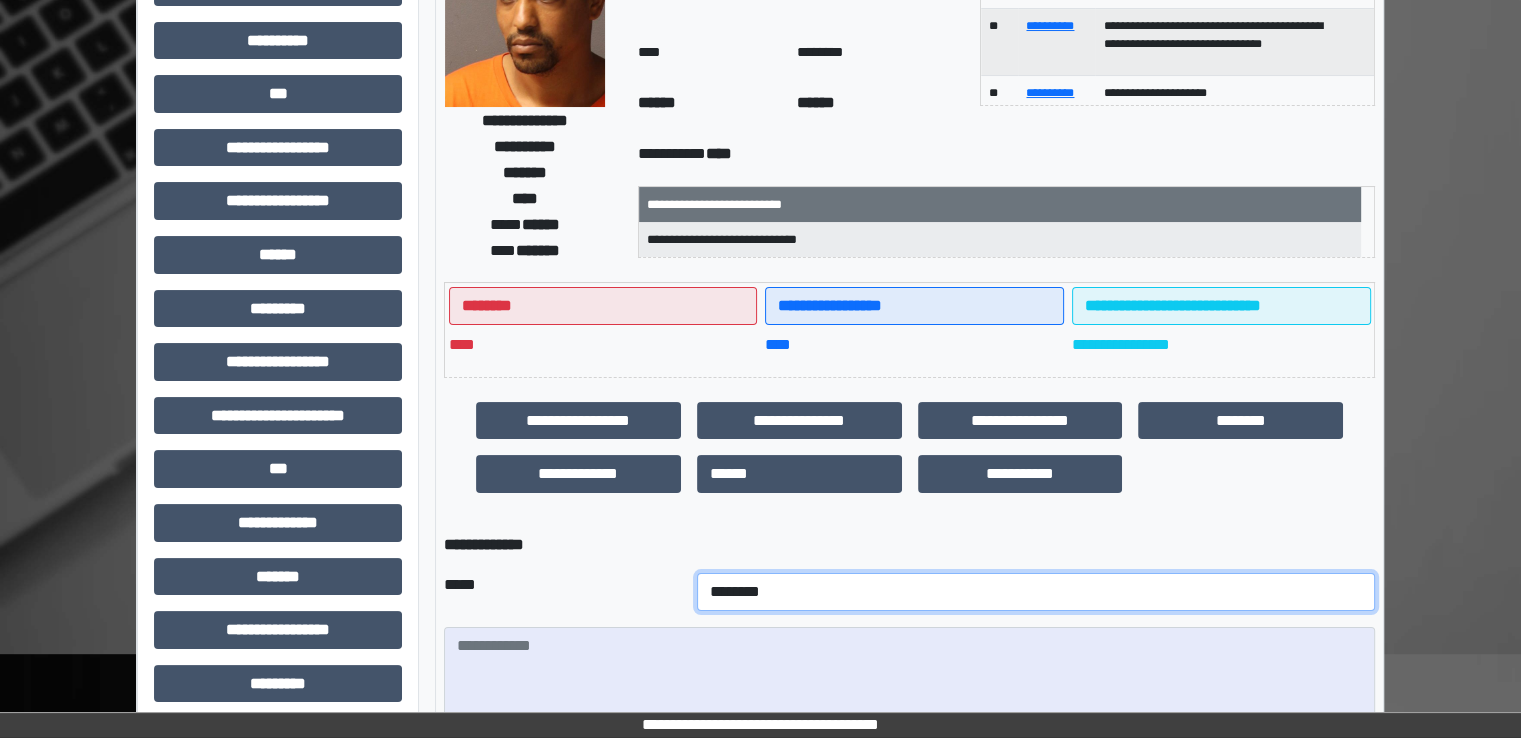 click on "**********" at bounding box center [1036, 592] 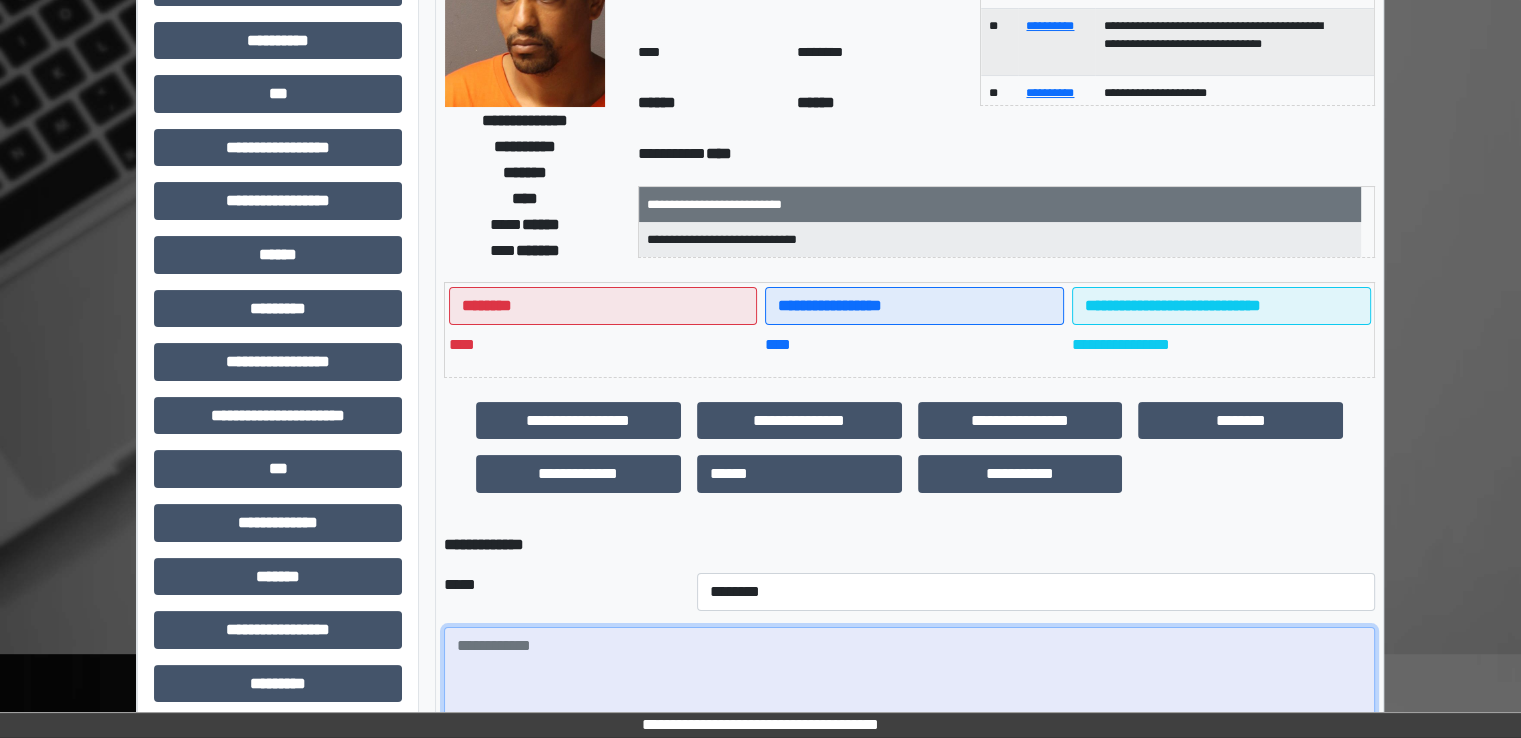 click at bounding box center [909, 682] 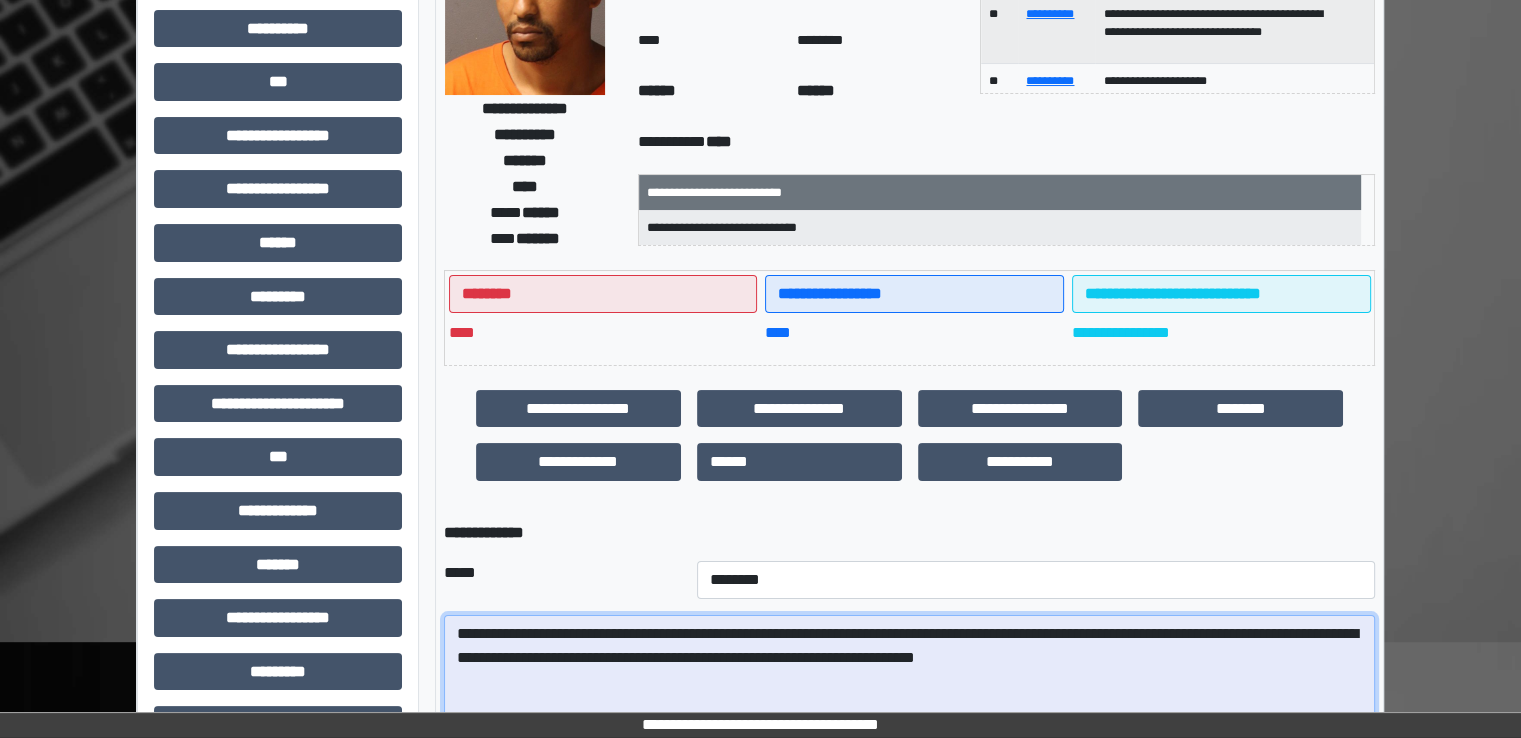 scroll, scrollTop: 432, scrollLeft: 0, axis: vertical 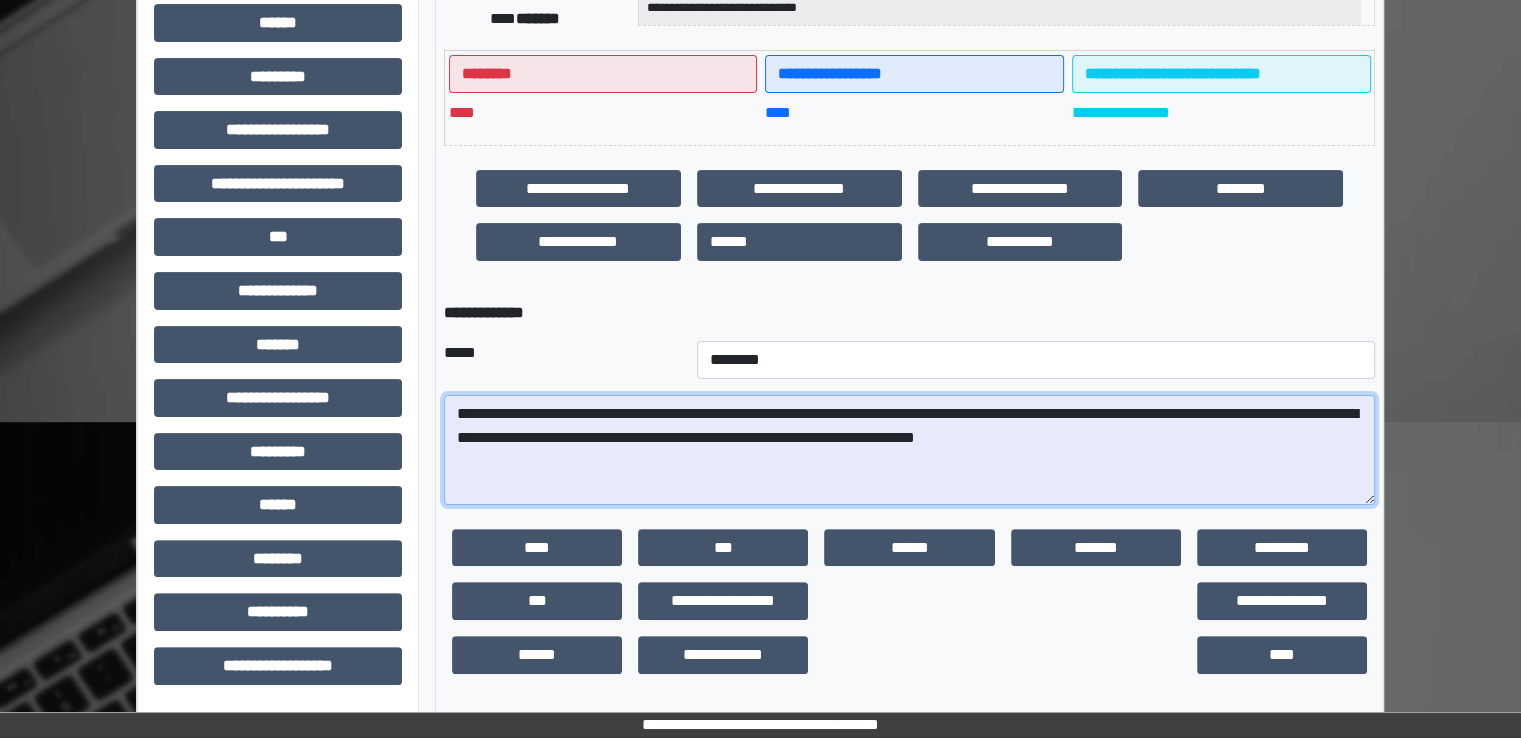drag, startPoint x: 1159, startPoint y: 439, endPoint x: 1123, endPoint y: 445, distance: 36.496574 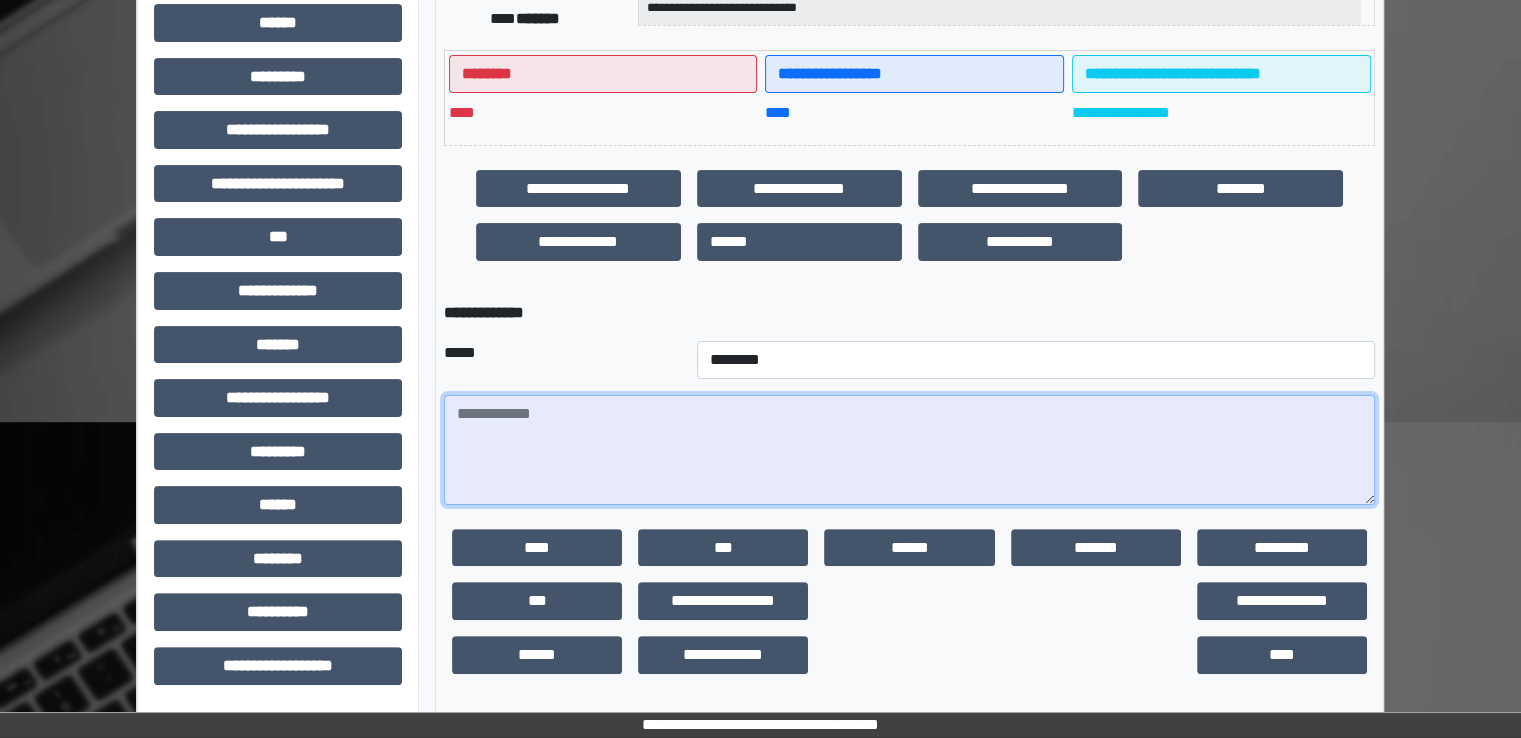 paste on "**********" 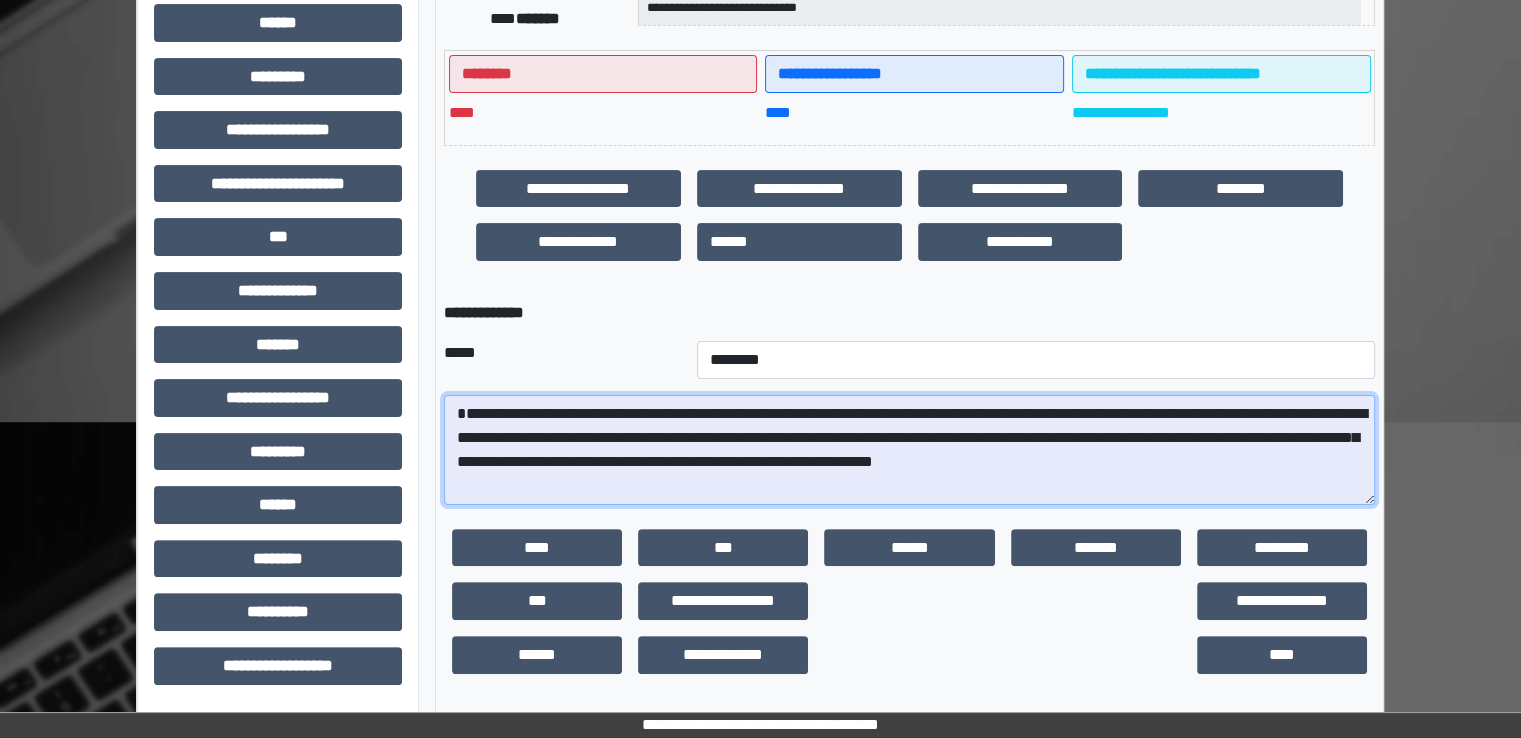 click on "**********" at bounding box center [909, 450] 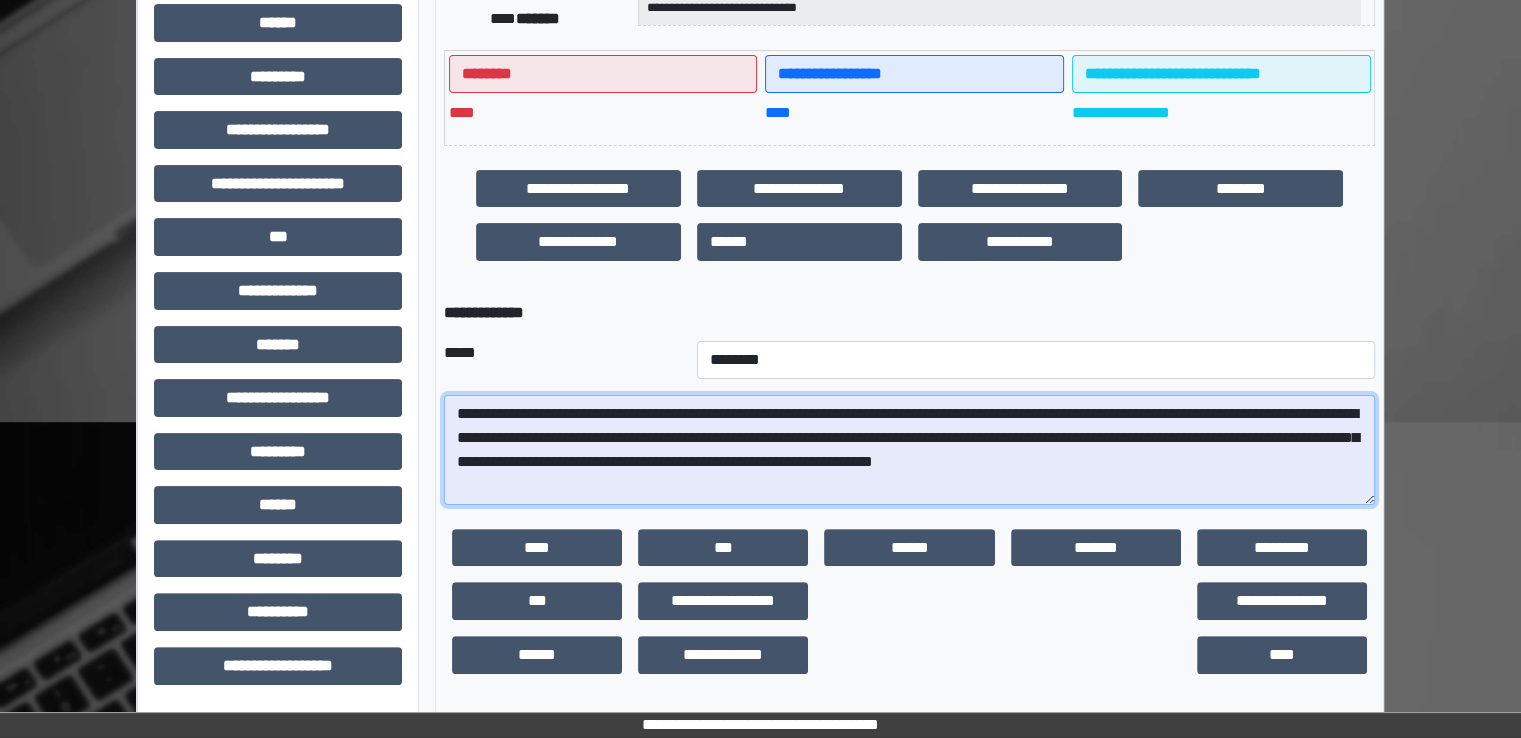 drag, startPoint x: 527, startPoint y: 464, endPoint x: 439, endPoint y: 440, distance: 91.214035 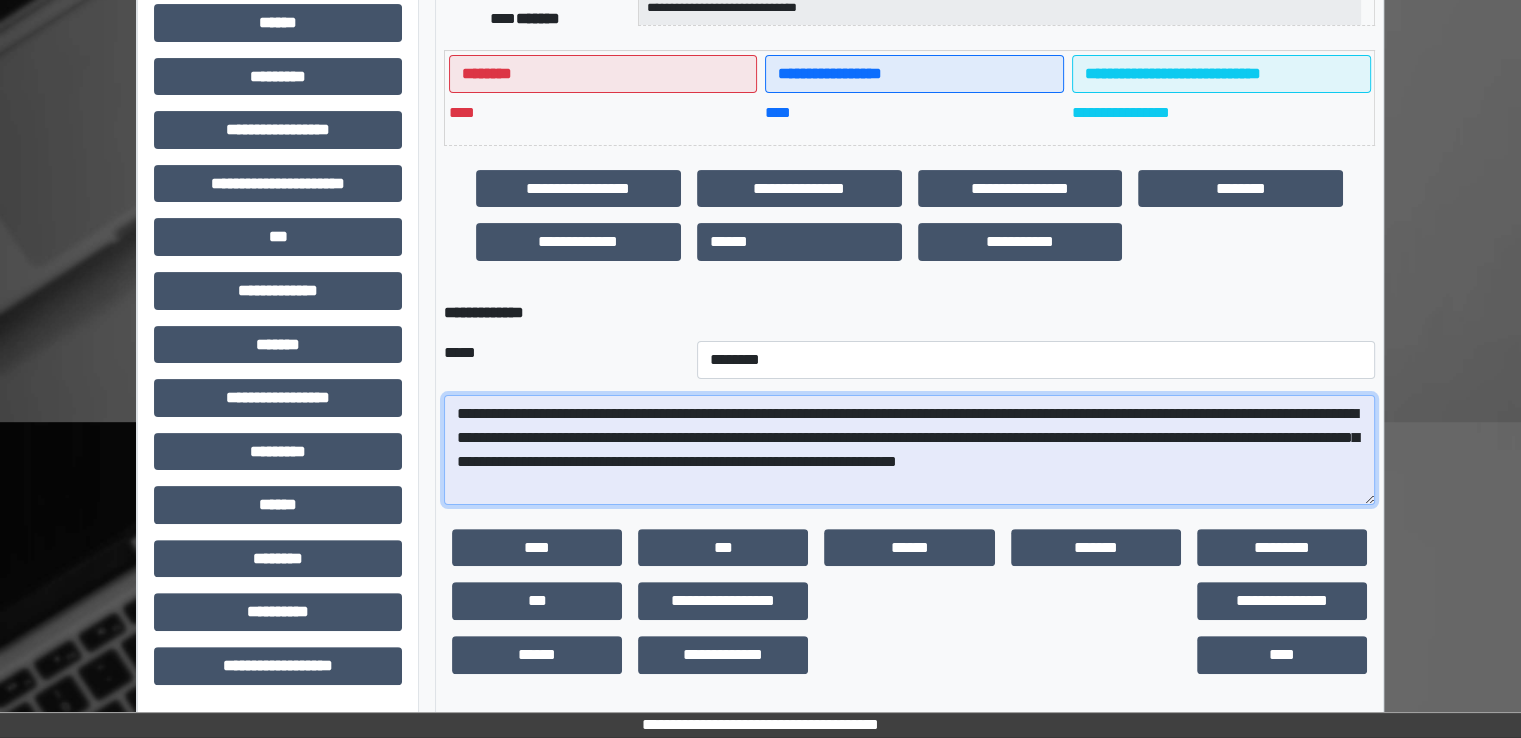 click on "**********" at bounding box center (909, 450) 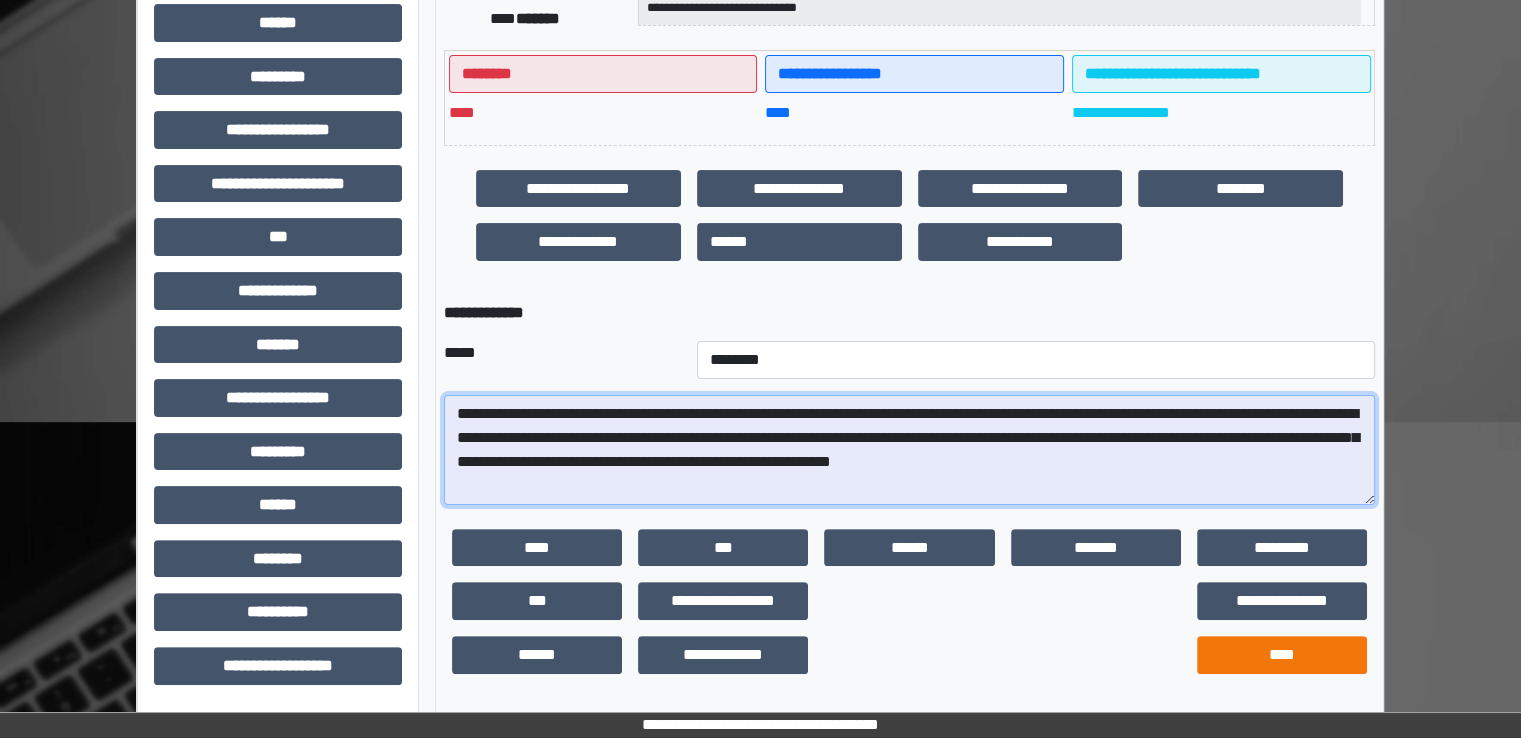 type on "**********" 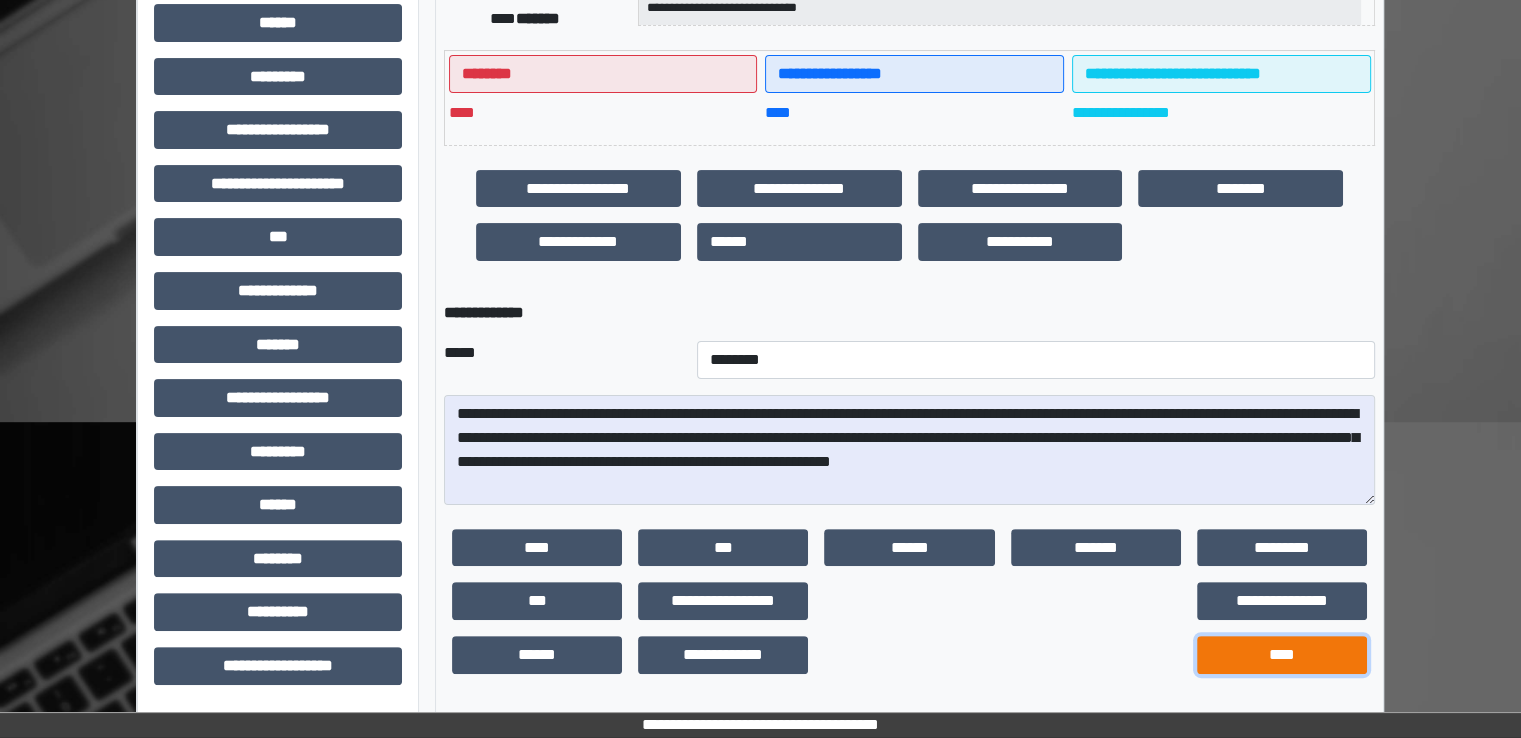 click on "****" at bounding box center [1282, 655] 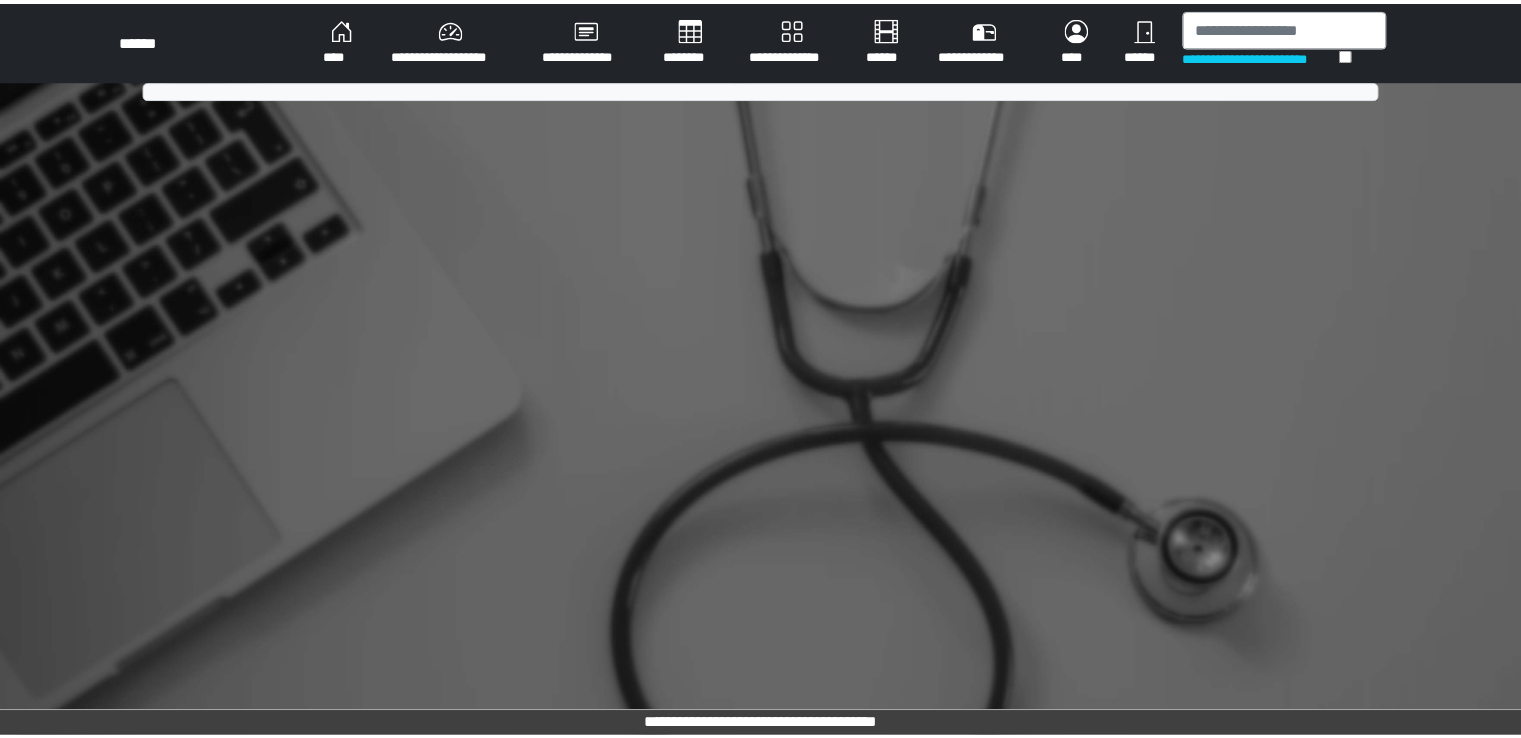 scroll, scrollTop: 0, scrollLeft: 0, axis: both 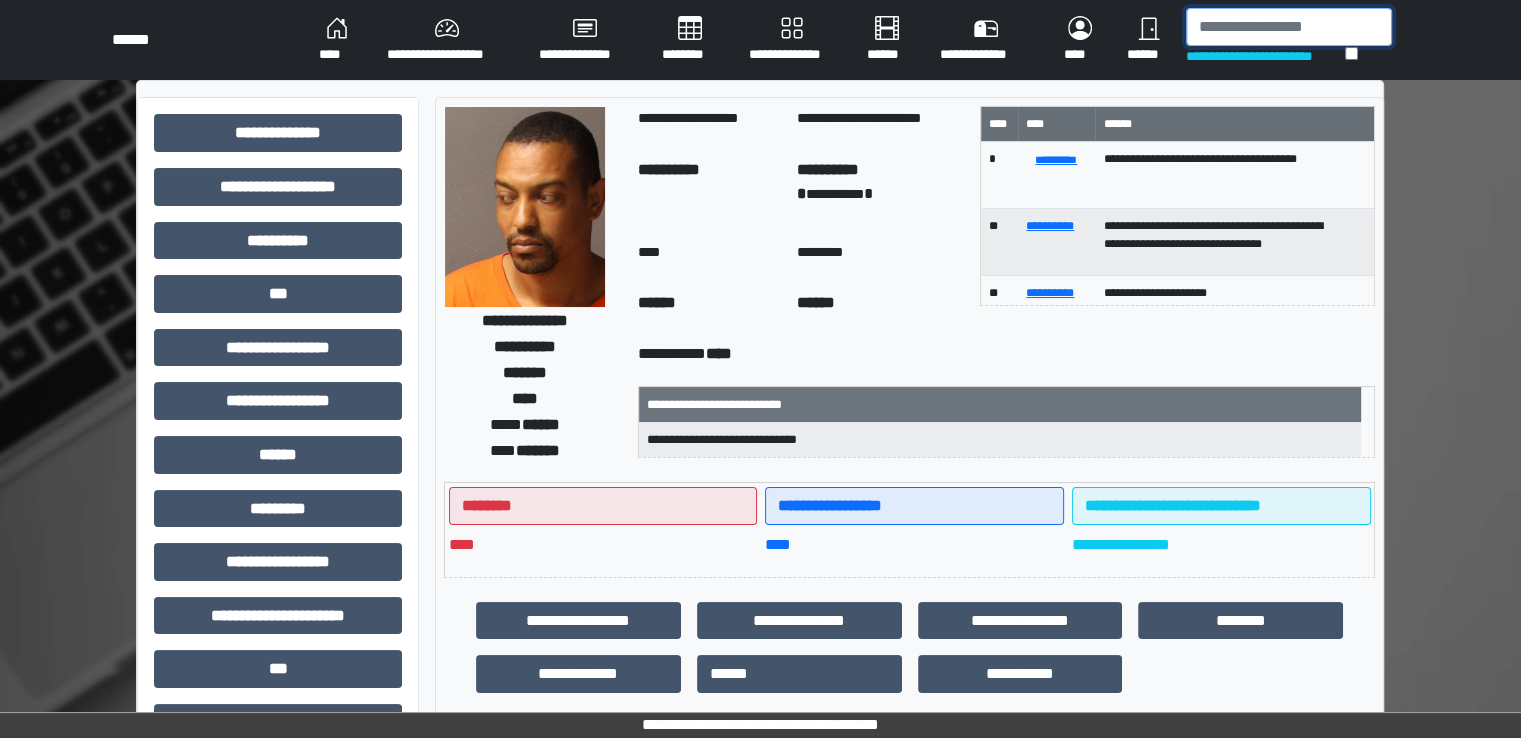click at bounding box center [1289, 27] 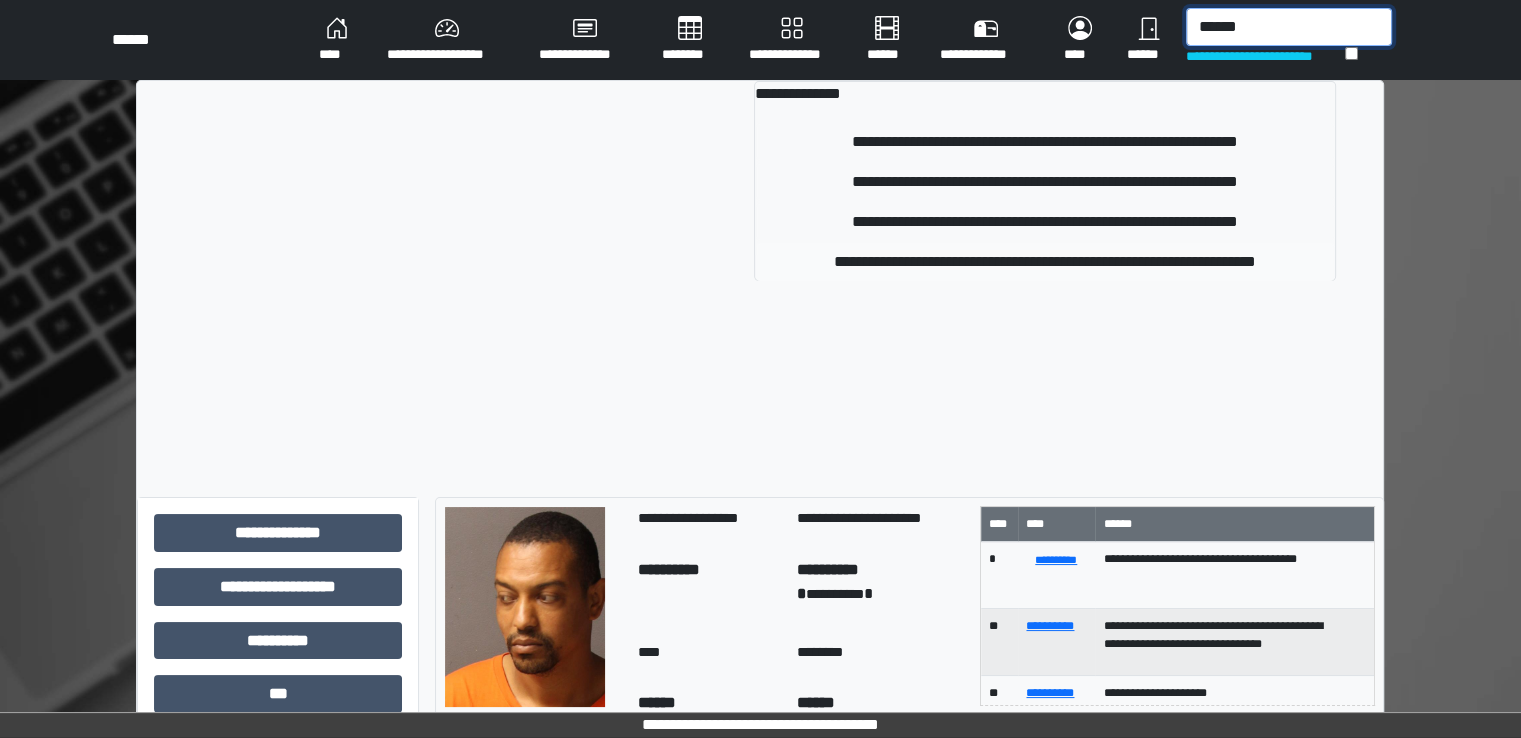 type on "******" 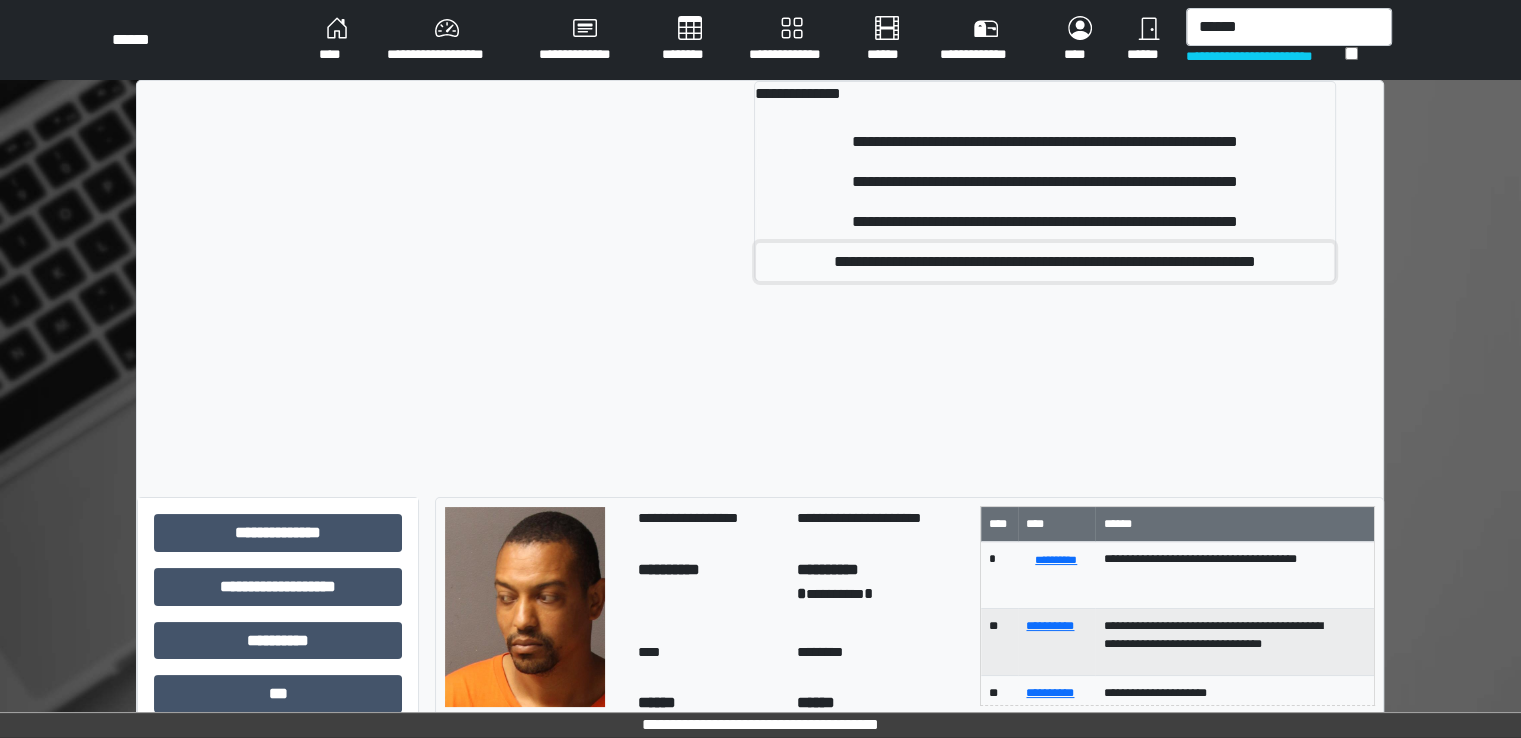 click on "**********" at bounding box center (1045, 262) 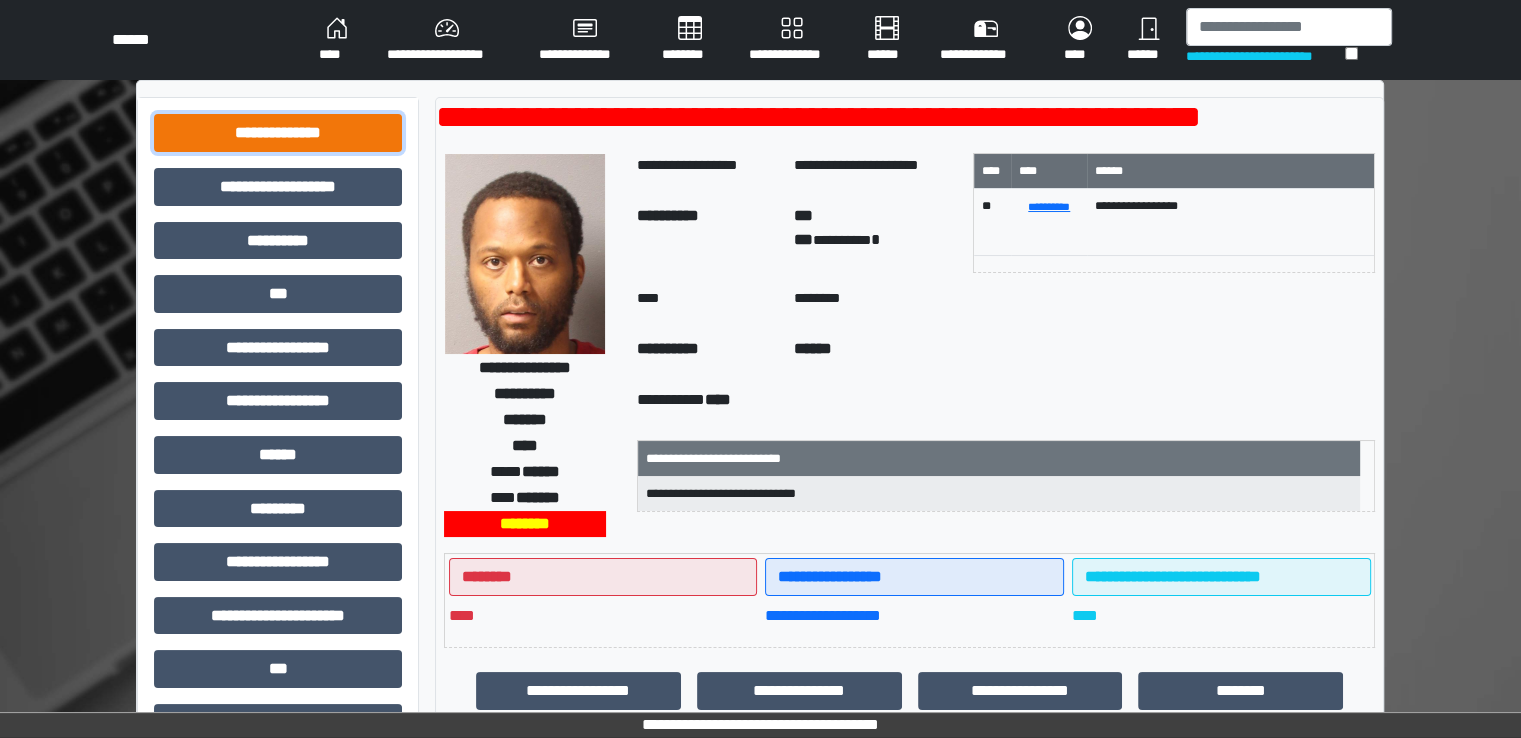click on "**********" at bounding box center [278, 133] 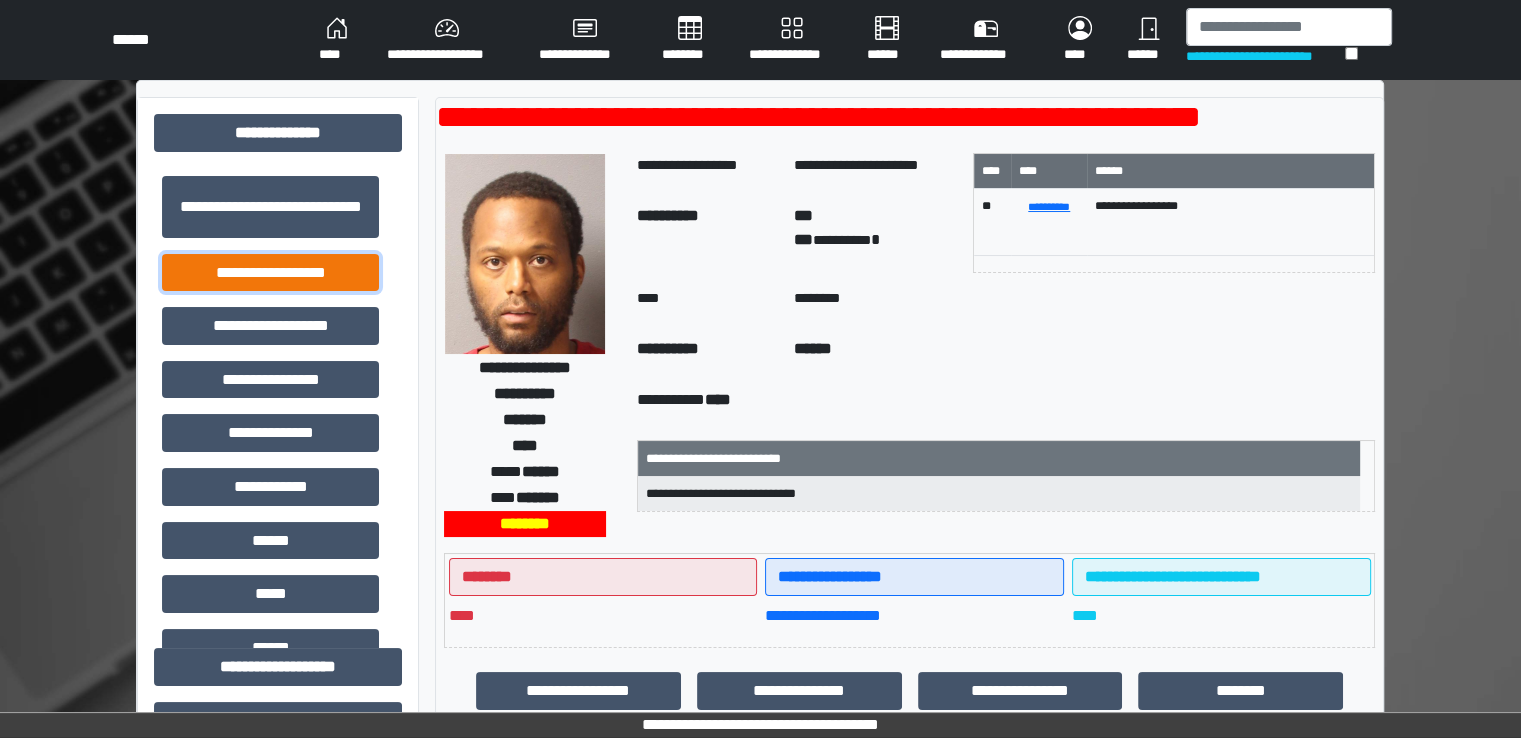 click on "**********" at bounding box center [270, 273] 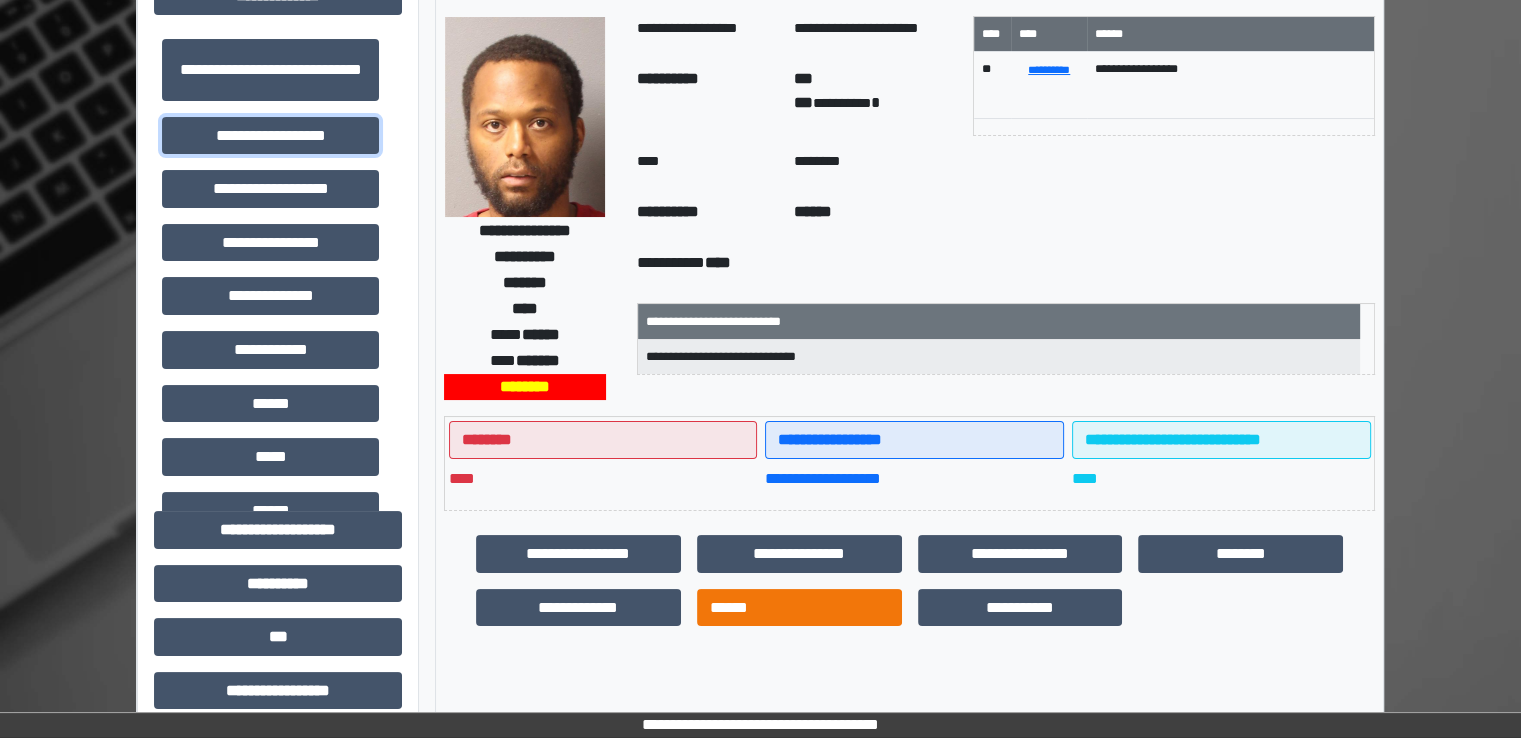 scroll, scrollTop: 300, scrollLeft: 0, axis: vertical 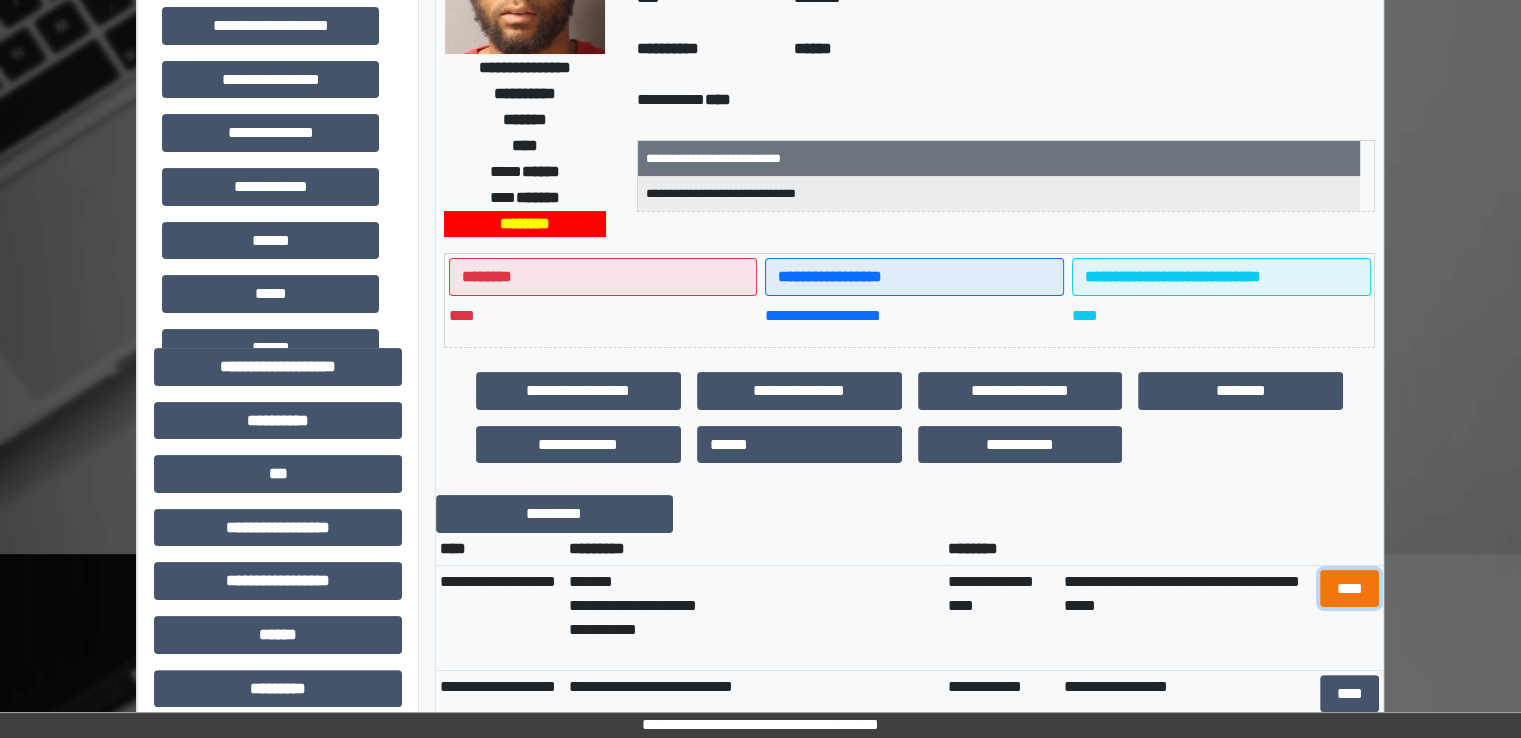 click on "****" at bounding box center [1349, 589] 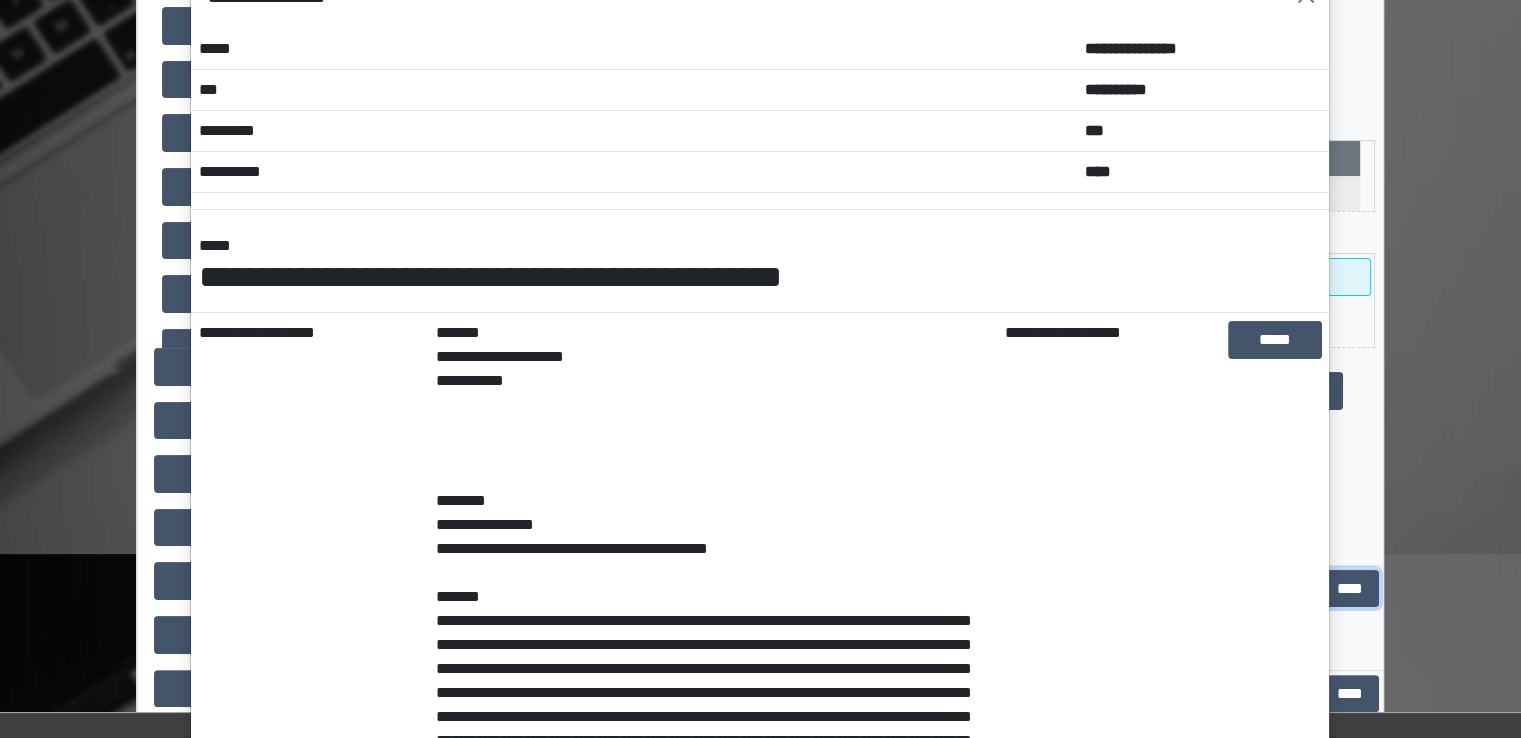 scroll, scrollTop: 0, scrollLeft: 0, axis: both 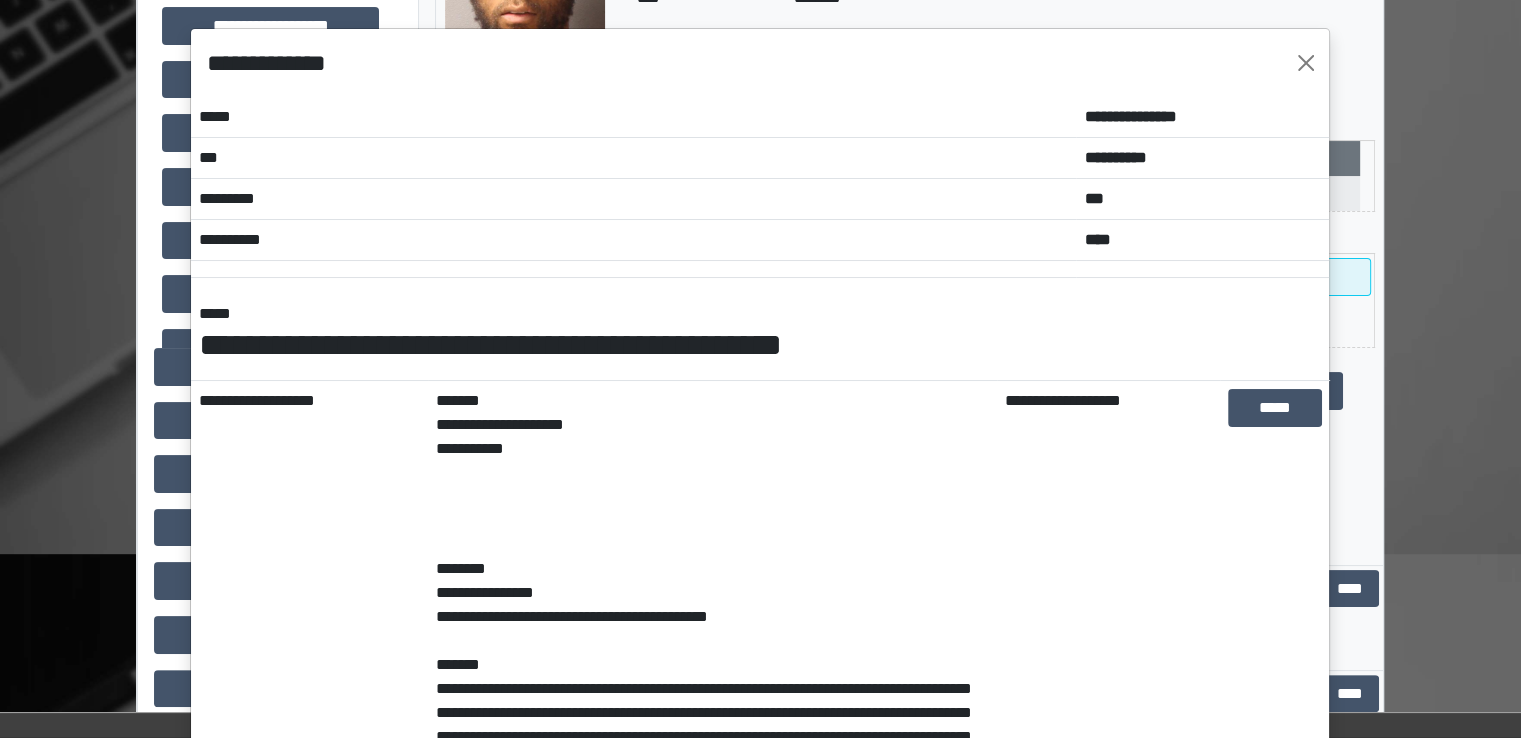 click on "**********" at bounding box center [760, 369] 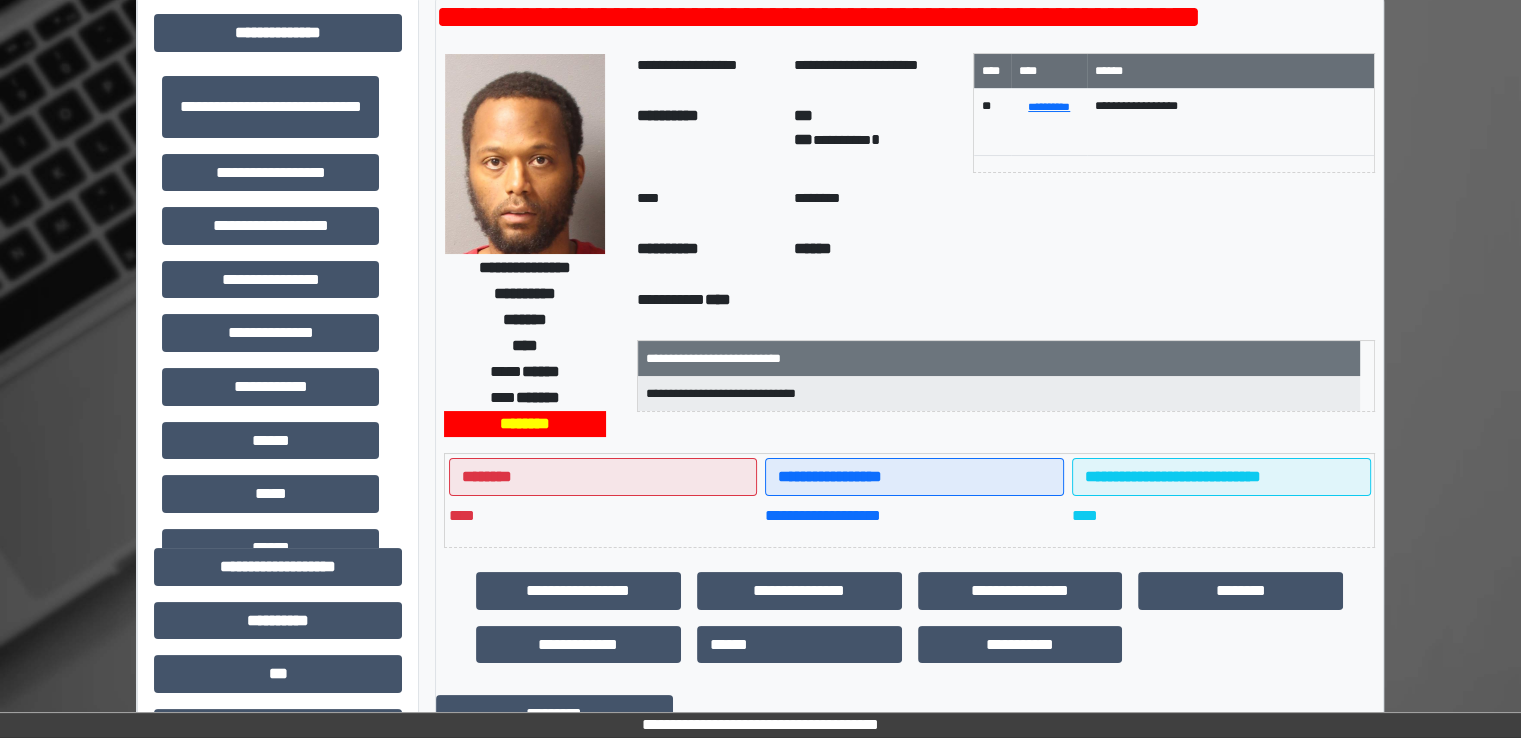 scroll, scrollTop: 0, scrollLeft: 0, axis: both 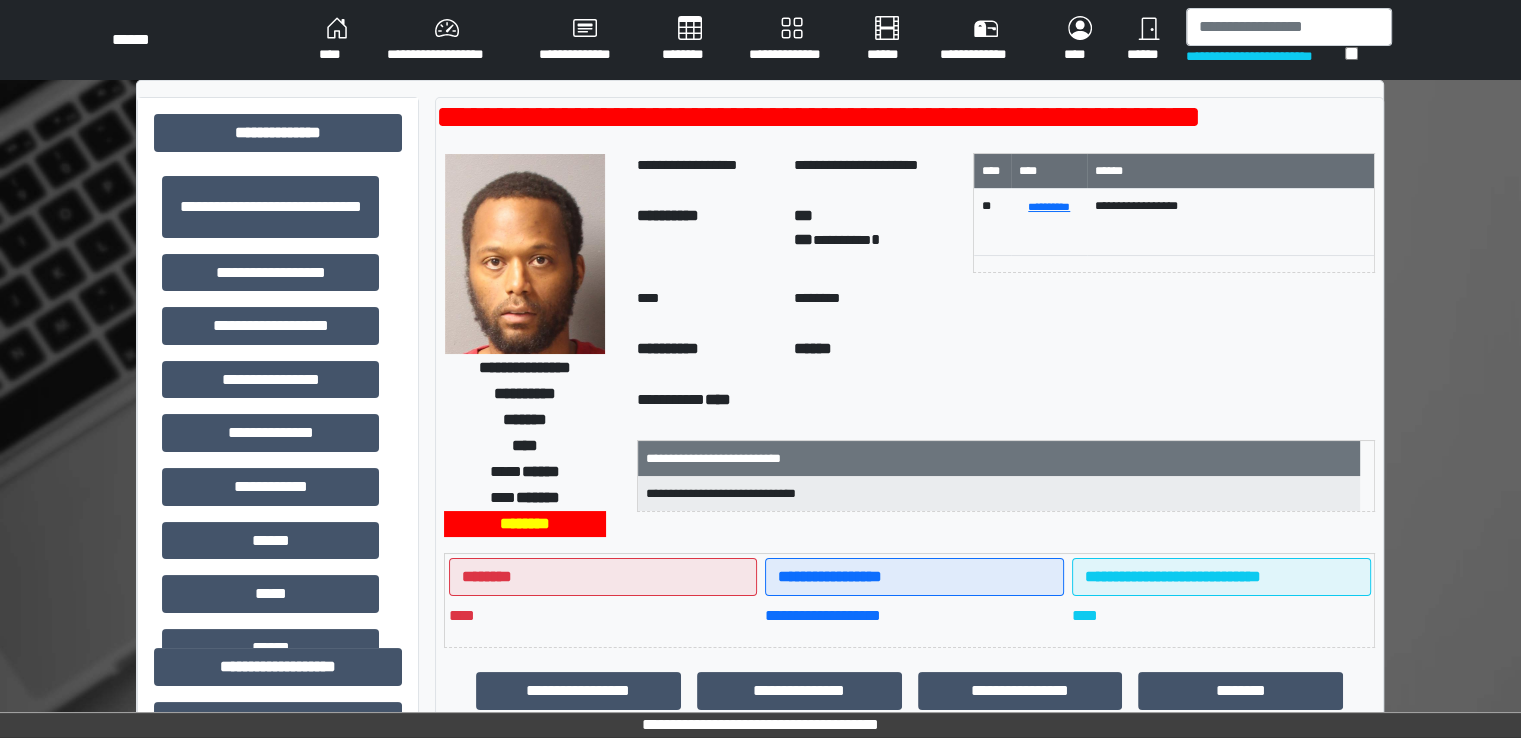 click on "****" at bounding box center [337, 40] 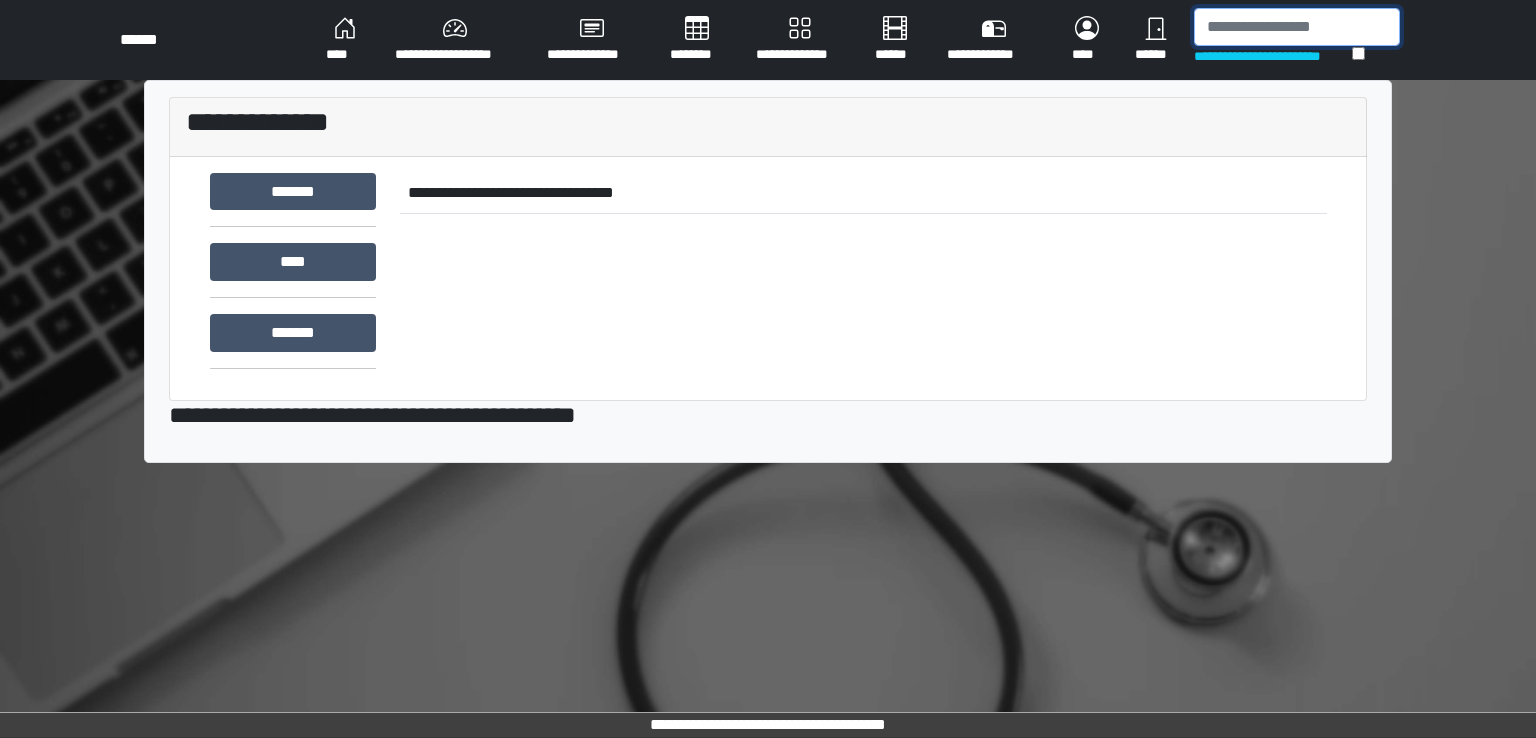 click at bounding box center [1297, 27] 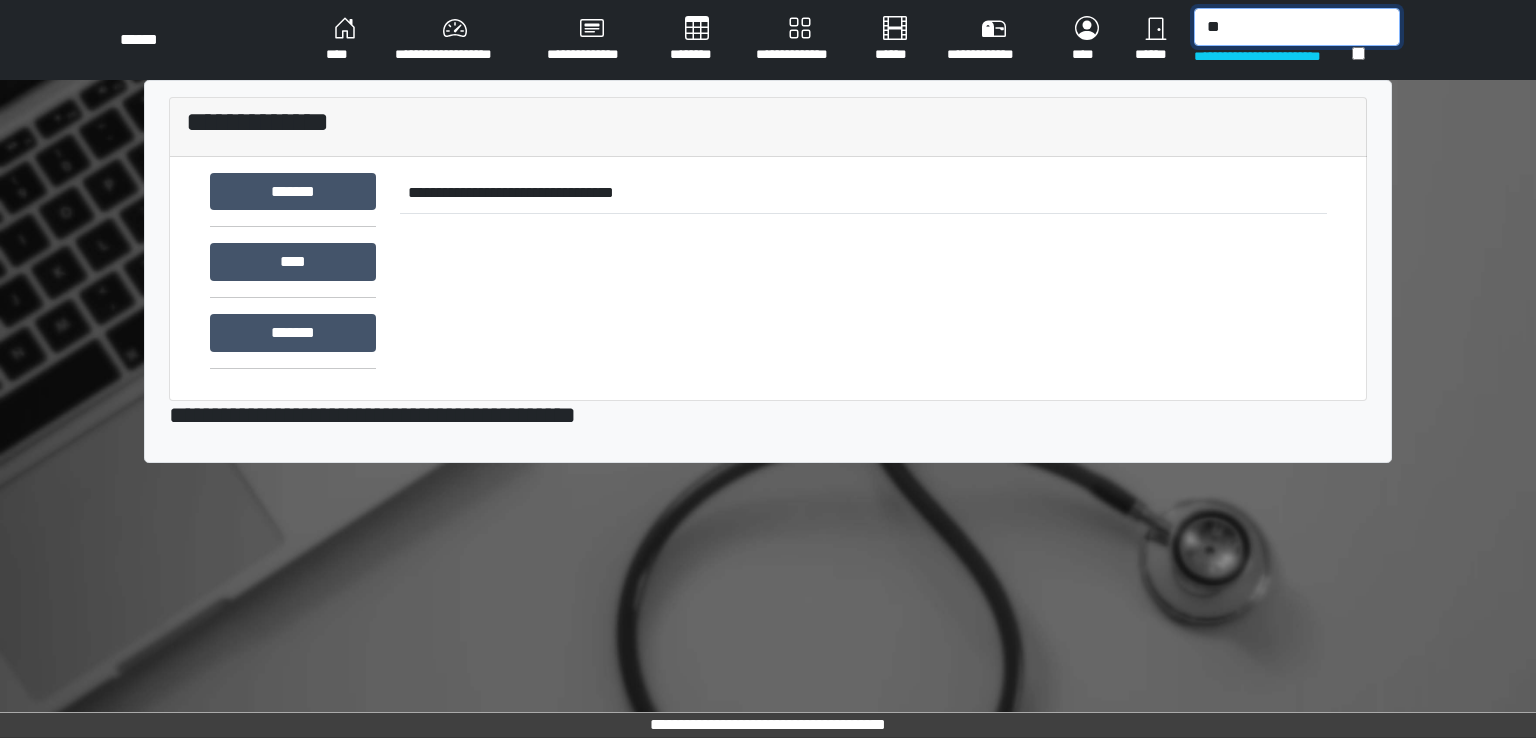 type on "*" 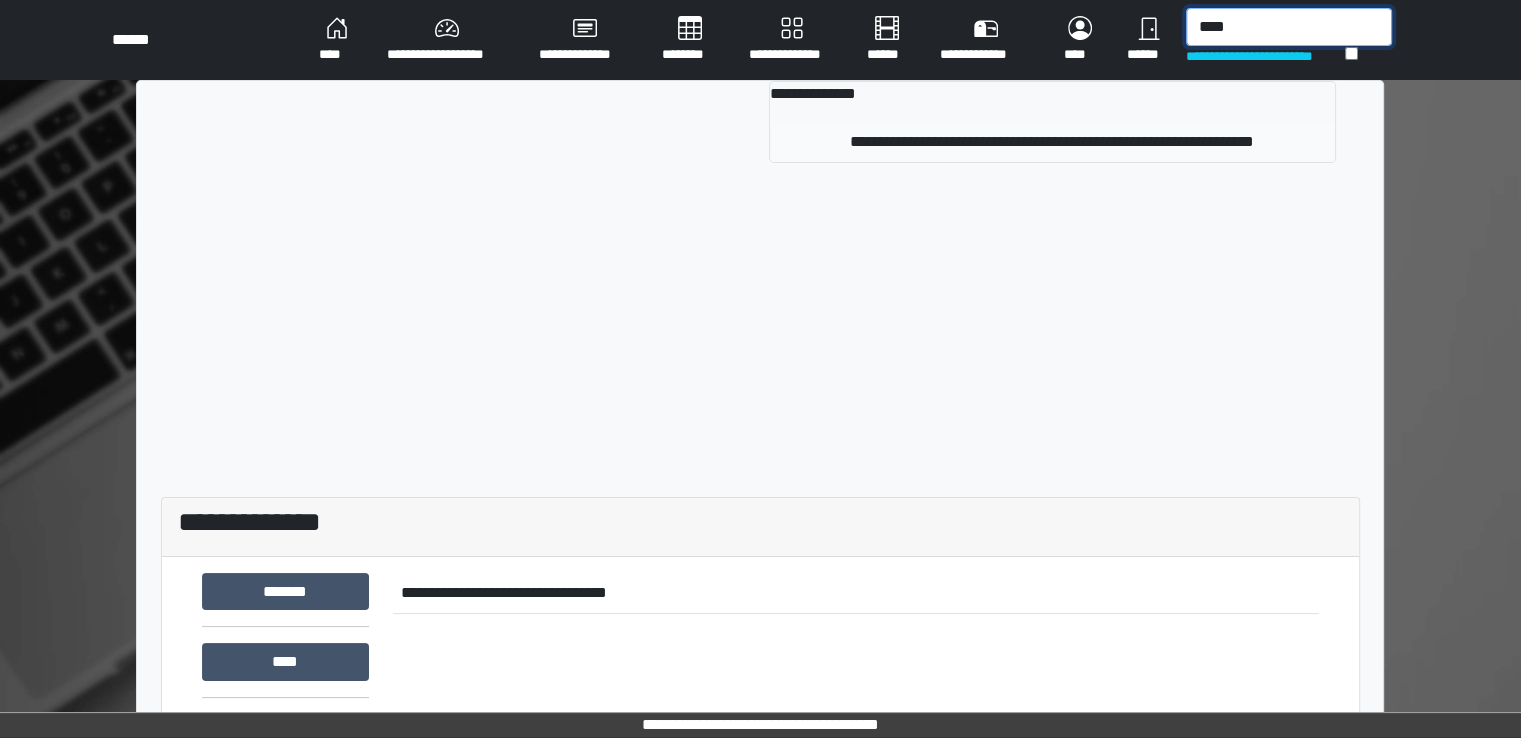 type on "****" 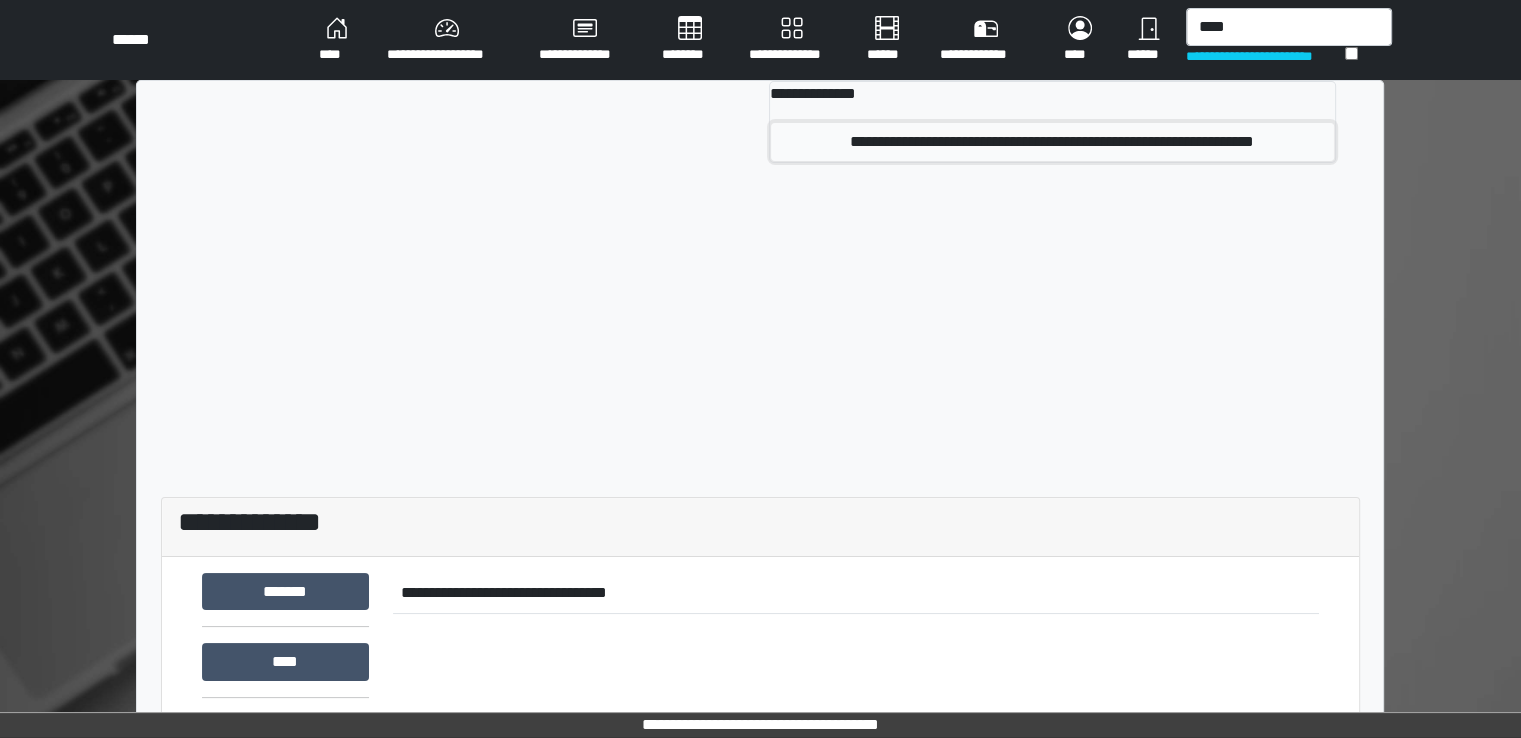 click on "**********" at bounding box center (1052, 142) 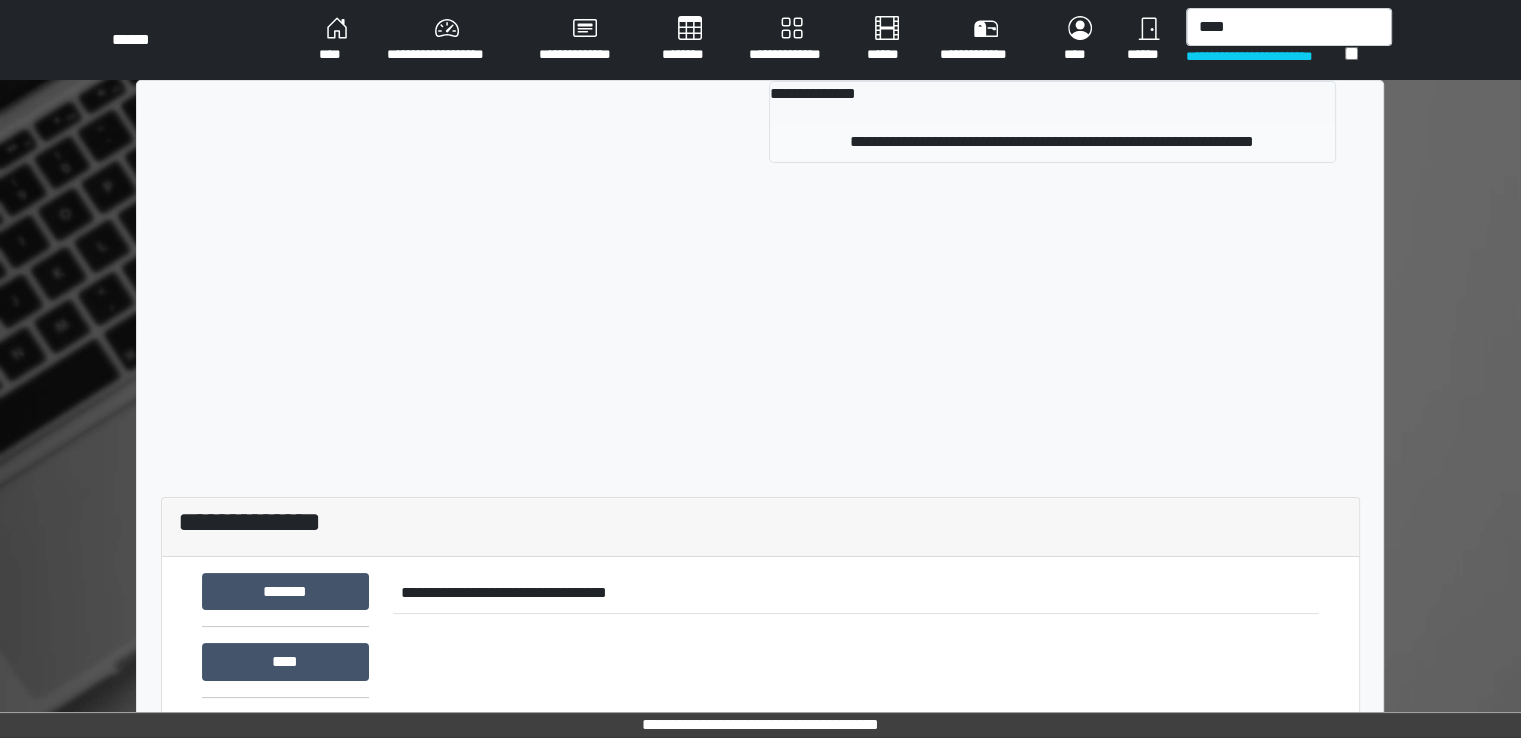 type 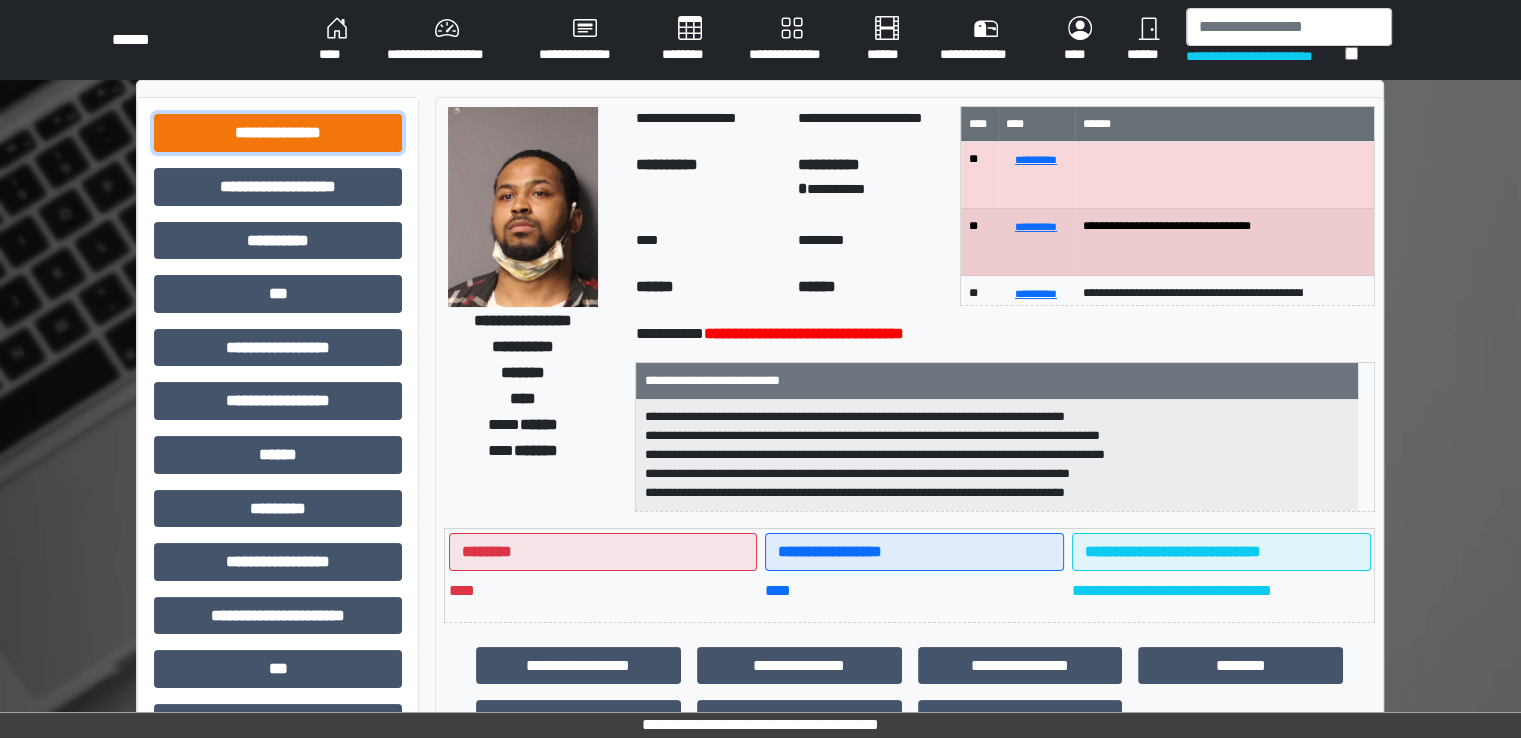 click on "**********" at bounding box center (278, 133) 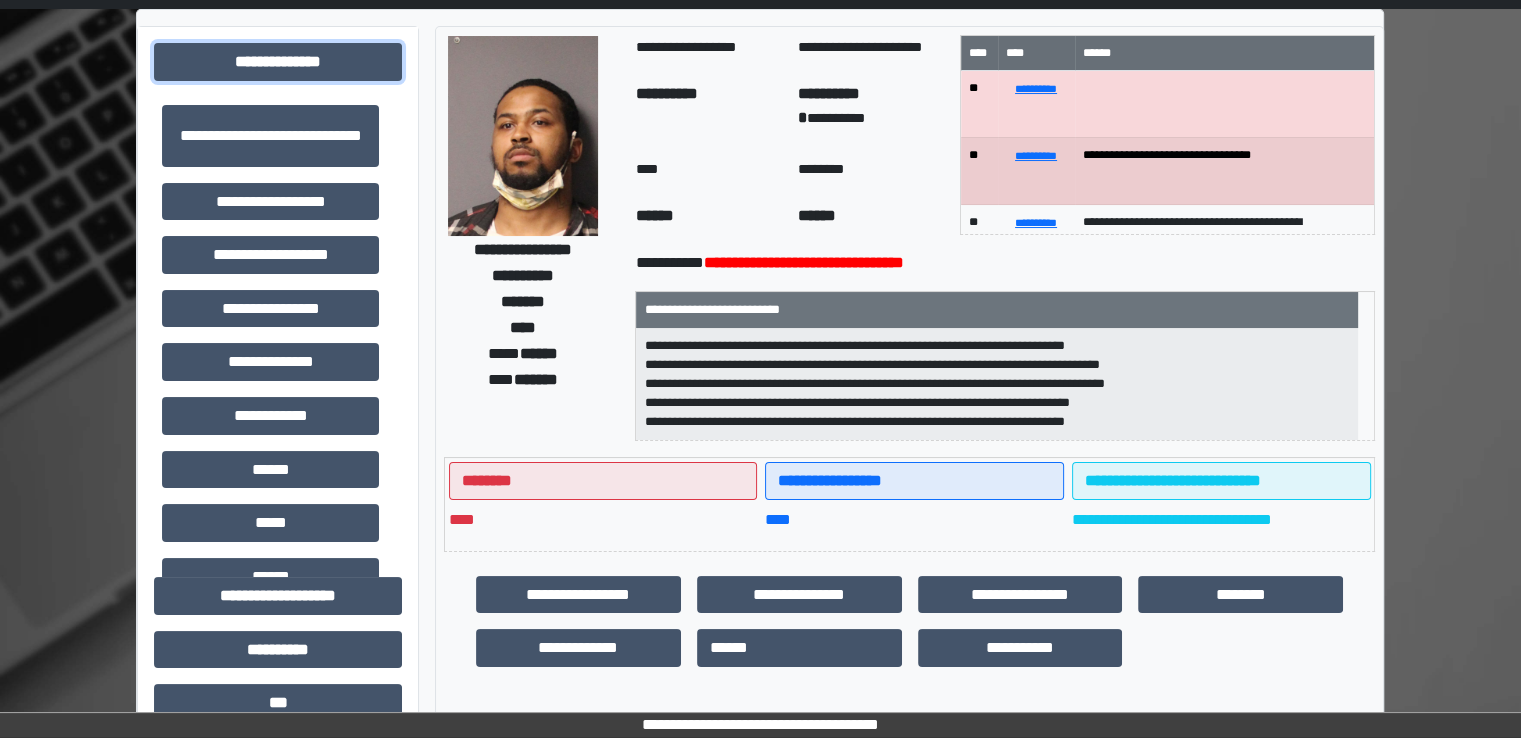 scroll, scrollTop: 100, scrollLeft: 0, axis: vertical 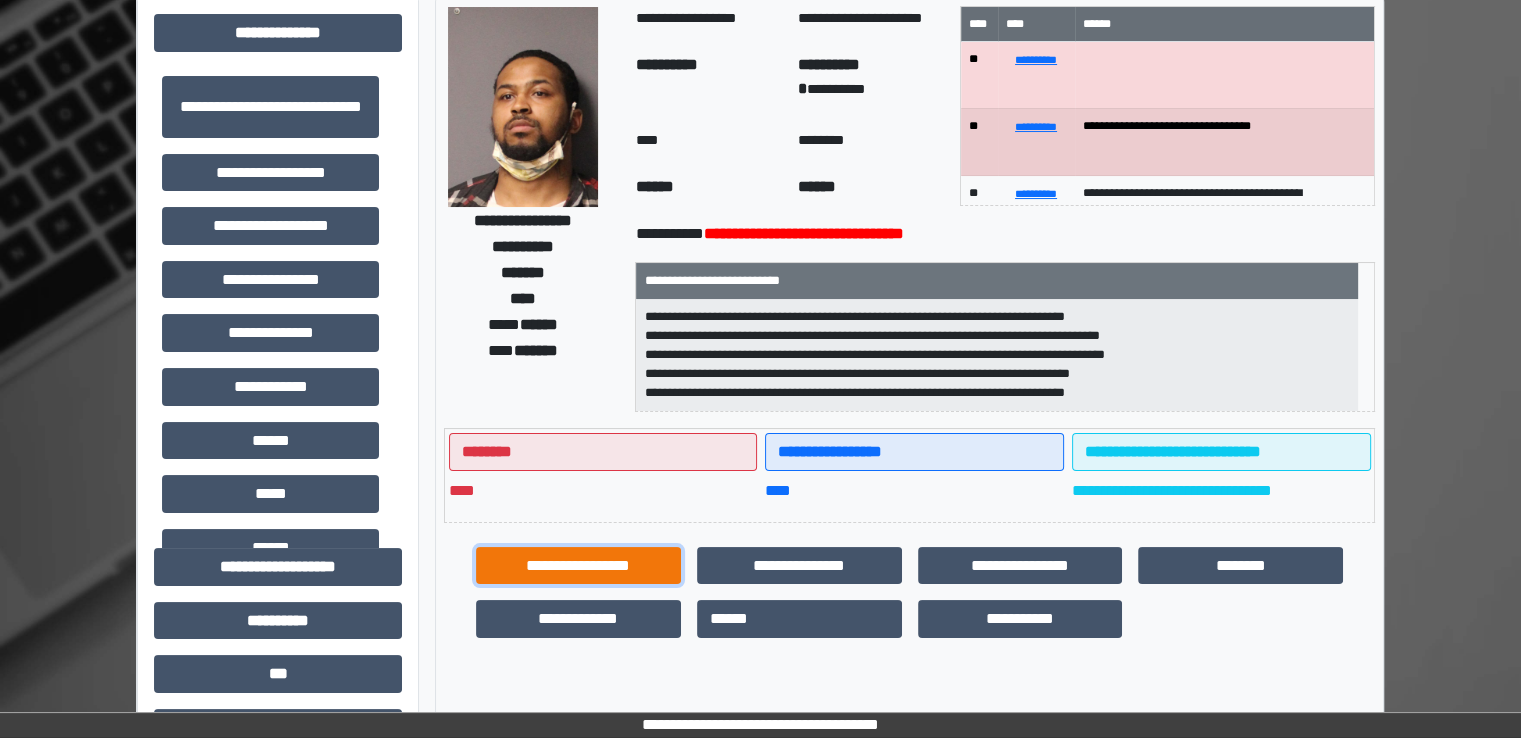 click on "**********" at bounding box center [578, 566] 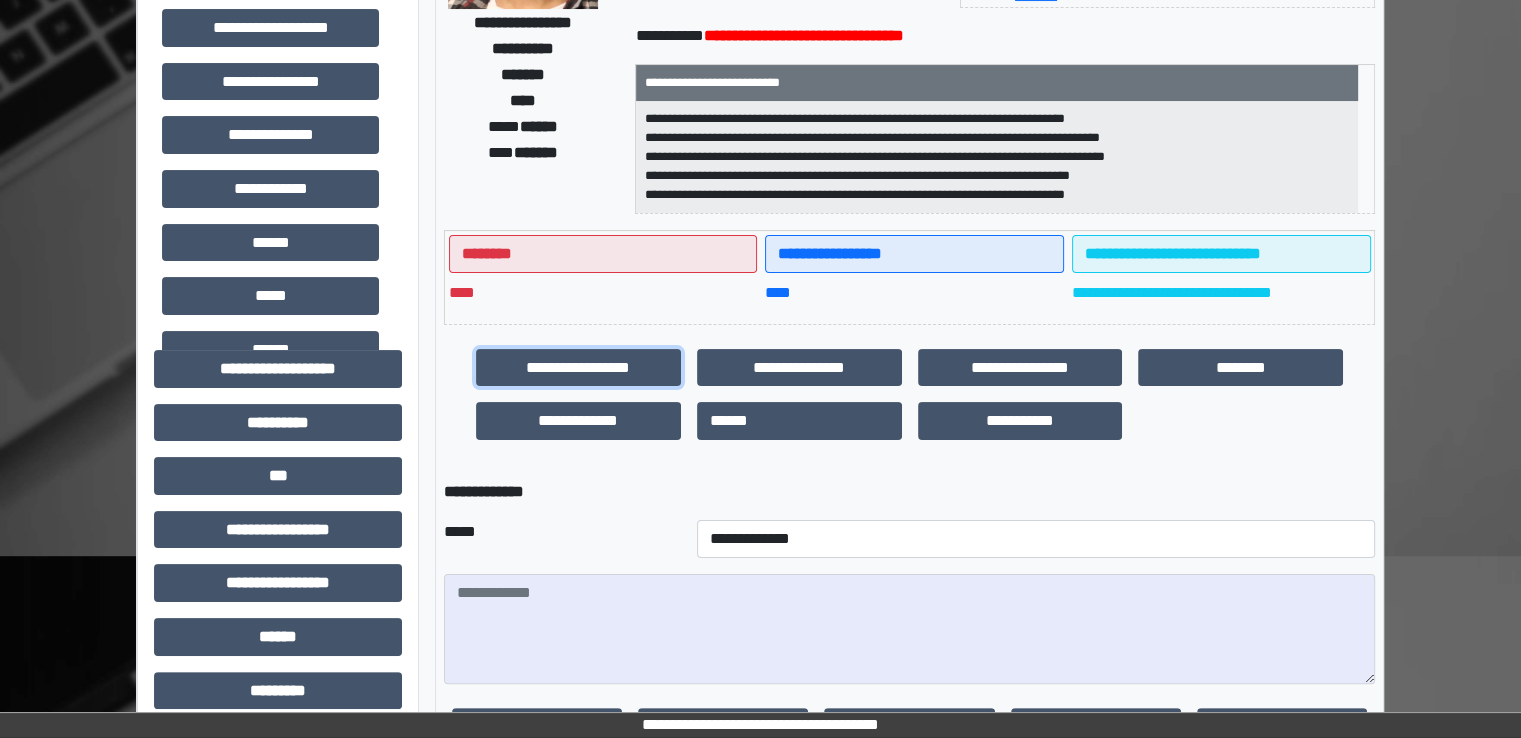 scroll, scrollTop: 300, scrollLeft: 0, axis: vertical 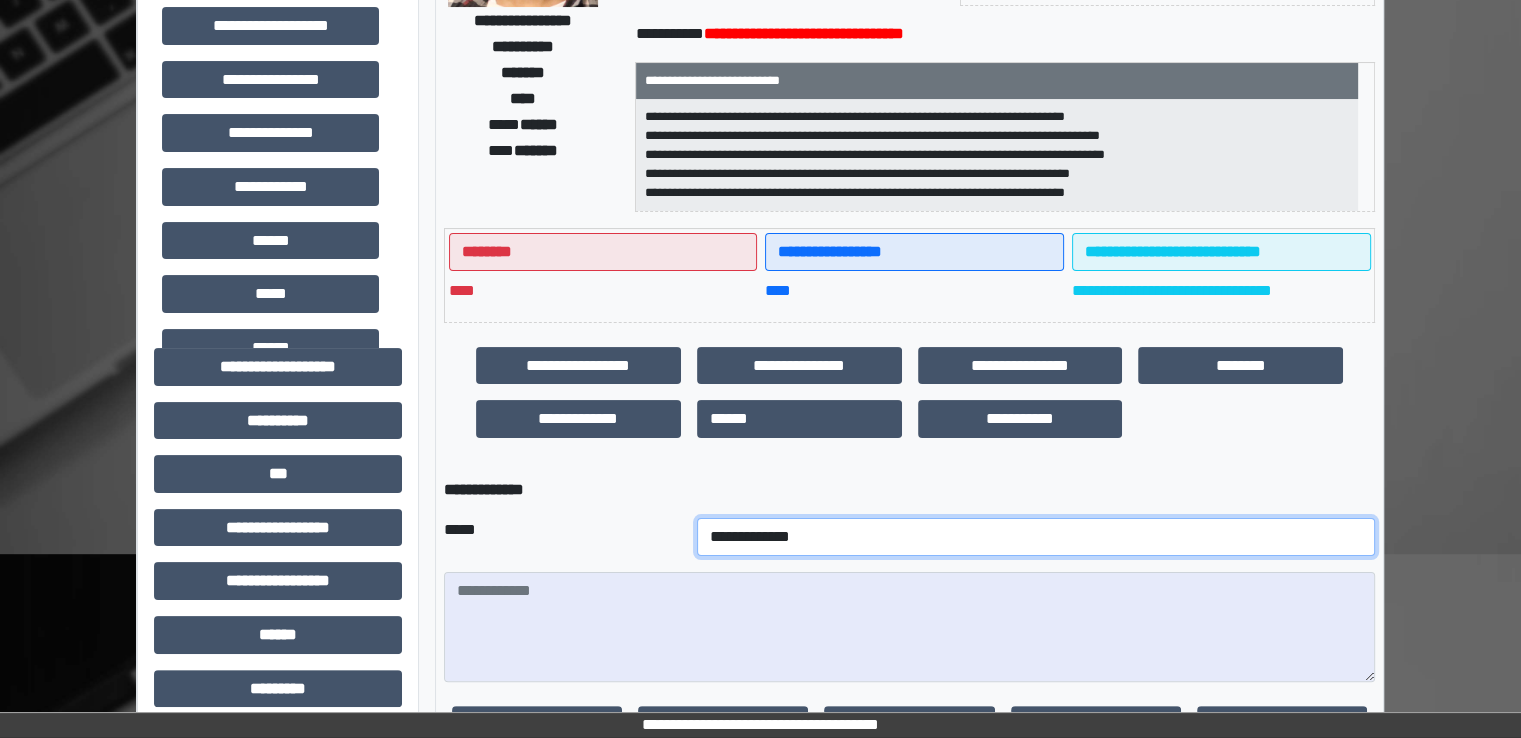 click on "**********" at bounding box center [1036, 537] 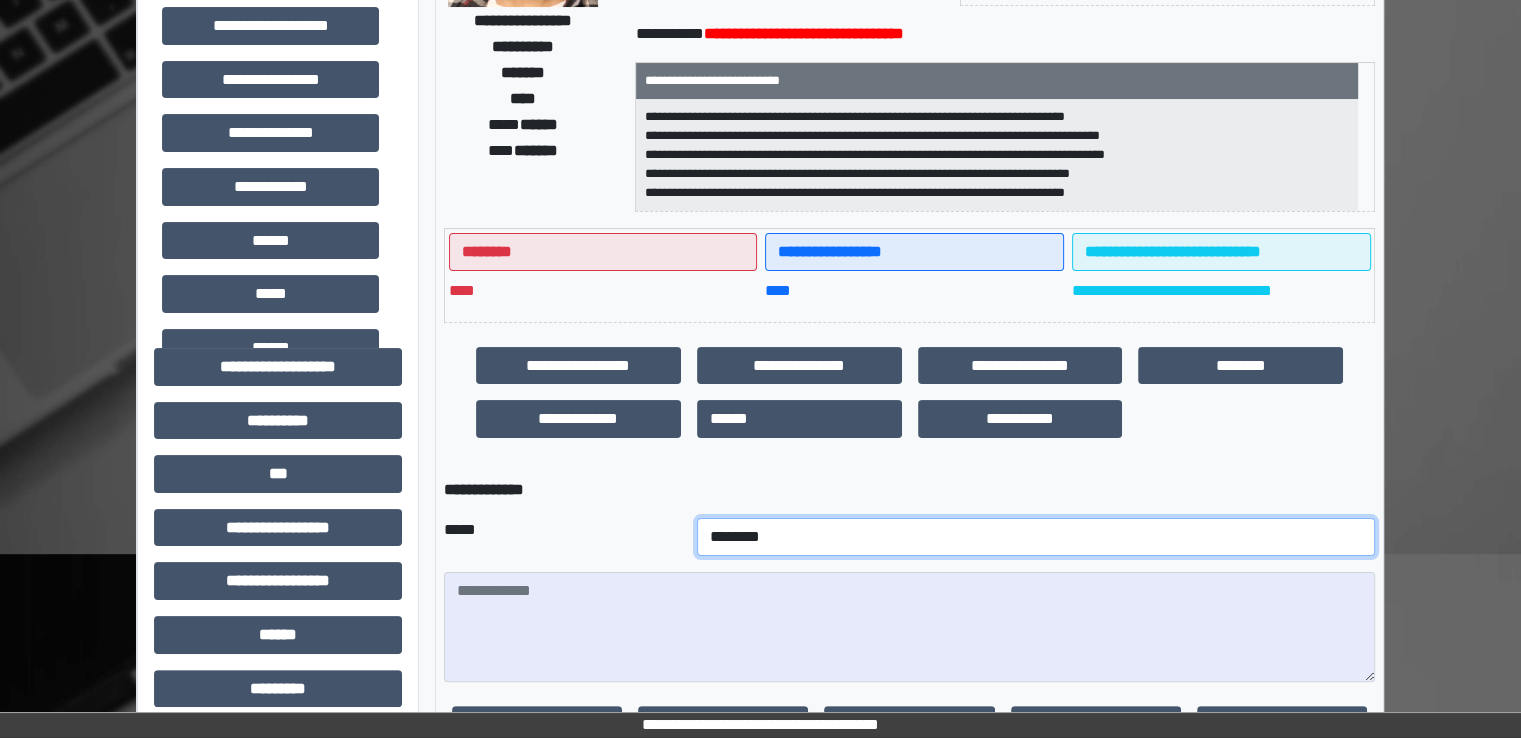 click on "**********" at bounding box center (1036, 537) 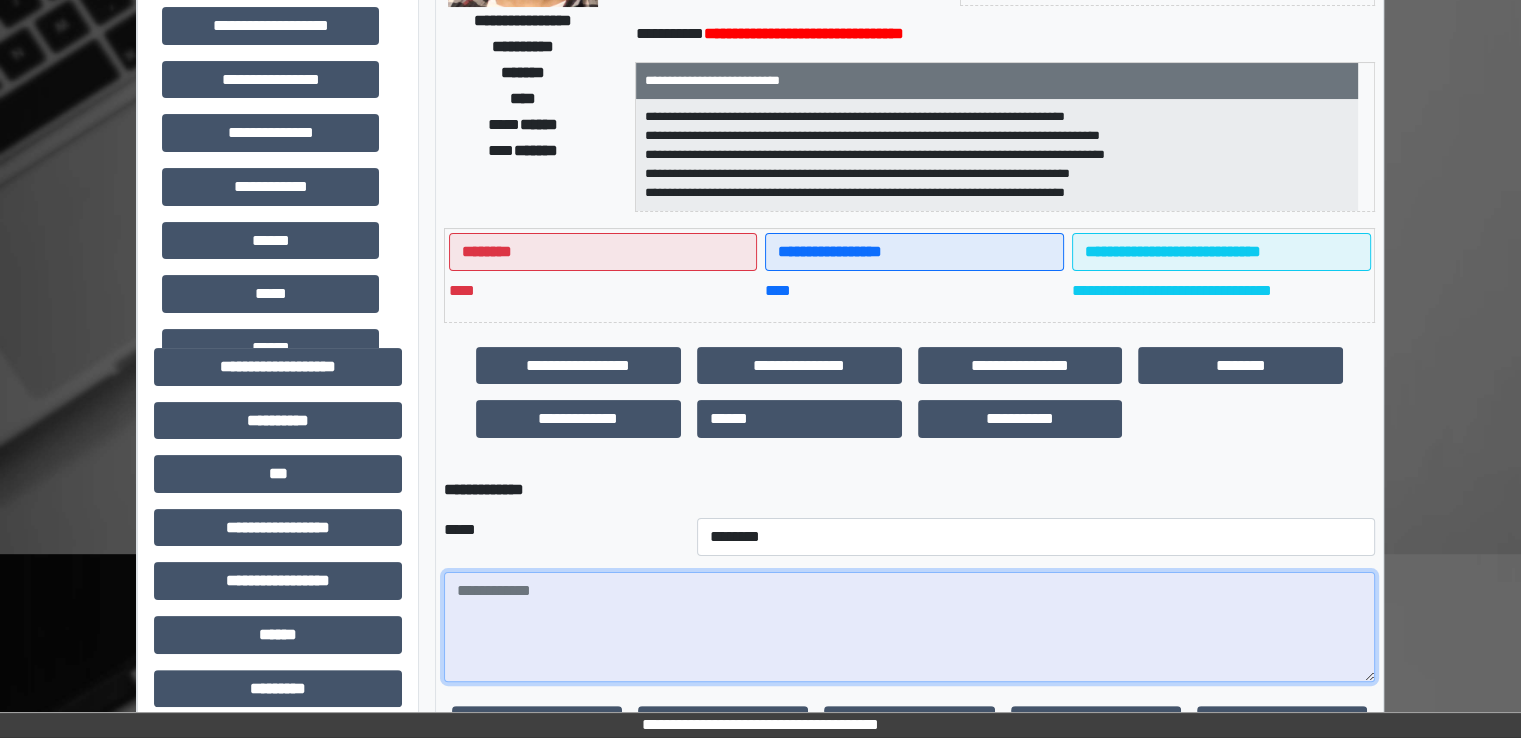 click at bounding box center (909, 627) 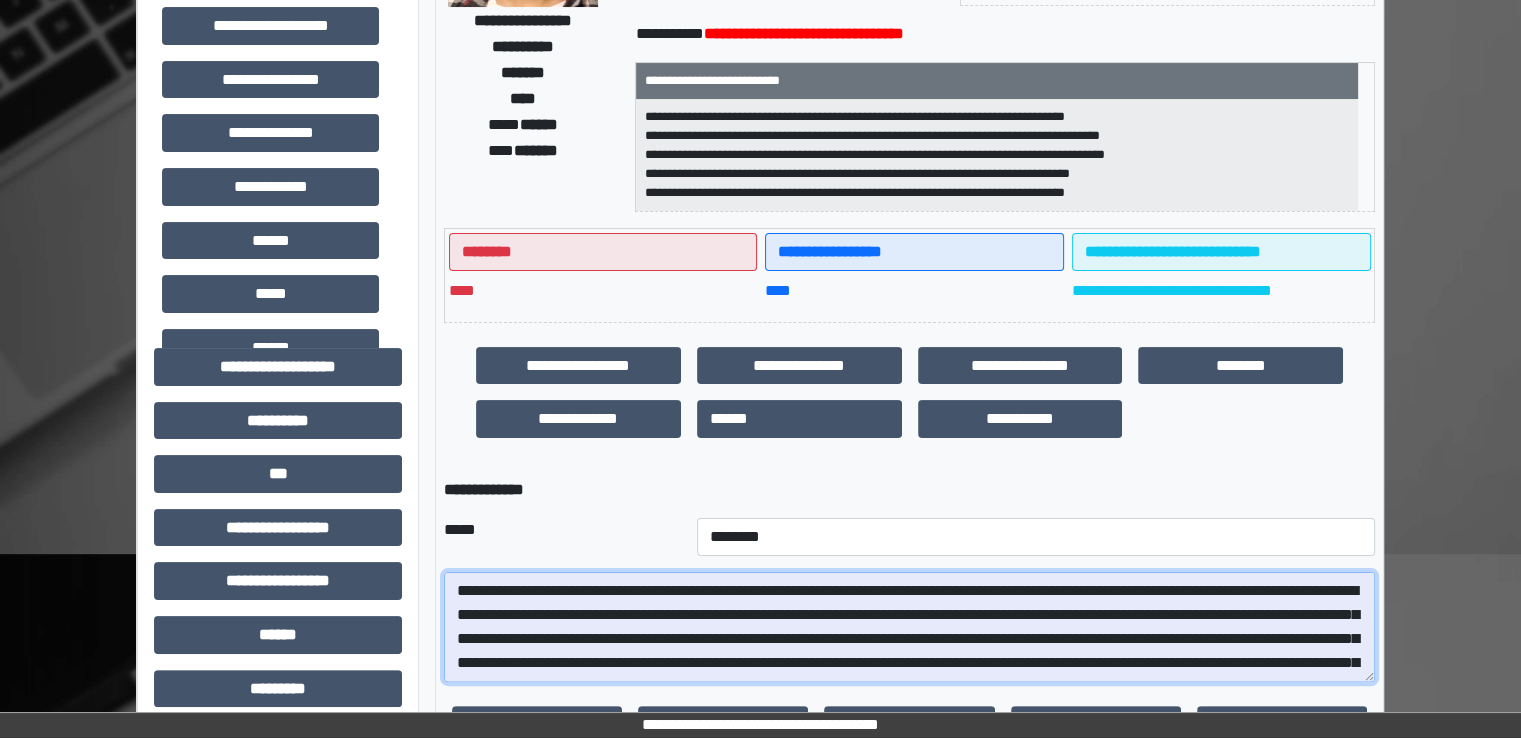 scroll, scrollTop: 64, scrollLeft: 0, axis: vertical 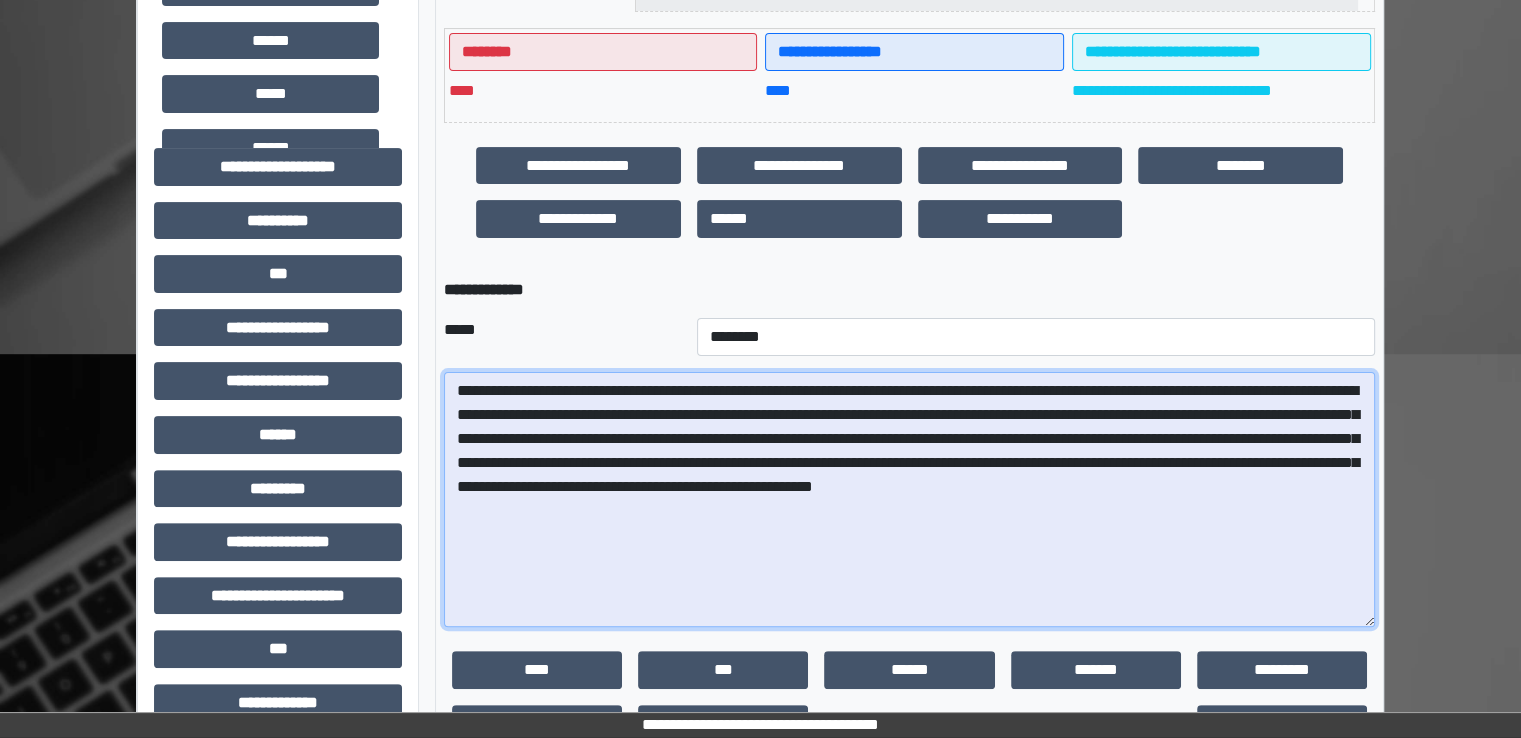 drag, startPoint x: 1363, startPoint y: 484, endPoint x: 1415, endPoint y: 632, distance: 156.86937 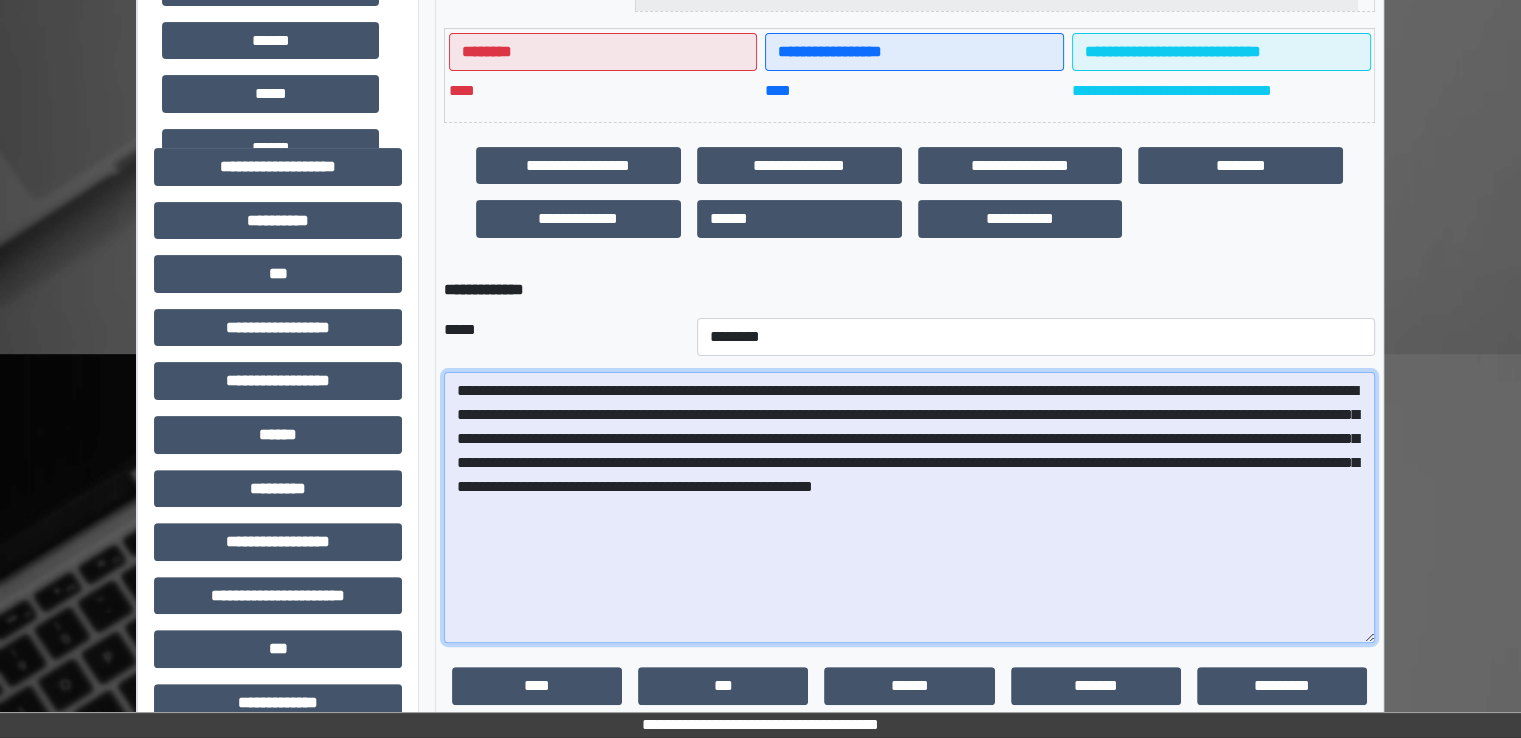 click on "**********" at bounding box center [909, 507] 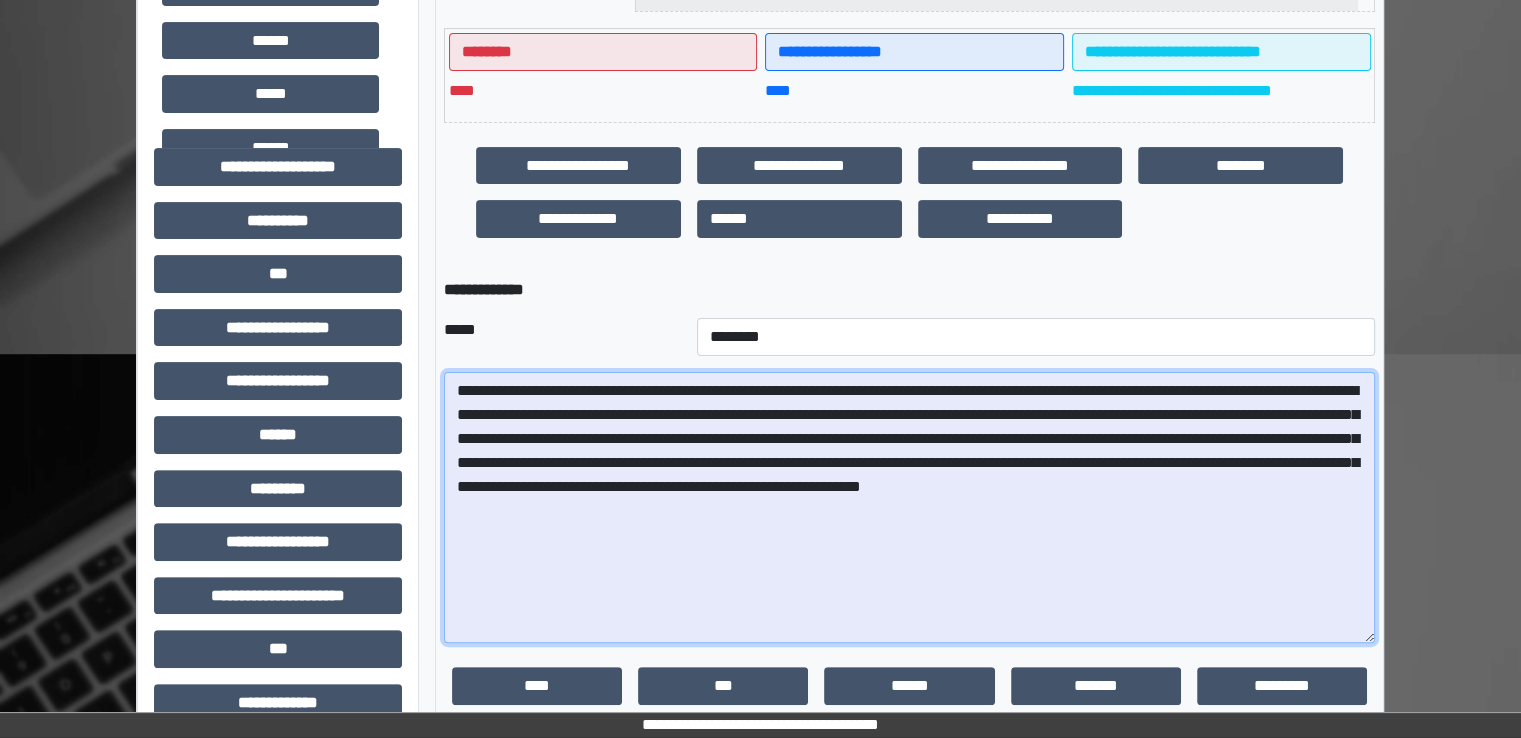 click on "**********" at bounding box center [909, 507] 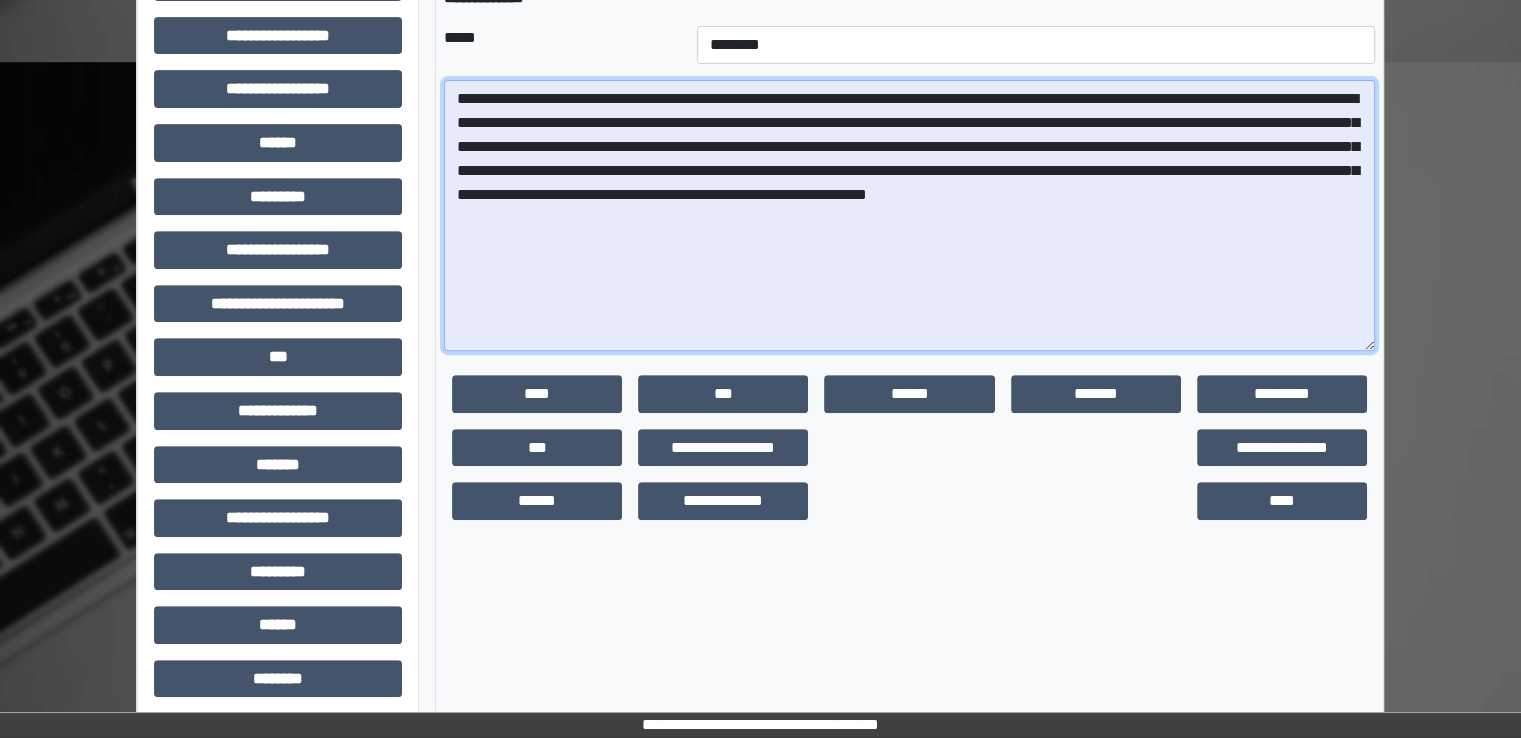 scroll, scrollTop: 800, scrollLeft: 0, axis: vertical 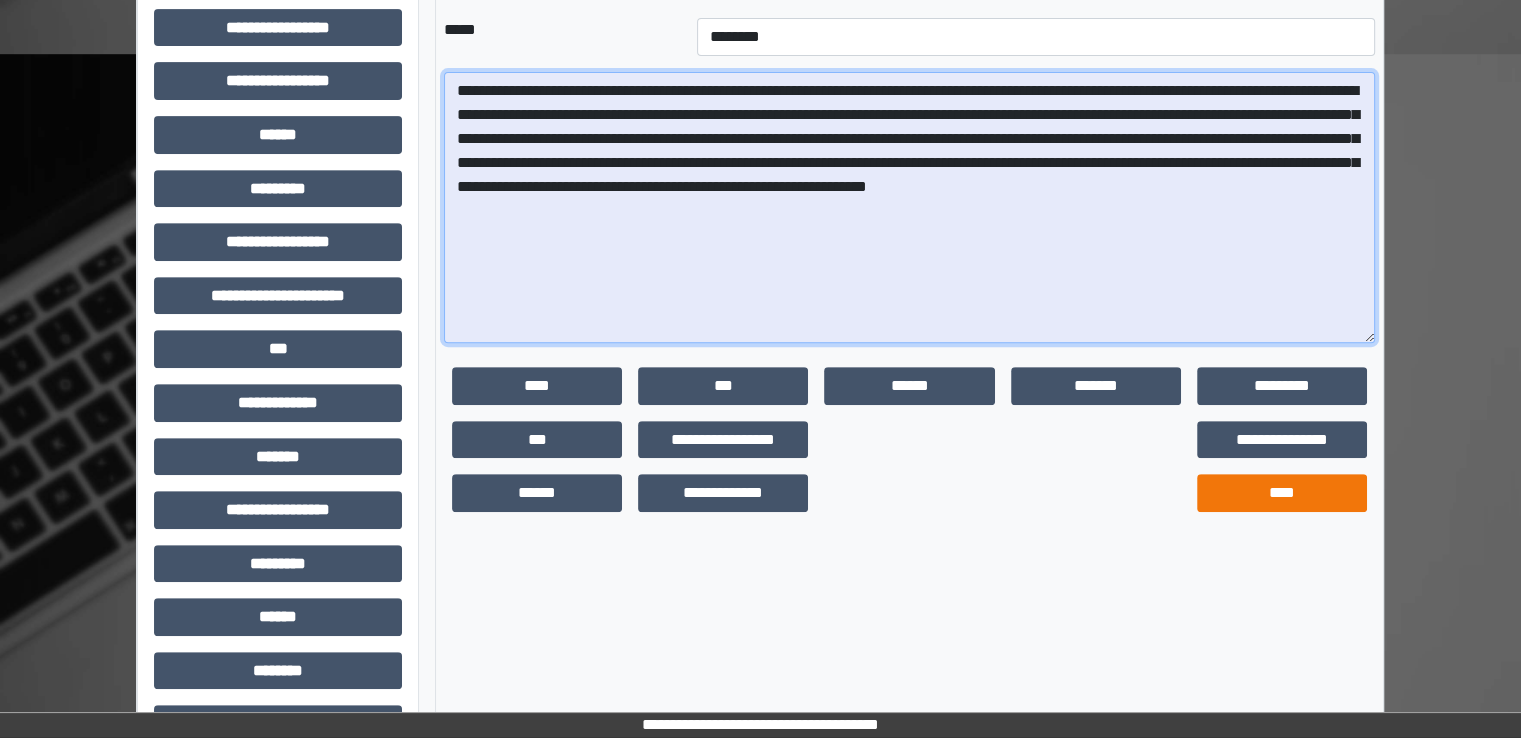 type on "**********" 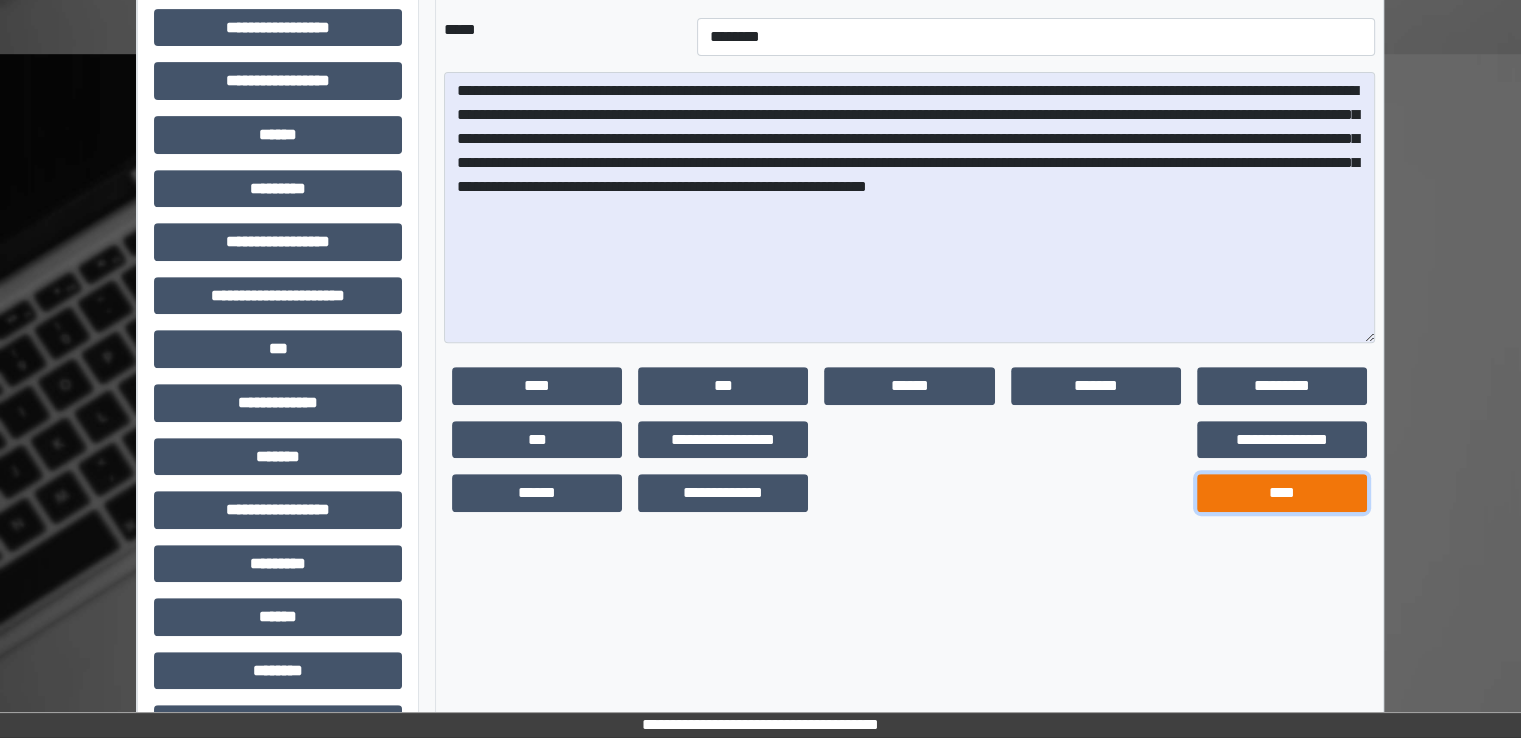 click on "****" at bounding box center [1282, 493] 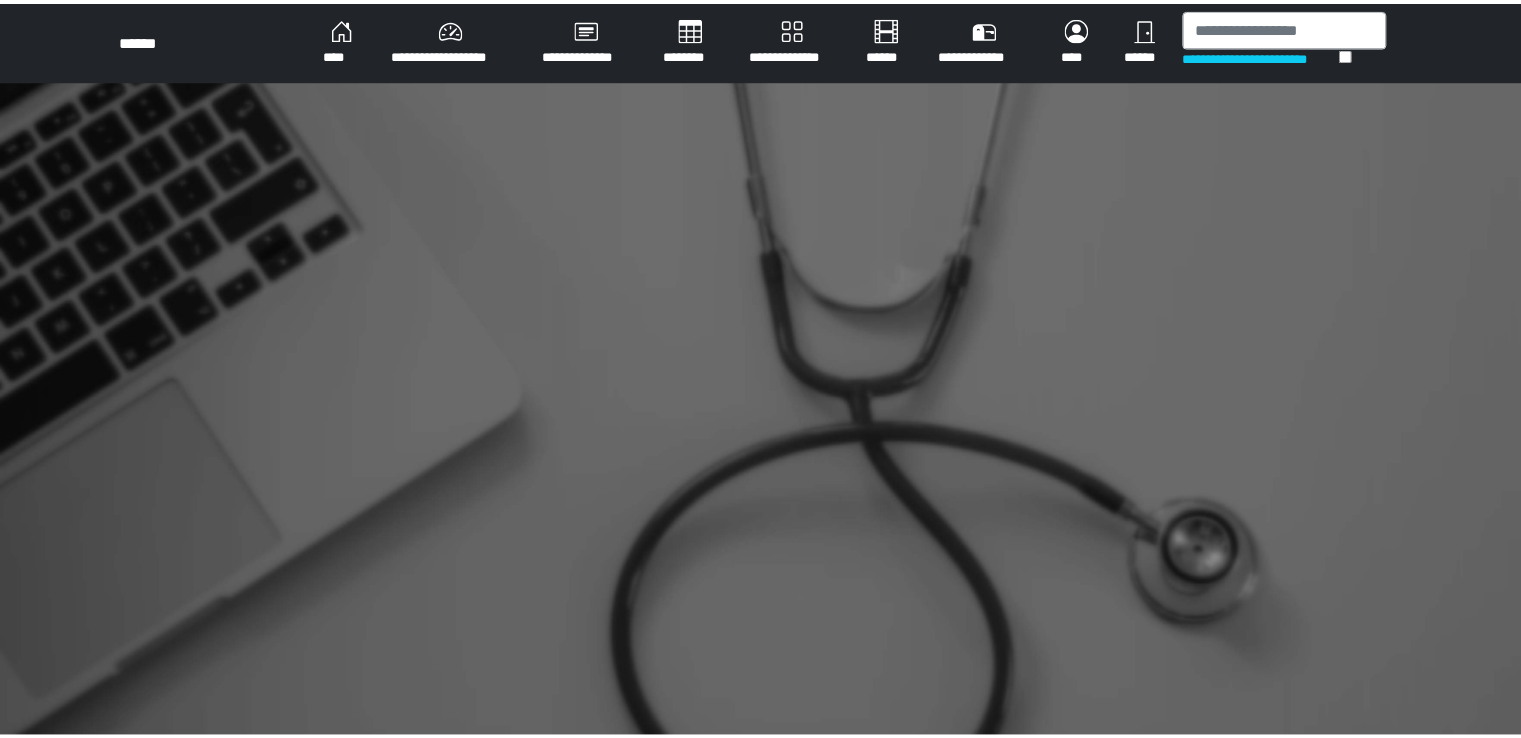 scroll, scrollTop: 0, scrollLeft: 0, axis: both 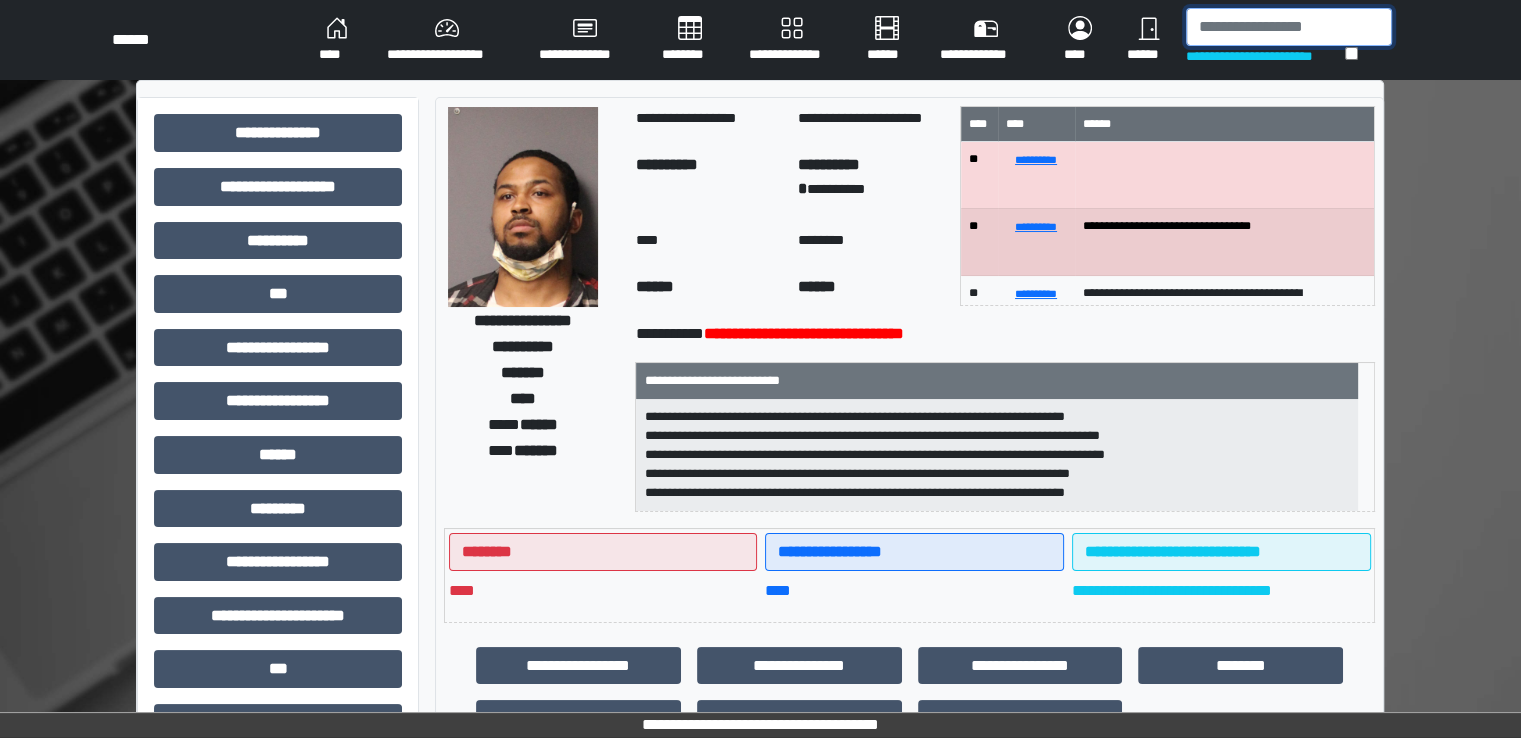 click at bounding box center [1289, 27] 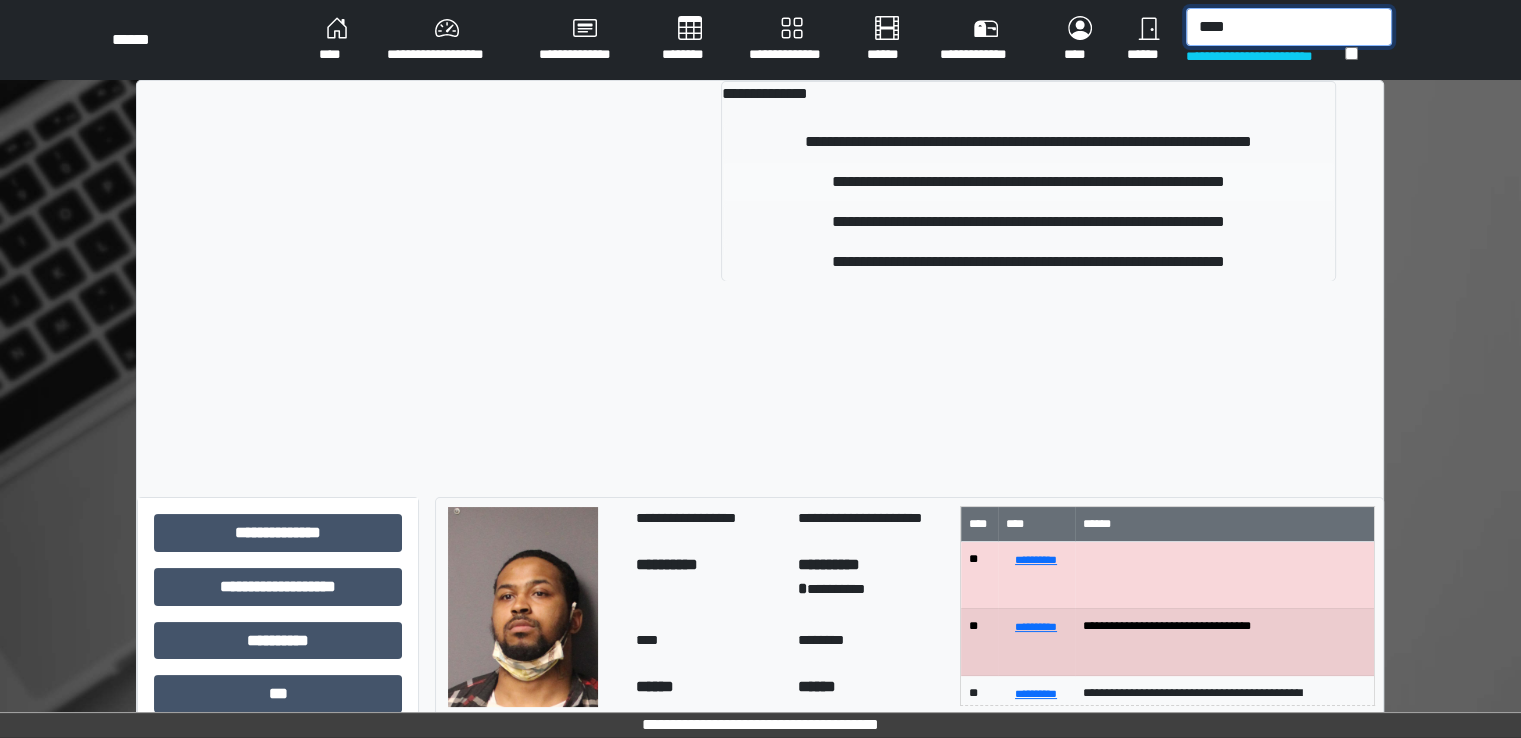 type on "****" 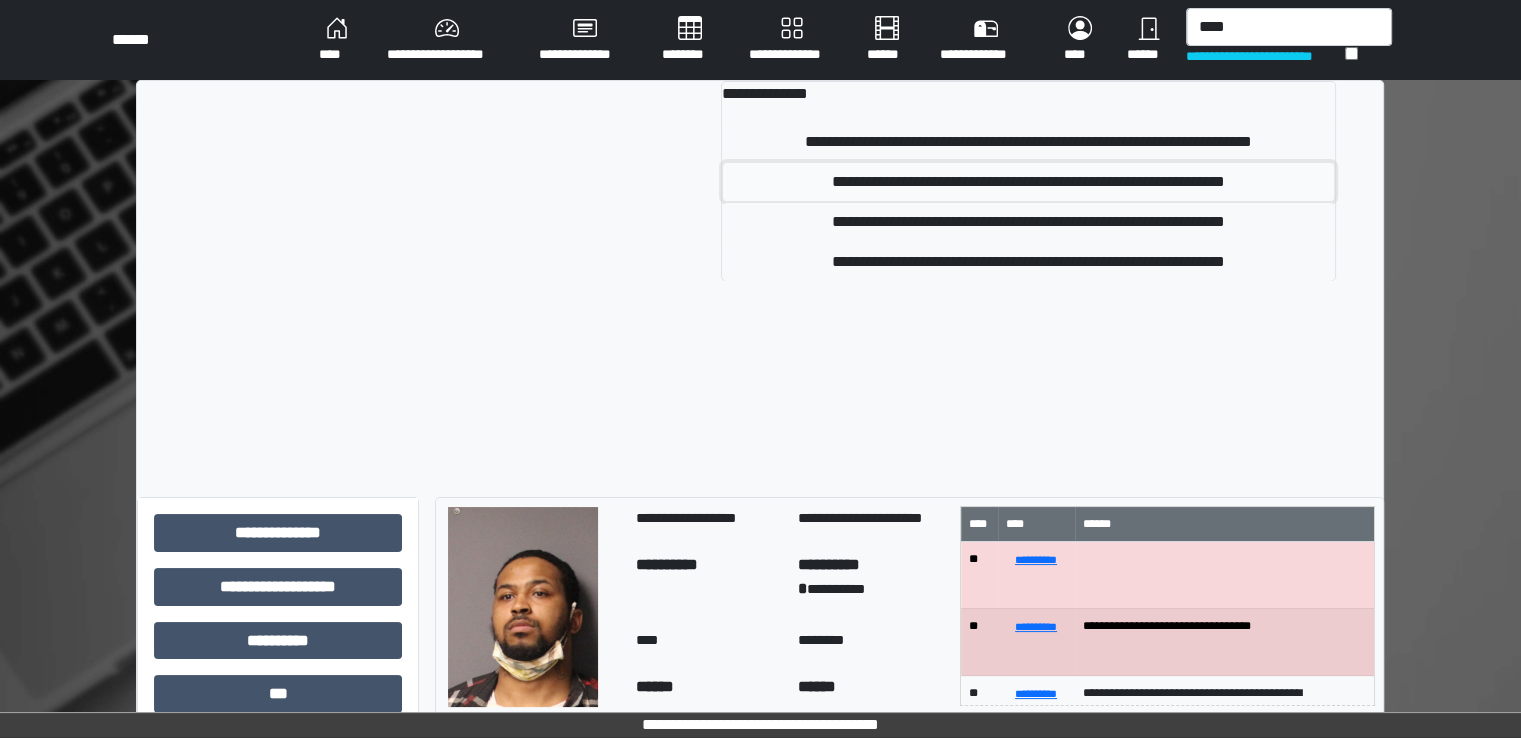 click on "**********" at bounding box center (1028, 182) 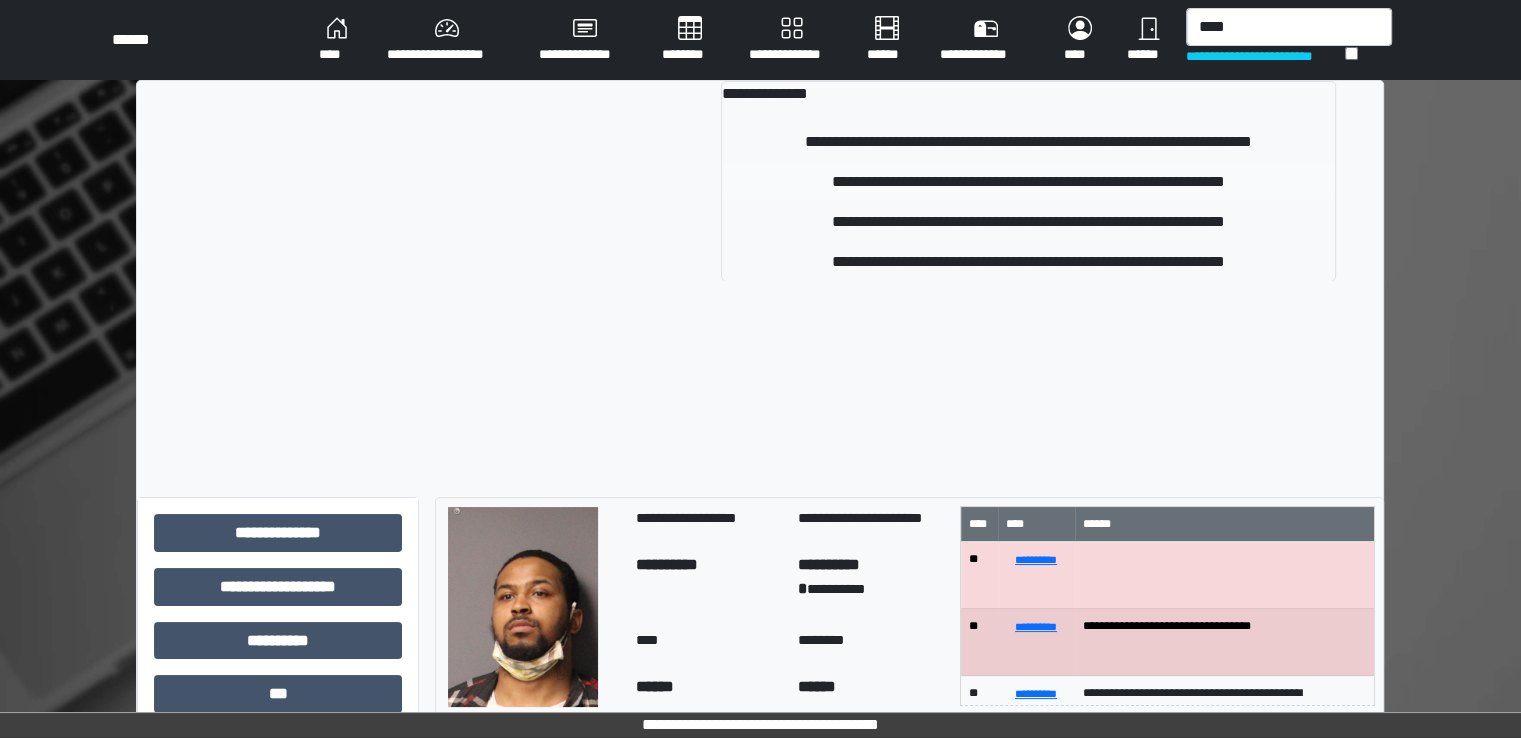 type 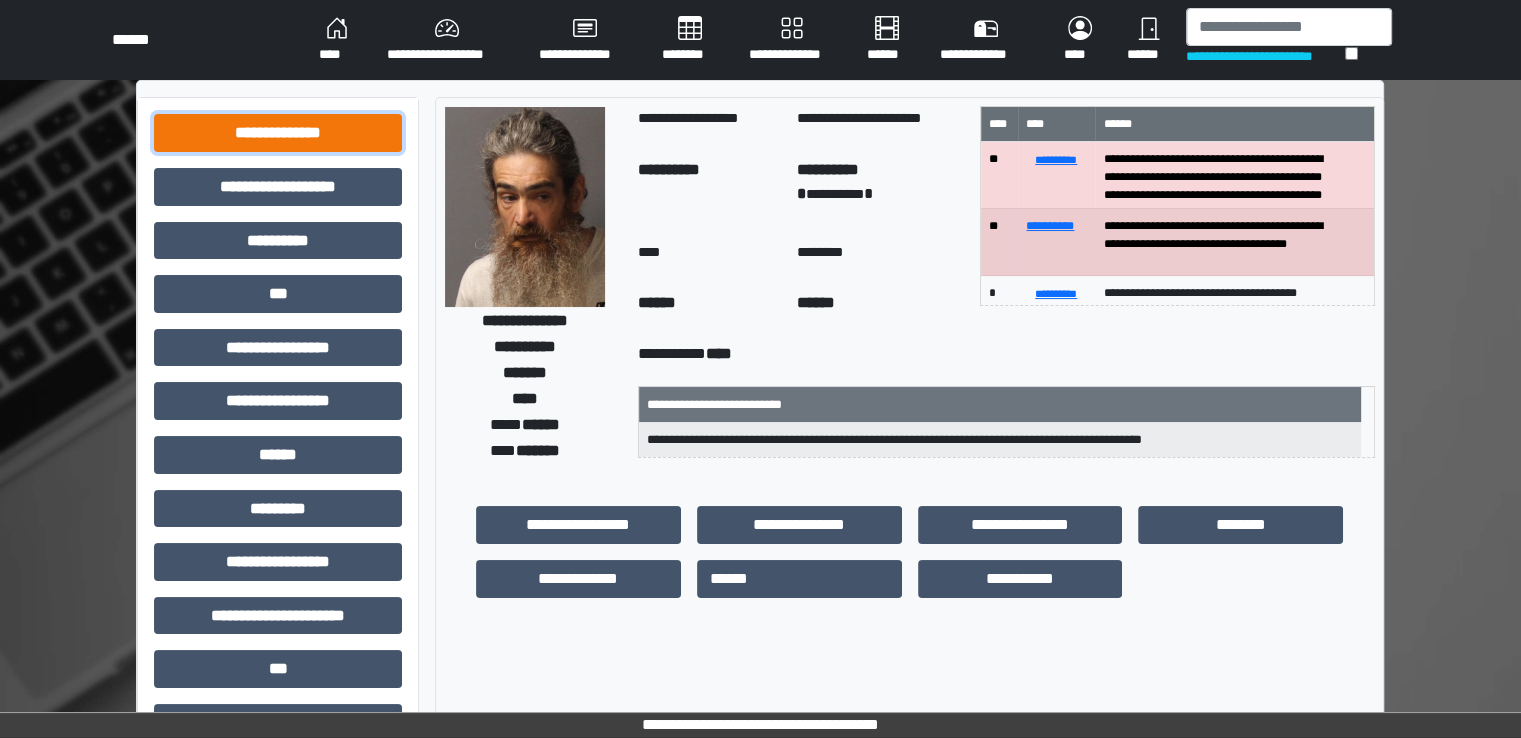 click on "**********" at bounding box center [278, 133] 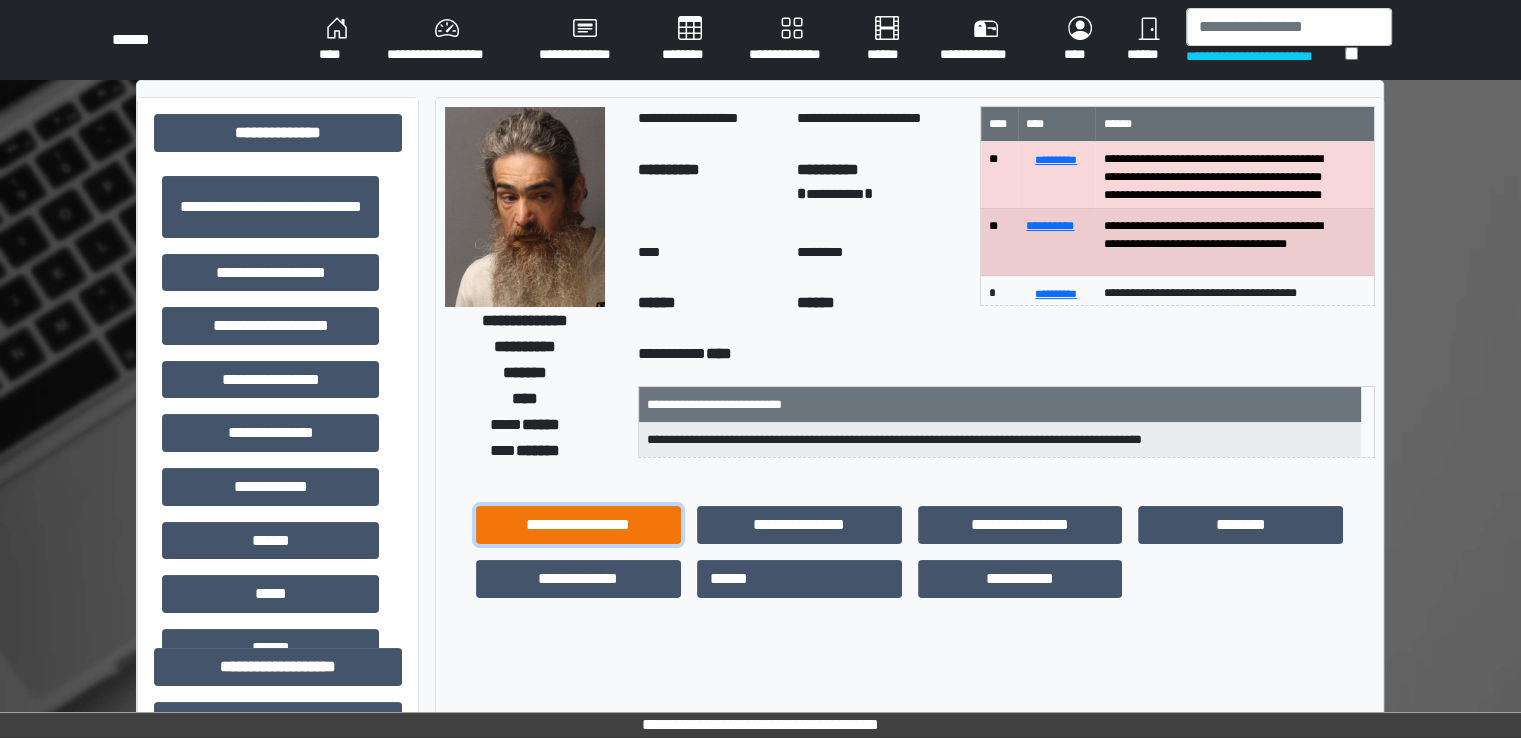 click on "**********" at bounding box center [578, 525] 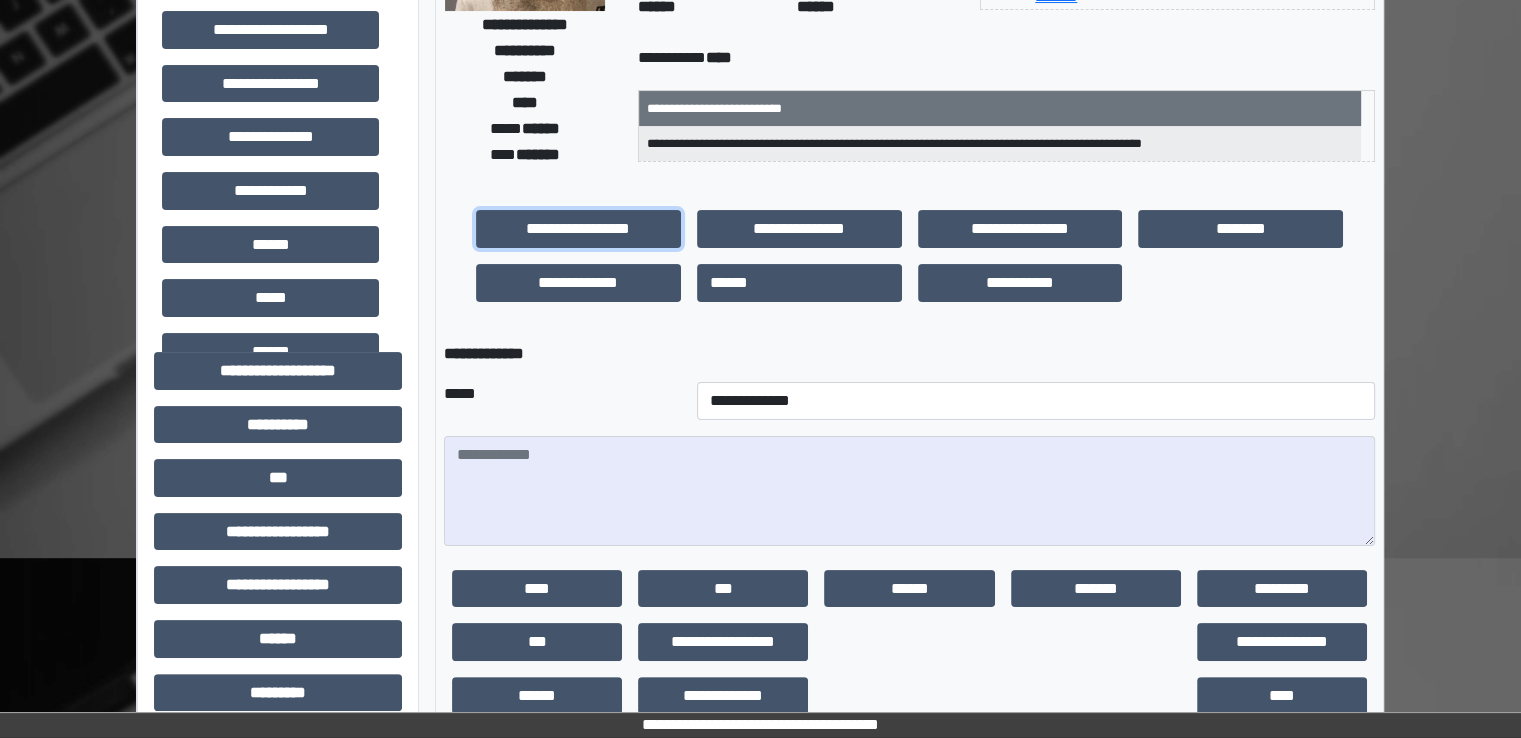 scroll, scrollTop: 300, scrollLeft: 0, axis: vertical 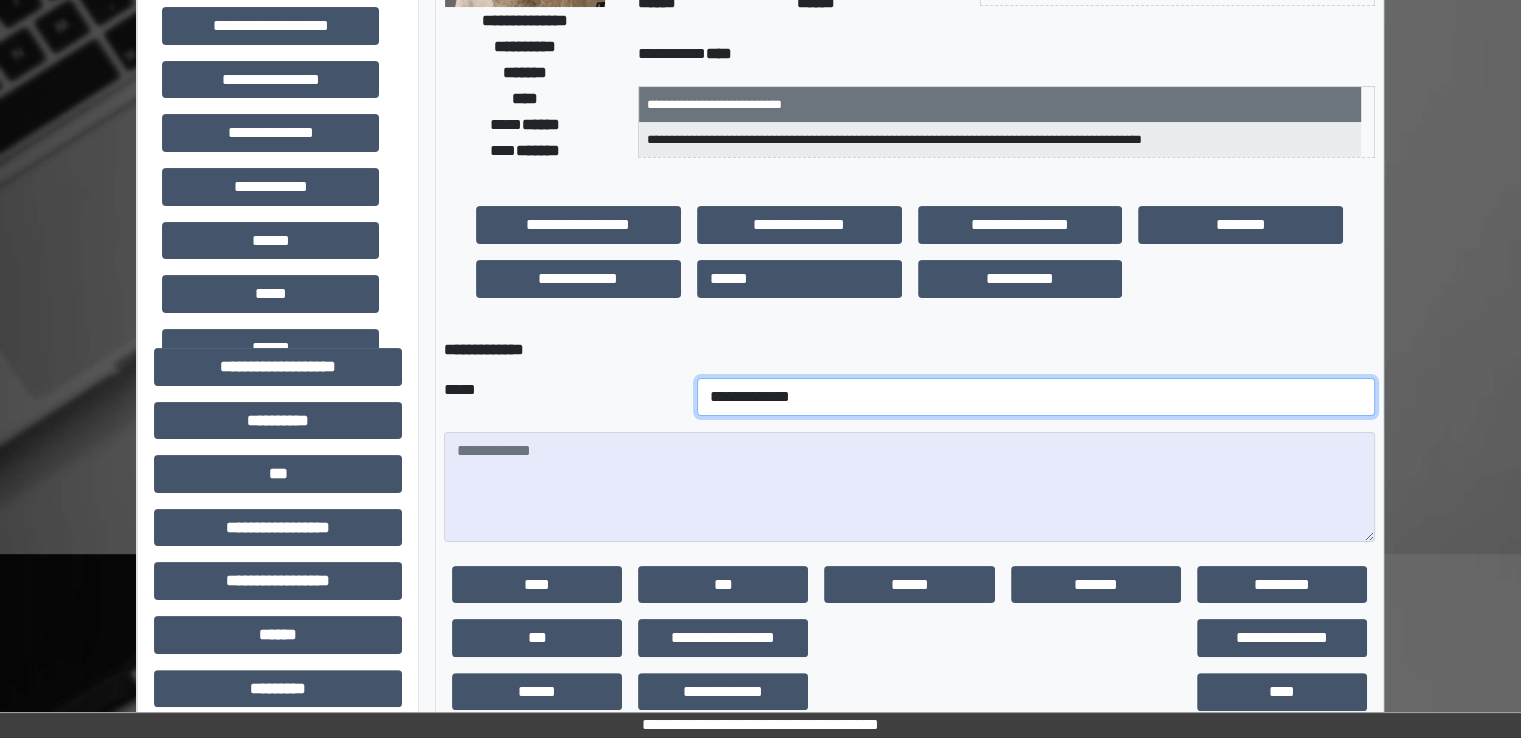 click on "**********" at bounding box center [1036, 397] 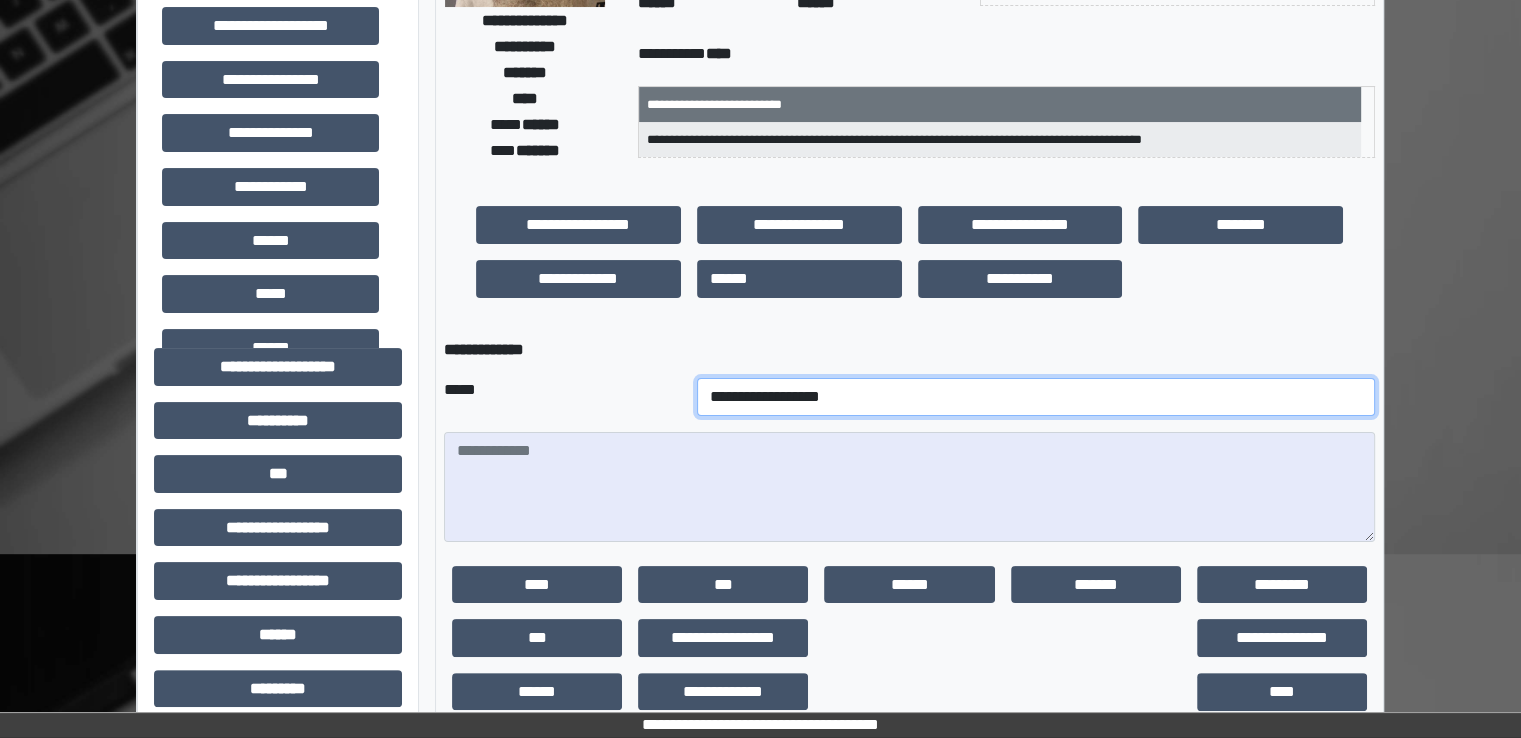 click on "**********" at bounding box center (1036, 397) 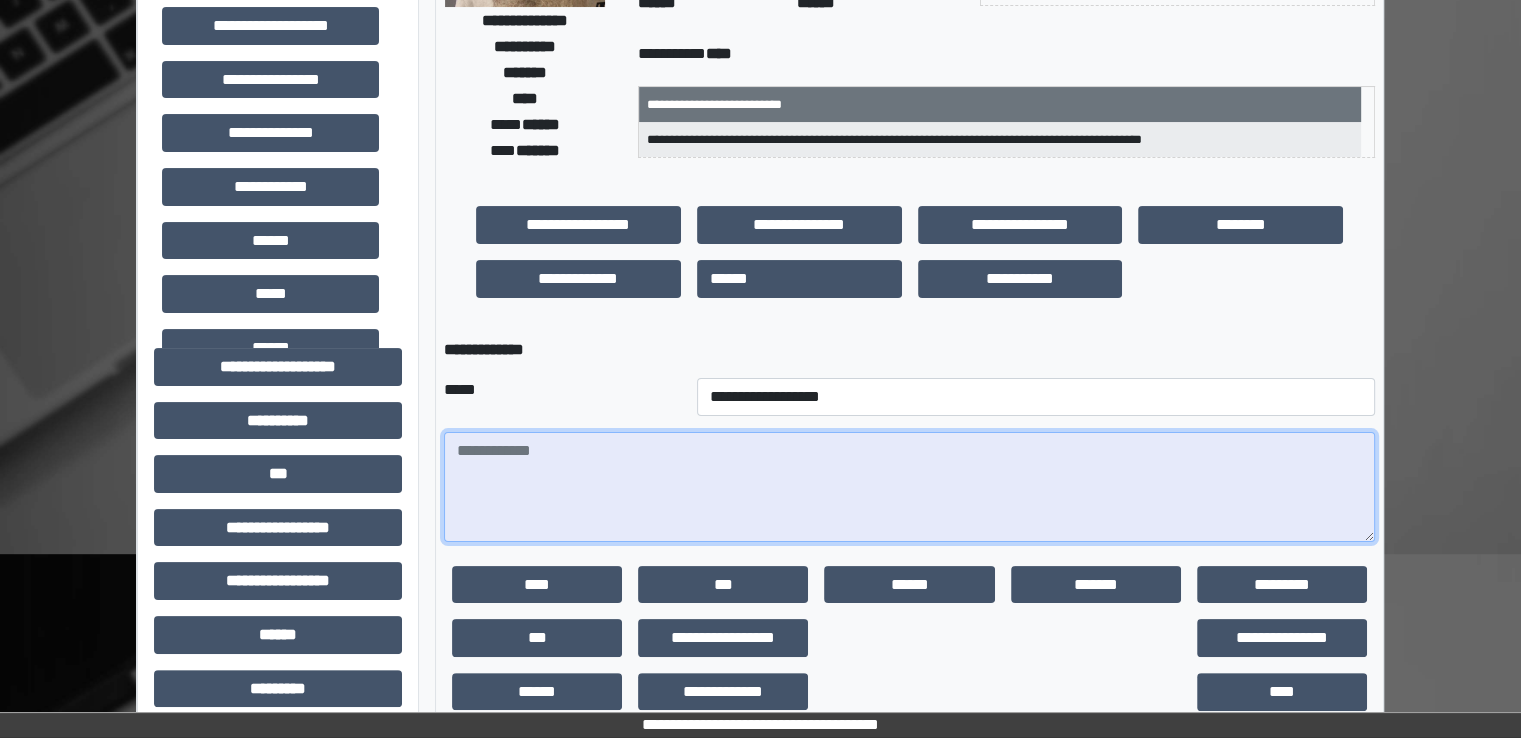 paste on "**********" 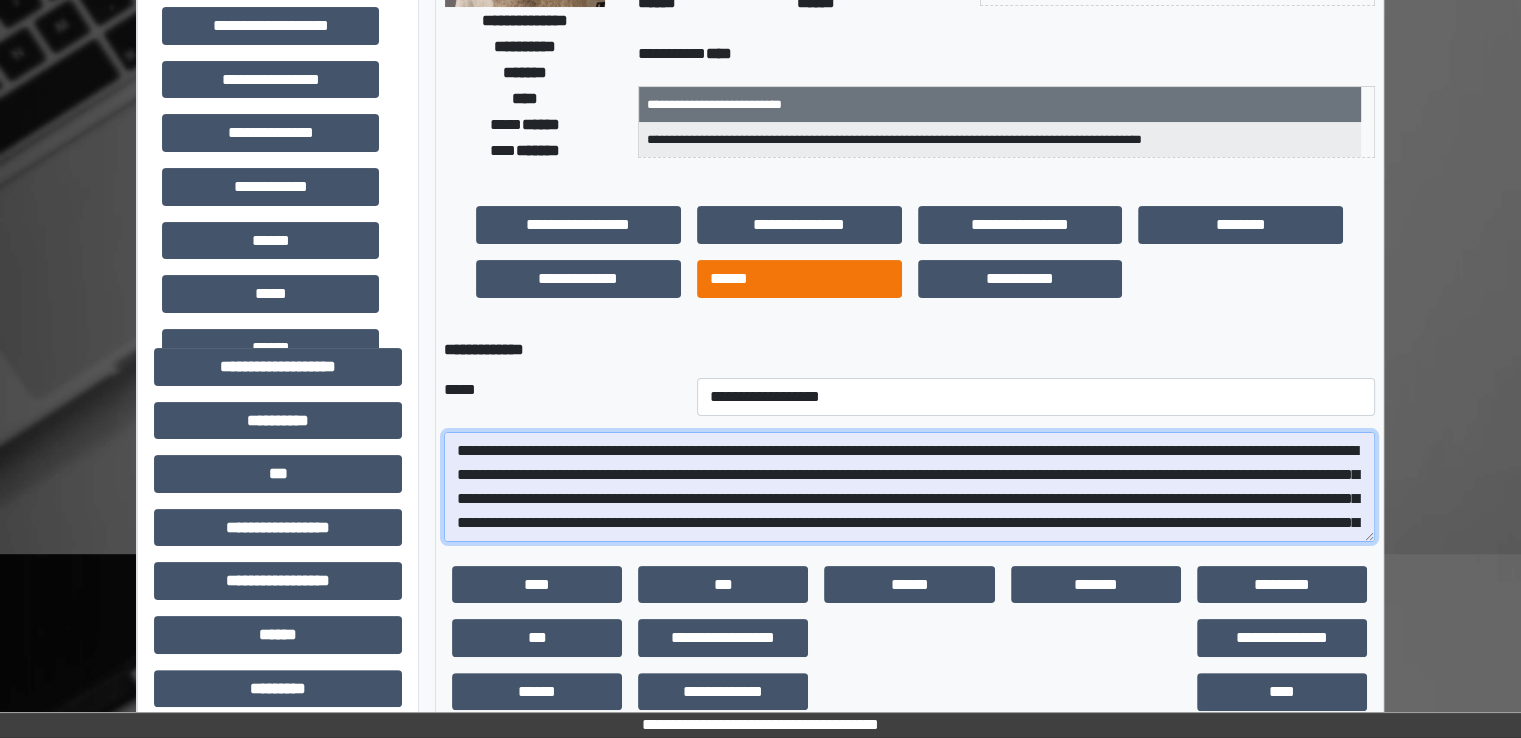 scroll, scrollTop: 64, scrollLeft: 0, axis: vertical 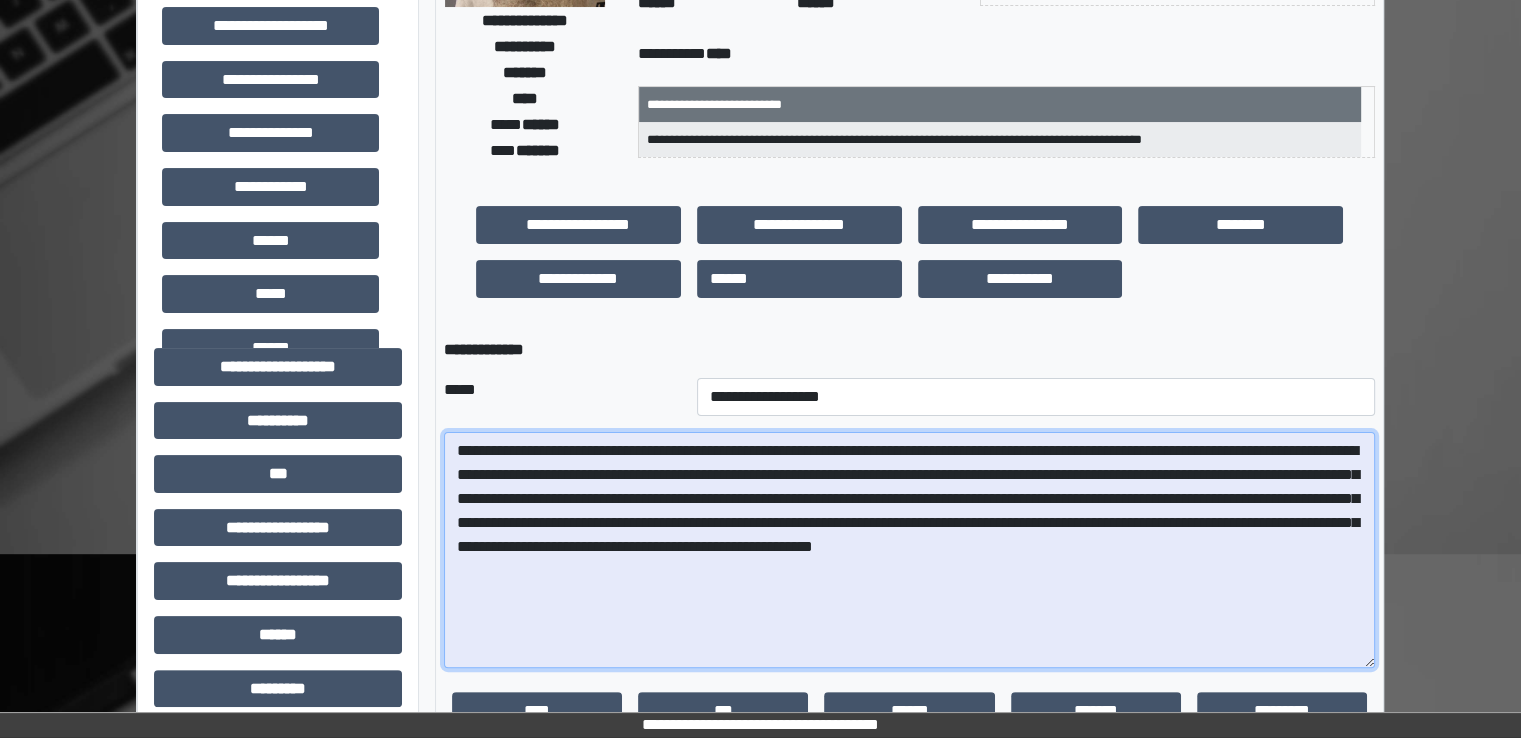 drag, startPoint x: 1366, startPoint y: 532, endPoint x: 1423, endPoint y: 661, distance: 141.0319 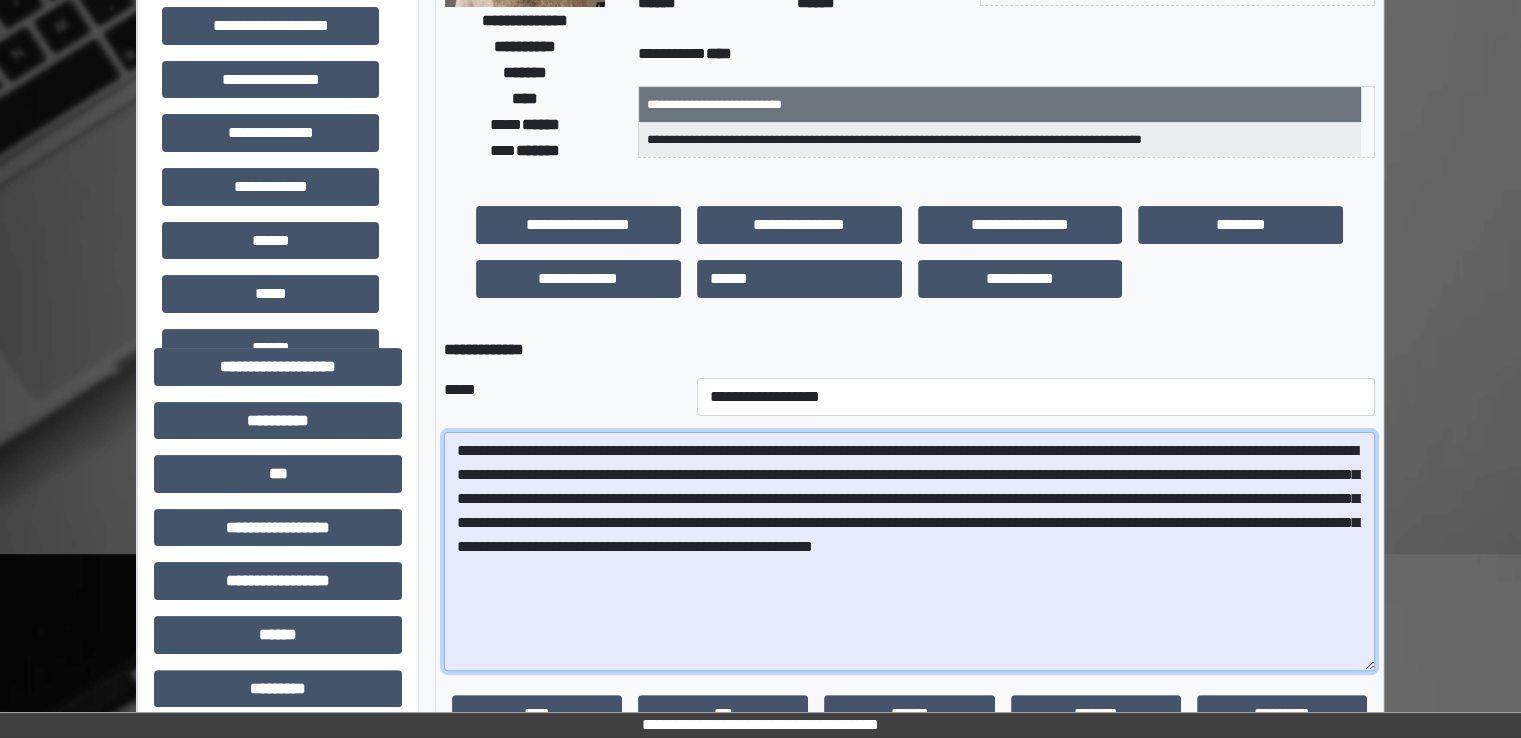 click on "**********" at bounding box center [909, 551] 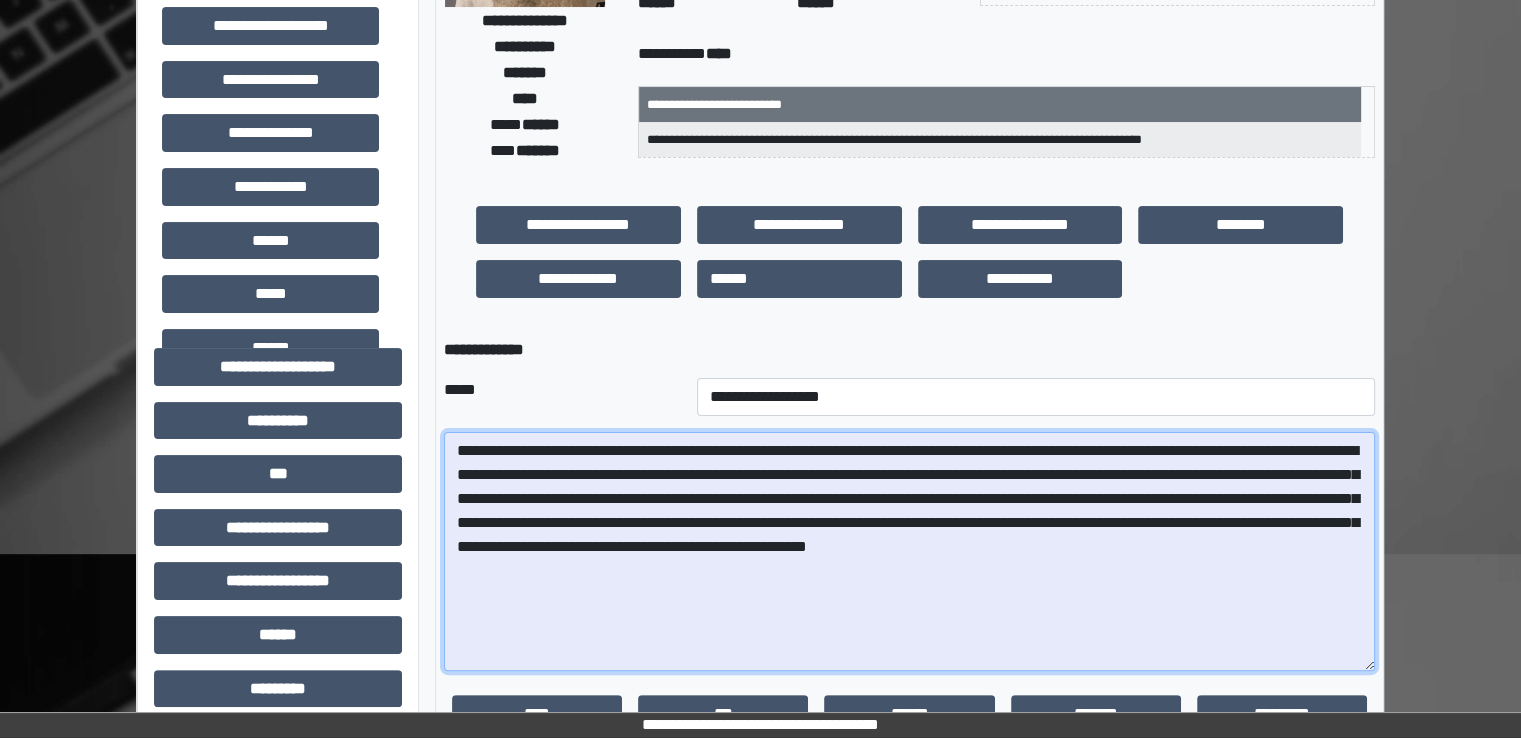 click on "**********" at bounding box center (909, 551) 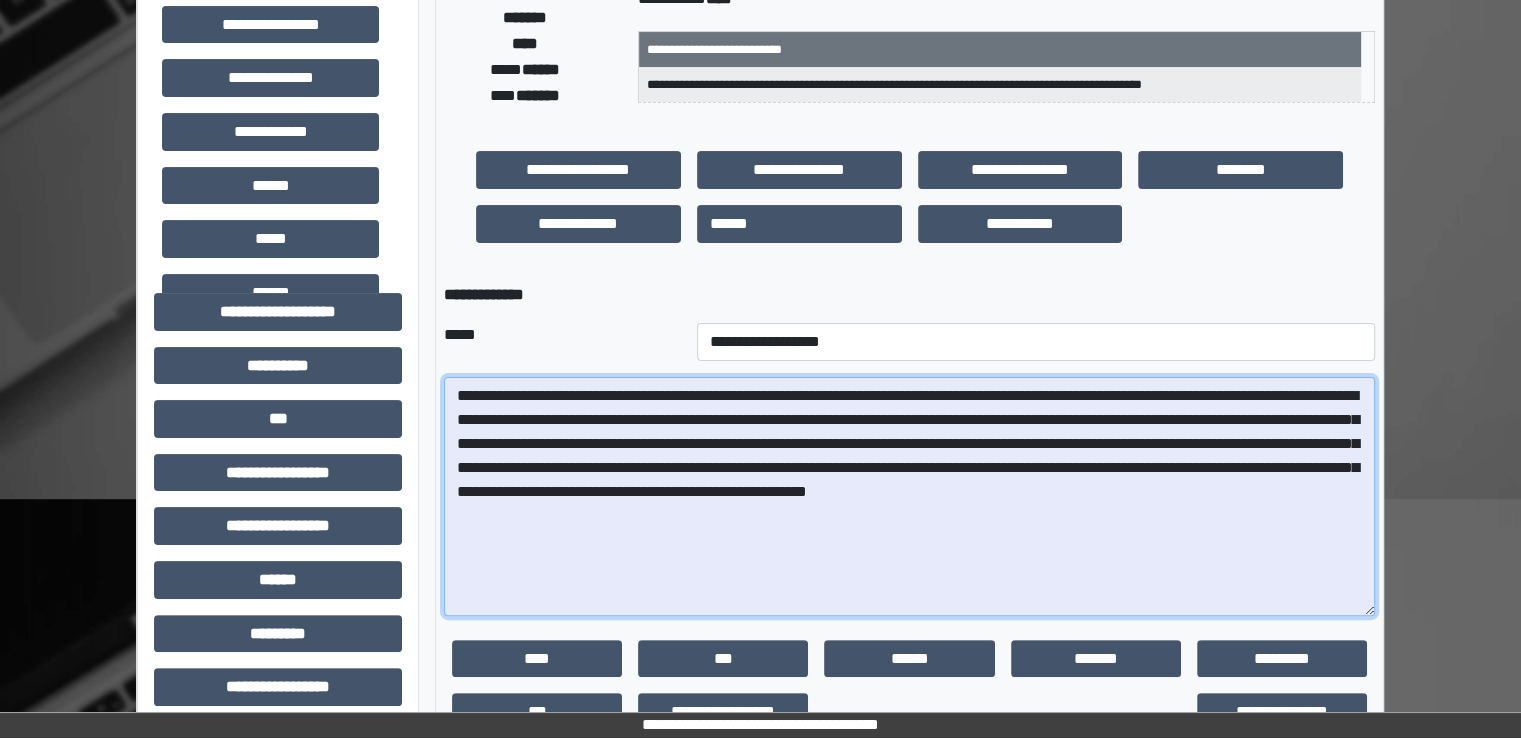 scroll, scrollTop: 700, scrollLeft: 0, axis: vertical 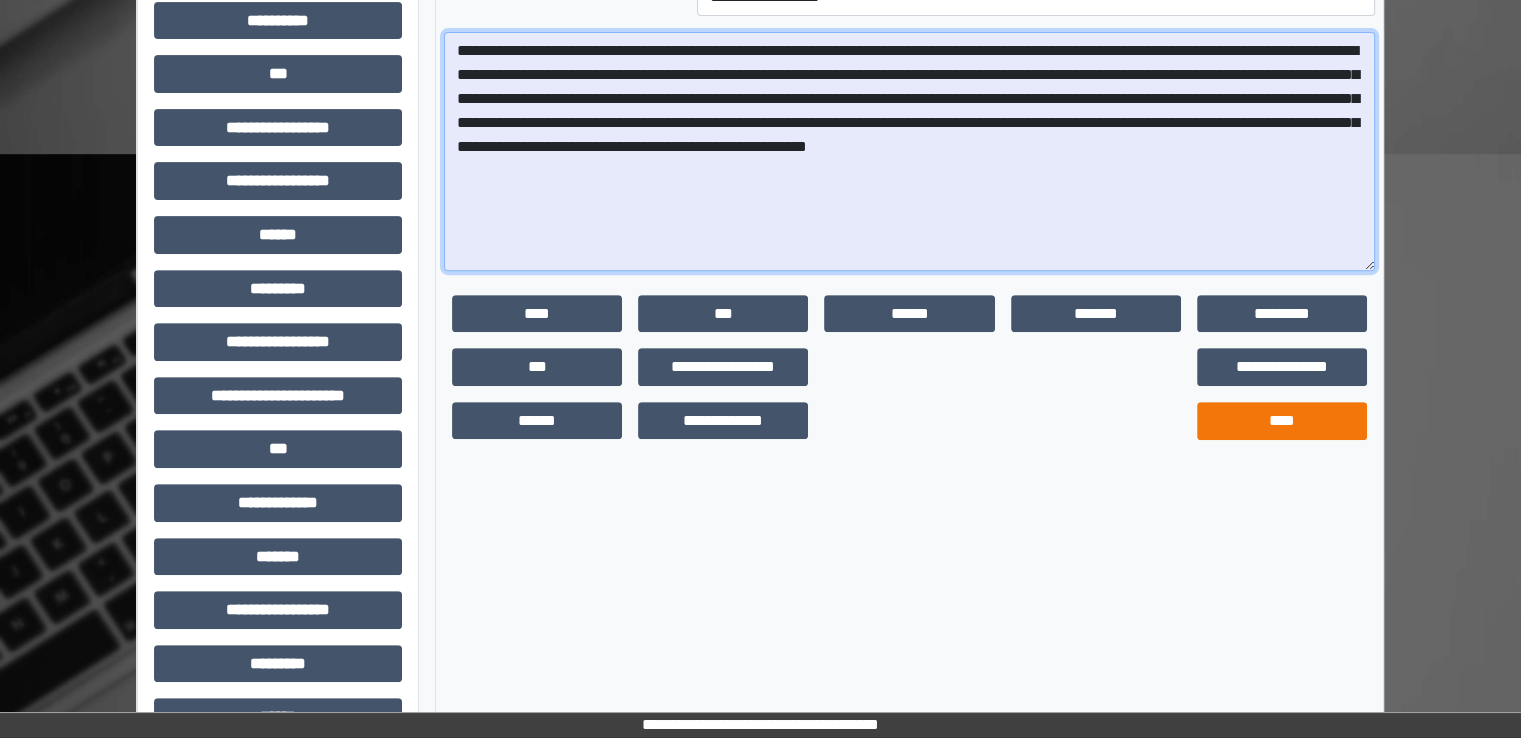 type on "**********" 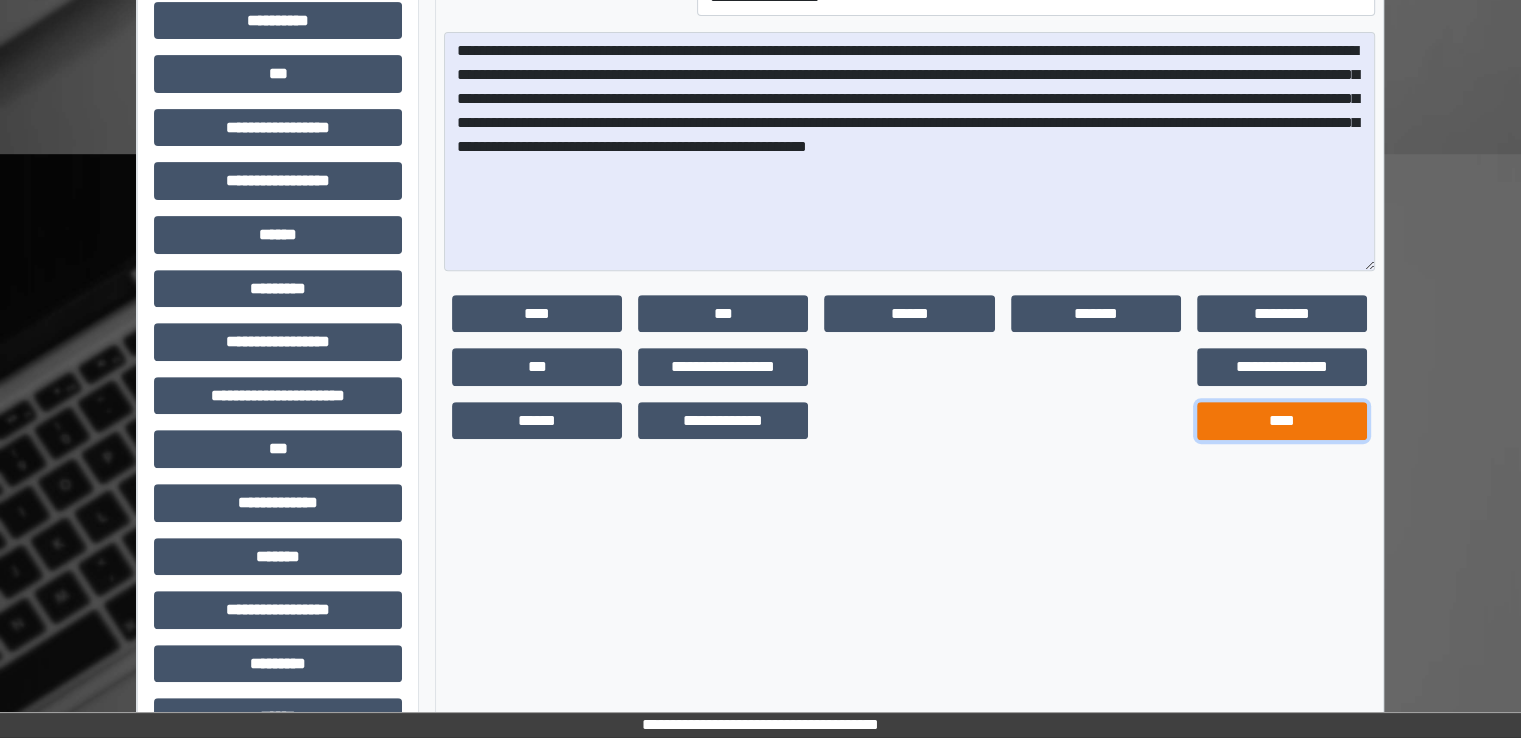 click on "****" at bounding box center (1282, 421) 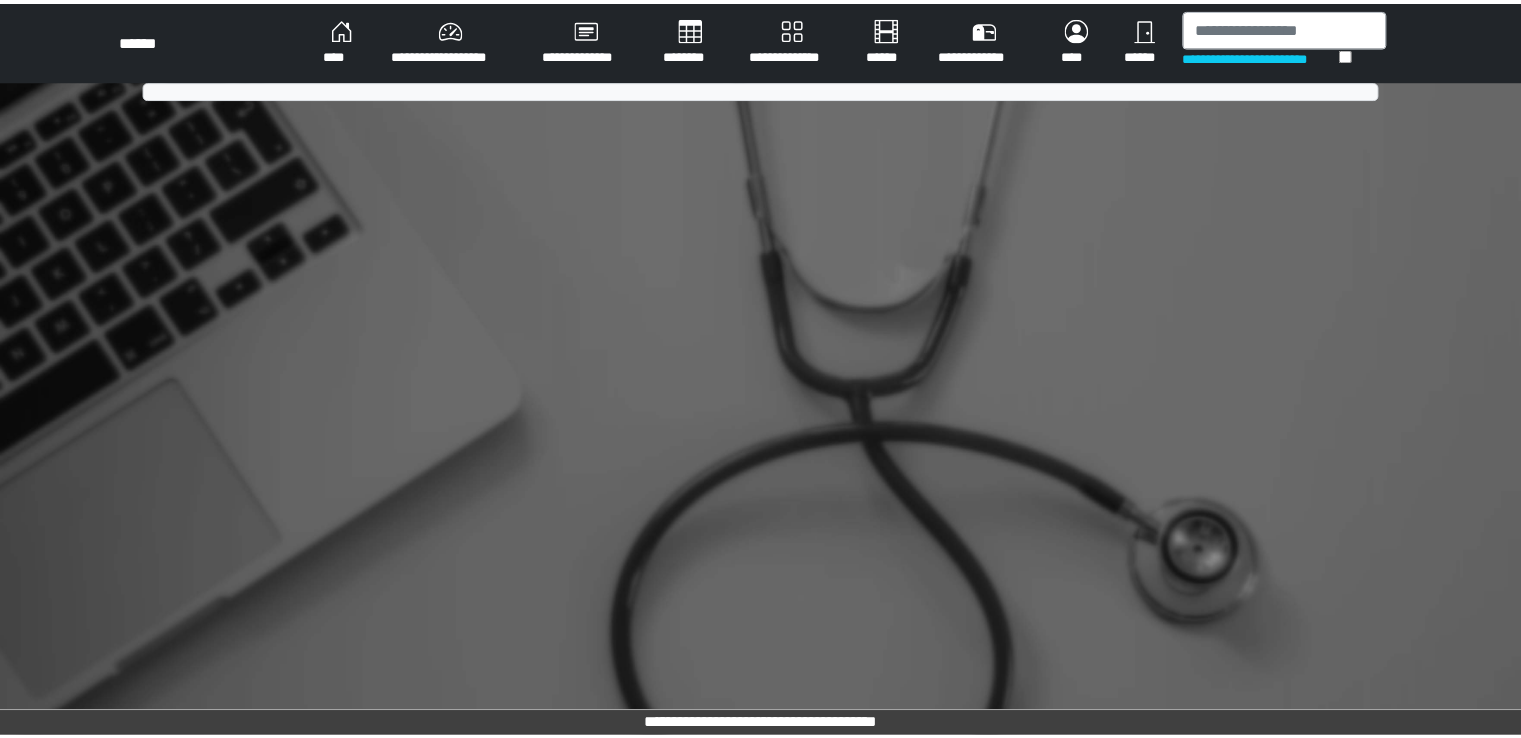 scroll, scrollTop: 0, scrollLeft: 0, axis: both 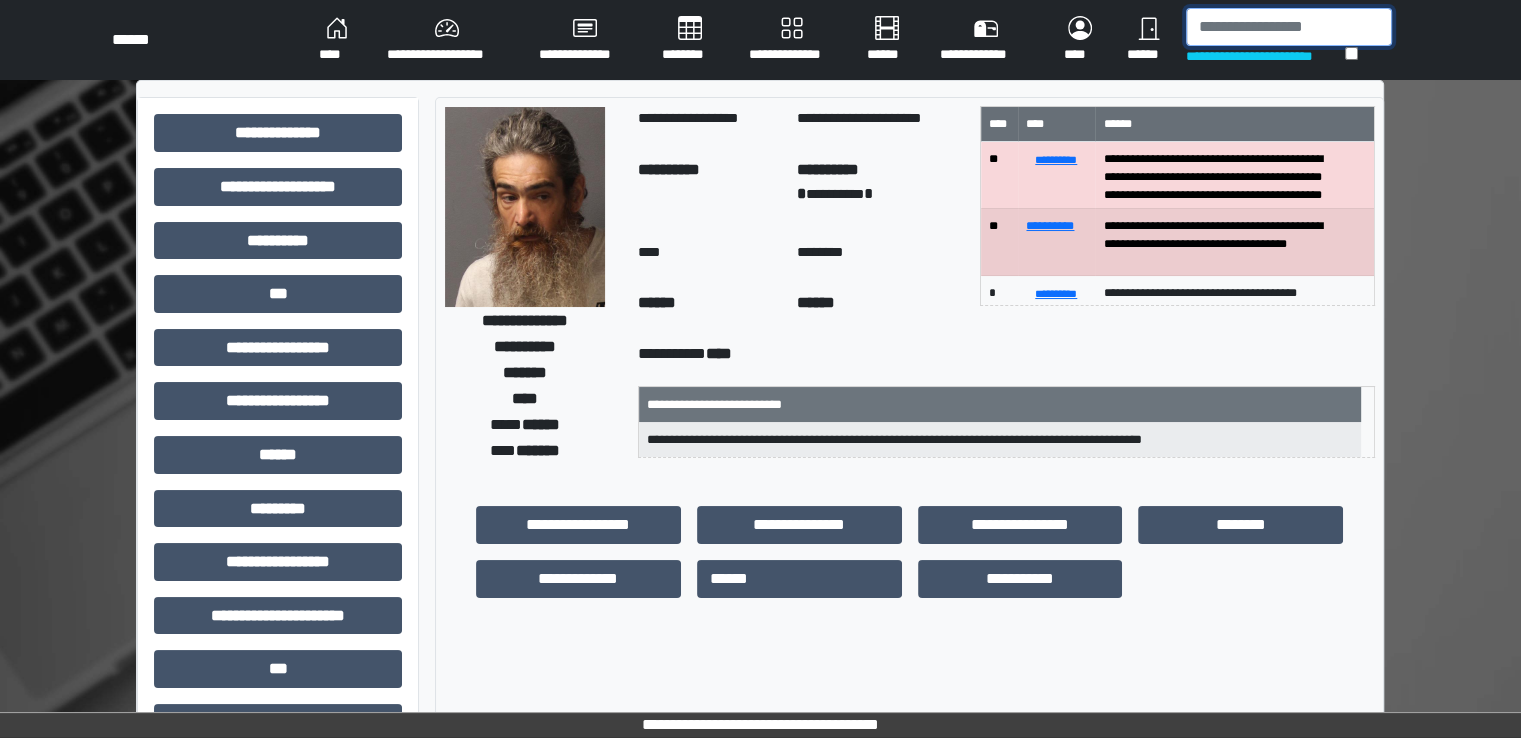 click at bounding box center [1289, 27] 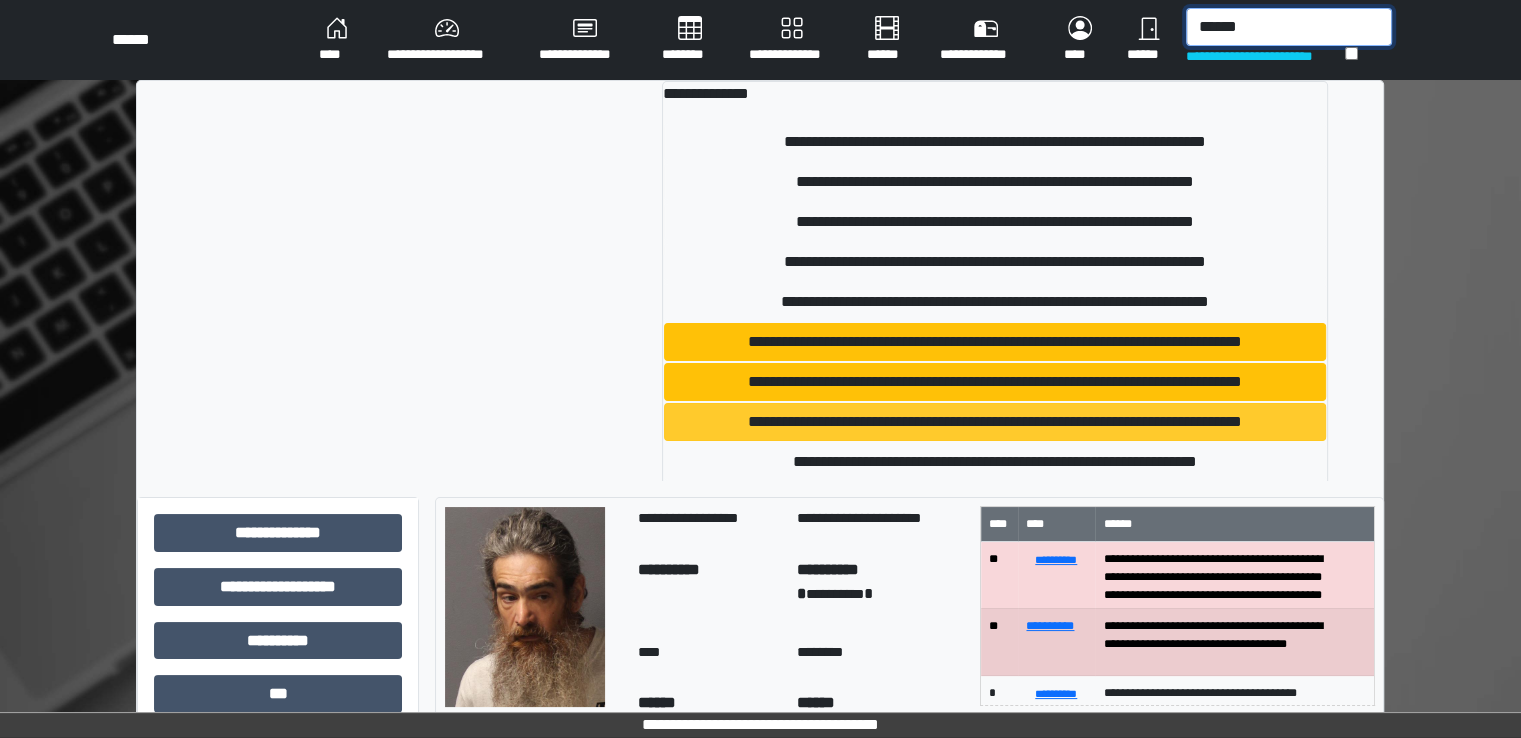 type on "******" 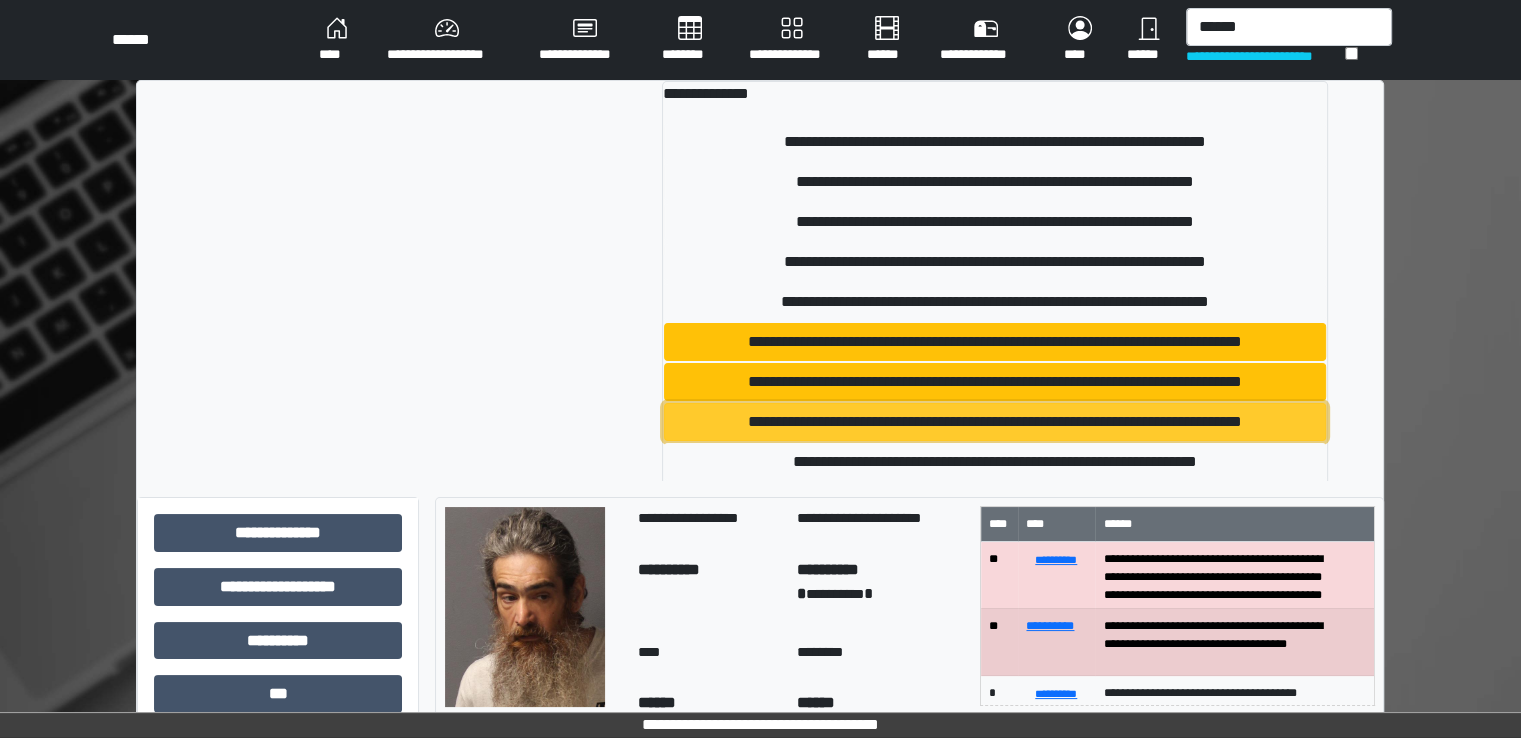 click on "**********" at bounding box center (995, 422) 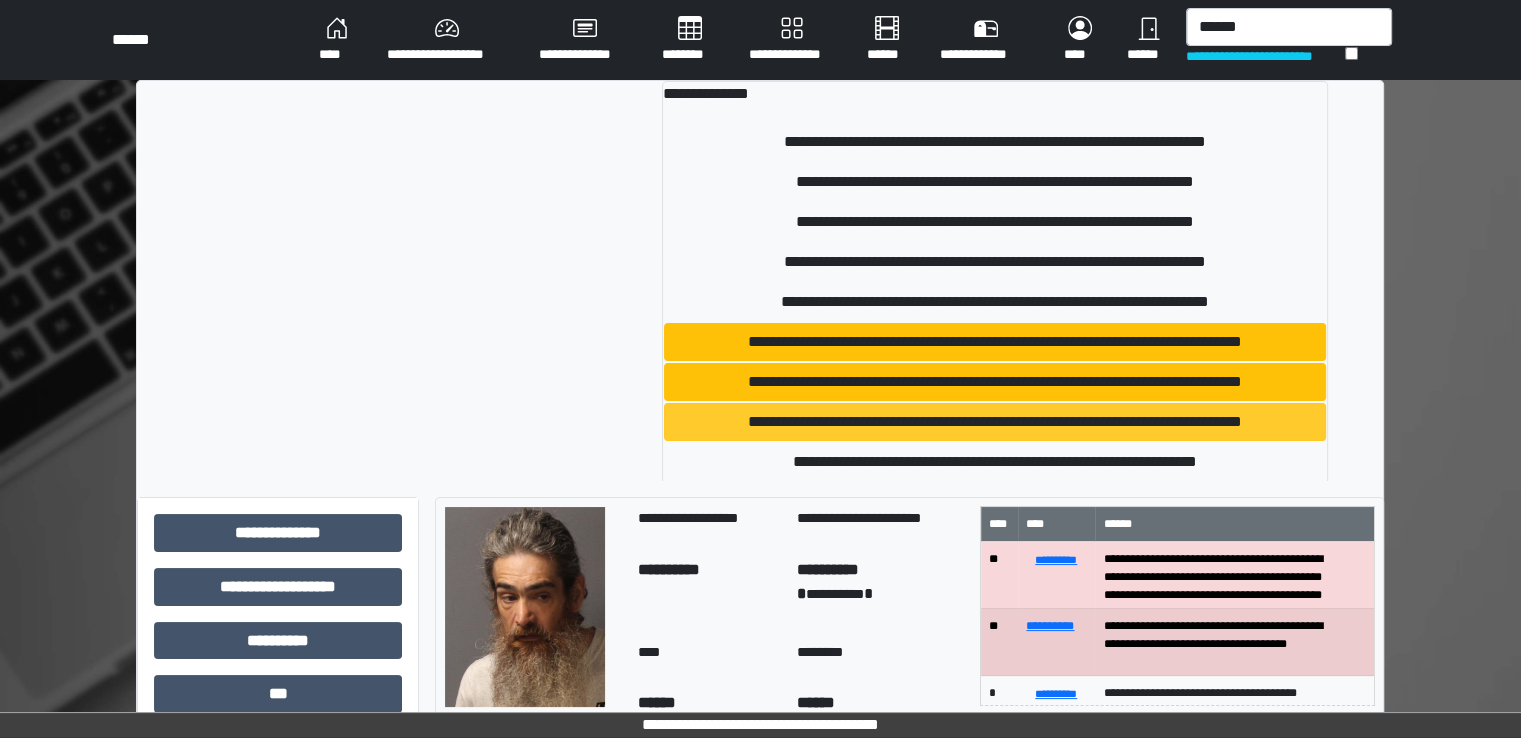 type 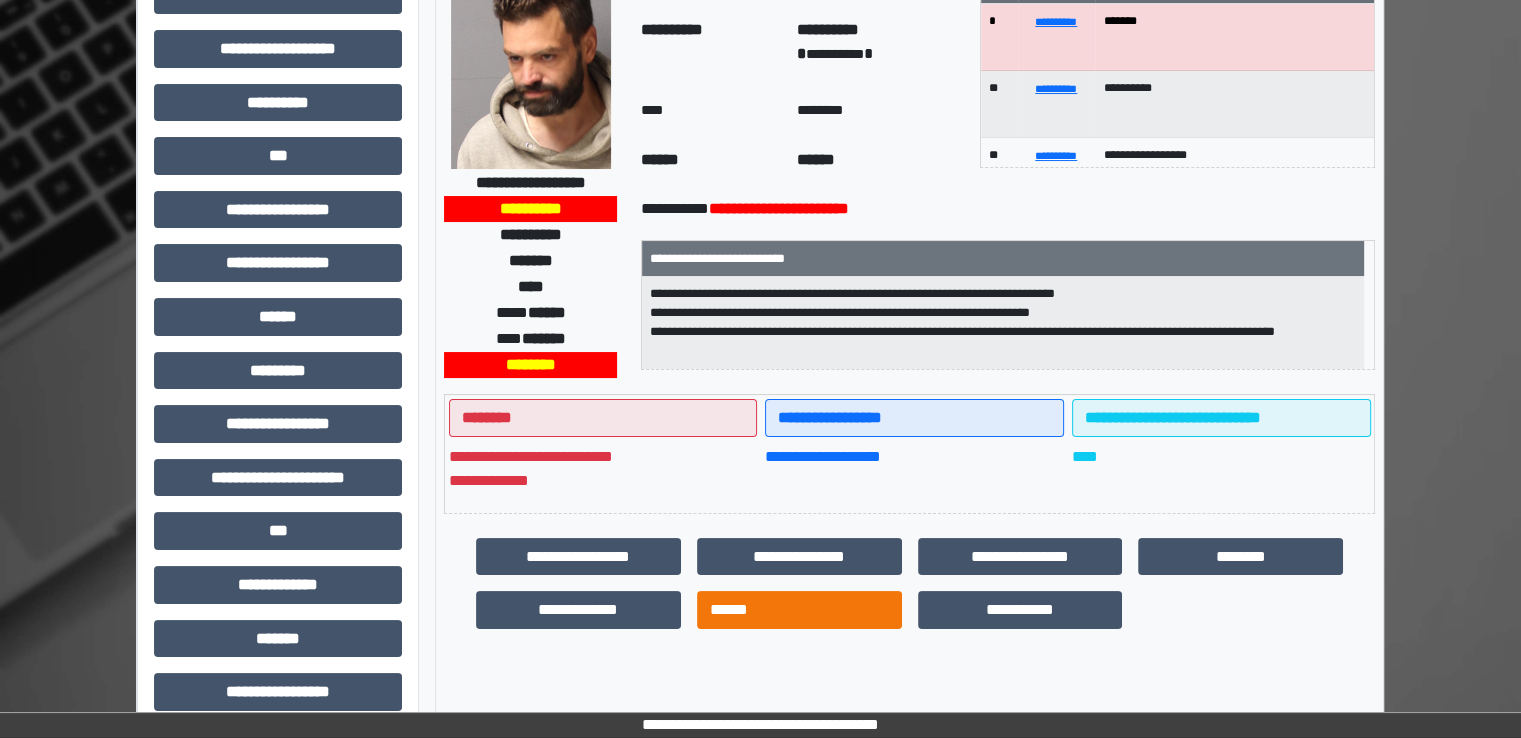 scroll, scrollTop: 300, scrollLeft: 0, axis: vertical 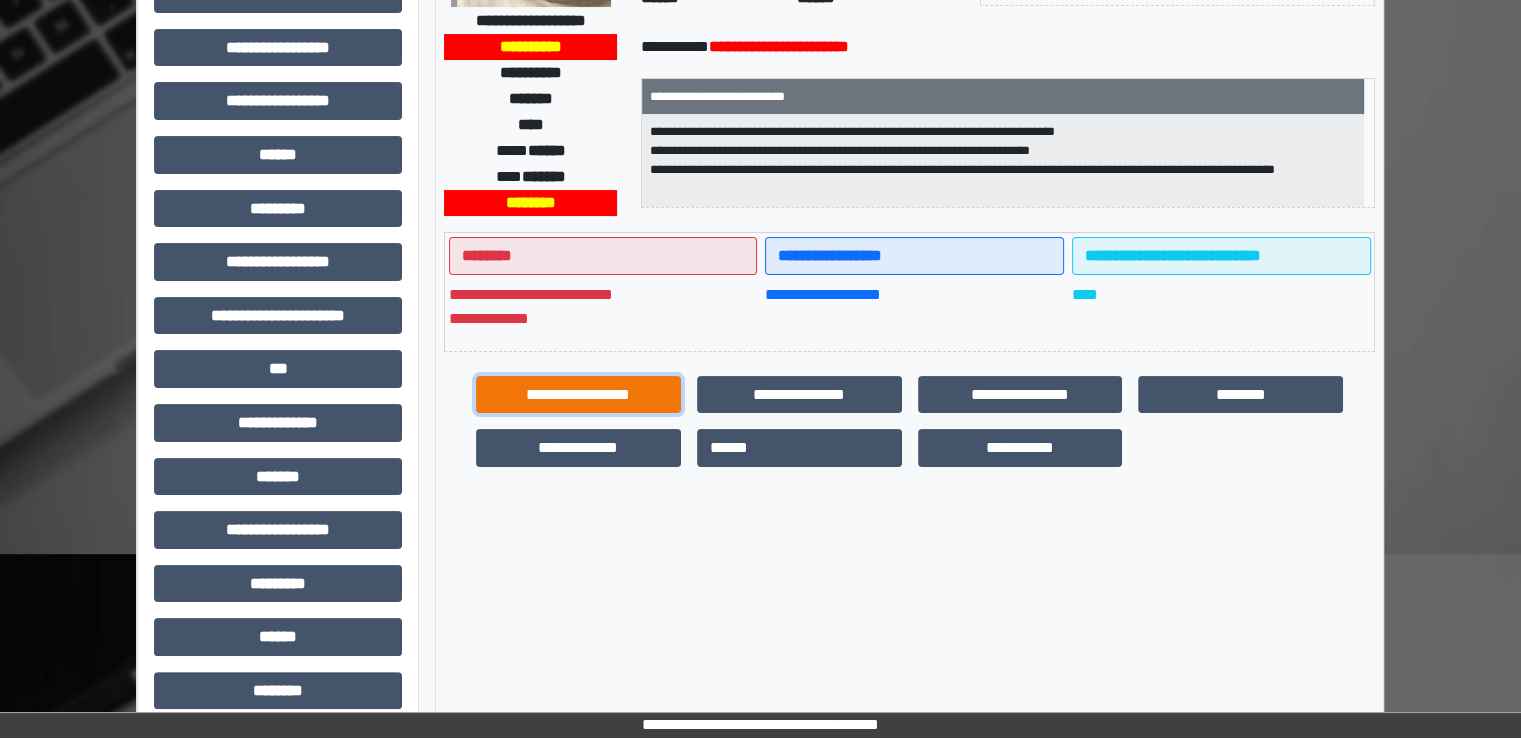 click on "**********" at bounding box center (578, 395) 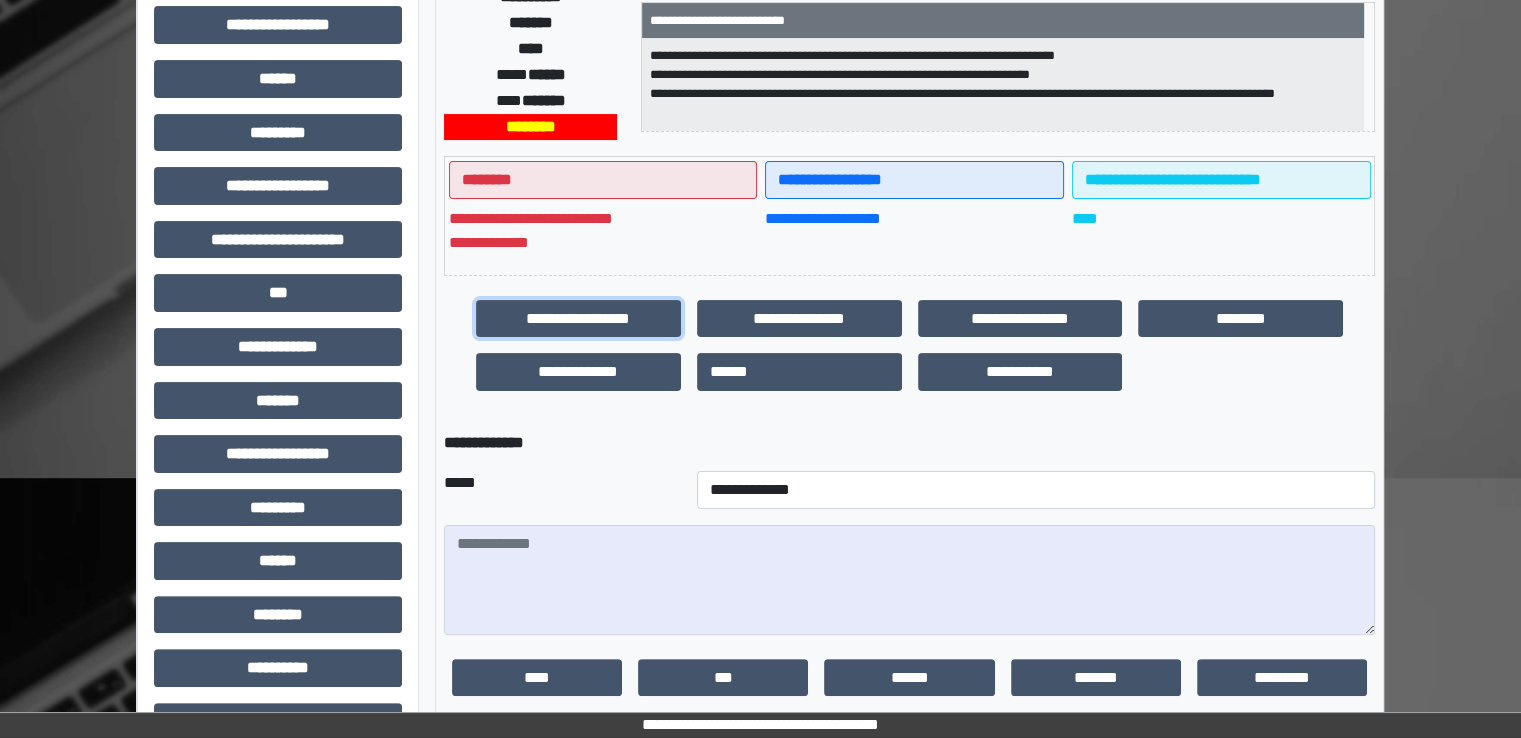 scroll, scrollTop: 406, scrollLeft: 0, axis: vertical 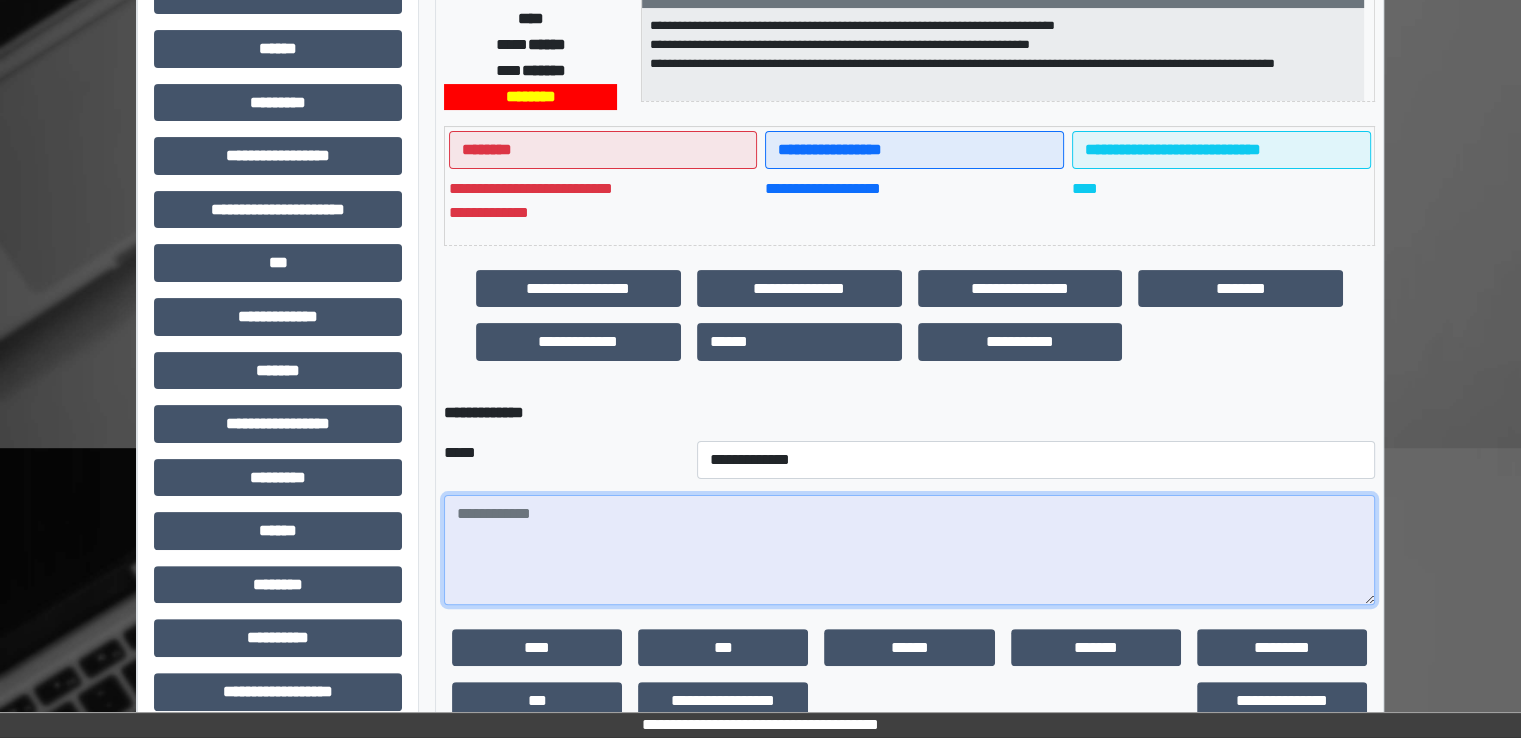 paste on "**********" 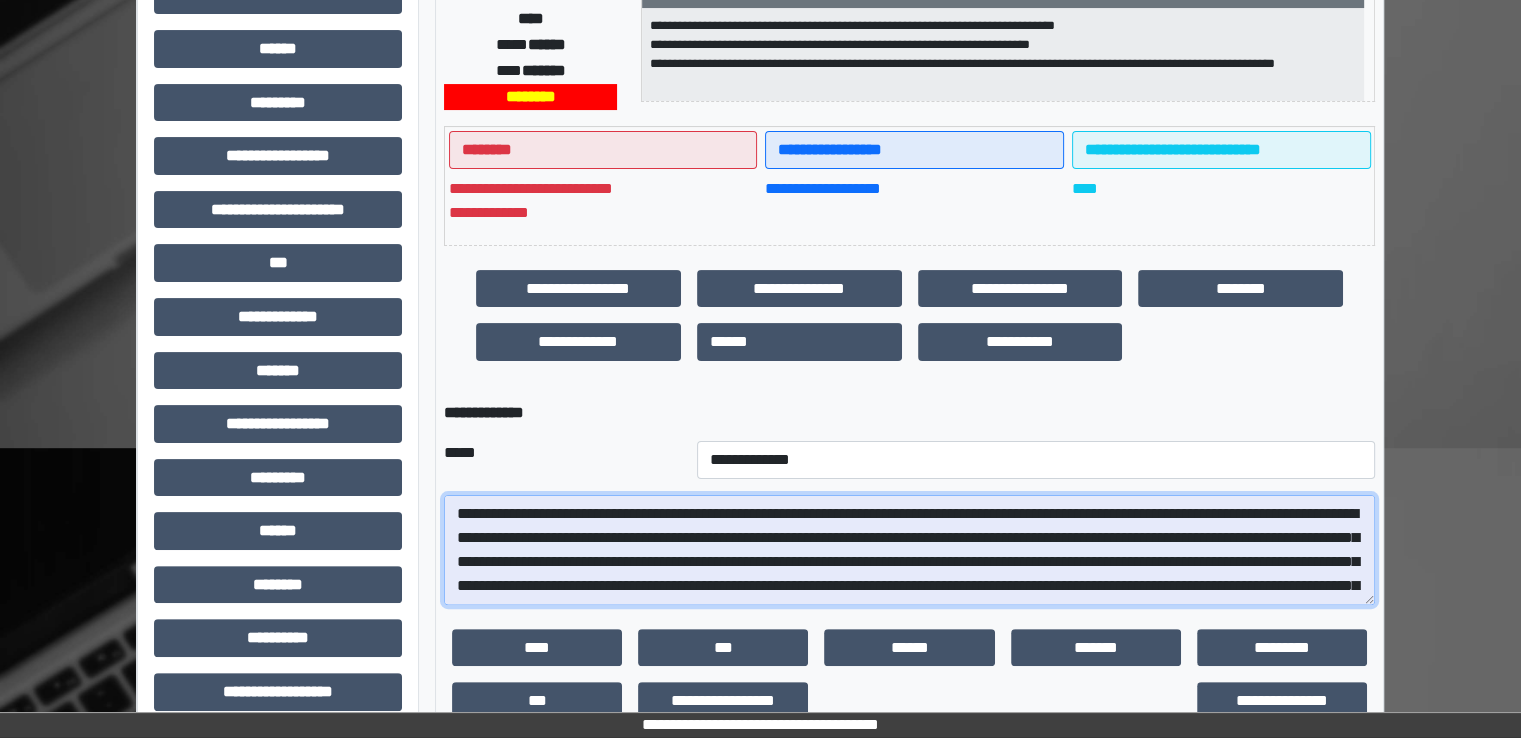 scroll, scrollTop: 64, scrollLeft: 0, axis: vertical 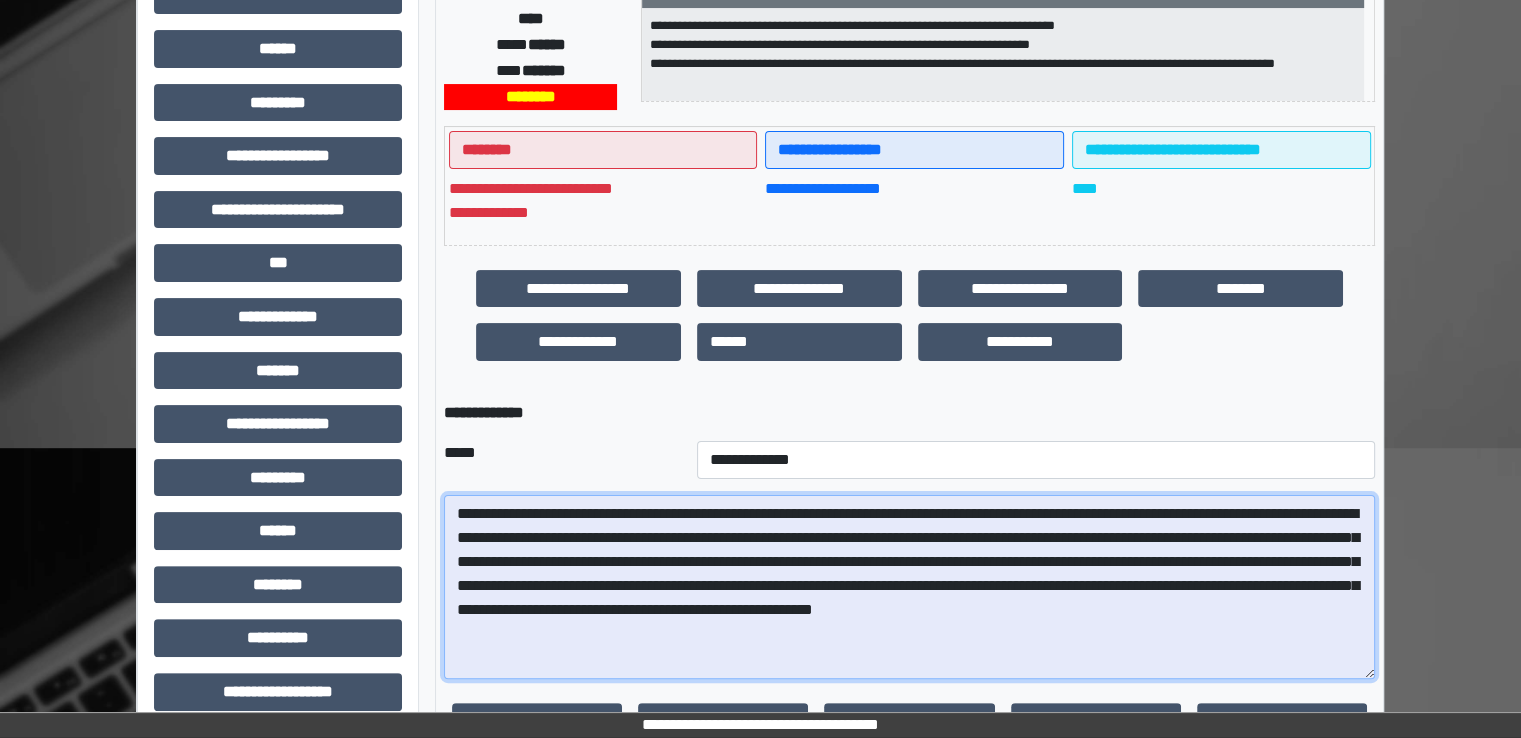 drag, startPoint x: 1369, startPoint y: 593, endPoint x: 1426, endPoint y: 729, distance: 147.46185 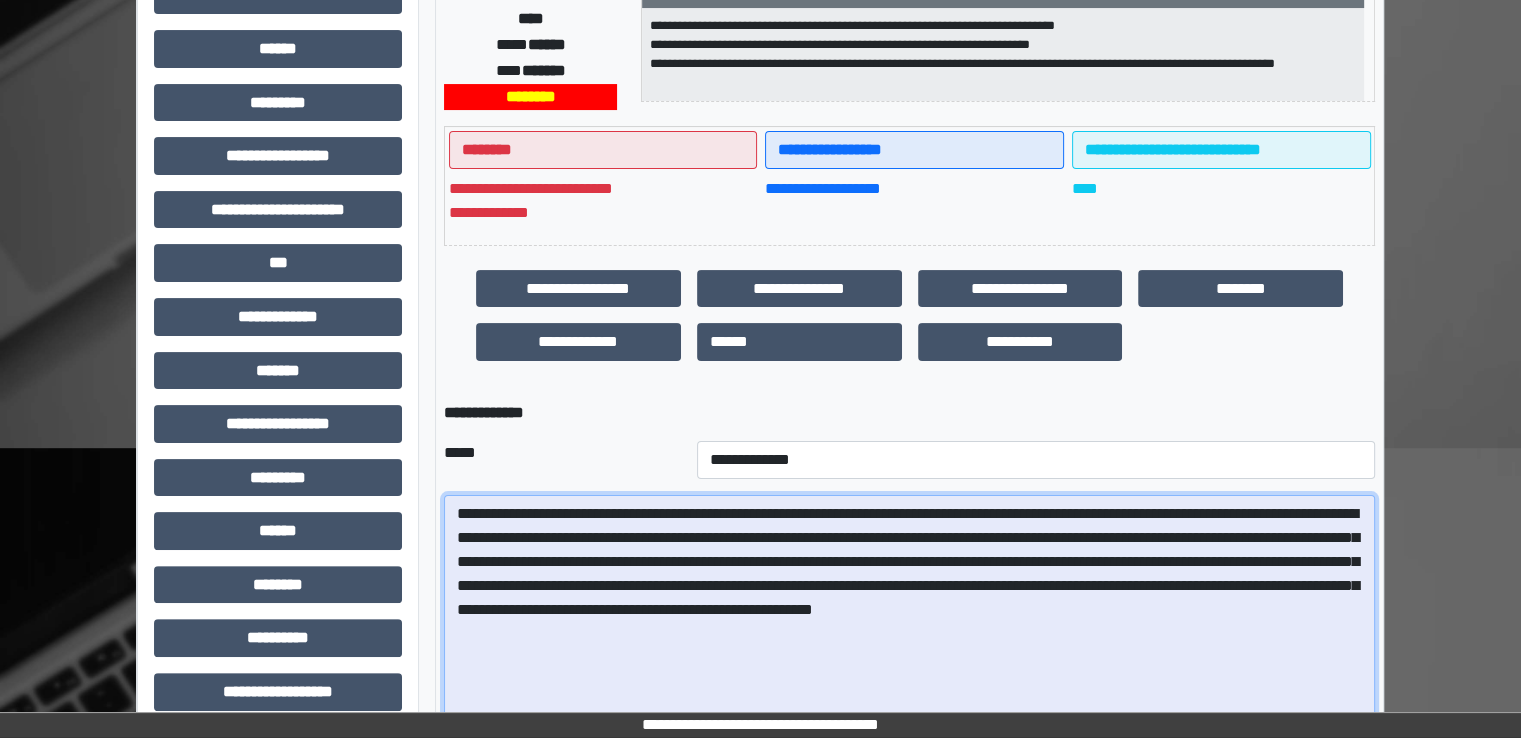 click on "**********" at bounding box center (909, 618) 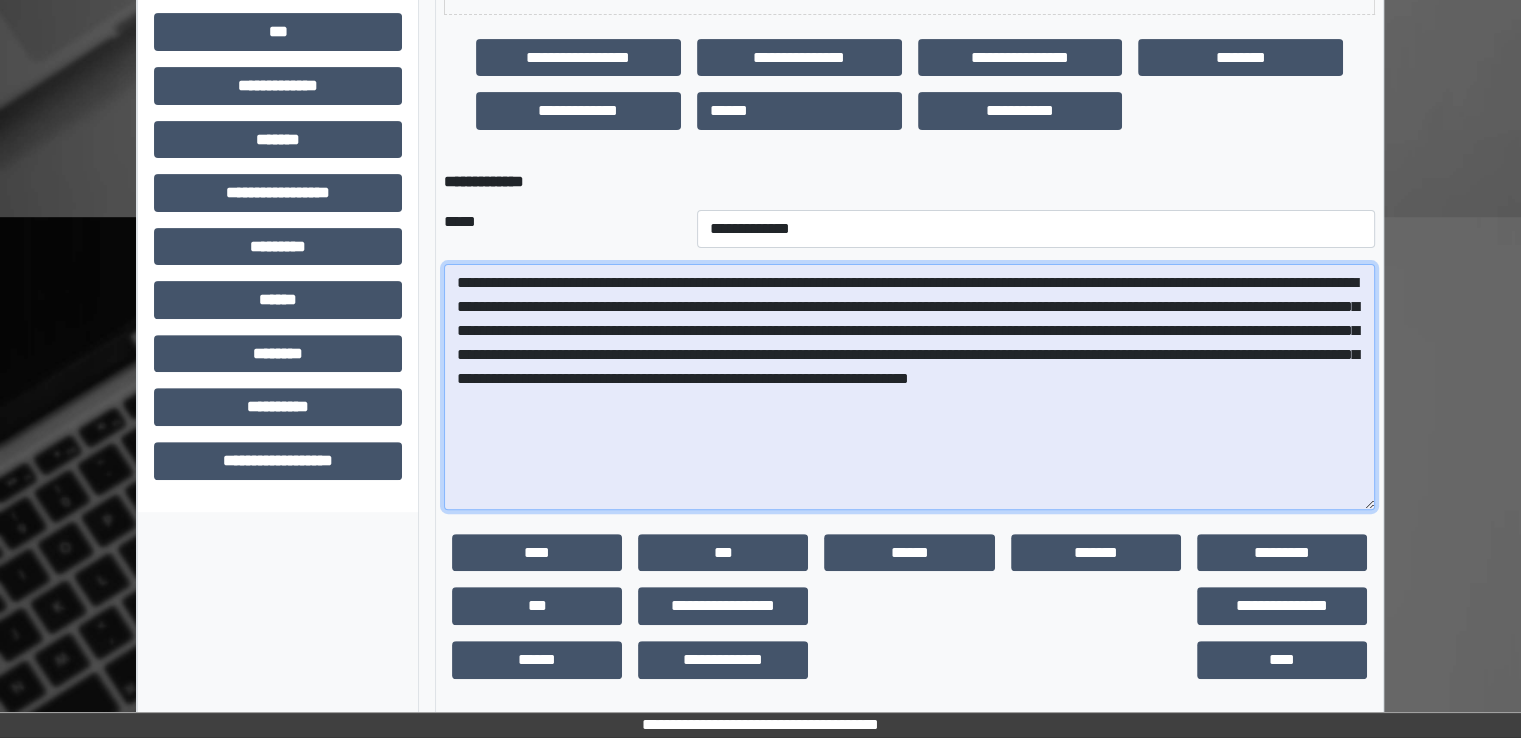 scroll, scrollTop: 643, scrollLeft: 0, axis: vertical 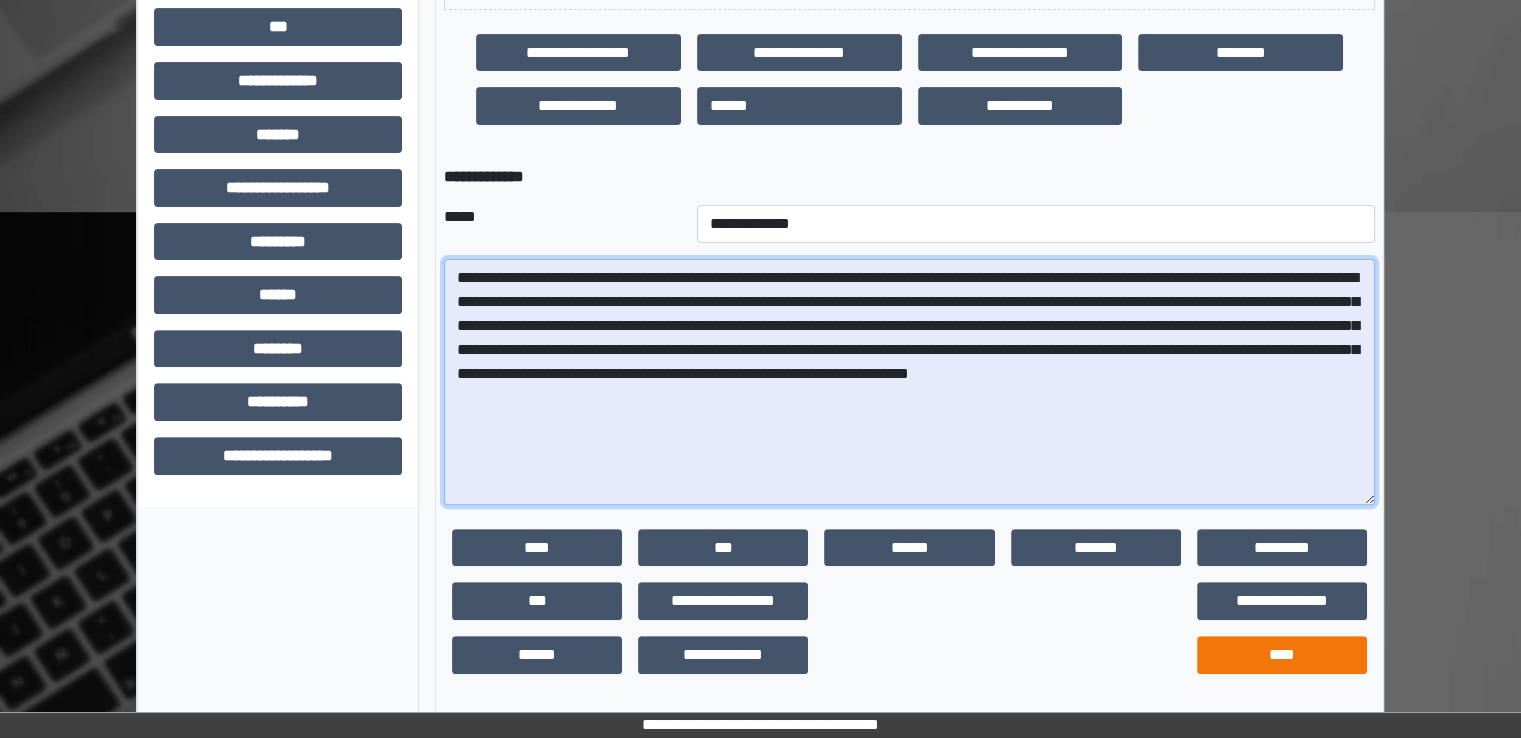 type on "**********" 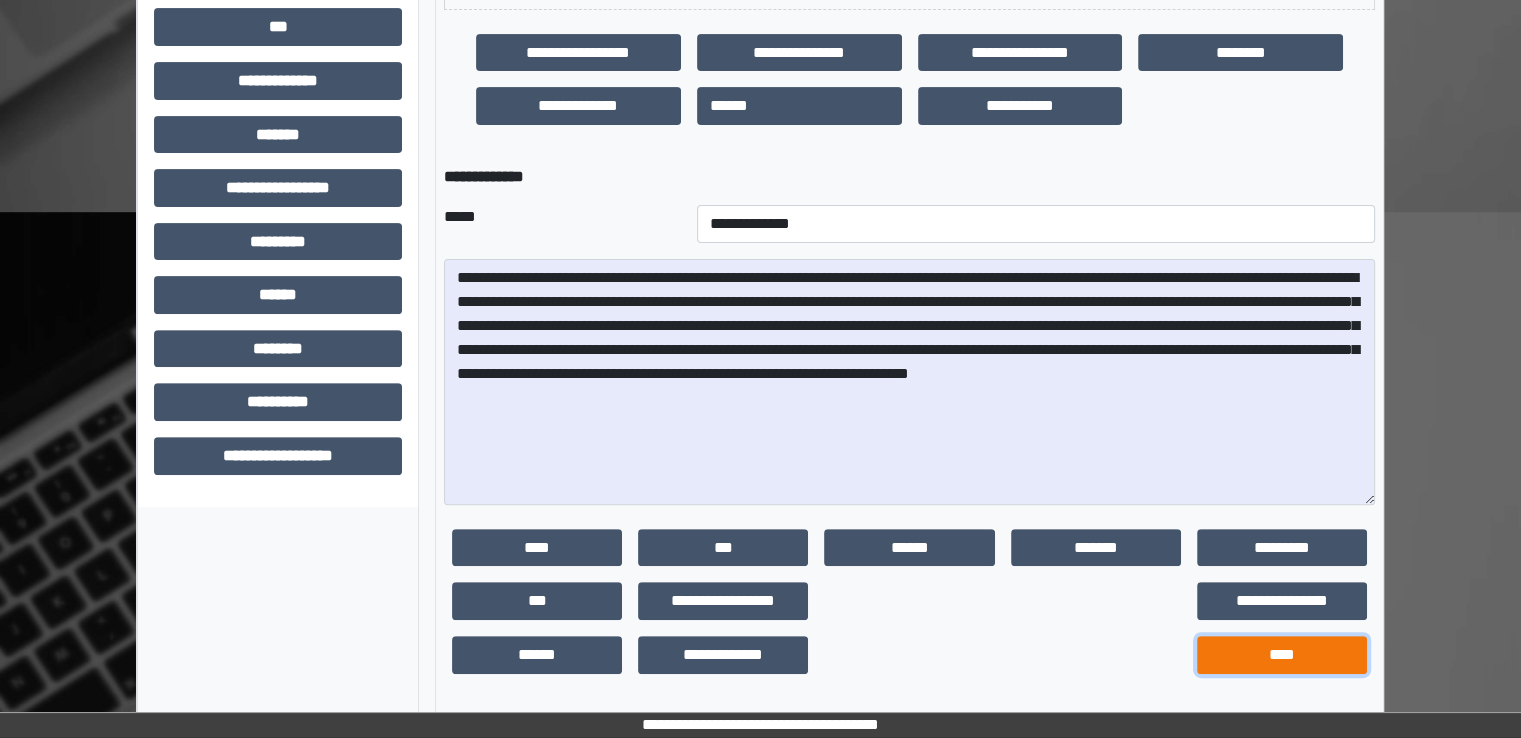 click on "****" at bounding box center (1282, 655) 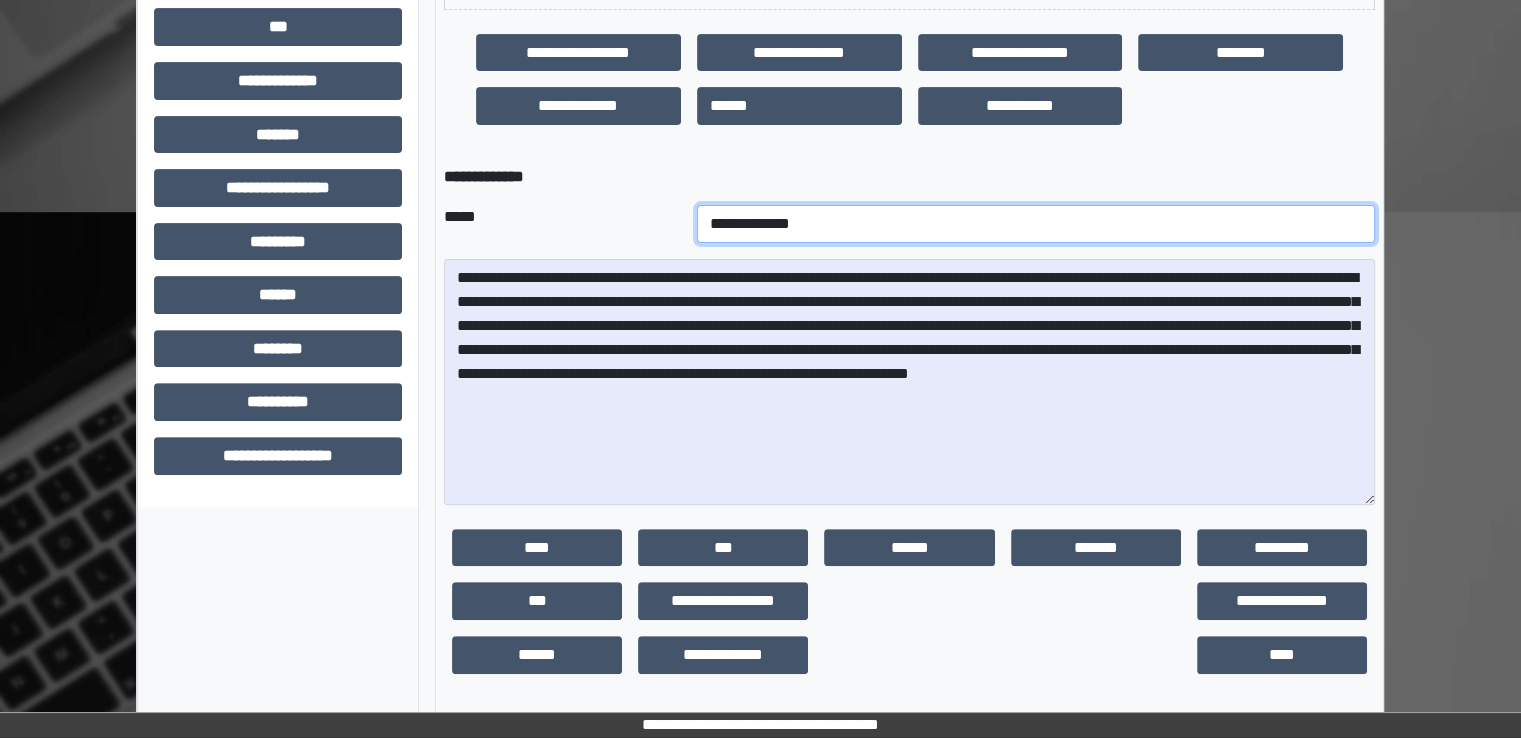 click on "**********" at bounding box center (1036, 224) 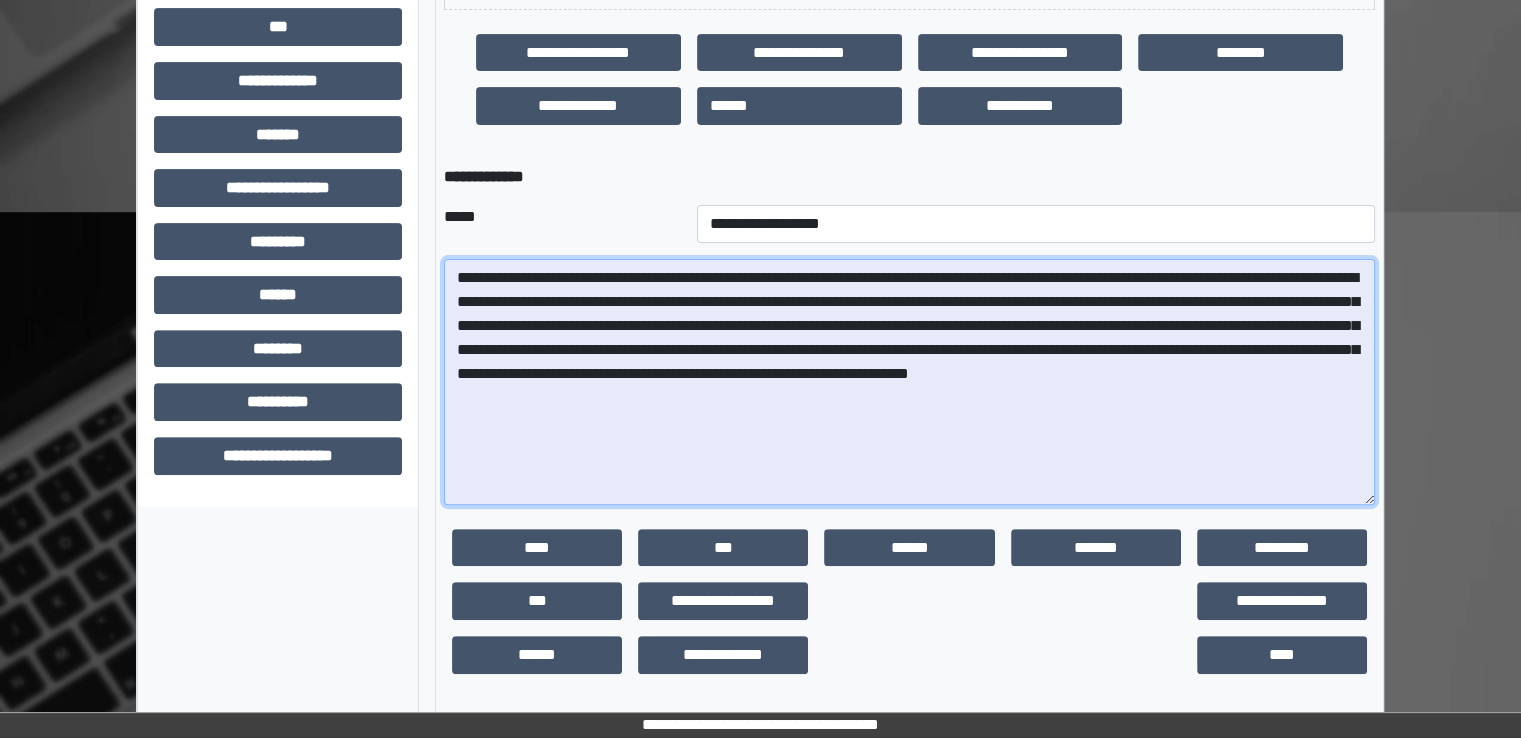 click on "**********" at bounding box center [909, 382] 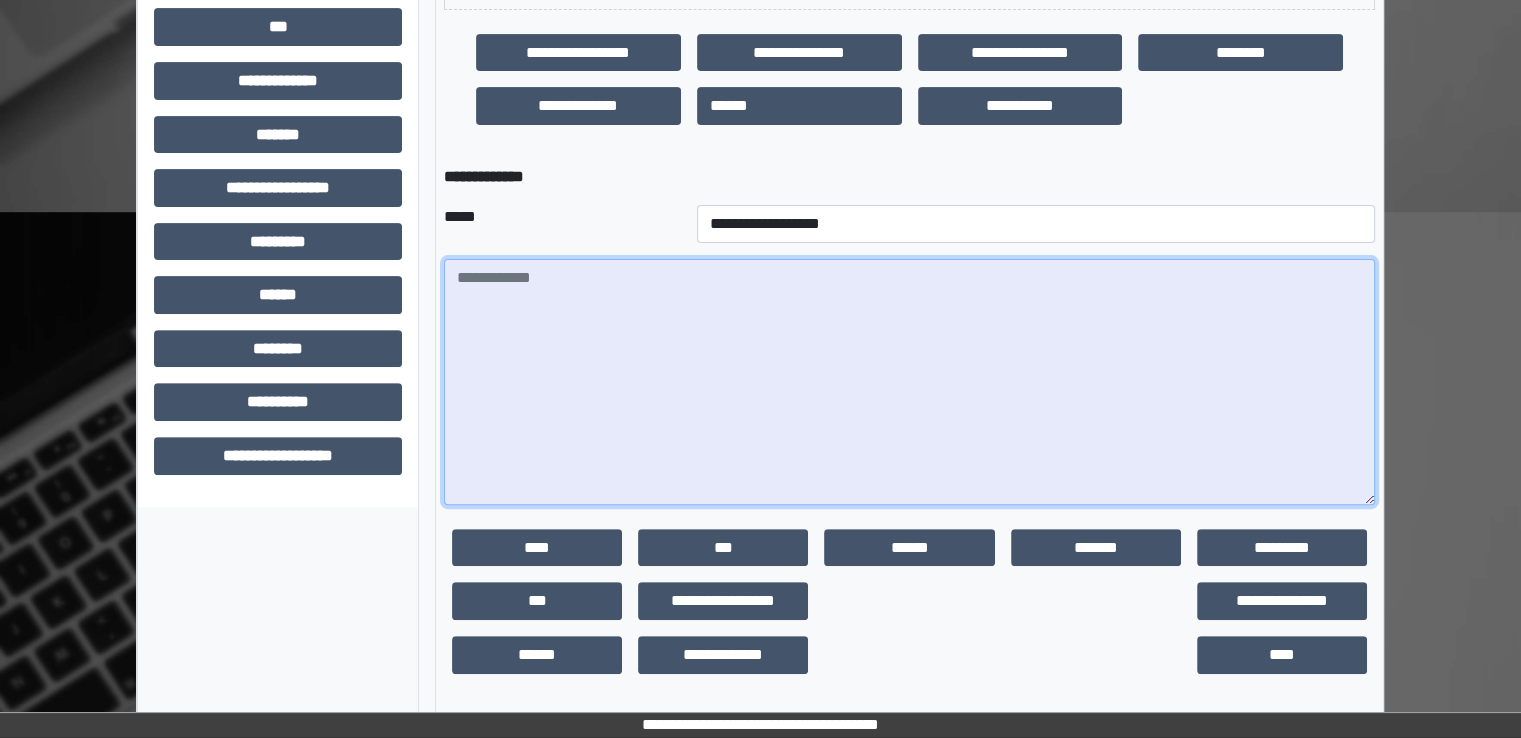 paste on "**********" 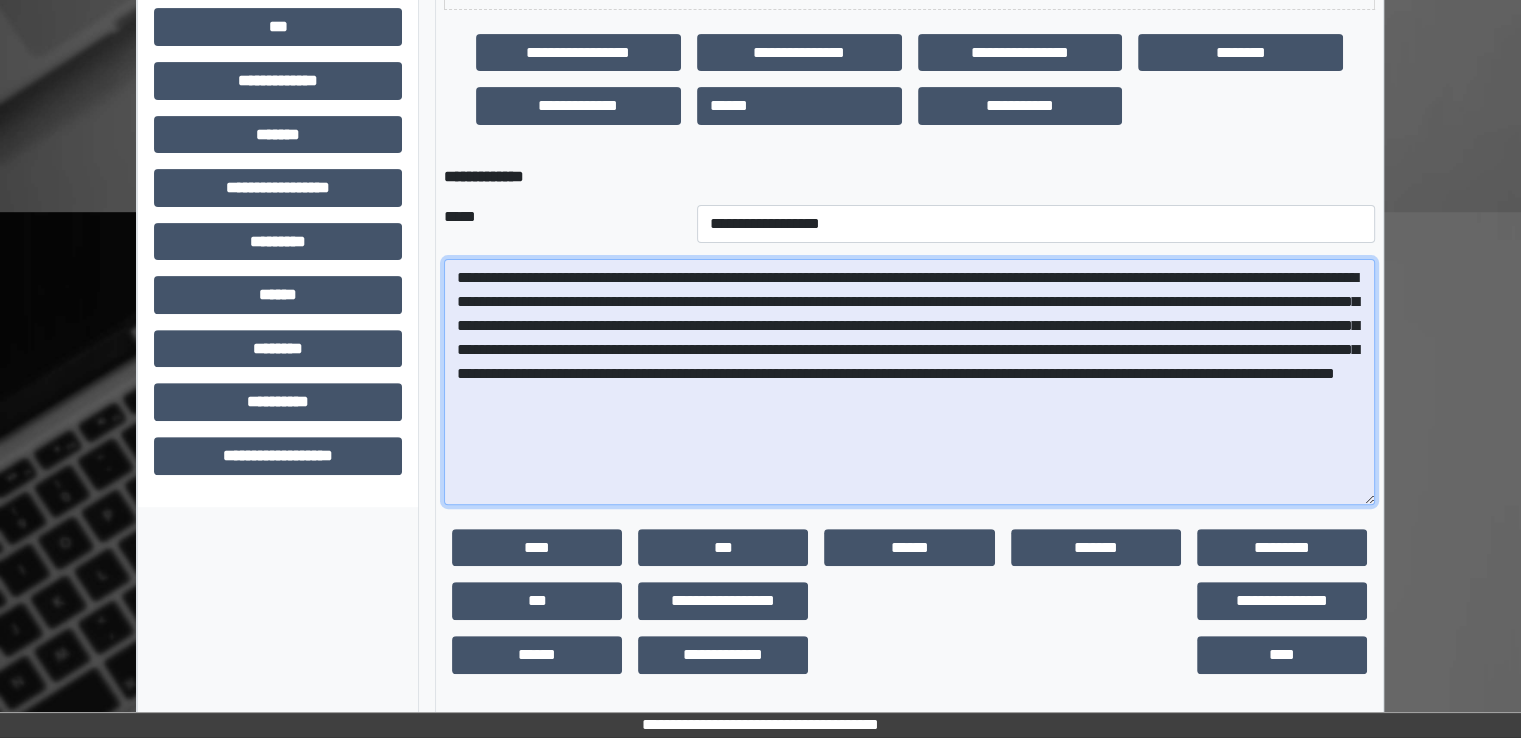 drag, startPoint x: 452, startPoint y: 349, endPoint x: 1057, endPoint y: 353, distance: 605.01324 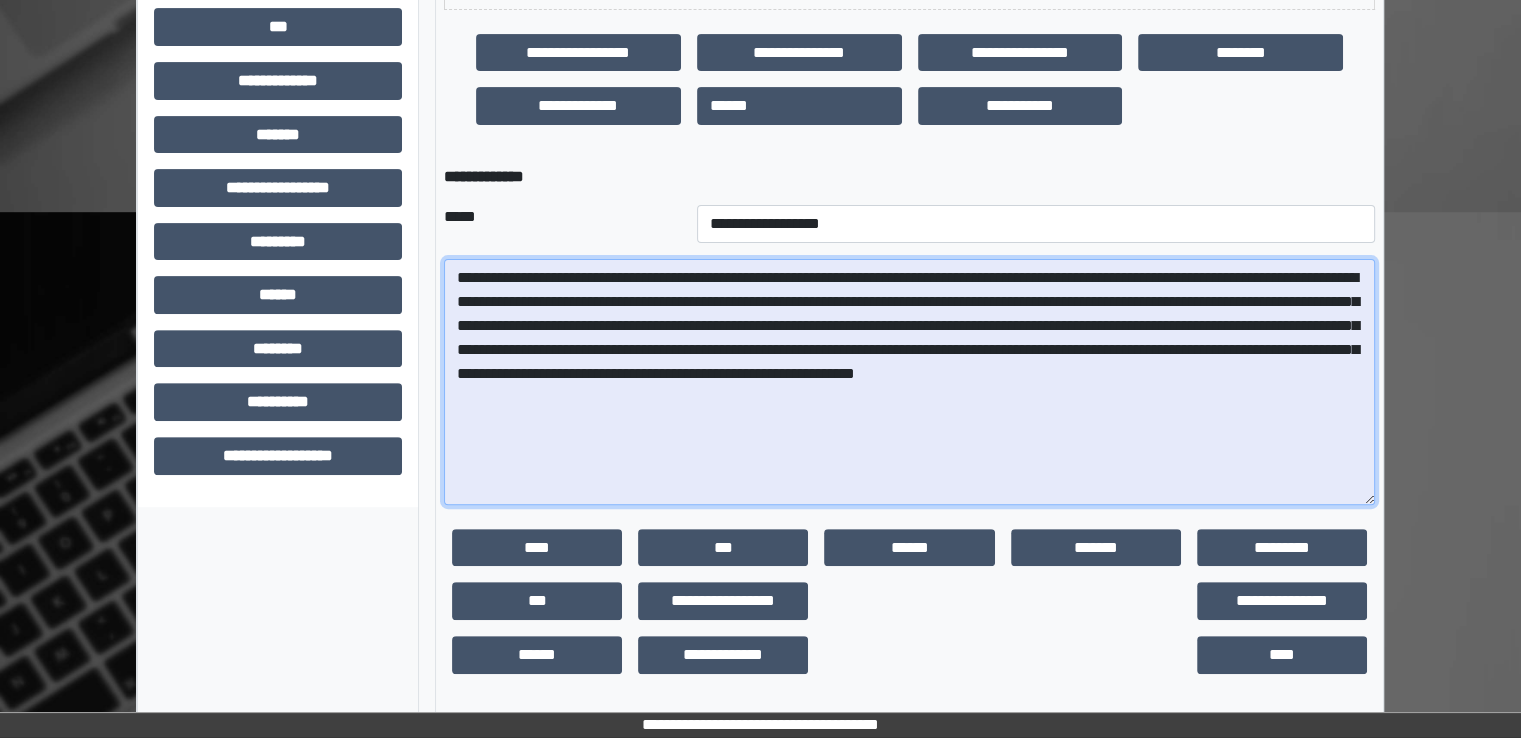 drag, startPoint x: 916, startPoint y: 373, endPoint x: 939, endPoint y: 380, distance: 24.04163 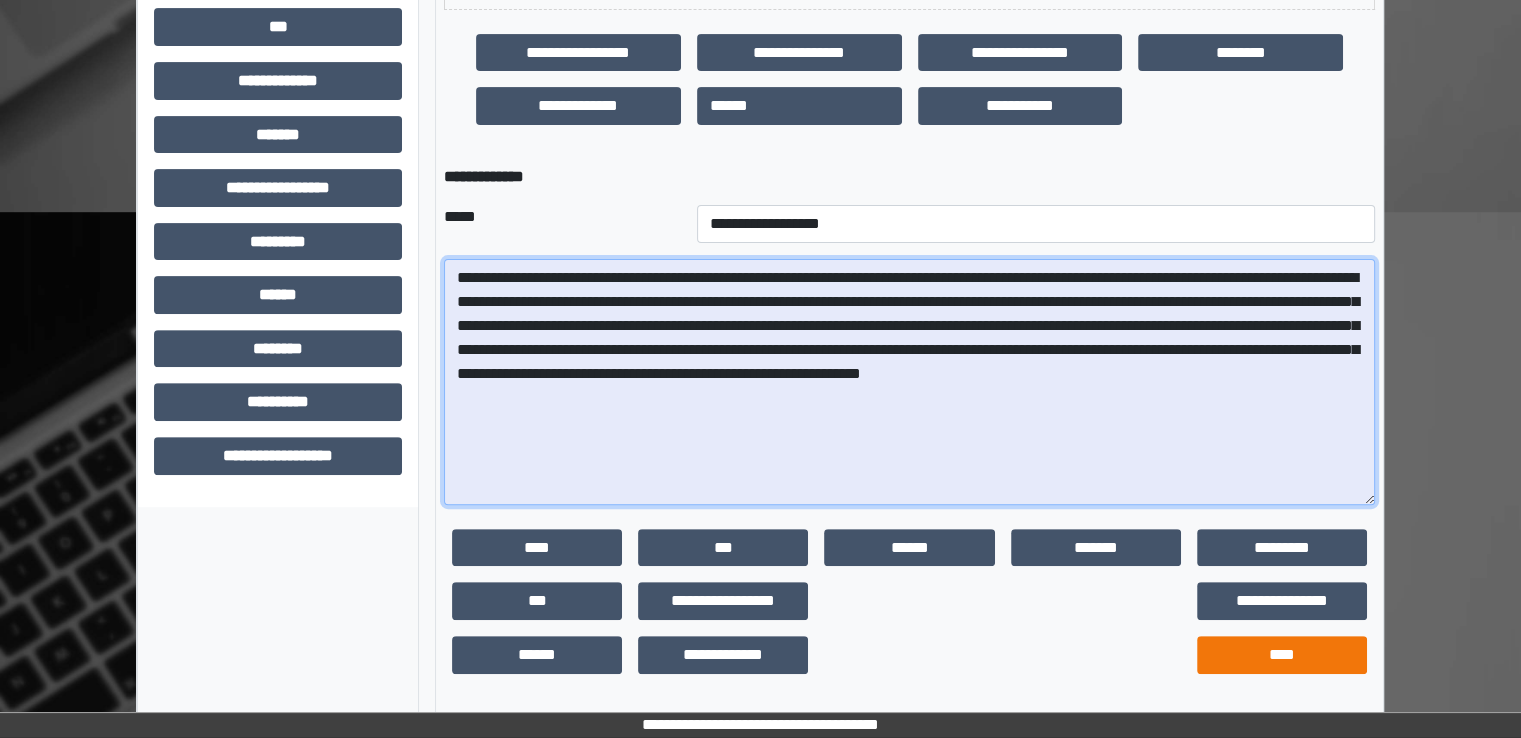type on "**********" 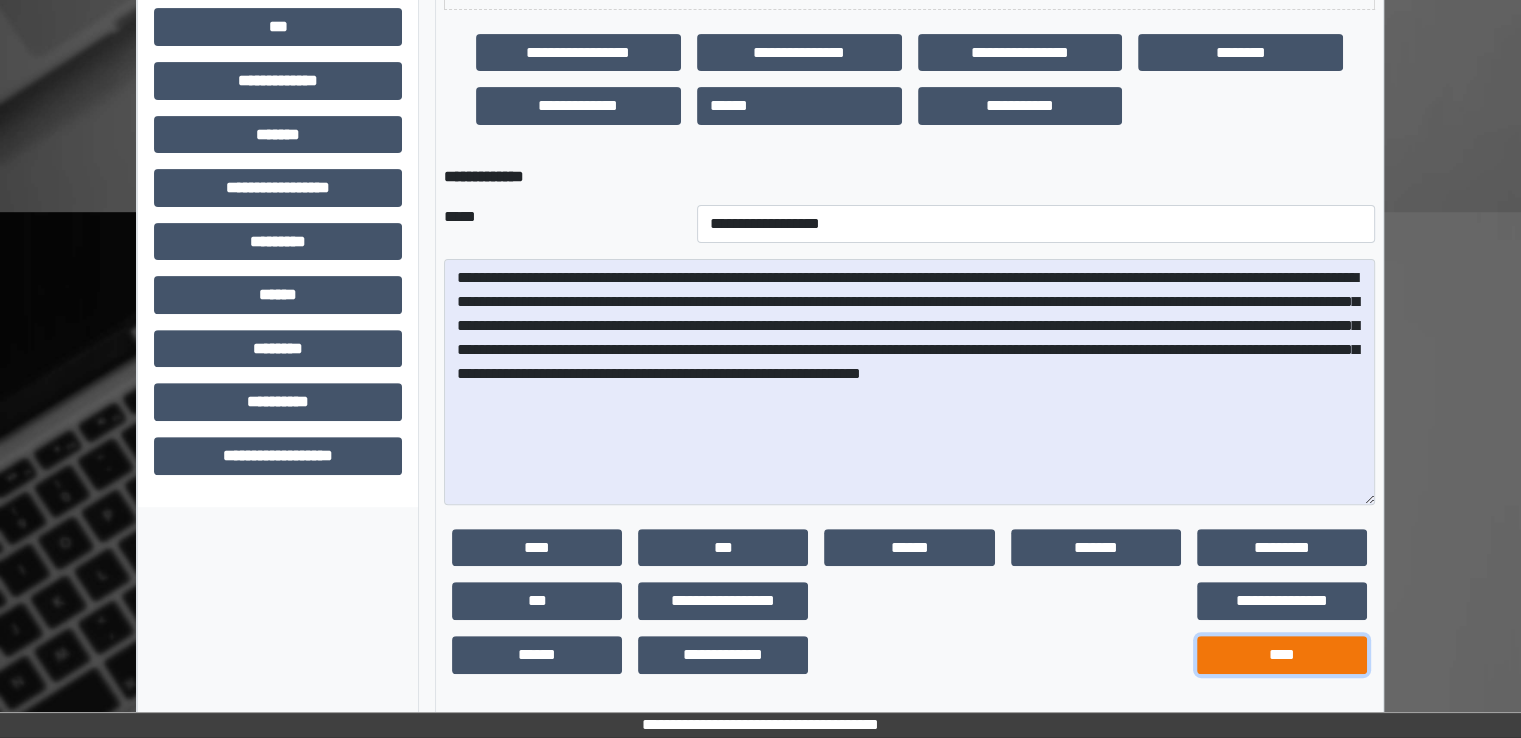 click on "****" at bounding box center [1282, 655] 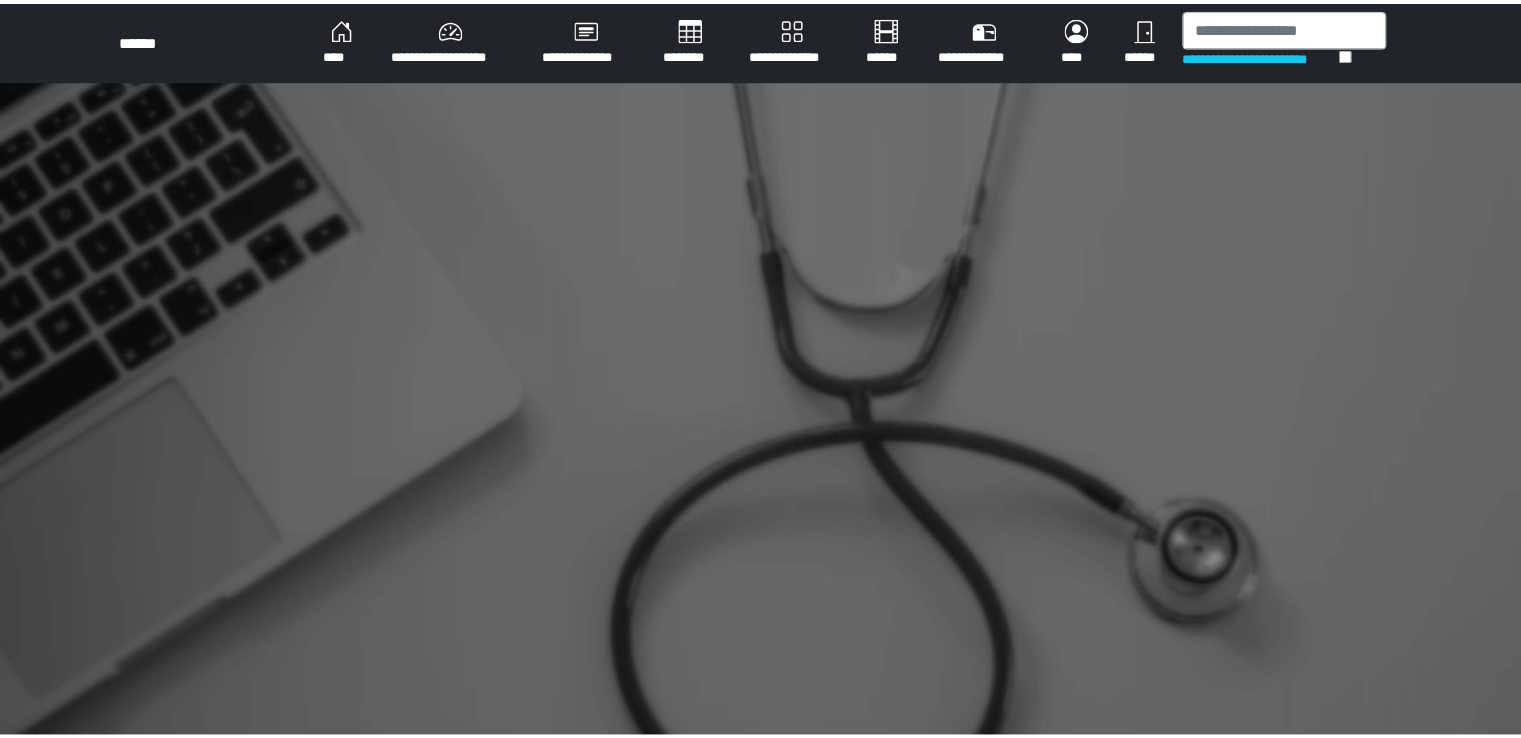 scroll, scrollTop: 0, scrollLeft: 0, axis: both 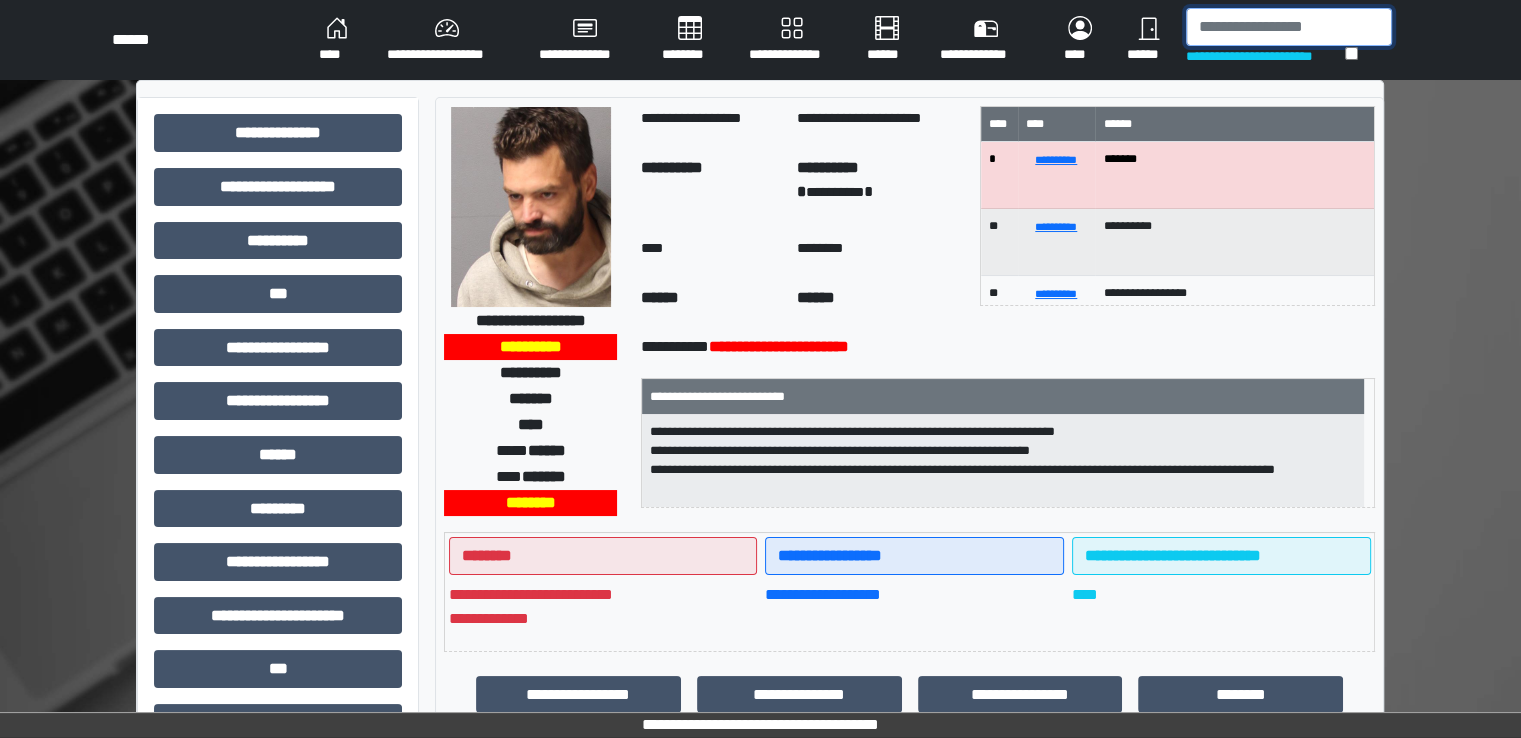 click at bounding box center (1289, 27) 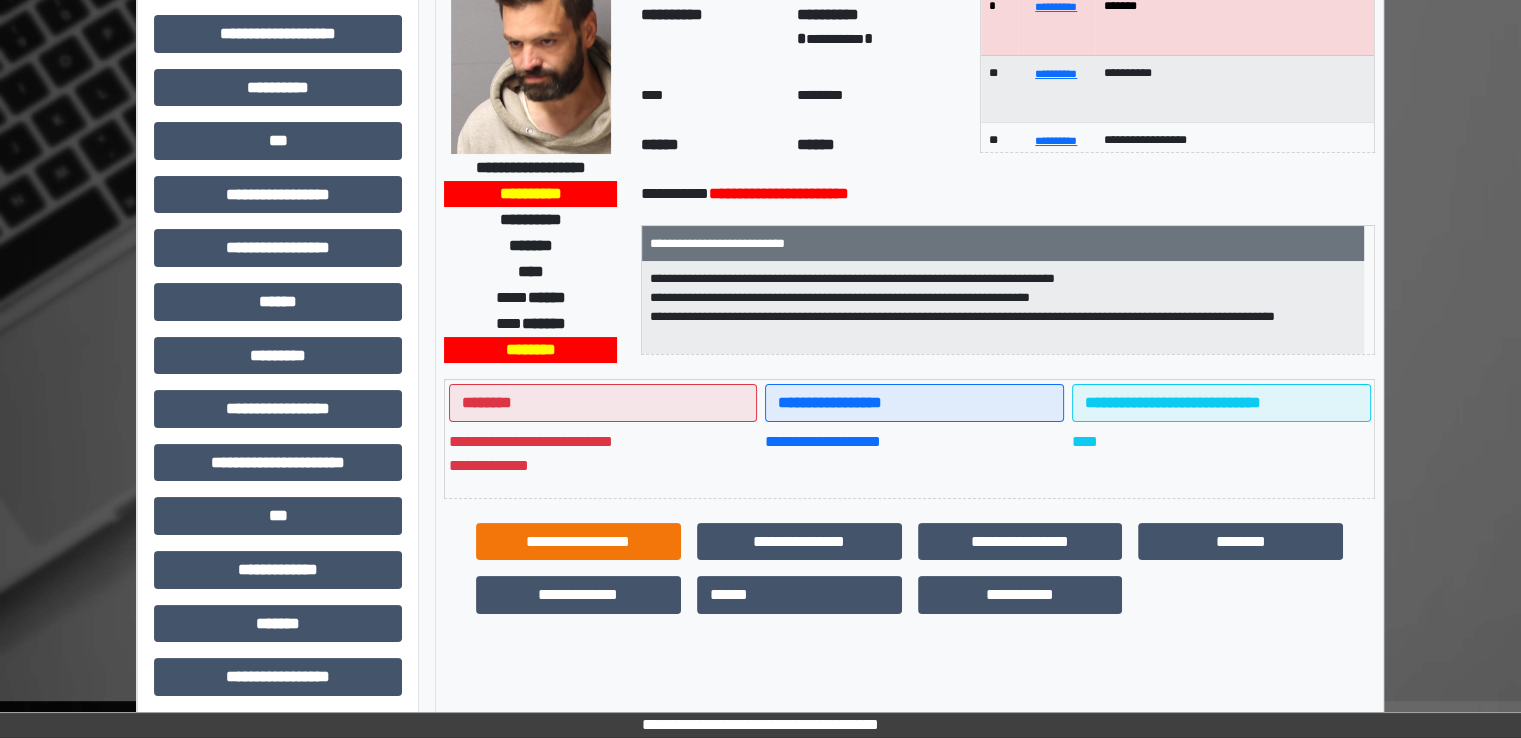 scroll, scrollTop: 128, scrollLeft: 0, axis: vertical 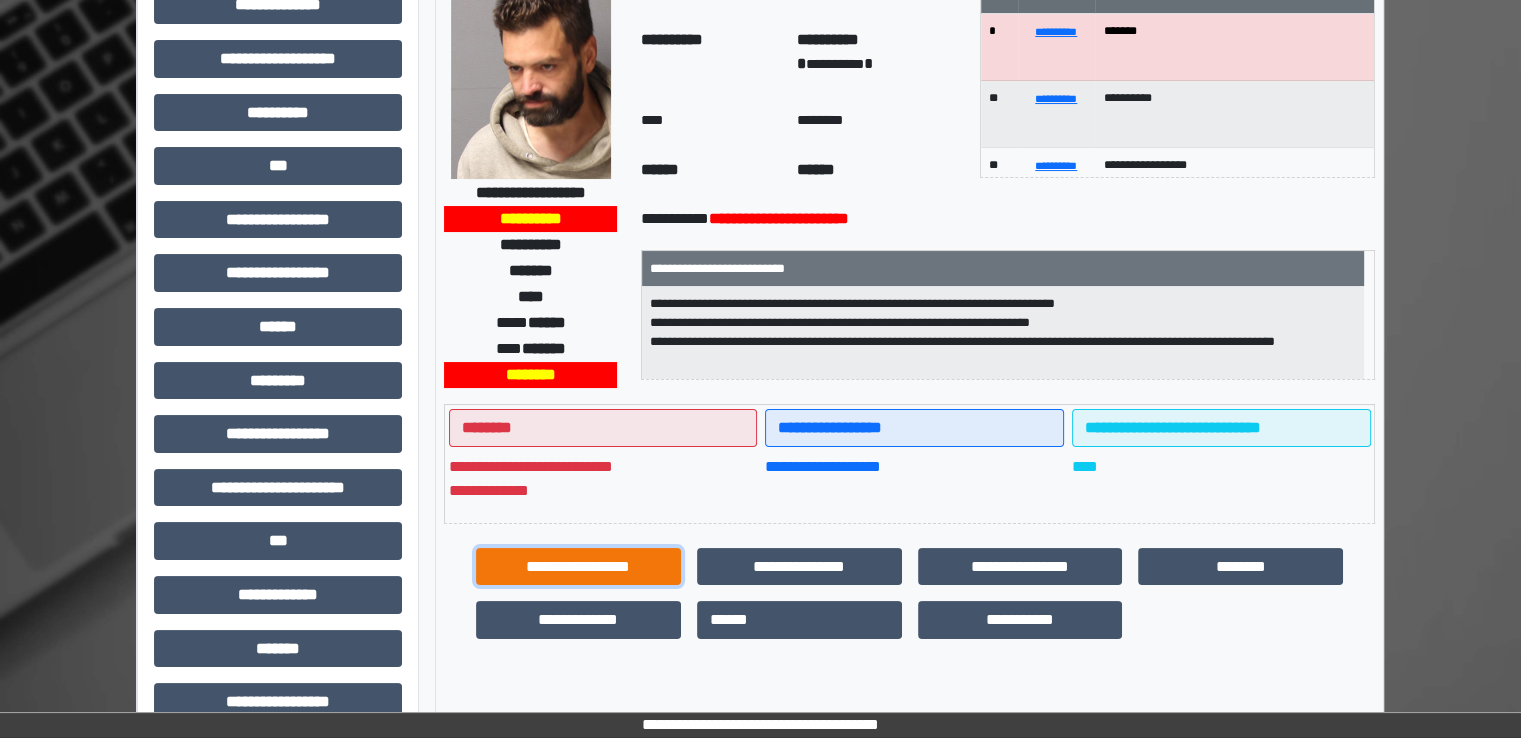 click on "**********" at bounding box center [578, 567] 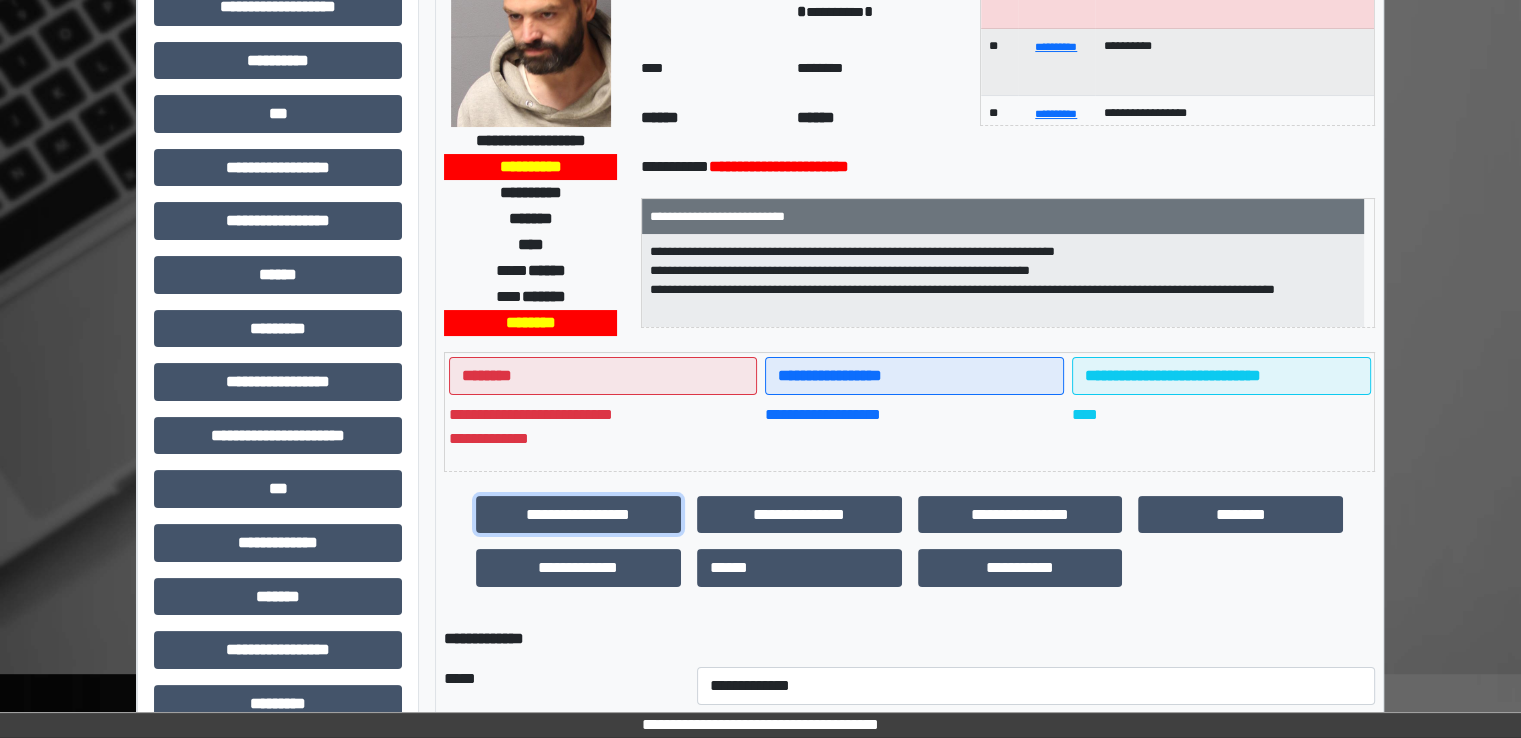 scroll, scrollTop: 28, scrollLeft: 0, axis: vertical 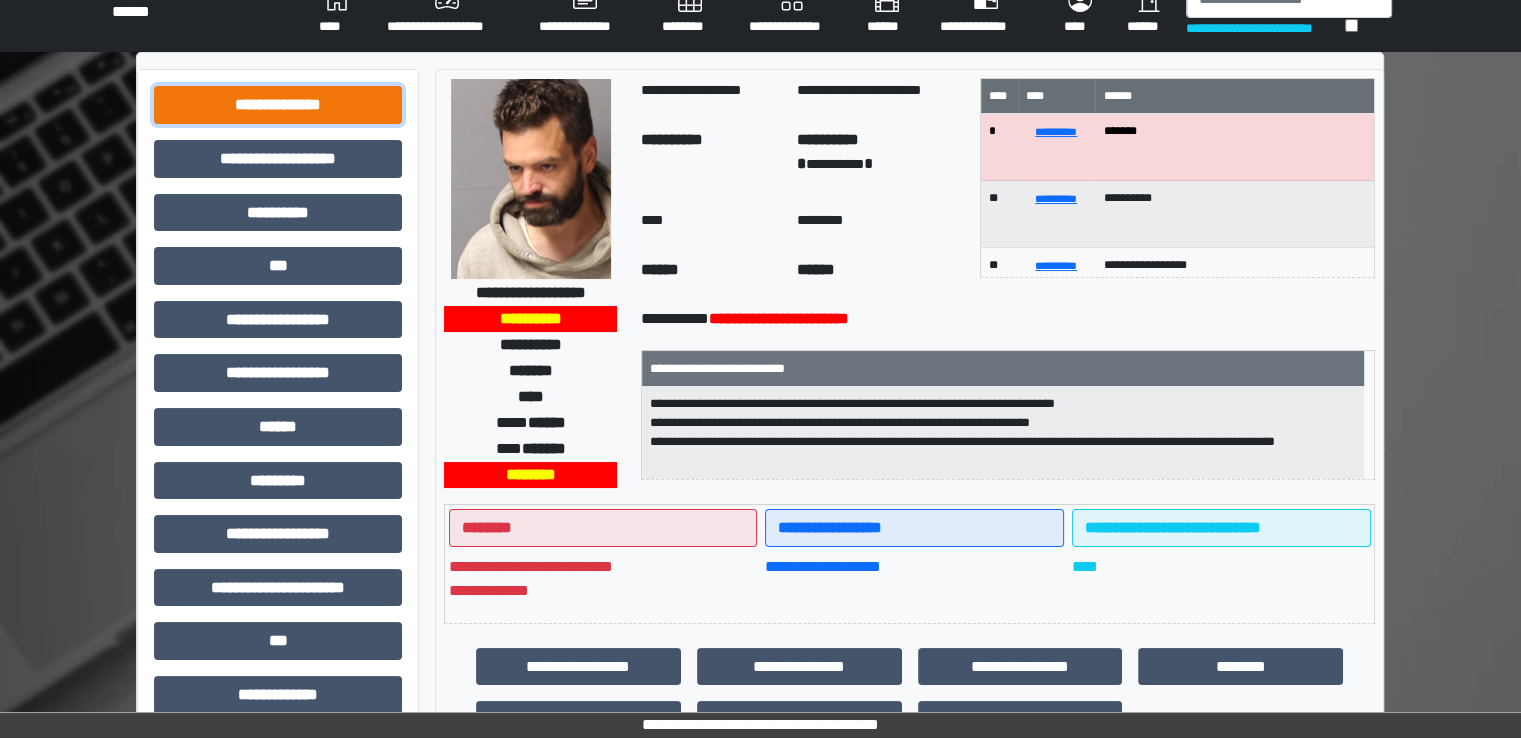 click on "**********" at bounding box center (278, 105) 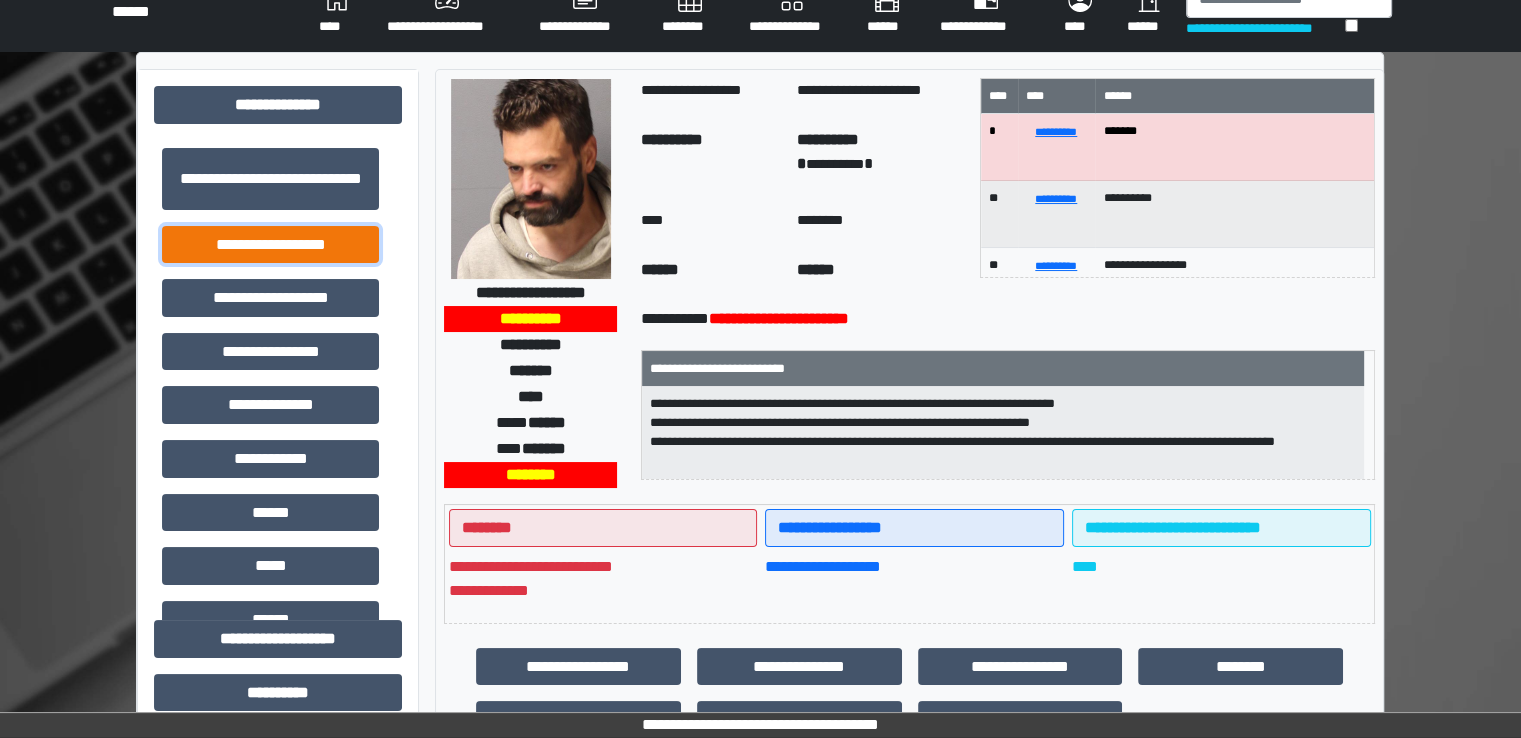 click on "**********" at bounding box center (270, 245) 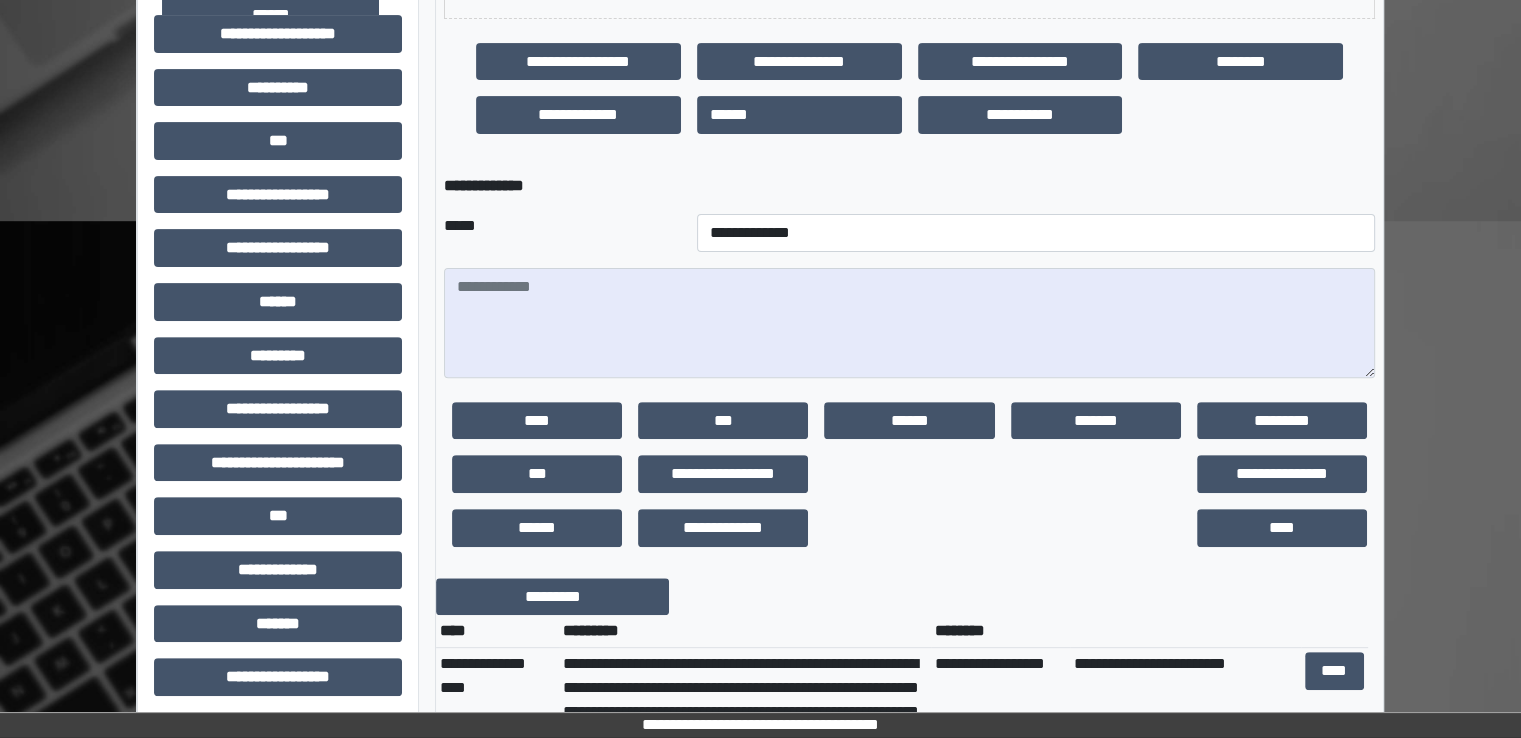 scroll, scrollTop: 728, scrollLeft: 0, axis: vertical 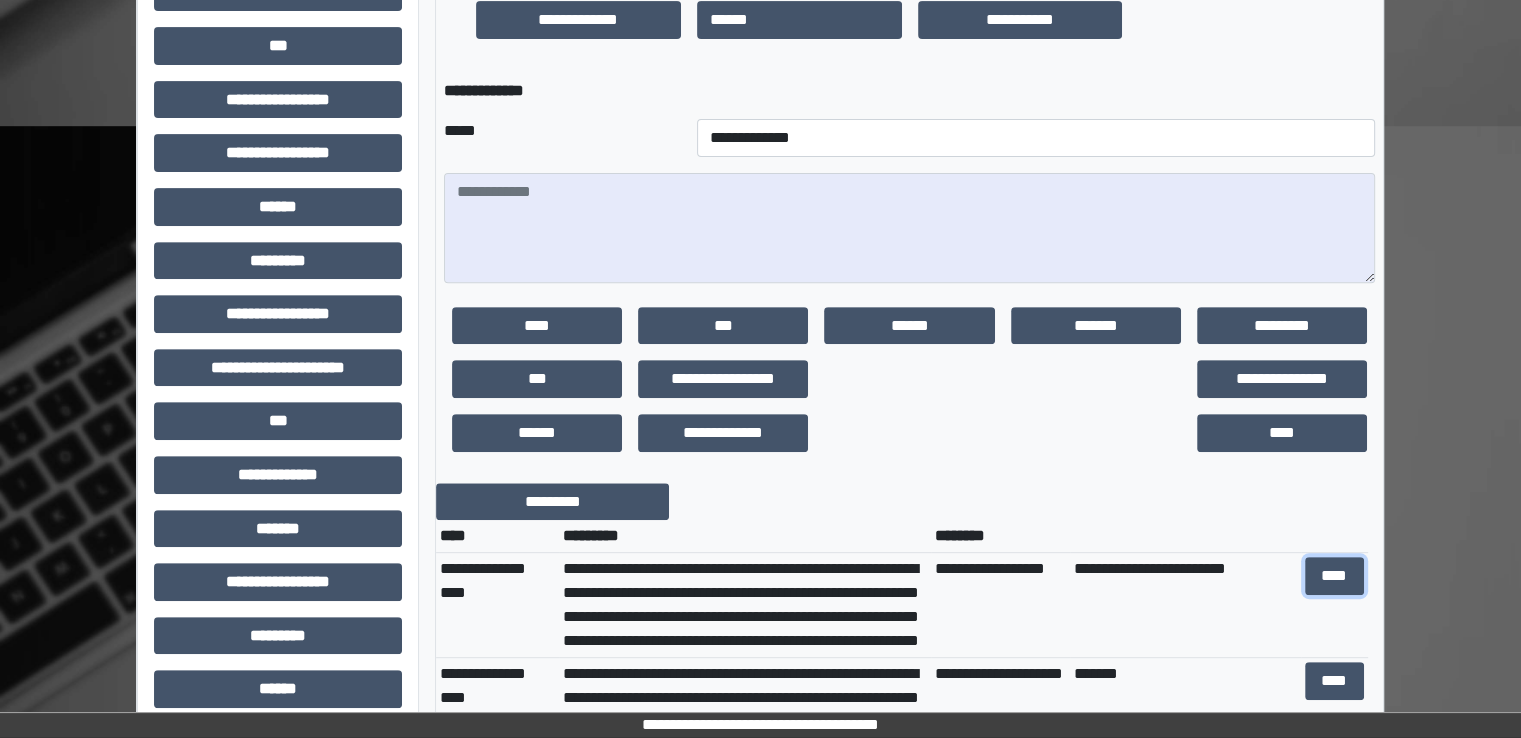 click on "****" at bounding box center [1334, 576] 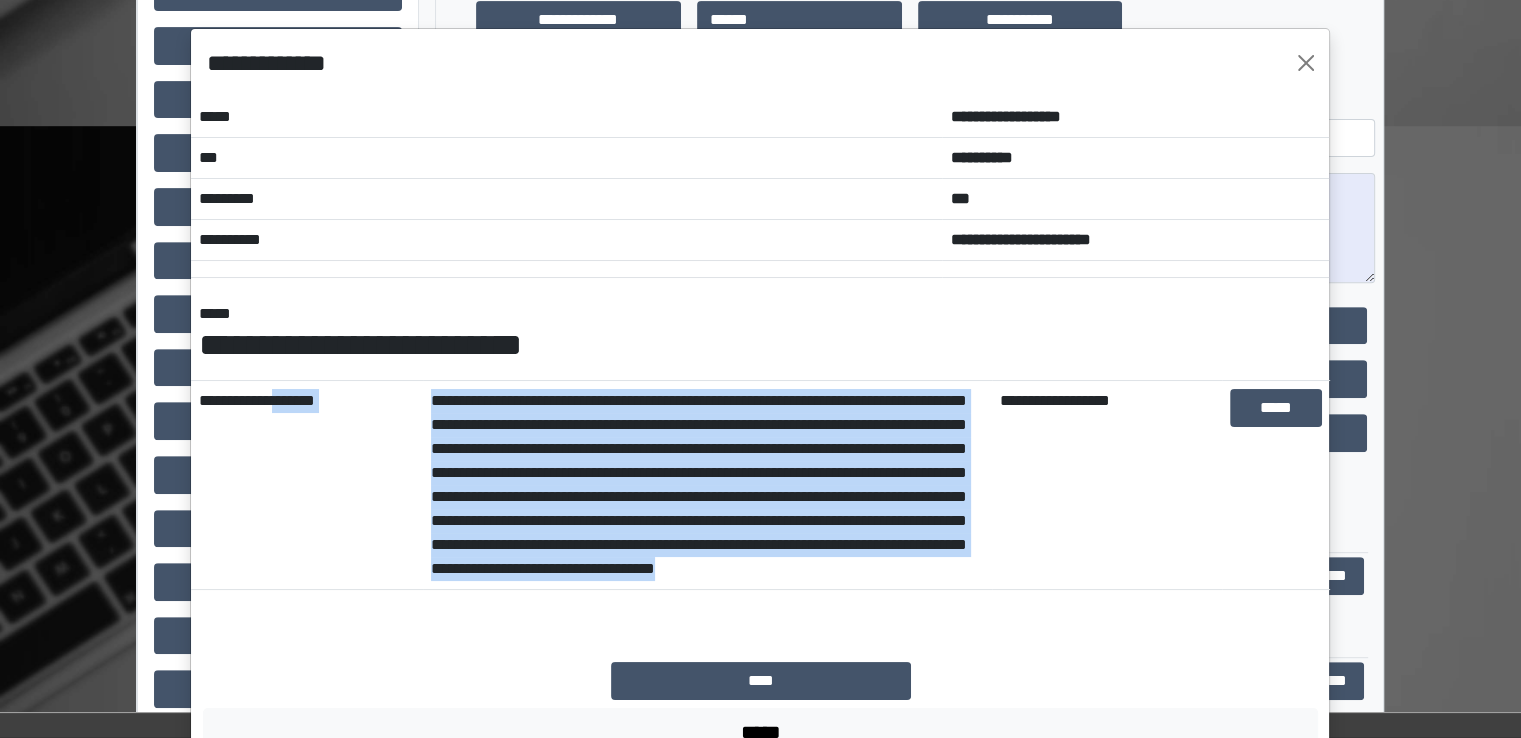 drag, startPoint x: 592, startPoint y: 609, endPoint x: 290, endPoint y: 449, distance: 341.766 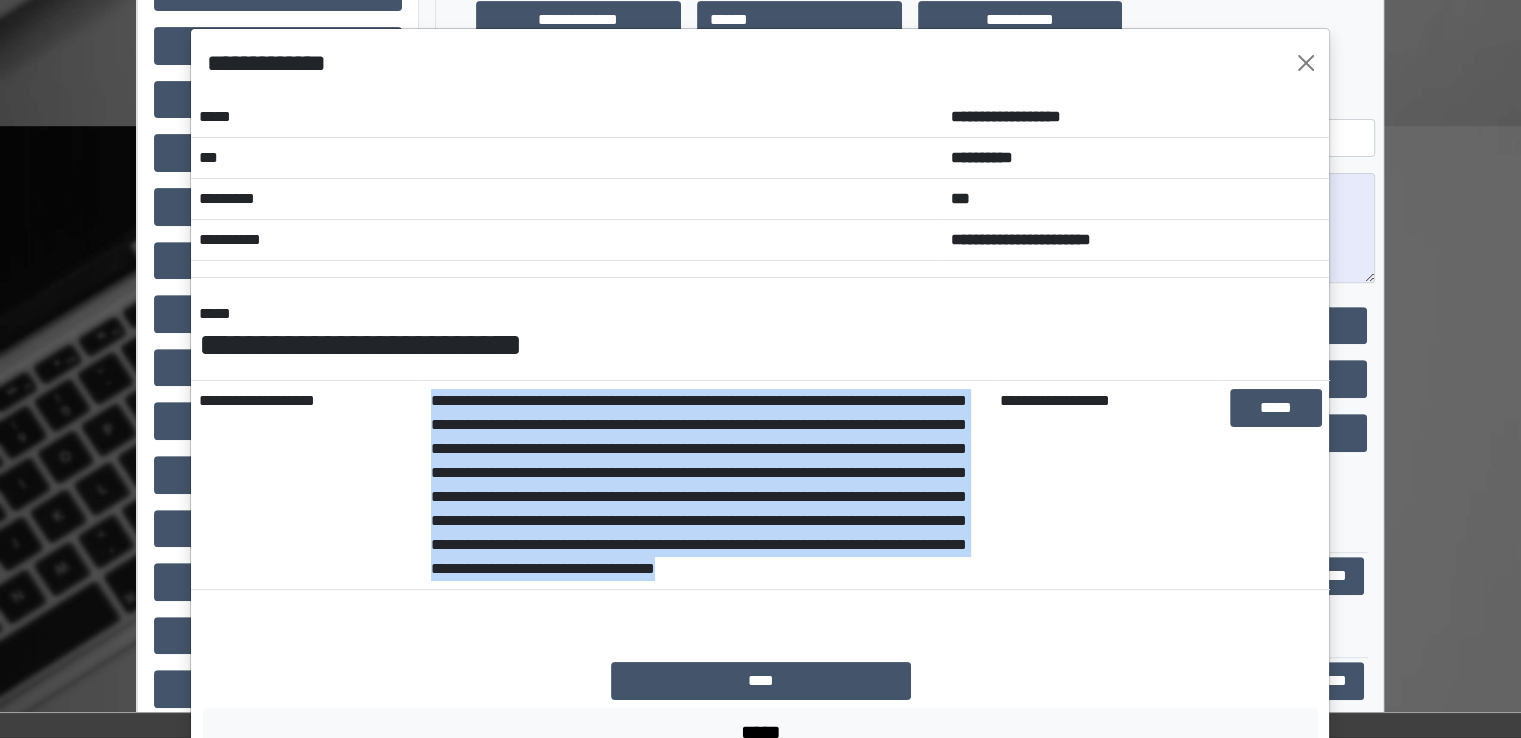 drag, startPoint x: 533, startPoint y: 614, endPoint x: 418, endPoint y: 393, distance: 249.1305 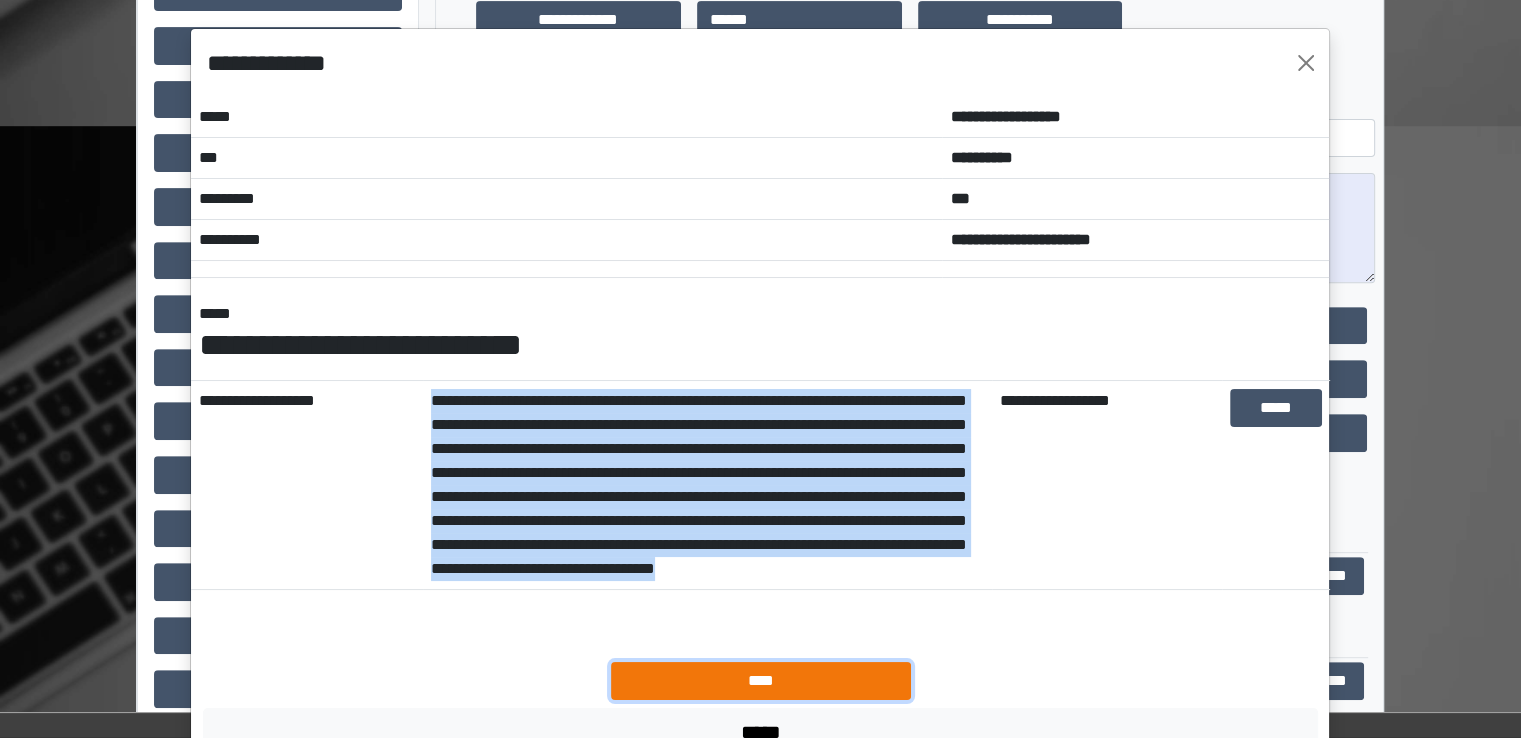 click on "****" at bounding box center (761, 681) 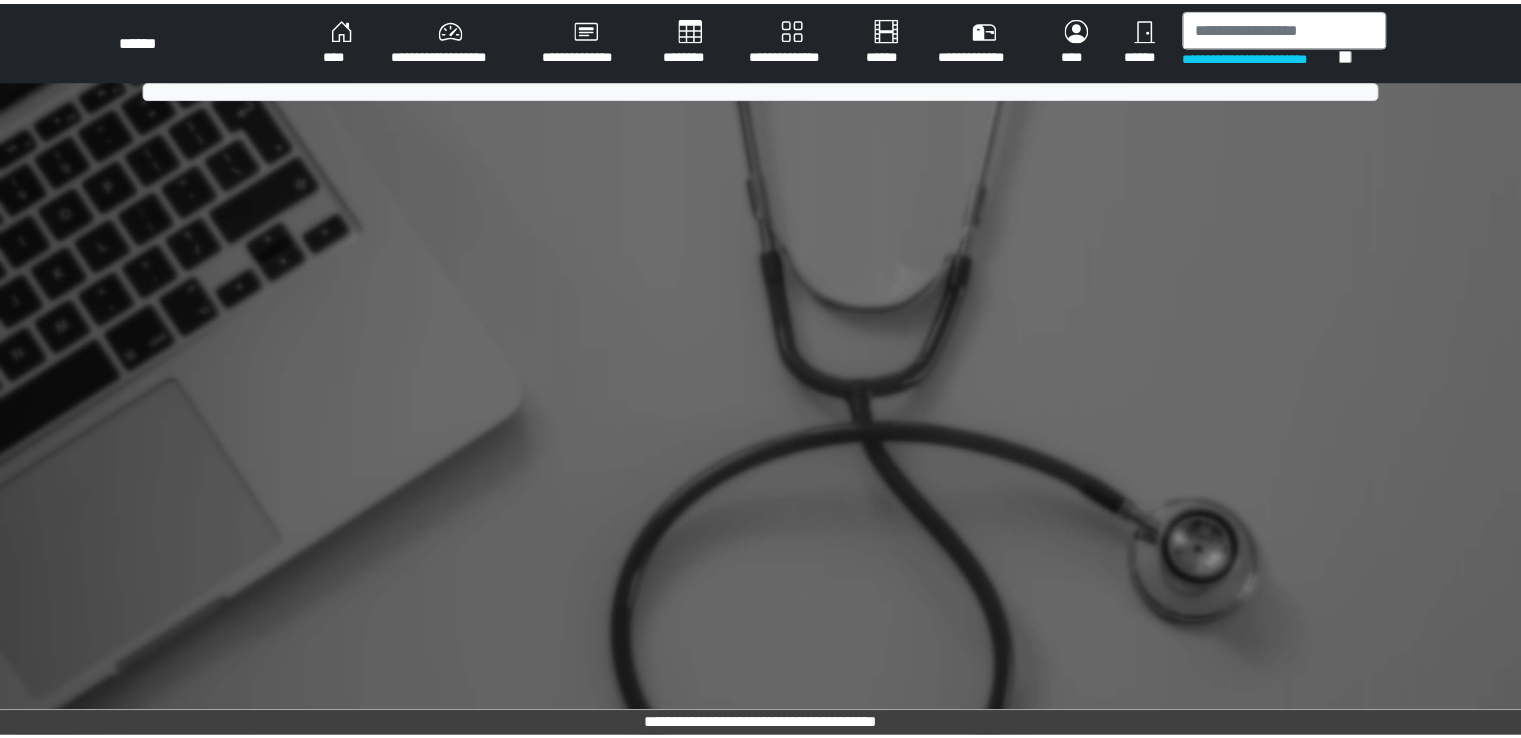 scroll, scrollTop: 0, scrollLeft: 0, axis: both 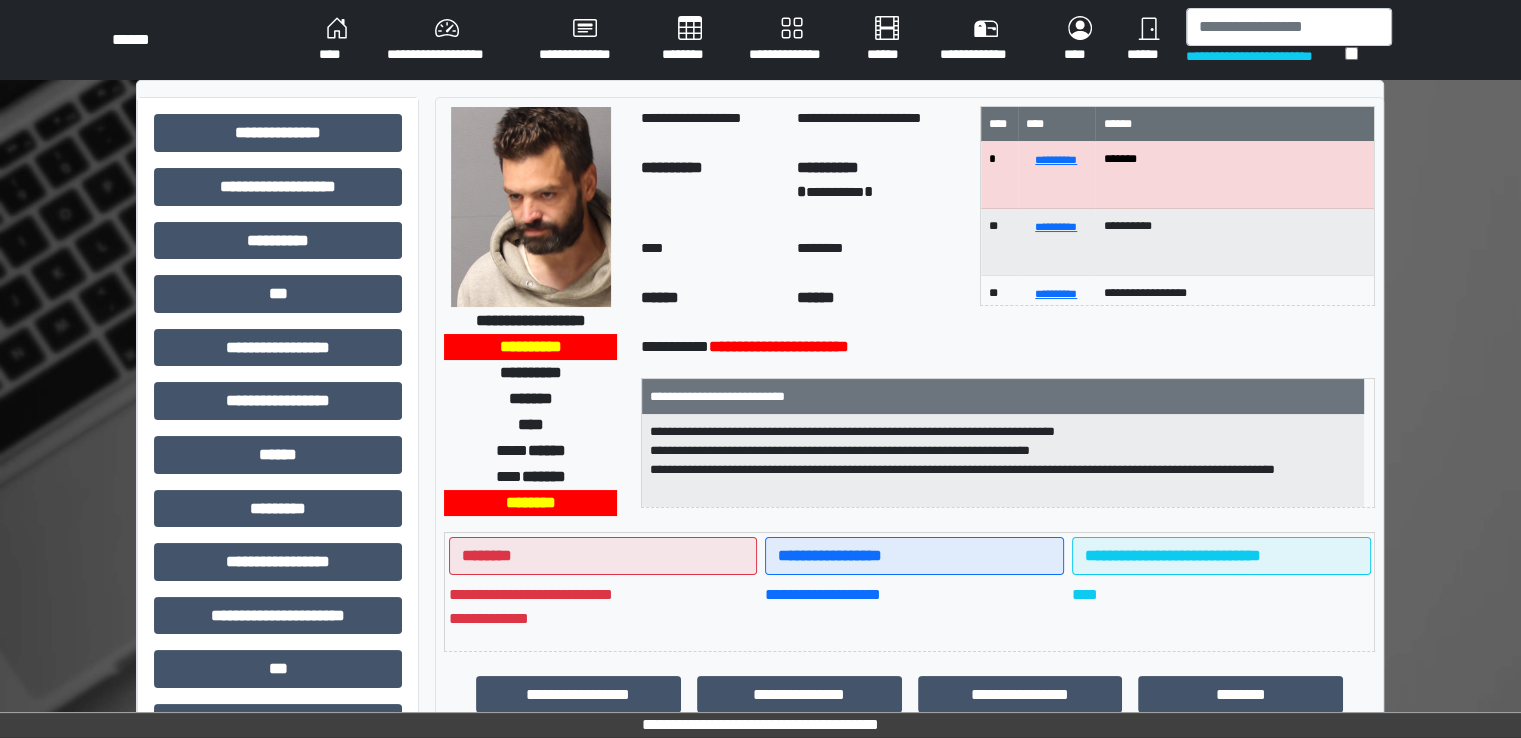 click on "********" at bounding box center [689, 40] 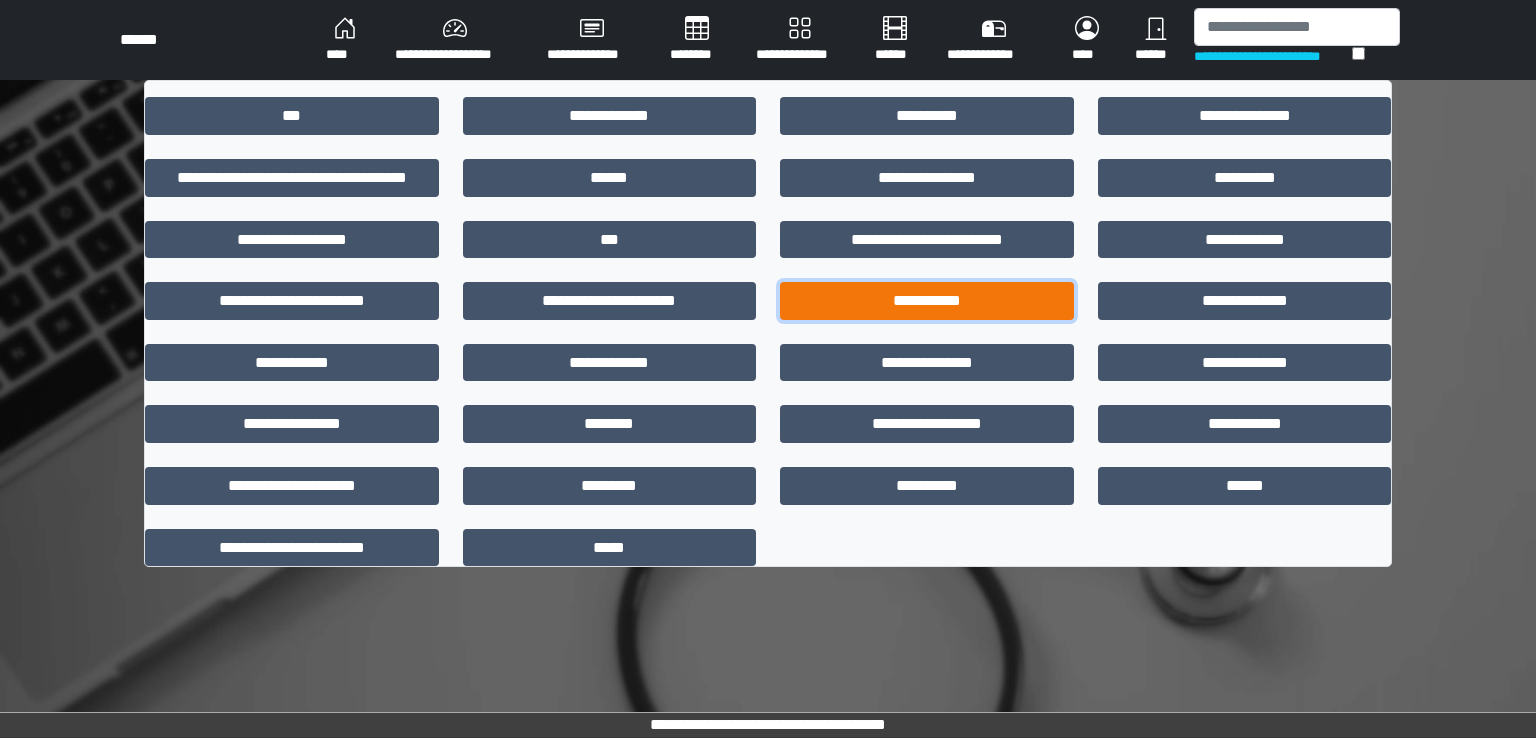 click on "**********" at bounding box center [927, 301] 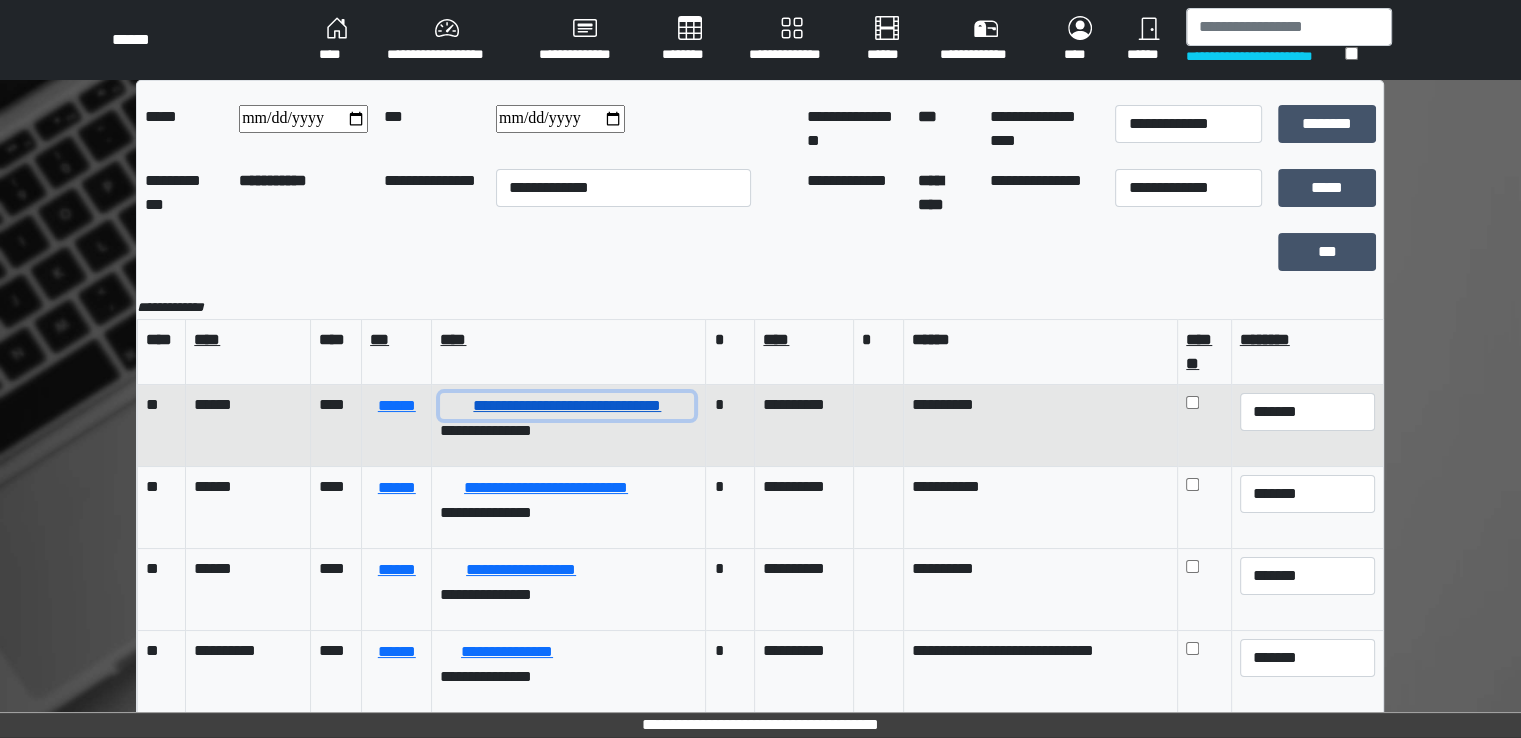 click on "**********" at bounding box center (567, 406) 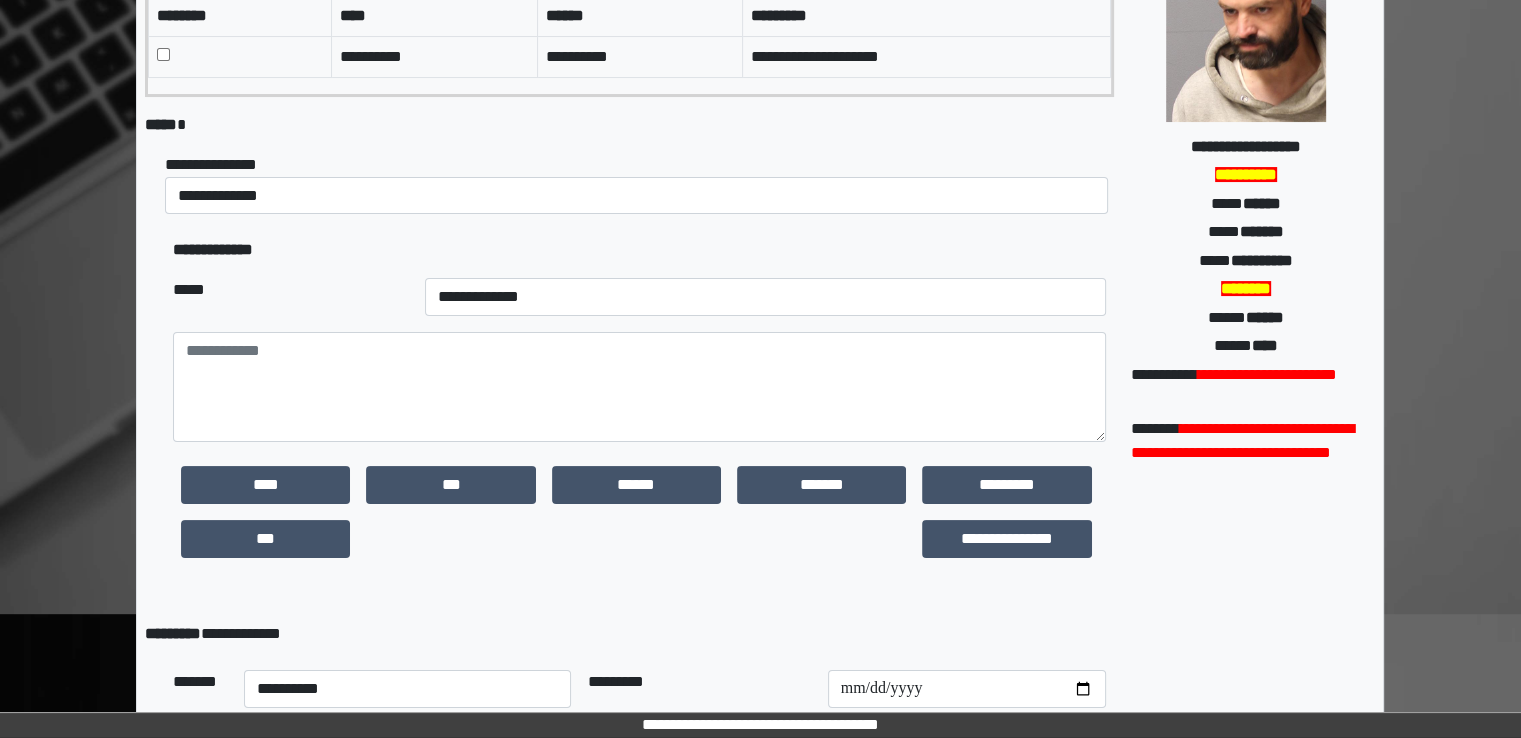 scroll, scrollTop: 400, scrollLeft: 0, axis: vertical 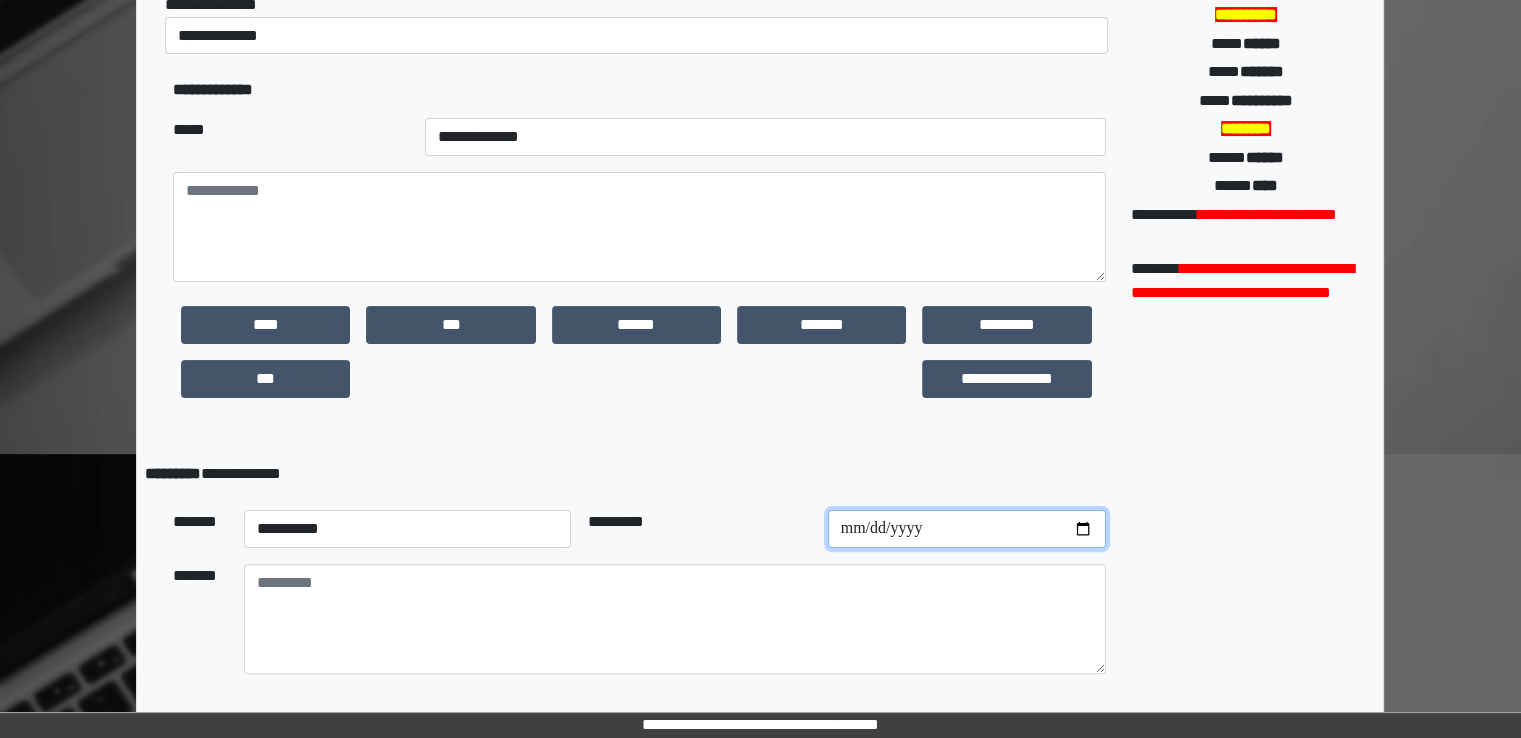 click at bounding box center [967, 529] 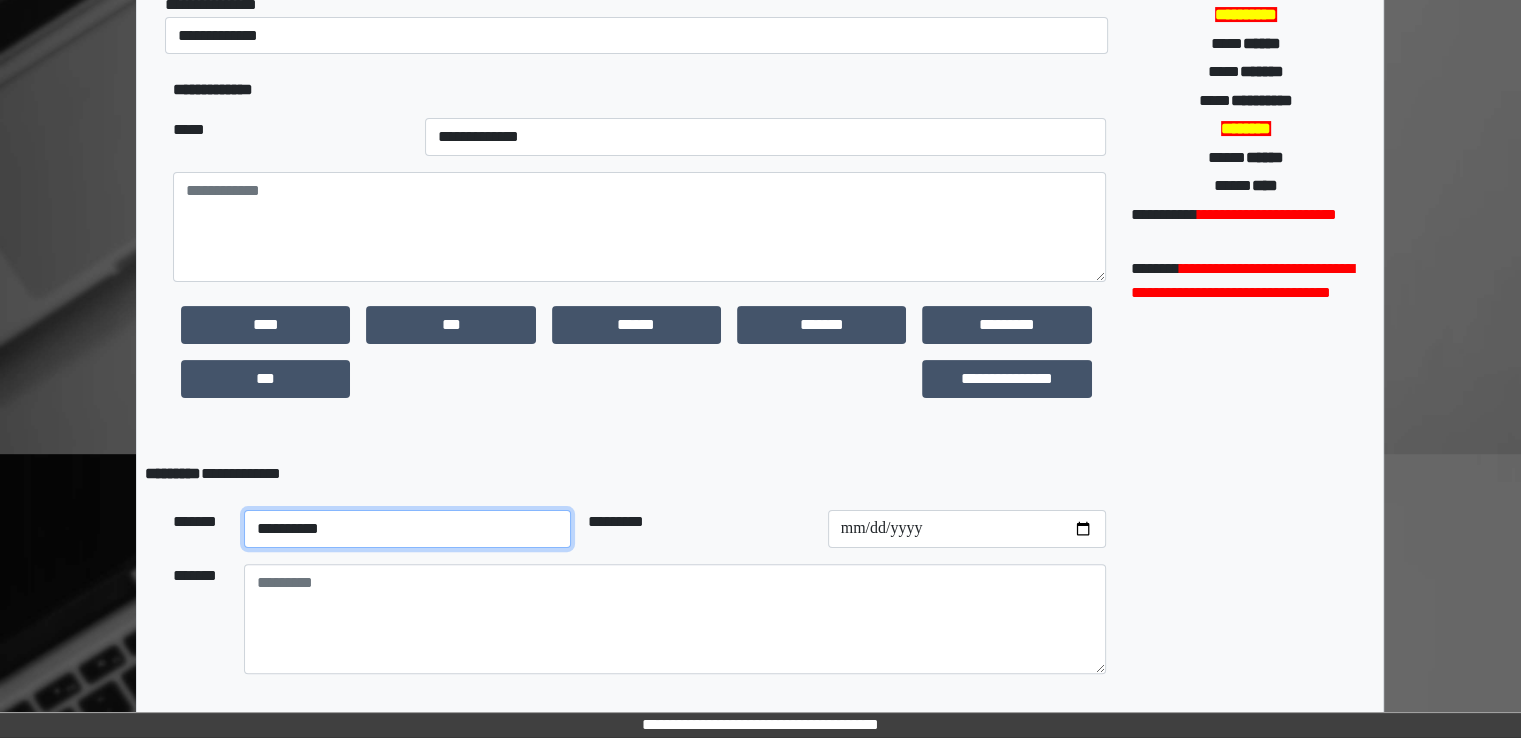 click on "**********" at bounding box center (408, 529) 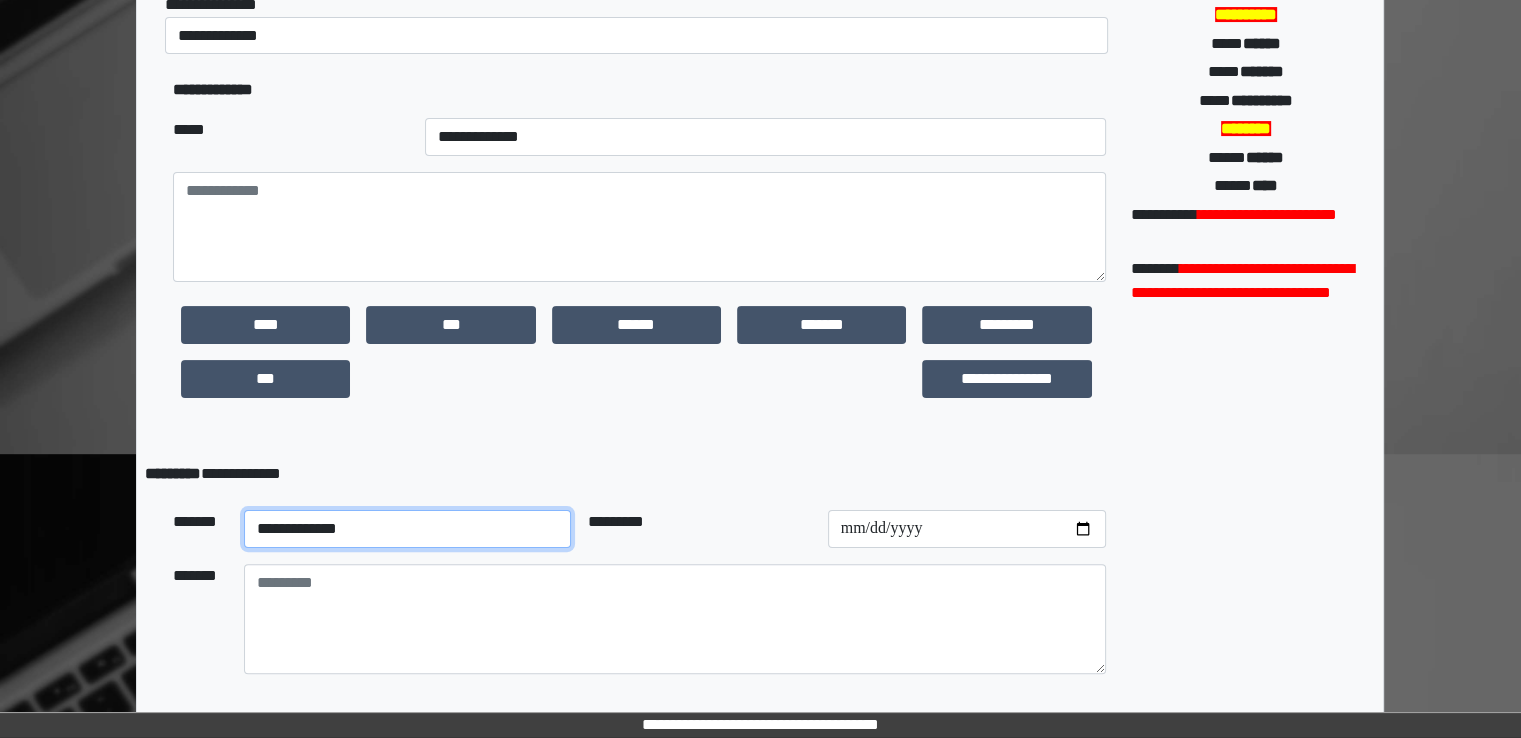 click on "**********" at bounding box center [408, 529] 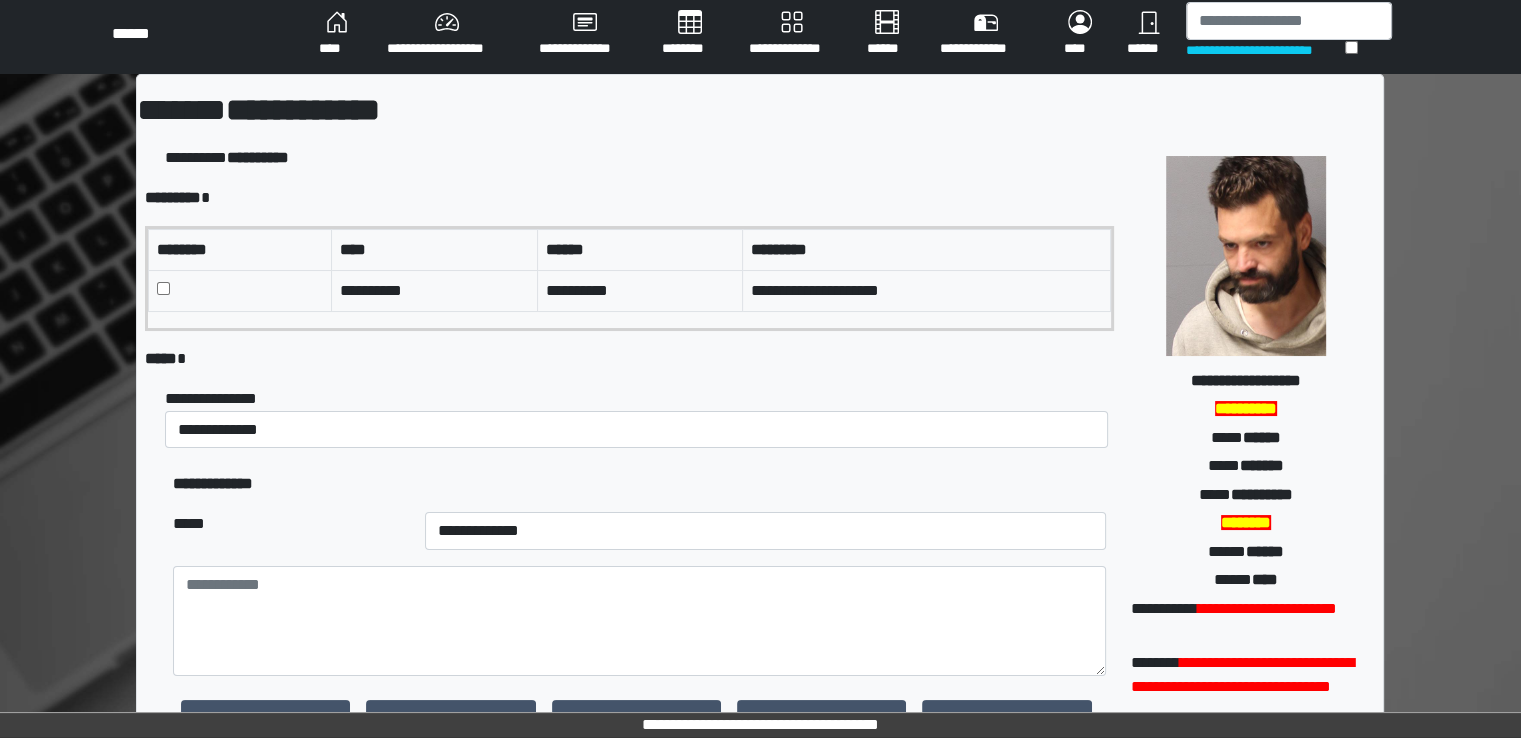 scroll, scrollTop: 0, scrollLeft: 0, axis: both 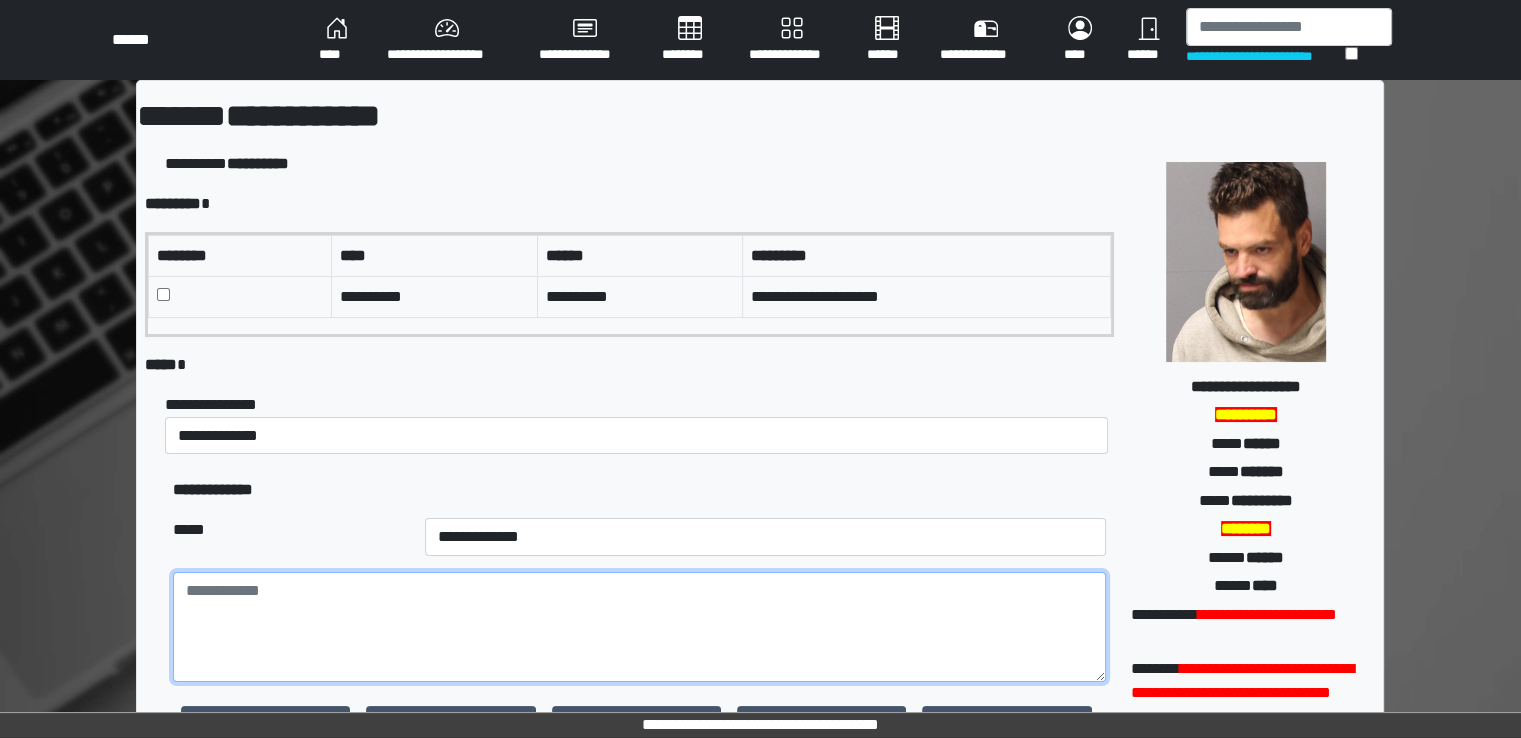 click at bounding box center [639, 627] 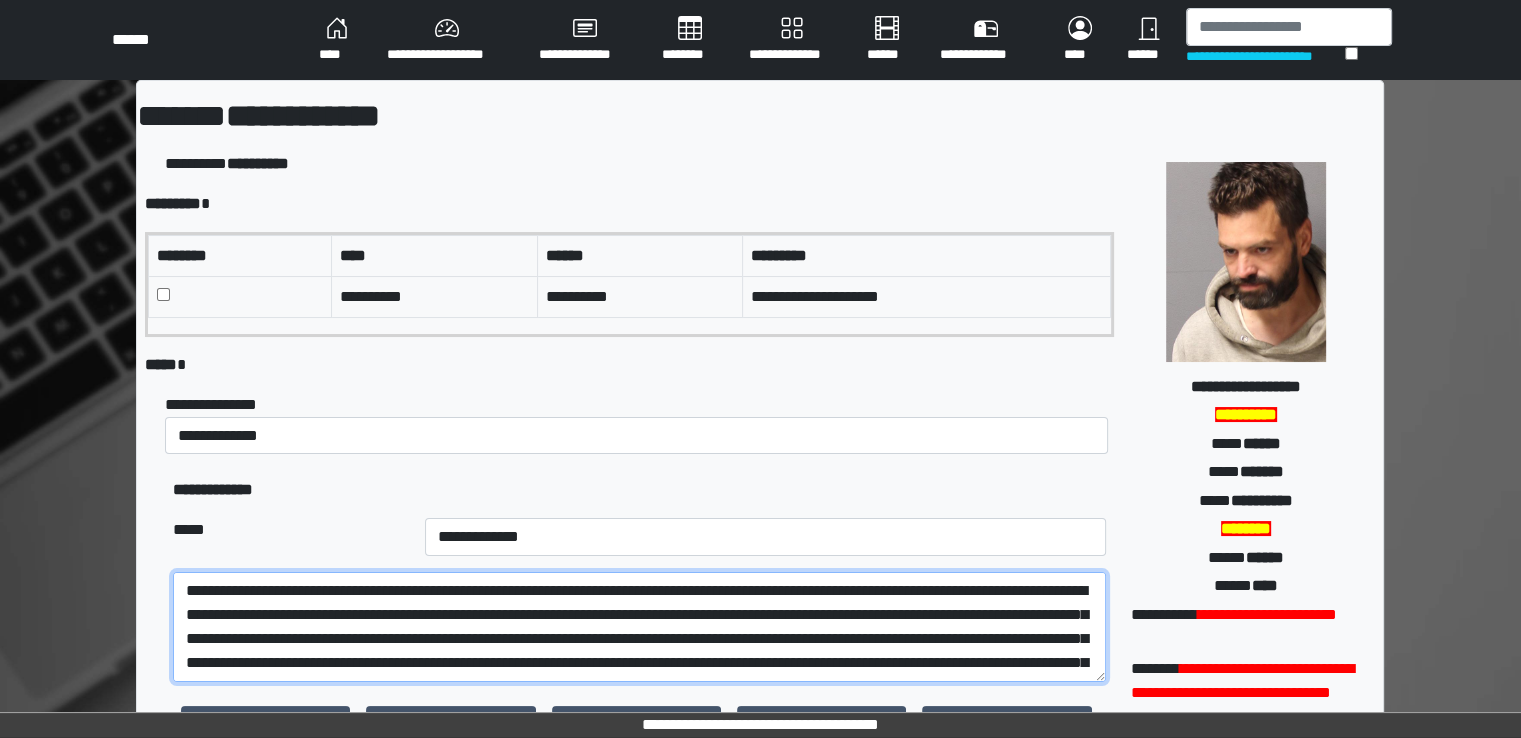 scroll, scrollTop: 40, scrollLeft: 0, axis: vertical 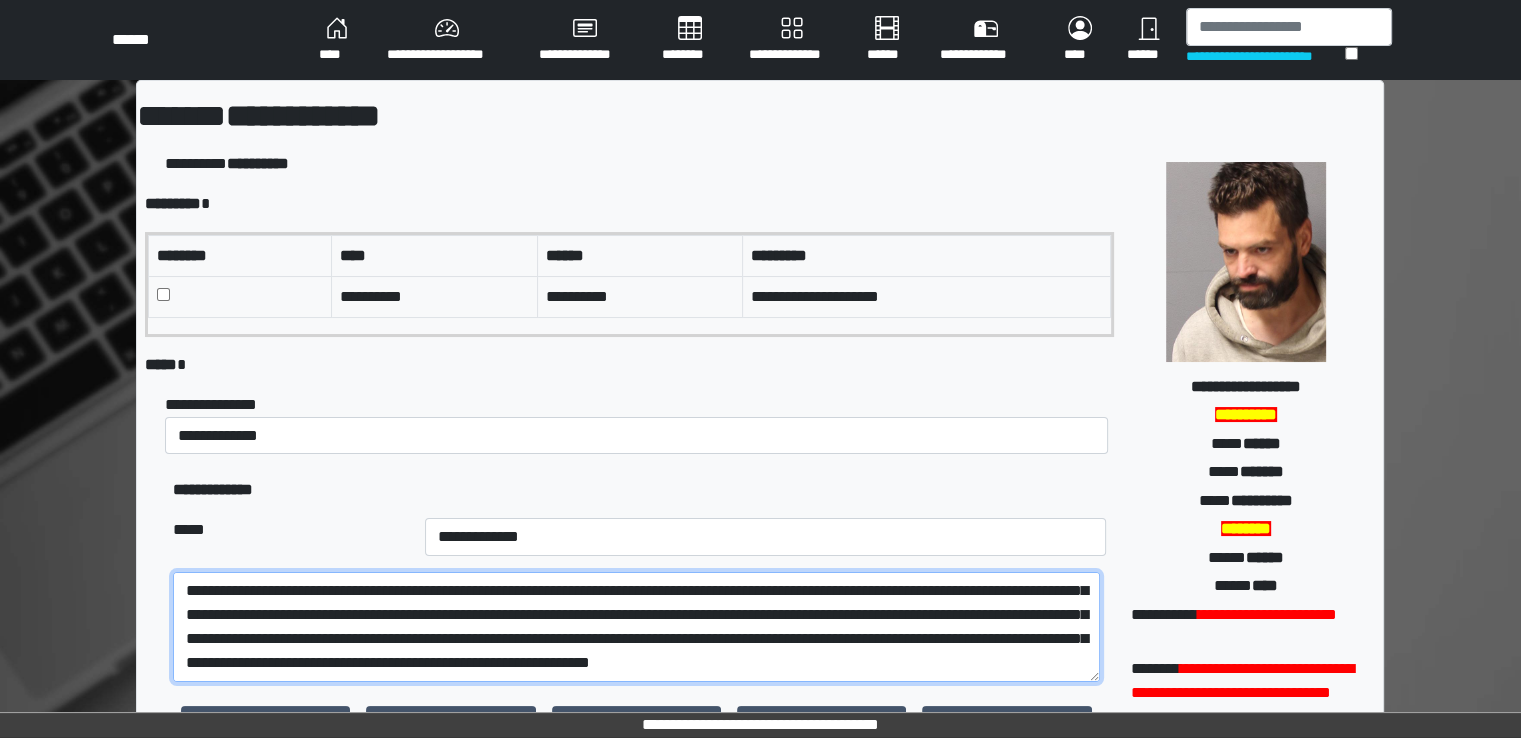 type on "**********" 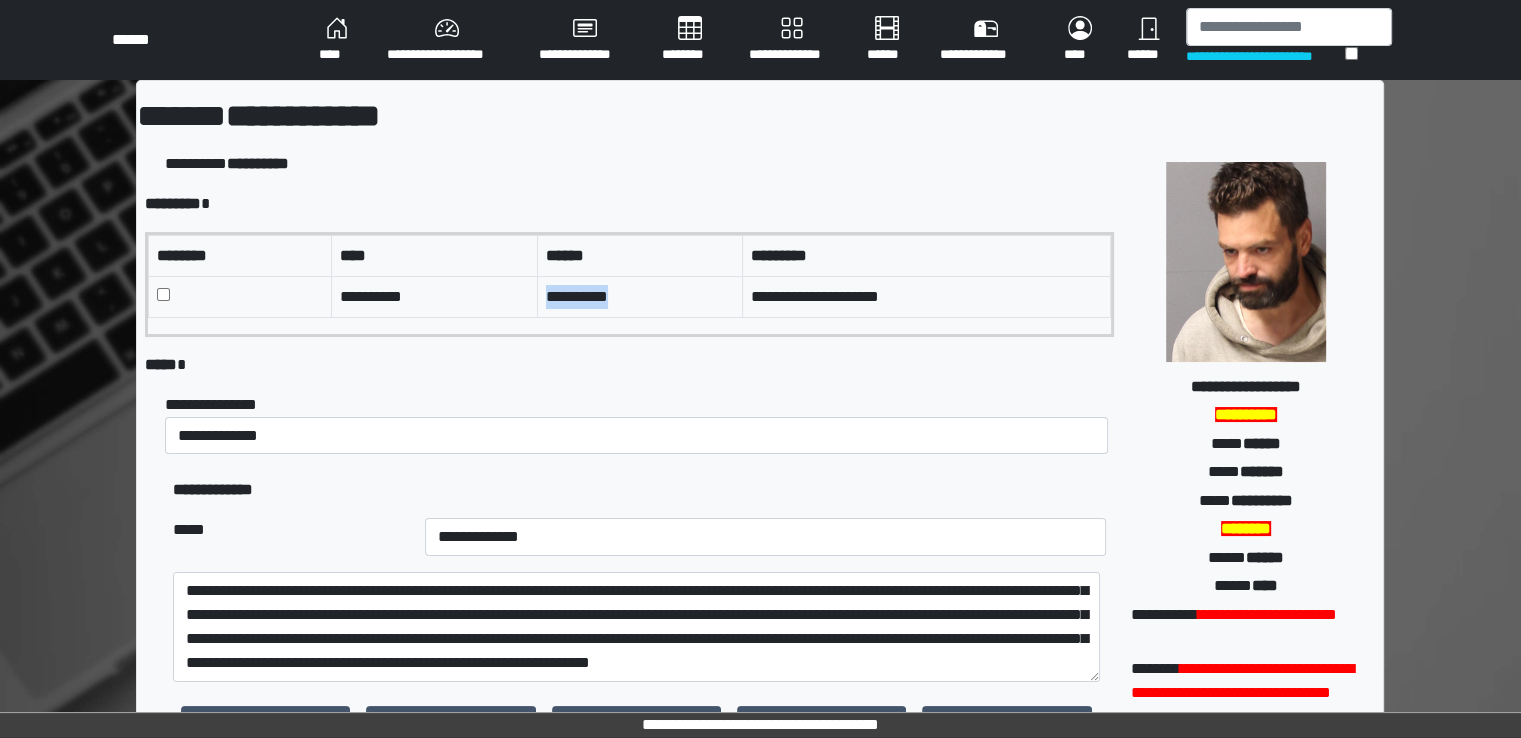 drag, startPoint x: 636, startPoint y: 304, endPoint x: 529, endPoint y: 296, distance: 107.298645 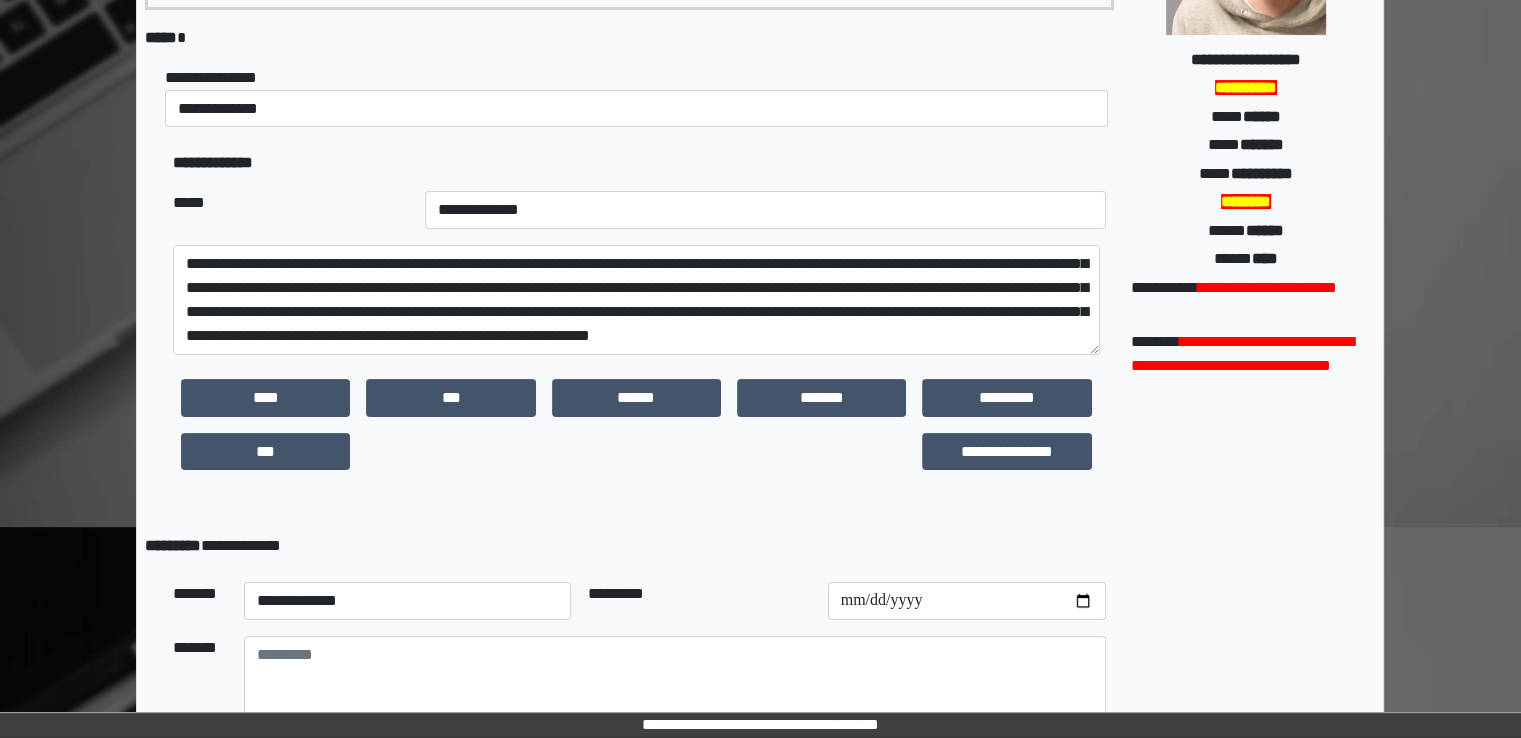 scroll, scrollTop: 467, scrollLeft: 0, axis: vertical 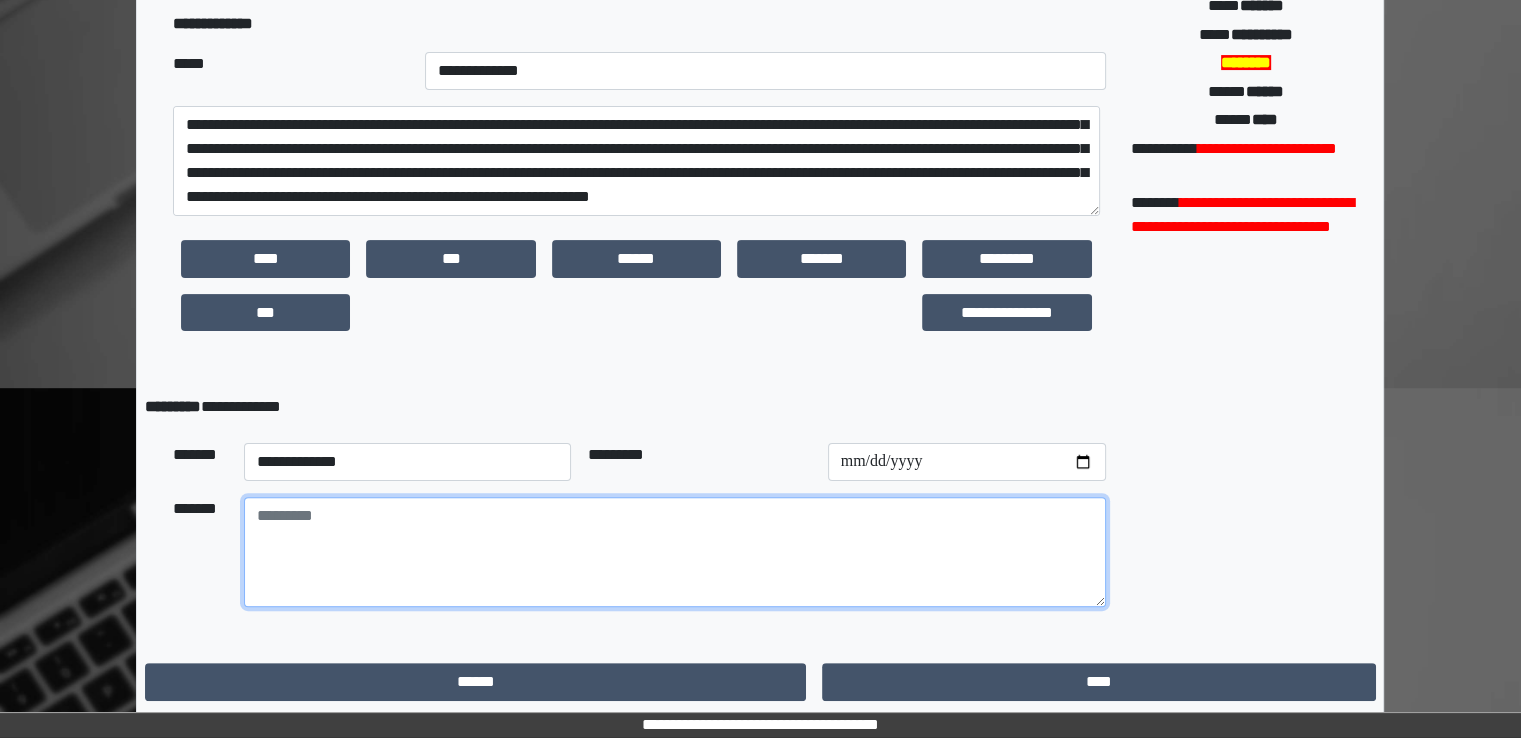 click at bounding box center (675, 552) 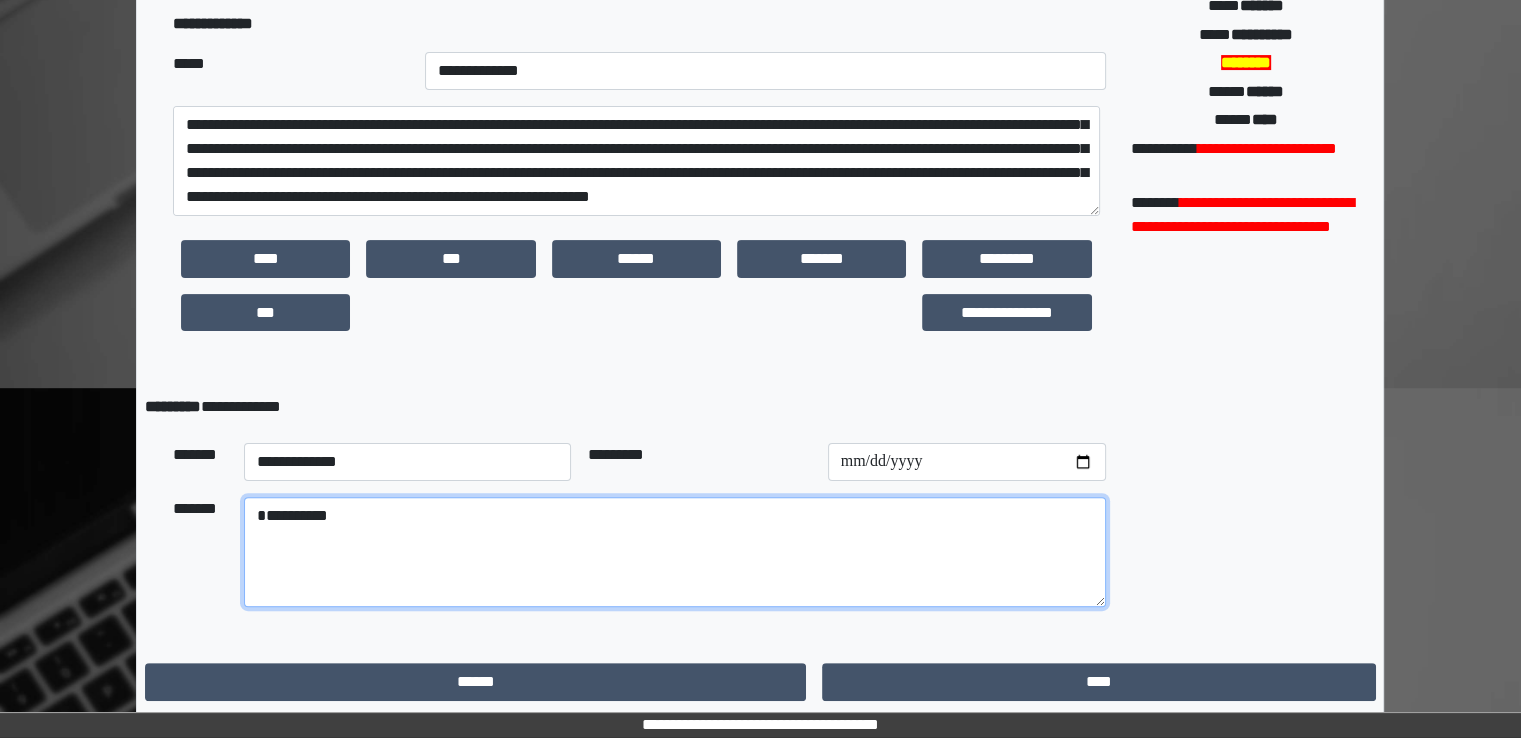click on "**********" at bounding box center [675, 552] 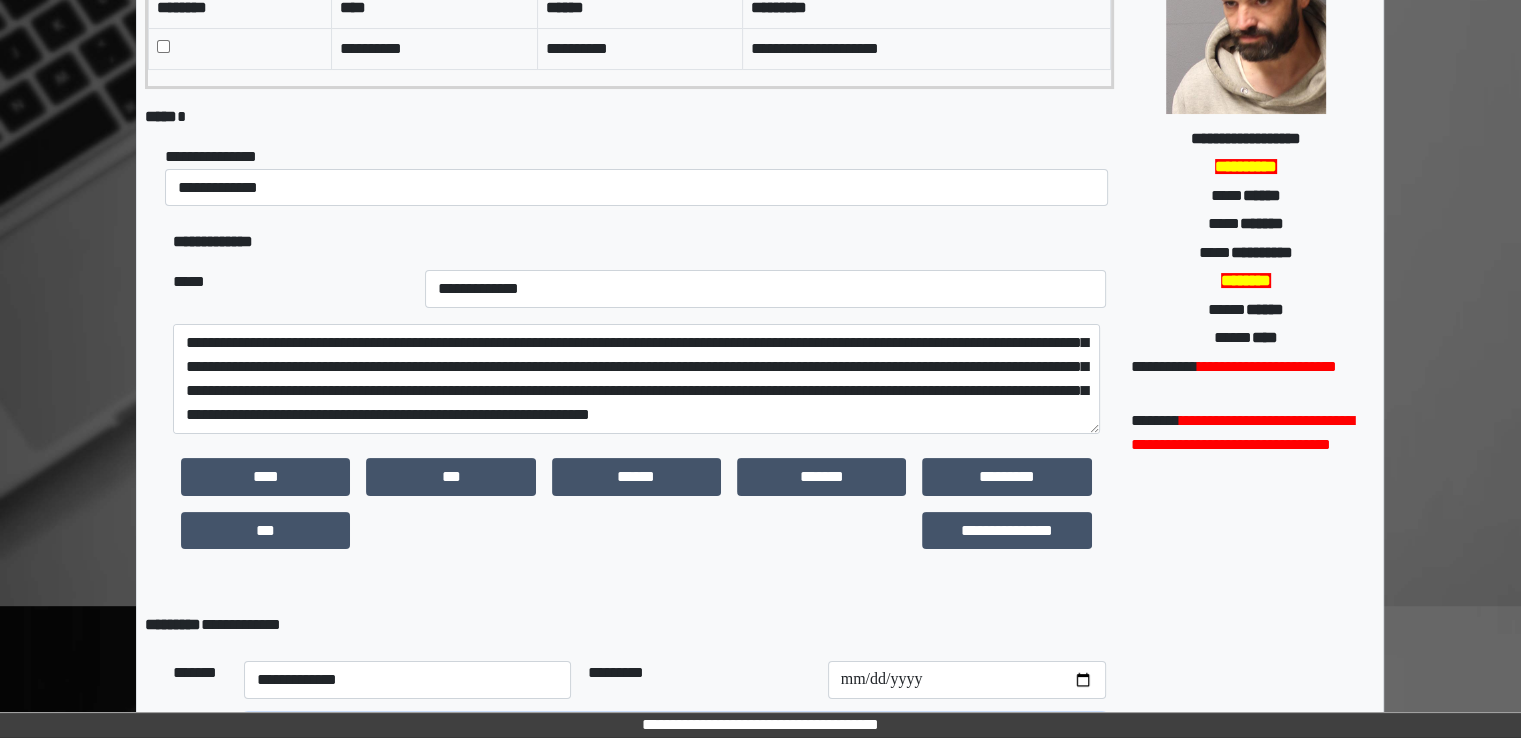 scroll, scrollTop: 167, scrollLeft: 0, axis: vertical 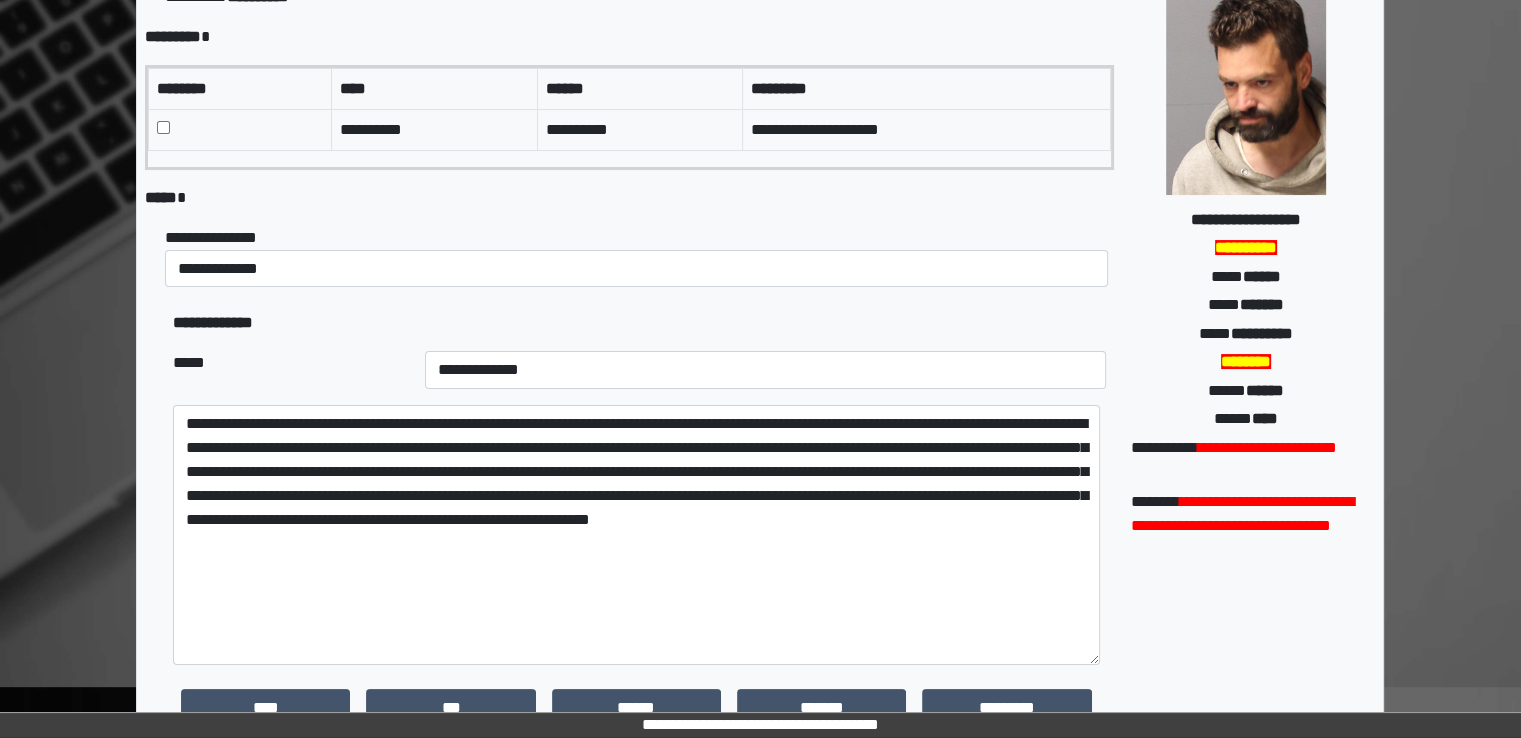 drag, startPoint x: 1093, startPoint y: 501, endPoint x: 965, endPoint y: 550, distance: 137.05838 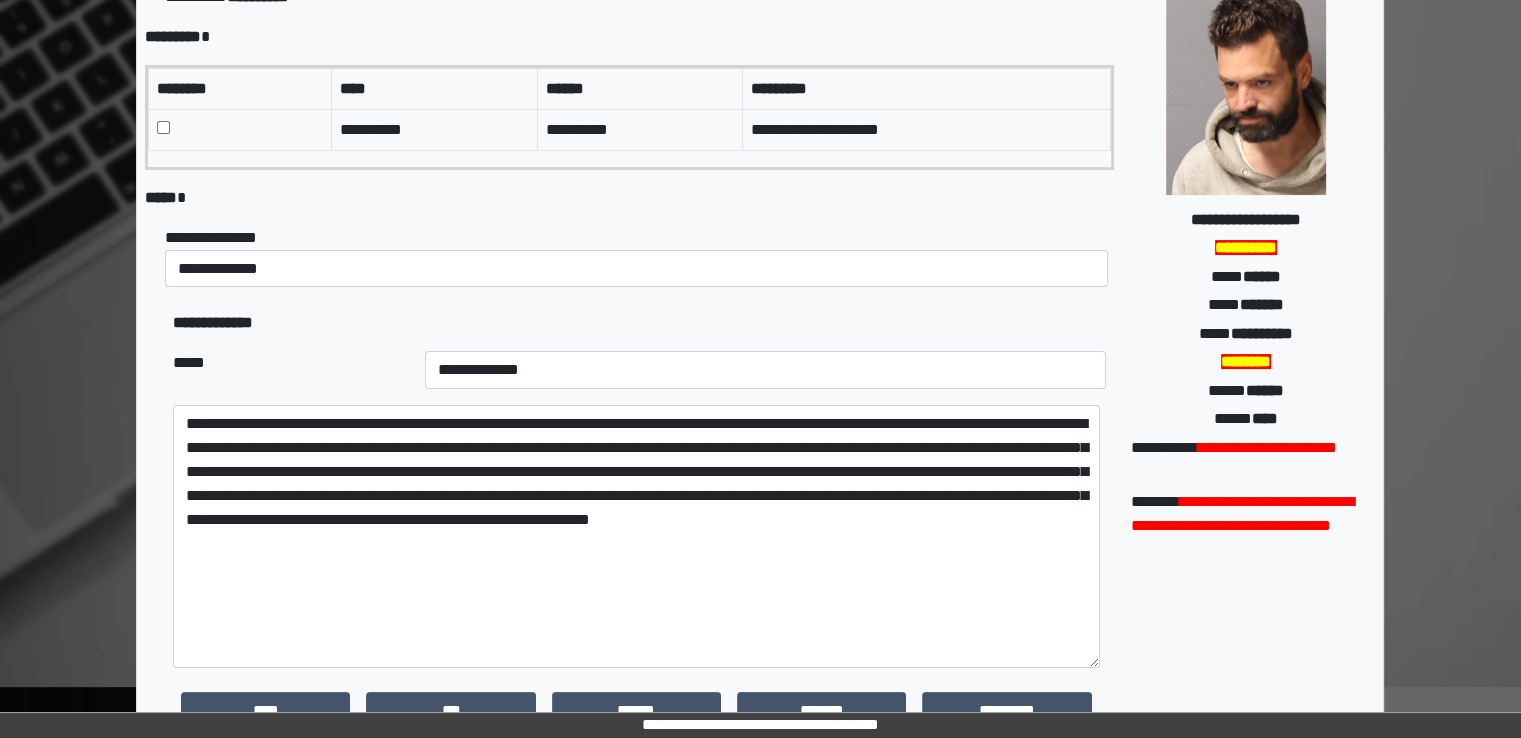 type on "**********" 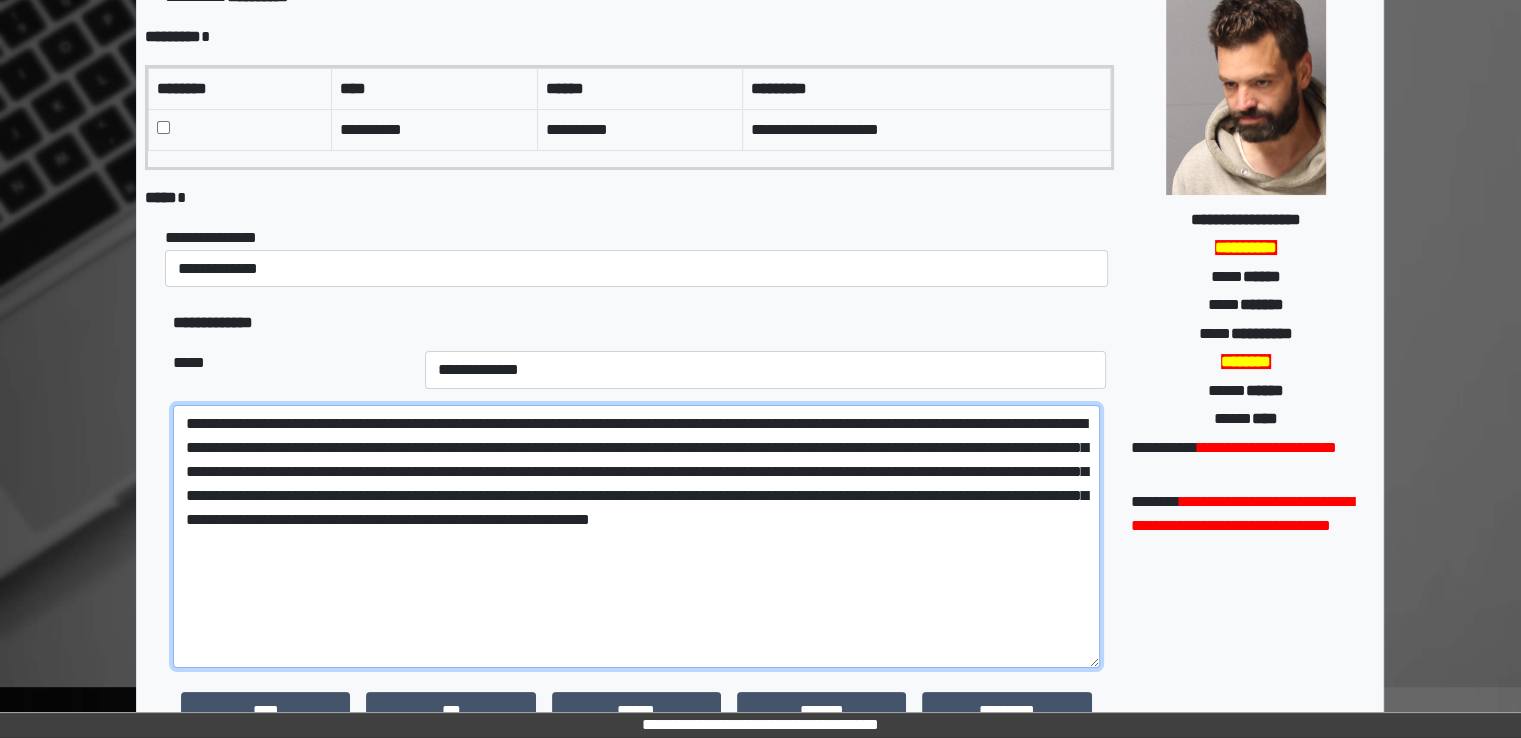 click on "**********" at bounding box center (636, 536) 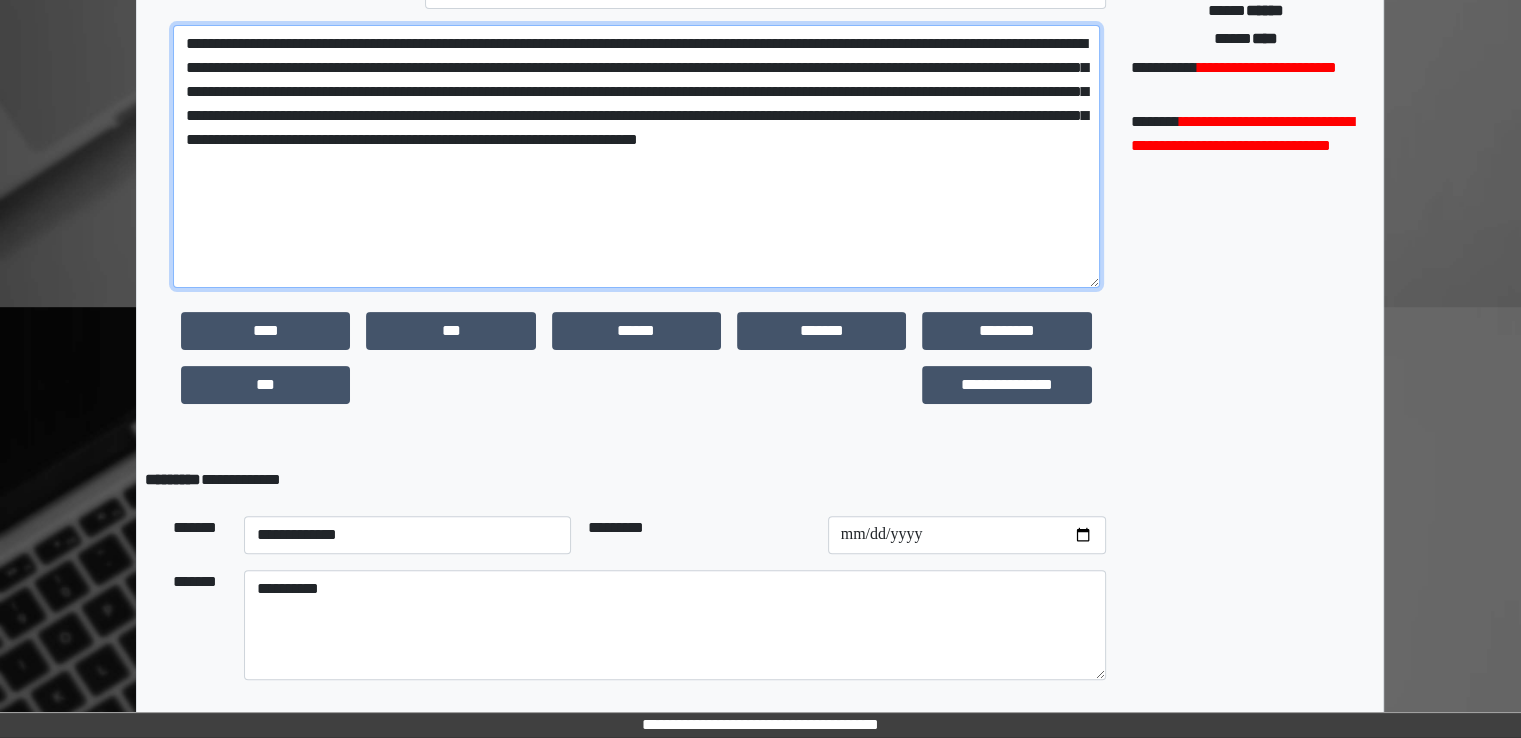 scroll, scrollTop: 620, scrollLeft: 0, axis: vertical 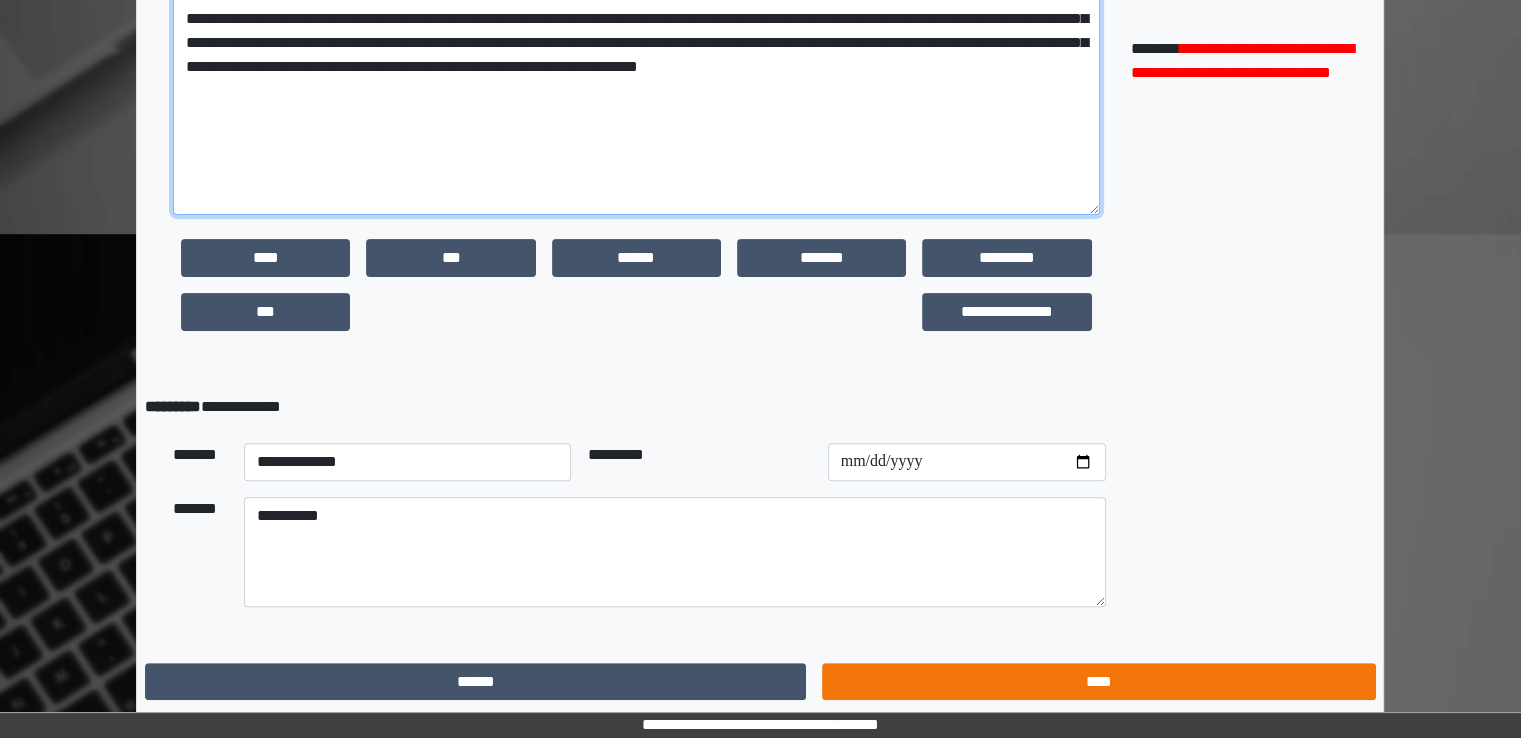 type on "**********" 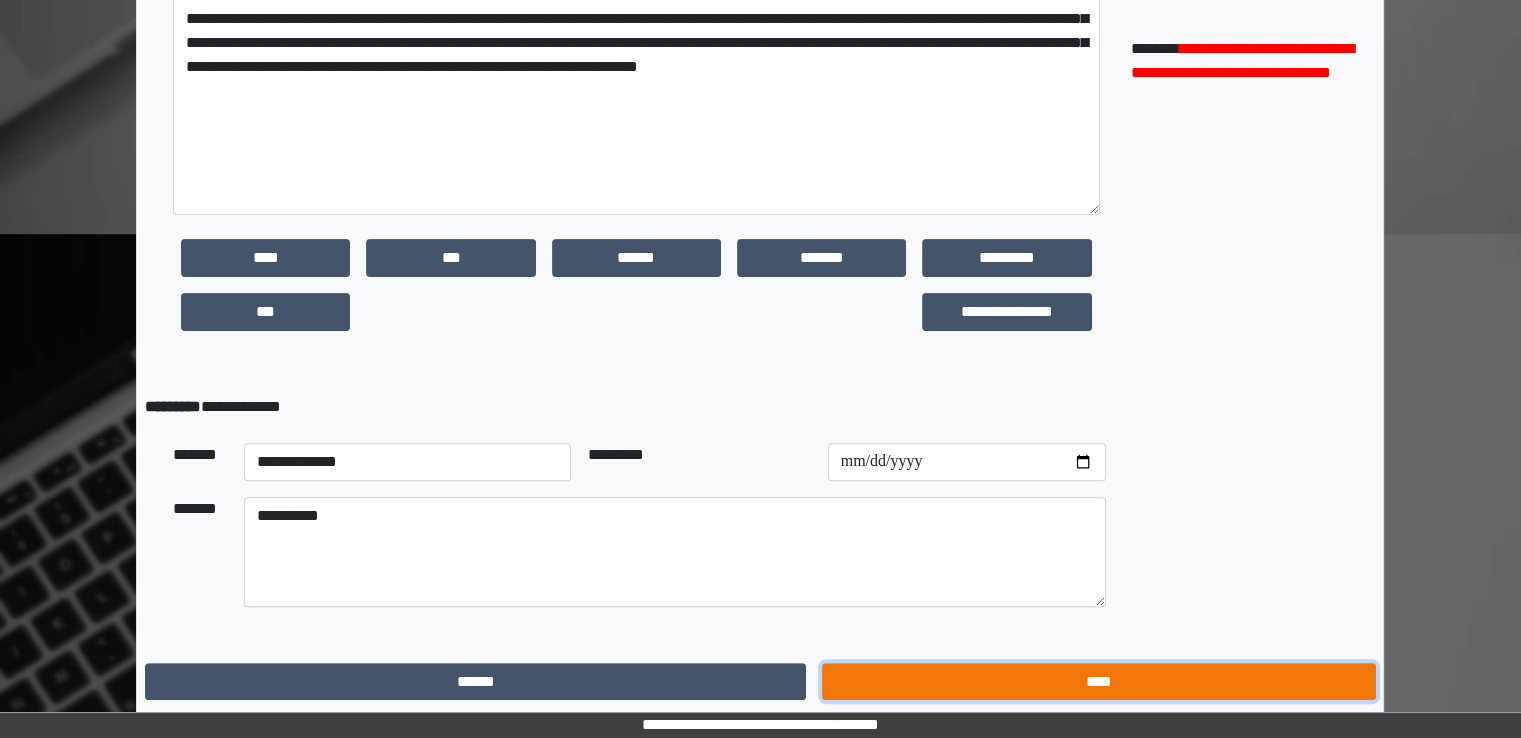 click on "****" at bounding box center [1098, 682] 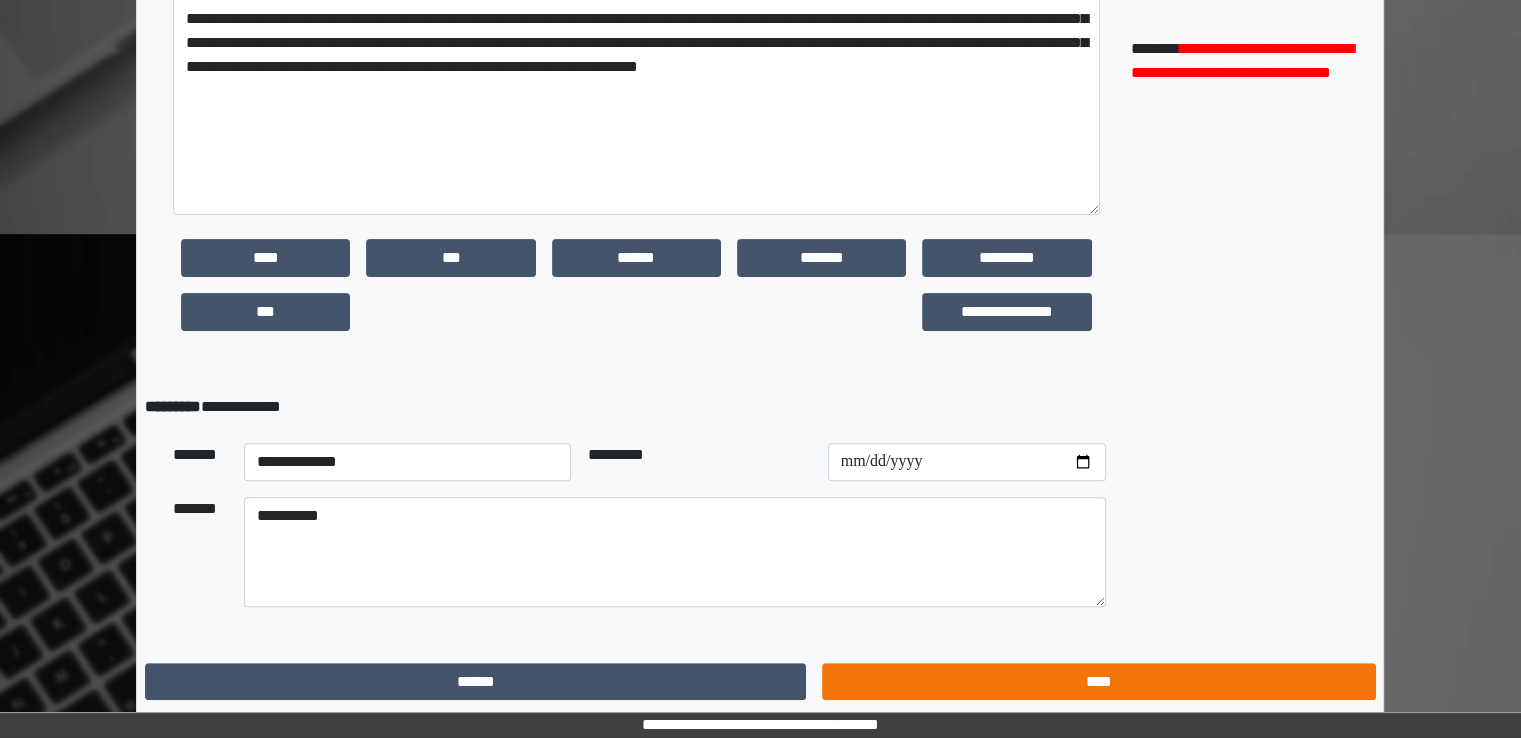 scroll, scrollTop: 614, scrollLeft: 0, axis: vertical 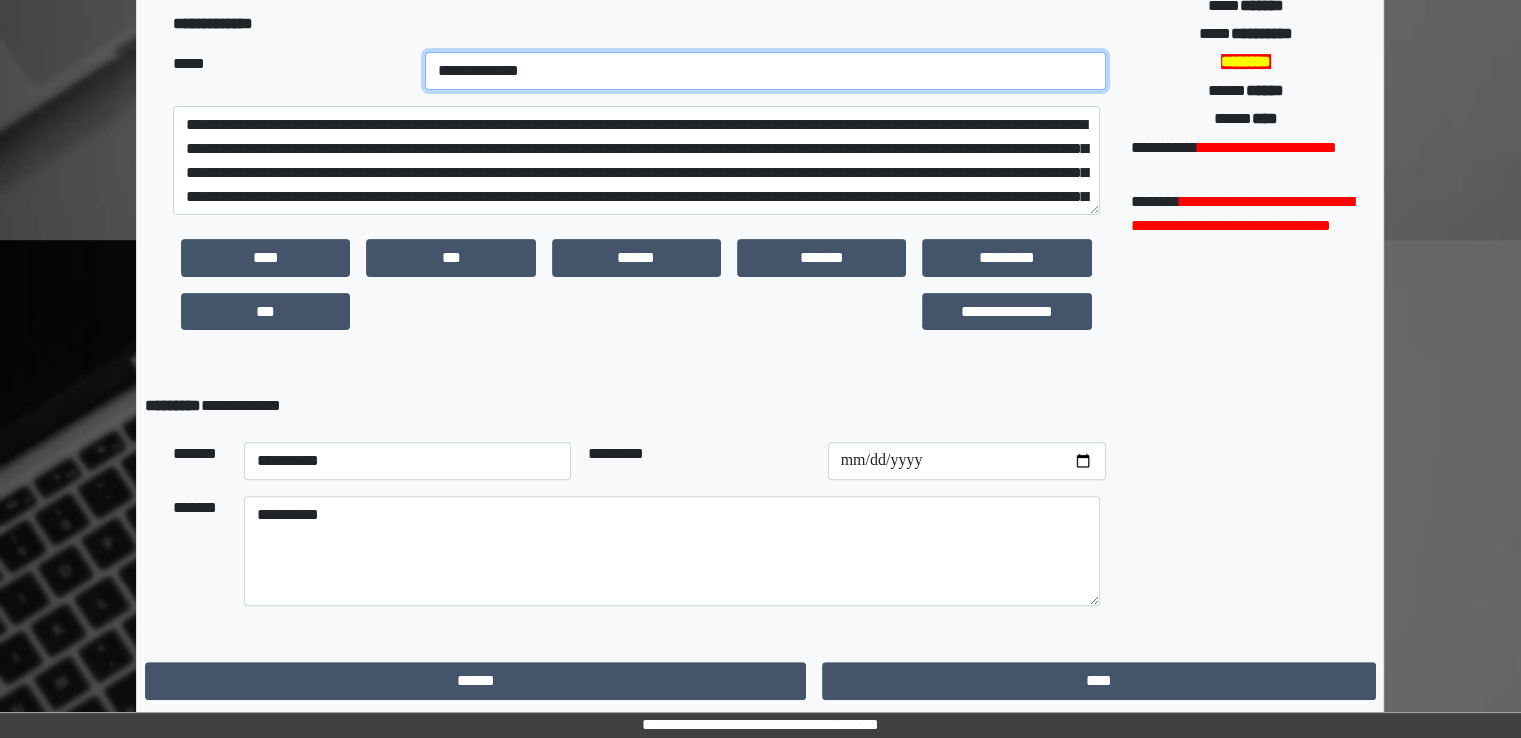 click on "**********" at bounding box center [765, 71] 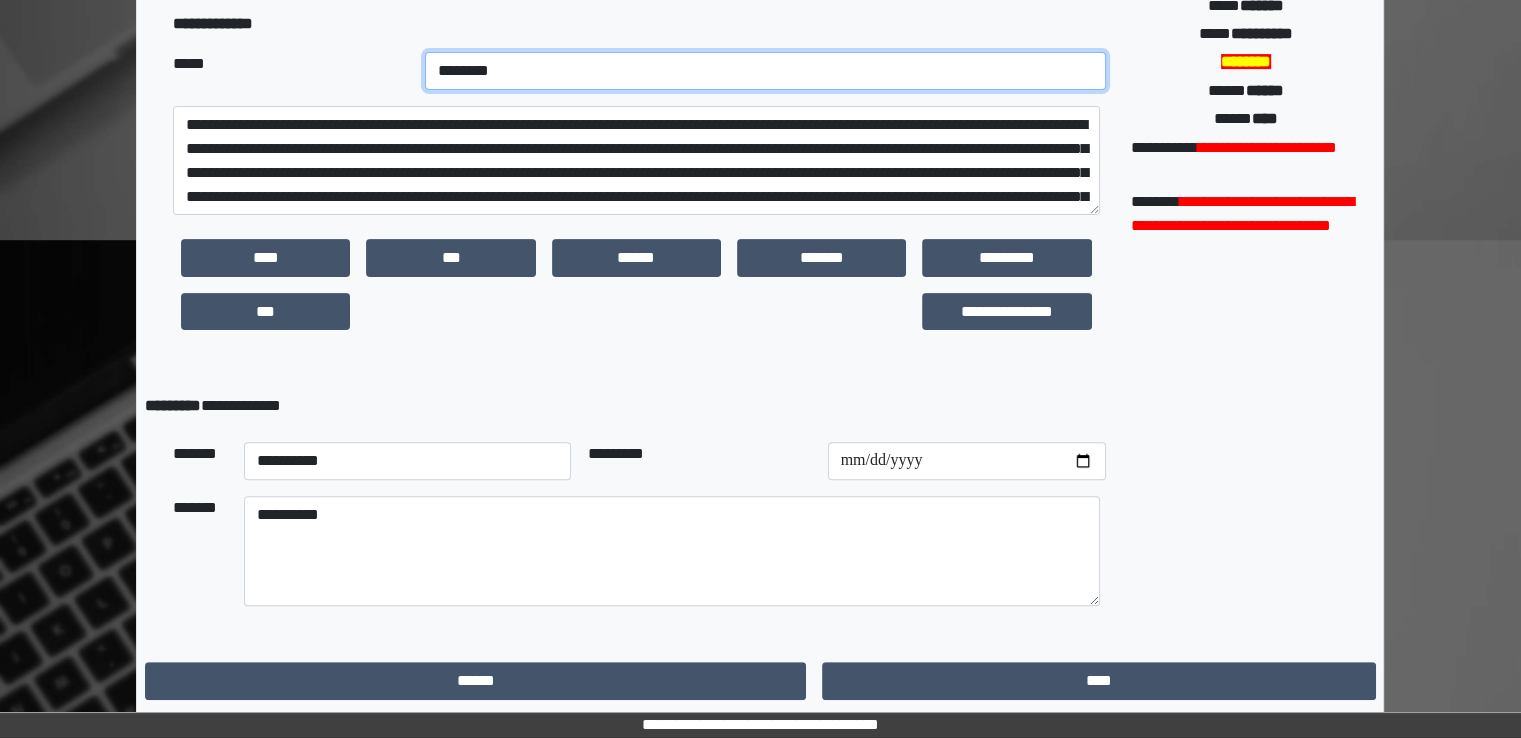 click on "**********" at bounding box center (765, 71) 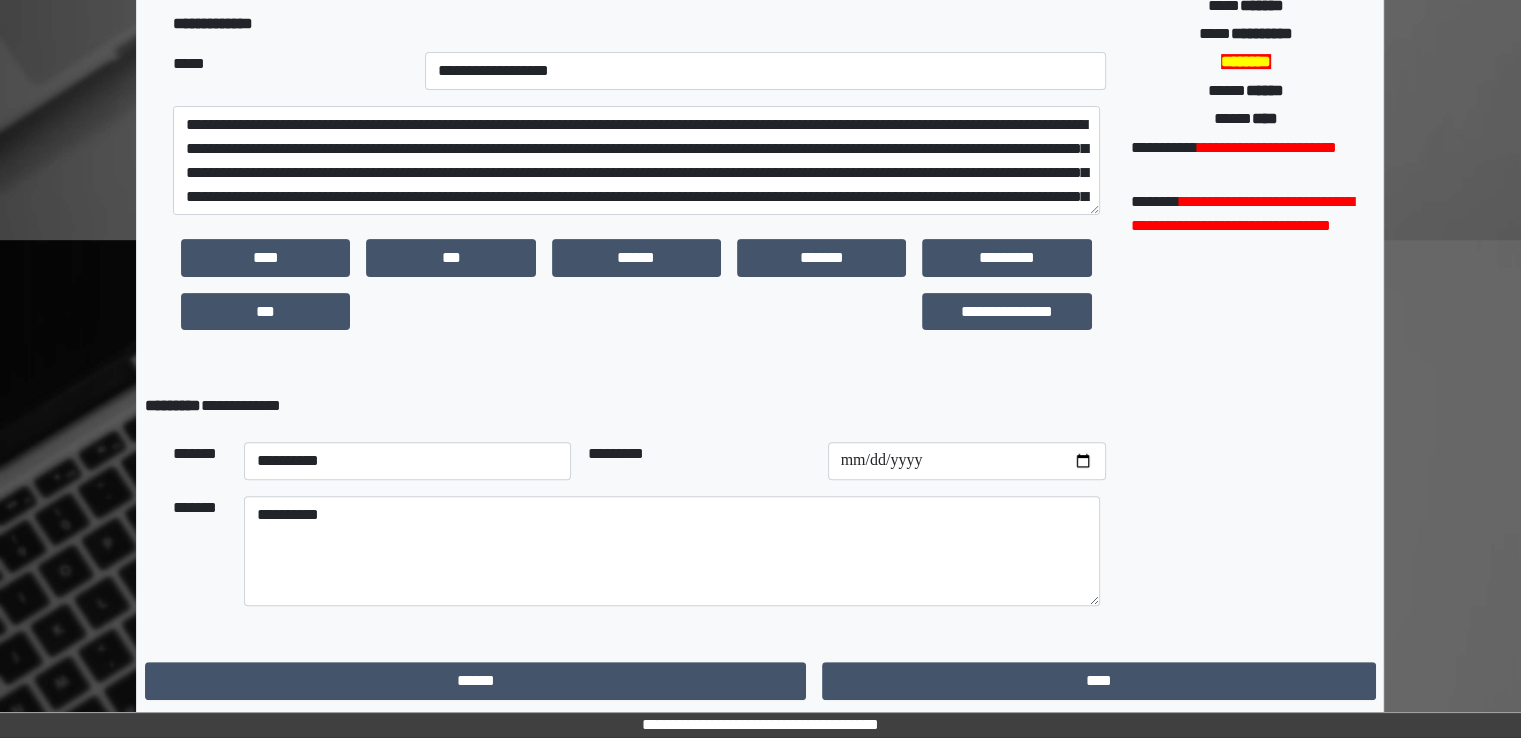 click on "**********" at bounding box center [639, 191] 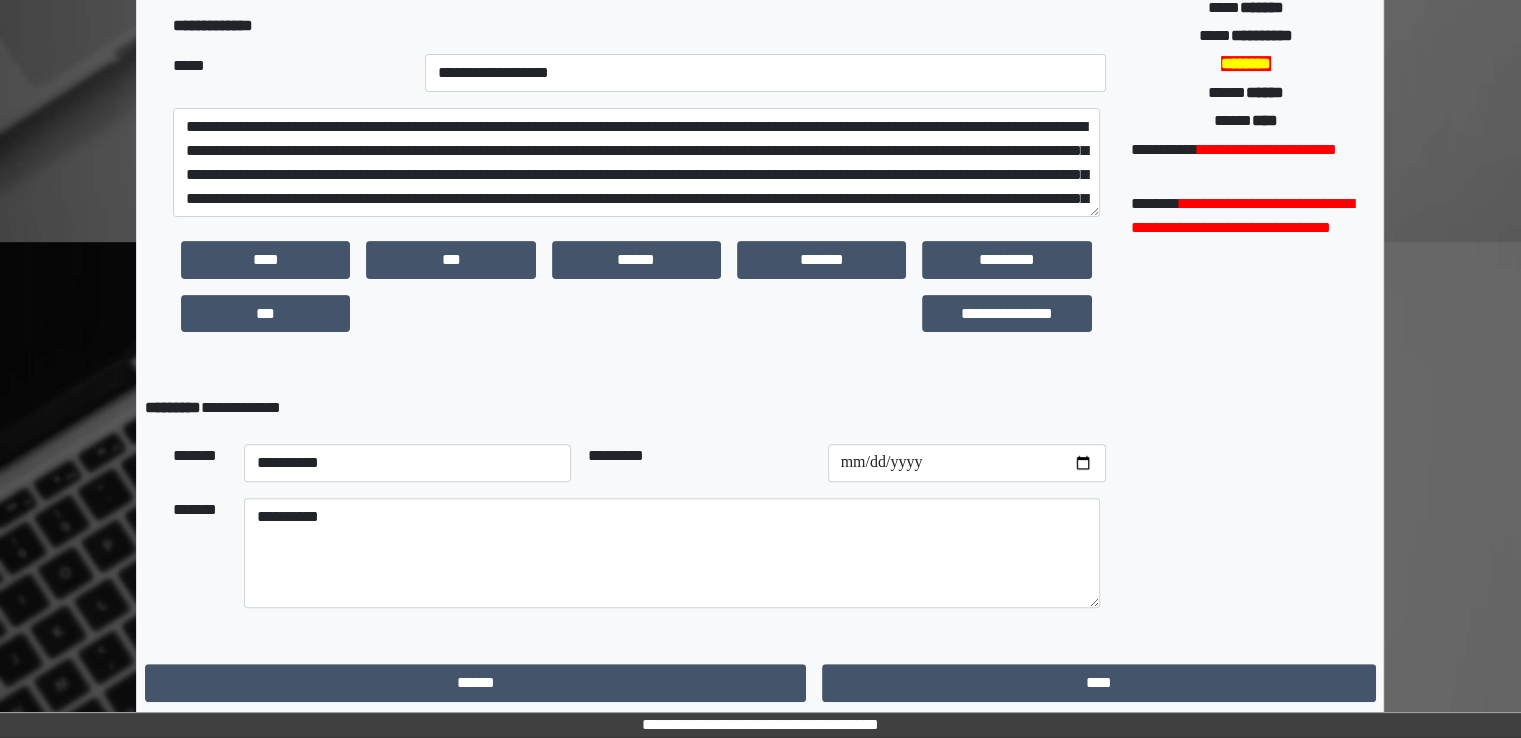scroll, scrollTop: 614, scrollLeft: 0, axis: vertical 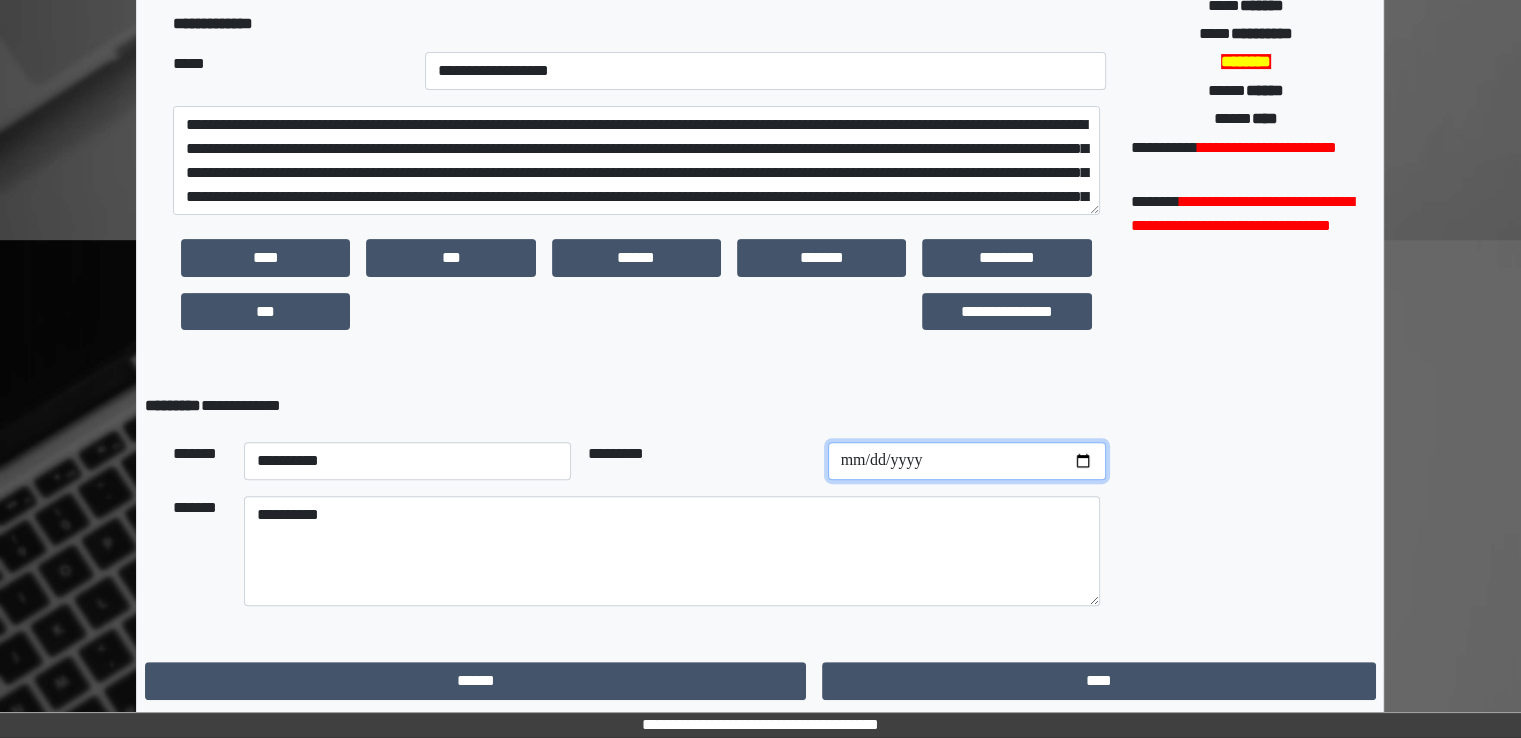 click at bounding box center [967, 461] 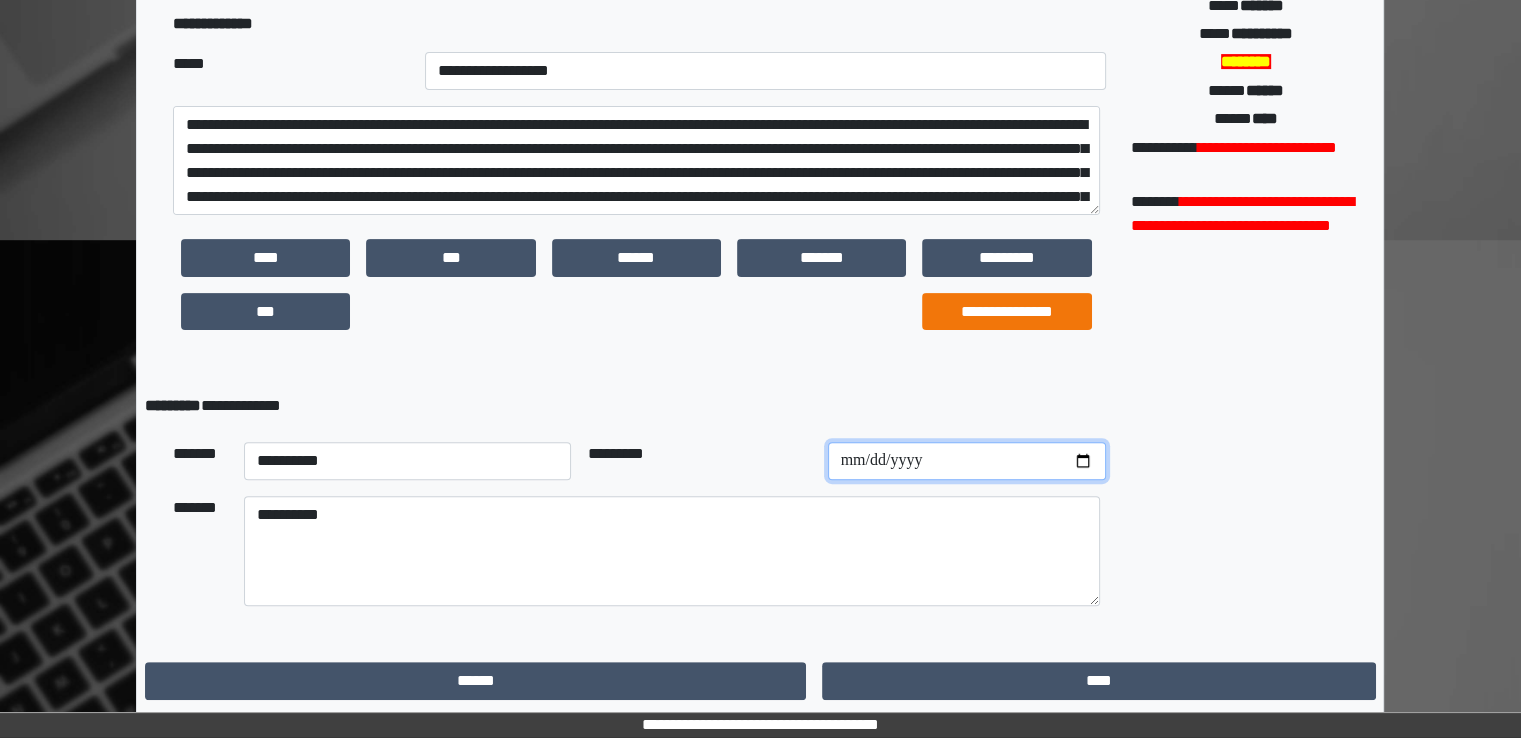 type on "**********" 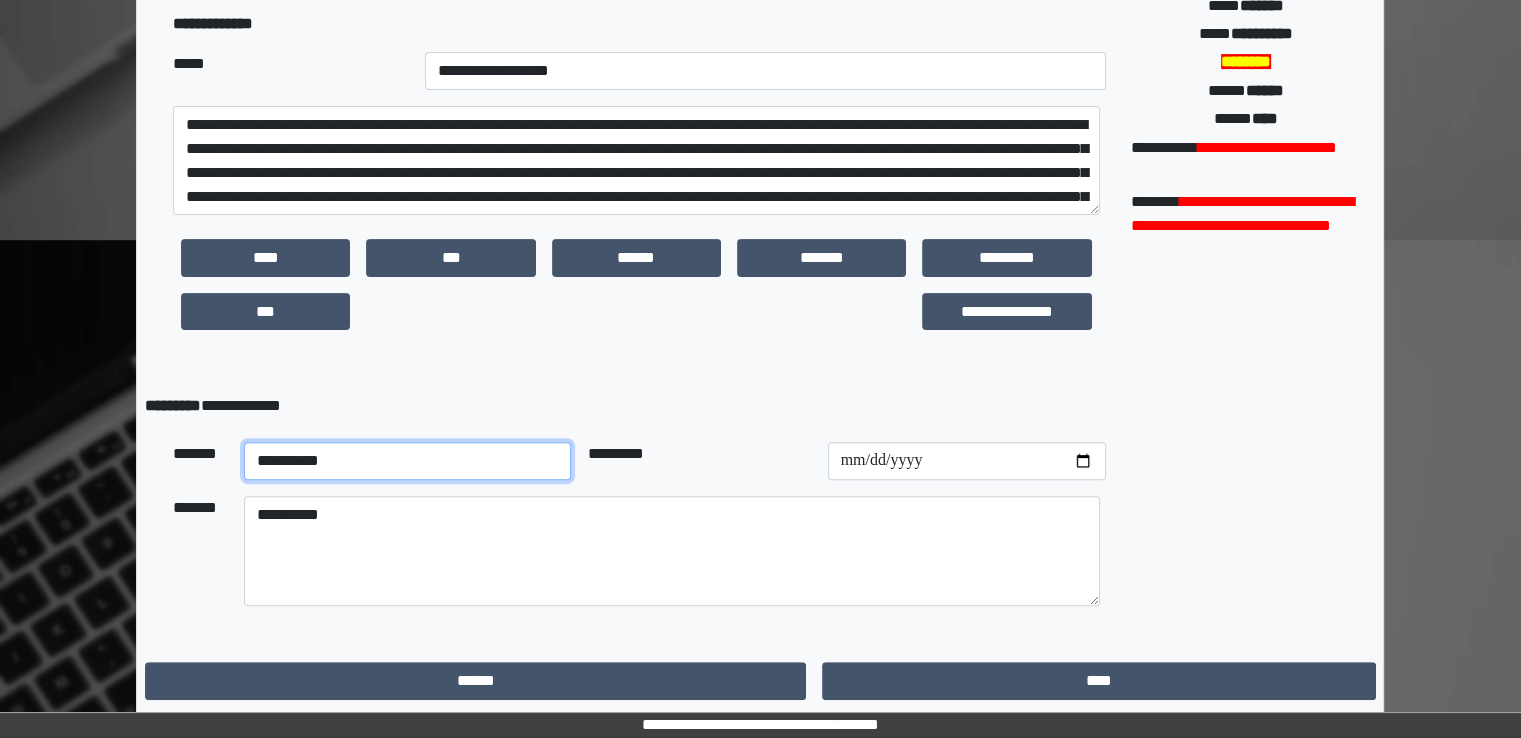 click on "**********" at bounding box center (408, 461) 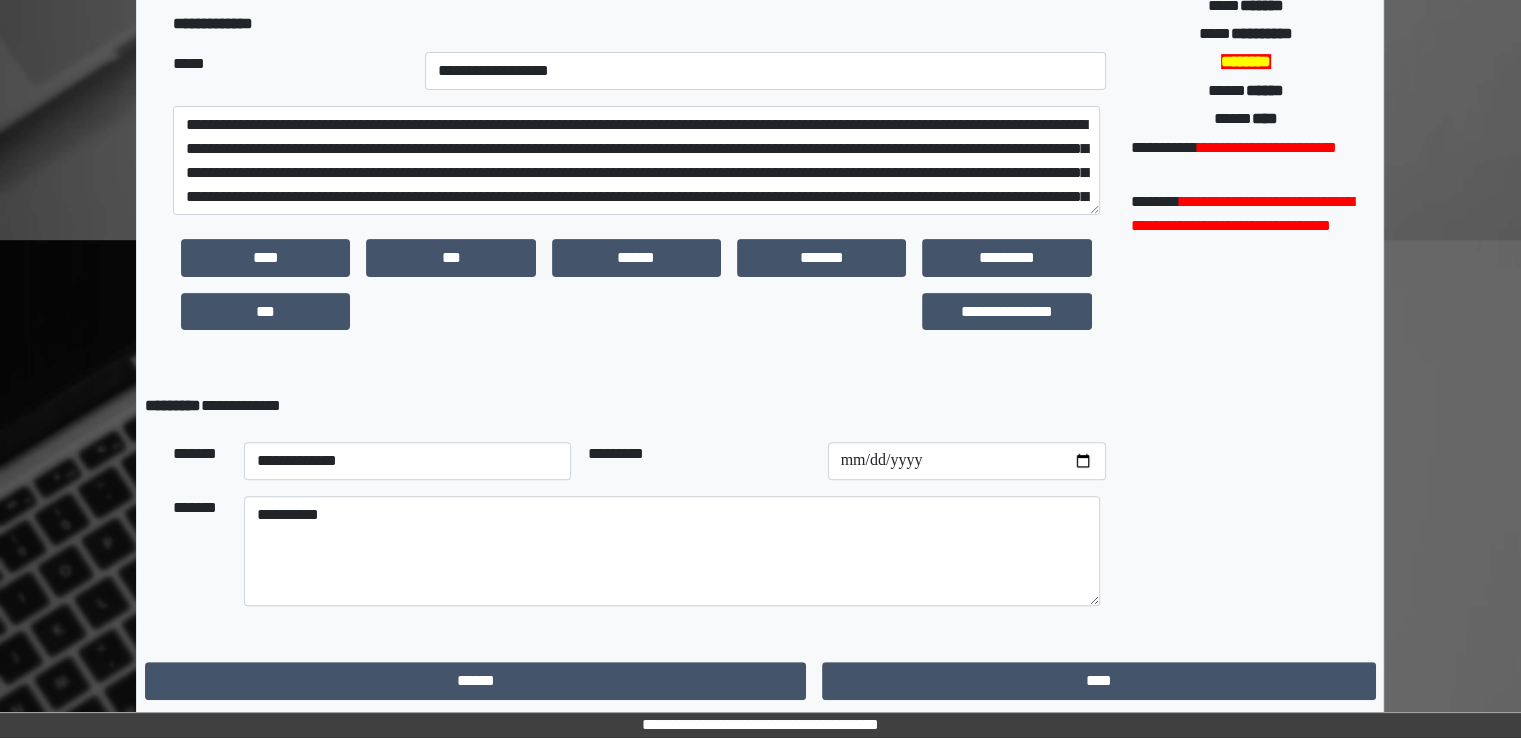 click at bounding box center (636, 312) 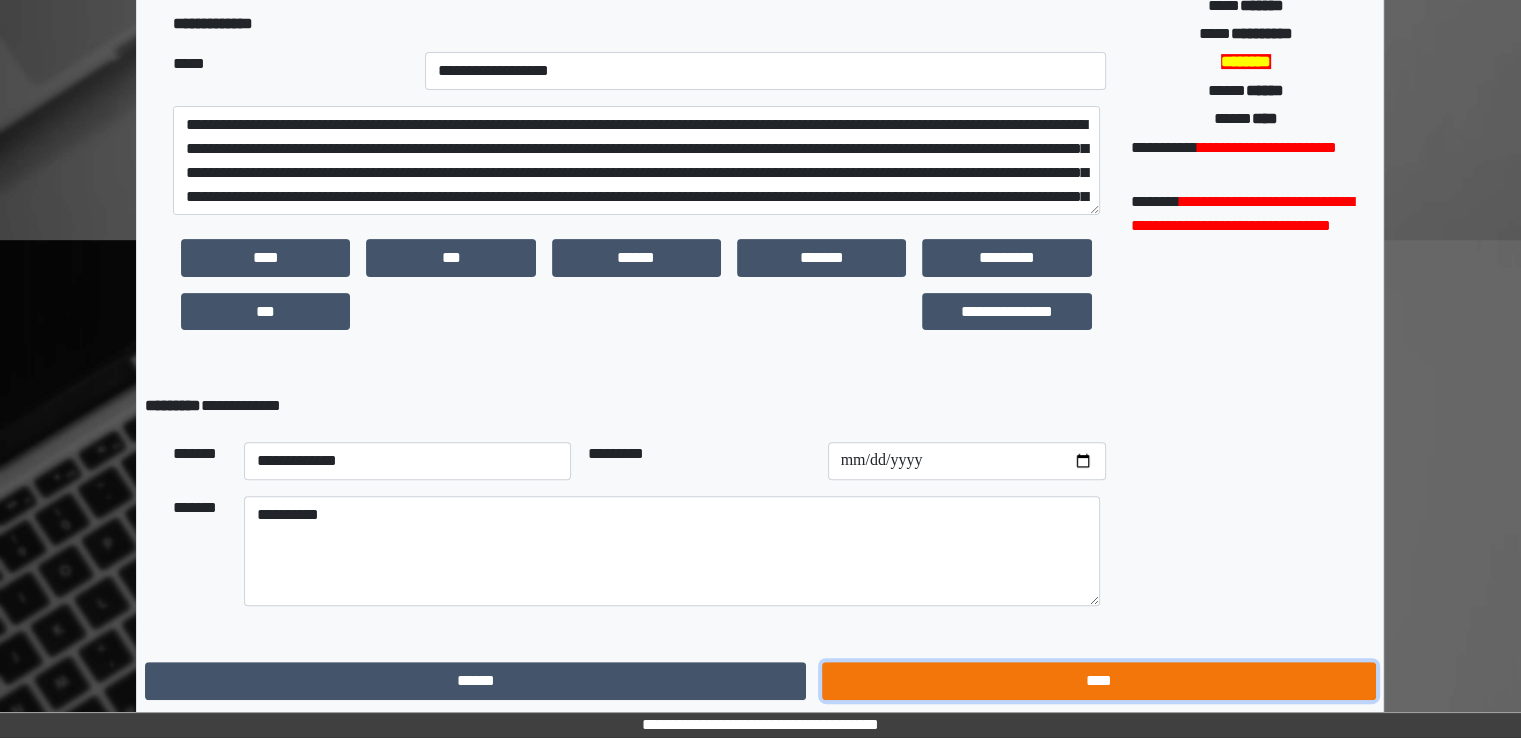 click on "****" at bounding box center [1098, 681] 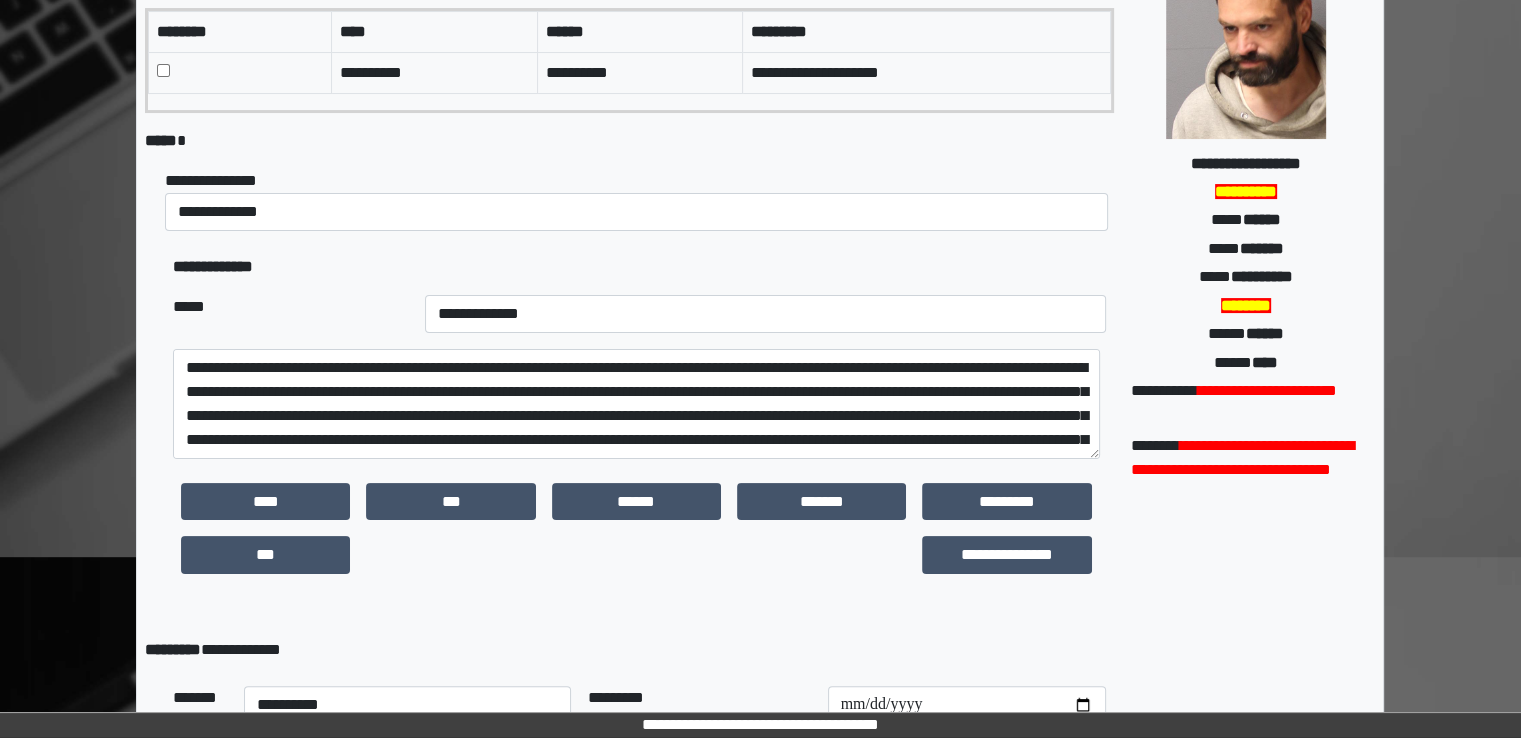 scroll, scrollTop: 140, scrollLeft: 0, axis: vertical 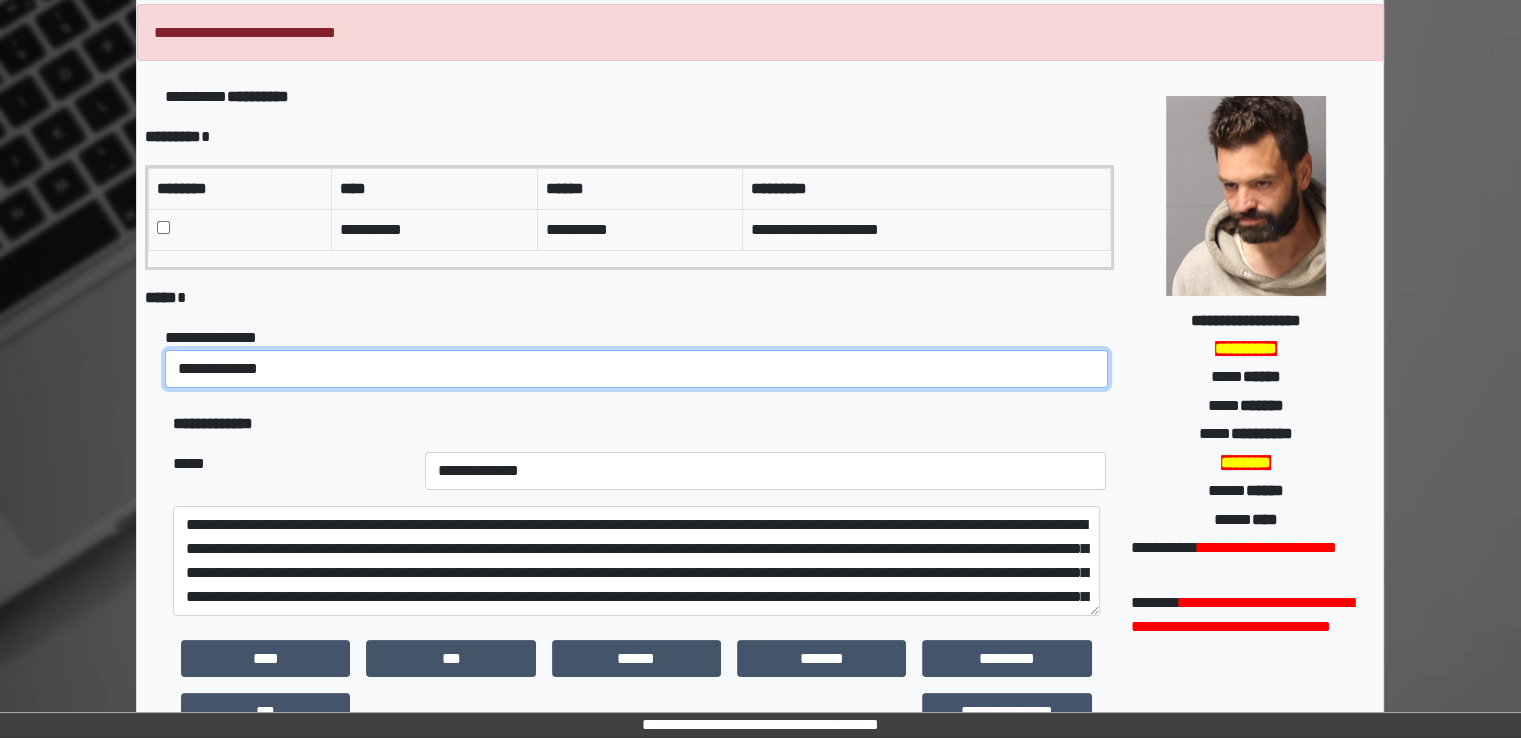 click on "**********" at bounding box center (636, 369) 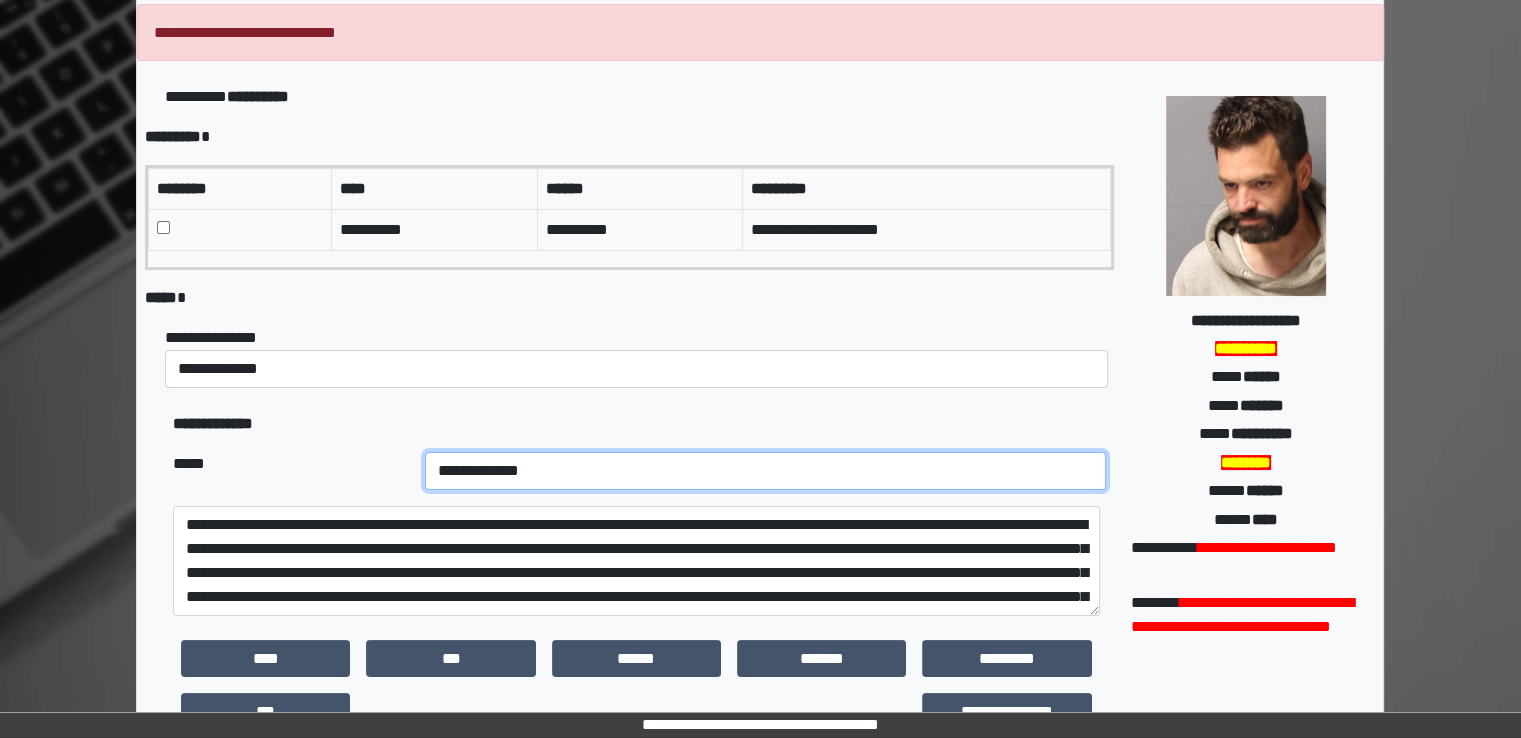 click on "**********" at bounding box center (765, 471) 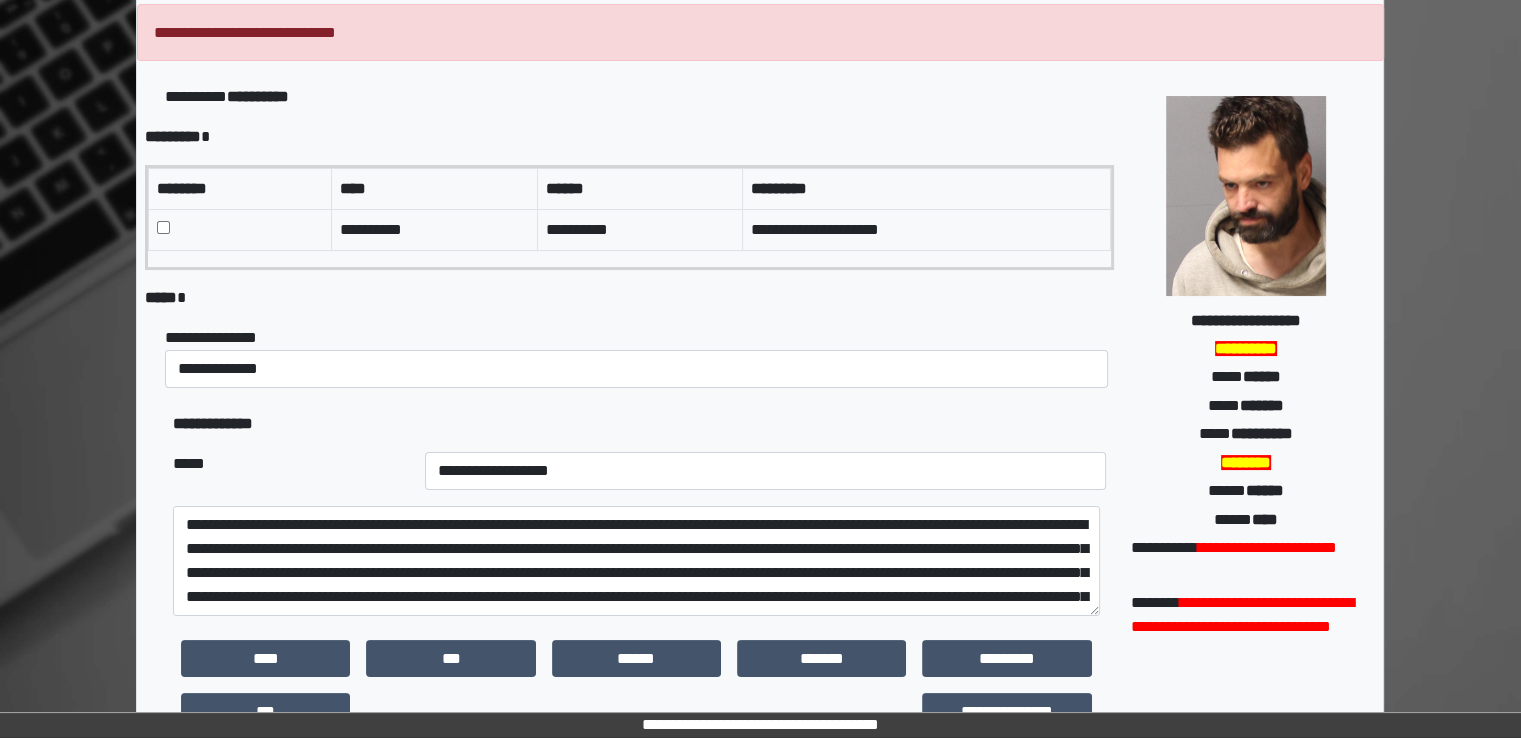 click on "**********" at bounding box center [639, 591] 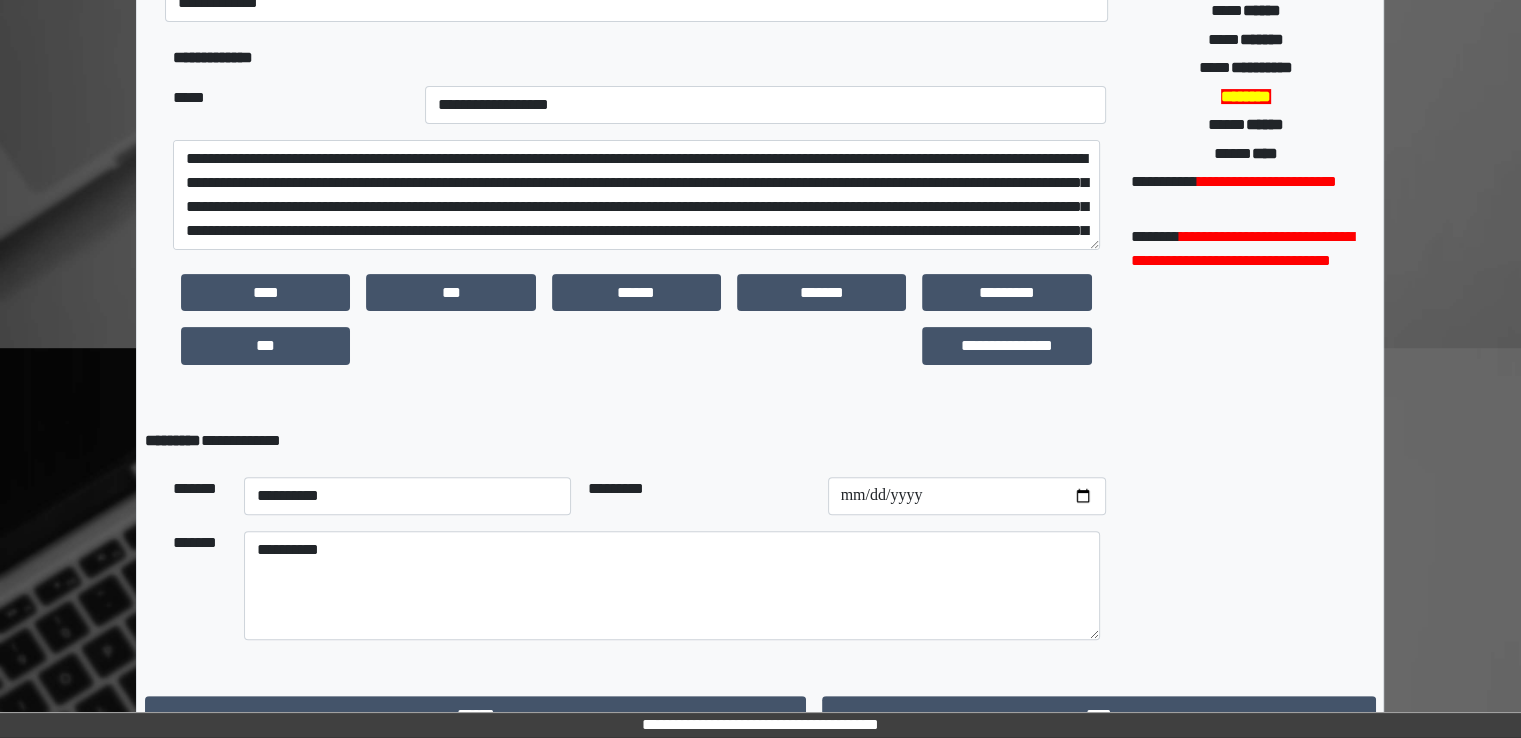 scroll, scrollTop: 540, scrollLeft: 0, axis: vertical 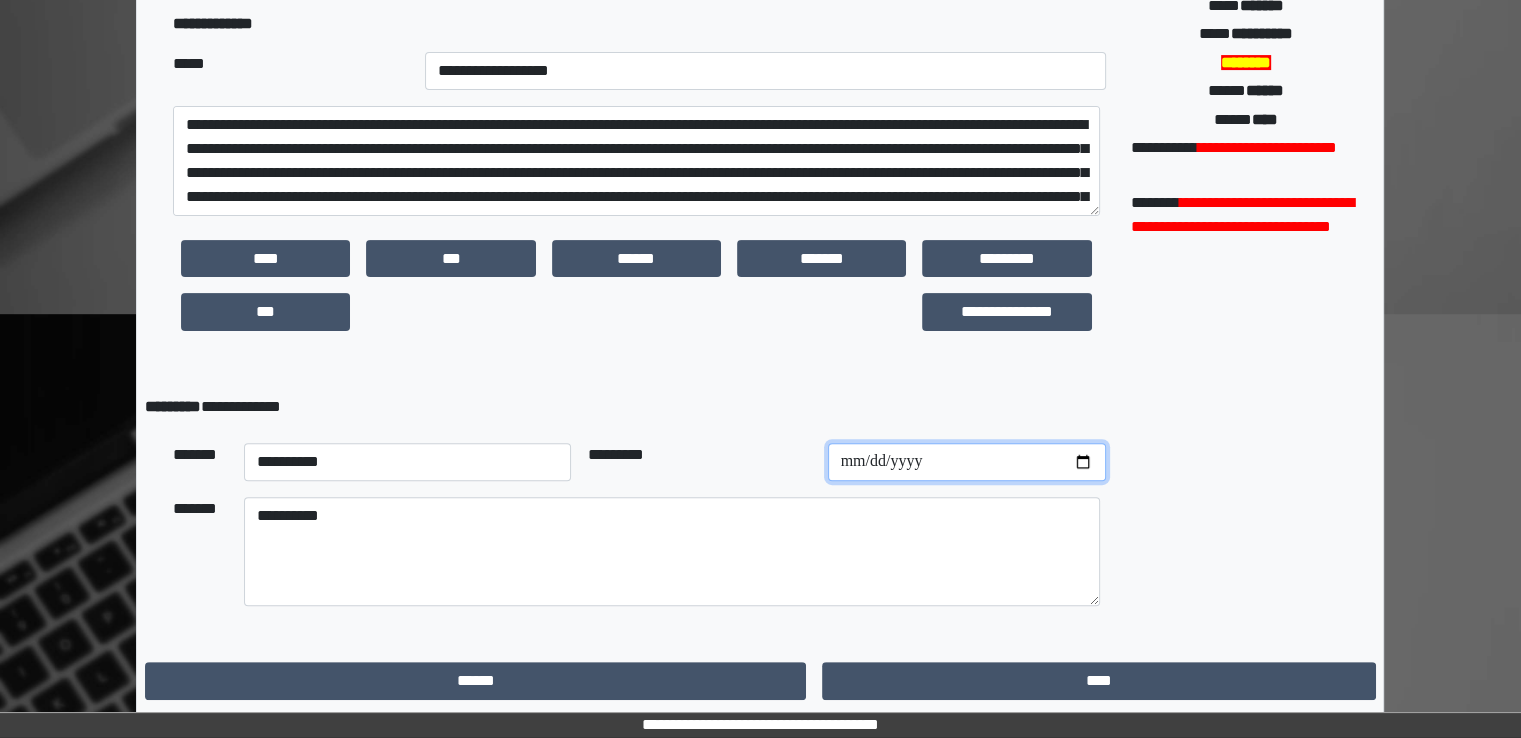 click at bounding box center (967, 462) 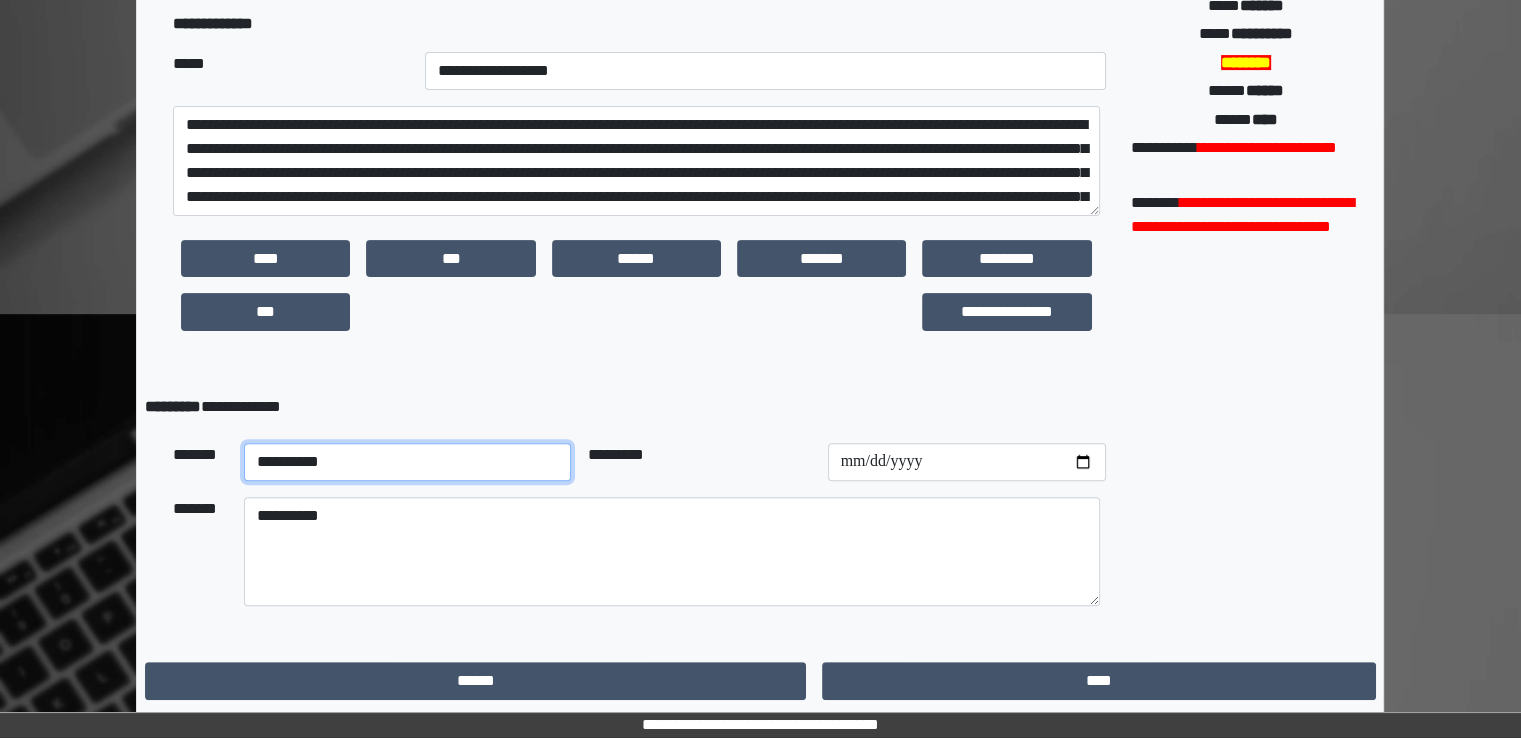 click on "**********" at bounding box center [408, 462] 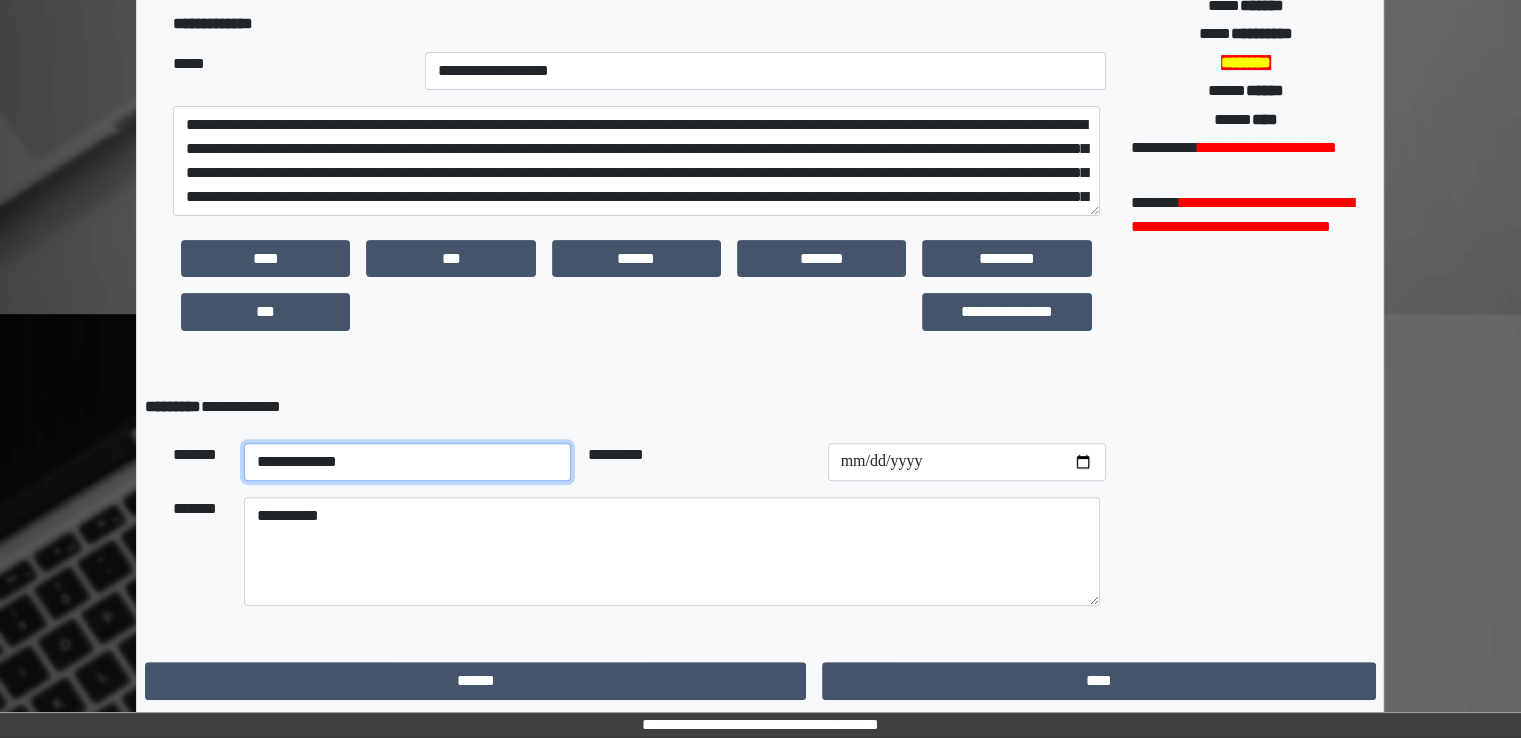click on "**********" at bounding box center [408, 462] 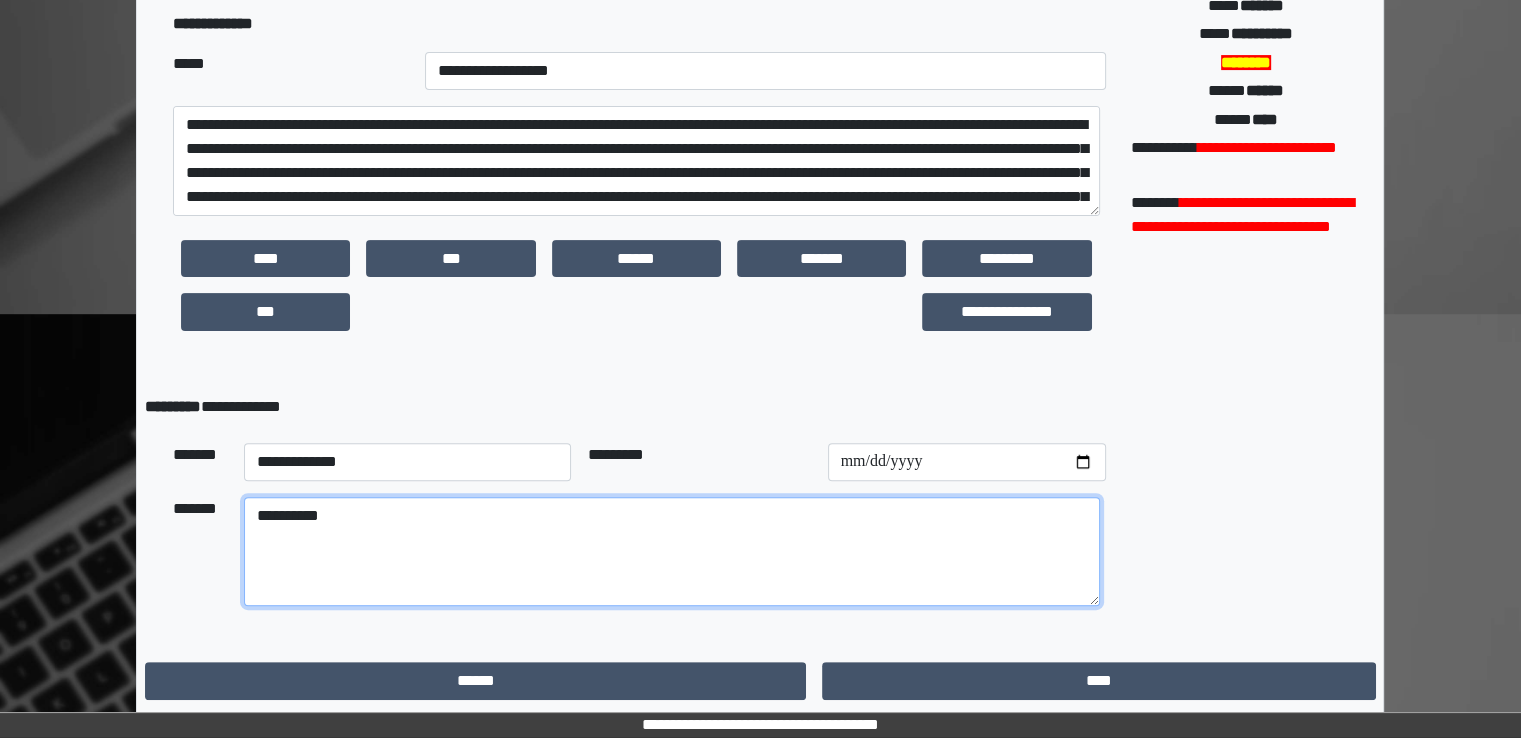 click on "**********" at bounding box center [672, 552] 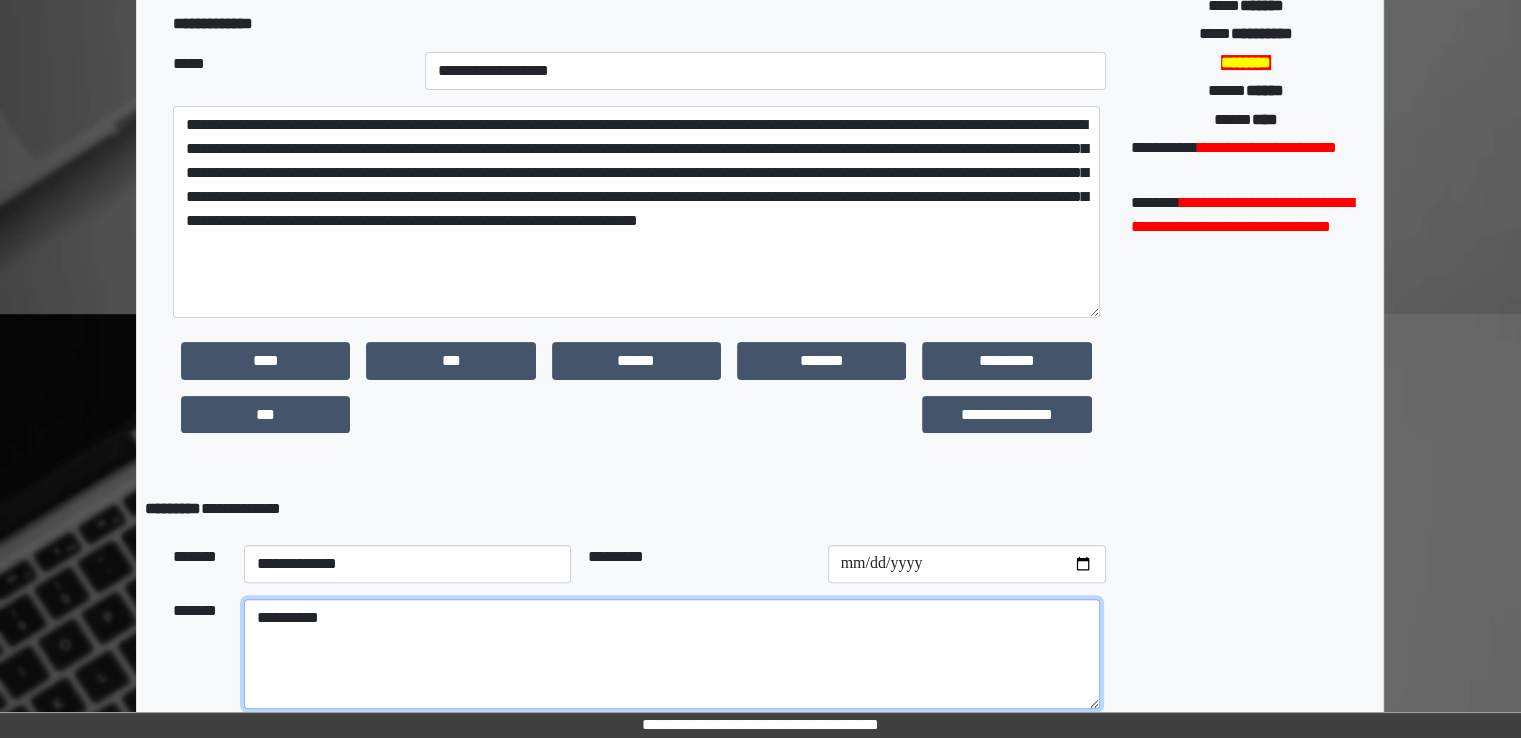 drag, startPoint x: 1098, startPoint y: 210, endPoint x: 1100, endPoint y: 313, distance: 103.01942 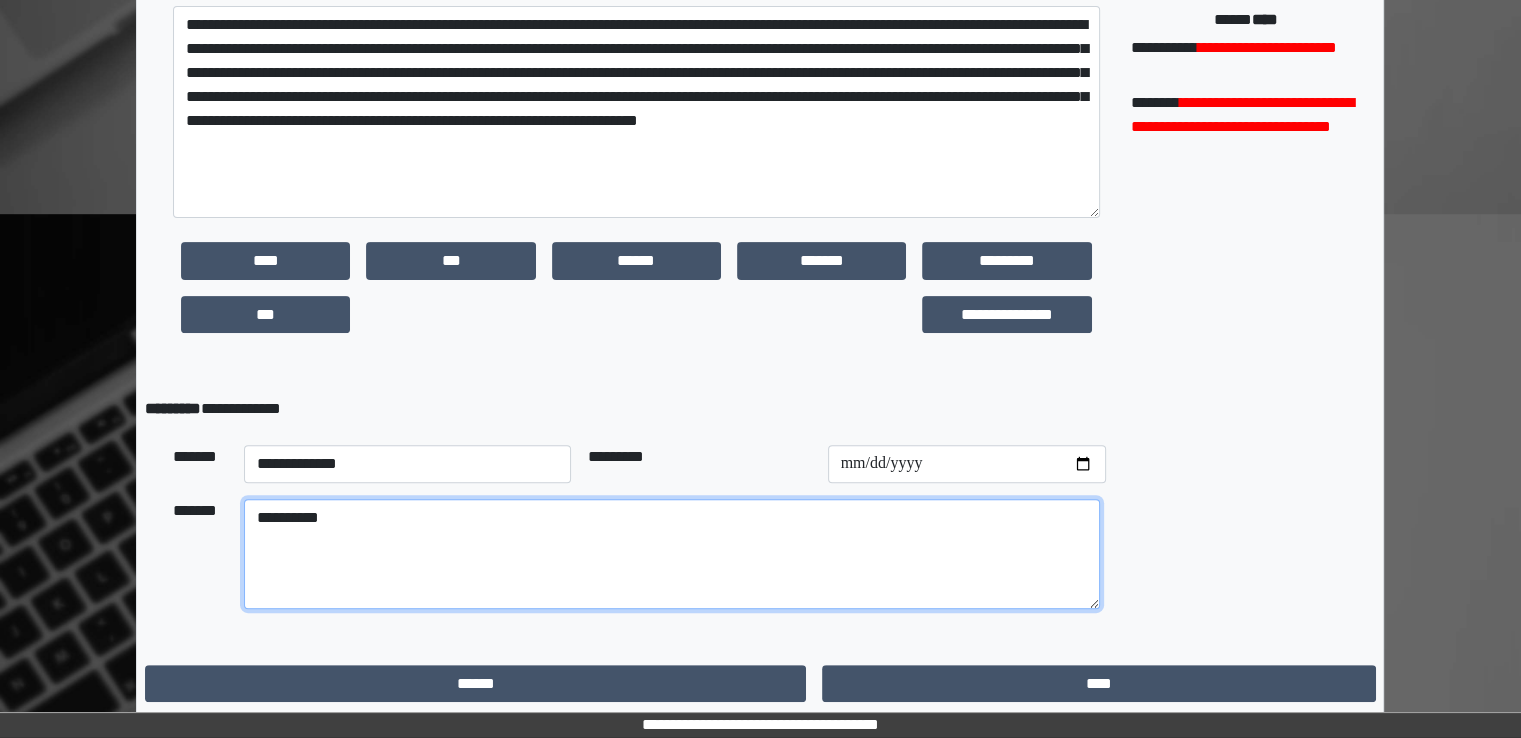scroll, scrollTop: 643, scrollLeft: 0, axis: vertical 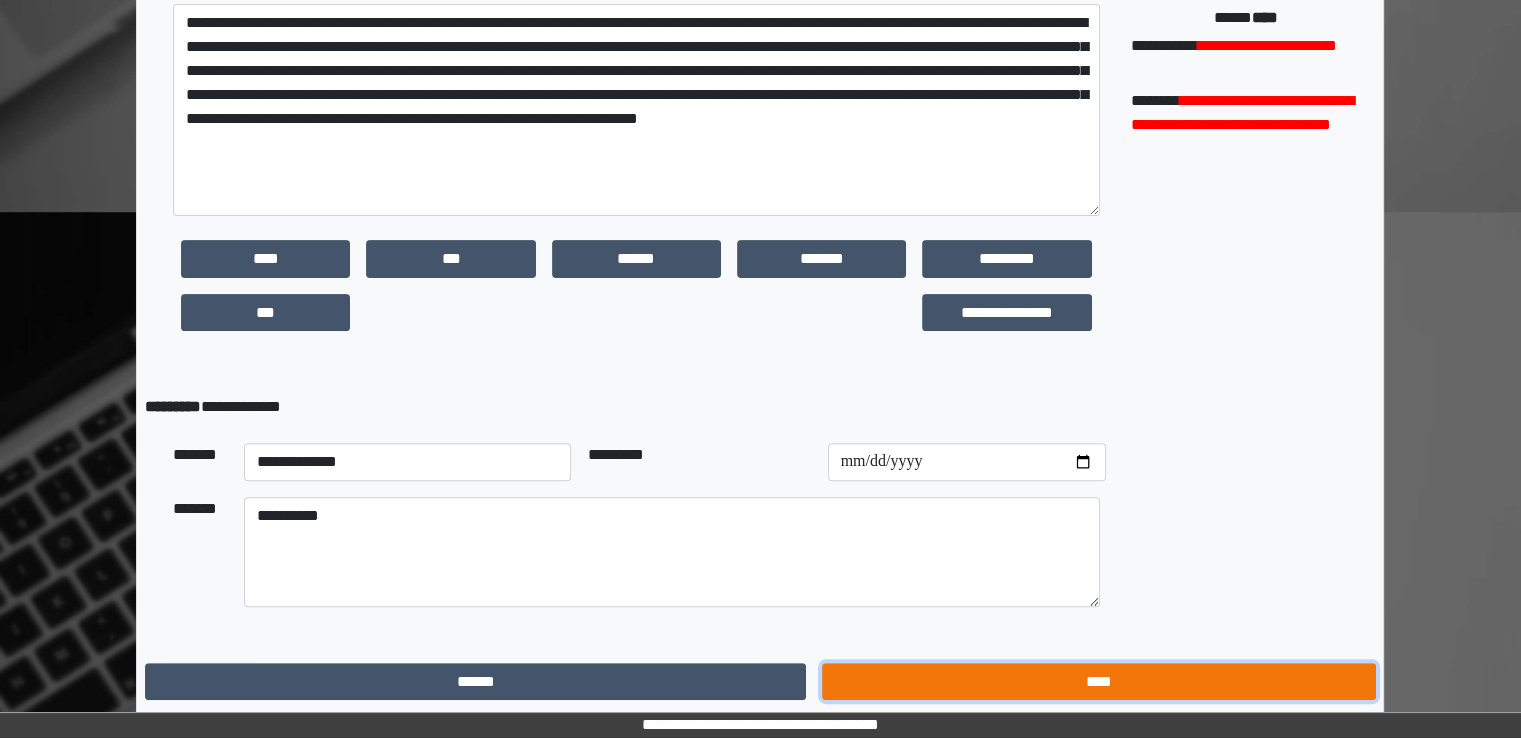 click on "****" at bounding box center [1098, 682] 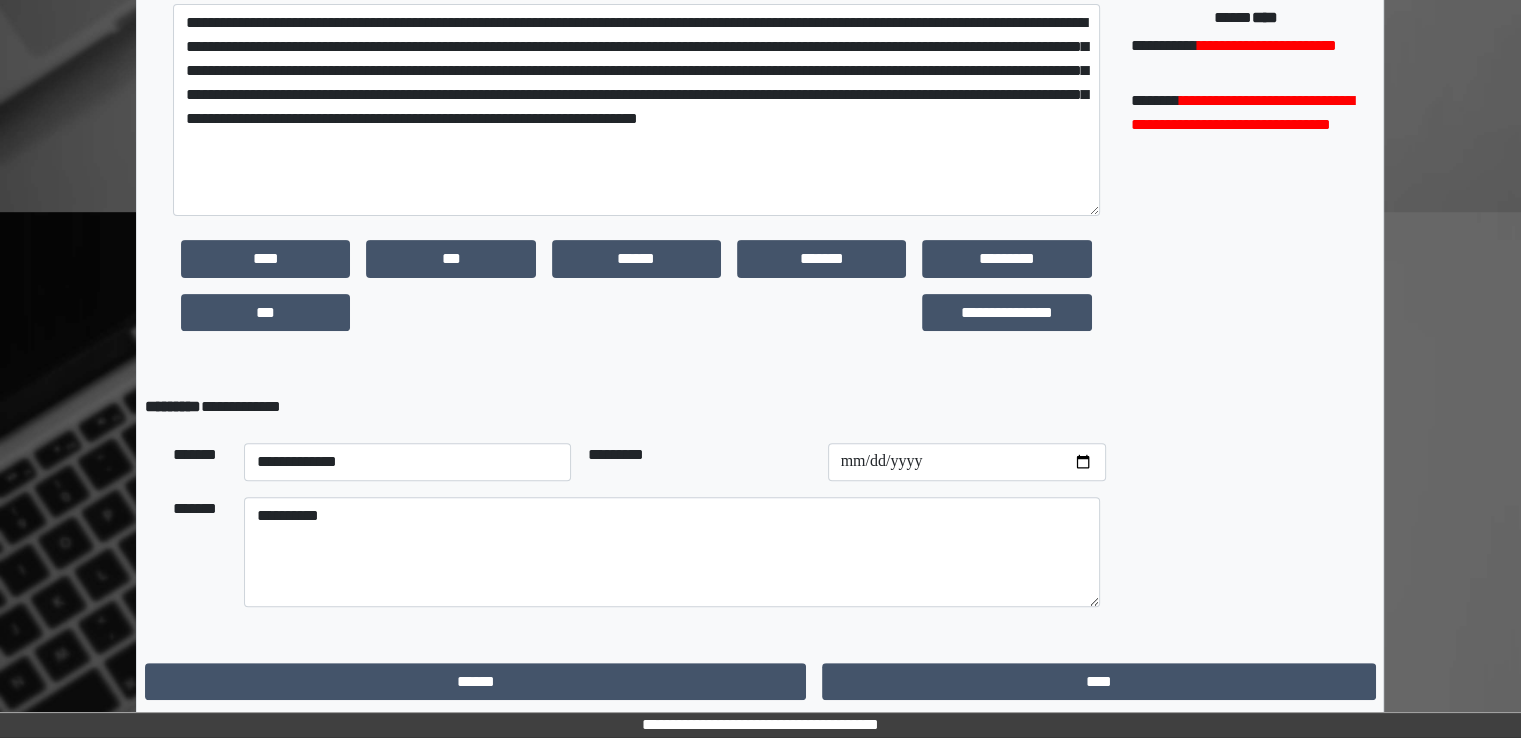 scroll, scrollTop: 0, scrollLeft: 0, axis: both 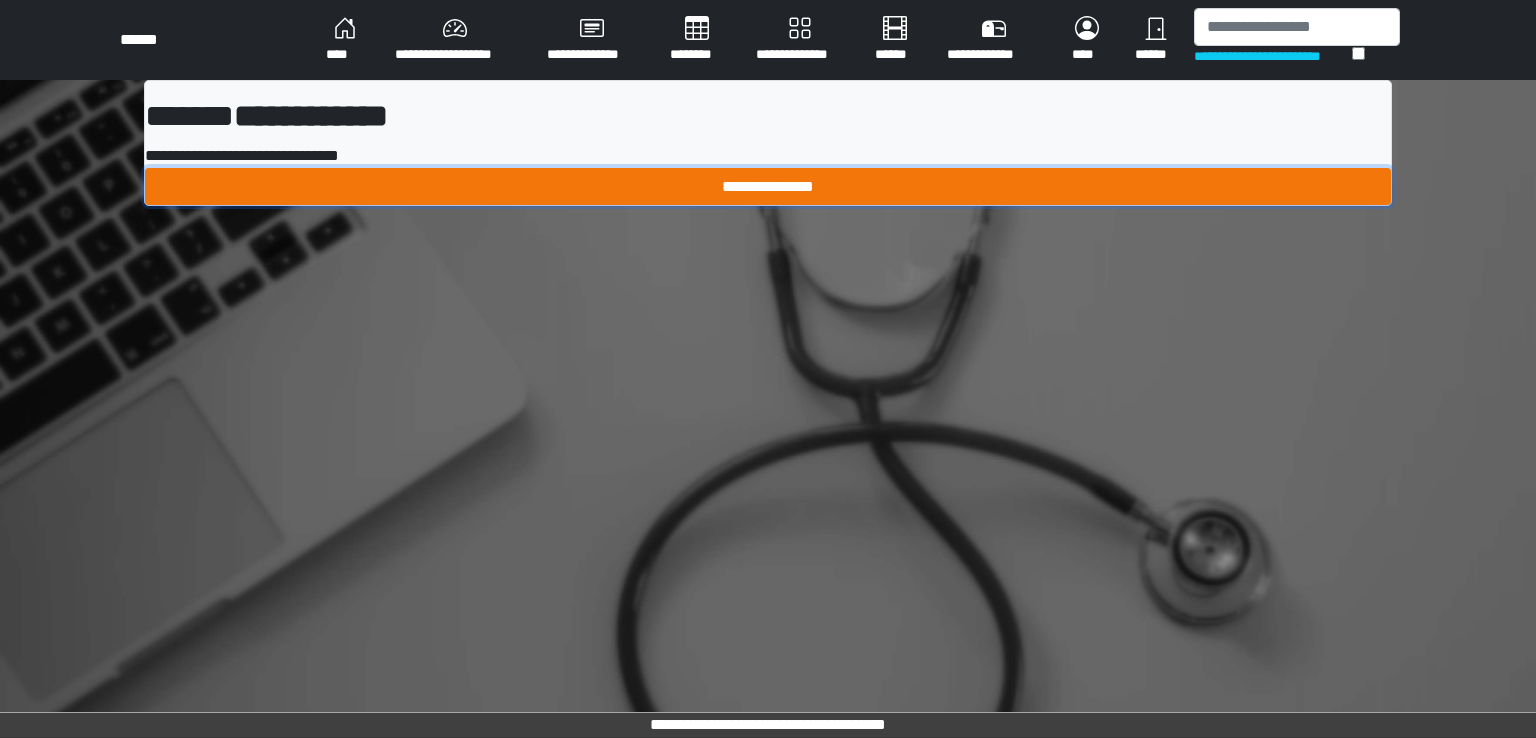click on "**********" at bounding box center (768, 187) 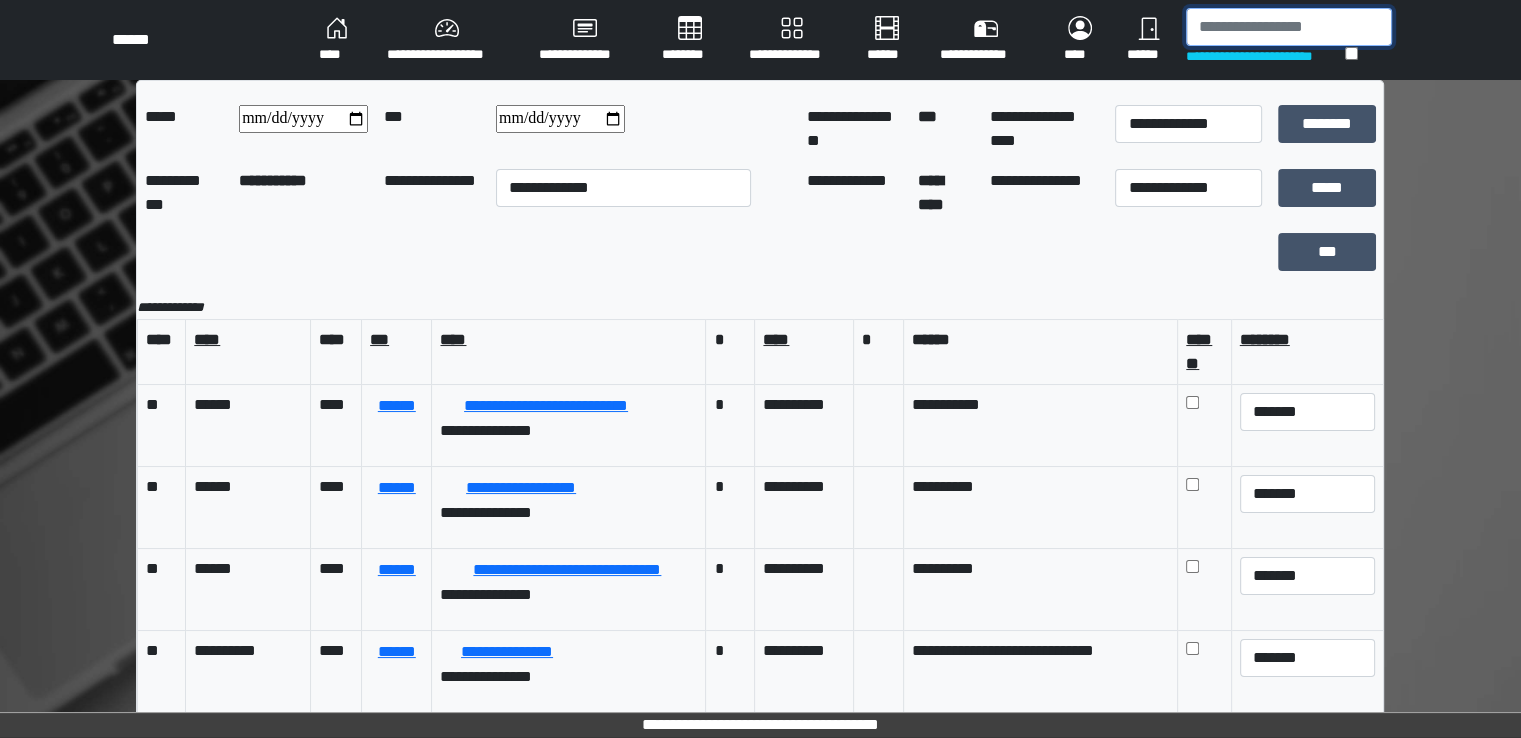 drag, startPoint x: 1243, startPoint y: 30, endPoint x: 1324, endPoint y: 53, distance: 84.20214 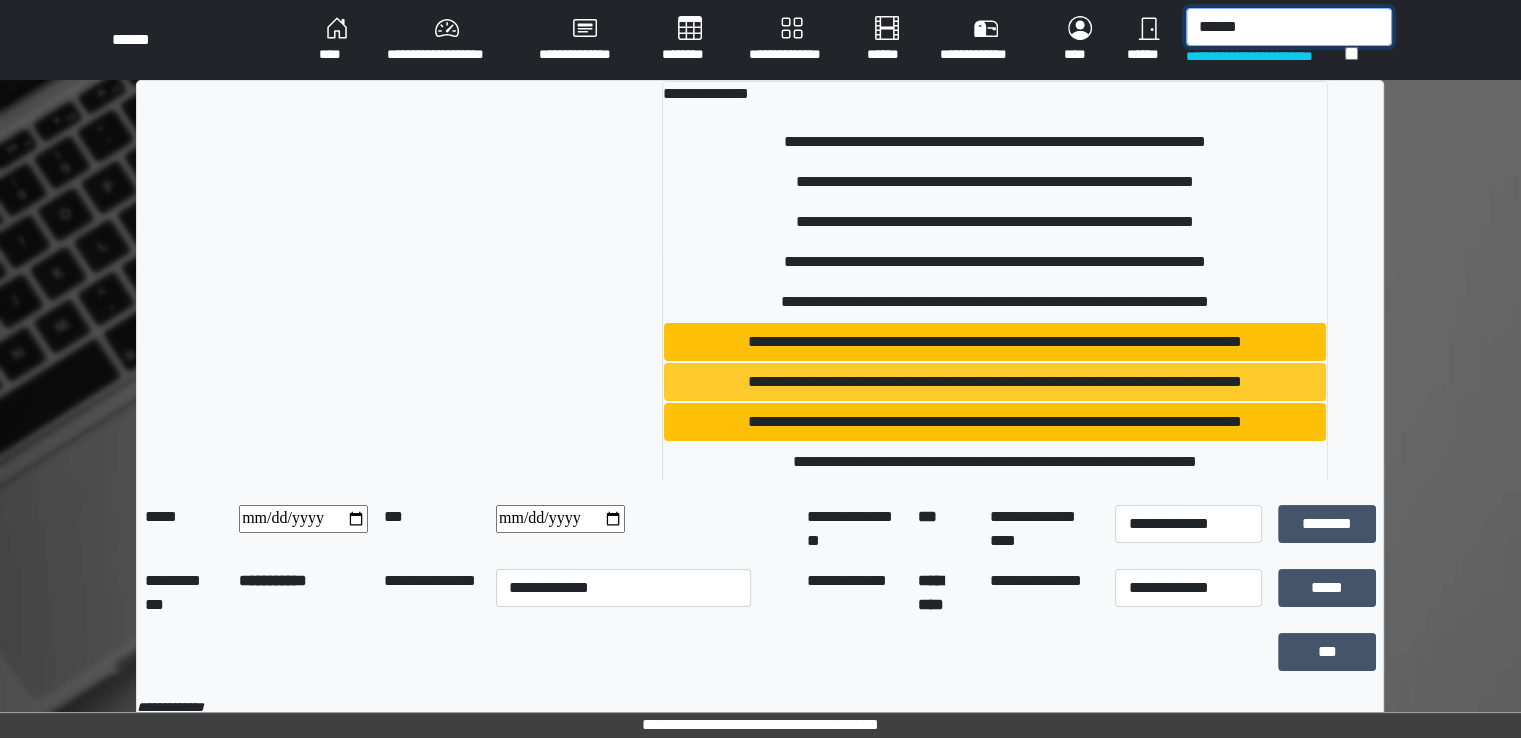 type on "******" 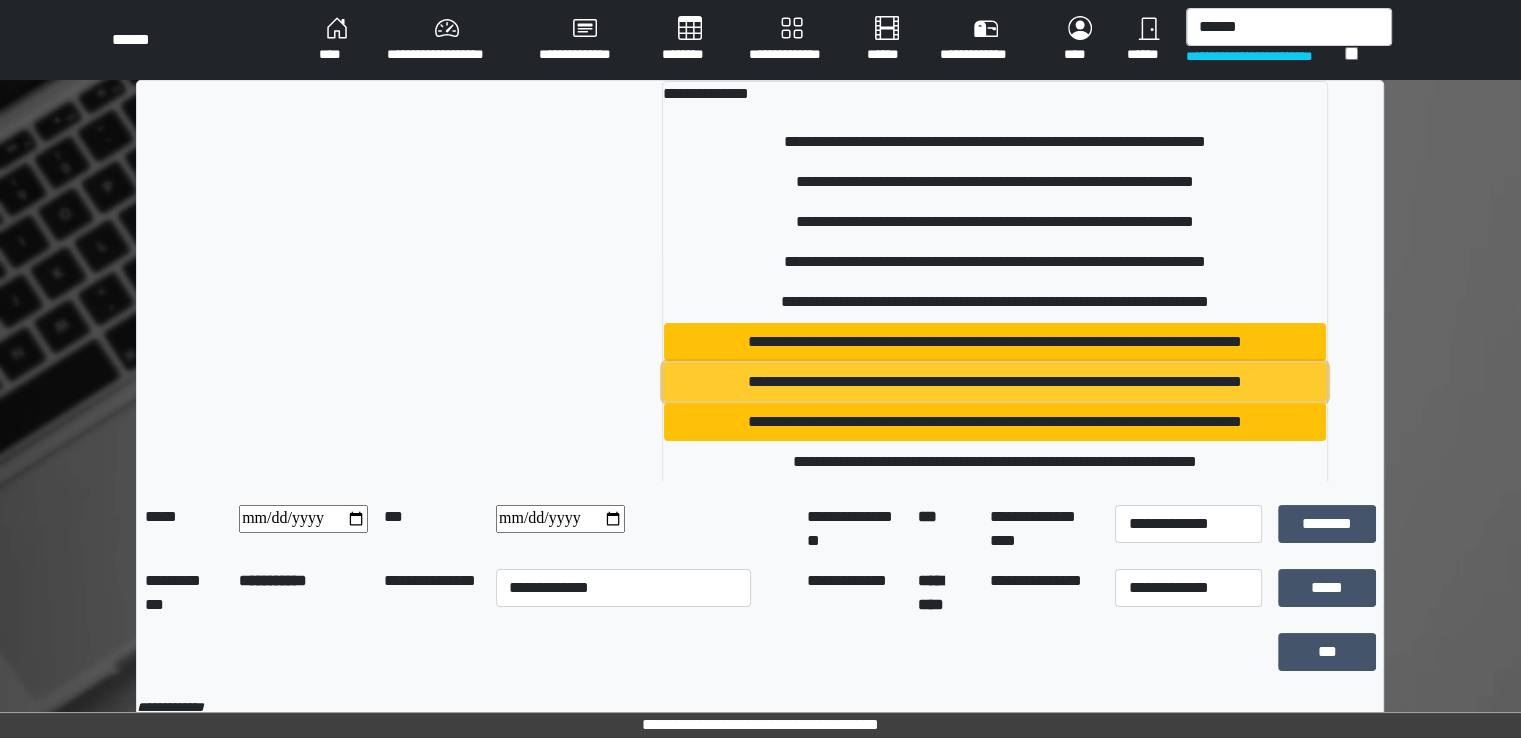 click on "**********" at bounding box center (995, 382) 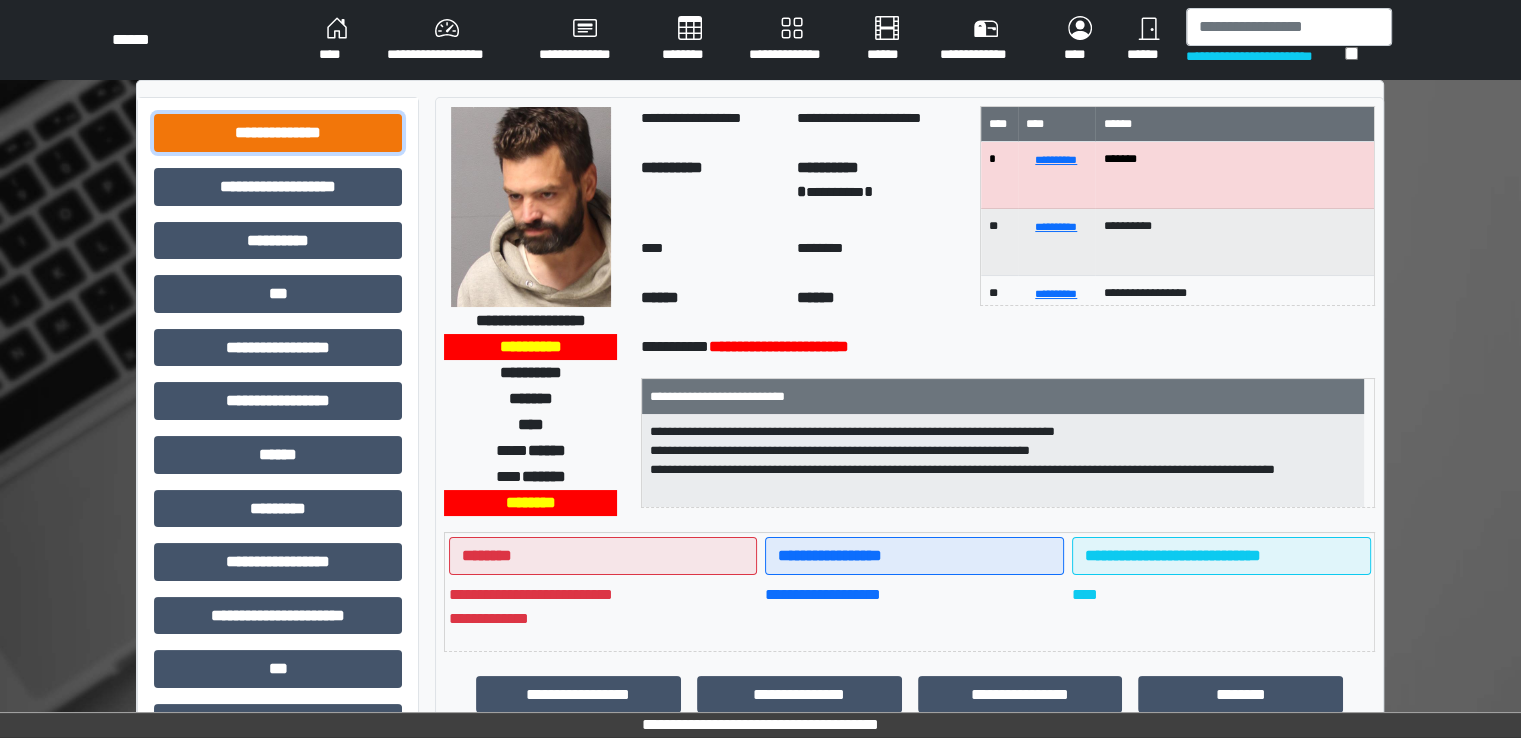 click on "**********" at bounding box center [278, 133] 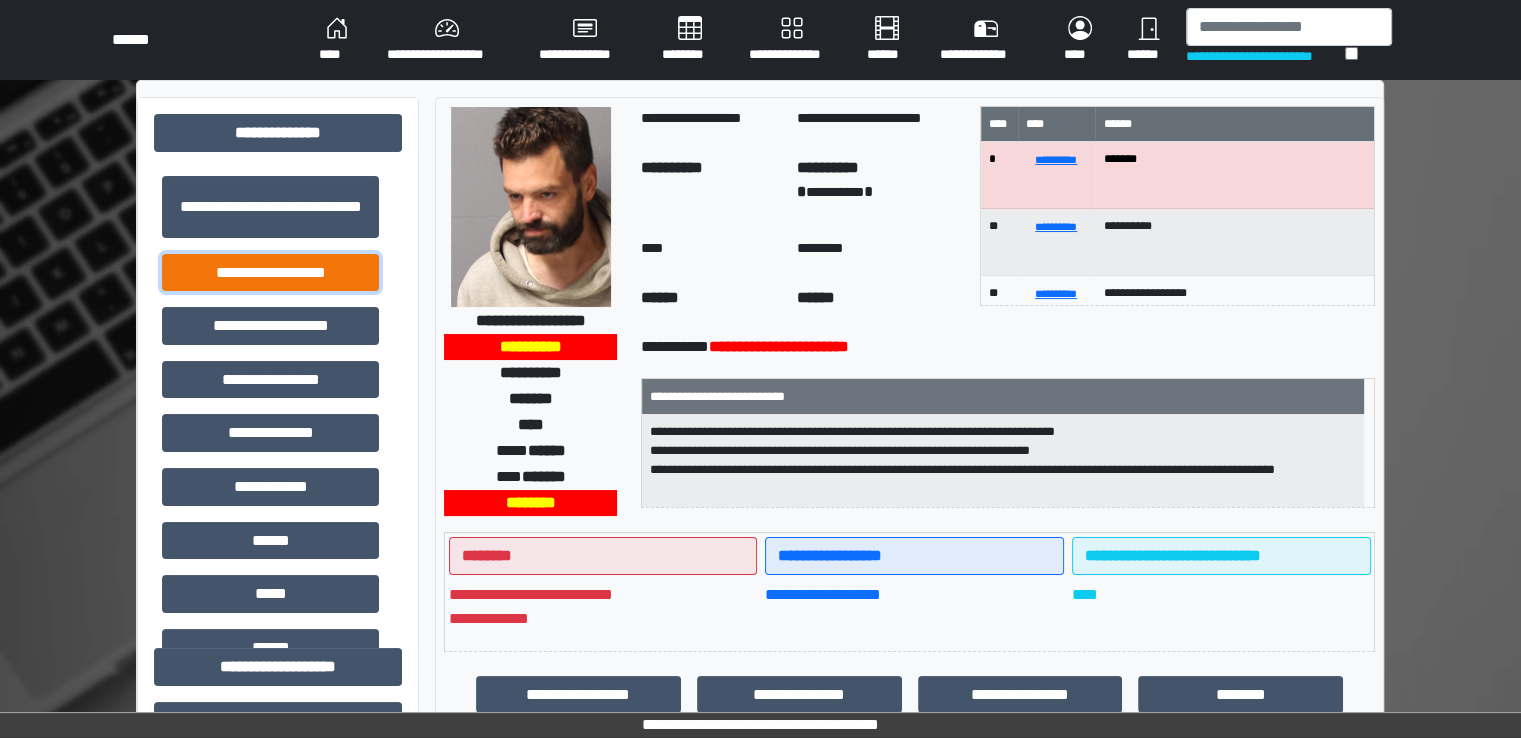 click on "**********" at bounding box center [270, 273] 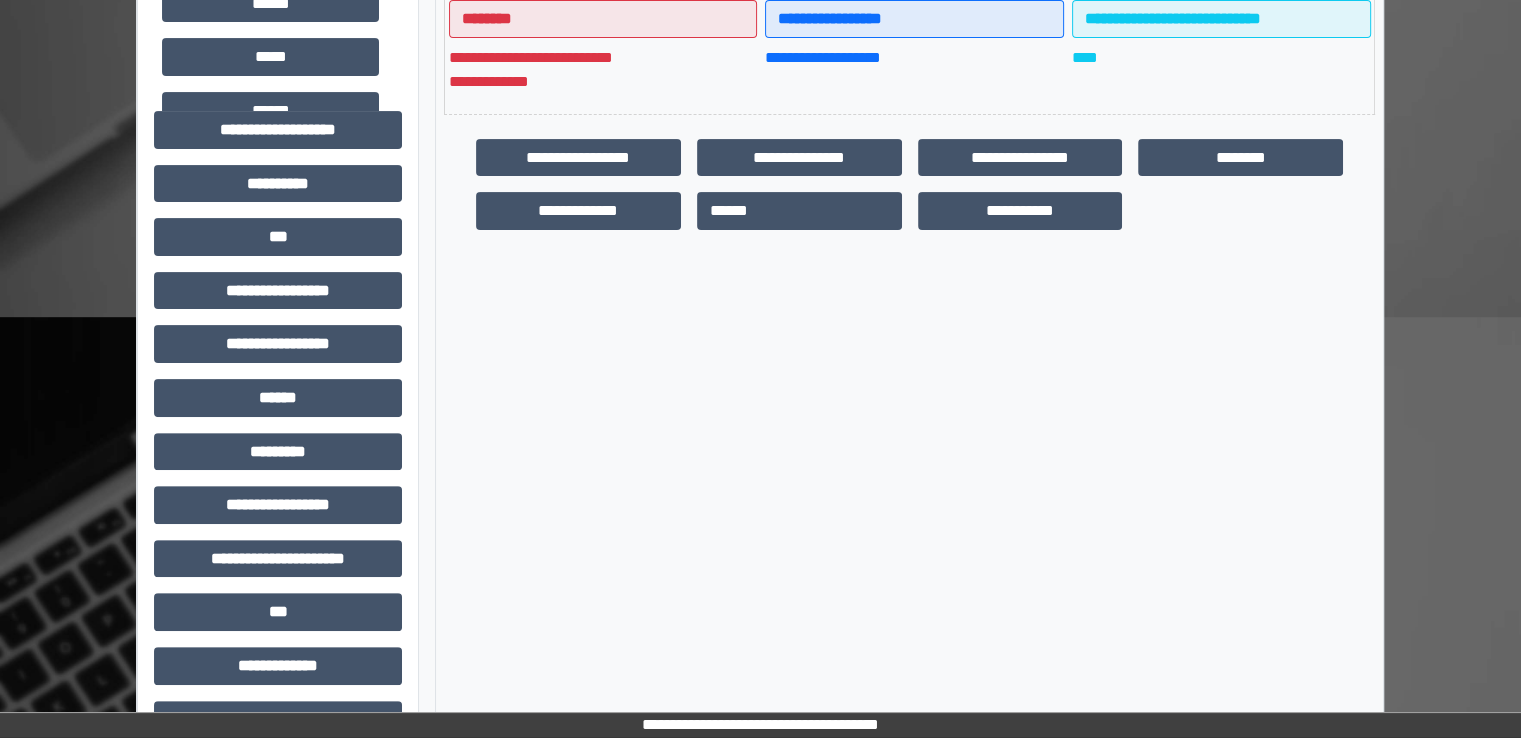 scroll, scrollTop: 700, scrollLeft: 0, axis: vertical 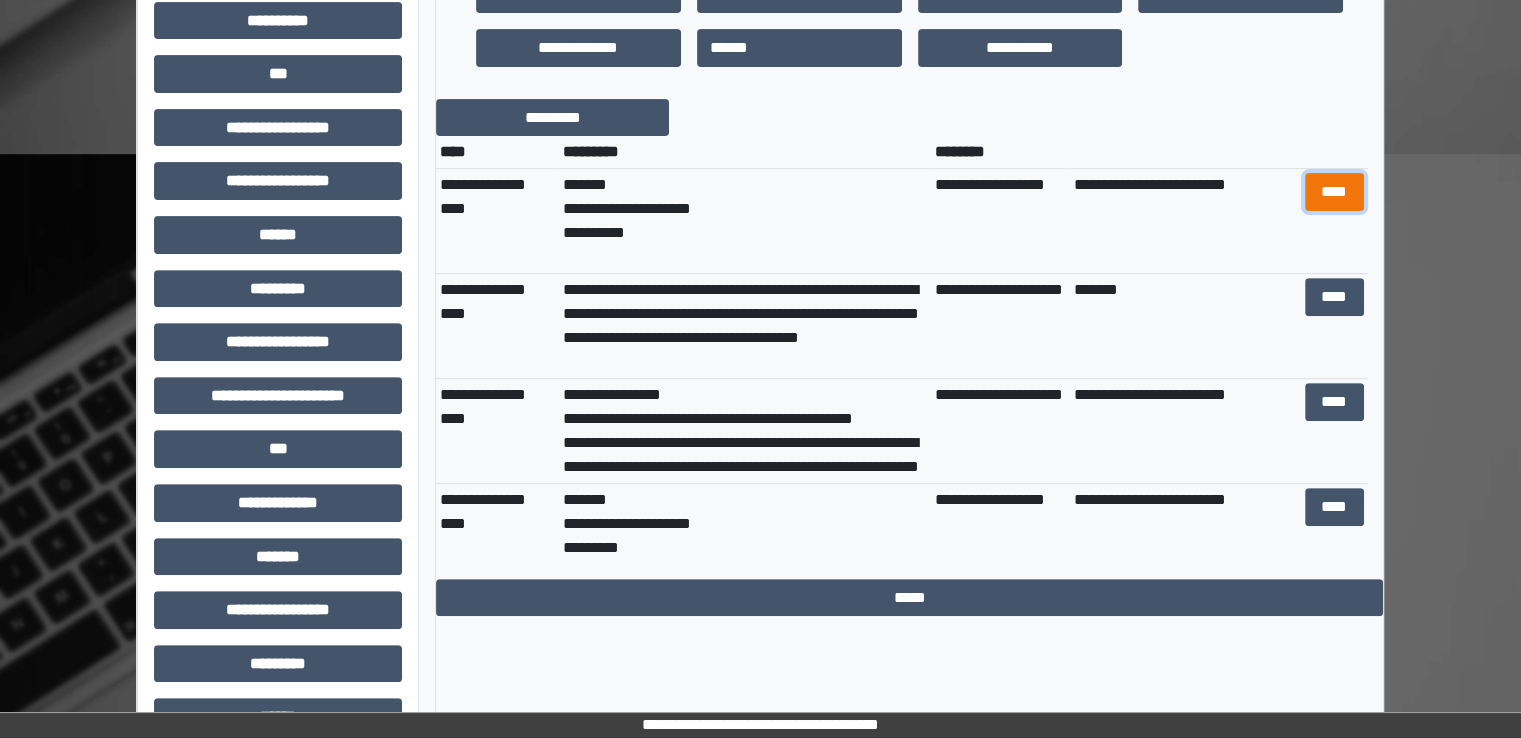click on "****" at bounding box center [1334, 192] 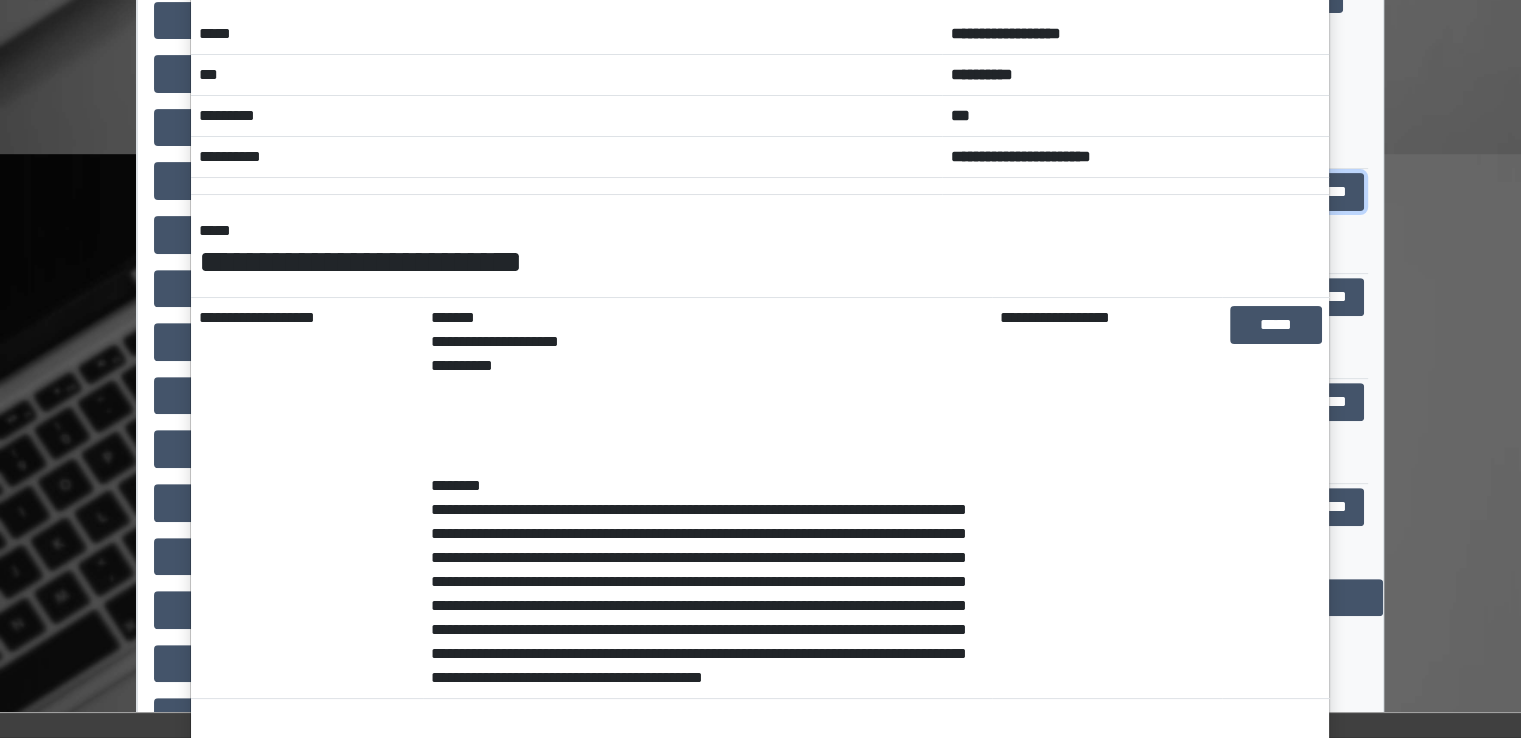scroll, scrollTop: 300, scrollLeft: 0, axis: vertical 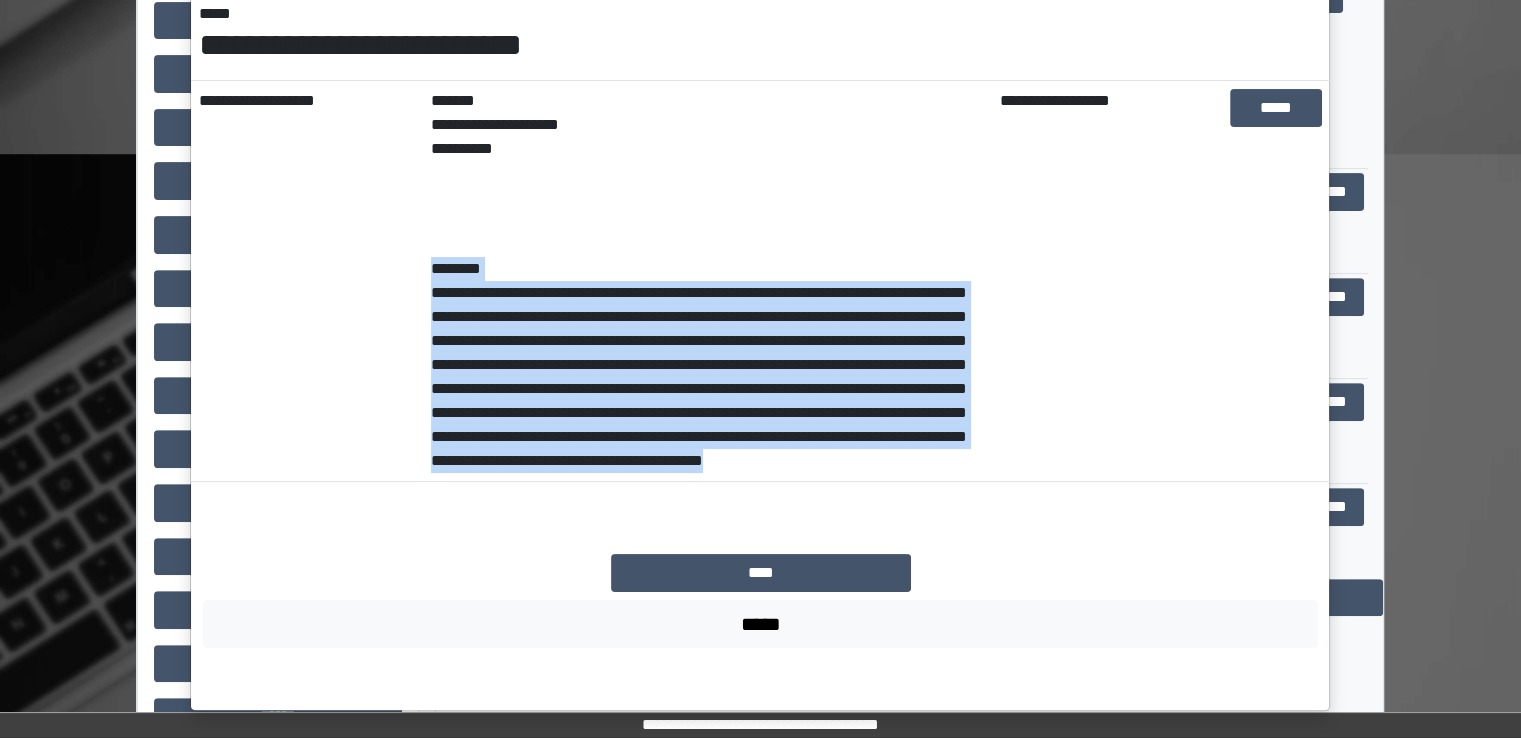 drag, startPoint x: 496, startPoint y: 502, endPoint x: 426, endPoint y: 271, distance: 241.37315 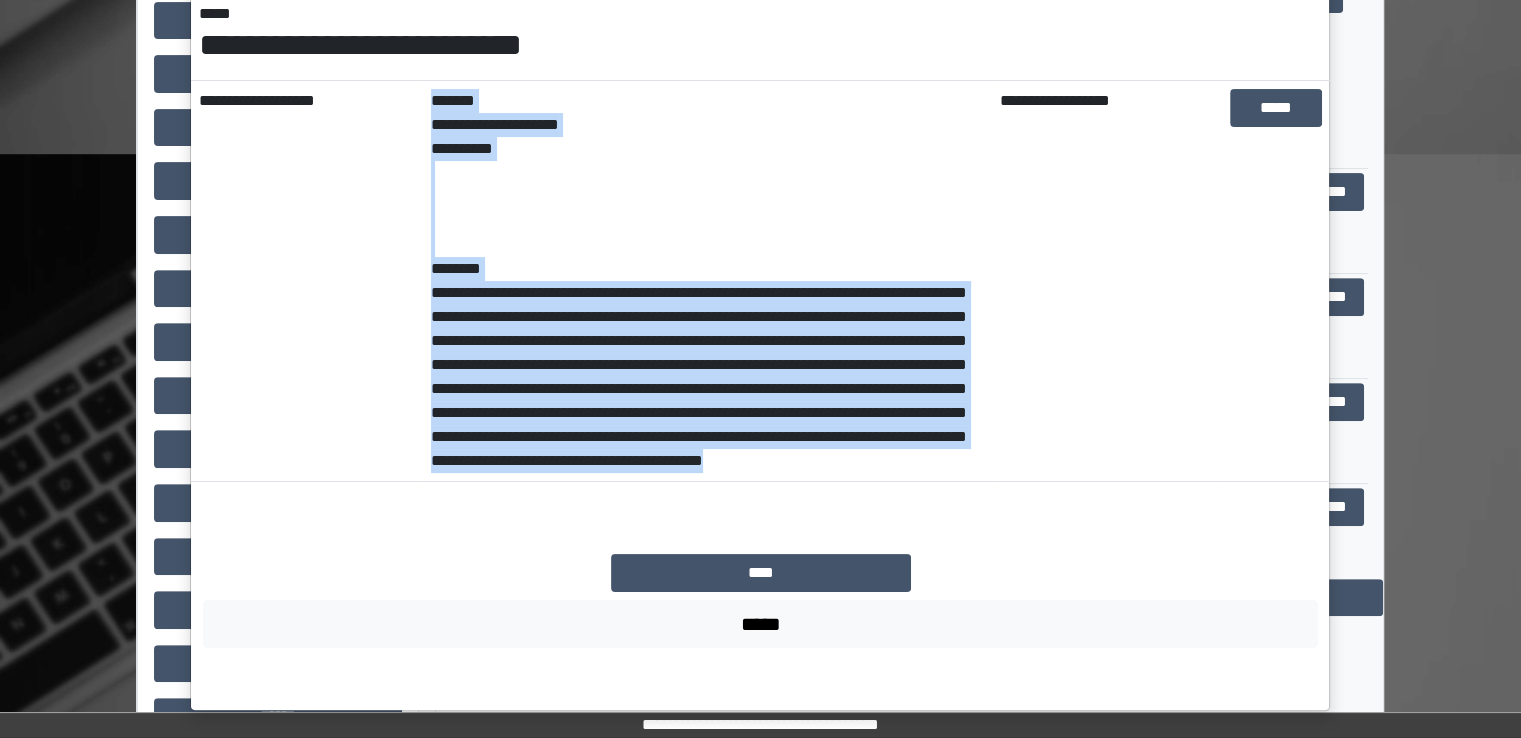 click on "**********" at bounding box center (707, 281) 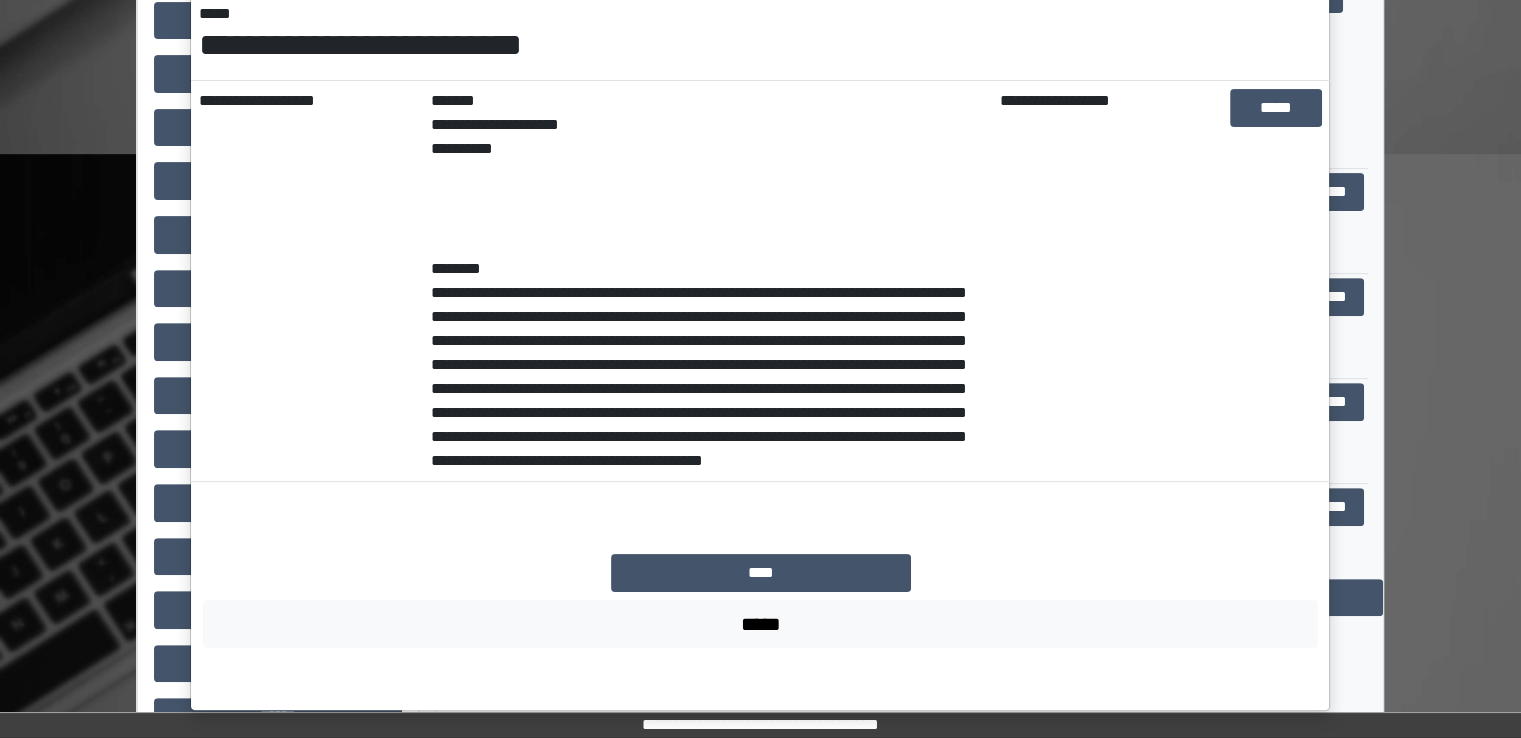 scroll, scrollTop: 301, scrollLeft: 0, axis: vertical 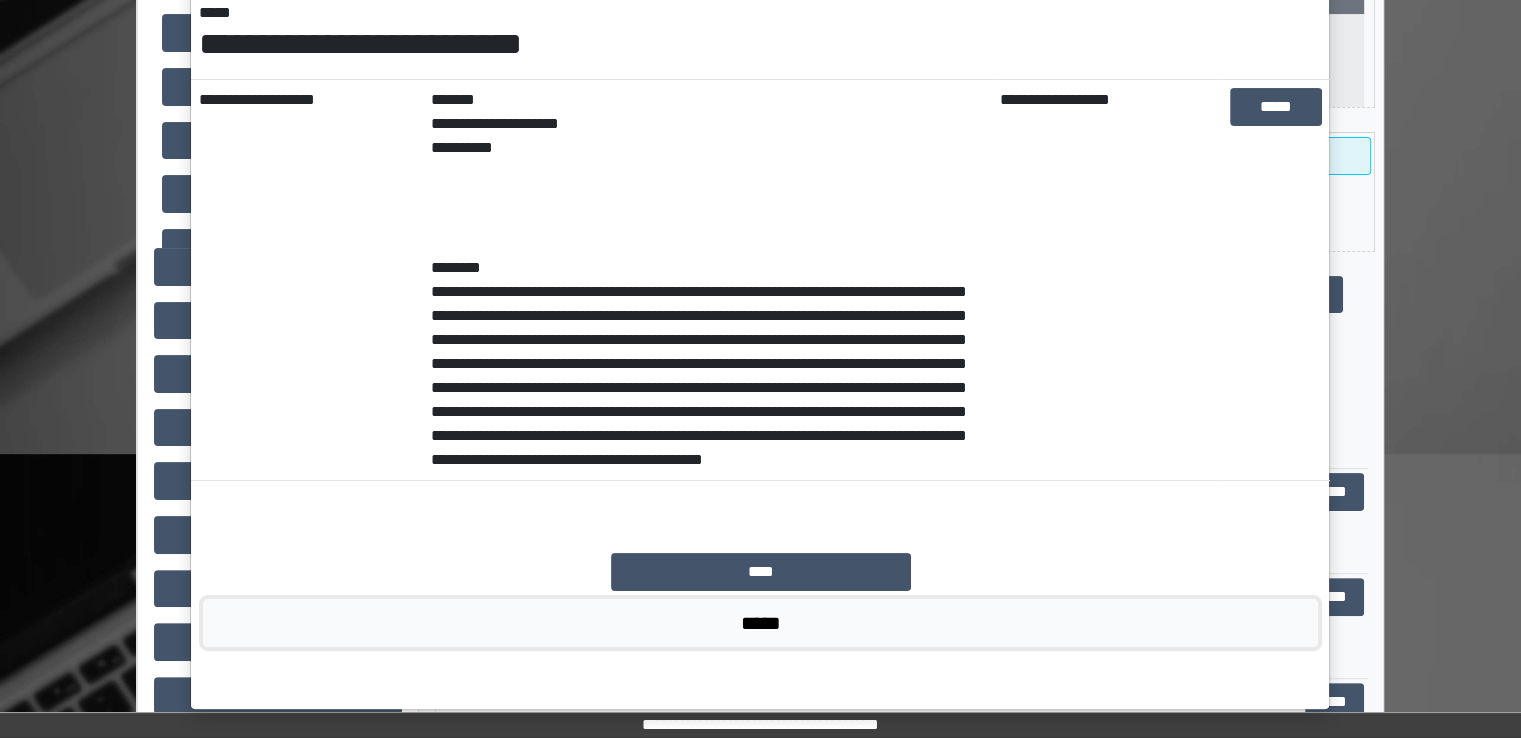 click on "*****" at bounding box center (760, 623) 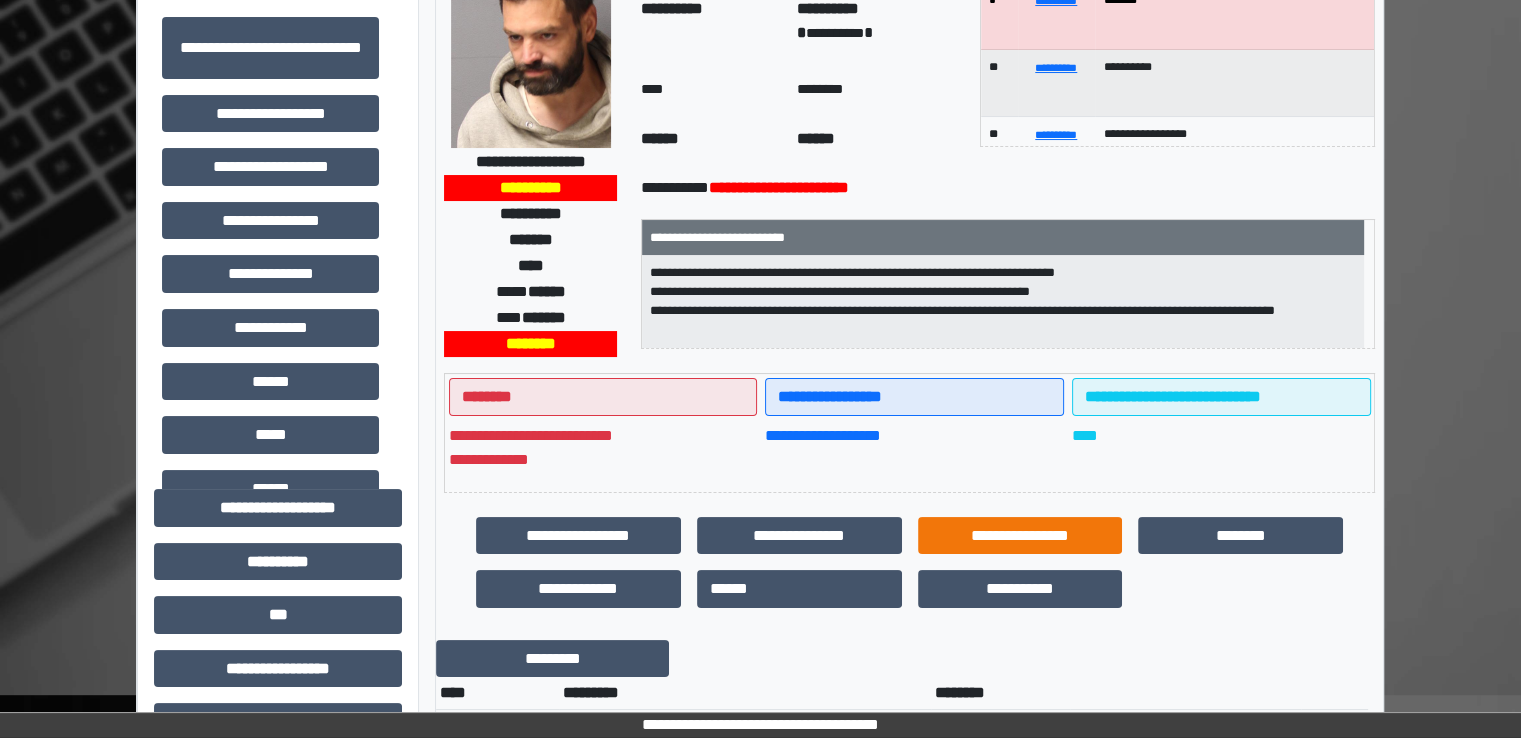 scroll, scrollTop: 0, scrollLeft: 0, axis: both 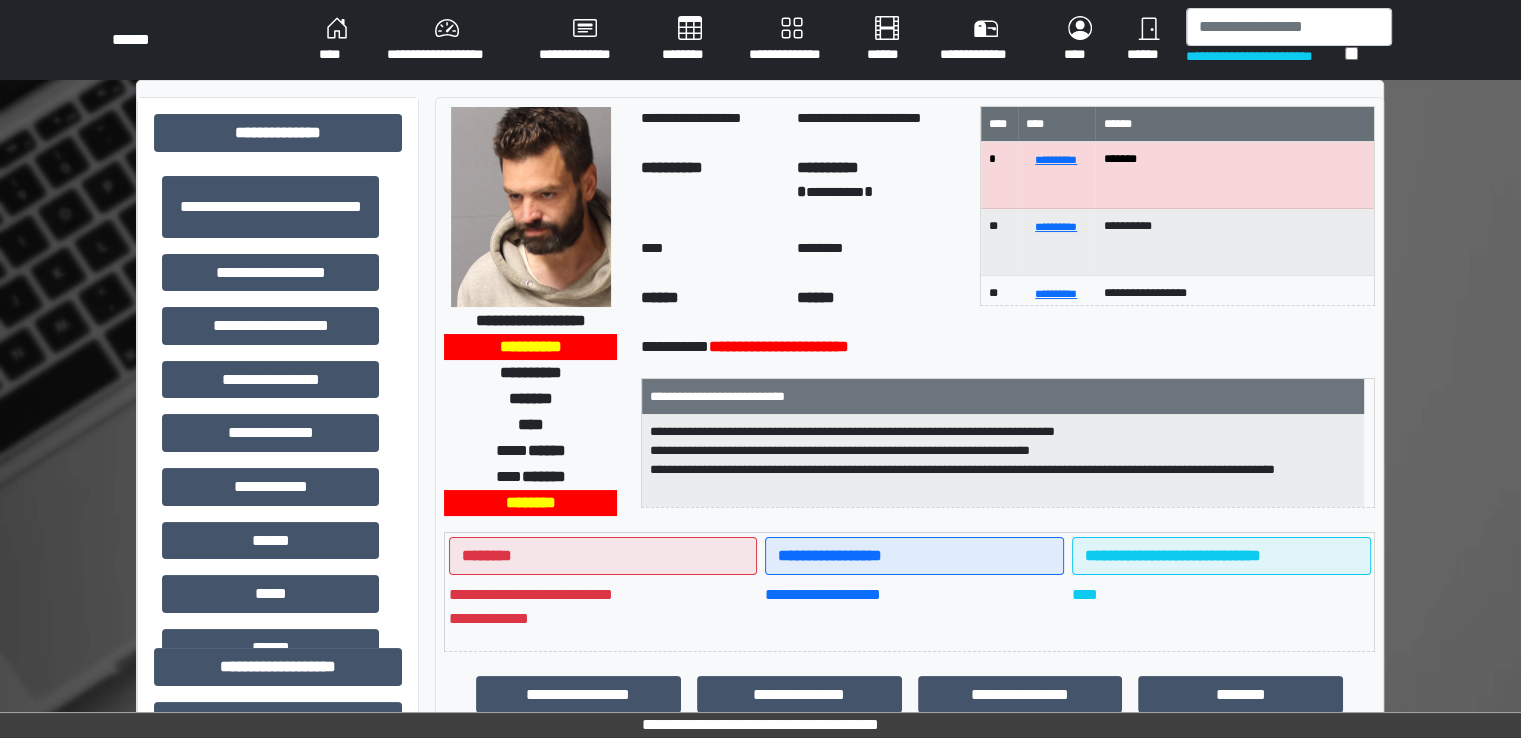 click on "********" at bounding box center (689, 40) 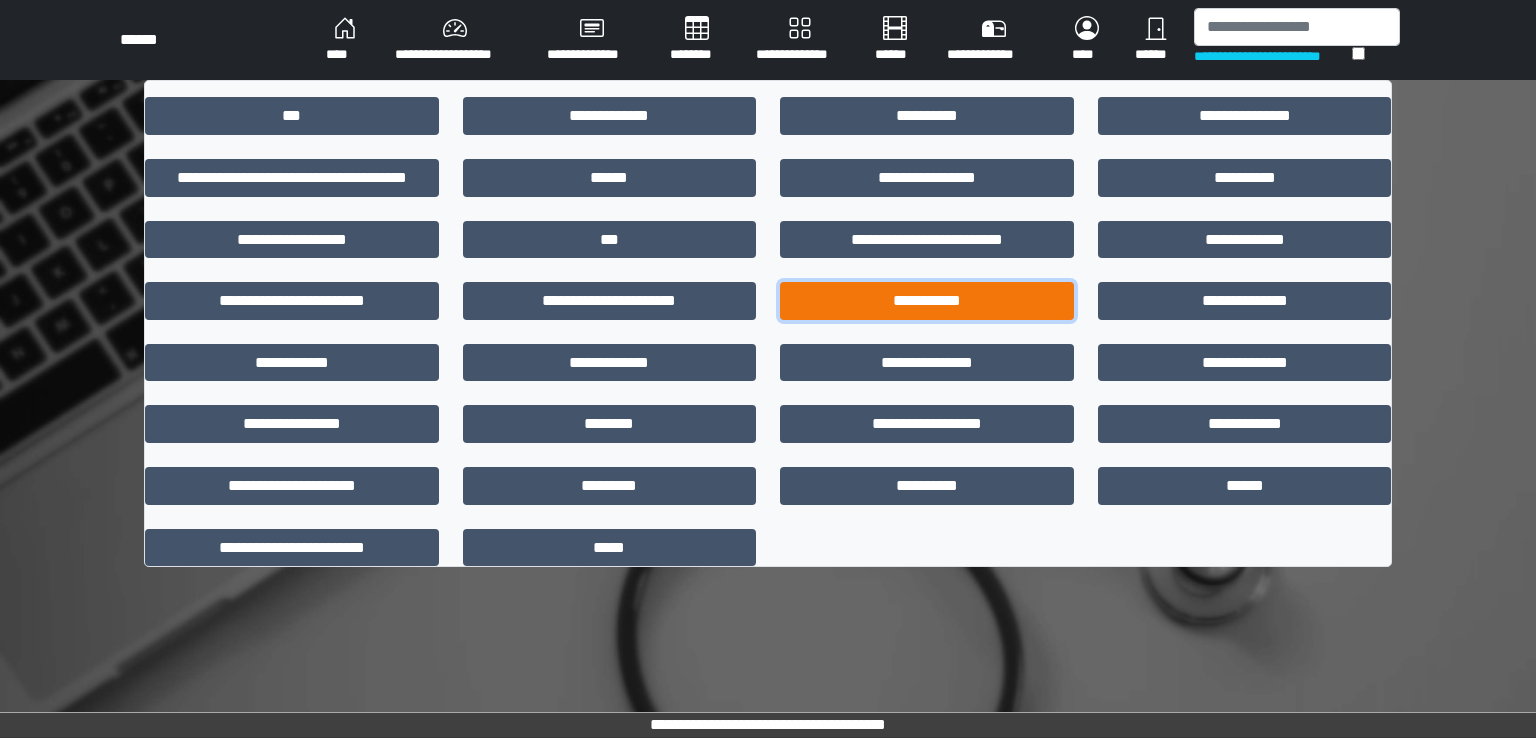 click on "**********" at bounding box center [927, 301] 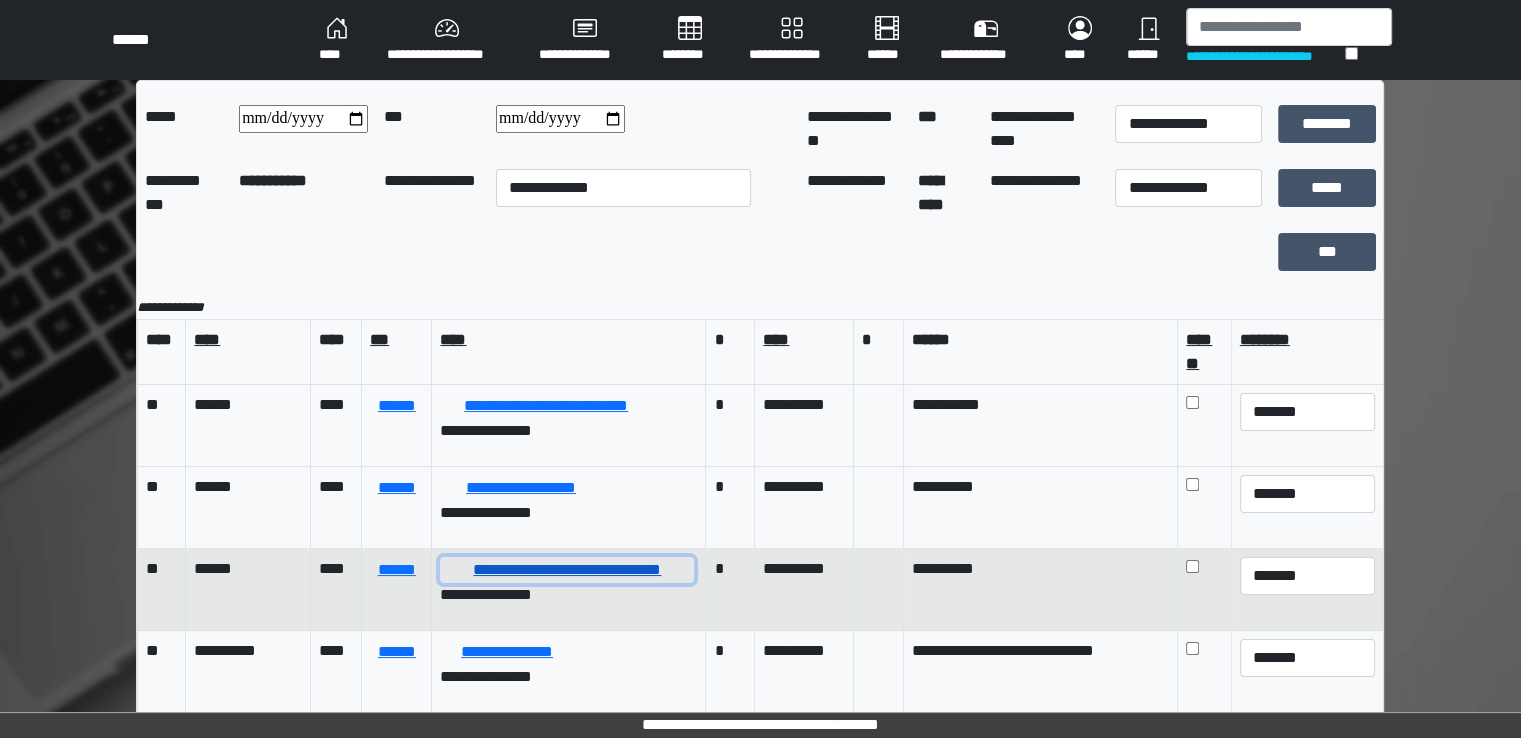 click on "**********" at bounding box center (567, 570) 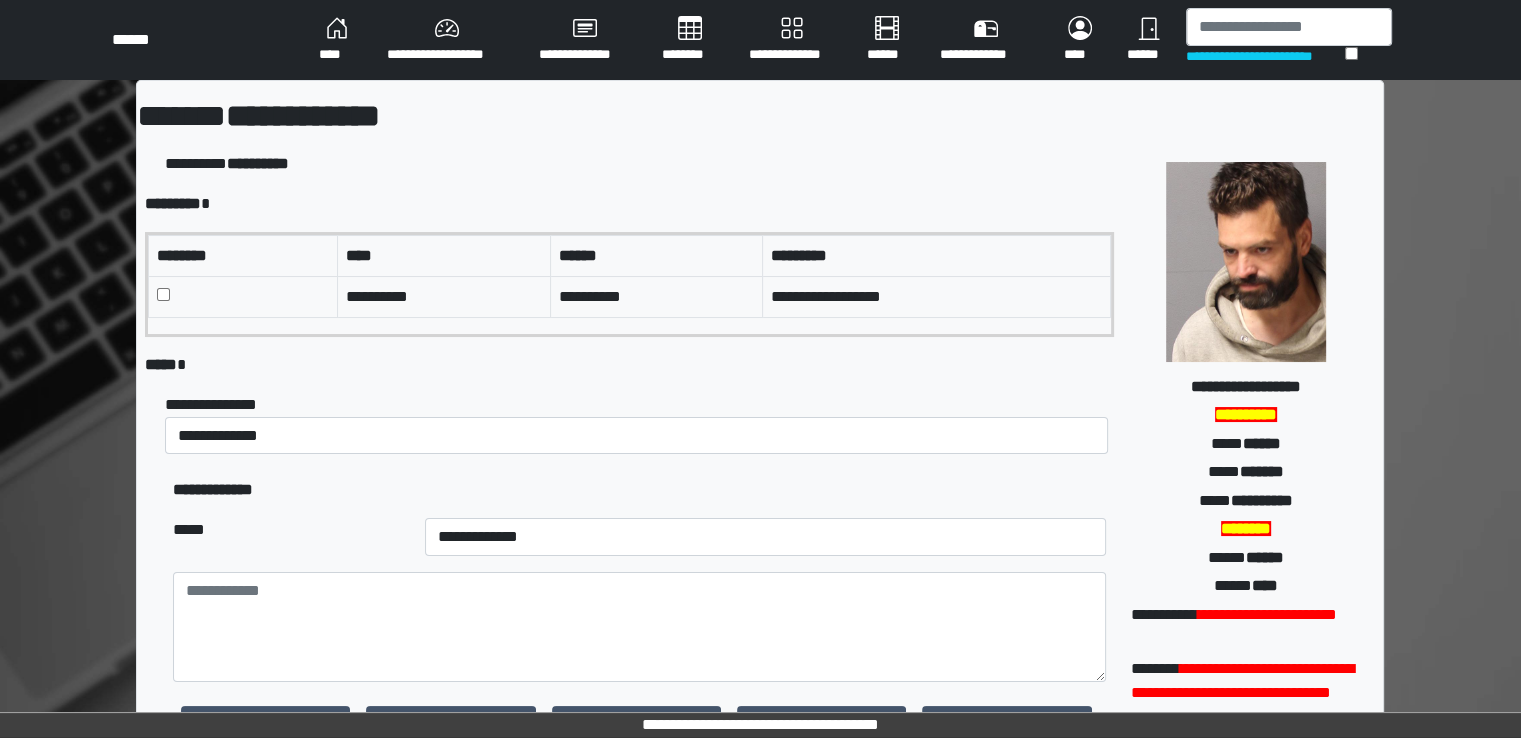 click on "********" at bounding box center (689, 40) 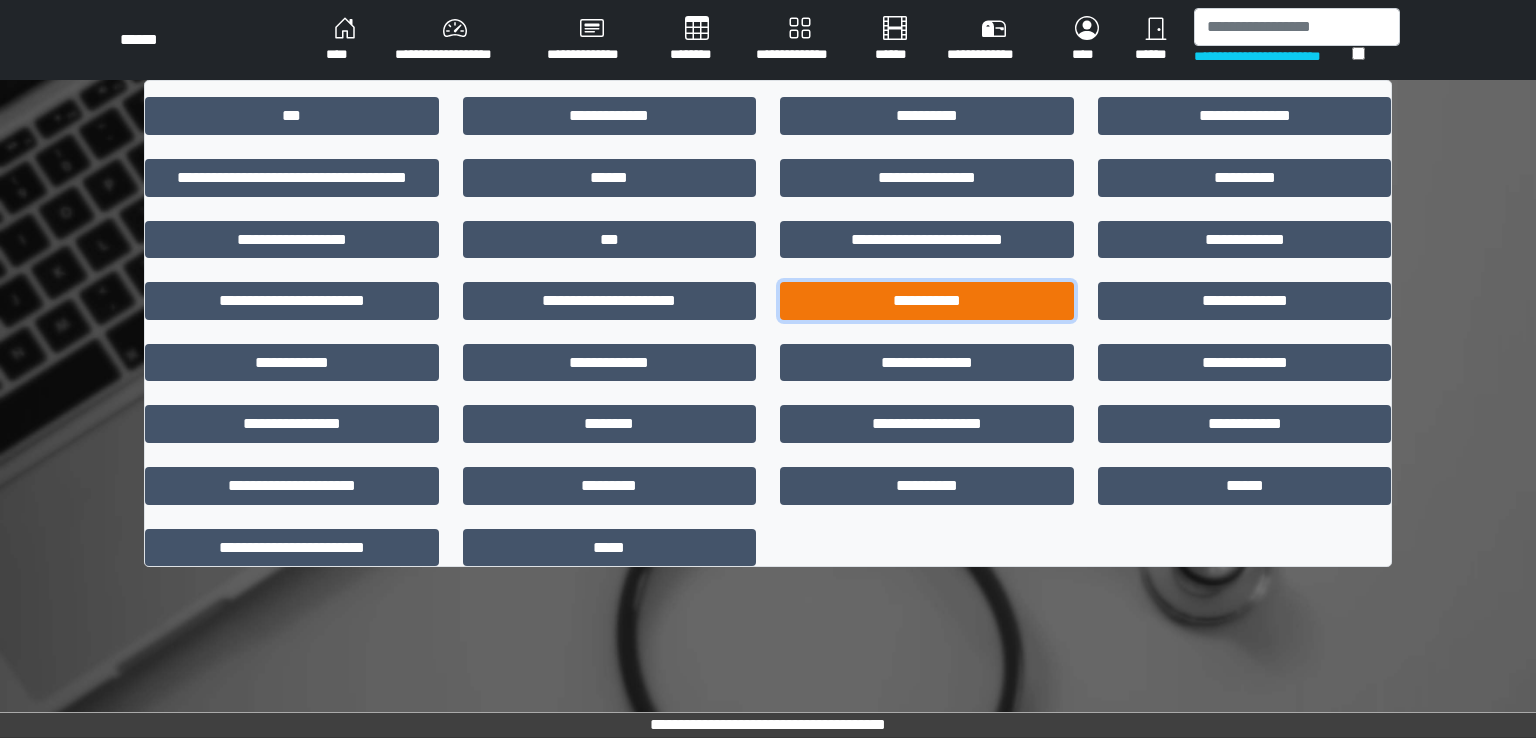 click on "**********" at bounding box center [927, 301] 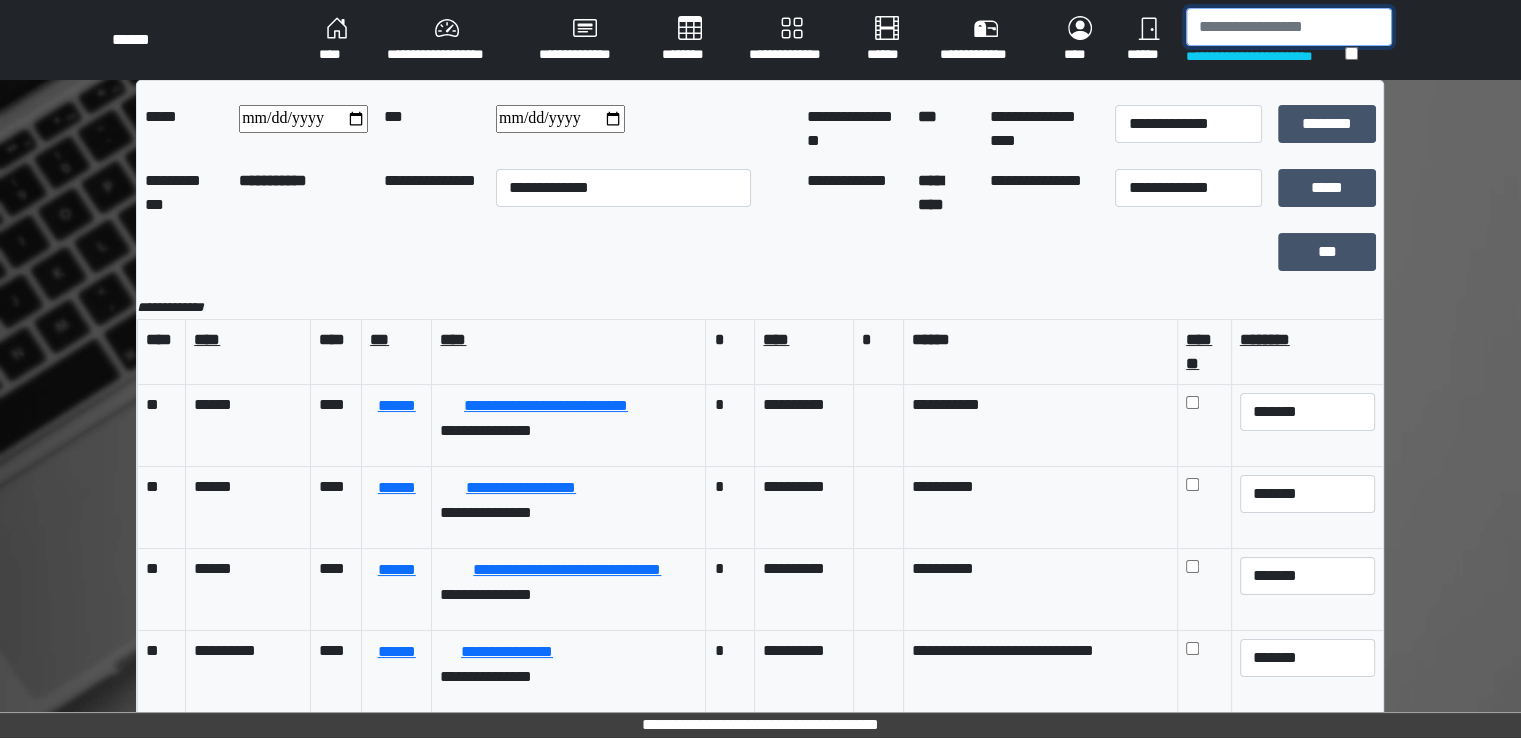 click at bounding box center (1289, 27) 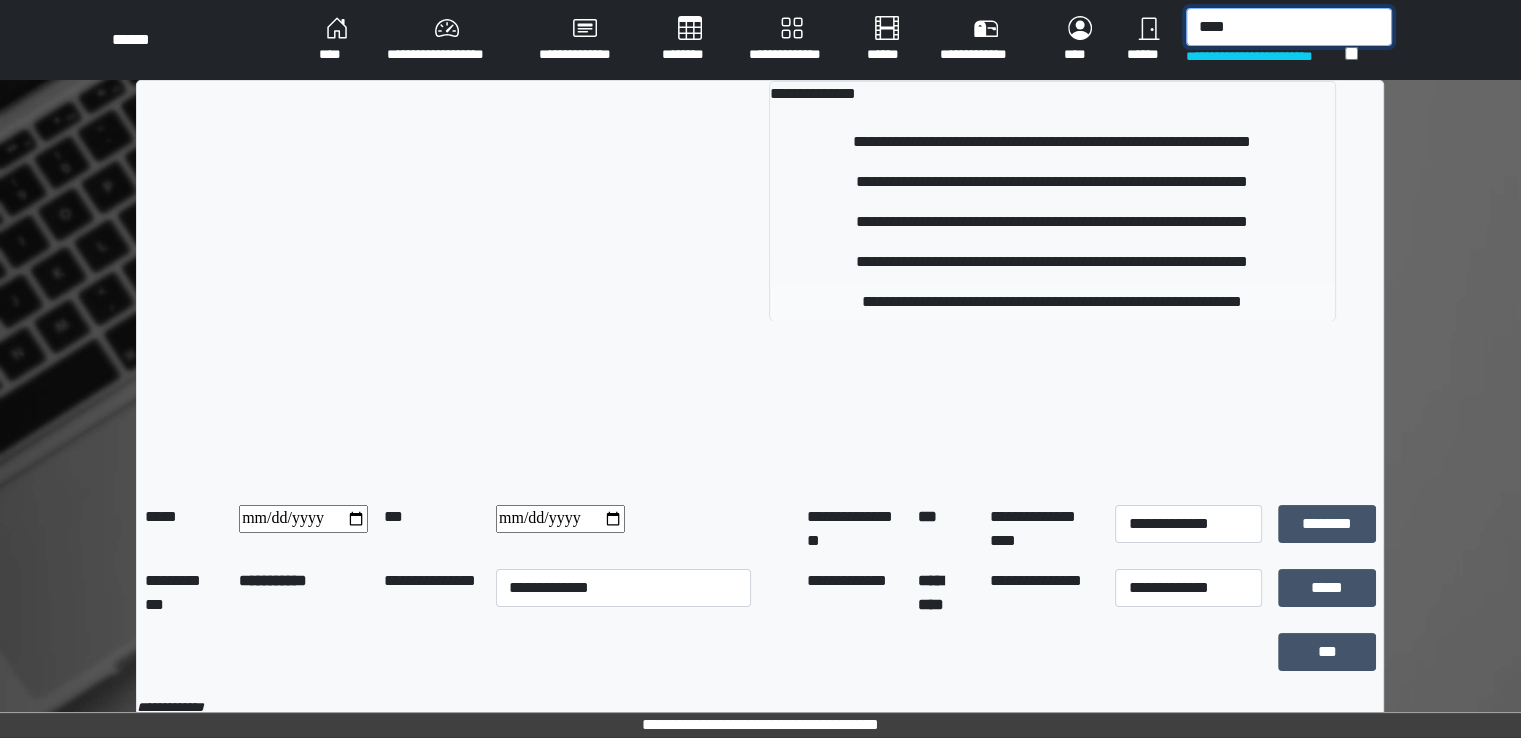 type on "****" 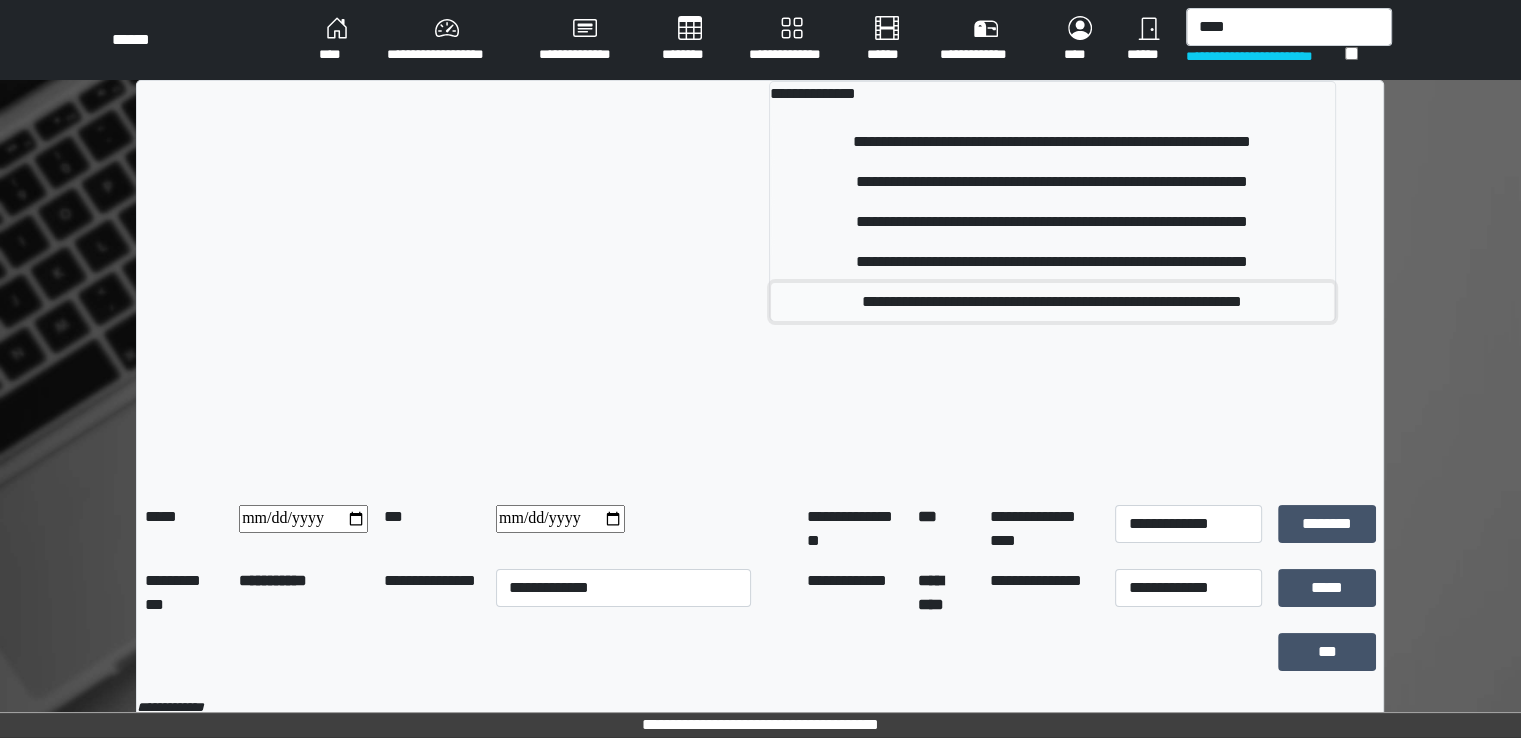 click on "**********" at bounding box center [1052, 302] 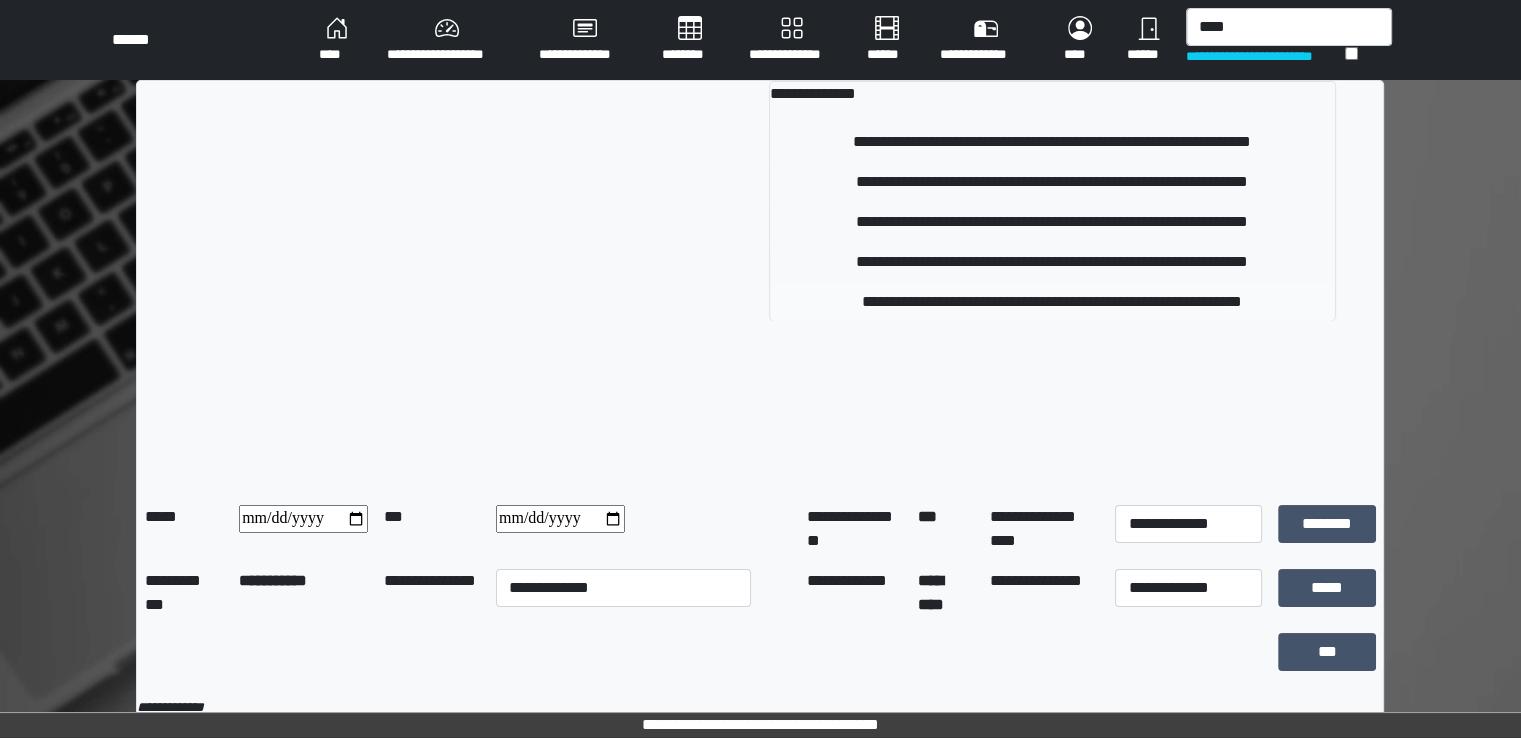 type 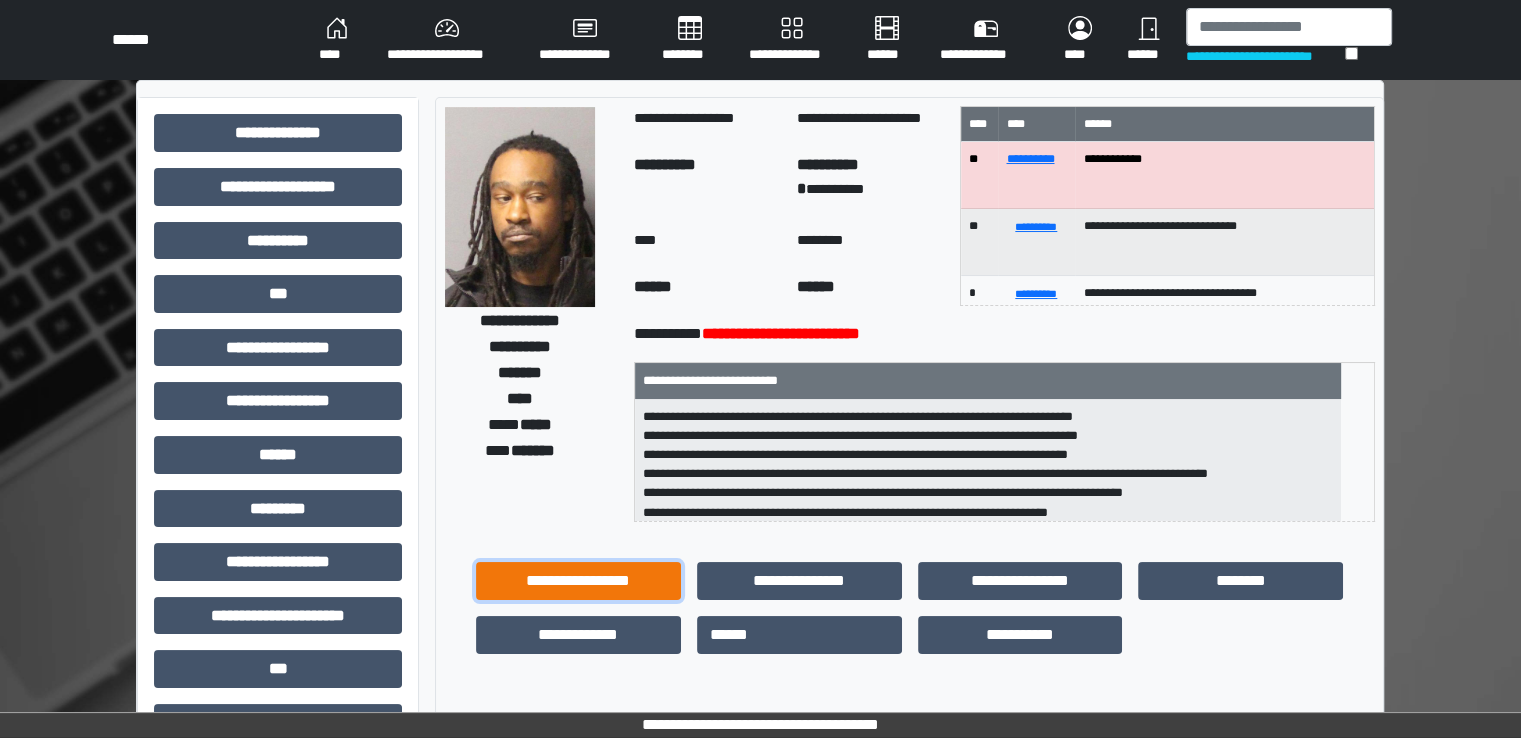 click on "**********" at bounding box center (578, 581) 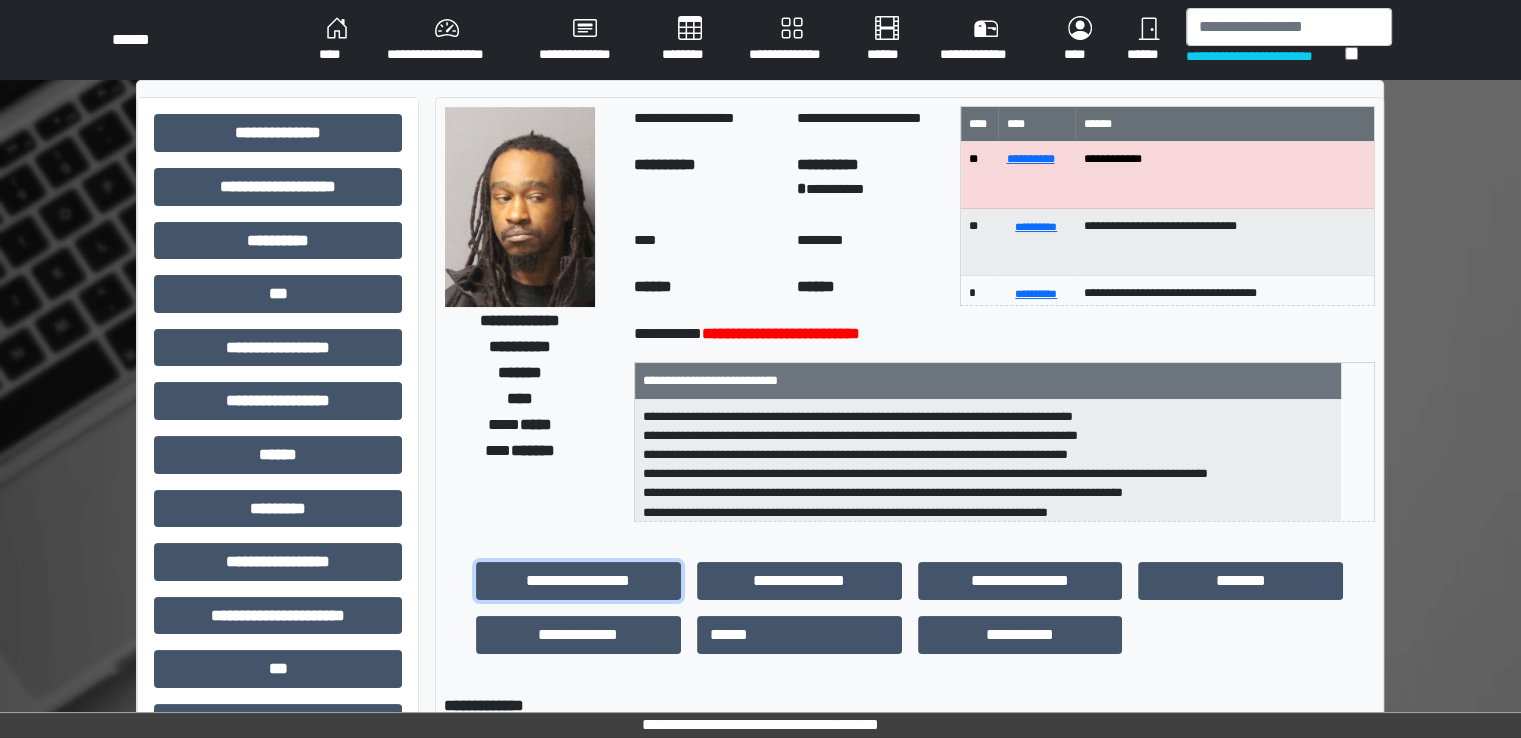 scroll, scrollTop: 83, scrollLeft: 0, axis: vertical 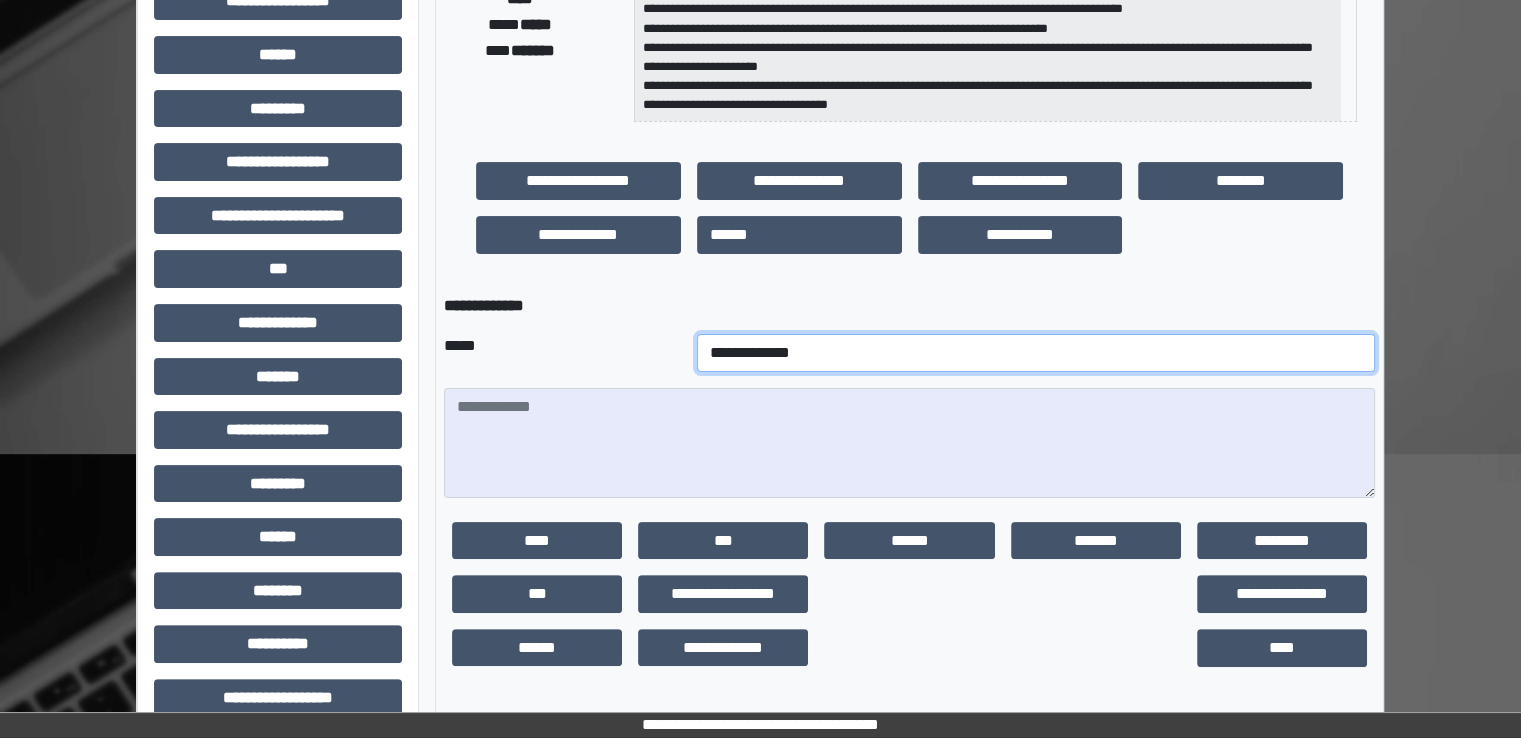 click on "**********" at bounding box center (1036, 353) 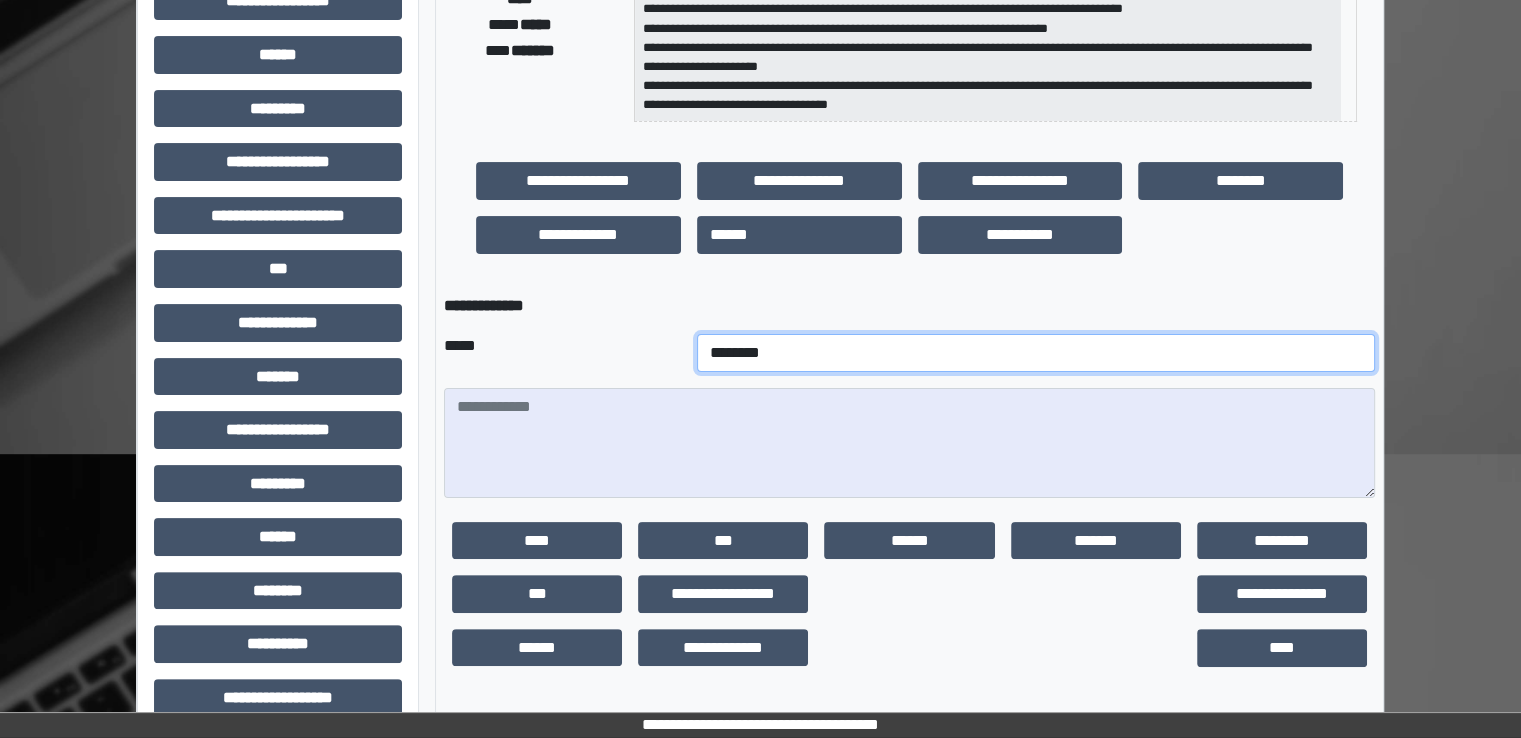 click on "**********" at bounding box center [1036, 353] 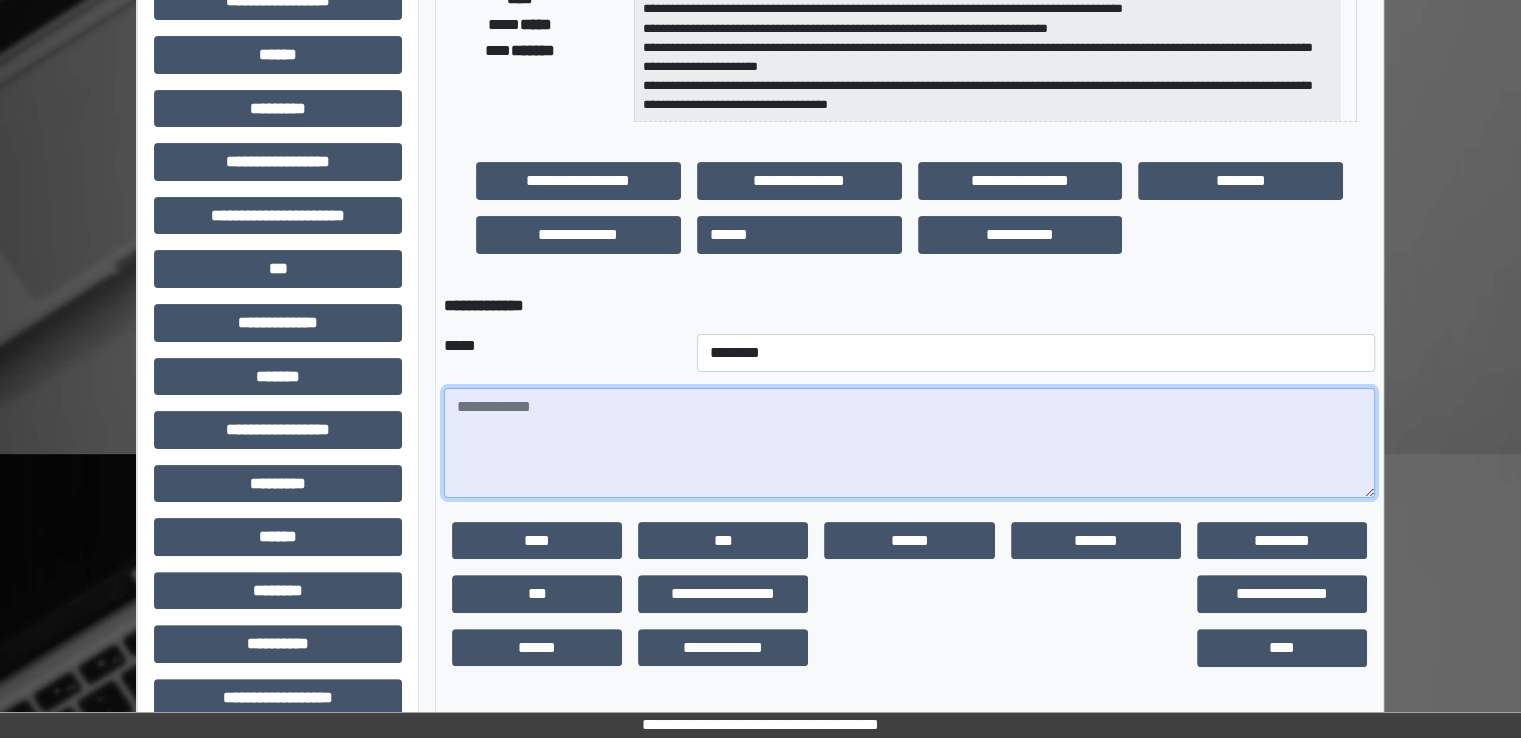 click at bounding box center (909, 443) 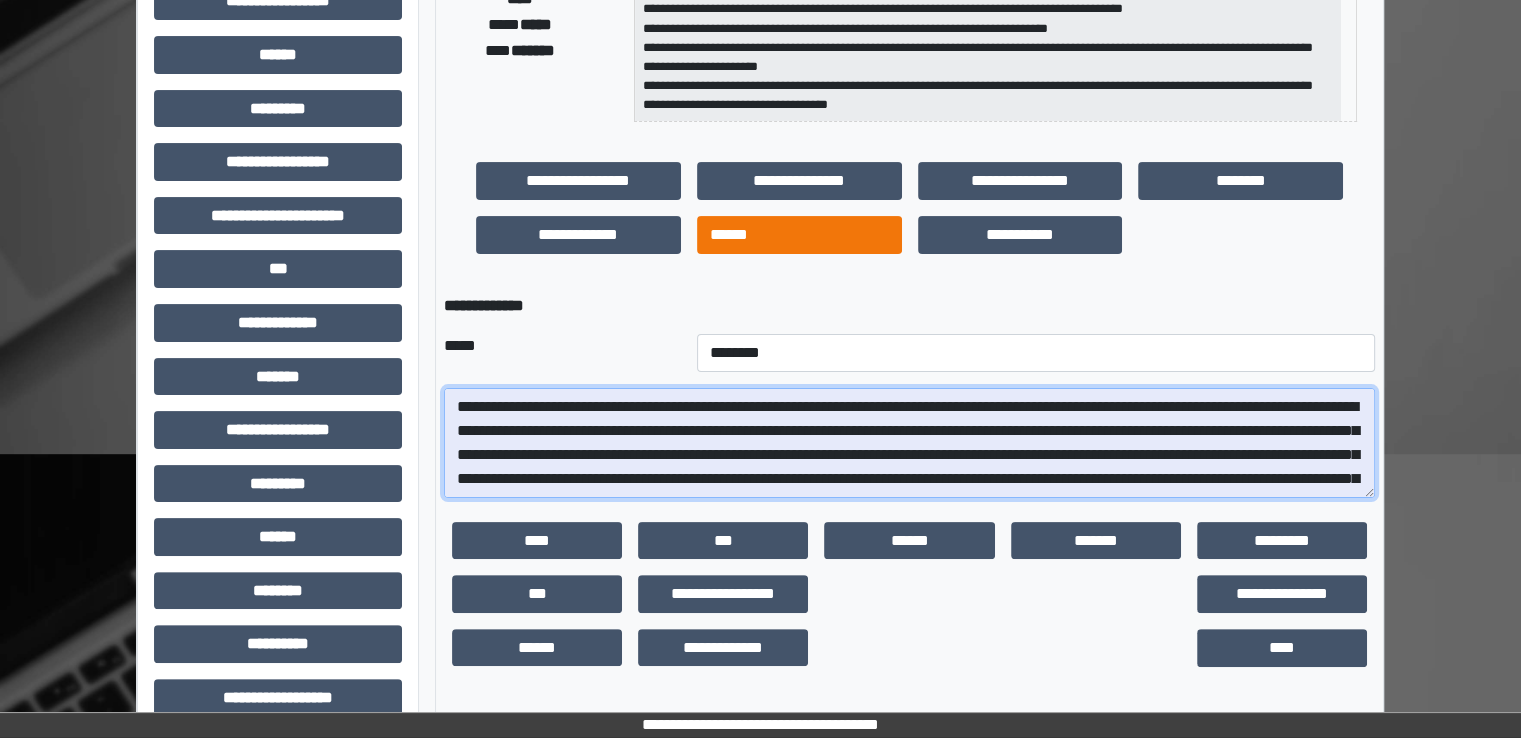 scroll, scrollTop: 64, scrollLeft: 0, axis: vertical 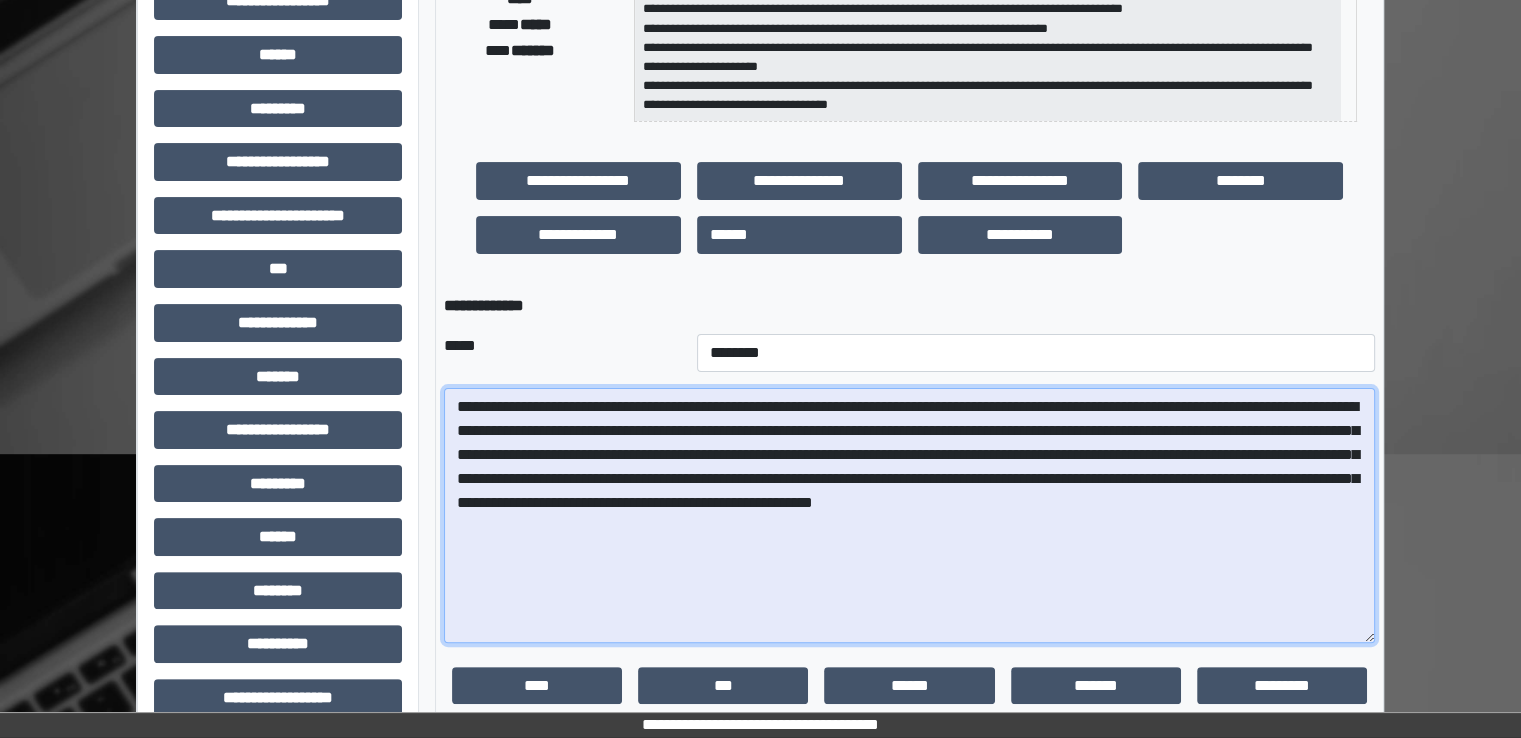 drag, startPoint x: 1370, startPoint y: 487, endPoint x: 1404, endPoint y: 636, distance: 152.82997 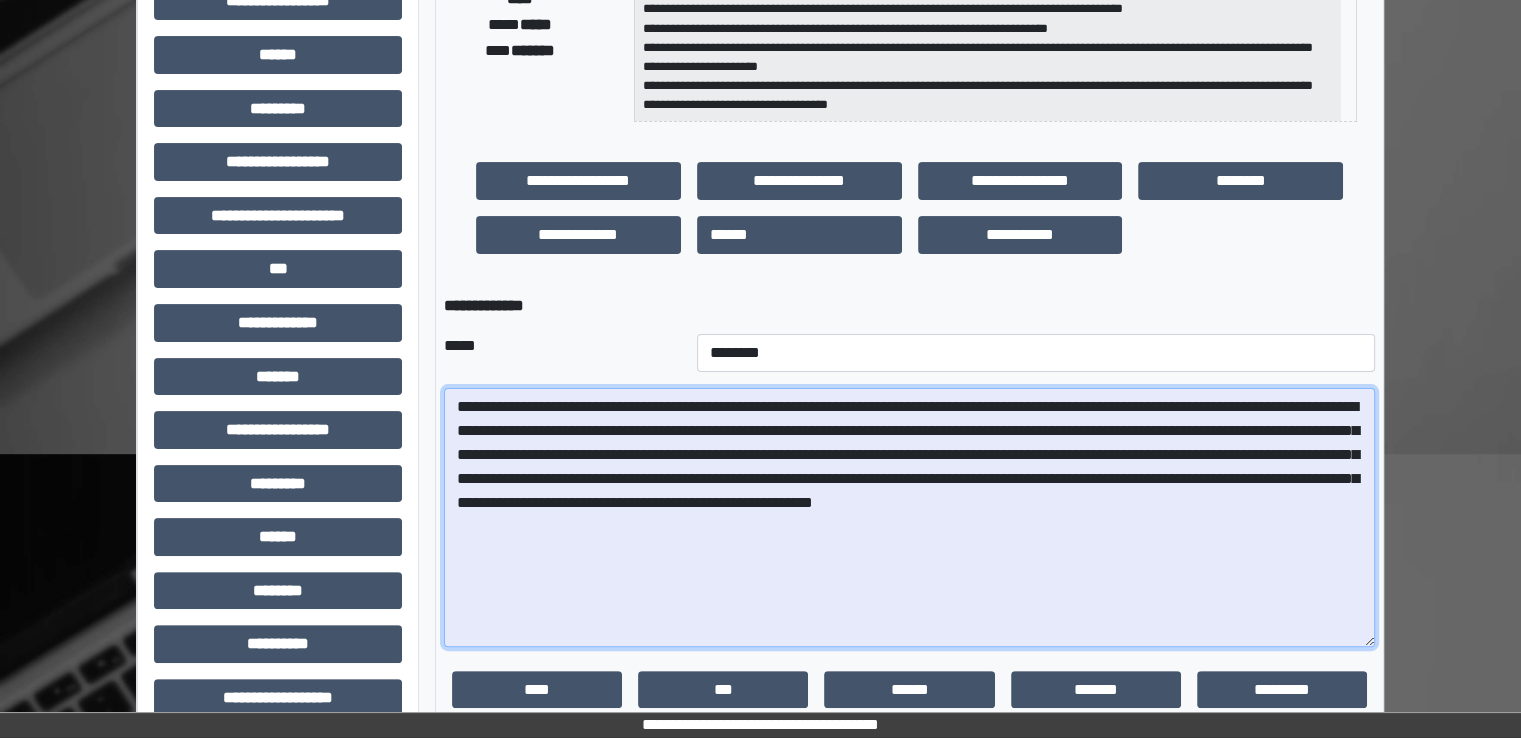 click on "**********" at bounding box center (909, 517) 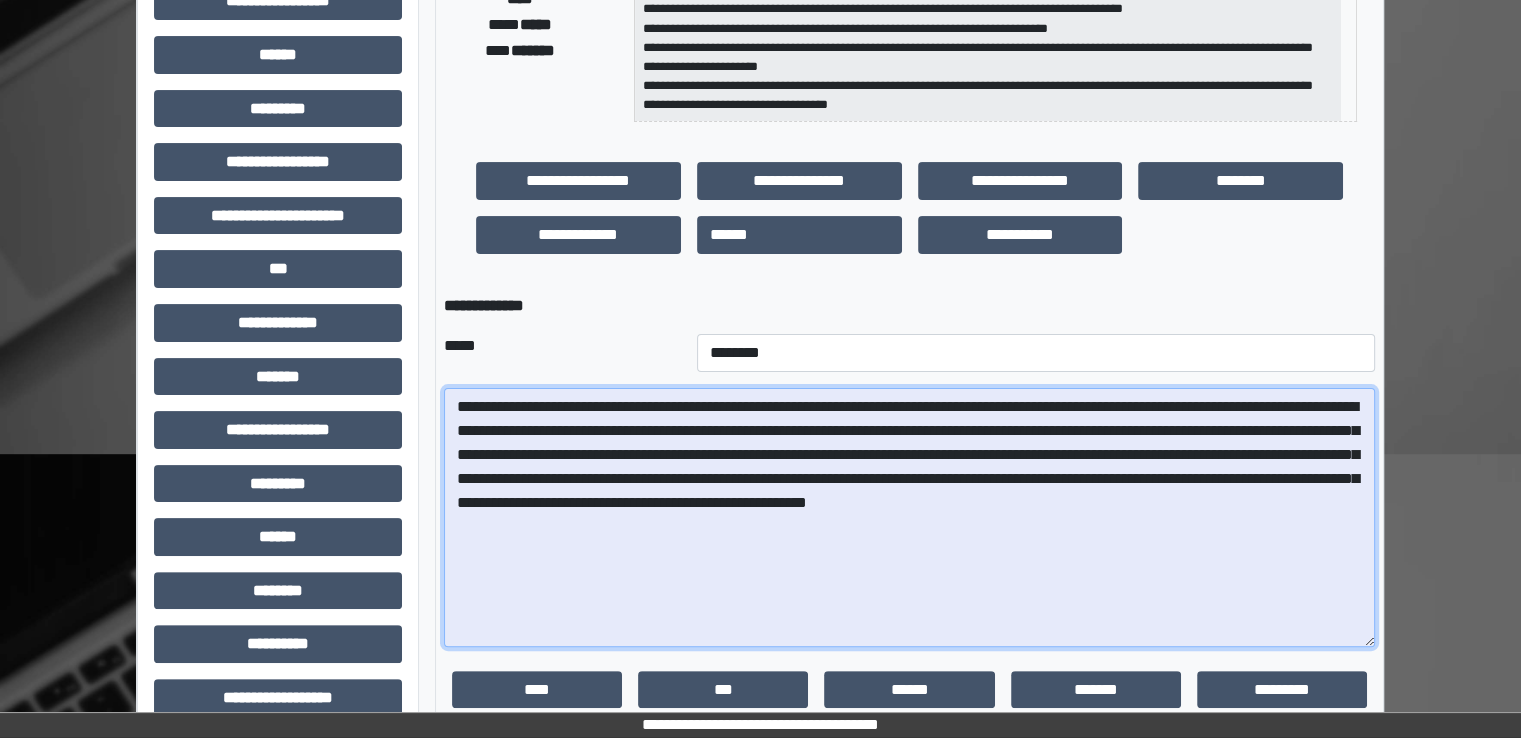 scroll, scrollTop: 542, scrollLeft: 0, axis: vertical 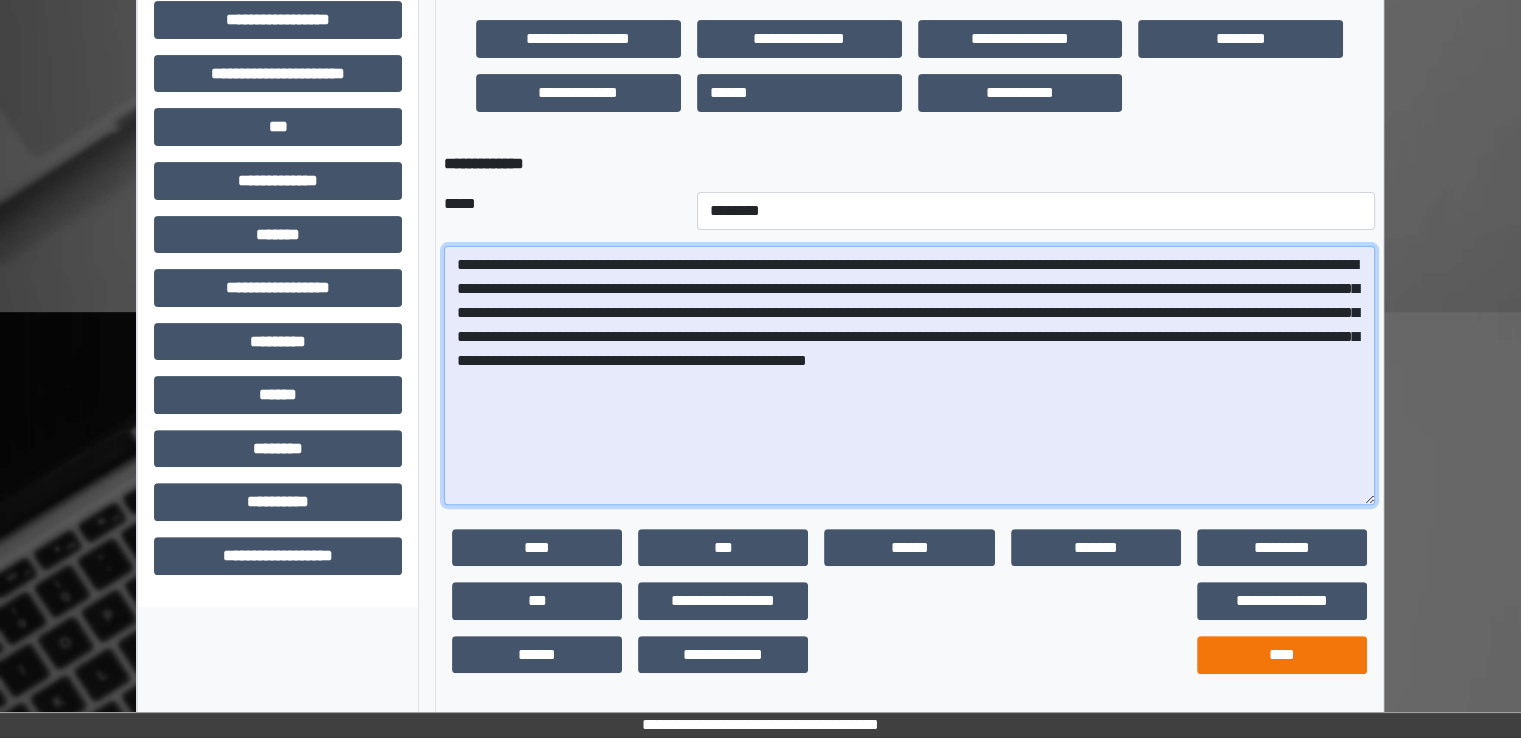 type on "**********" 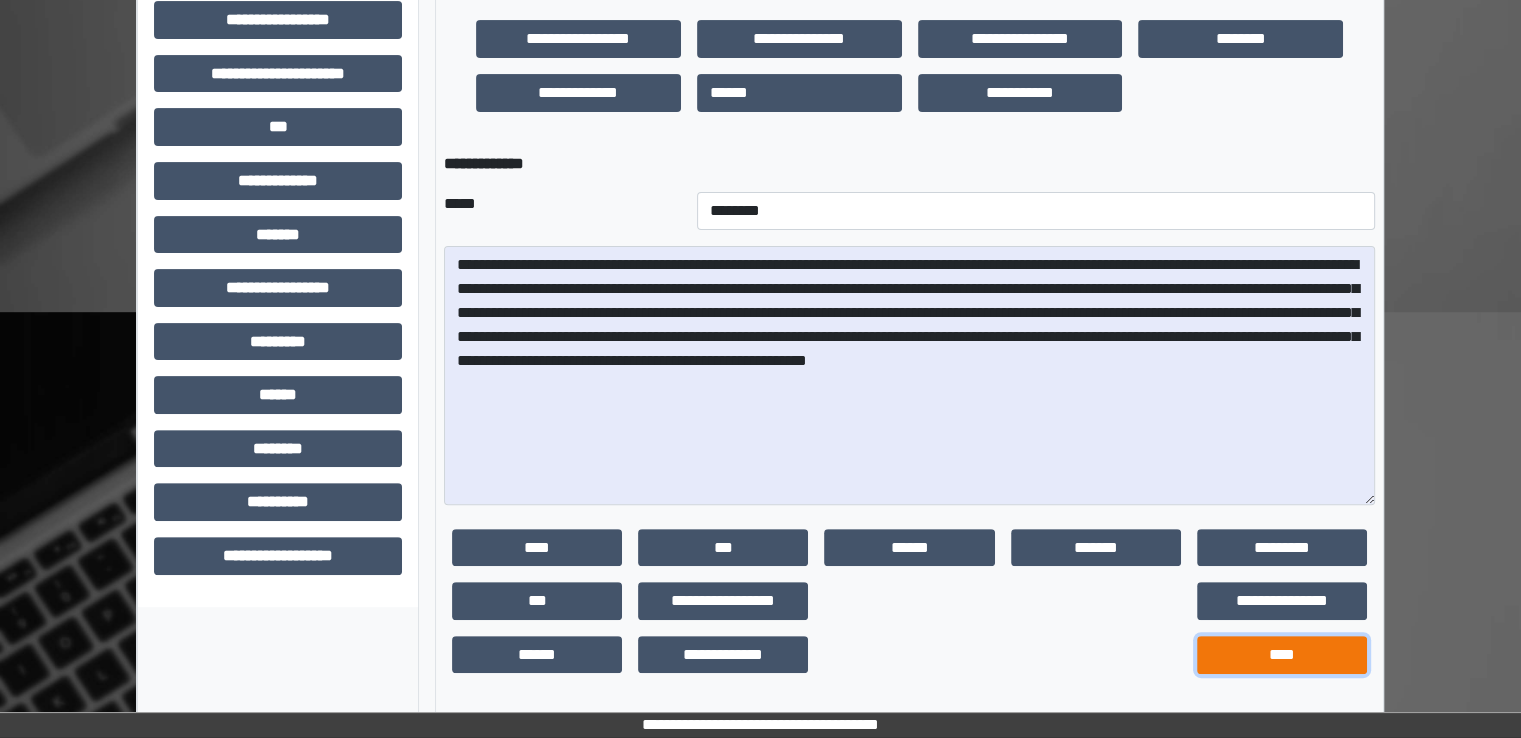 click on "****" at bounding box center [1282, 655] 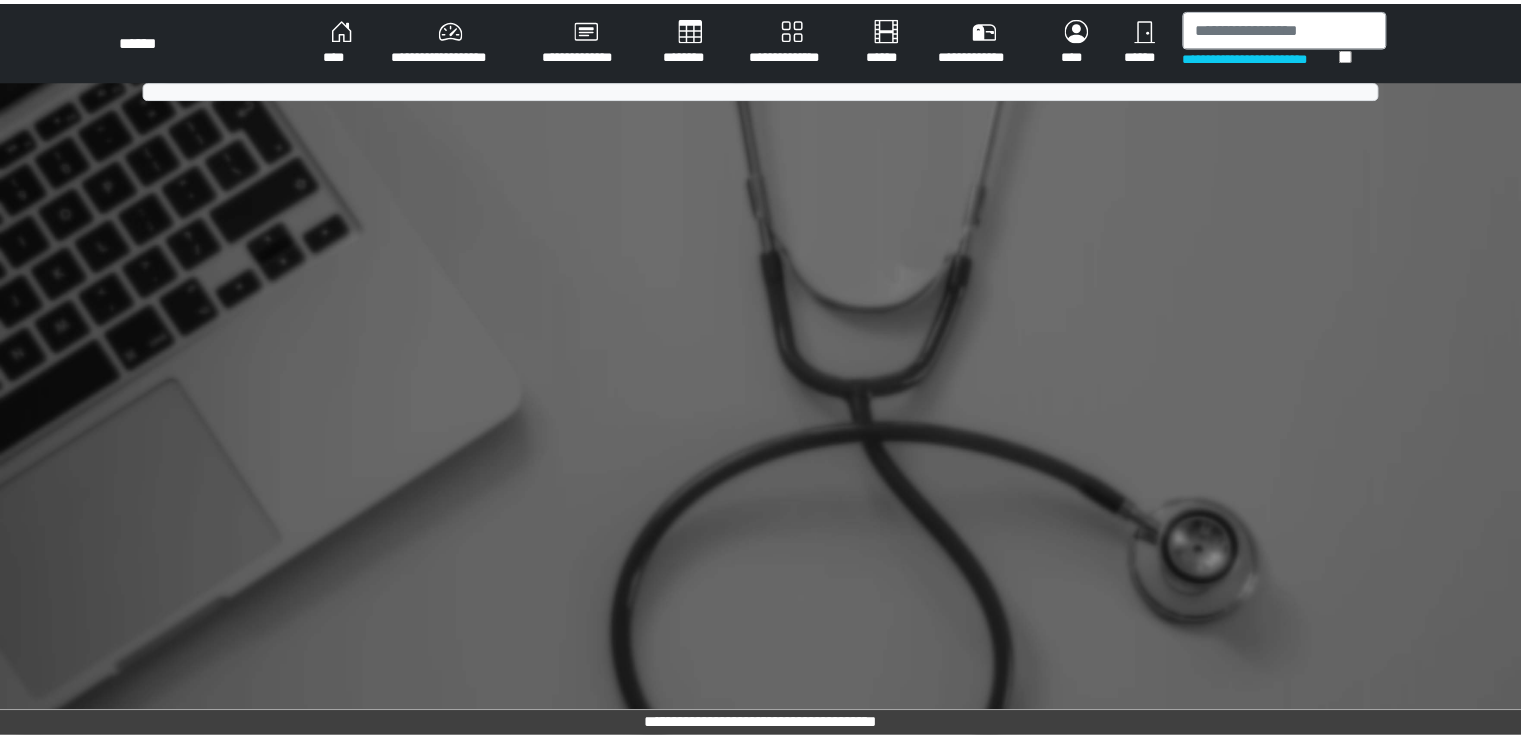 scroll, scrollTop: 0, scrollLeft: 0, axis: both 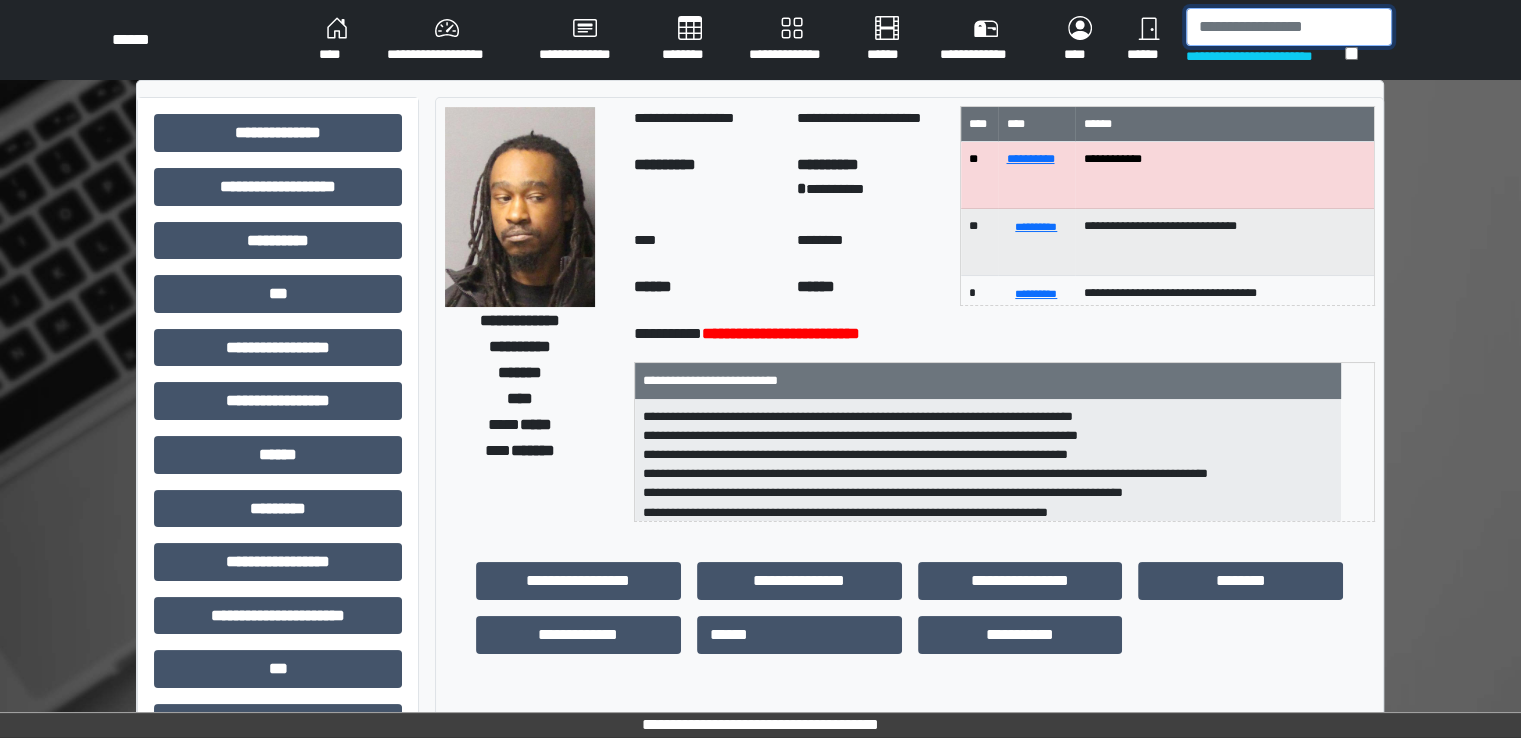 click at bounding box center [1289, 27] 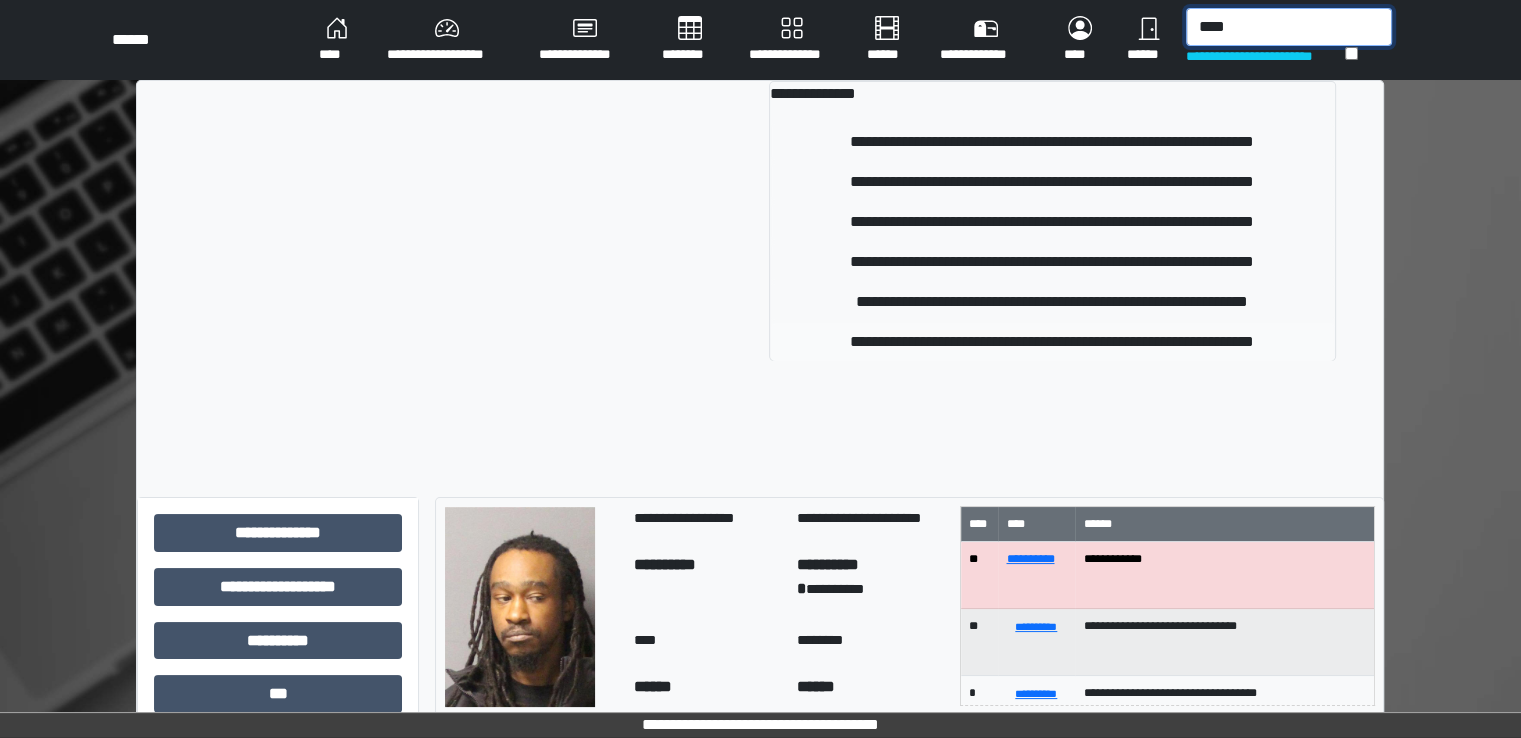 type on "****" 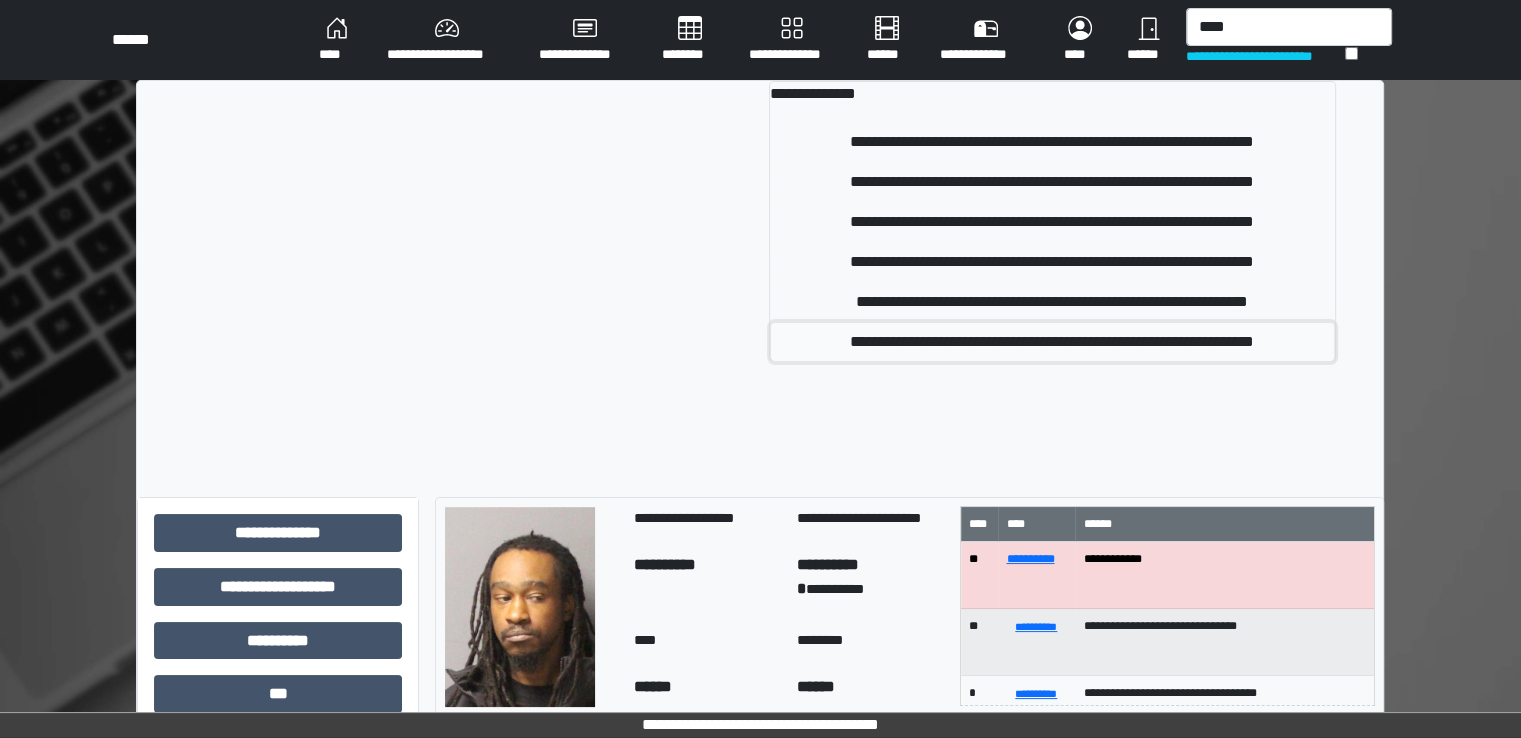 click on "**********" at bounding box center [1052, 342] 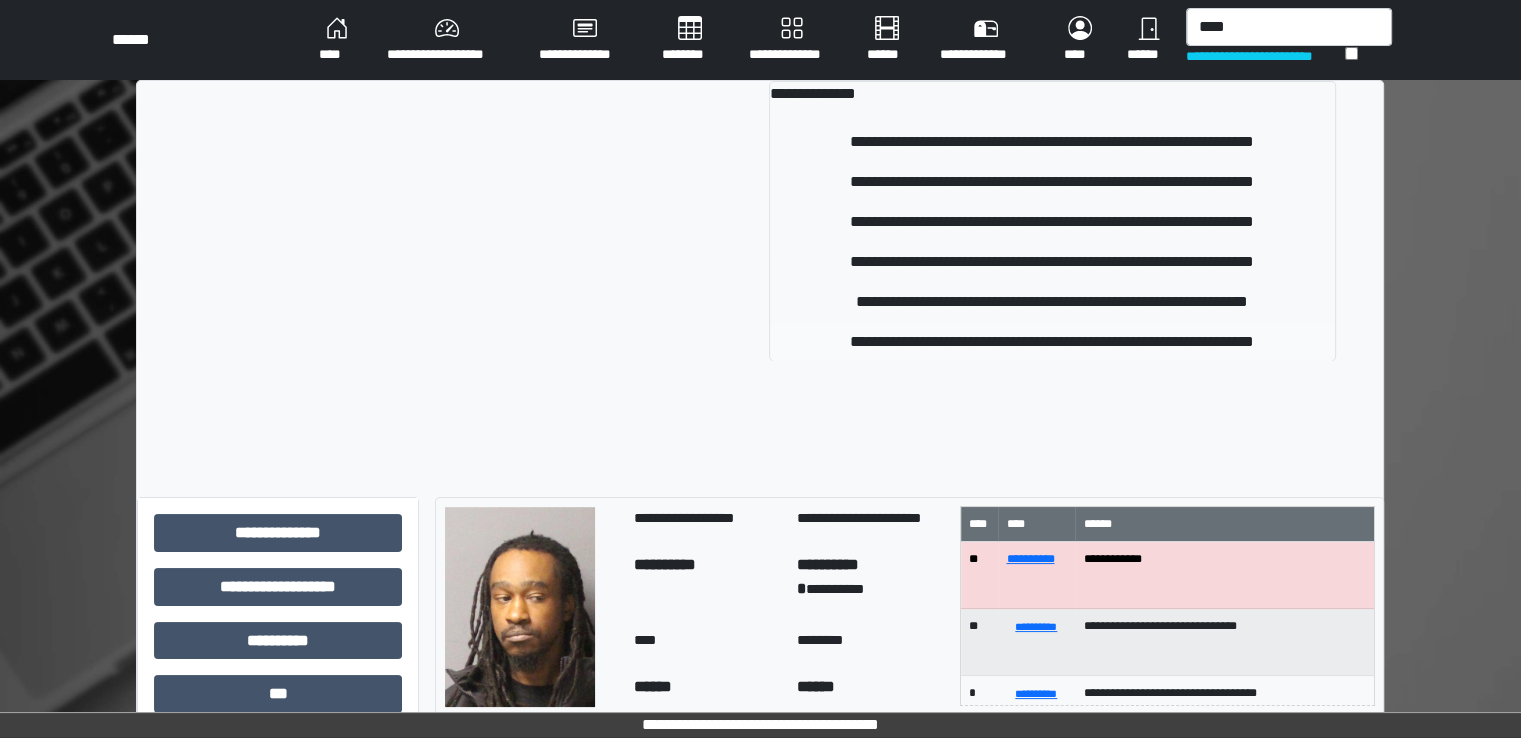 type 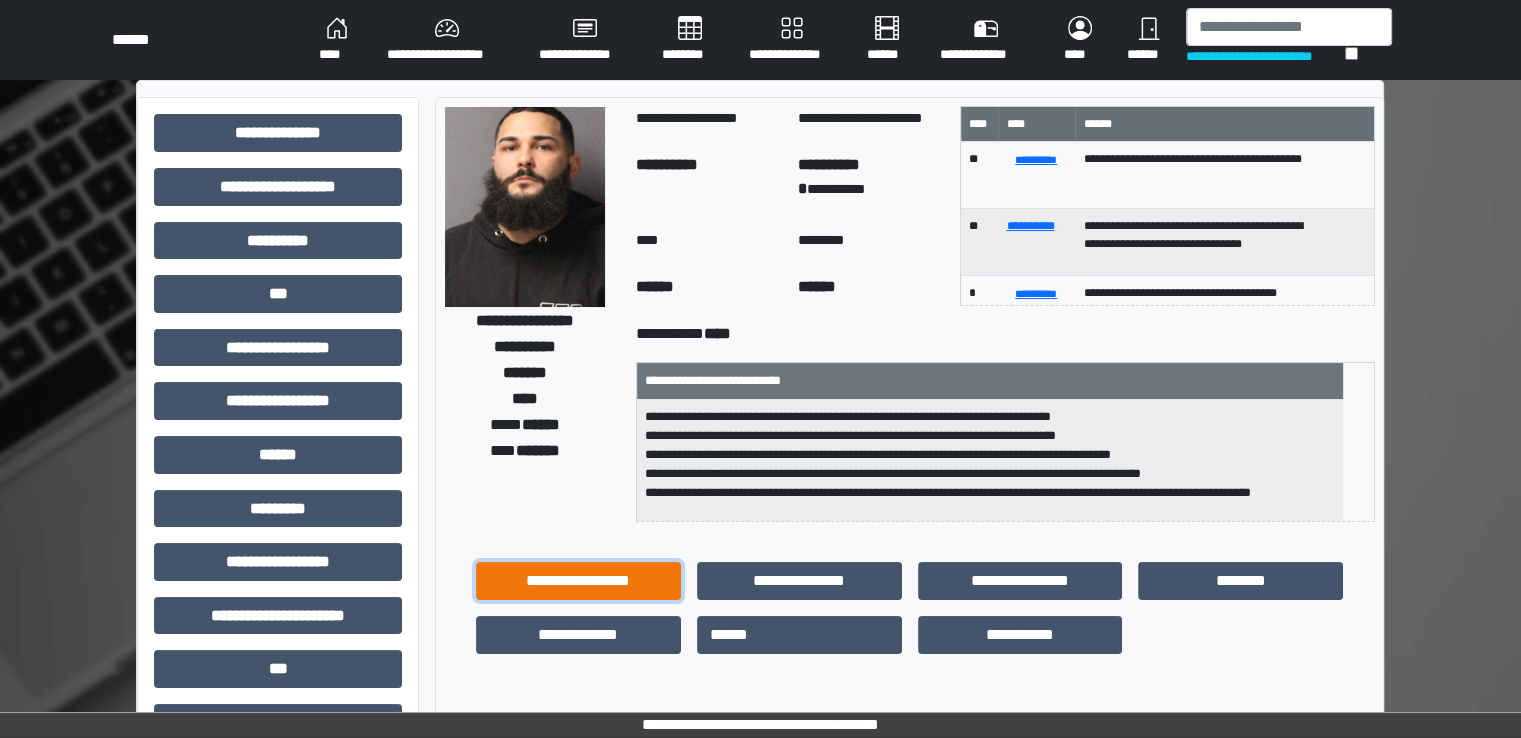 click on "**********" at bounding box center (578, 581) 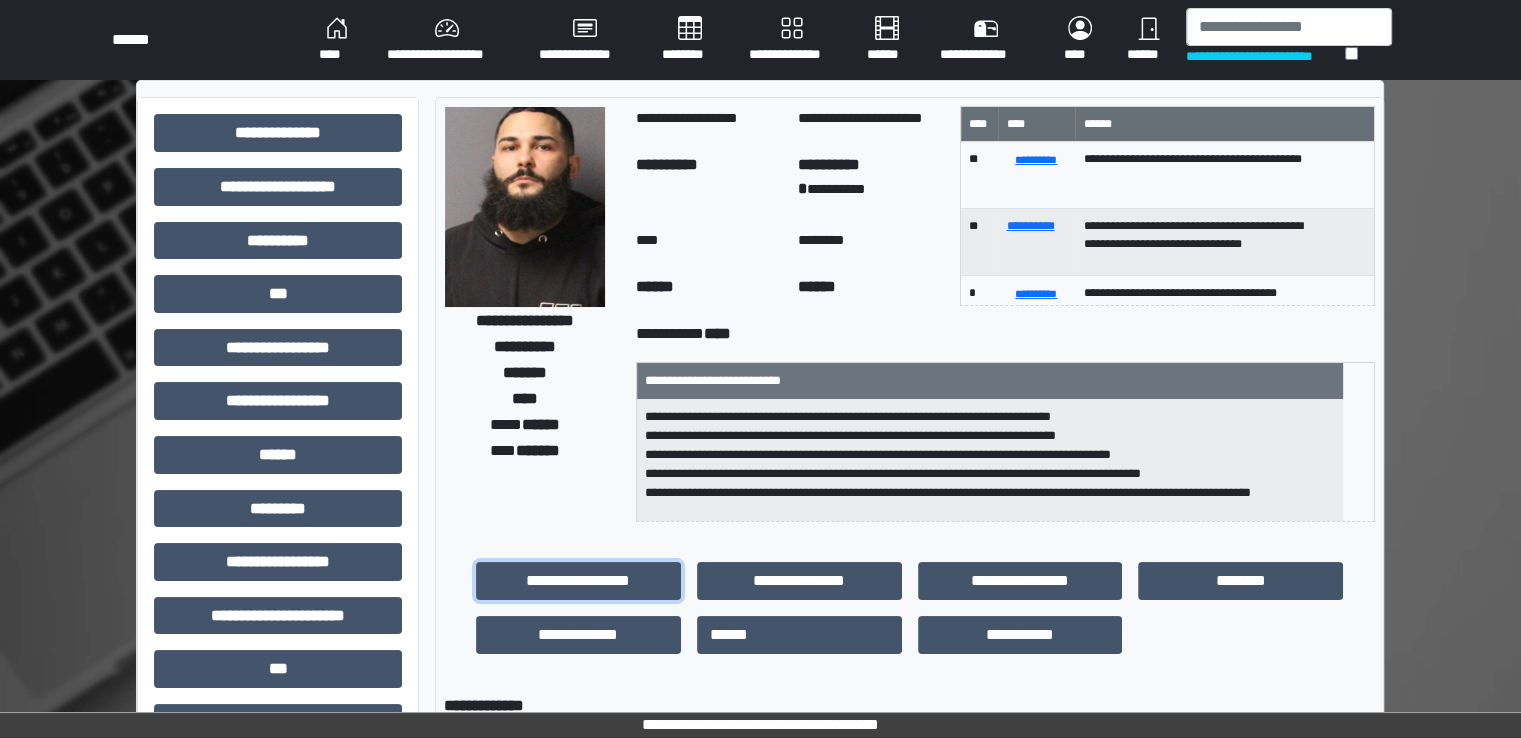 scroll, scrollTop: 6, scrollLeft: 0, axis: vertical 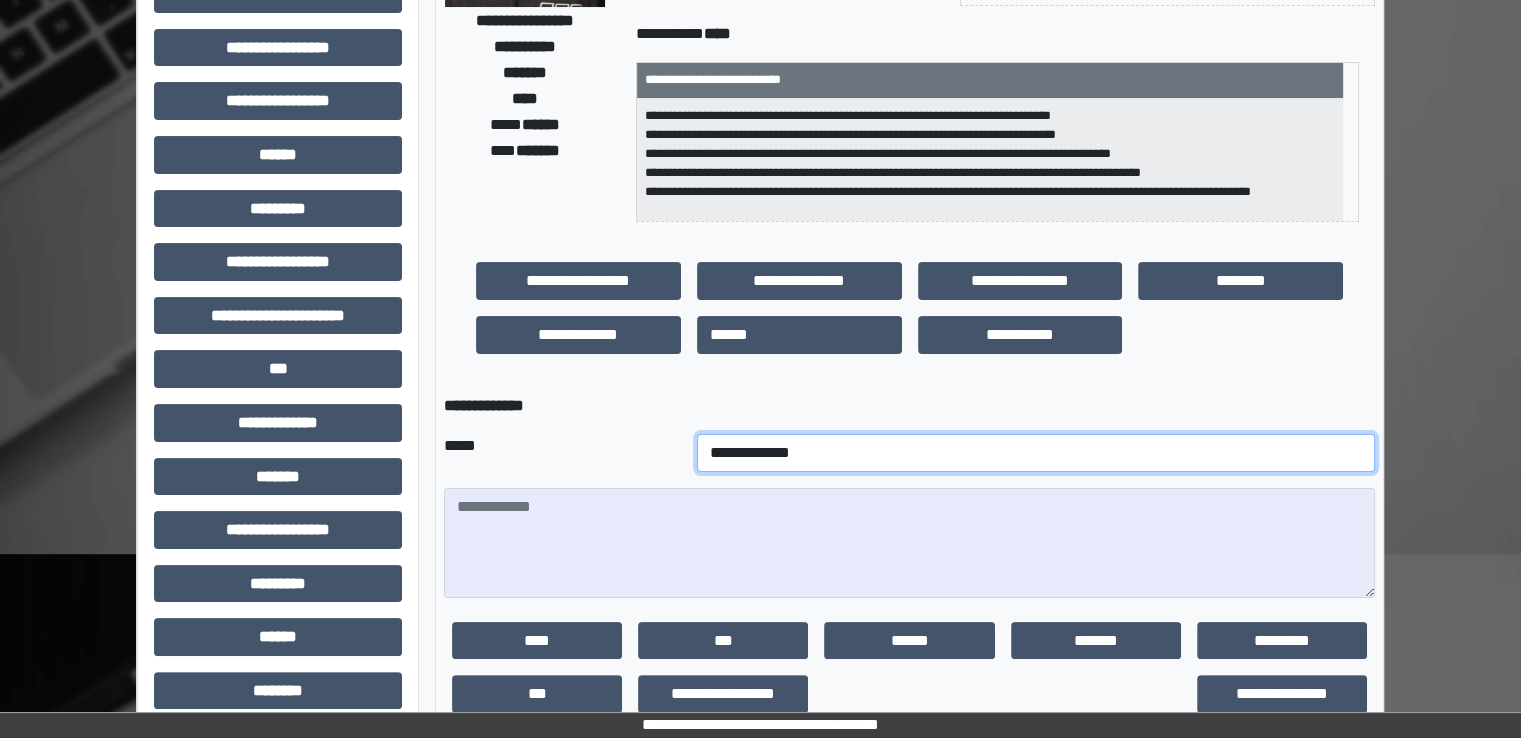 click on "**********" at bounding box center [1036, 453] 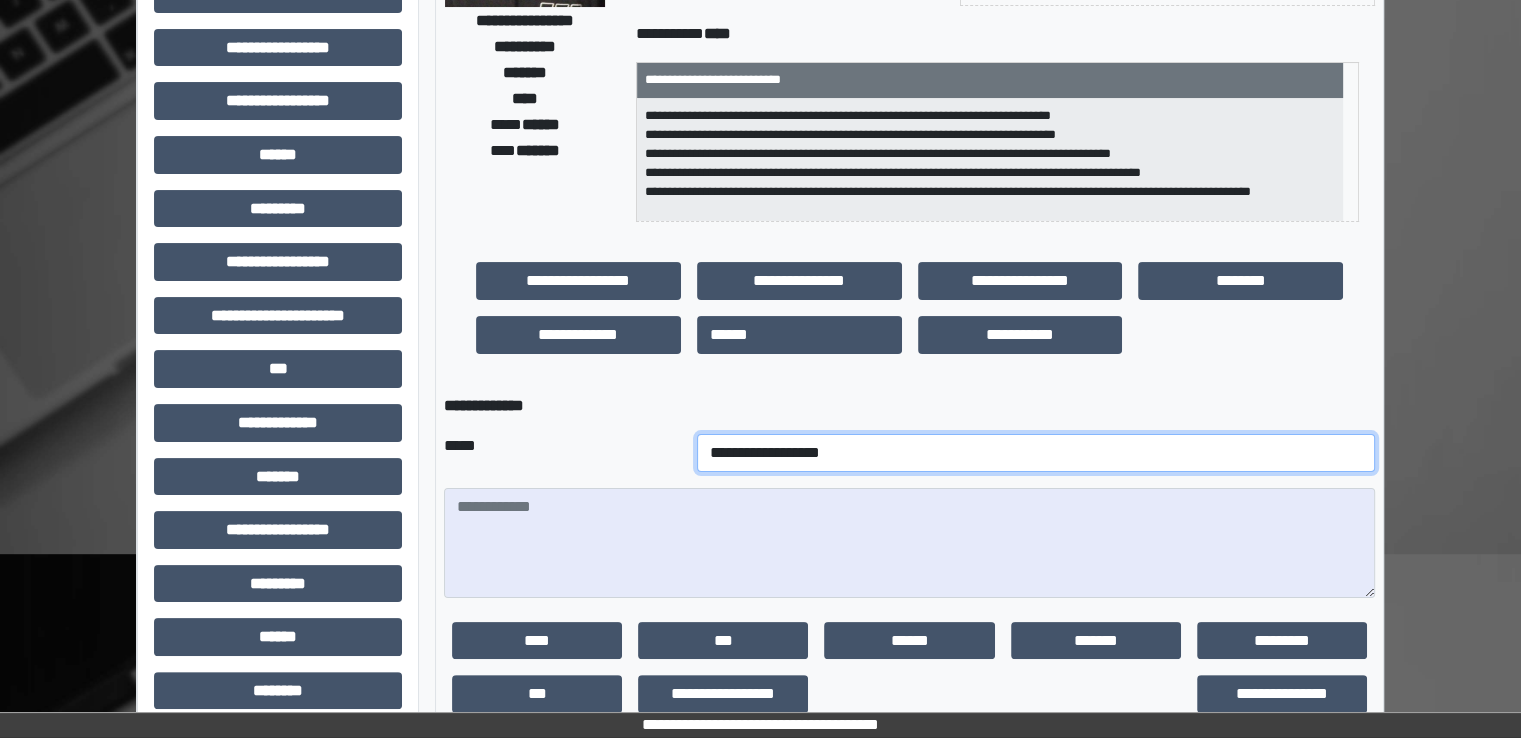 click on "**********" at bounding box center (1036, 453) 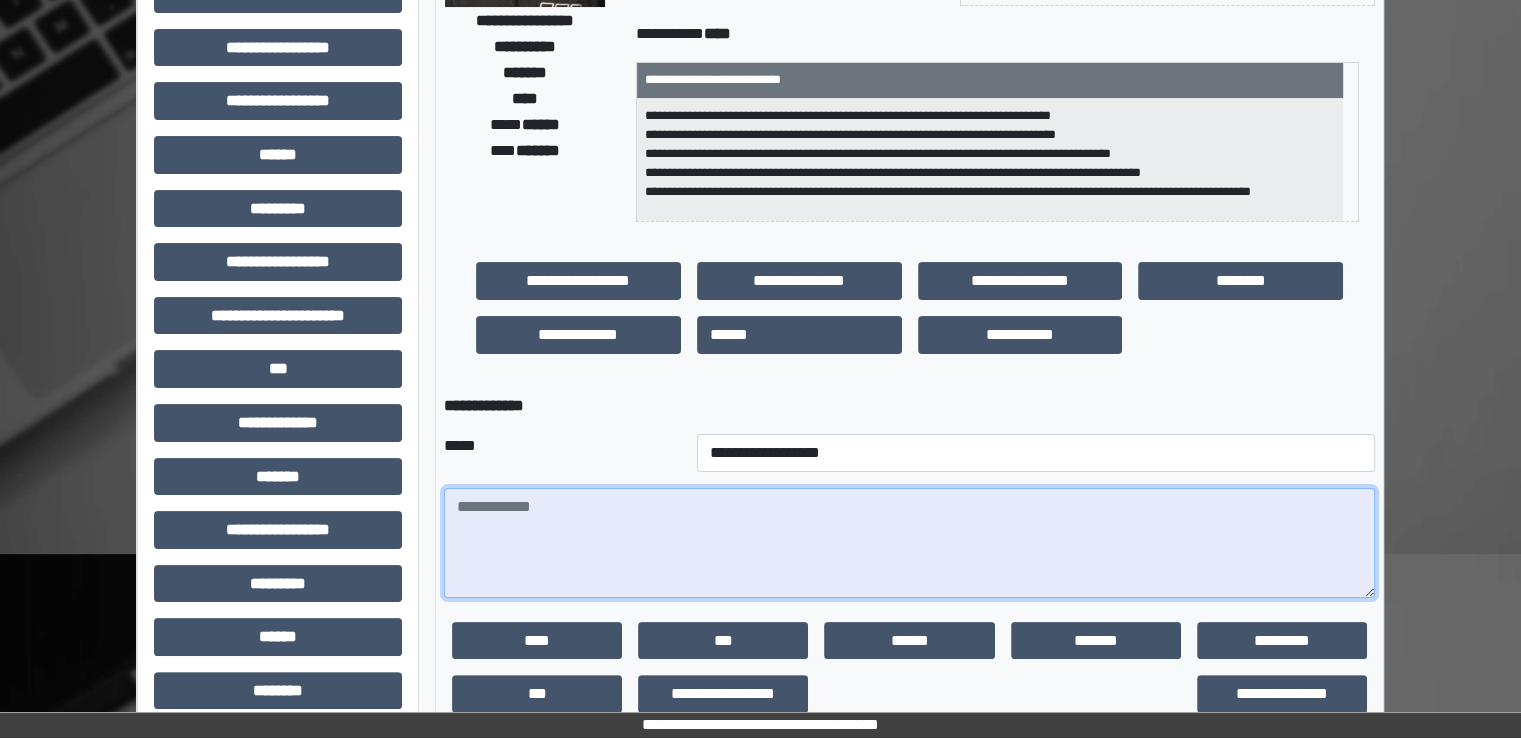 click at bounding box center [909, 543] 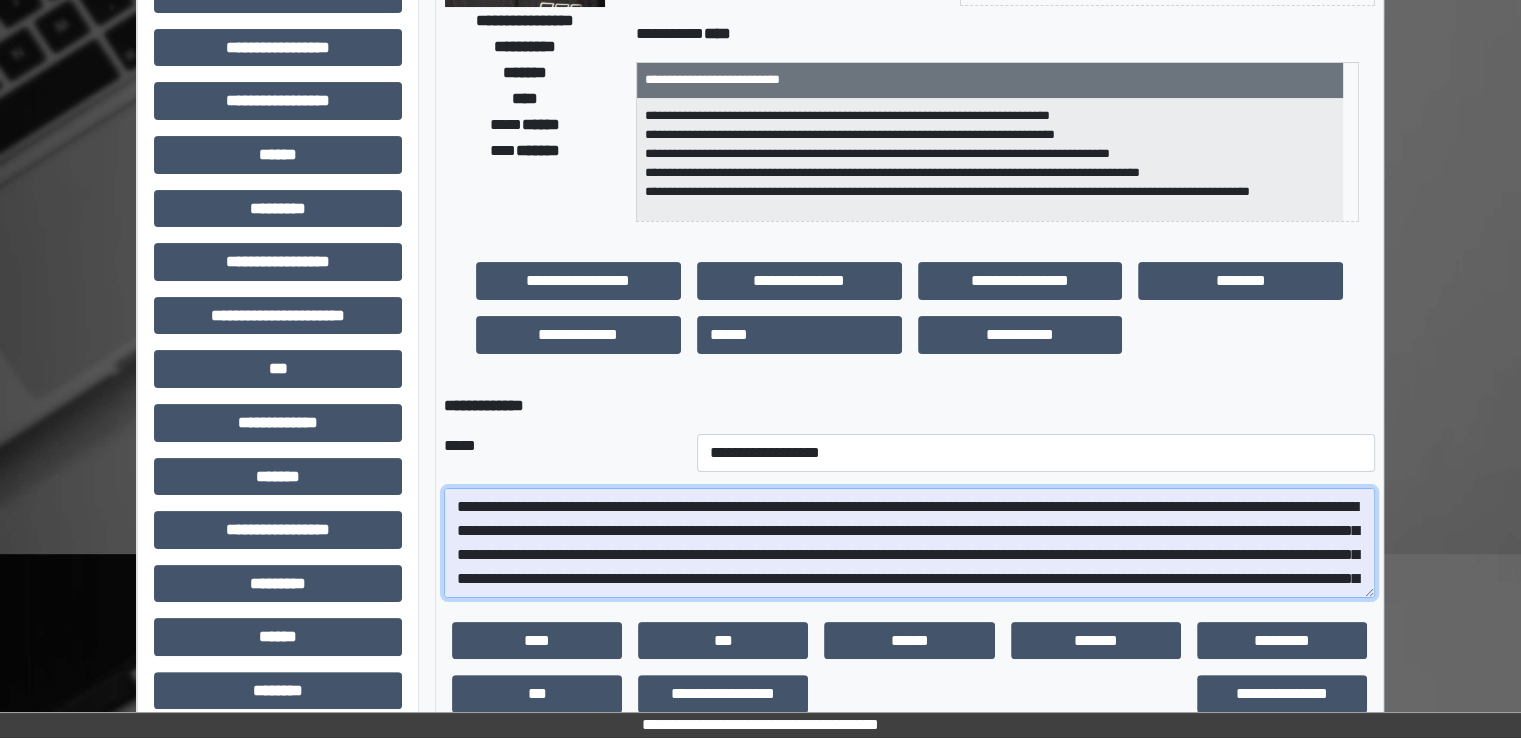 scroll, scrollTop: 64, scrollLeft: 0, axis: vertical 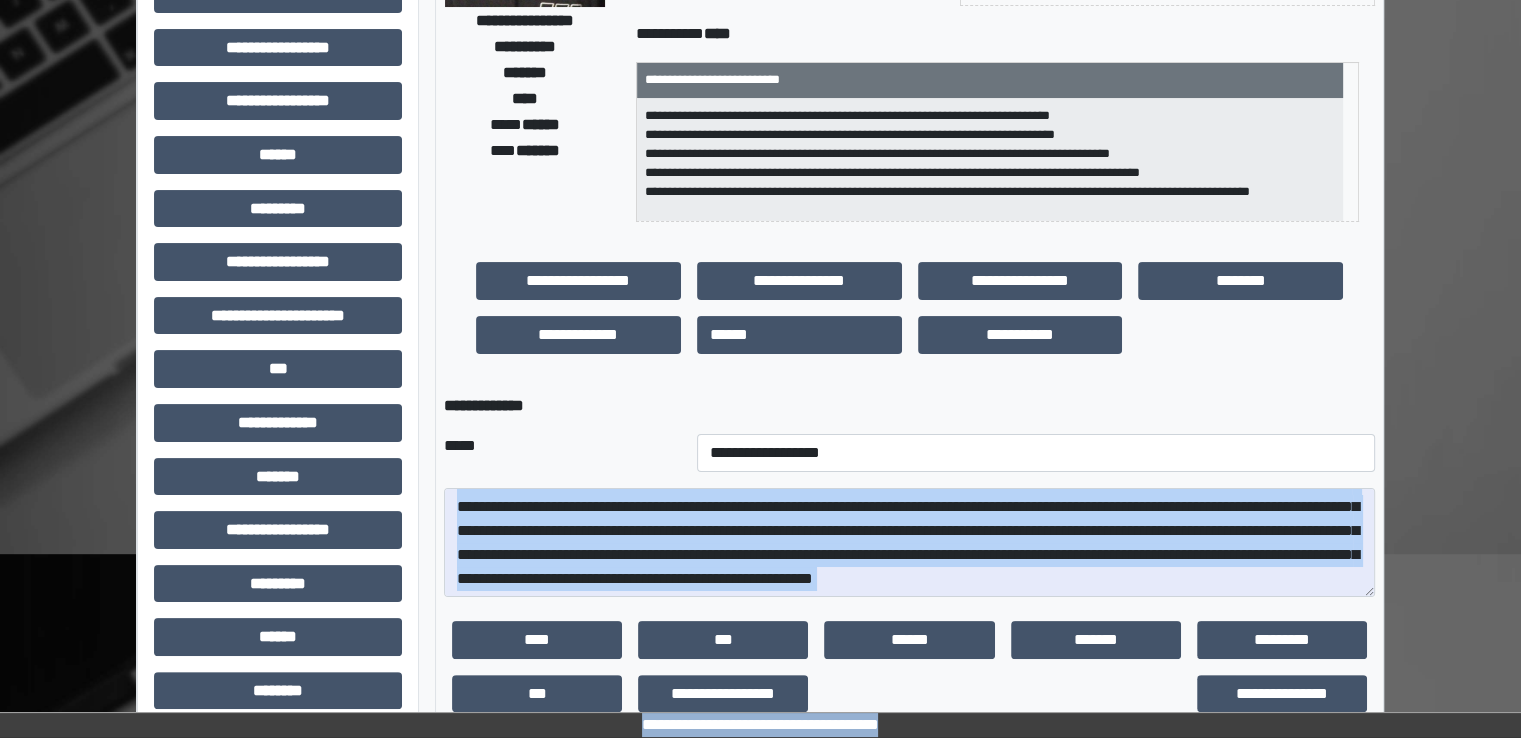 drag, startPoint x: 1369, startPoint y: 617, endPoint x: 1384, endPoint y: 646, distance: 32.649654 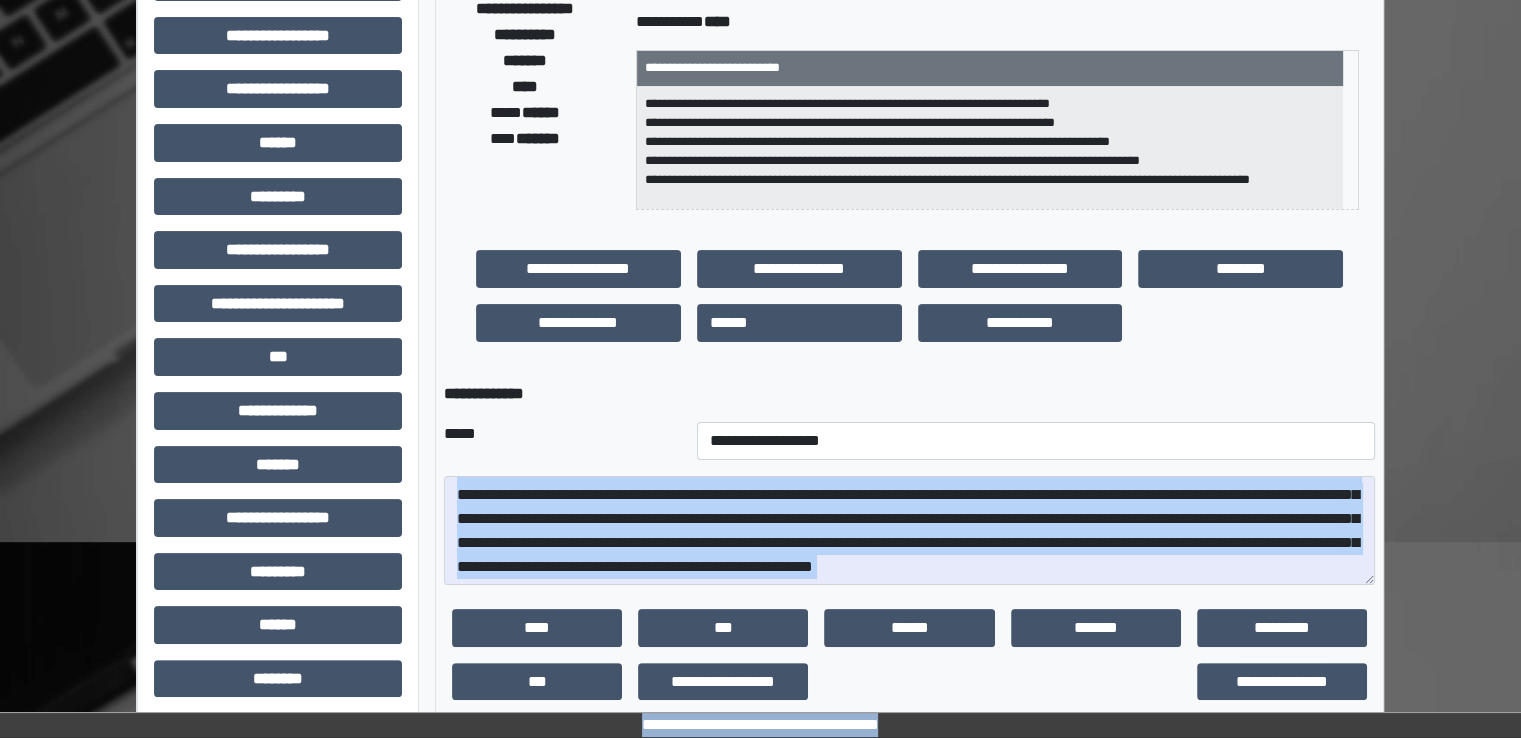 scroll, scrollTop: 0, scrollLeft: 0, axis: both 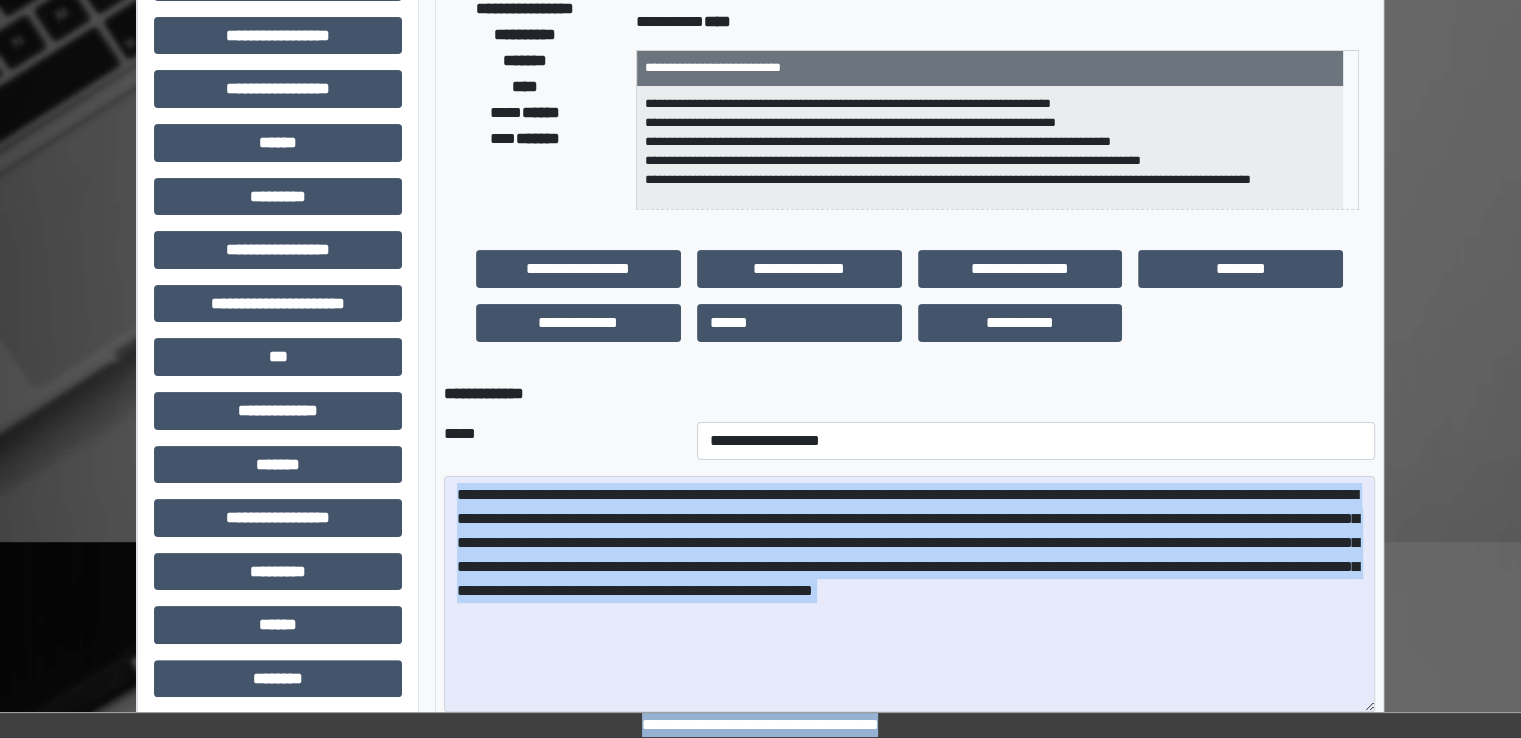 drag, startPoint x: 1368, startPoint y: 577, endPoint x: 1450, endPoint y: 722, distance: 166.5803 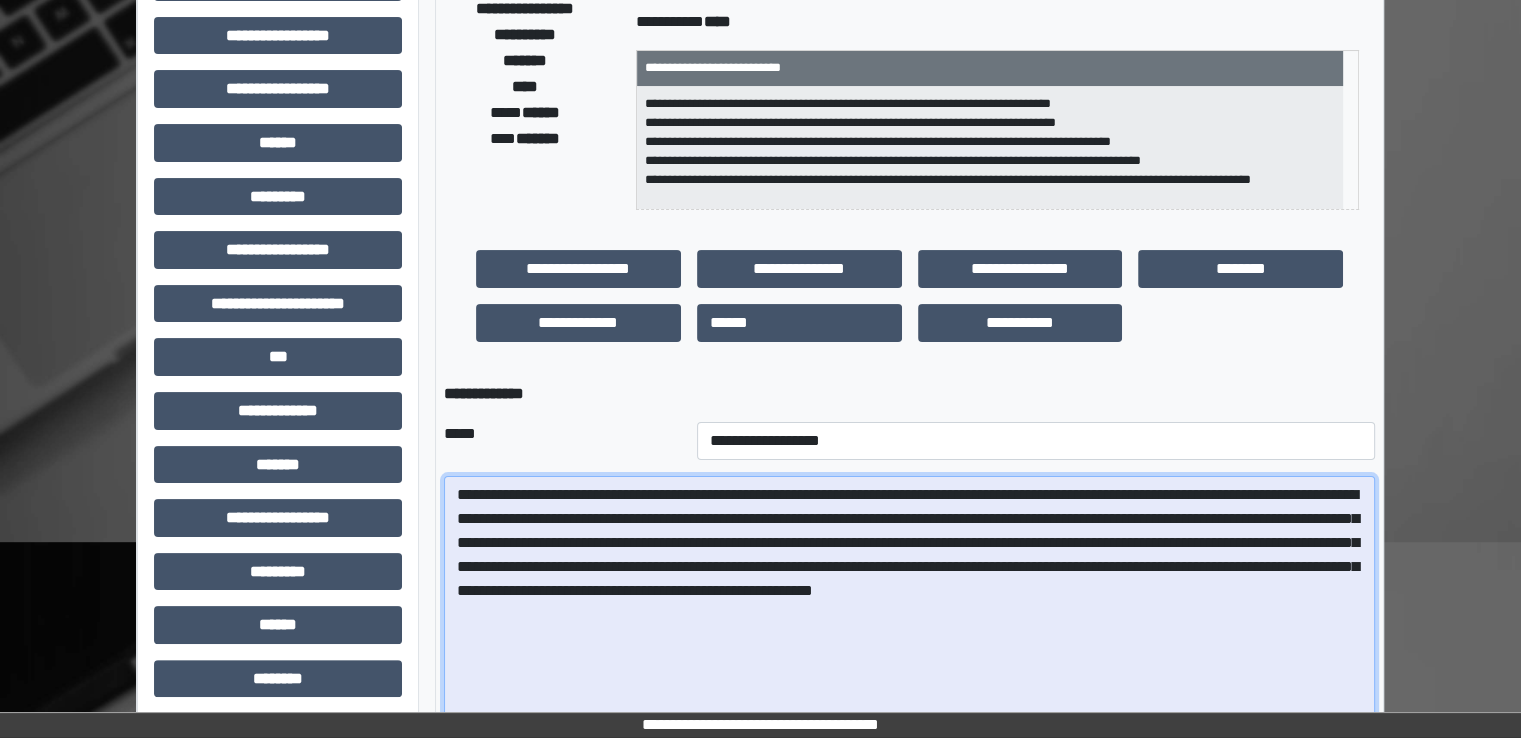 click on "**********" at bounding box center (909, 604) 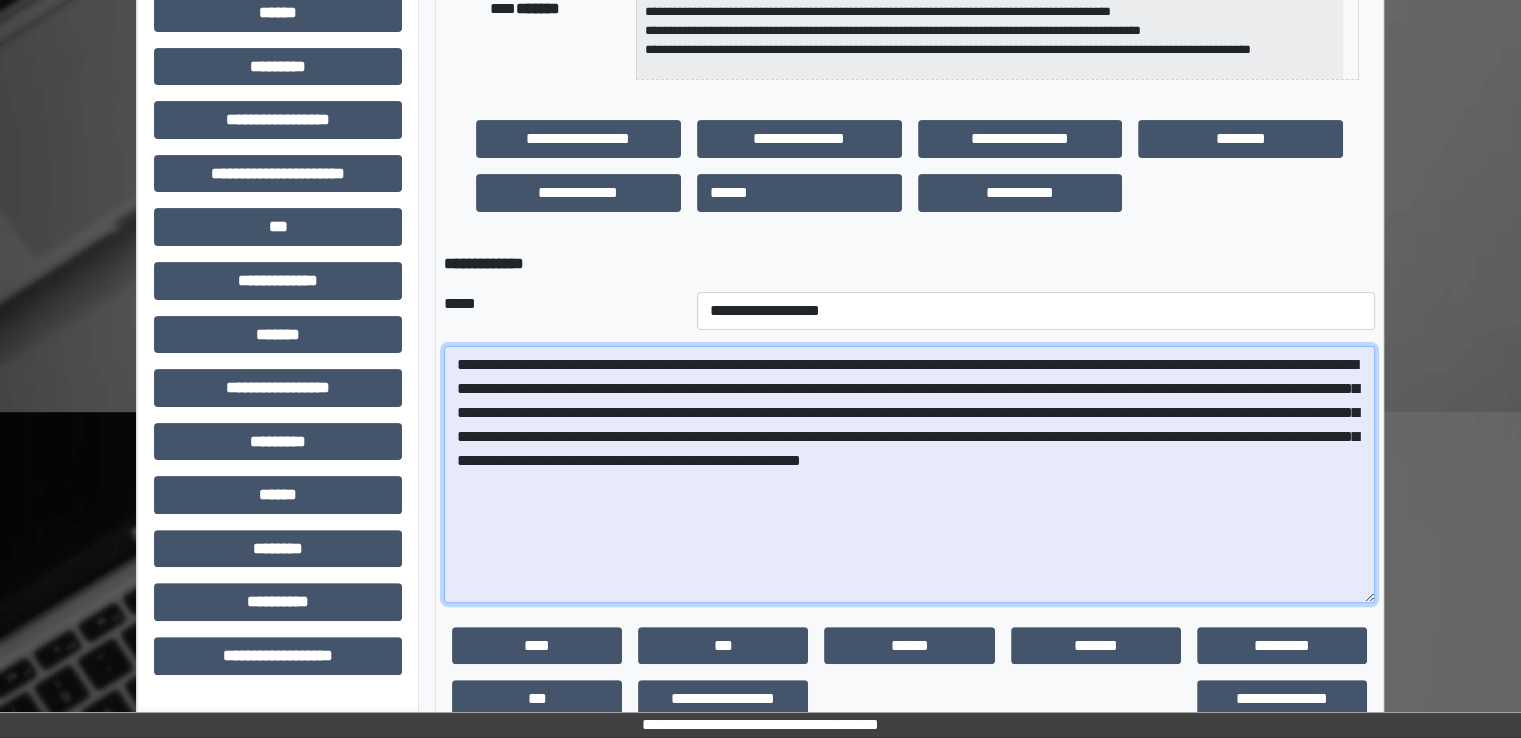 scroll, scrollTop: 540, scrollLeft: 0, axis: vertical 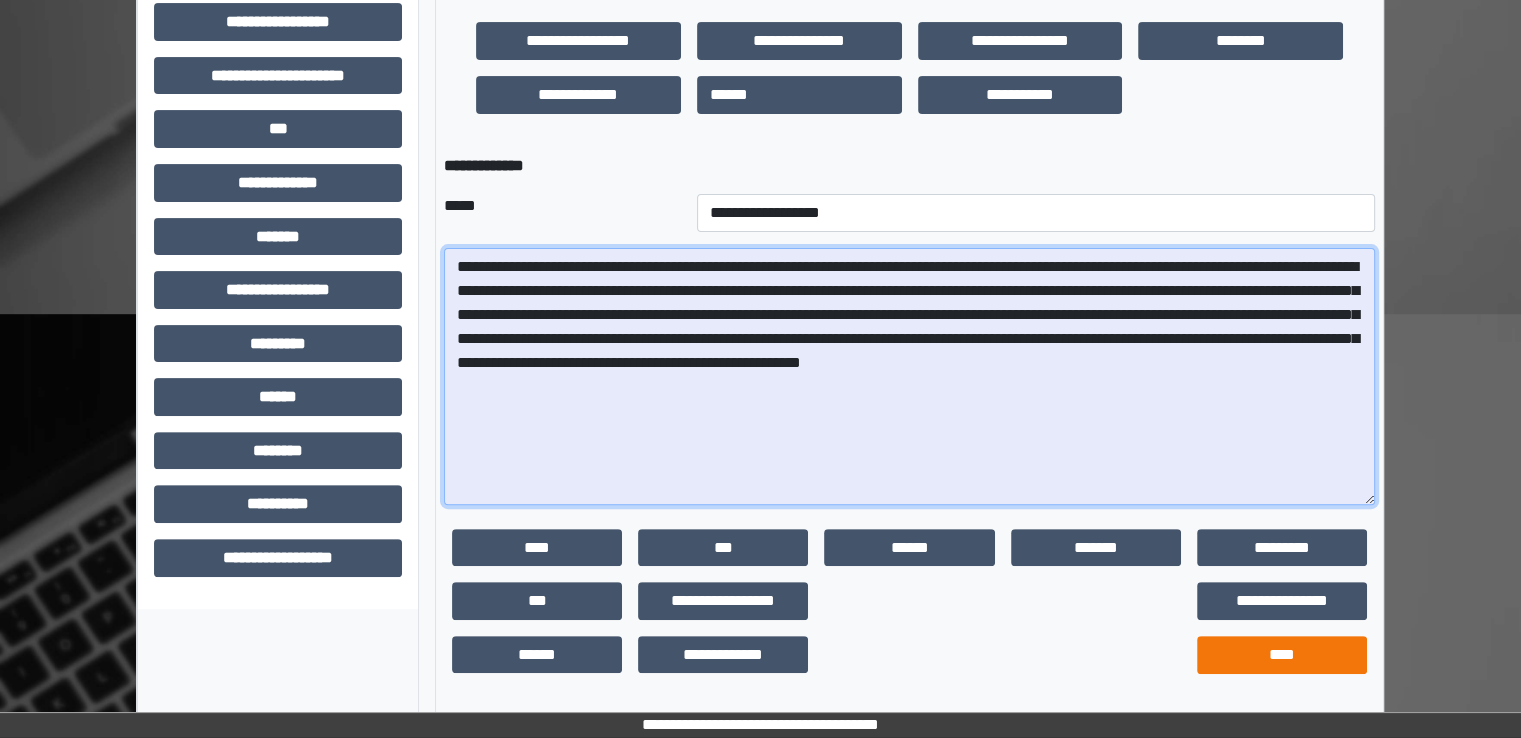 type on "**********" 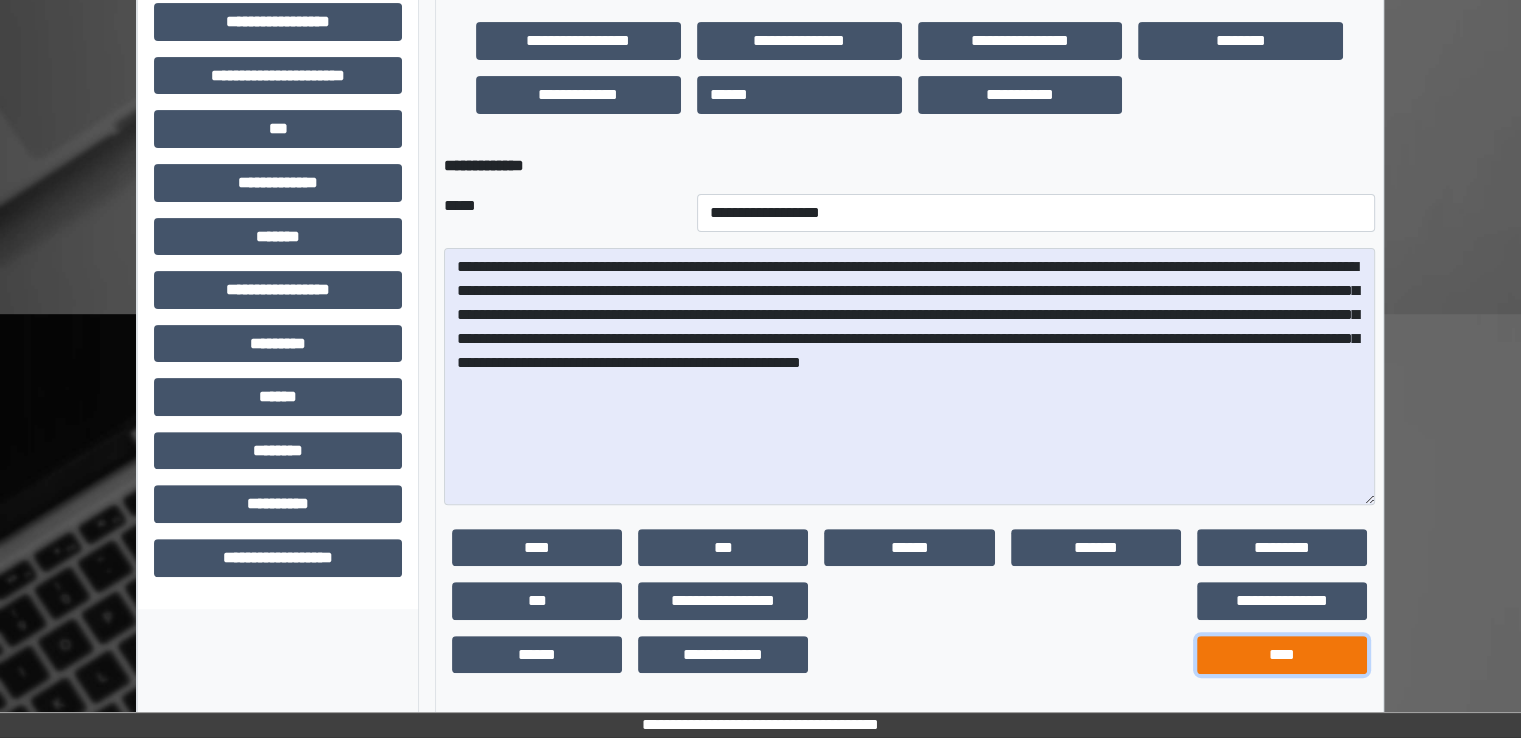 click on "****" at bounding box center (1282, 655) 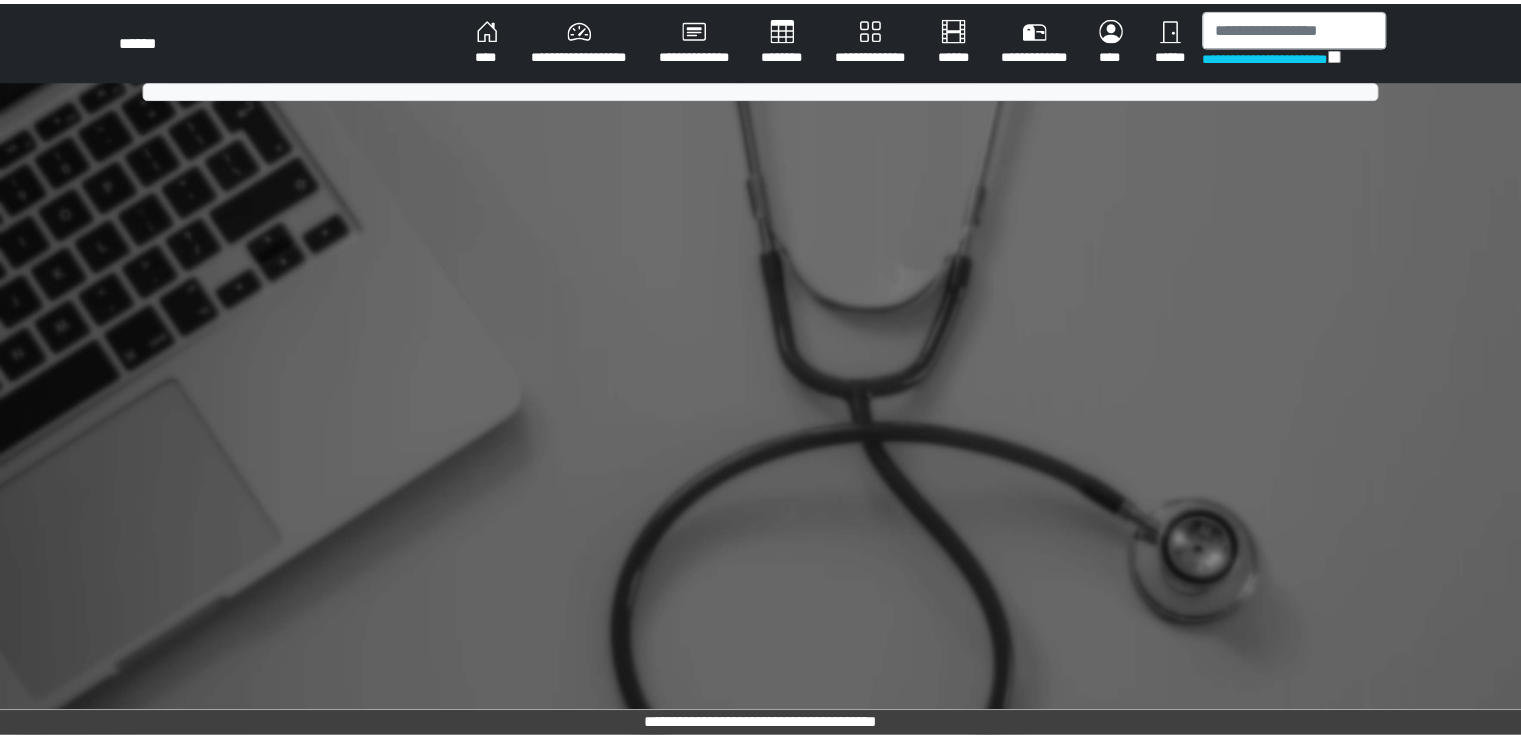 scroll, scrollTop: 0, scrollLeft: 0, axis: both 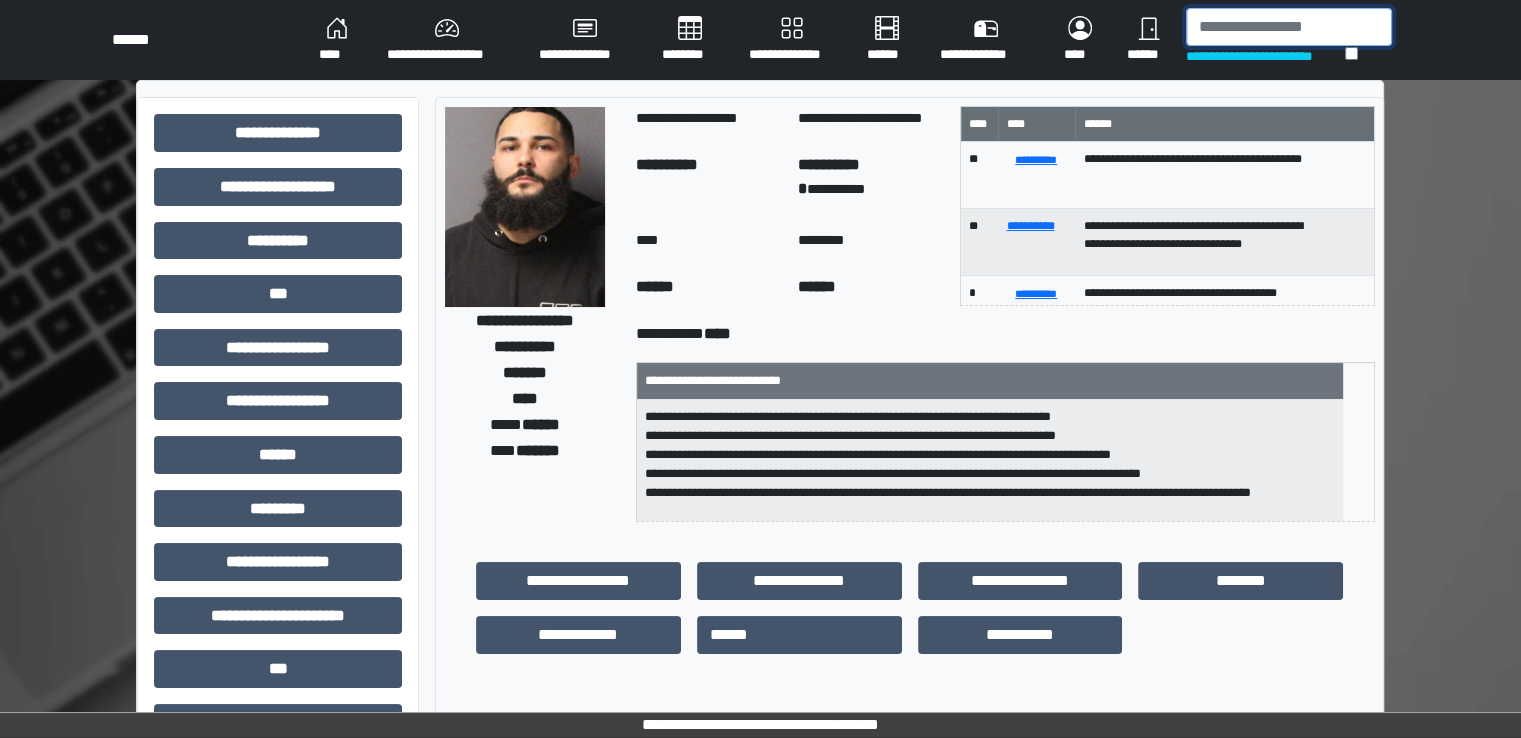 click at bounding box center [1289, 27] 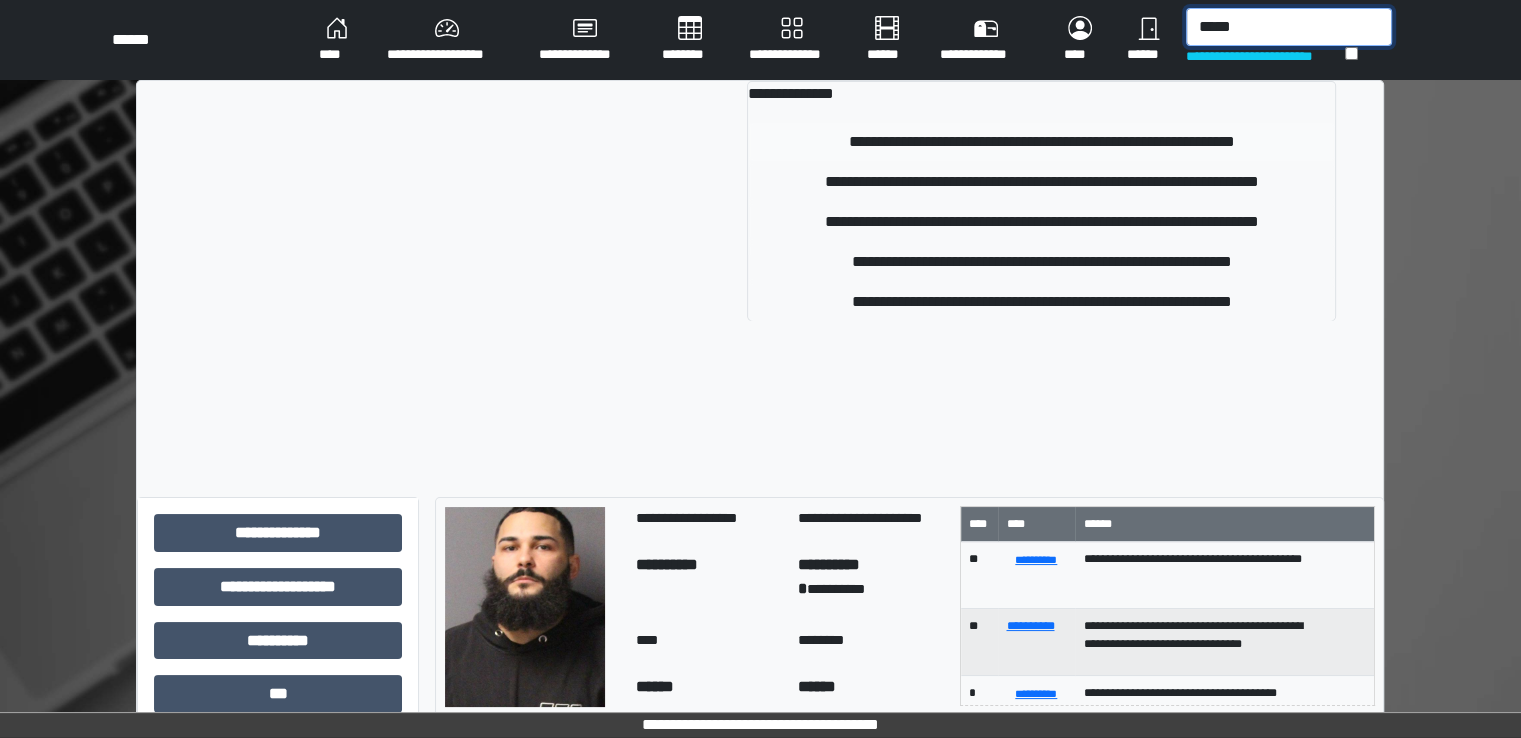 type on "*****" 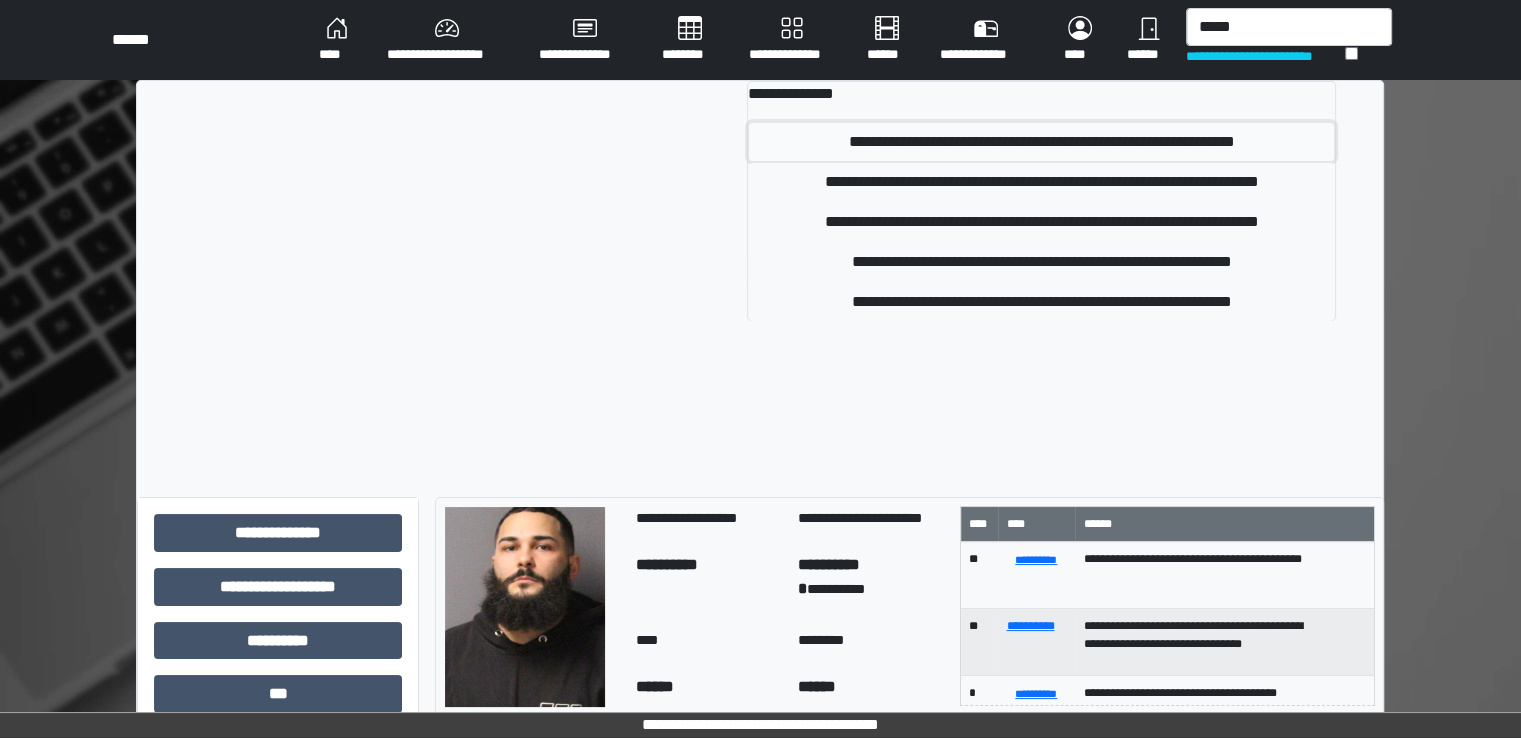 click on "**********" at bounding box center (1041, 142) 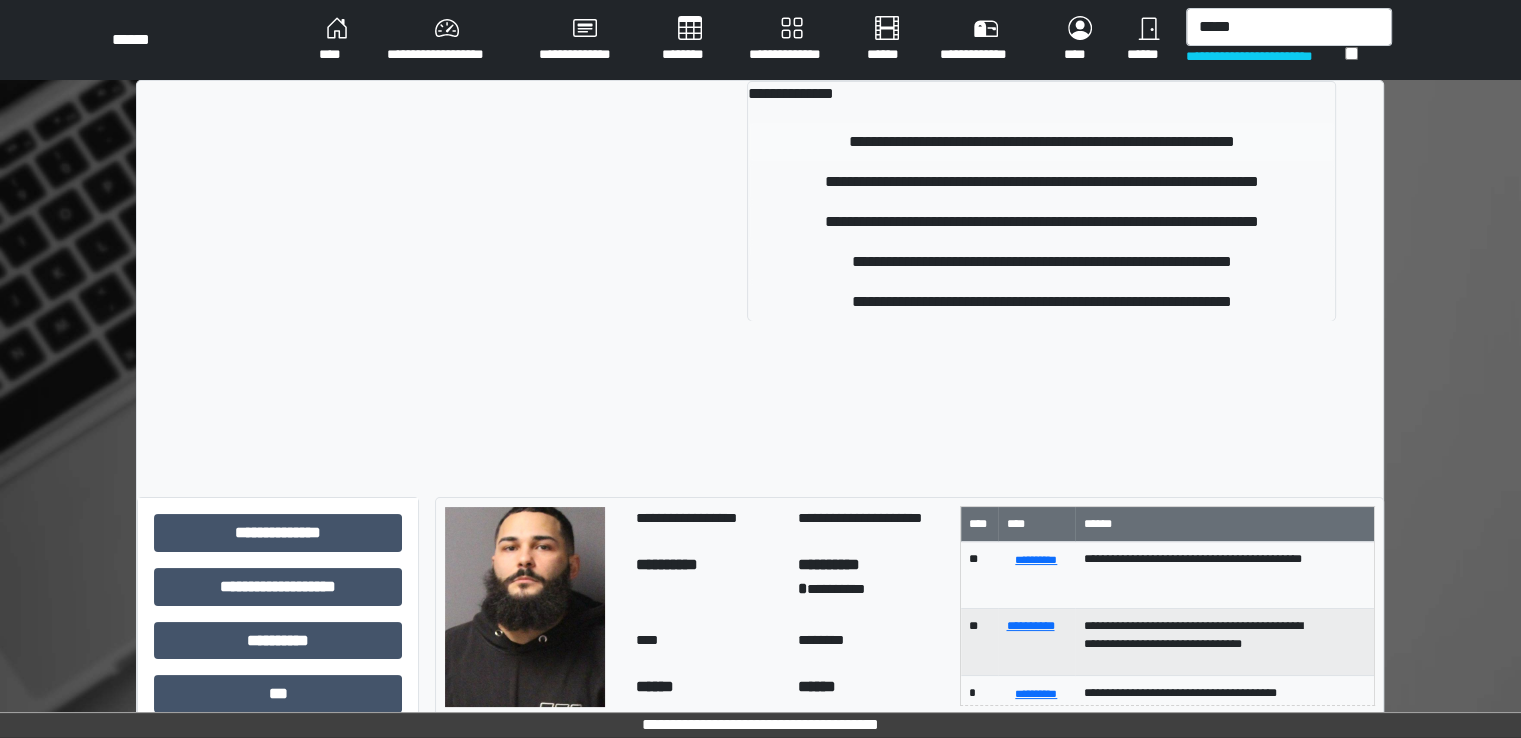 type 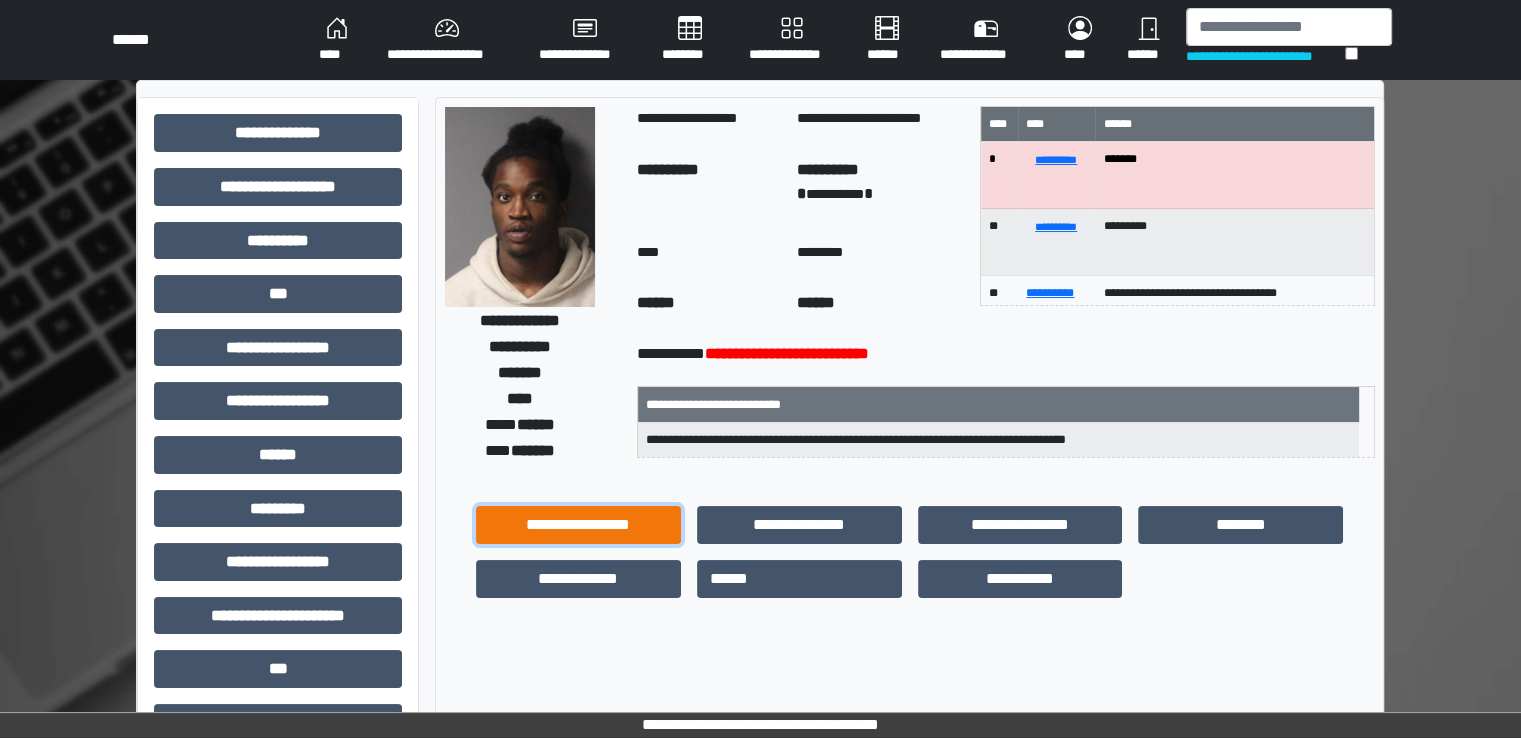 click on "**********" at bounding box center [578, 525] 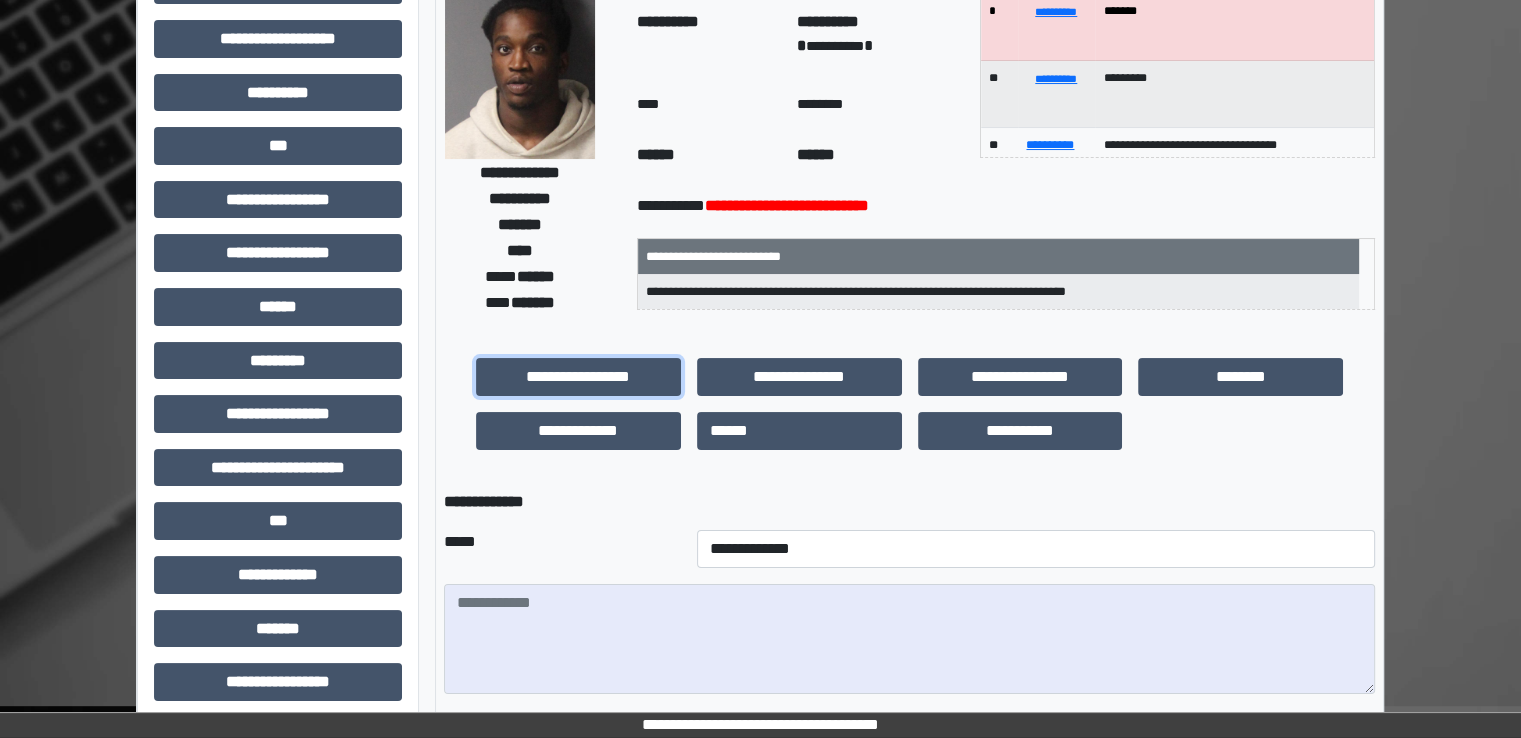 scroll, scrollTop: 300, scrollLeft: 0, axis: vertical 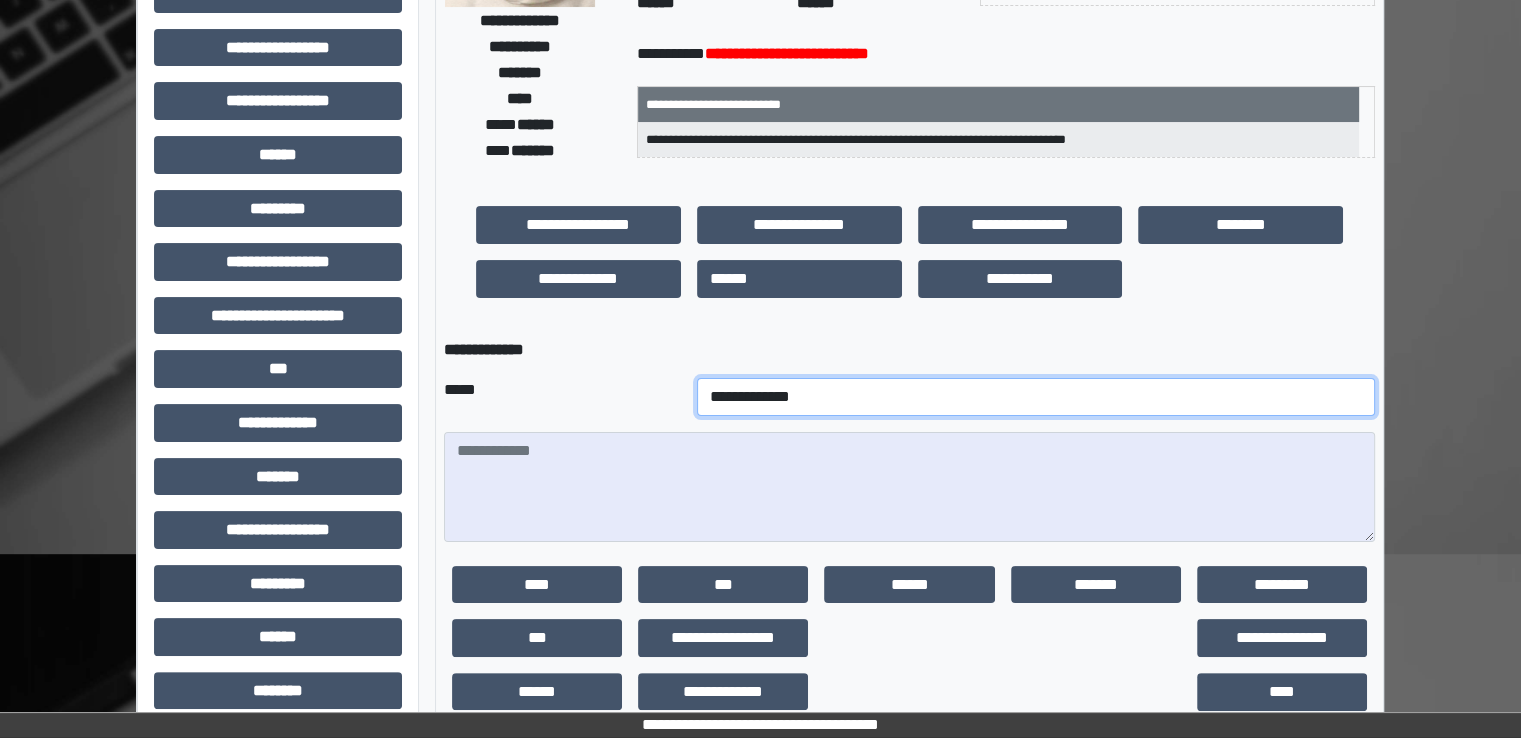 click on "**********" at bounding box center (1036, 397) 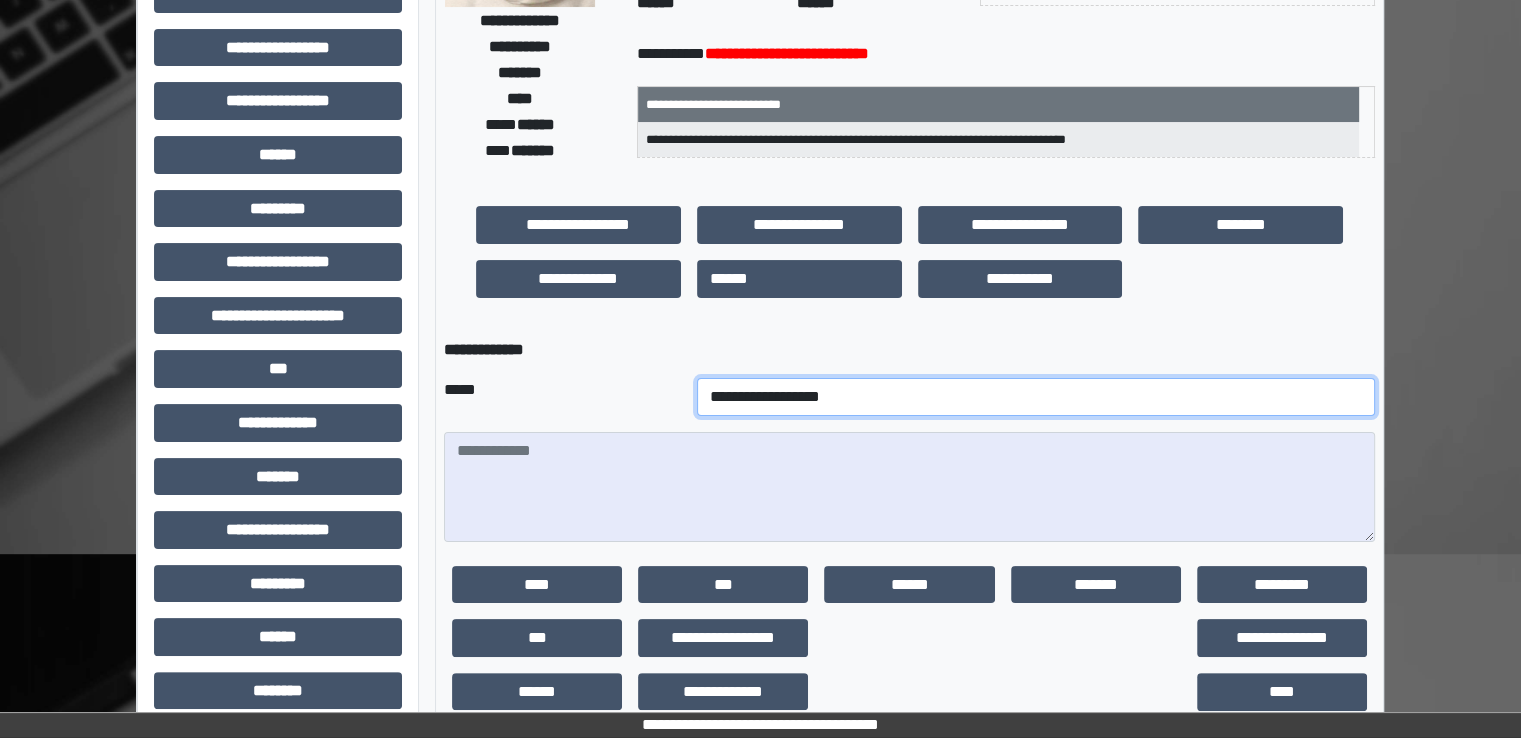 click on "**********" at bounding box center [1036, 397] 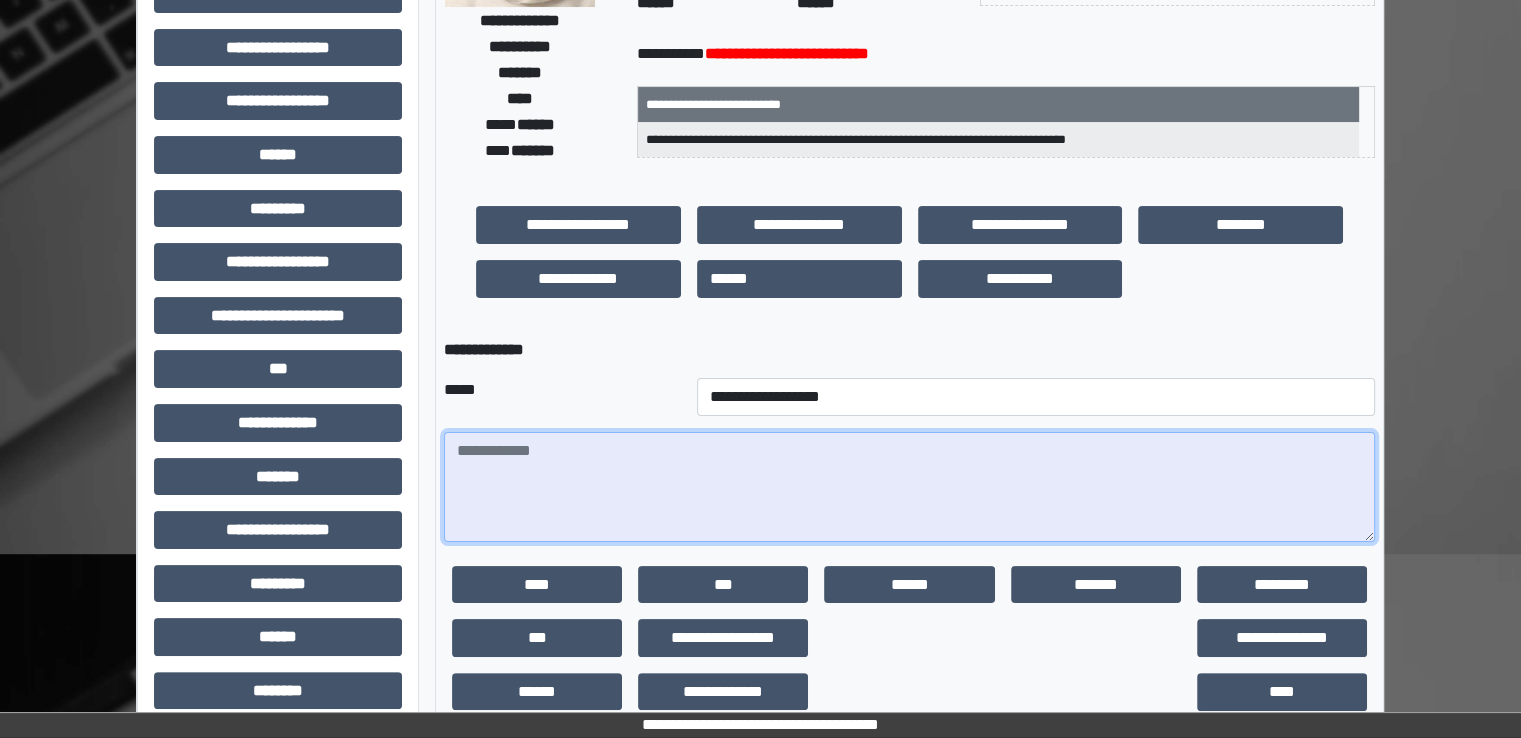 click at bounding box center [909, 487] 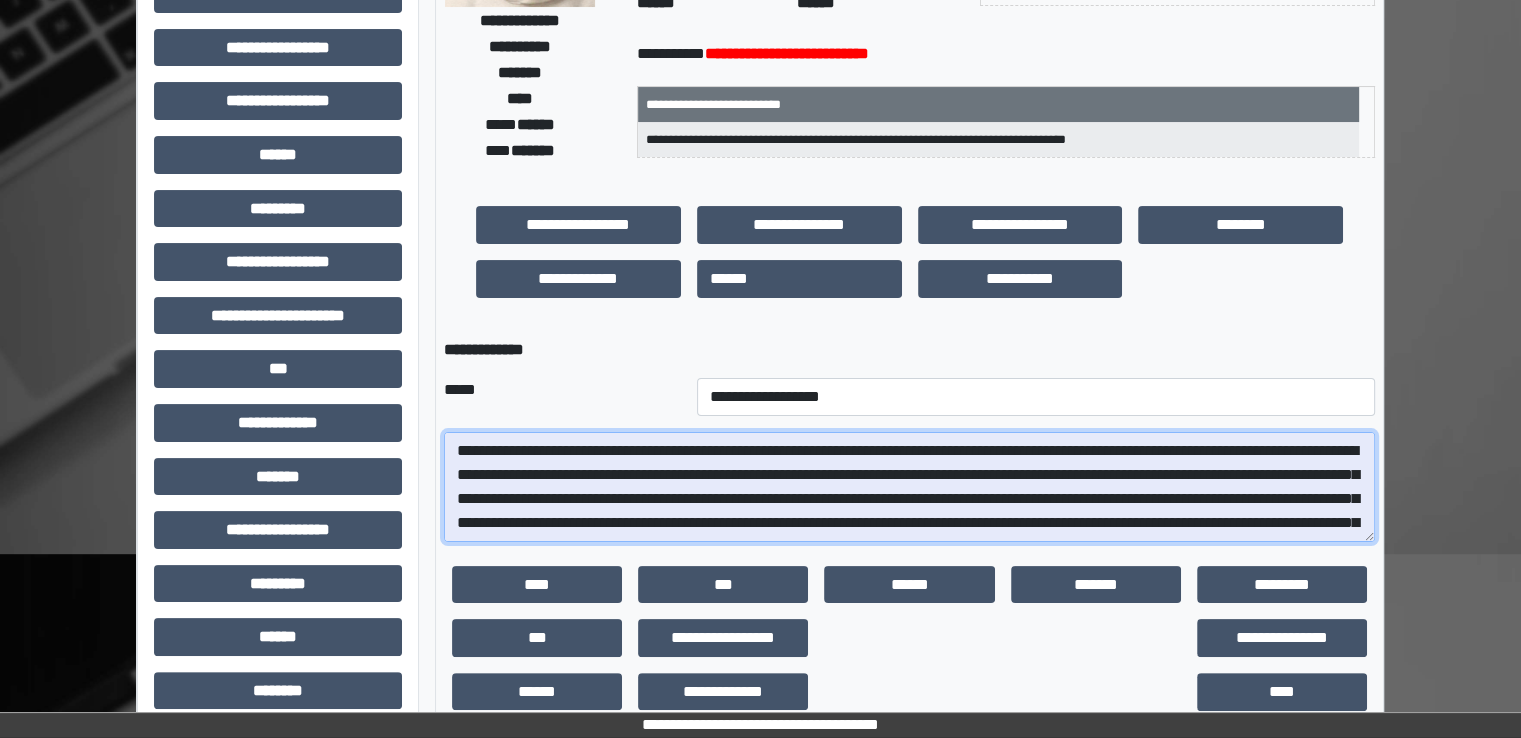 scroll, scrollTop: 64, scrollLeft: 0, axis: vertical 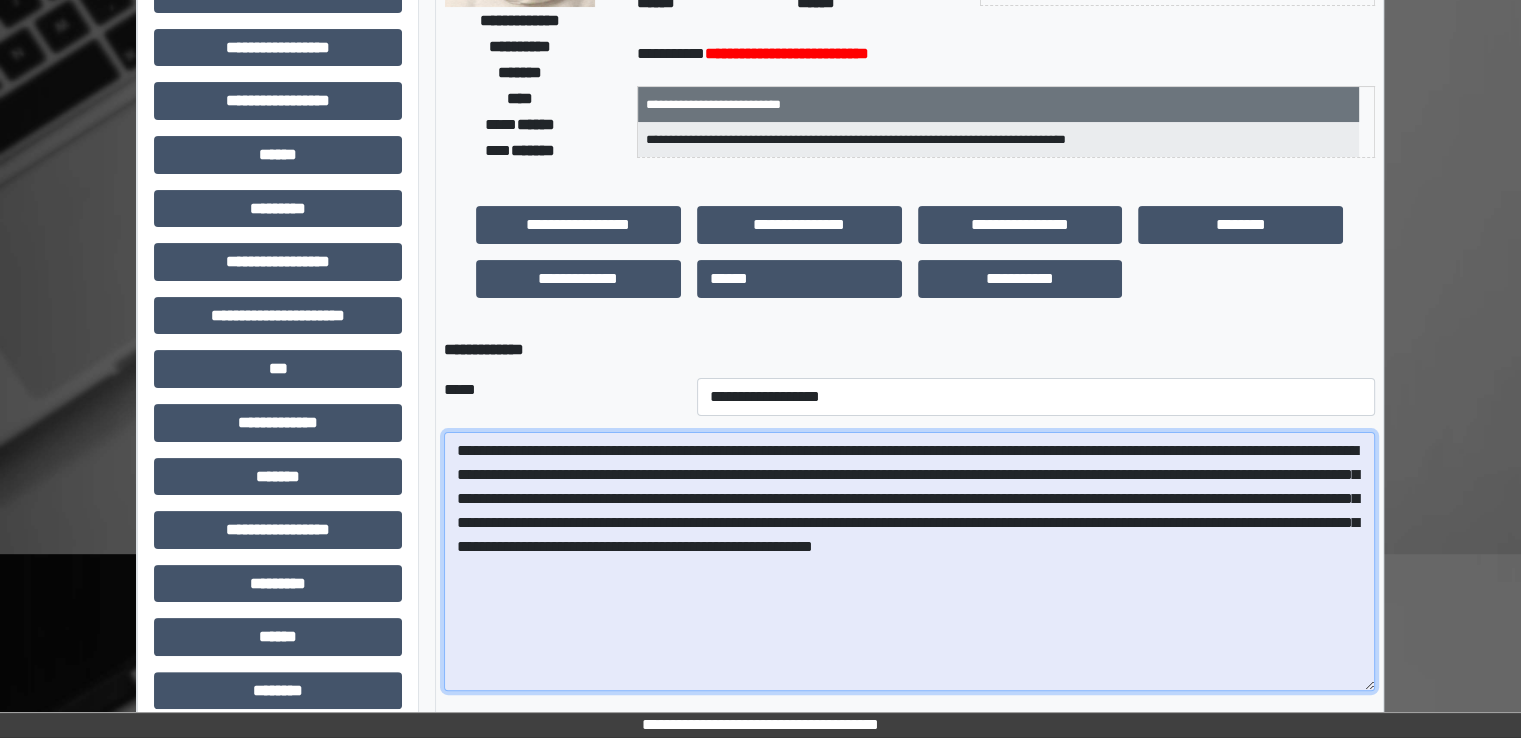 drag, startPoint x: 1368, startPoint y: 533, endPoint x: 1444, endPoint y: 693, distance: 177.13272 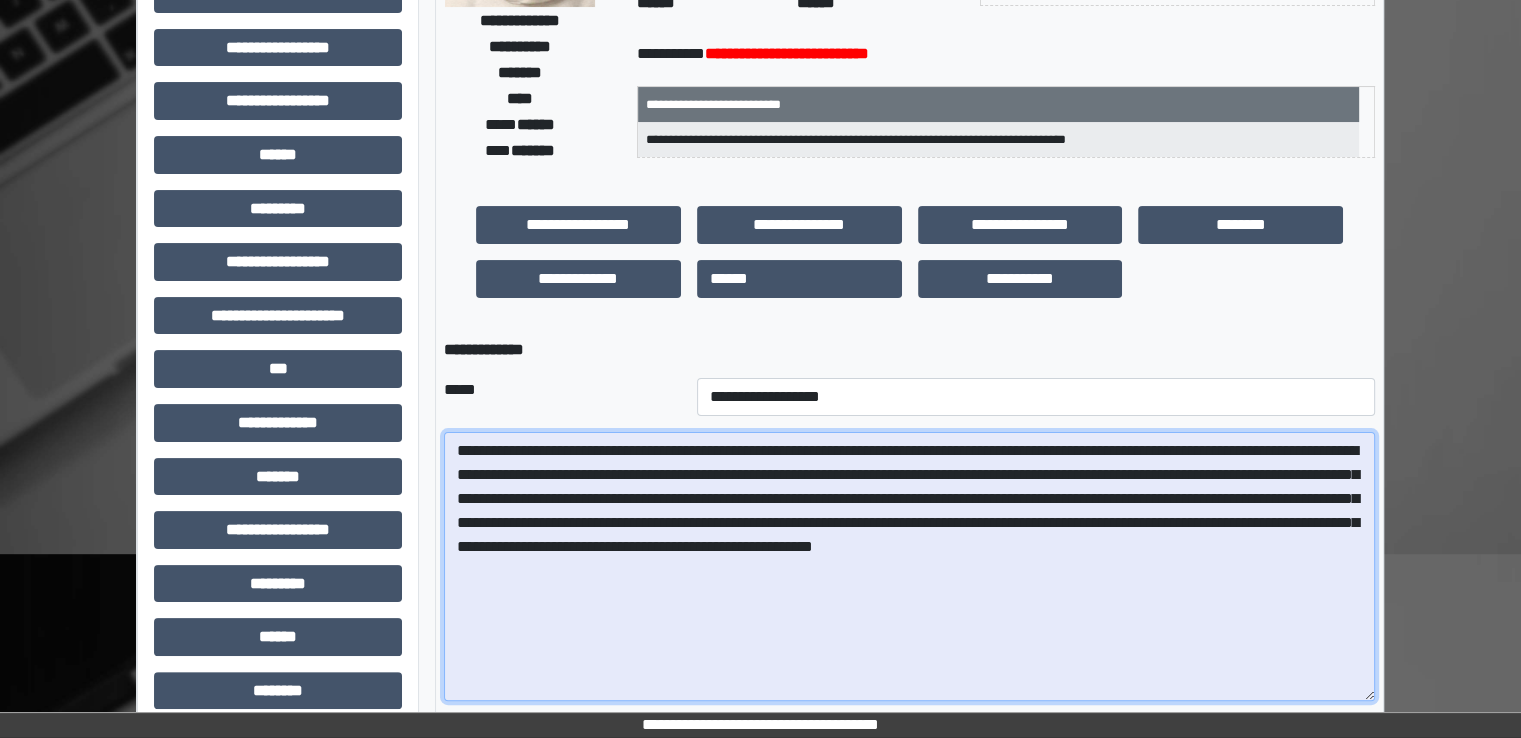 click on "**********" at bounding box center (909, 566) 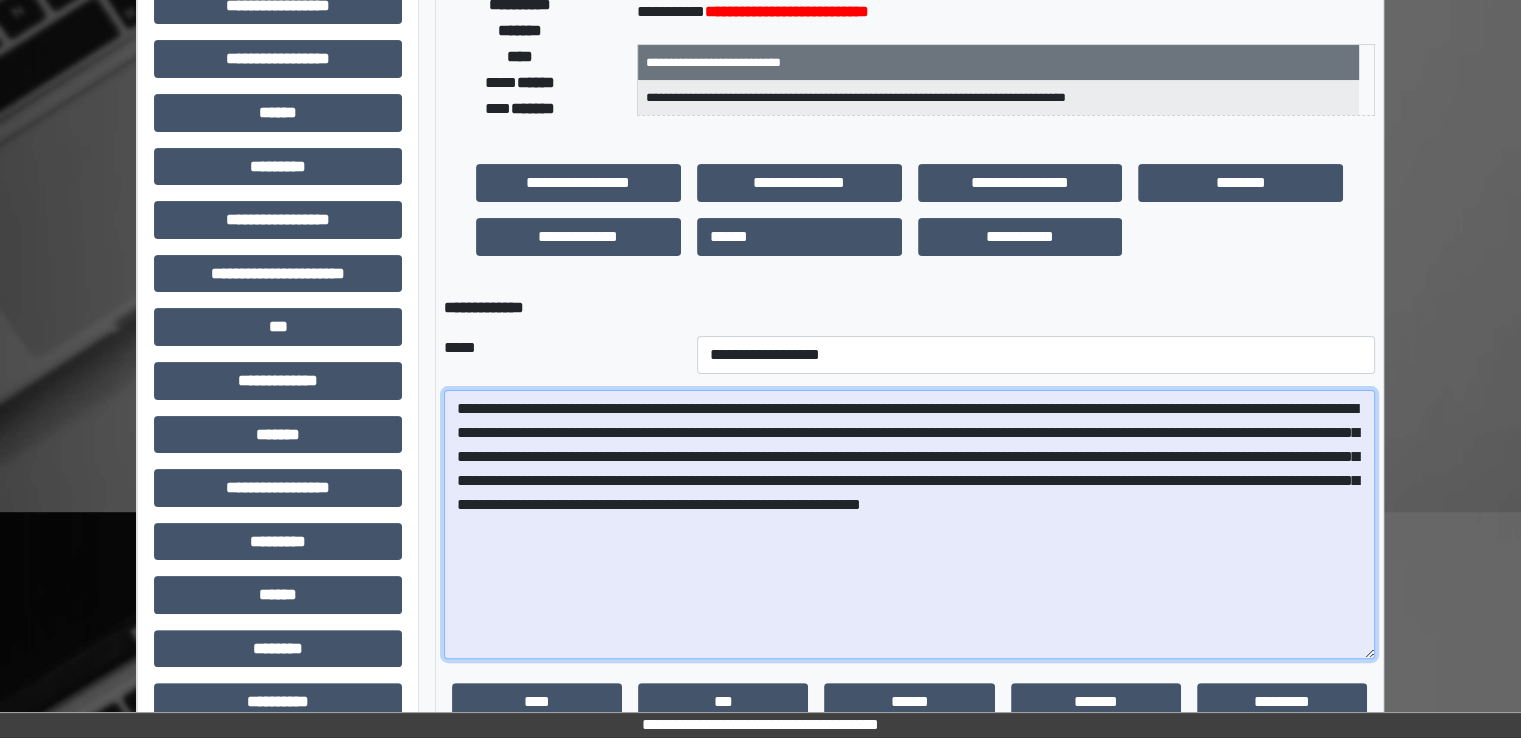 scroll, scrollTop: 496, scrollLeft: 0, axis: vertical 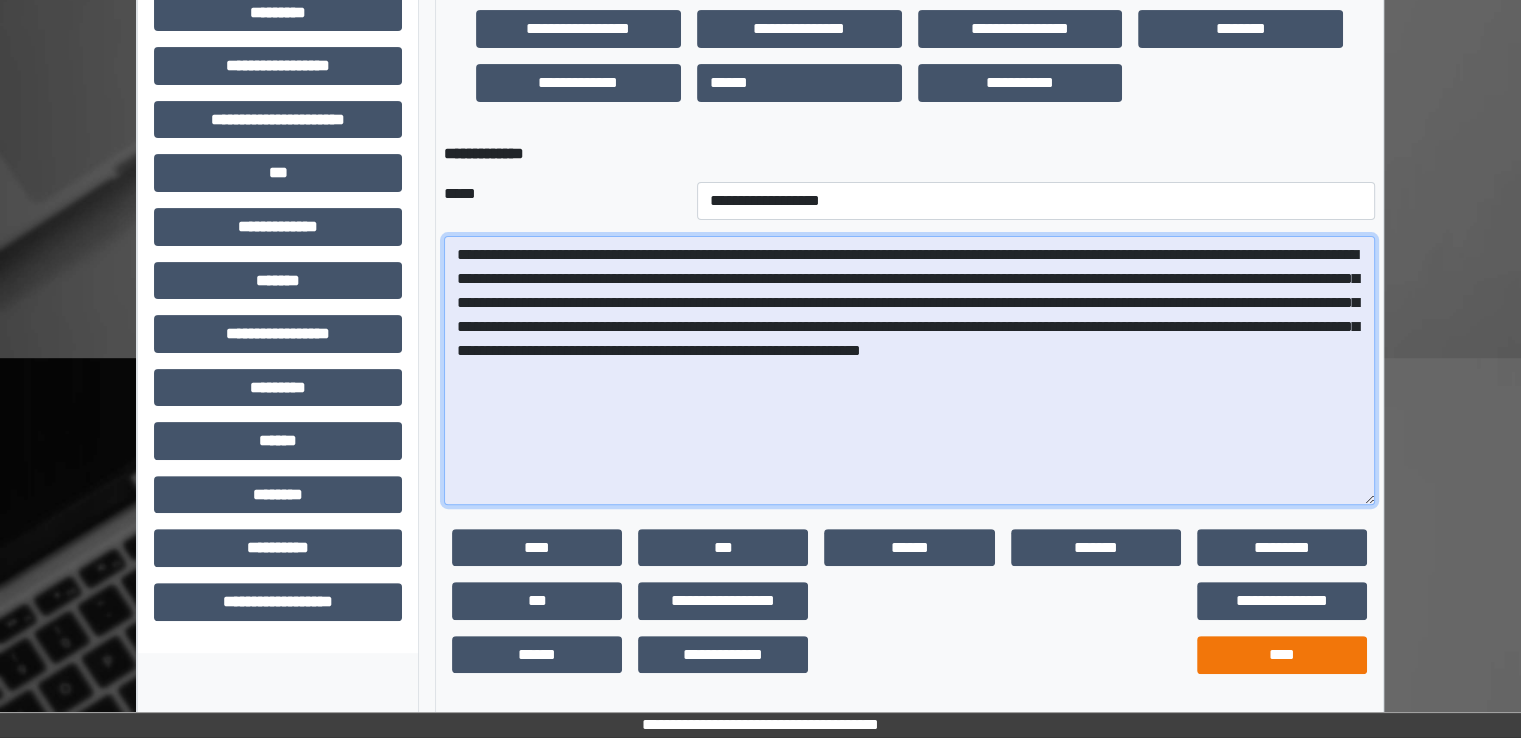 type on "**********" 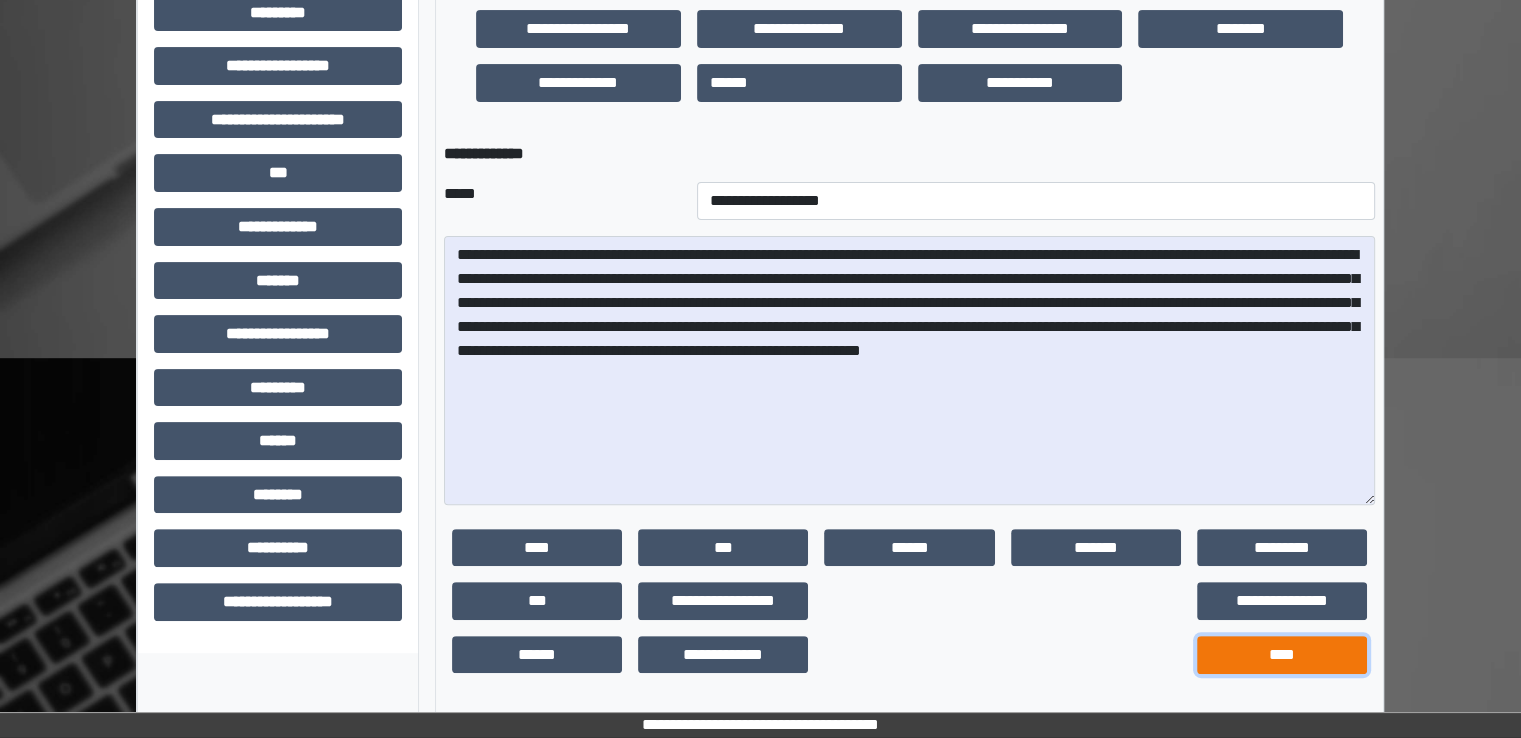 click on "****" at bounding box center [1282, 655] 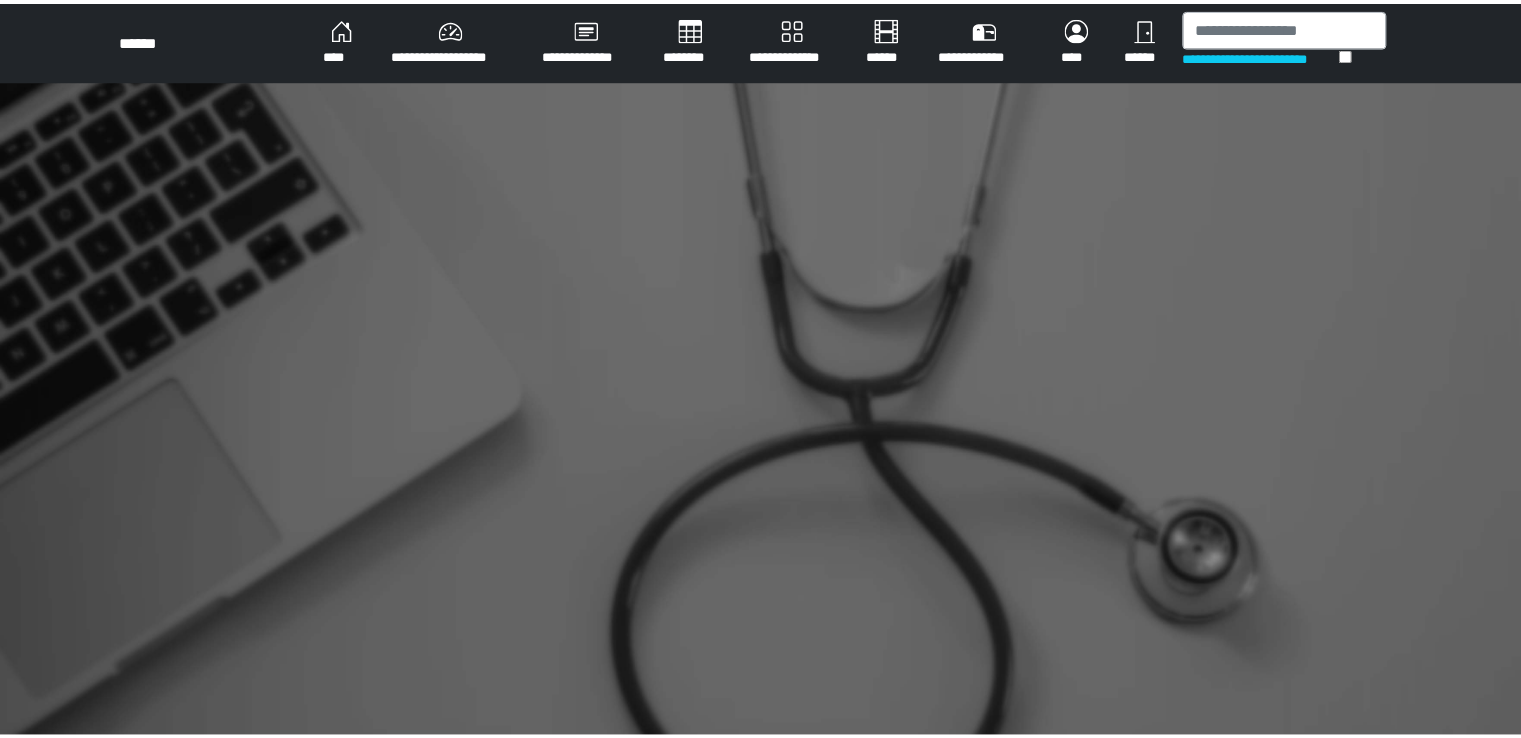 scroll, scrollTop: 0, scrollLeft: 0, axis: both 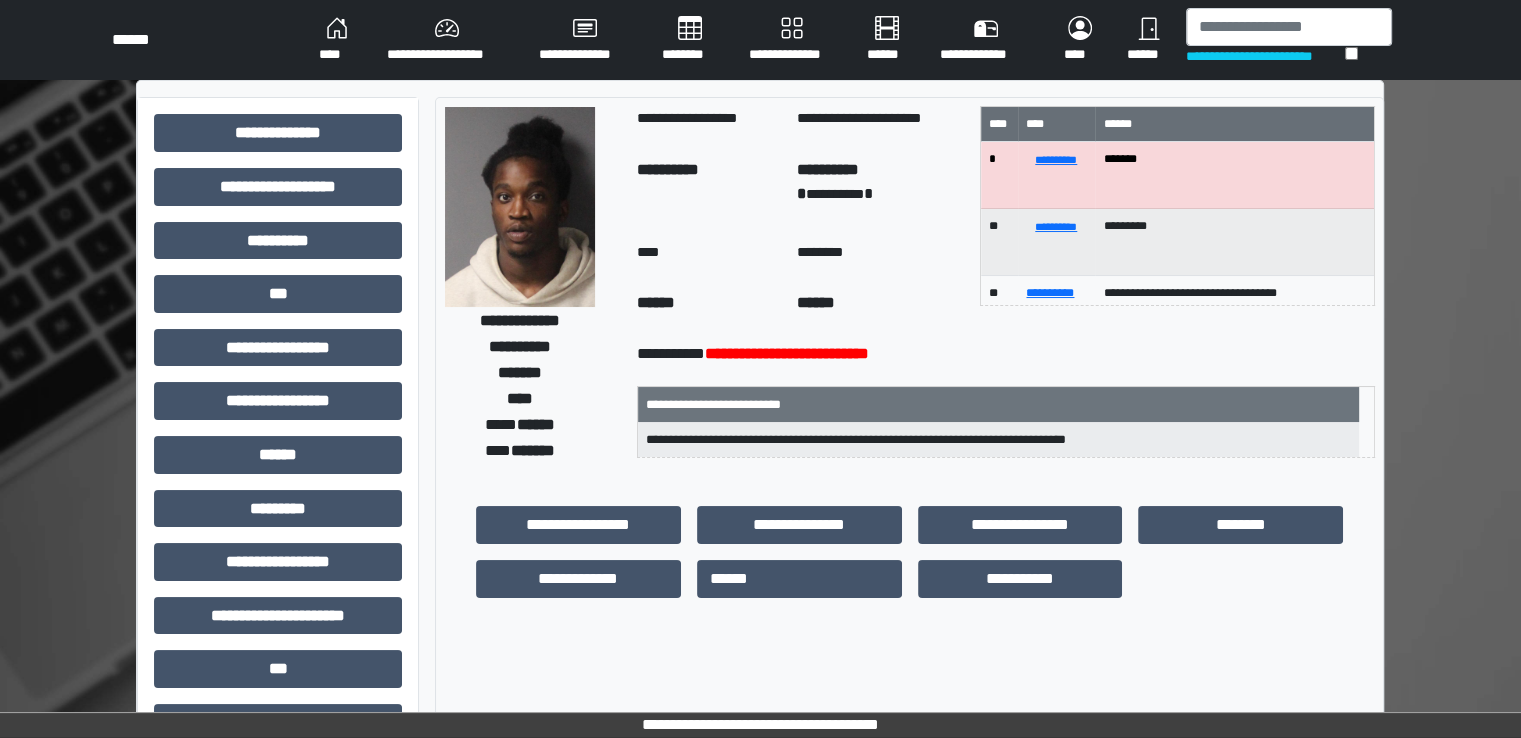 click on "**********" at bounding box center (1265, 56) 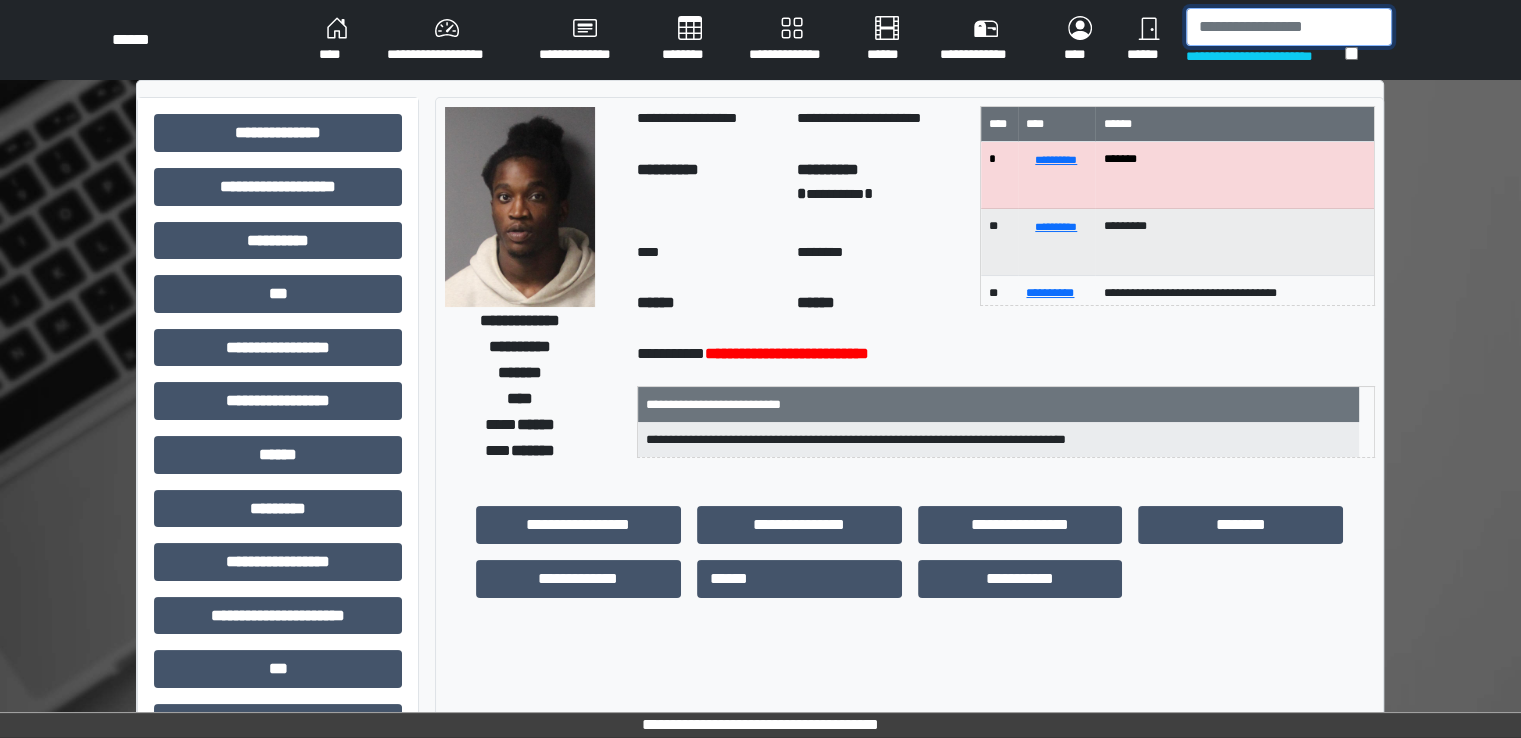 click at bounding box center [1289, 27] 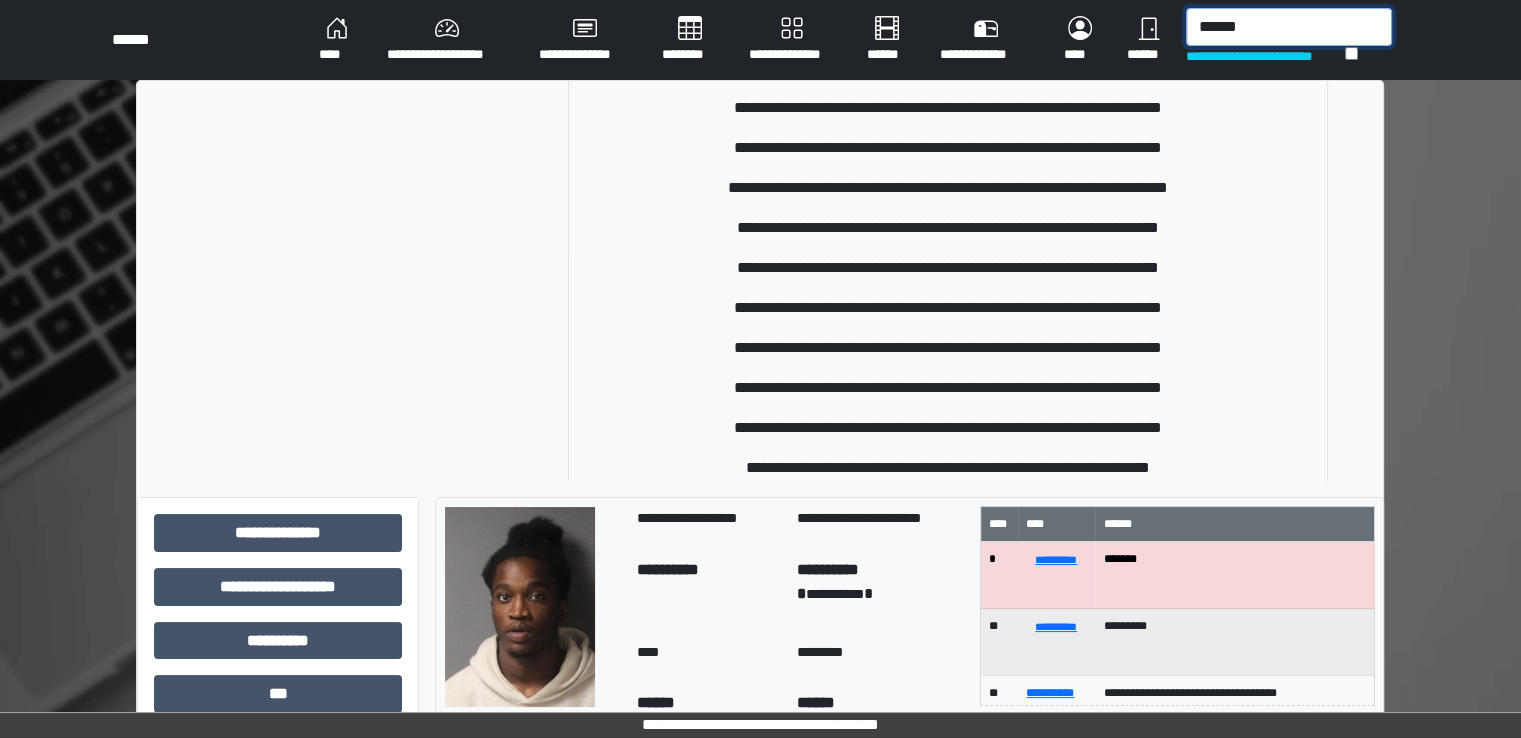 scroll, scrollTop: 5200, scrollLeft: 0, axis: vertical 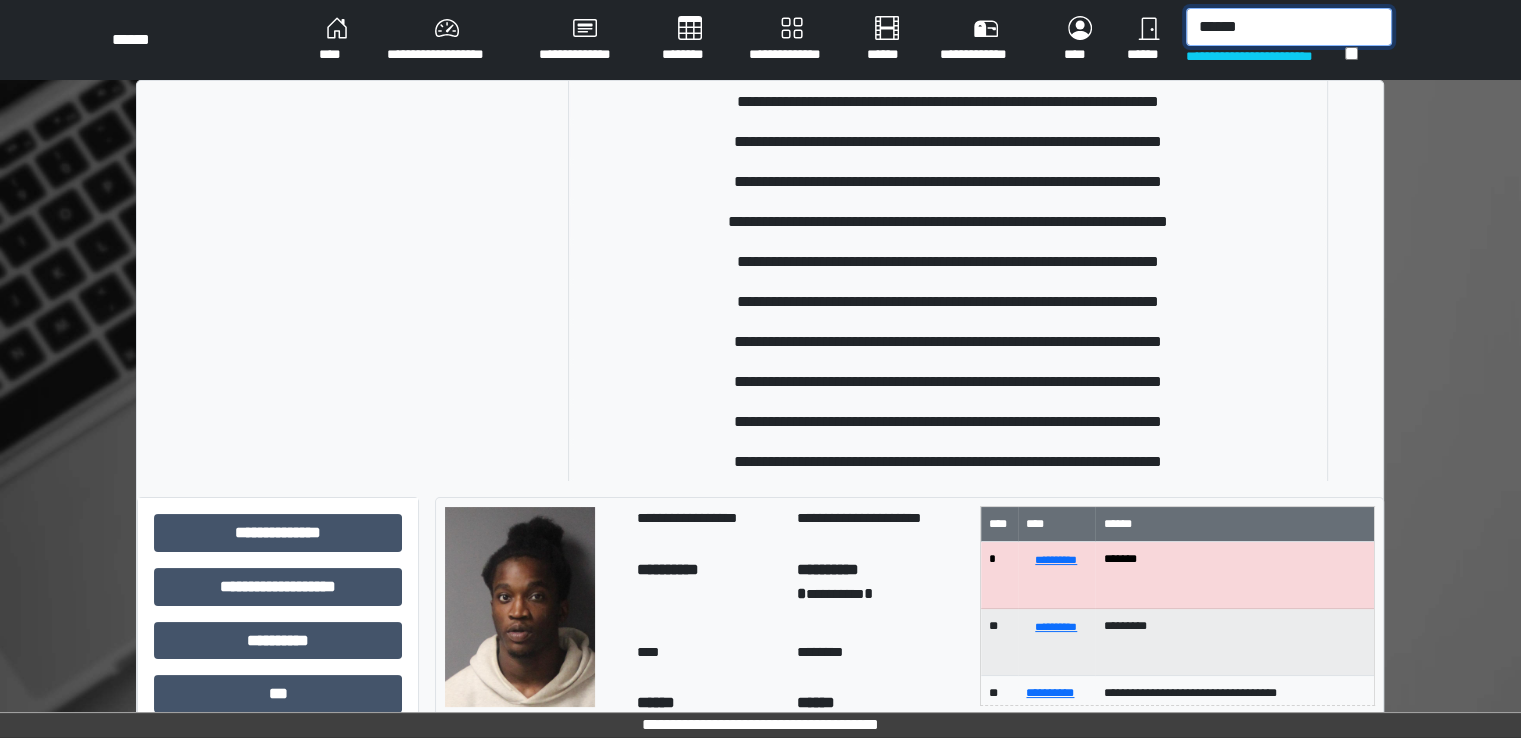type on "******" 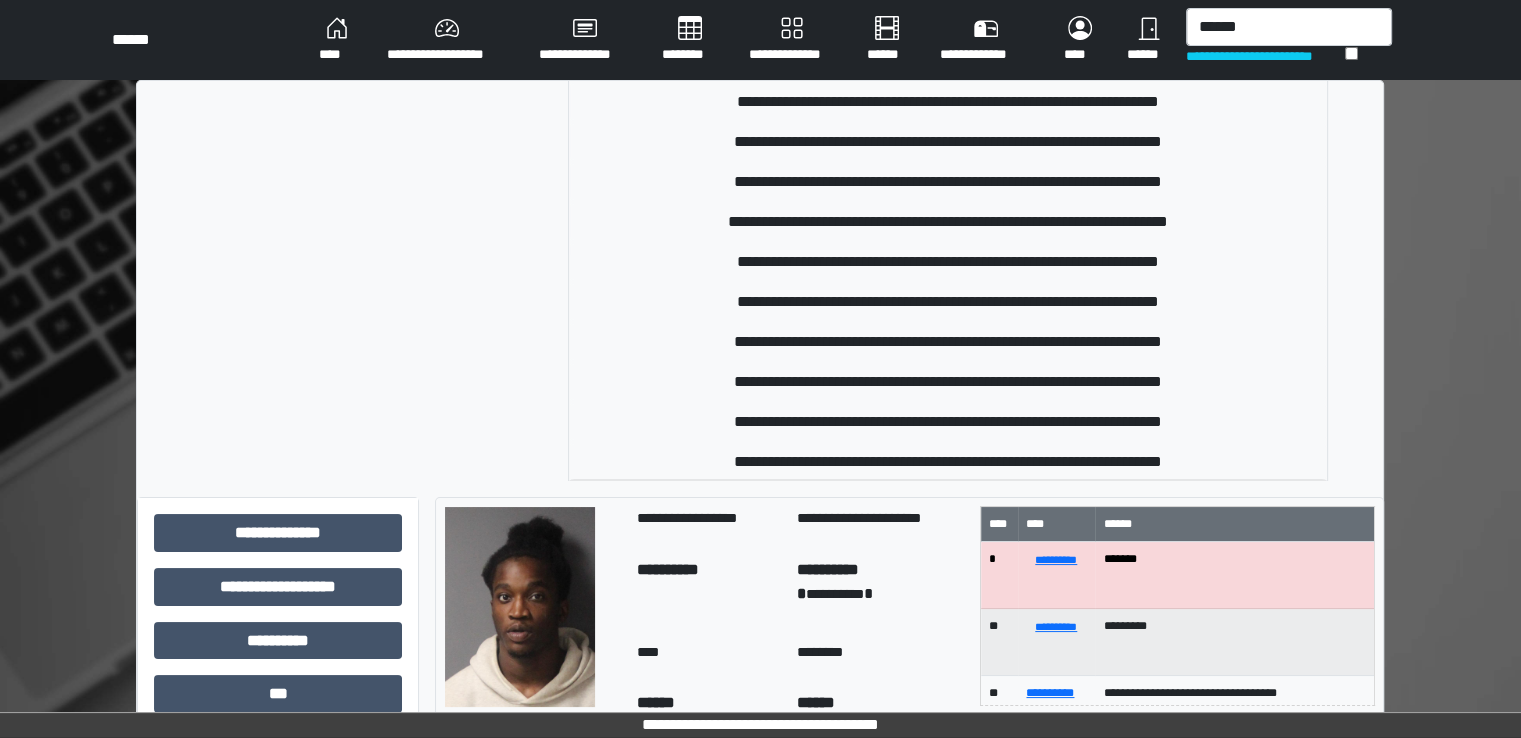 click on "**********" at bounding box center (948, 502) 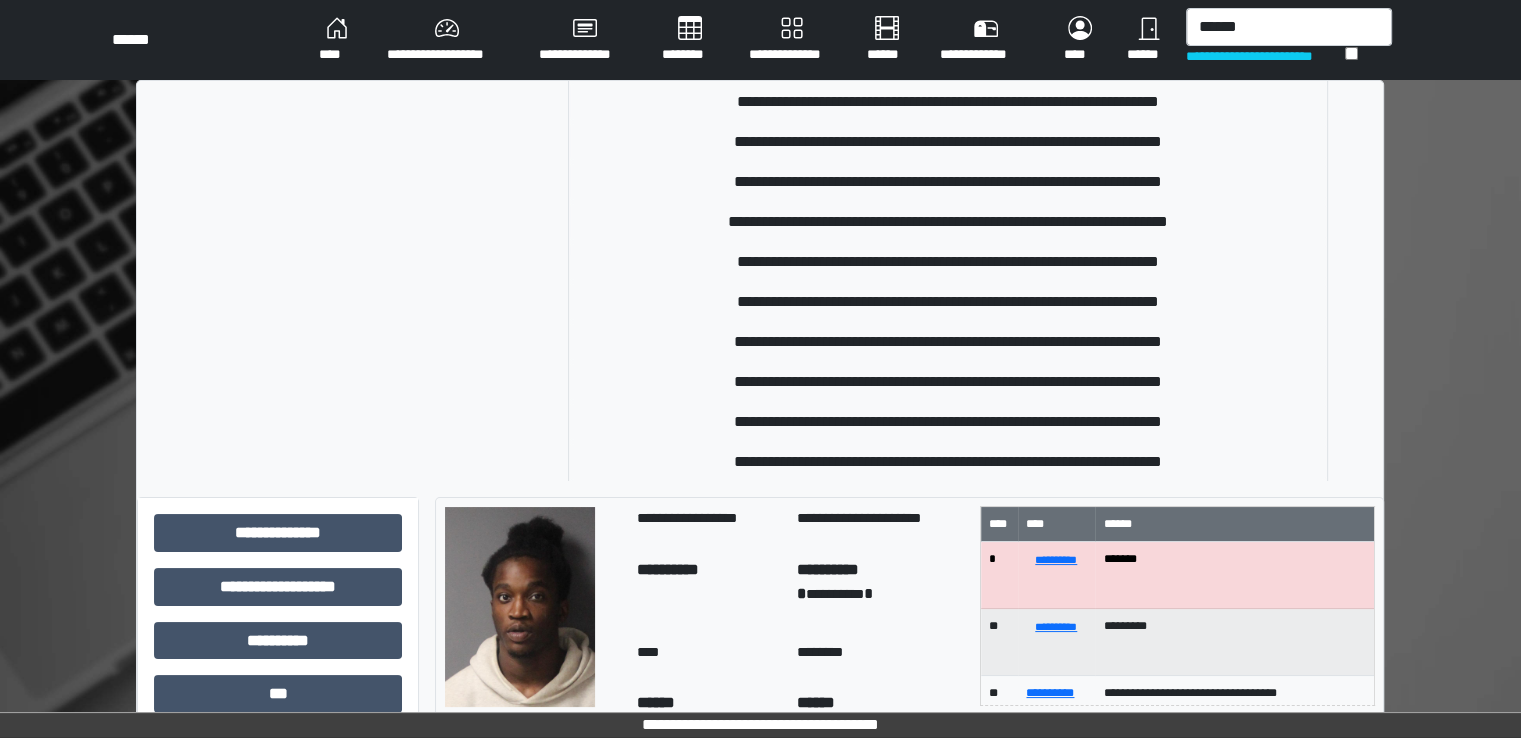 type 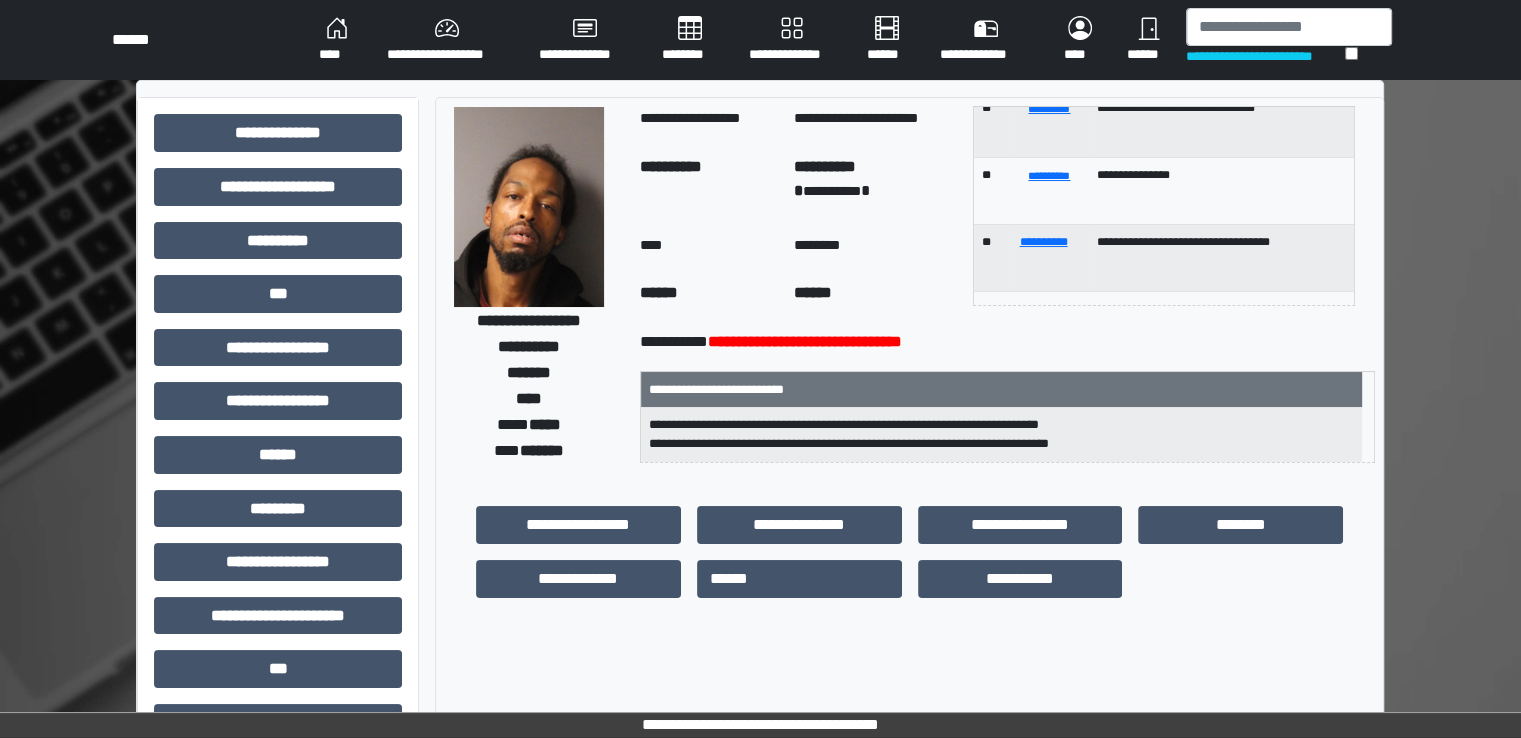 scroll, scrollTop: 0, scrollLeft: 0, axis: both 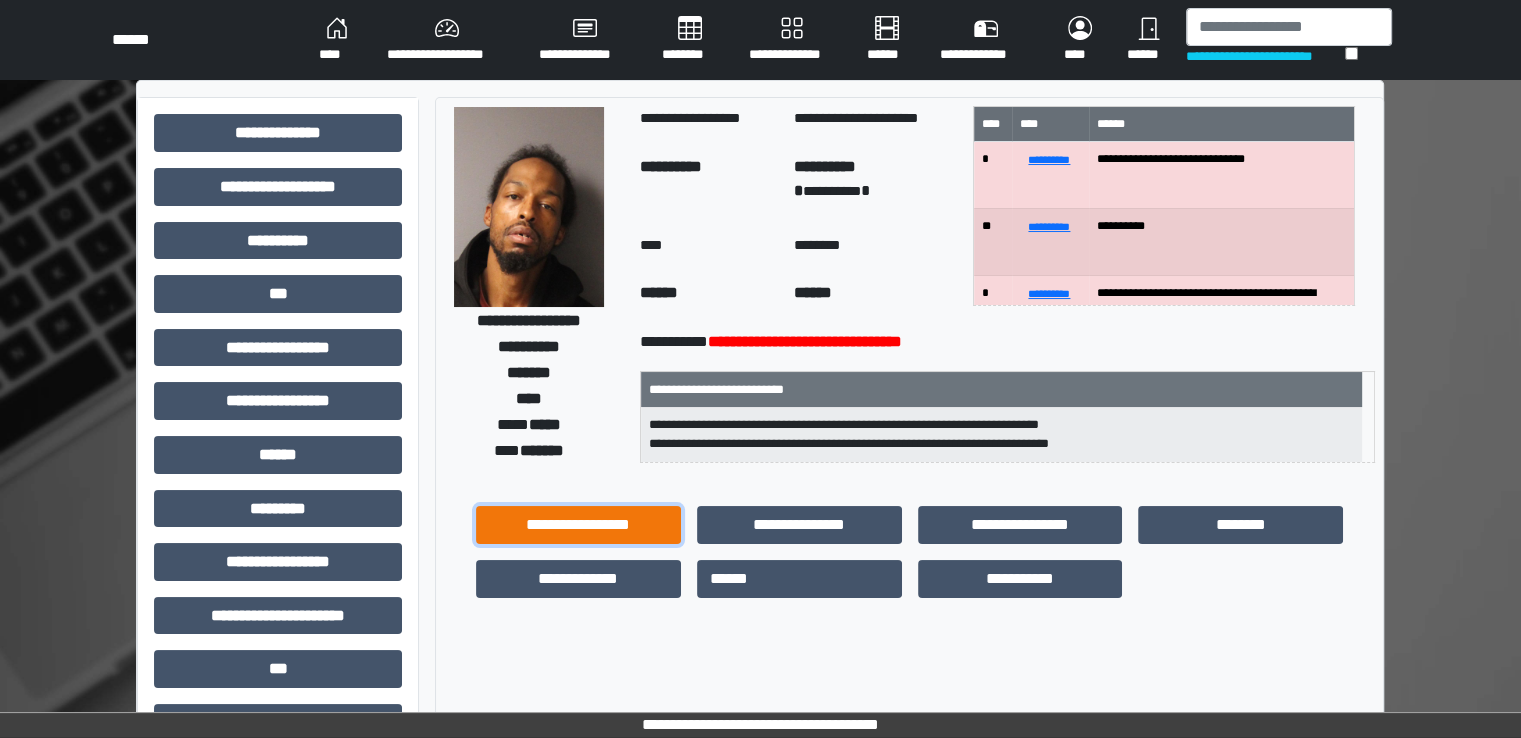 click on "**********" at bounding box center [578, 525] 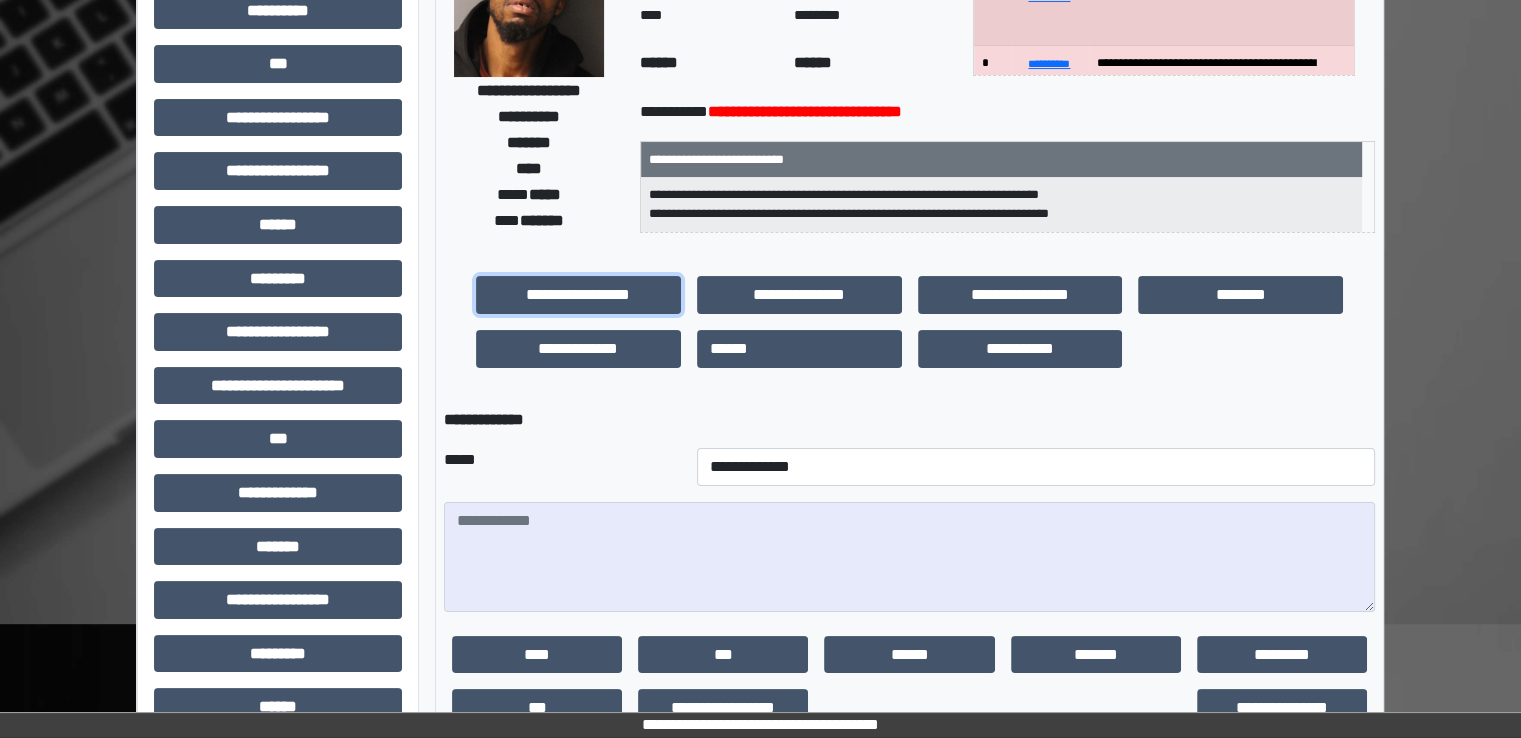 scroll, scrollTop: 400, scrollLeft: 0, axis: vertical 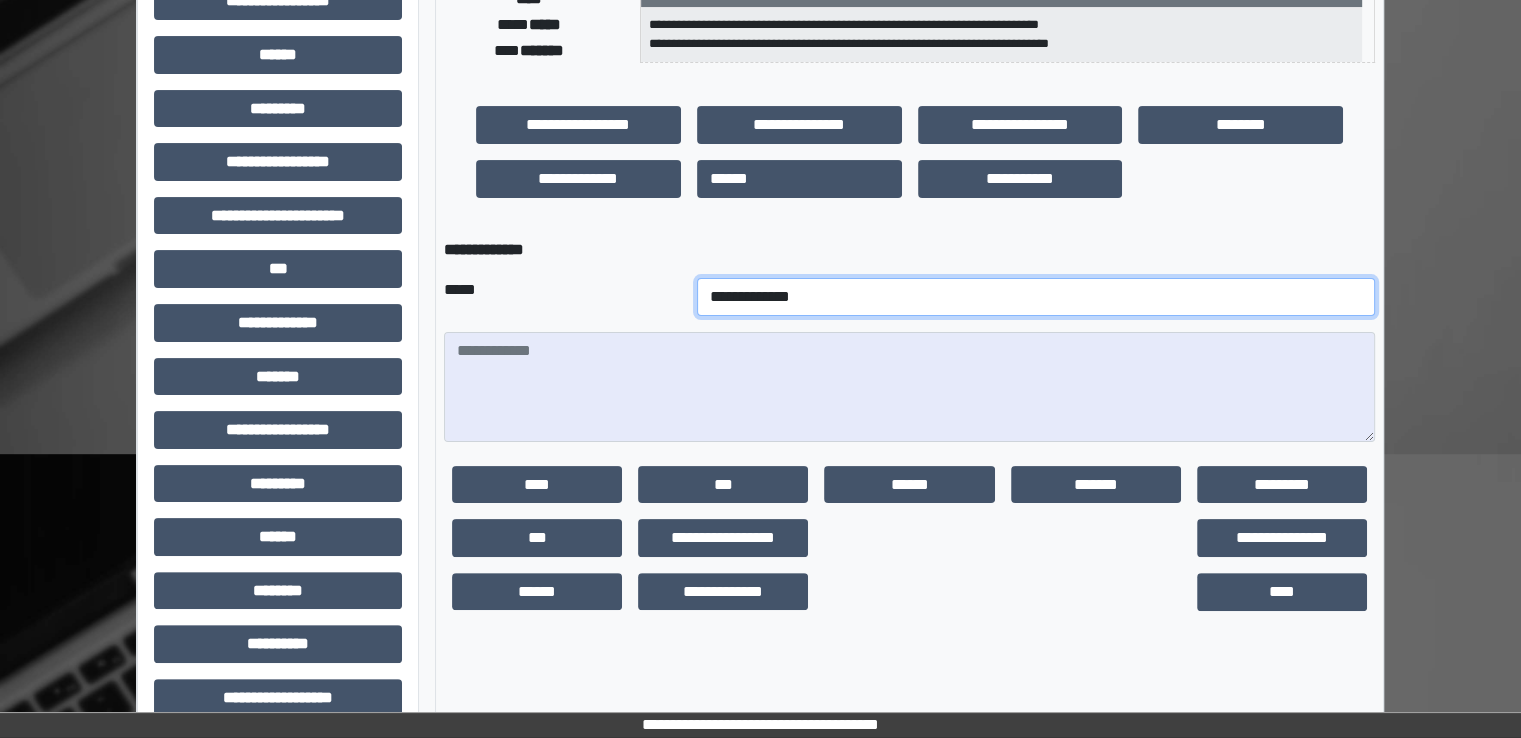 click on "**********" at bounding box center (1036, 297) 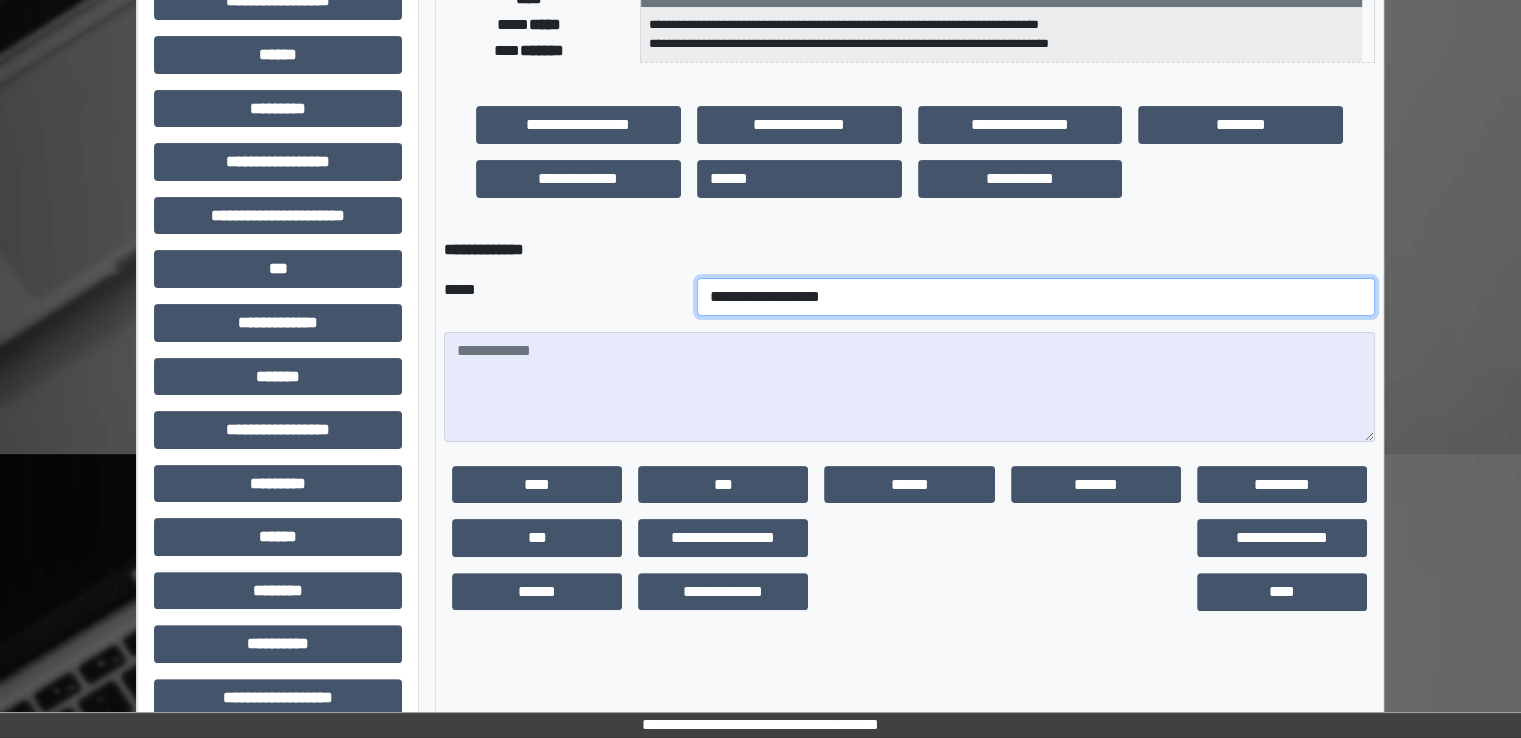 click on "**********" at bounding box center [1036, 297] 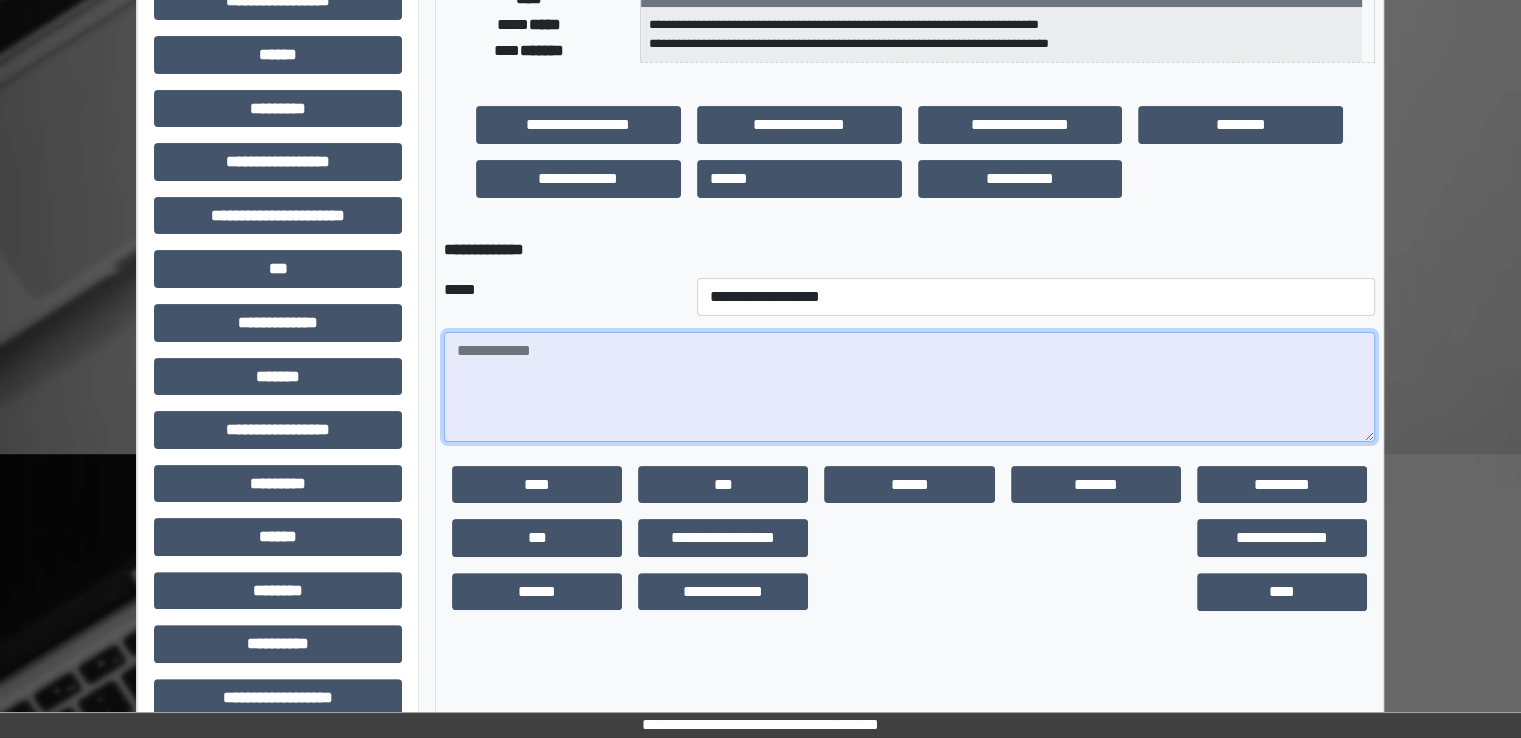paste on "**********" 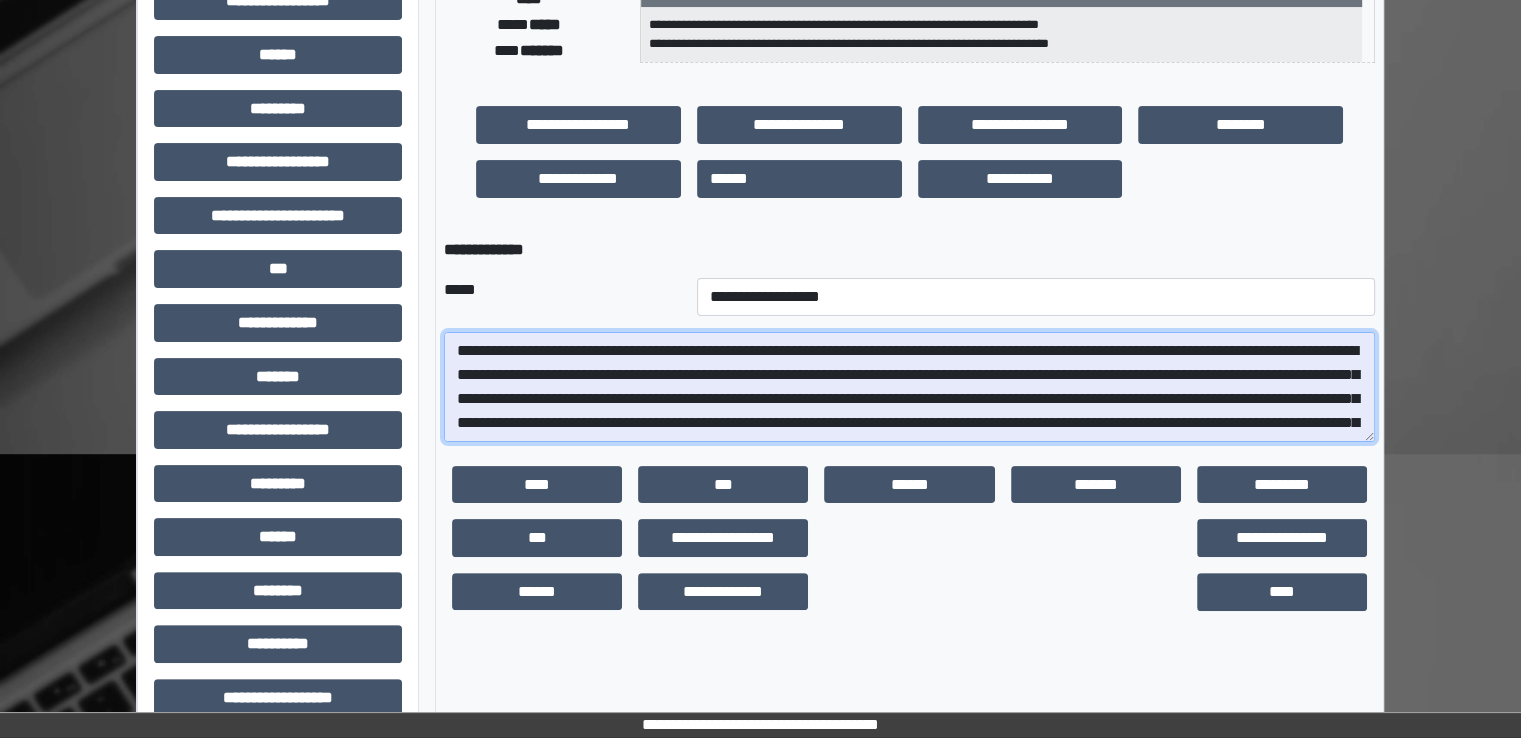 scroll, scrollTop: 64, scrollLeft: 0, axis: vertical 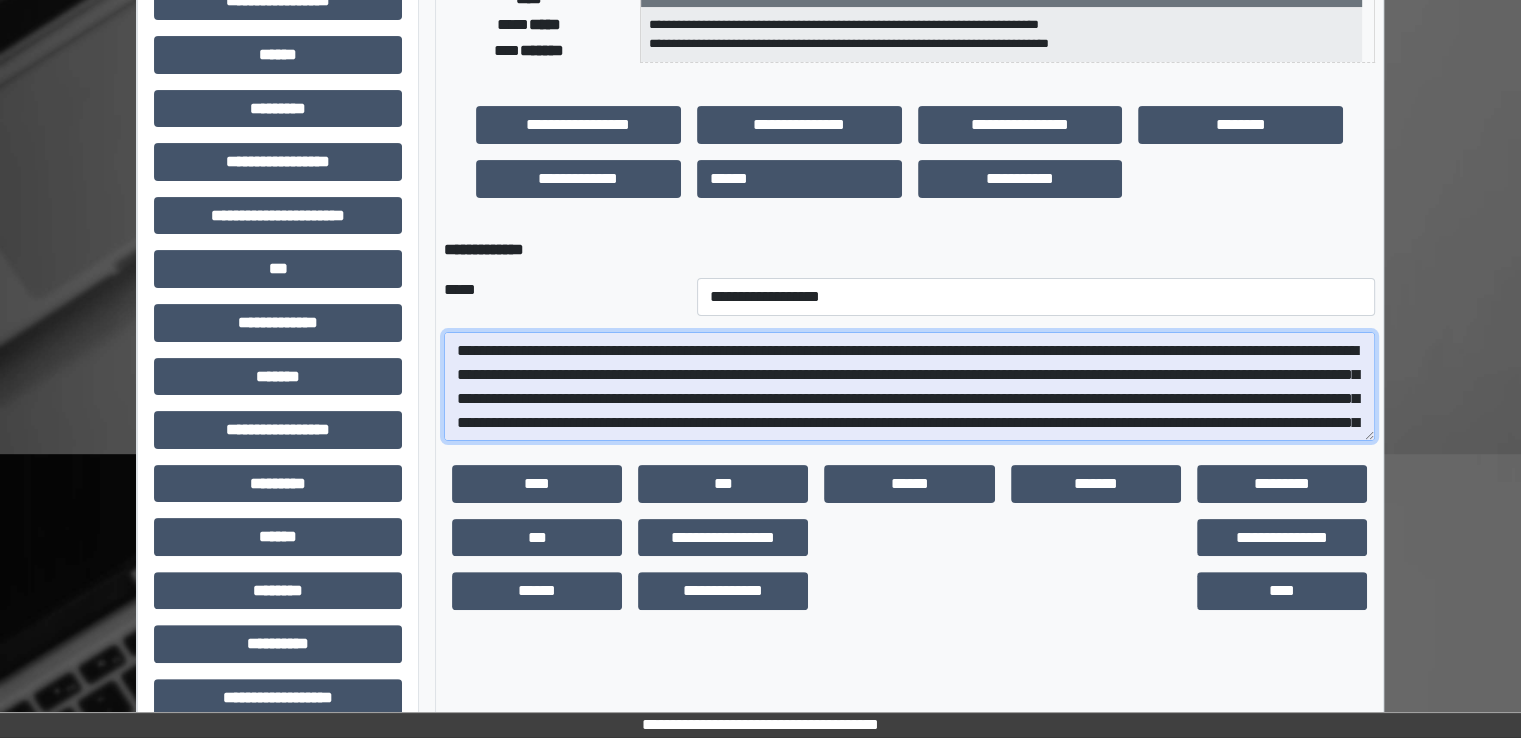 drag, startPoint x: 1359, startPoint y: 429, endPoint x: 1412, endPoint y: 513, distance: 99.32271 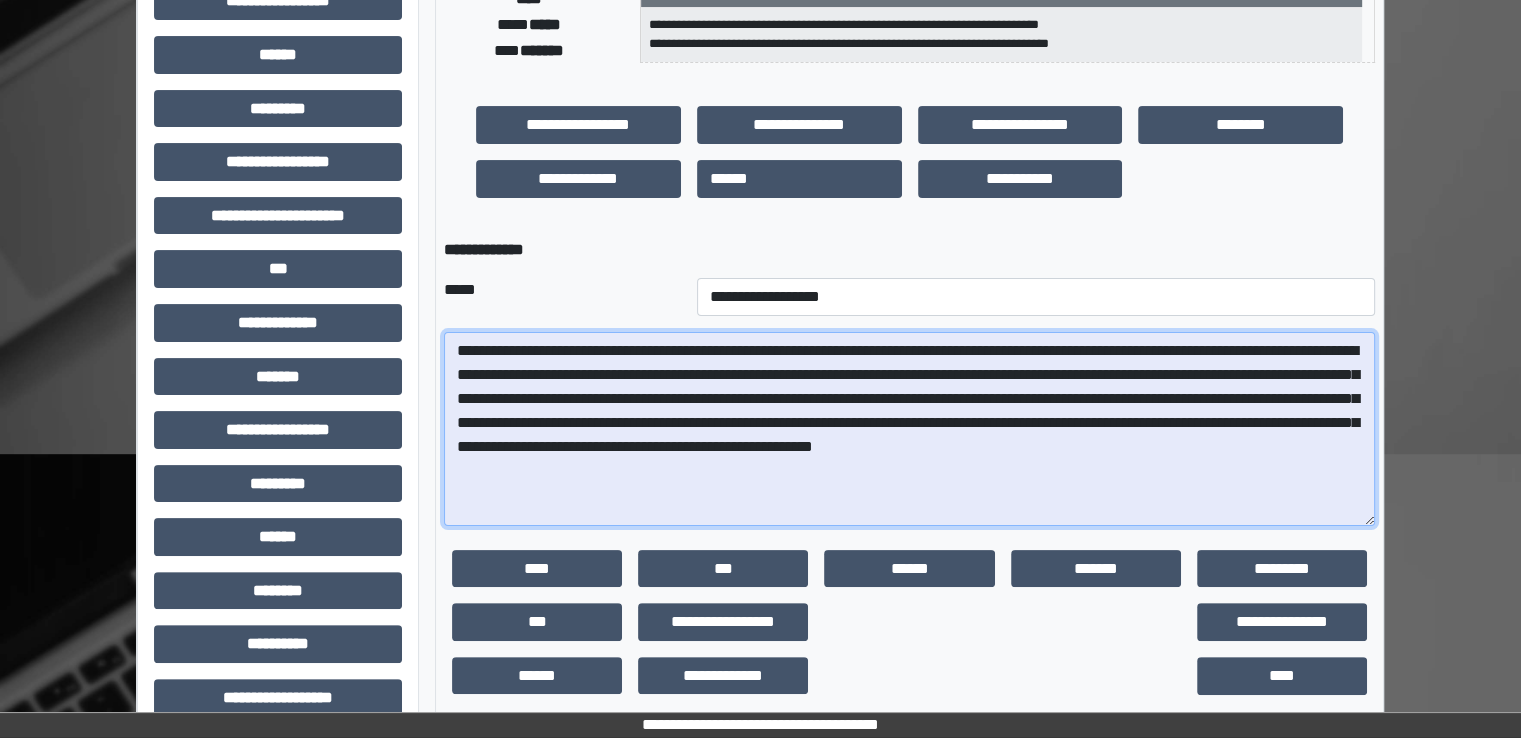 drag, startPoint x: 1368, startPoint y: 505, endPoint x: 1407, endPoint y: 520, distance: 41.785164 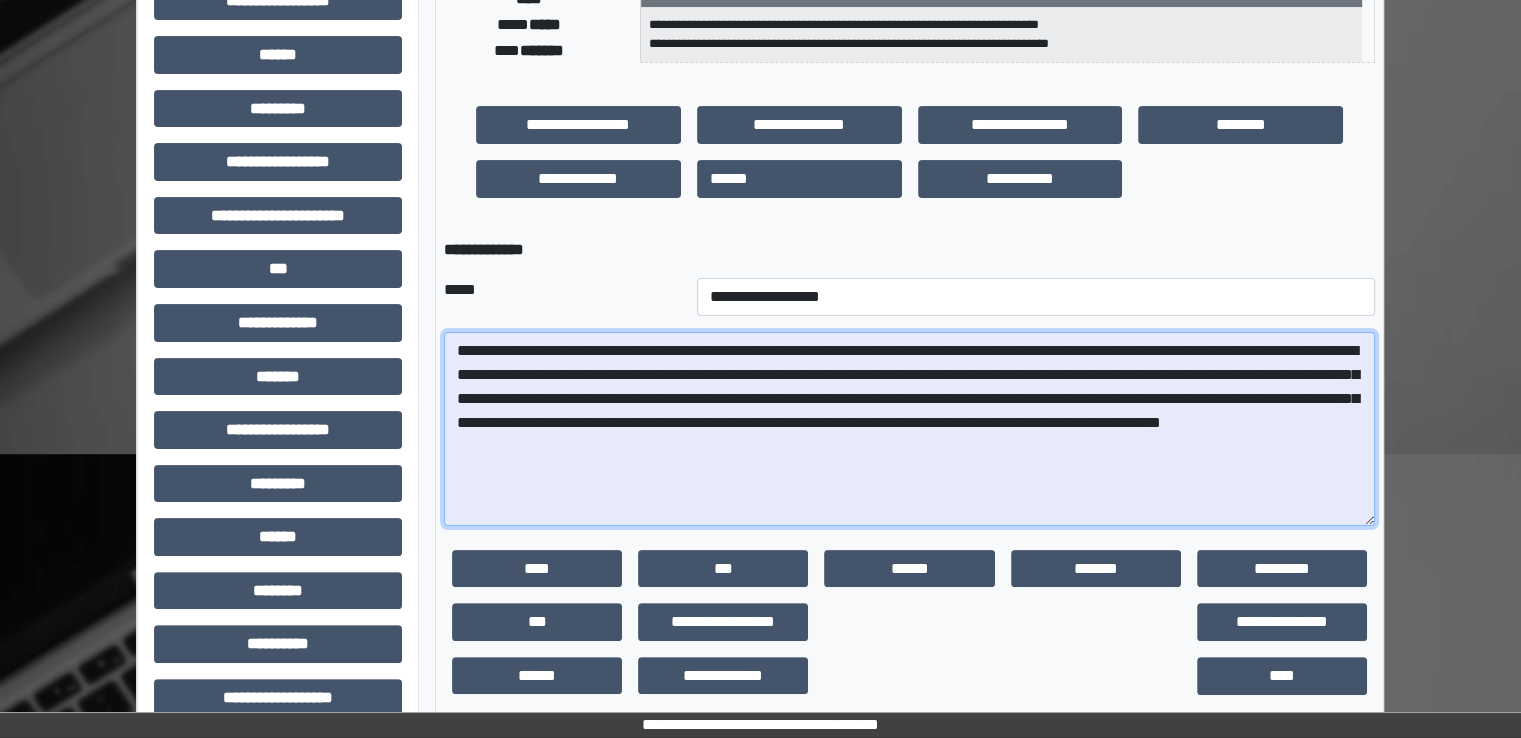 click on "**********" at bounding box center (909, 429) 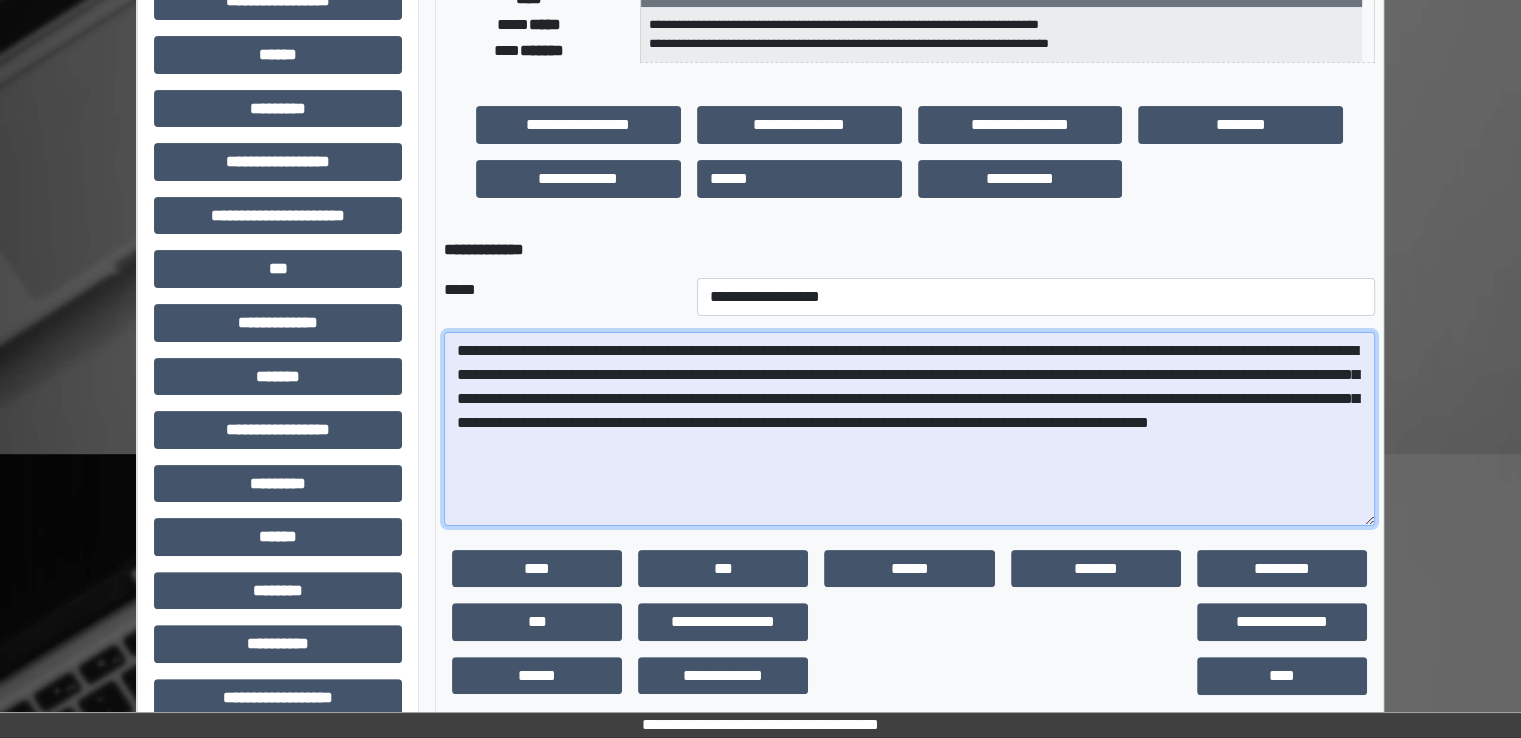 click on "**********" at bounding box center (909, 429) 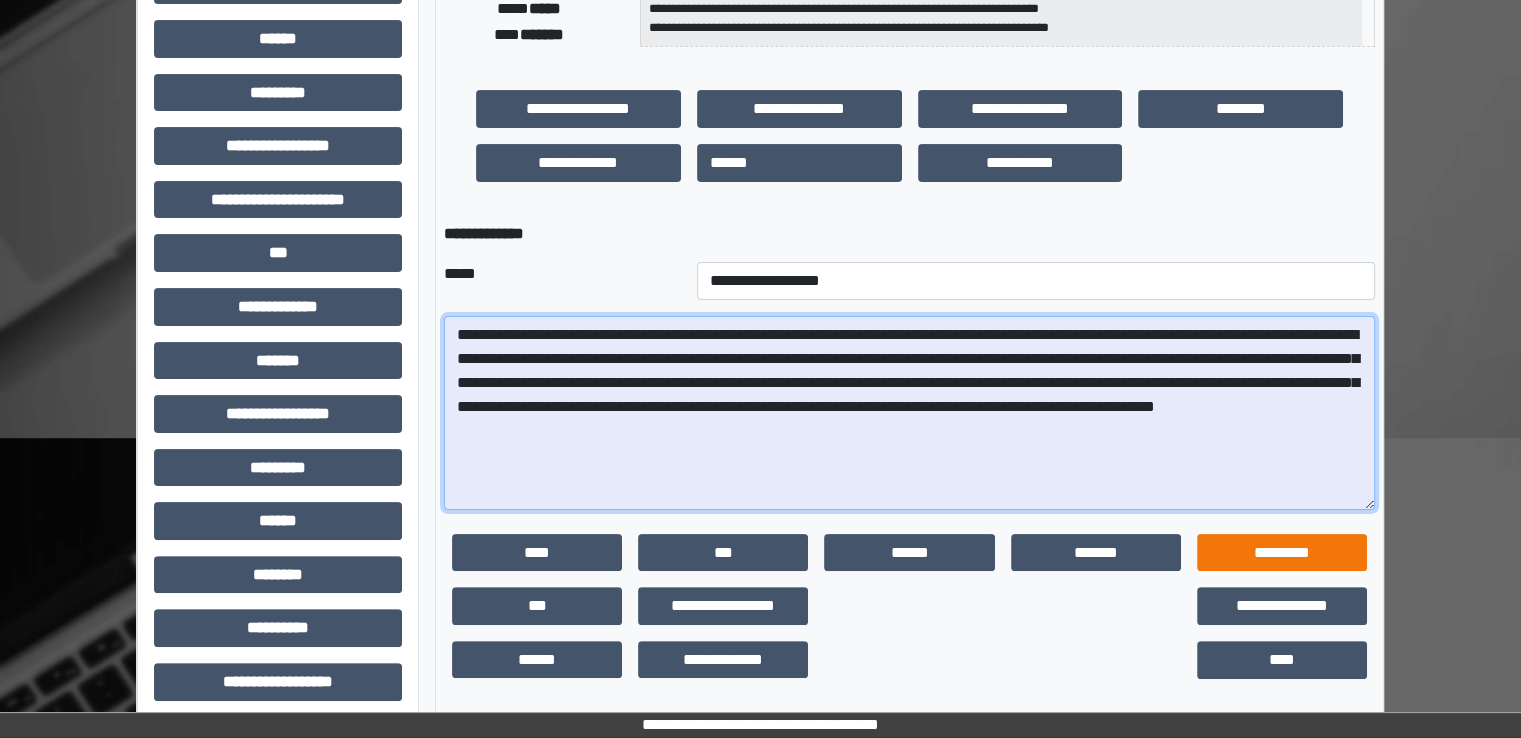 scroll, scrollTop: 428, scrollLeft: 0, axis: vertical 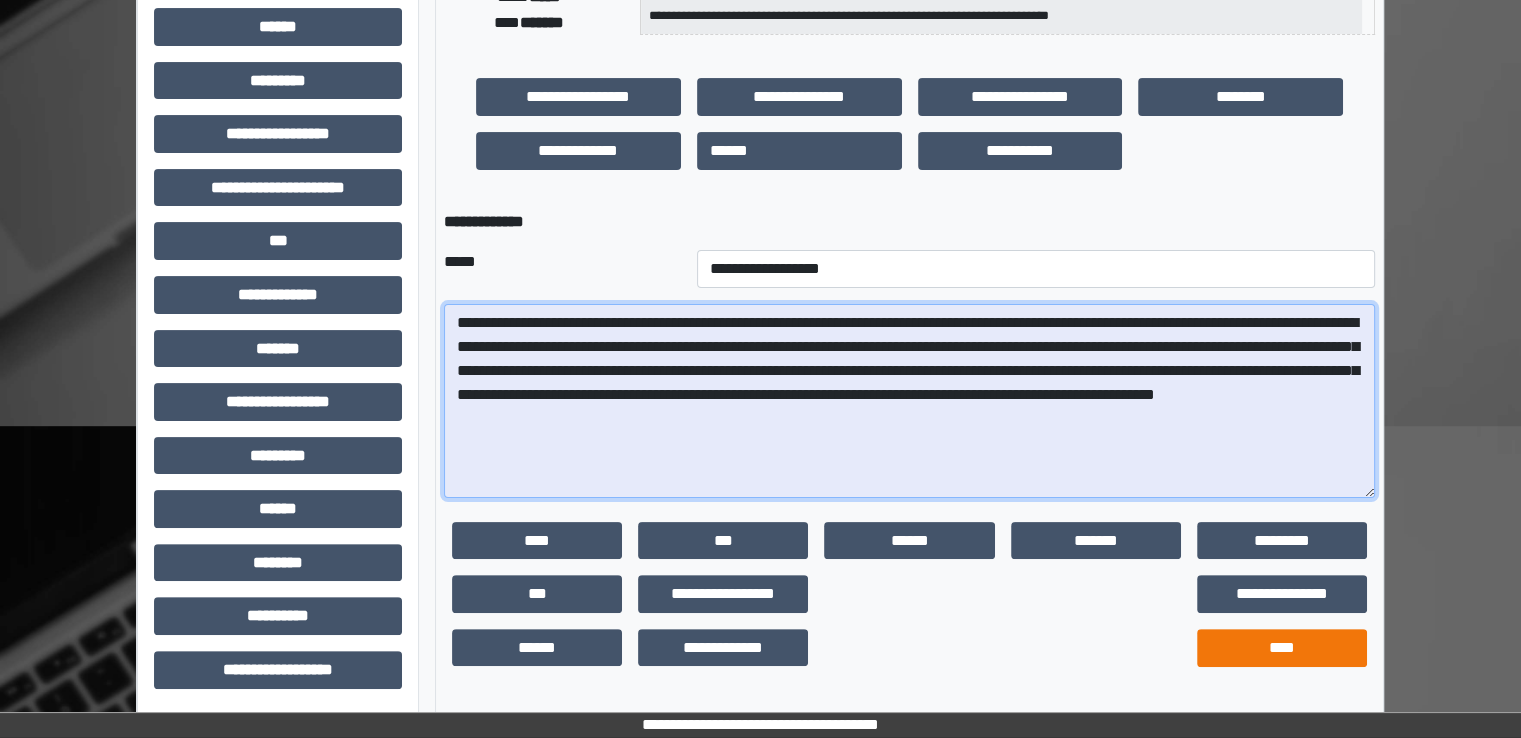 type on "**********" 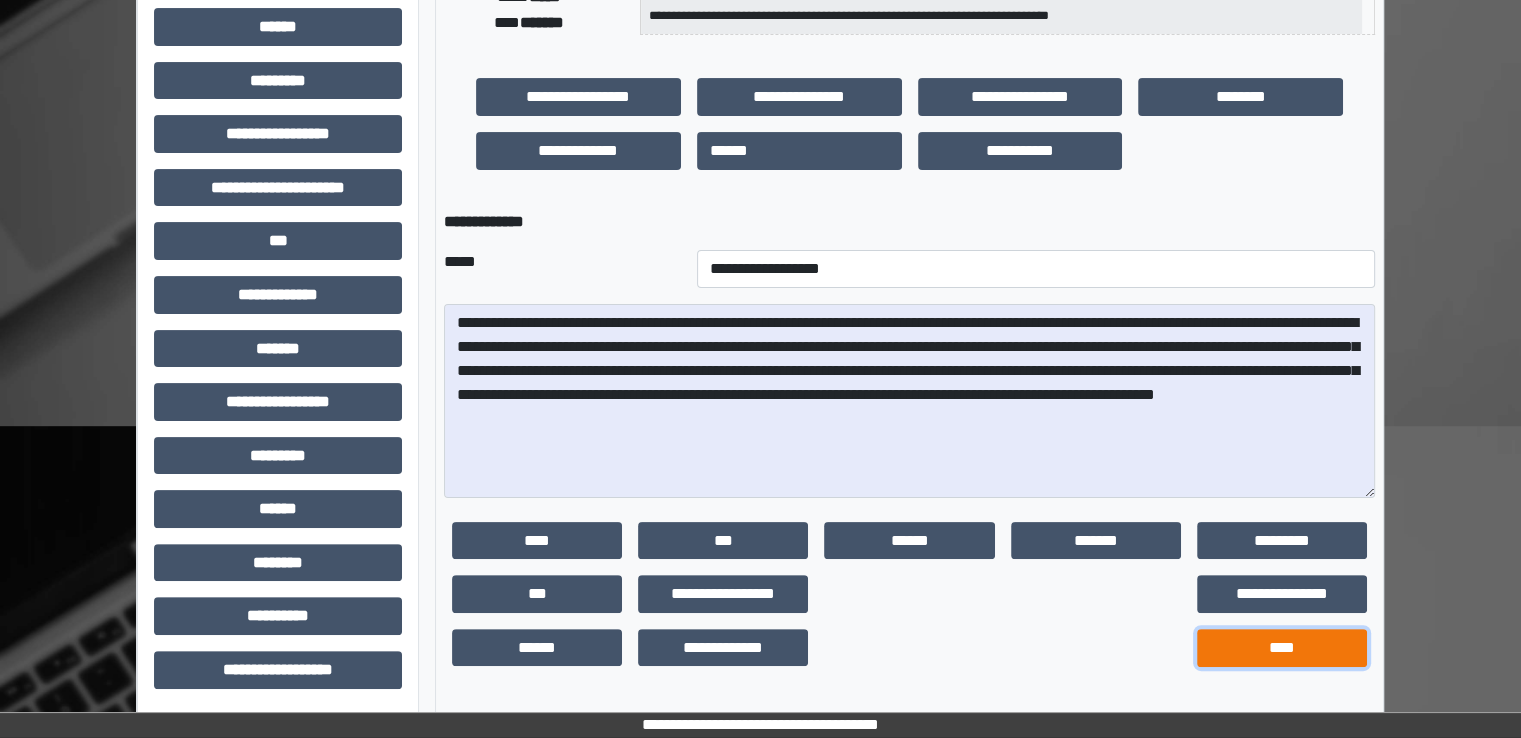 click on "****" at bounding box center [1282, 648] 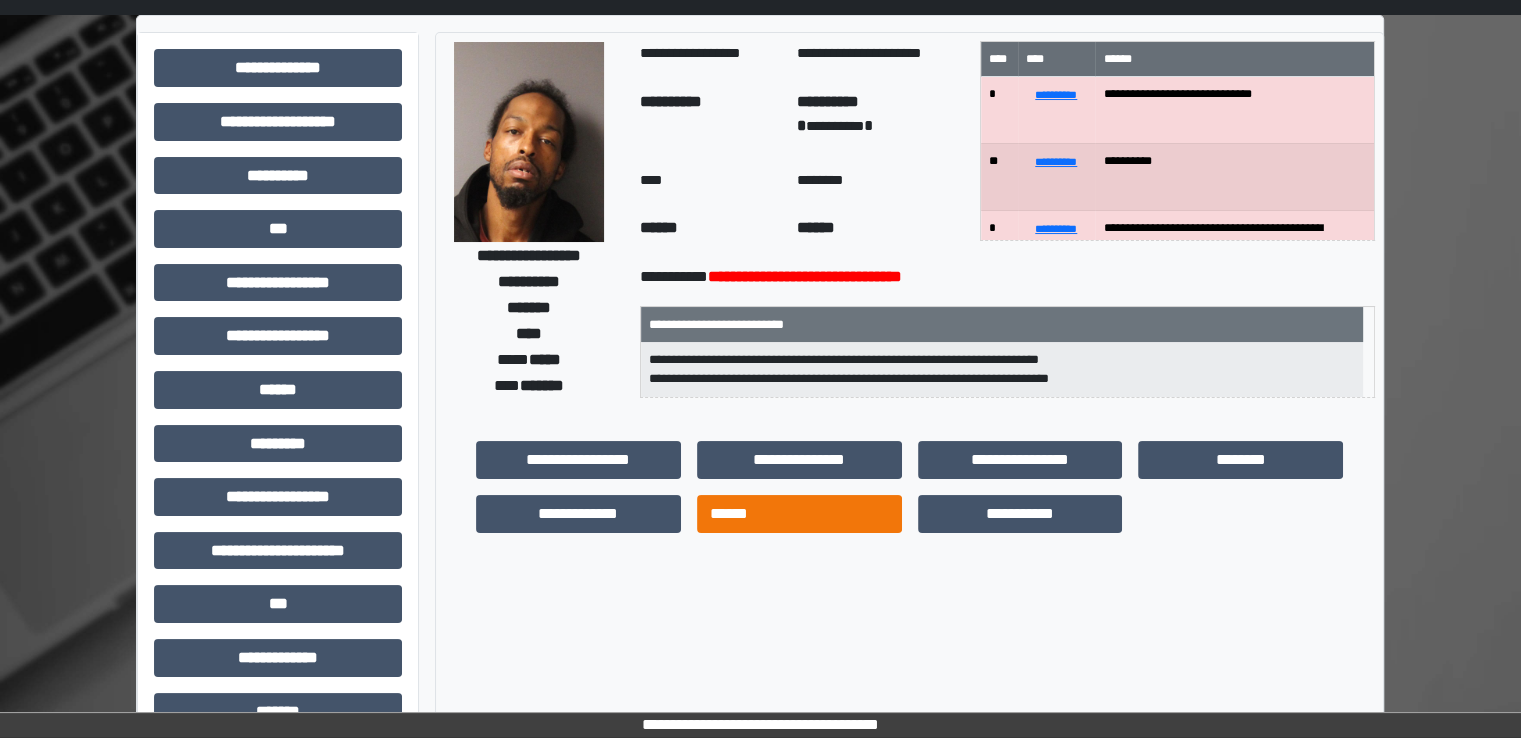 scroll, scrollTop: 100, scrollLeft: 0, axis: vertical 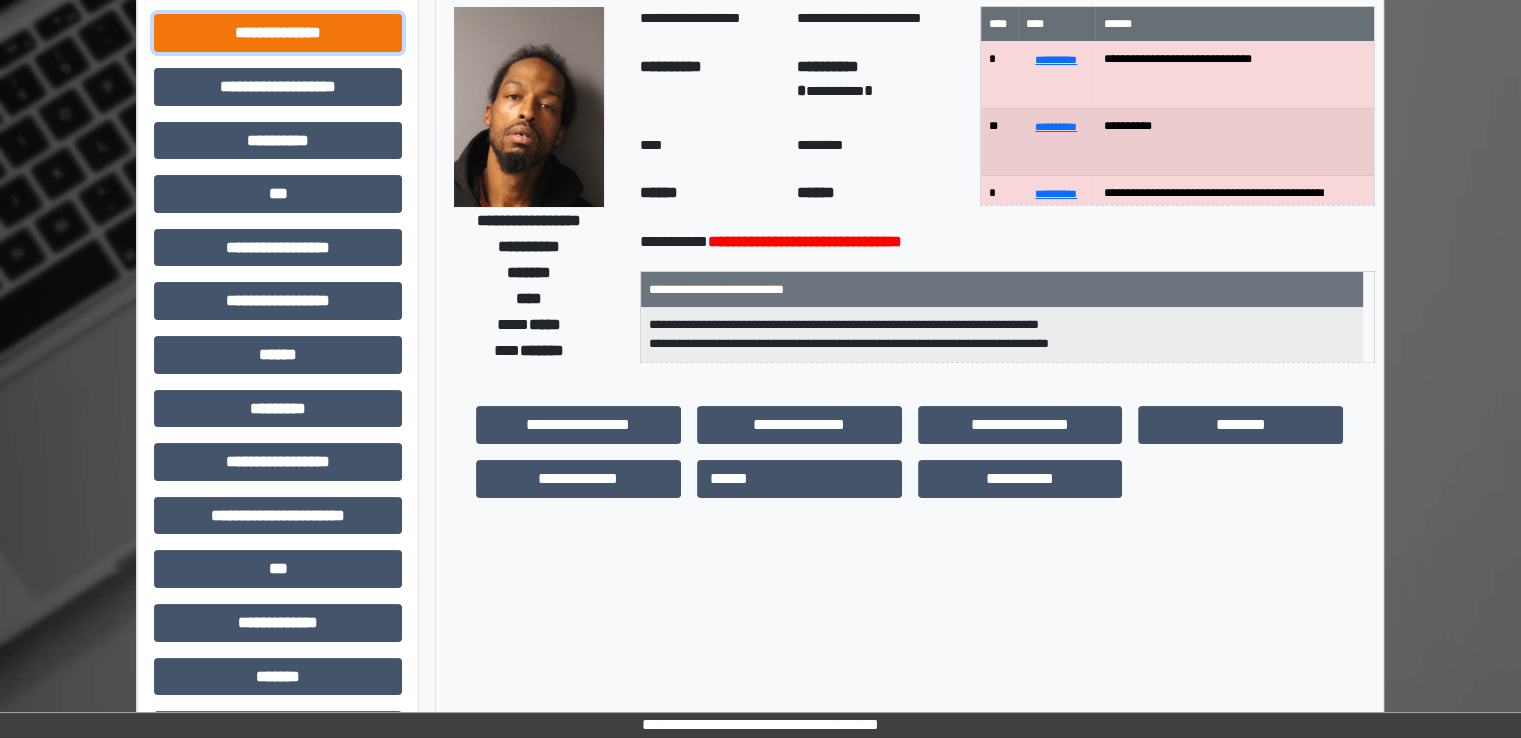 click on "**********" at bounding box center (278, 33) 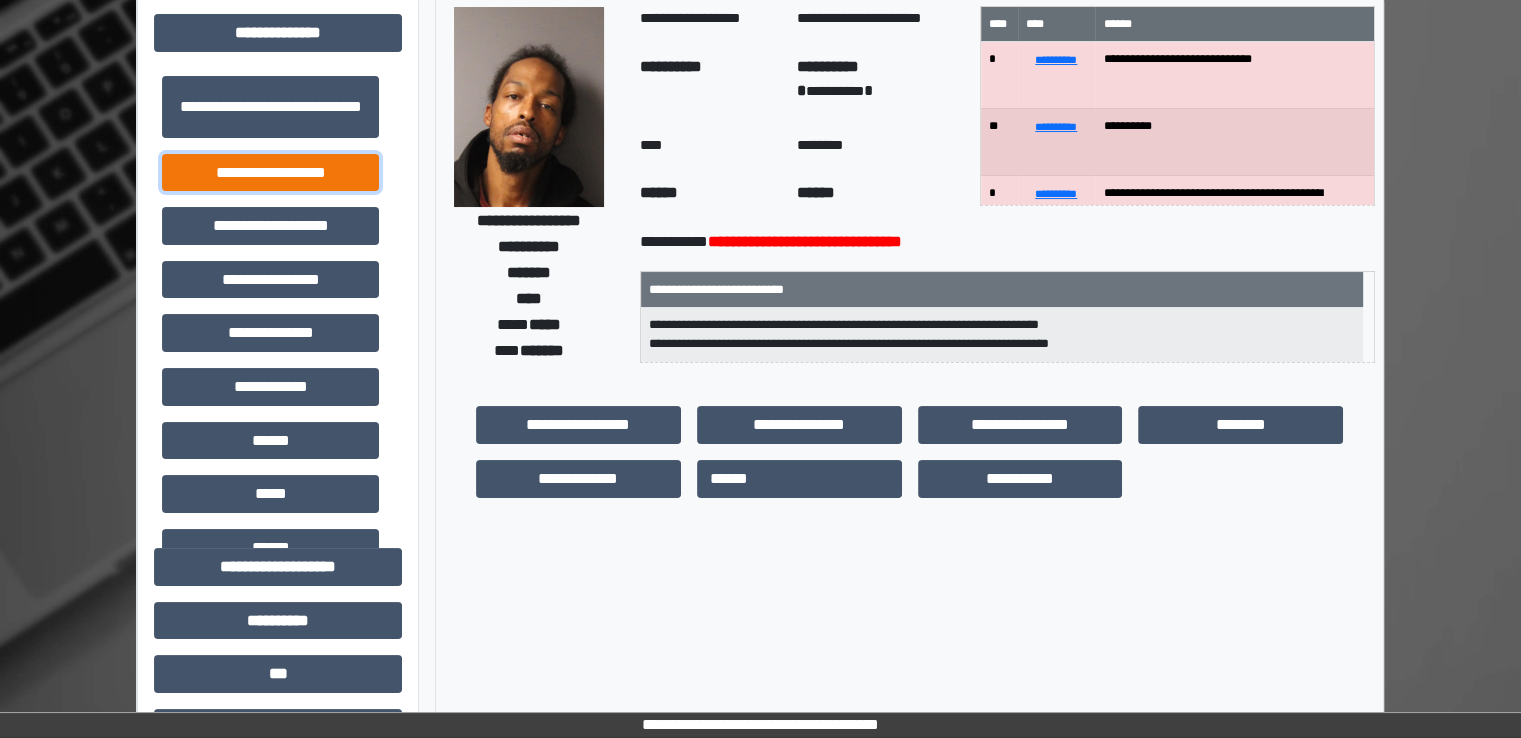 click on "**********" at bounding box center [270, 173] 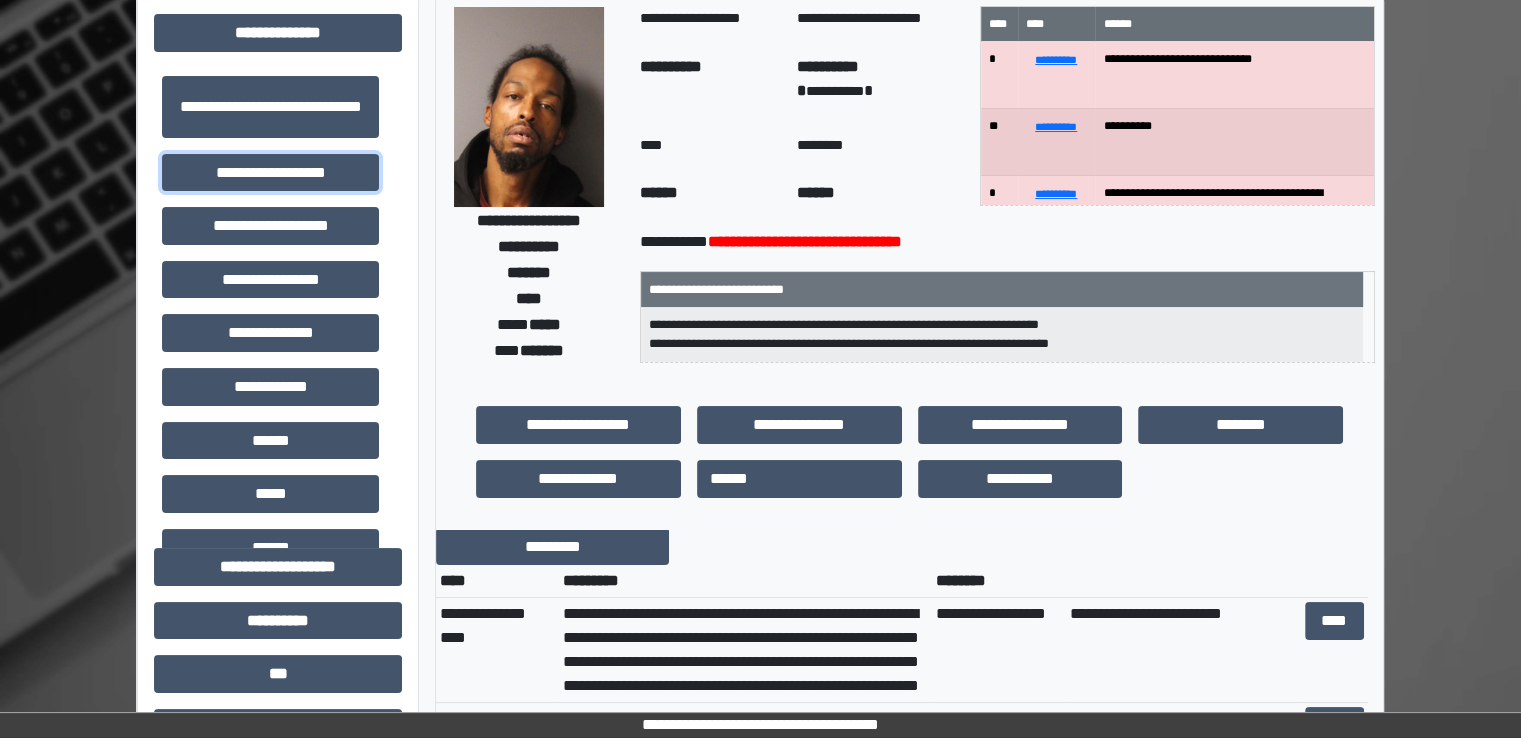 scroll, scrollTop: 0, scrollLeft: 0, axis: both 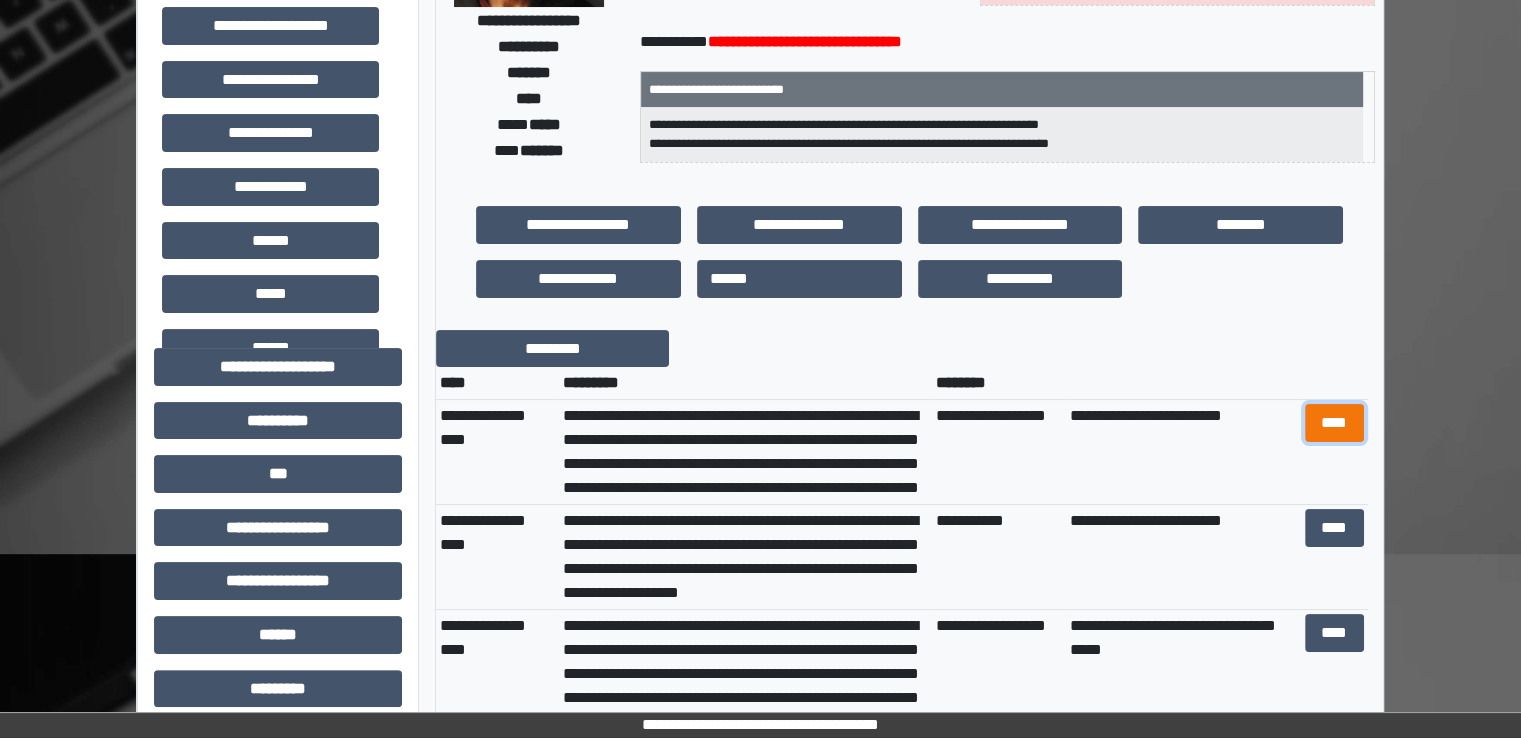 click on "****" at bounding box center [1334, 423] 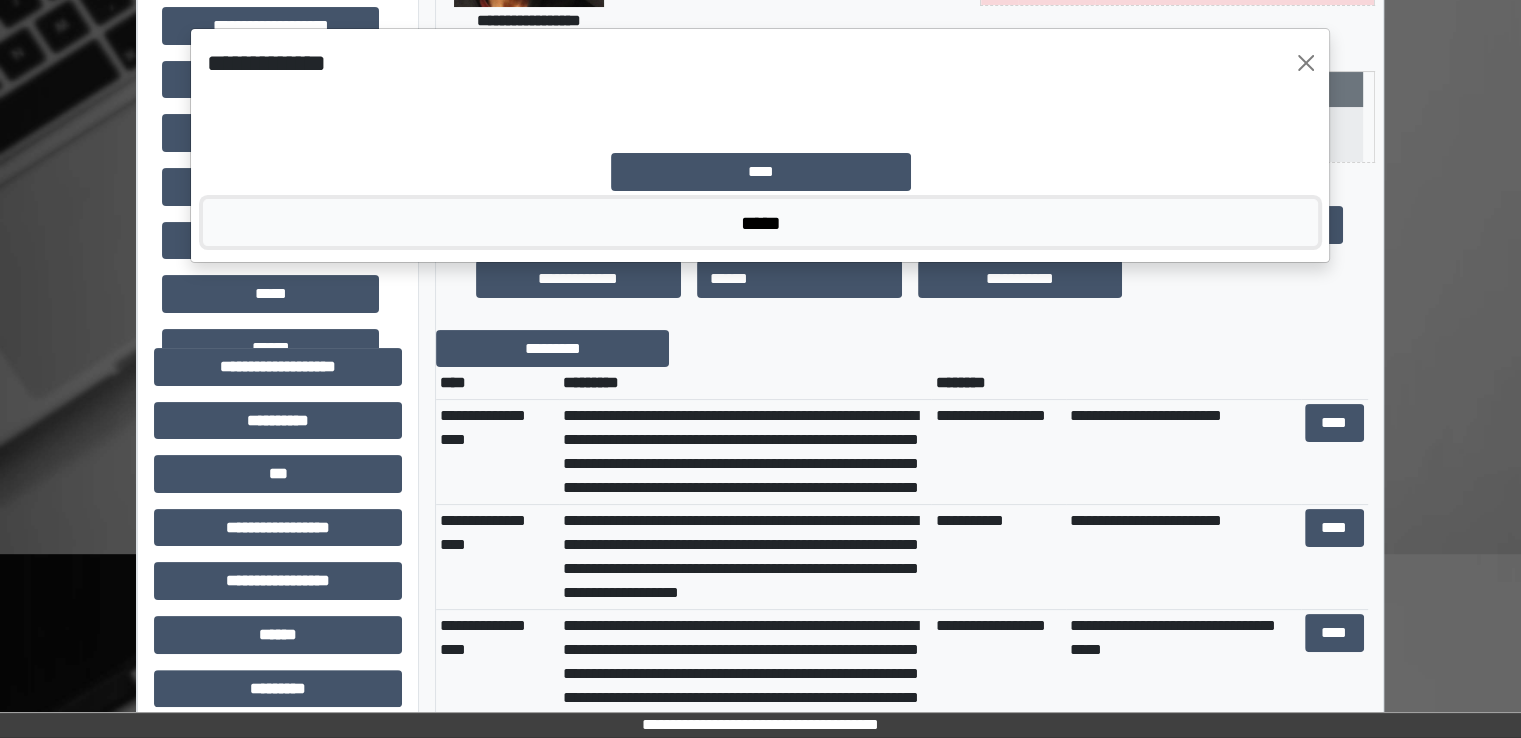 click on "*****" at bounding box center [760, 223] 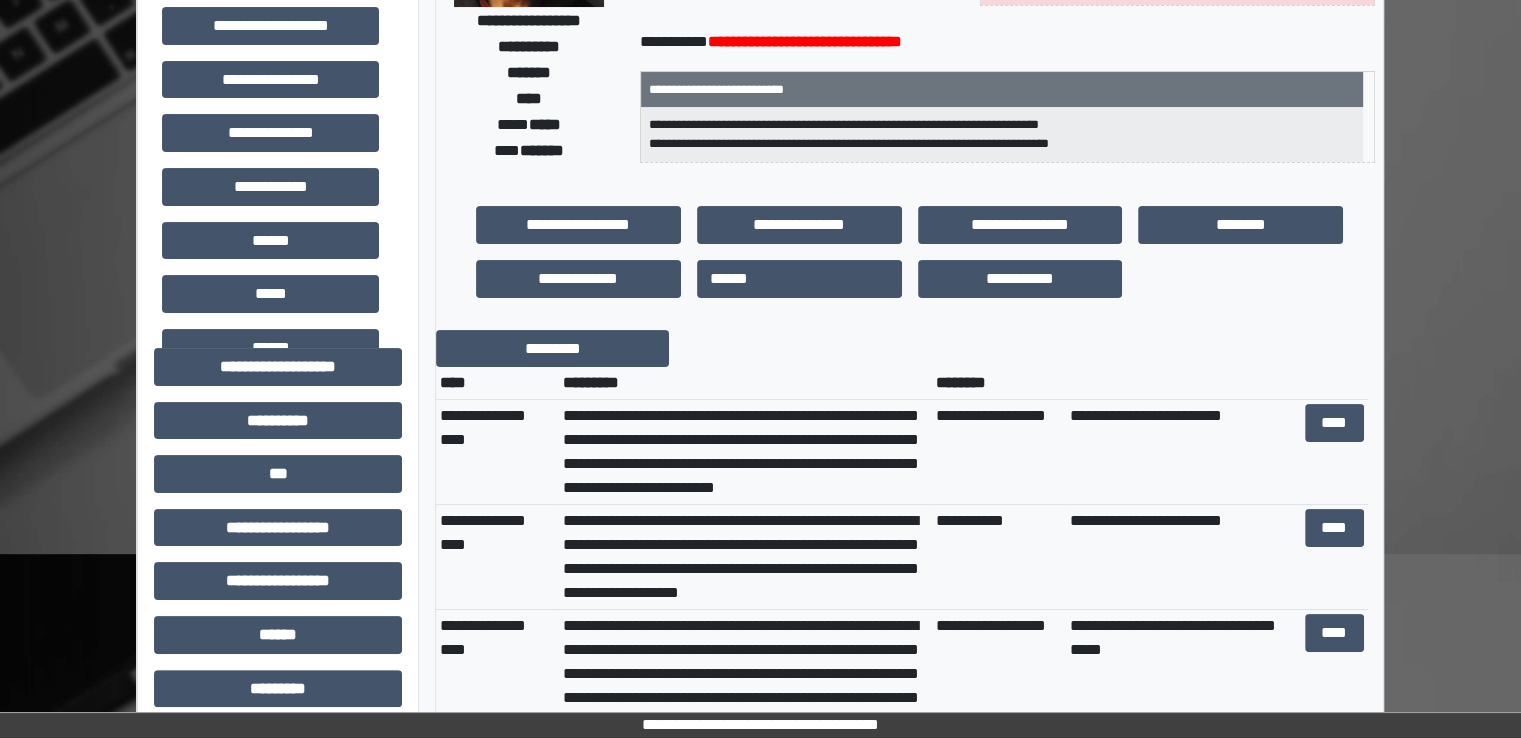 scroll, scrollTop: 0, scrollLeft: 0, axis: both 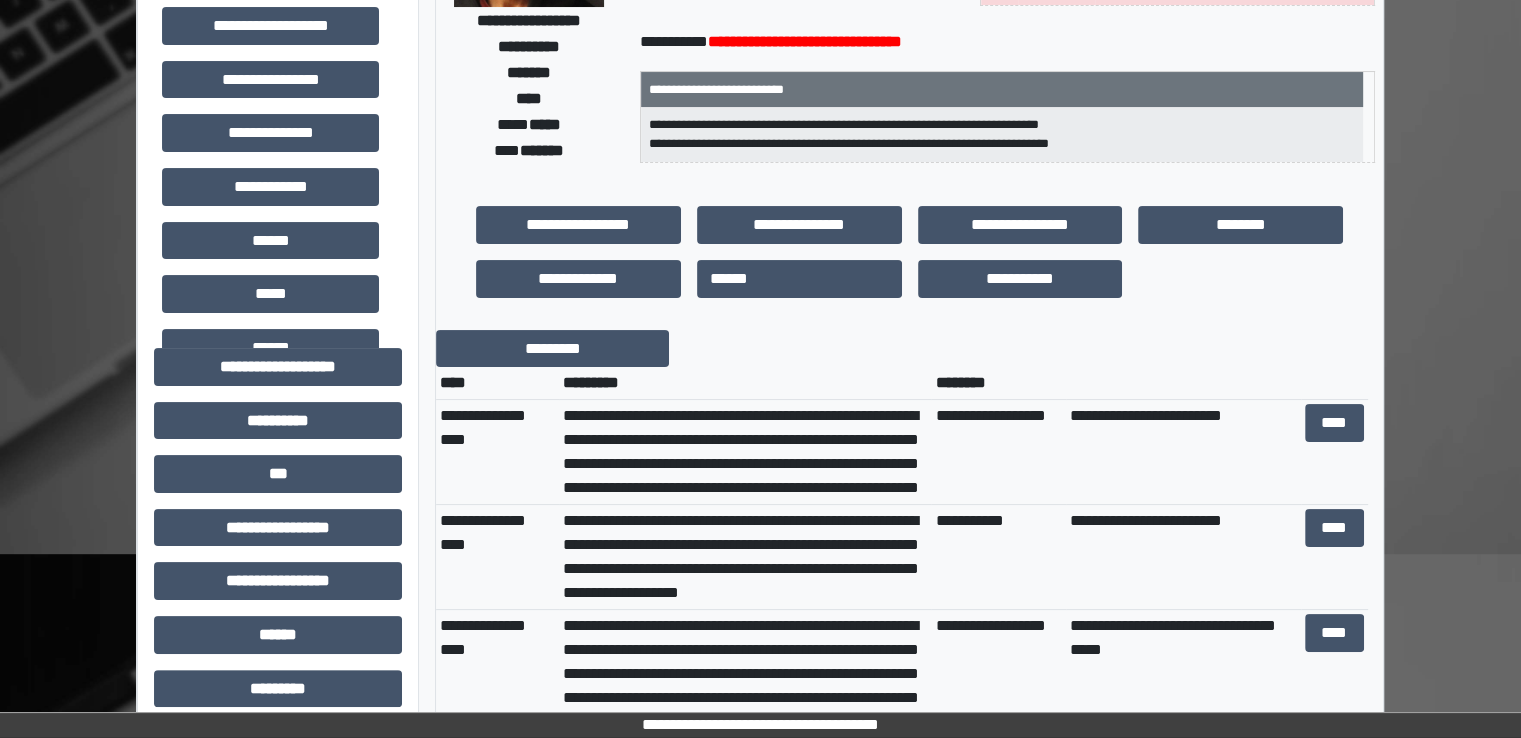 click on "****" at bounding box center [1334, 452] 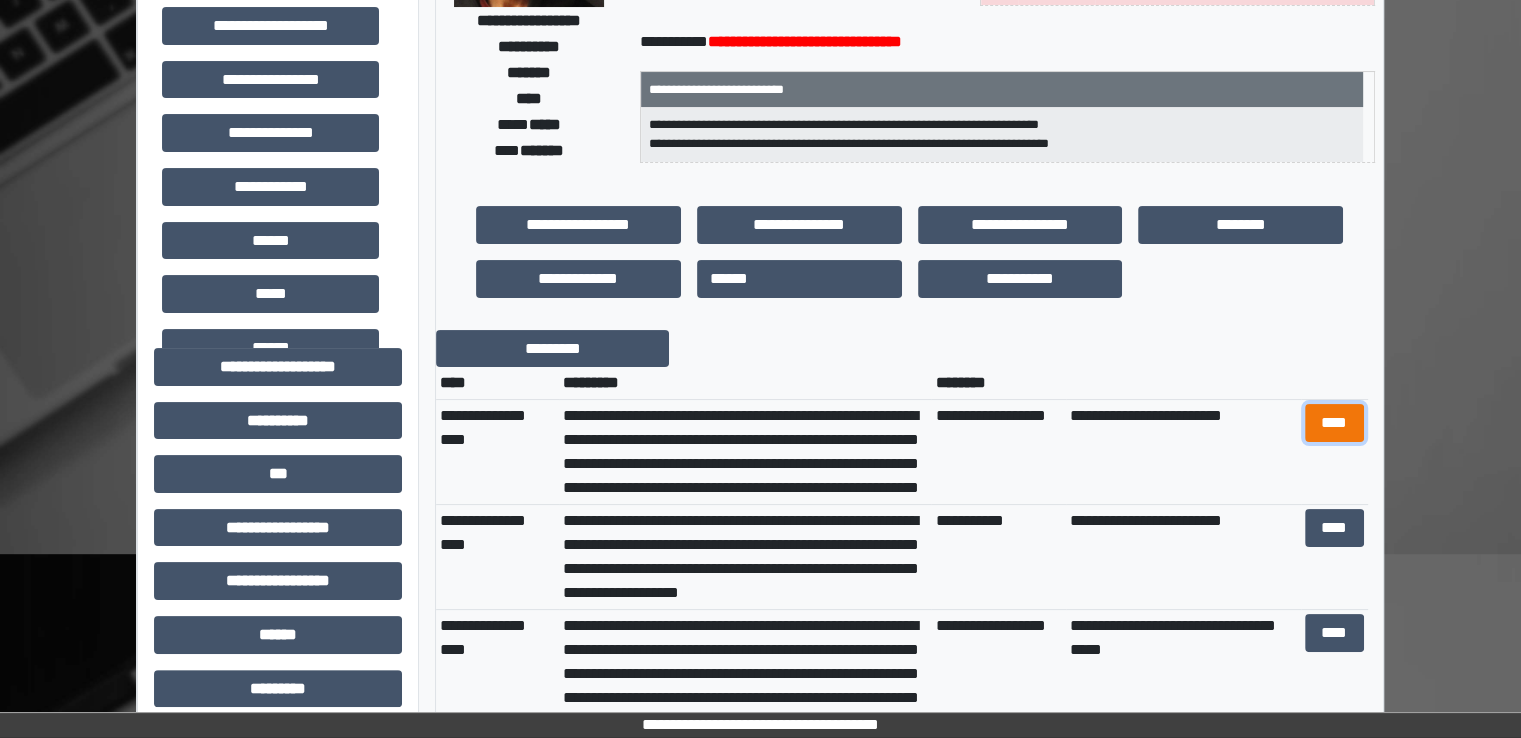 click on "****" at bounding box center [1334, 423] 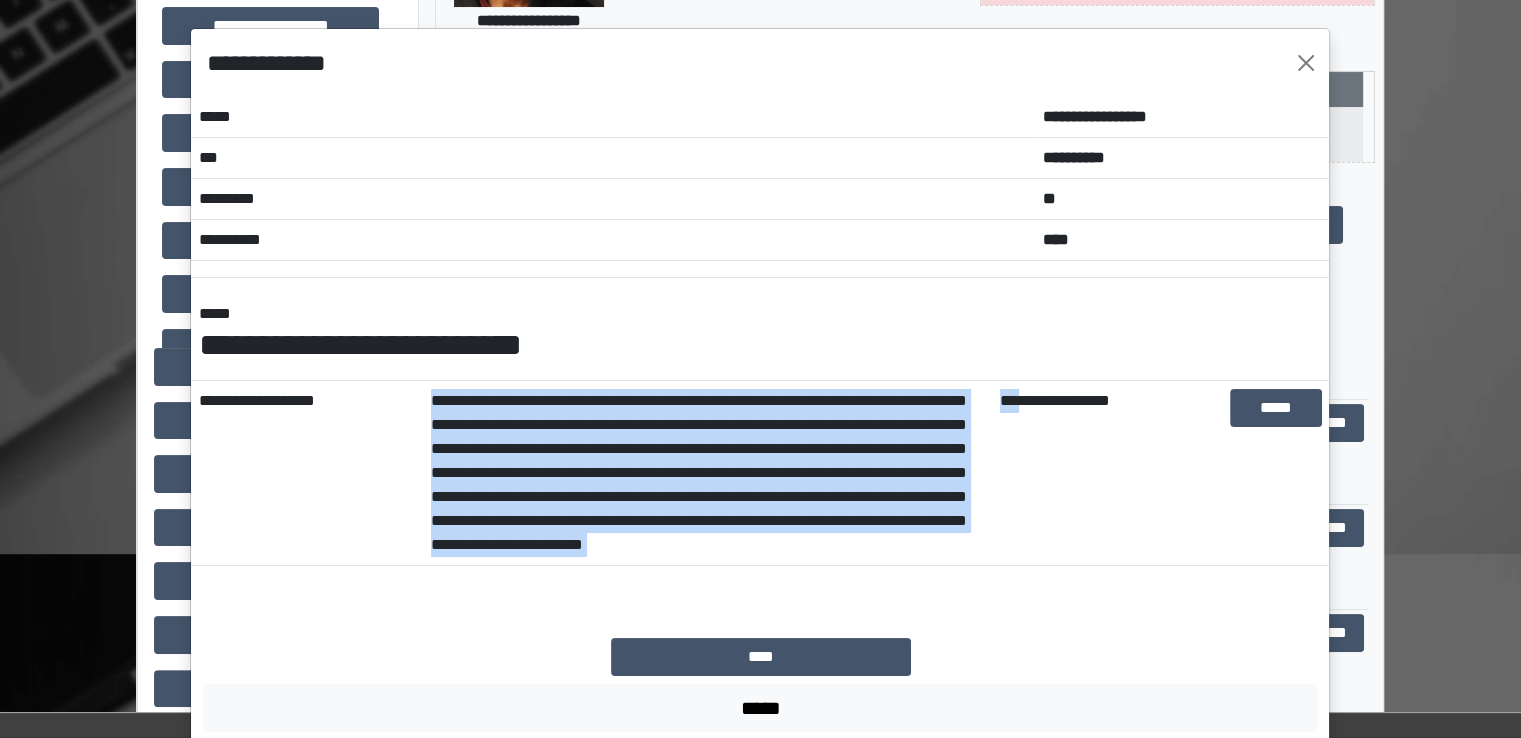 drag, startPoint x: 422, startPoint y: 398, endPoint x: 1014, endPoint y: 567, distance: 615.6501 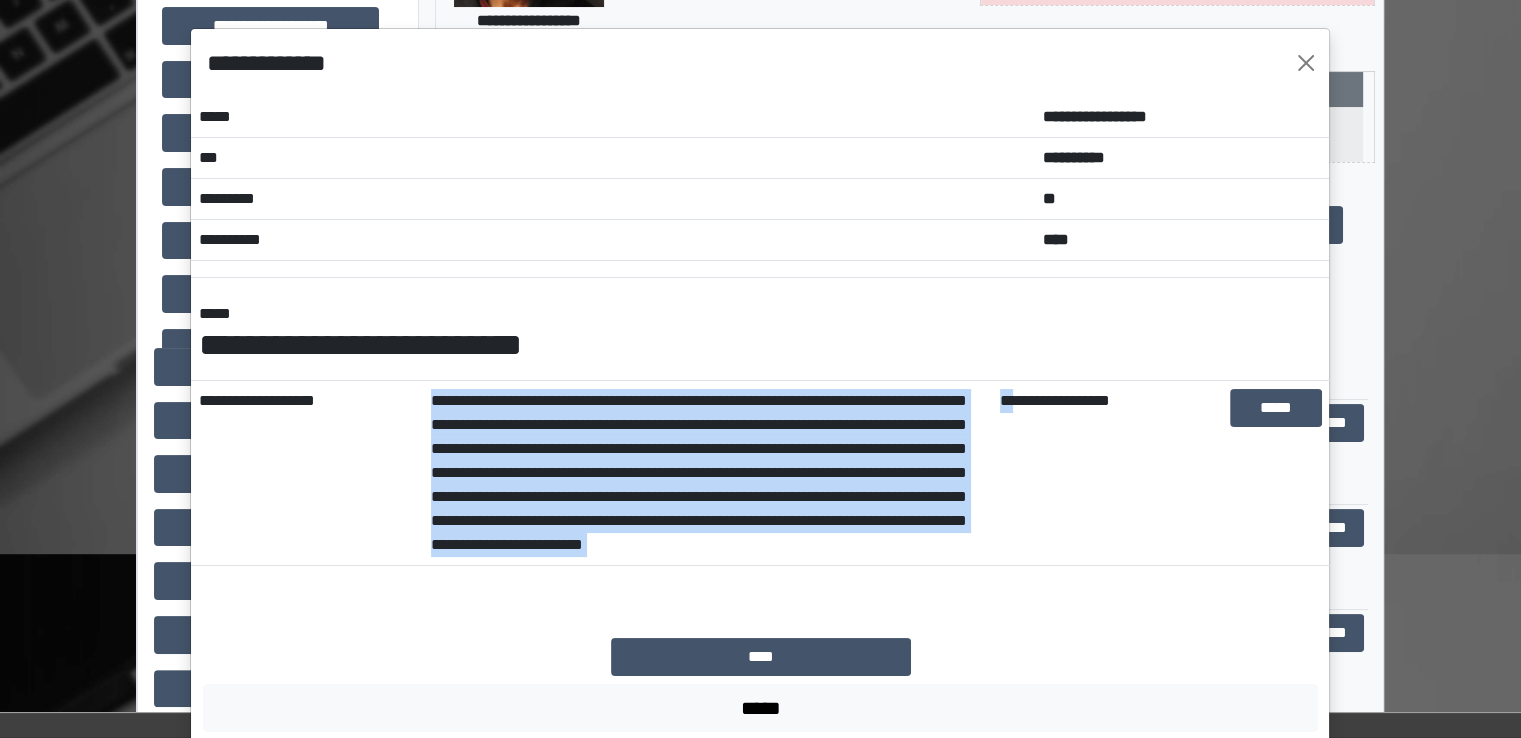 drag, startPoint x: 840, startPoint y: 484, endPoint x: 832, endPoint y: 517, distance: 33.955853 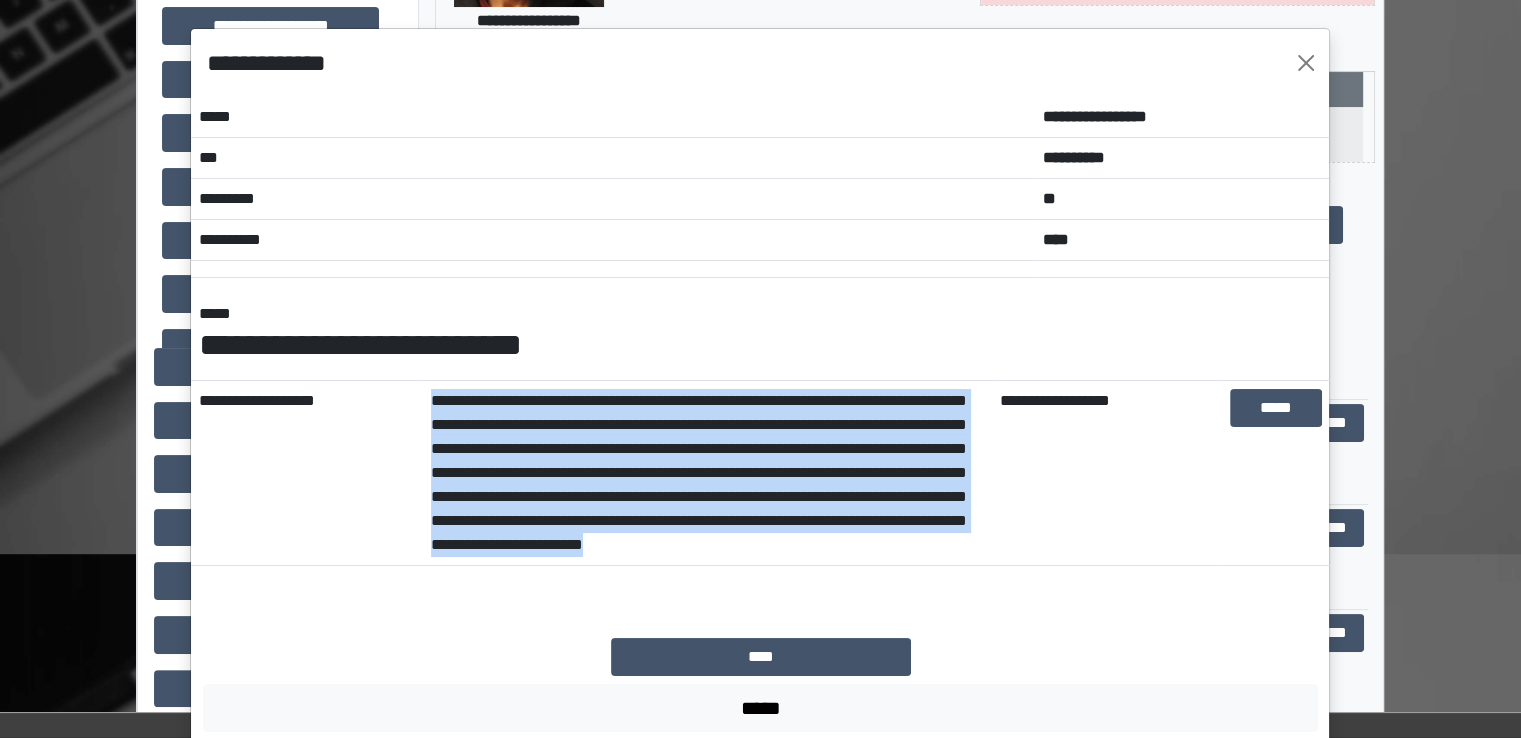 drag, startPoint x: 774, startPoint y: 565, endPoint x: 407, endPoint y: 386, distance: 408.32584 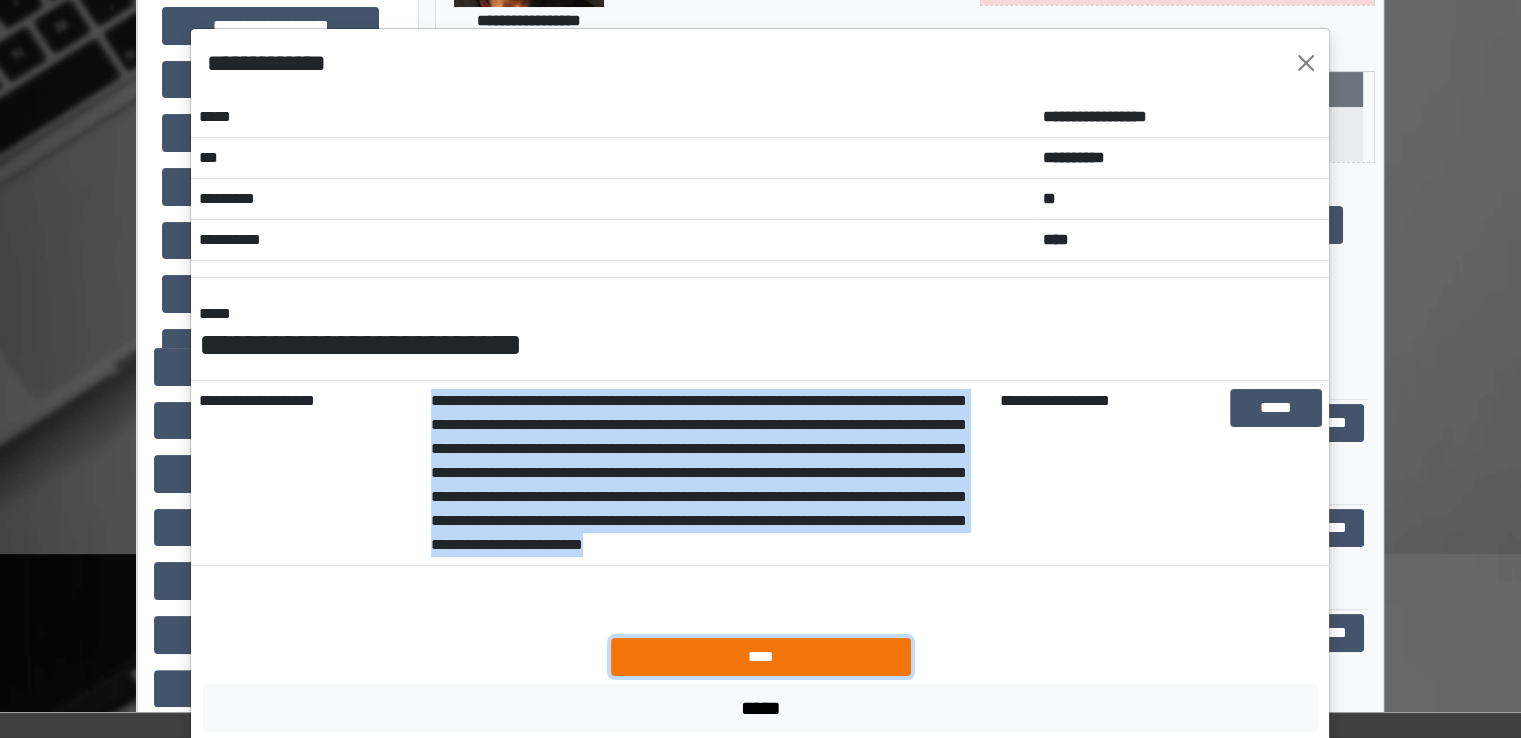 click on "****" at bounding box center (761, 657) 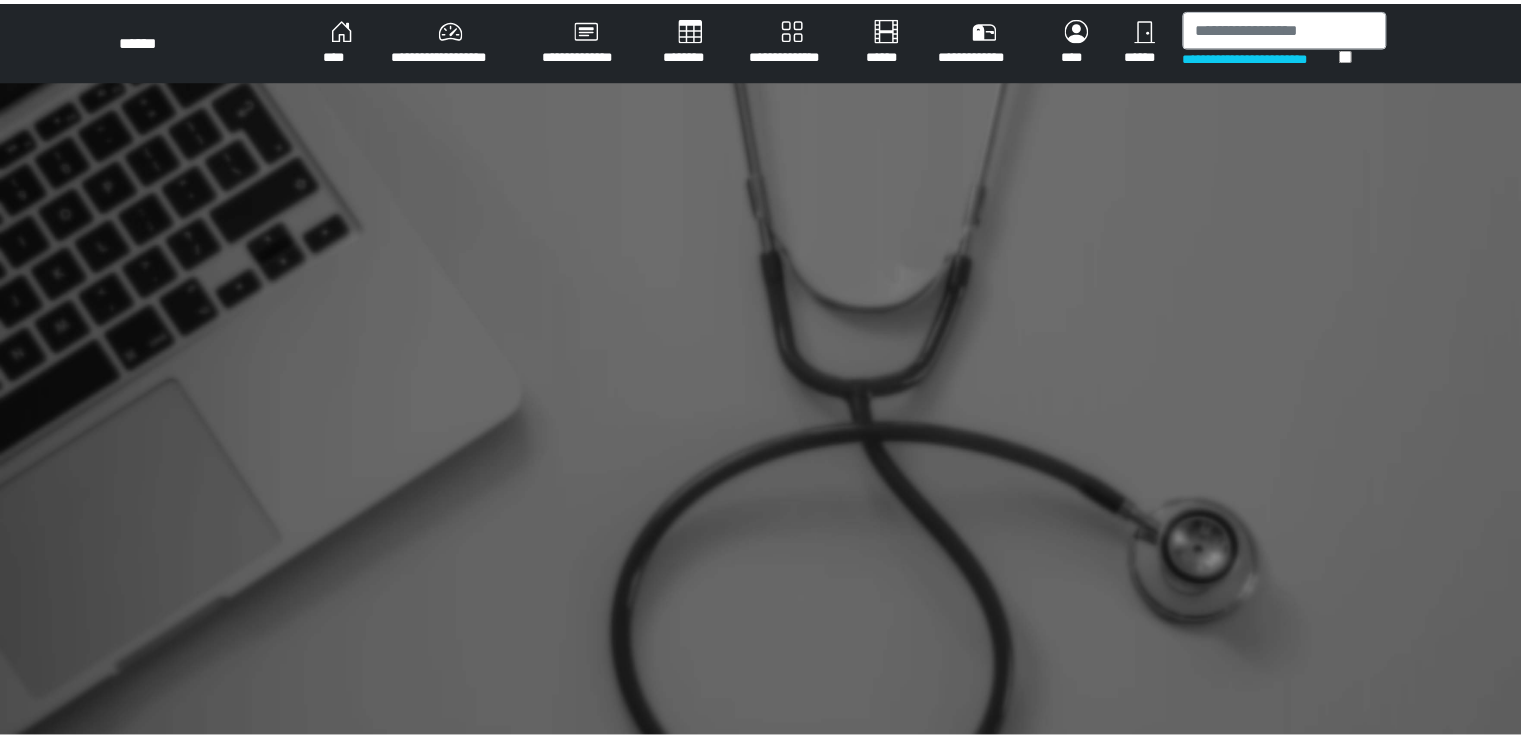 scroll, scrollTop: 0, scrollLeft: 0, axis: both 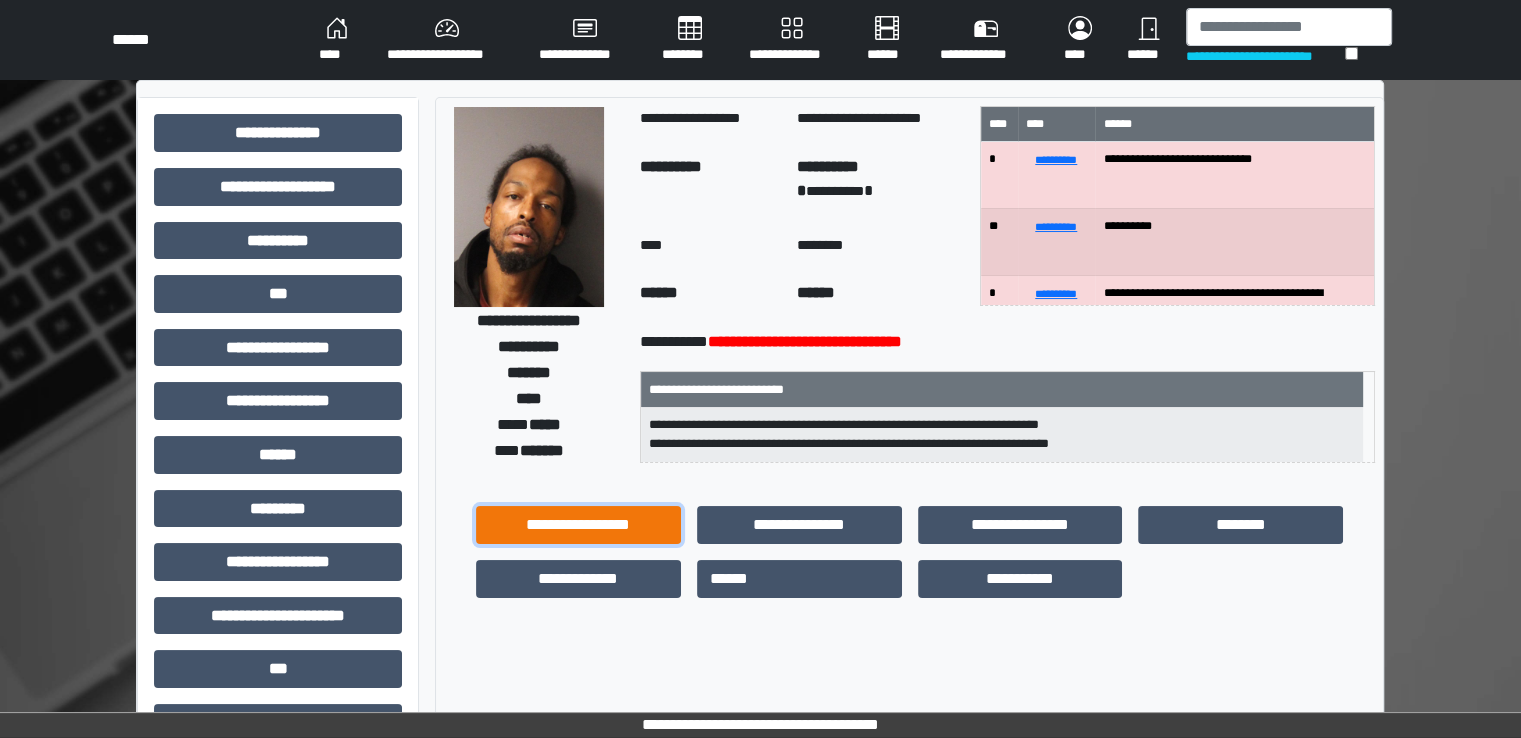 click on "**********" at bounding box center (578, 525) 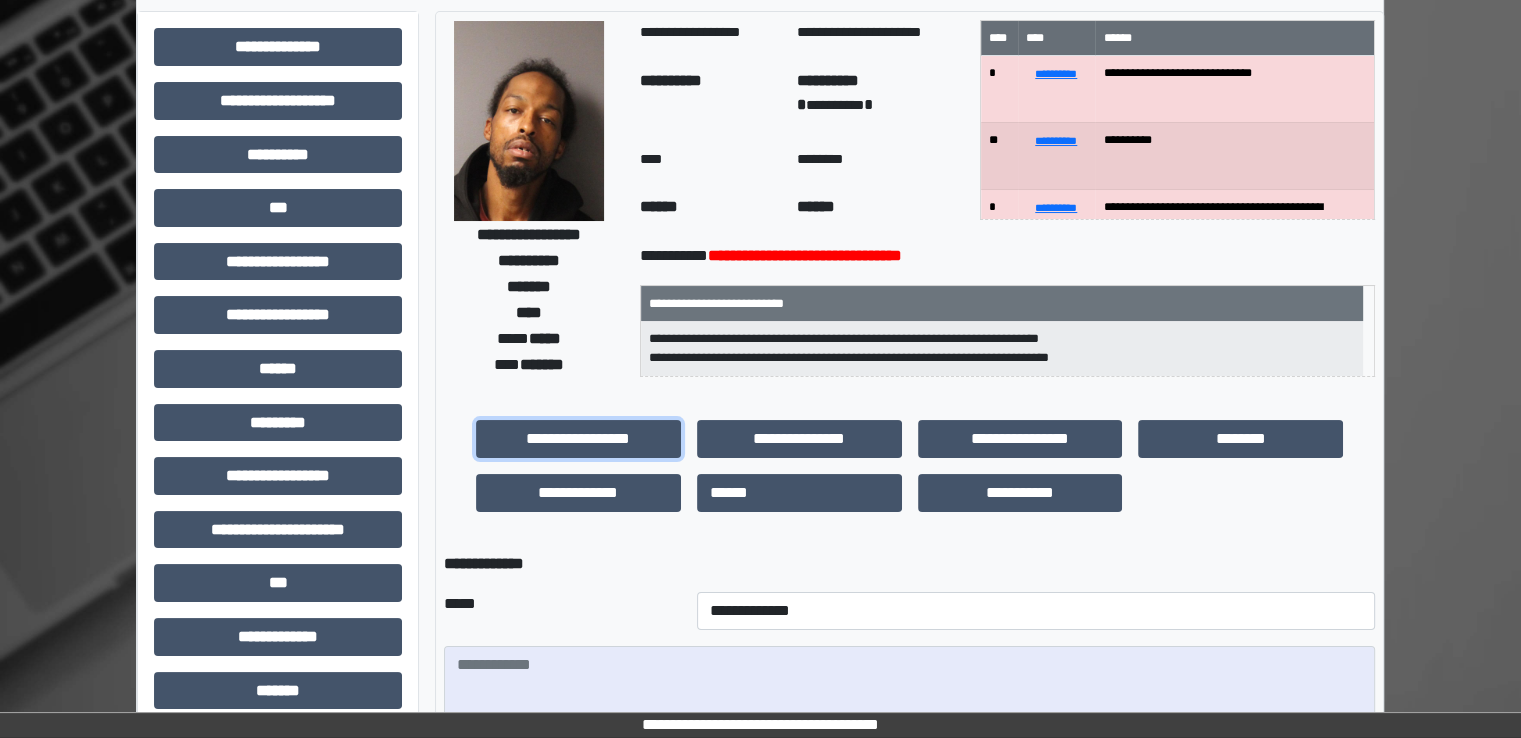 scroll, scrollTop: 200, scrollLeft: 0, axis: vertical 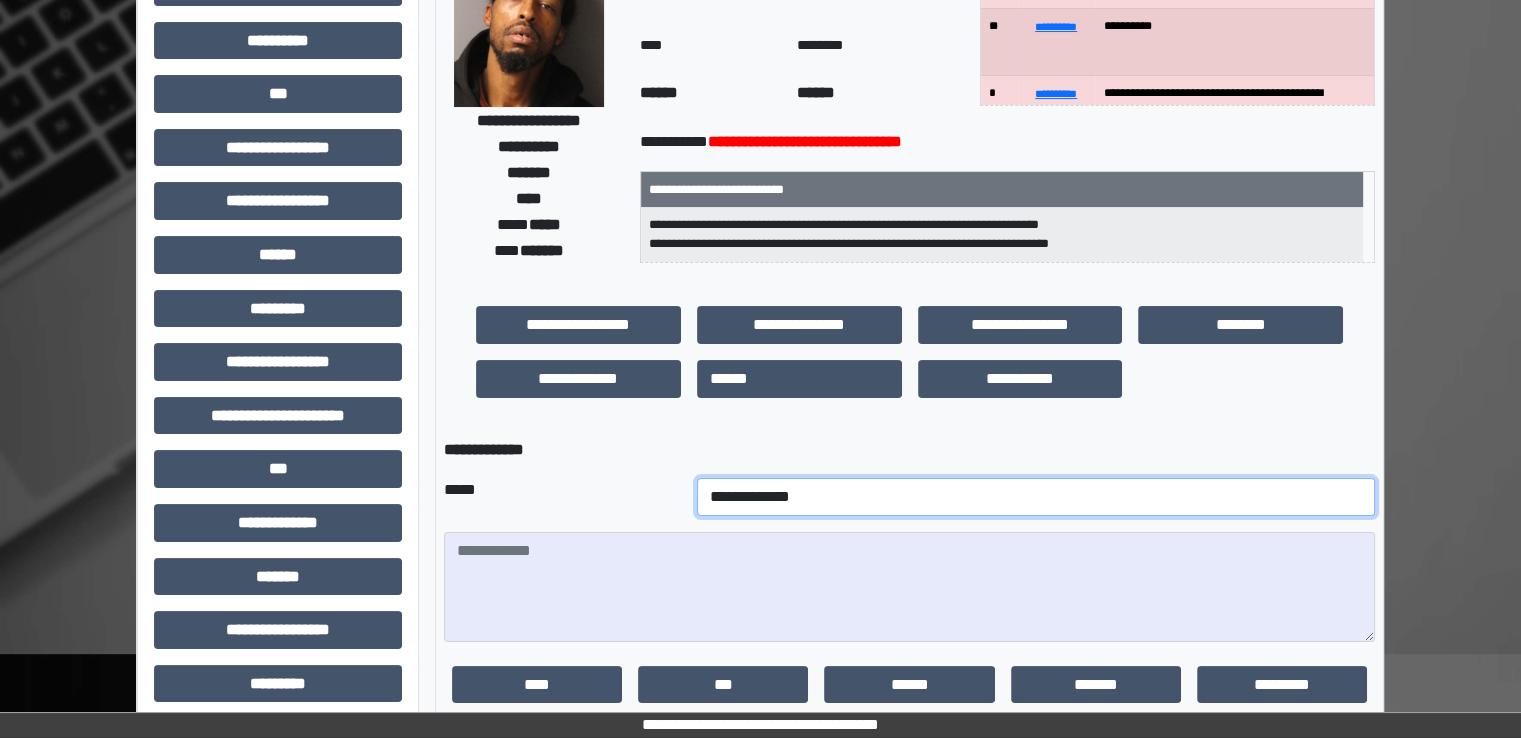 click on "**********" at bounding box center [1036, 497] 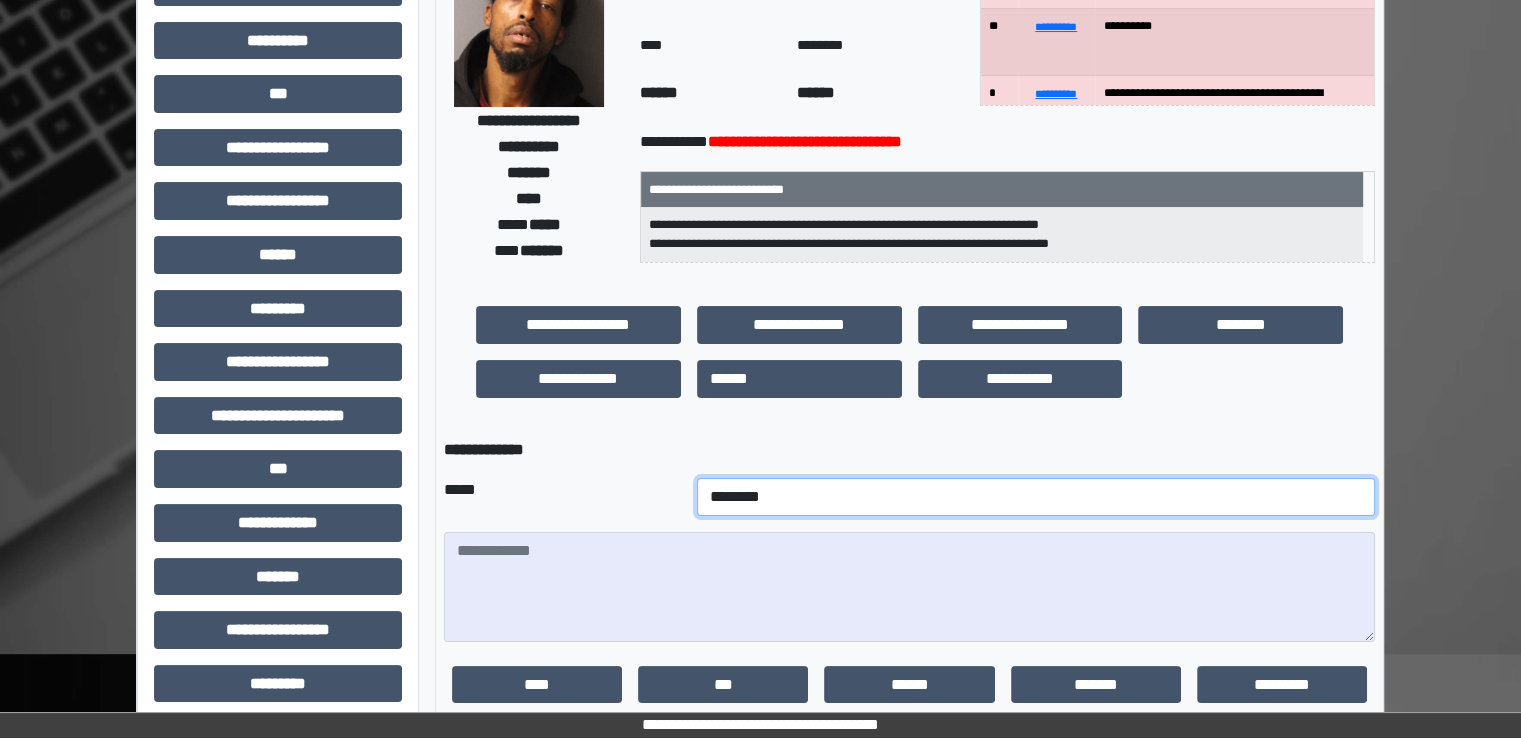 click on "**********" at bounding box center [1036, 497] 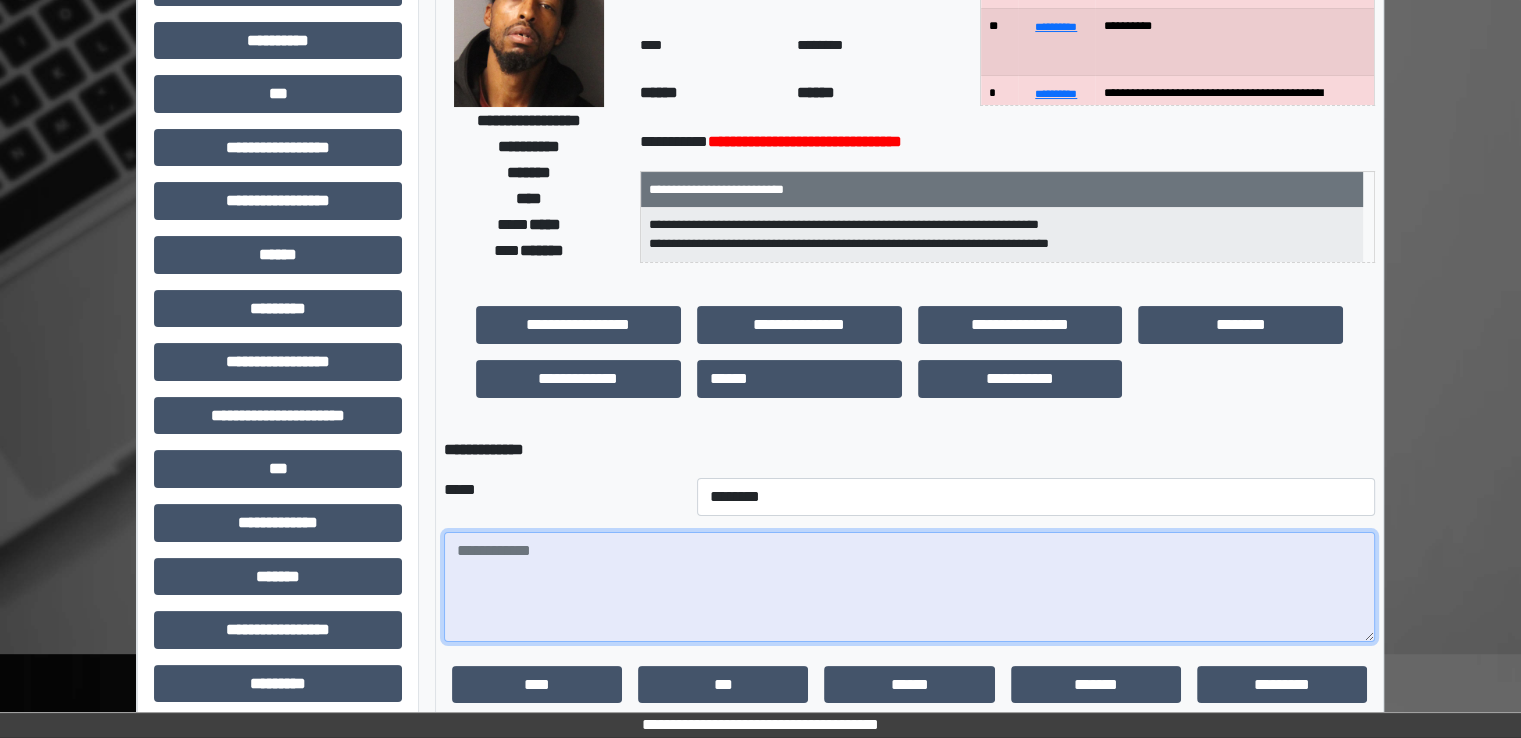 click at bounding box center (909, 587) 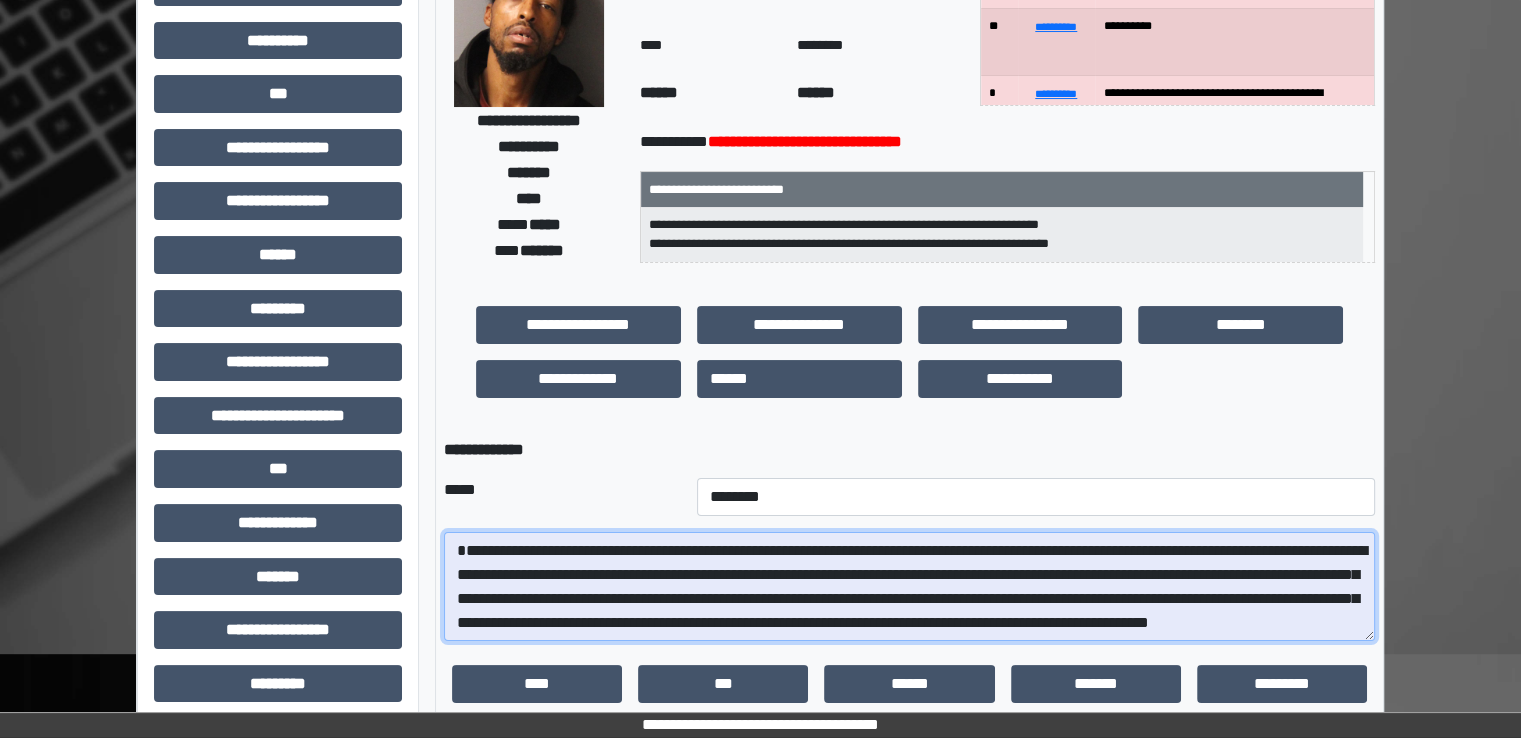 scroll, scrollTop: 0, scrollLeft: 0, axis: both 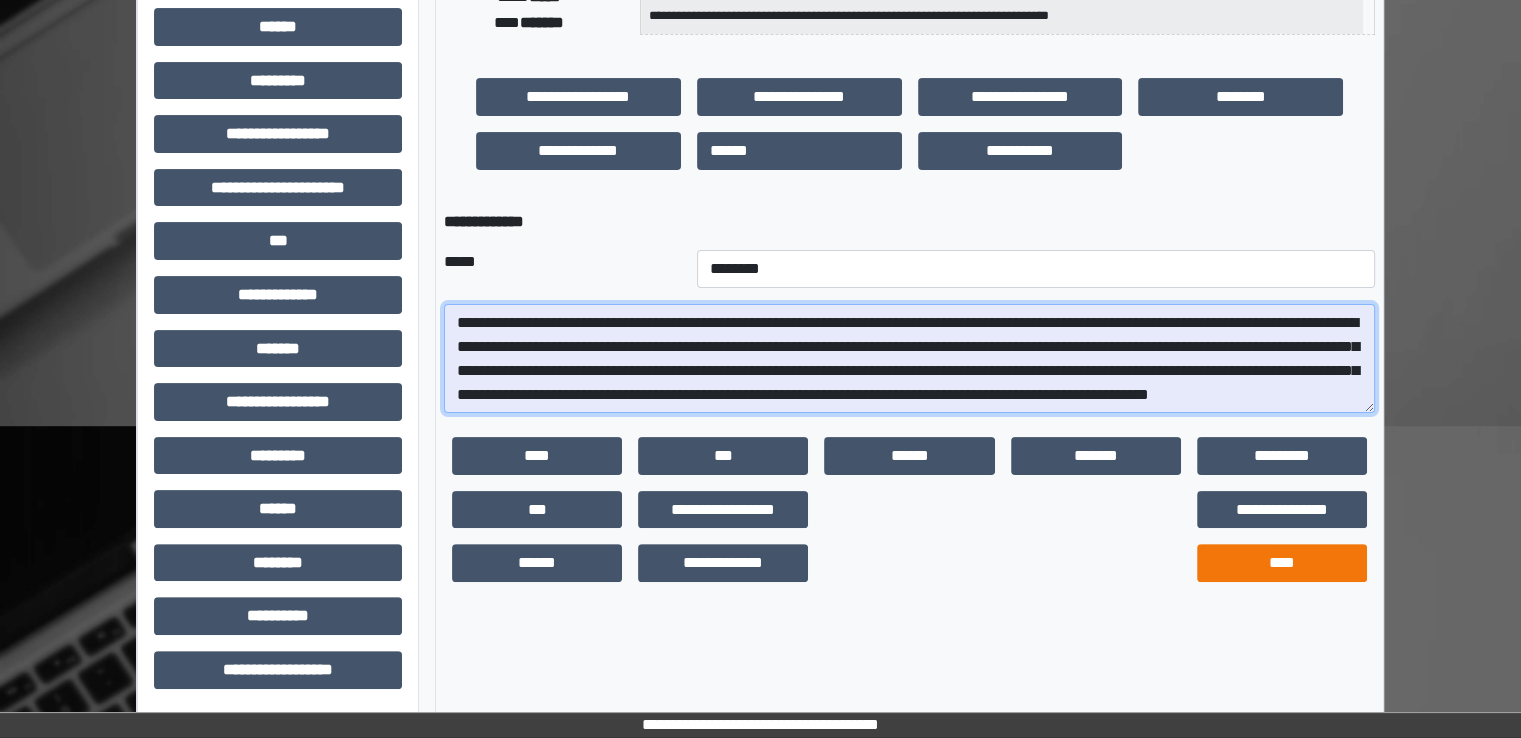 type on "**********" 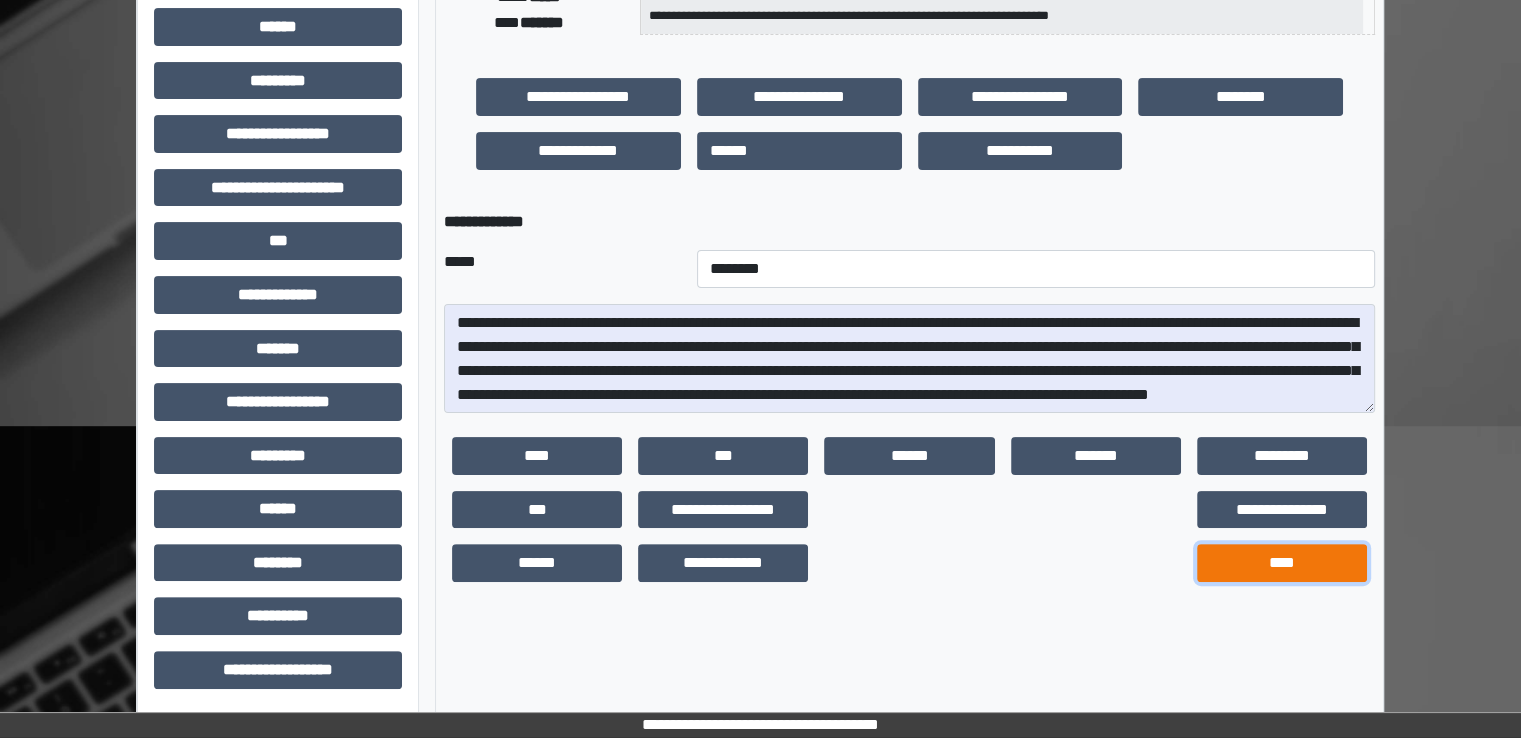 click on "****" at bounding box center (1282, 563) 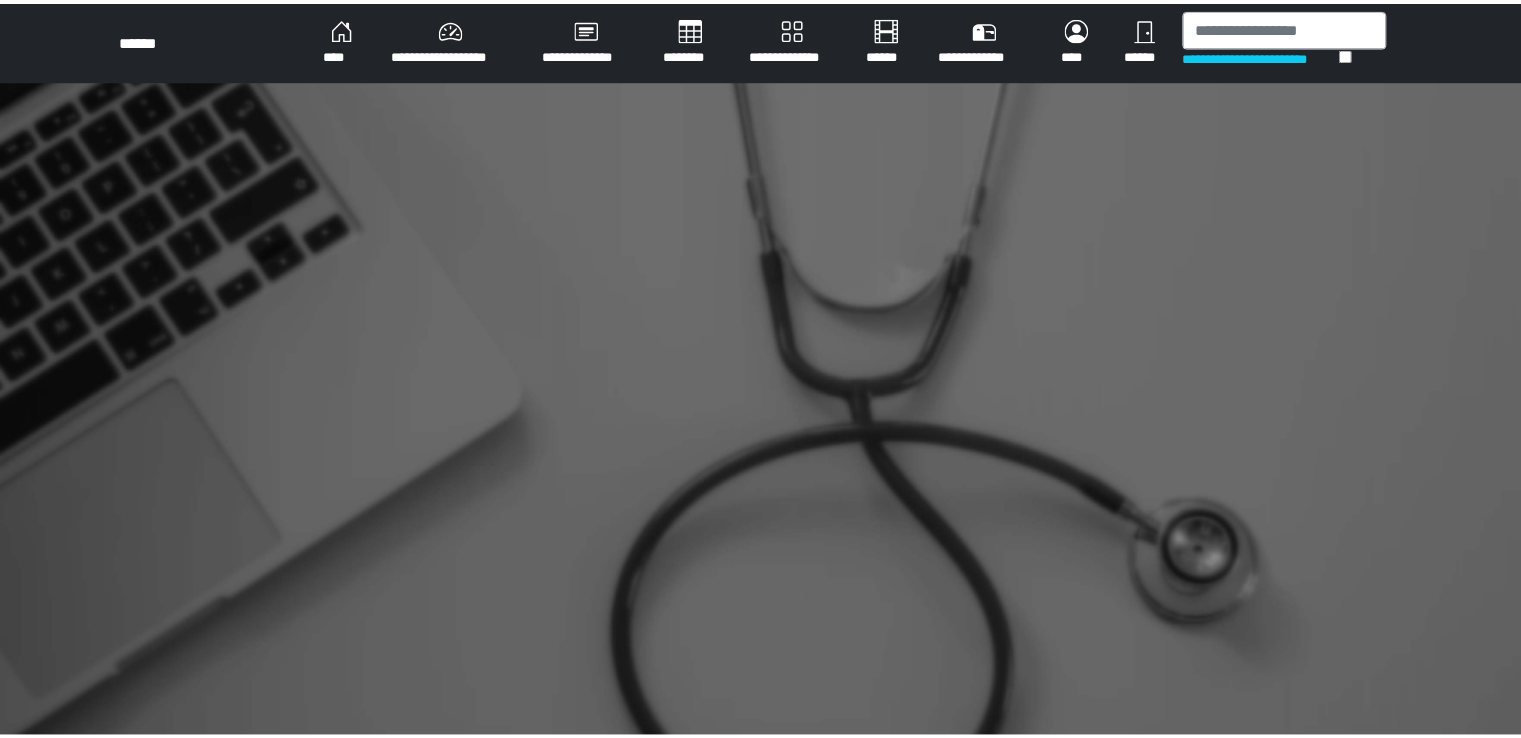 scroll, scrollTop: 0, scrollLeft: 0, axis: both 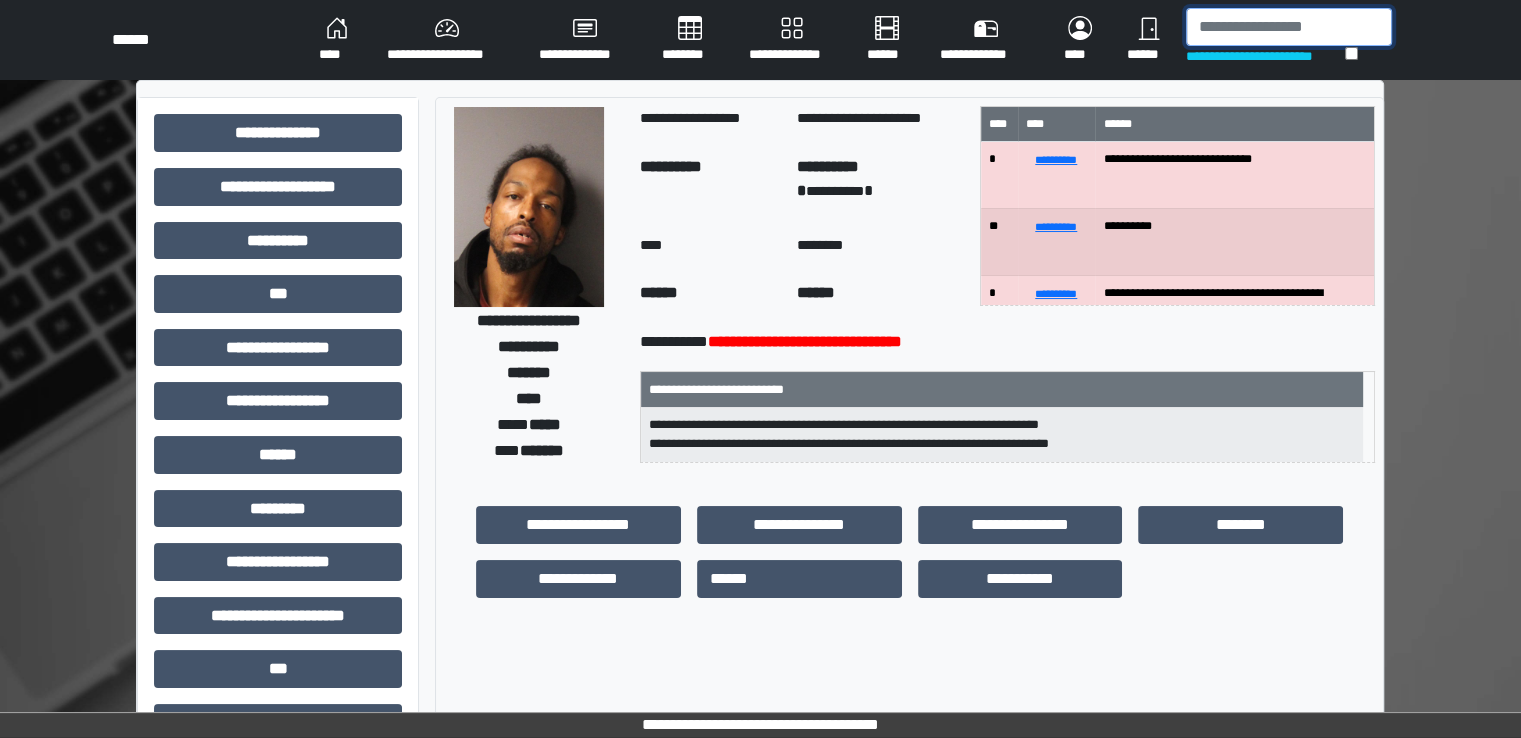 click at bounding box center (1289, 27) 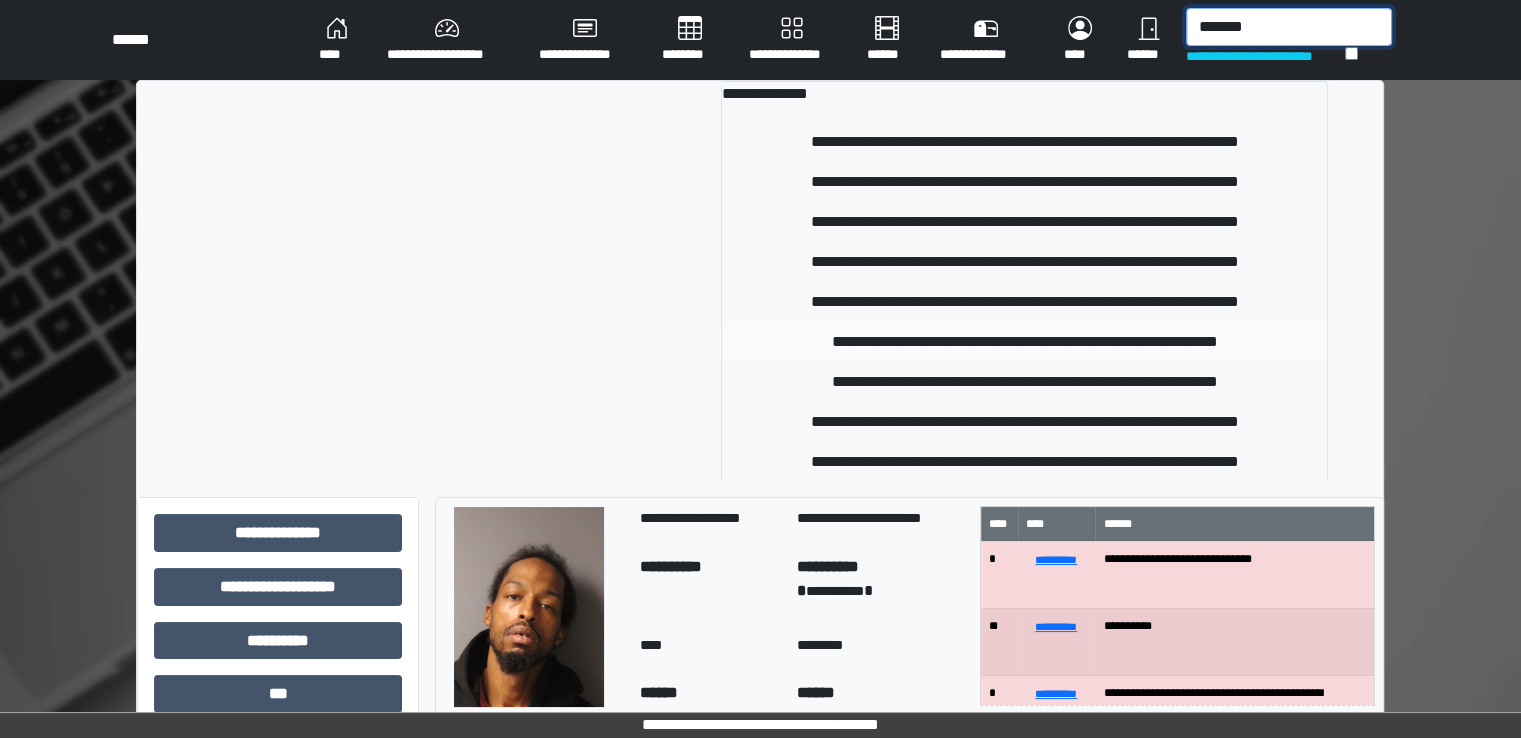 type on "*******" 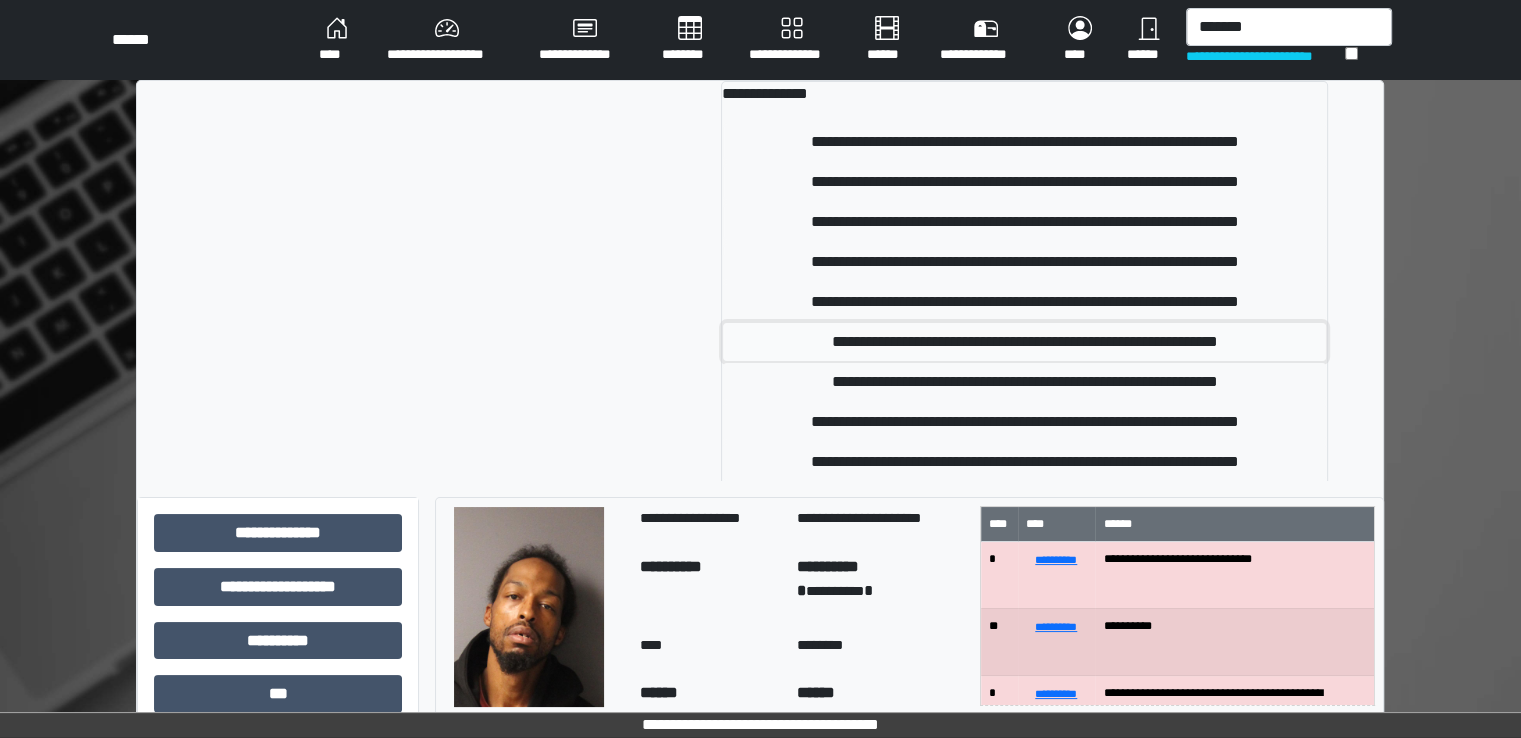 click on "**********" at bounding box center [1024, 342] 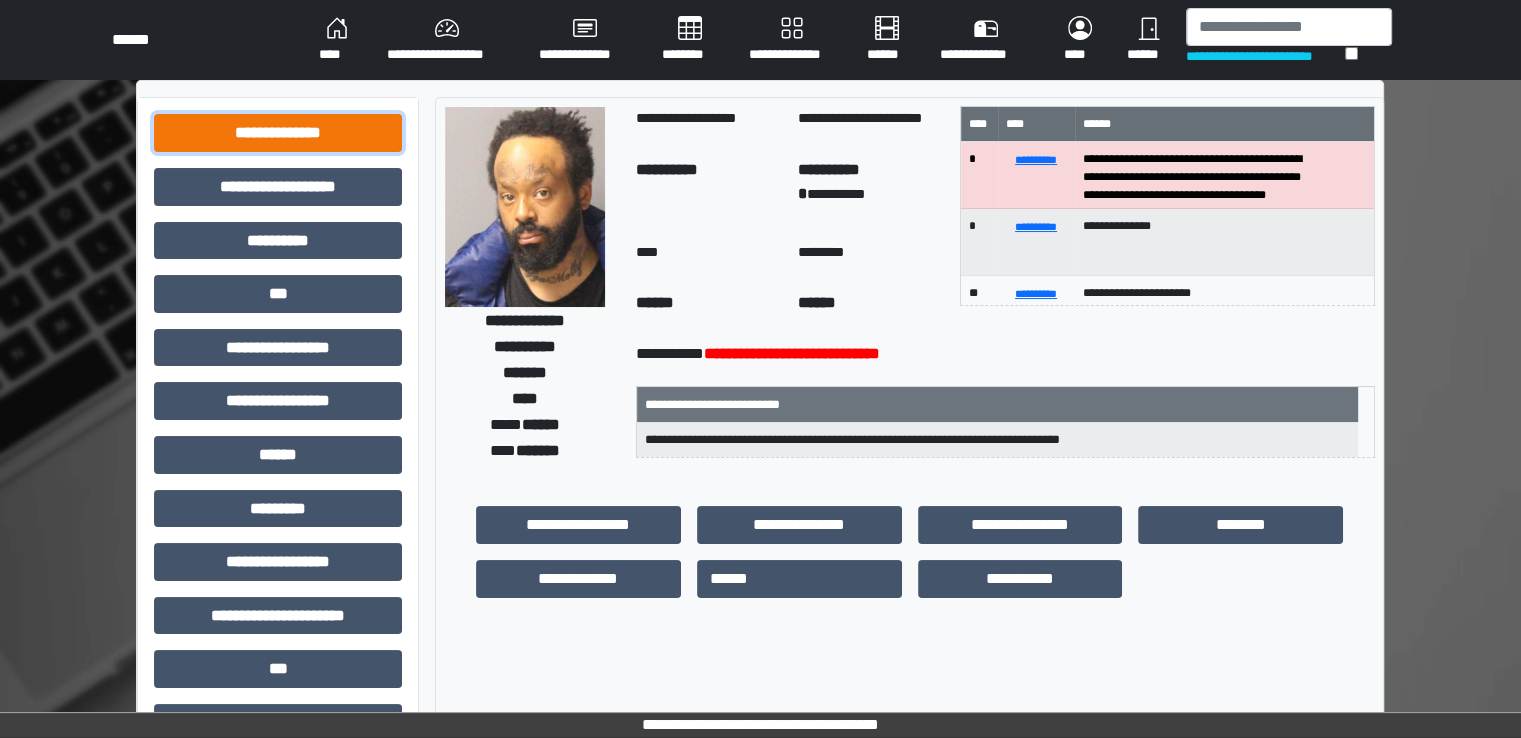 click on "**********" at bounding box center [278, 133] 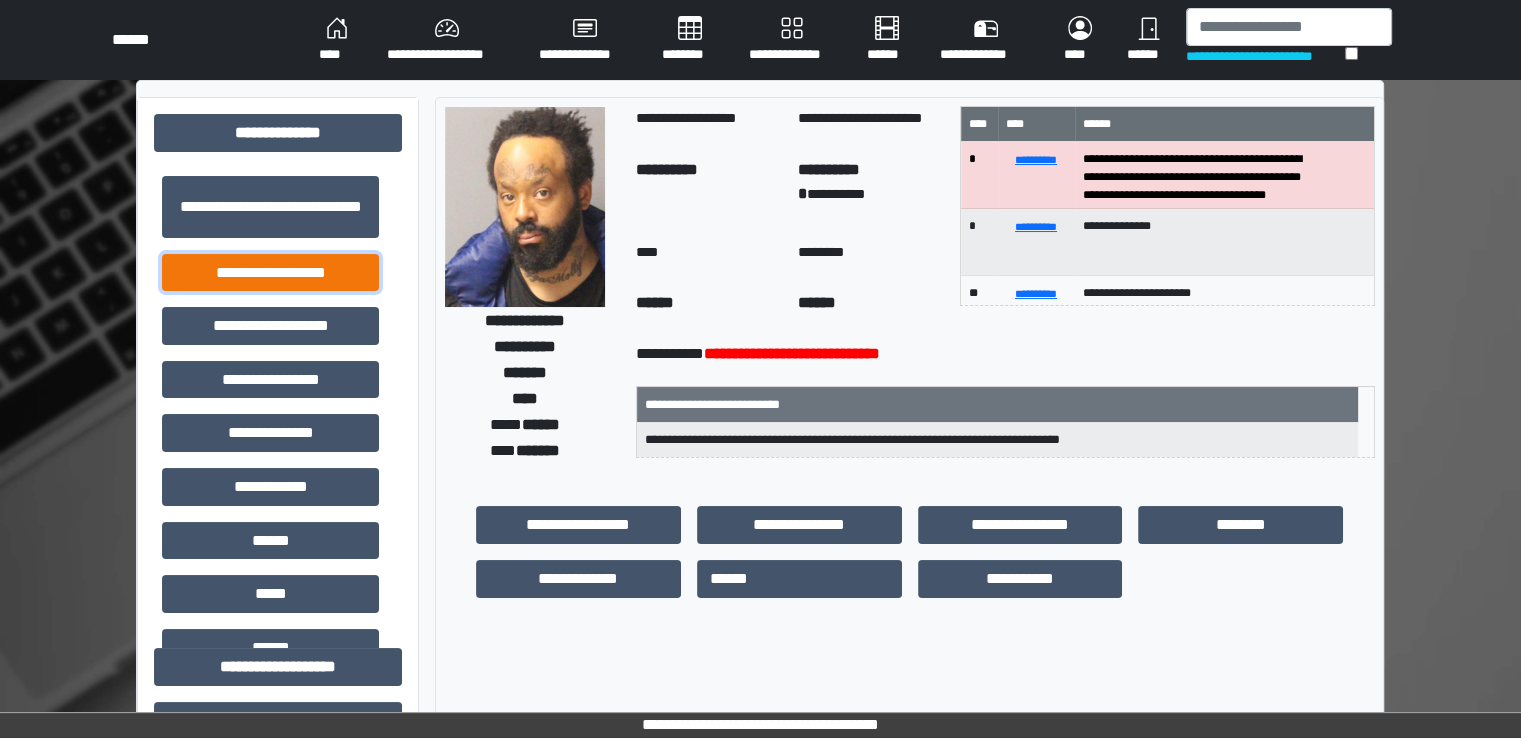 click on "**********" at bounding box center (270, 273) 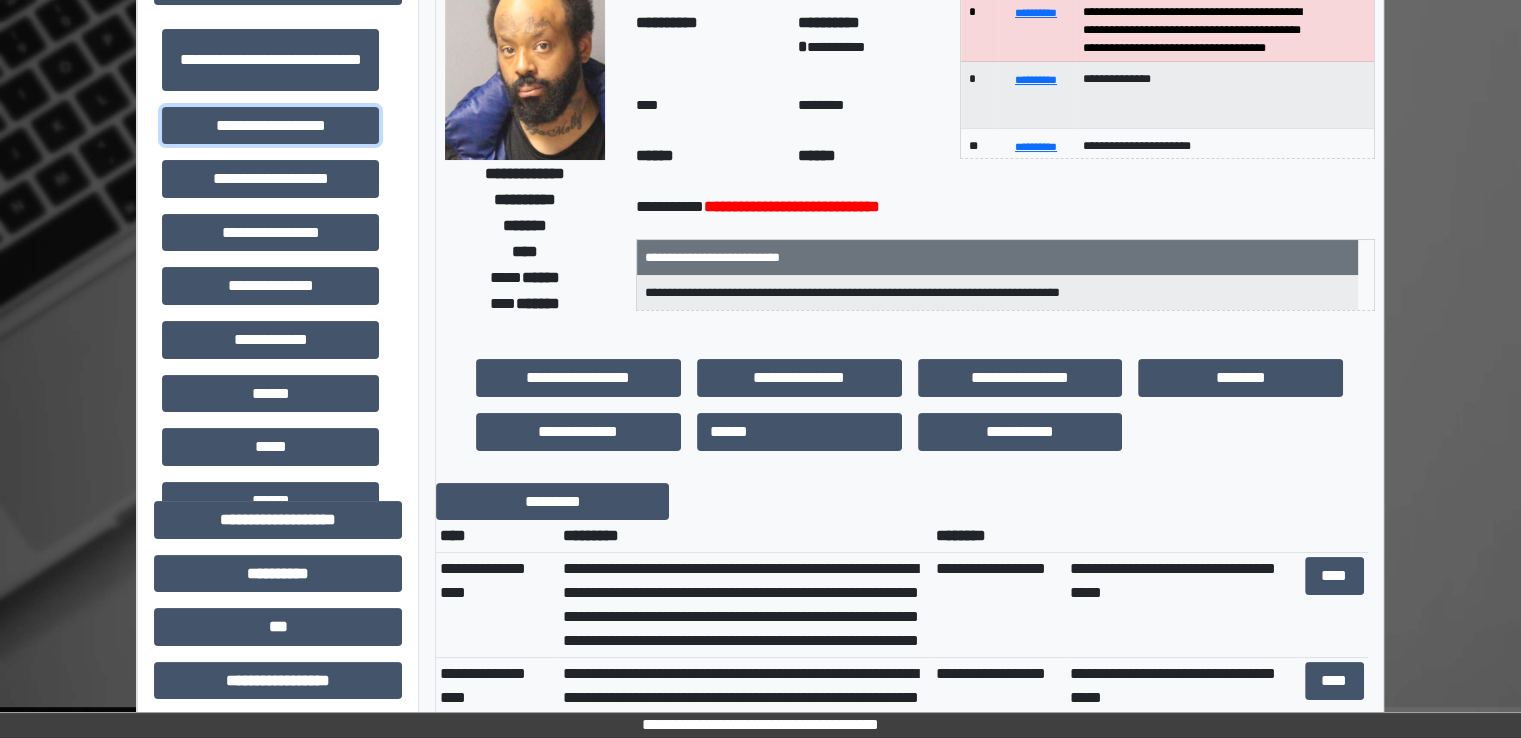 scroll, scrollTop: 0, scrollLeft: 0, axis: both 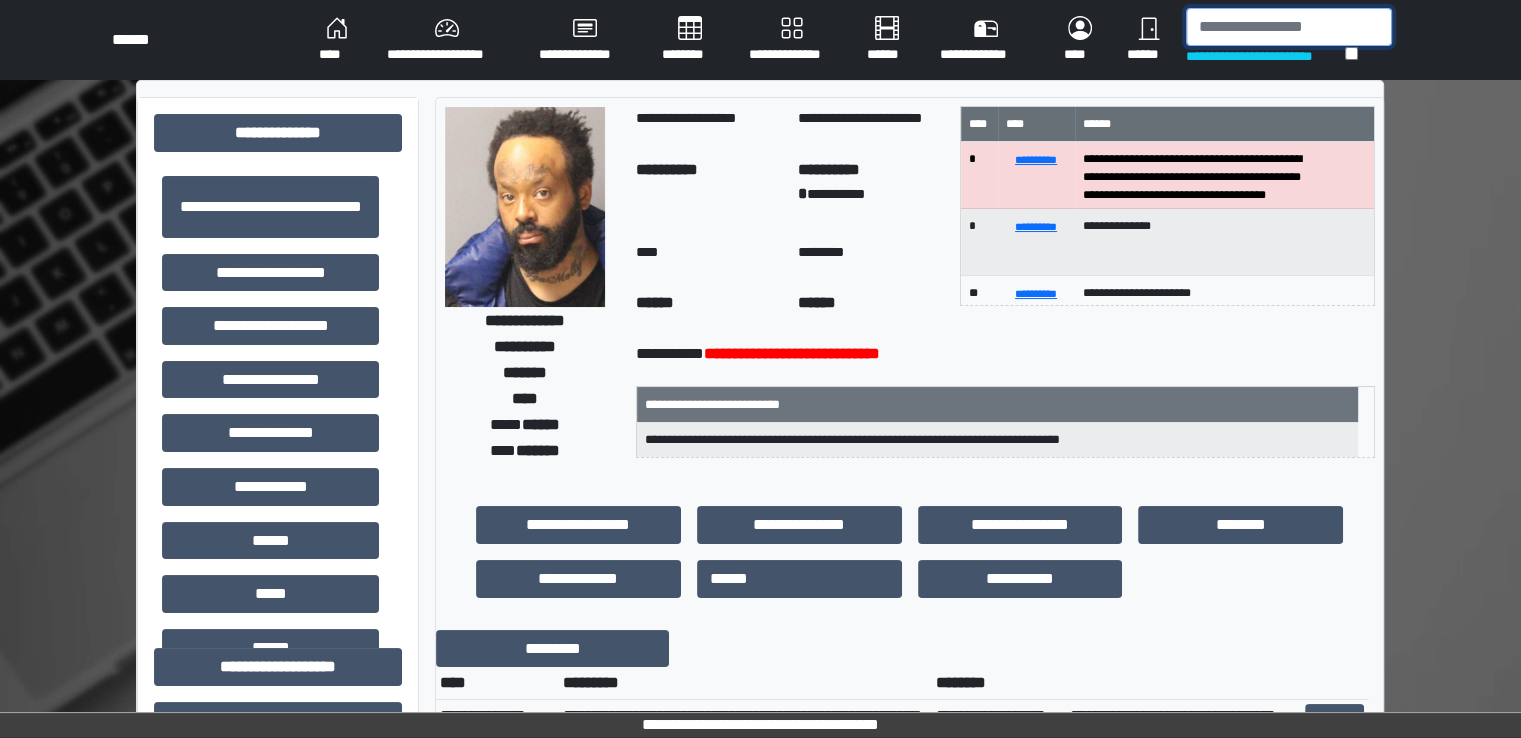click at bounding box center [1289, 27] 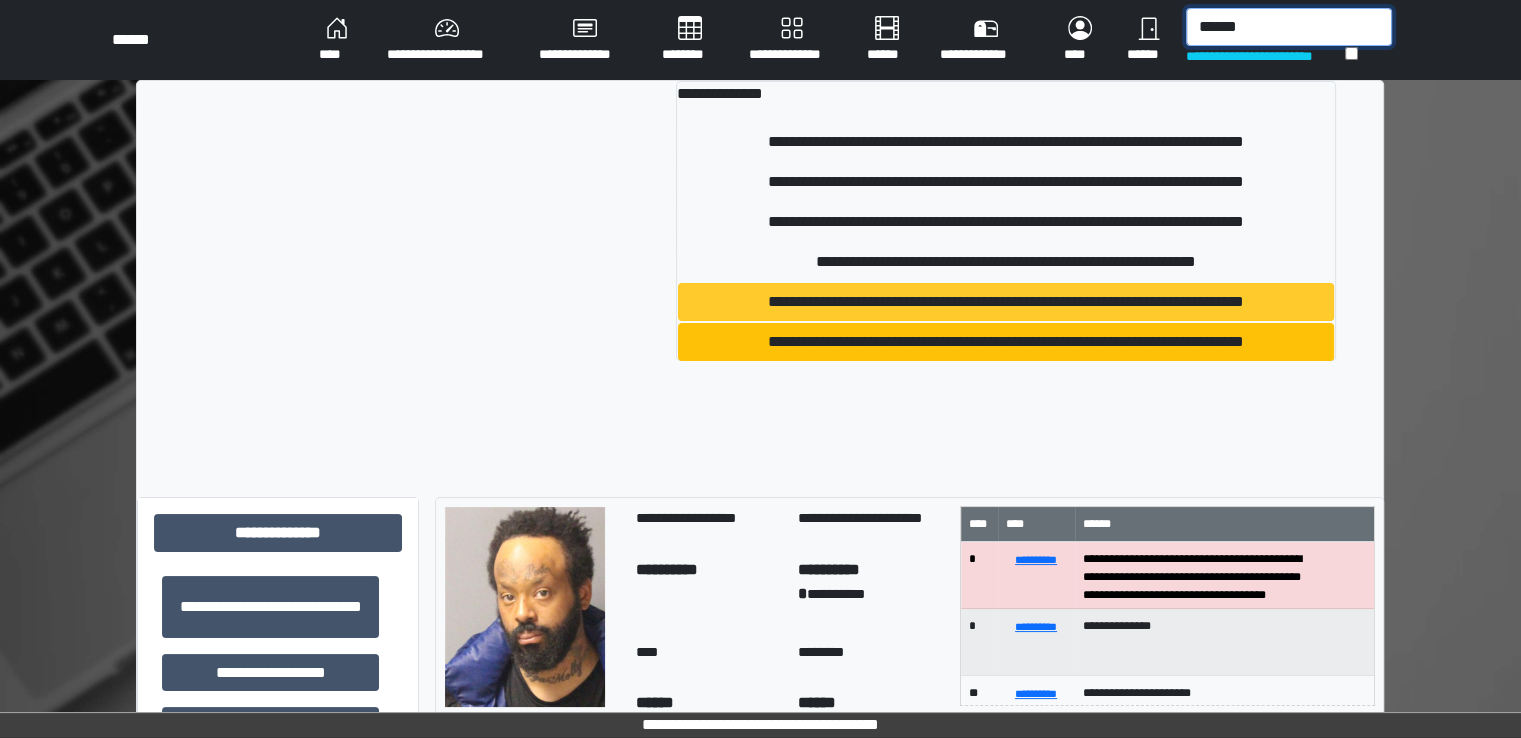 type on "******" 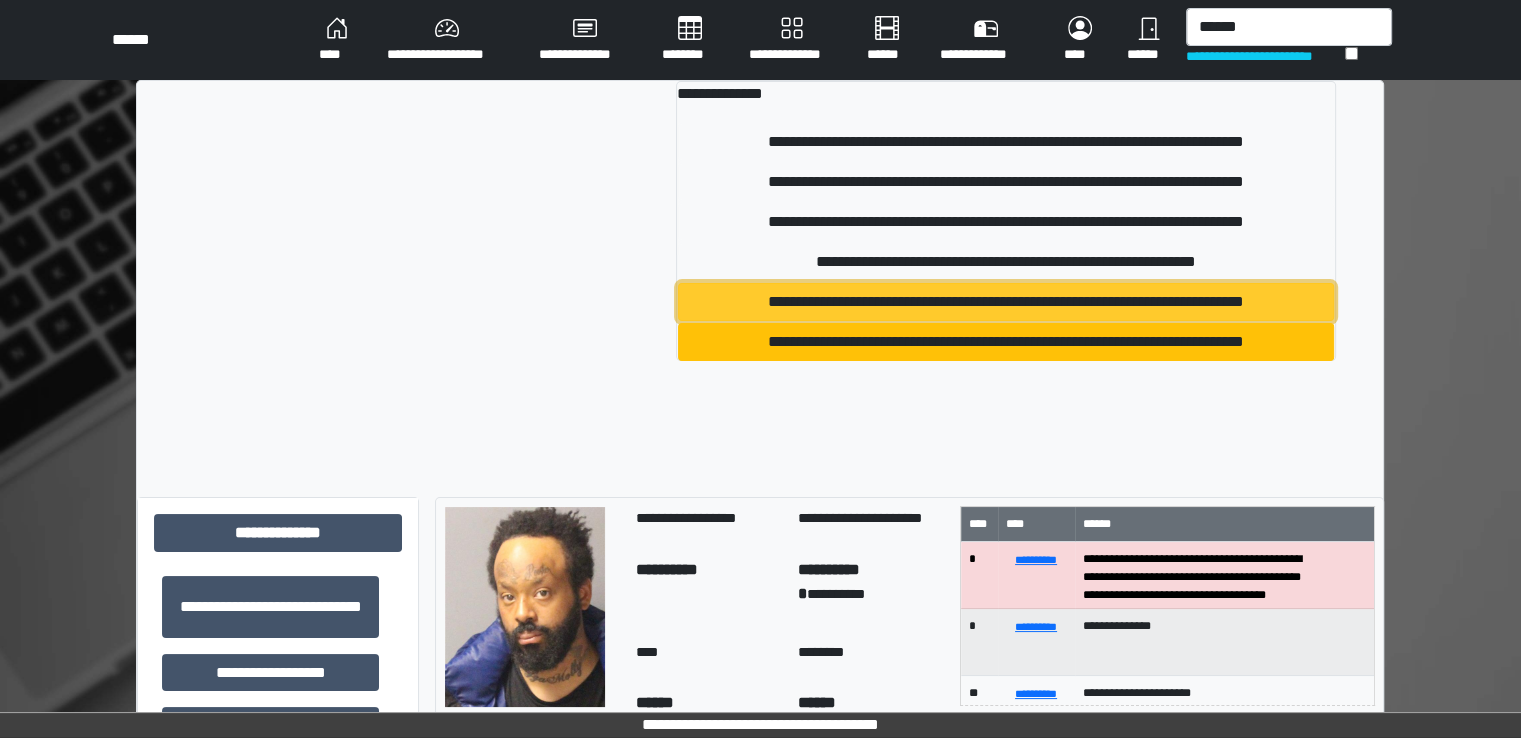 click on "**********" at bounding box center [1006, 302] 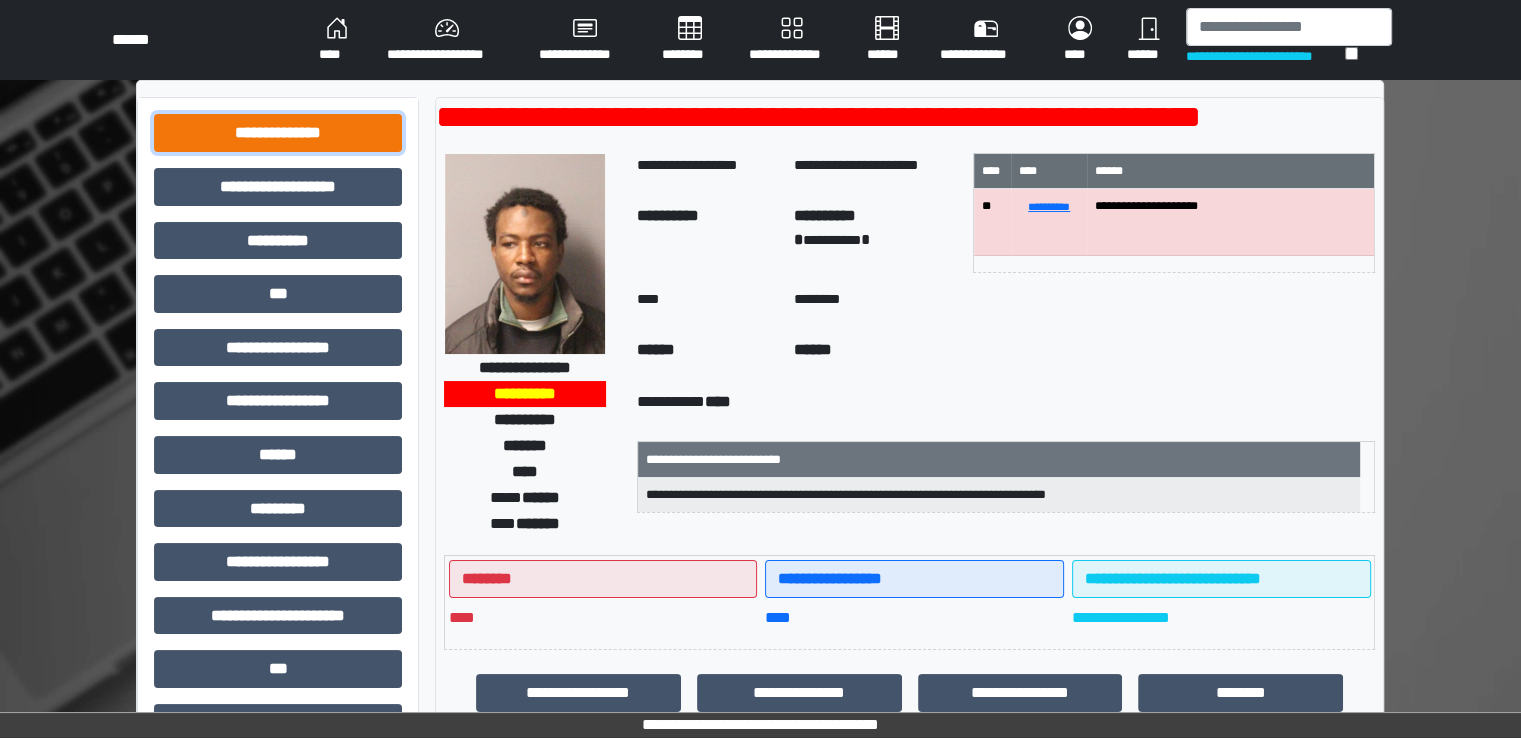 click on "**********" at bounding box center (278, 133) 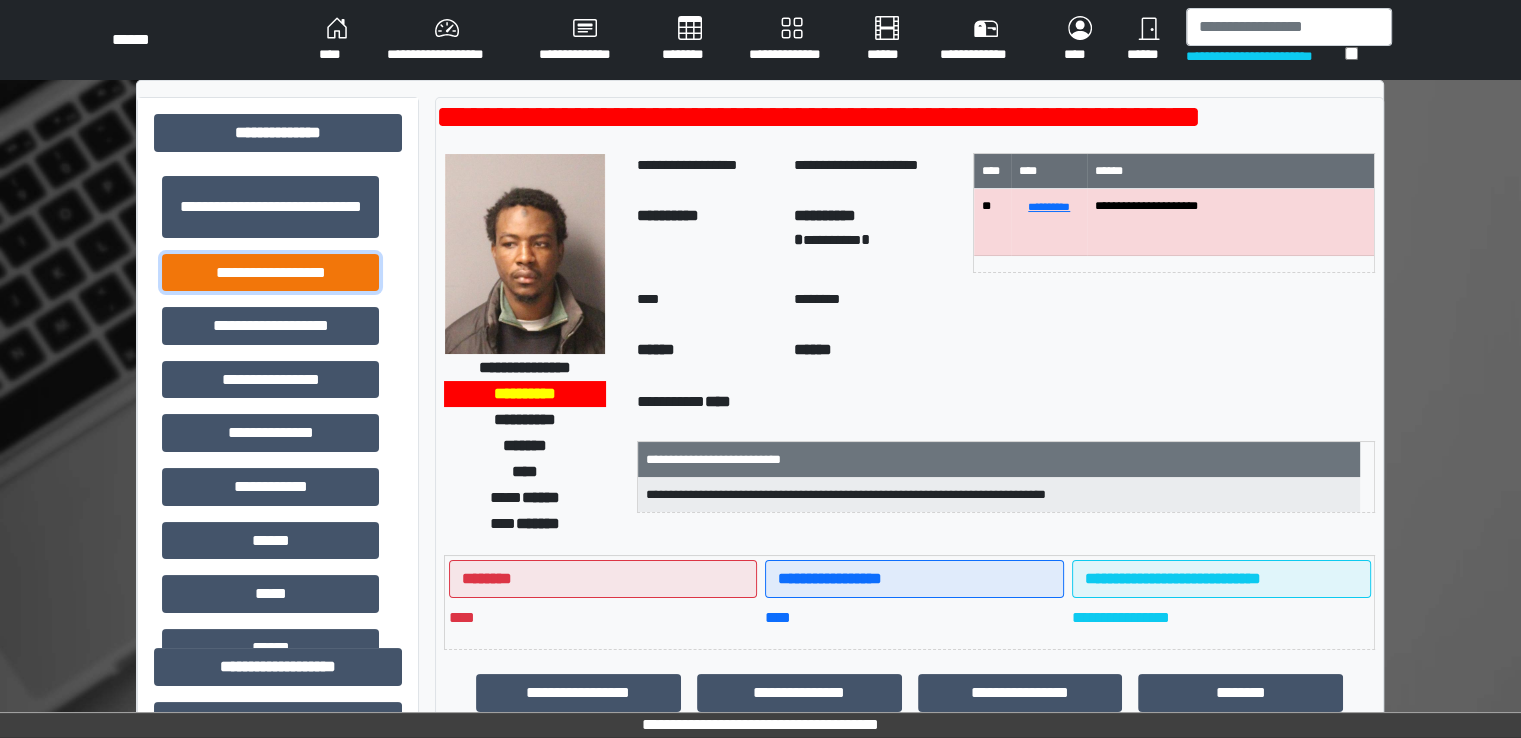 click on "**********" at bounding box center [270, 273] 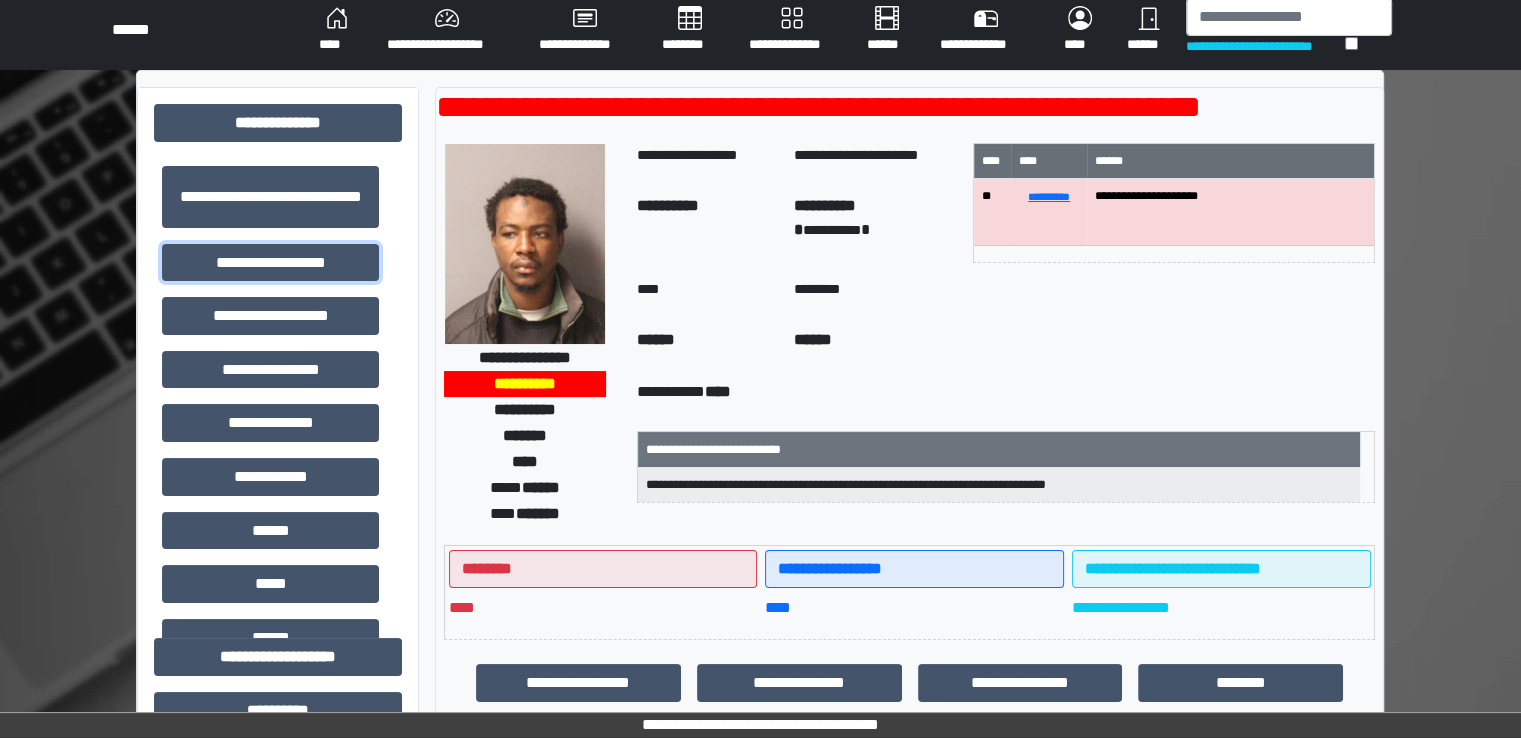 scroll, scrollTop: 0, scrollLeft: 0, axis: both 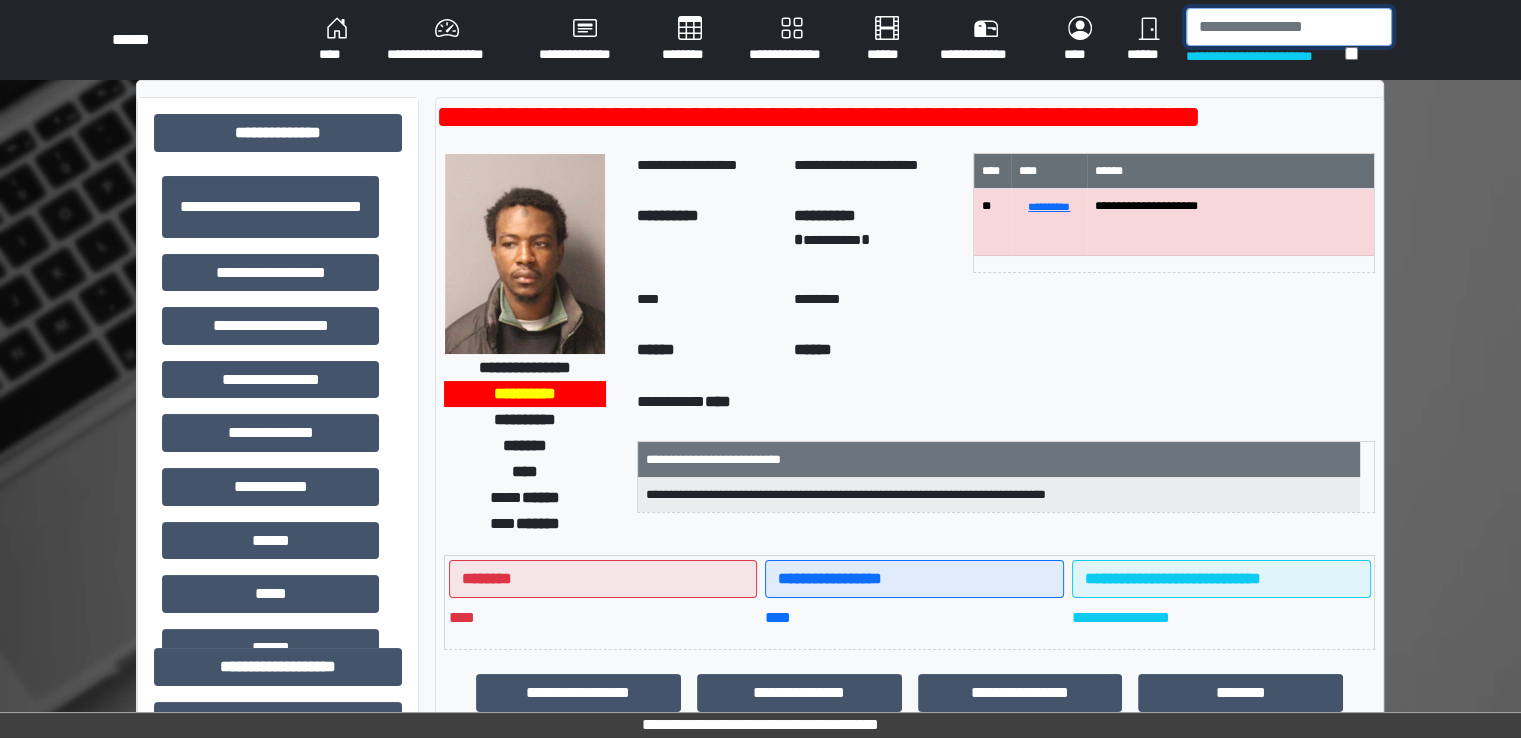 click at bounding box center (1289, 27) 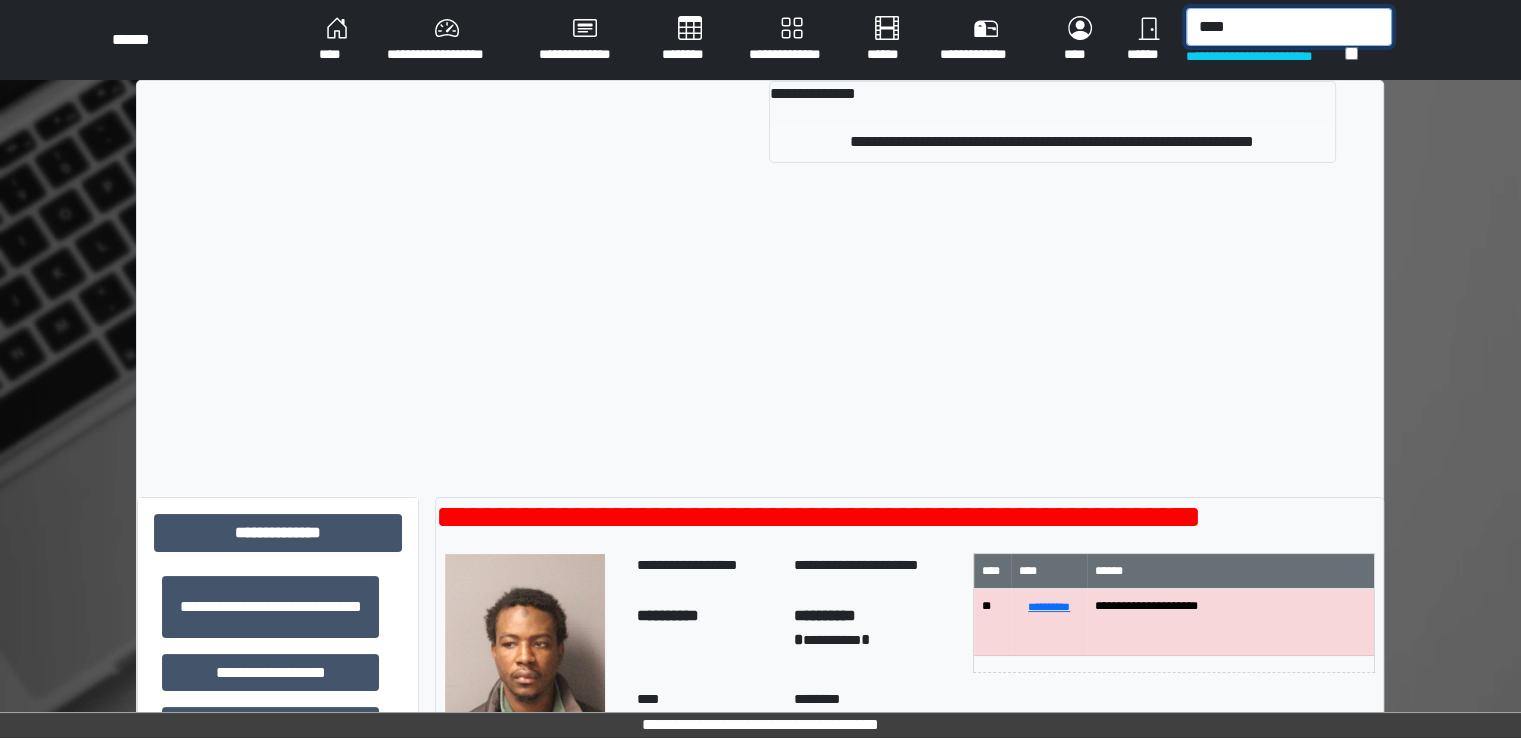 type on "****" 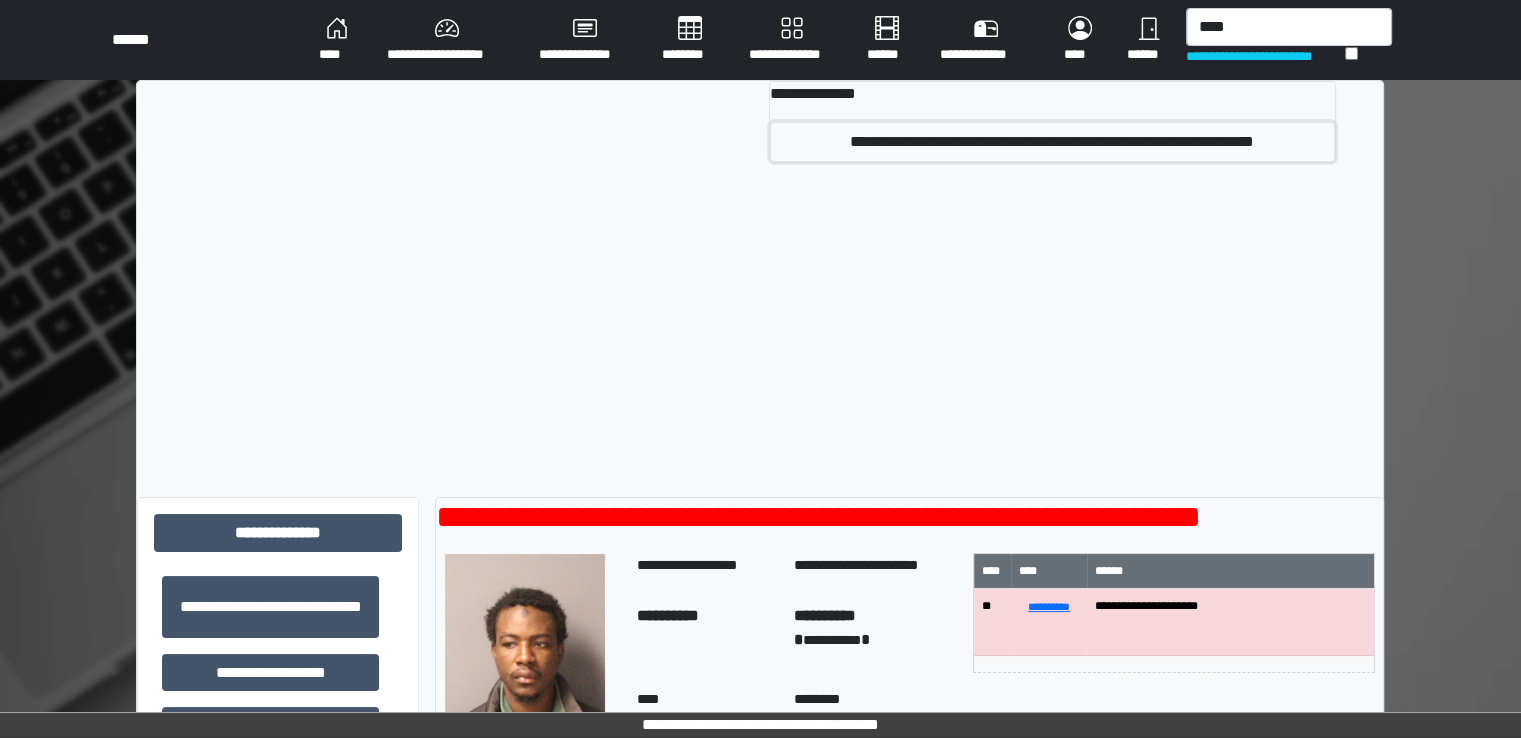 click on "**********" at bounding box center [1052, 142] 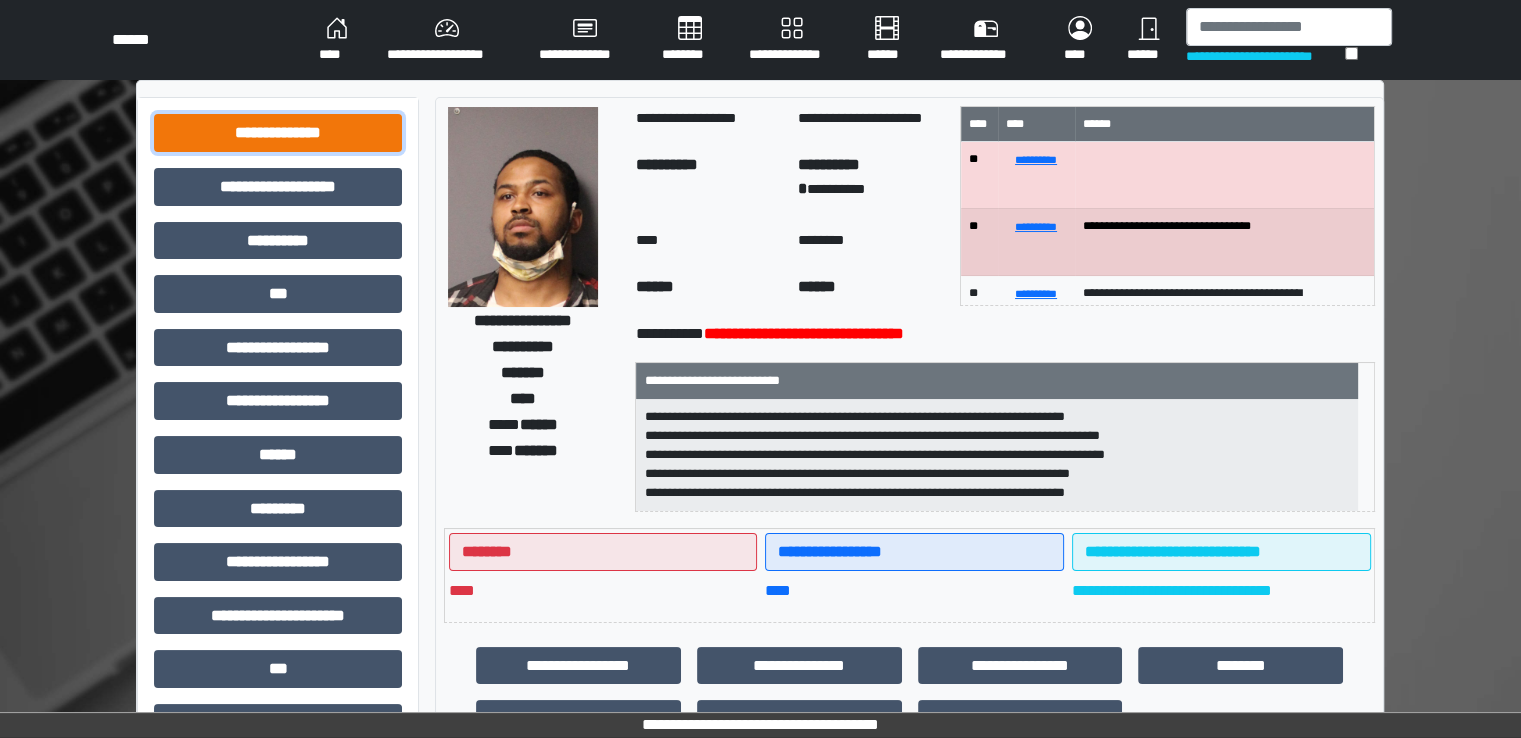 click on "**********" at bounding box center (278, 133) 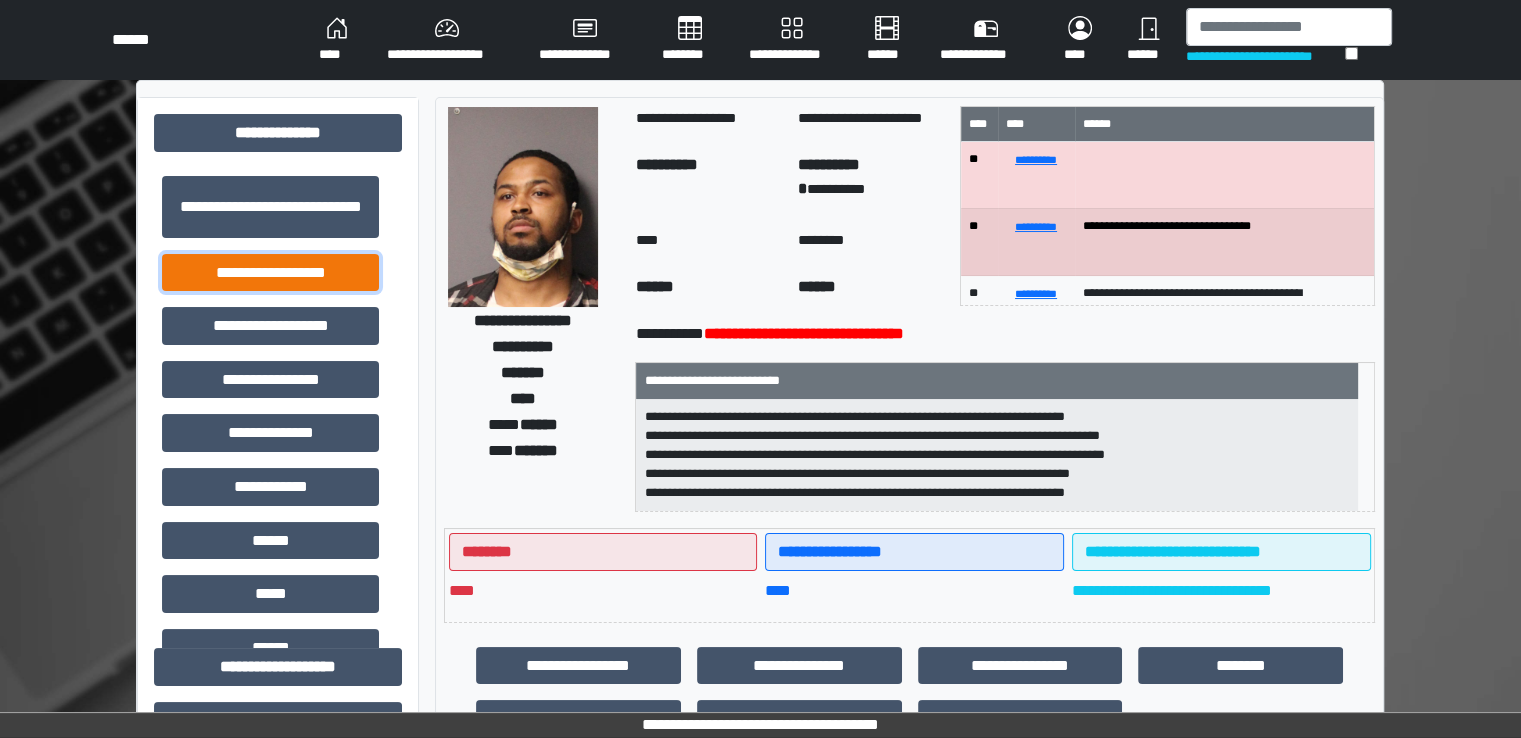 click on "**********" at bounding box center [270, 273] 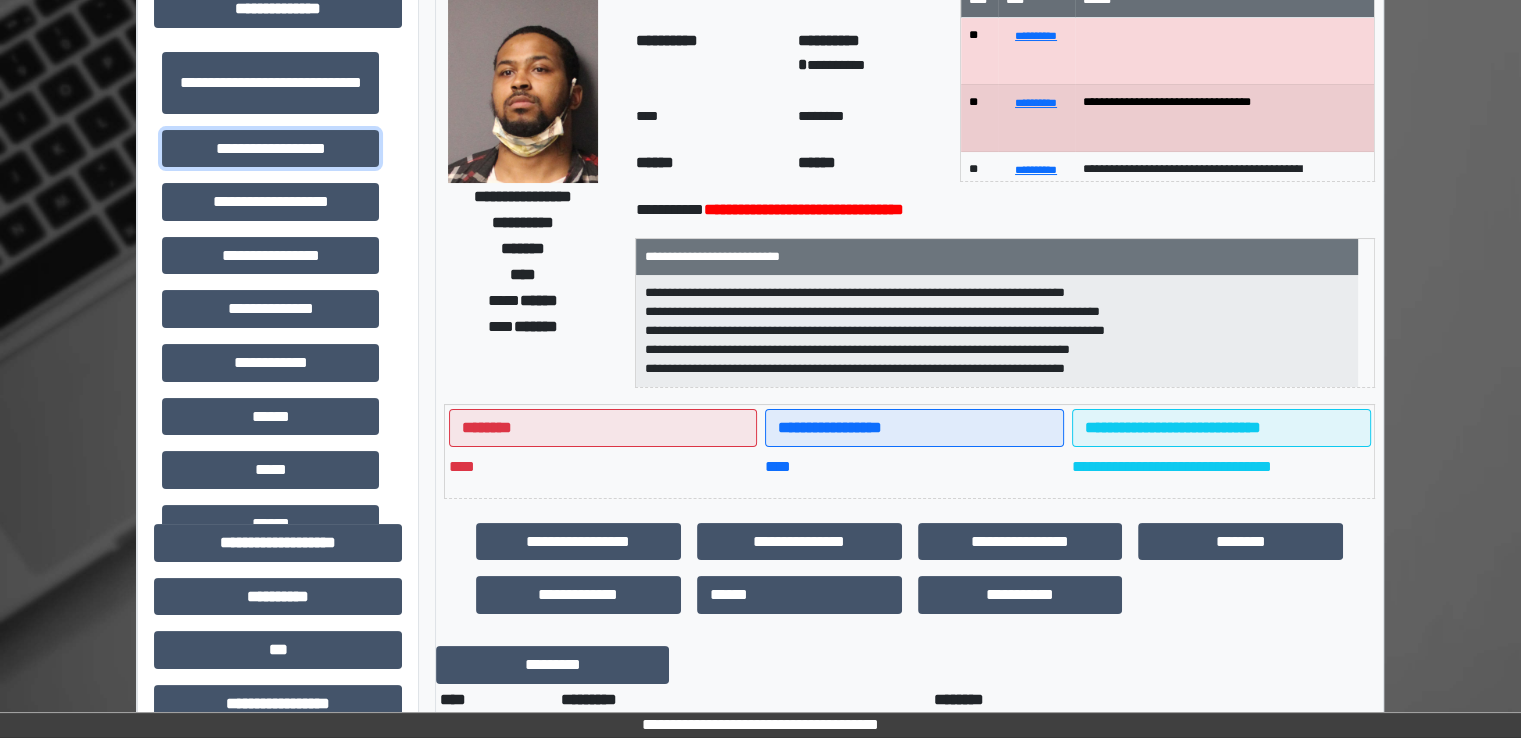 scroll, scrollTop: 0, scrollLeft: 0, axis: both 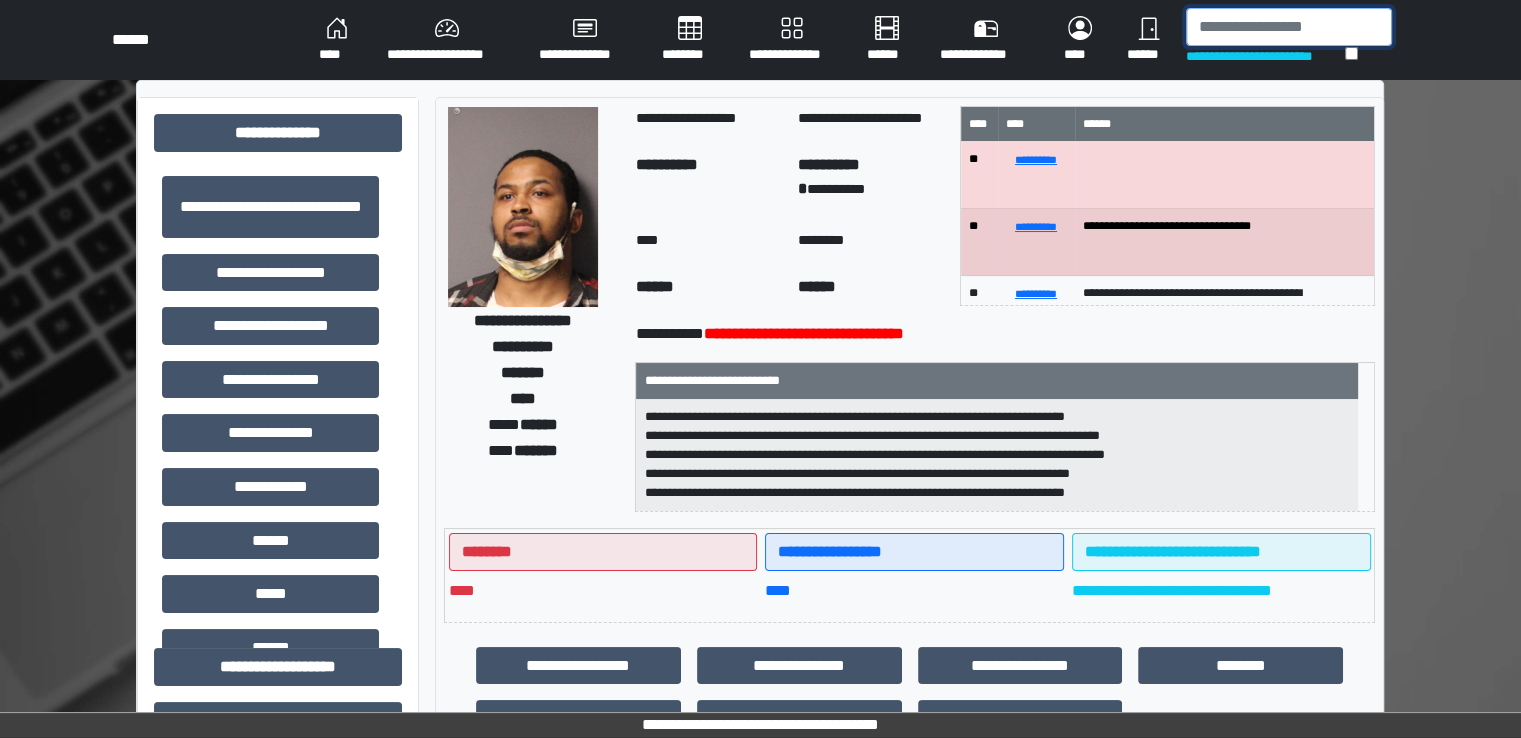 click at bounding box center [1289, 27] 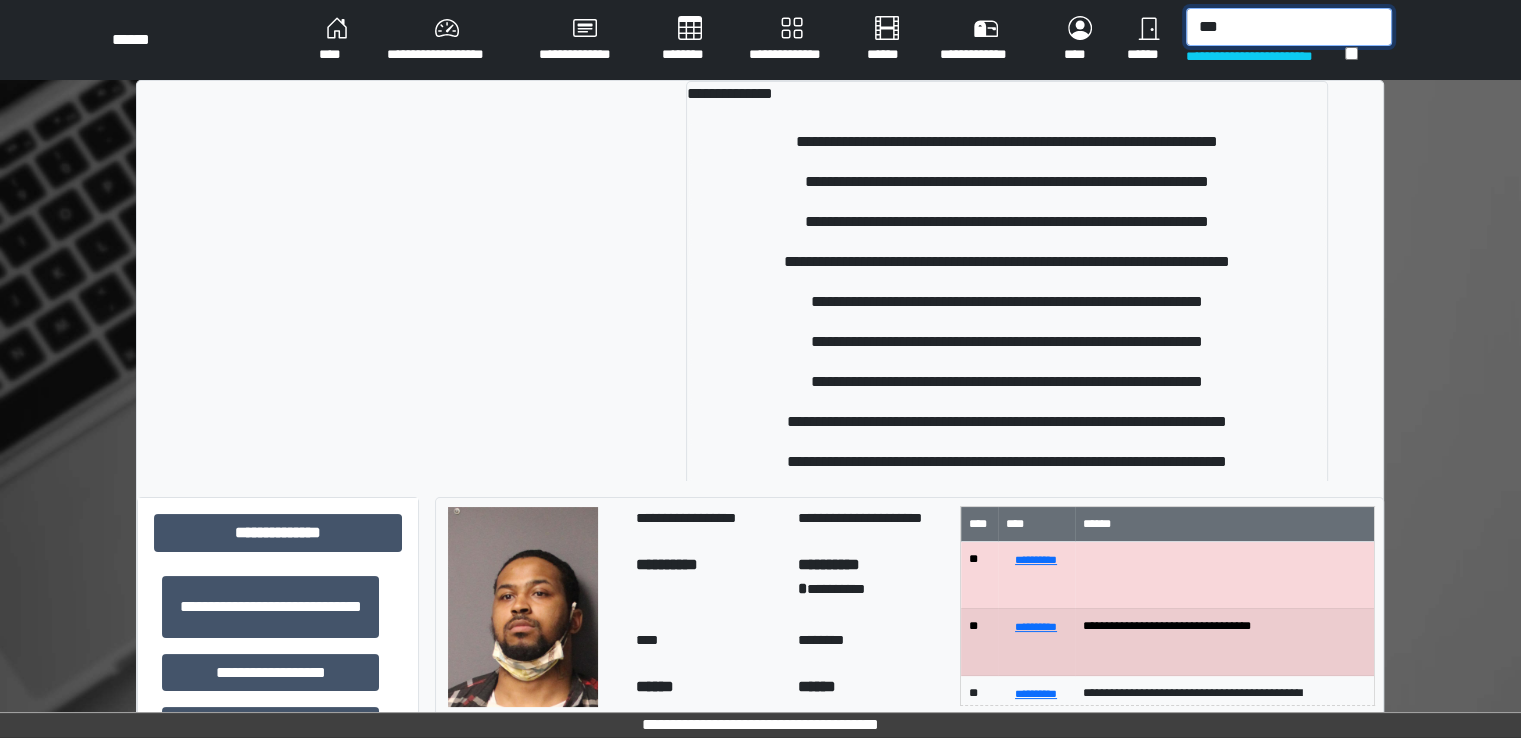 type on "***" 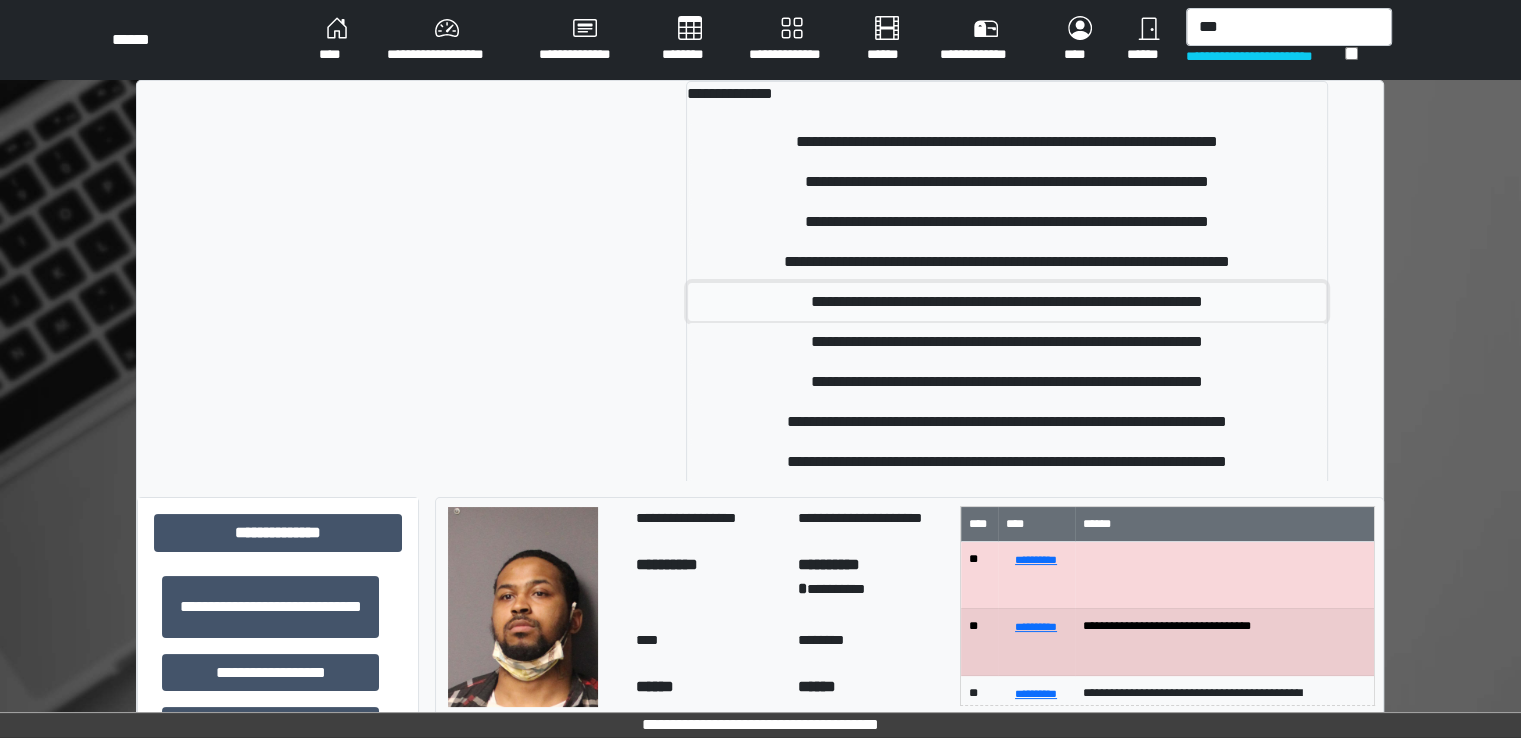 click on "**********" at bounding box center [1007, 302] 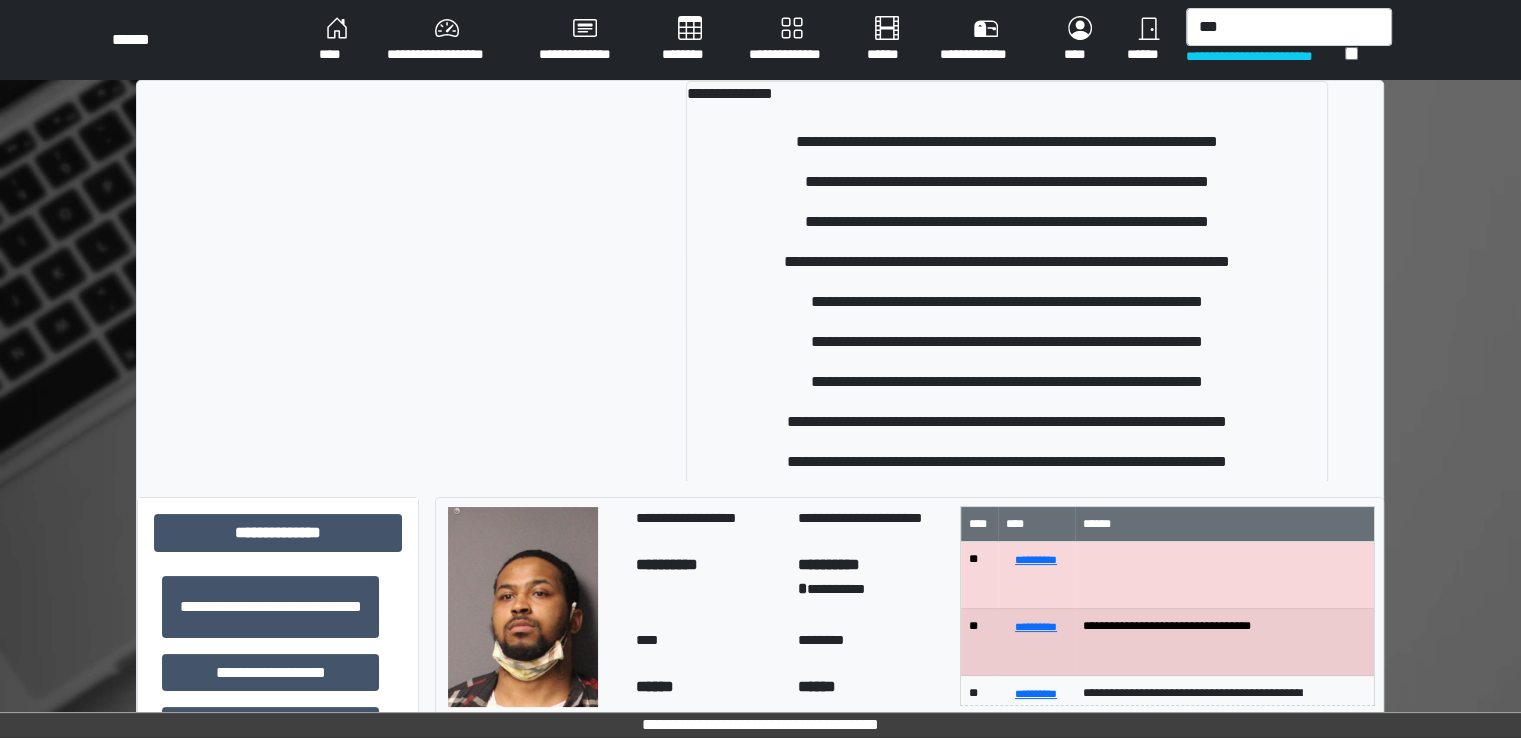 type 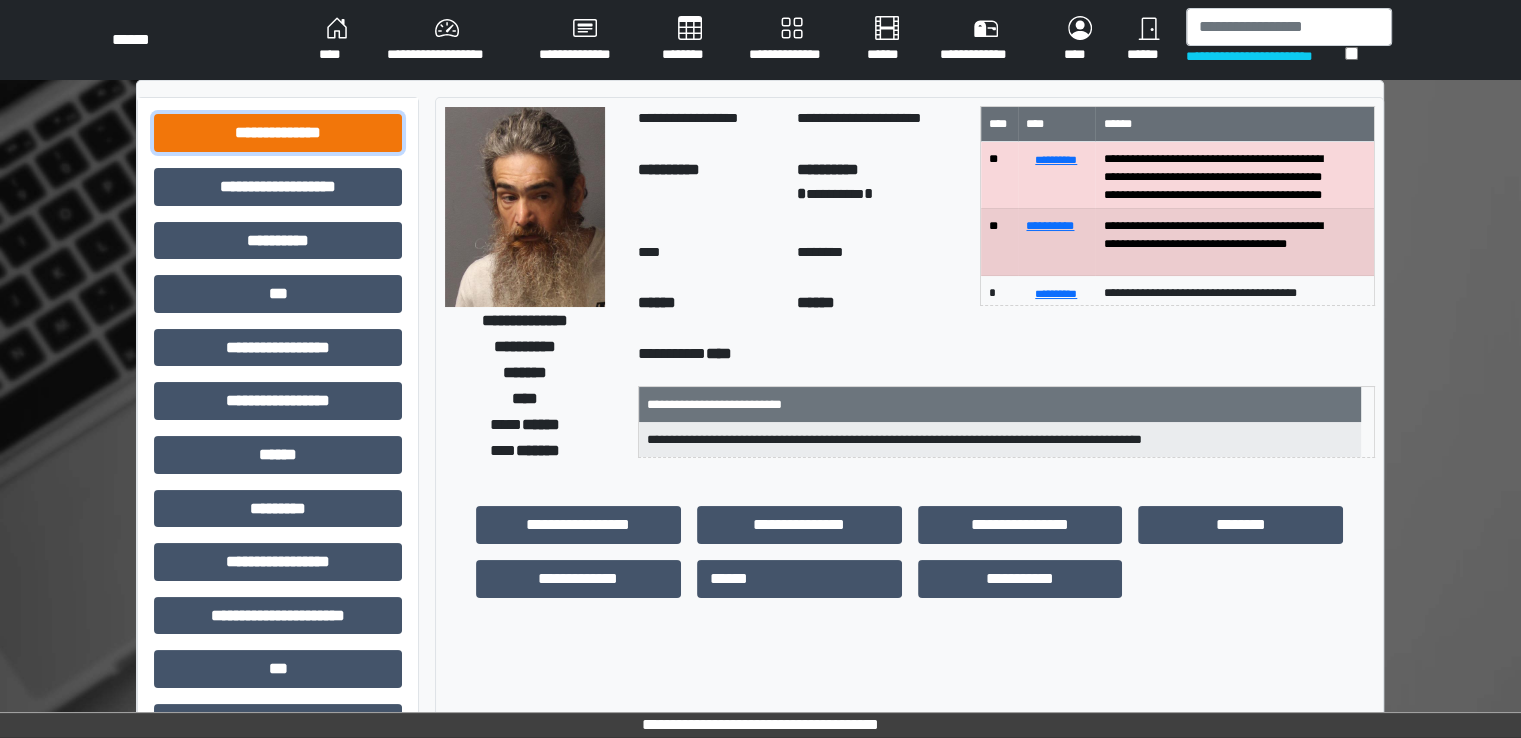 click on "**********" at bounding box center [278, 133] 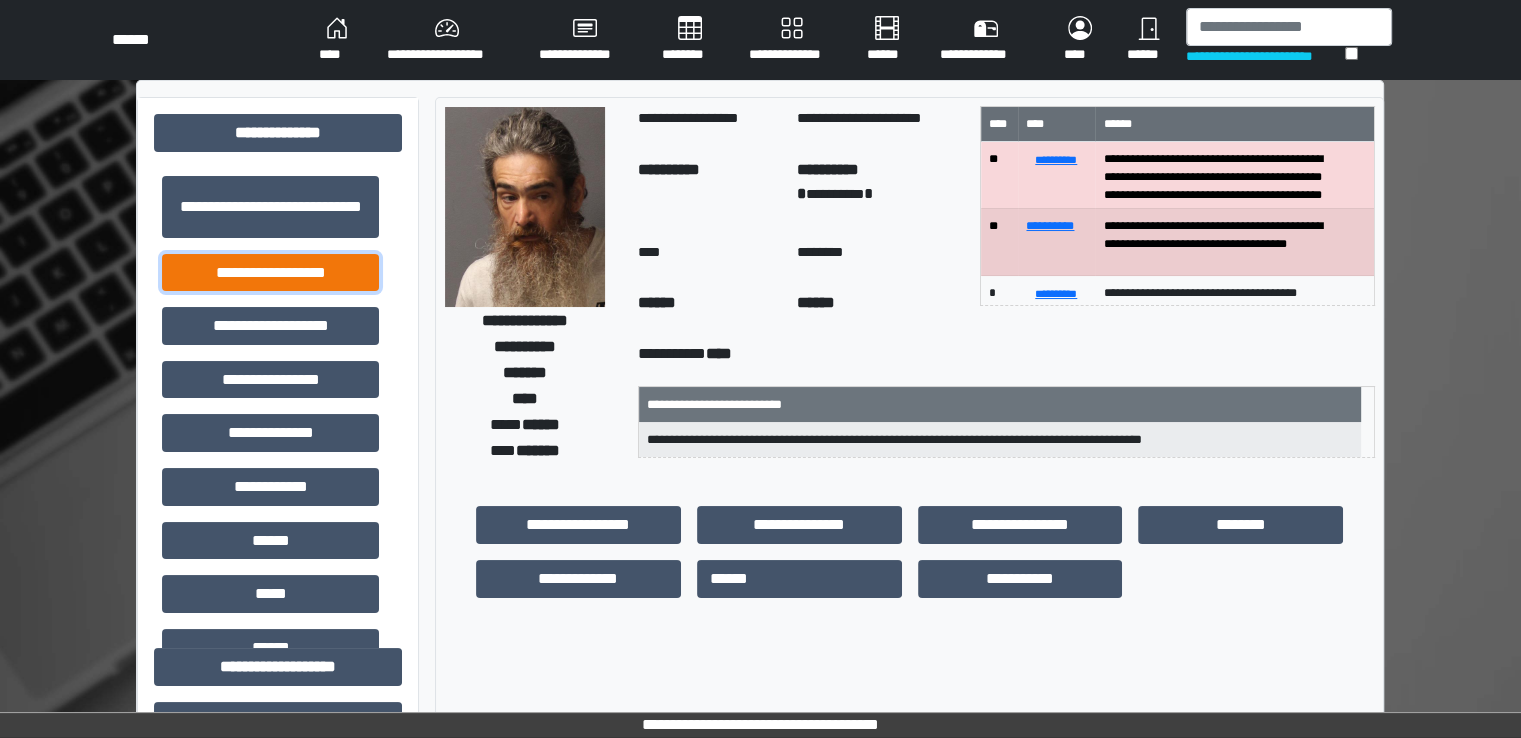 click on "**********" at bounding box center [270, 273] 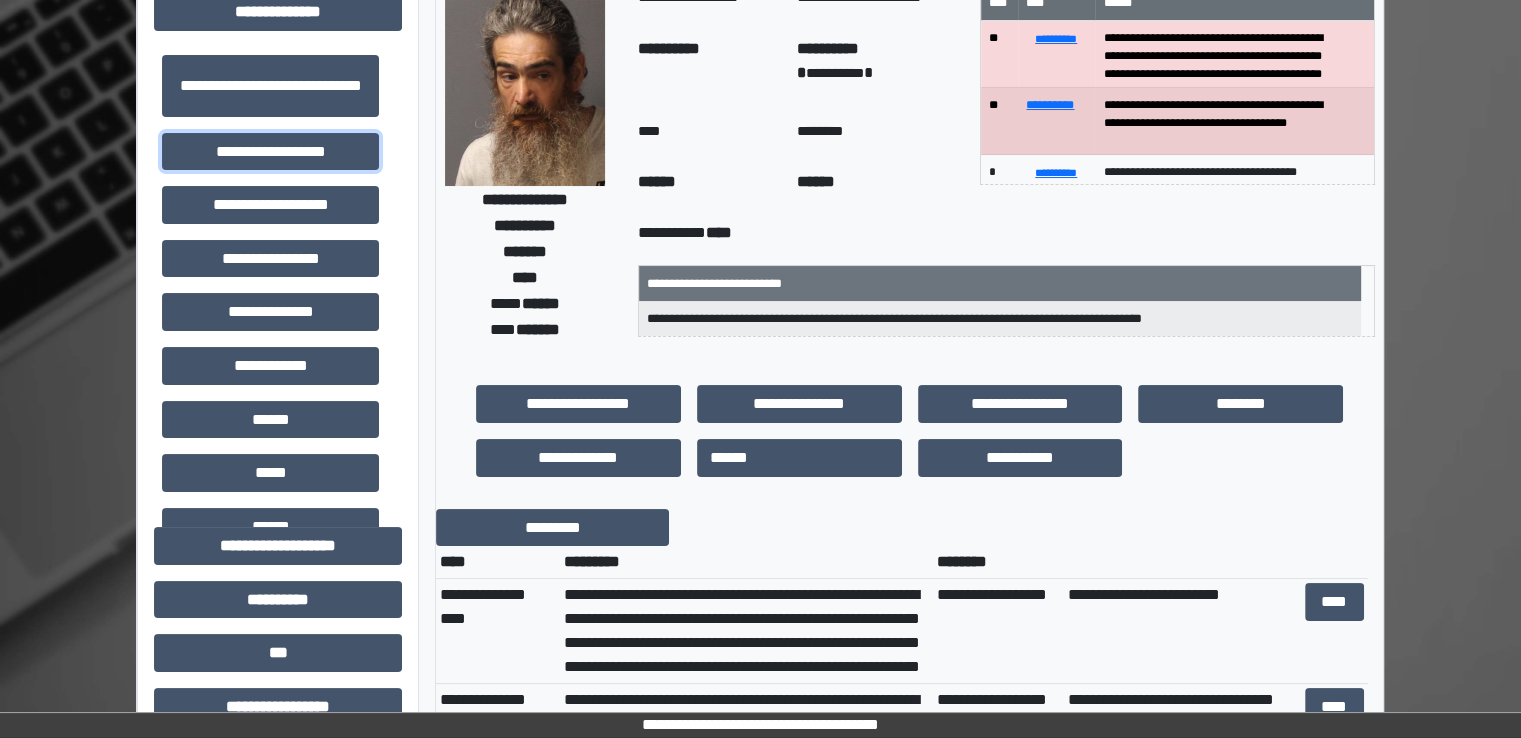scroll, scrollTop: 300, scrollLeft: 0, axis: vertical 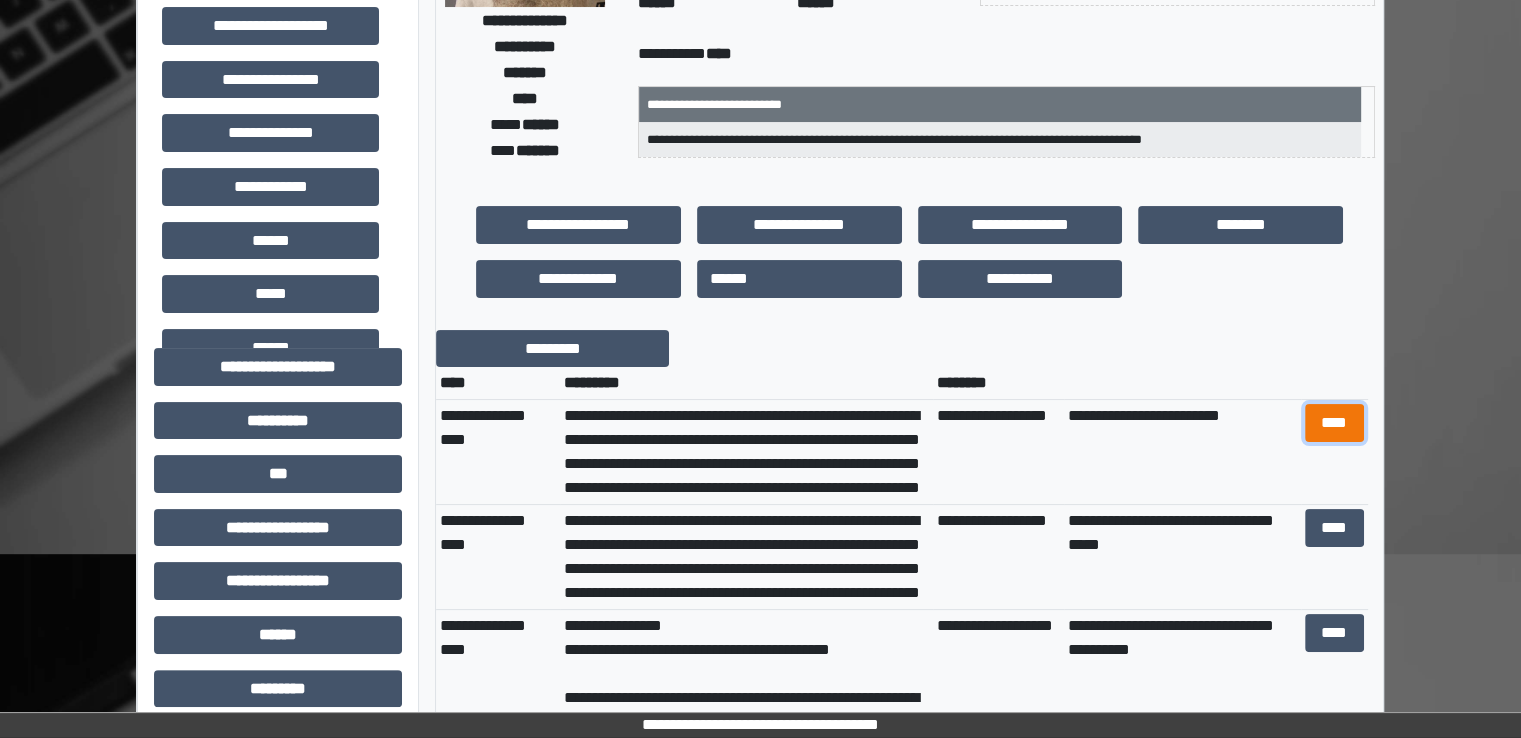 click on "****" at bounding box center (1334, 423) 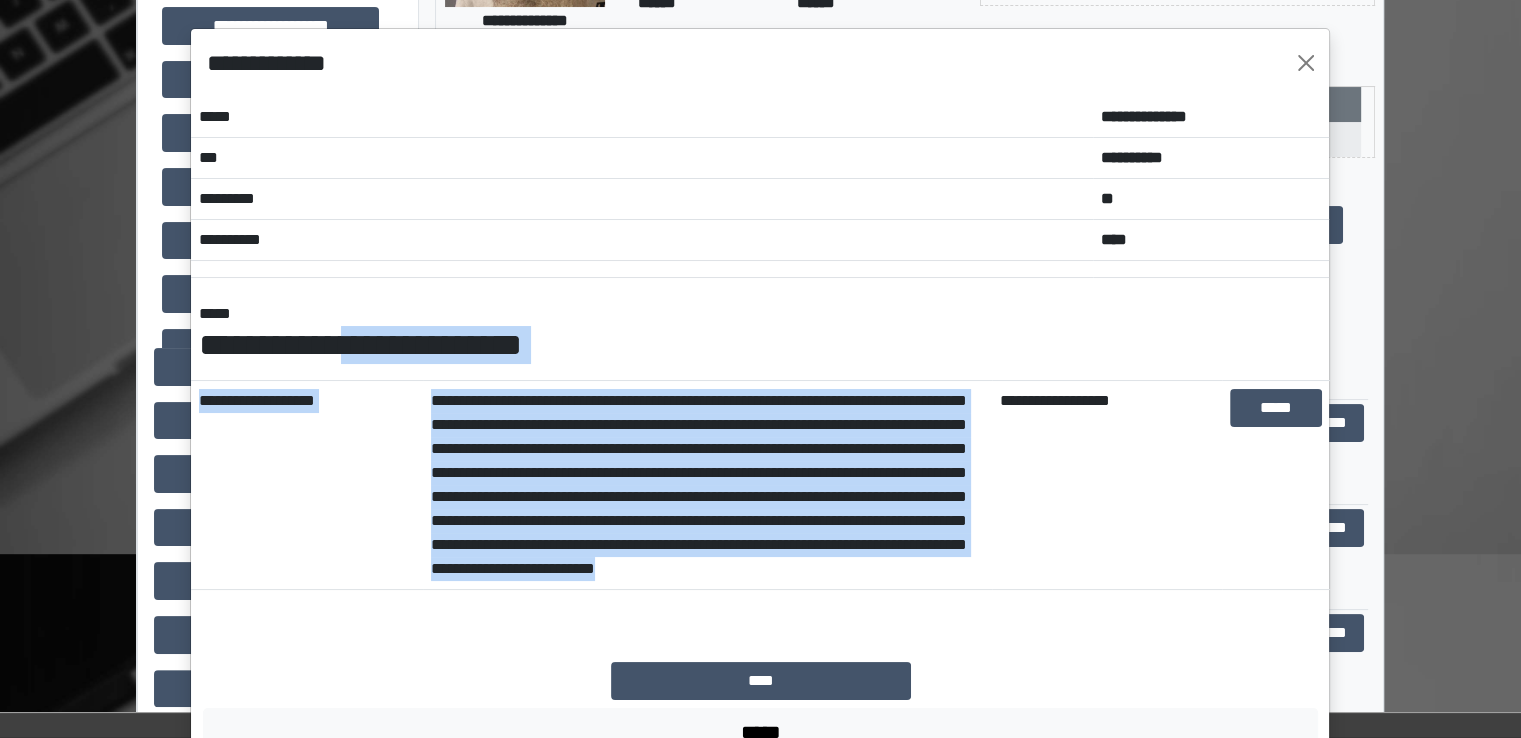drag, startPoint x: 886, startPoint y: 591, endPoint x: 377, endPoint y: 370, distance: 554.9072 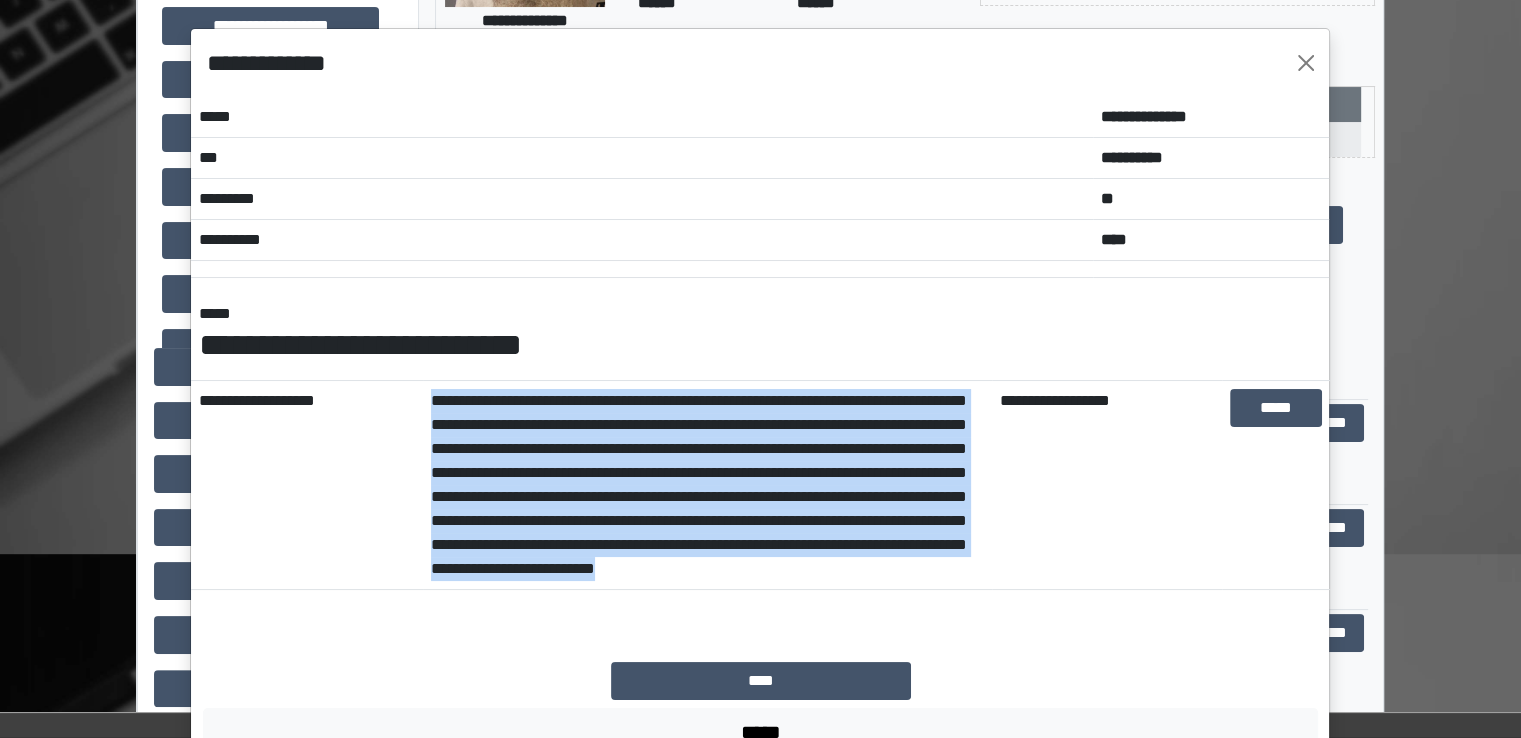 drag, startPoint x: 424, startPoint y: 395, endPoint x: 947, endPoint y: 580, distance: 554.7558 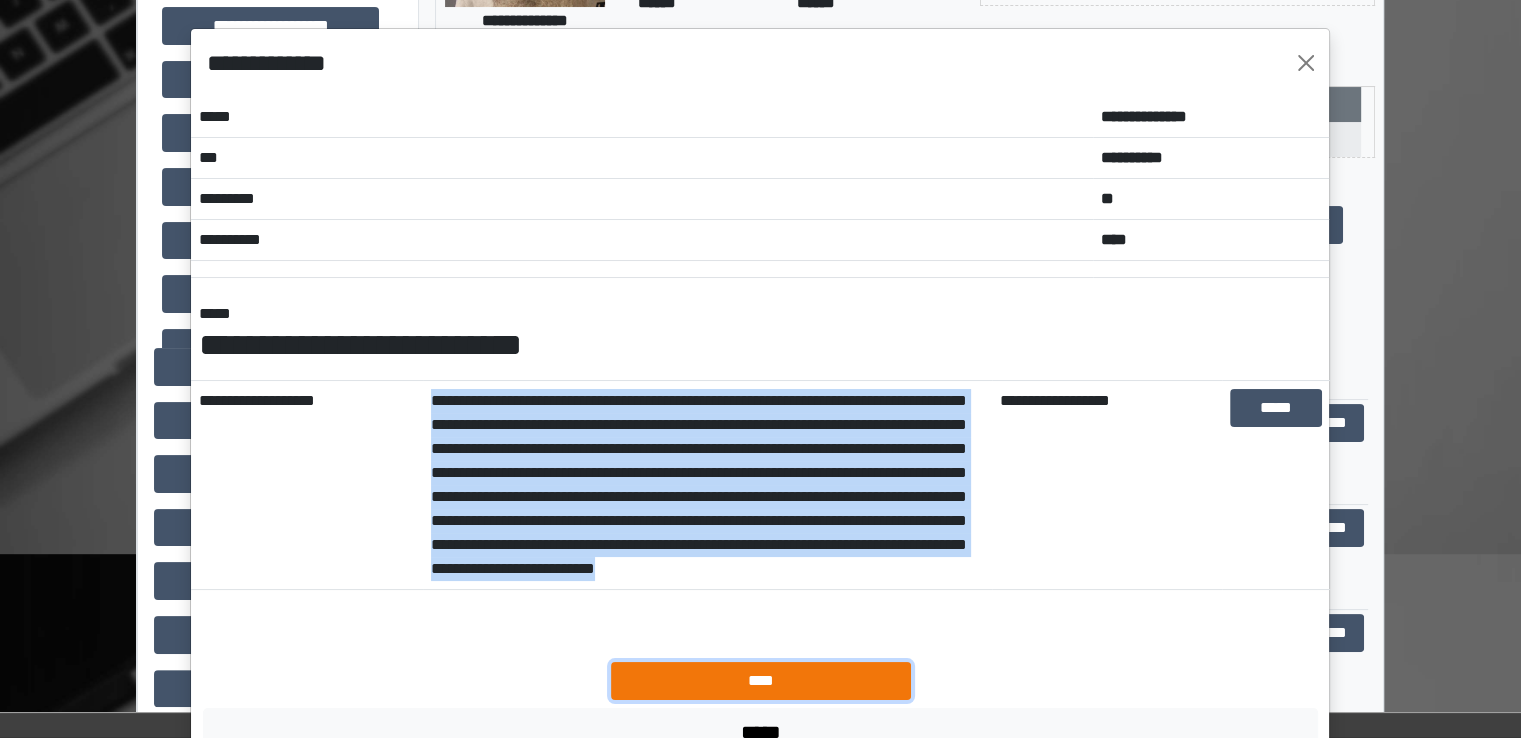 click on "****" at bounding box center [761, 681] 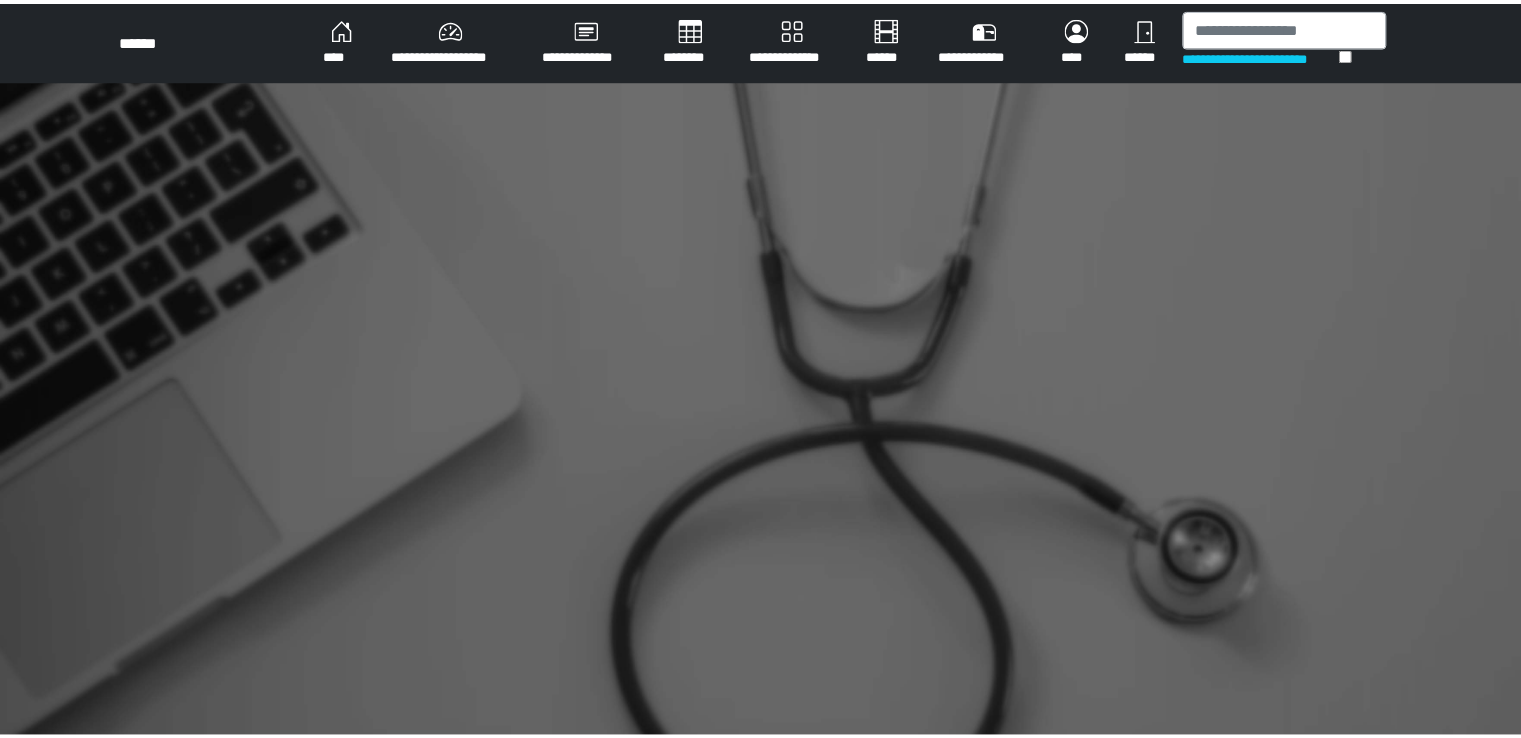scroll, scrollTop: 0, scrollLeft: 0, axis: both 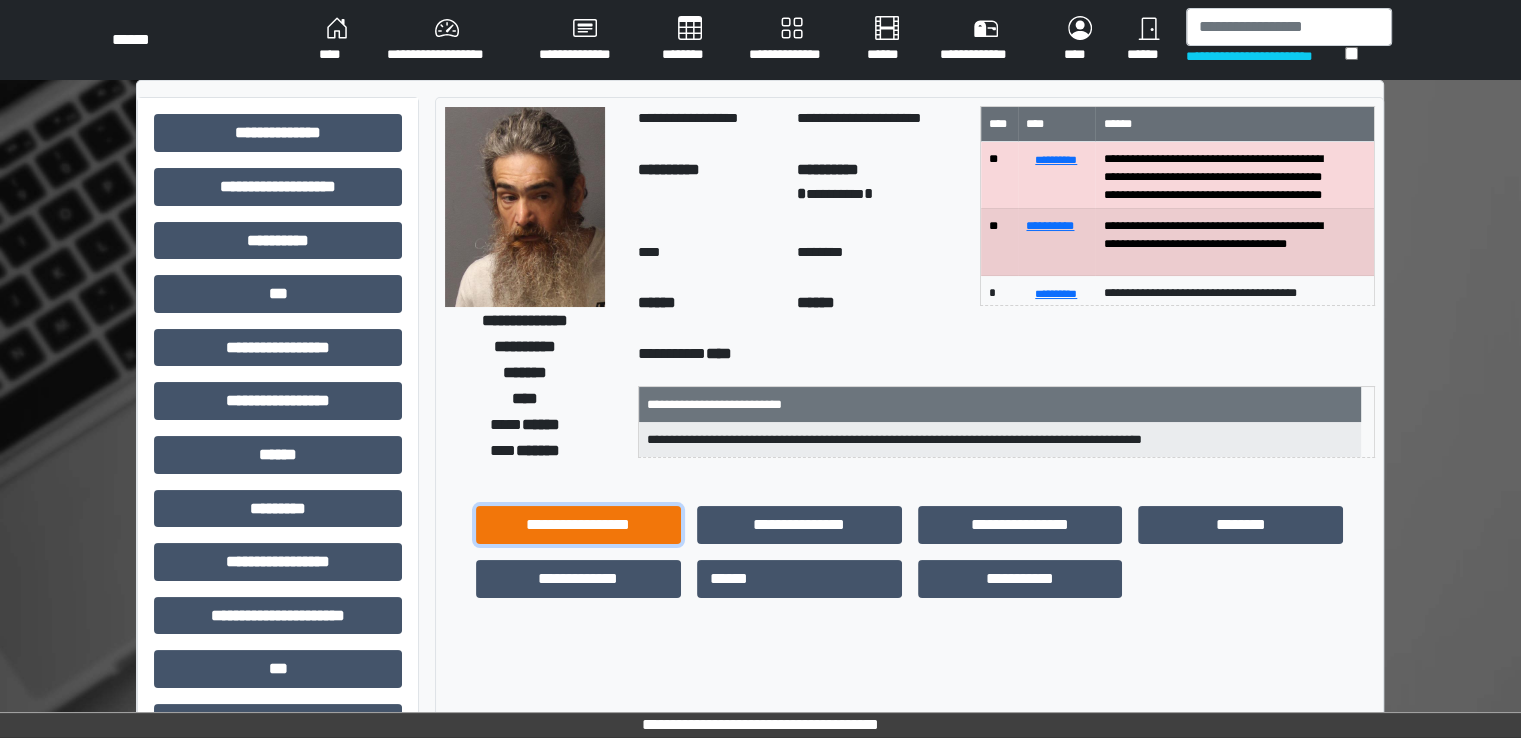 click on "**********" at bounding box center [578, 525] 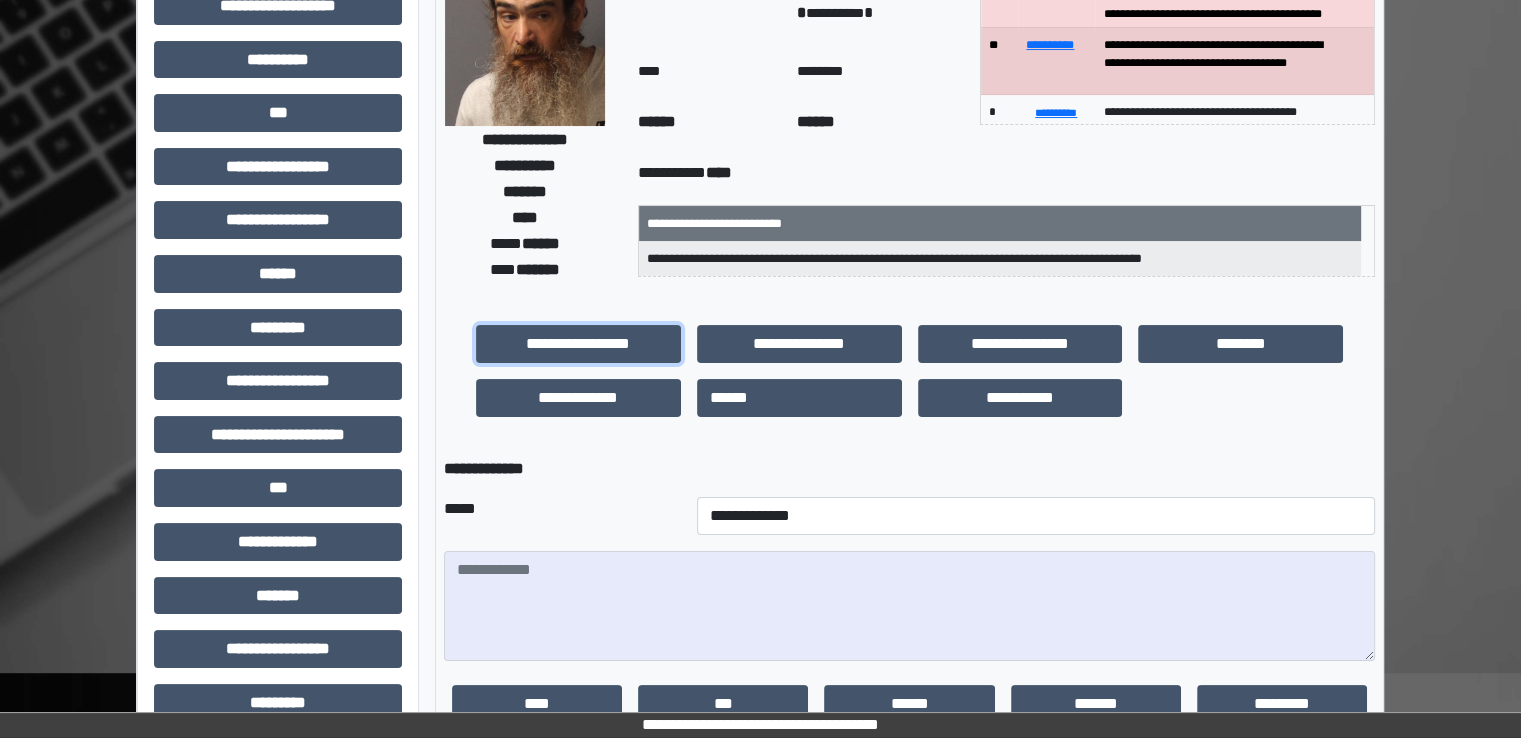 scroll, scrollTop: 400, scrollLeft: 0, axis: vertical 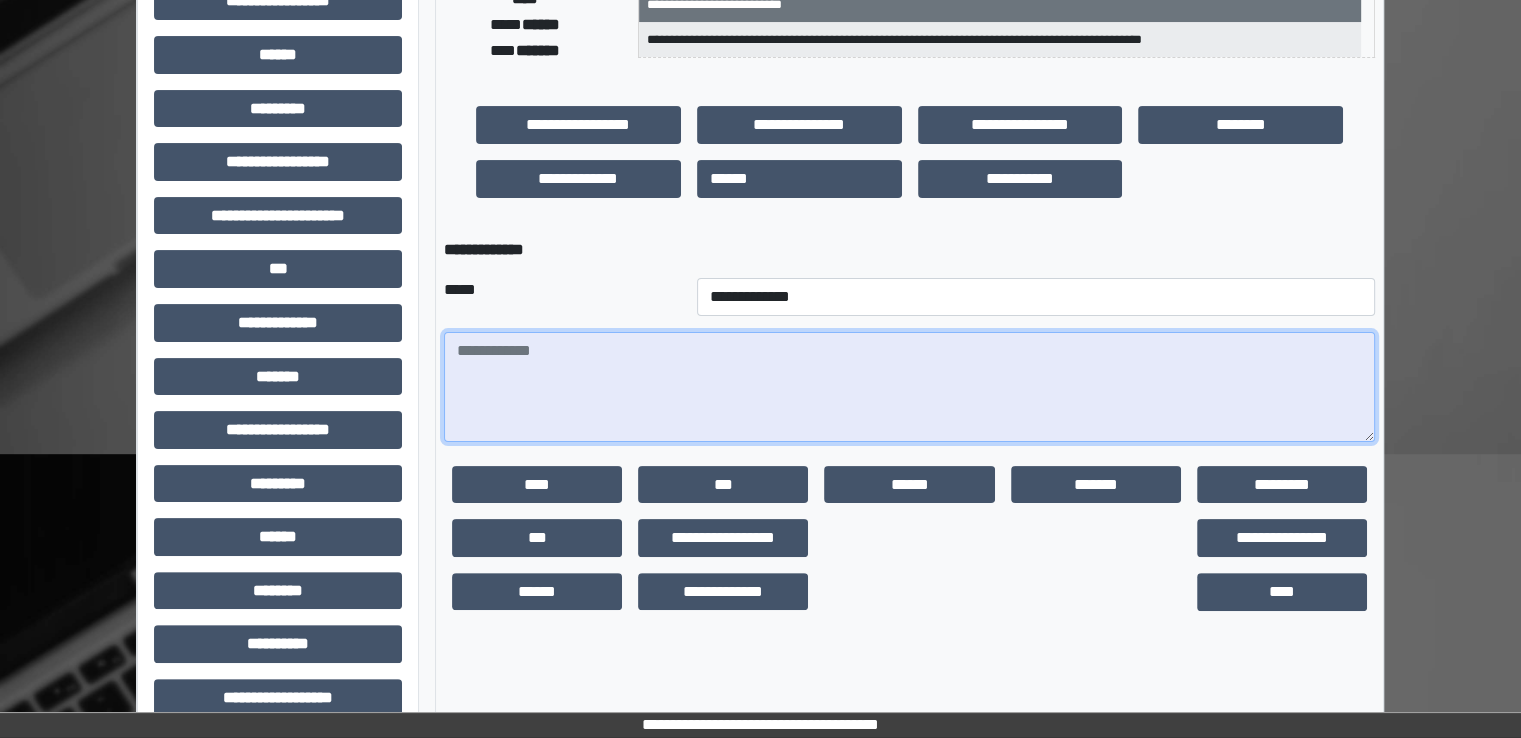 drag, startPoint x: 606, startPoint y: 384, endPoint x: 612, endPoint y: 398, distance: 15.231546 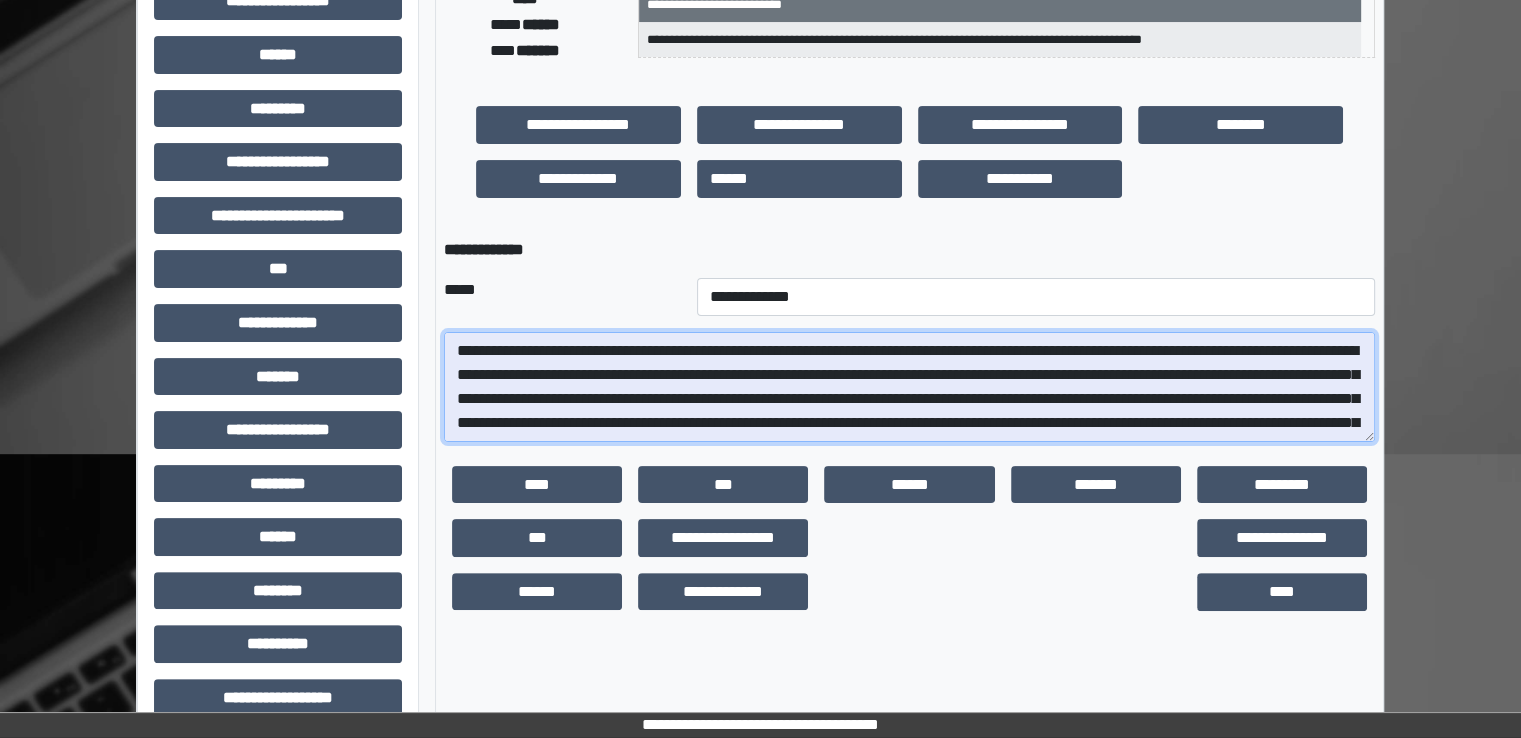 scroll, scrollTop: 40, scrollLeft: 0, axis: vertical 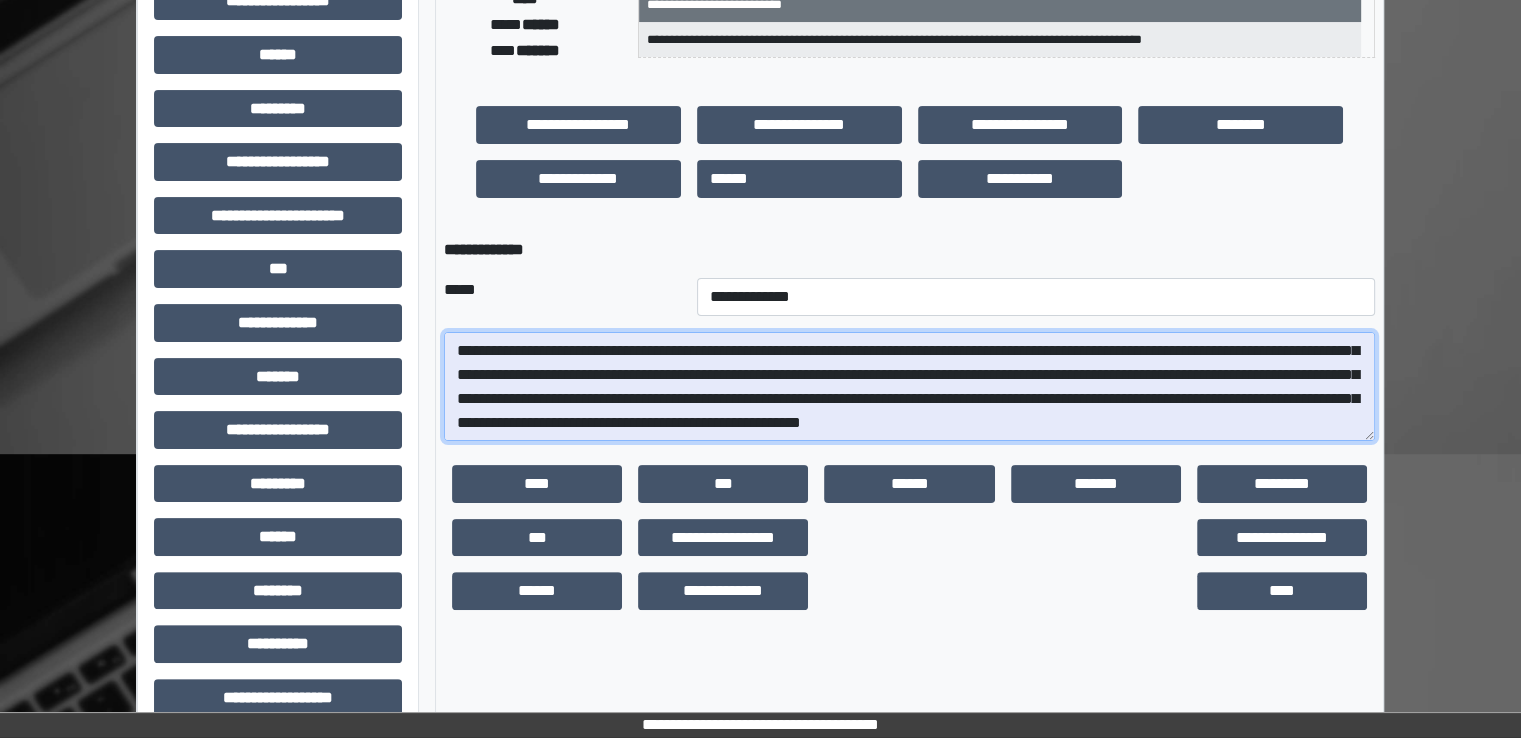 type on "**********" 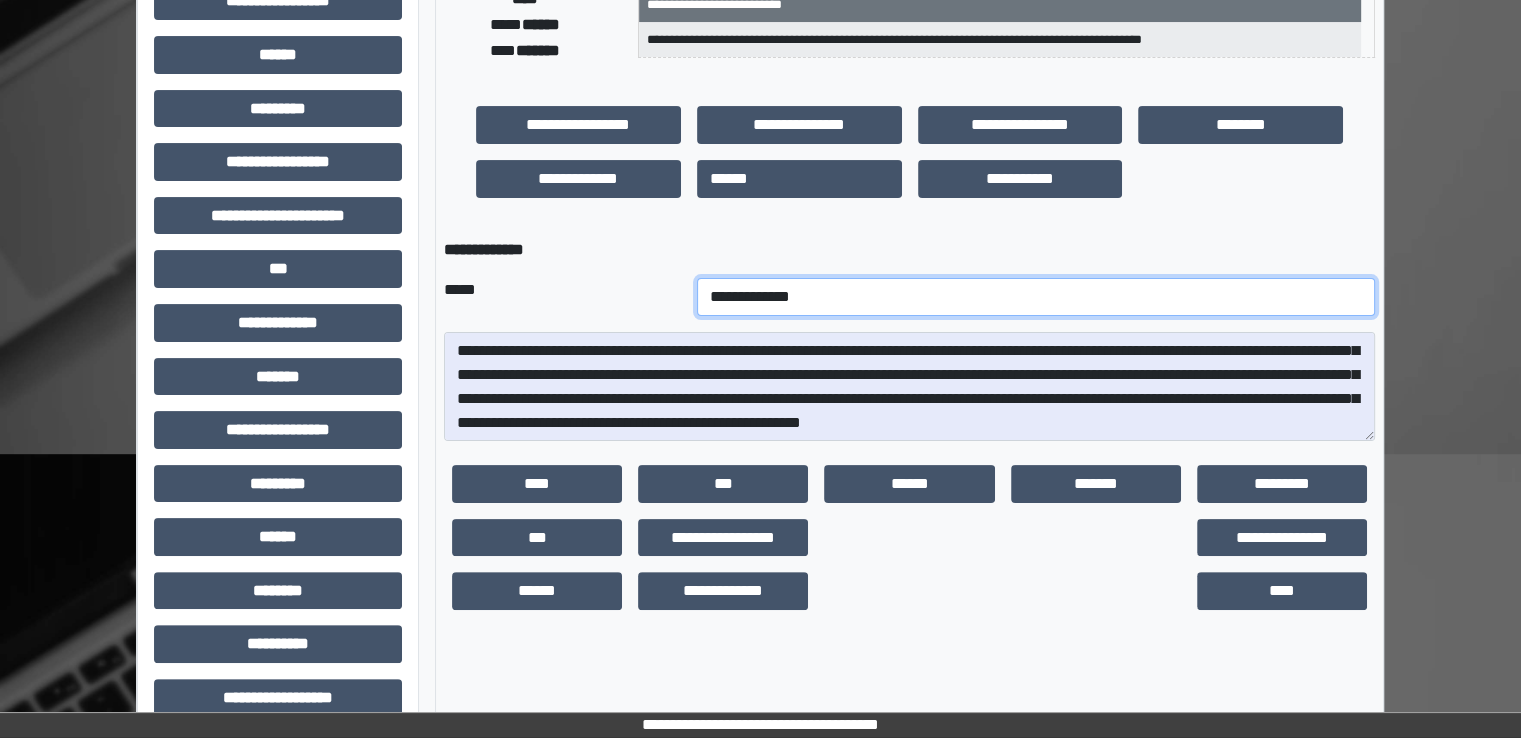 click on "**********" at bounding box center (1036, 297) 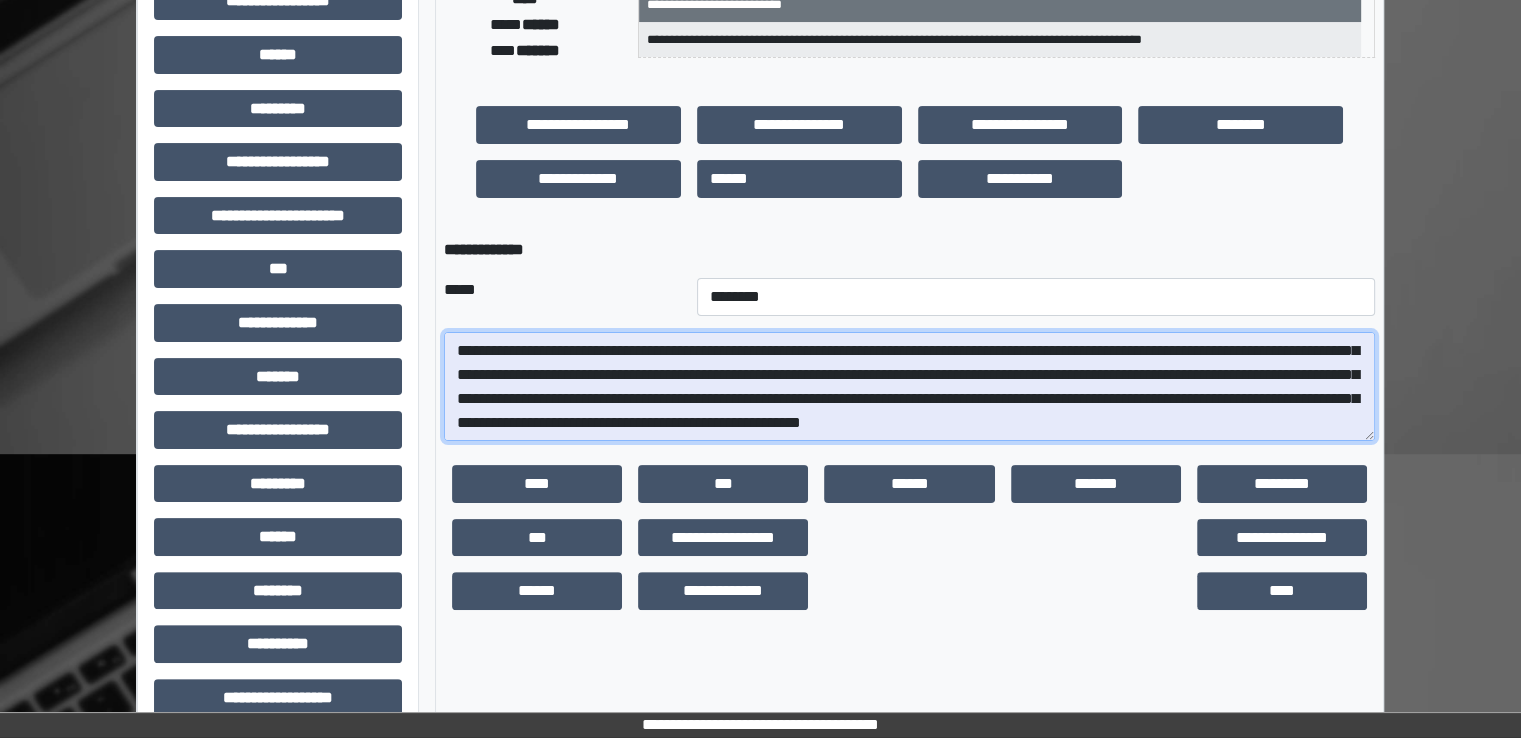 drag, startPoint x: 1373, startPoint y: 432, endPoint x: 1451, endPoint y: 547, distance: 138.95683 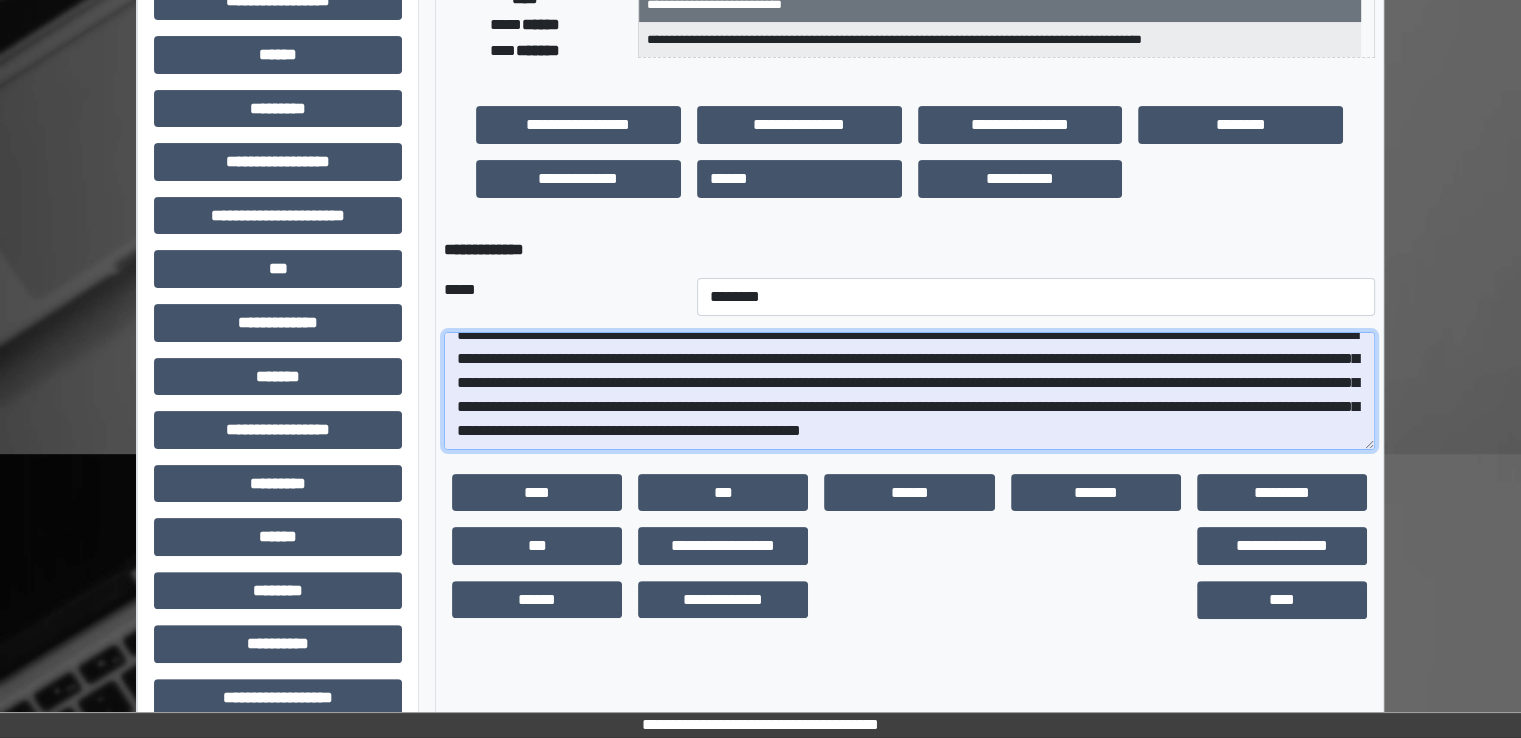 scroll, scrollTop: 0, scrollLeft: 0, axis: both 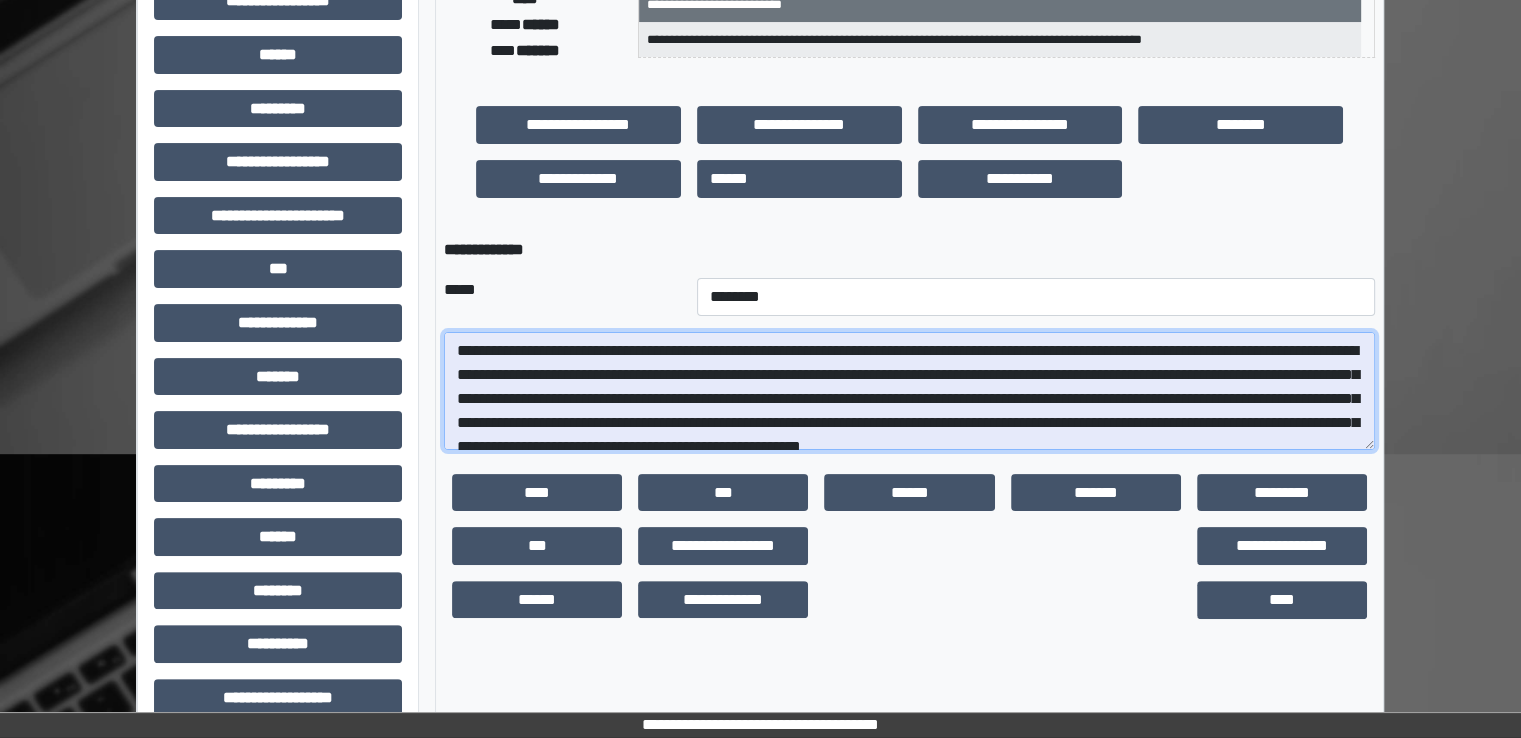 drag, startPoint x: 1376, startPoint y: 450, endPoint x: 1444, endPoint y: 550, distance: 120.92973 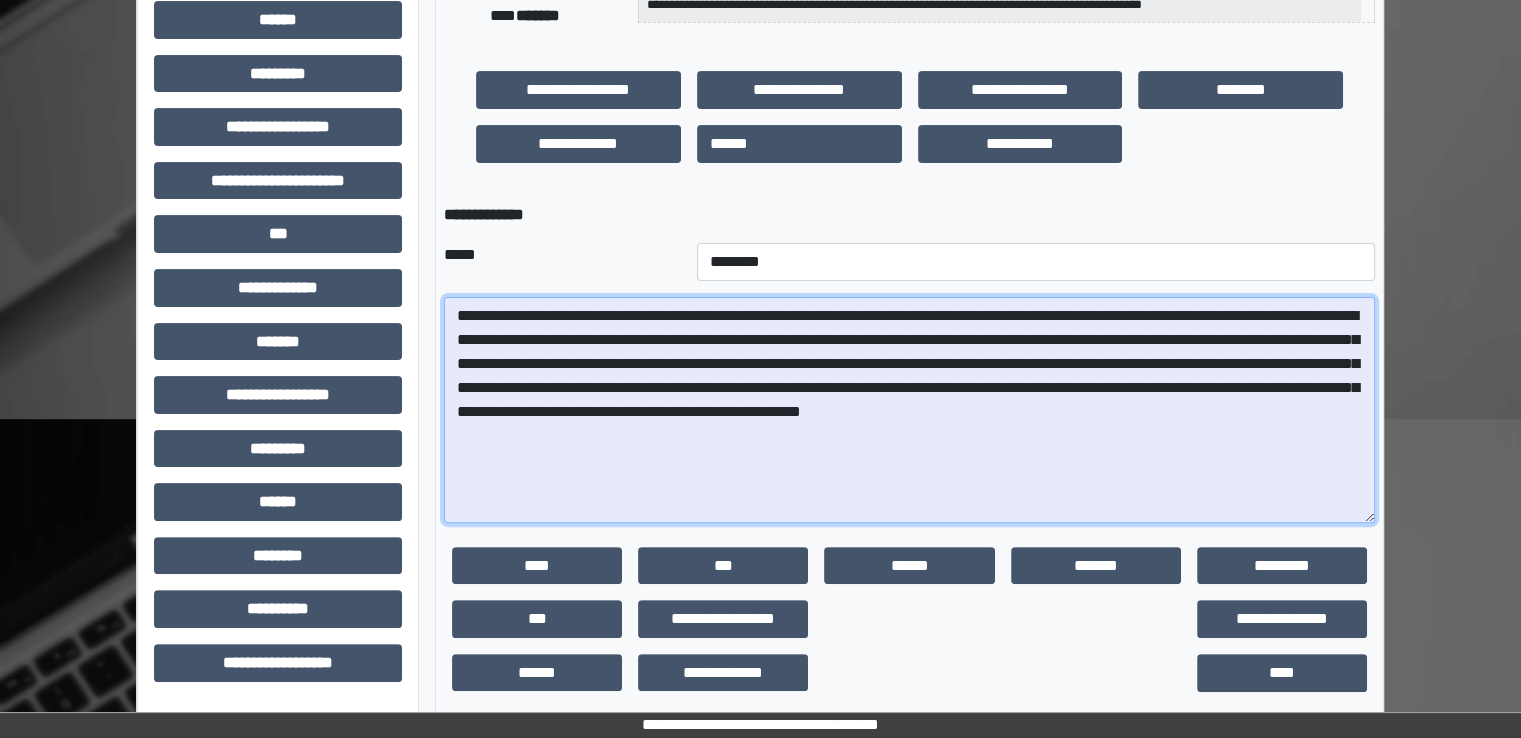 scroll, scrollTop: 453, scrollLeft: 0, axis: vertical 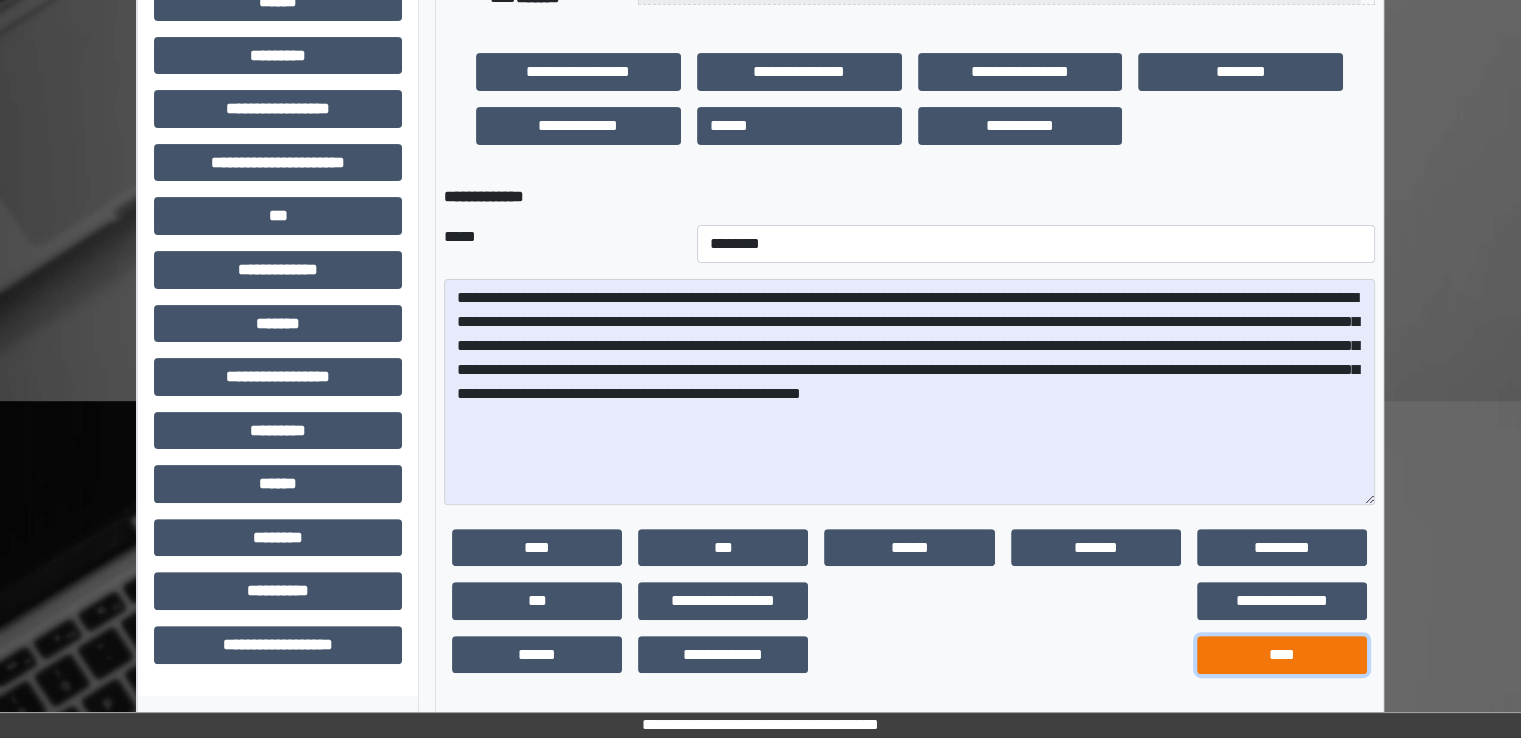click on "****" at bounding box center (1282, 655) 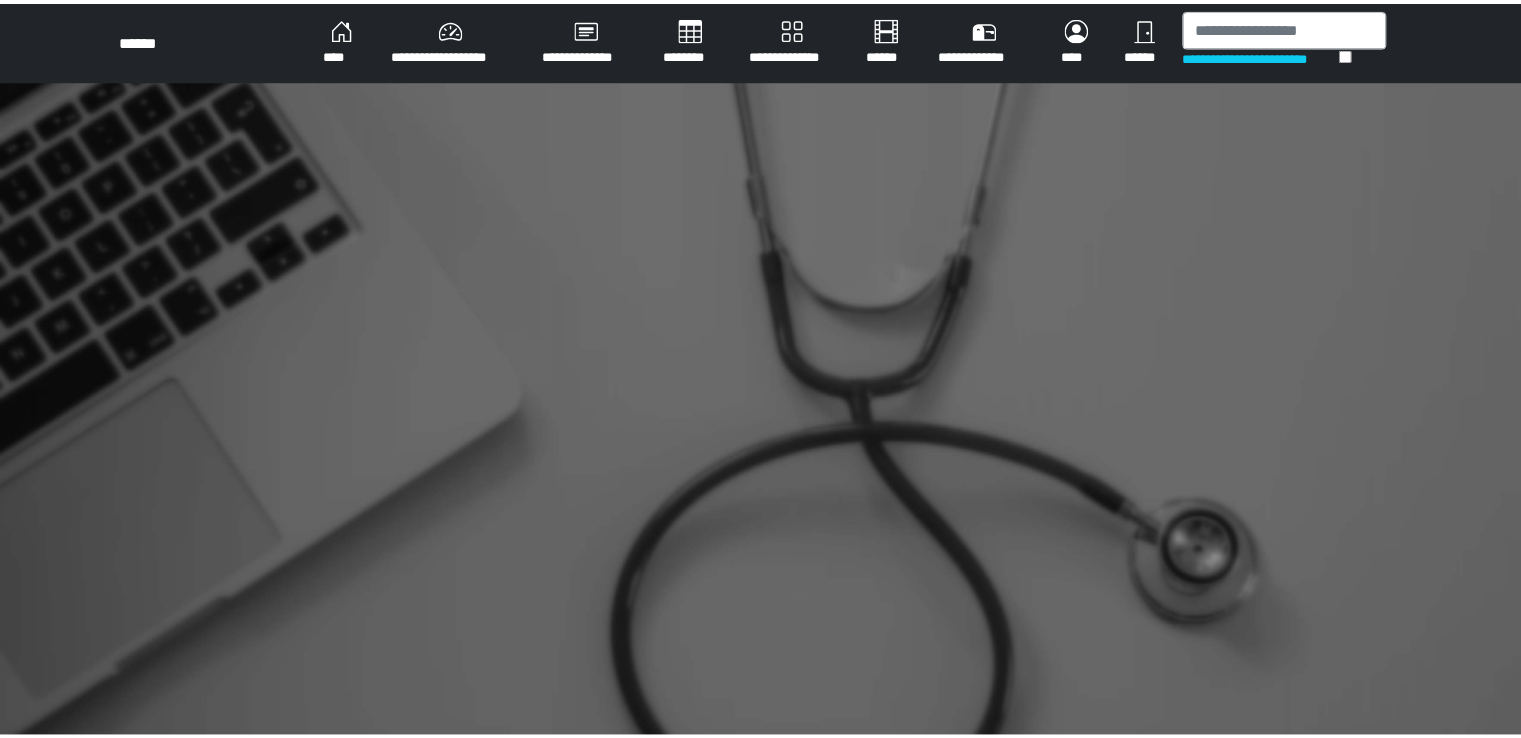 scroll, scrollTop: 0, scrollLeft: 0, axis: both 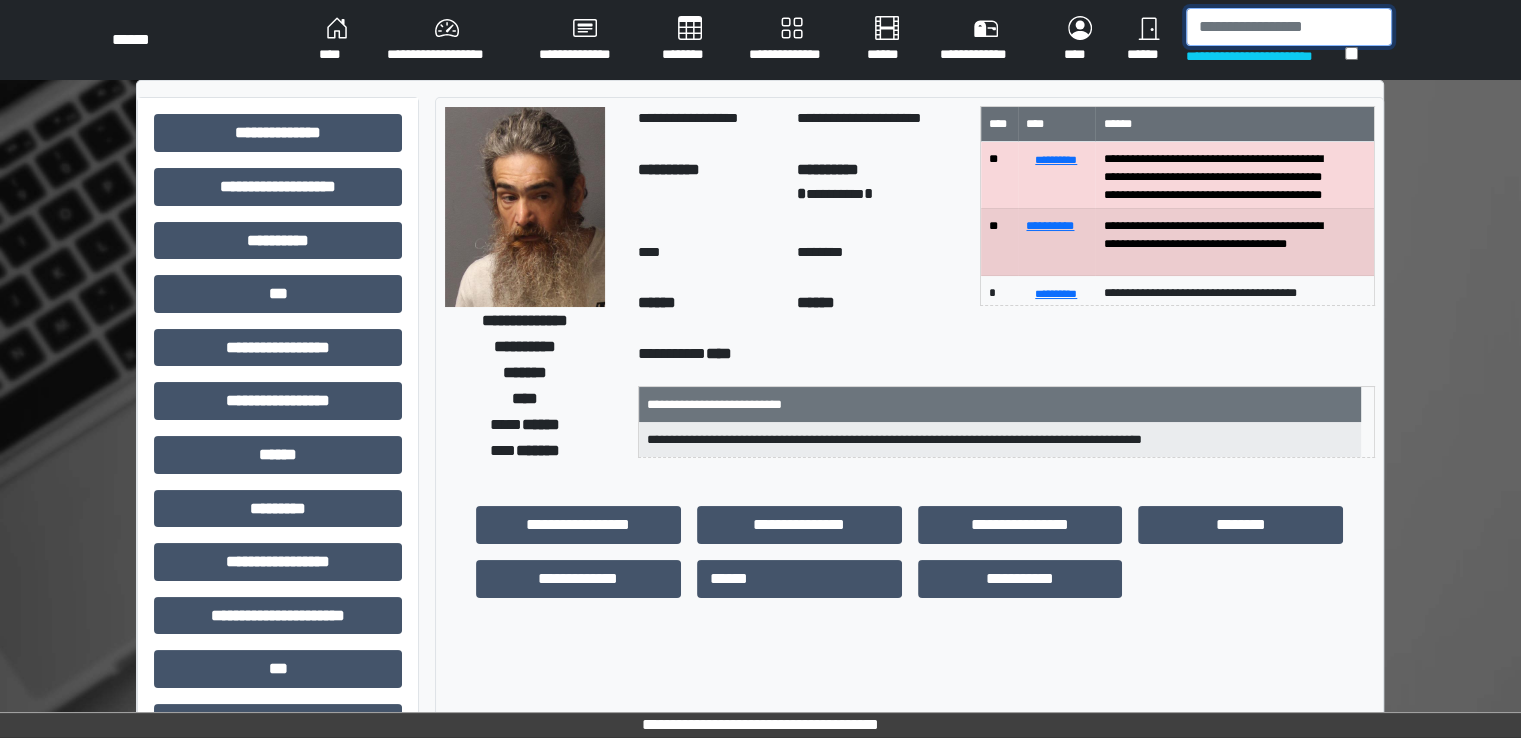 click at bounding box center [1289, 27] 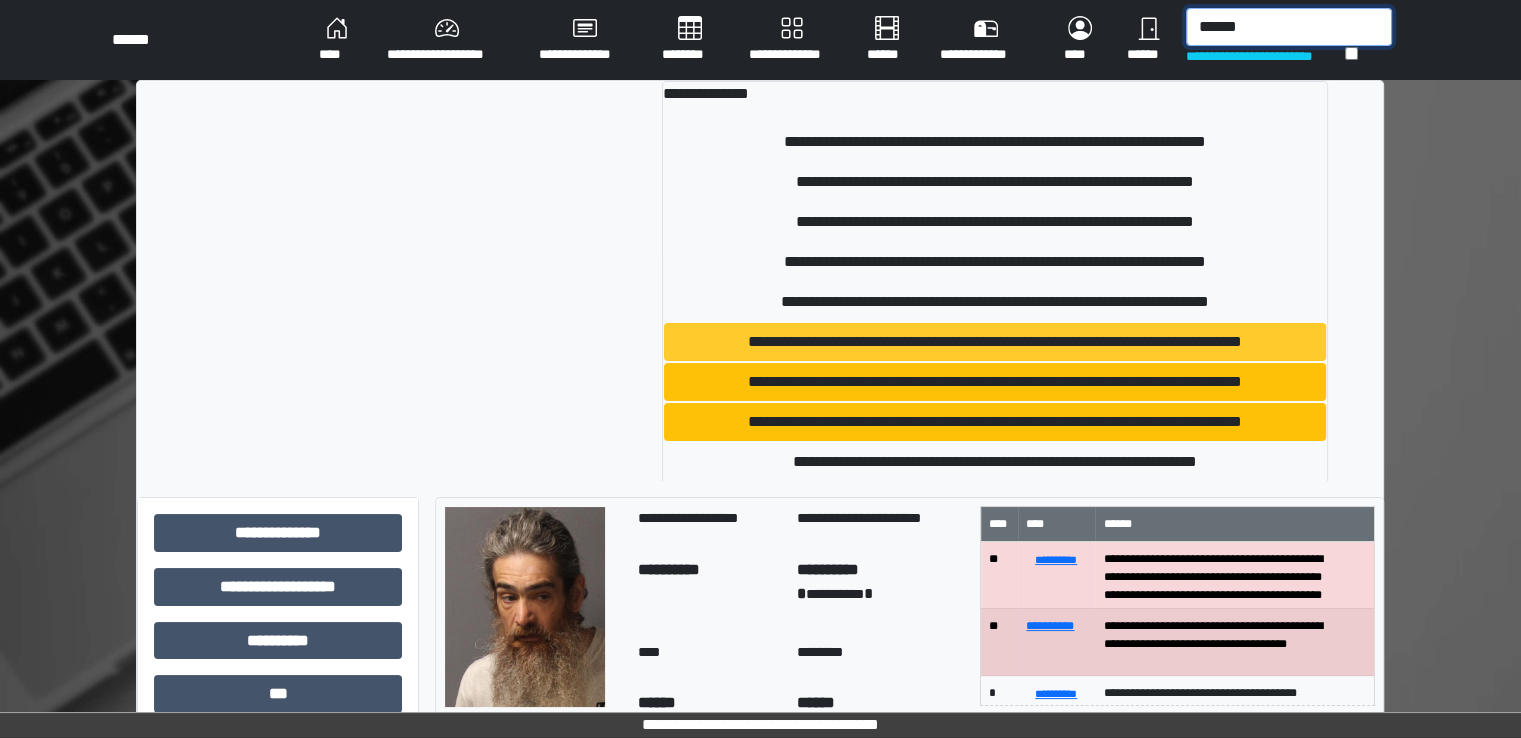 type on "******" 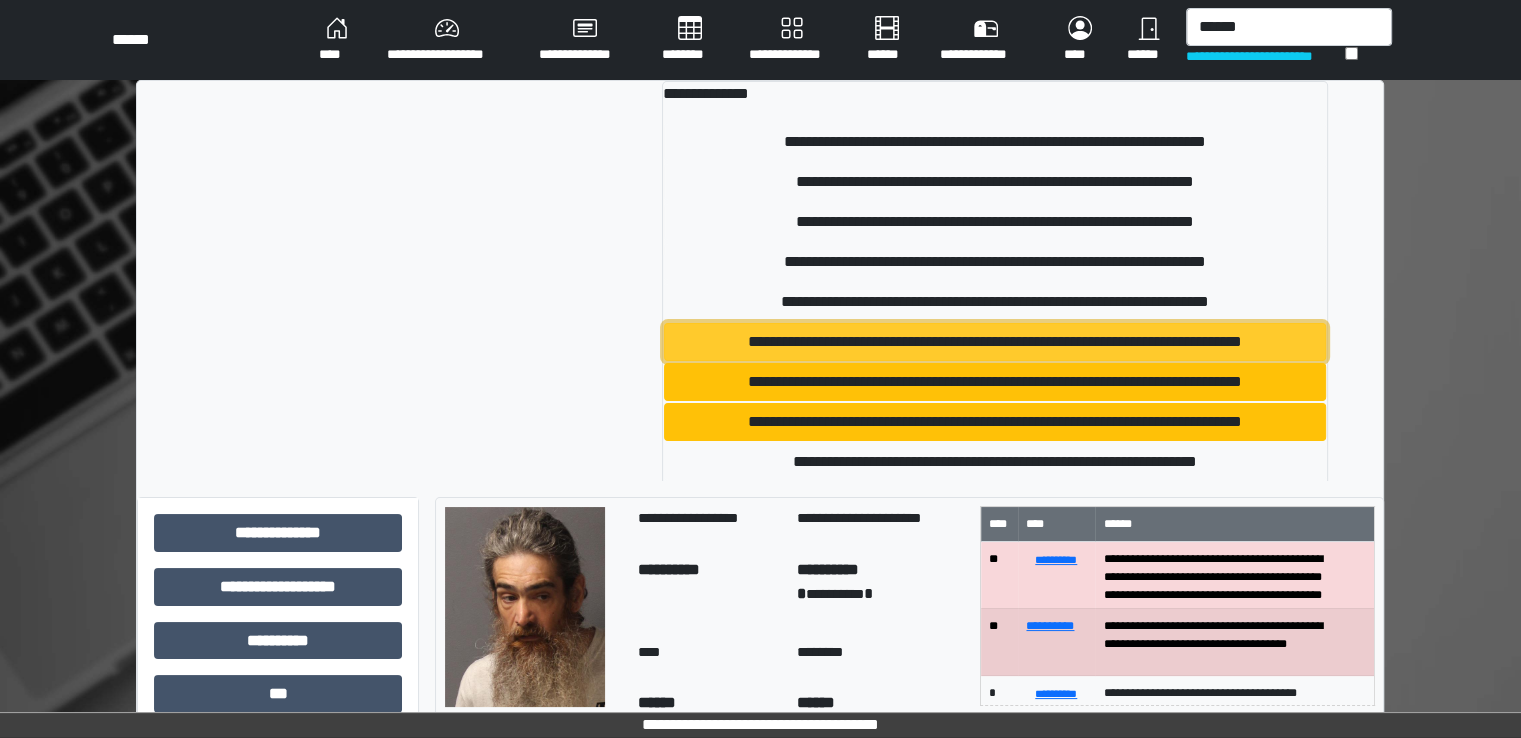 click on "**********" at bounding box center (995, 342) 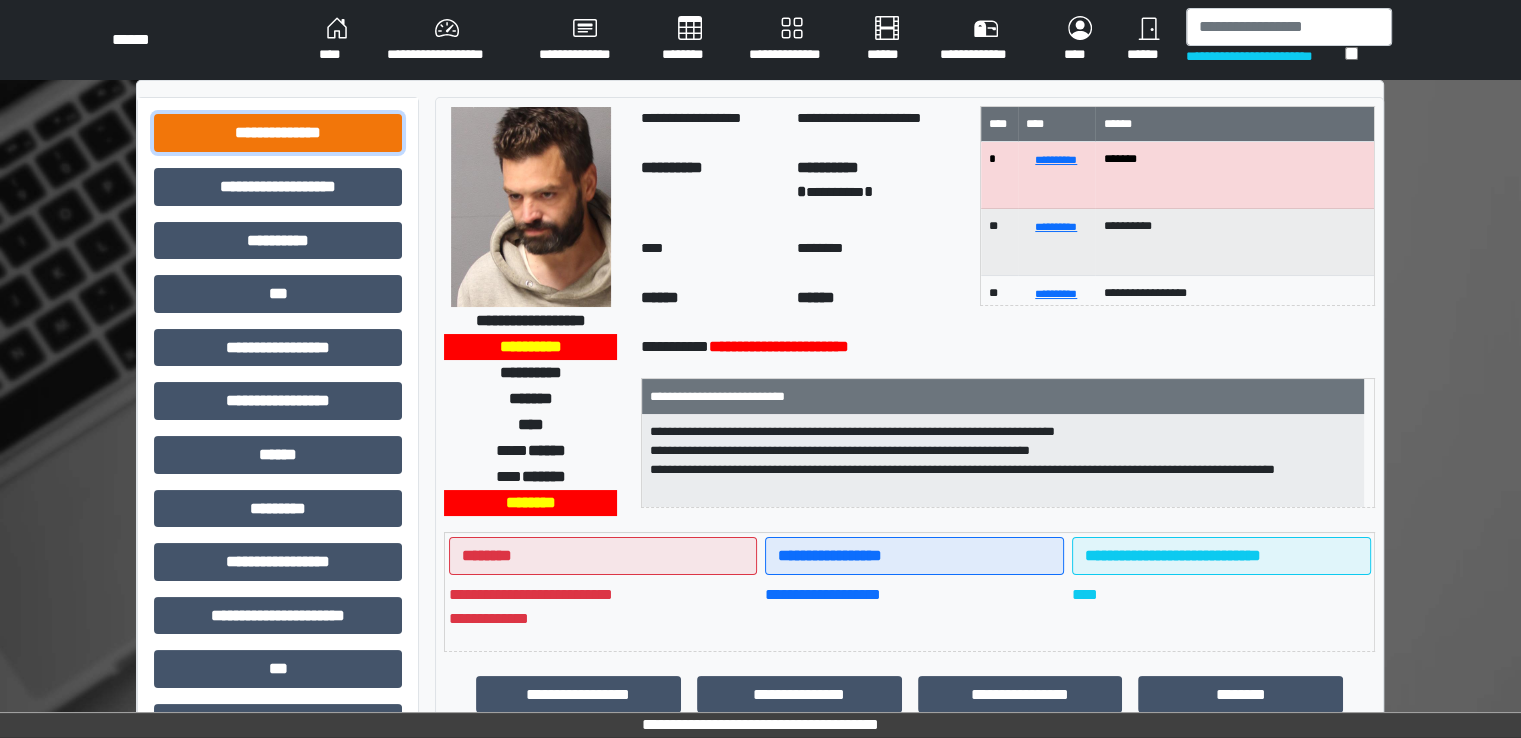 click on "**********" at bounding box center (278, 133) 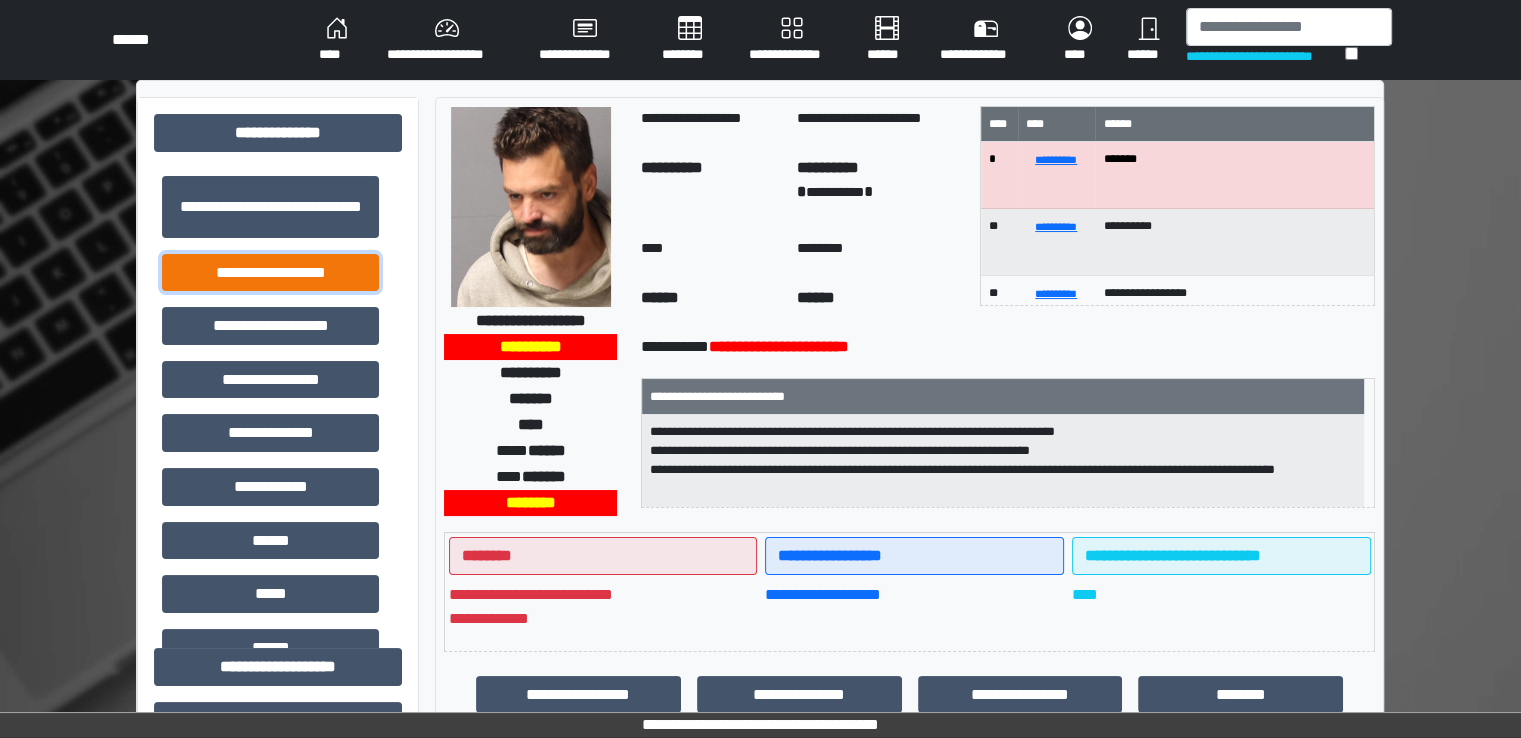 click on "**********" at bounding box center [270, 273] 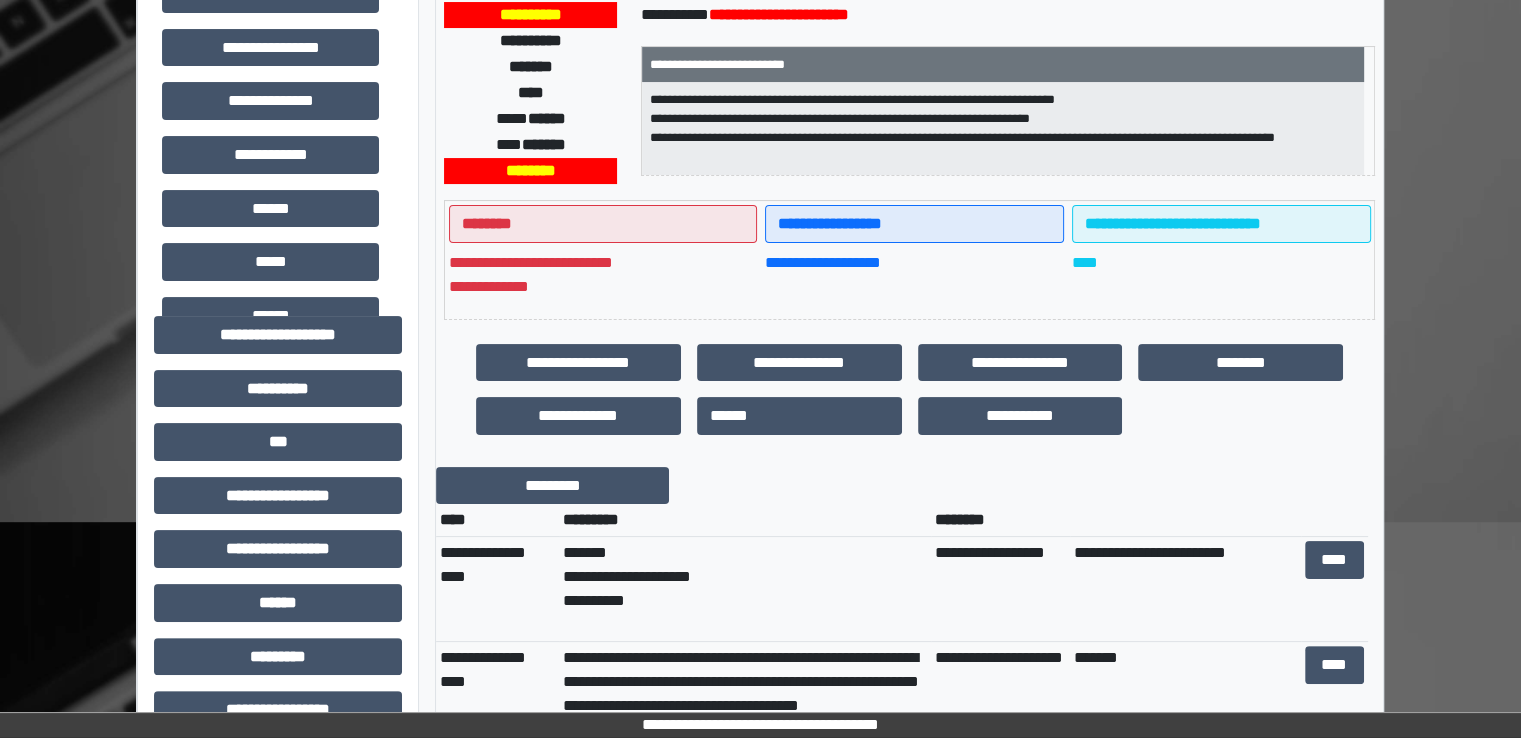 scroll, scrollTop: 400, scrollLeft: 0, axis: vertical 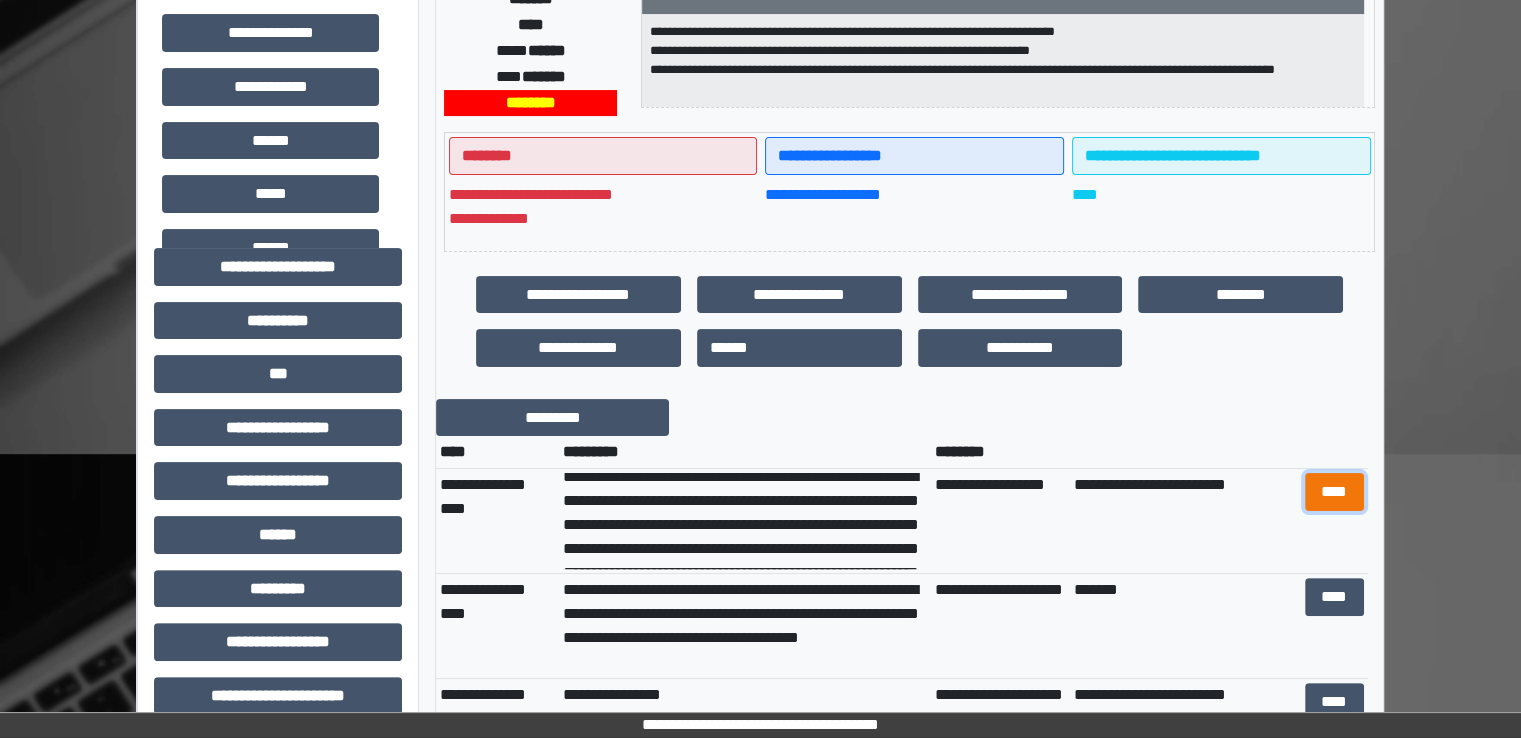 click on "****" at bounding box center (1334, 492) 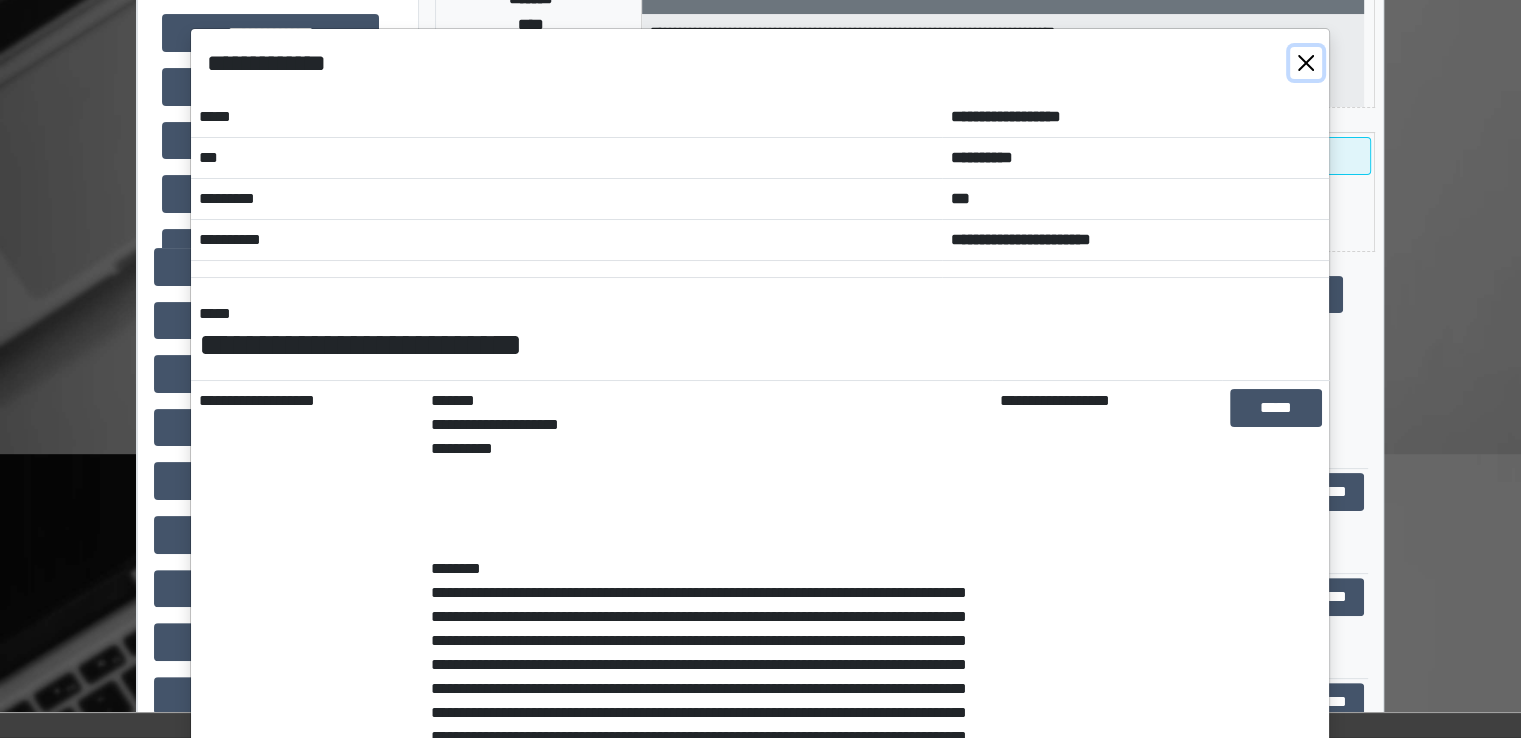 click at bounding box center (1306, 63) 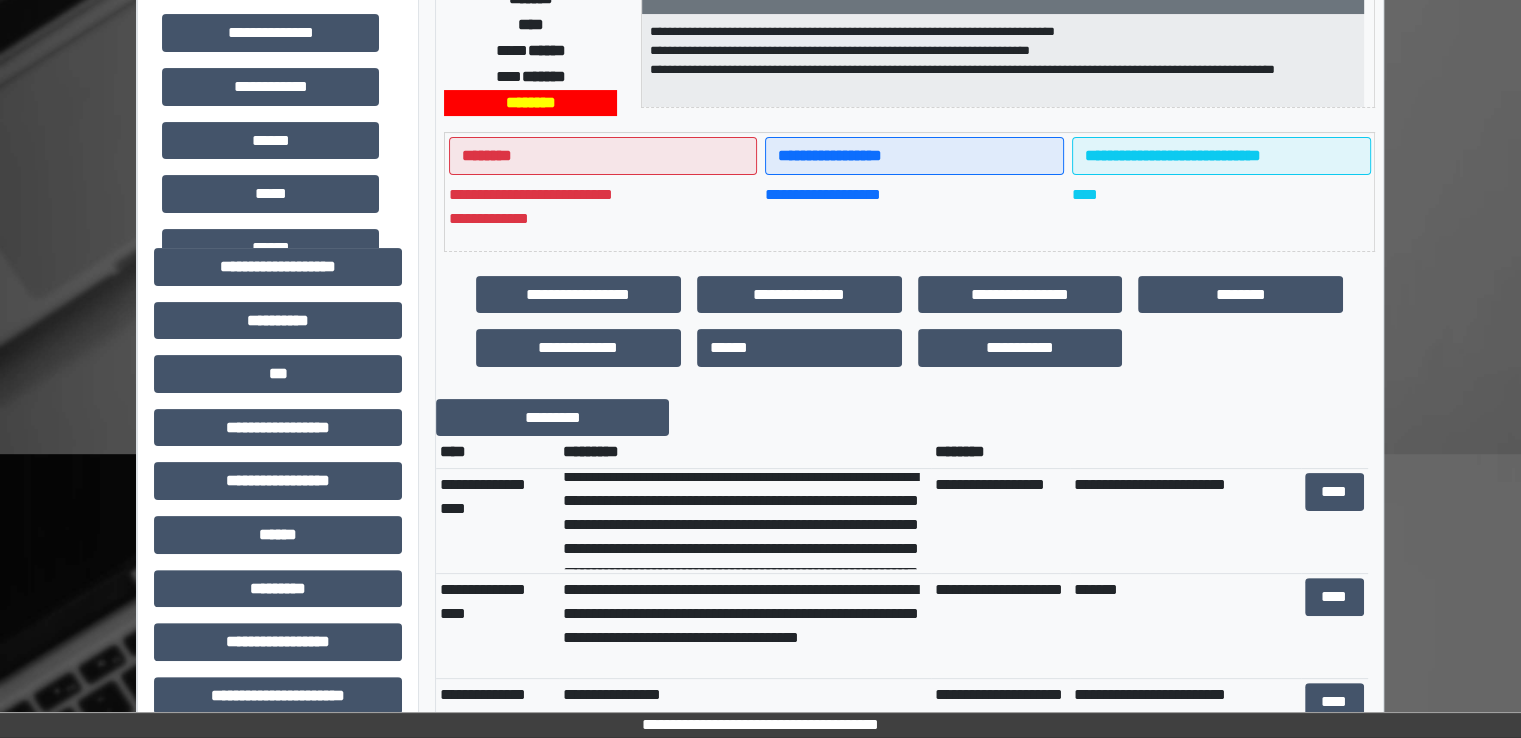 scroll, scrollTop: 0, scrollLeft: 0, axis: both 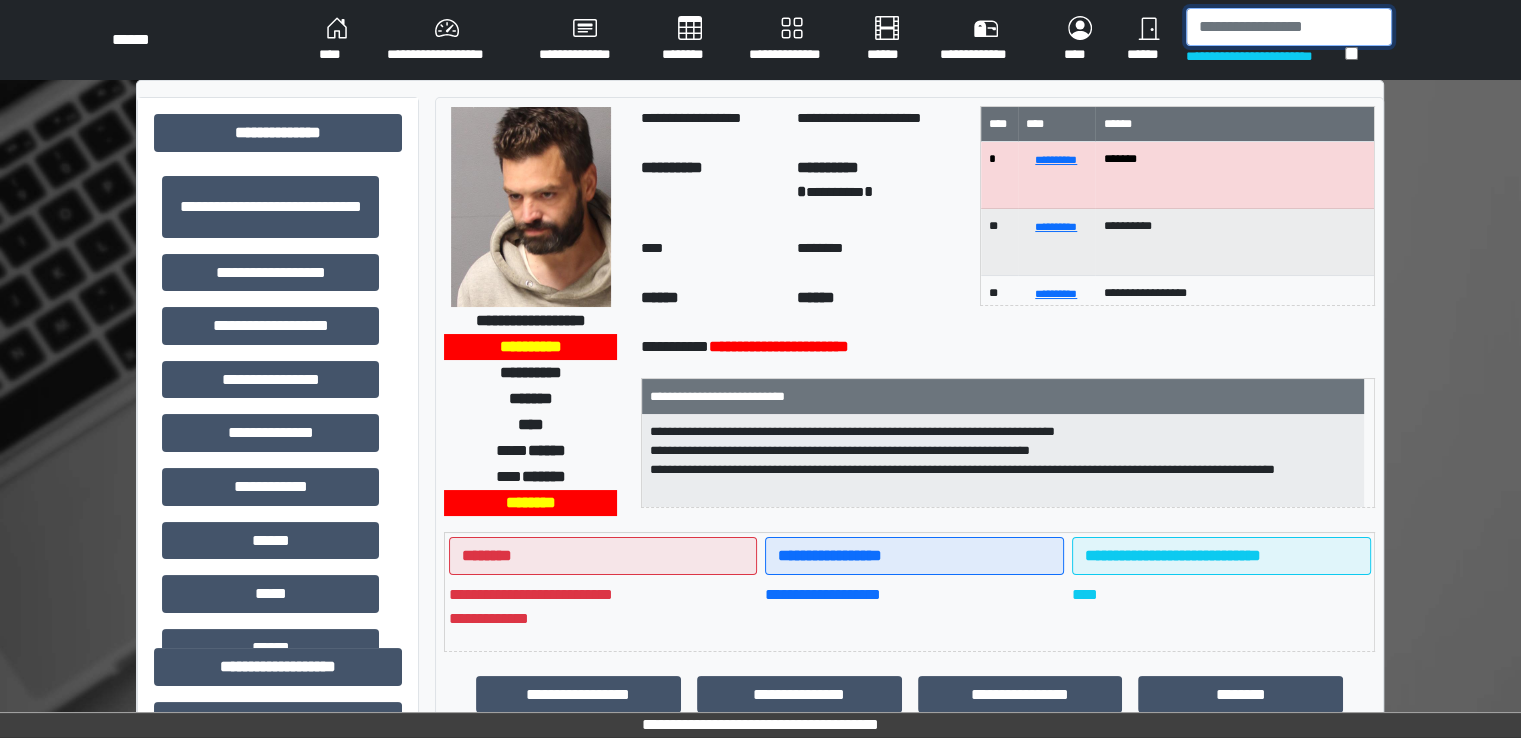 click at bounding box center (1289, 27) 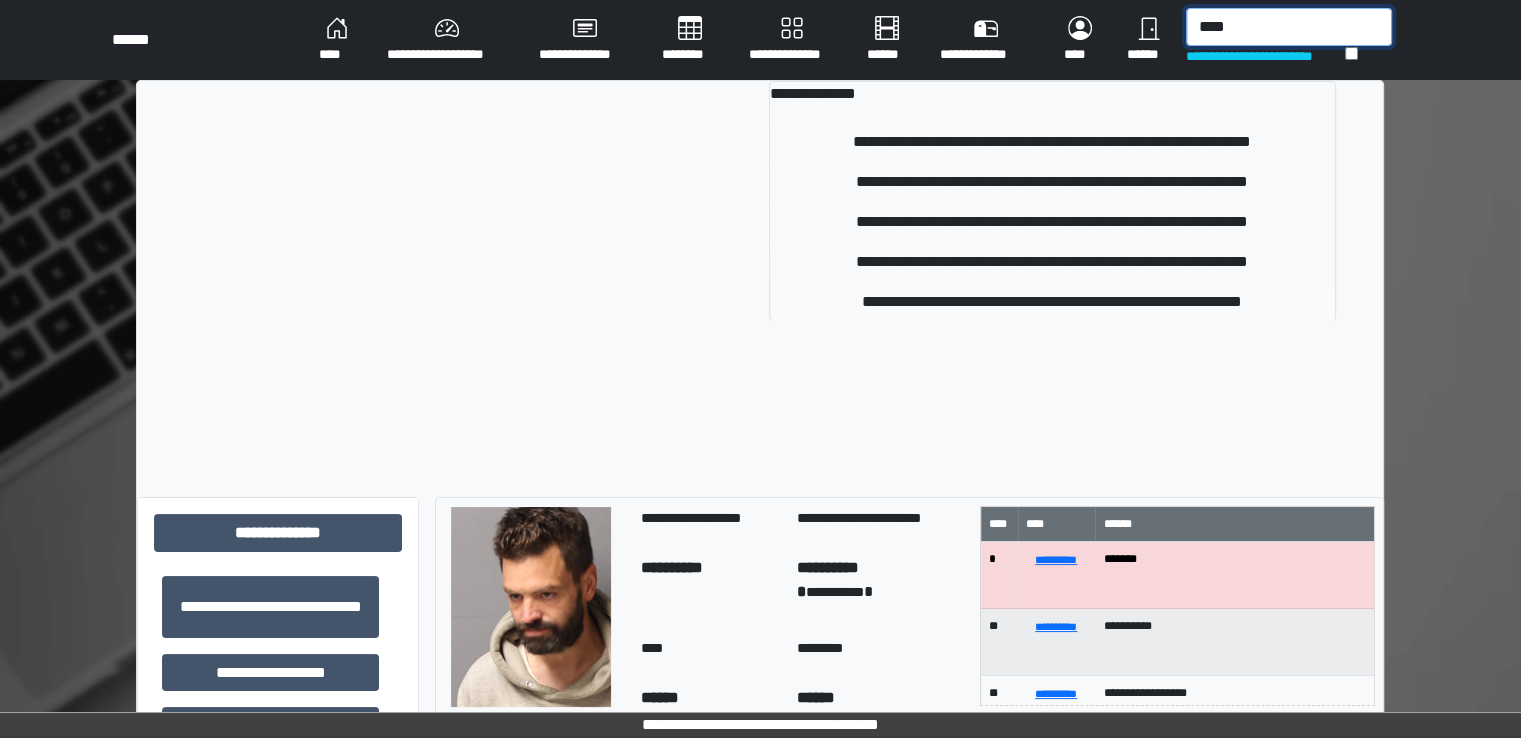 type on "****" 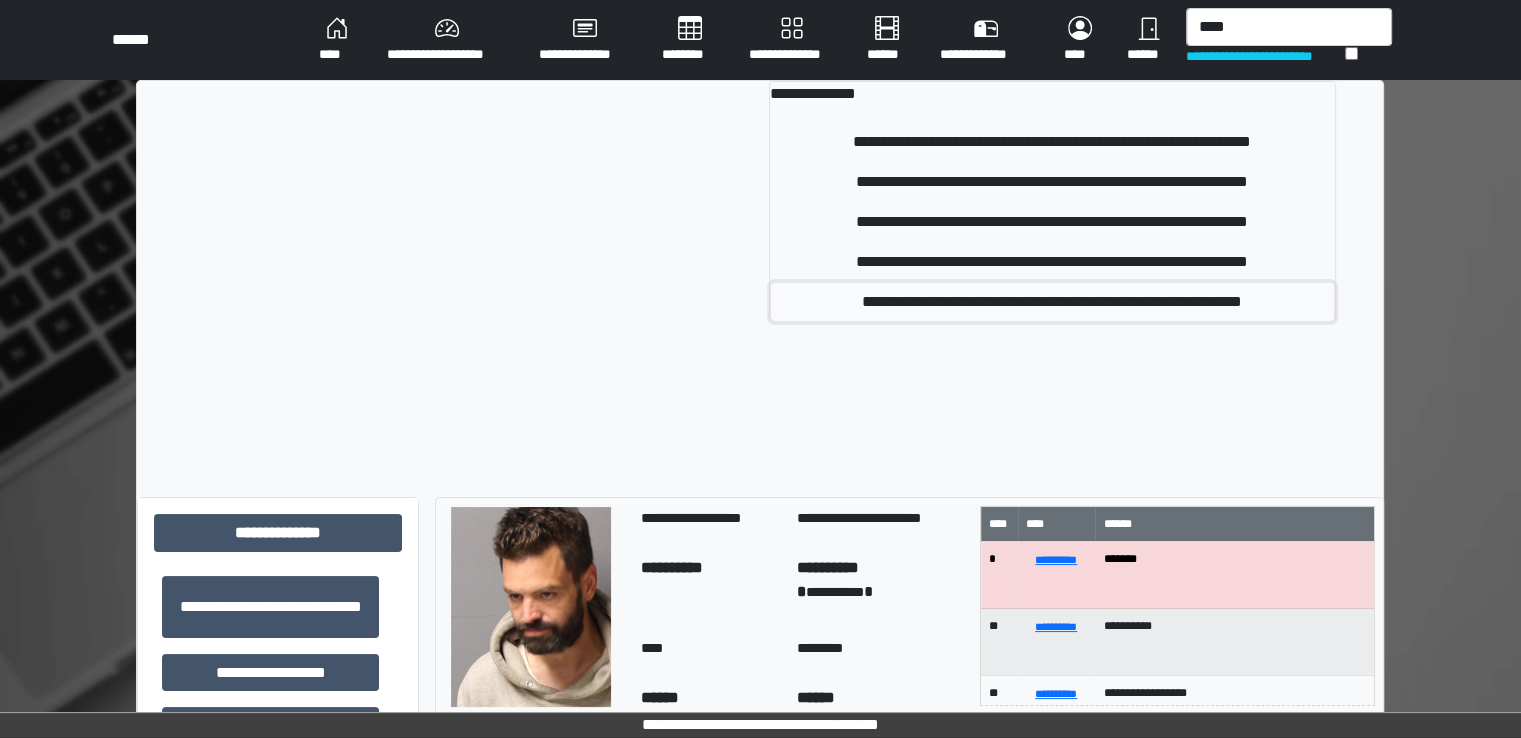 click on "**********" at bounding box center (1052, 302) 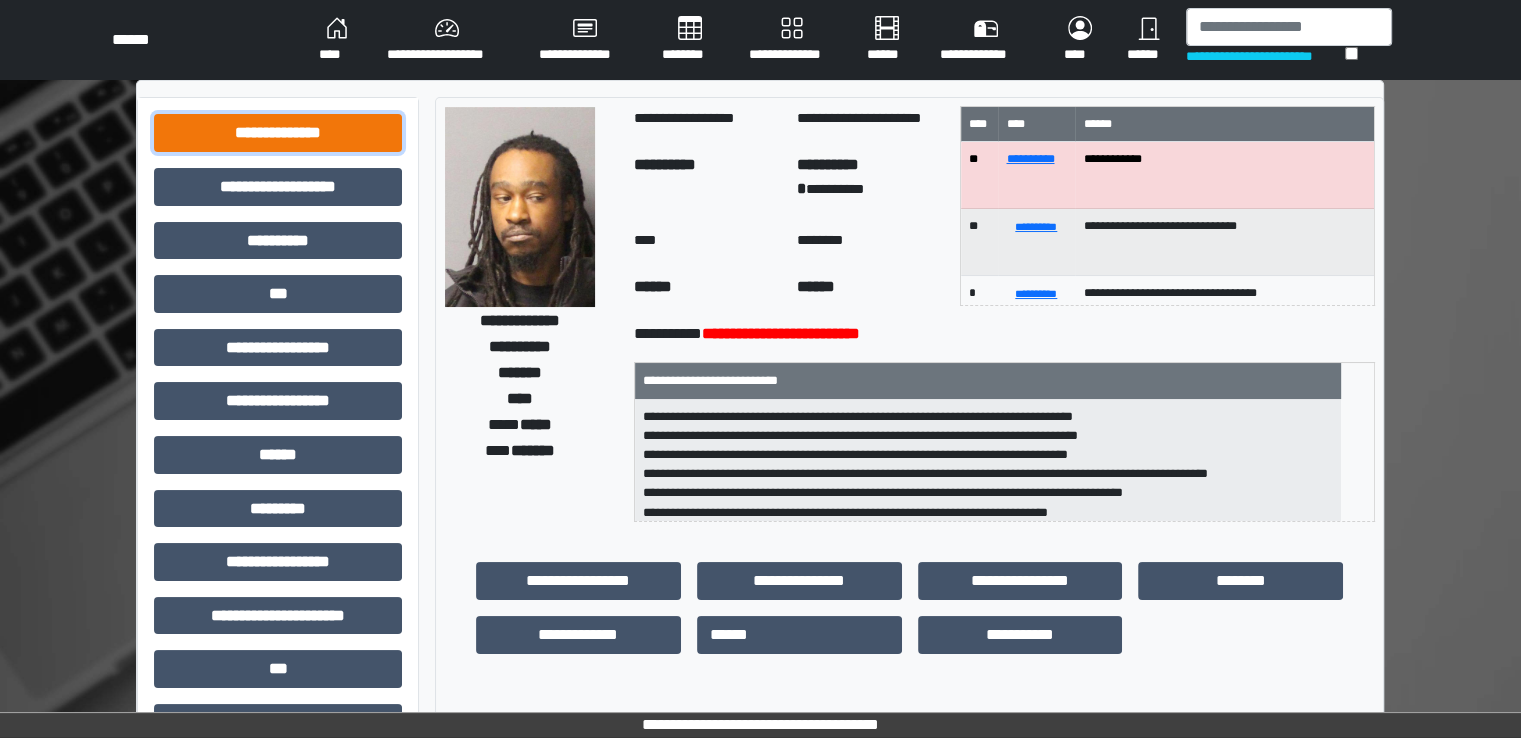 click on "**********" at bounding box center (278, 133) 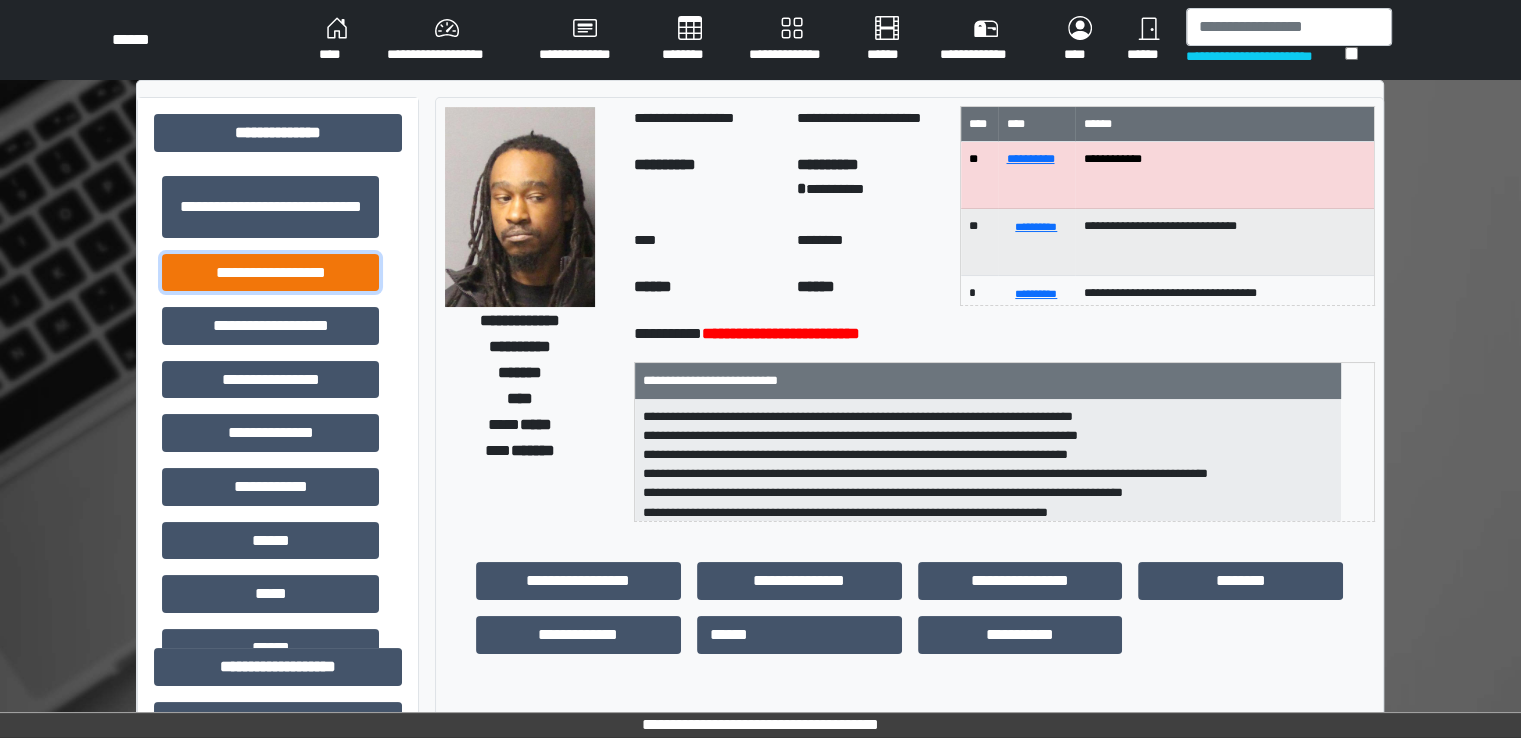 click on "**********" at bounding box center (270, 273) 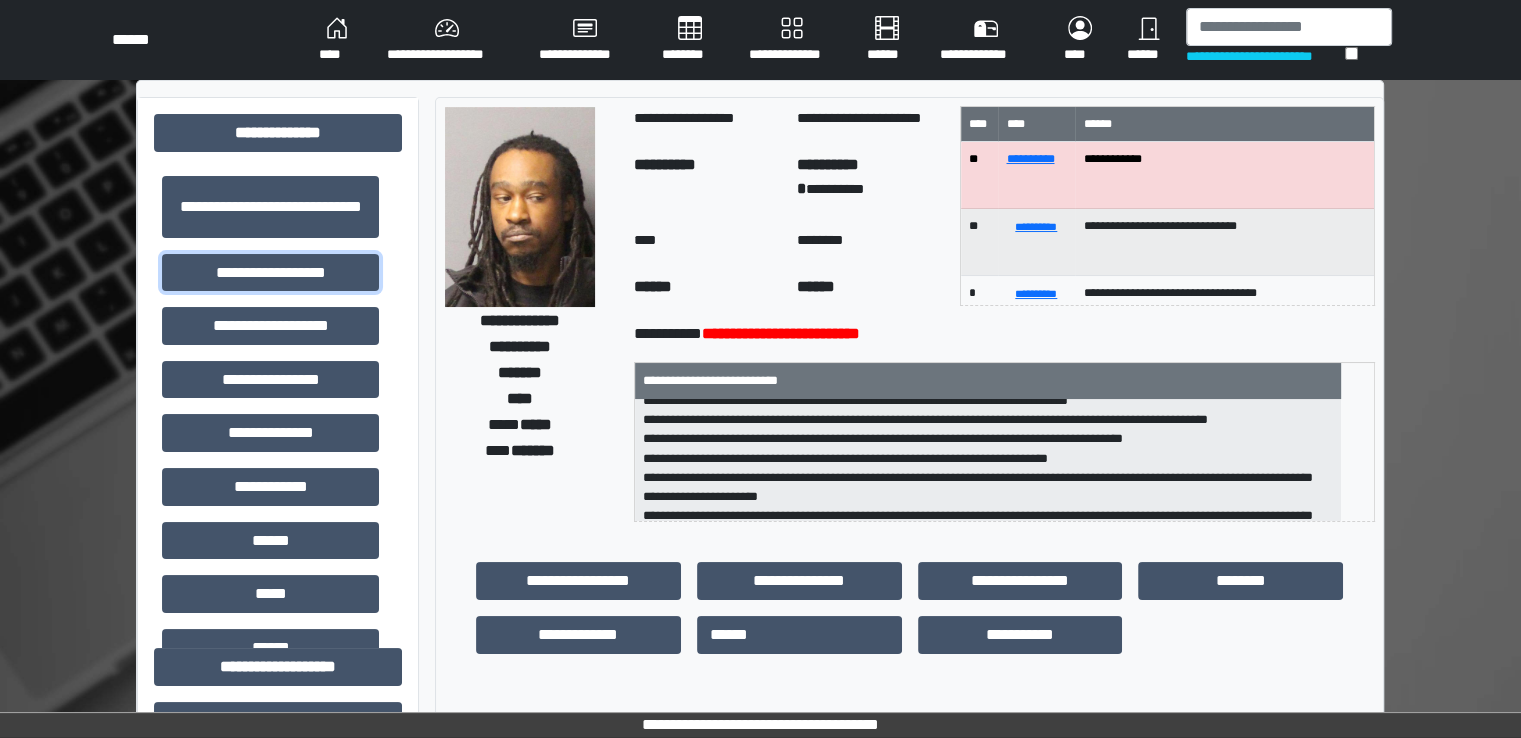 scroll, scrollTop: 83, scrollLeft: 0, axis: vertical 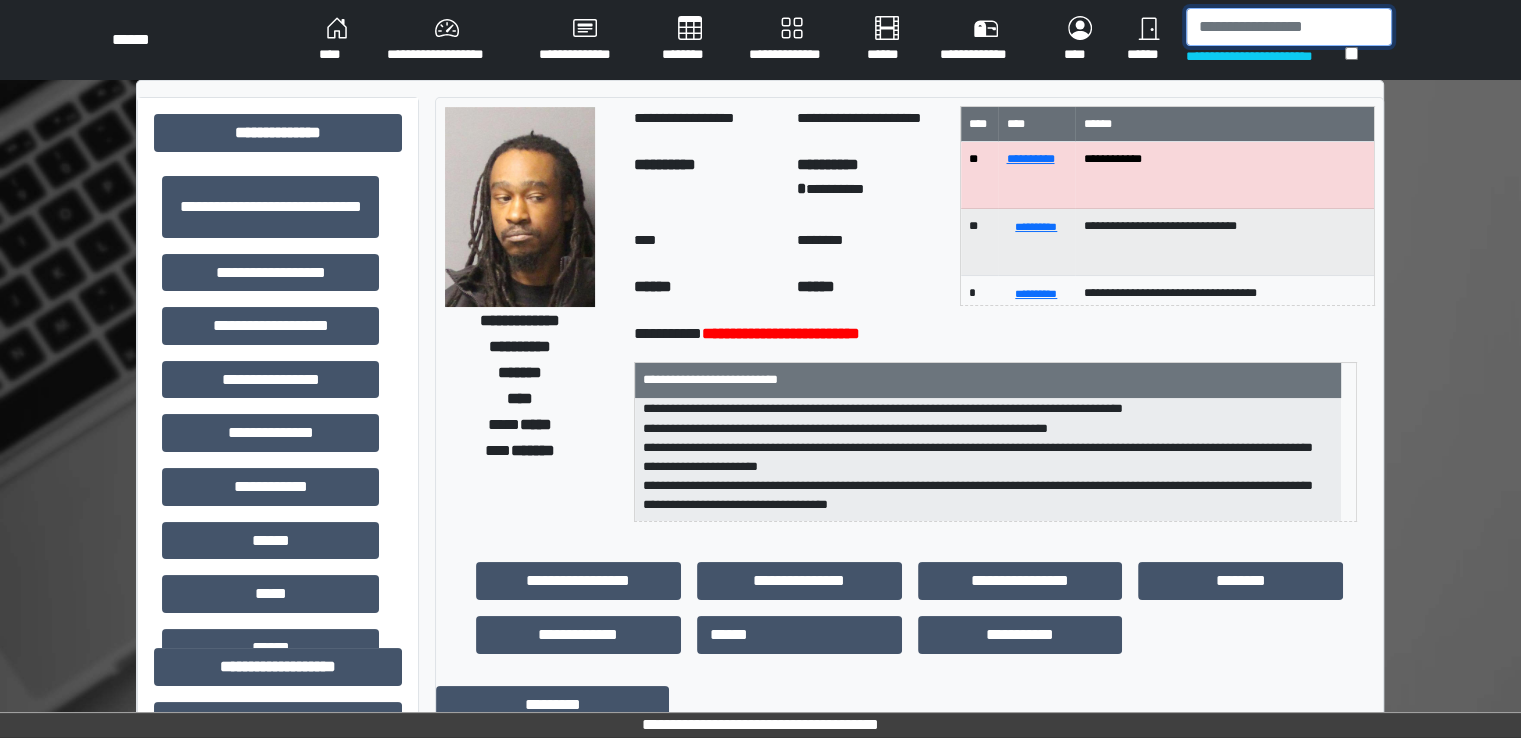 drag, startPoint x: 1250, startPoint y: 17, endPoint x: 1241, endPoint y: 33, distance: 18.35756 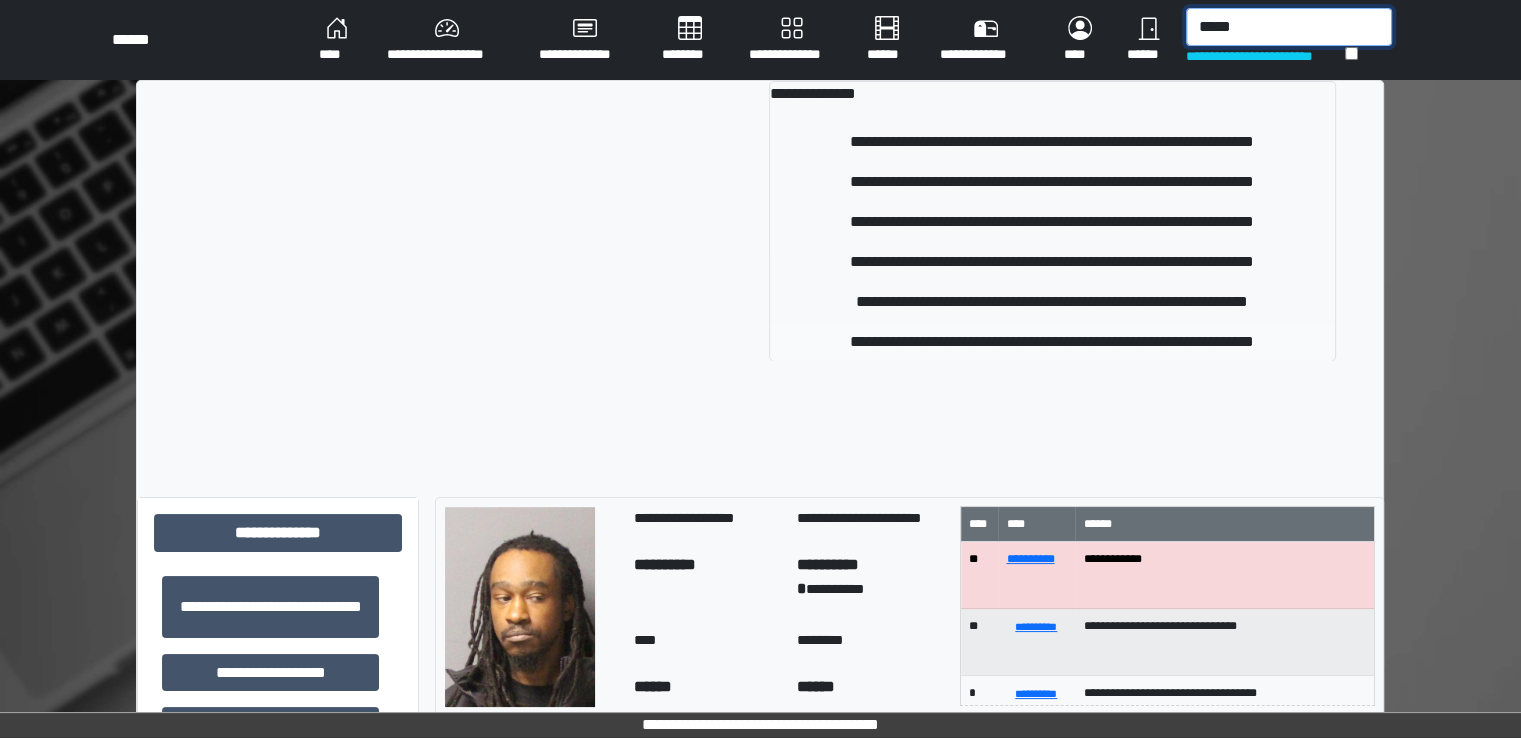 type on "*****" 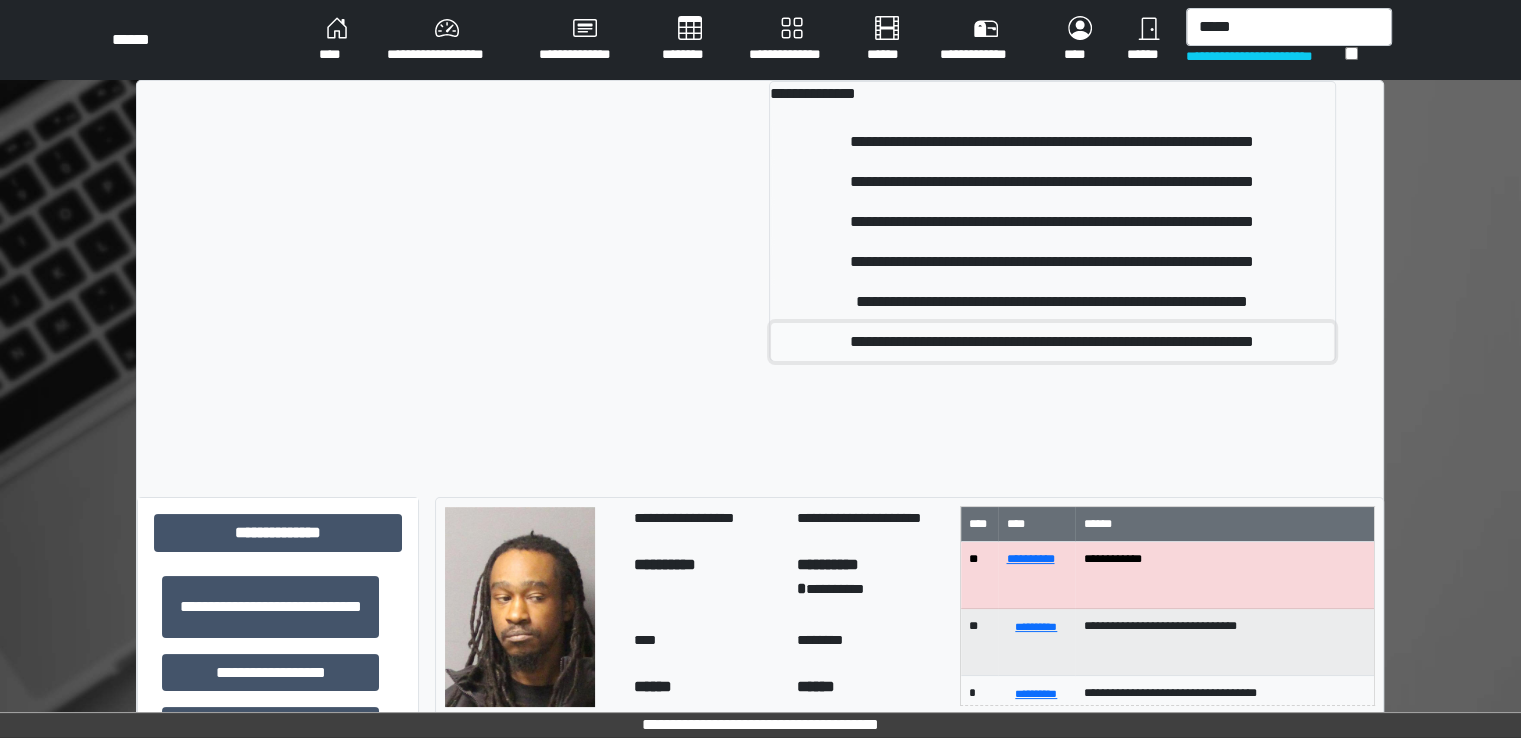 click on "**********" at bounding box center [1052, 342] 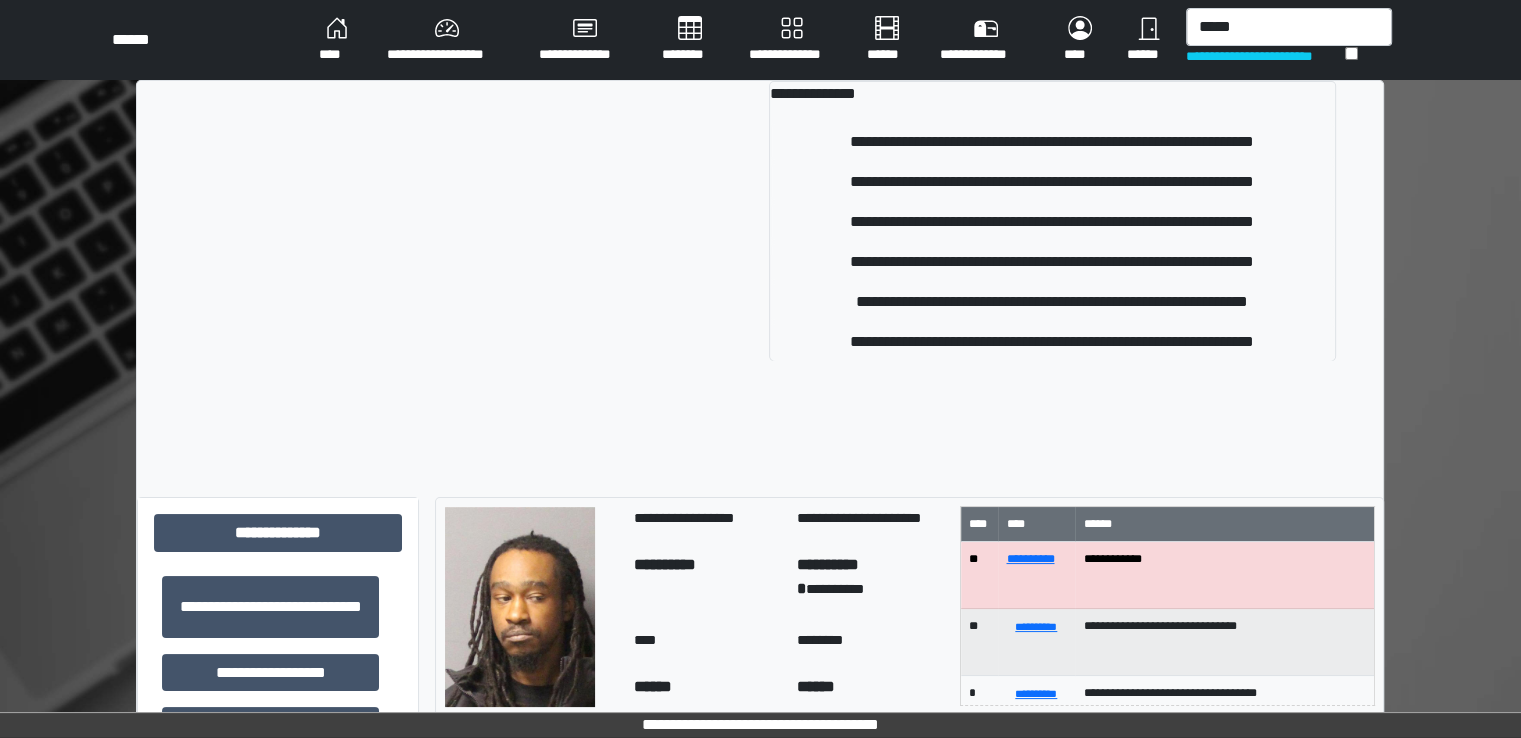 type 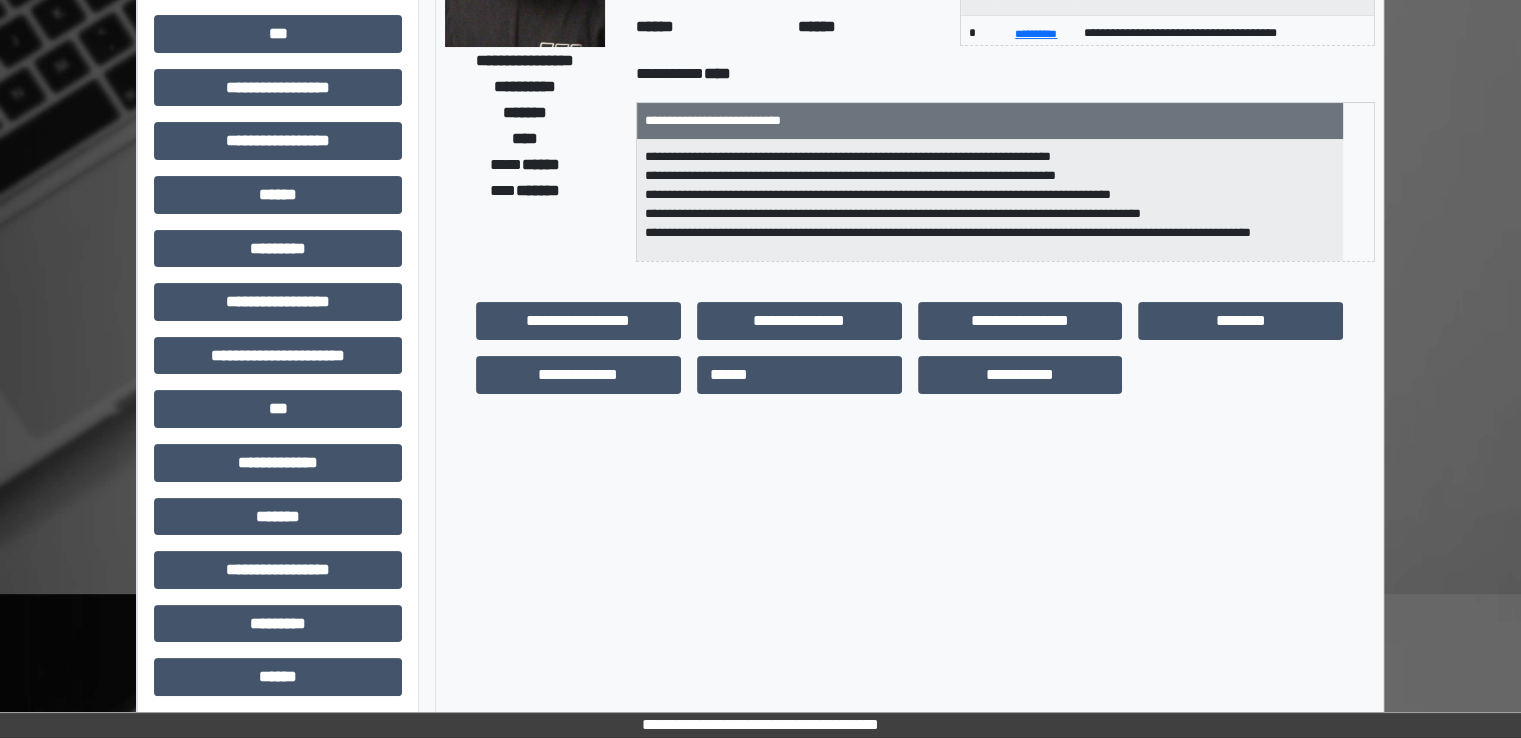 scroll, scrollTop: 100, scrollLeft: 0, axis: vertical 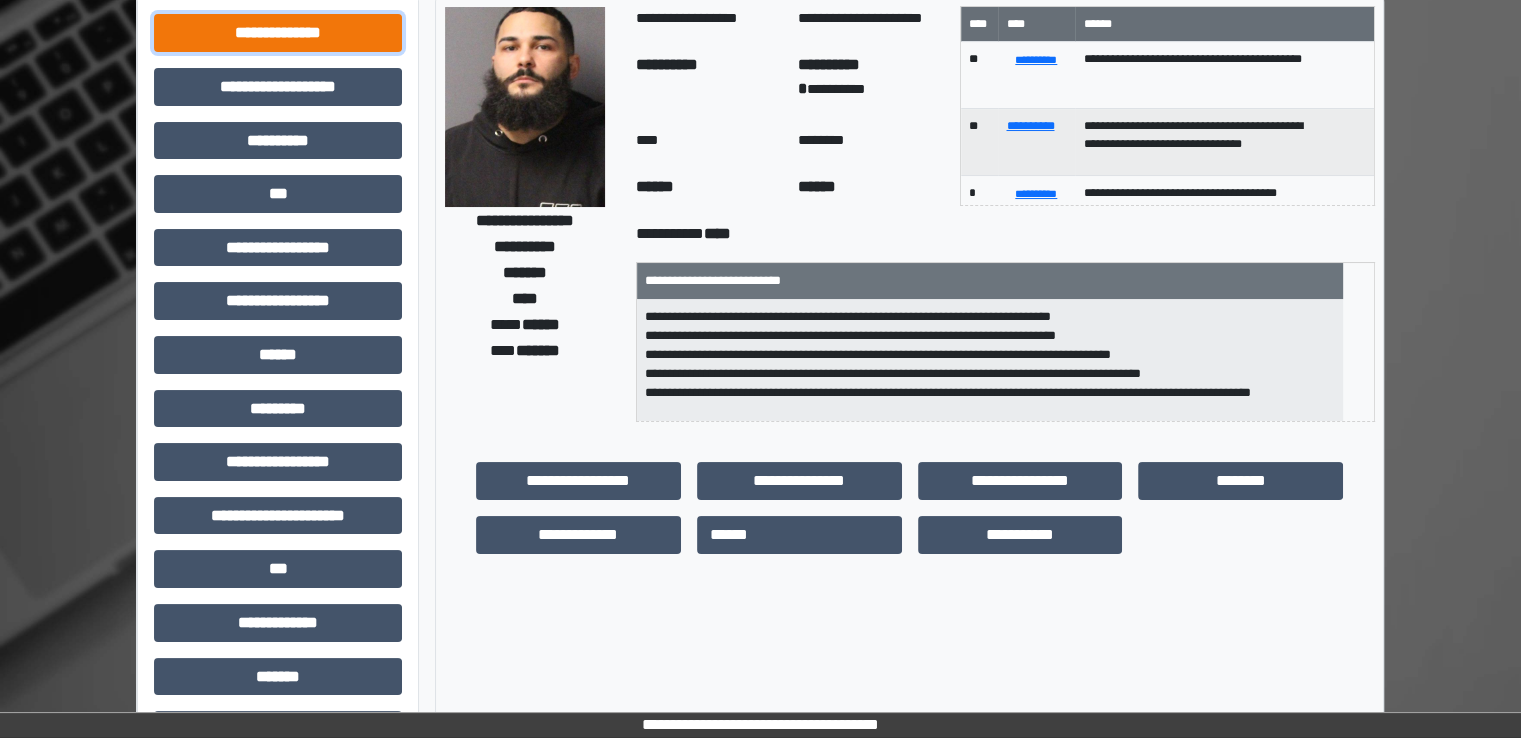 click on "**********" at bounding box center [278, 33] 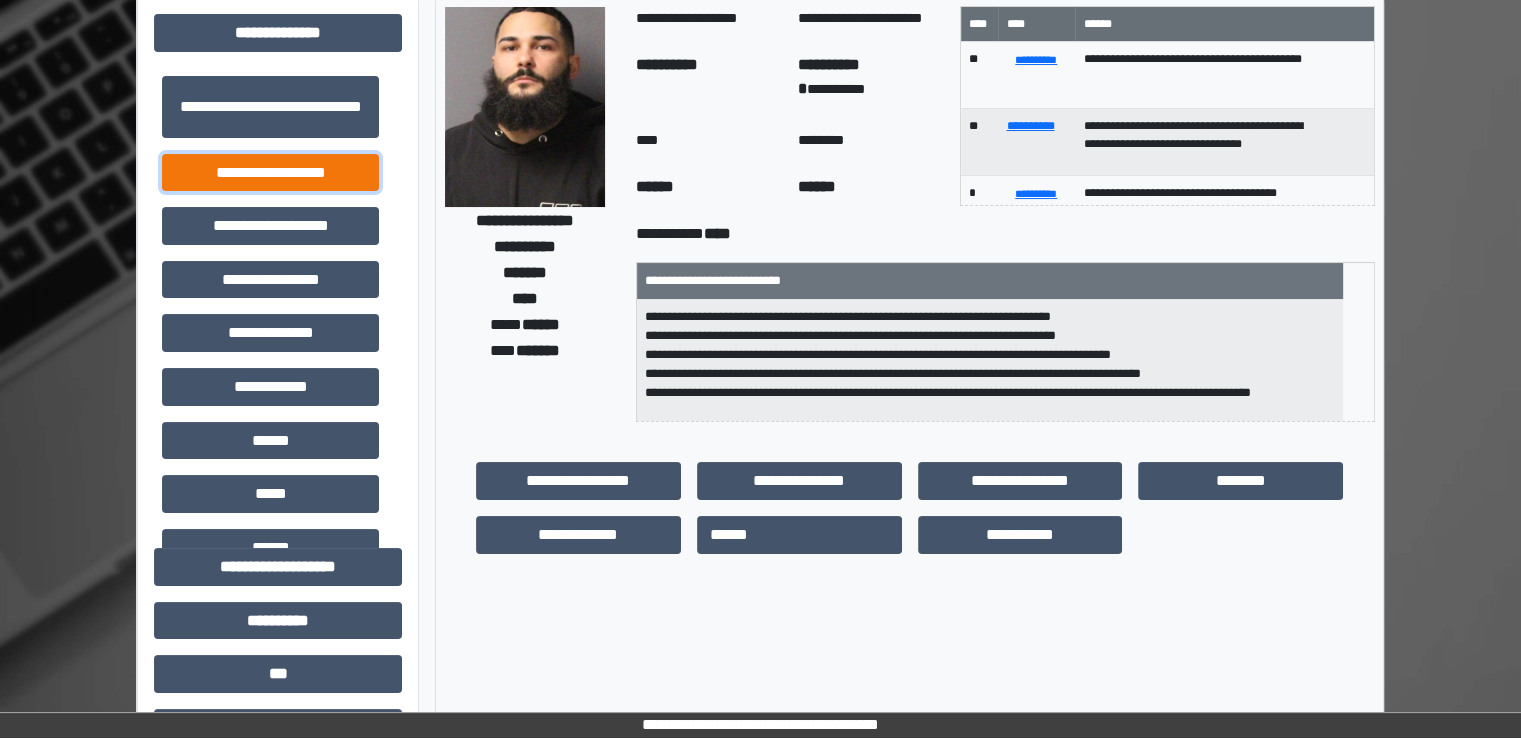 click on "**********" at bounding box center [270, 173] 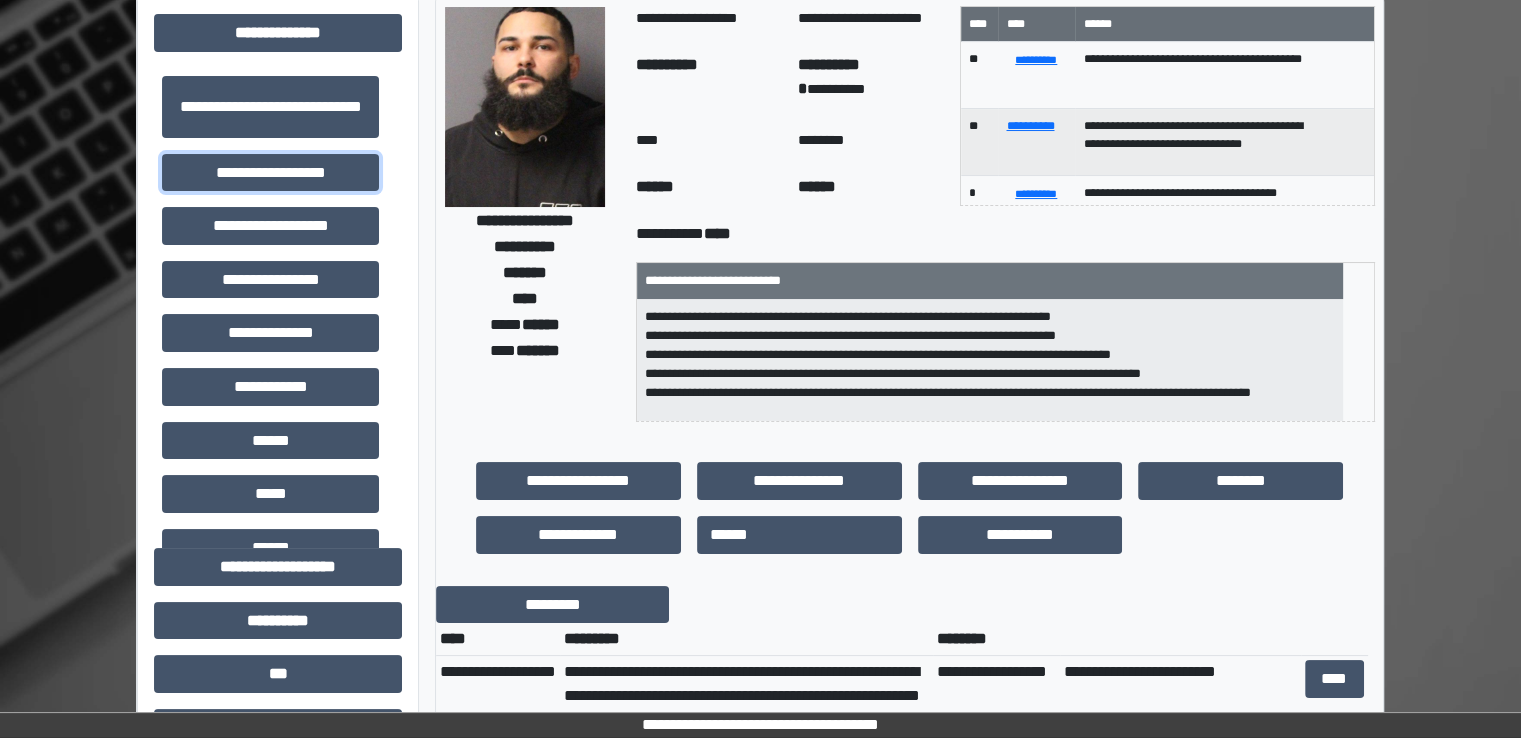 scroll, scrollTop: 200, scrollLeft: 0, axis: vertical 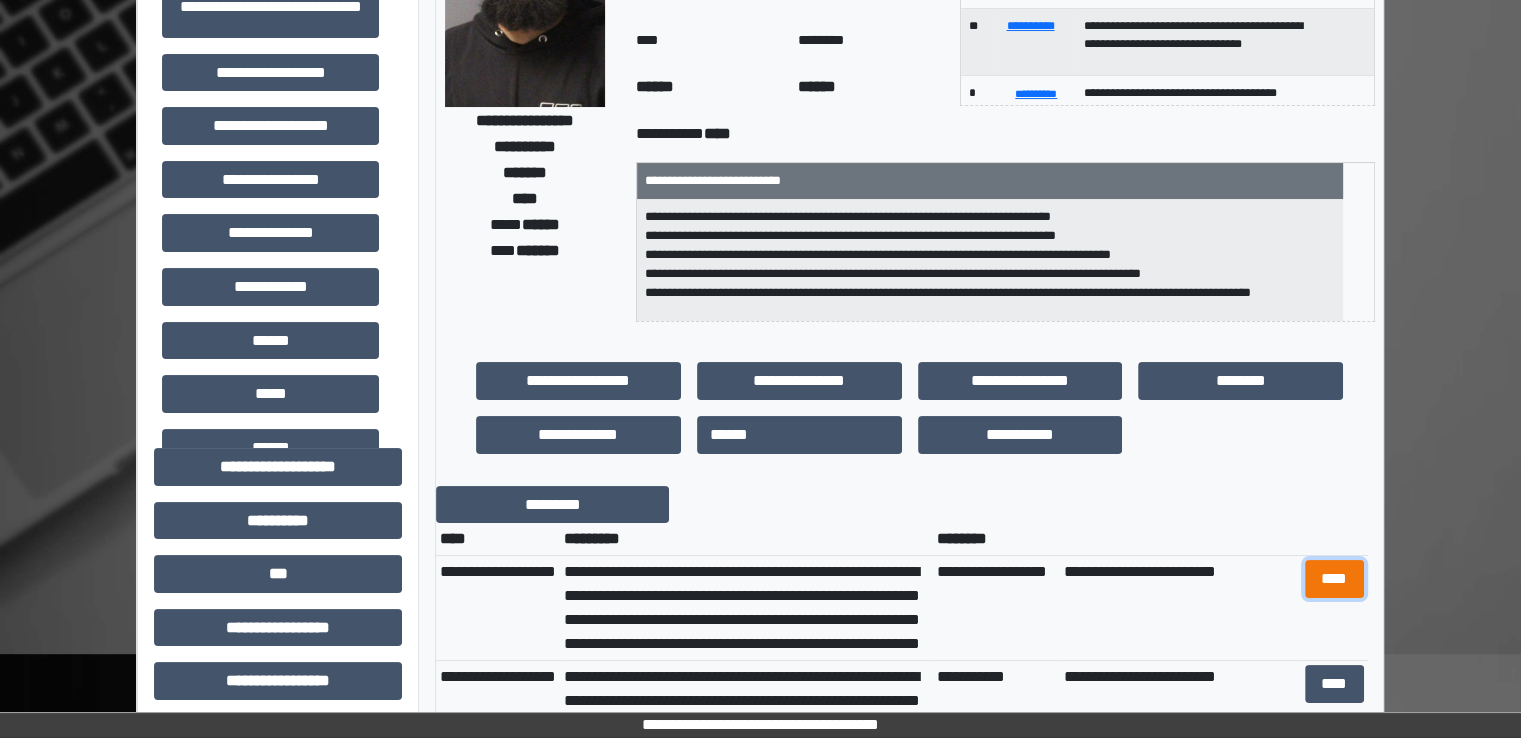 click on "****" at bounding box center [1334, 579] 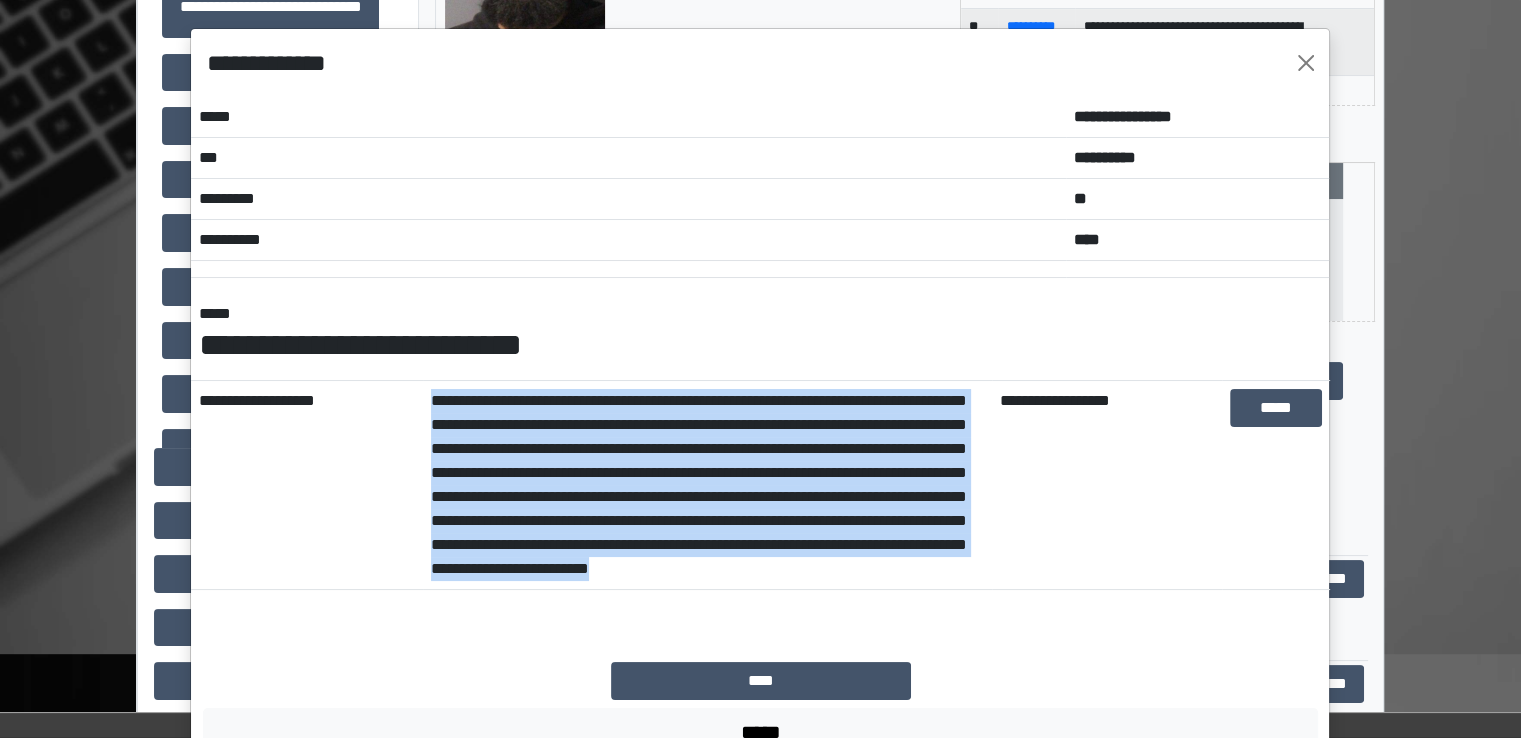 drag, startPoint x: 856, startPoint y: 589, endPoint x: 405, endPoint y: 391, distance: 492.5495 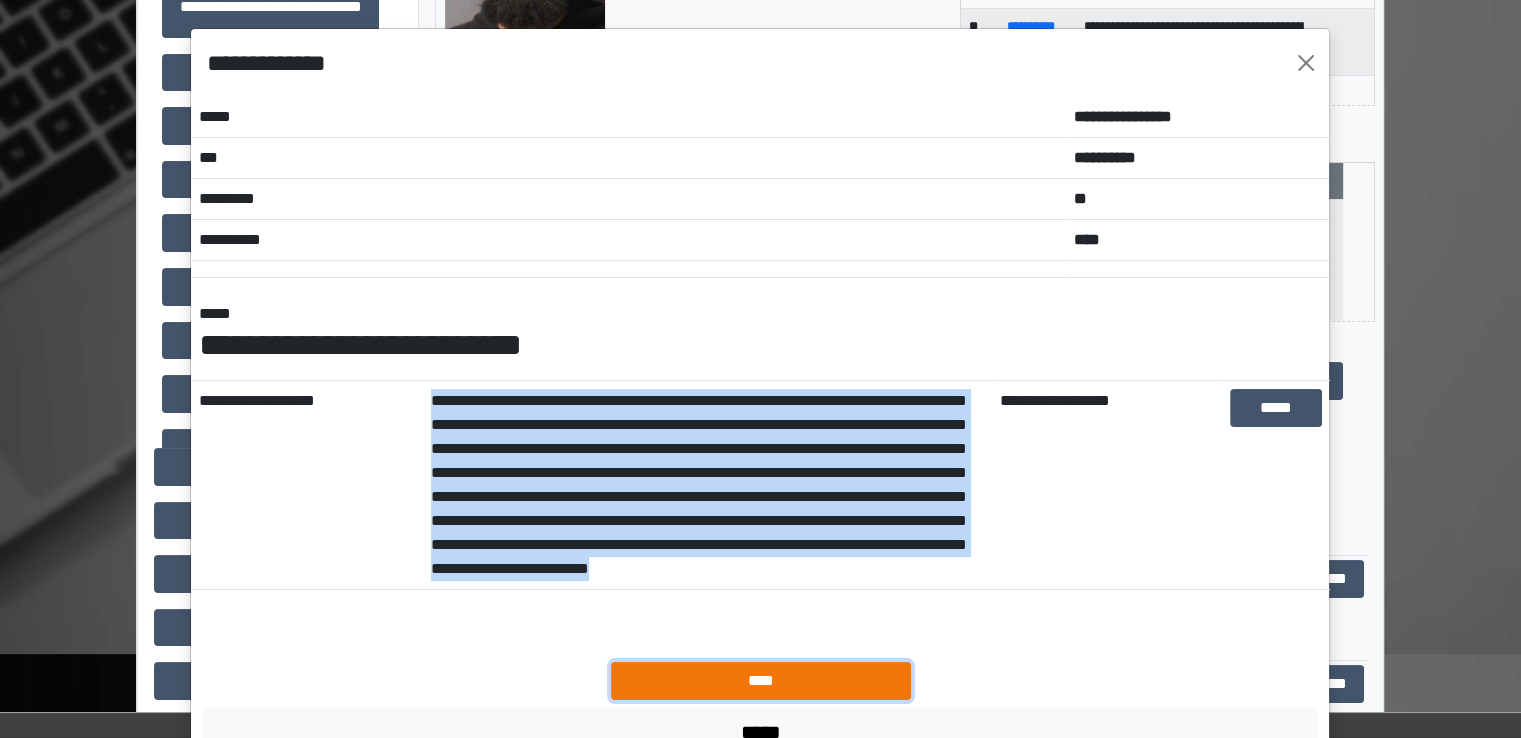 click on "****" at bounding box center (761, 681) 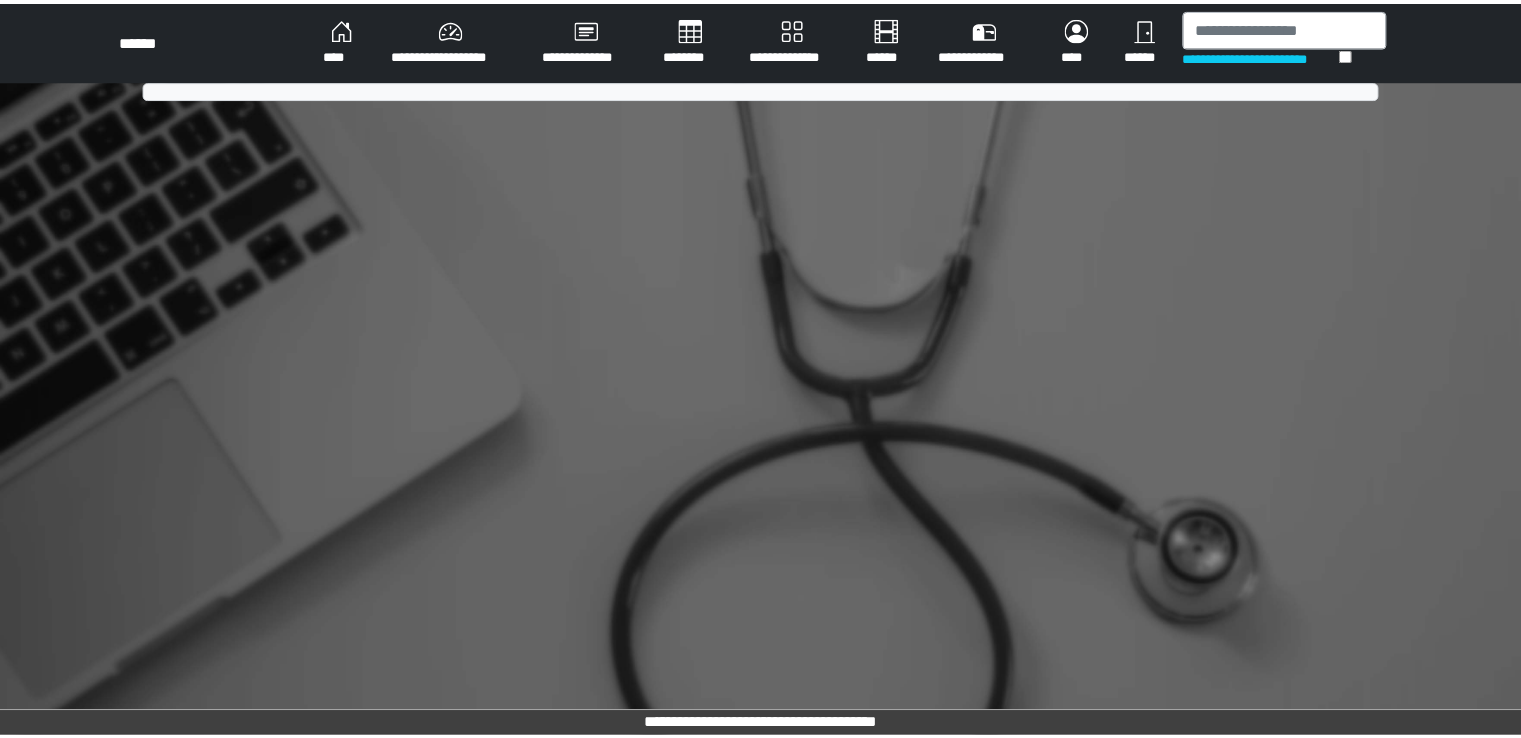 scroll, scrollTop: 0, scrollLeft: 0, axis: both 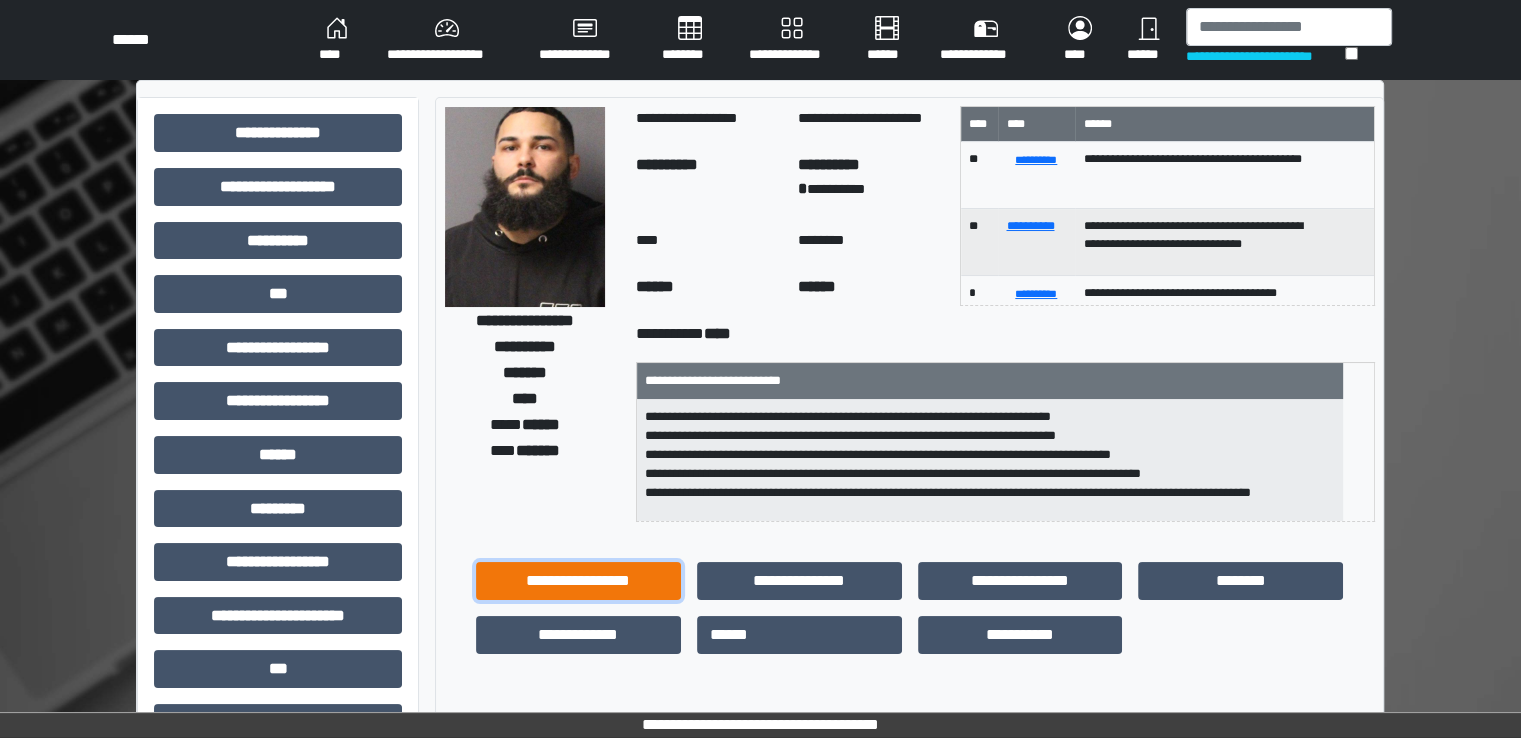click on "**********" at bounding box center [578, 581] 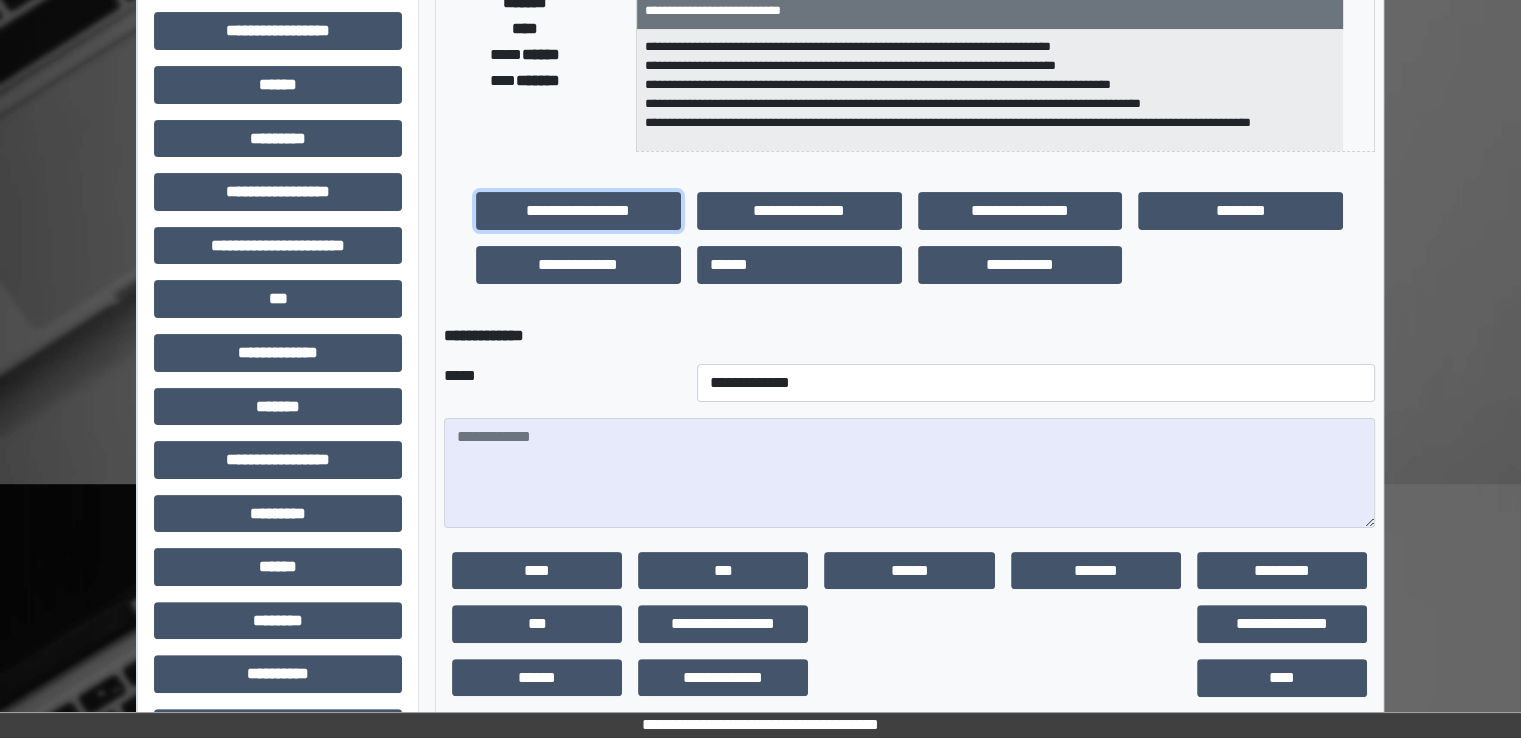 scroll, scrollTop: 400, scrollLeft: 0, axis: vertical 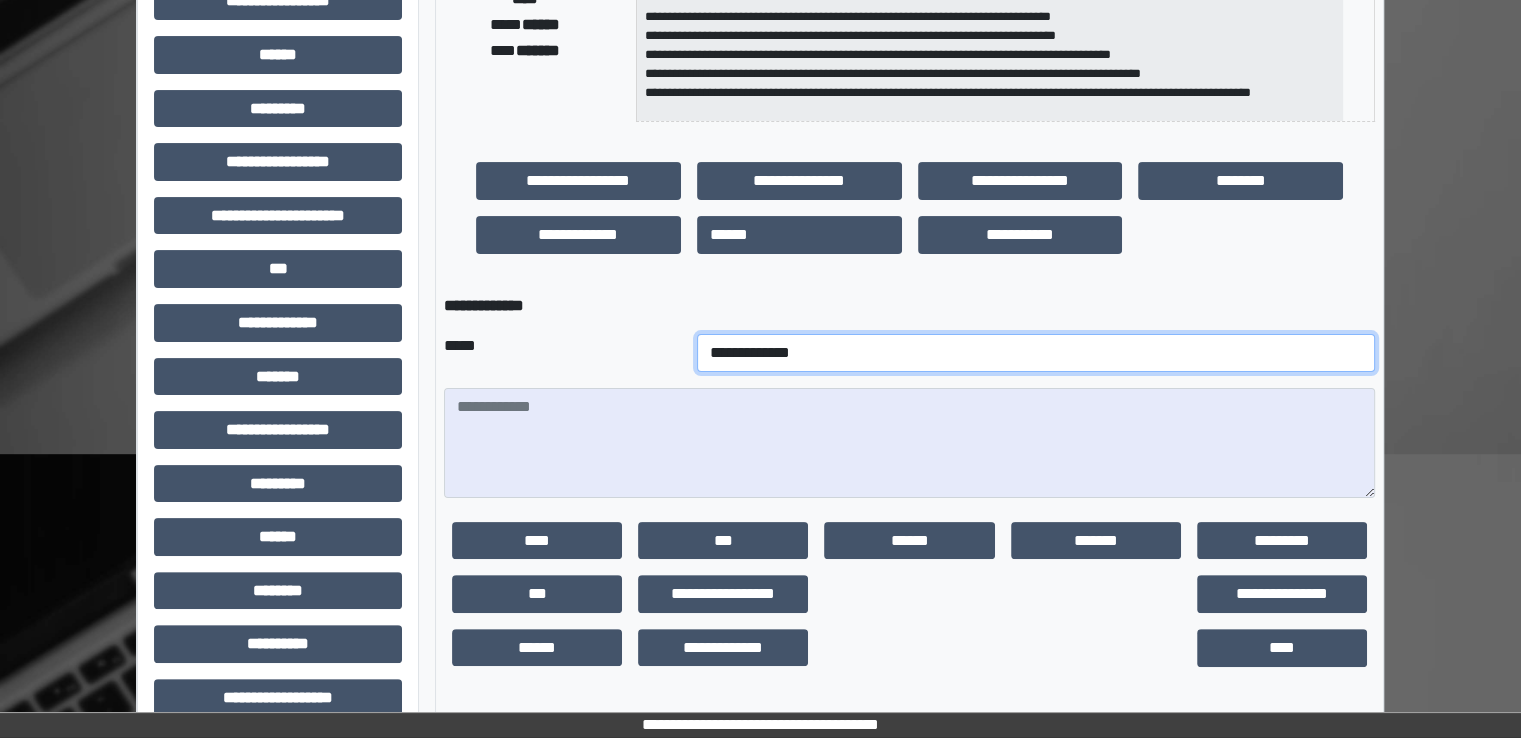 click on "**********" at bounding box center (1036, 353) 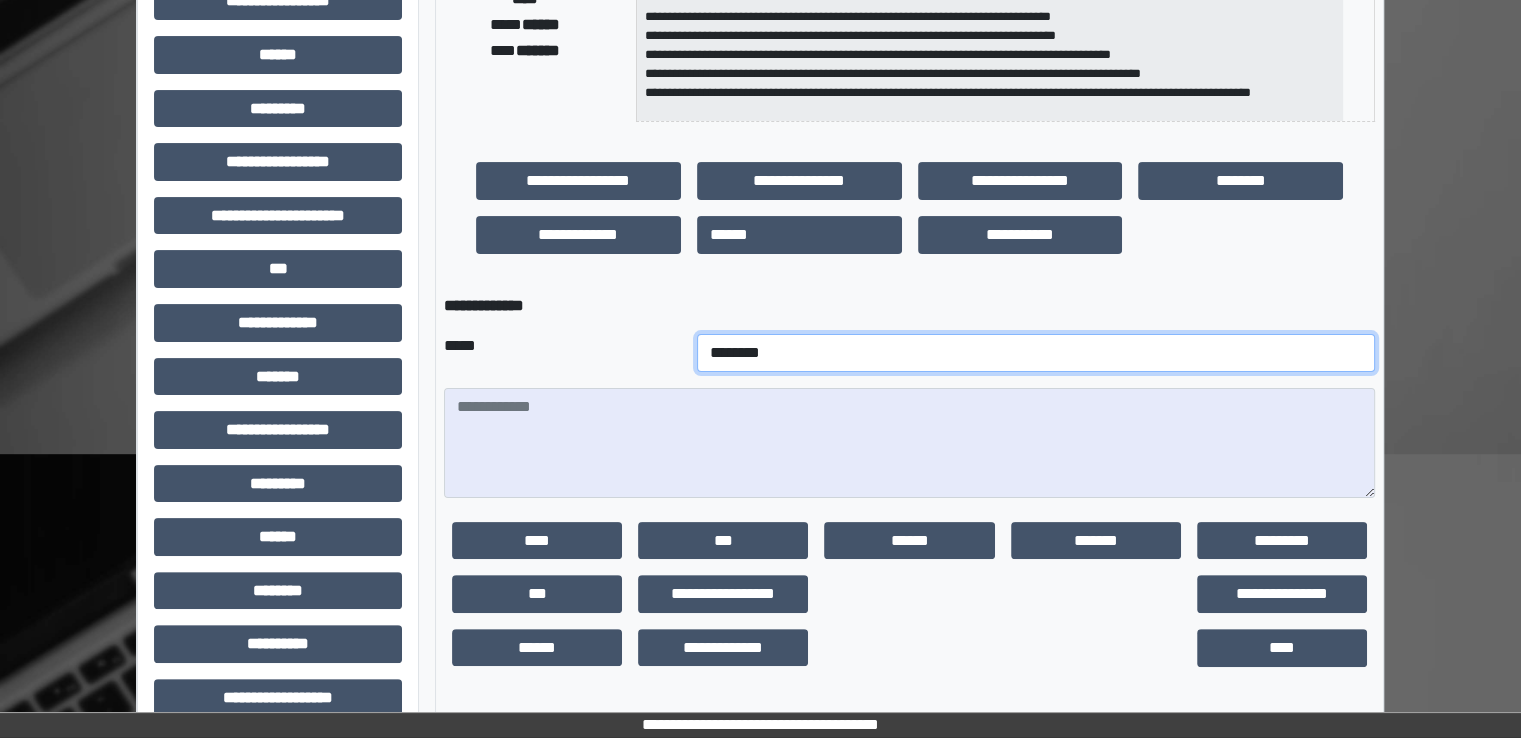 click on "**********" at bounding box center (1036, 353) 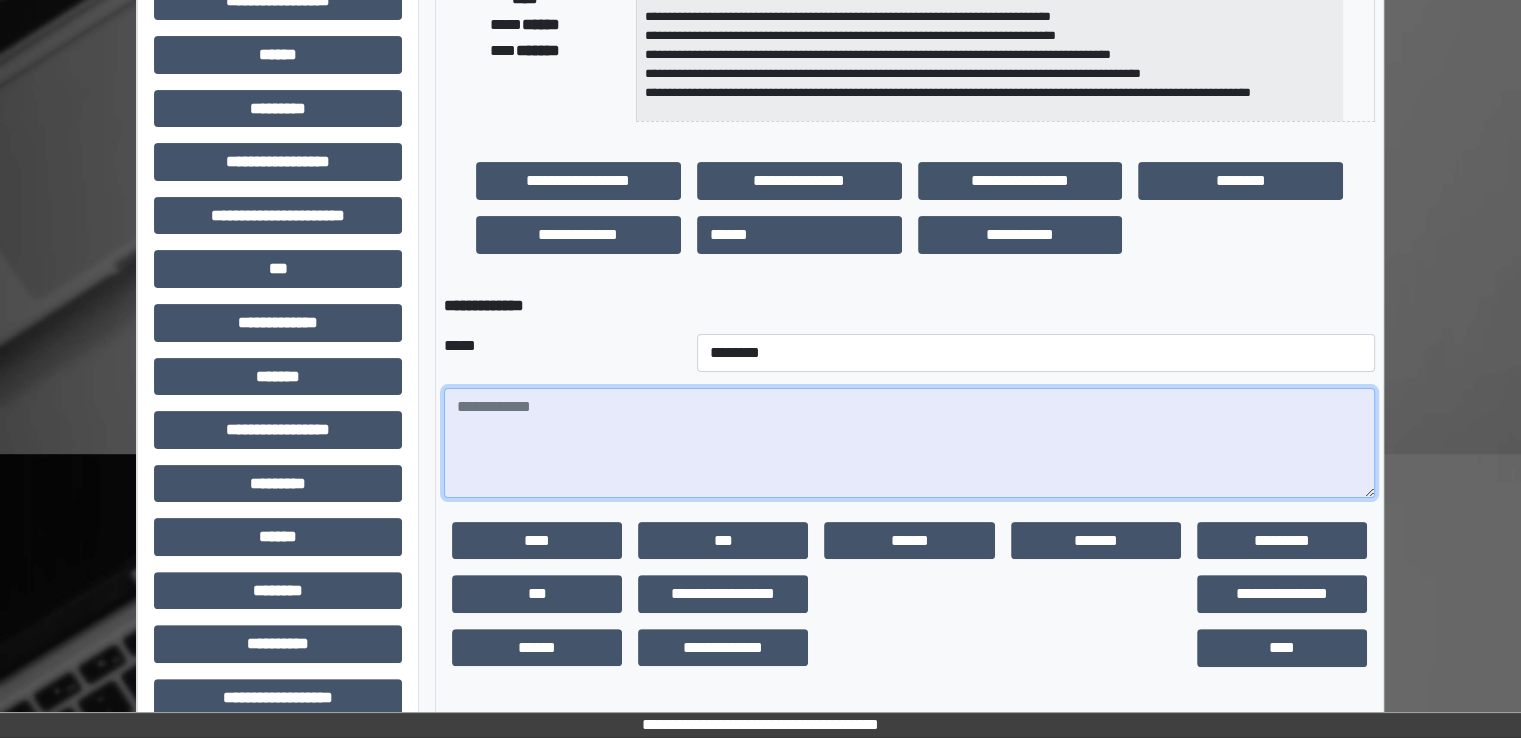 drag, startPoint x: 563, startPoint y: 444, endPoint x: 554, endPoint y: 437, distance: 11.401754 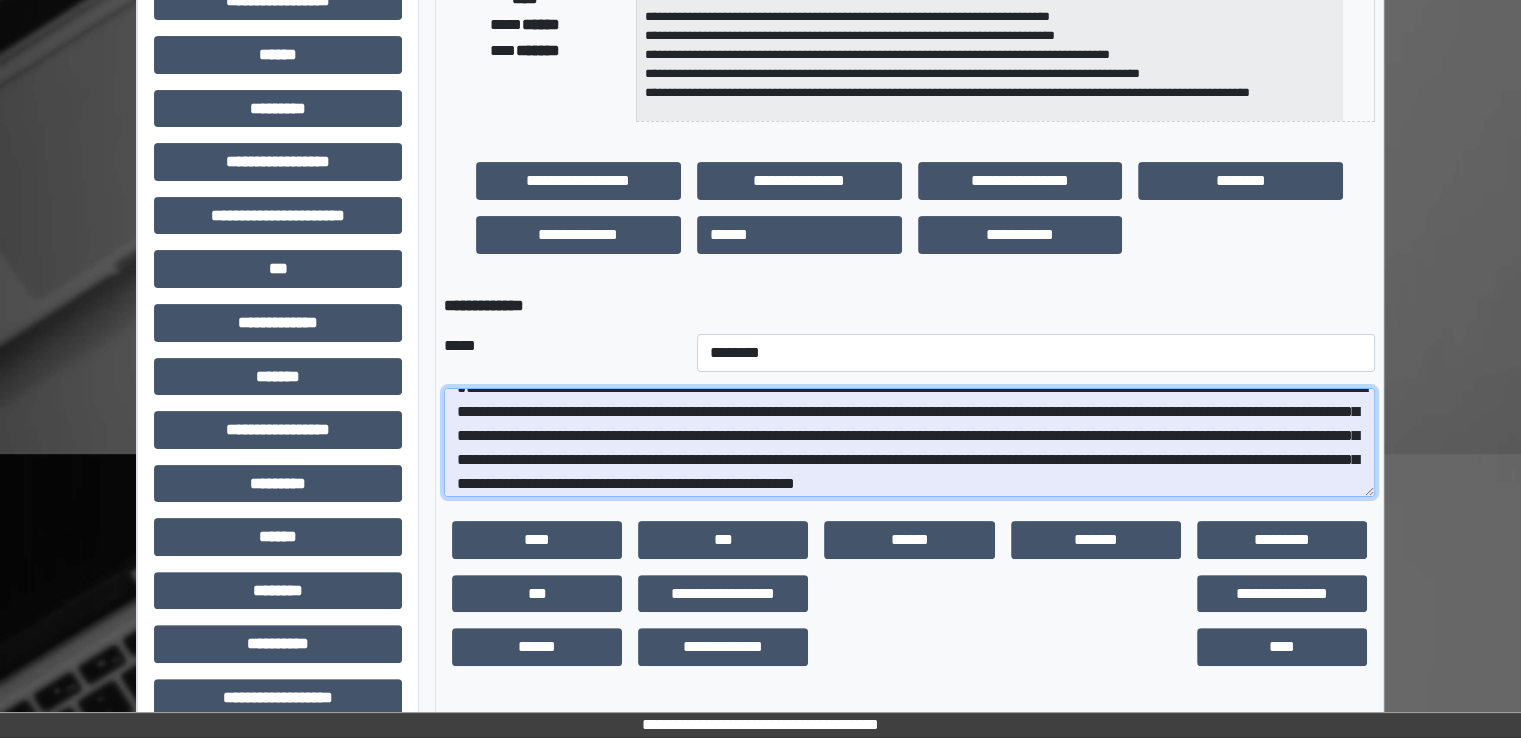 scroll, scrollTop: 0, scrollLeft: 0, axis: both 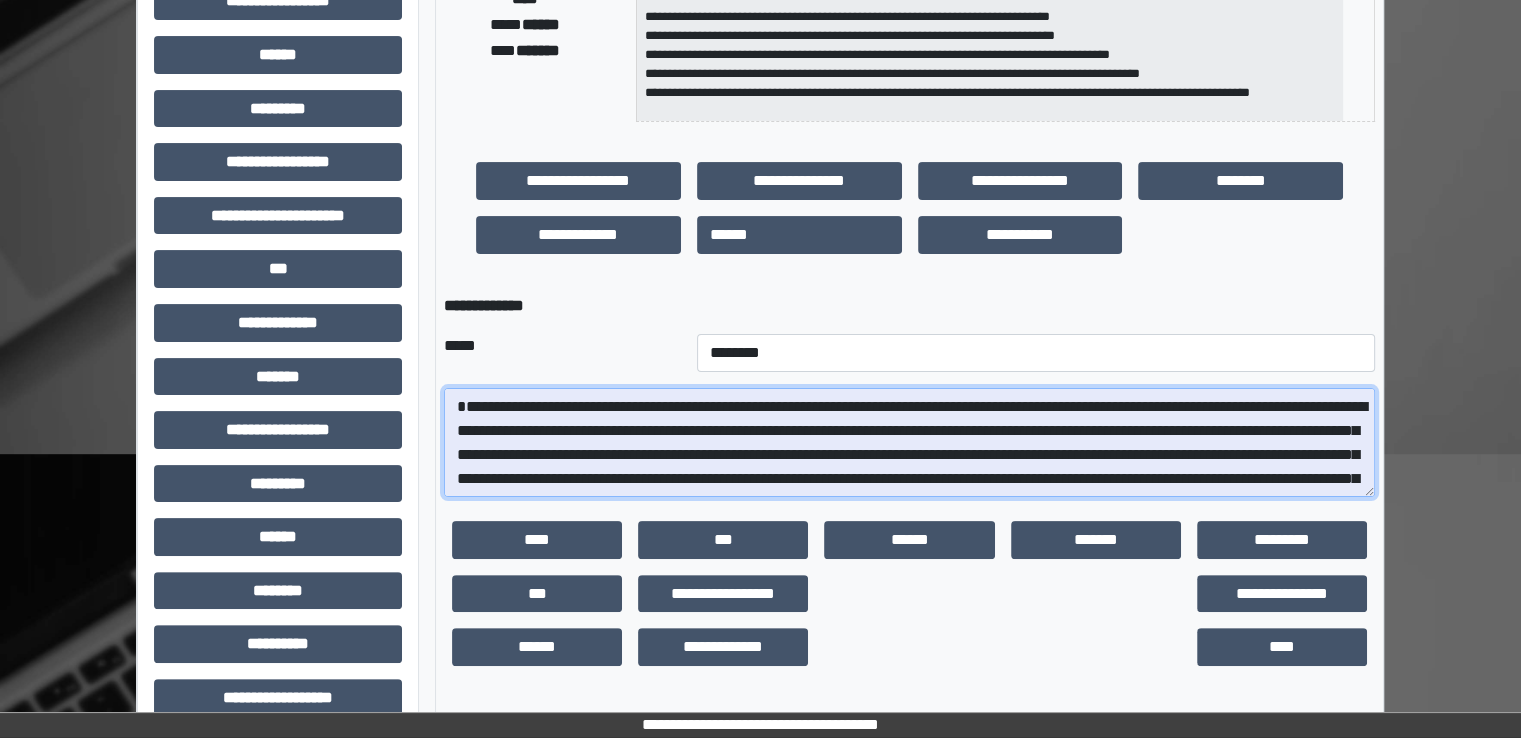 click on "**********" at bounding box center (909, 443) 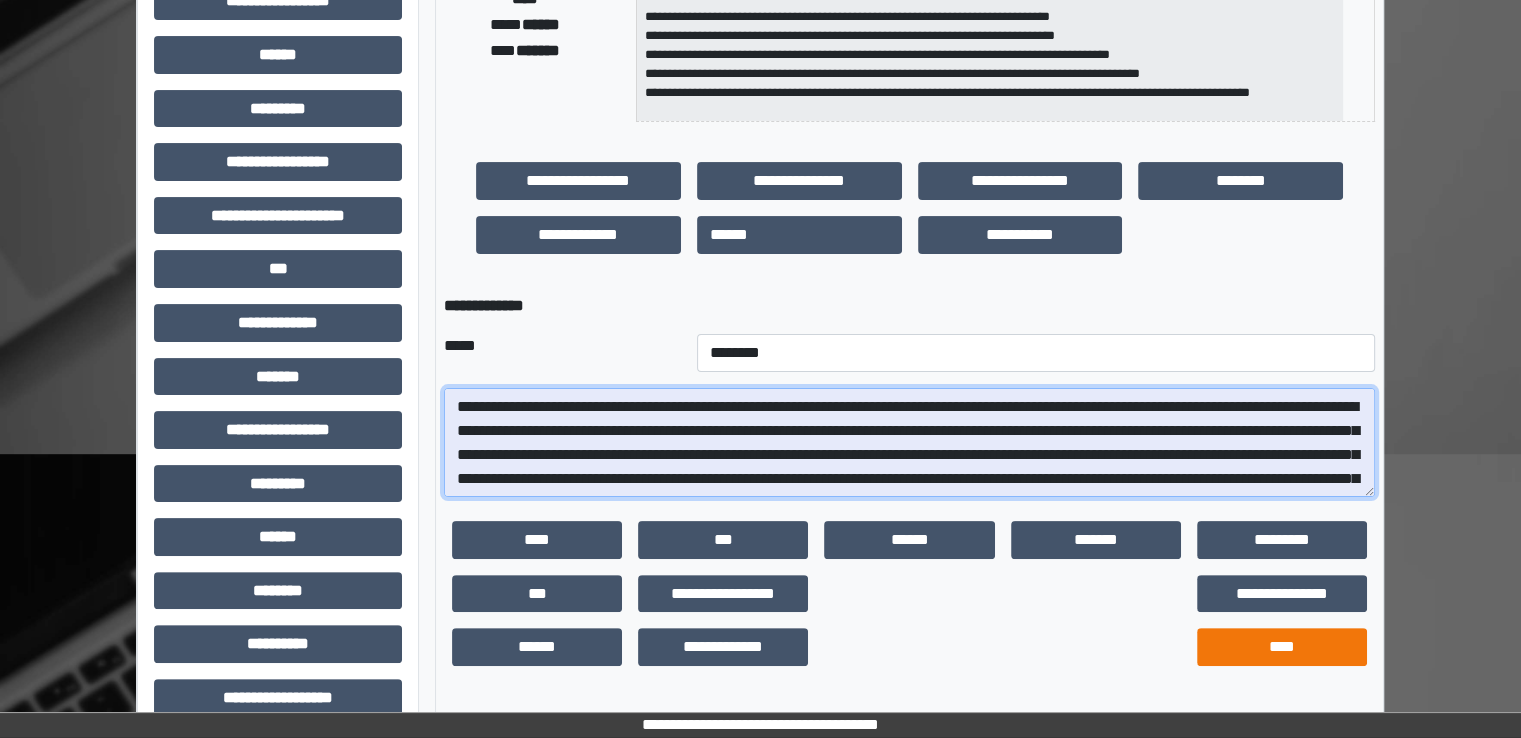 type on "**********" 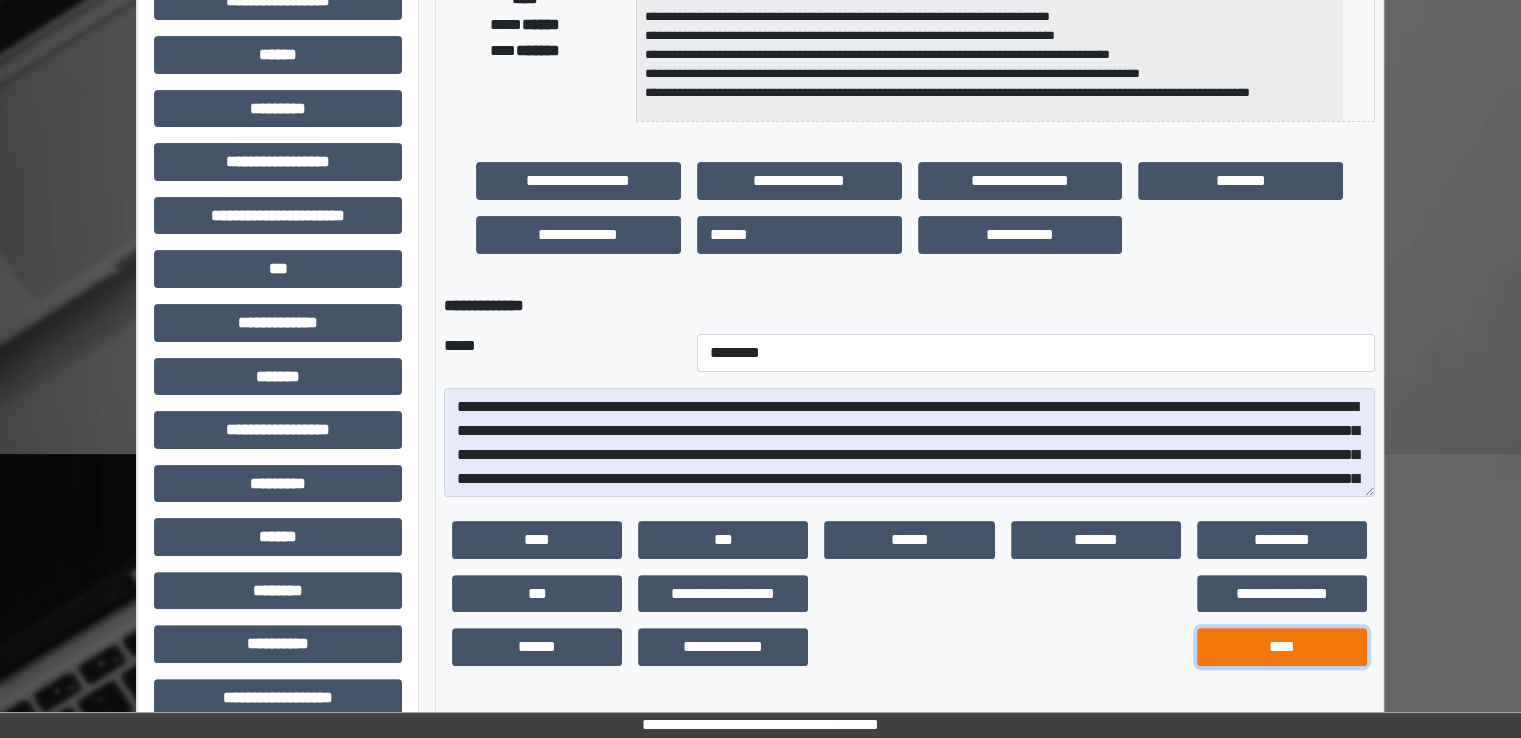 click on "****" at bounding box center [1282, 647] 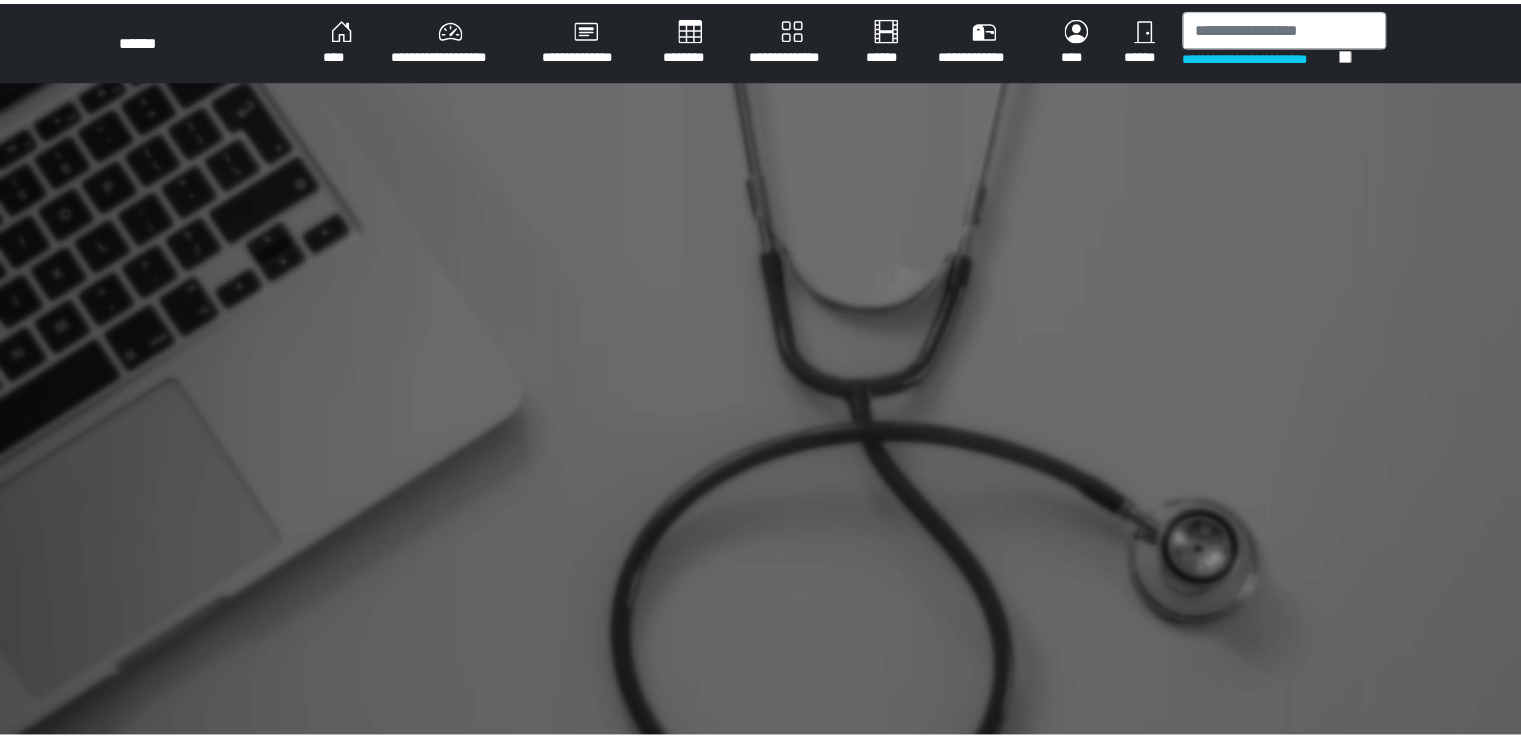 scroll, scrollTop: 0, scrollLeft: 0, axis: both 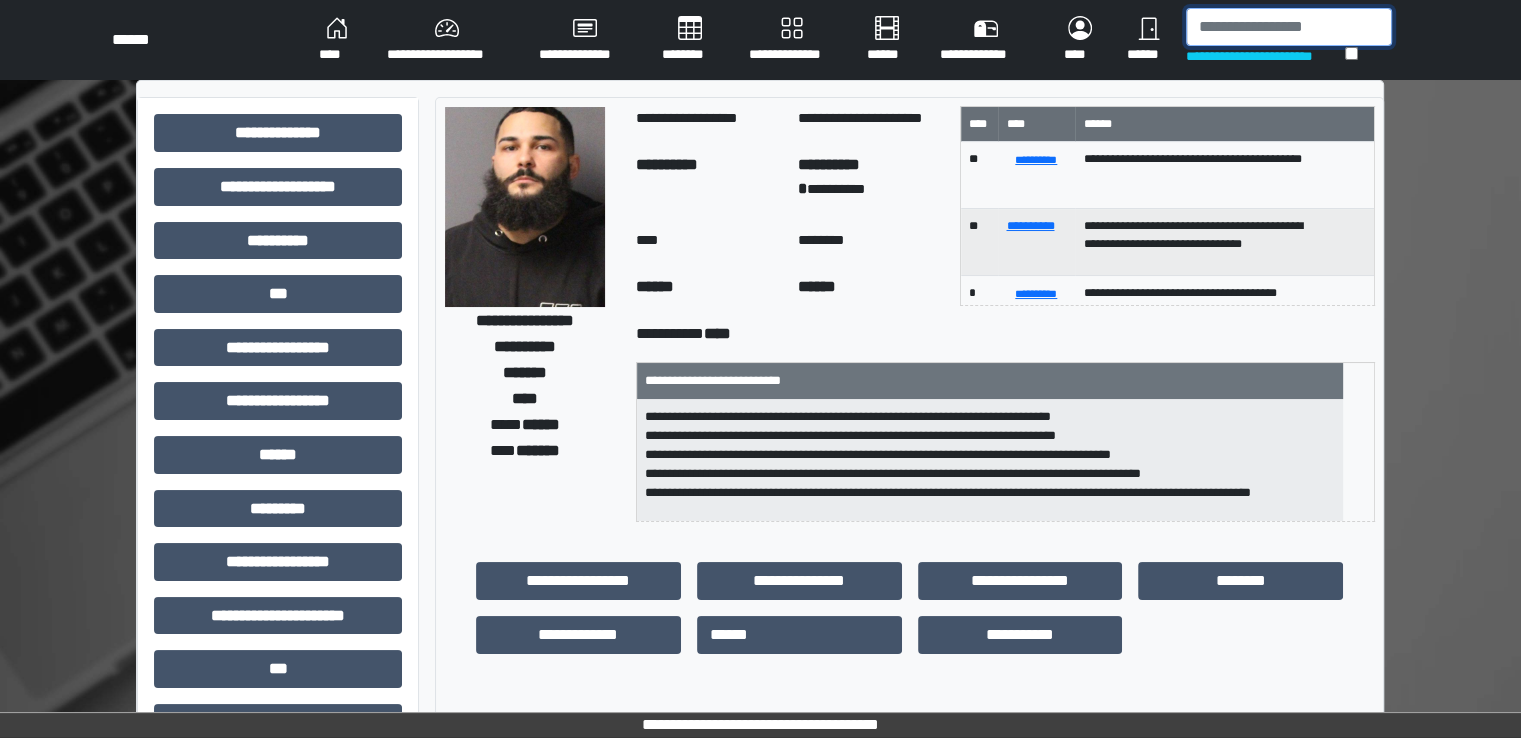 click at bounding box center [1289, 27] 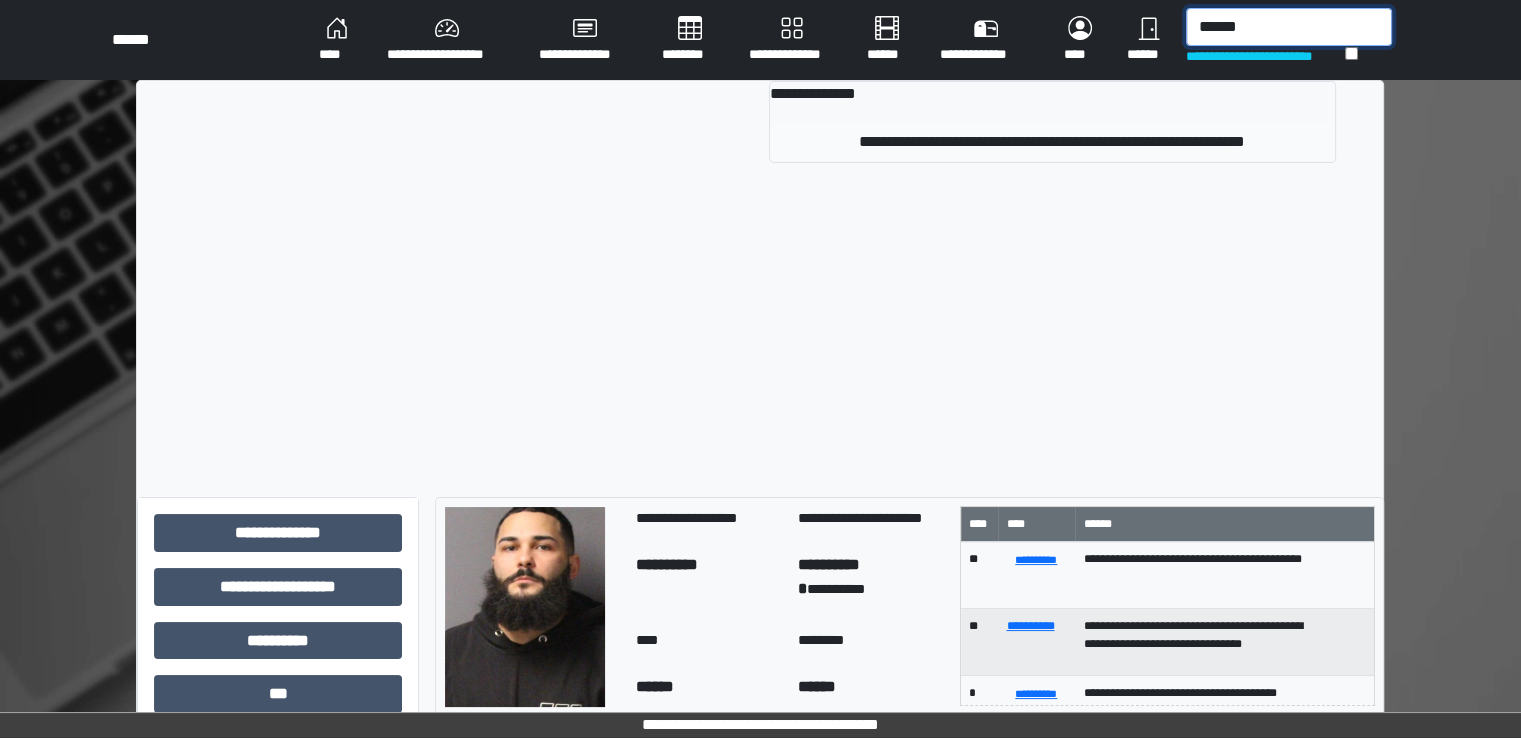 type on "******" 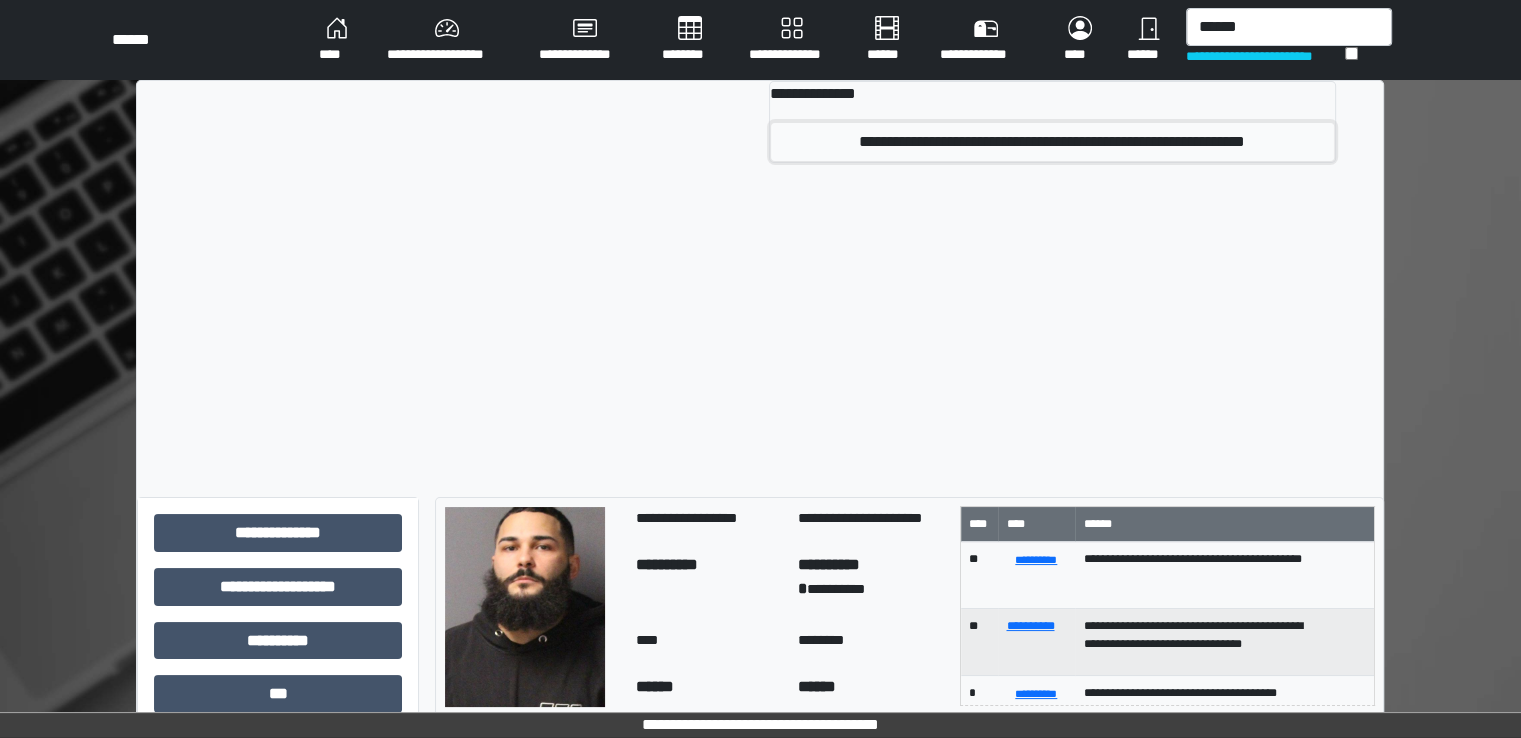 click on "**********" at bounding box center (1052, 142) 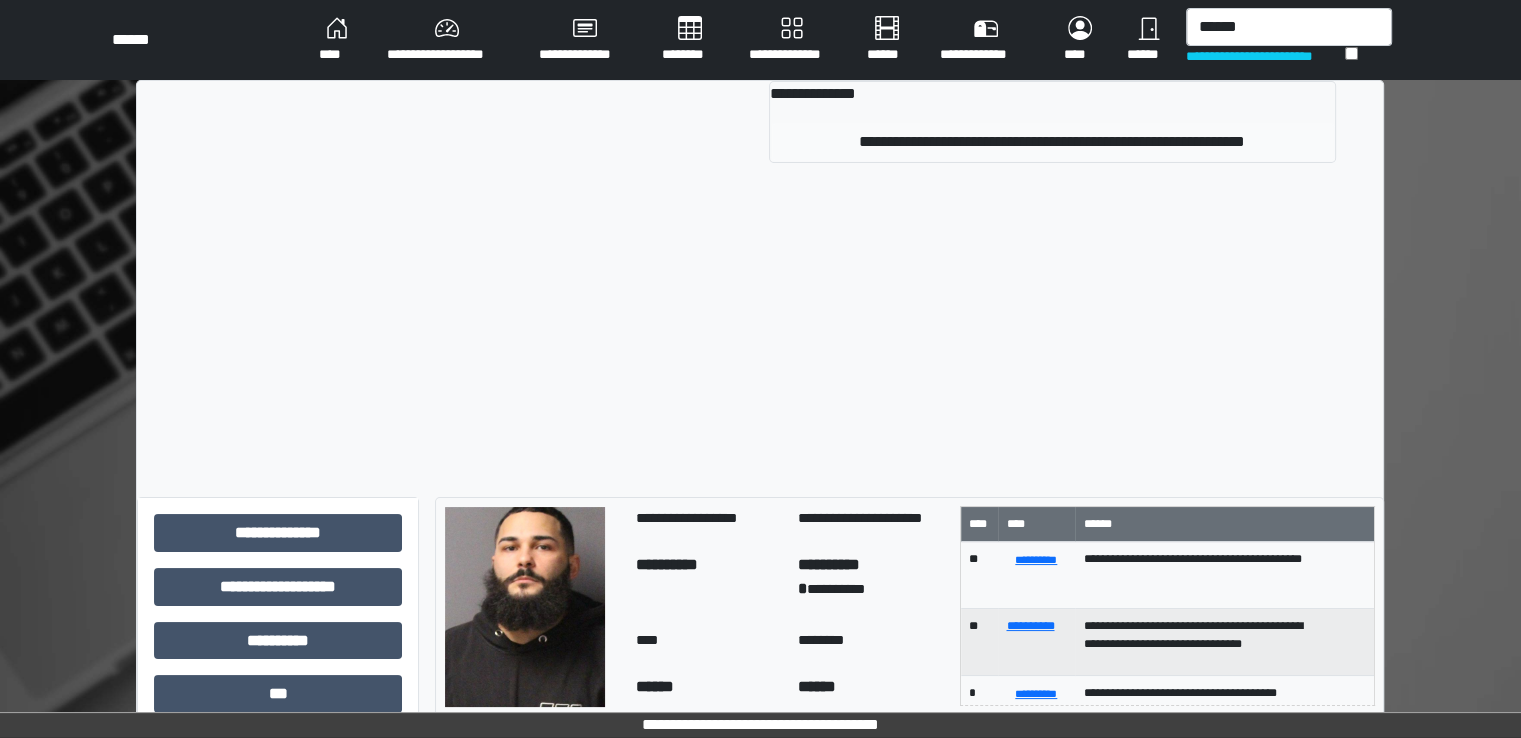 type 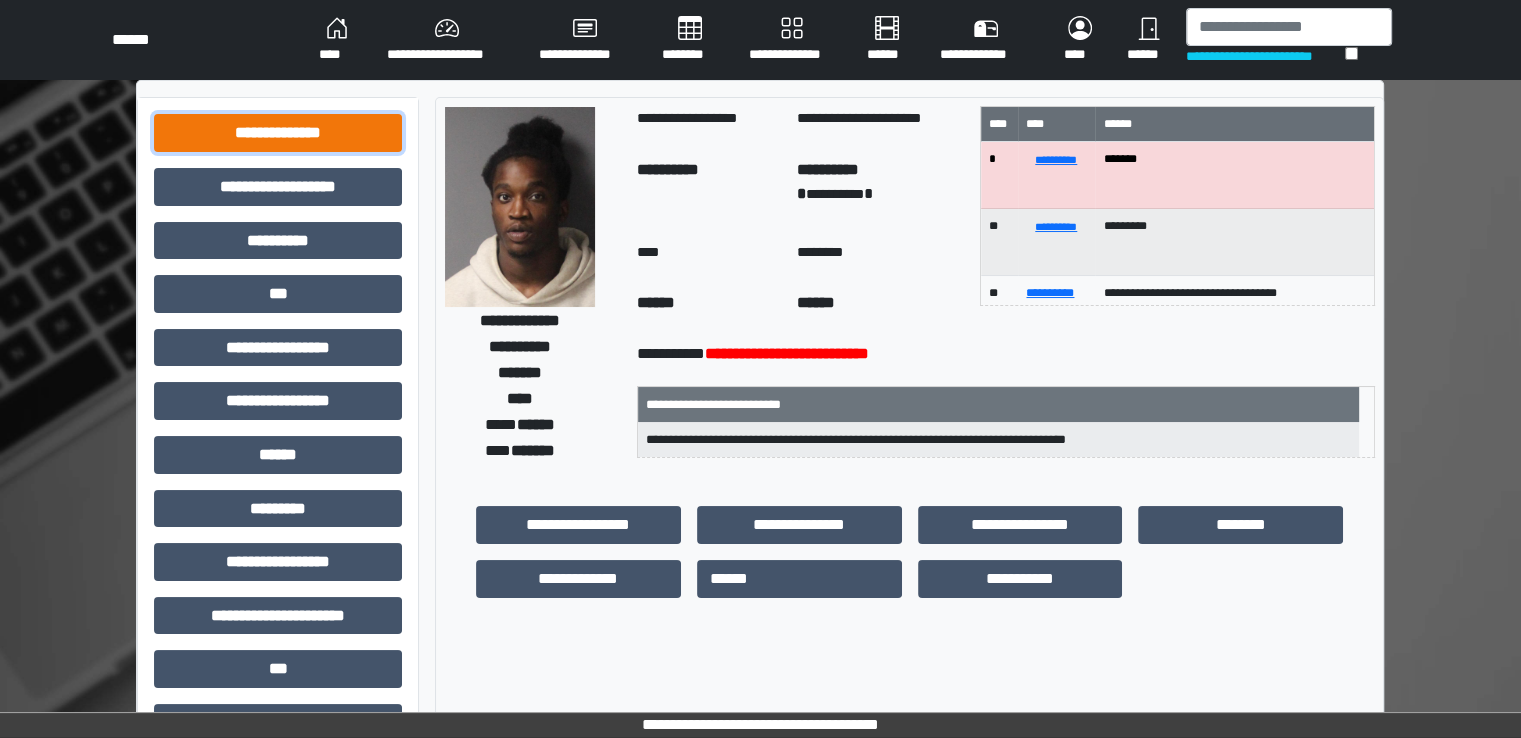 click on "**********" at bounding box center (278, 133) 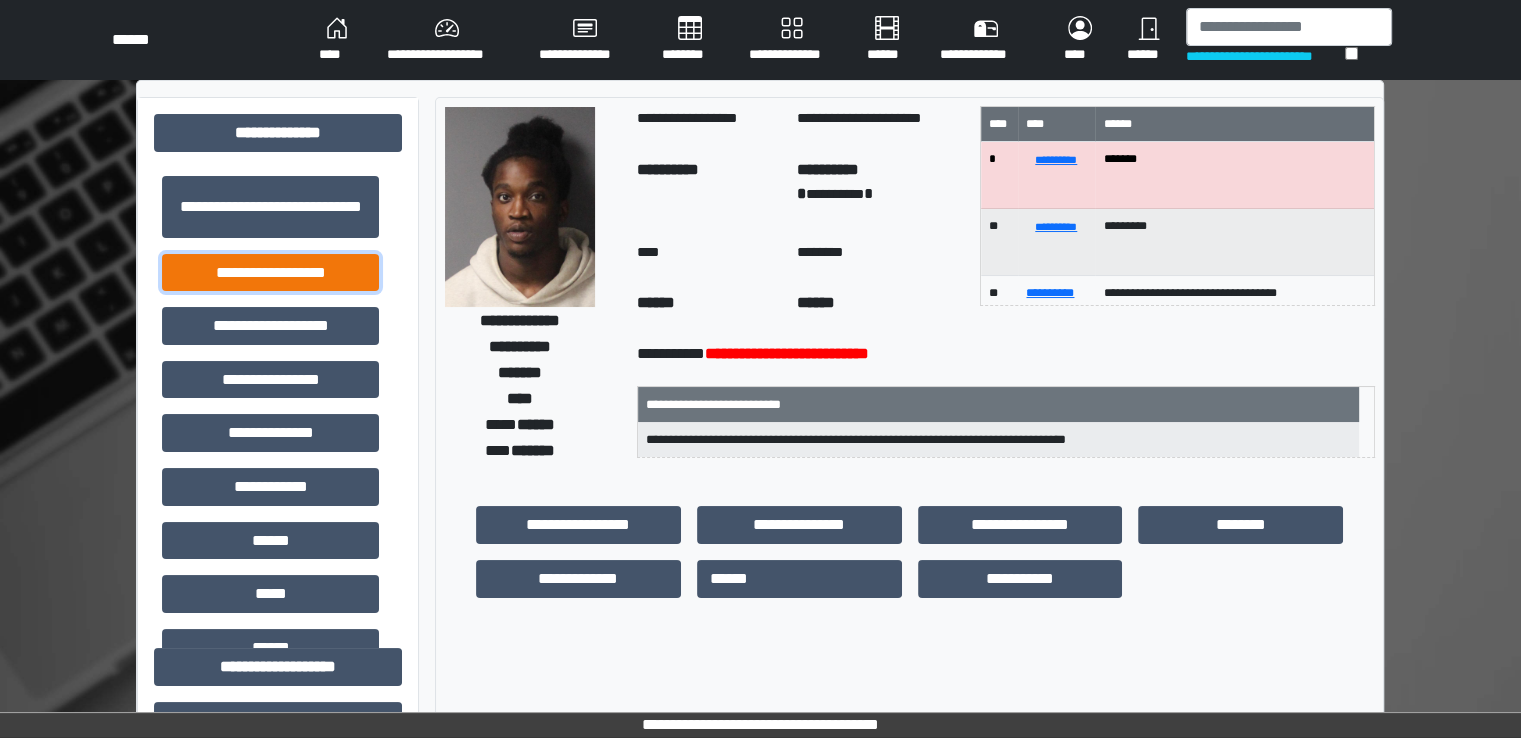 click on "**********" at bounding box center [270, 273] 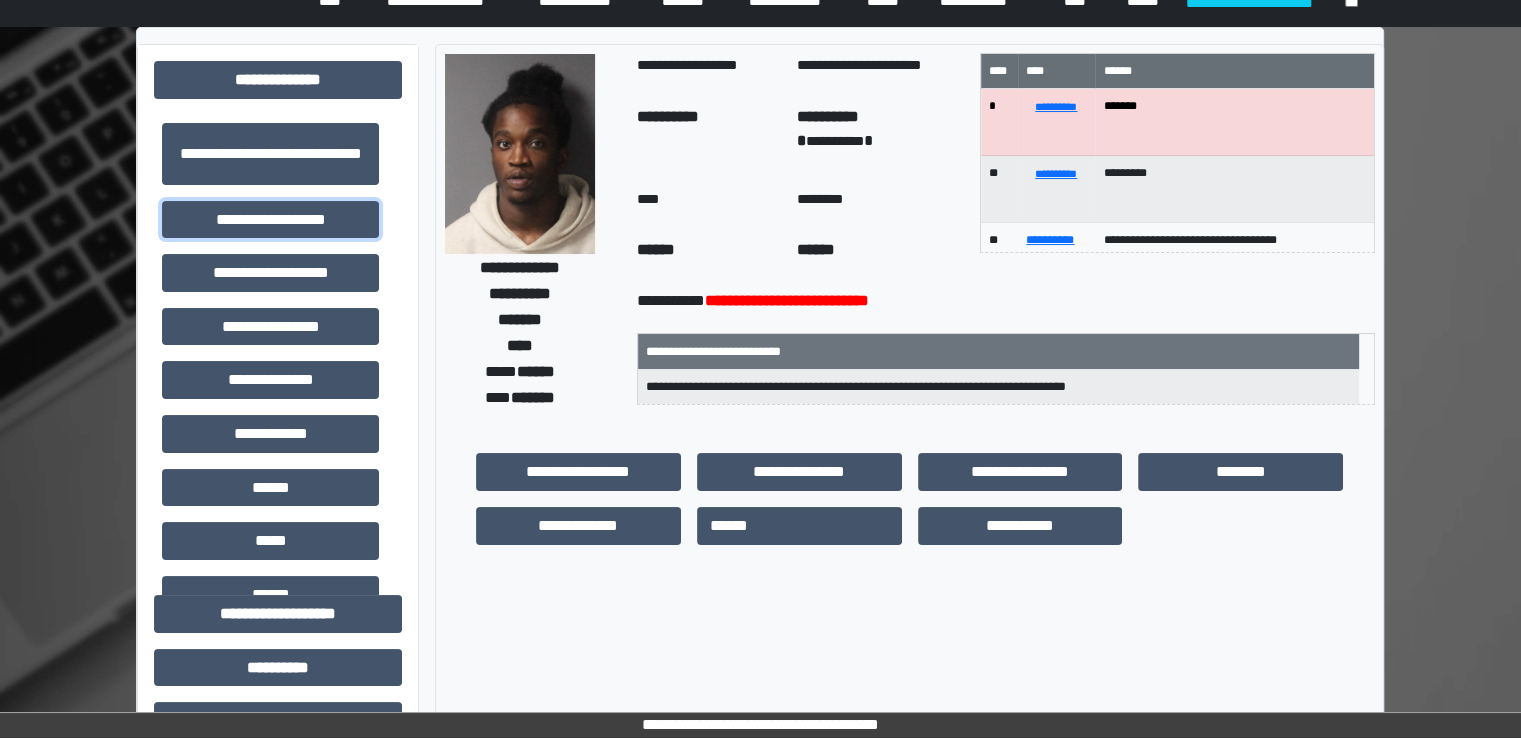 scroll, scrollTop: 200, scrollLeft: 0, axis: vertical 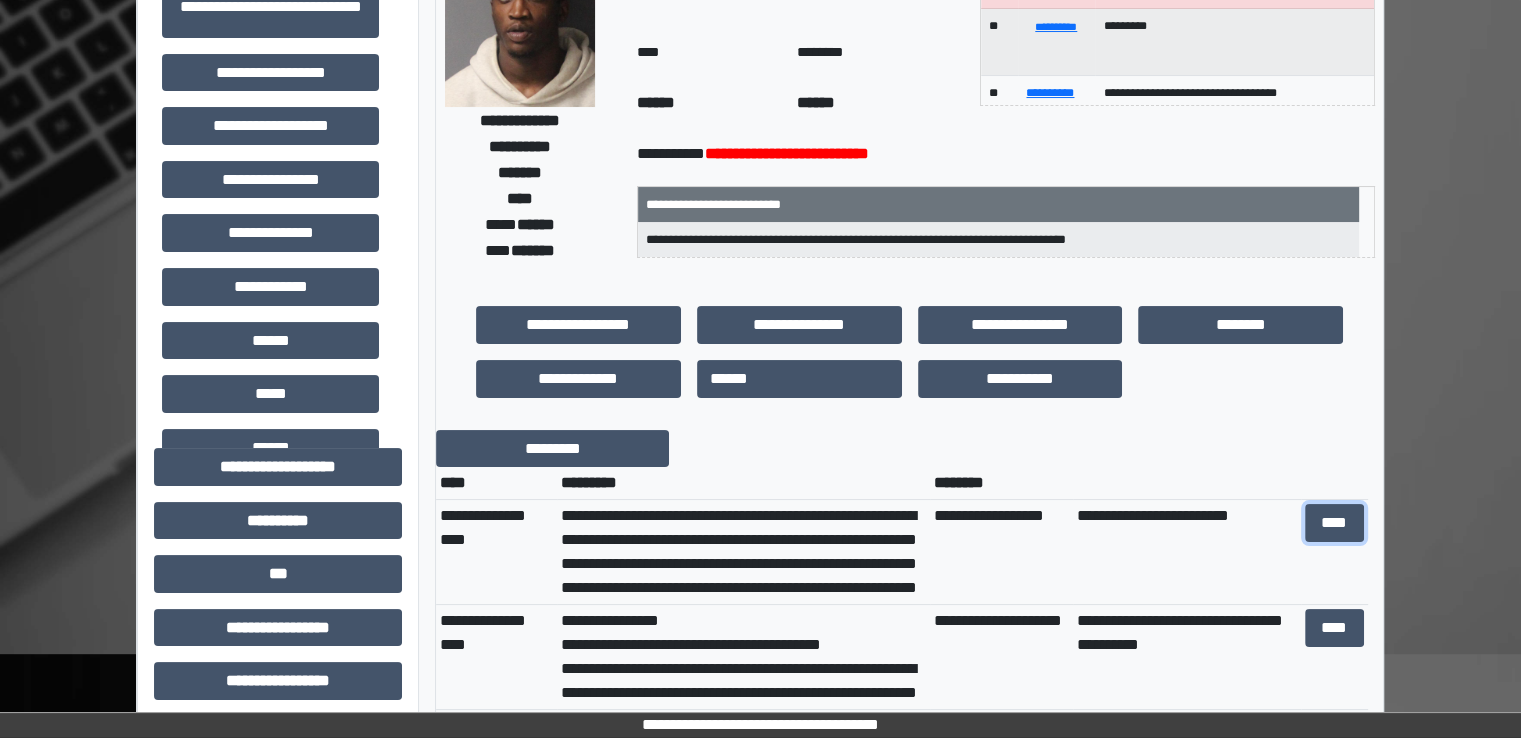 click on "****" at bounding box center [1334, 523] 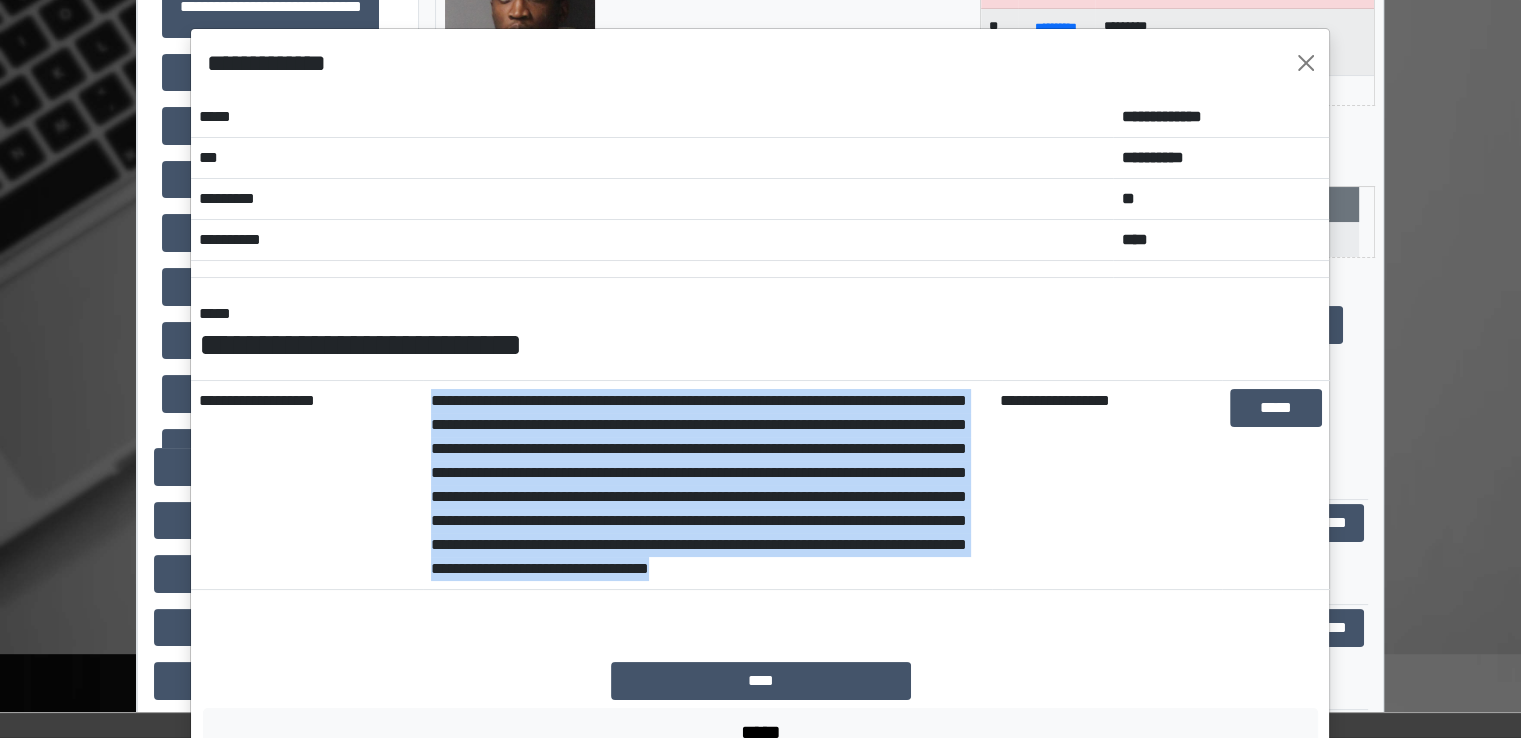 drag, startPoint x: 922, startPoint y: 593, endPoint x: 413, endPoint y: 395, distance: 546.1547 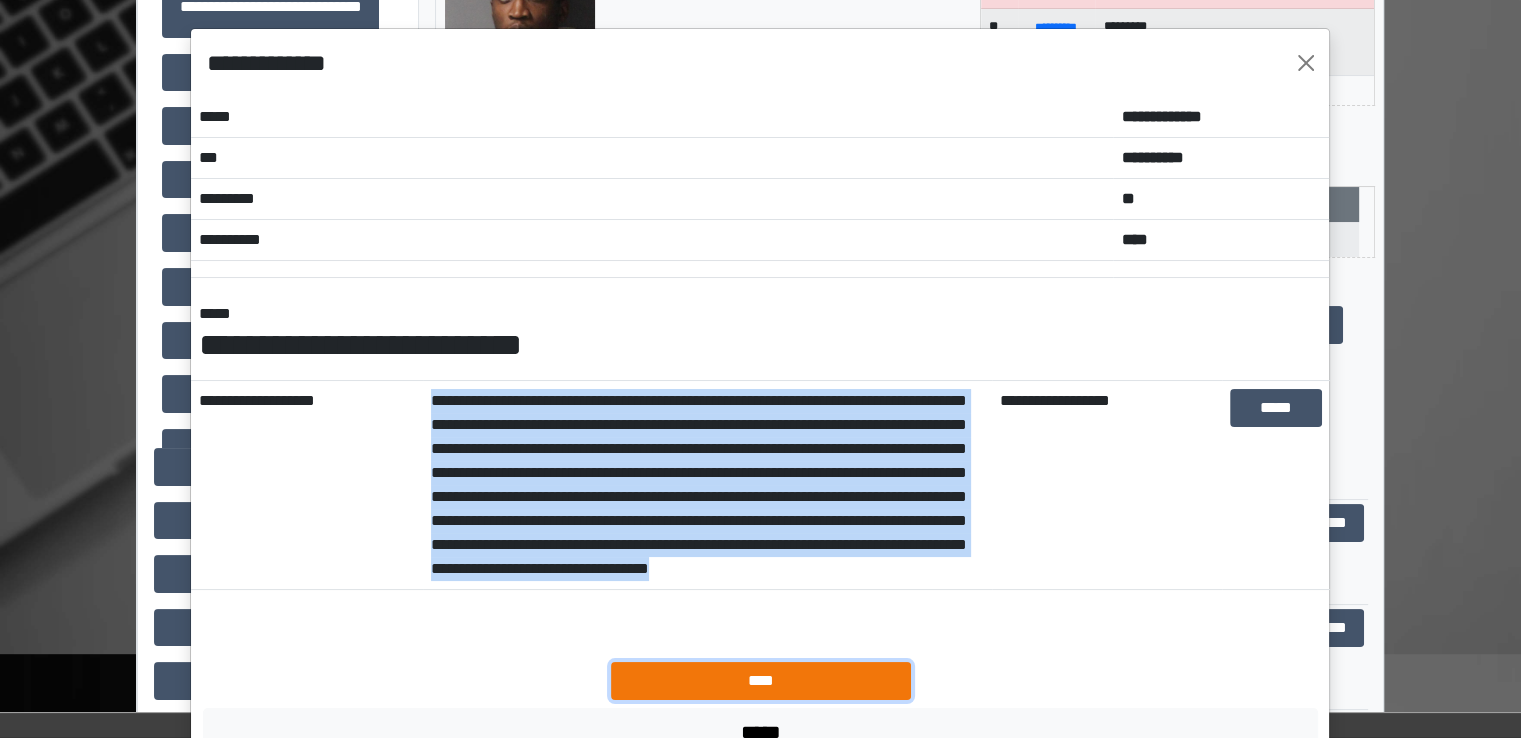 click on "****" at bounding box center [761, 681] 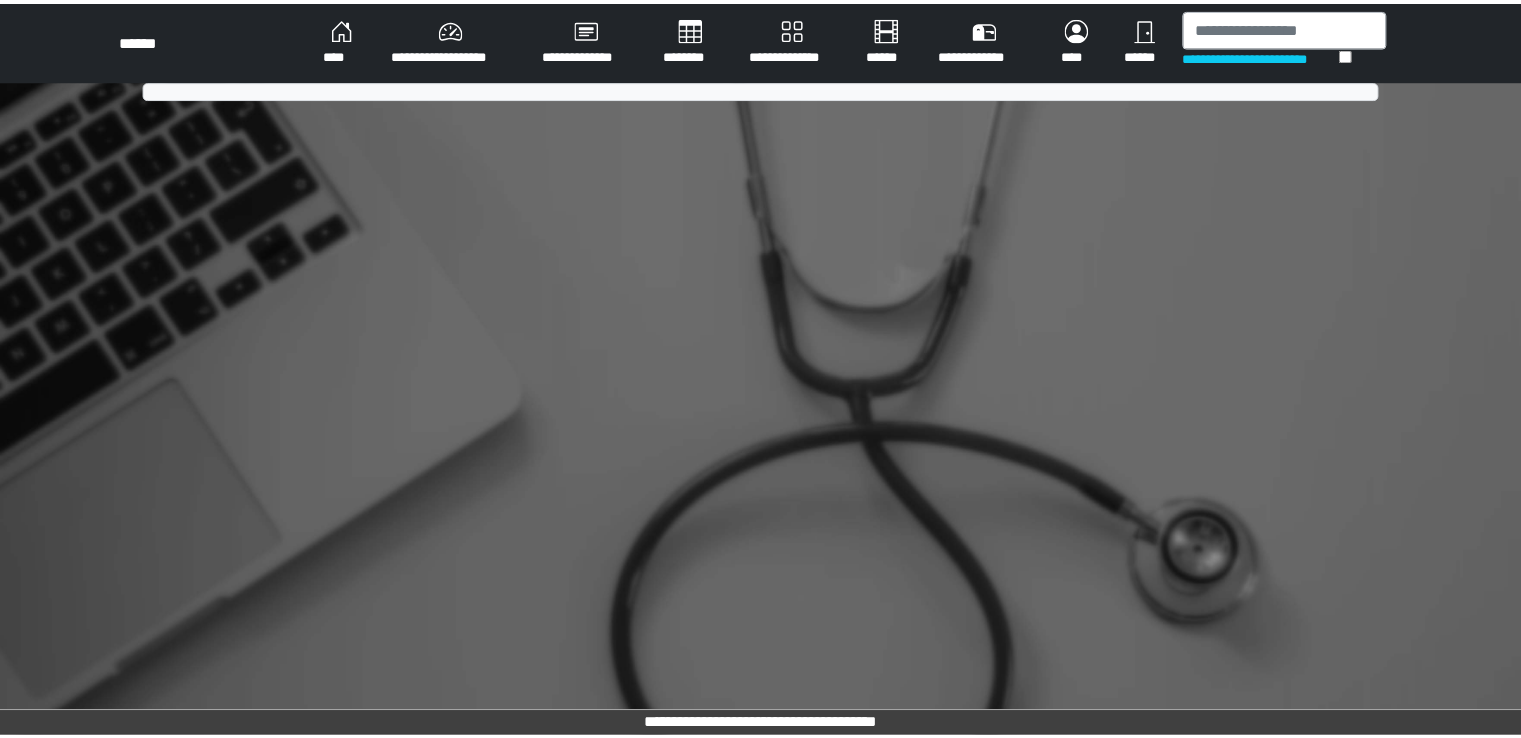 scroll, scrollTop: 0, scrollLeft: 0, axis: both 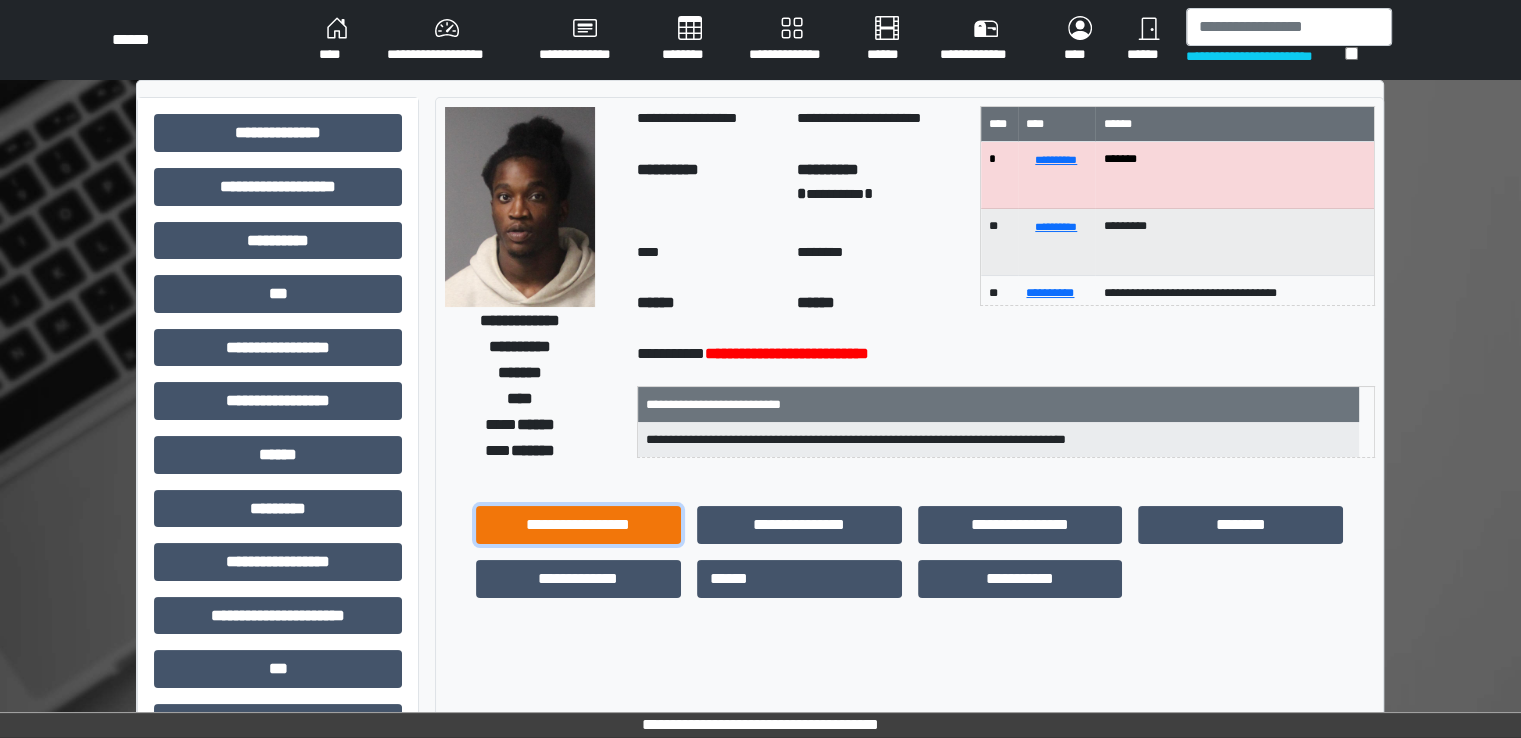 click on "**********" at bounding box center (578, 525) 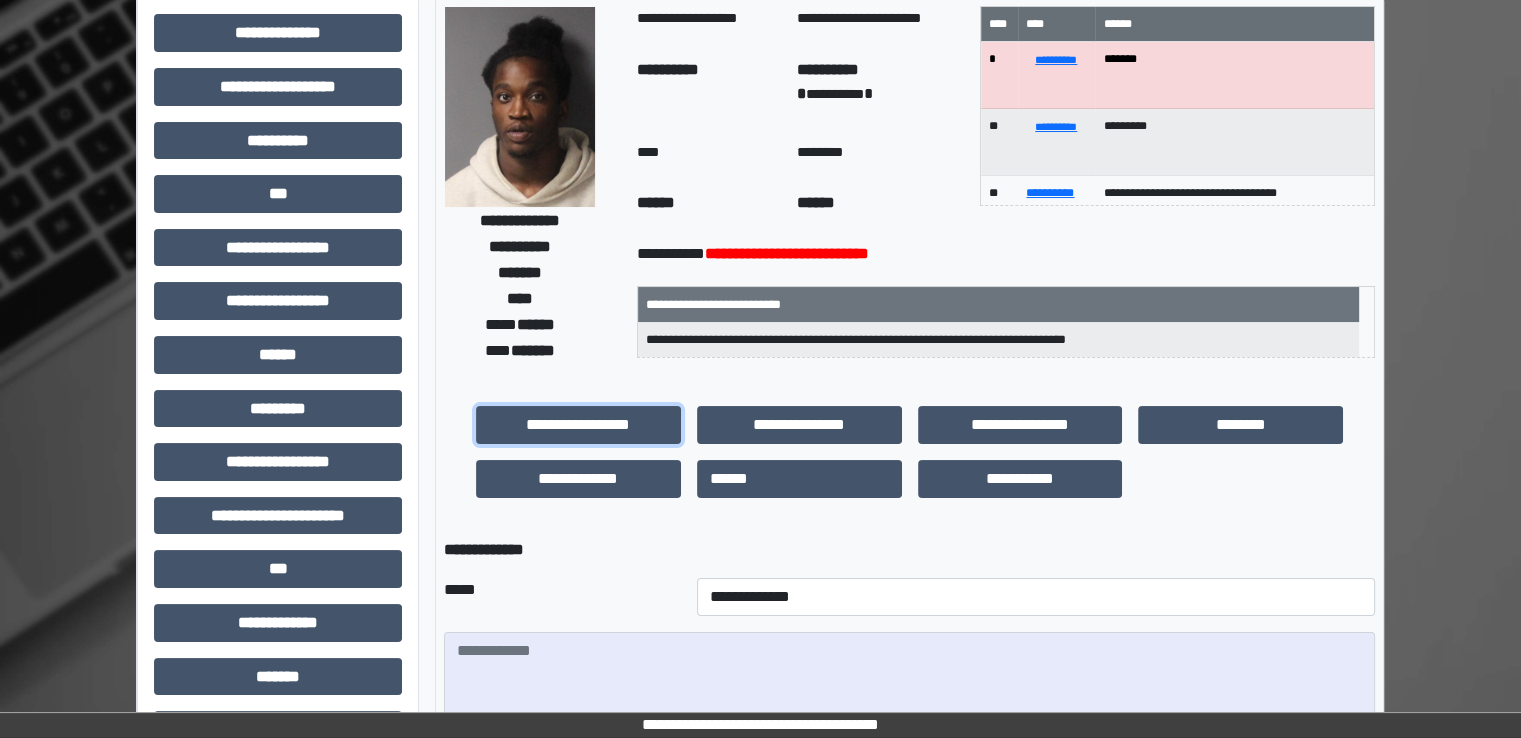 scroll, scrollTop: 200, scrollLeft: 0, axis: vertical 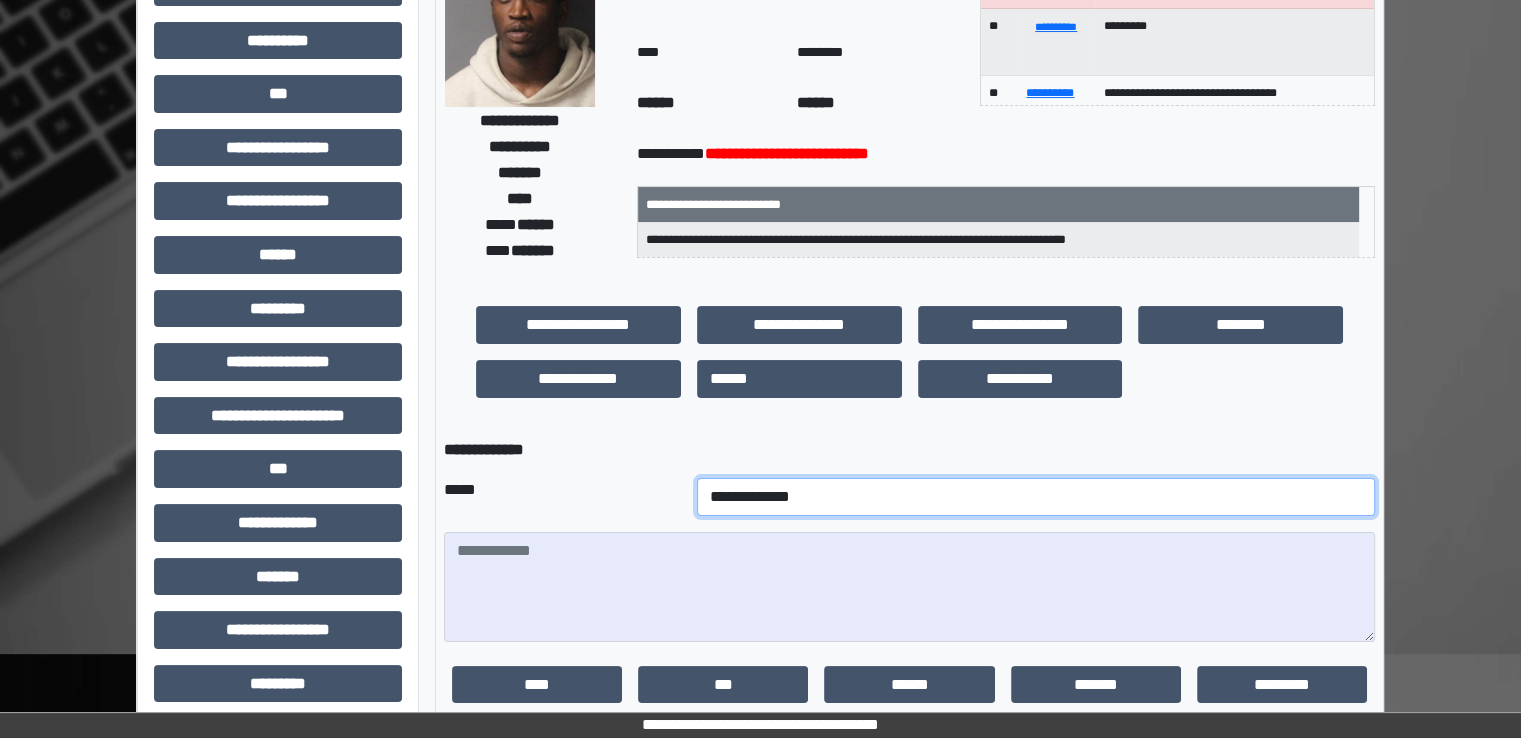 click on "**********" at bounding box center [1036, 497] 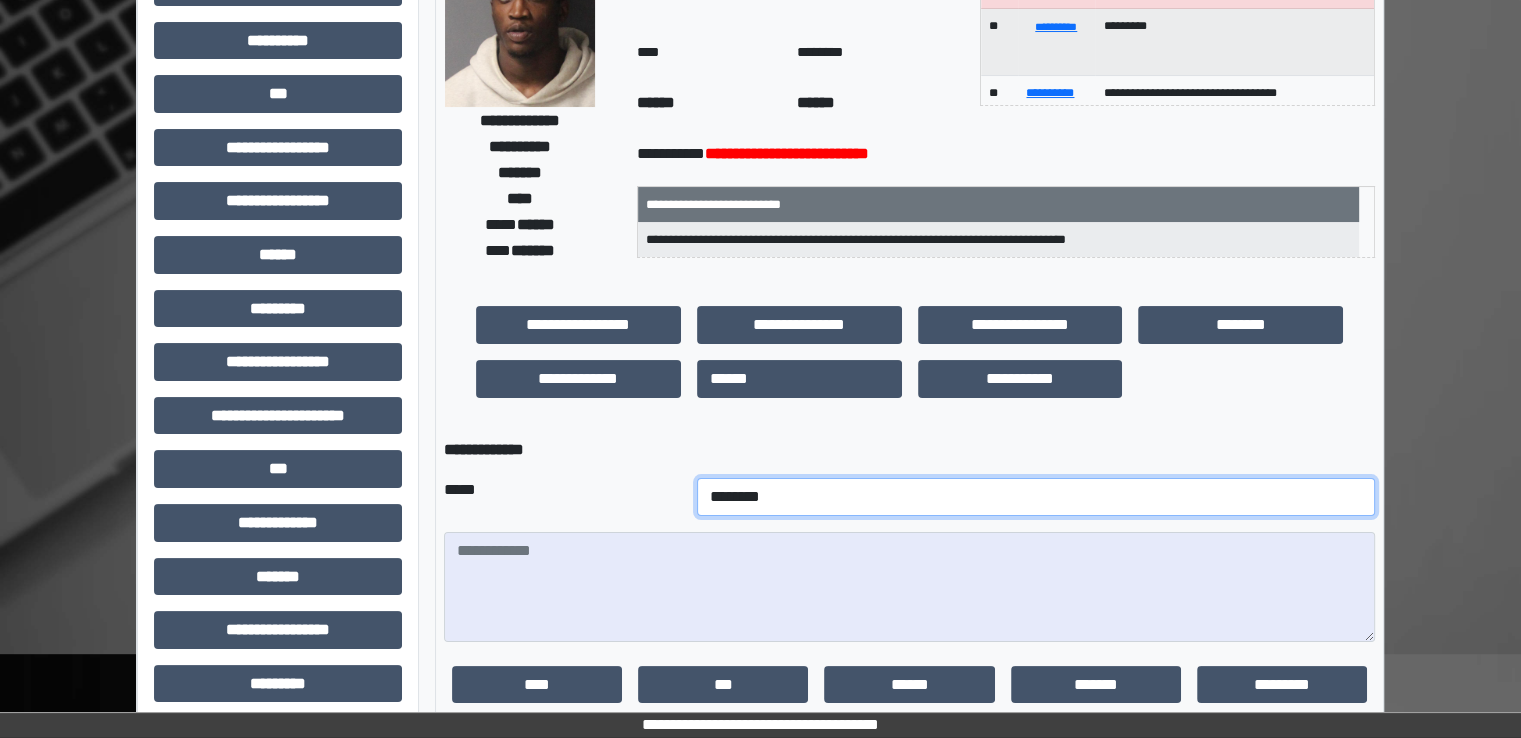 click on "**********" at bounding box center [1036, 497] 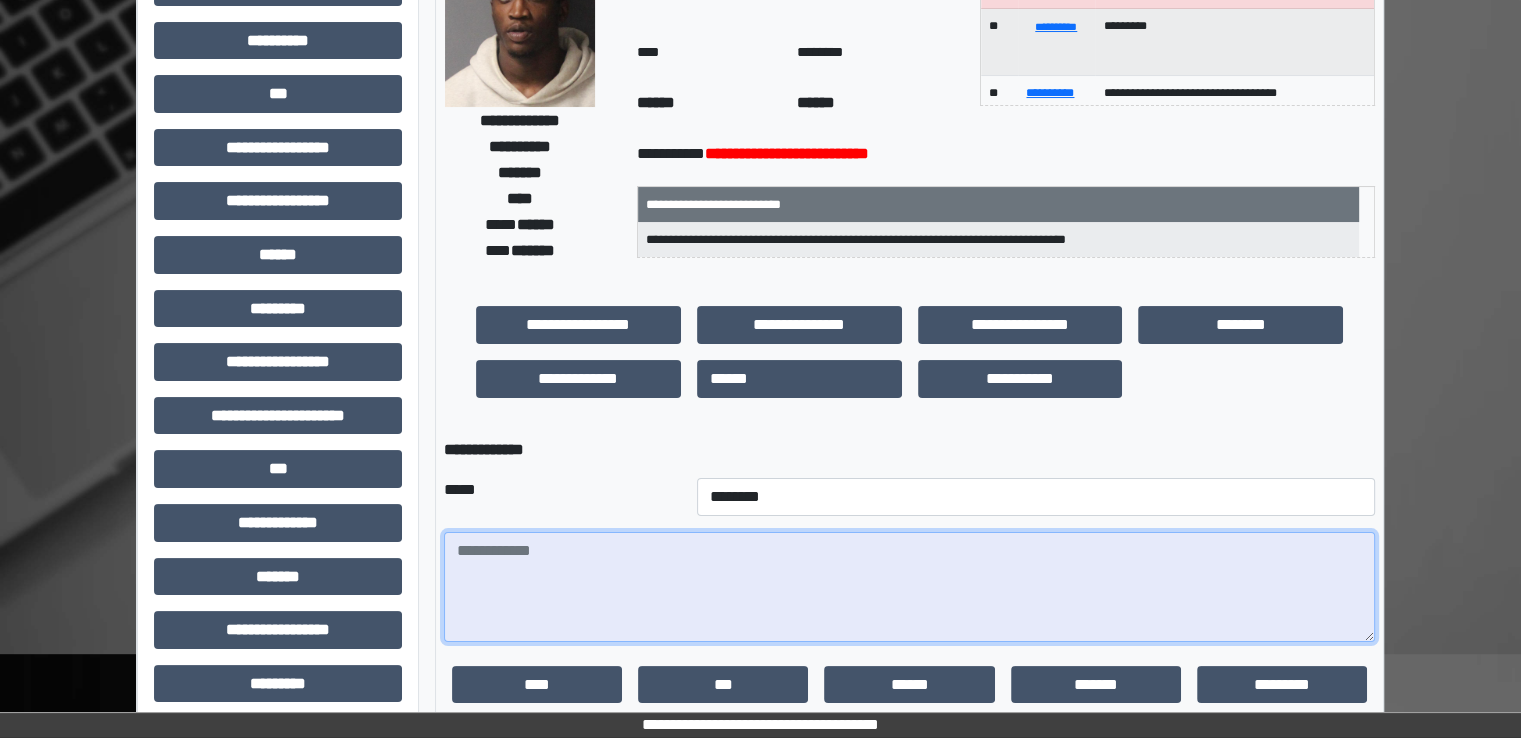 click at bounding box center (909, 587) 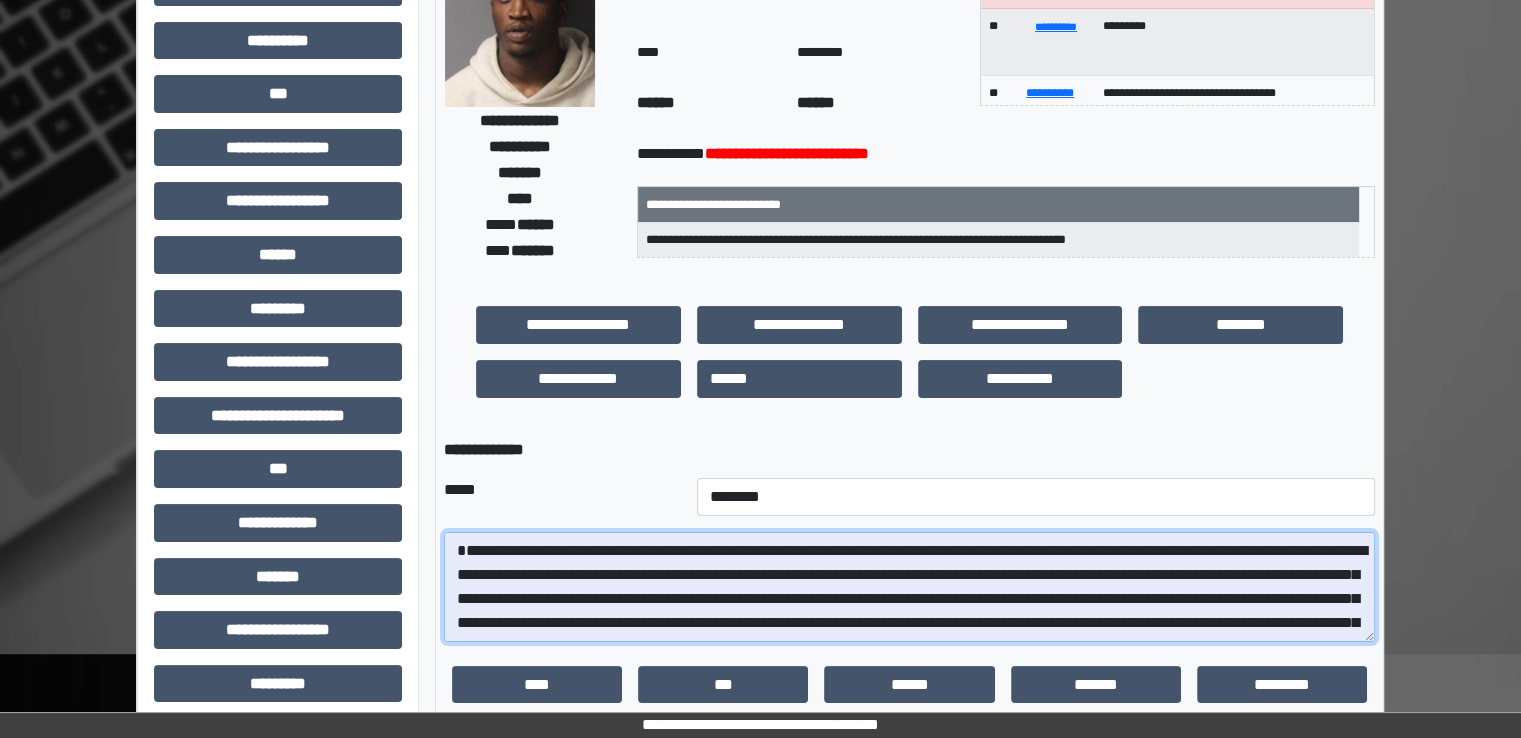 scroll, scrollTop: 40, scrollLeft: 0, axis: vertical 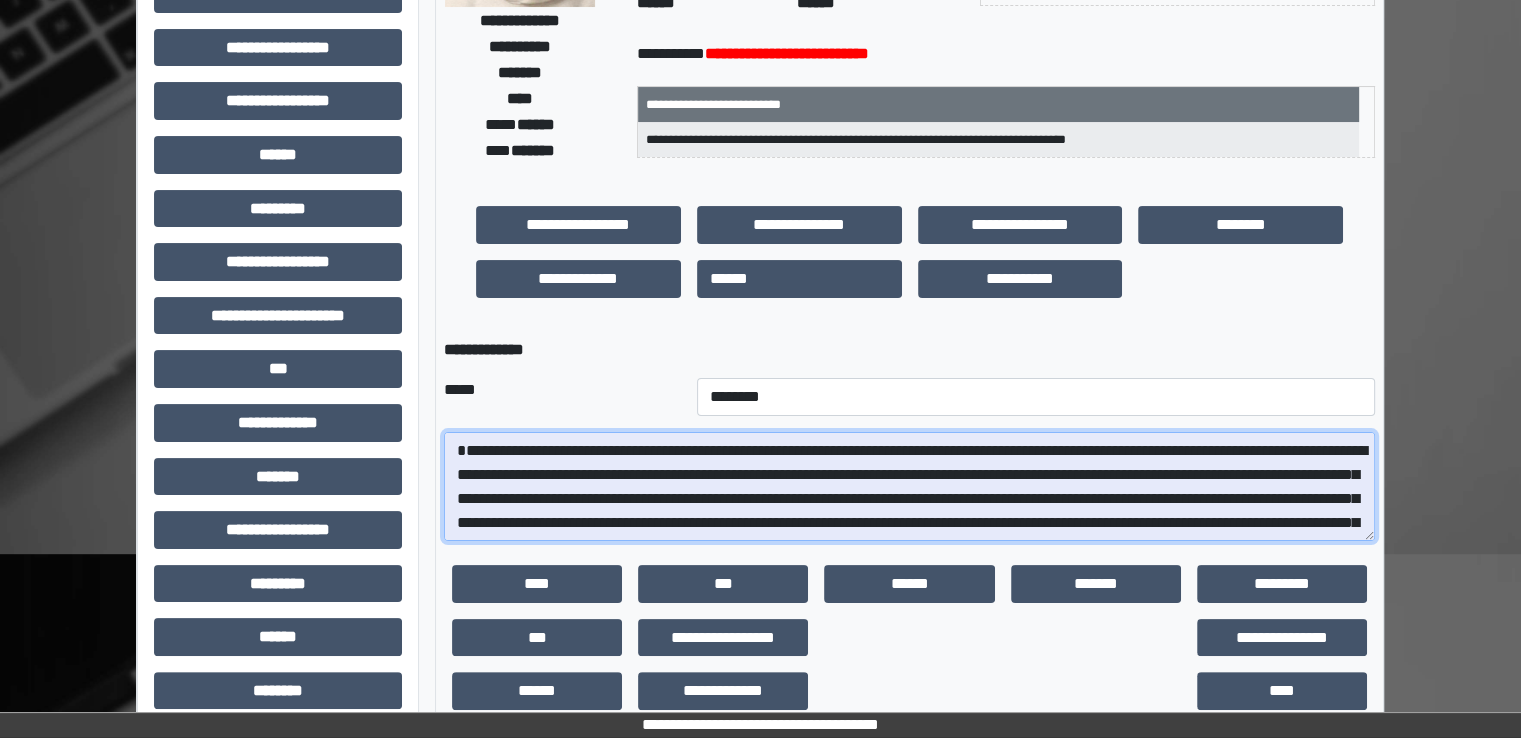 click on "**********" at bounding box center (909, 487) 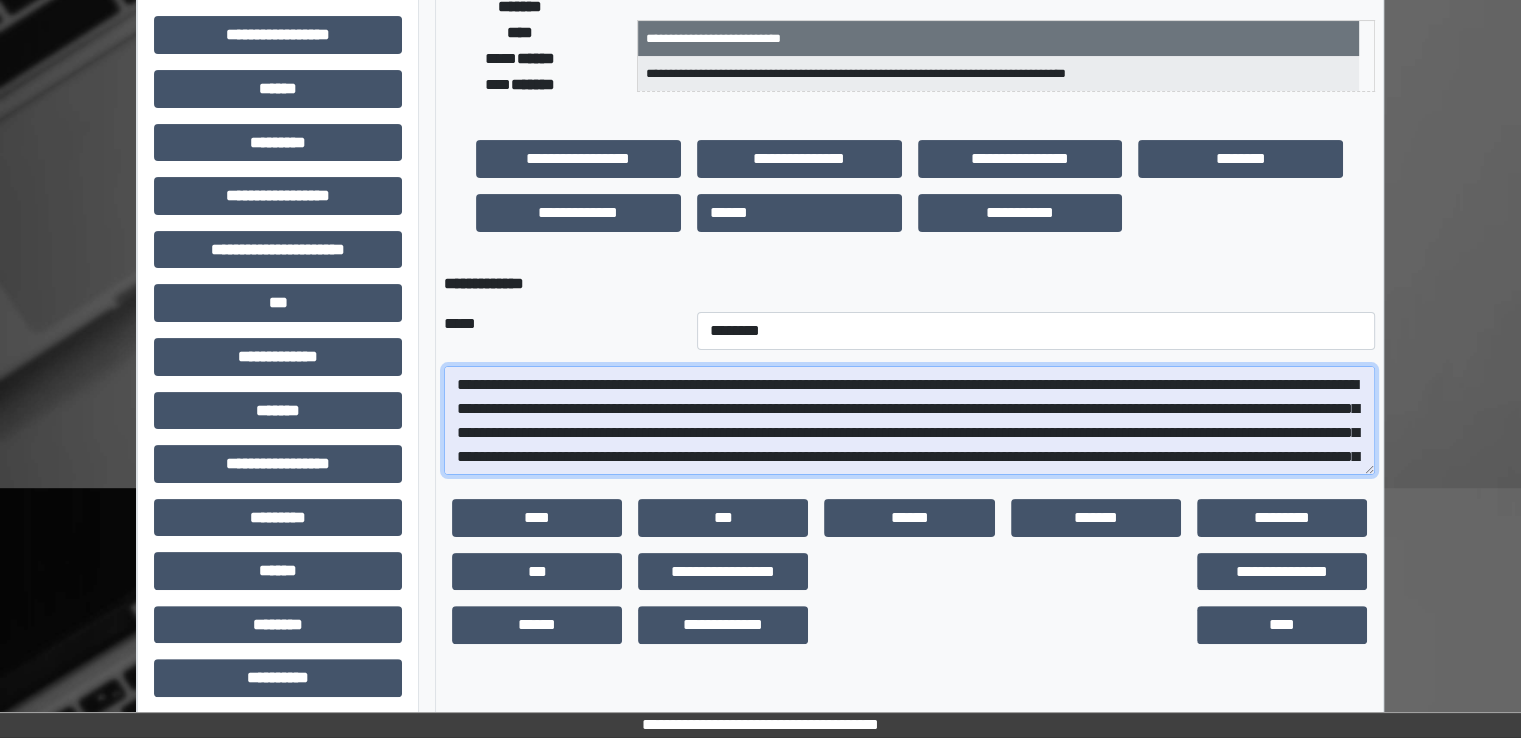 scroll, scrollTop: 428, scrollLeft: 0, axis: vertical 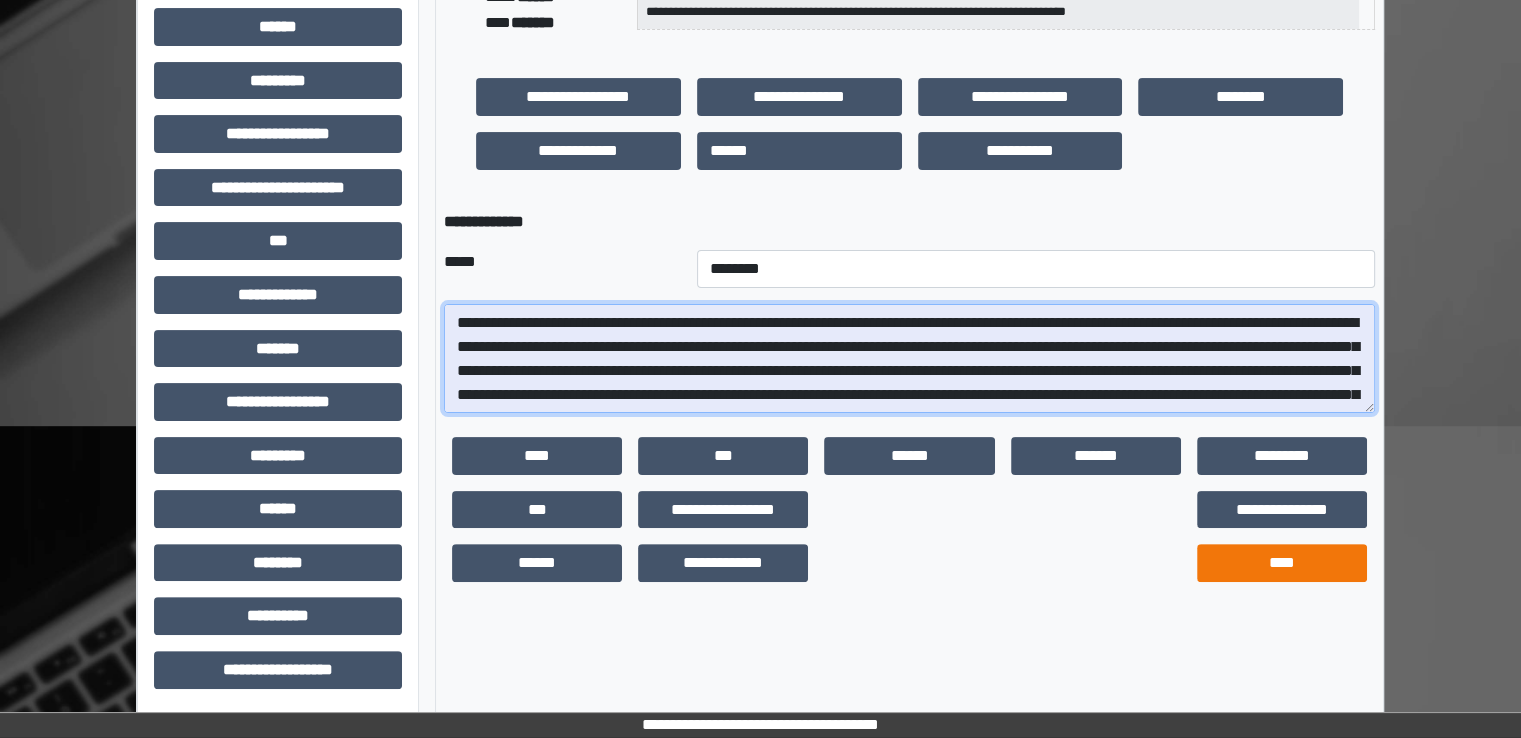 type on "**********" 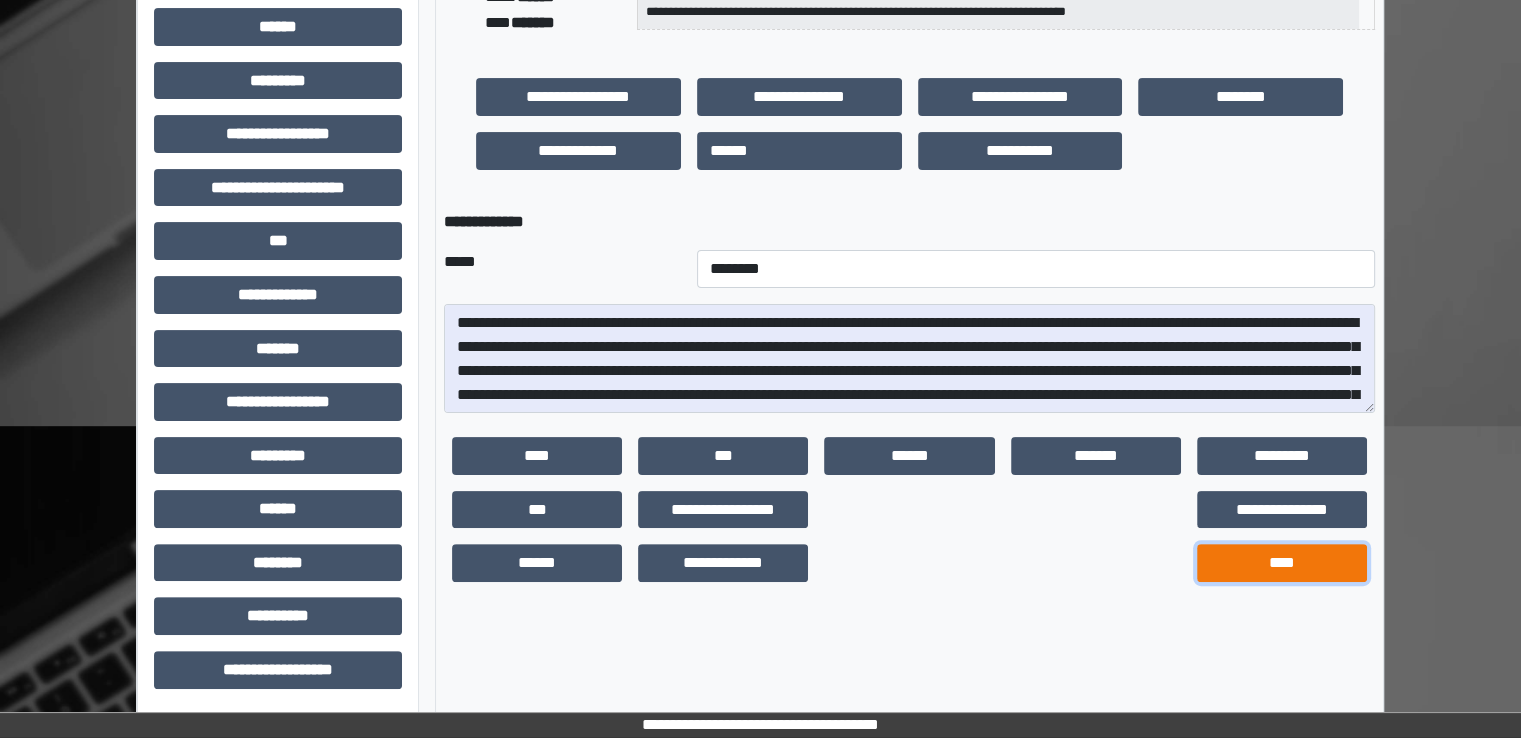 click on "****" at bounding box center [1282, 563] 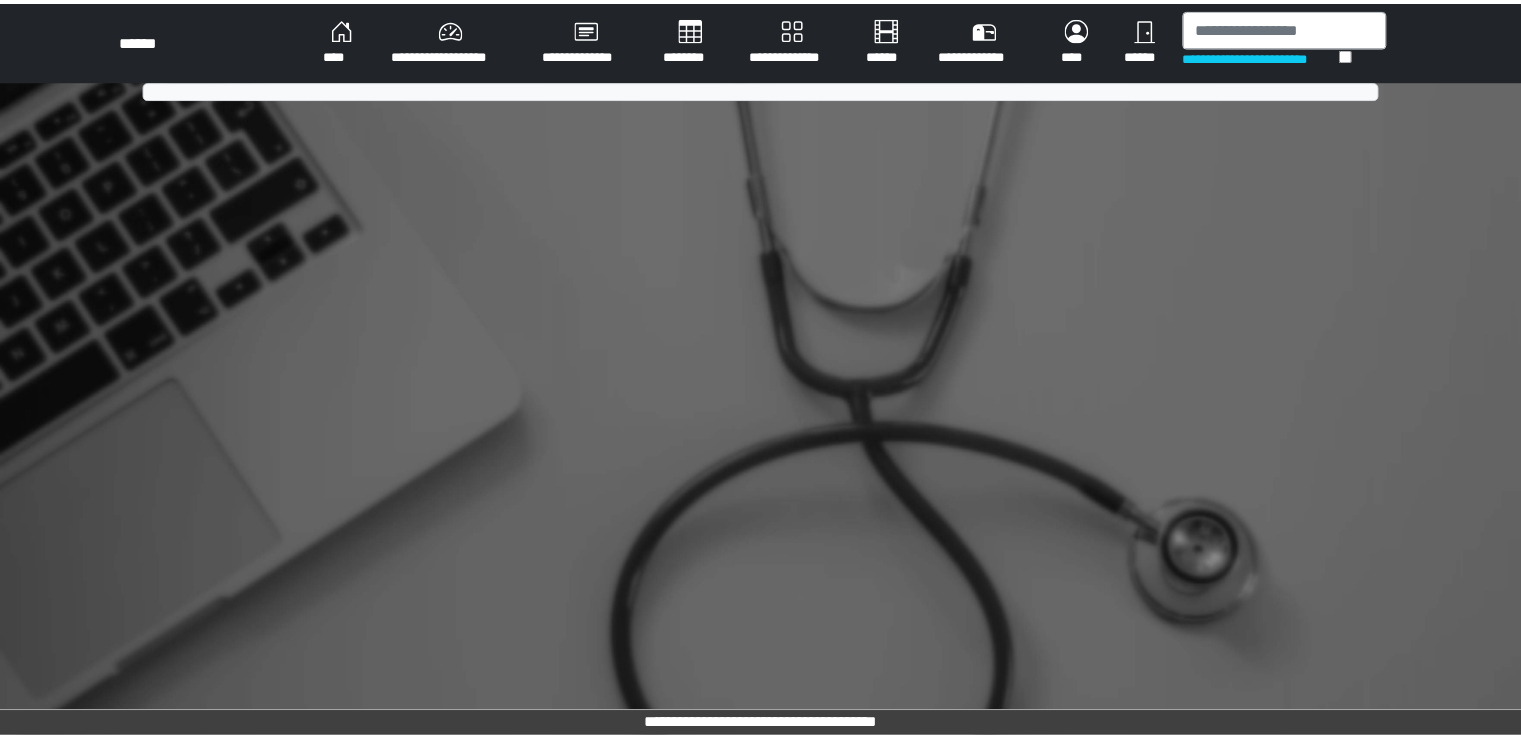 scroll, scrollTop: 0, scrollLeft: 0, axis: both 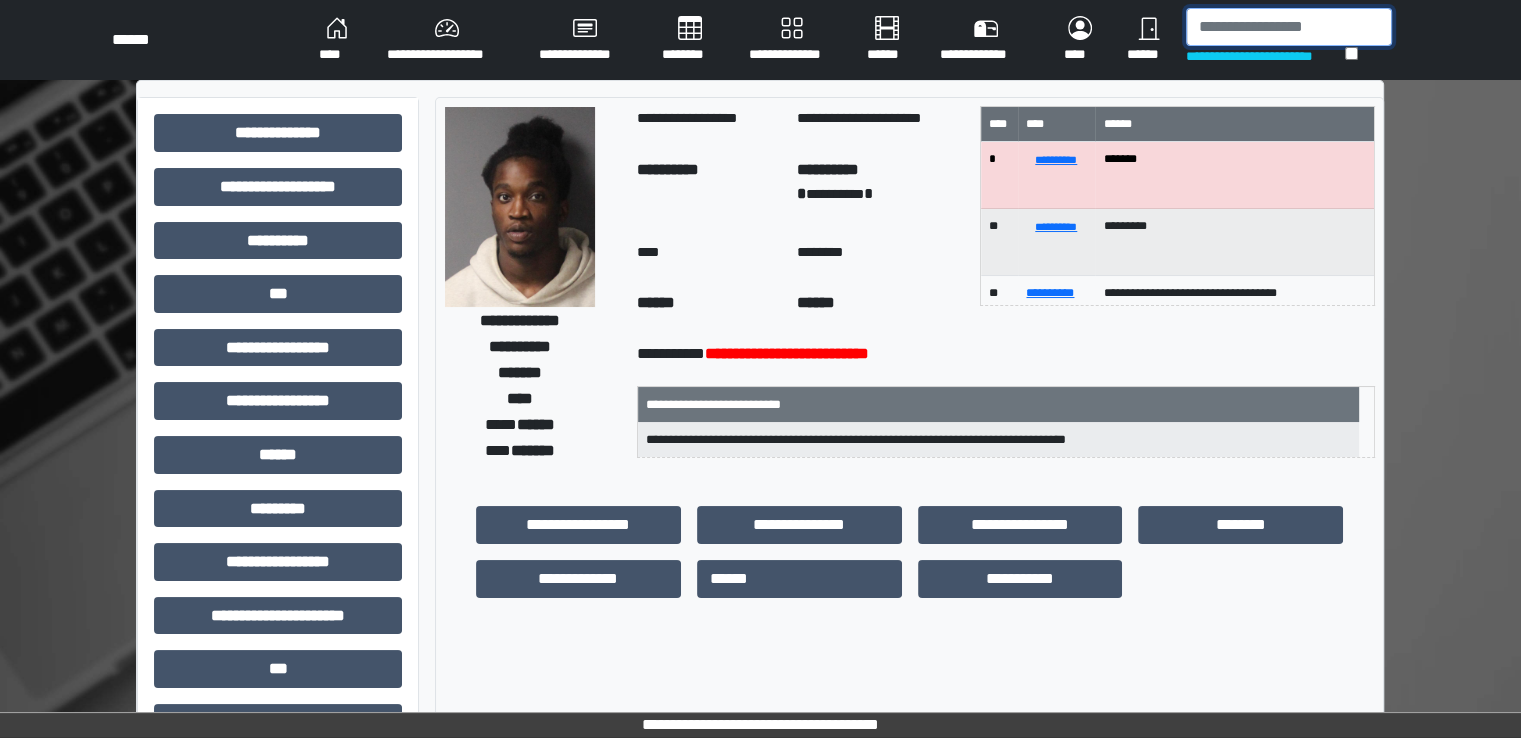 click at bounding box center [1289, 27] 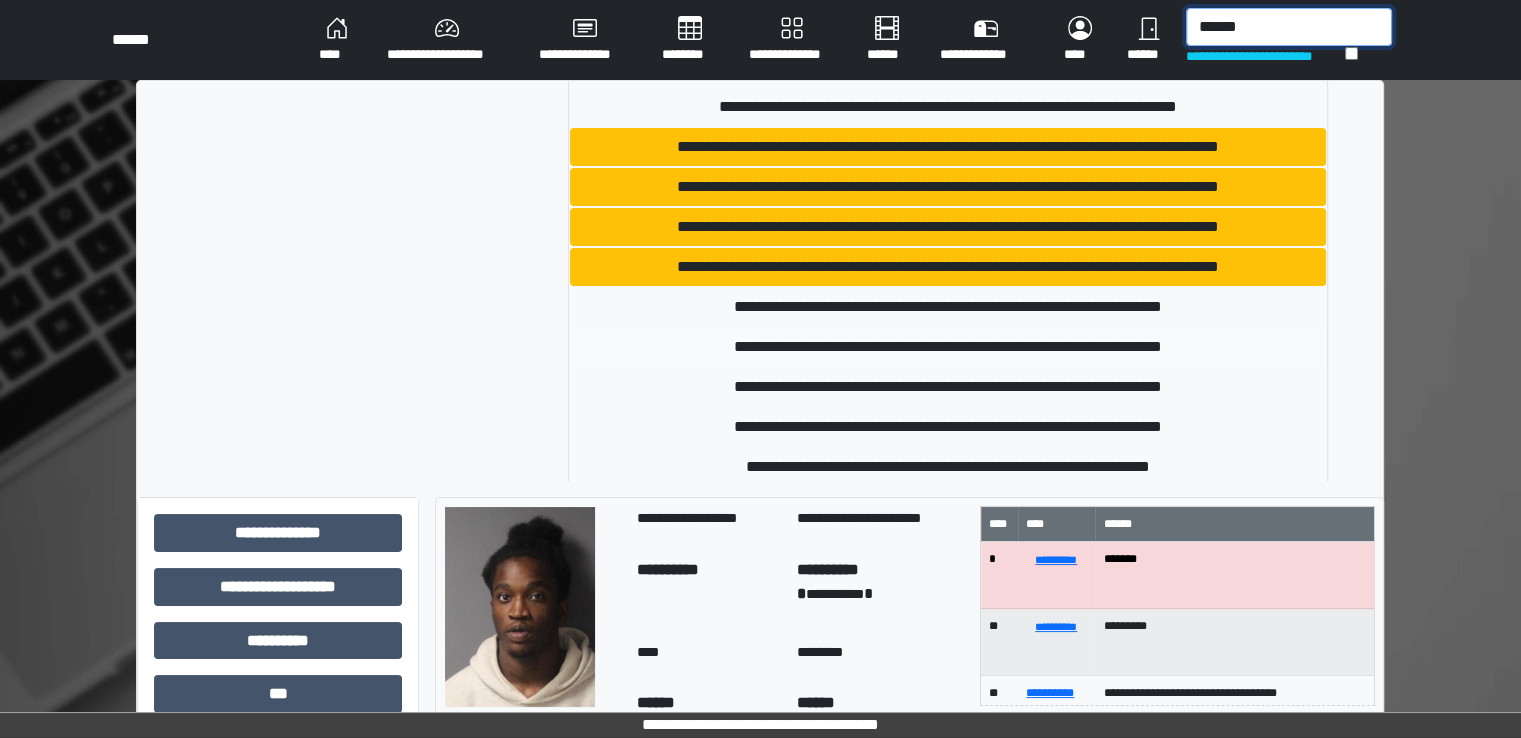 scroll, scrollTop: 53, scrollLeft: 0, axis: vertical 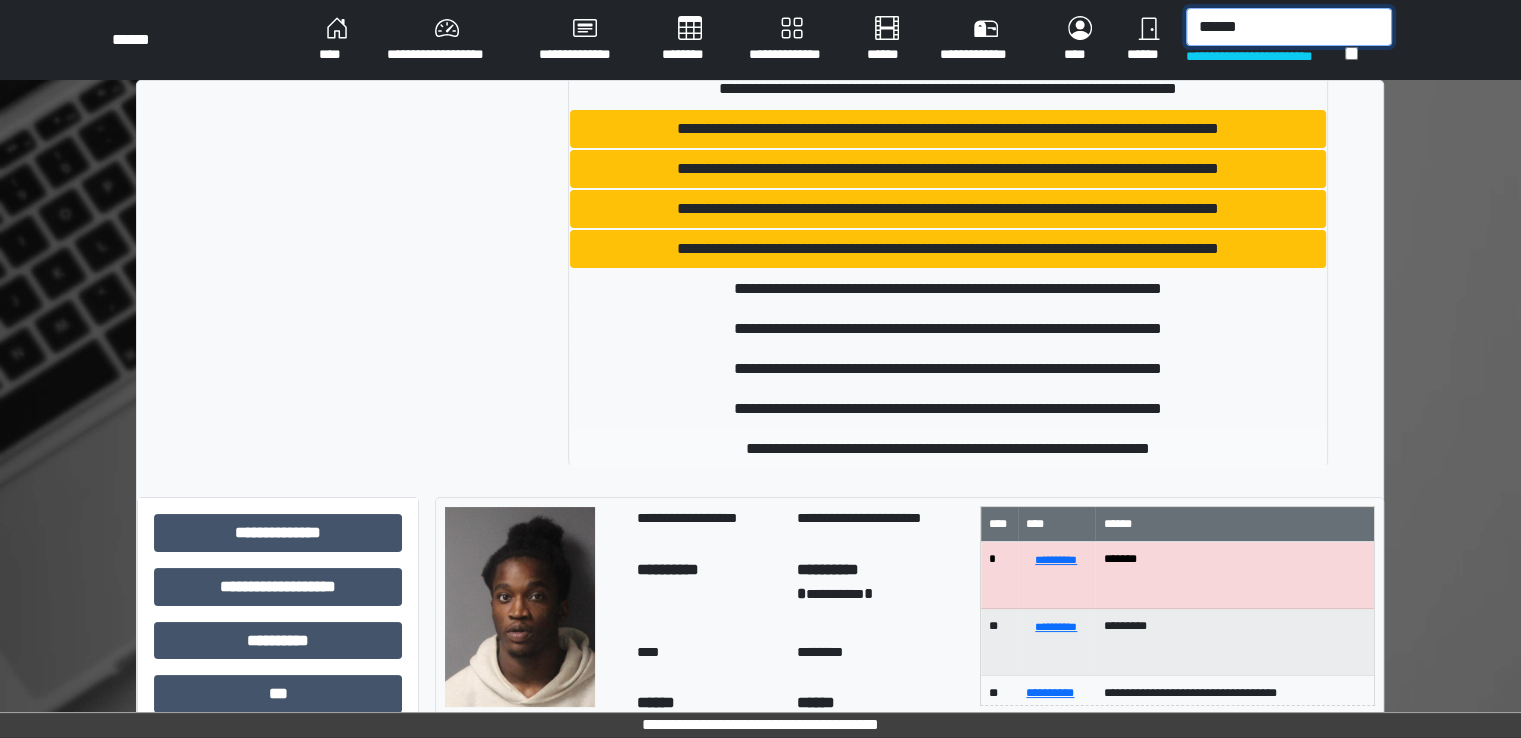 type on "******" 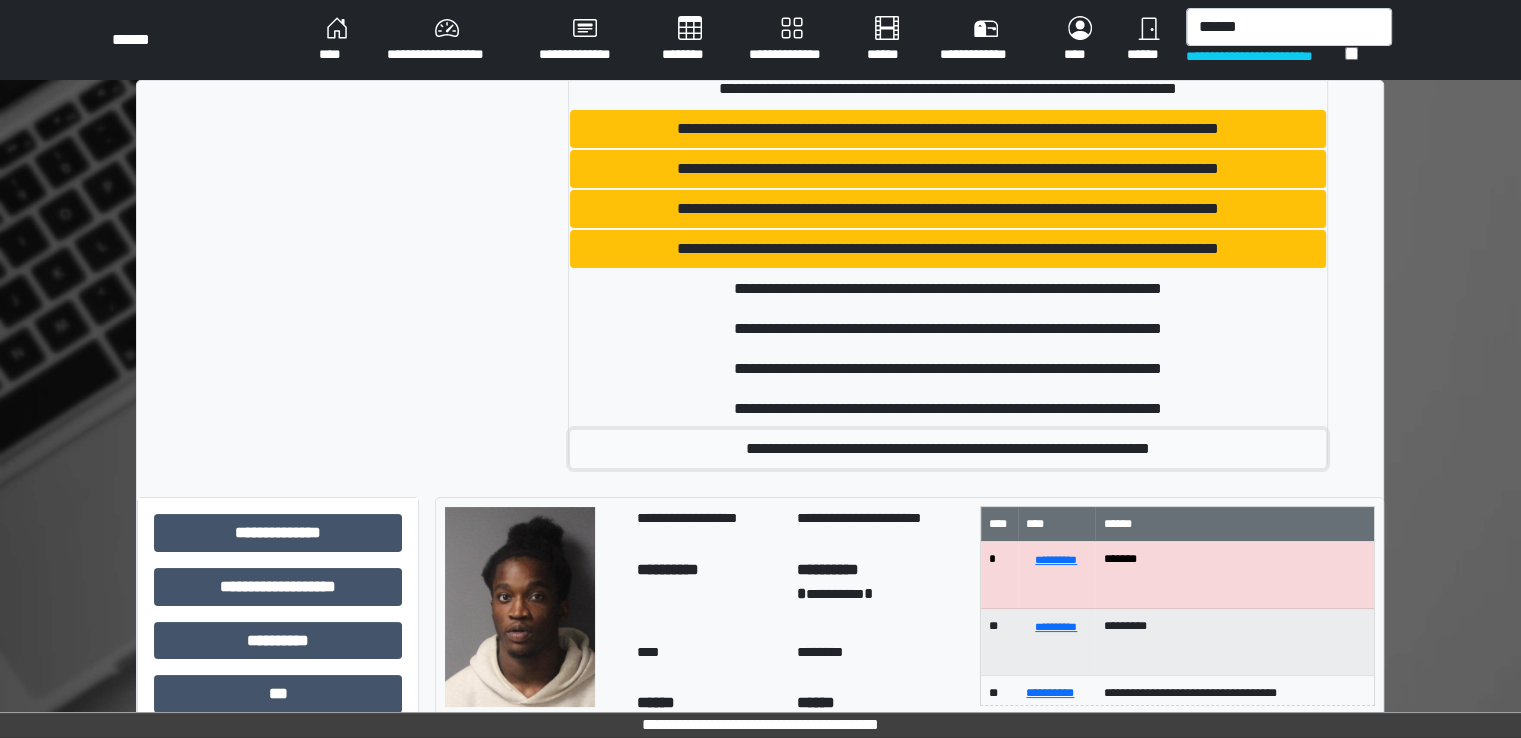click on "**********" at bounding box center [948, 449] 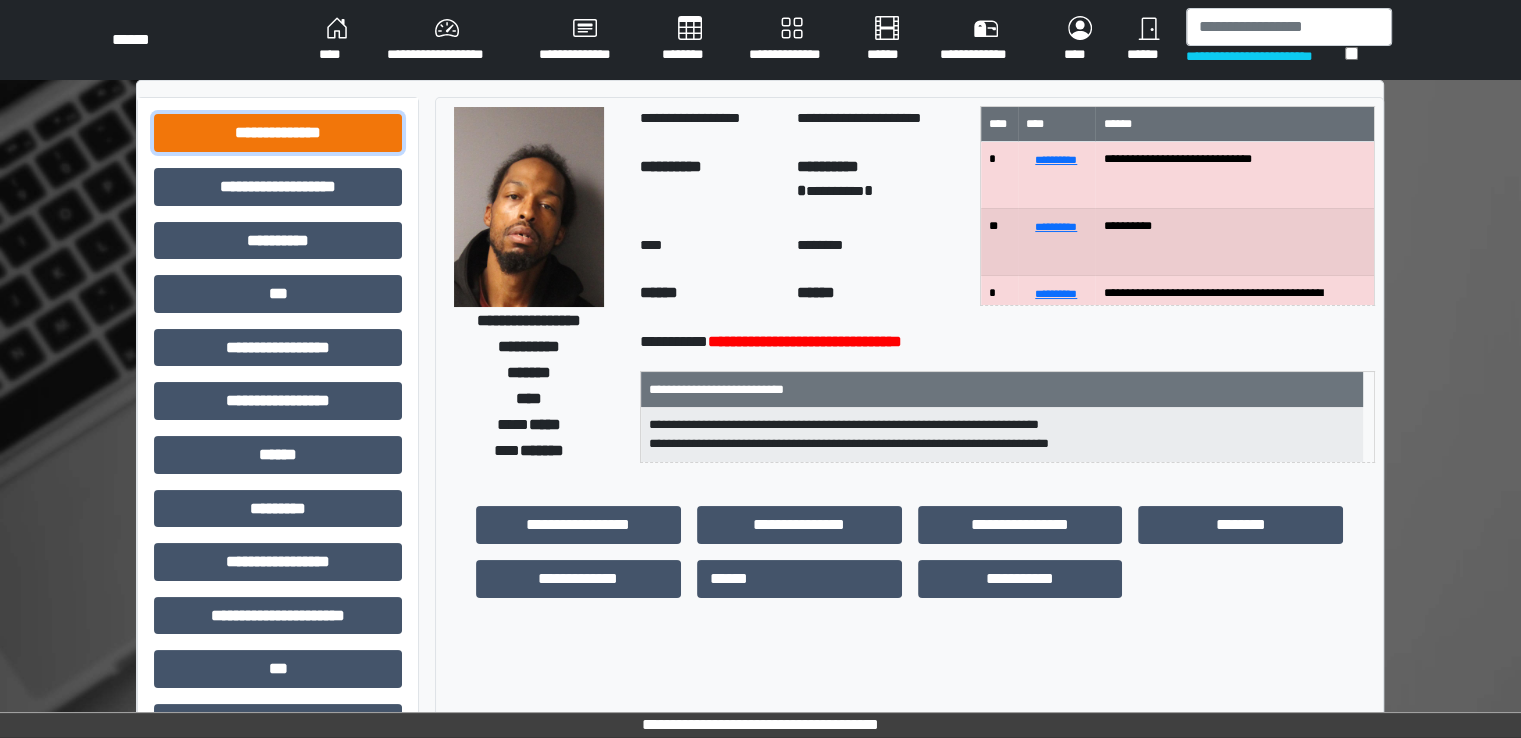 click on "**********" at bounding box center [278, 133] 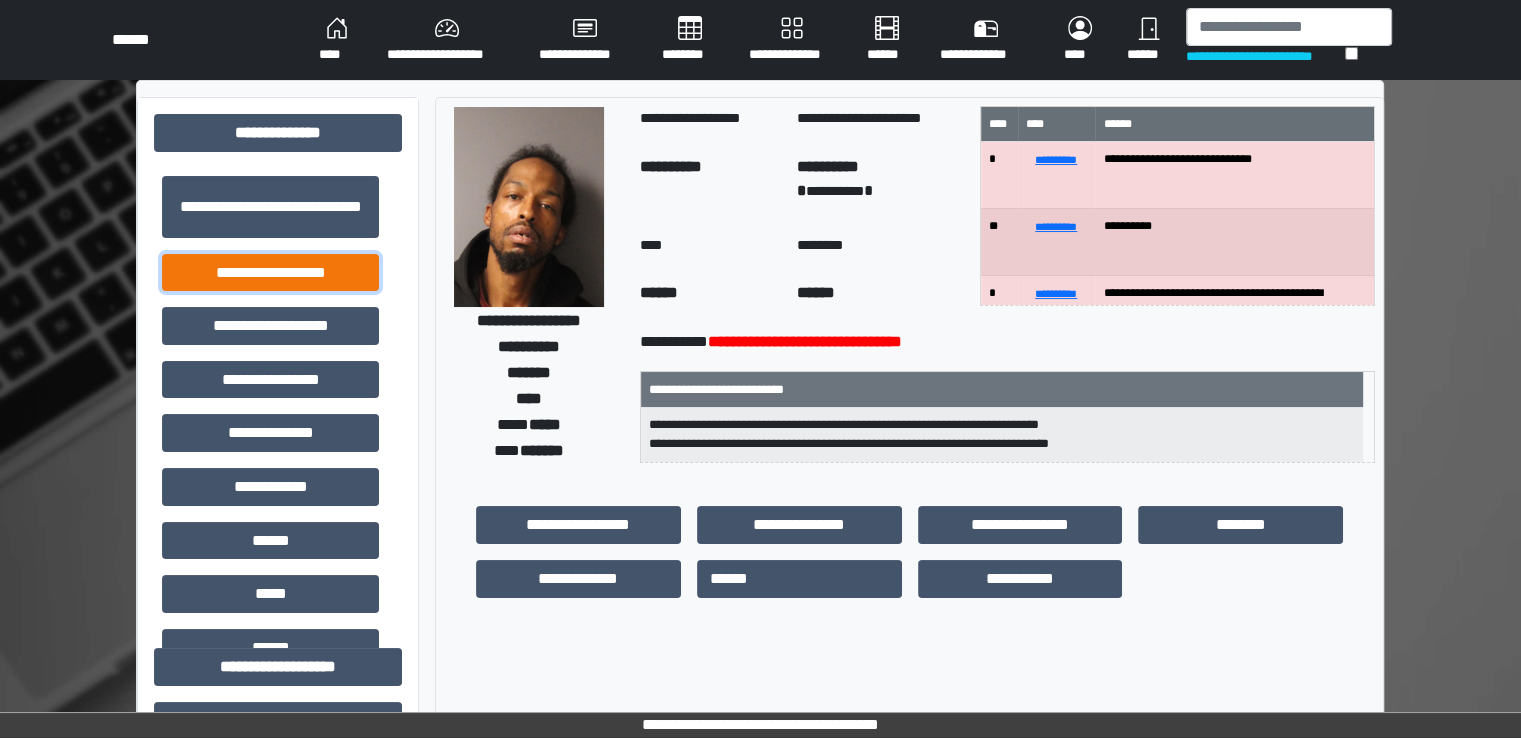 click on "**********" at bounding box center [270, 273] 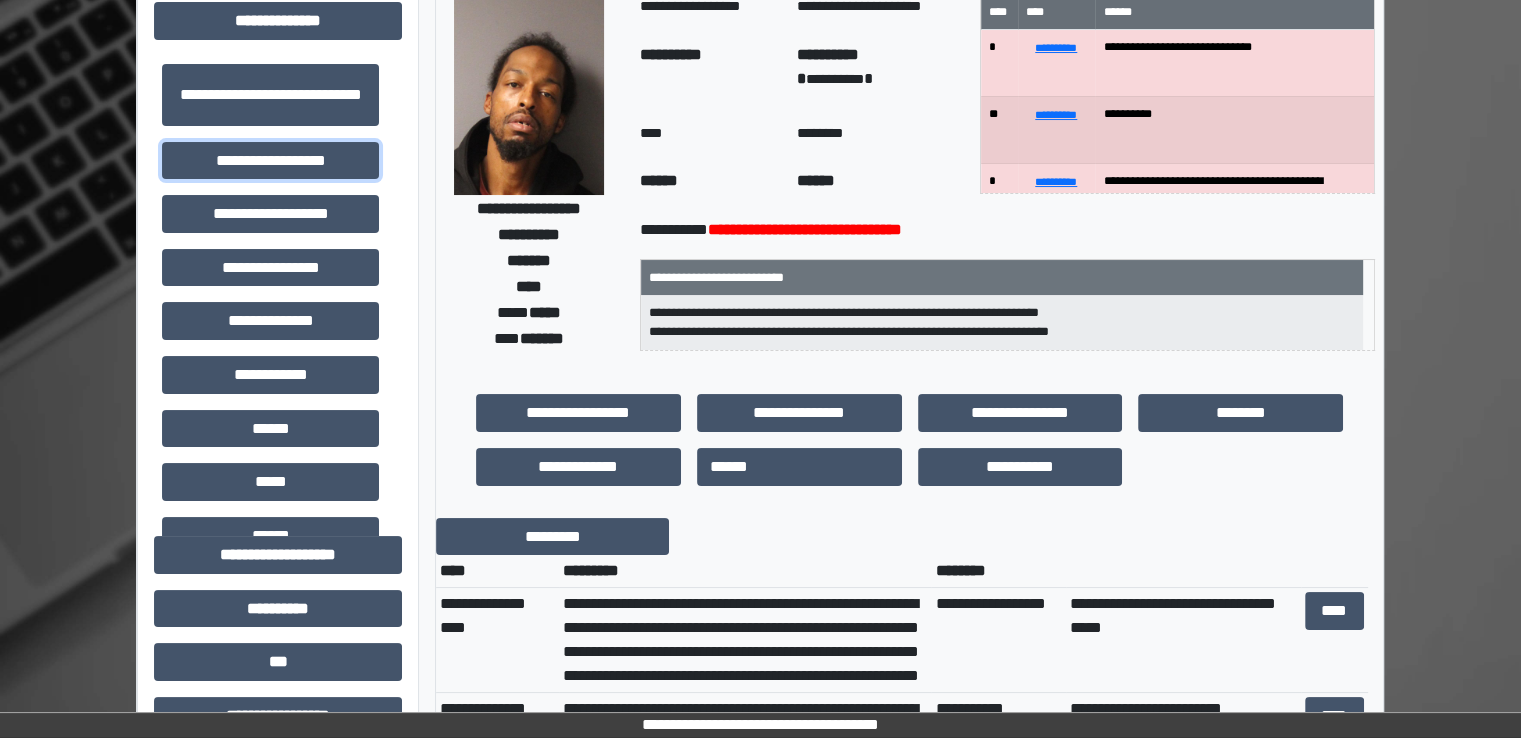scroll, scrollTop: 0, scrollLeft: 0, axis: both 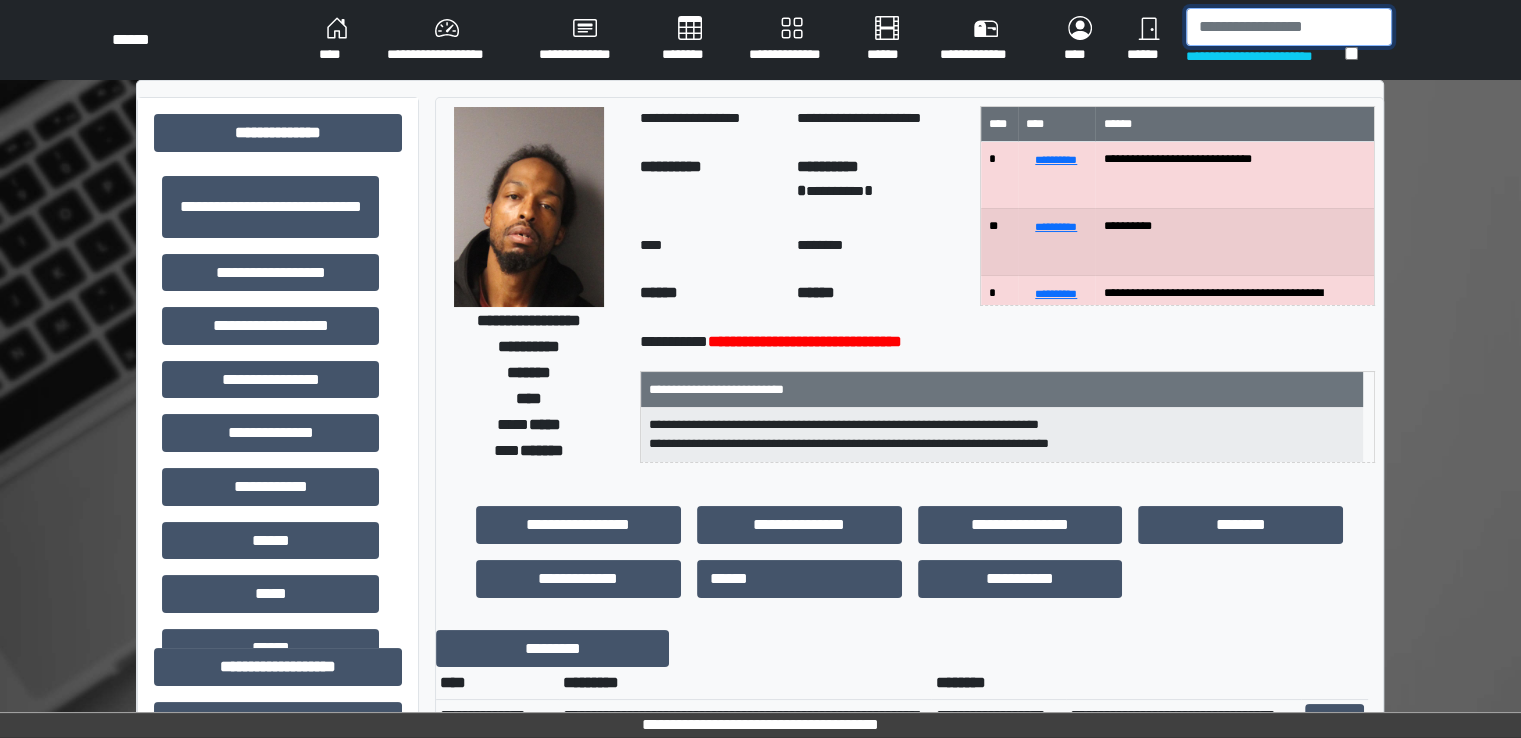 click at bounding box center [1289, 27] 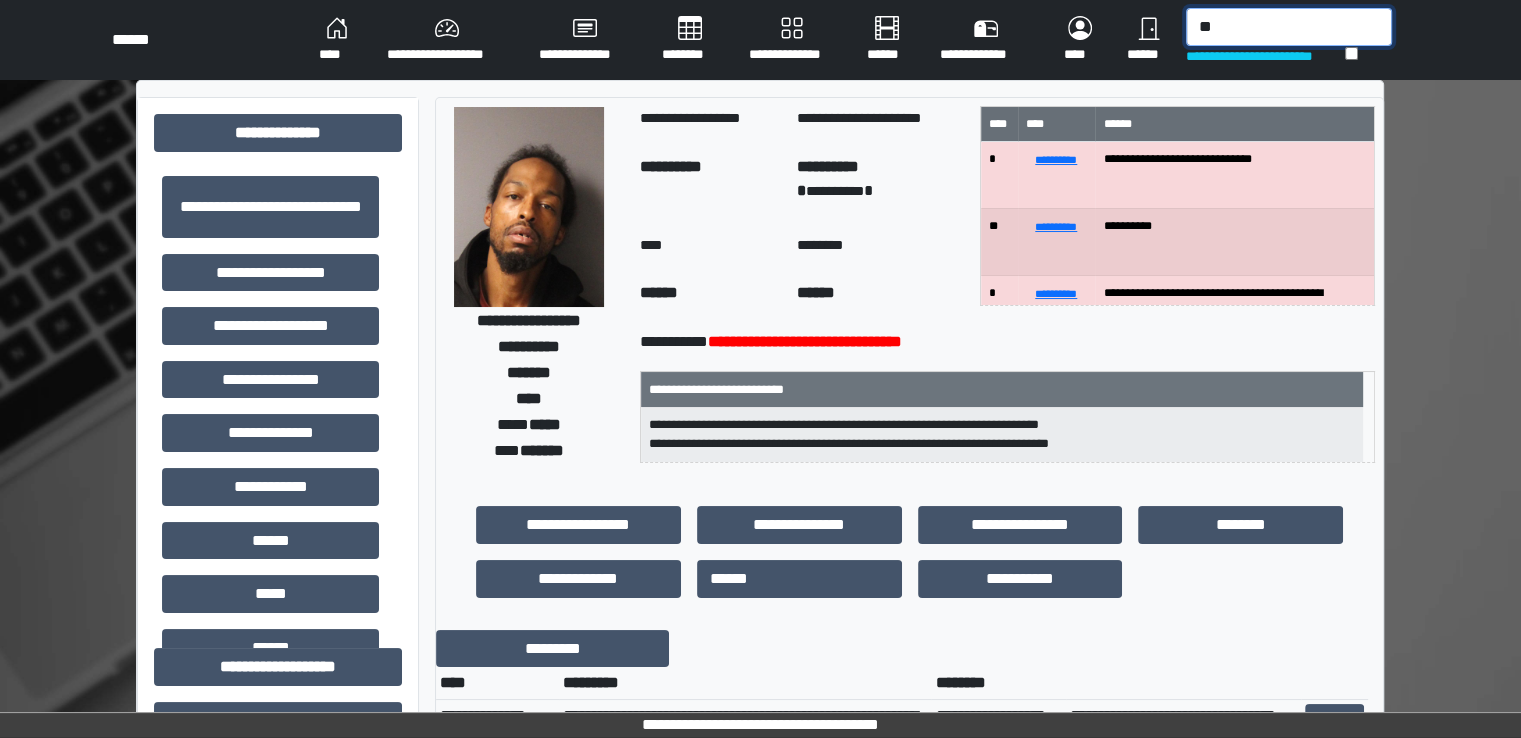 type on "*" 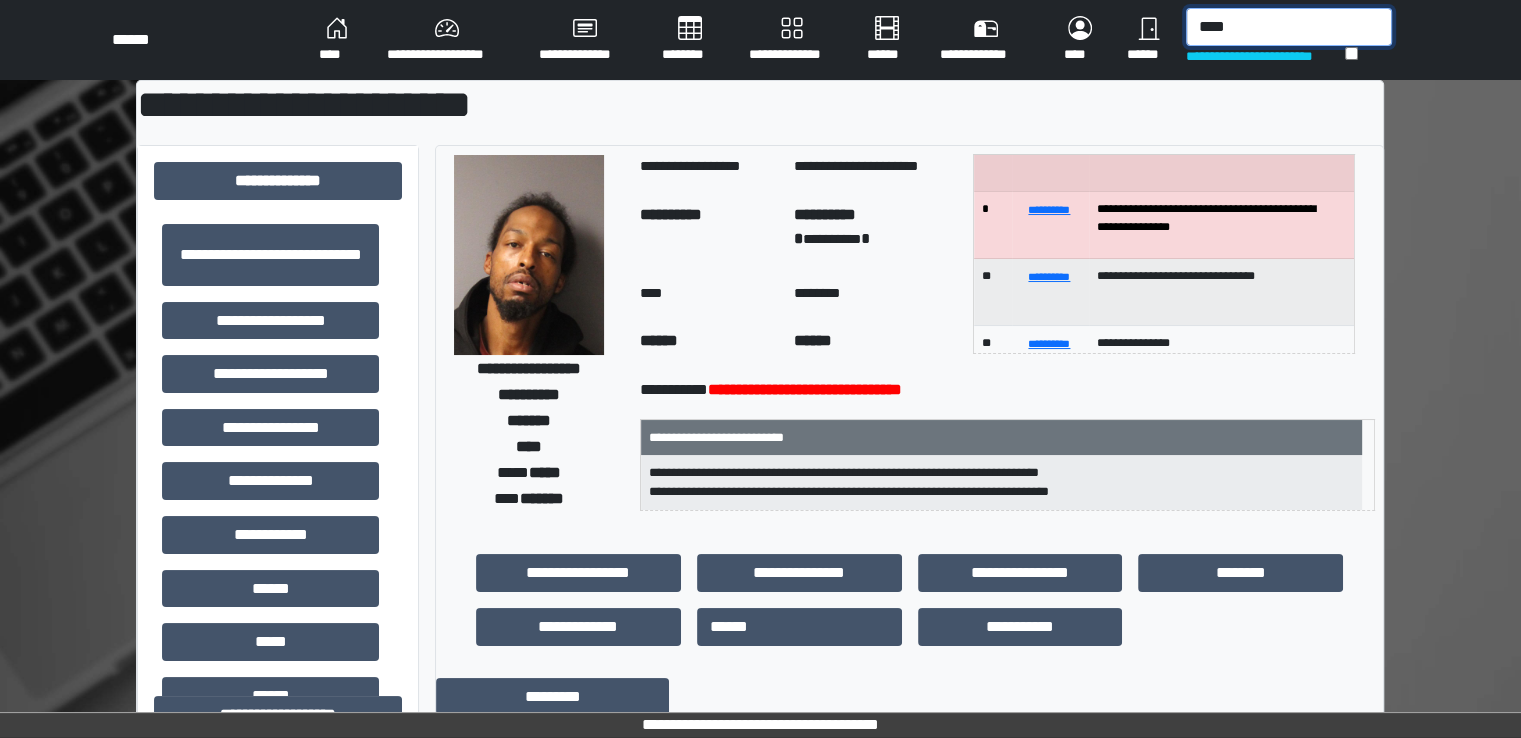 scroll, scrollTop: 0, scrollLeft: 0, axis: both 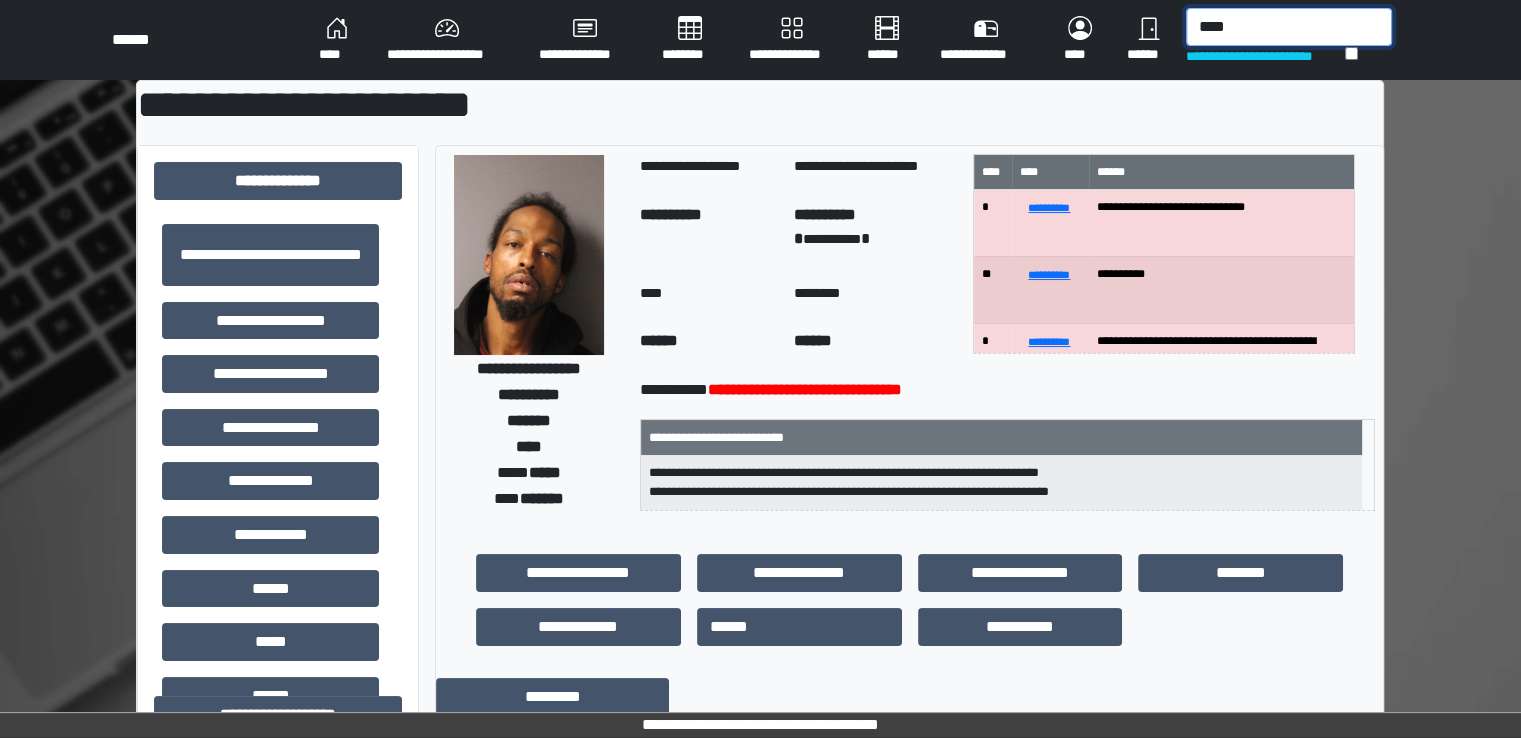 click on "****" at bounding box center [1289, 27] 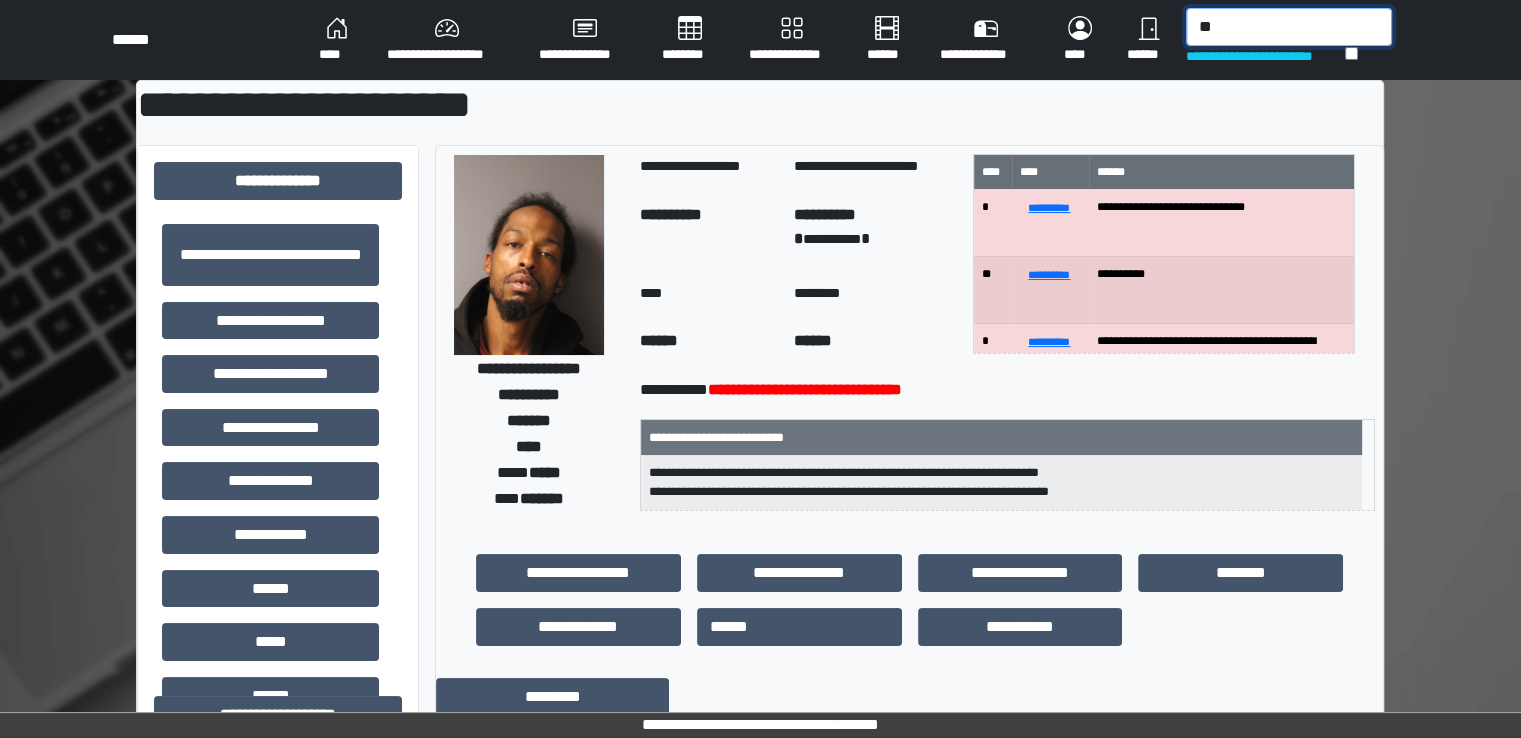 type on "*" 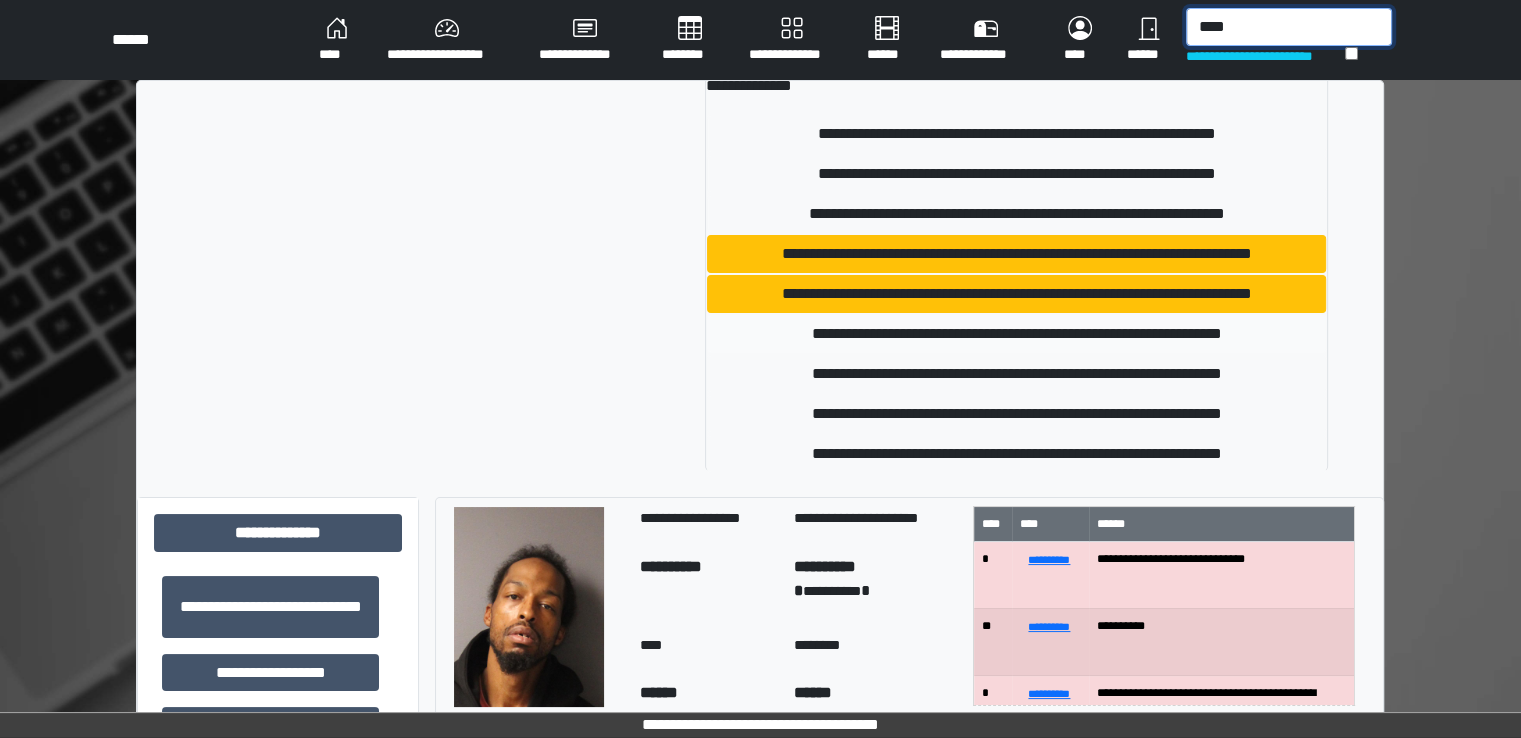 scroll, scrollTop: 13, scrollLeft: 0, axis: vertical 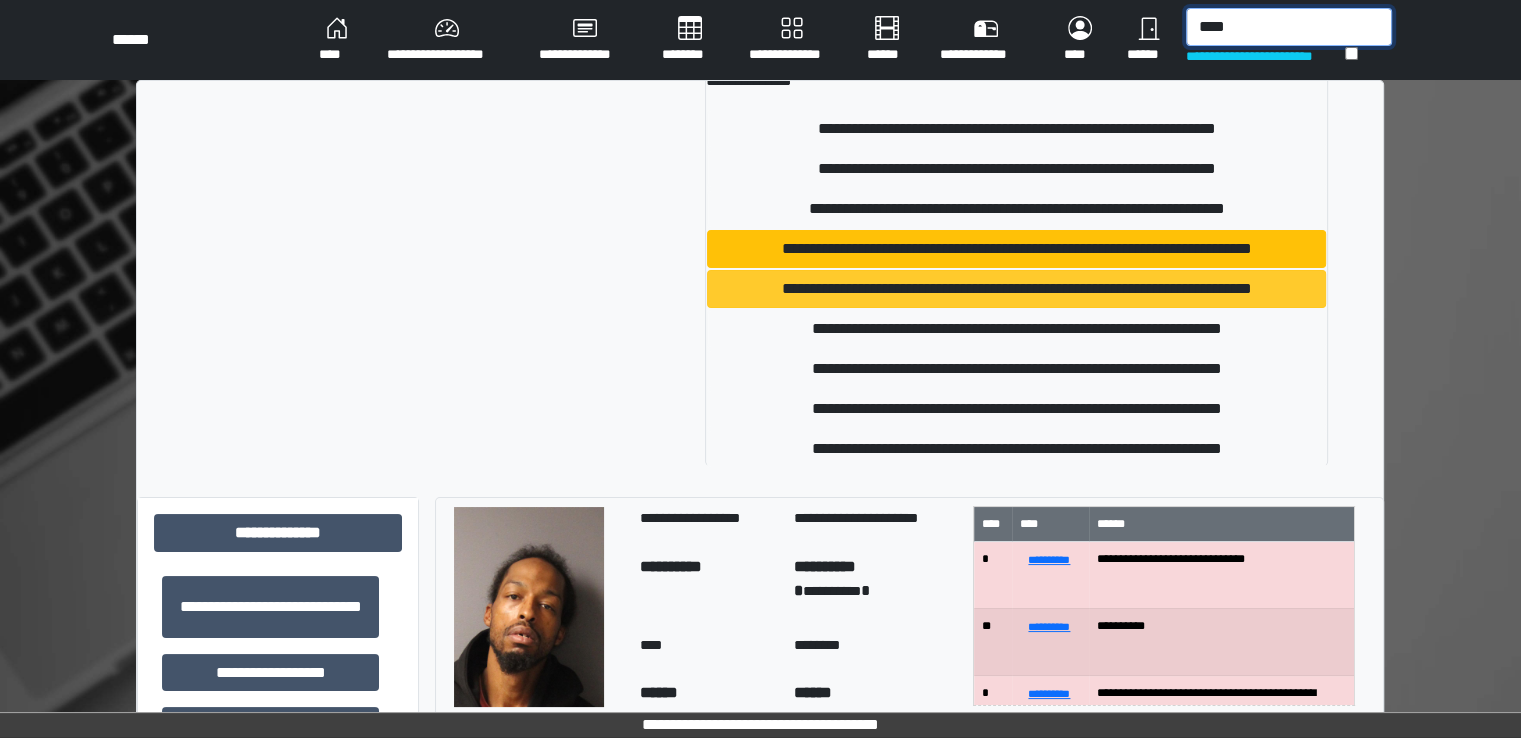 type on "****" 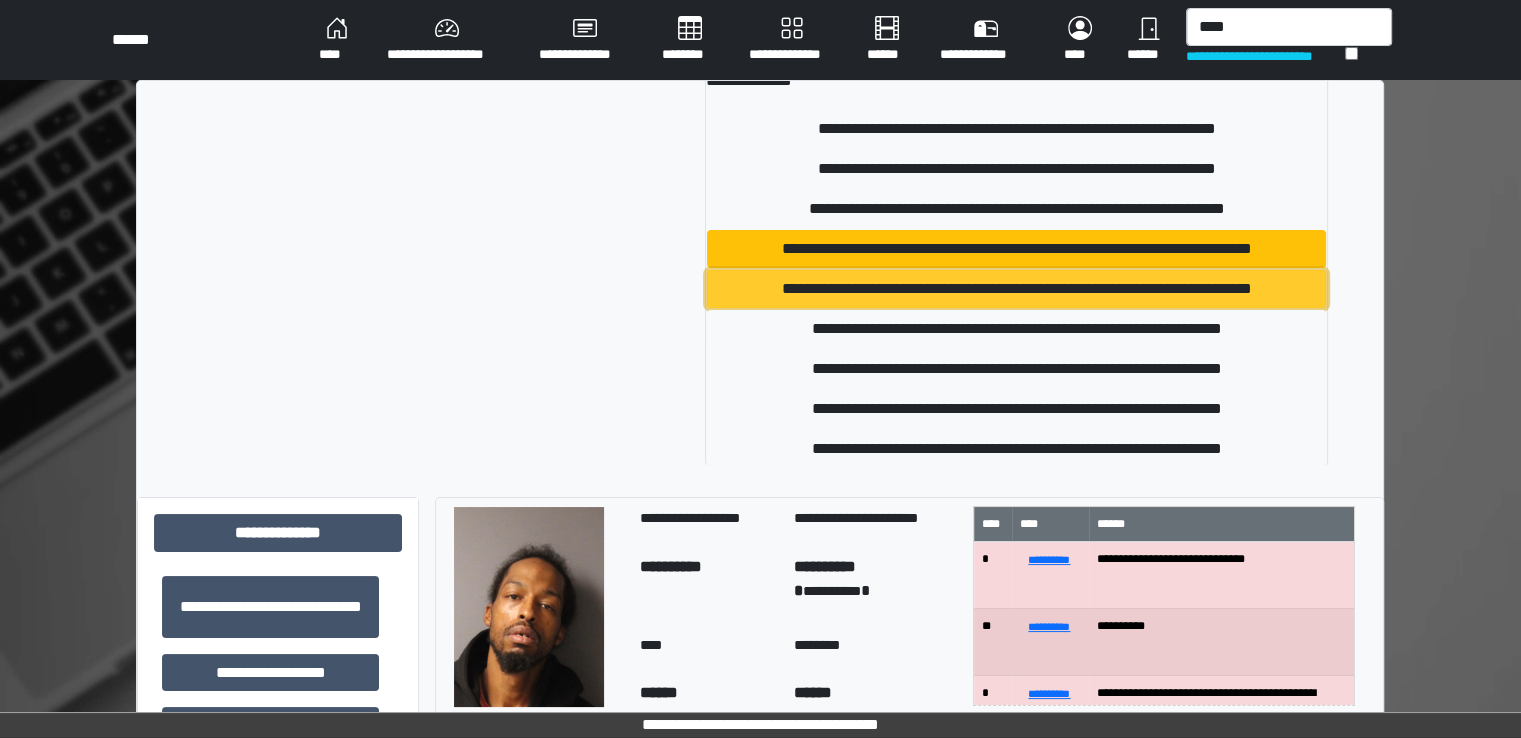 click on "**********" at bounding box center [1016, 289] 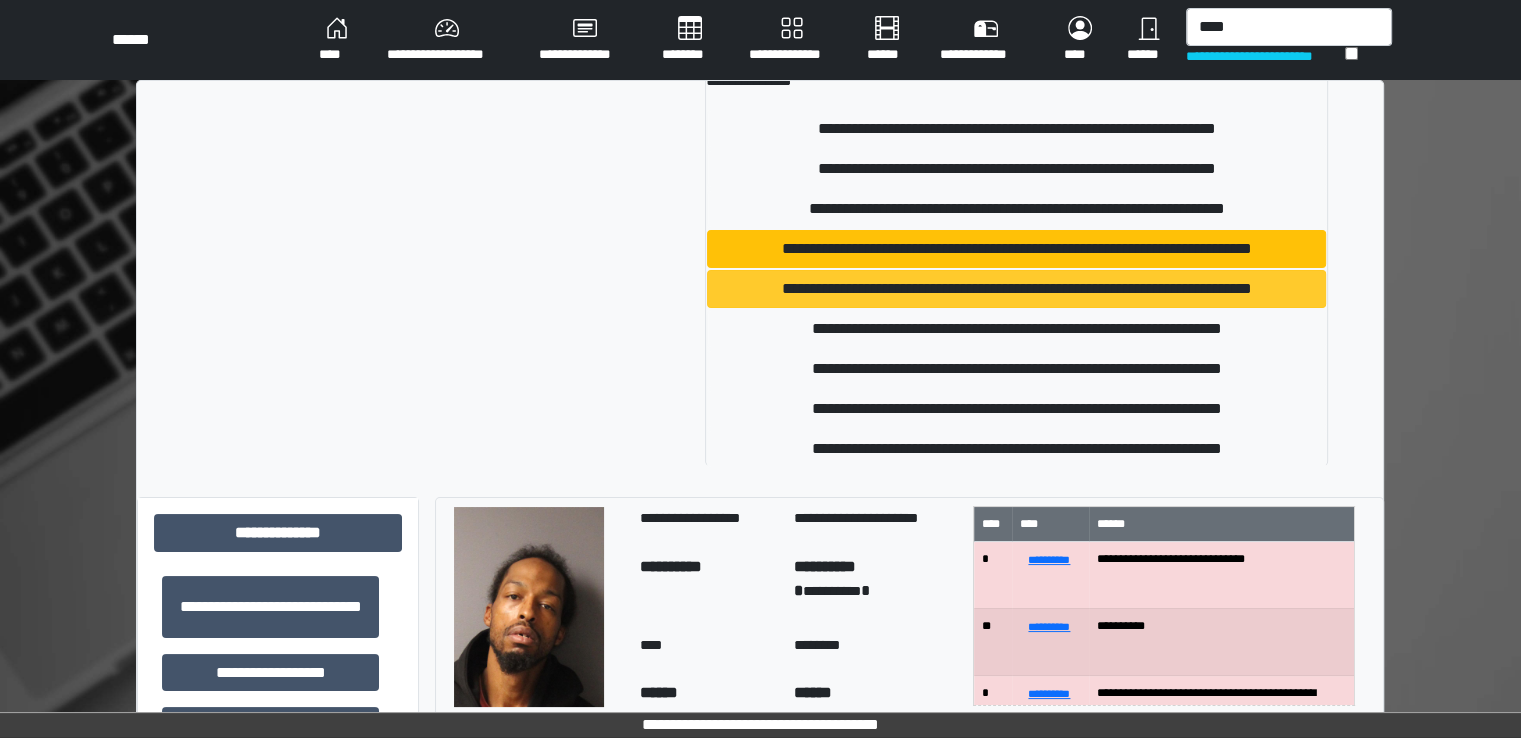 type 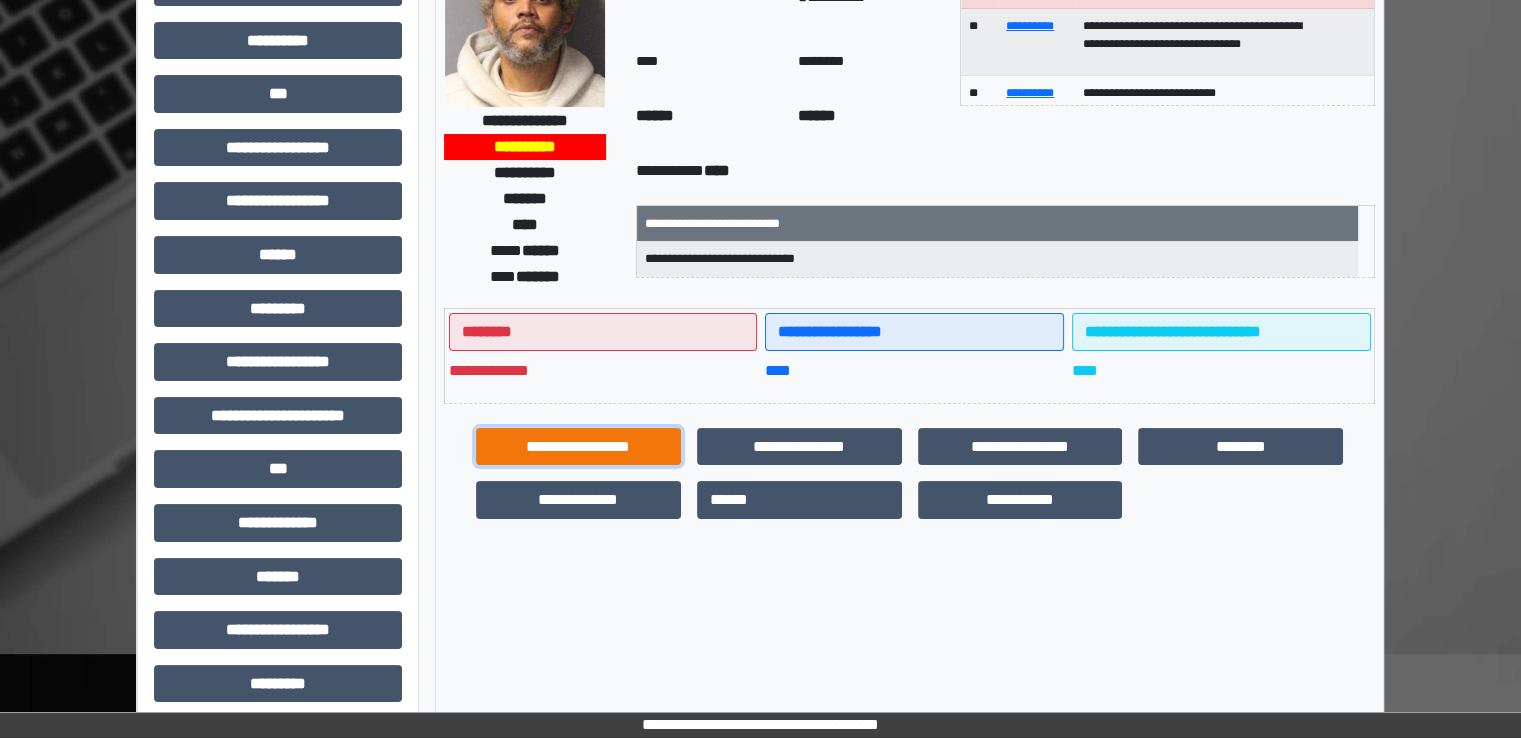 click on "**********" at bounding box center [578, 447] 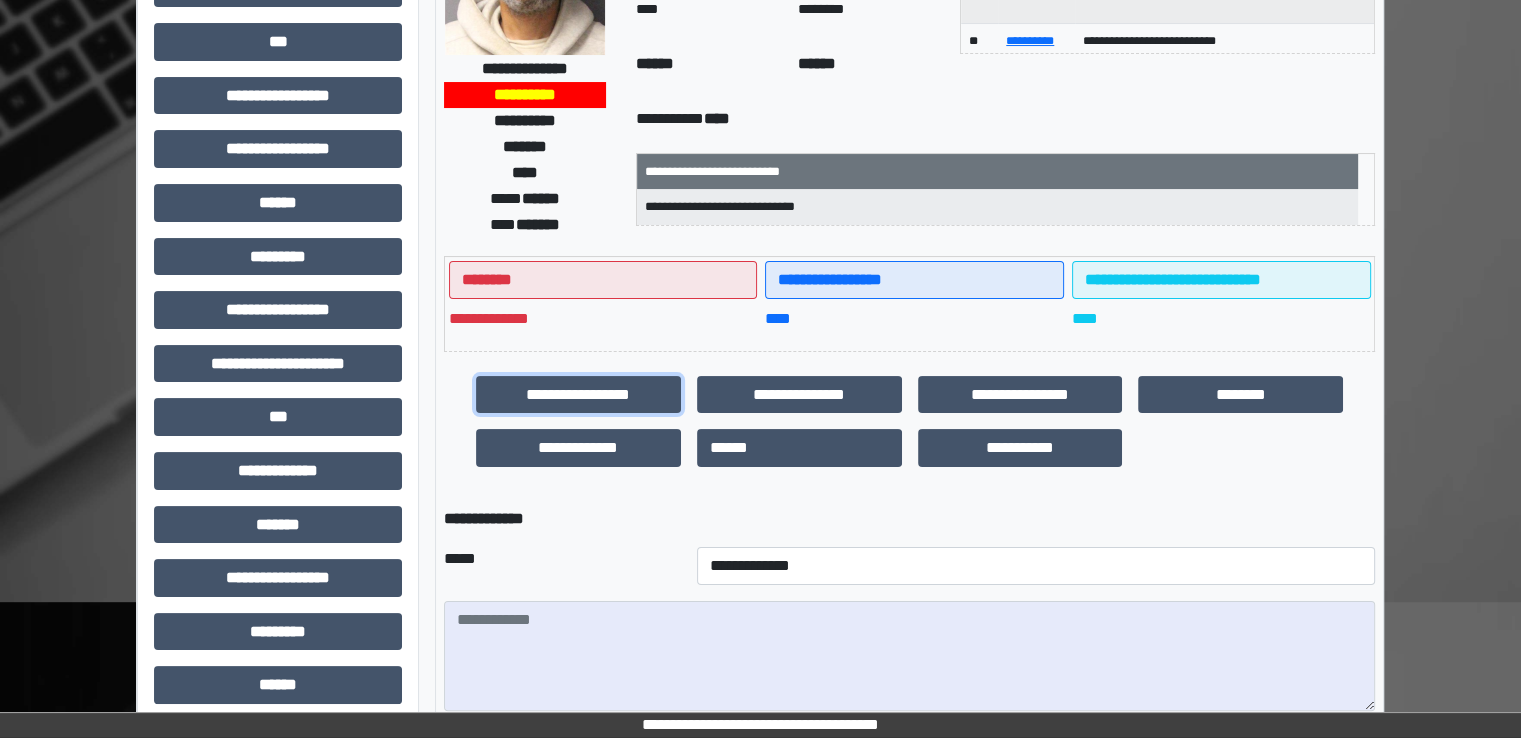 scroll, scrollTop: 300, scrollLeft: 0, axis: vertical 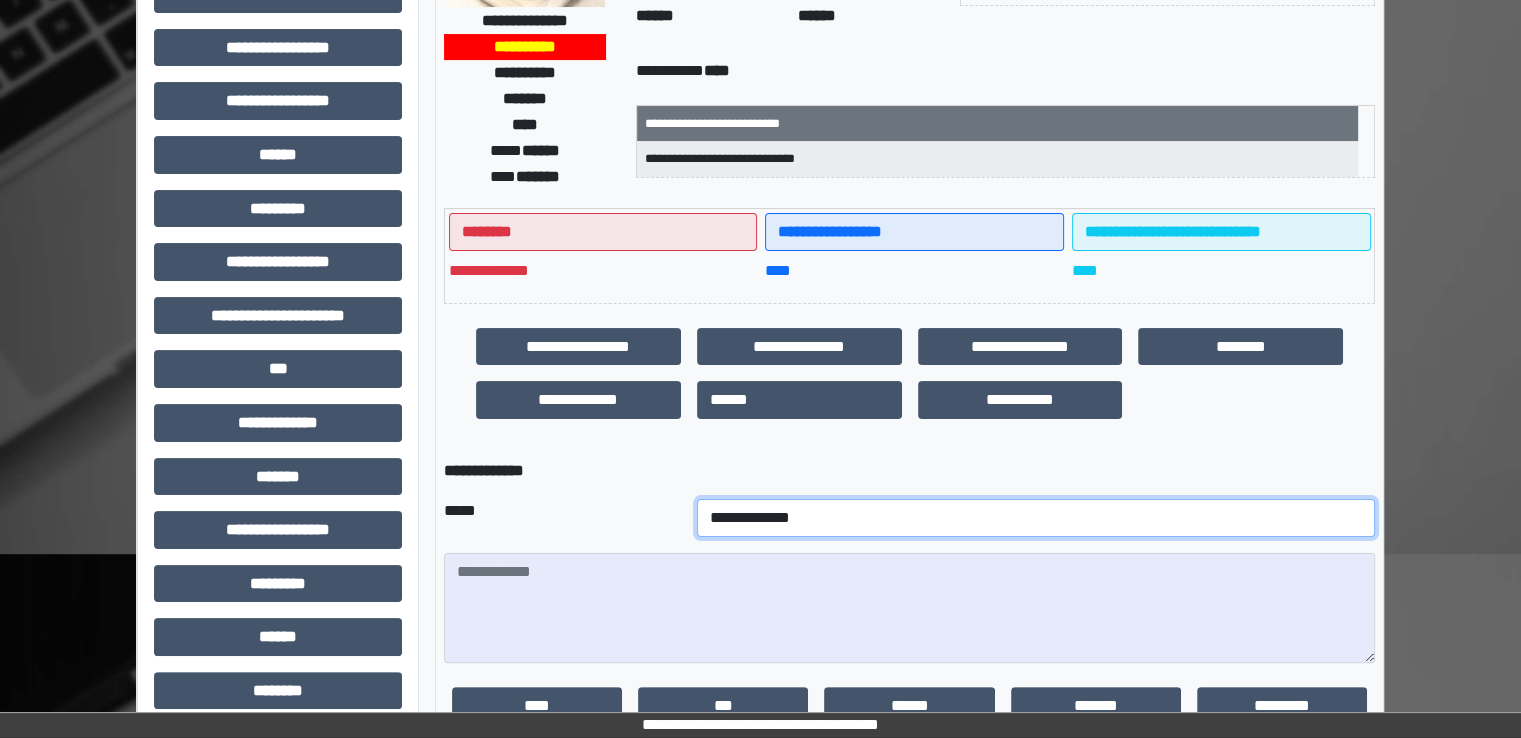 drag, startPoint x: 650, startPoint y: 517, endPoint x: 656, endPoint y: 499, distance: 18.973665 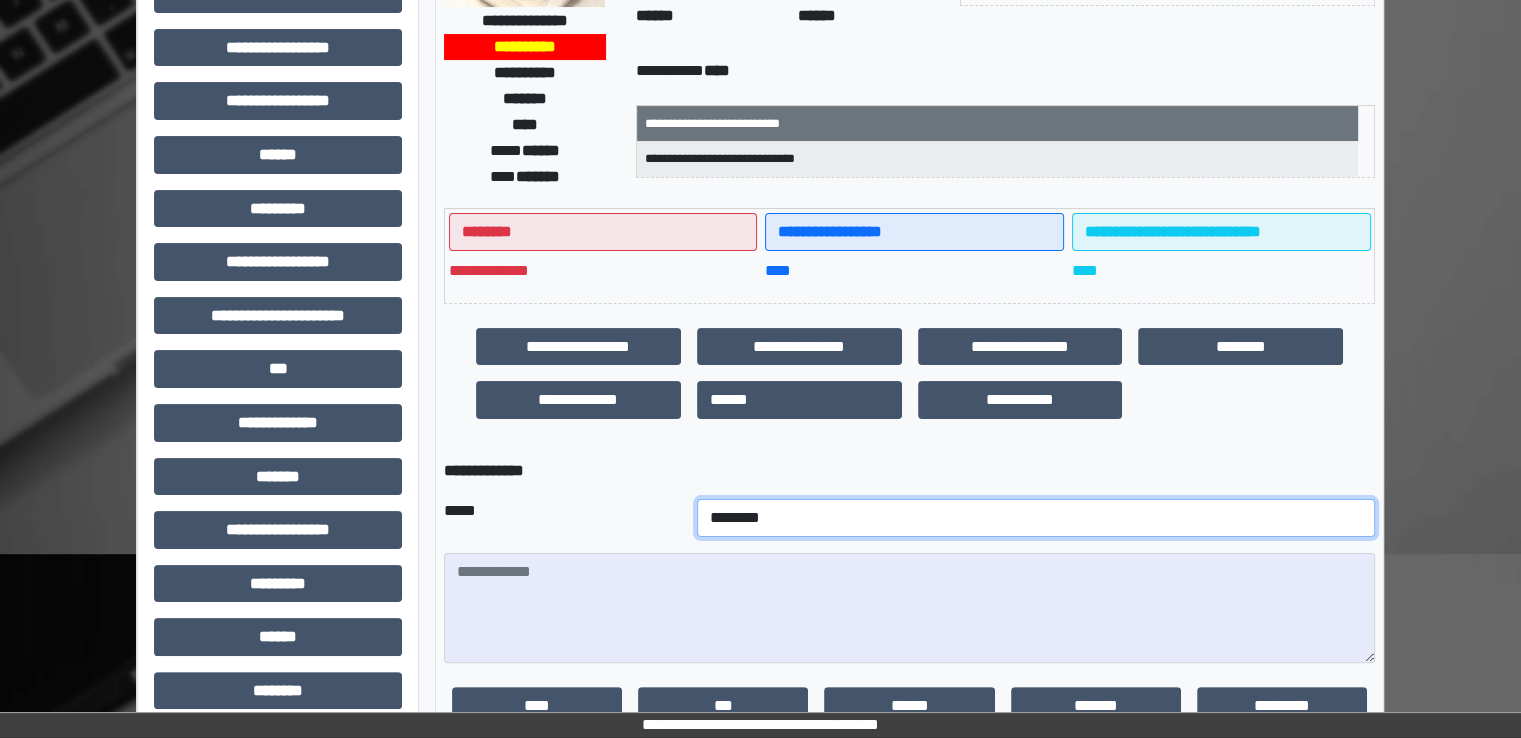 click on "**********" at bounding box center [1036, 518] 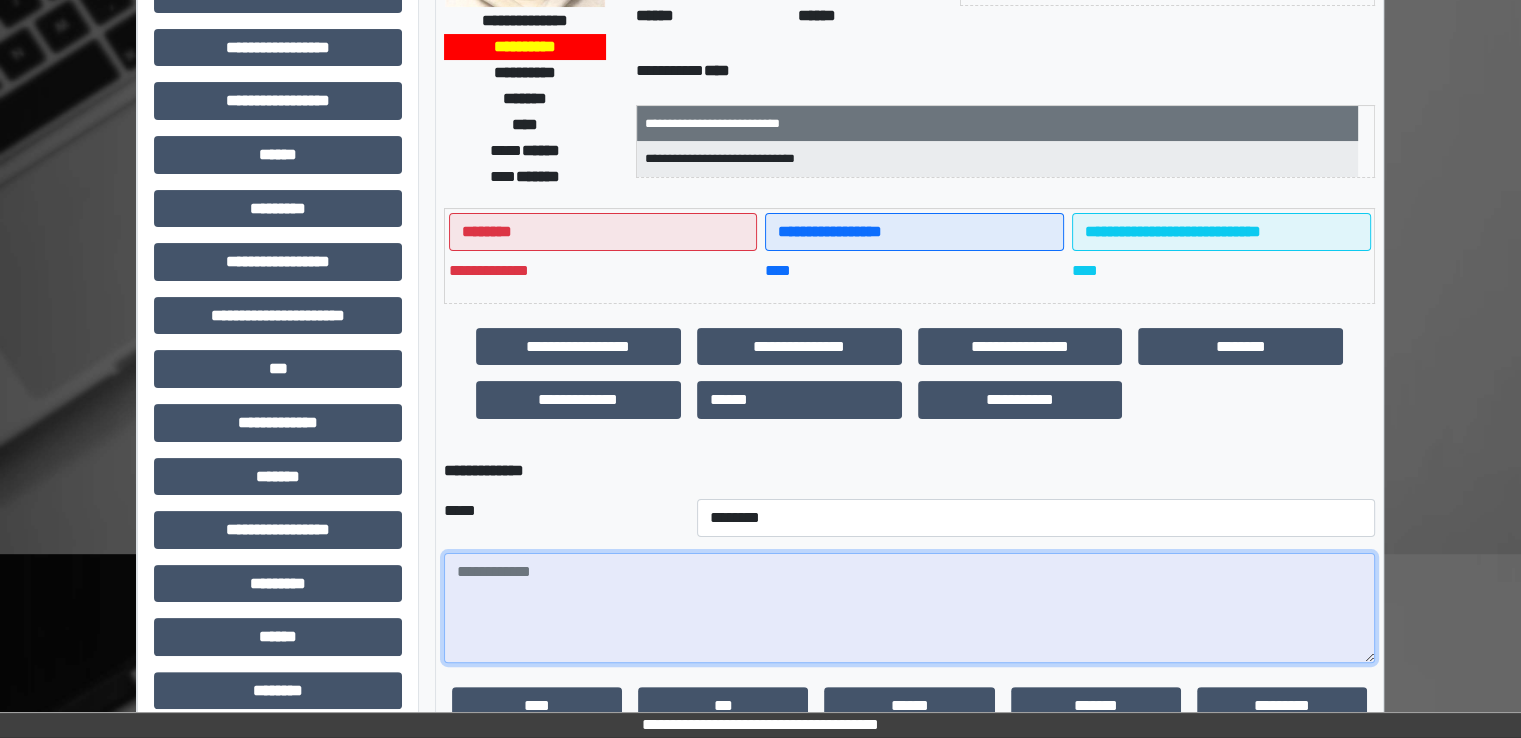 paste on "**********" 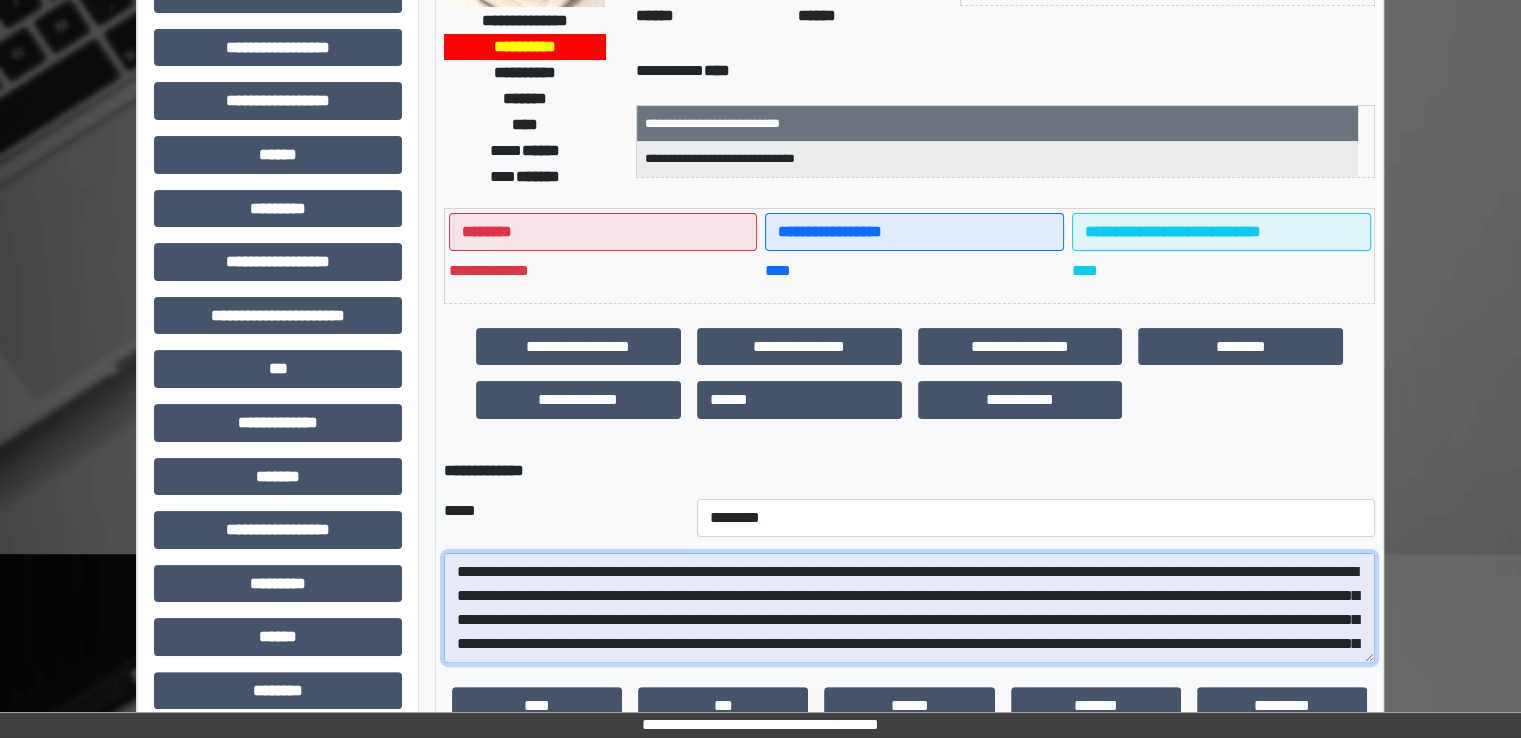 scroll, scrollTop: 64, scrollLeft: 0, axis: vertical 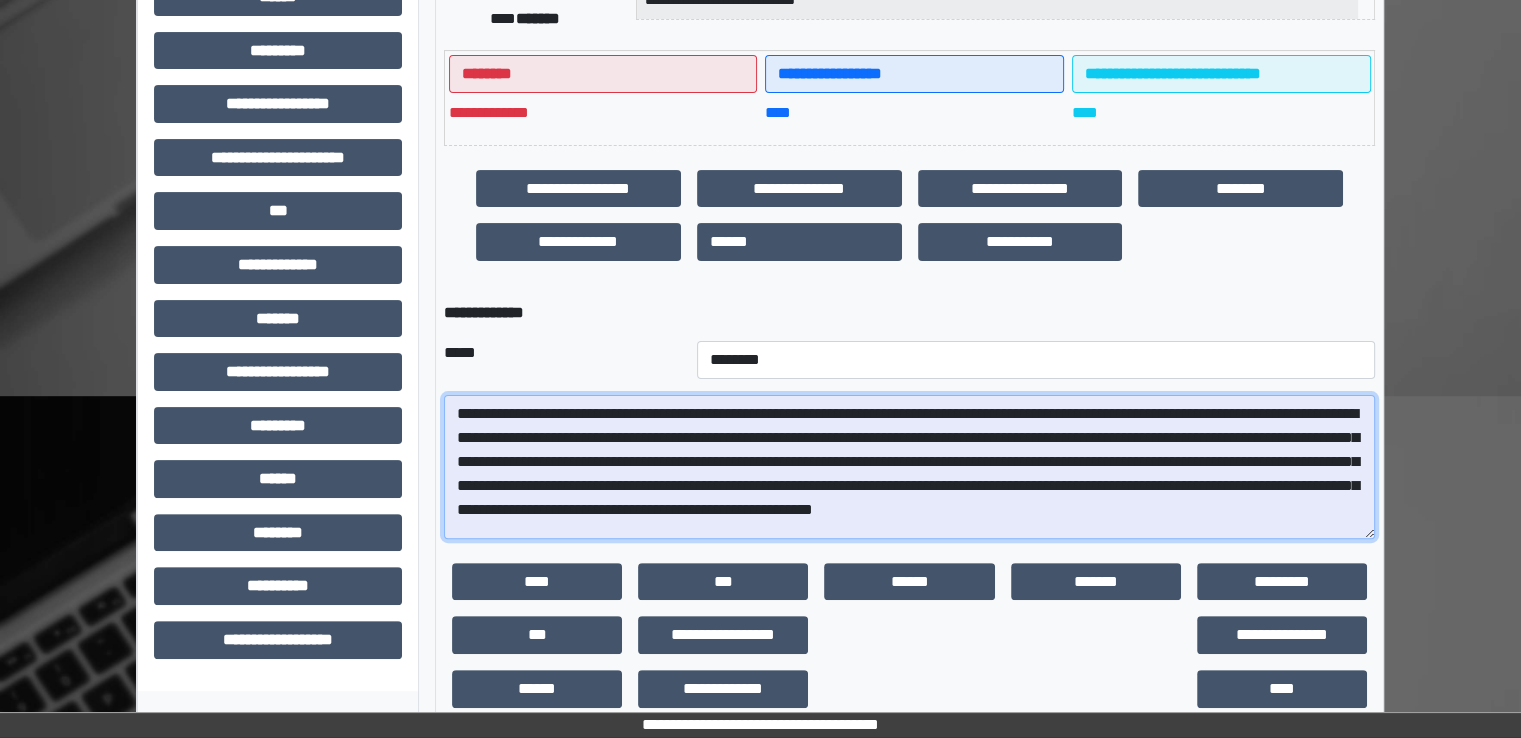 drag, startPoint x: 1380, startPoint y: 567, endPoint x: 1390, endPoint y: 603, distance: 37.363083 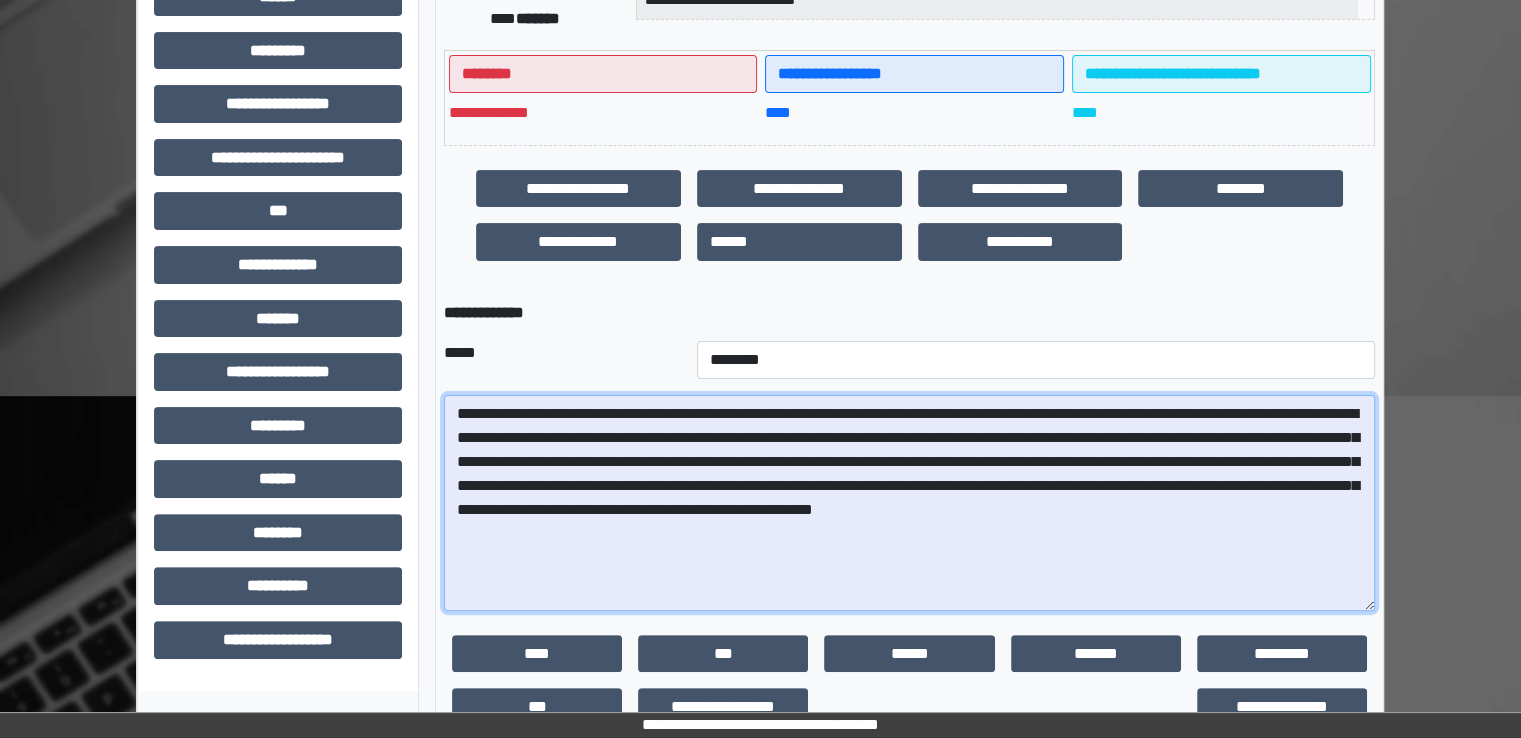 click on "**********" at bounding box center [909, 503] 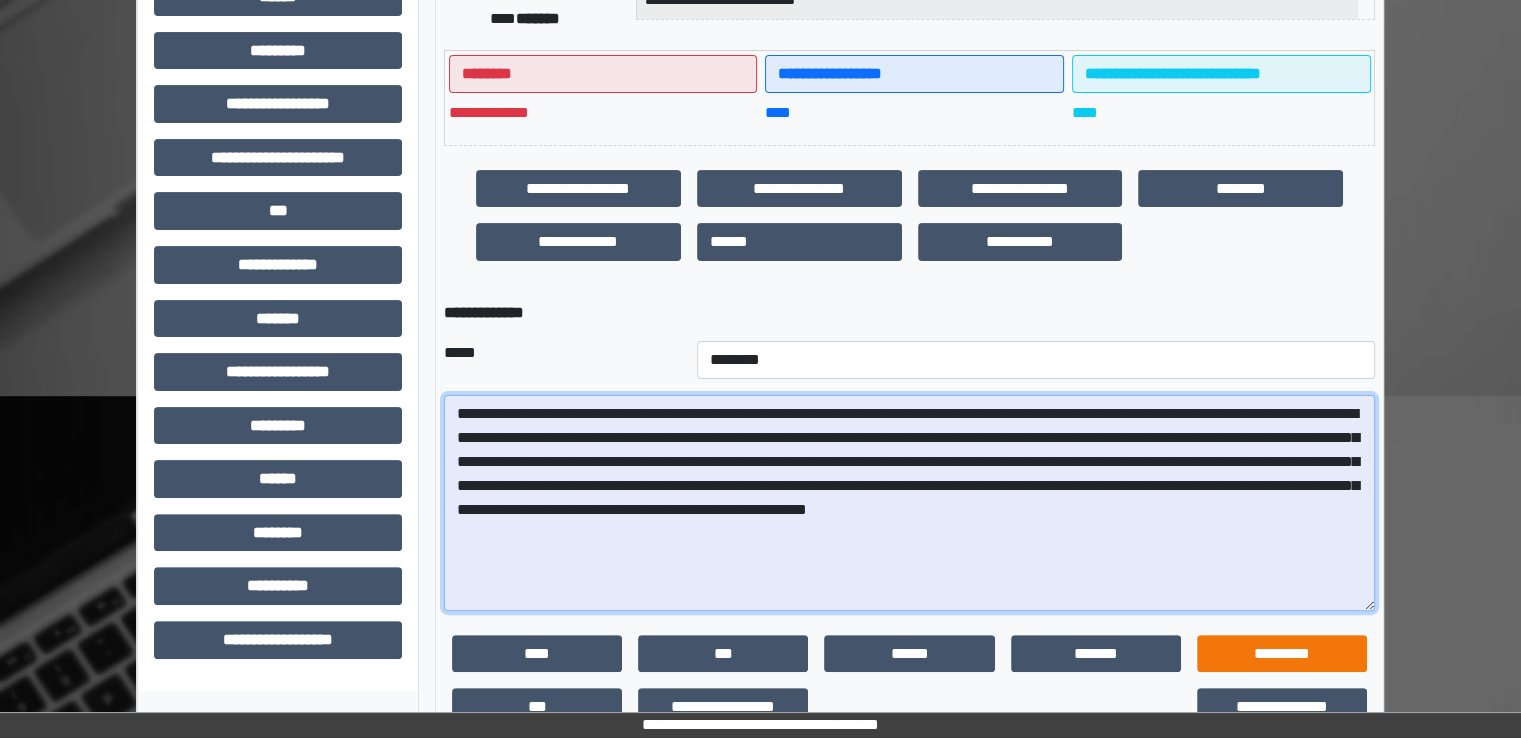 drag, startPoint x: 959, startPoint y: 510, endPoint x: 1260, endPoint y: 661, distance: 336.75214 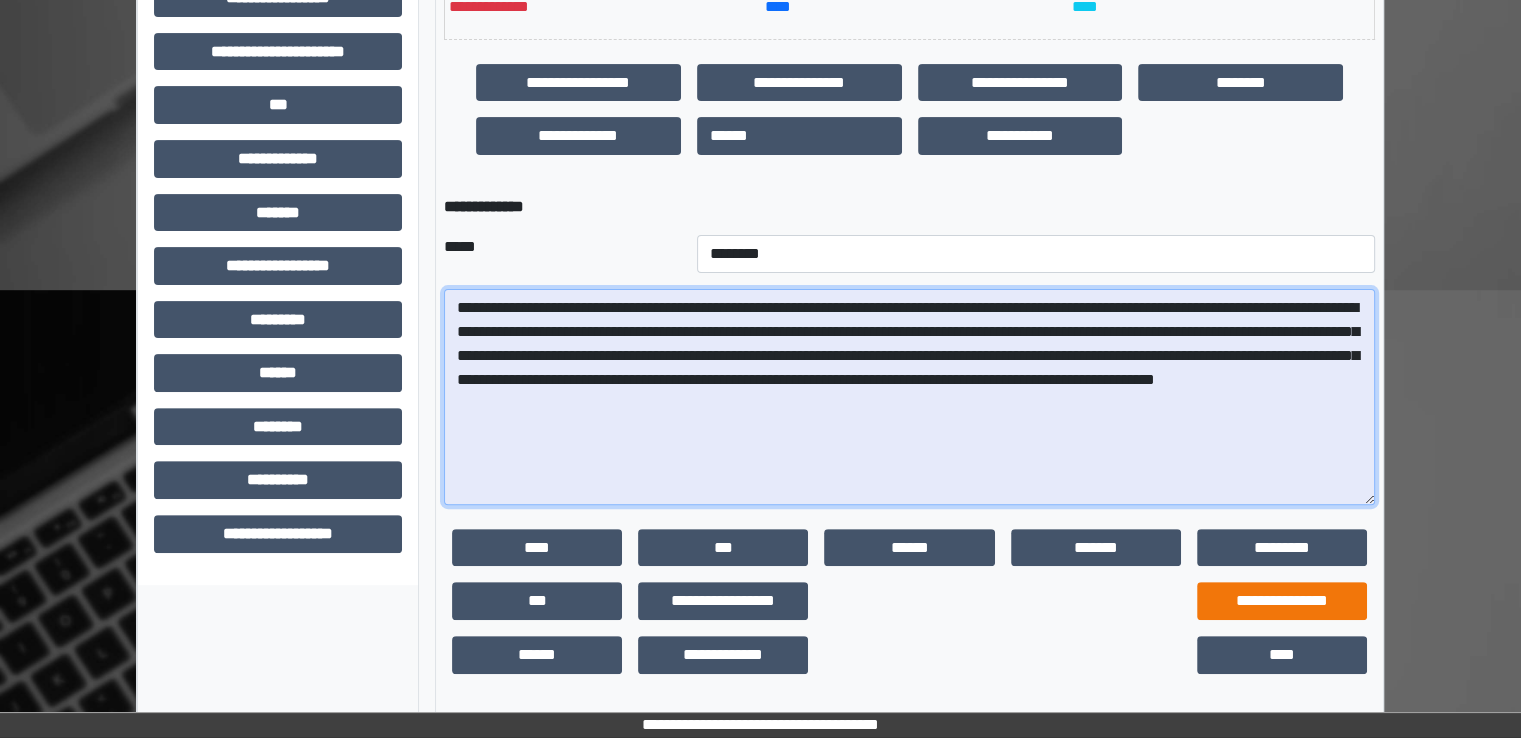 scroll, scrollTop: 564, scrollLeft: 0, axis: vertical 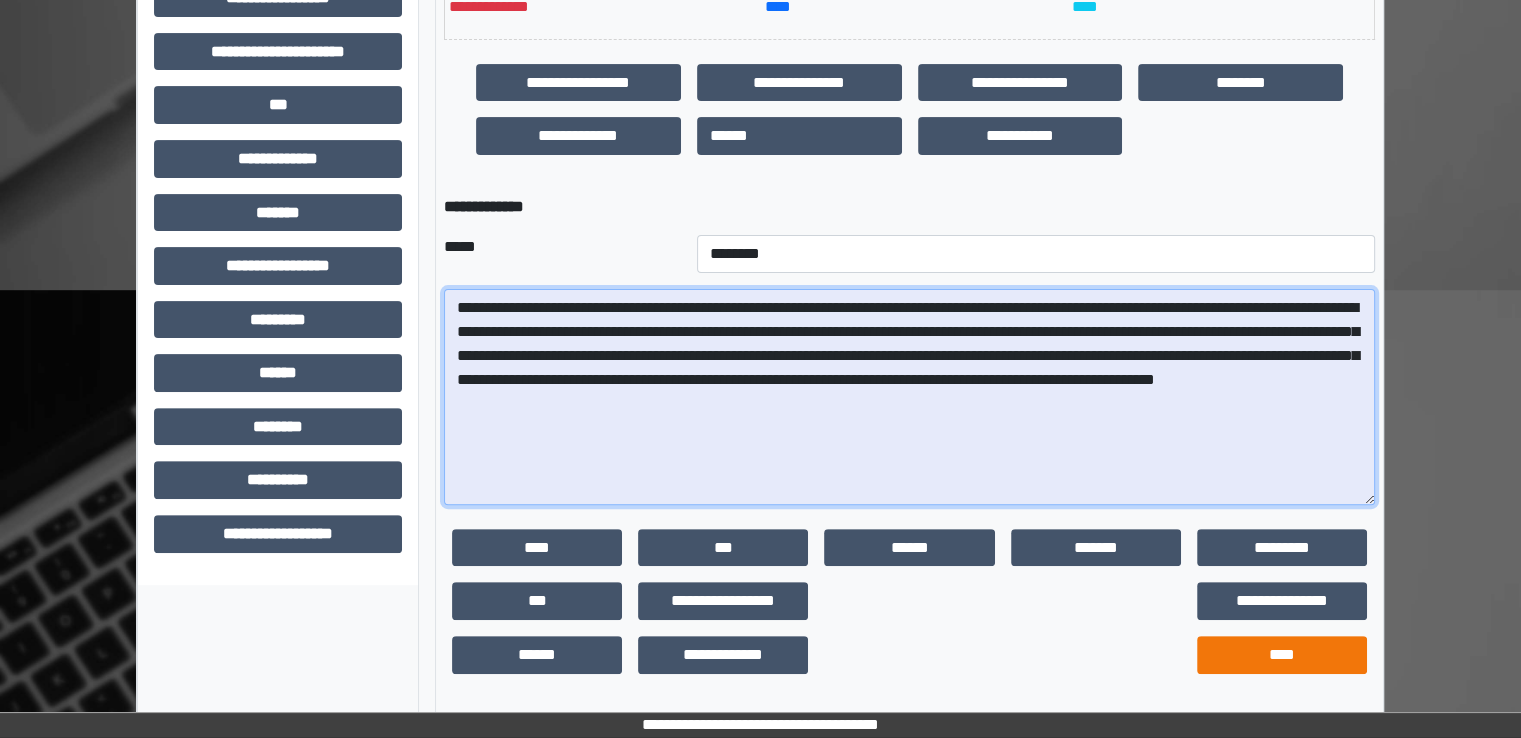 type on "**********" 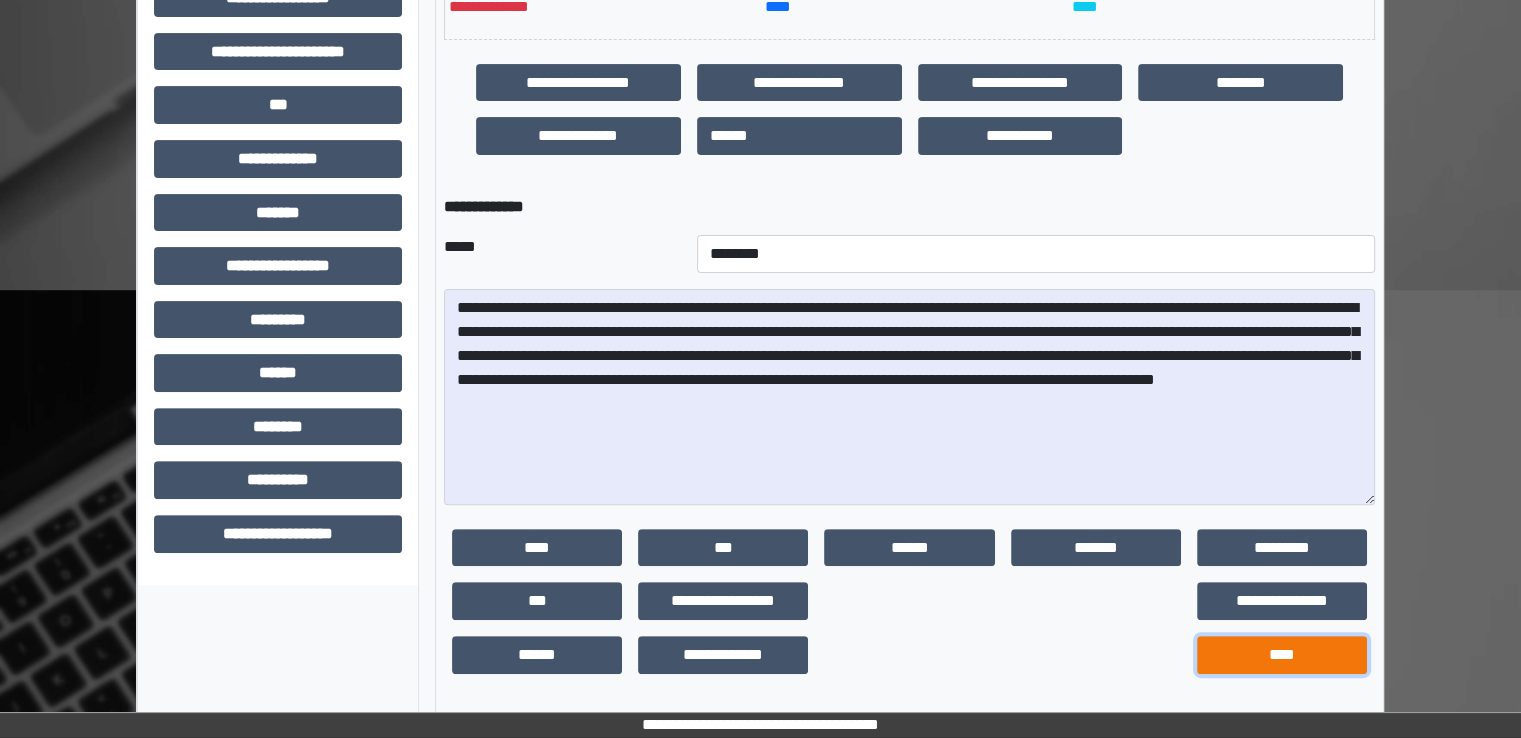 click on "****" at bounding box center [1282, 655] 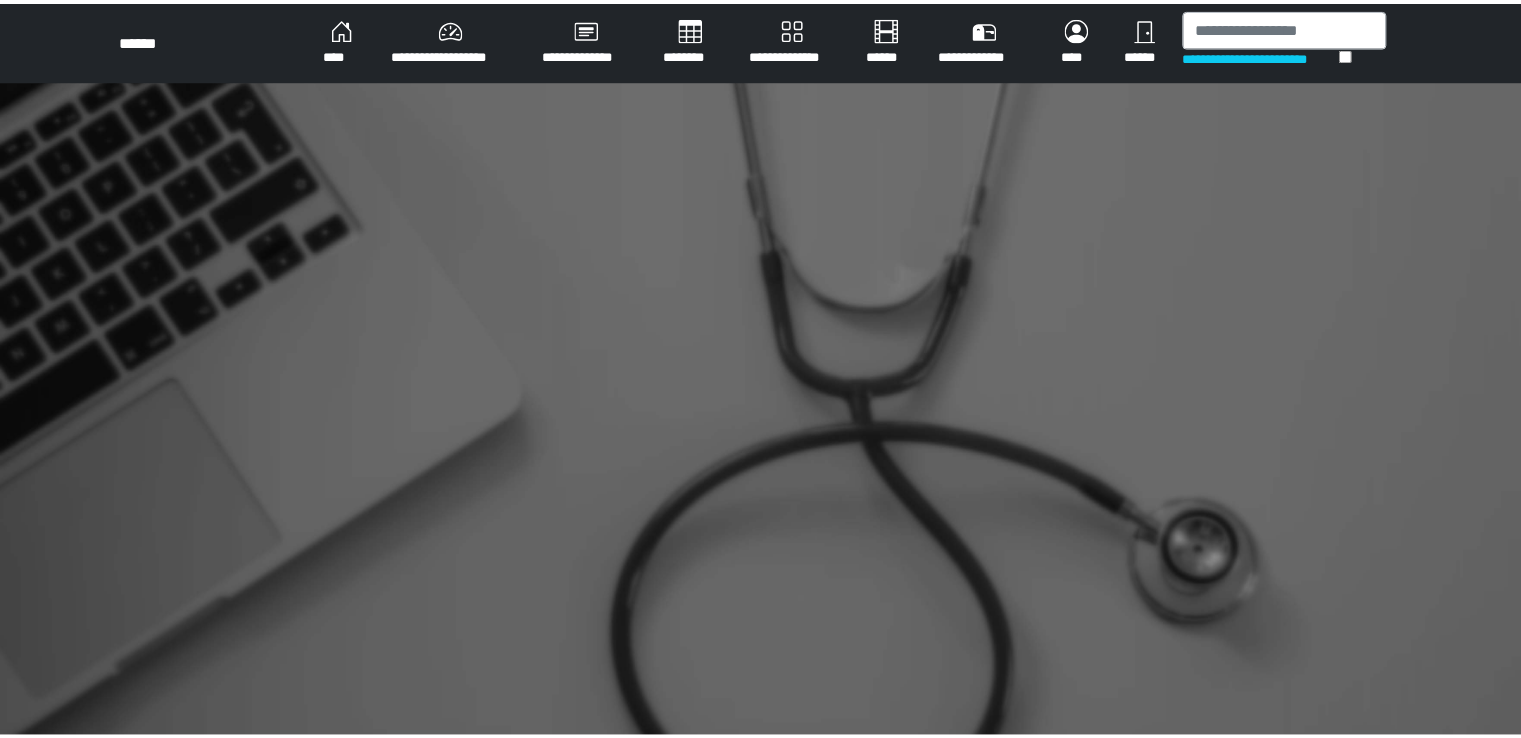 scroll, scrollTop: 0, scrollLeft: 0, axis: both 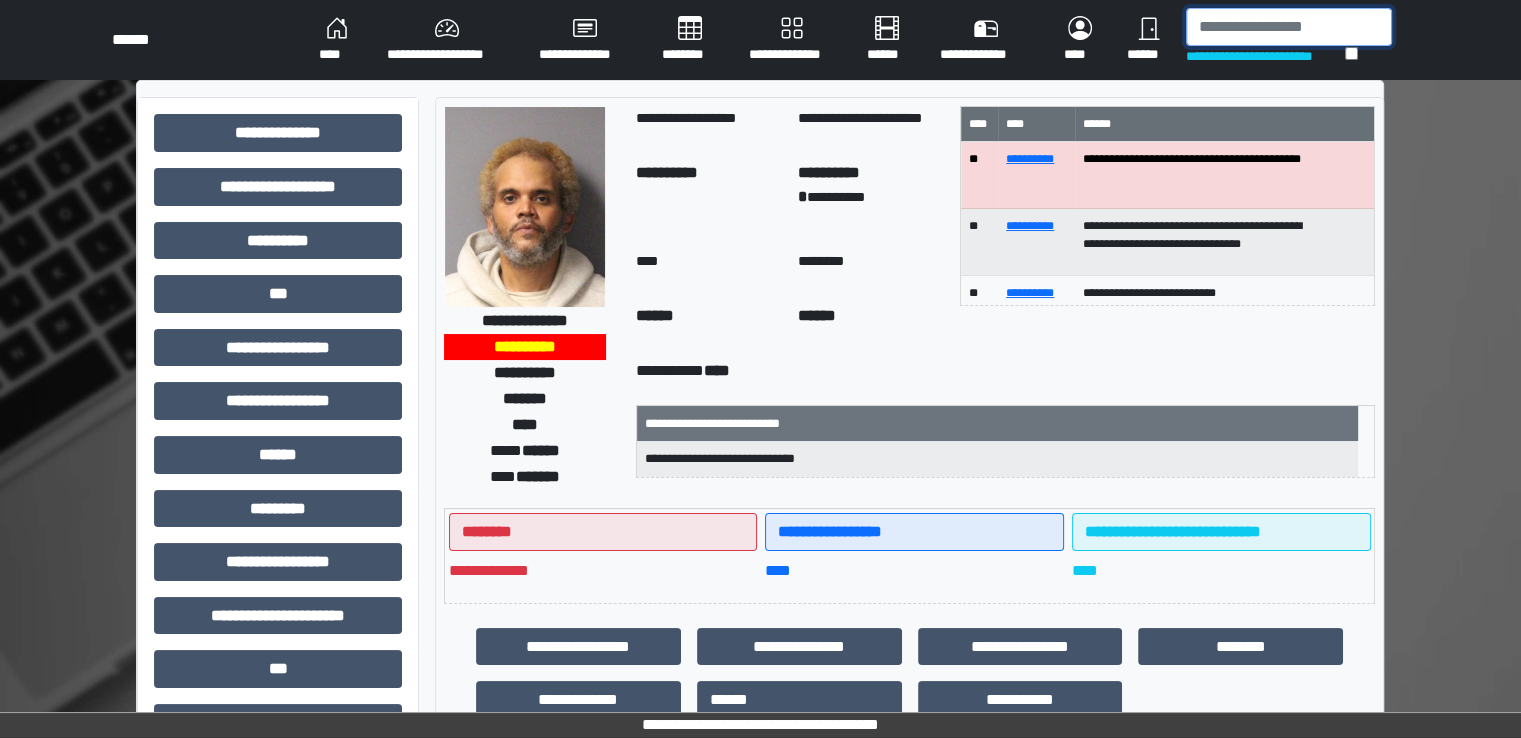 click at bounding box center [1289, 27] 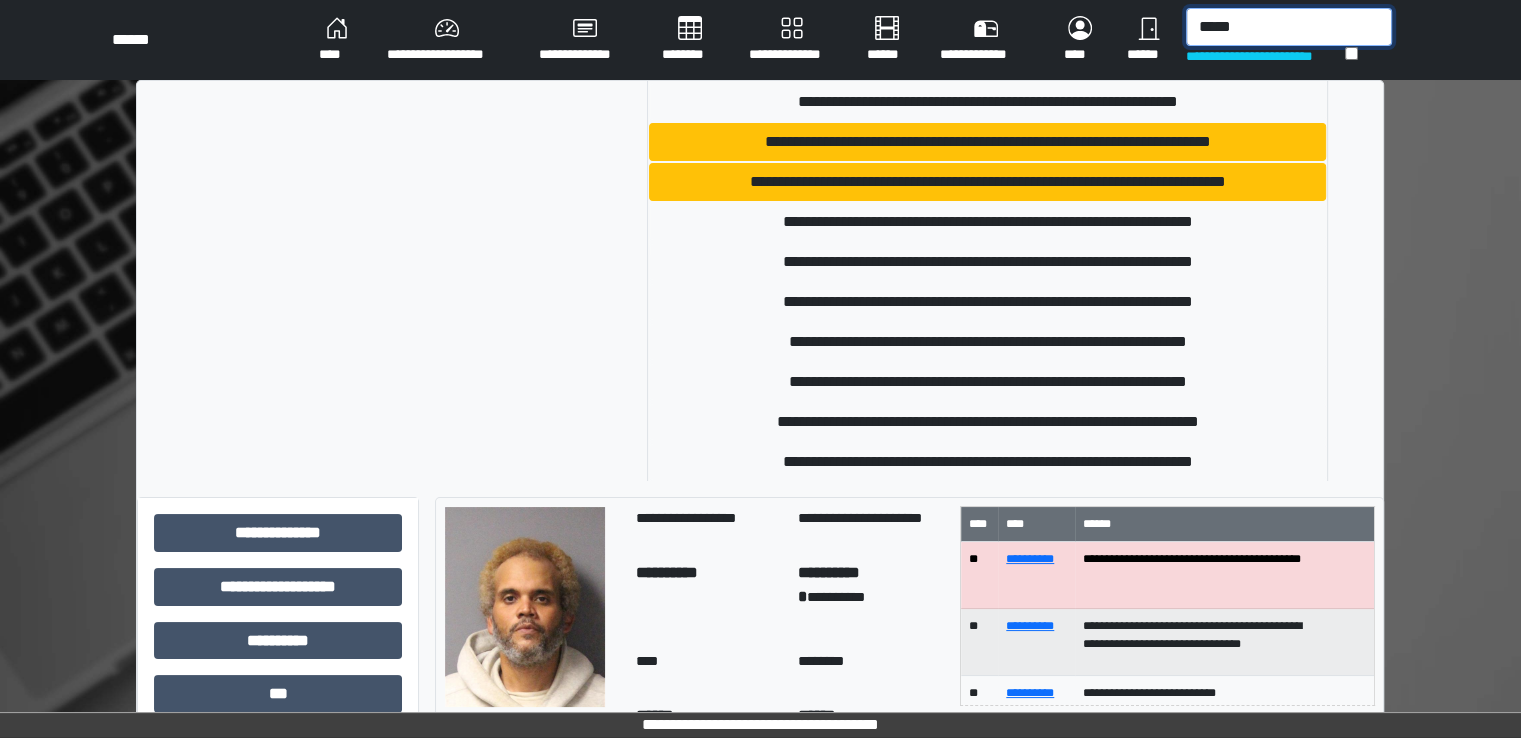 scroll, scrollTop: 300, scrollLeft: 0, axis: vertical 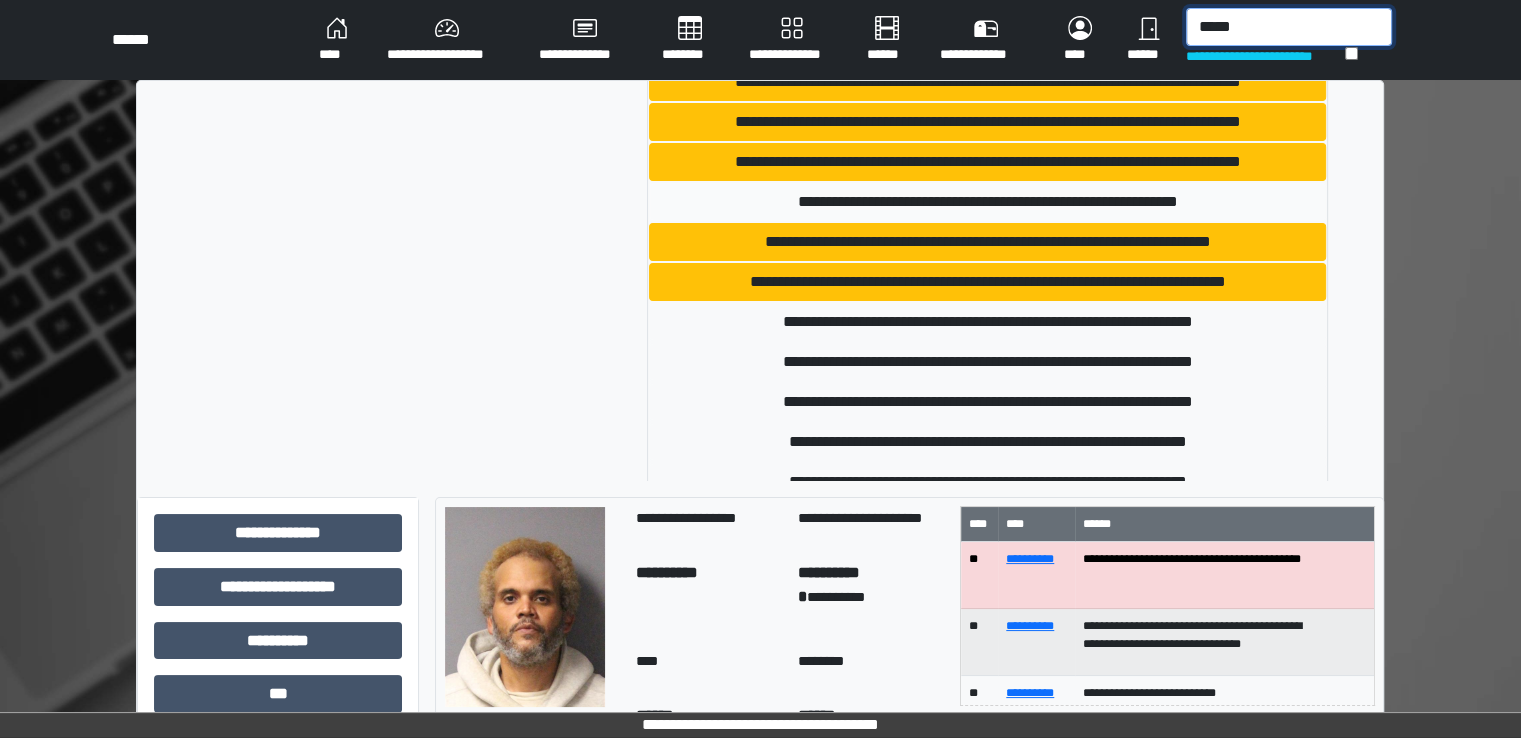 type on "*****" 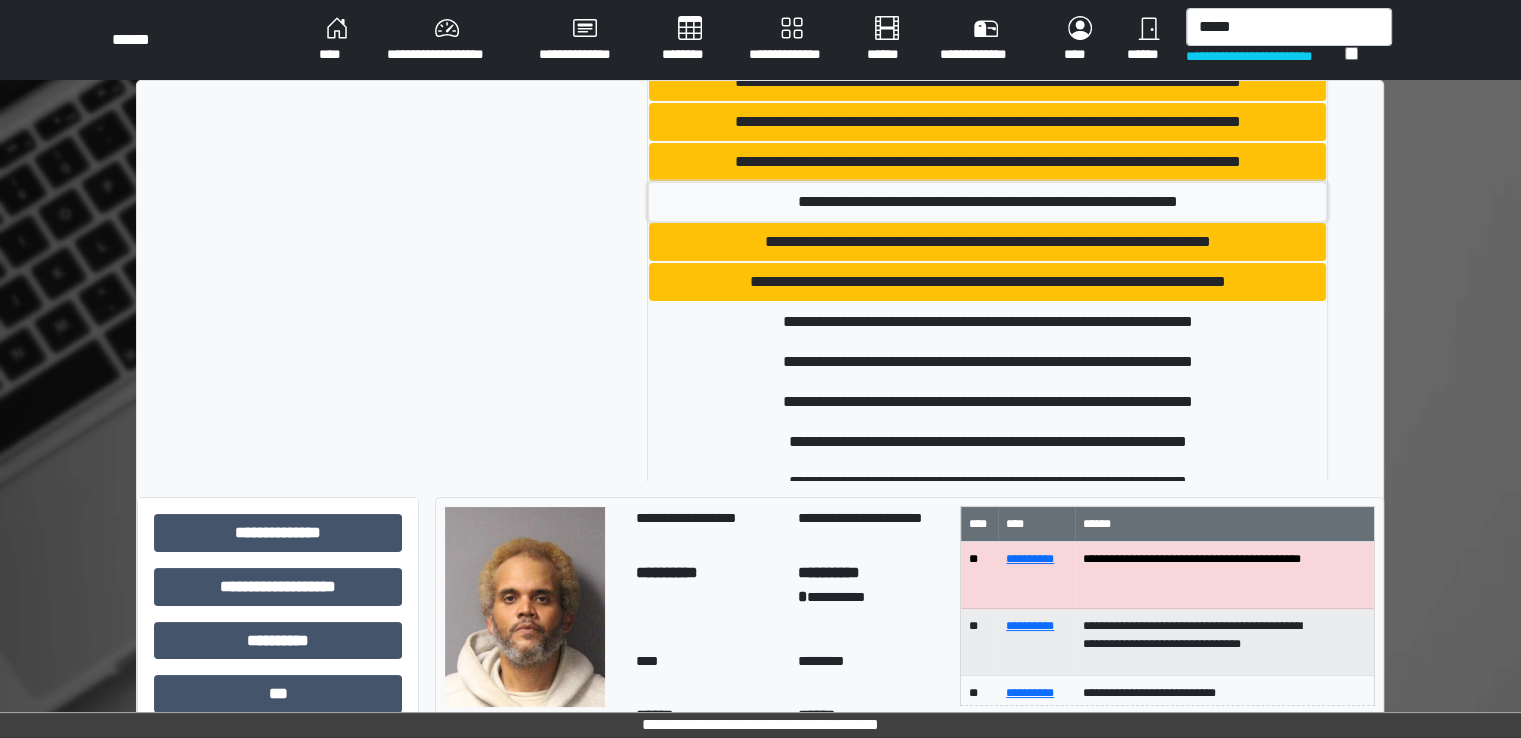 click on "**********" at bounding box center [987, 202] 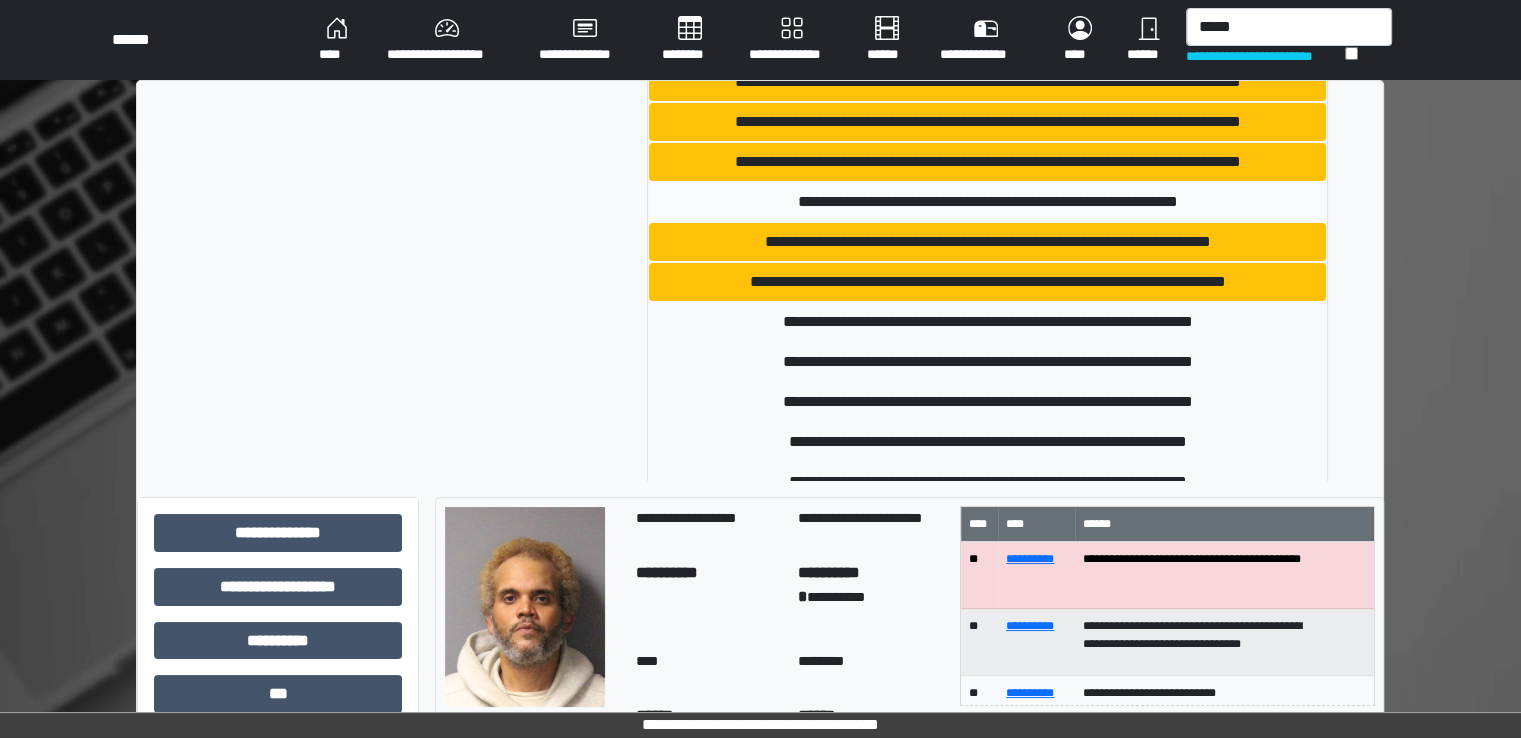type 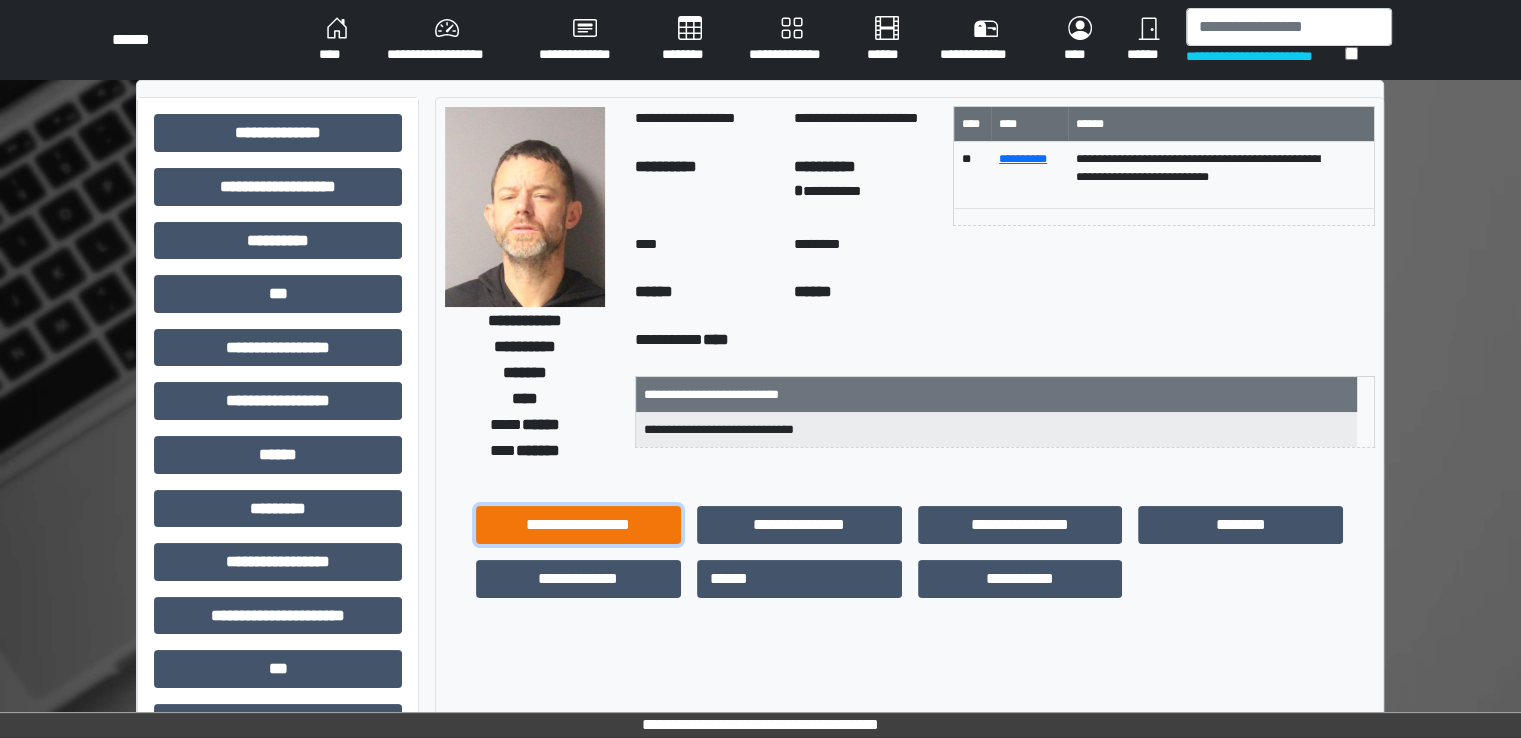 click on "**********" at bounding box center [578, 525] 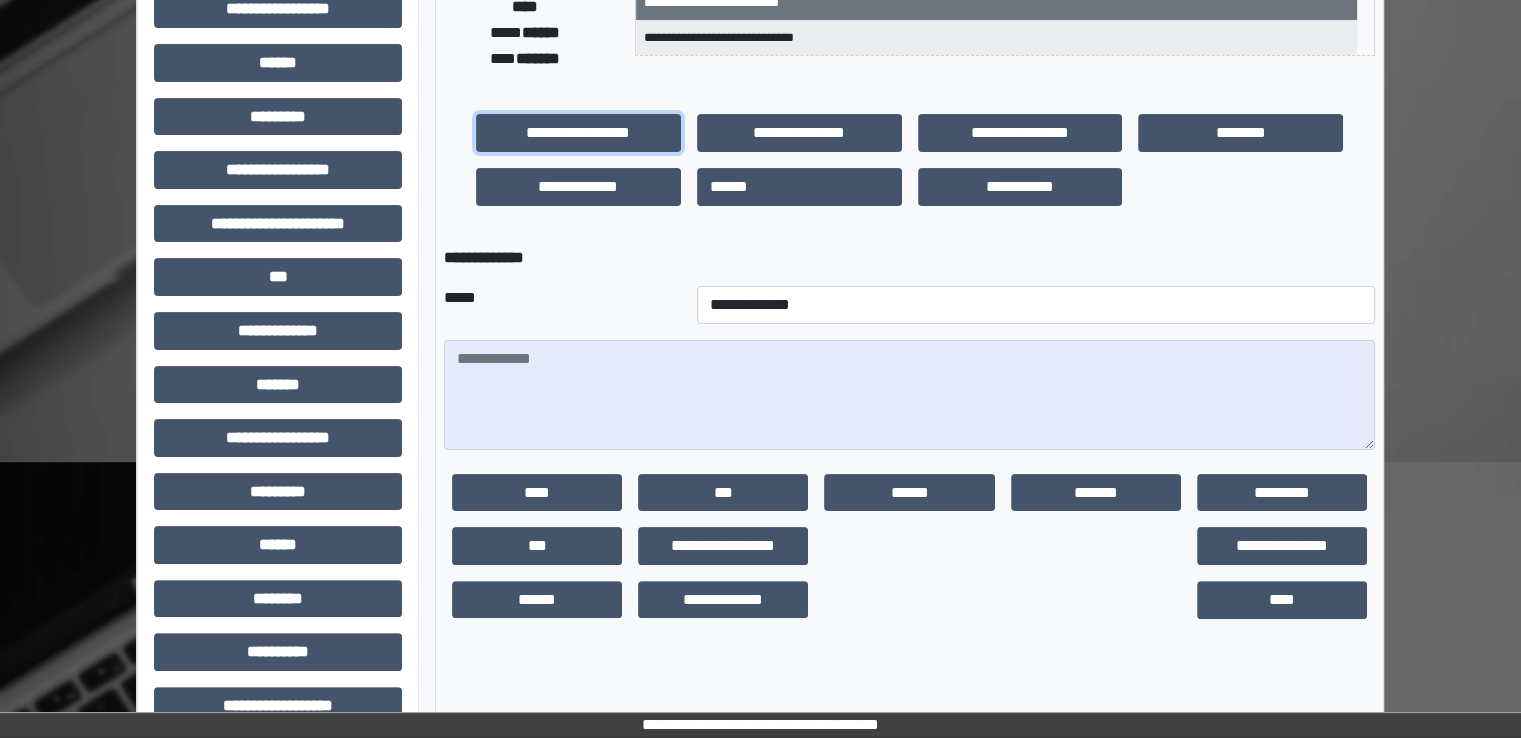scroll, scrollTop: 400, scrollLeft: 0, axis: vertical 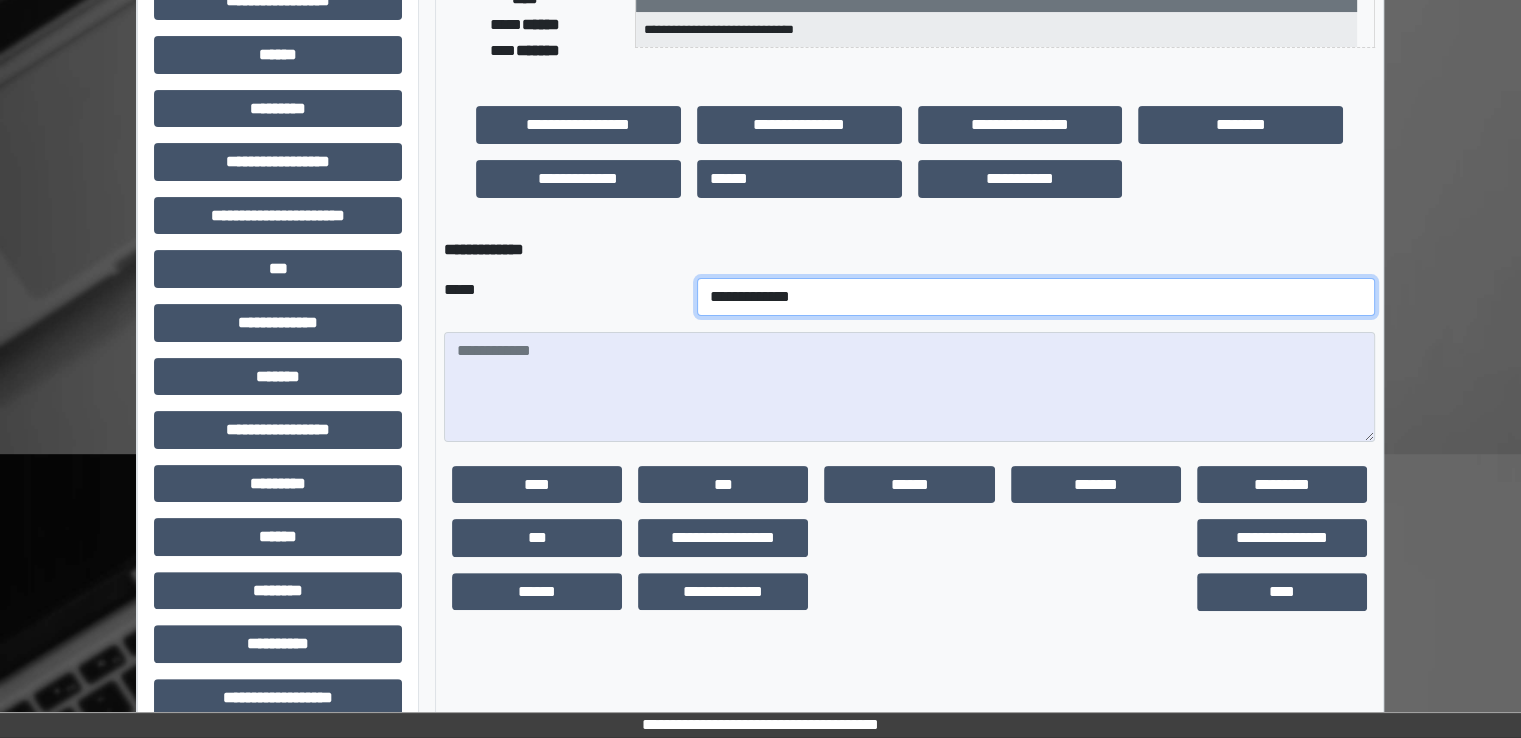 click on "**********" at bounding box center (1036, 297) 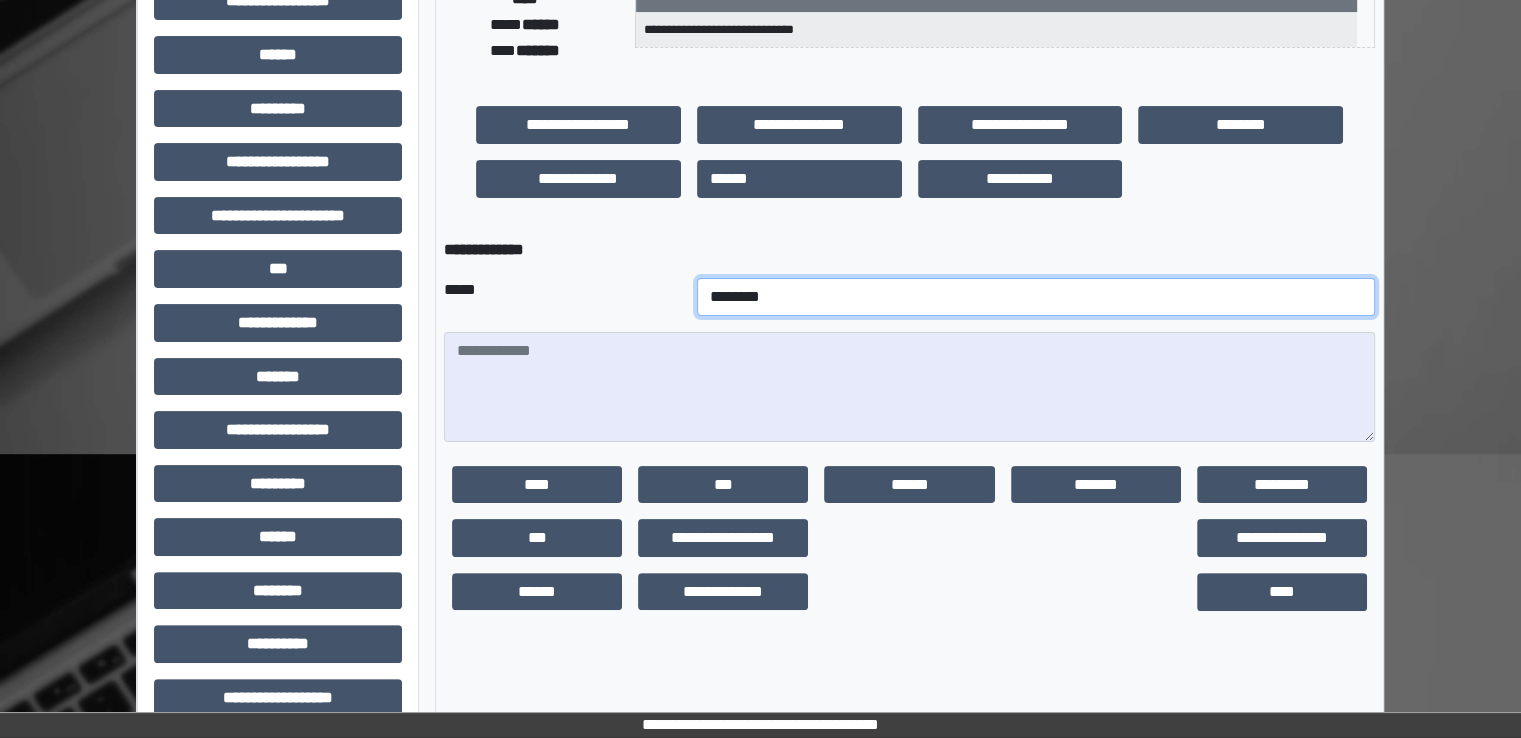 click on "**********" at bounding box center (1036, 297) 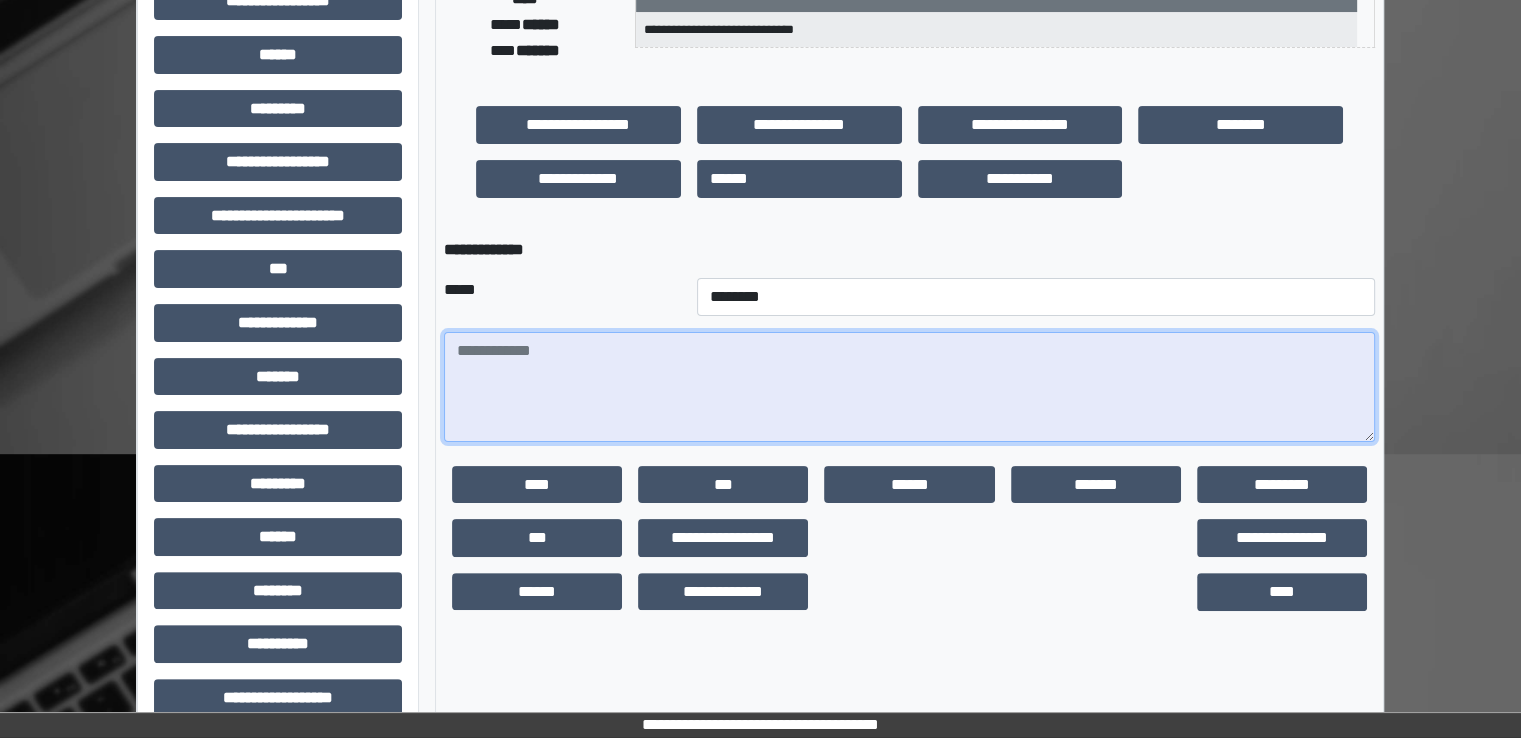 click at bounding box center [909, 387] 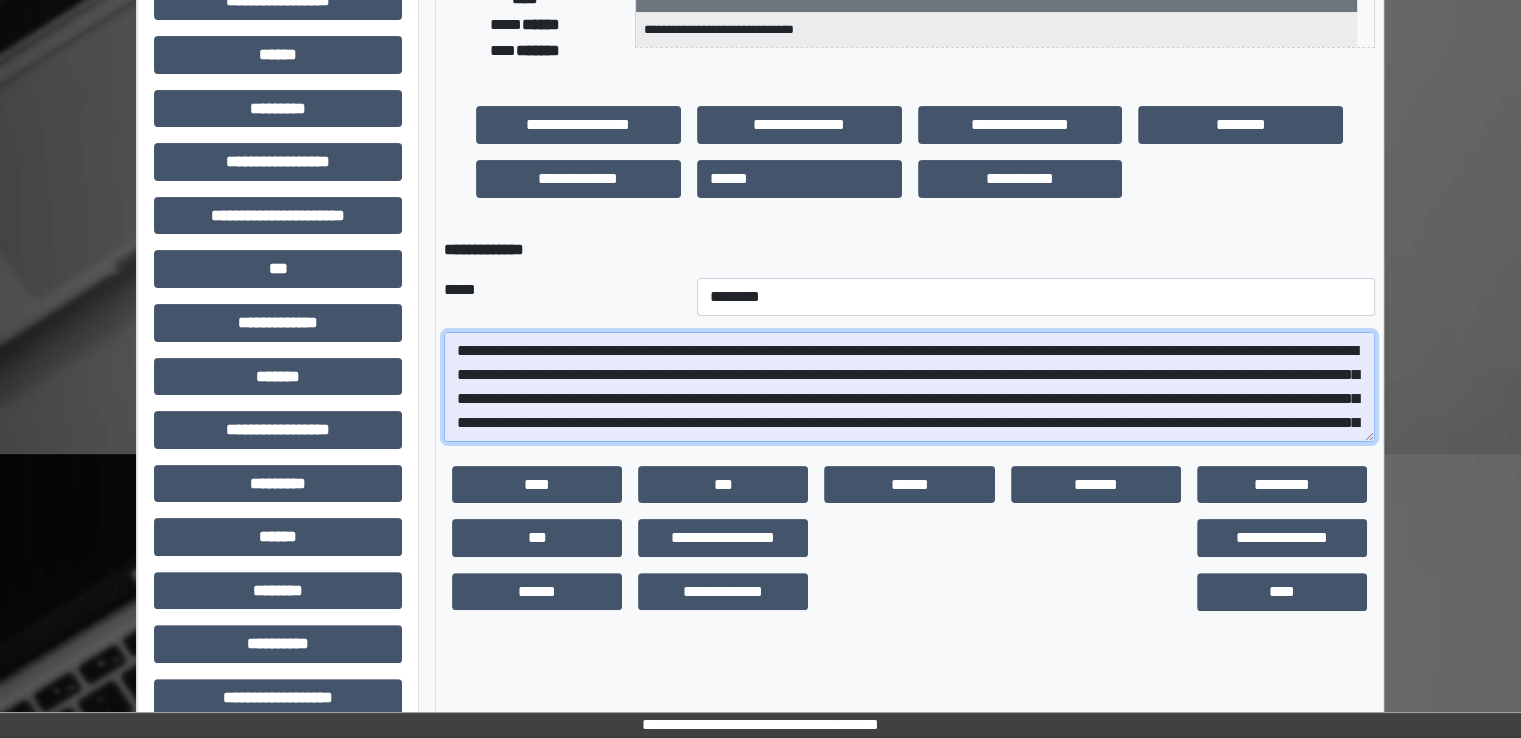 scroll, scrollTop: 64, scrollLeft: 0, axis: vertical 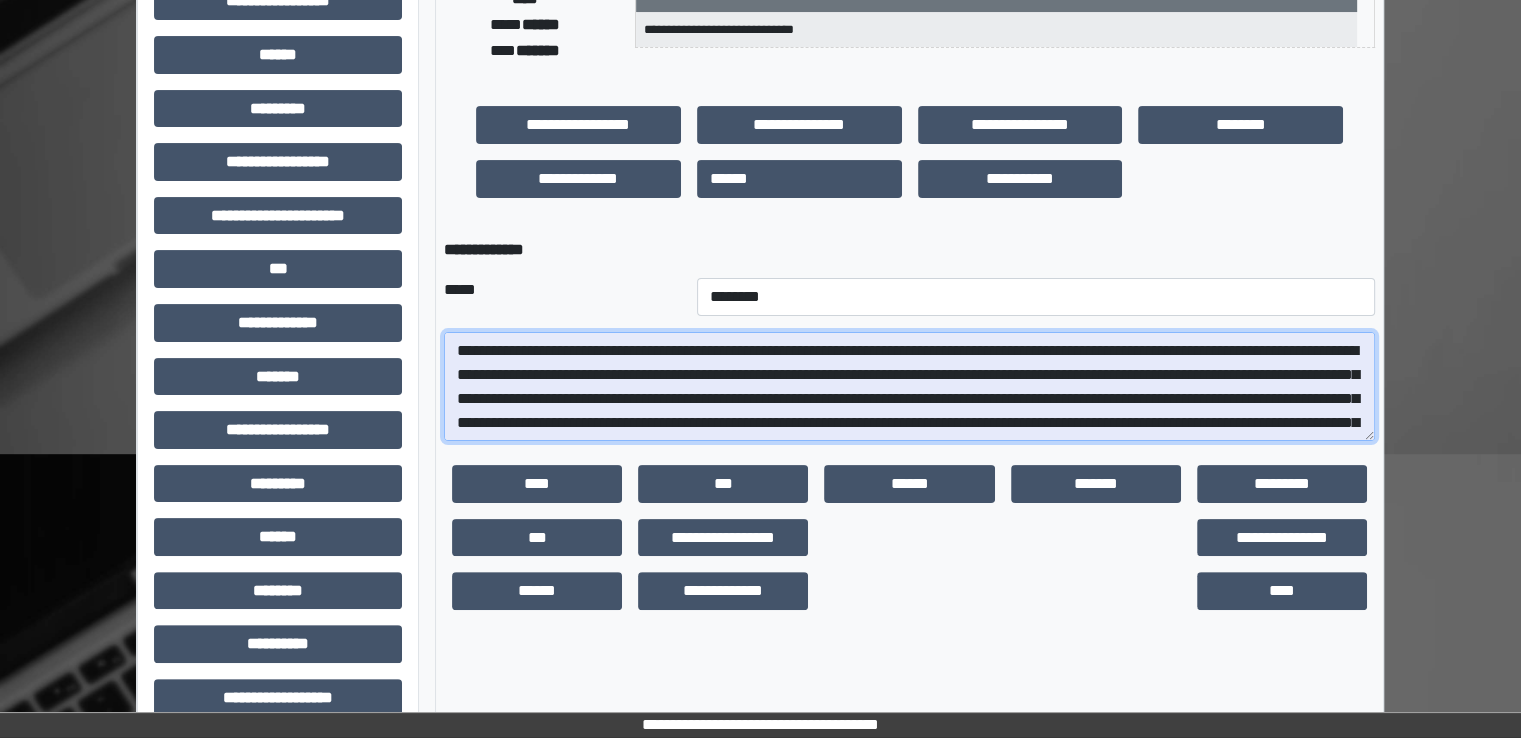 drag, startPoint x: 1363, startPoint y: 433, endPoint x: 1452, endPoint y: 592, distance: 182.21416 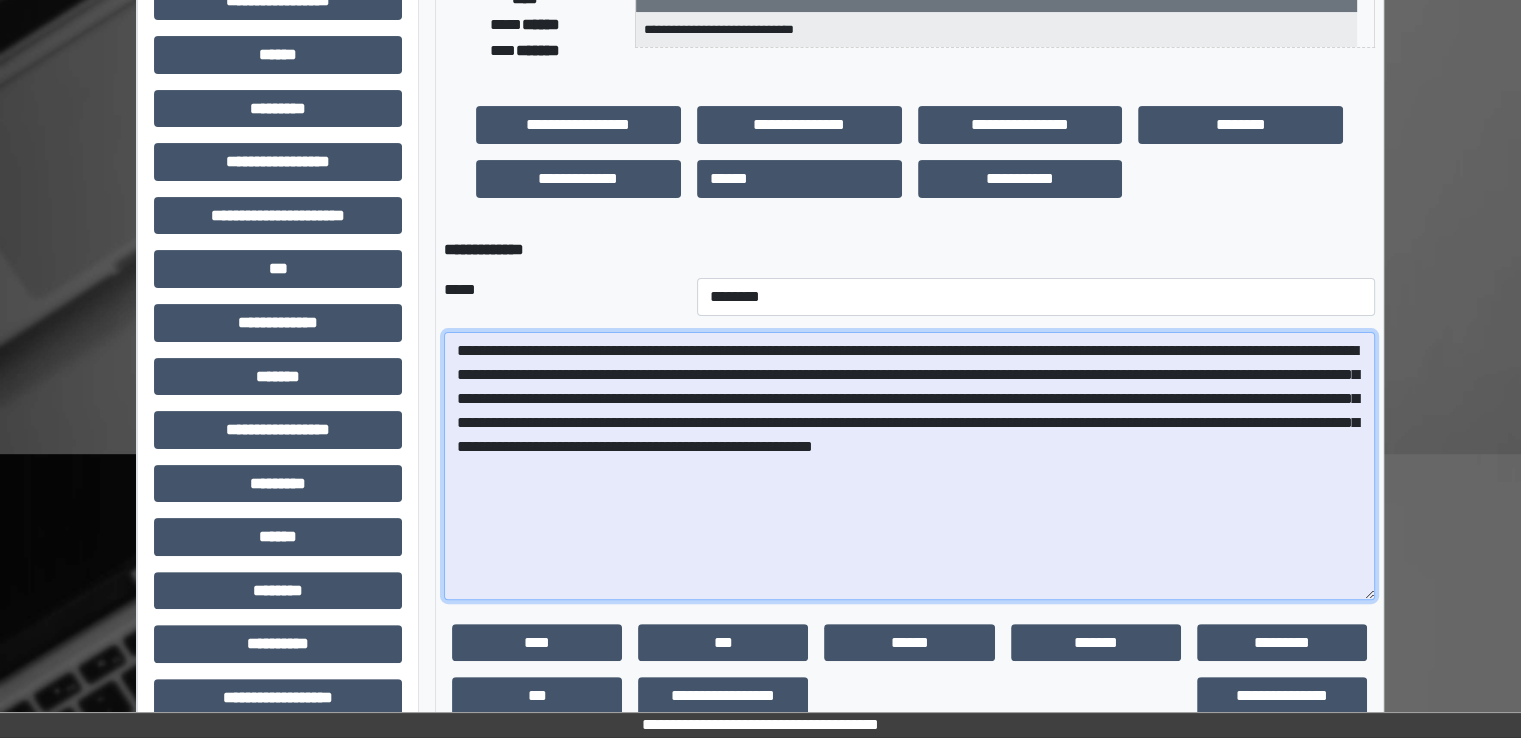 click on "**********" at bounding box center (909, 466) 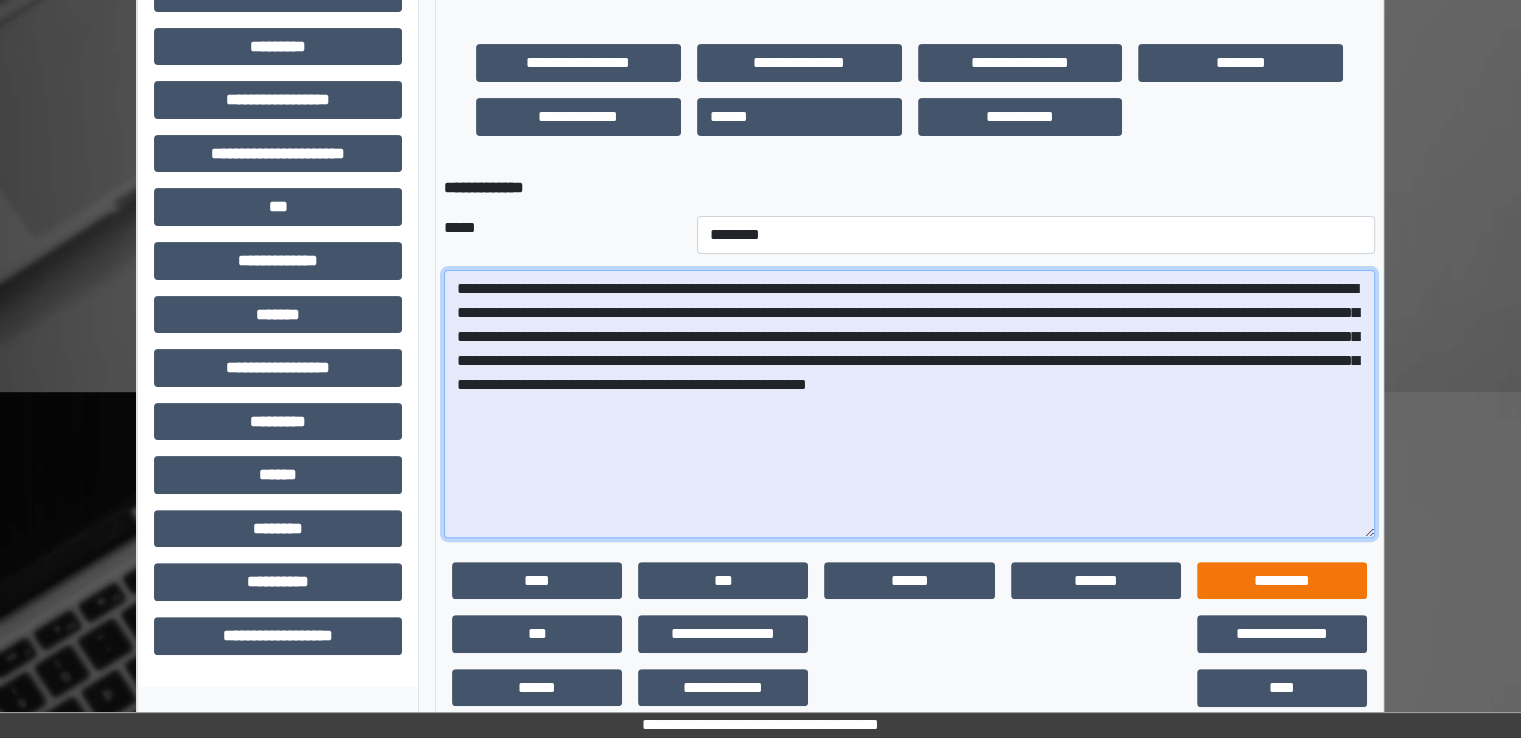 scroll, scrollTop: 496, scrollLeft: 0, axis: vertical 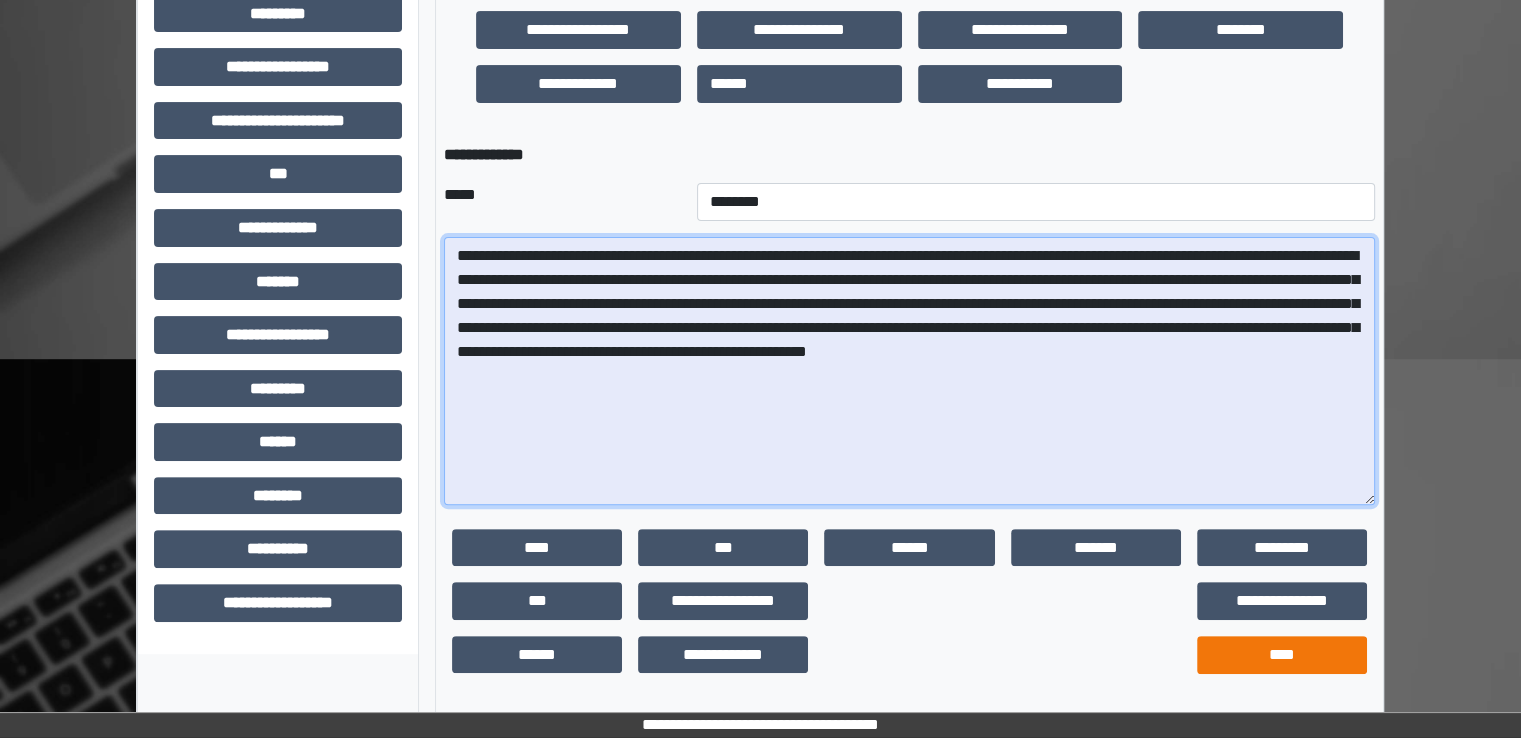 type on "**********" 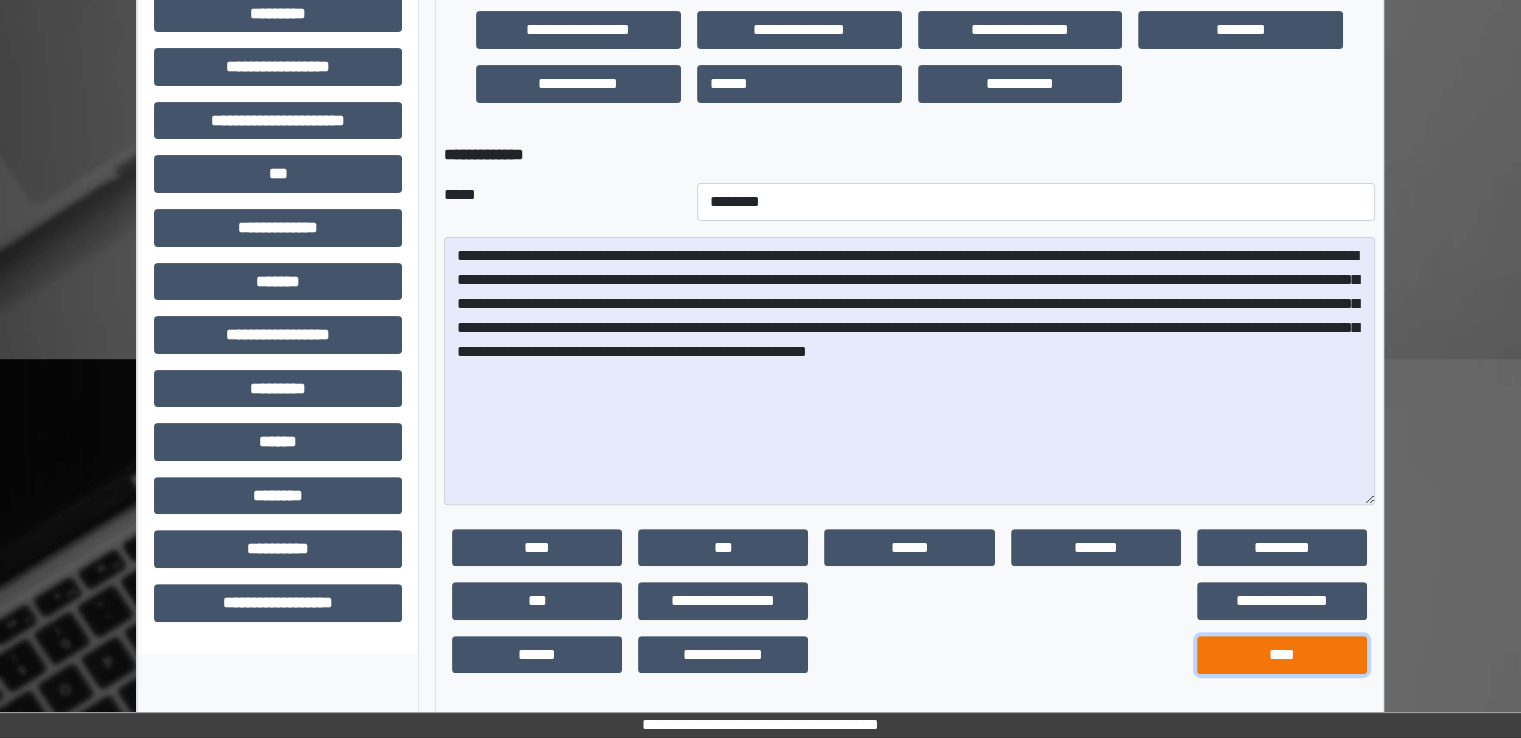 click on "****" at bounding box center (1282, 655) 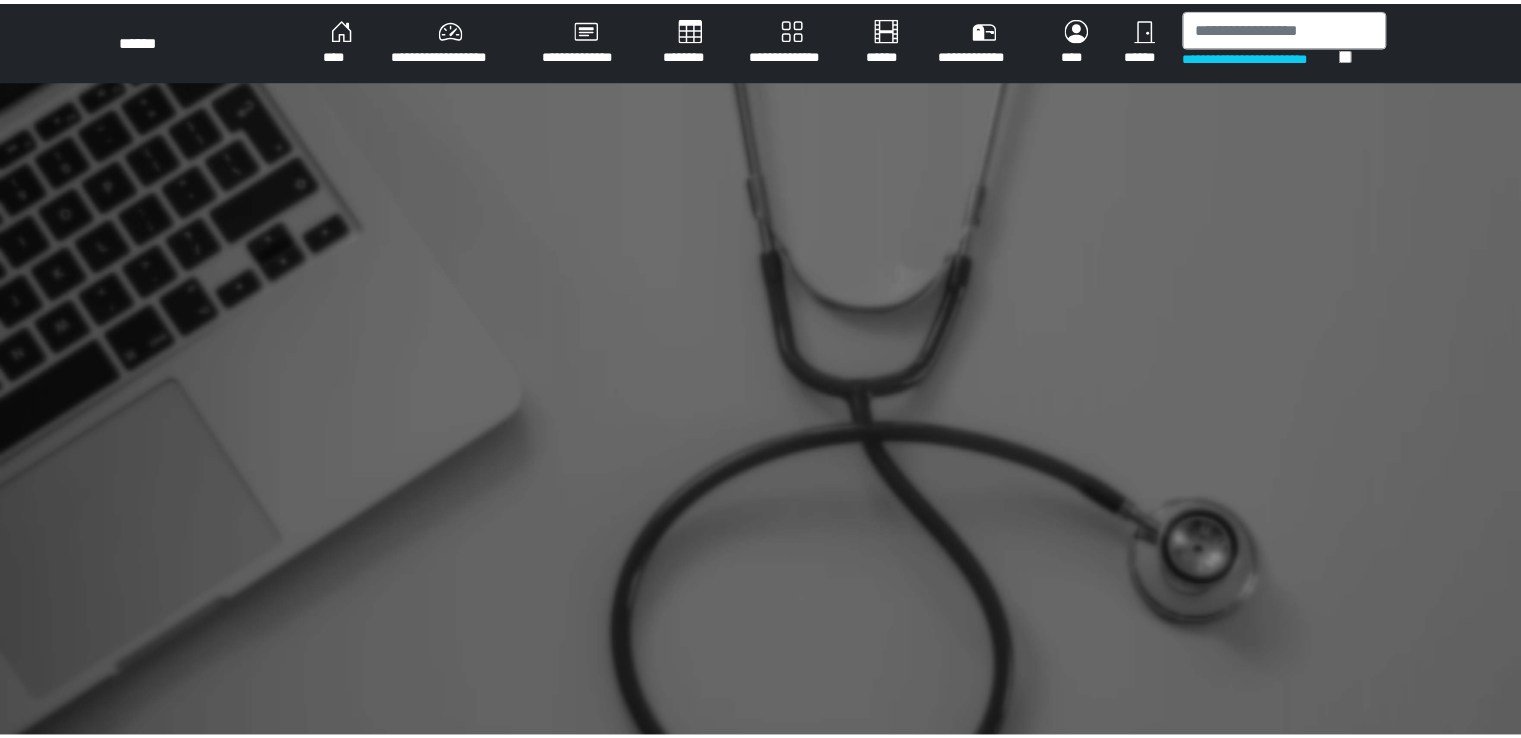 scroll, scrollTop: 0, scrollLeft: 0, axis: both 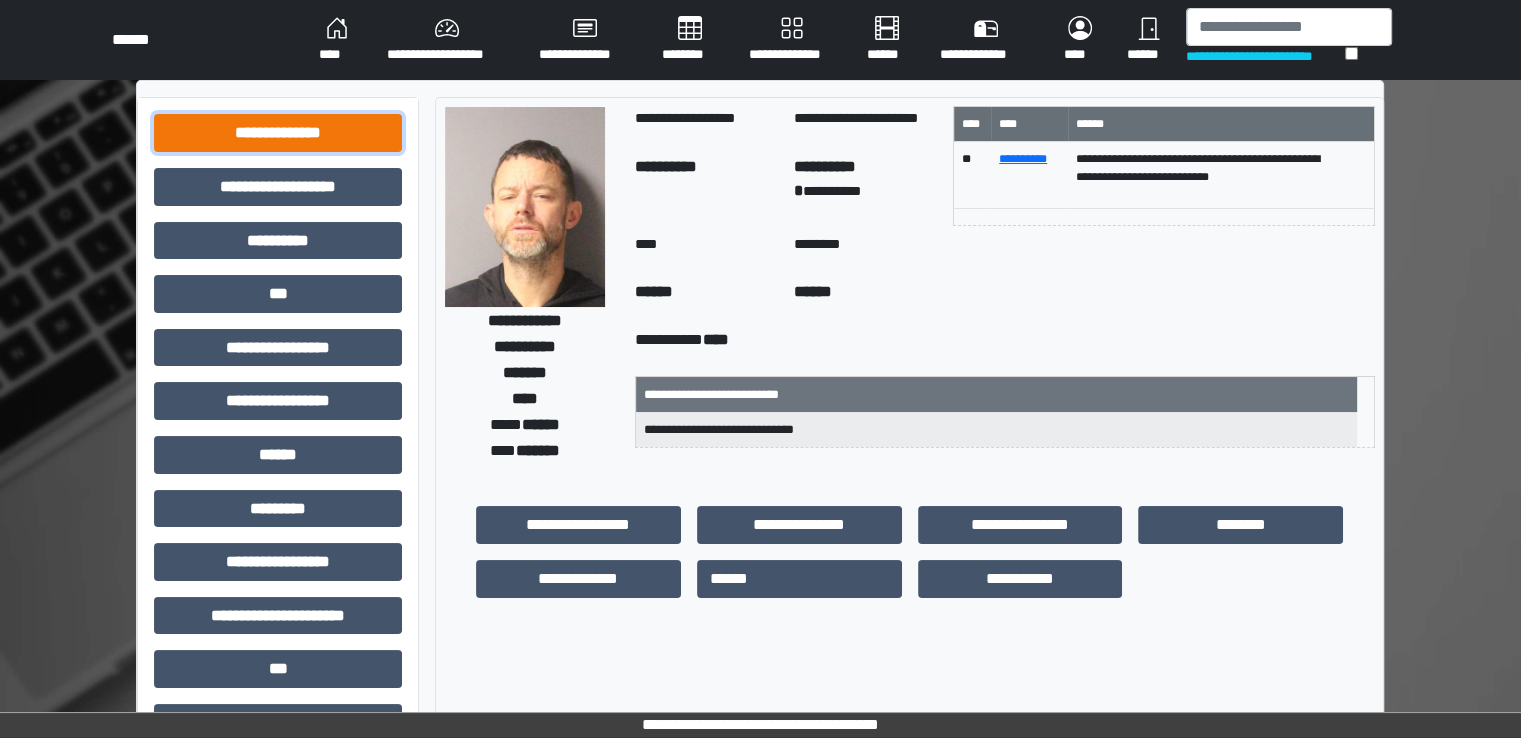 click on "**********" at bounding box center [278, 133] 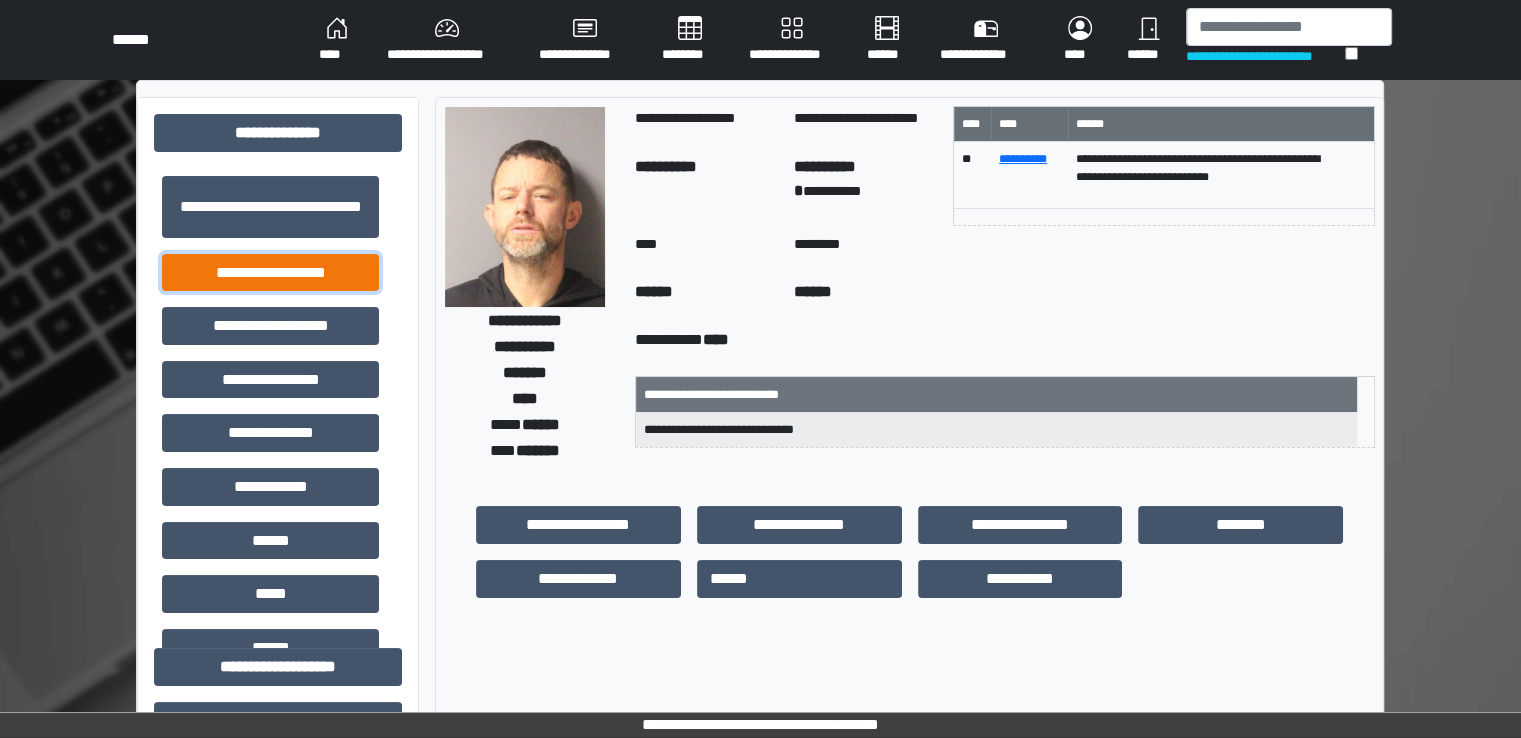 click on "**********" at bounding box center [270, 273] 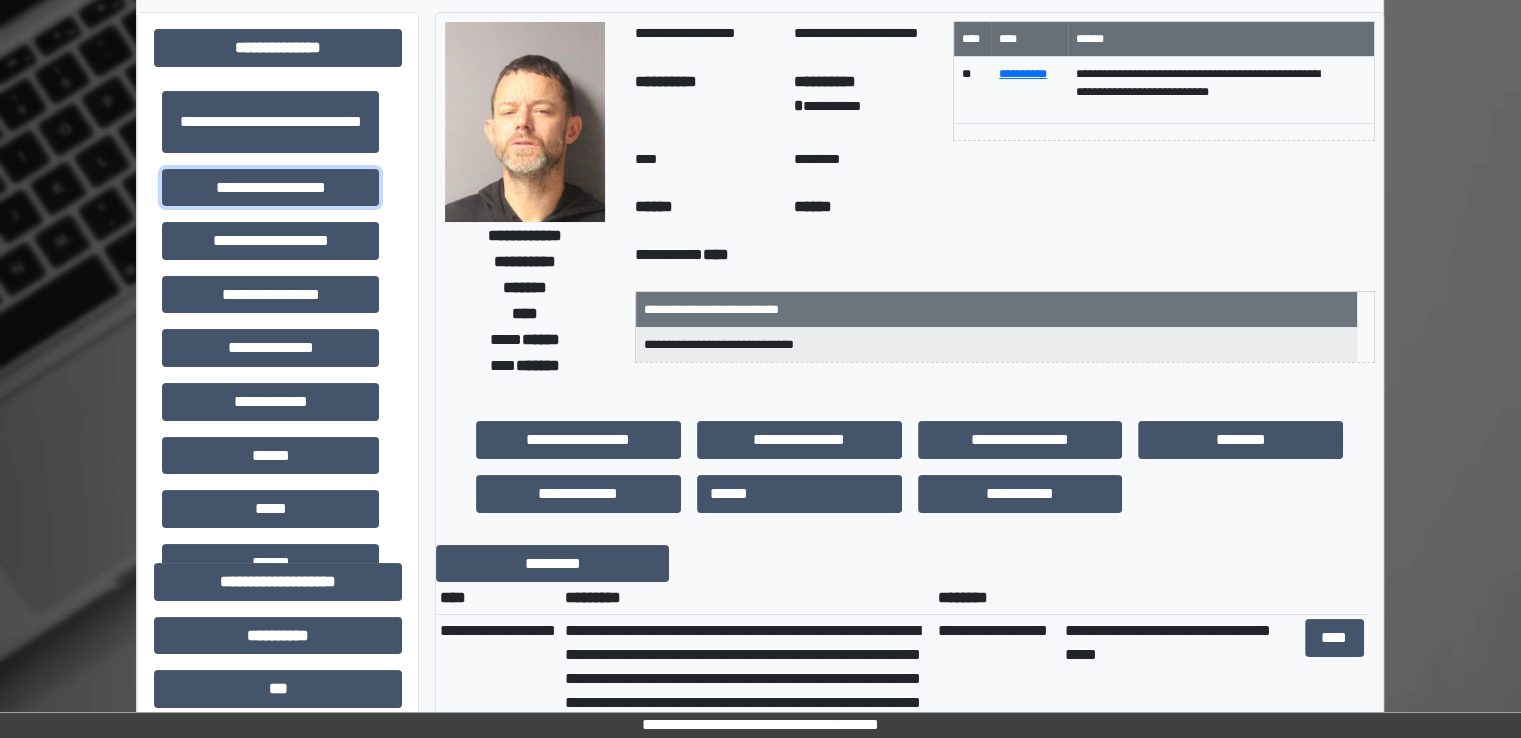 scroll, scrollTop: 0, scrollLeft: 0, axis: both 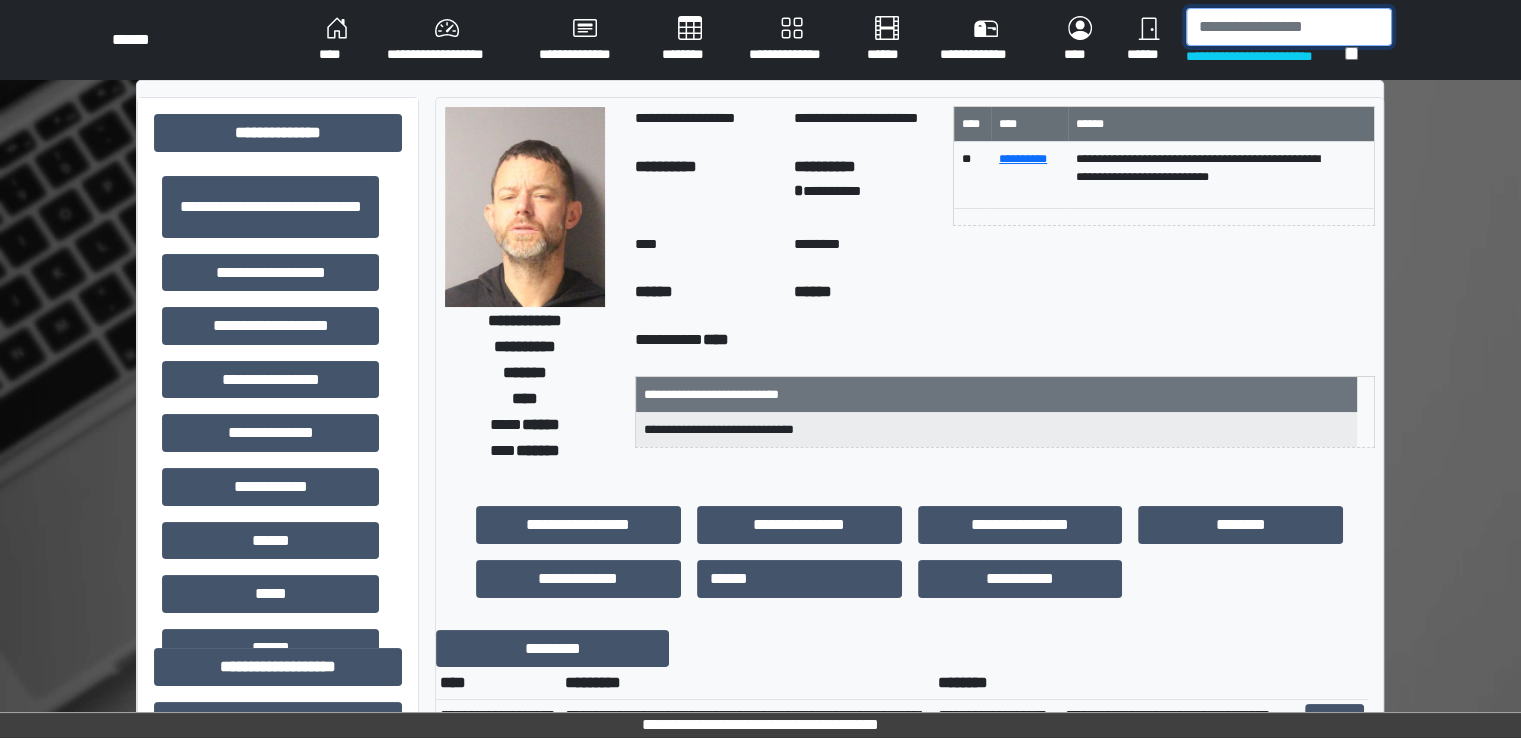 click at bounding box center [1289, 27] 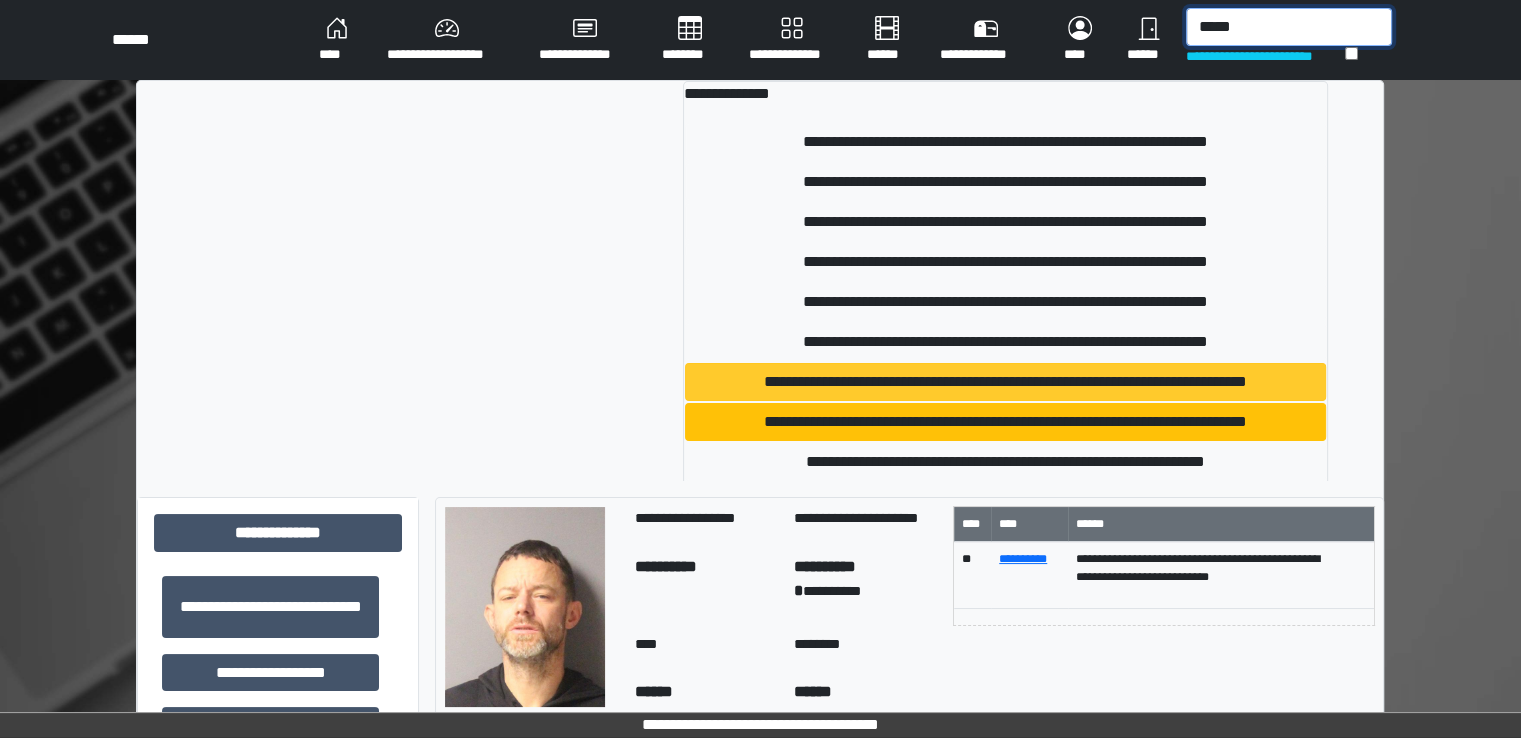 type on "*****" 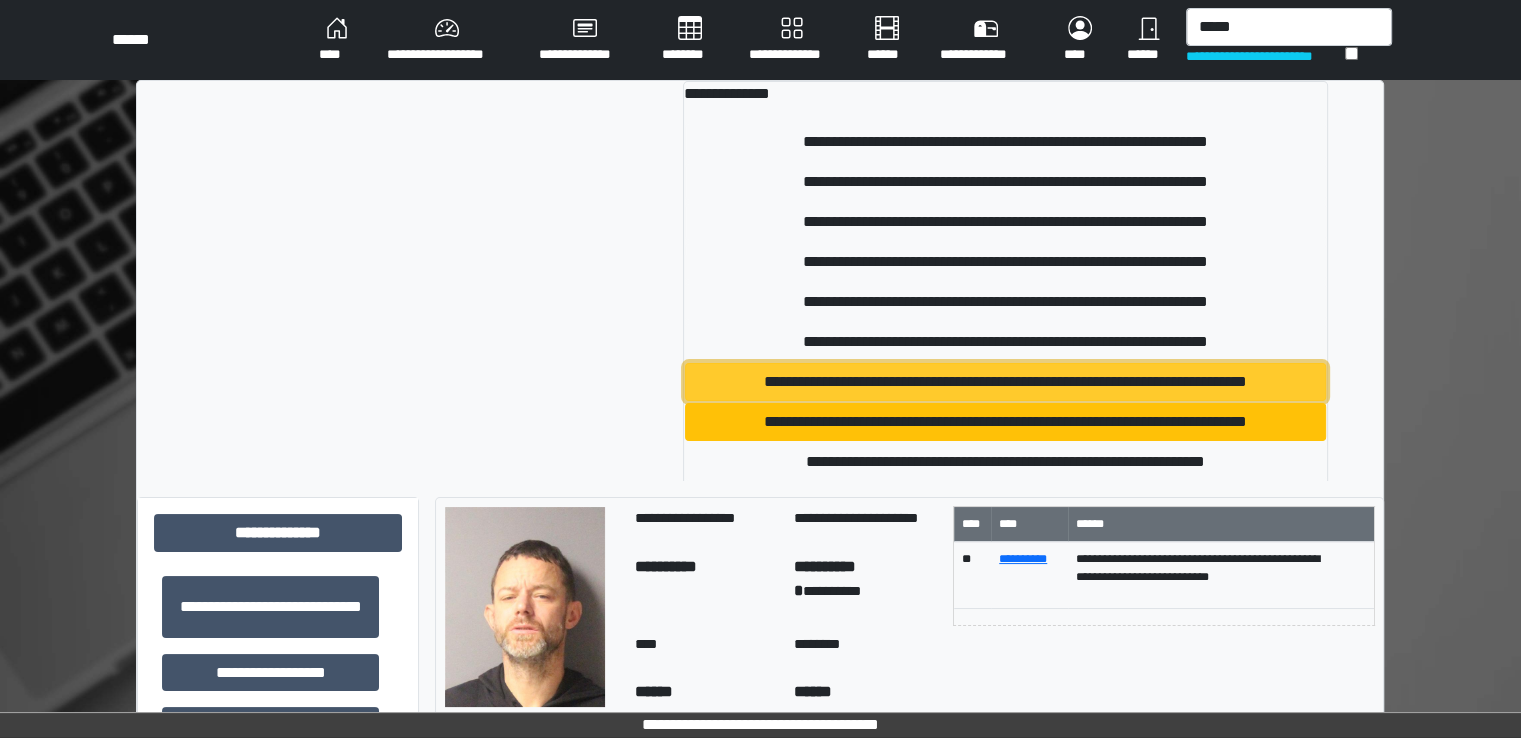 click on "**********" at bounding box center [1006, 382] 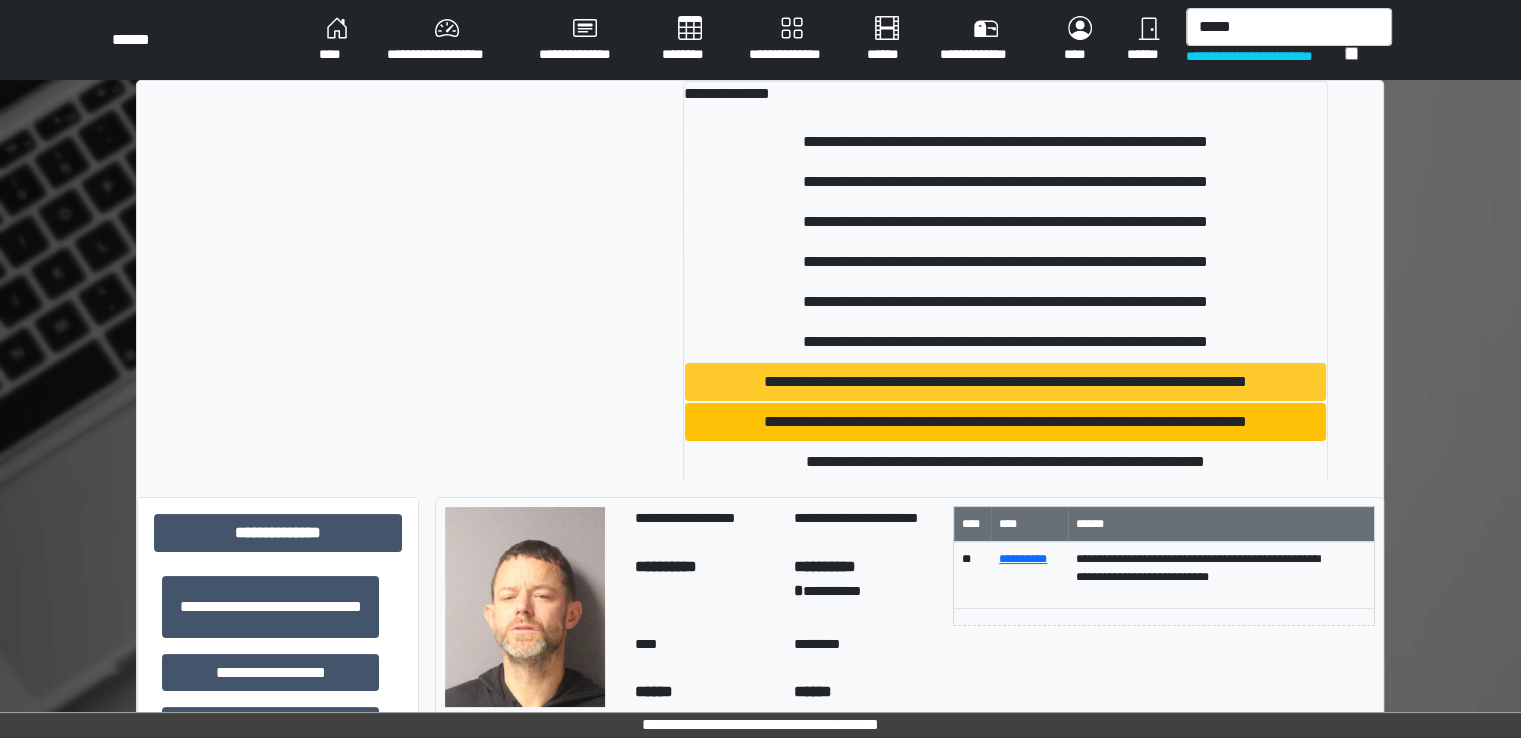 type 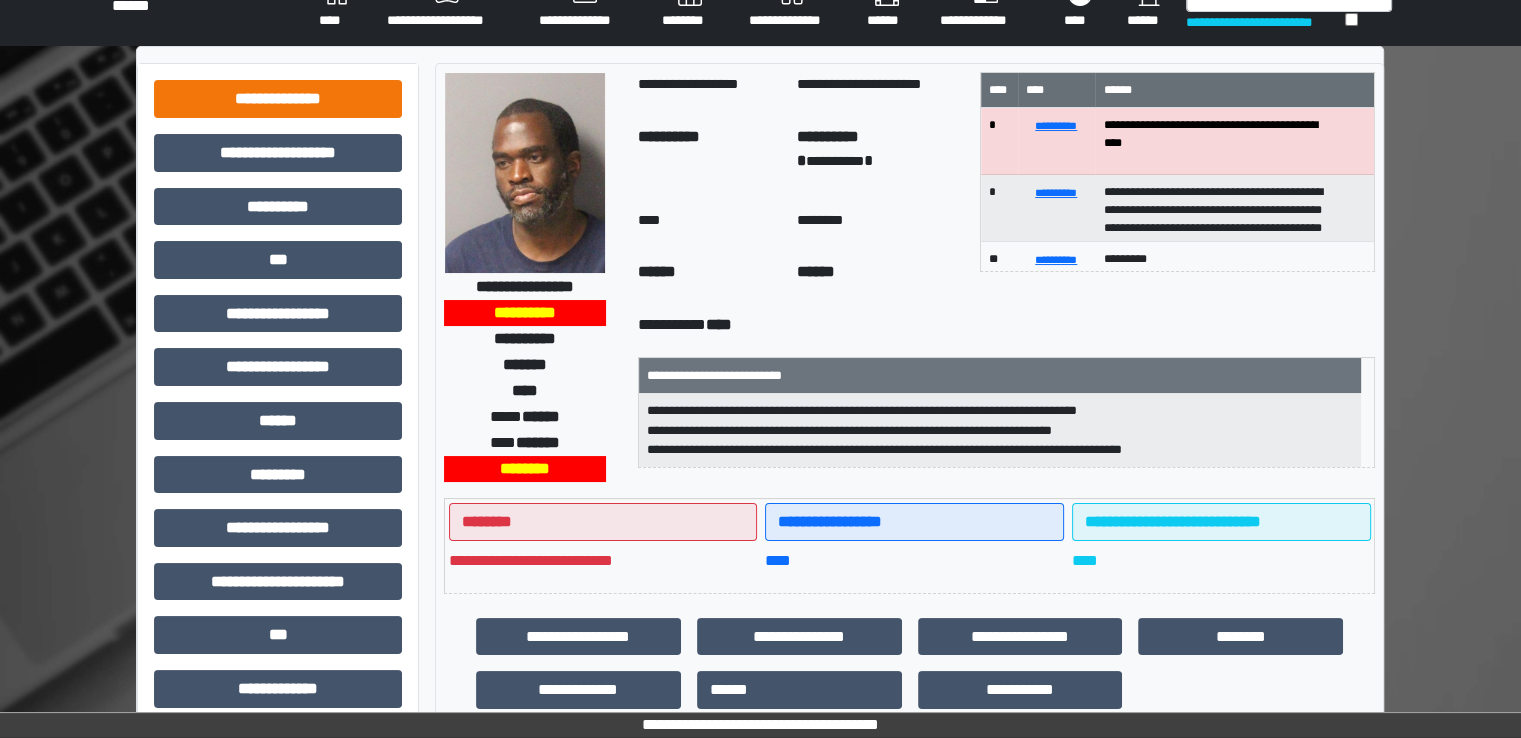 scroll, scrollTop: 0, scrollLeft: 0, axis: both 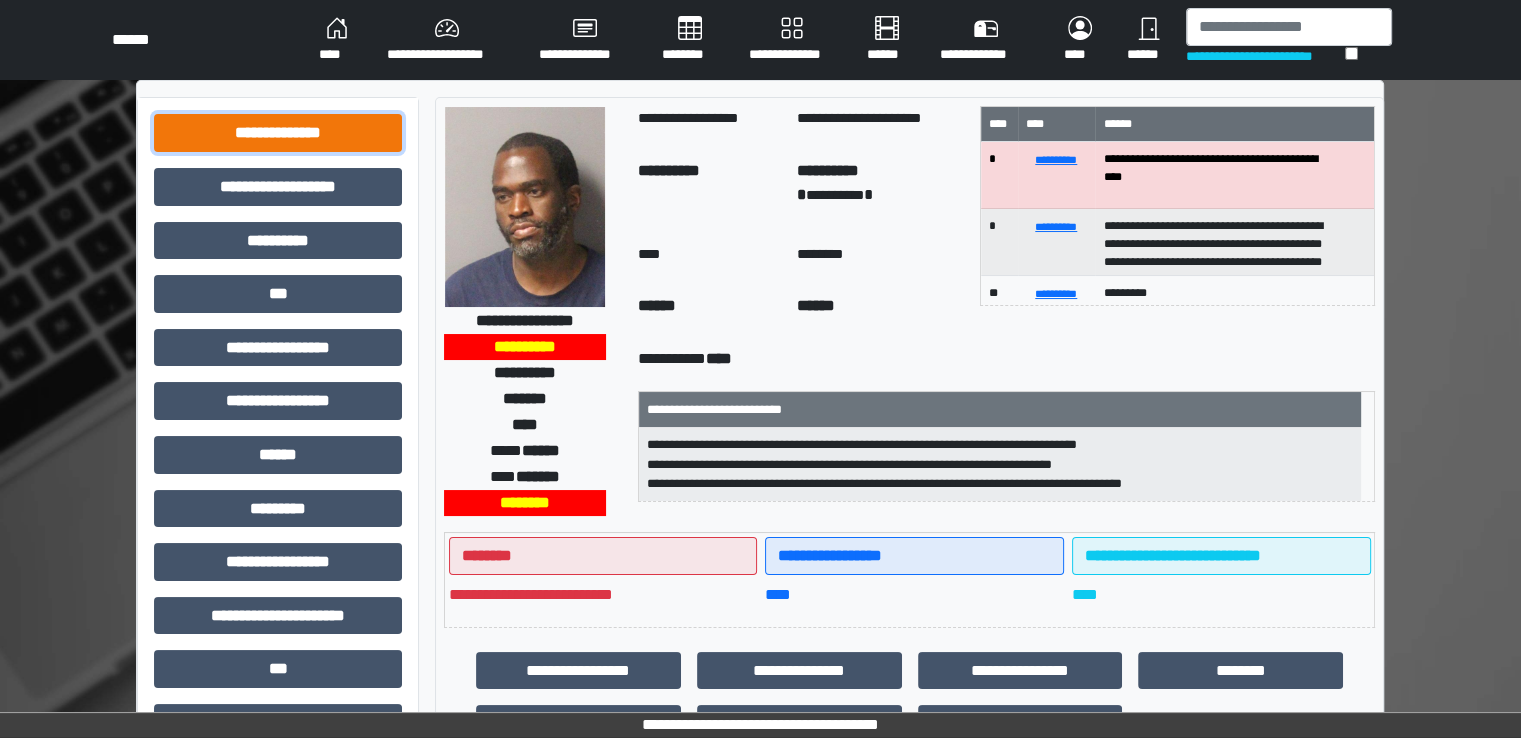 click on "**********" at bounding box center [278, 133] 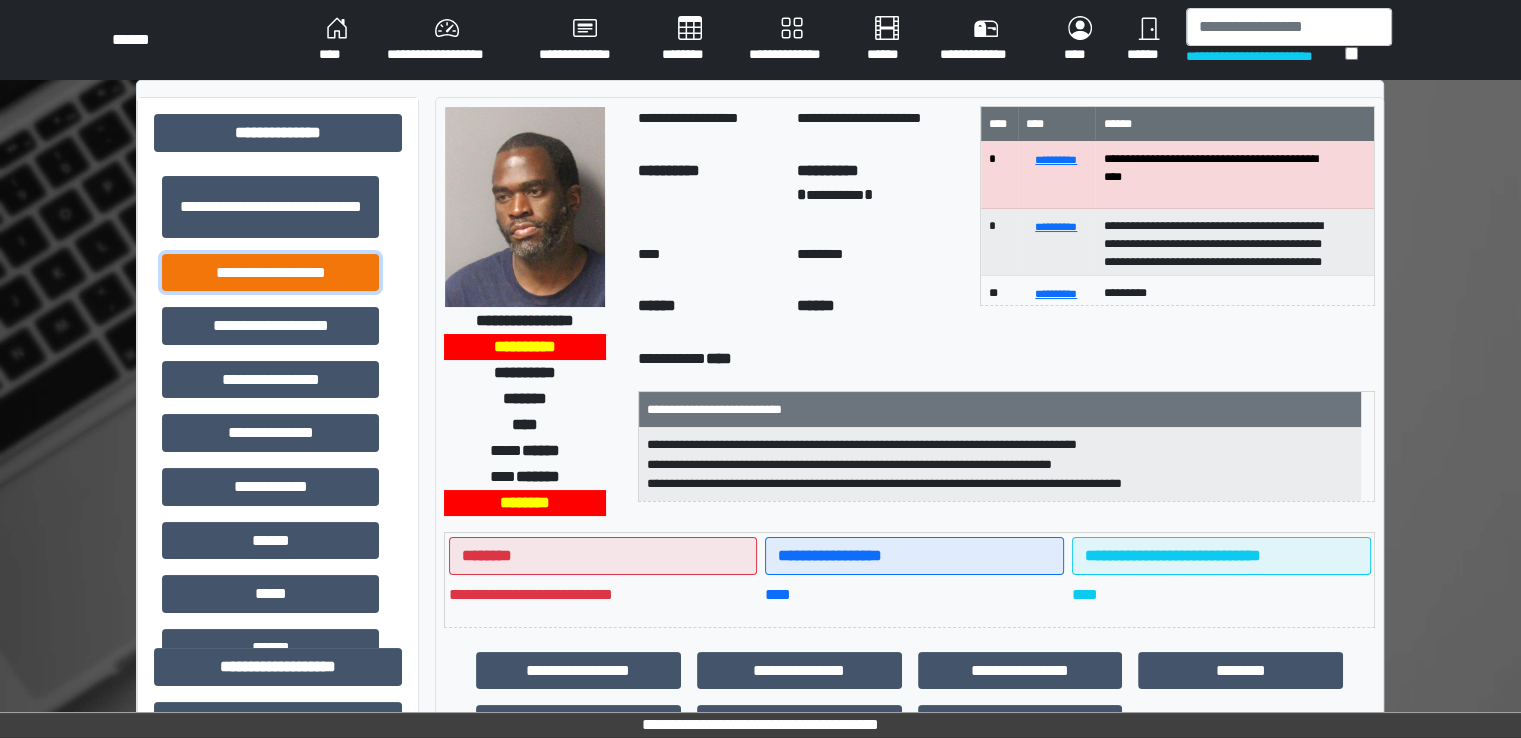 click on "**********" at bounding box center [270, 273] 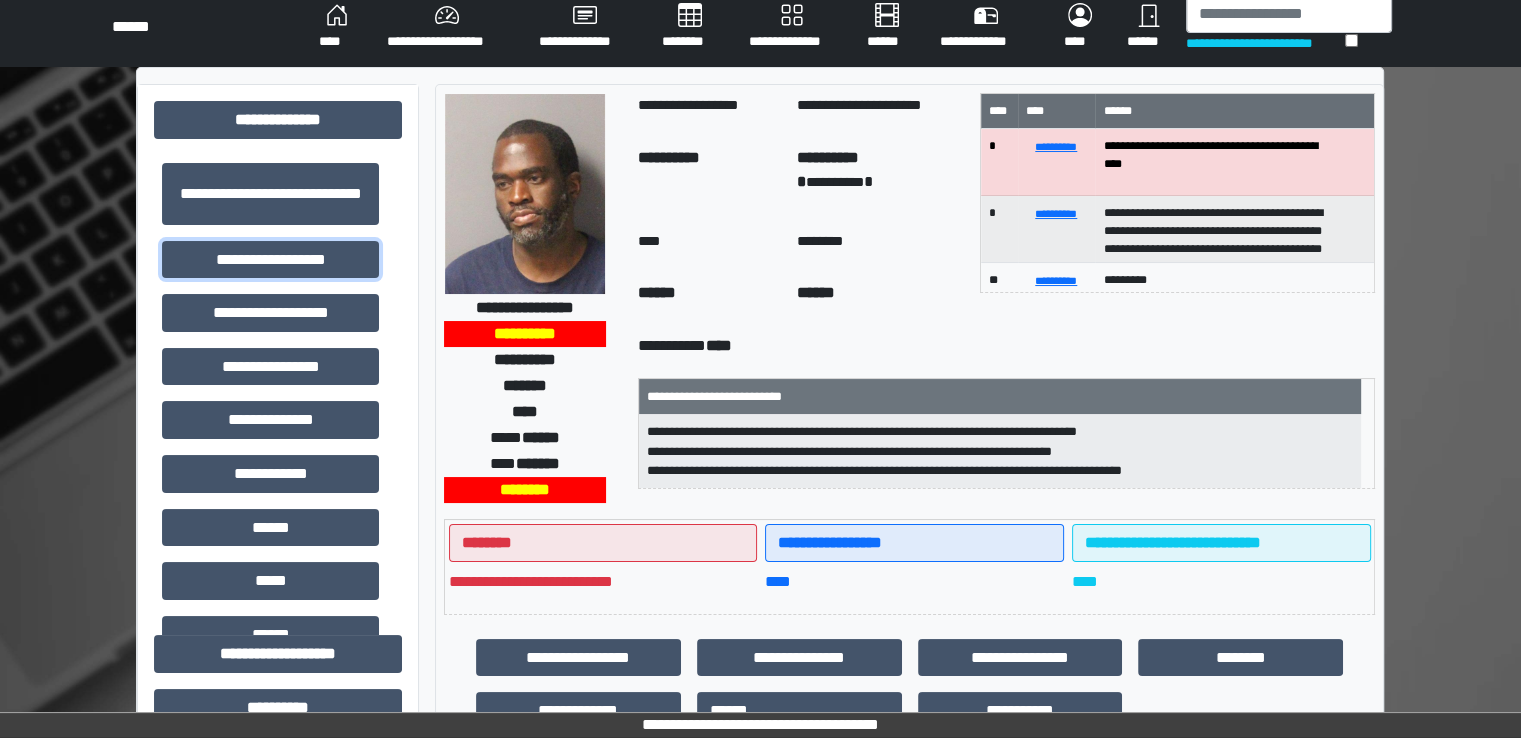 scroll, scrollTop: 0, scrollLeft: 0, axis: both 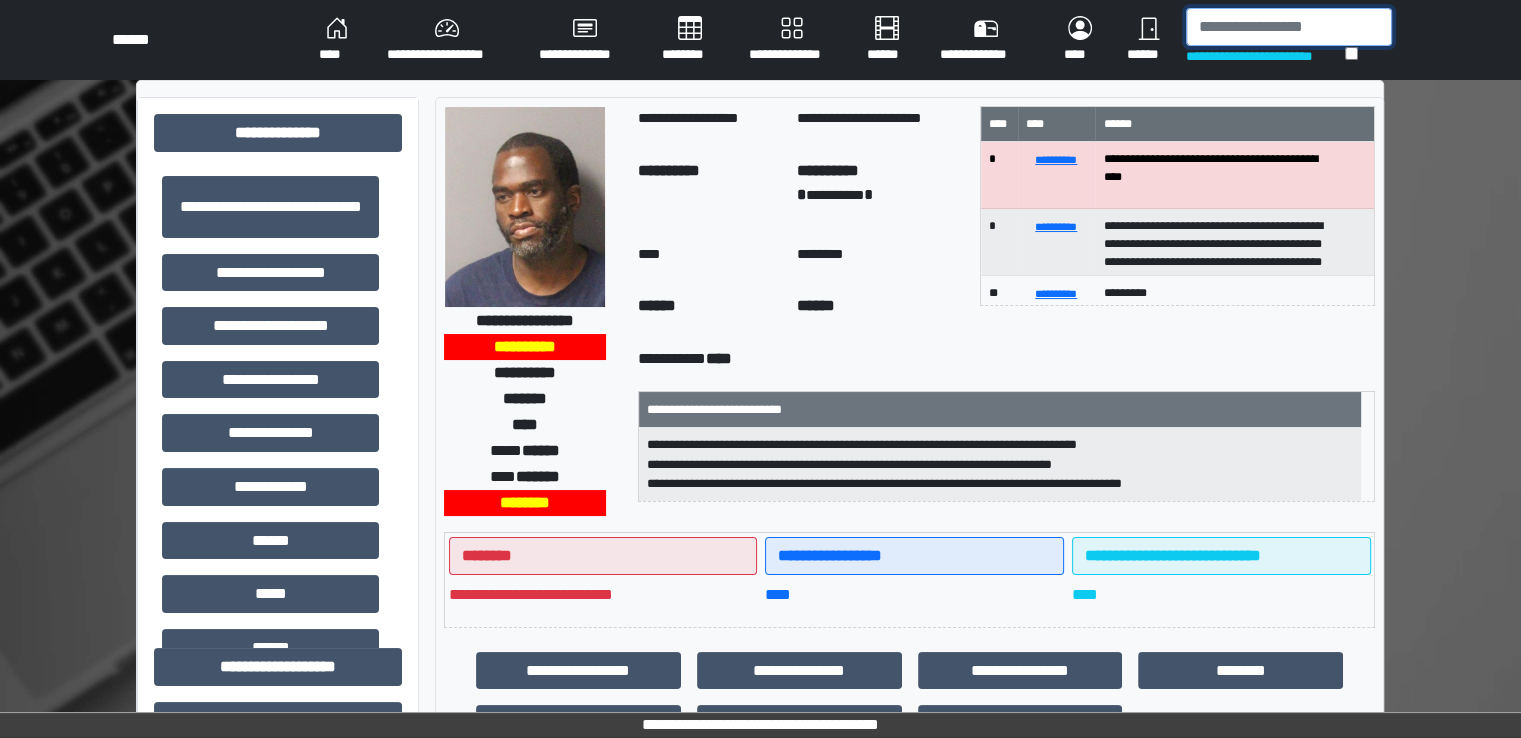 click at bounding box center (1289, 27) 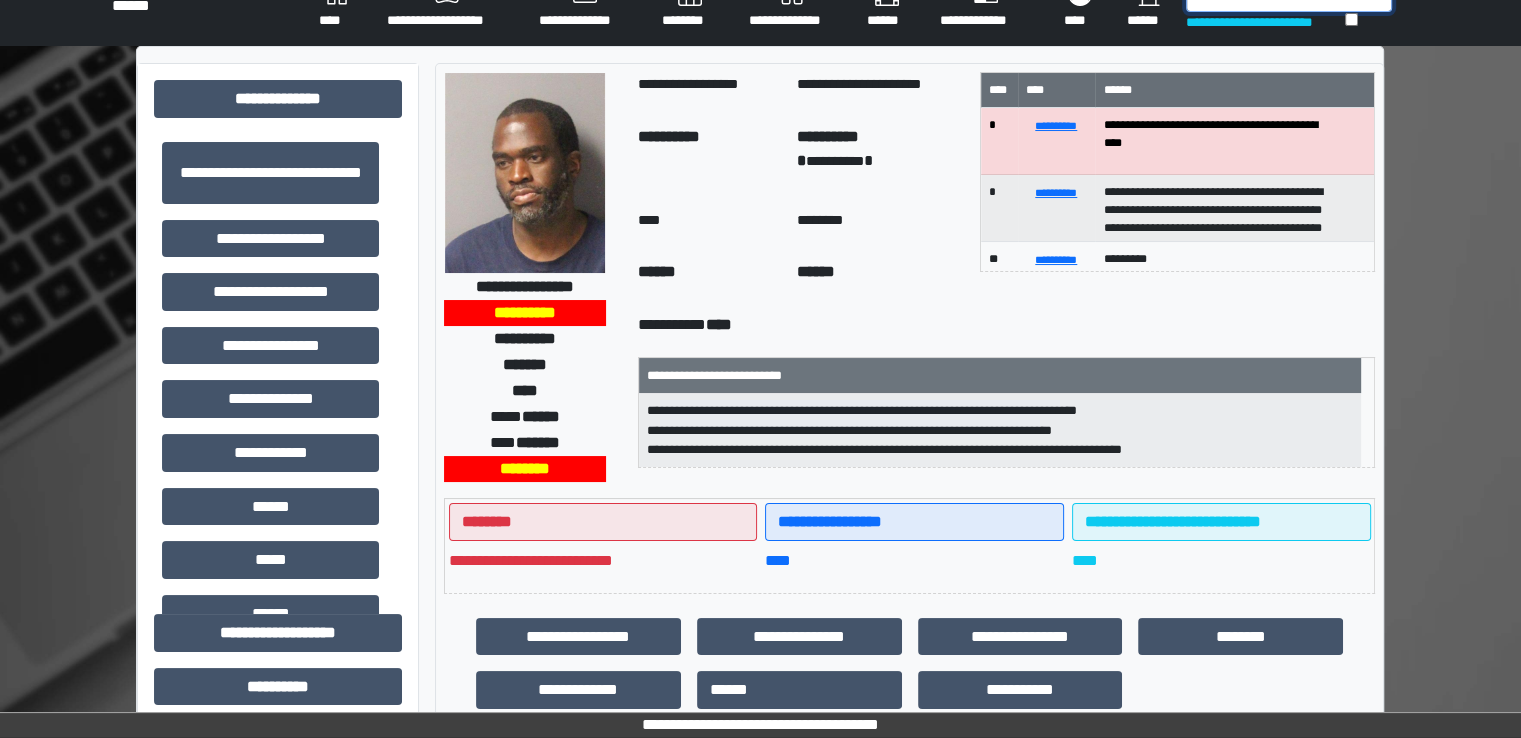 scroll, scrollTop: 0, scrollLeft: 0, axis: both 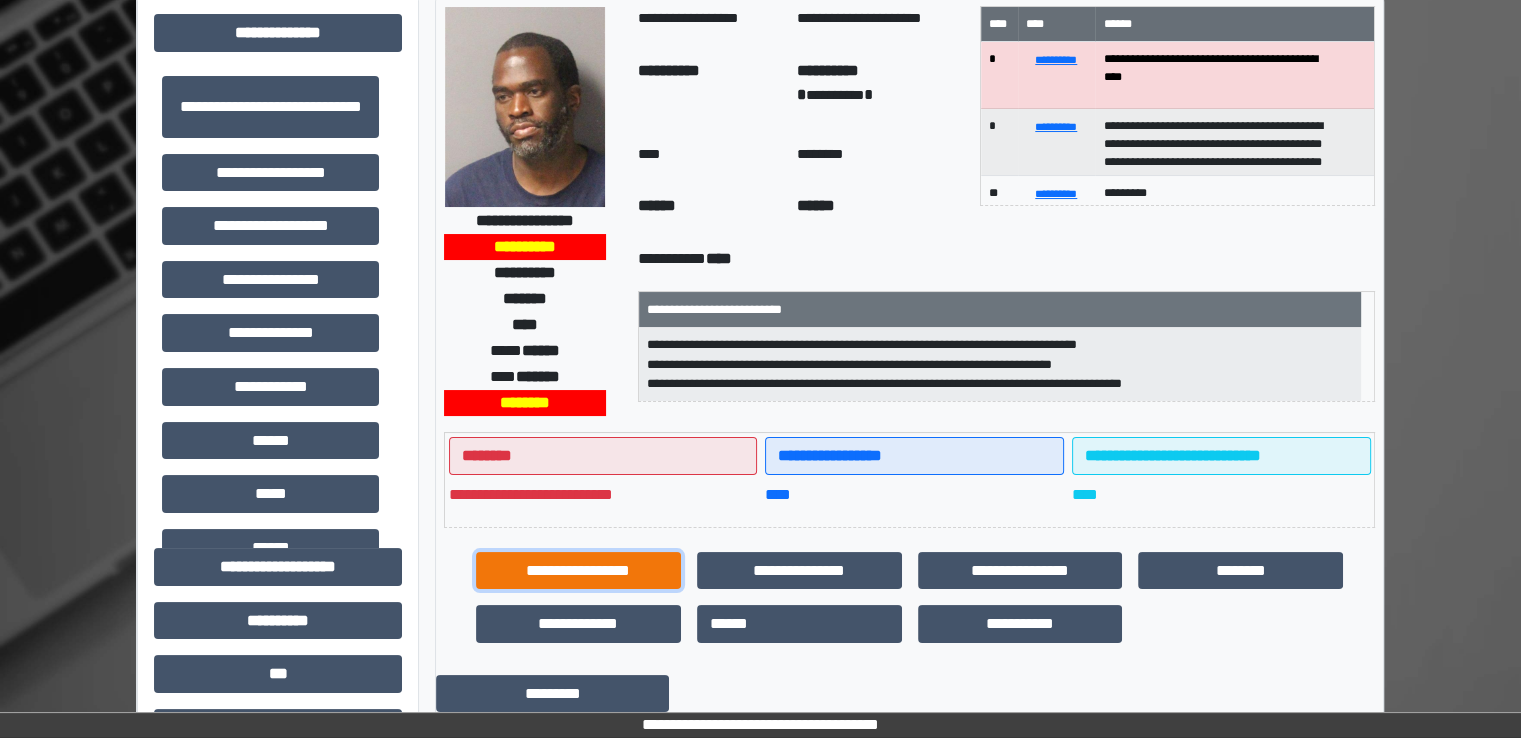 click on "**********" at bounding box center [578, 571] 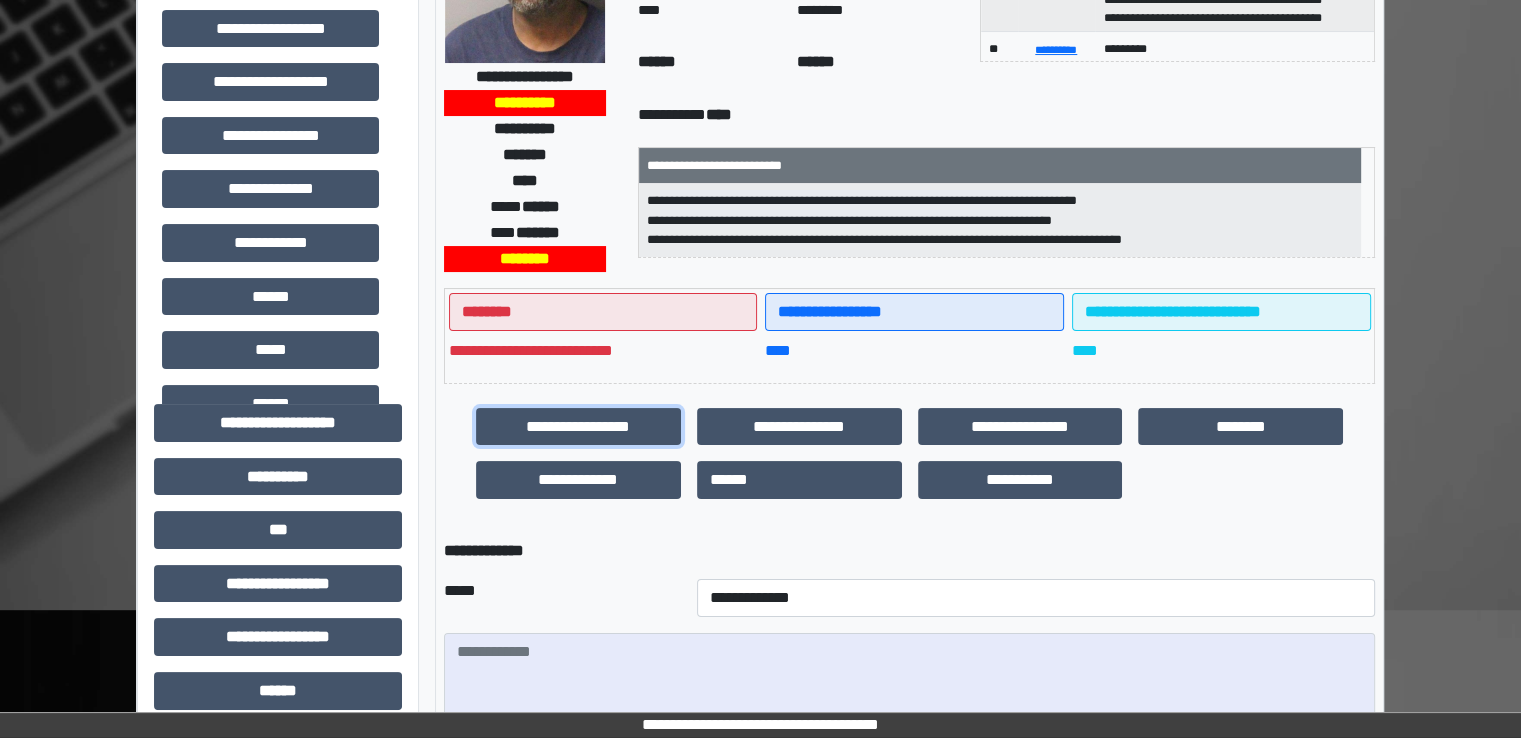 scroll, scrollTop: 500, scrollLeft: 0, axis: vertical 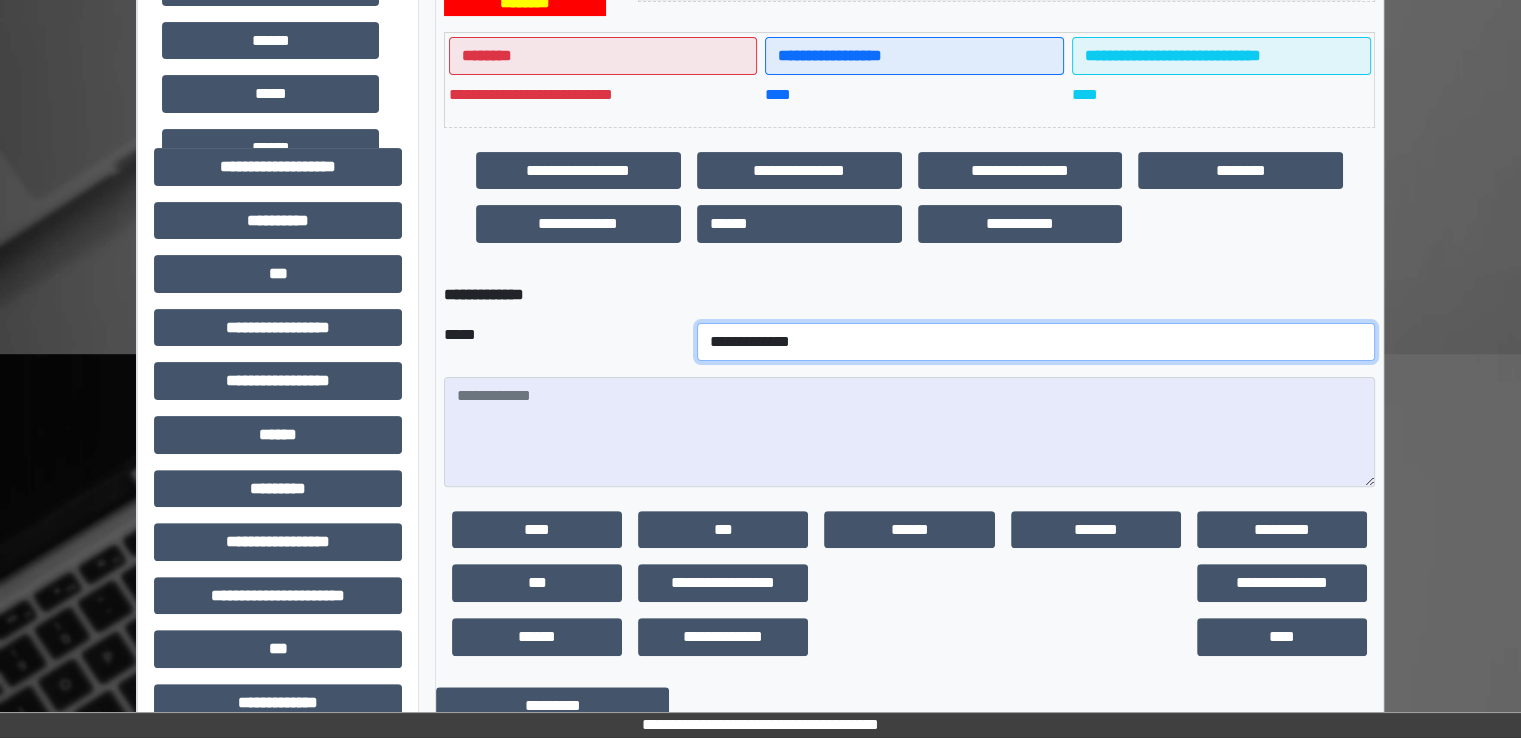 click on "**********" at bounding box center [1036, 342] 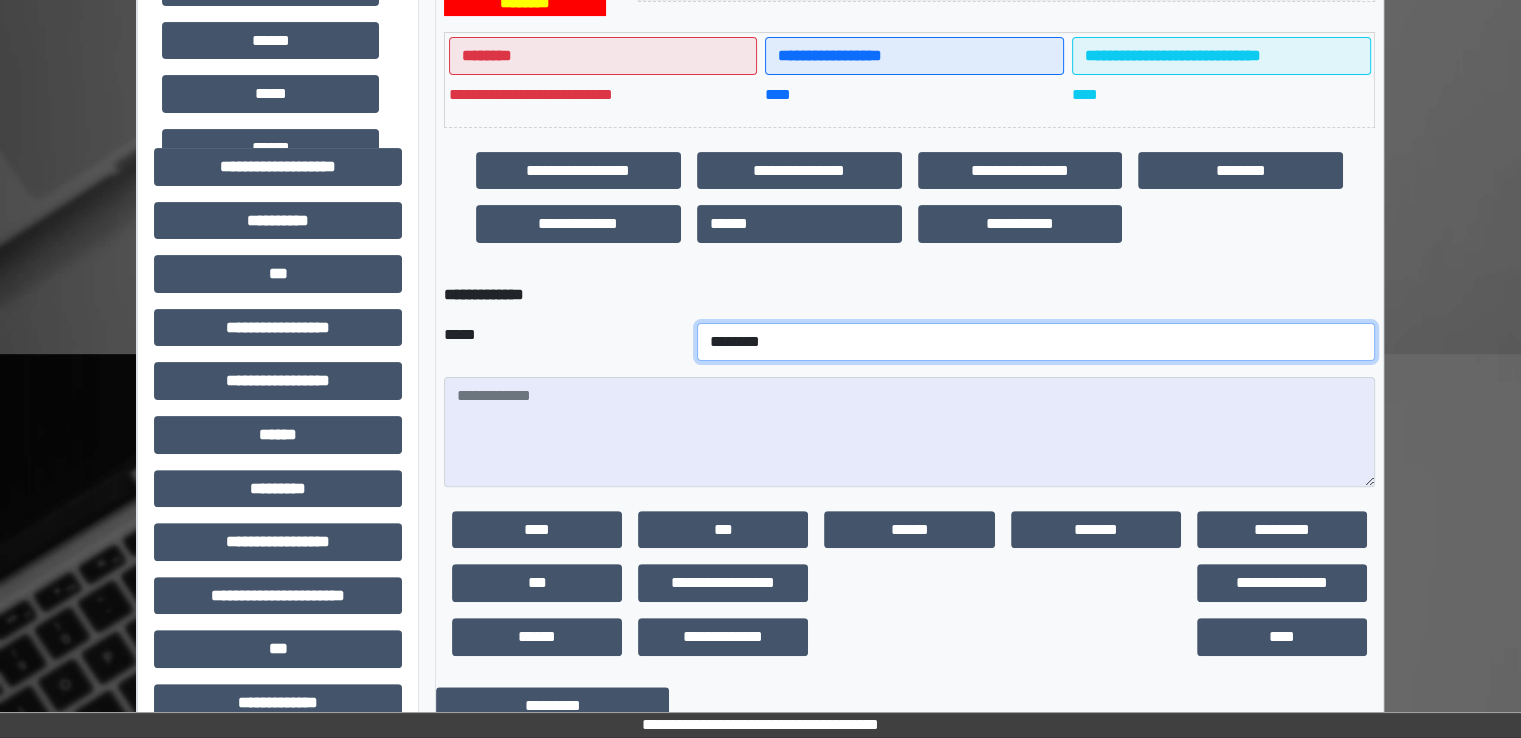 click on "**********" at bounding box center [1036, 342] 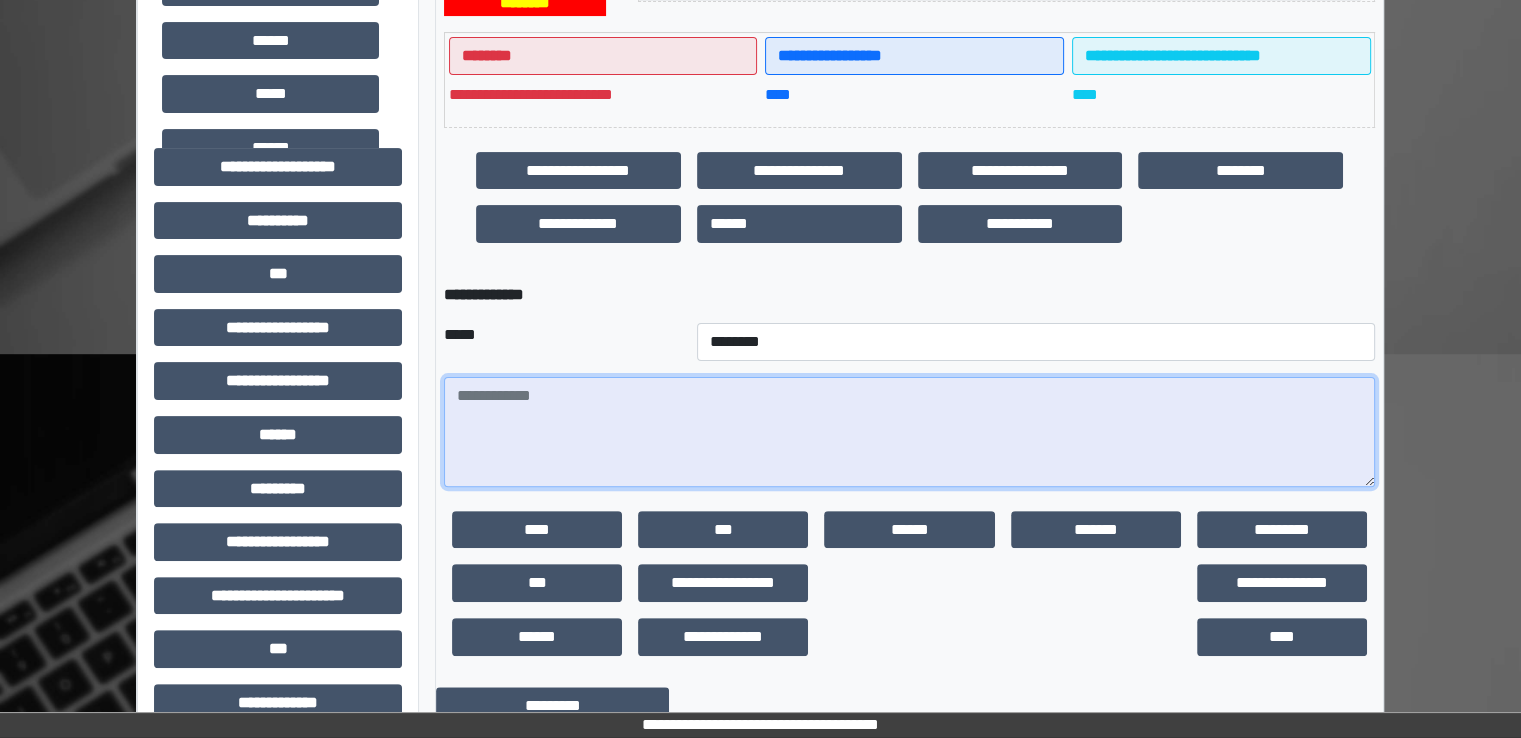 paste on "**********" 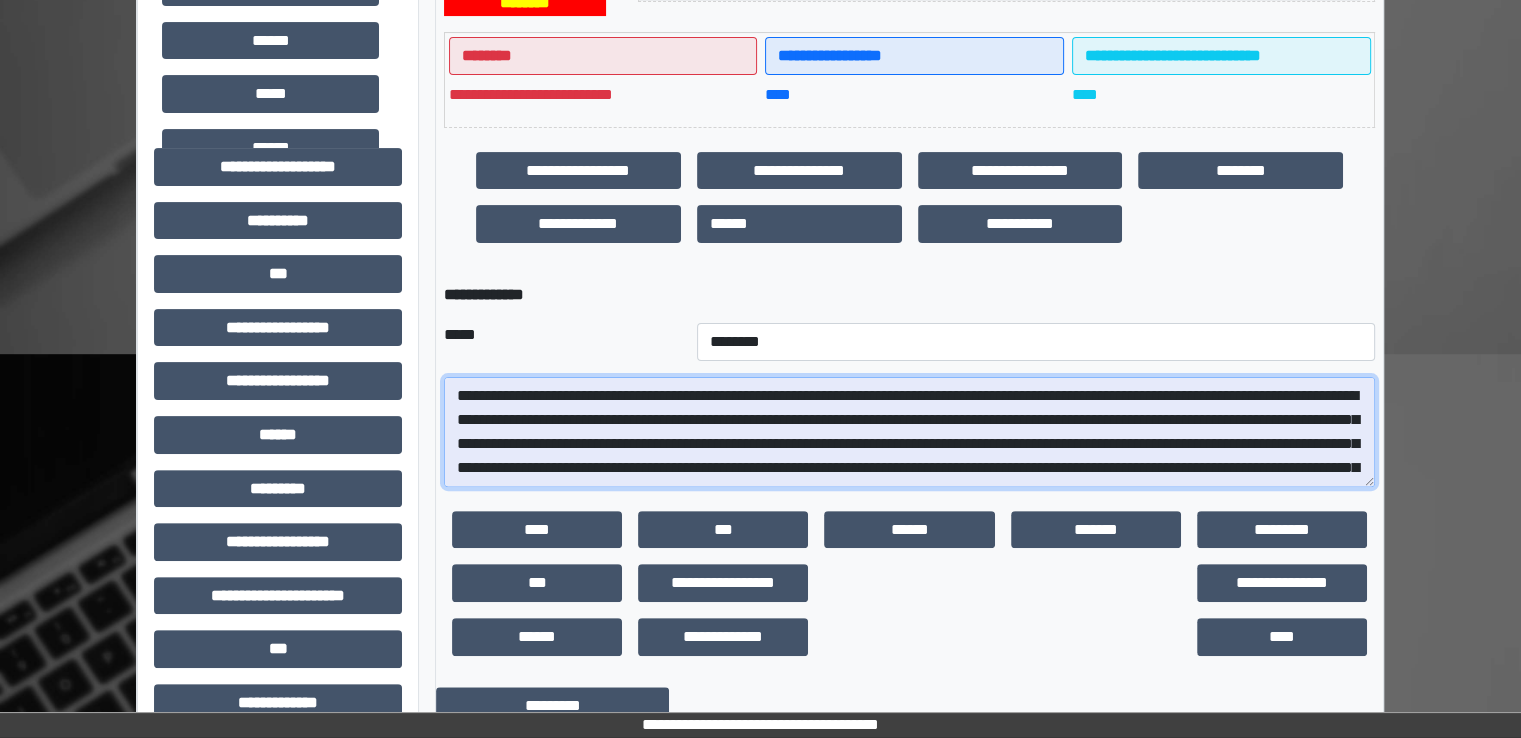 scroll, scrollTop: 64, scrollLeft: 0, axis: vertical 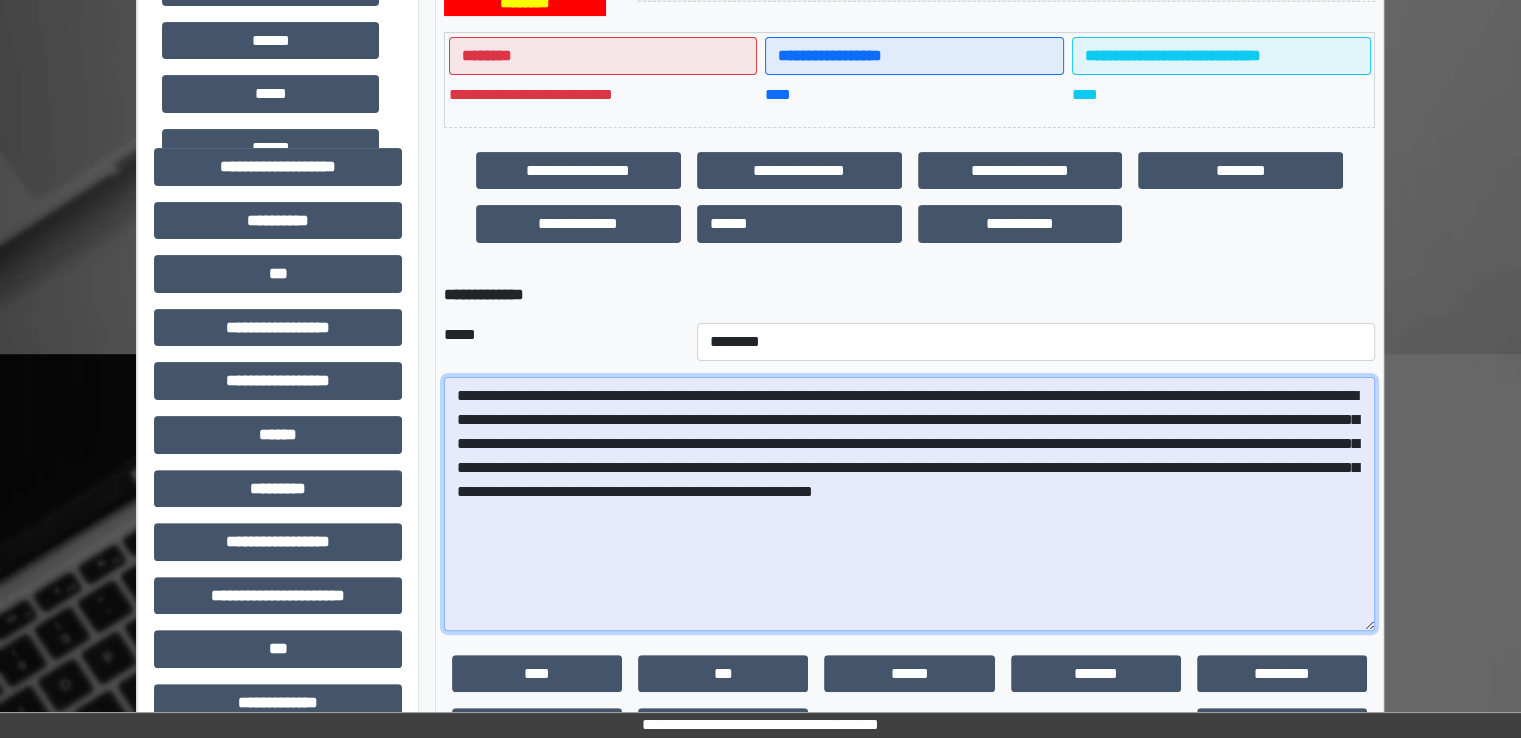 drag, startPoint x: 1361, startPoint y: 477, endPoint x: 1236, endPoint y: 604, distance: 178.19652 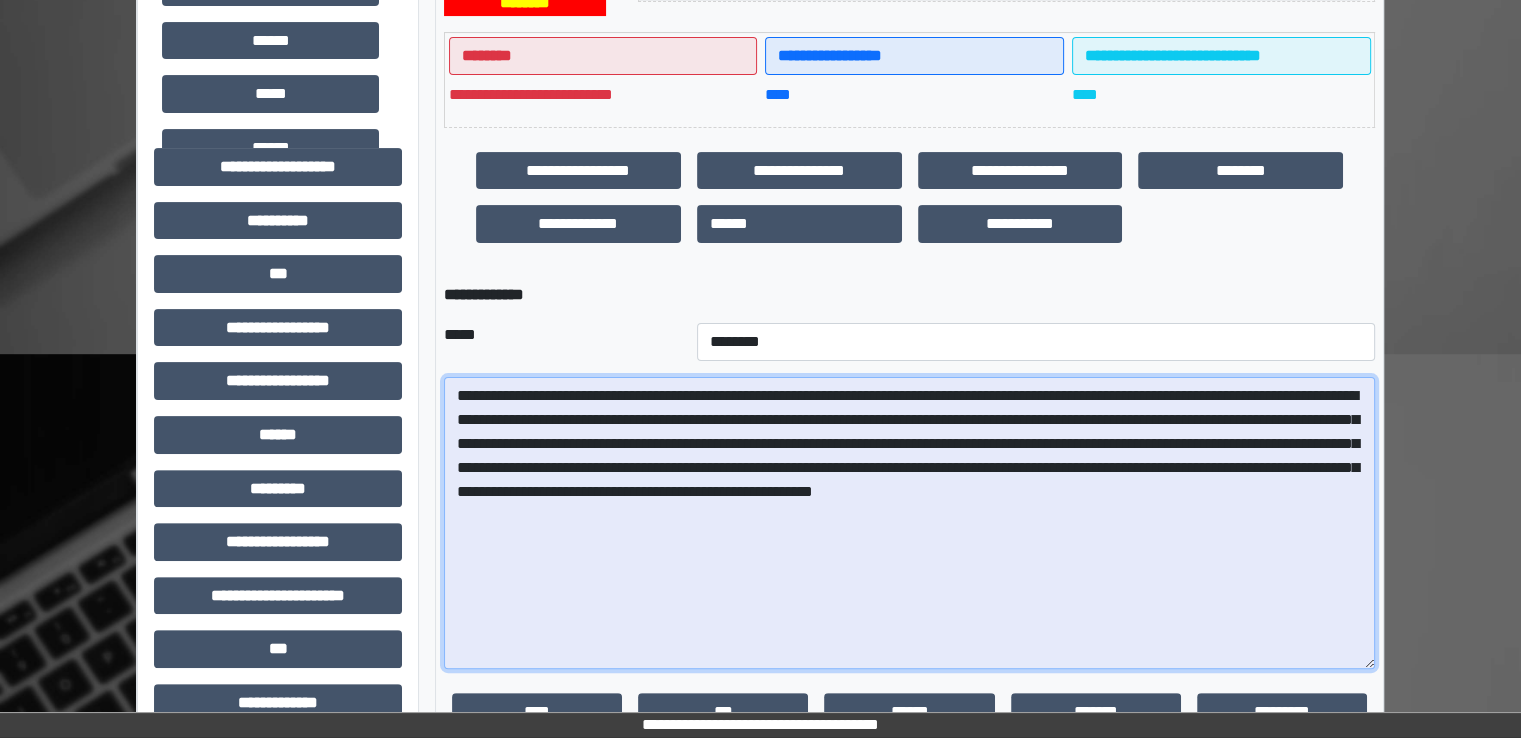 click on "**********" at bounding box center (909, 523) 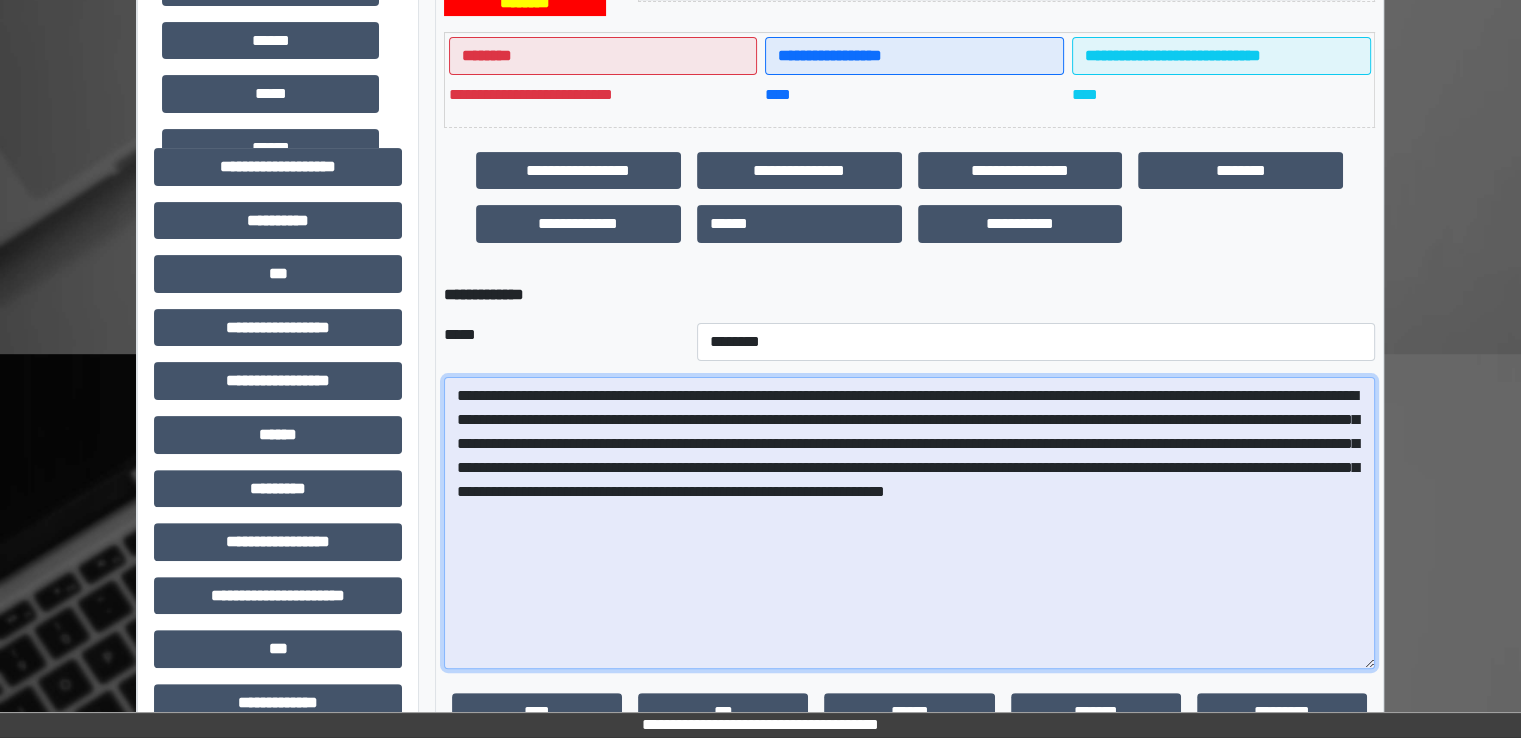 drag, startPoint x: 1062, startPoint y: 489, endPoint x: 1317, endPoint y: 624, distance: 288.53076 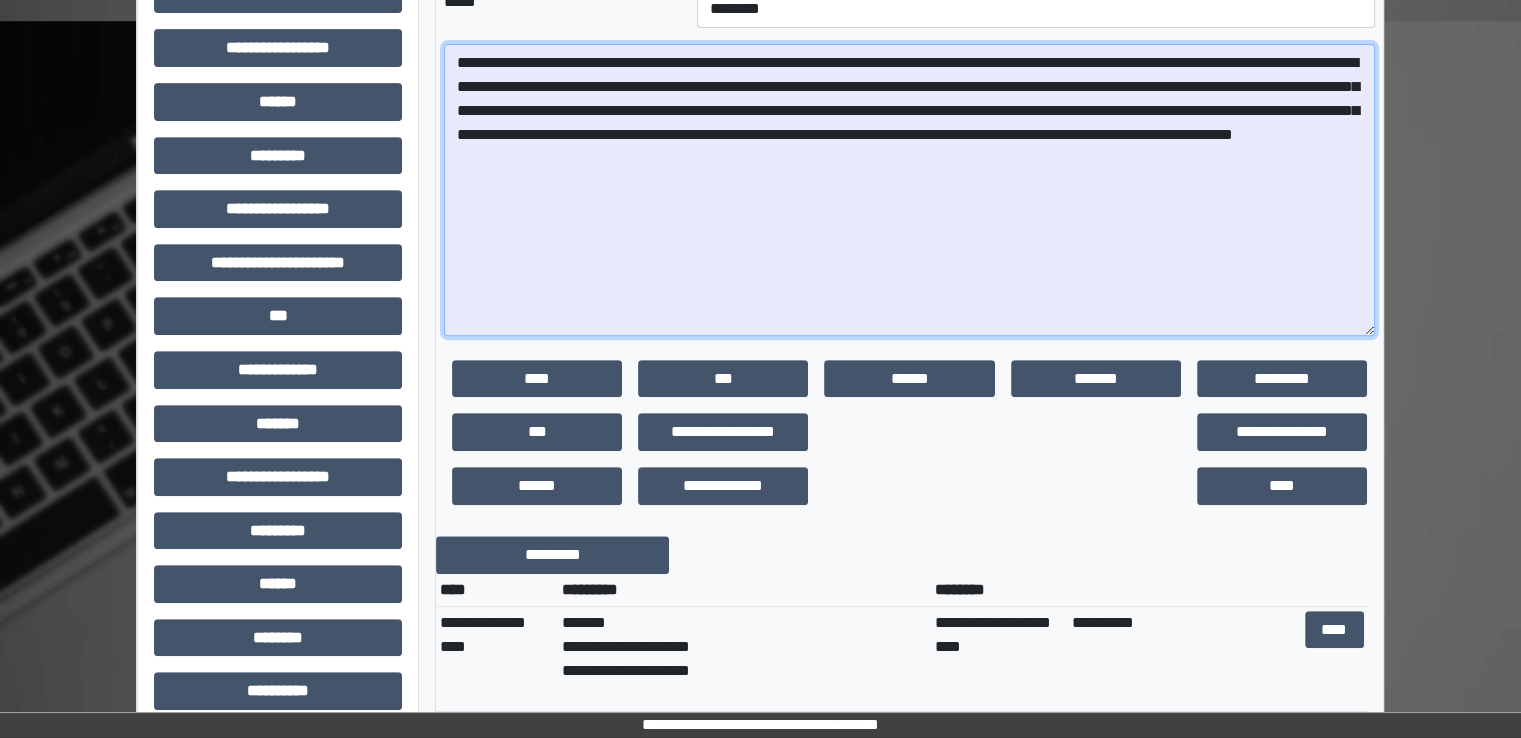 scroll, scrollTop: 1000, scrollLeft: 0, axis: vertical 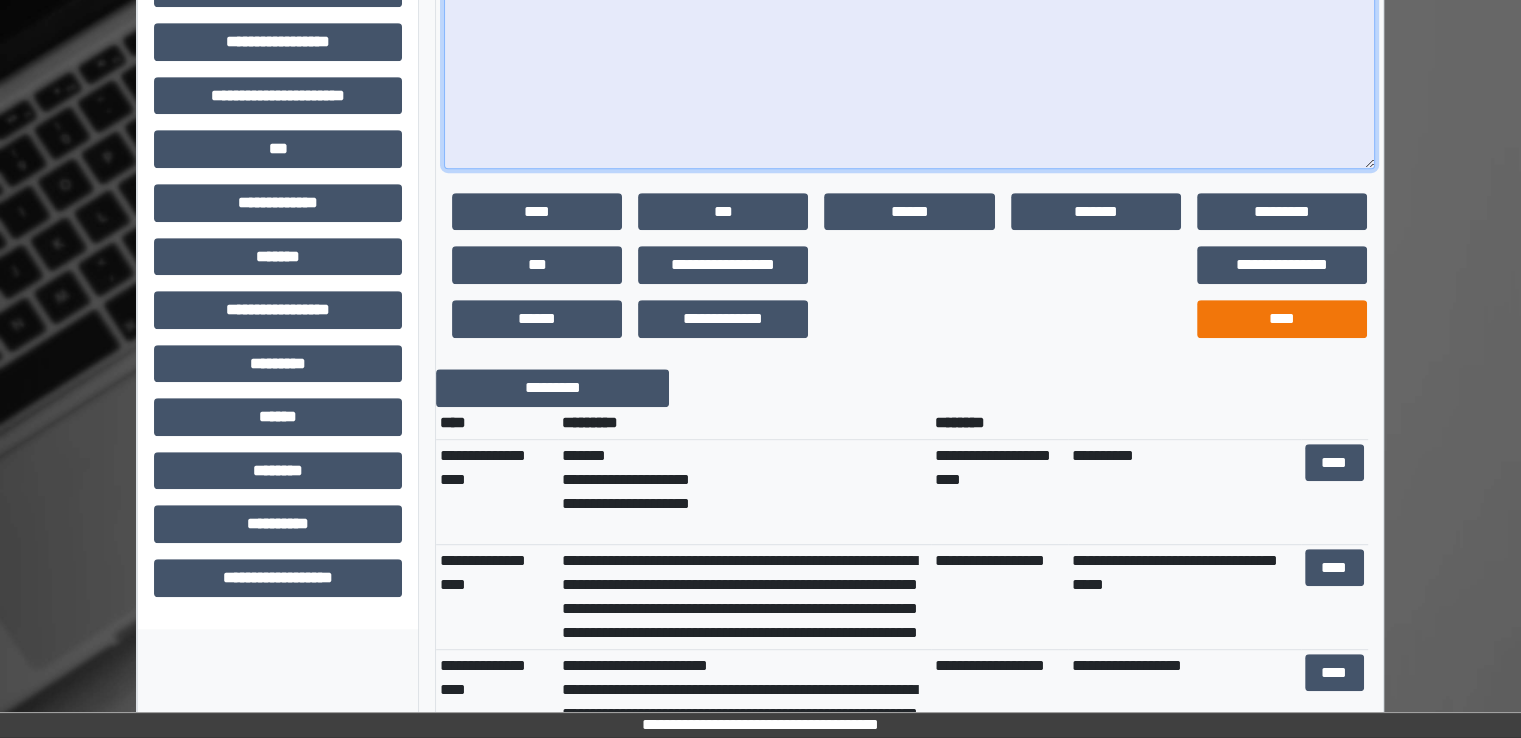 type on "**********" 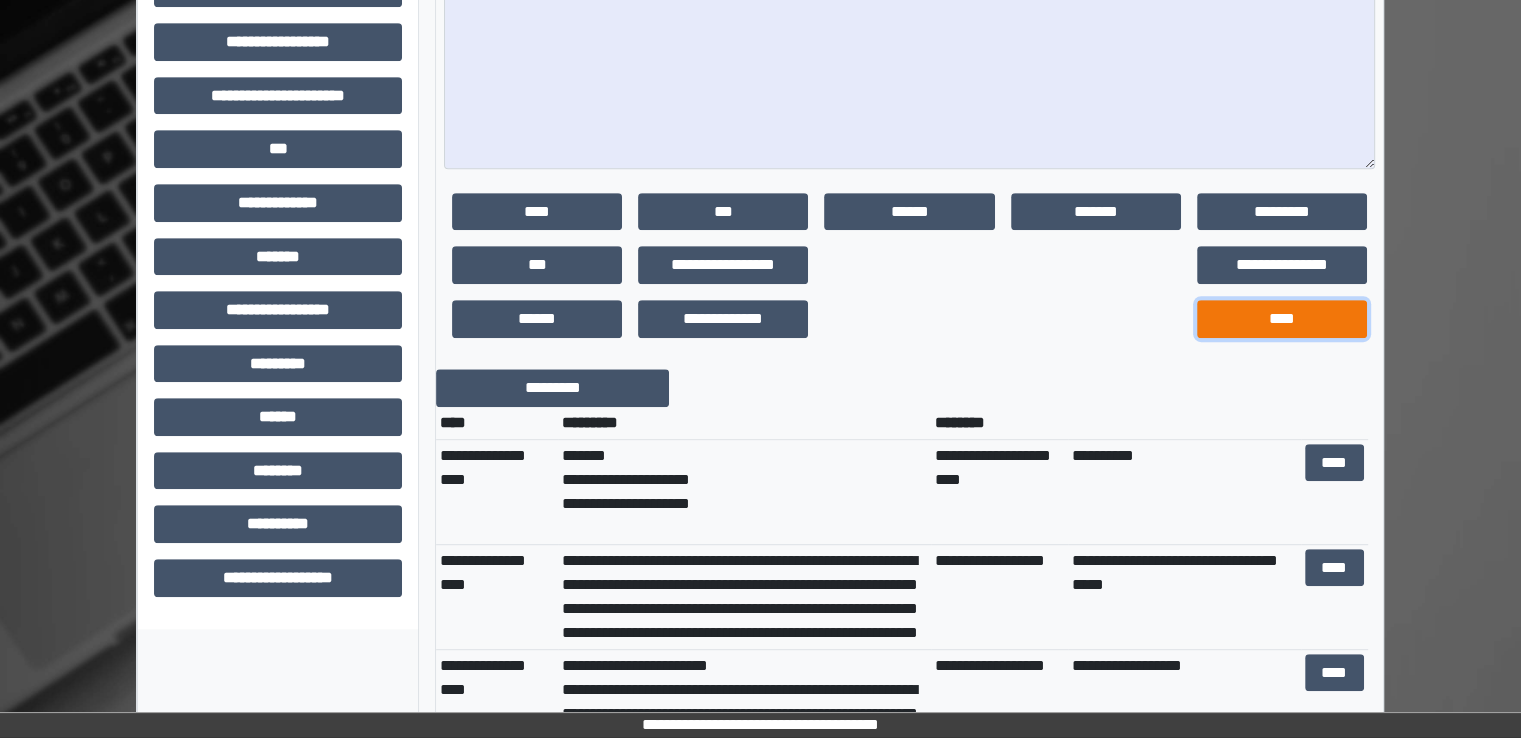 click on "****" at bounding box center [1282, 319] 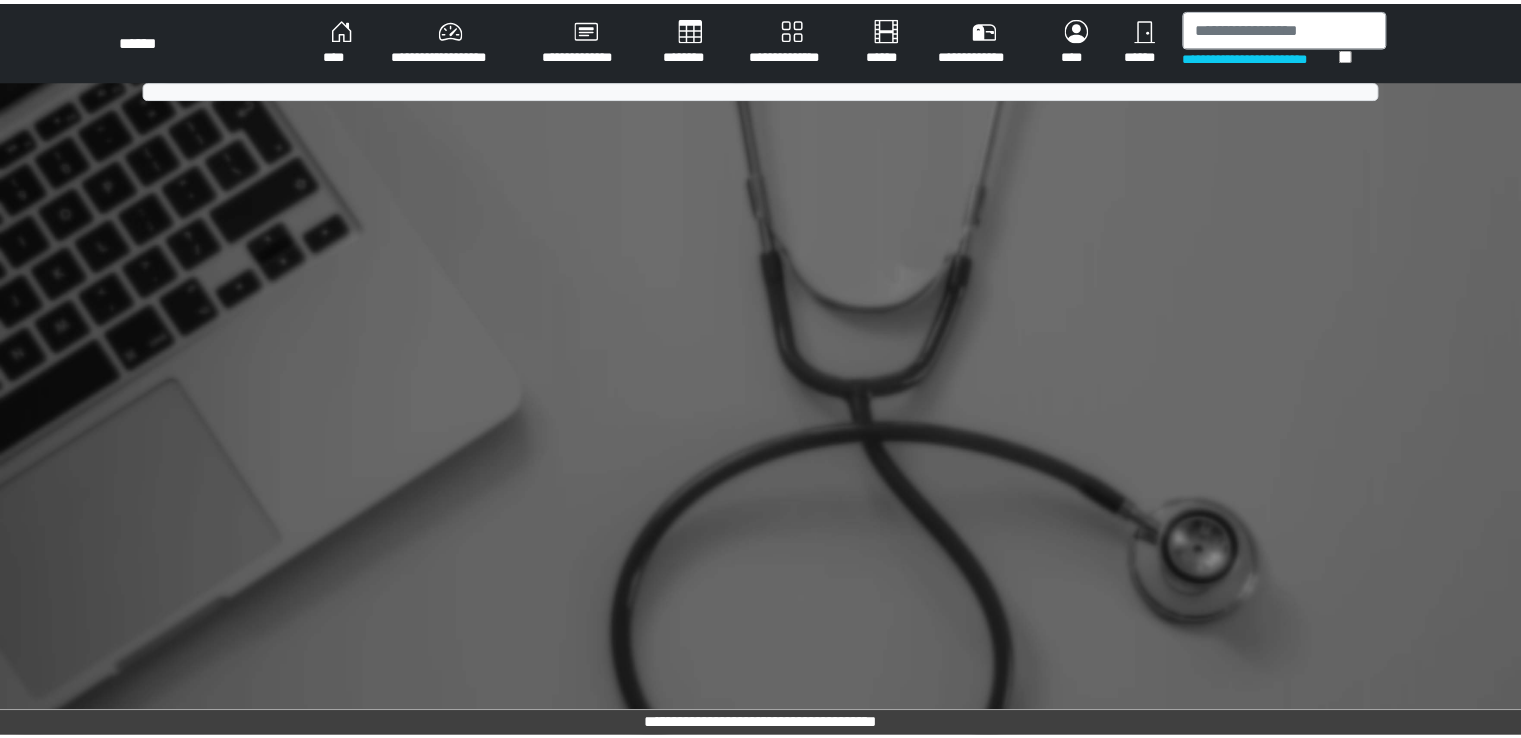 scroll, scrollTop: 0, scrollLeft: 0, axis: both 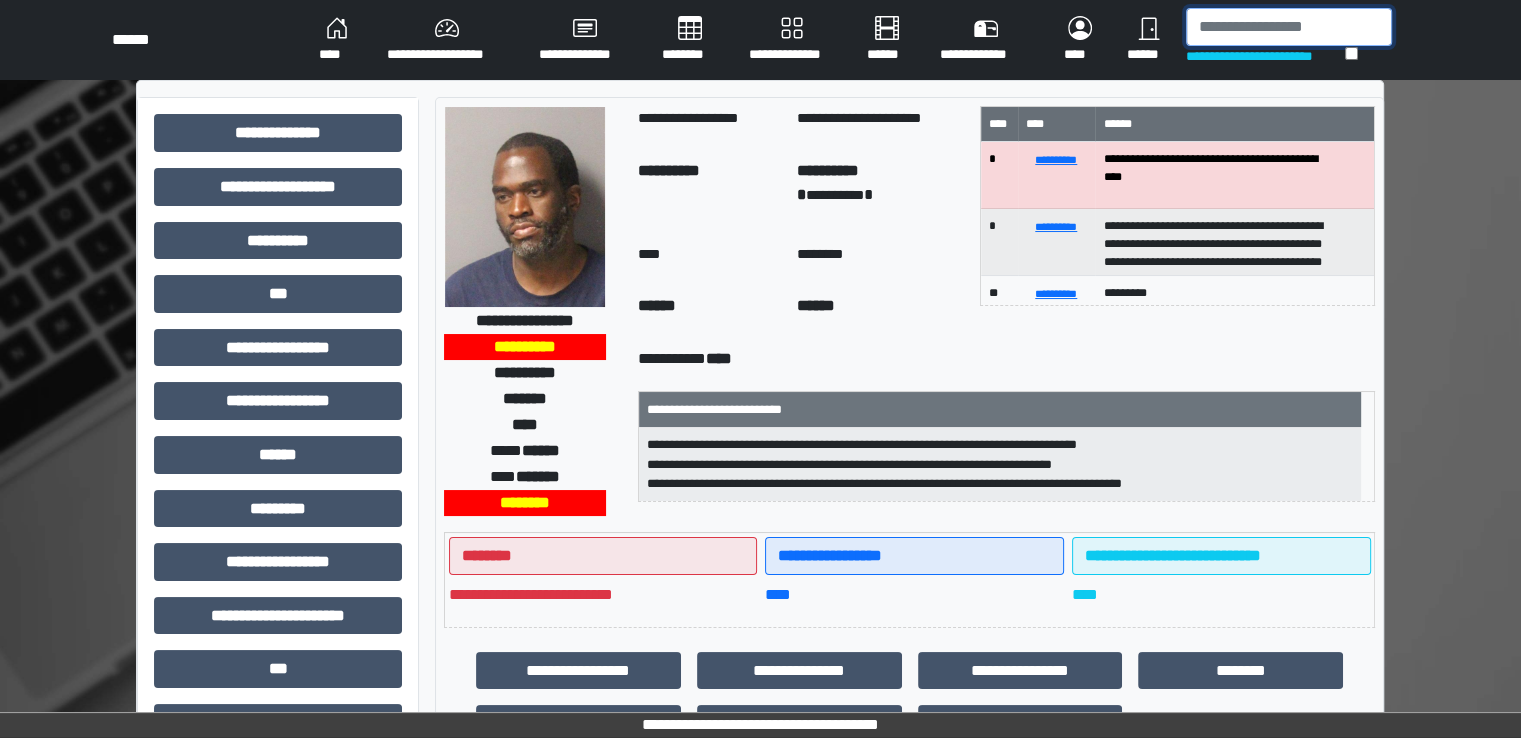 click at bounding box center (1289, 27) 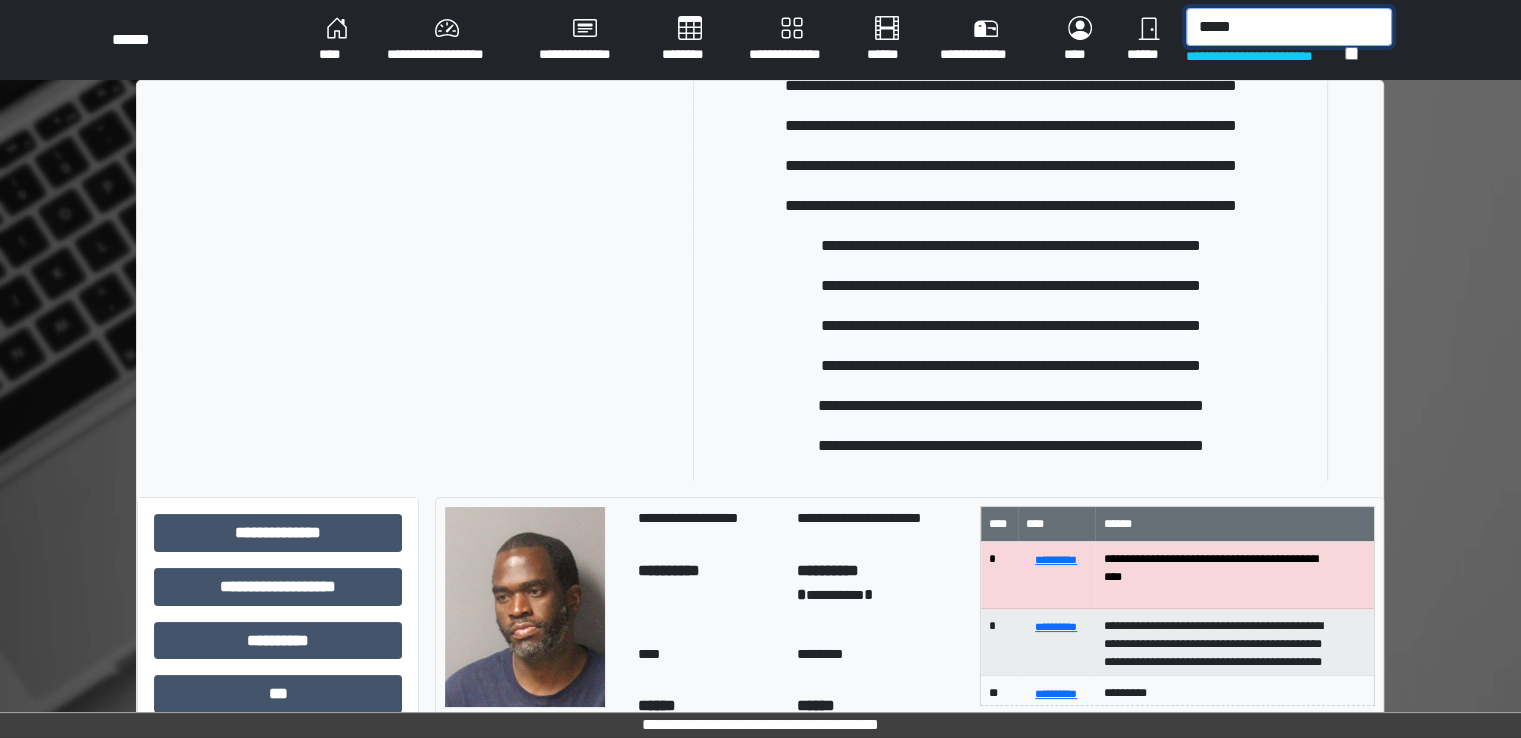 scroll, scrollTop: 300, scrollLeft: 0, axis: vertical 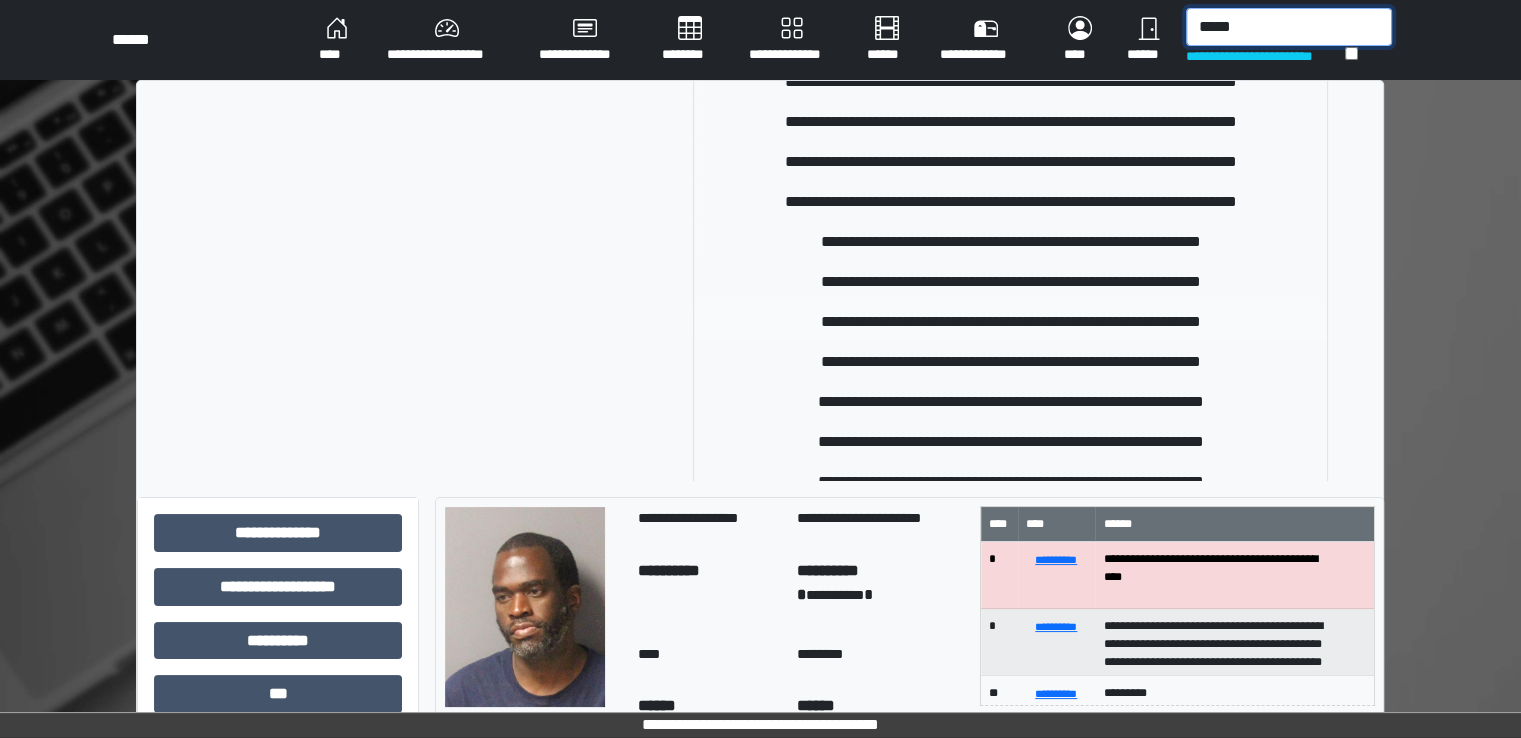 type on "*****" 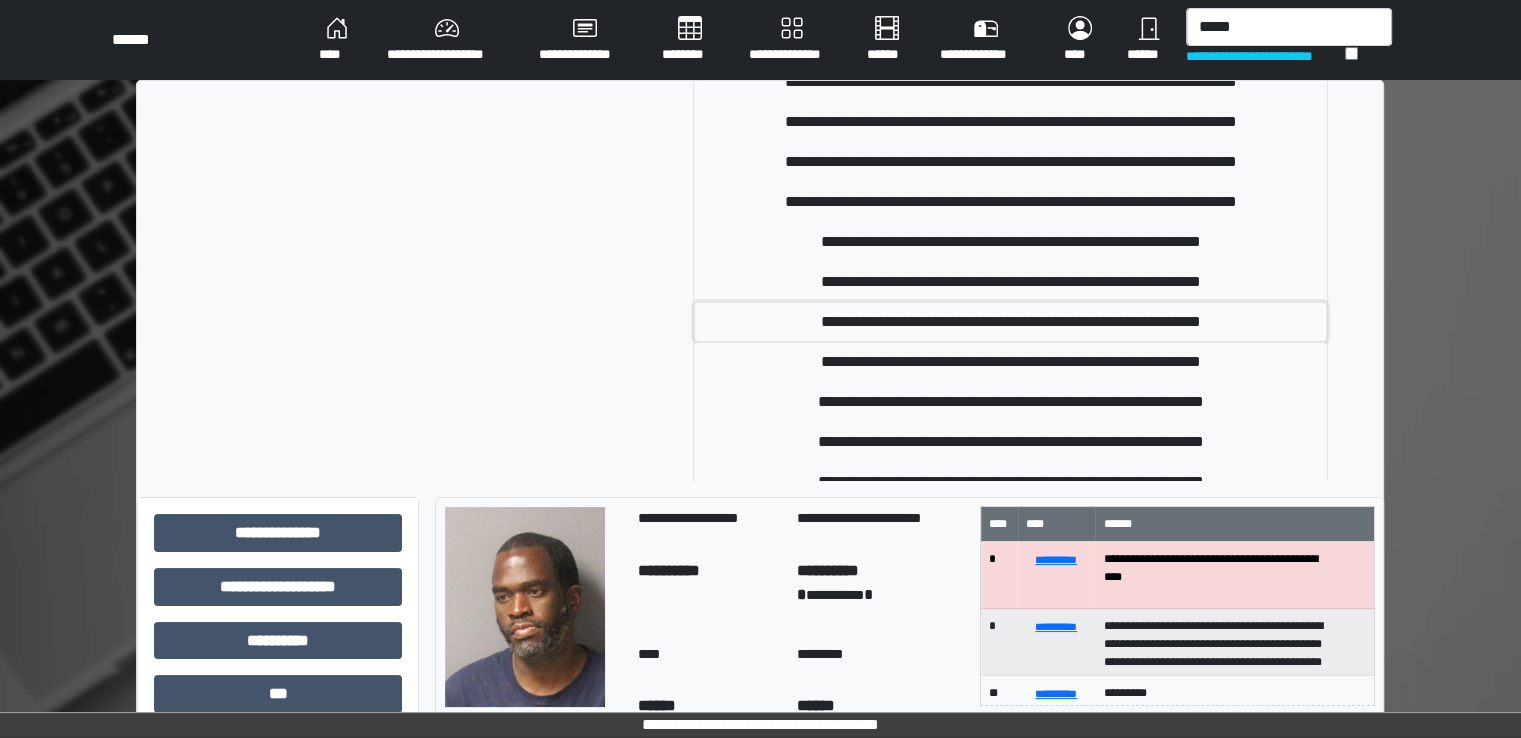 click on "**********" at bounding box center [1010, 322] 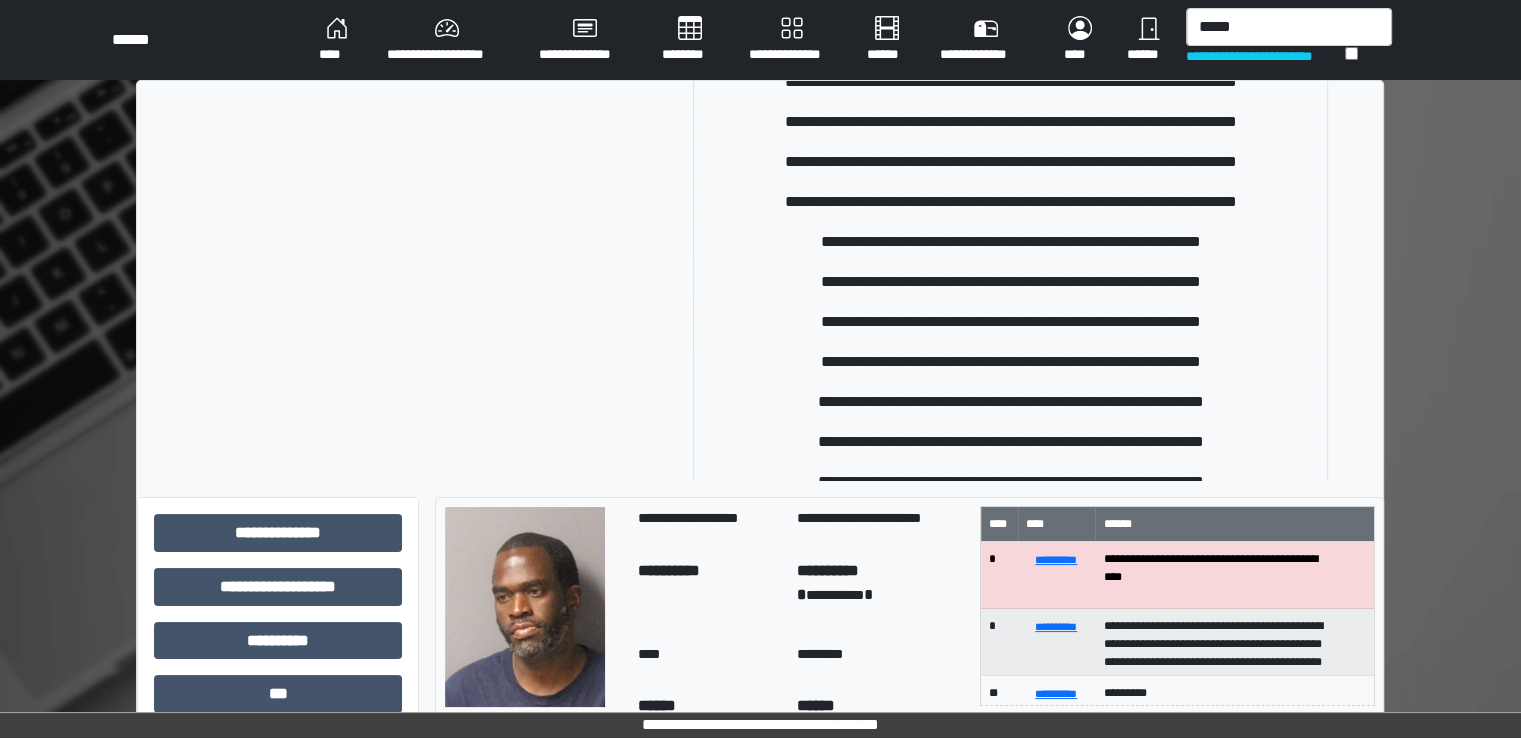 type 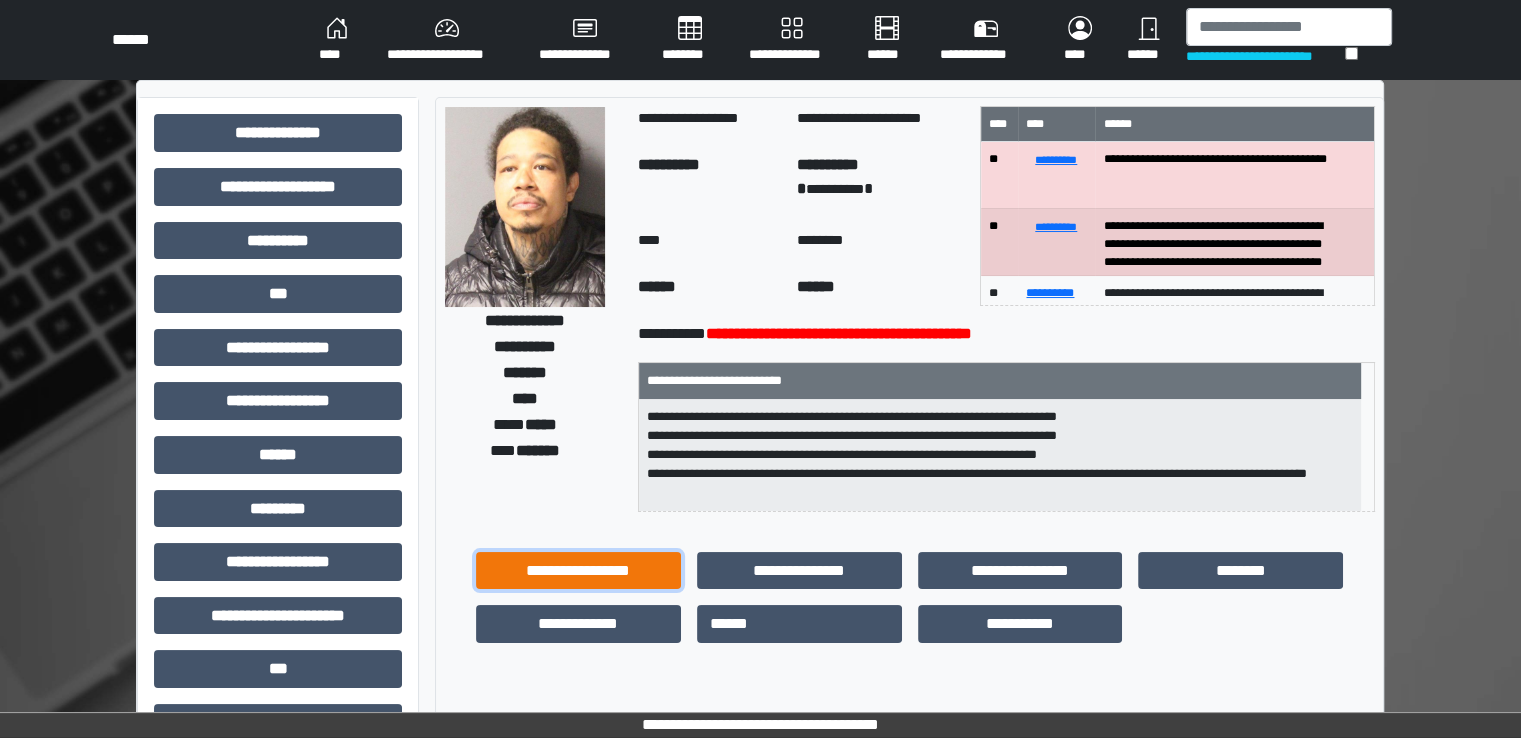 click on "**********" at bounding box center [578, 571] 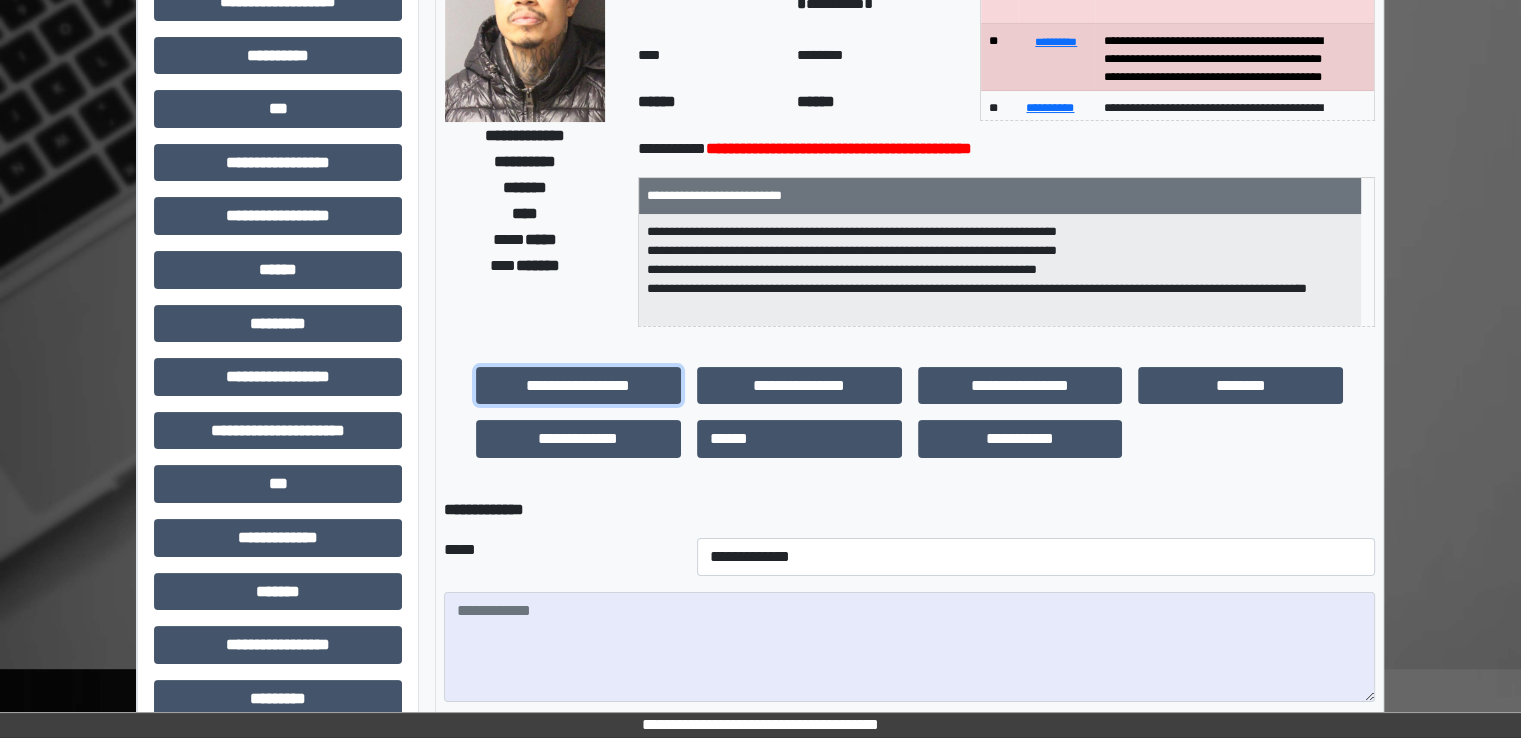 scroll, scrollTop: 300, scrollLeft: 0, axis: vertical 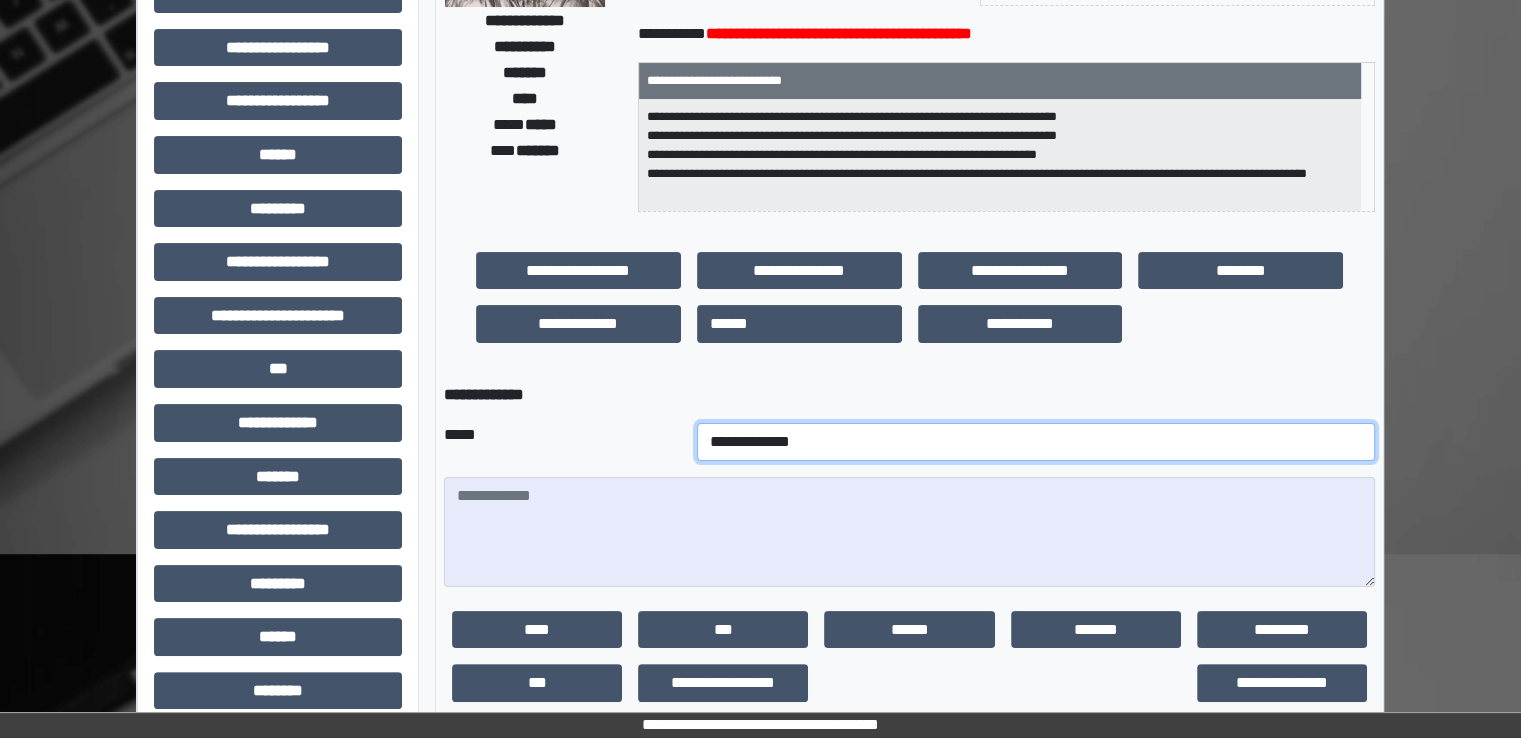 click on "**********" at bounding box center [1036, 442] 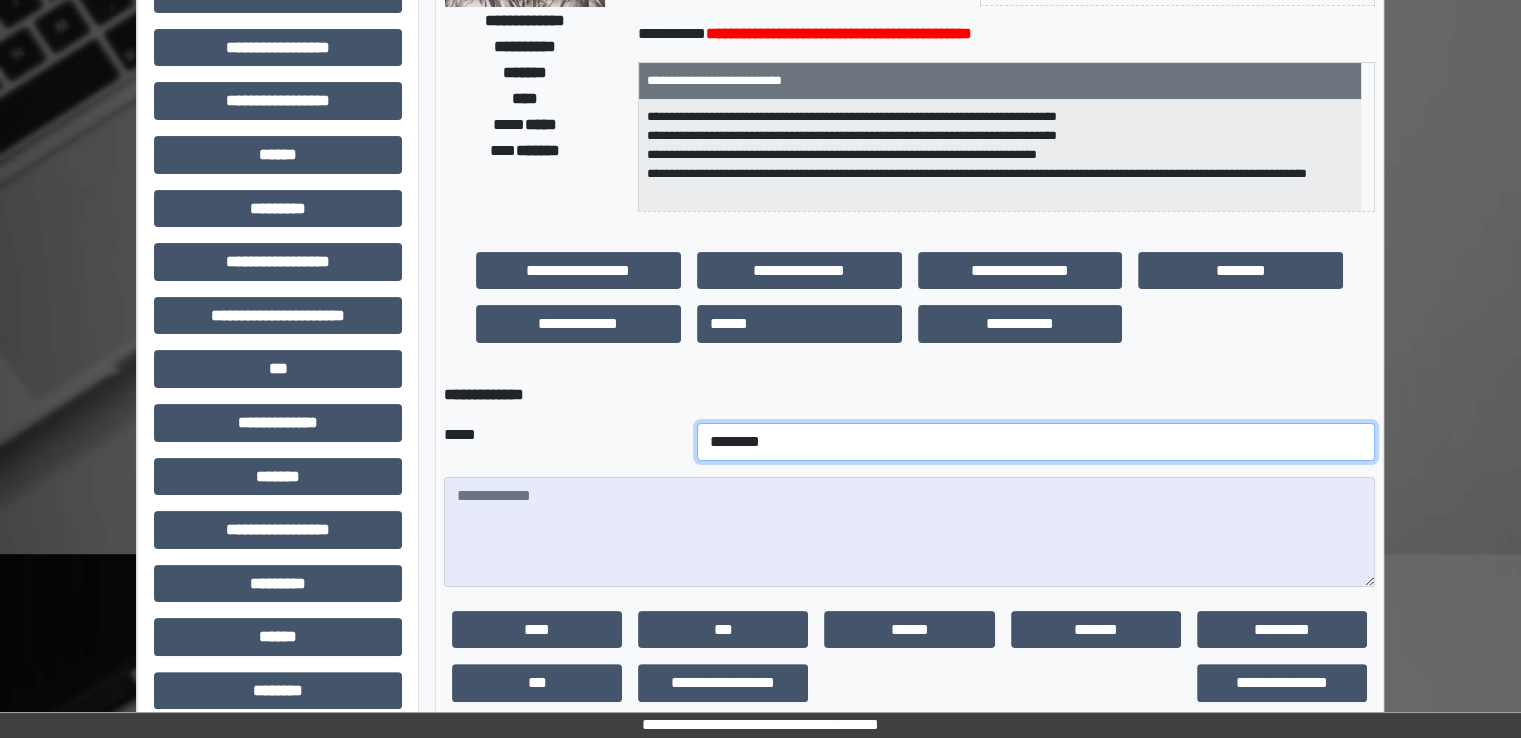 click on "**********" at bounding box center (1036, 442) 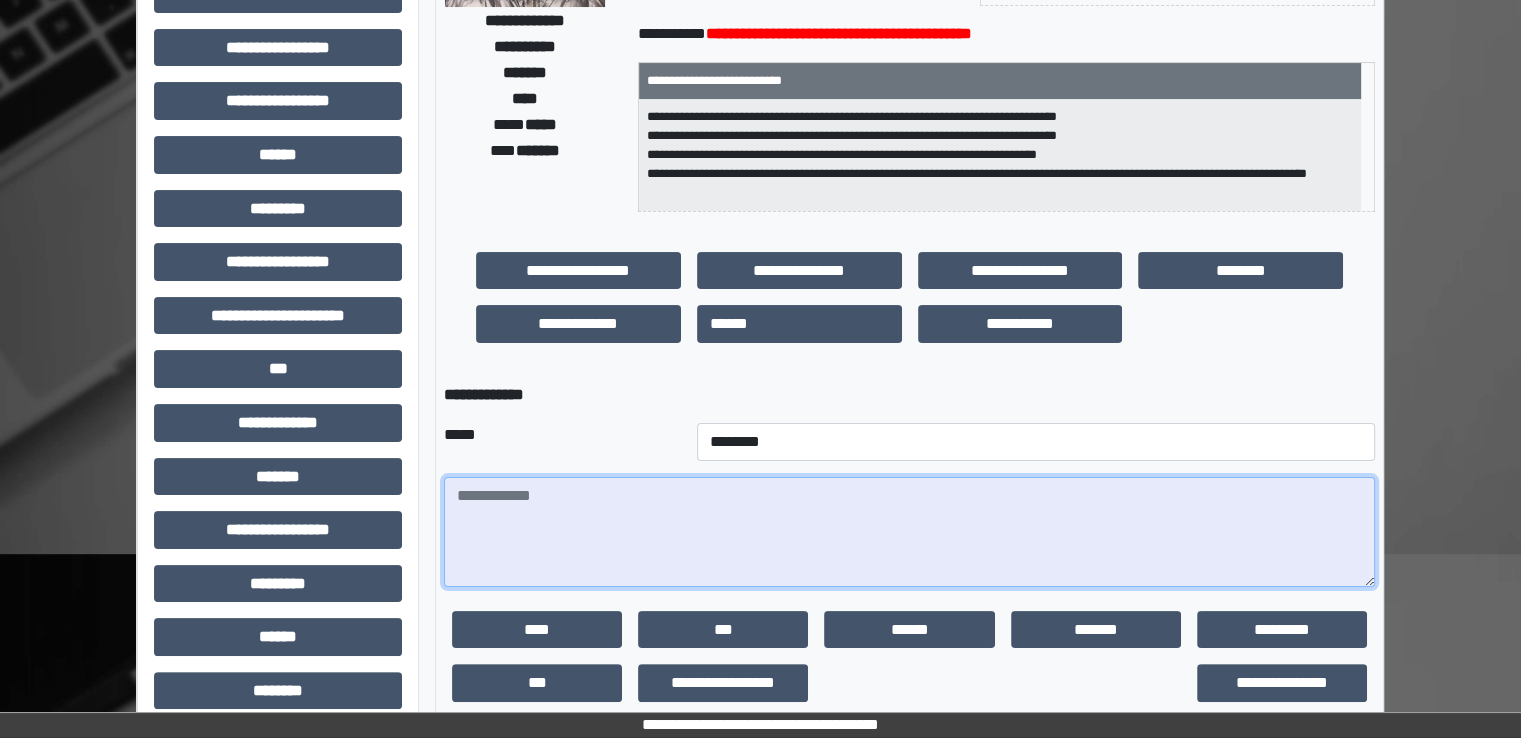 paste on "**********" 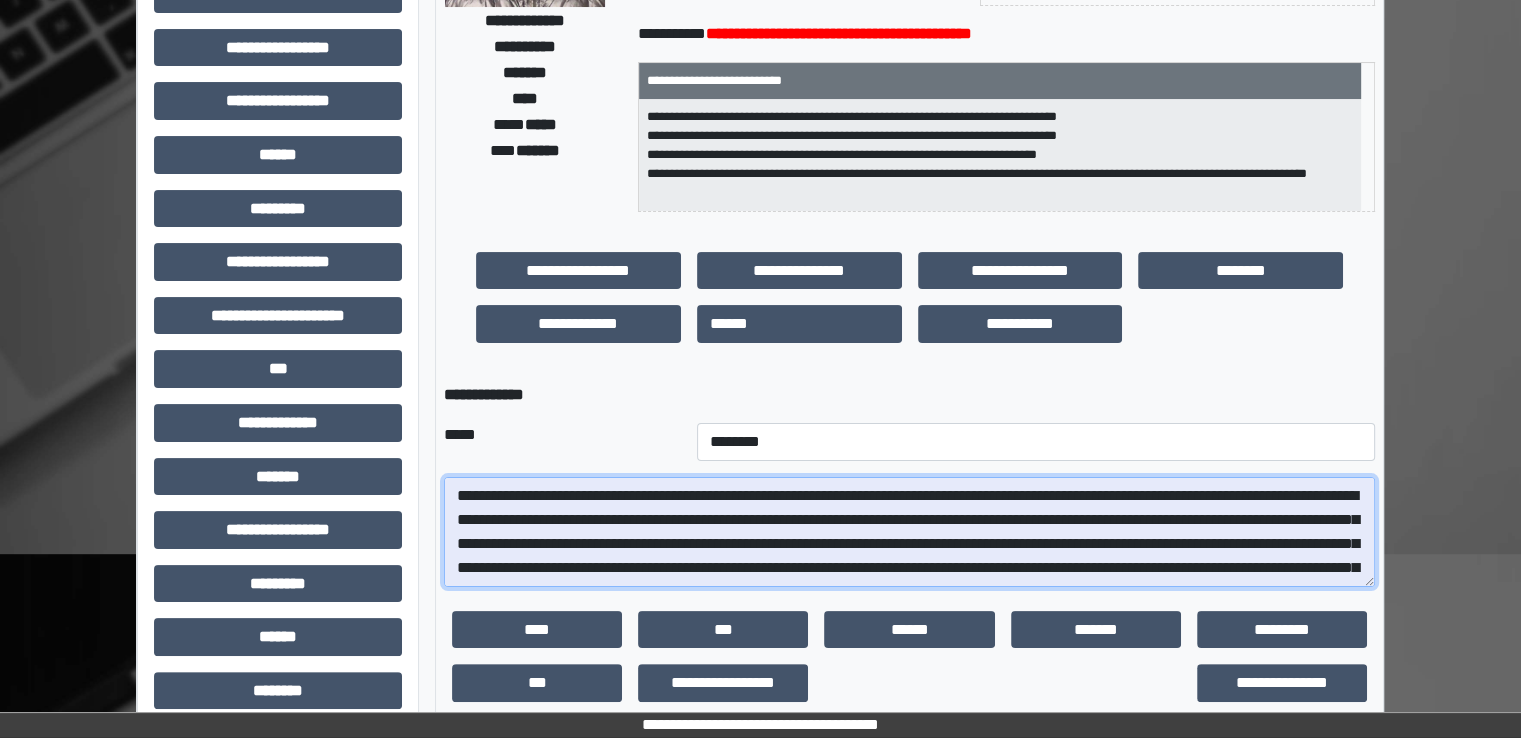 scroll, scrollTop: 64, scrollLeft: 0, axis: vertical 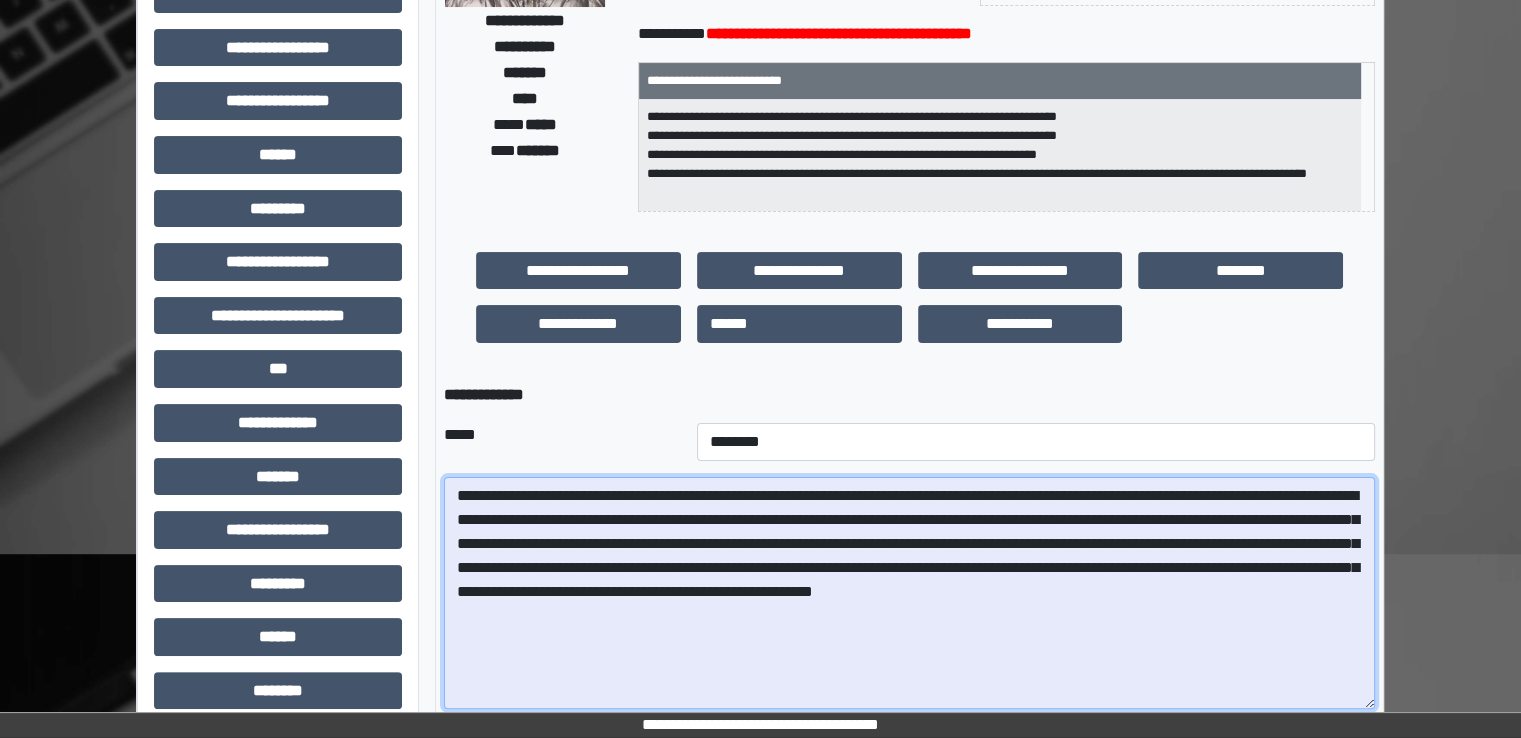 drag, startPoint x: 1377, startPoint y: 620, endPoint x: 1112, endPoint y: 621, distance: 265.0019 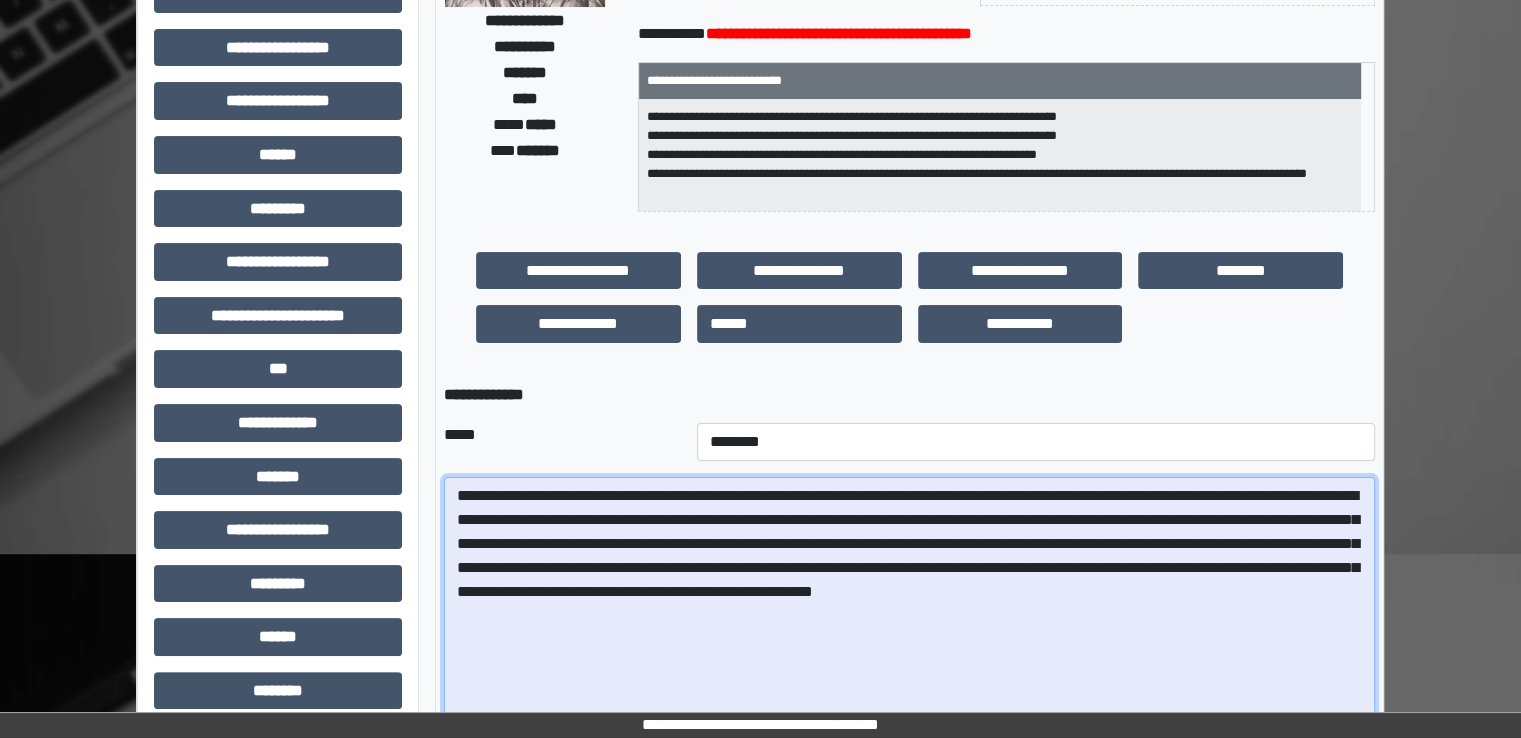 click on "**********" at bounding box center [909, 607] 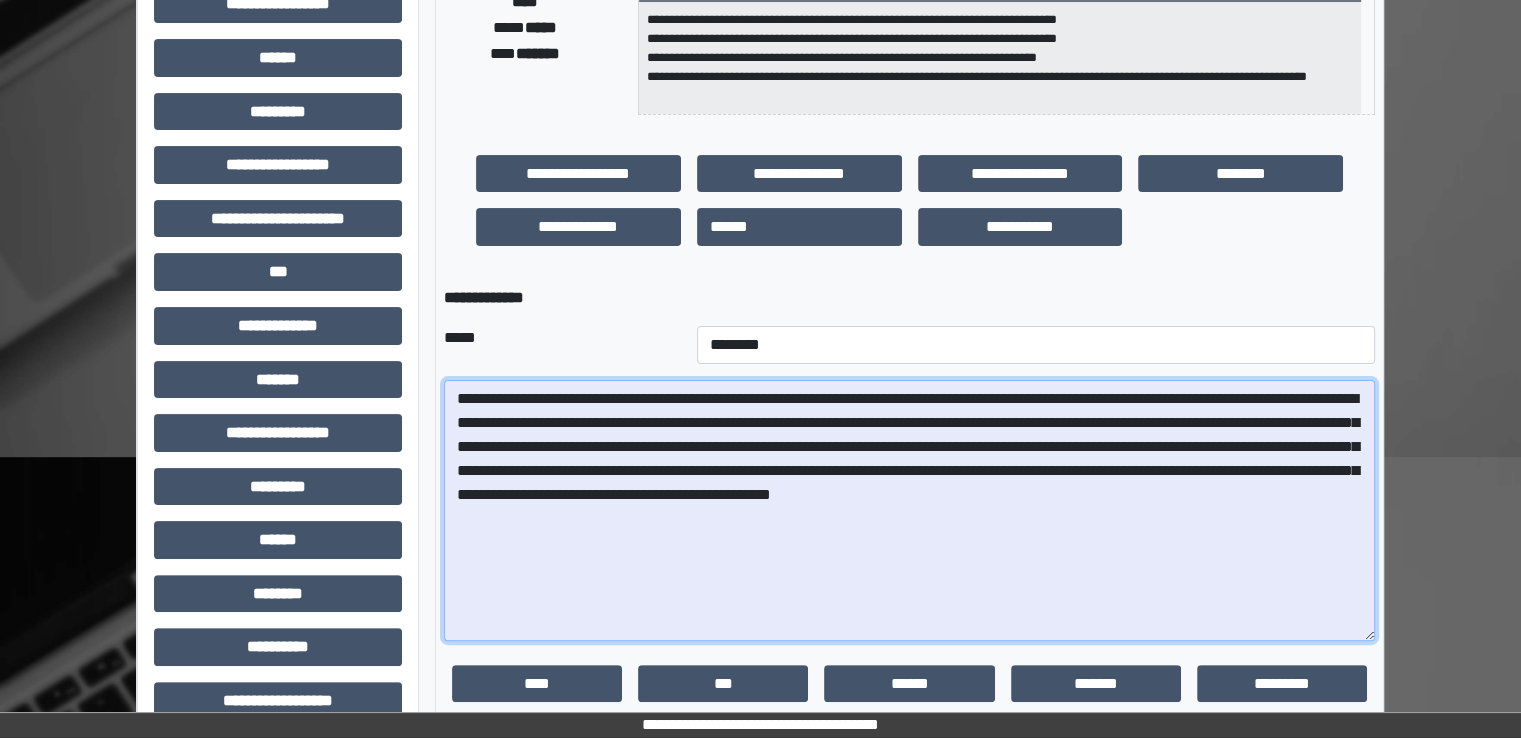 scroll, scrollTop: 533, scrollLeft: 0, axis: vertical 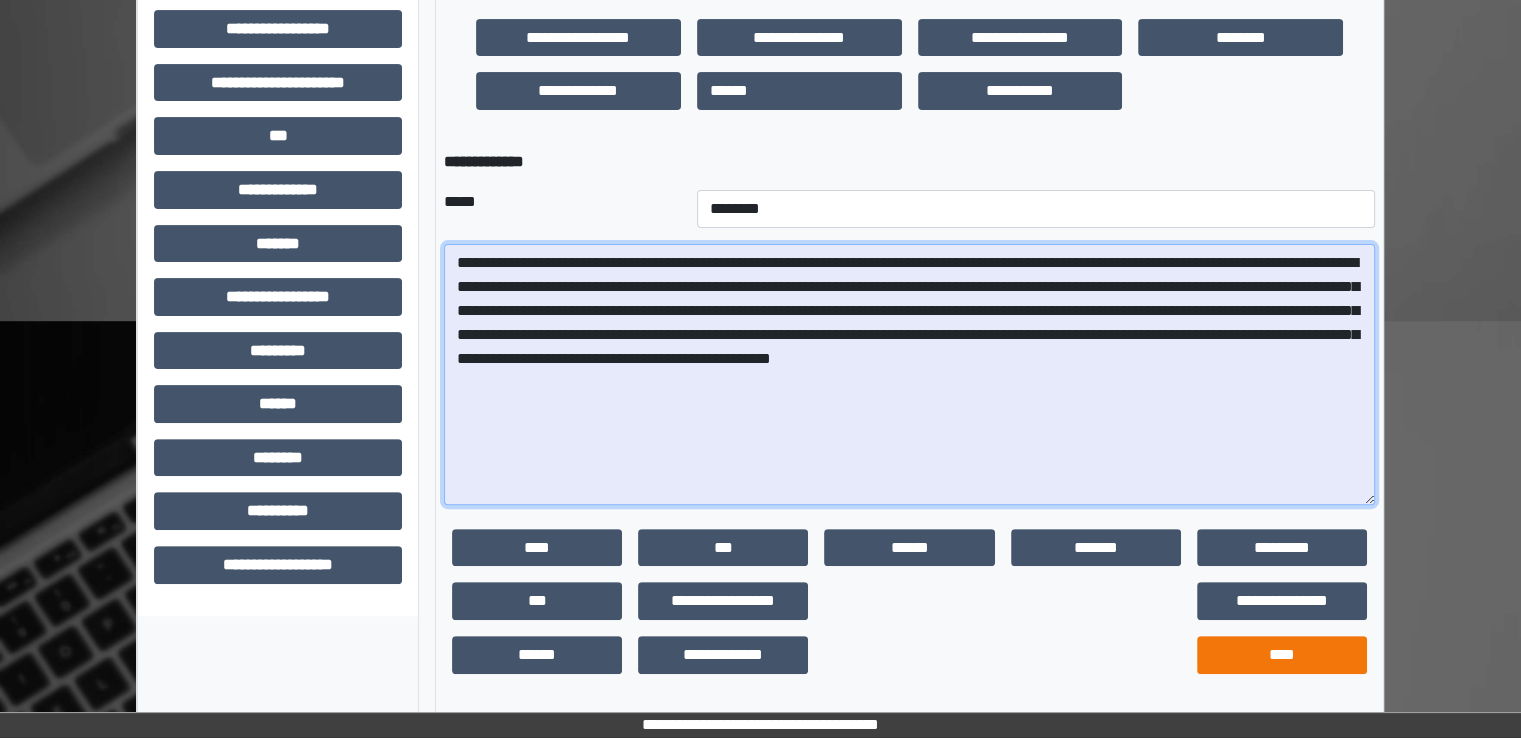 type on "**********" 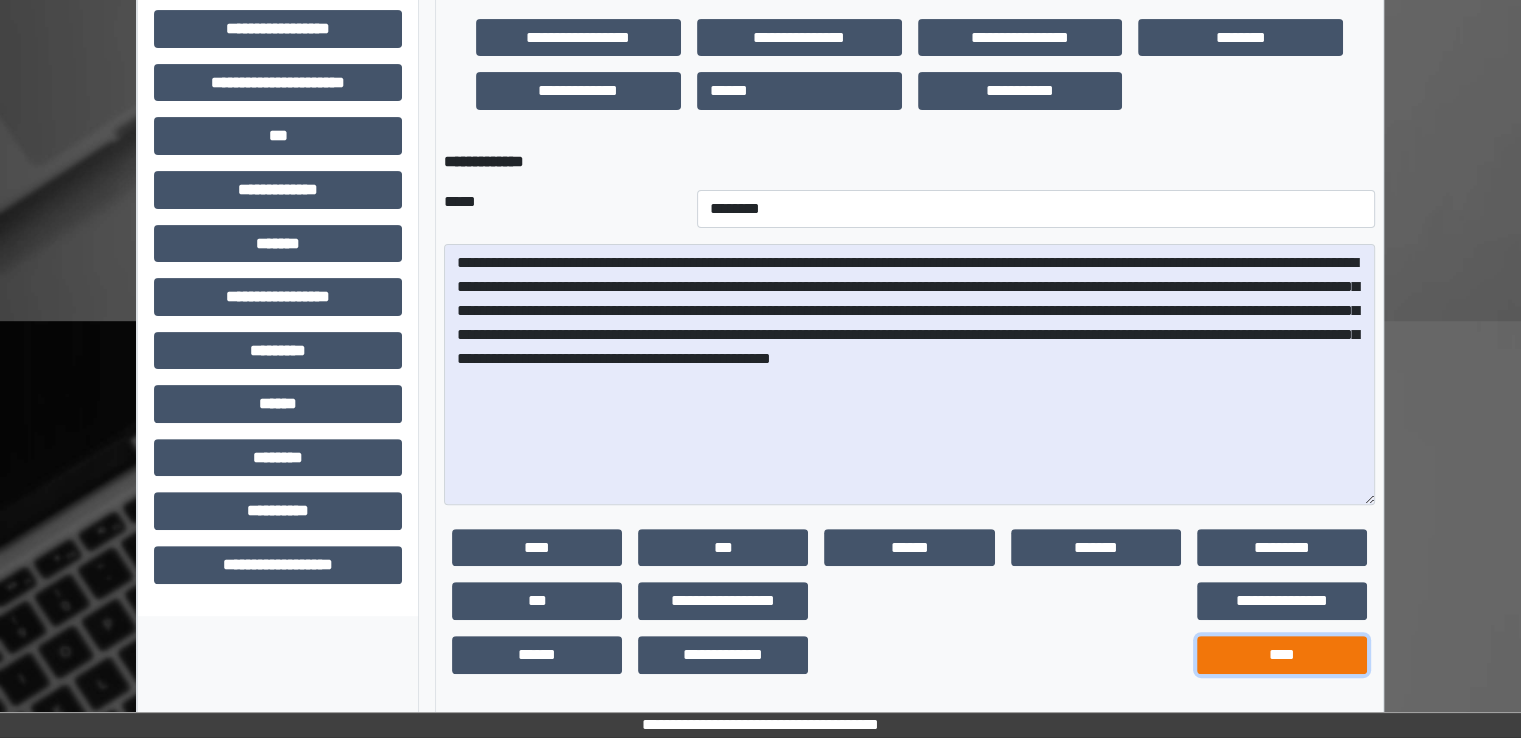 click on "****" at bounding box center [1282, 655] 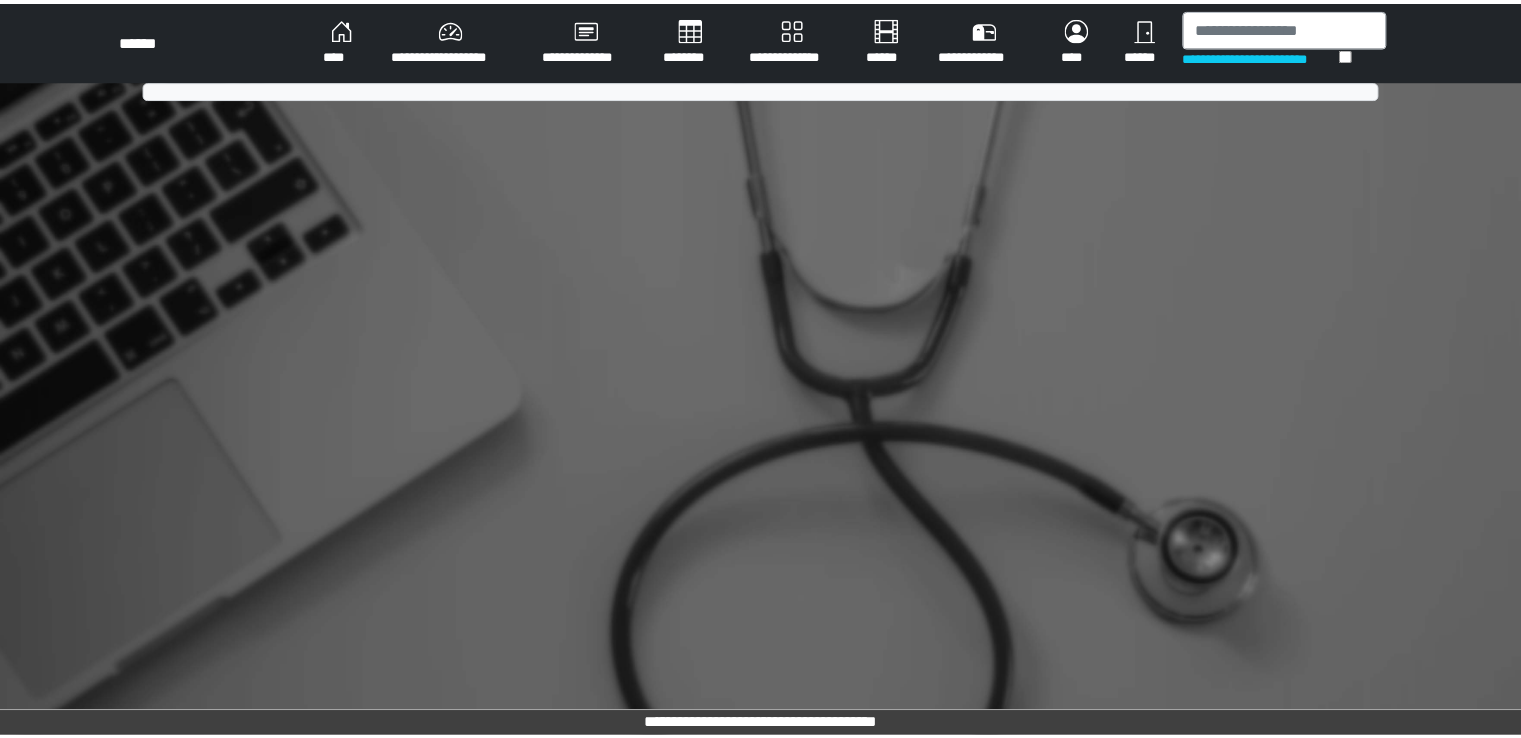 scroll, scrollTop: 0, scrollLeft: 0, axis: both 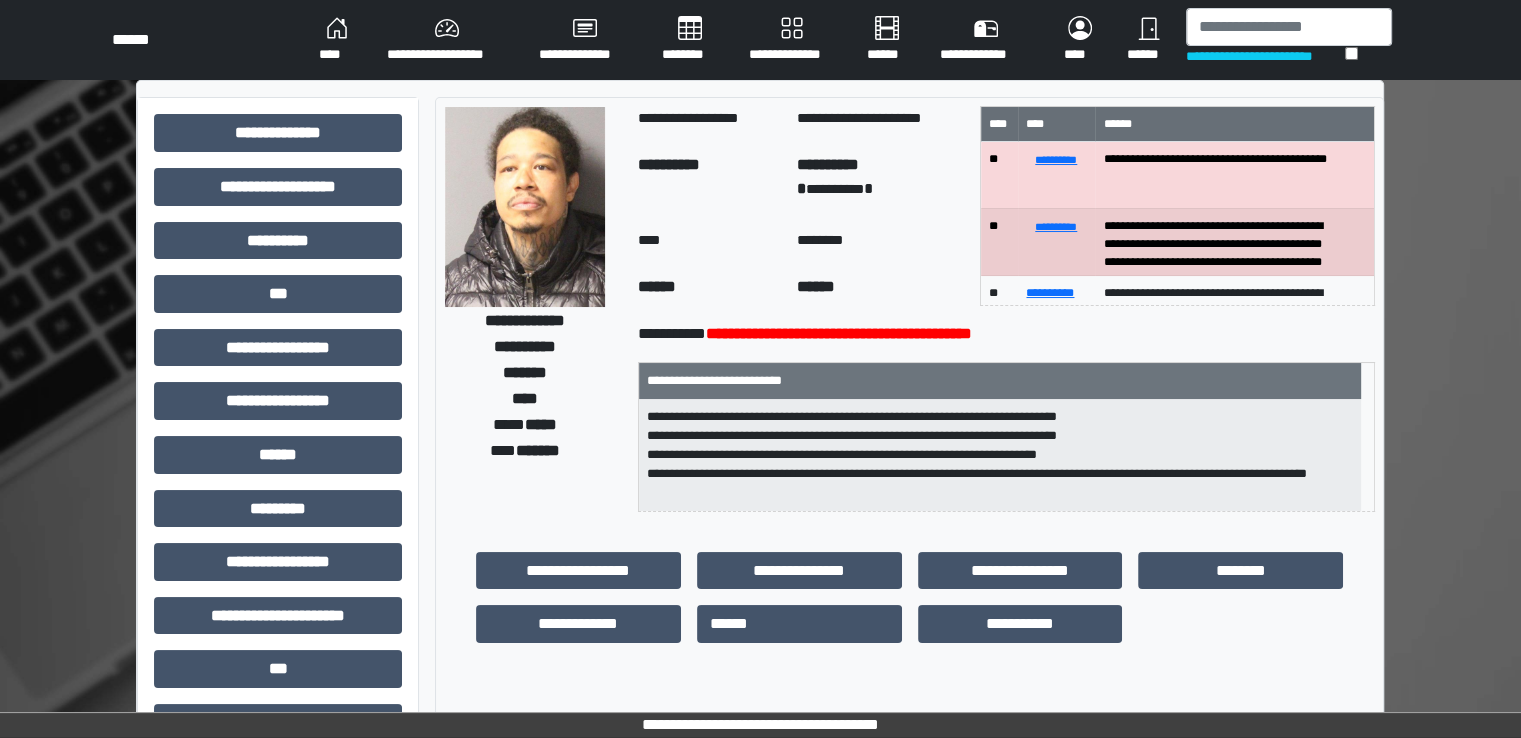 click on "**********" at bounding box center [278, 623] 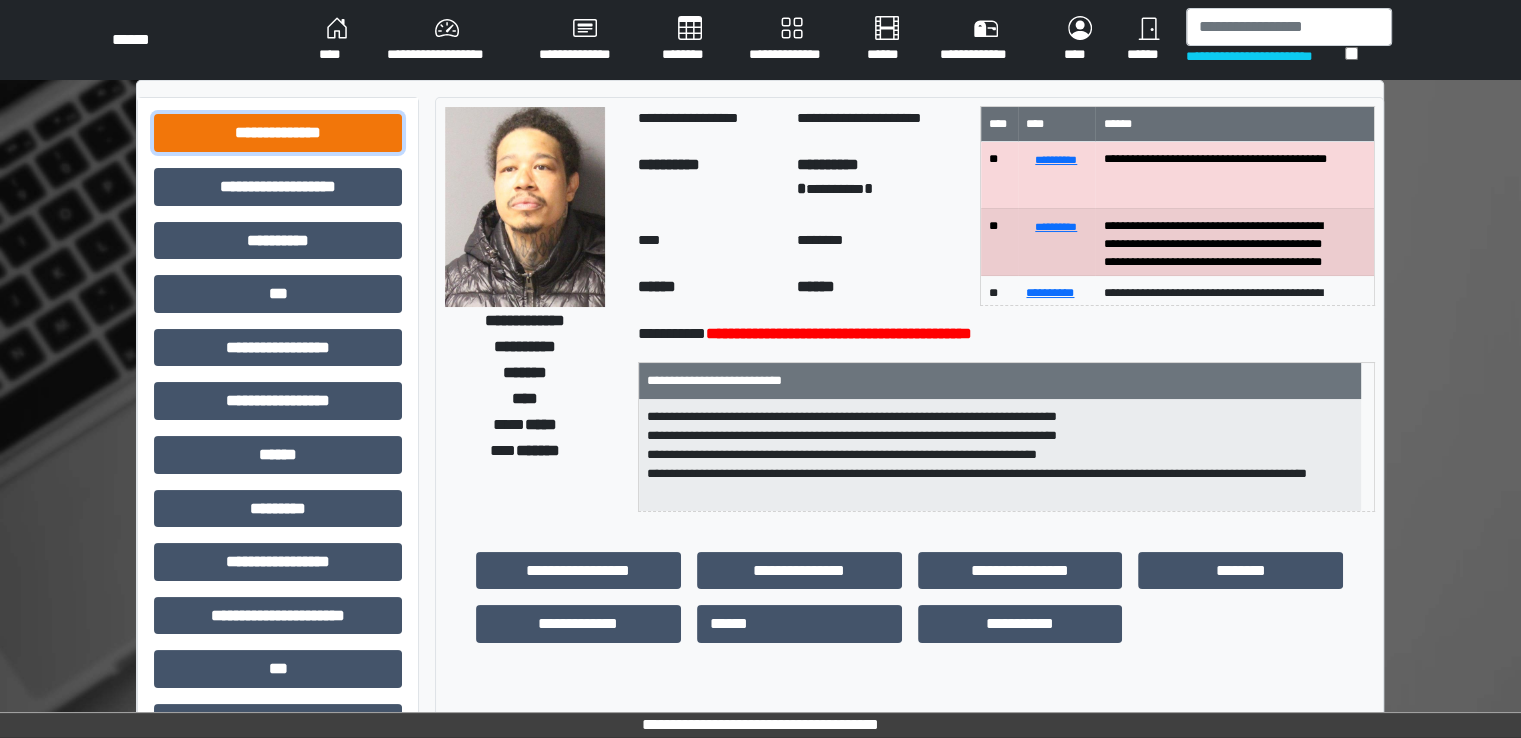 click on "**********" at bounding box center [278, 133] 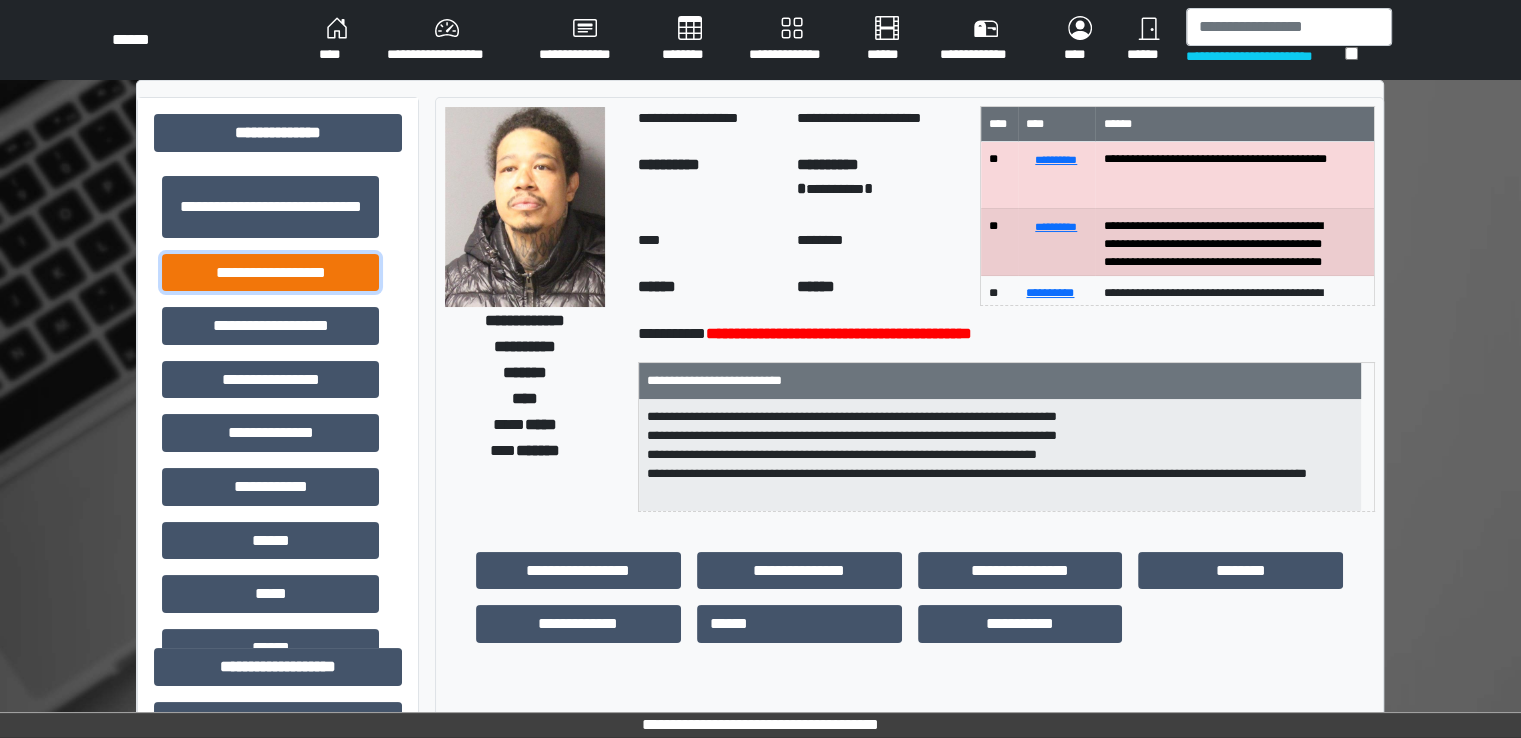 click on "**********" at bounding box center [270, 273] 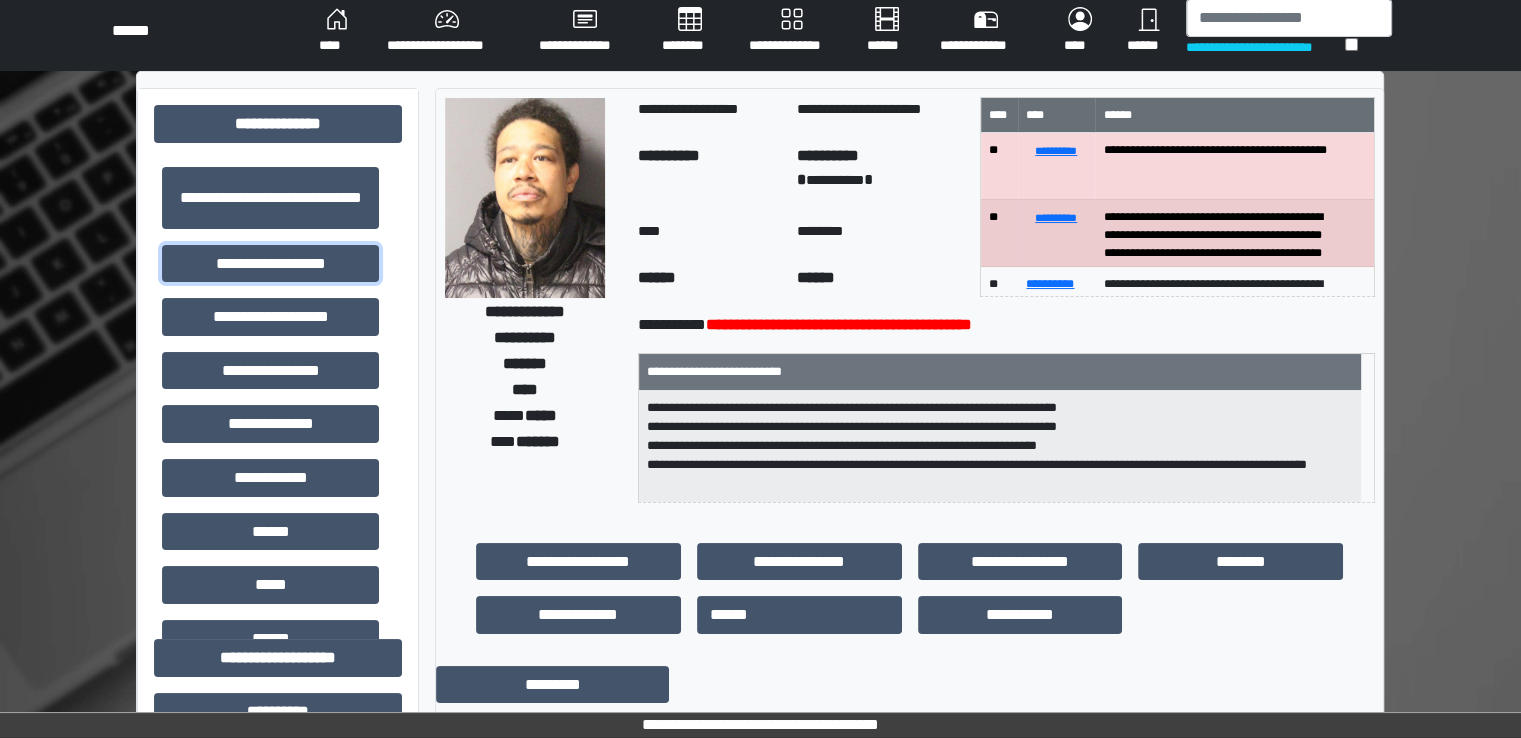 scroll, scrollTop: 0, scrollLeft: 0, axis: both 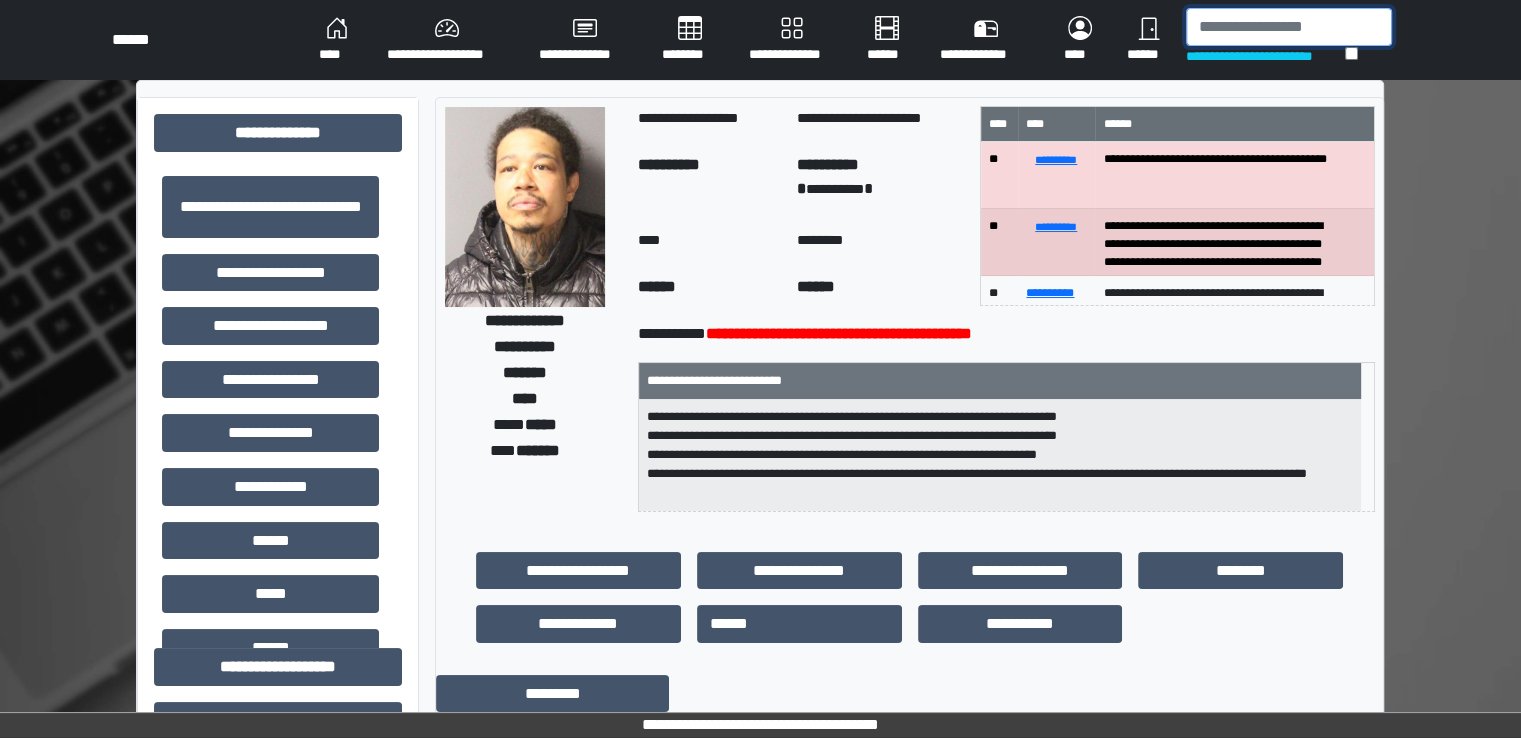 click at bounding box center [1289, 27] 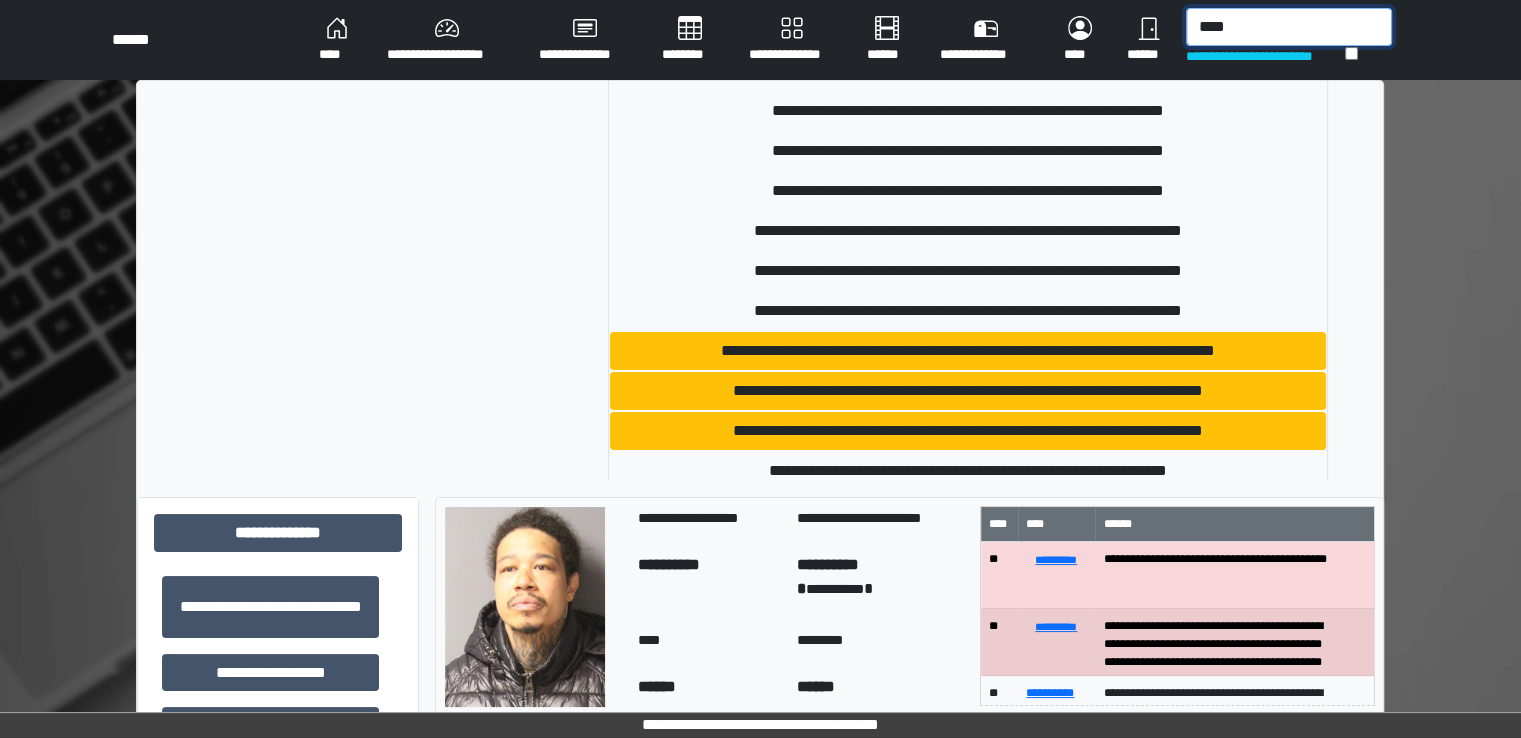 scroll, scrollTop: 2500, scrollLeft: 0, axis: vertical 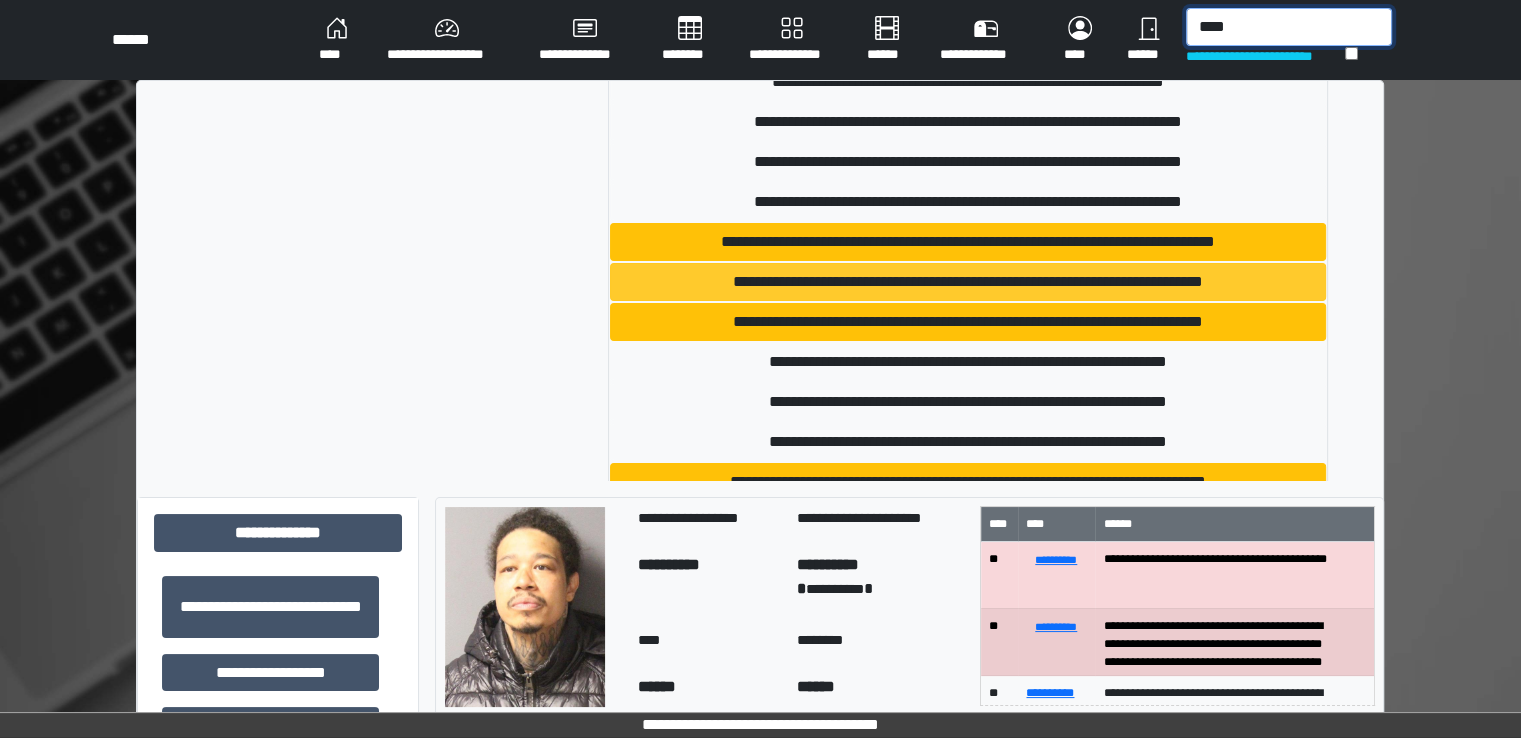 type on "****" 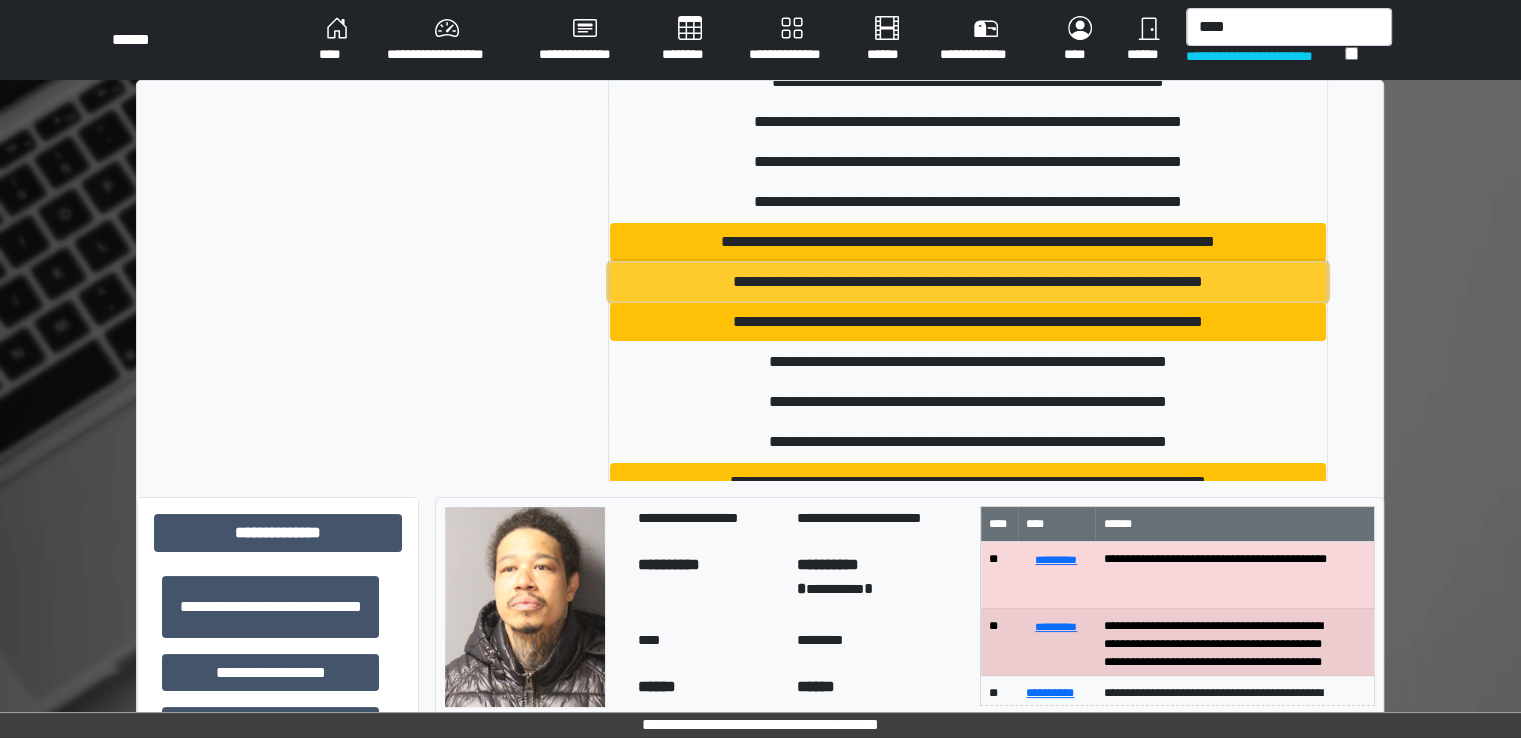 click on "**********" at bounding box center (968, 282) 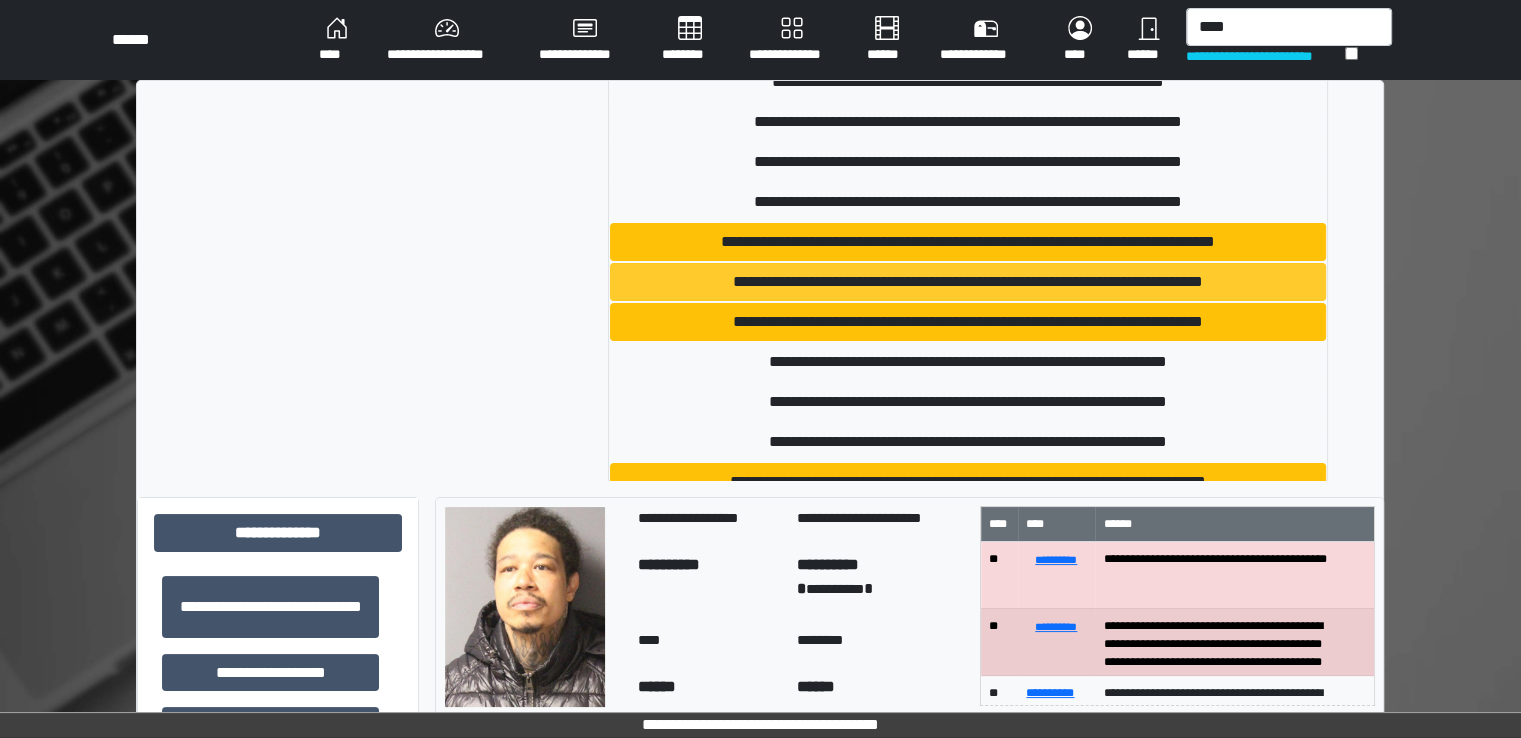 type 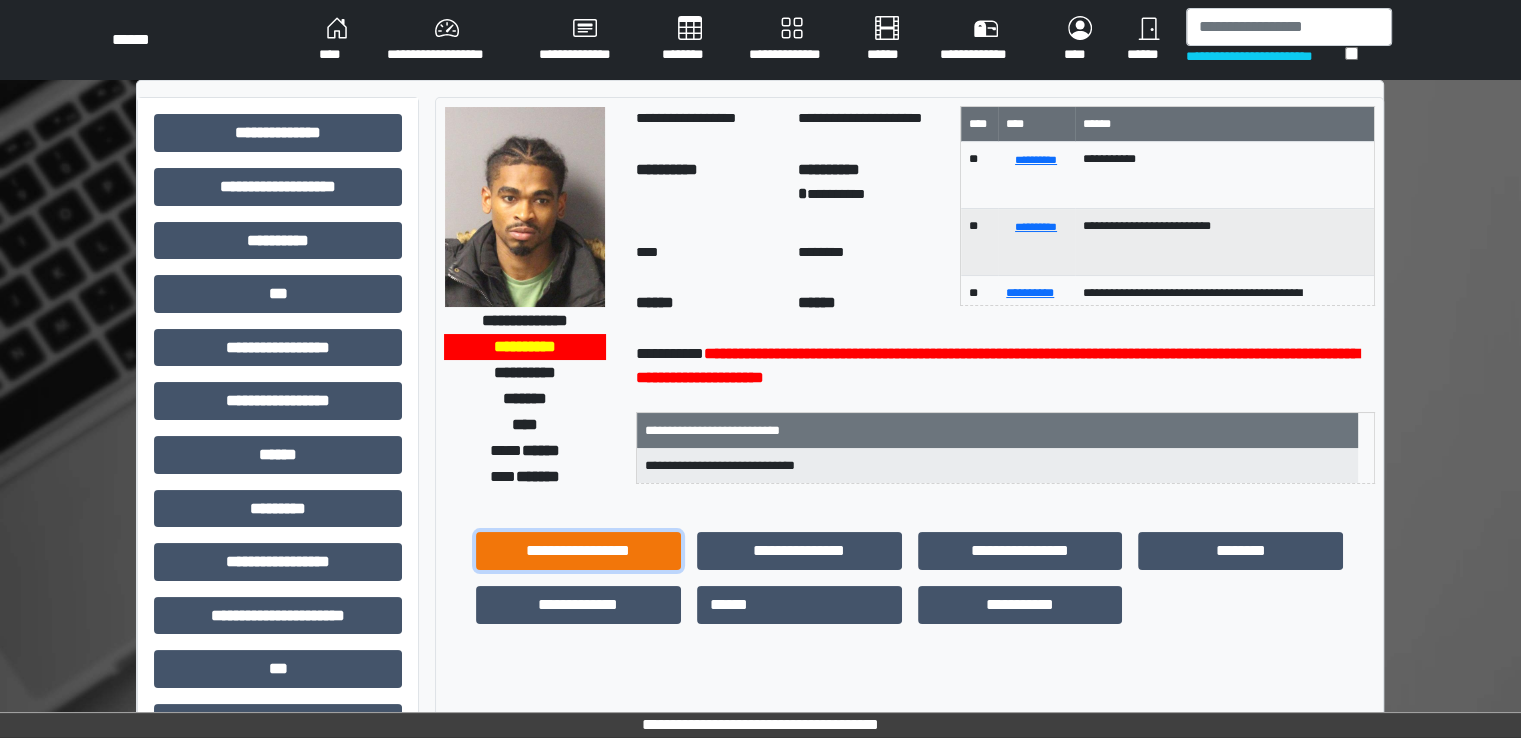 click on "**********" at bounding box center [578, 551] 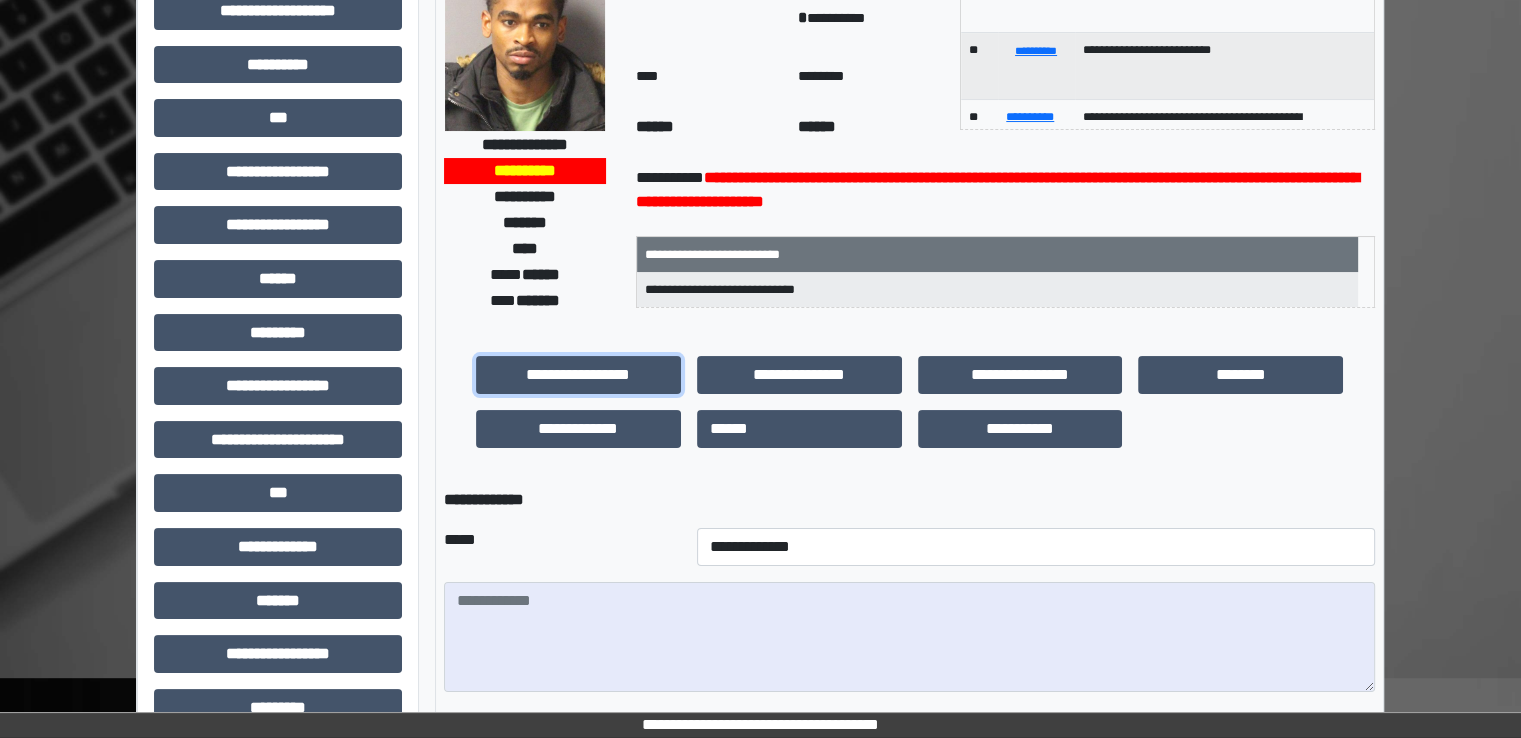 scroll, scrollTop: 400, scrollLeft: 0, axis: vertical 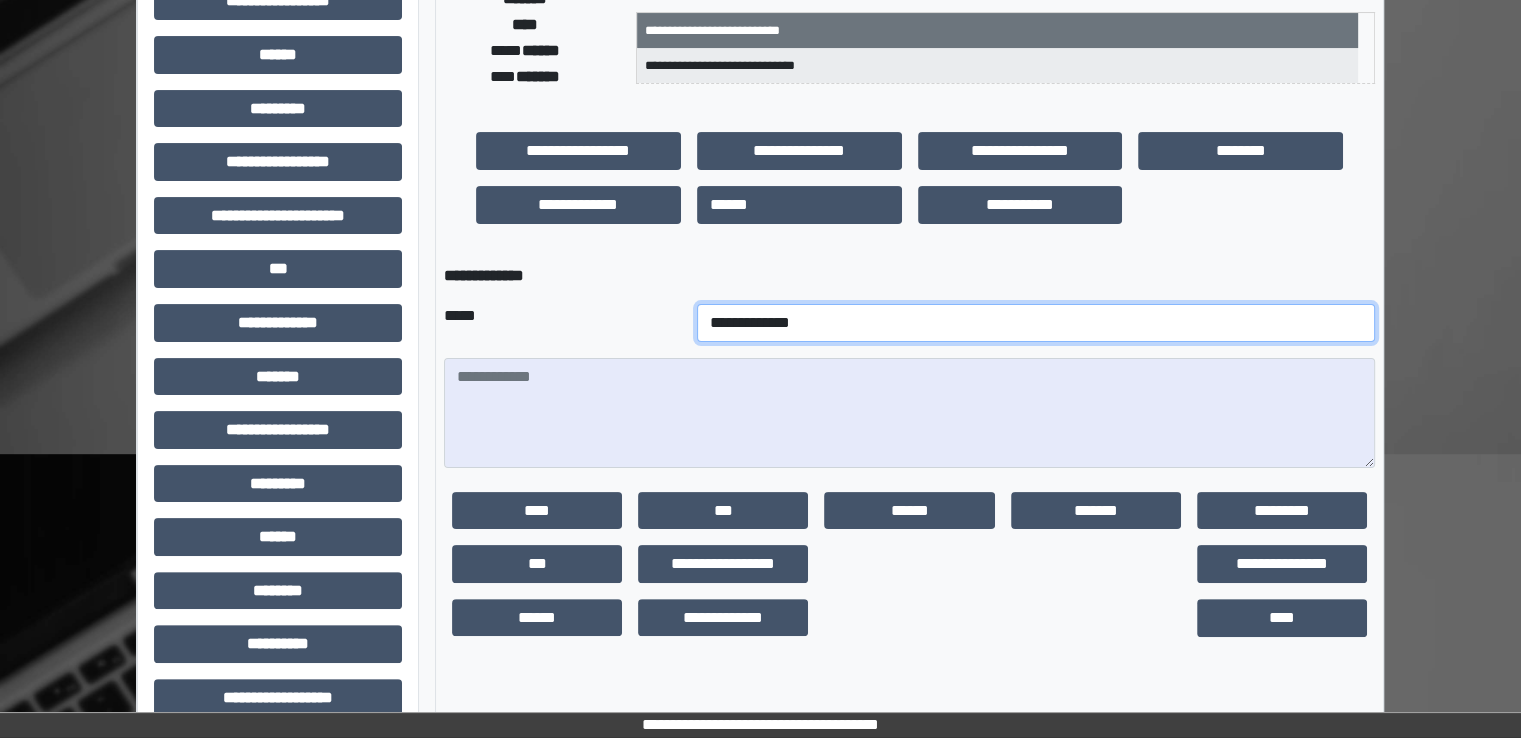 click on "**********" at bounding box center [1036, 323] 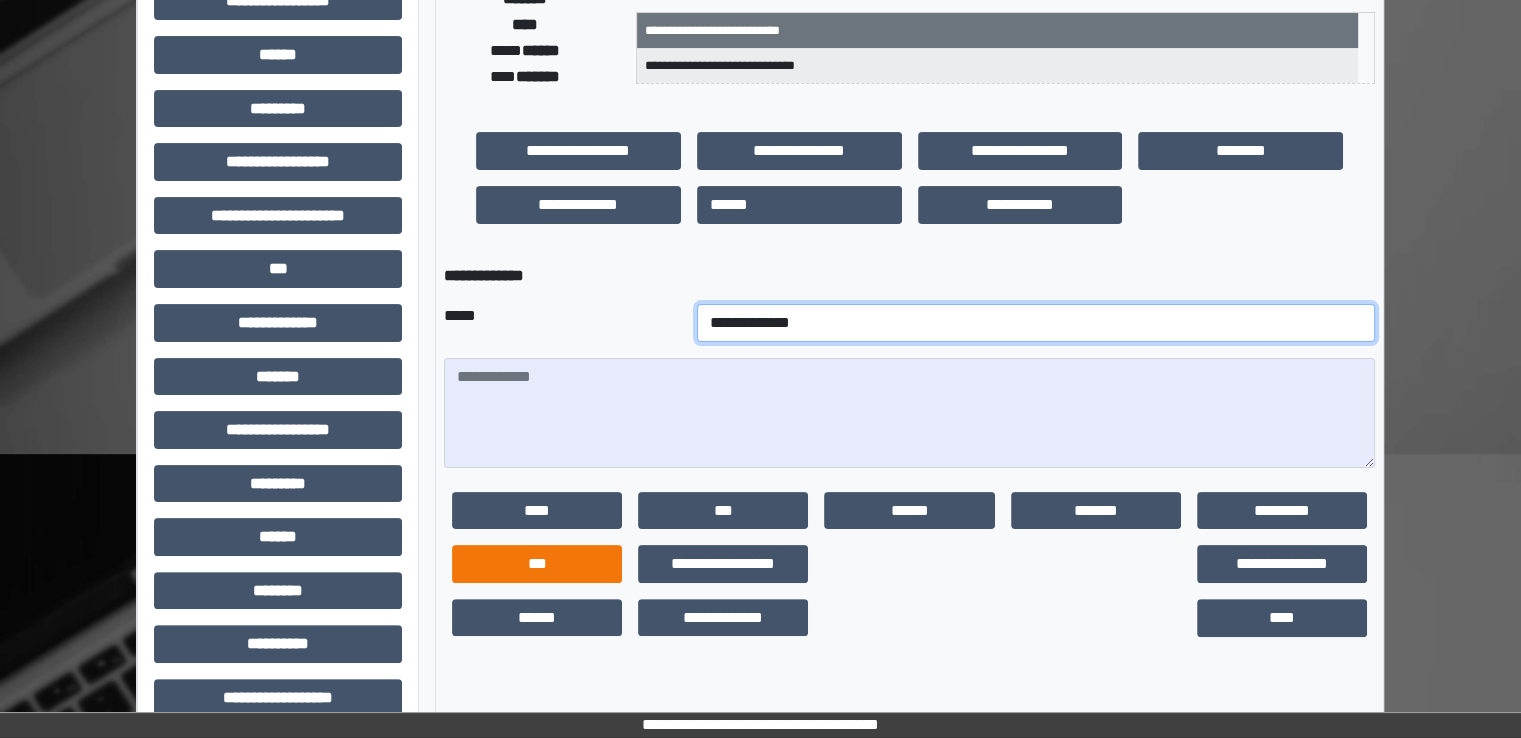 select on "**" 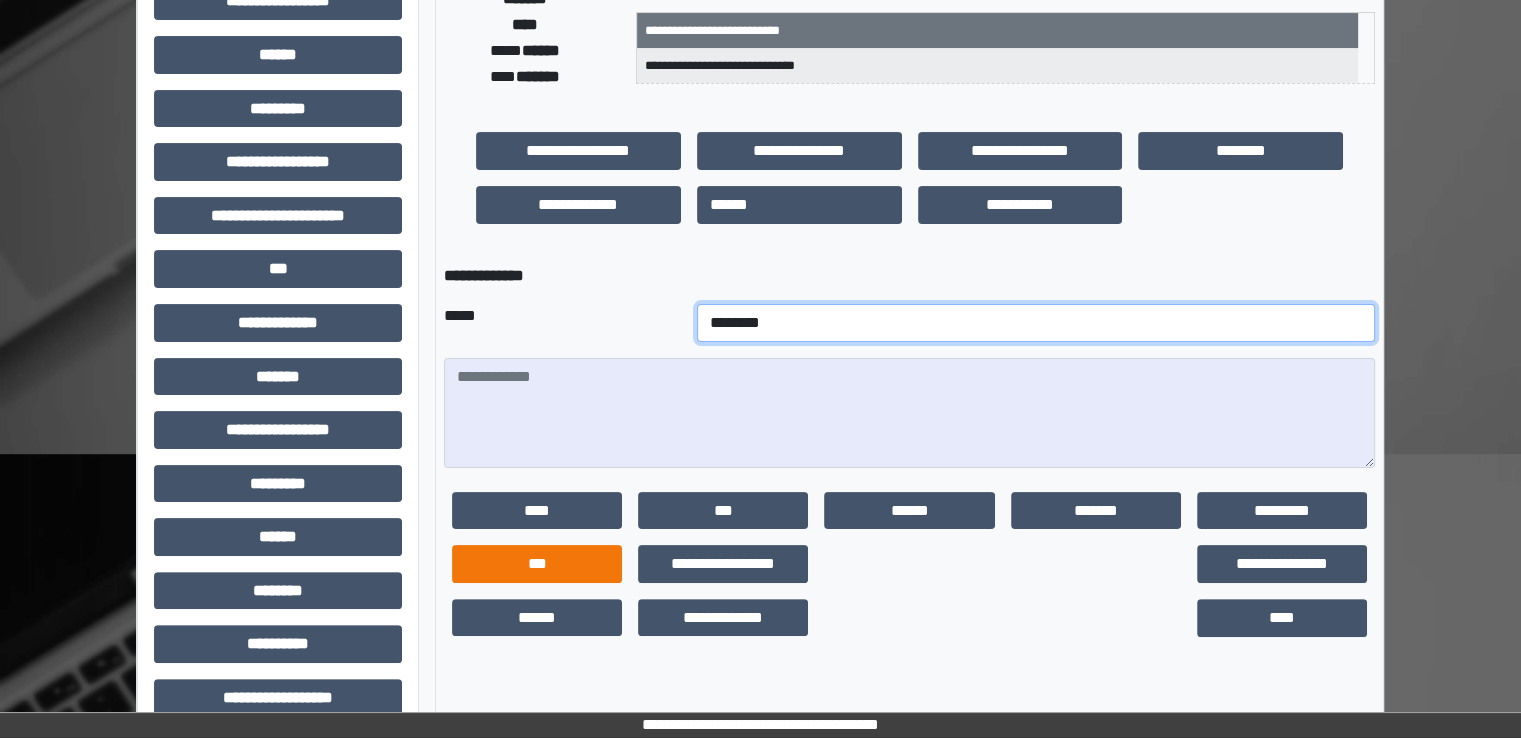 click on "**********" at bounding box center [1036, 323] 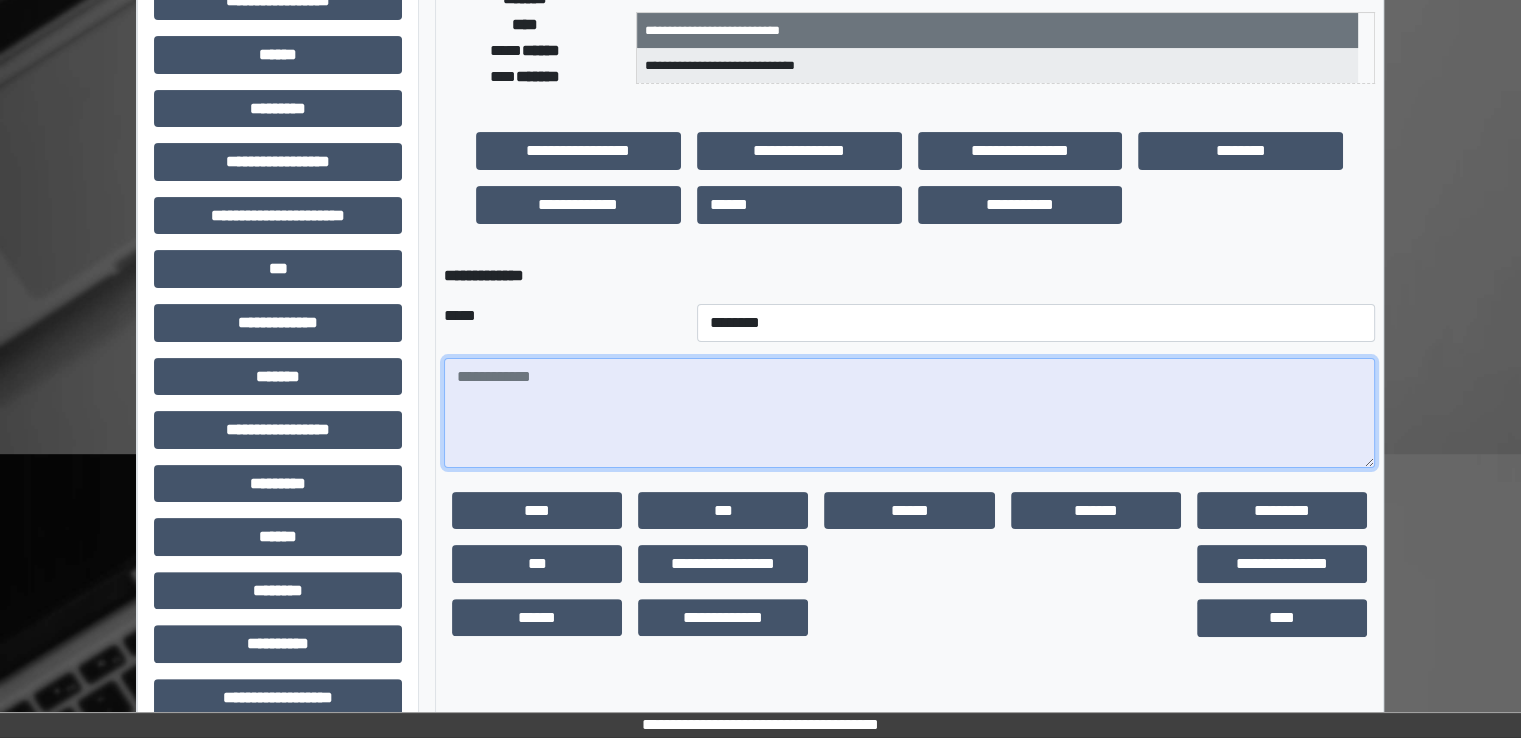 click at bounding box center (909, 413) 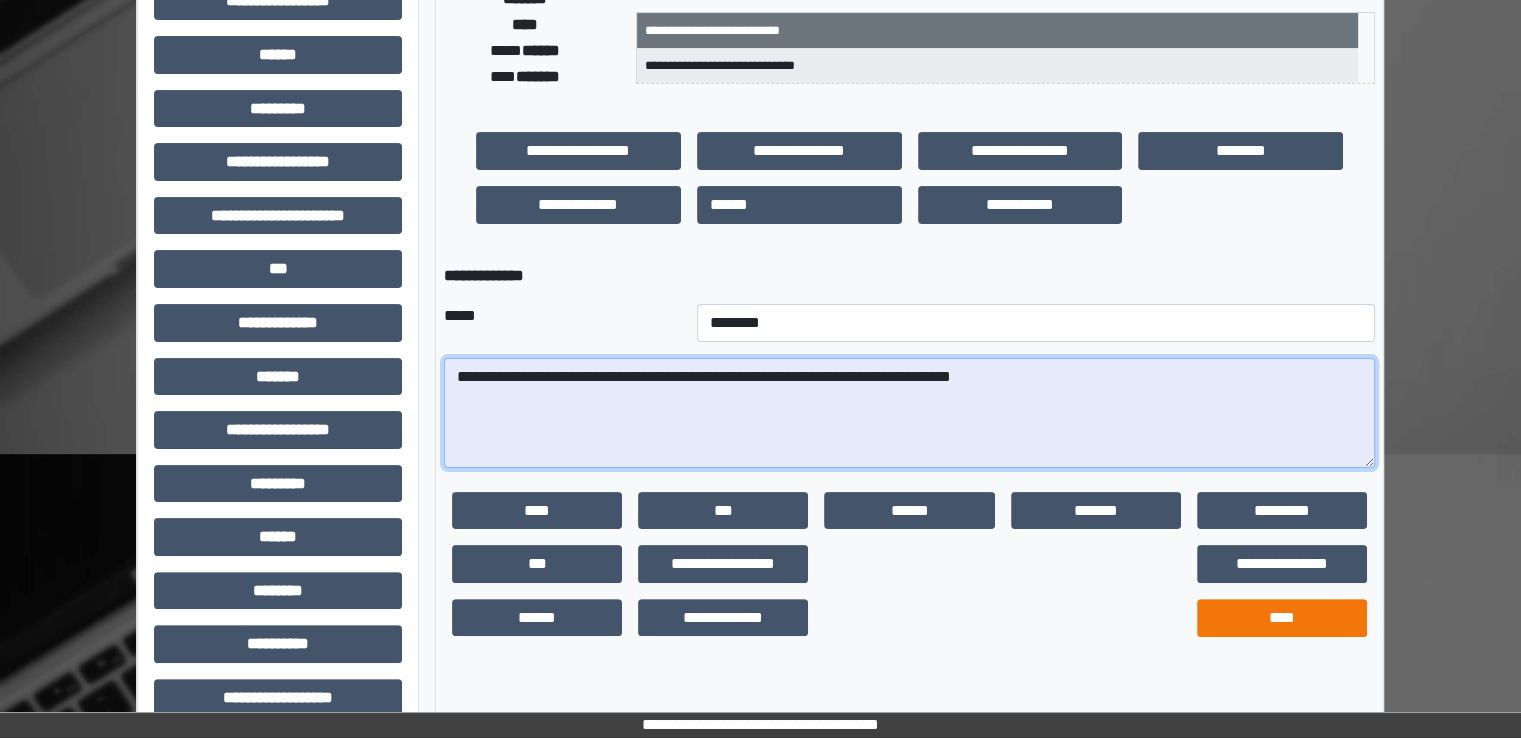 type on "**********" 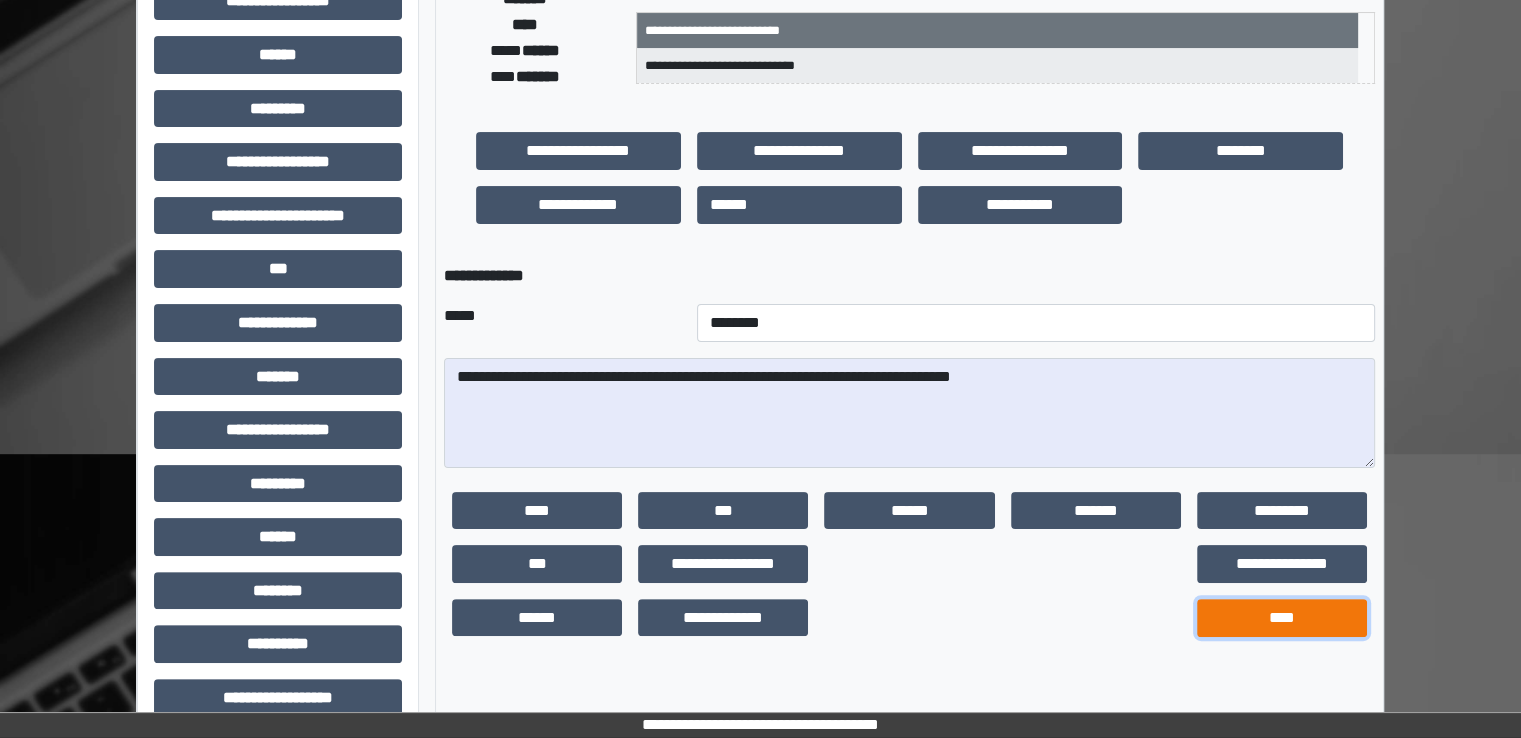 click on "****" at bounding box center (1282, 618) 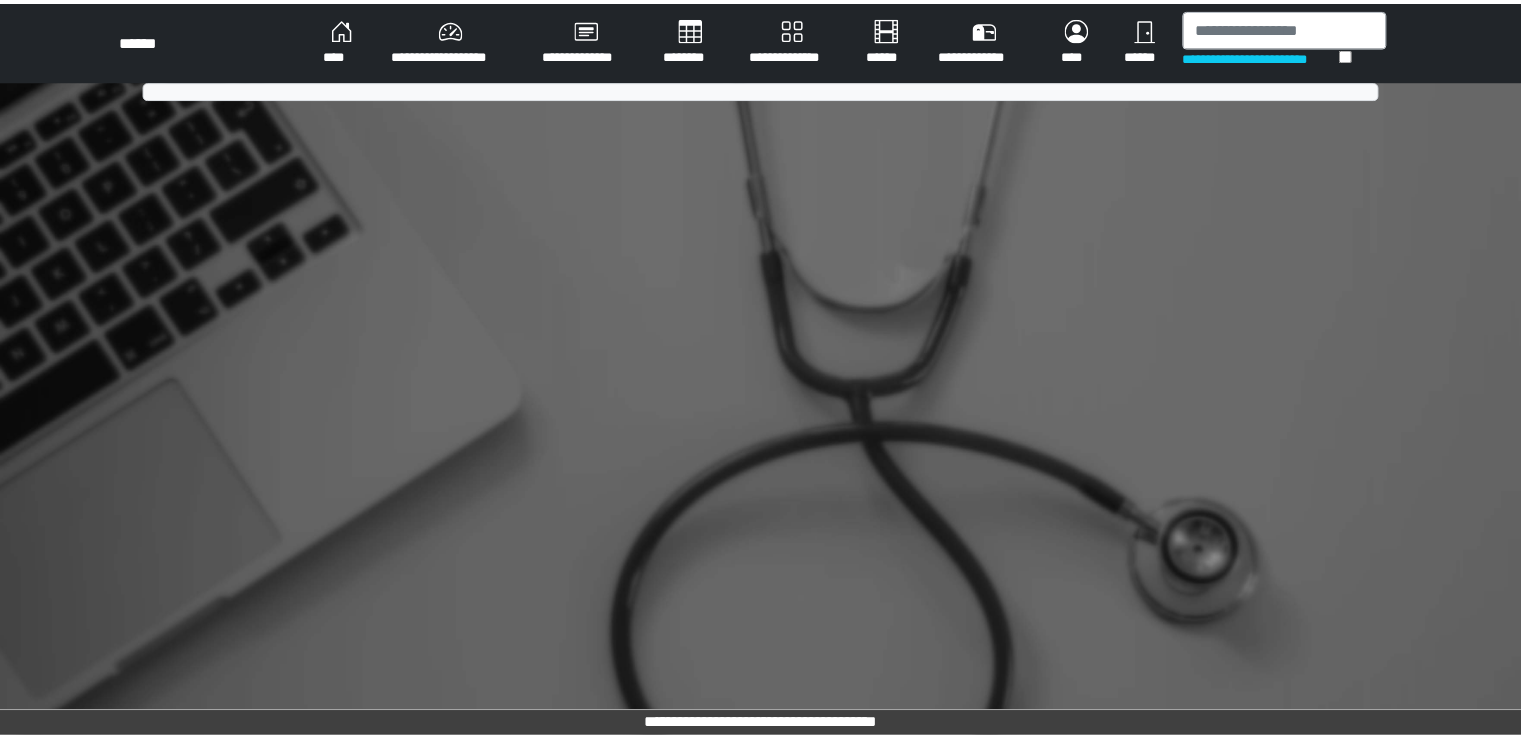 scroll, scrollTop: 0, scrollLeft: 0, axis: both 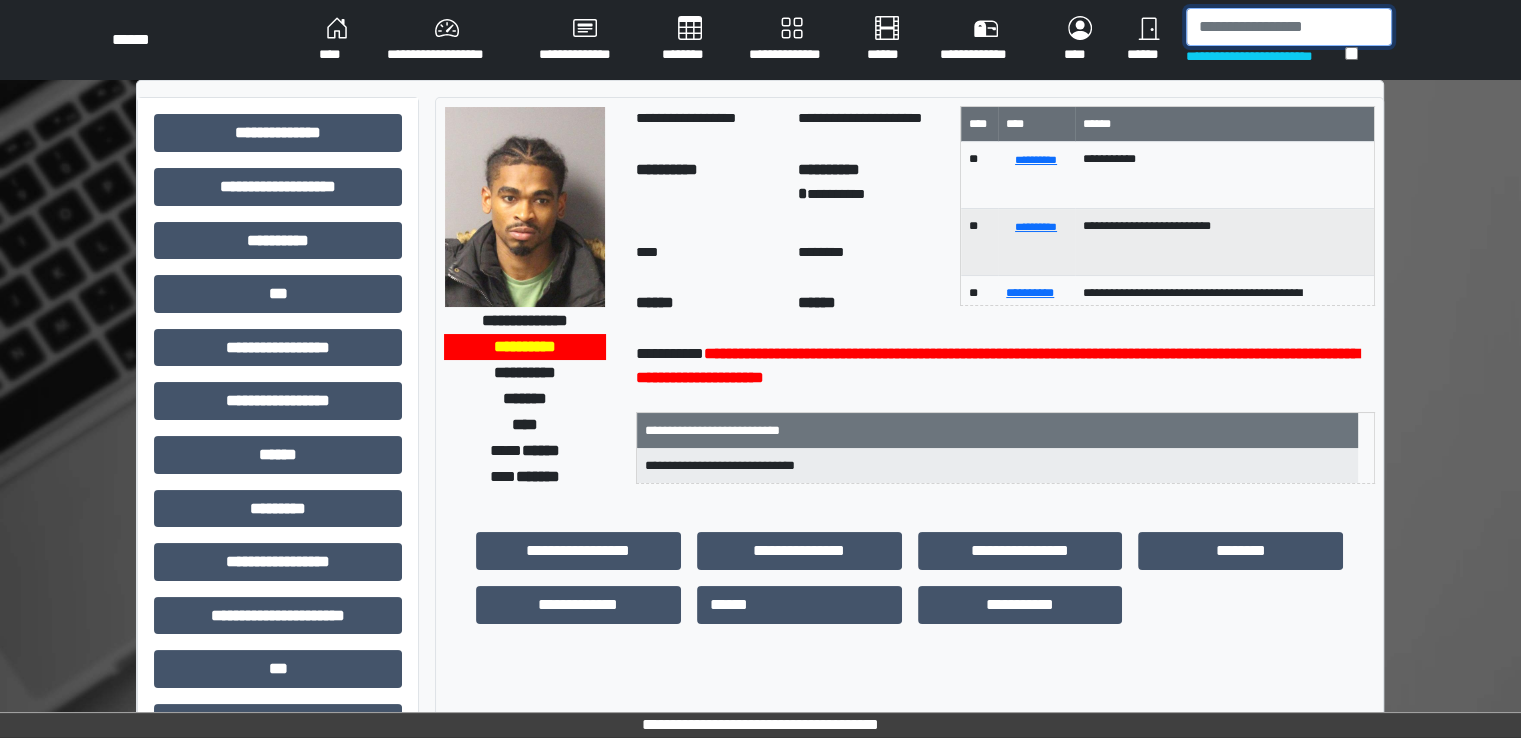 click at bounding box center (1289, 27) 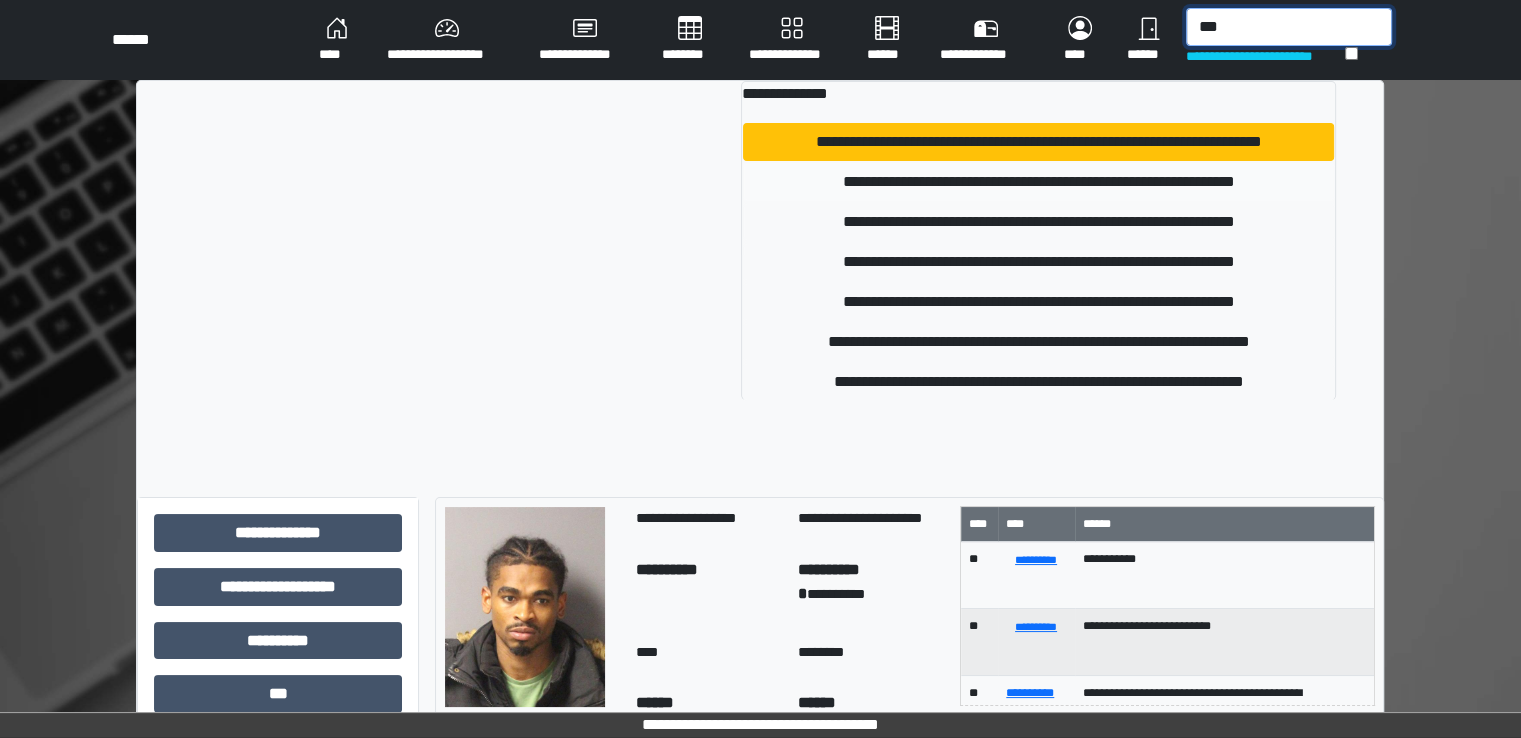 type on "***" 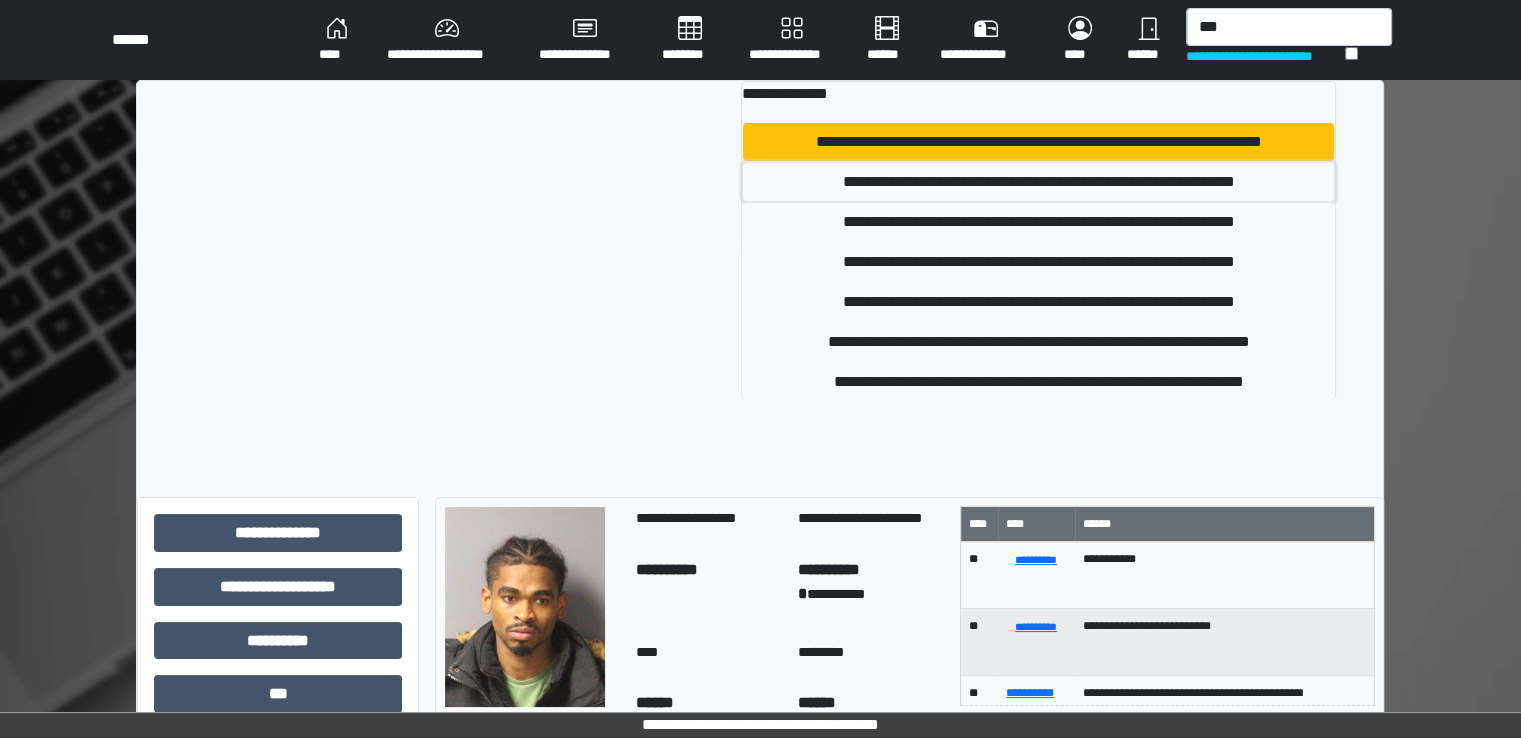 click on "**********" at bounding box center (1038, 182) 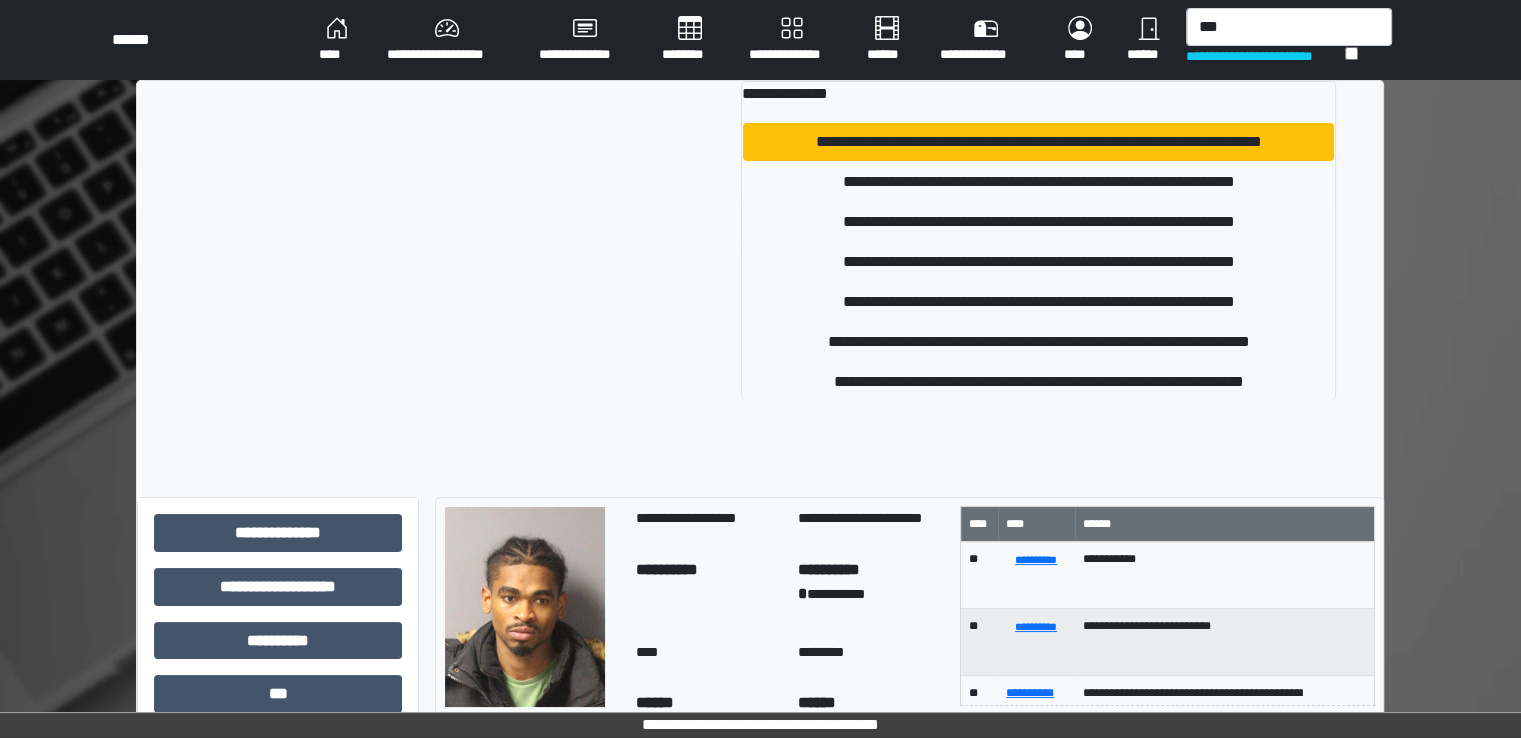 type 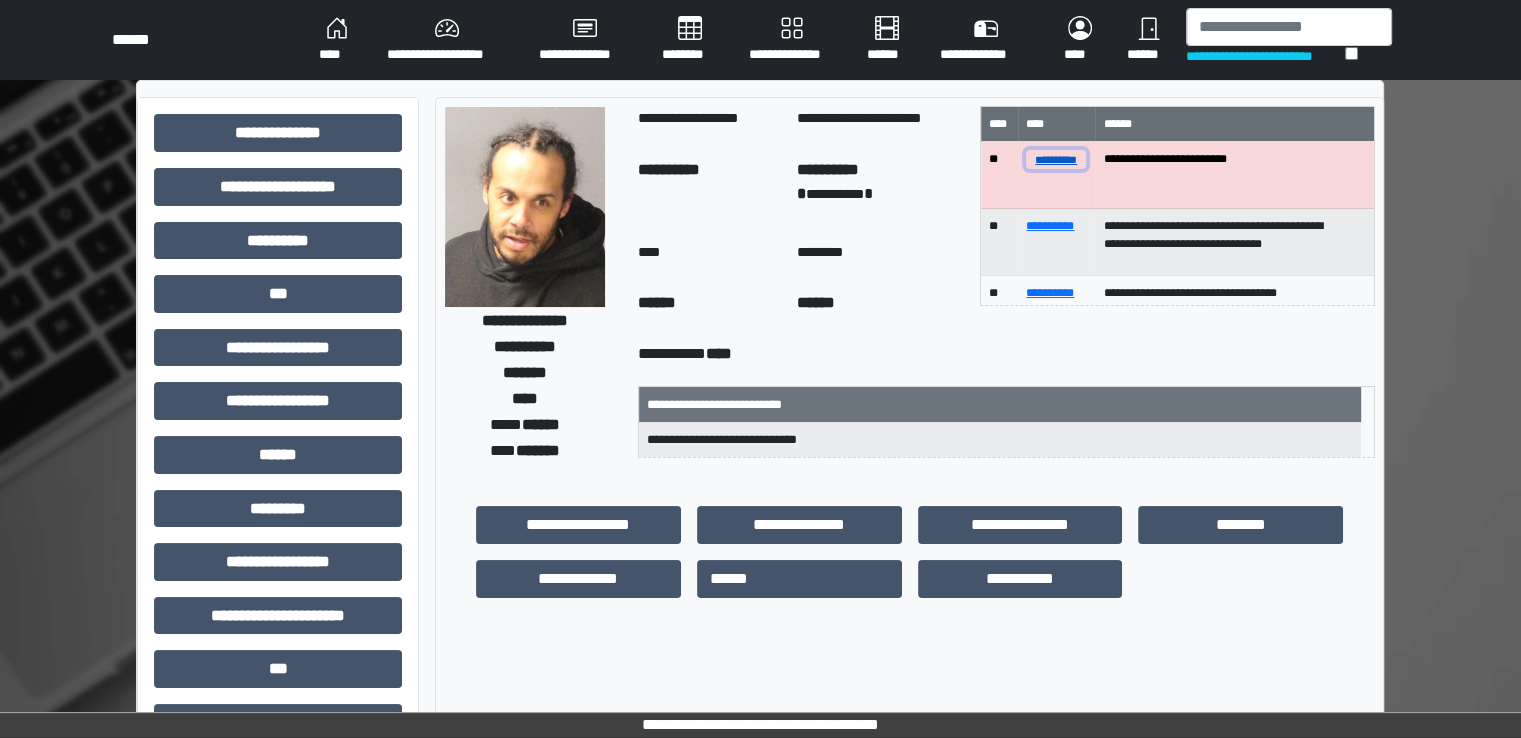 click on "**********" at bounding box center [1056, 159] 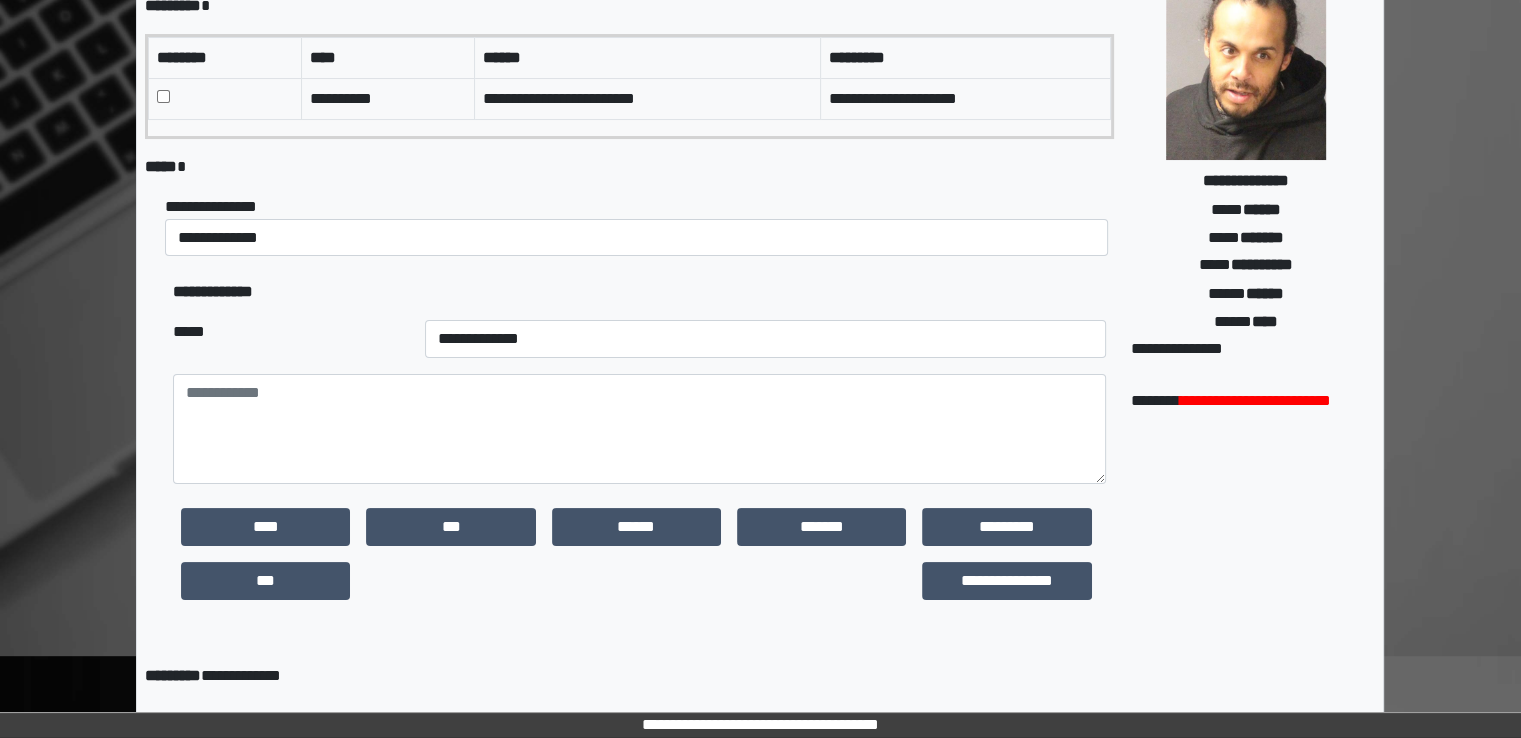 scroll, scrollTop: 200, scrollLeft: 0, axis: vertical 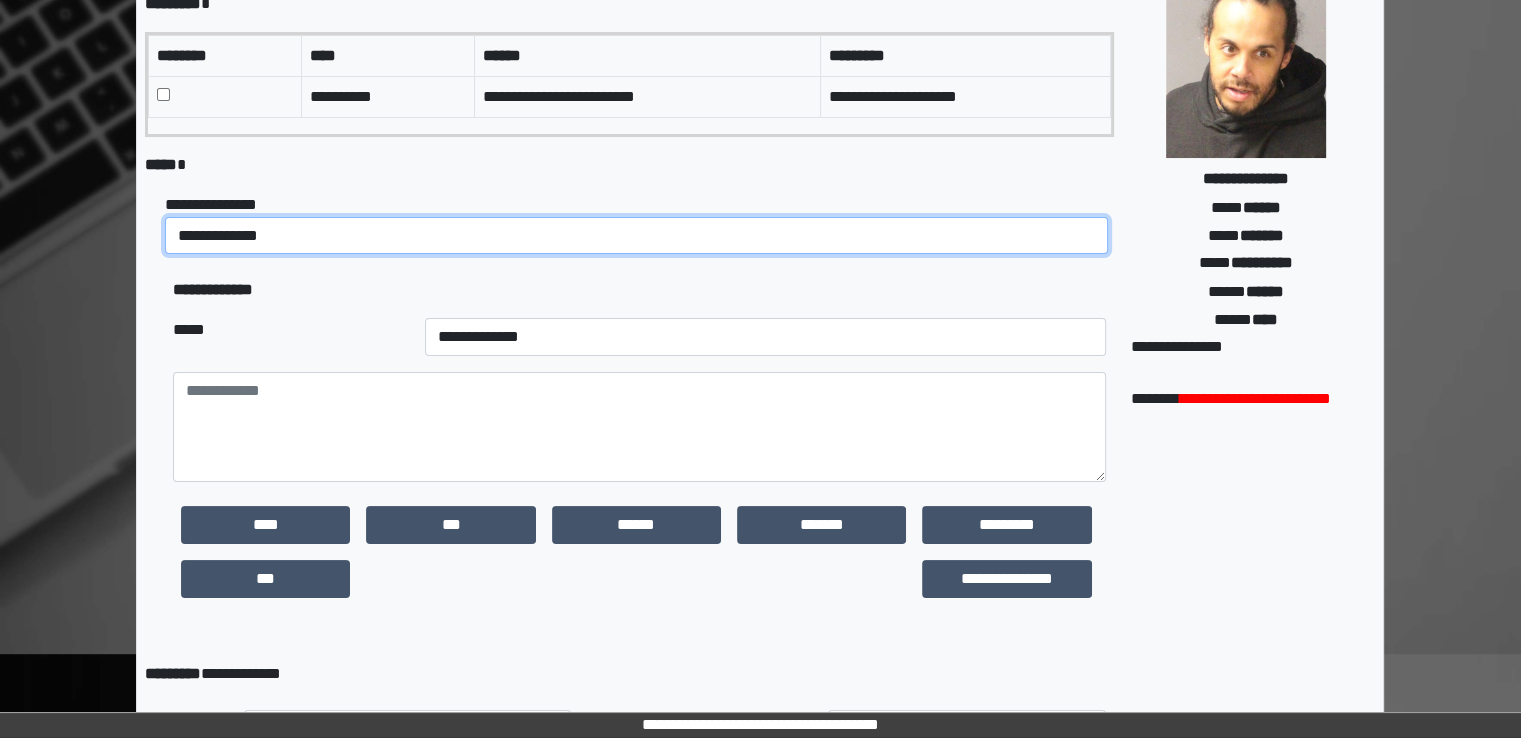 click on "**********" at bounding box center (636, 236) 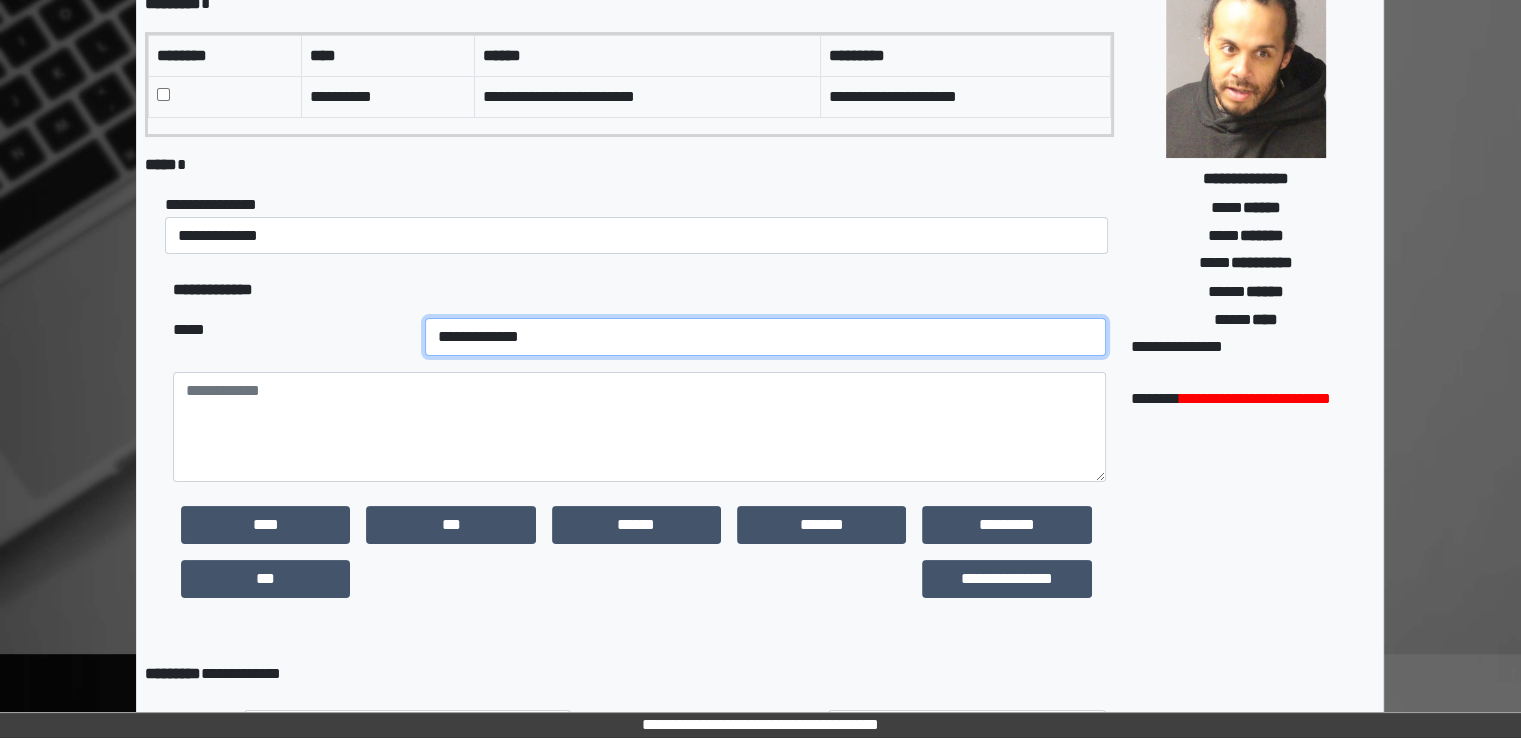 click on "**********" at bounding box center [765, 337] 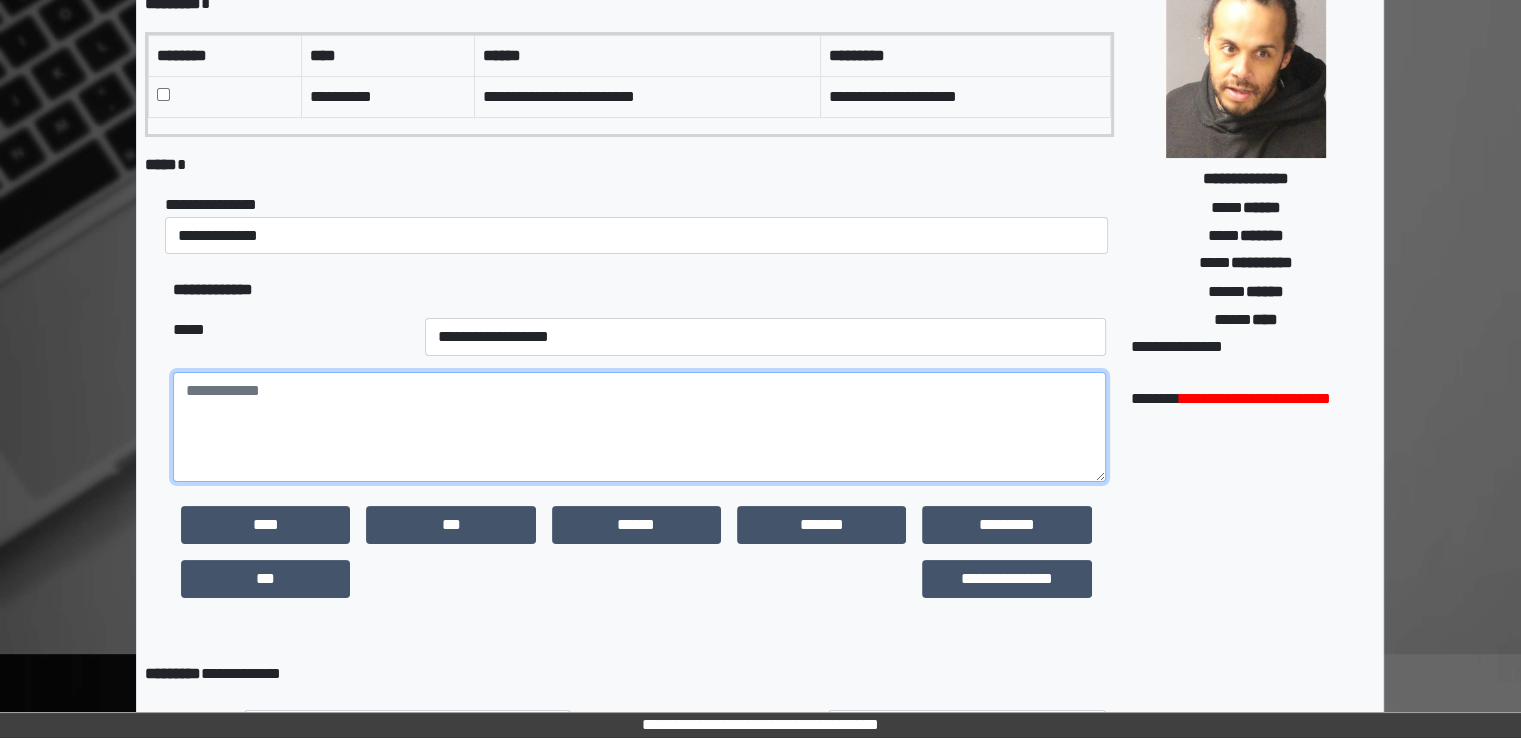 click at bounding box center (639, 427) 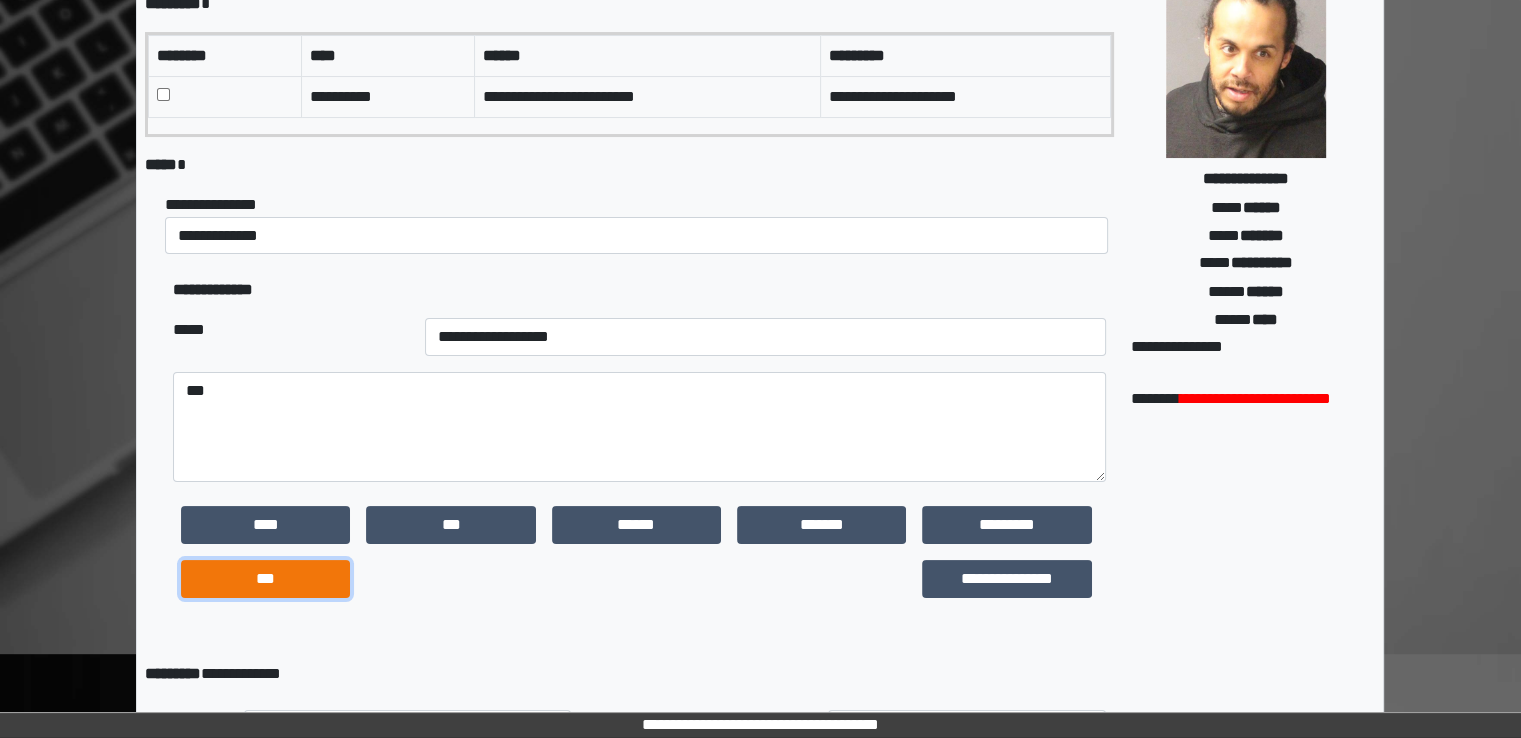 click on "***" at bounding box center [265, 579] 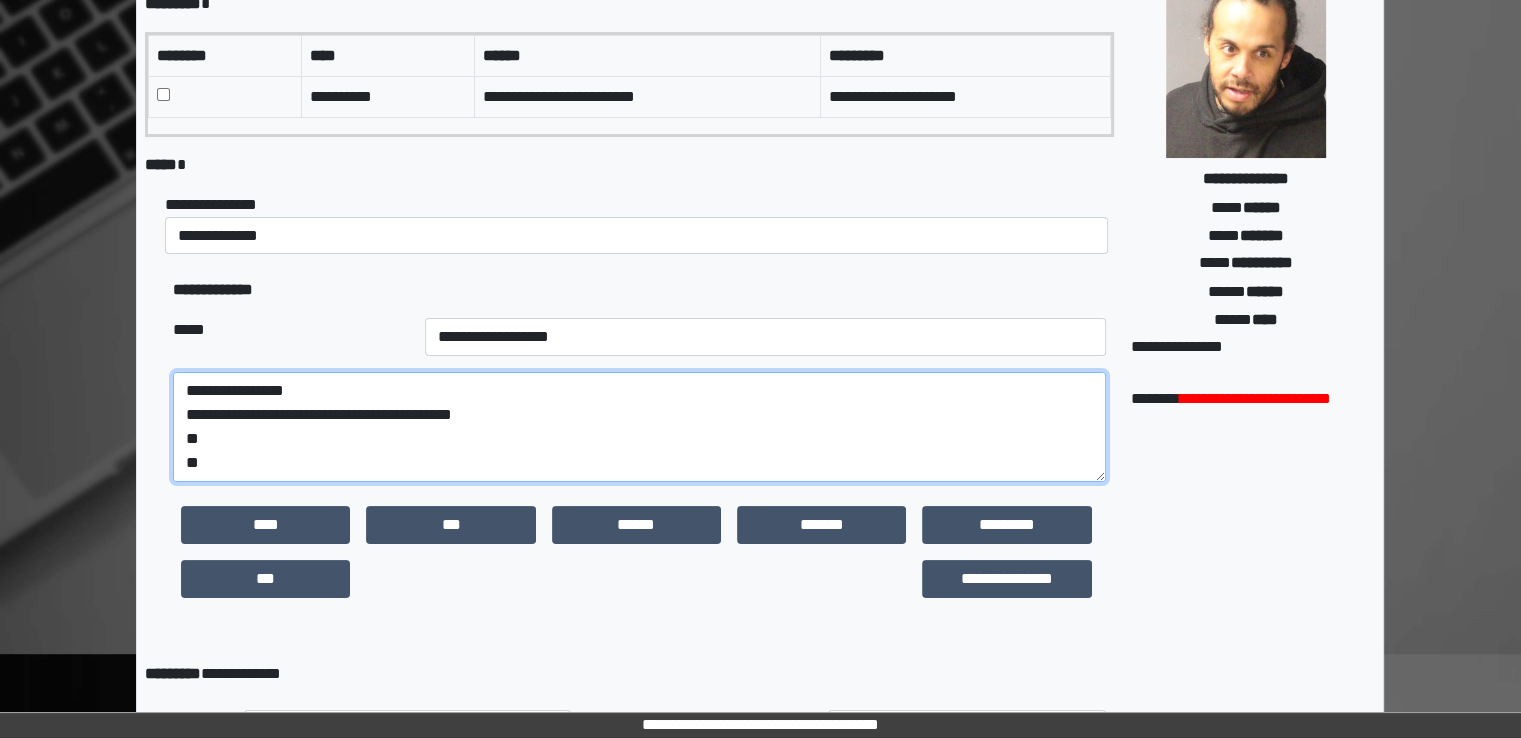 click on "**********" at bounding box center [639, 427] 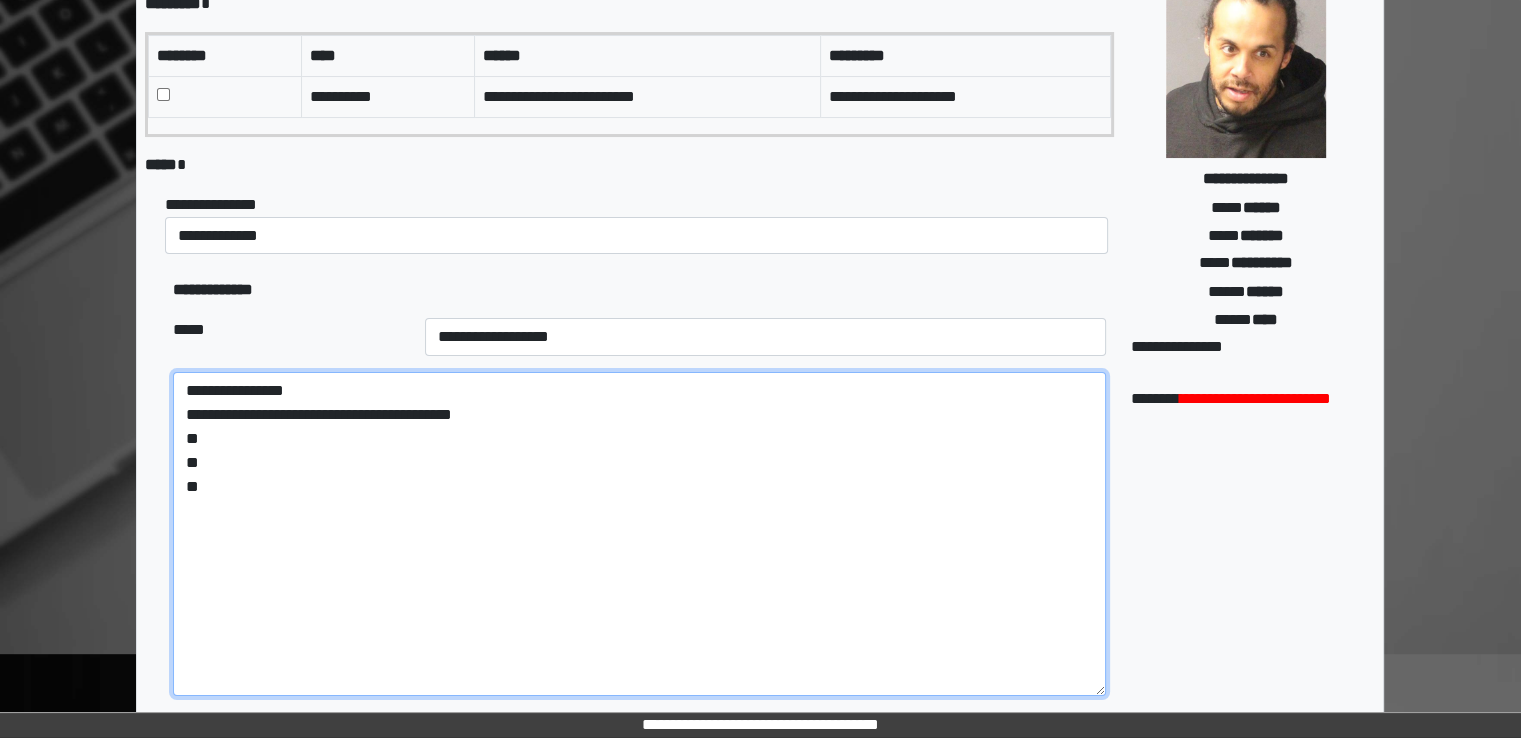 drag, startPoint x: 1088, startPoint y: 466, endPoint x: 709, endPoint y: 459, distance: 379.06464 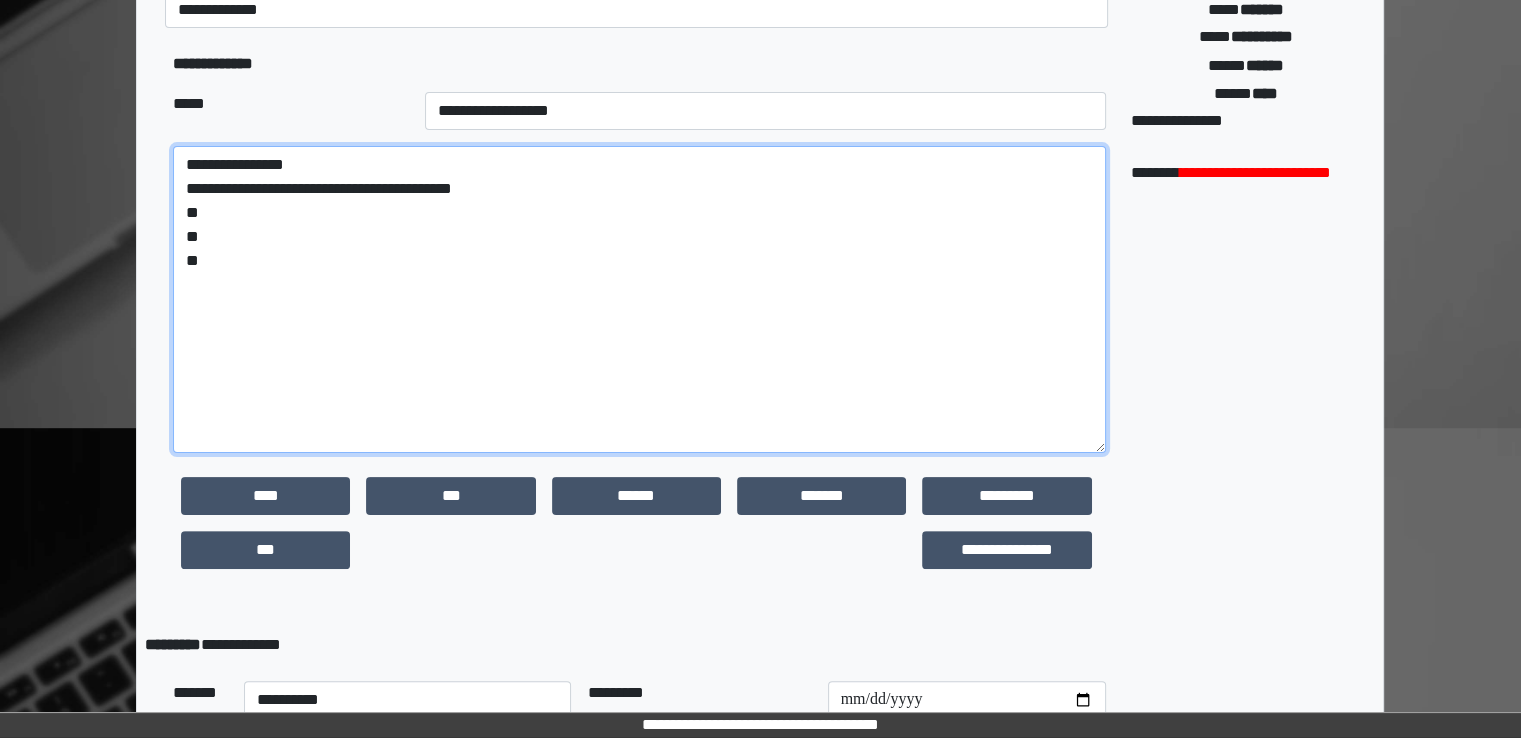 scroll, scrollTop: 300, scrollLeft: 0, axis: vertical 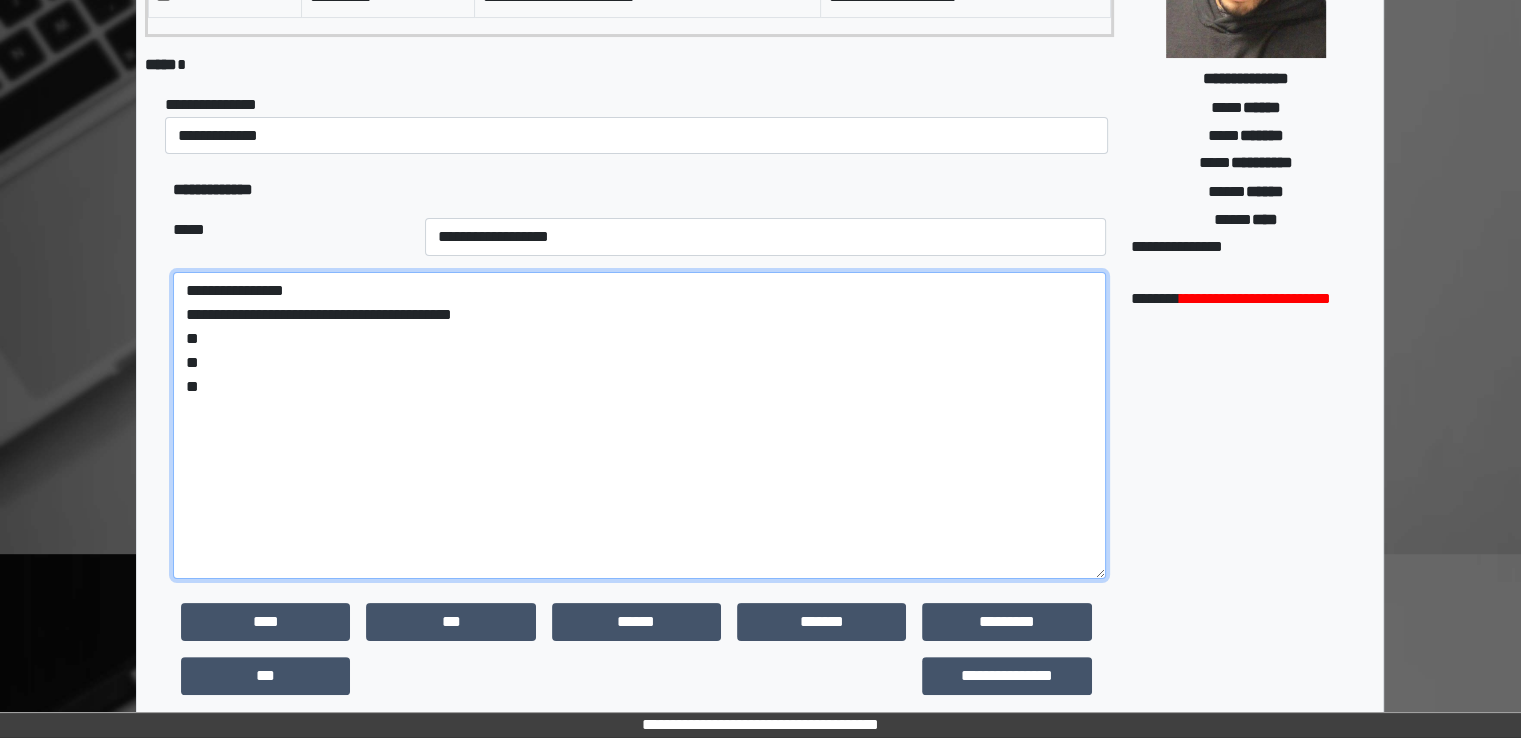click on "**********" at bounding box center [639, 425] 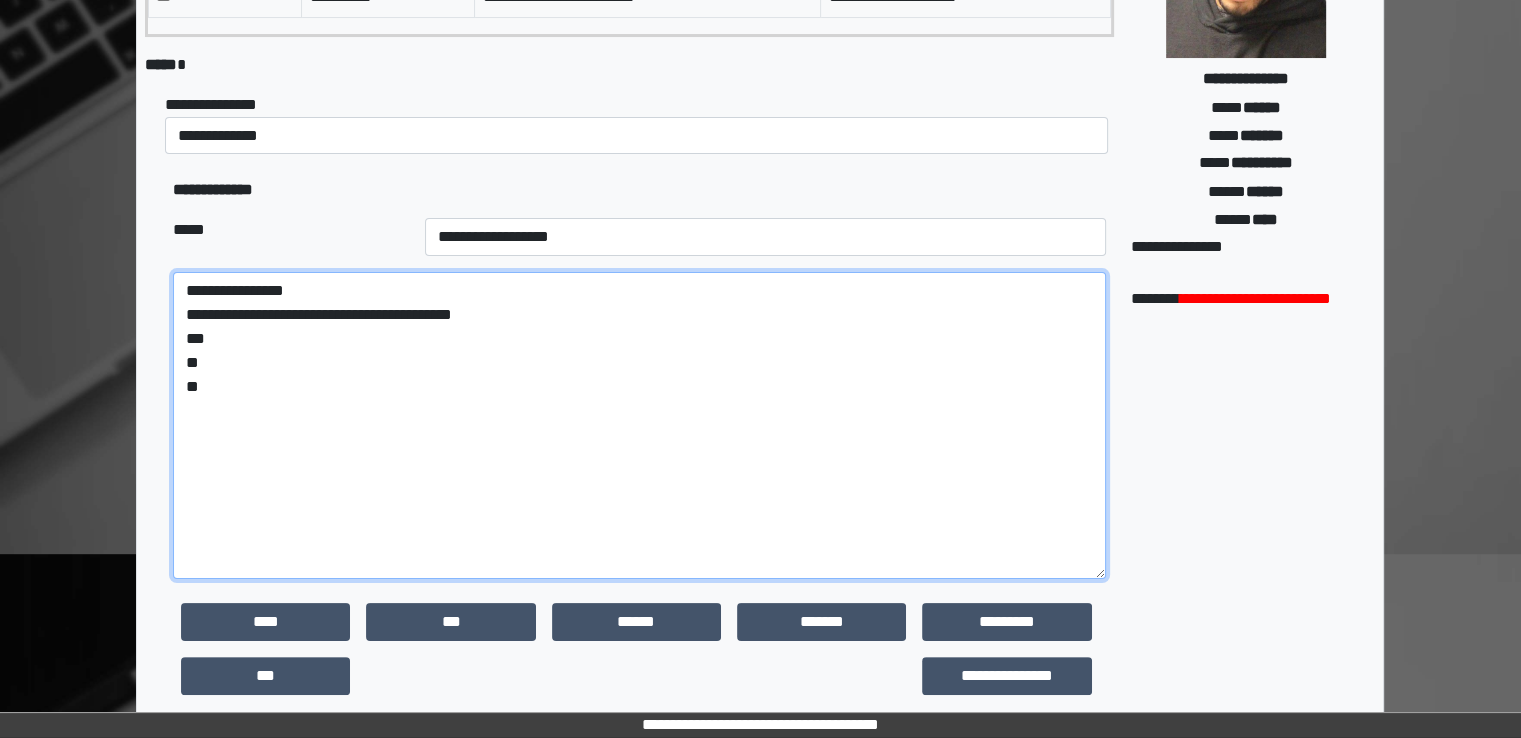 paste on "**********" 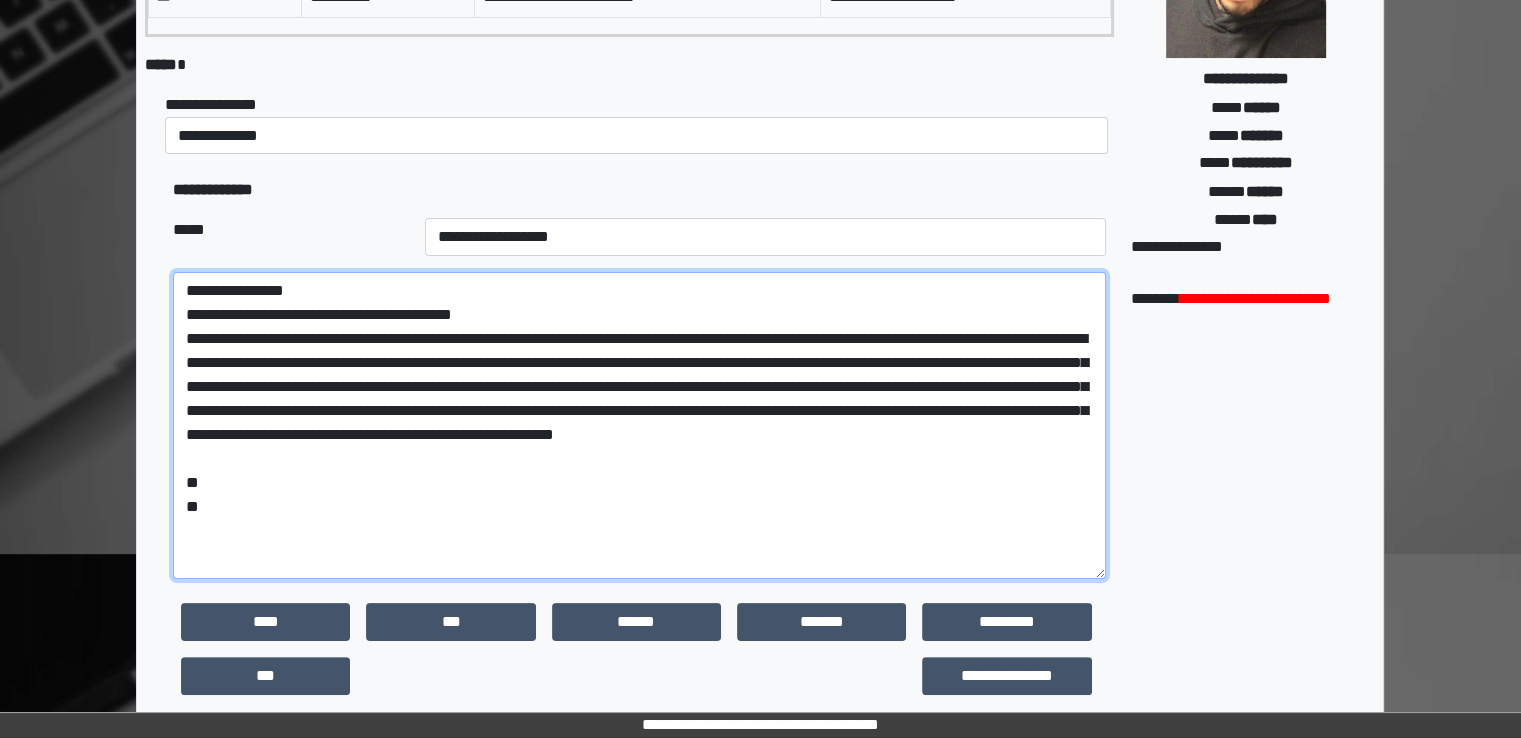 click on "**********" at bounding box center (639, 425) 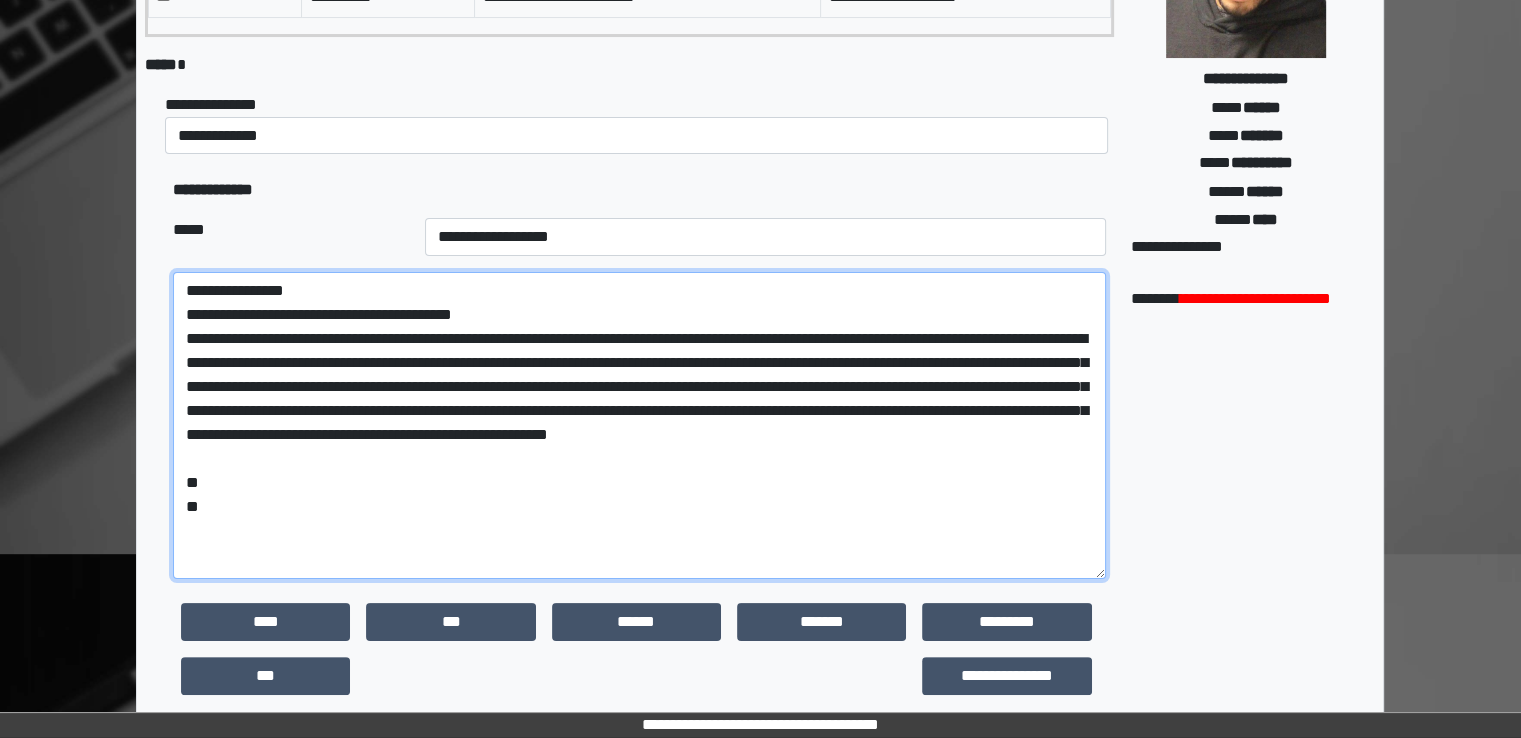 click on "**********" at bounding box center (639, 425) 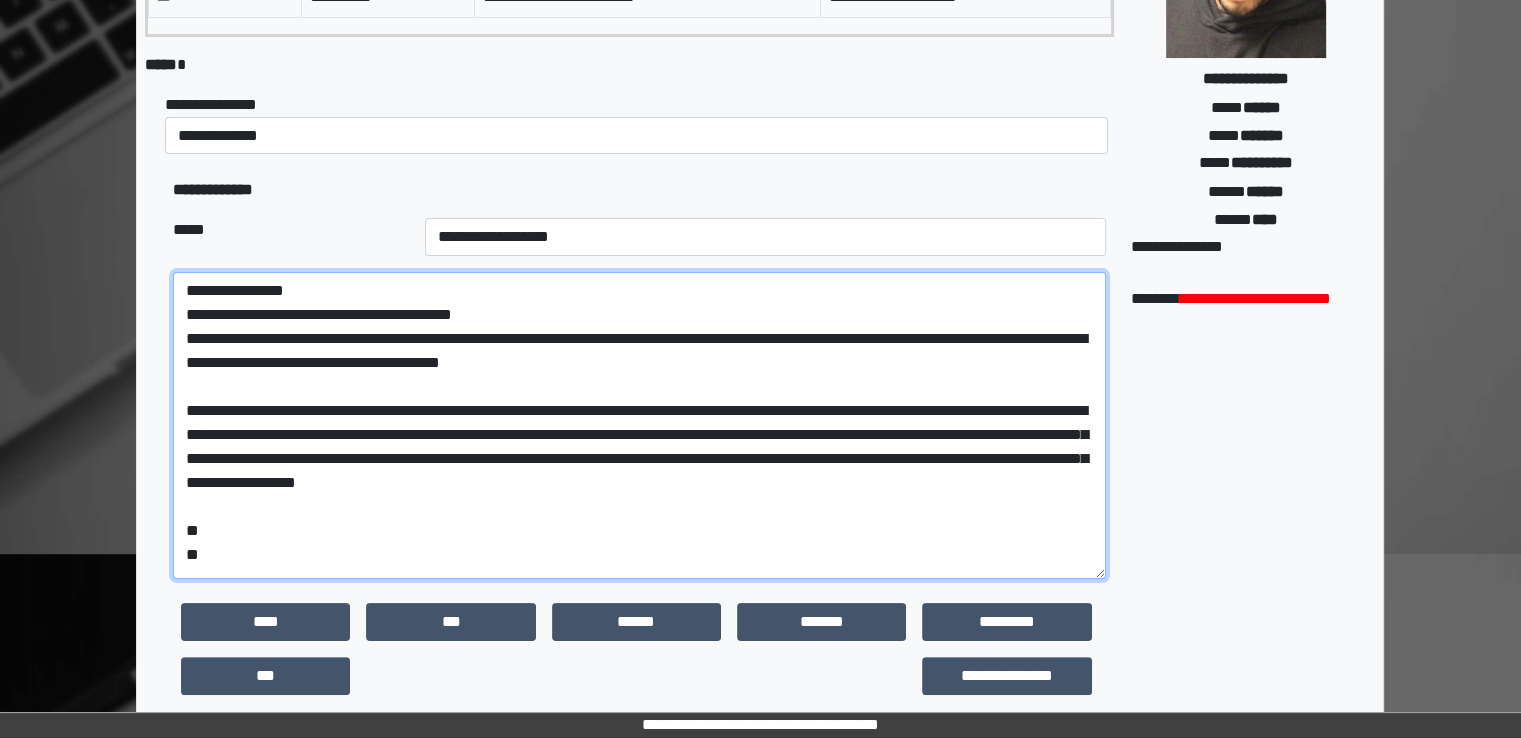 click on "**********" at bounding box center (639, 425) 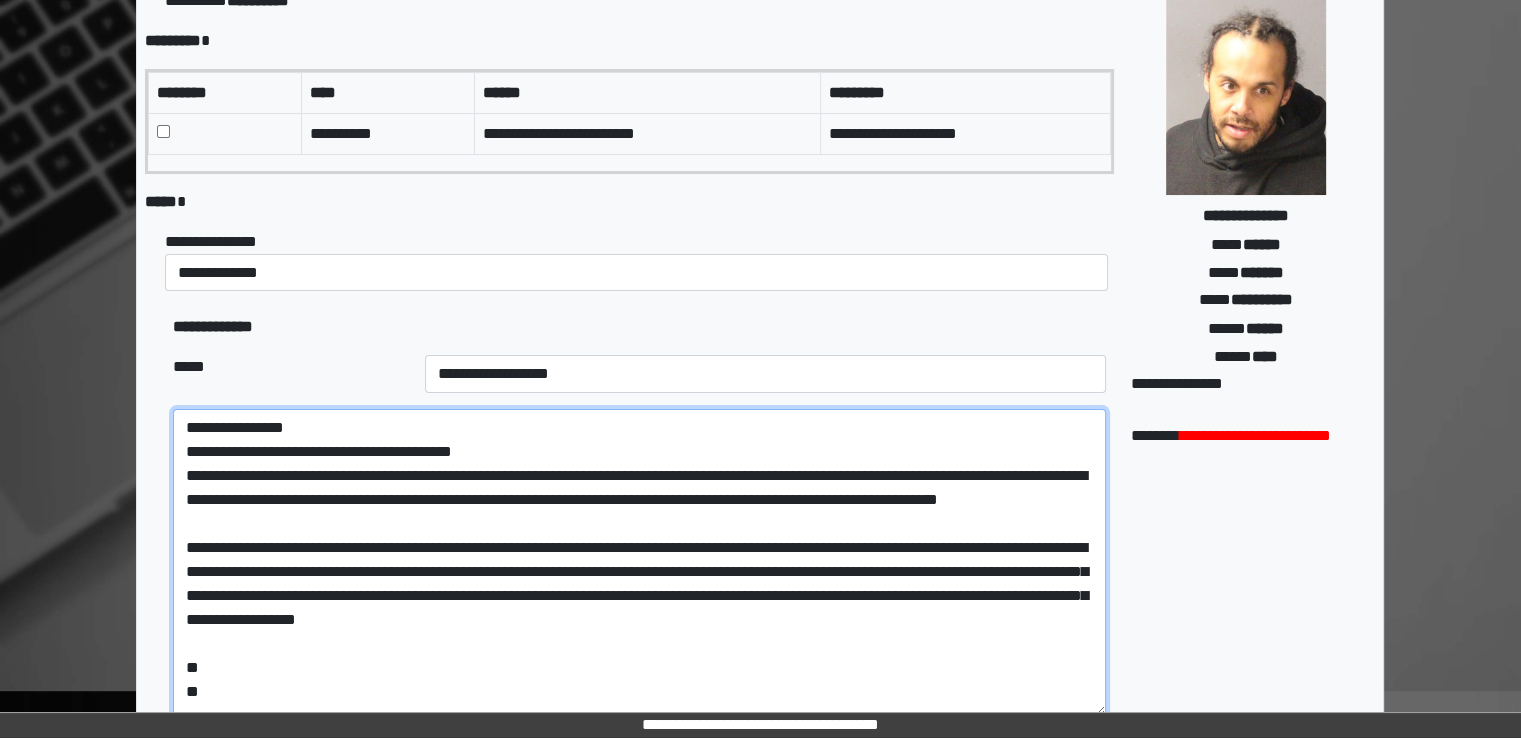scroll, scrollTop: 200, scrollLeft: 0, axis: vertical 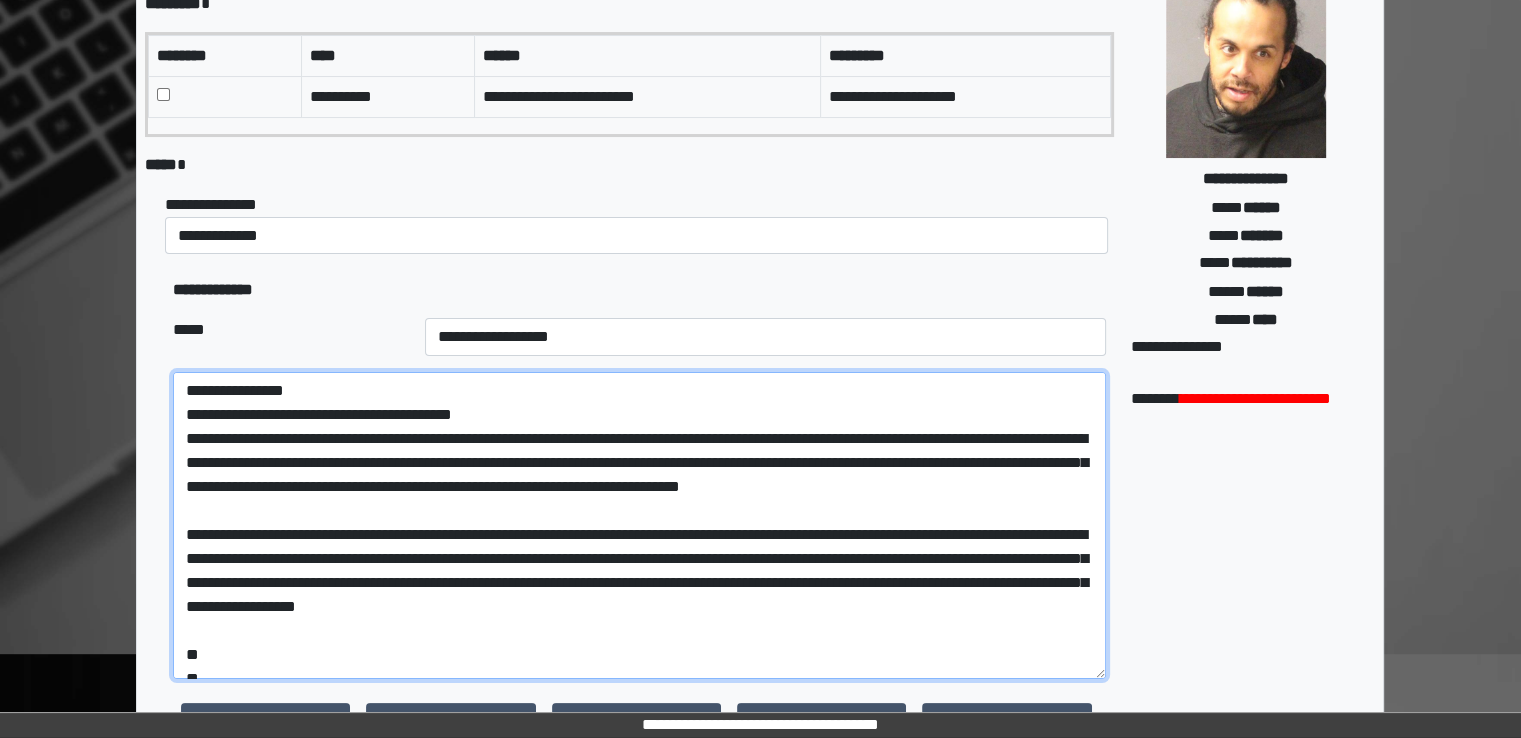 click on "**********" at bounding box center (639, 525) 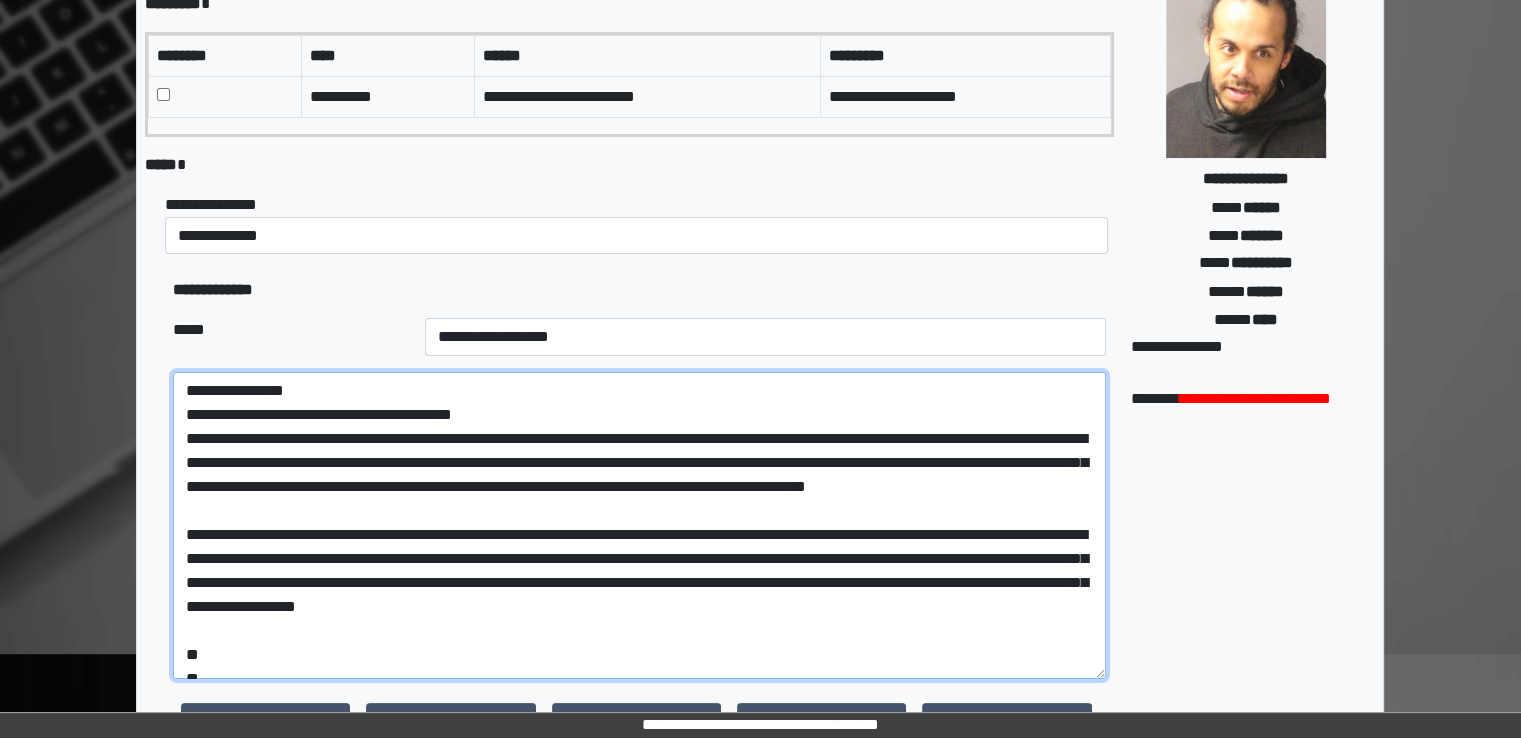 click on "**********" at bounding box center (639, 525) 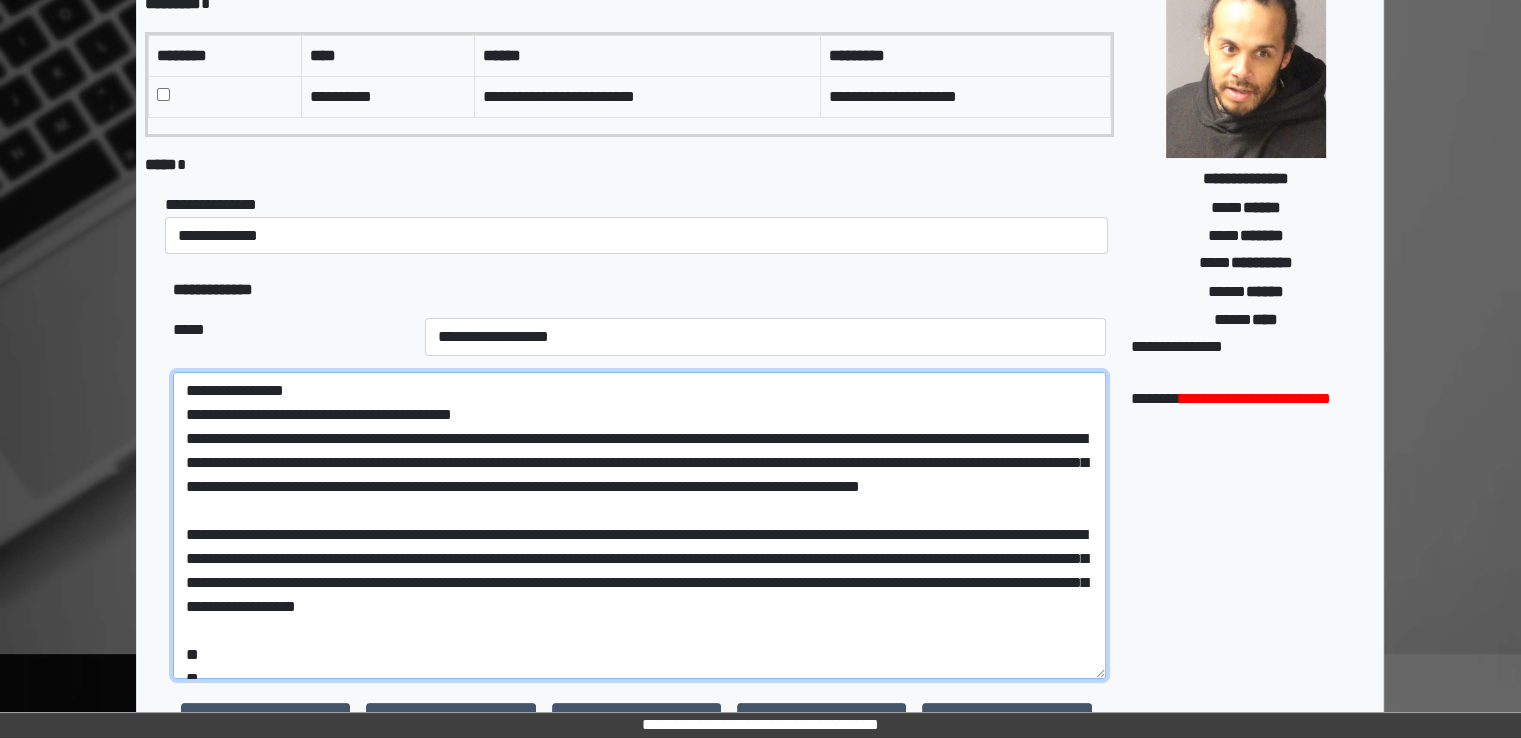 click on "**********" at bounding box center [639, 525] 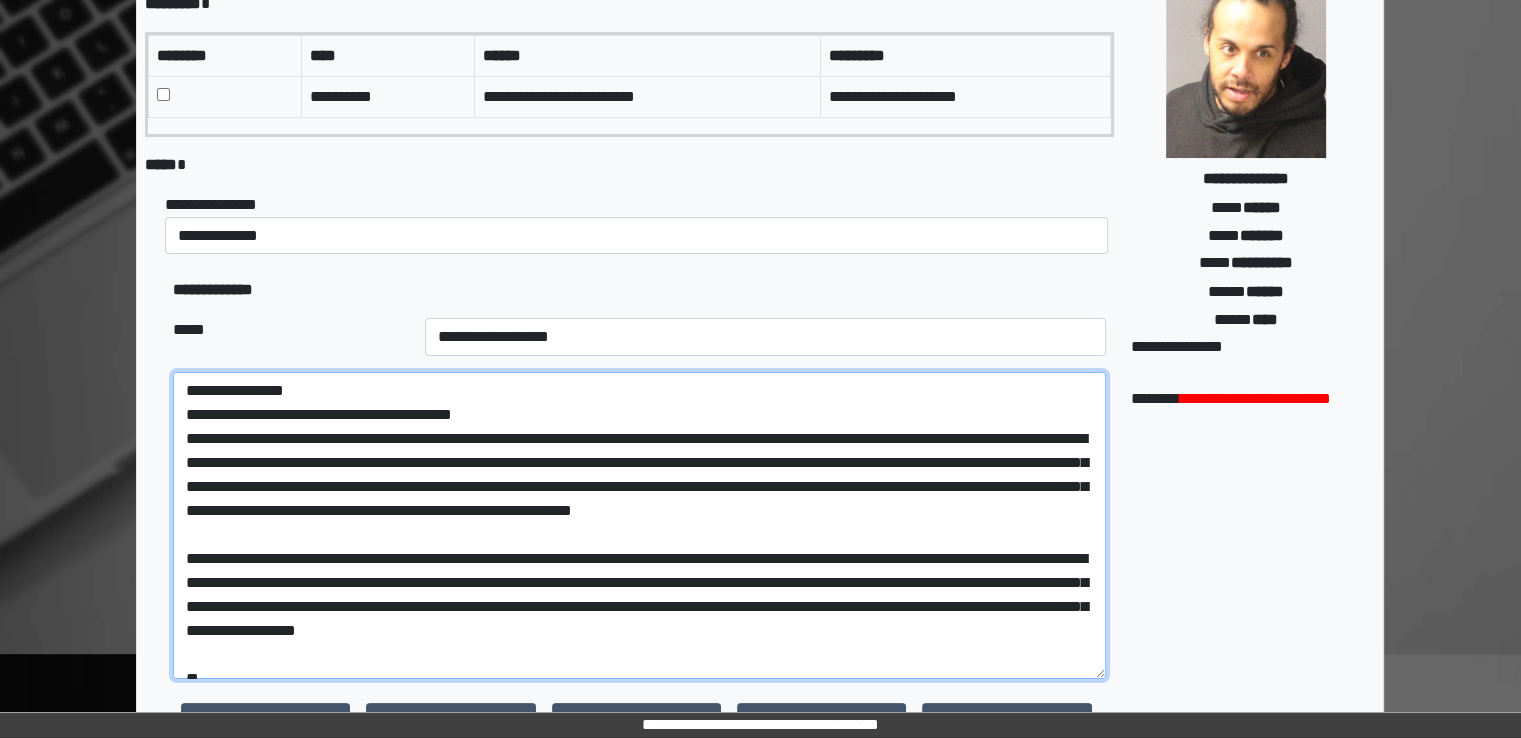 click at bounding box center [639, 525] 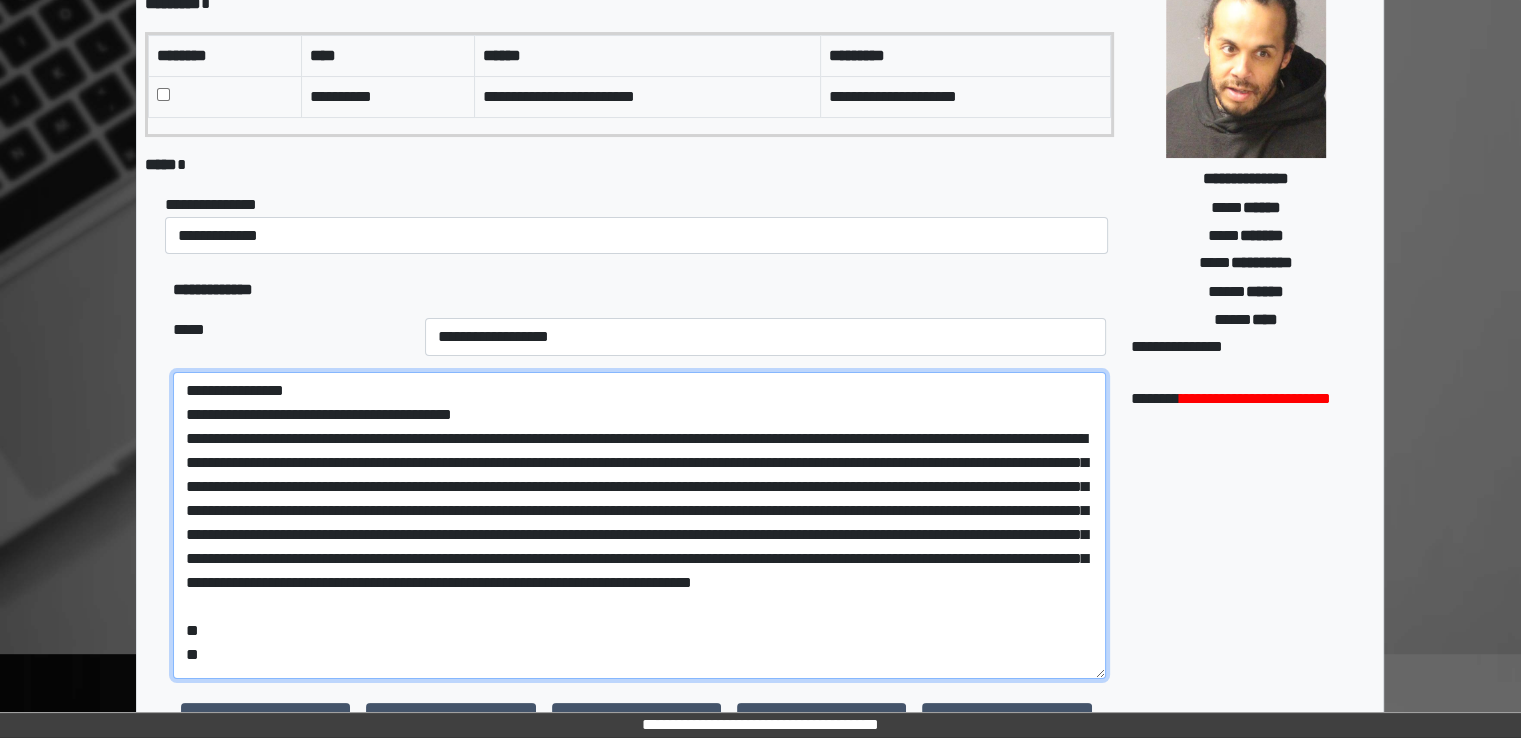 click at bounding box center (639, 525) 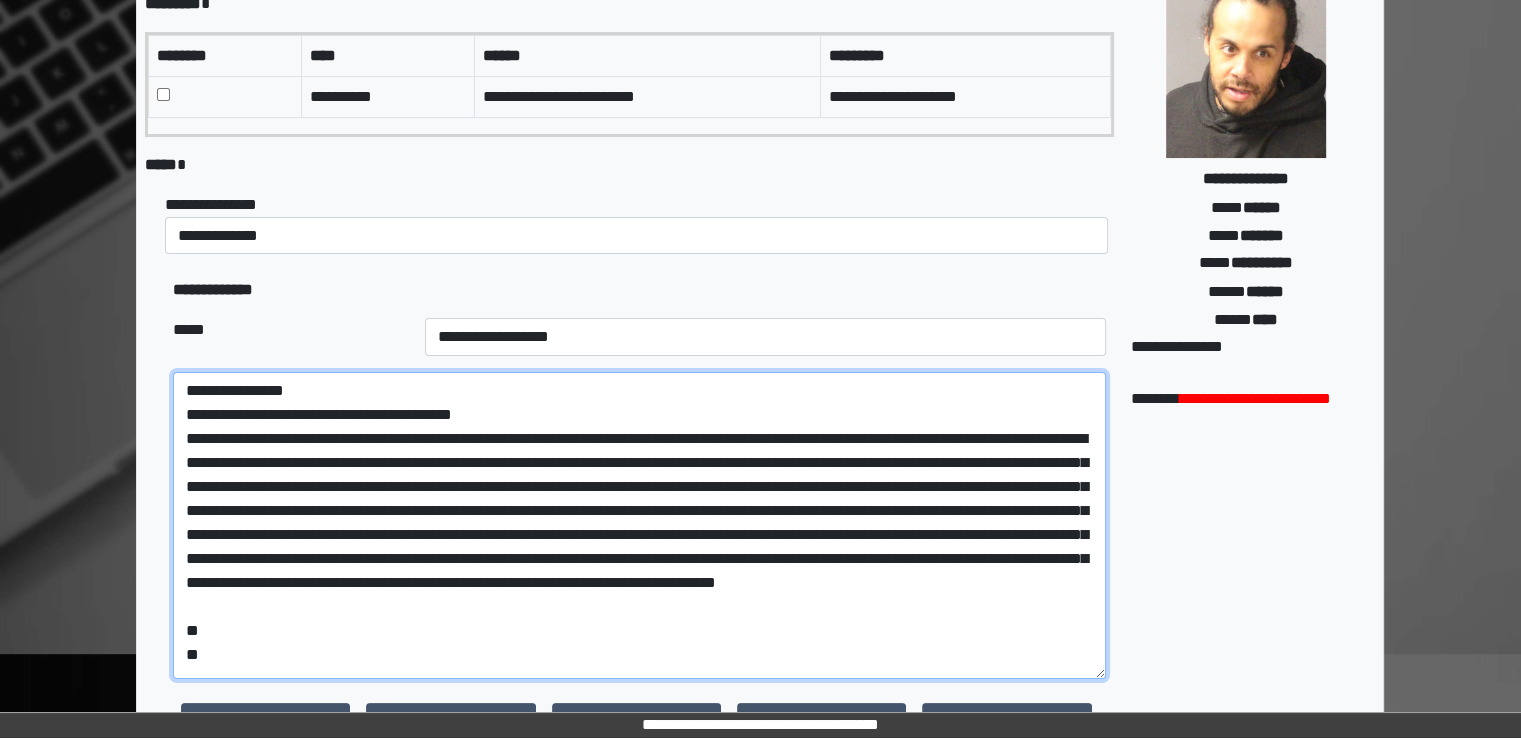 drag, startPoint x: 540, startPoint y: 606, endPoint x: 687, endPoint y: 687, distance: 167.8392 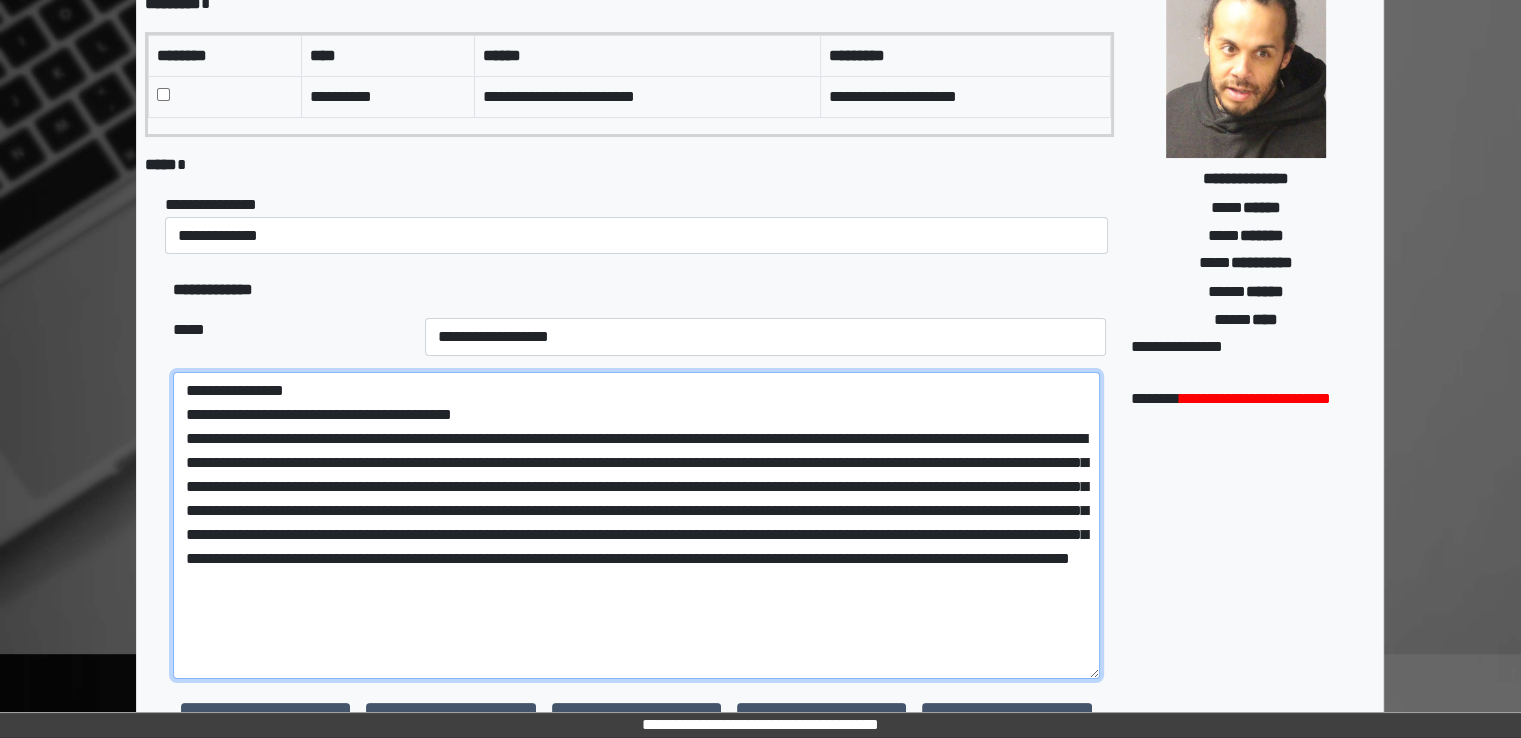 scroll, scrollTop: 0, scrollLeft: 0, axis: both 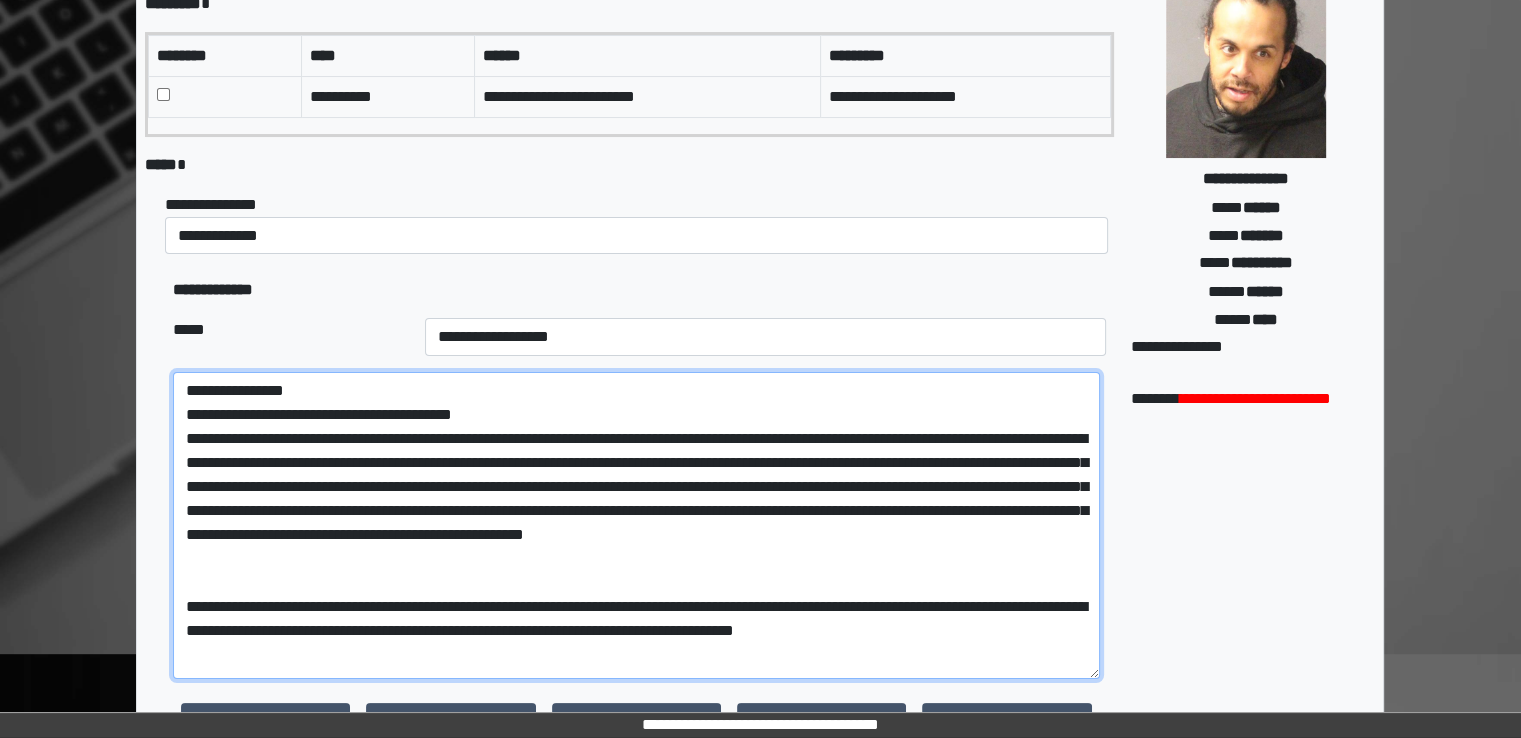 drag, startPoint x: 454, startPoint y: 562, endPoint x: 212, endPoint y: 431, distance: 275.18176 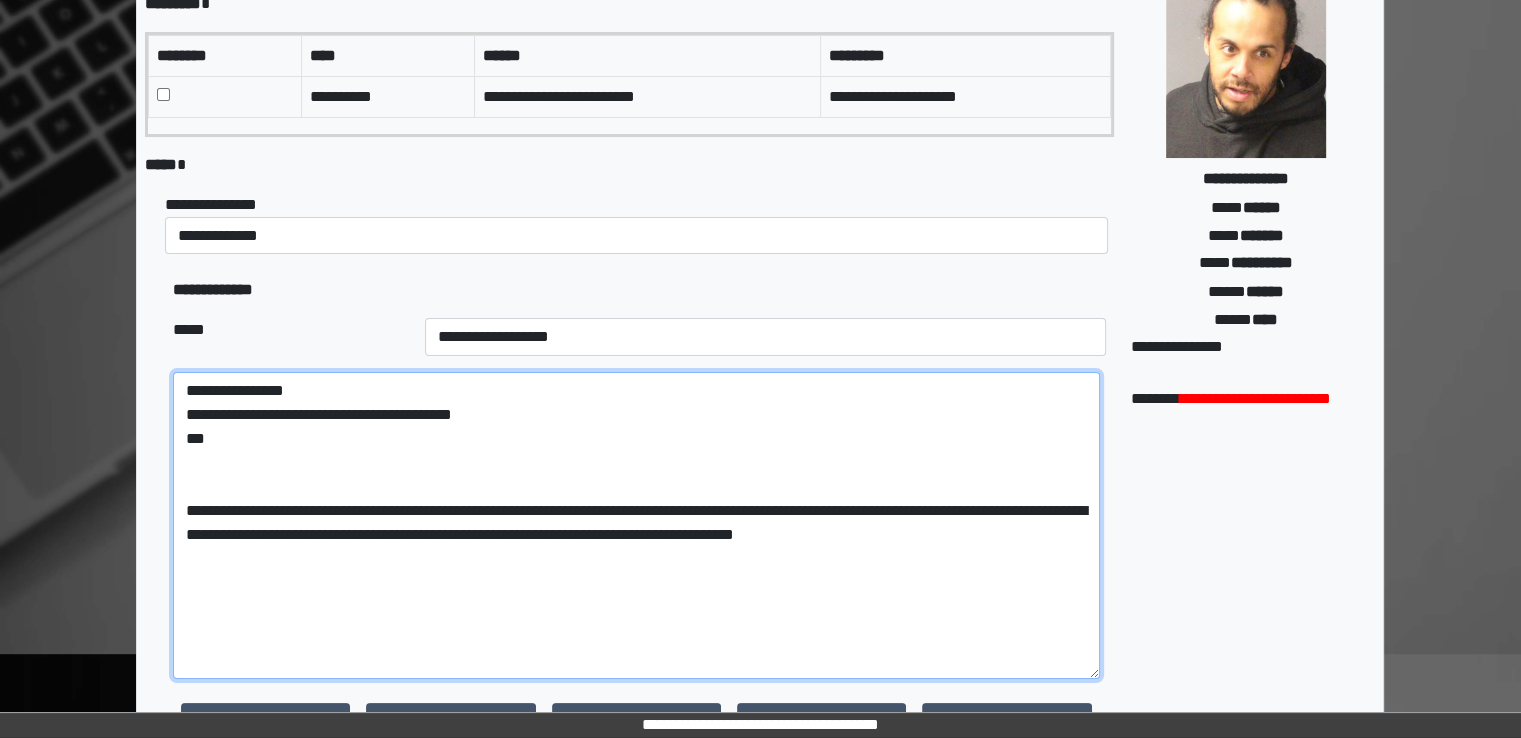paste on "**********" 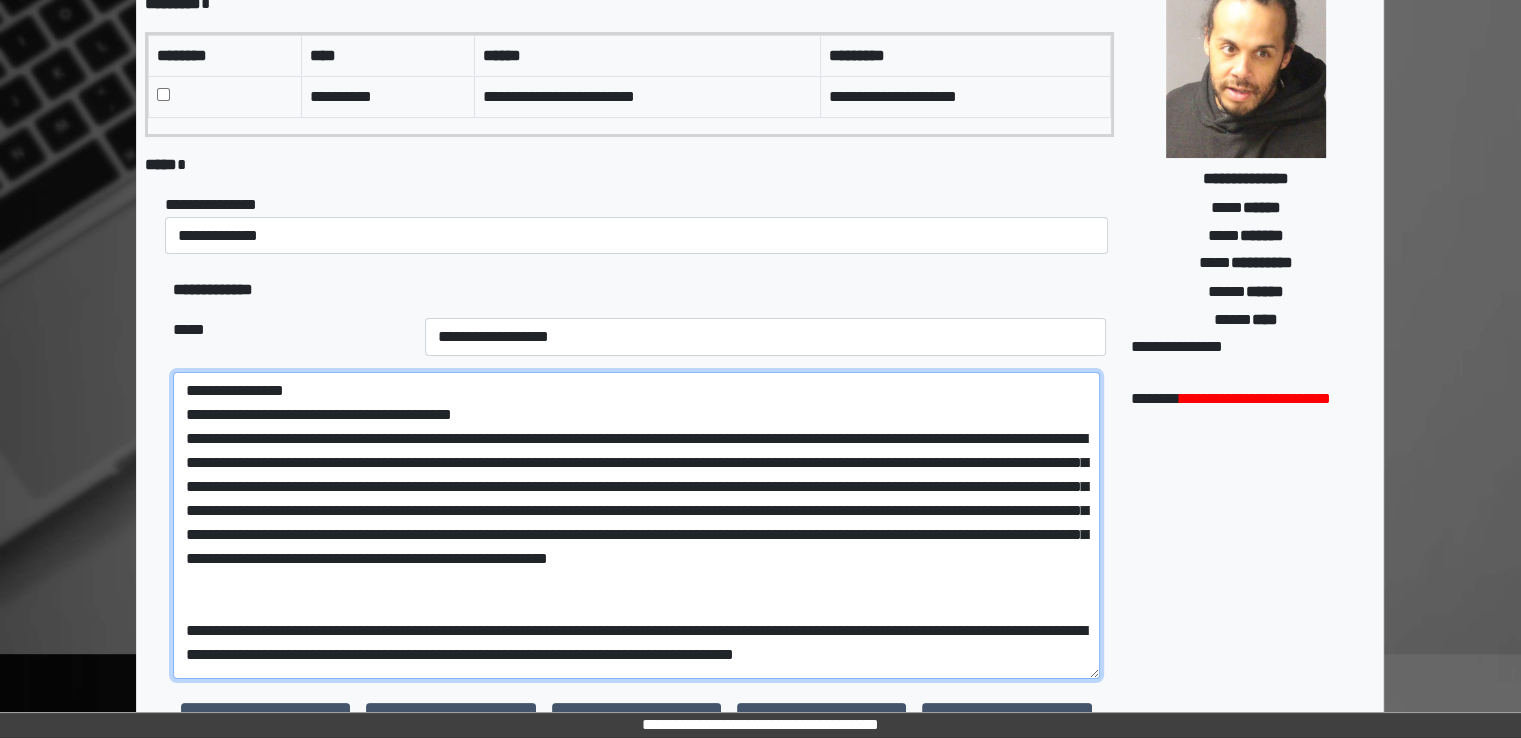 drag, startPoint x: 789, startPoint y: 555, endPoint x: 873, endPoint y: 589, distance: 90.62009 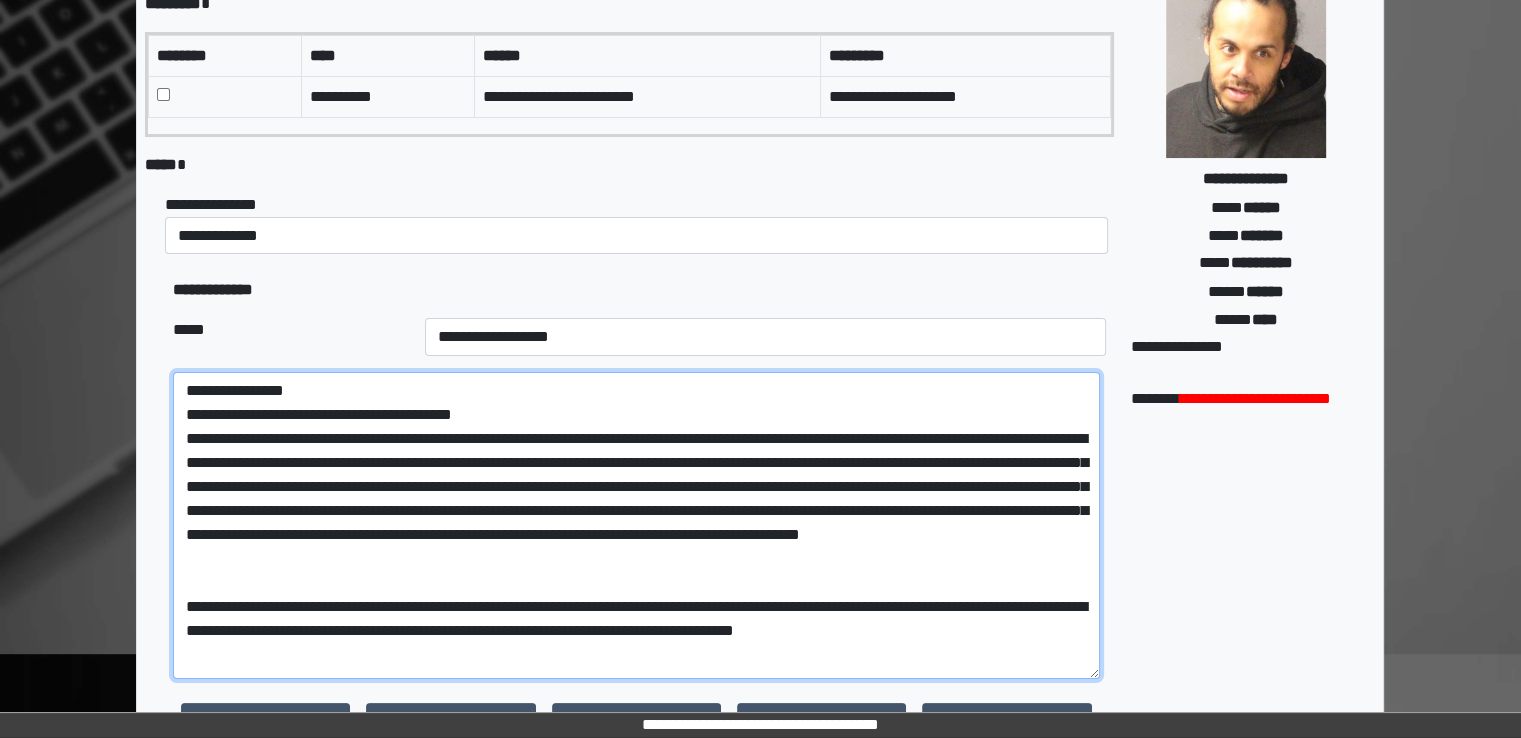 click on "**********" at bounding box center (636, 525) 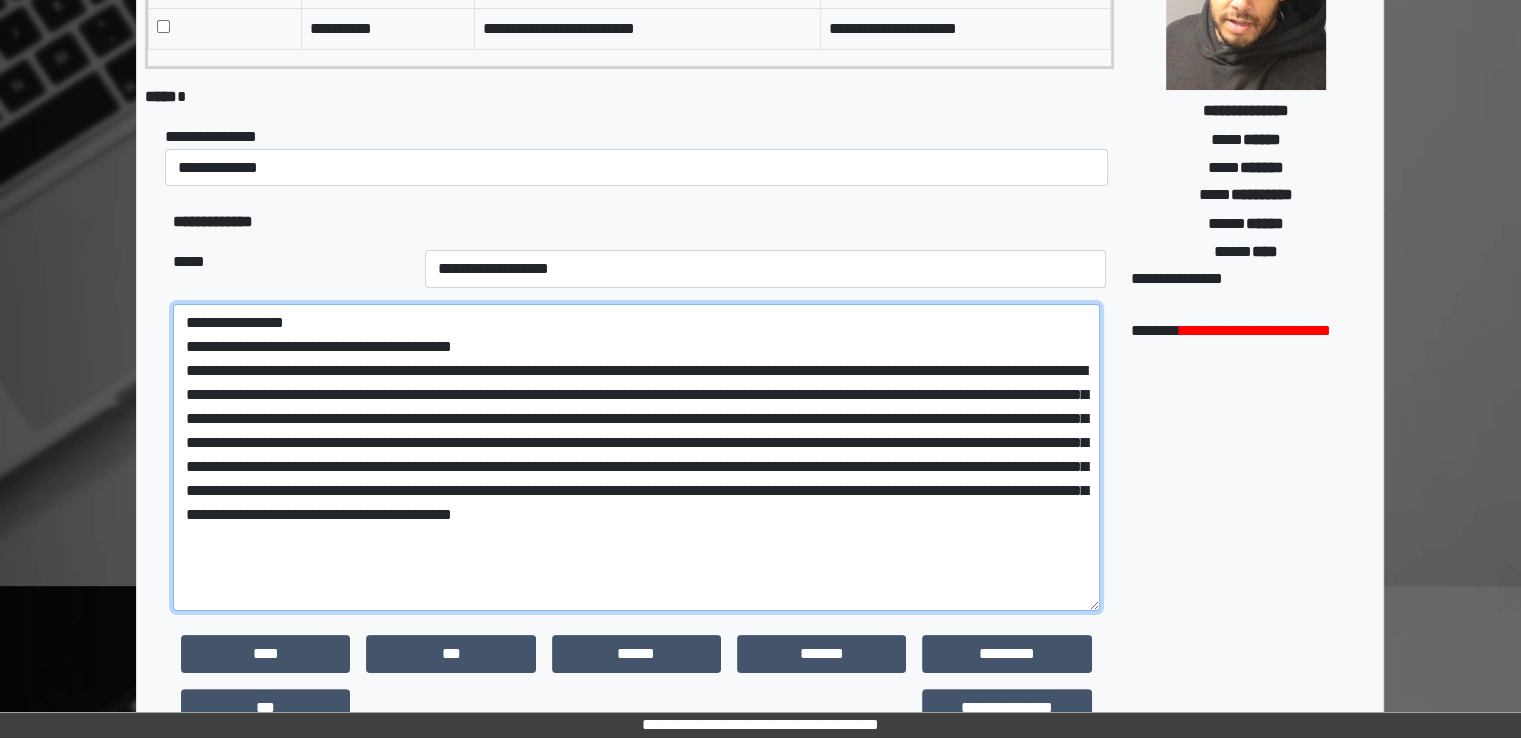 scroll, scrollTop: 300, scrollLeft: 0, axis: vertical 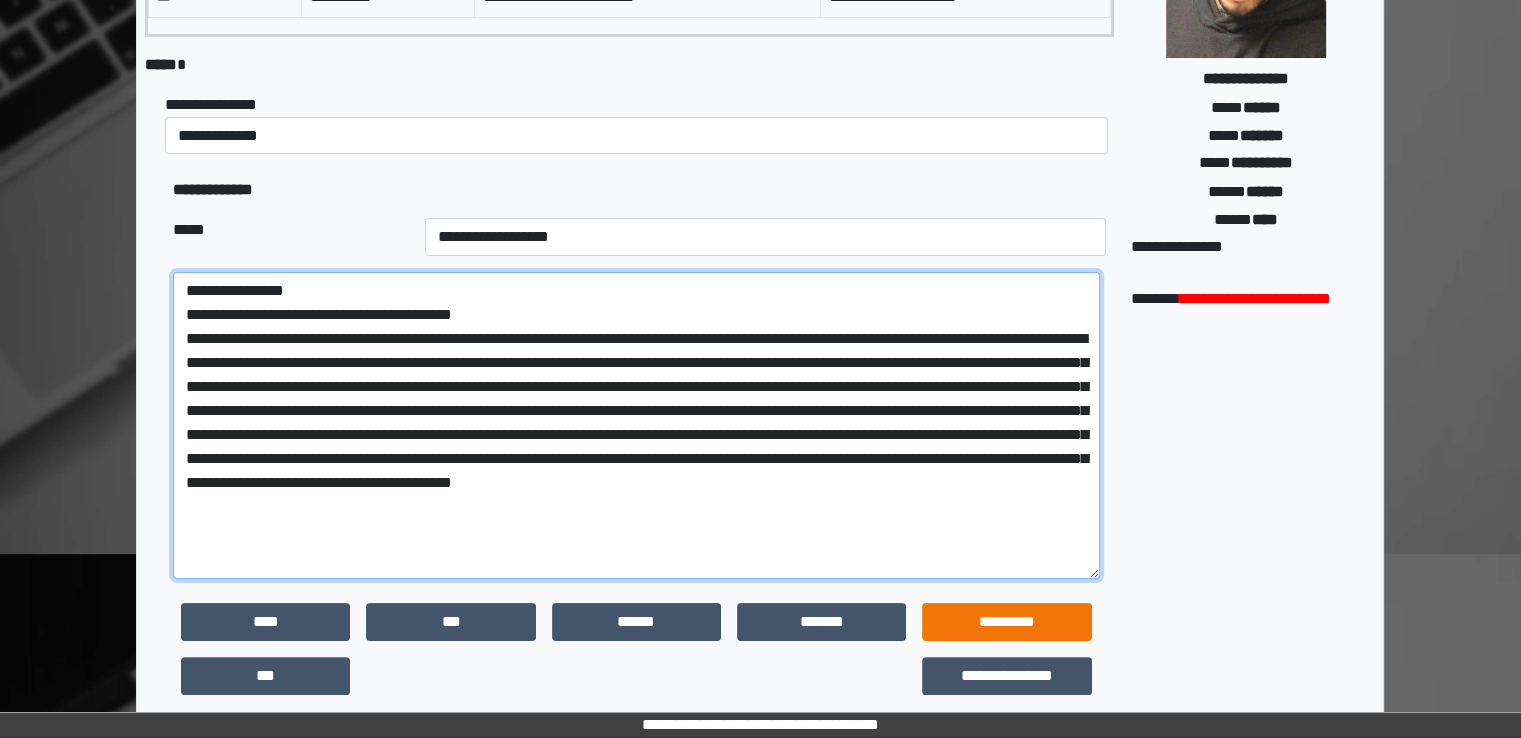 drag, startPoint x: 1101, startPoint y: 575, endPoint x: 1040, endPoint y: 615, distance: 72.94518 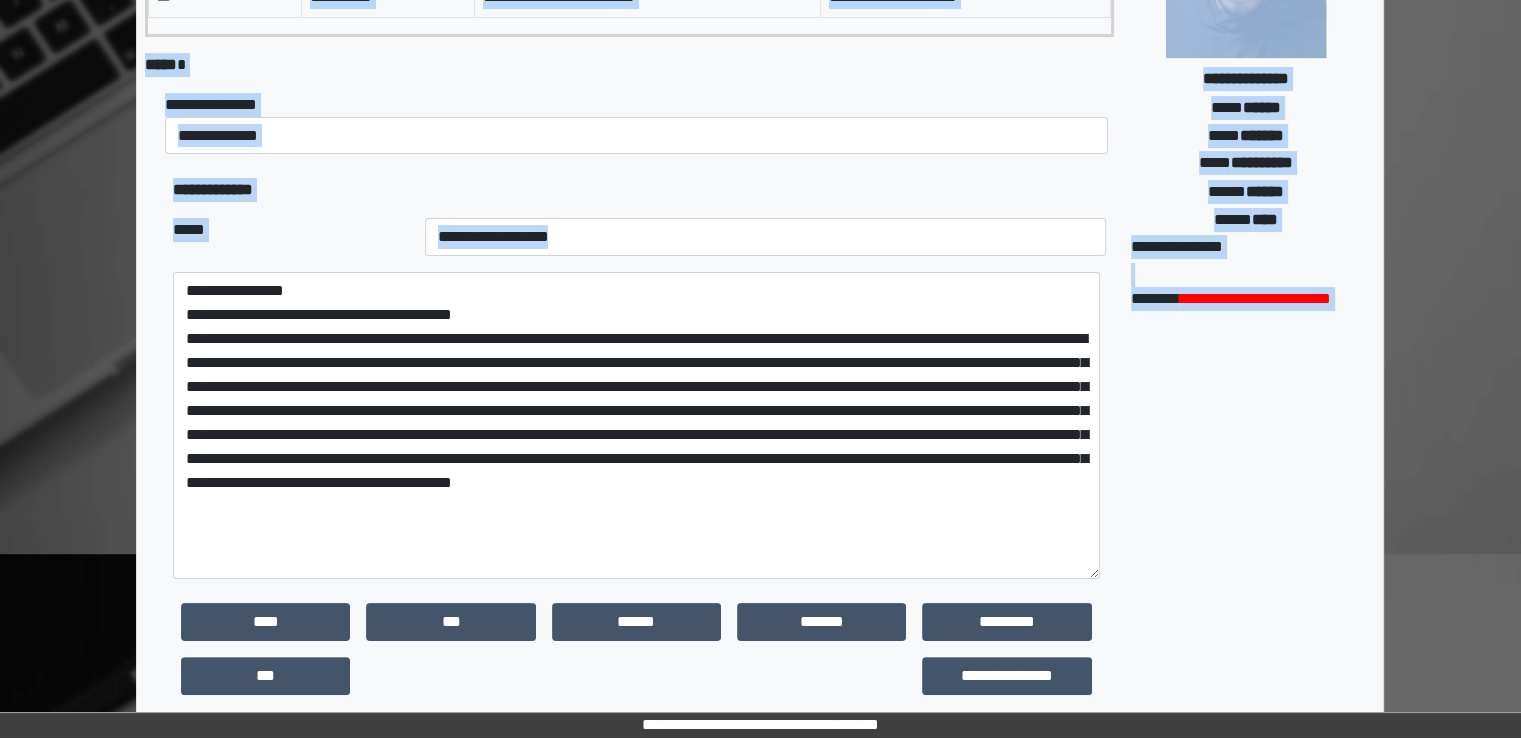drag, startPoint x: 1129, startPoint y: 620, endPoint x: 1119, endPoint y: 643, distance: 25.079872 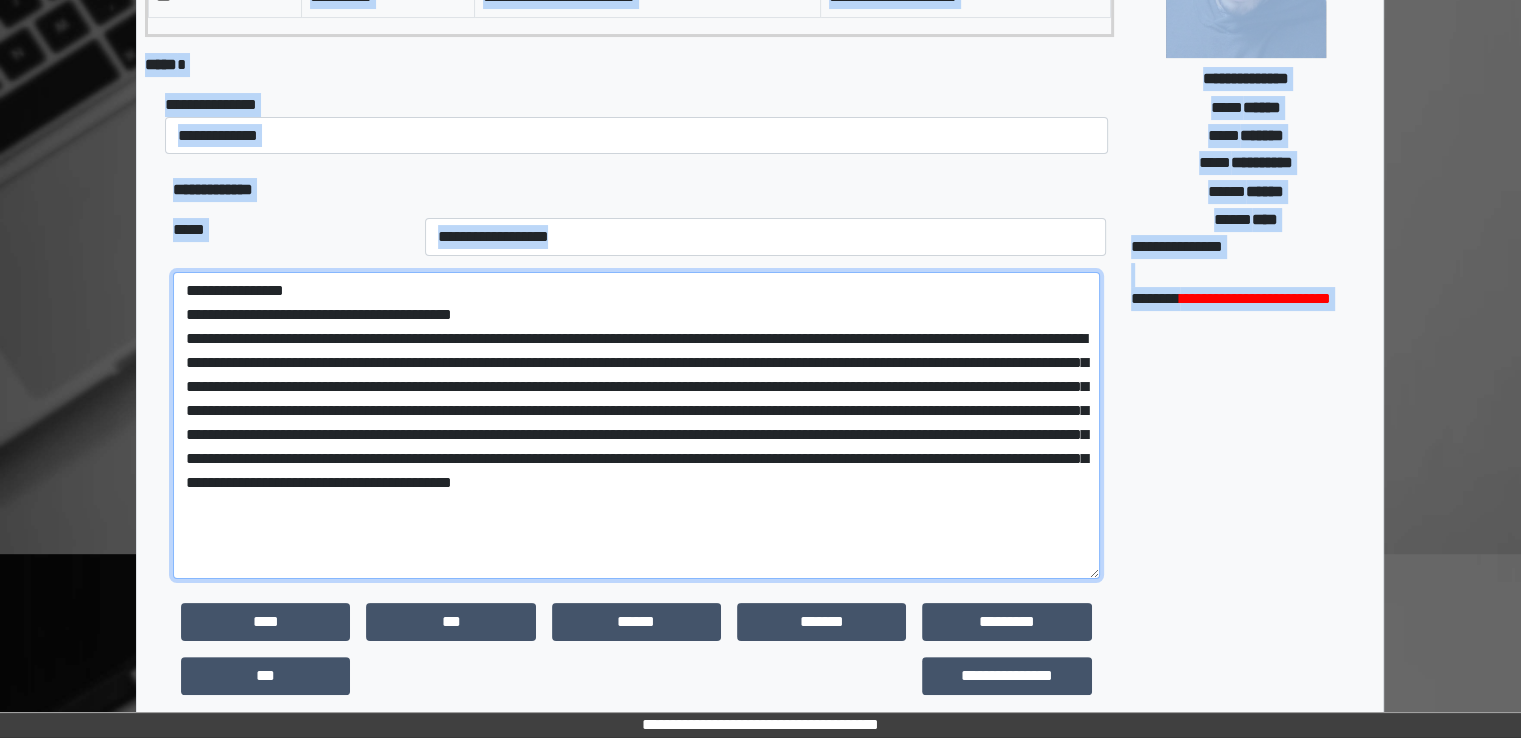 click on "**********" at bounding box center (636, 425) 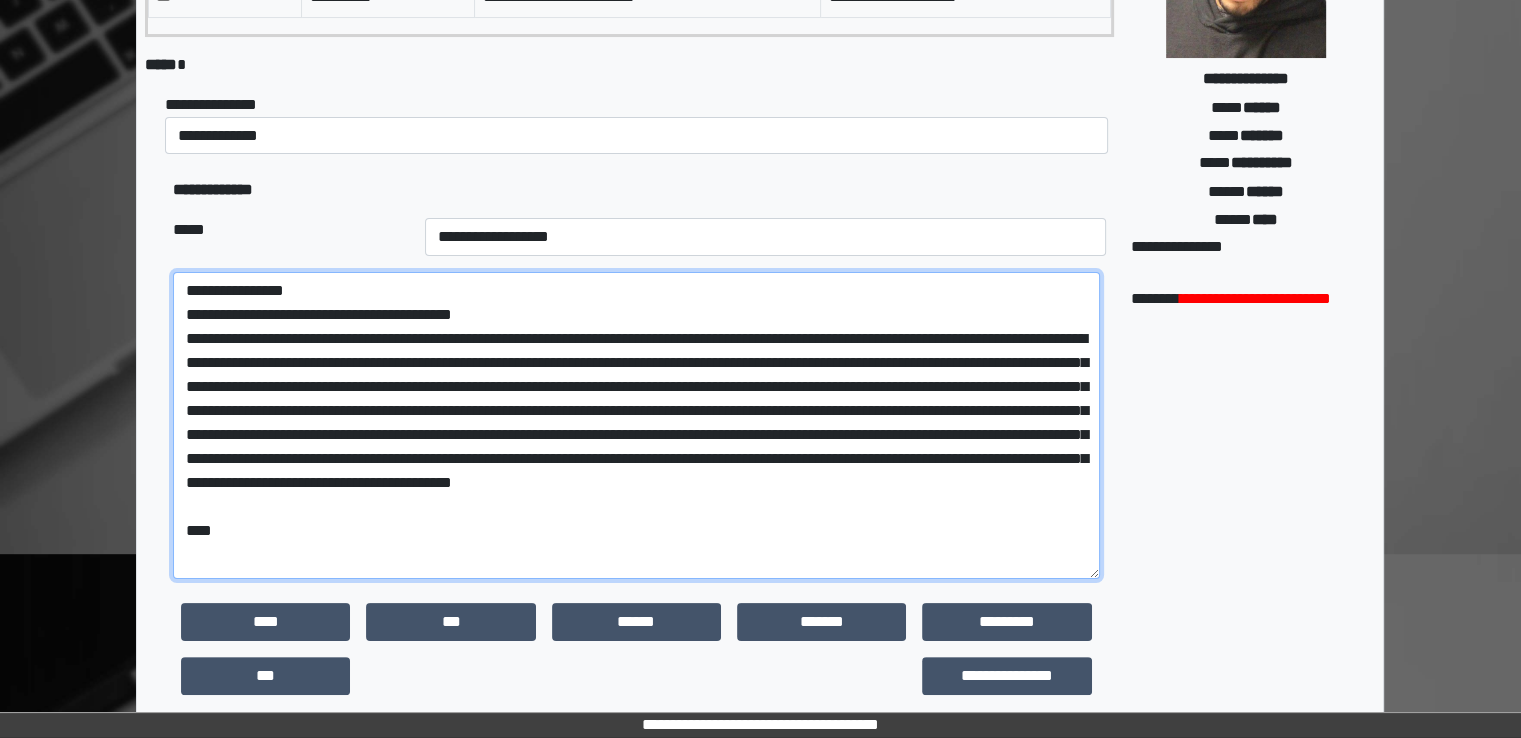 scroll, scrollTop: 35, scrollLeft: 0, axis: vertical 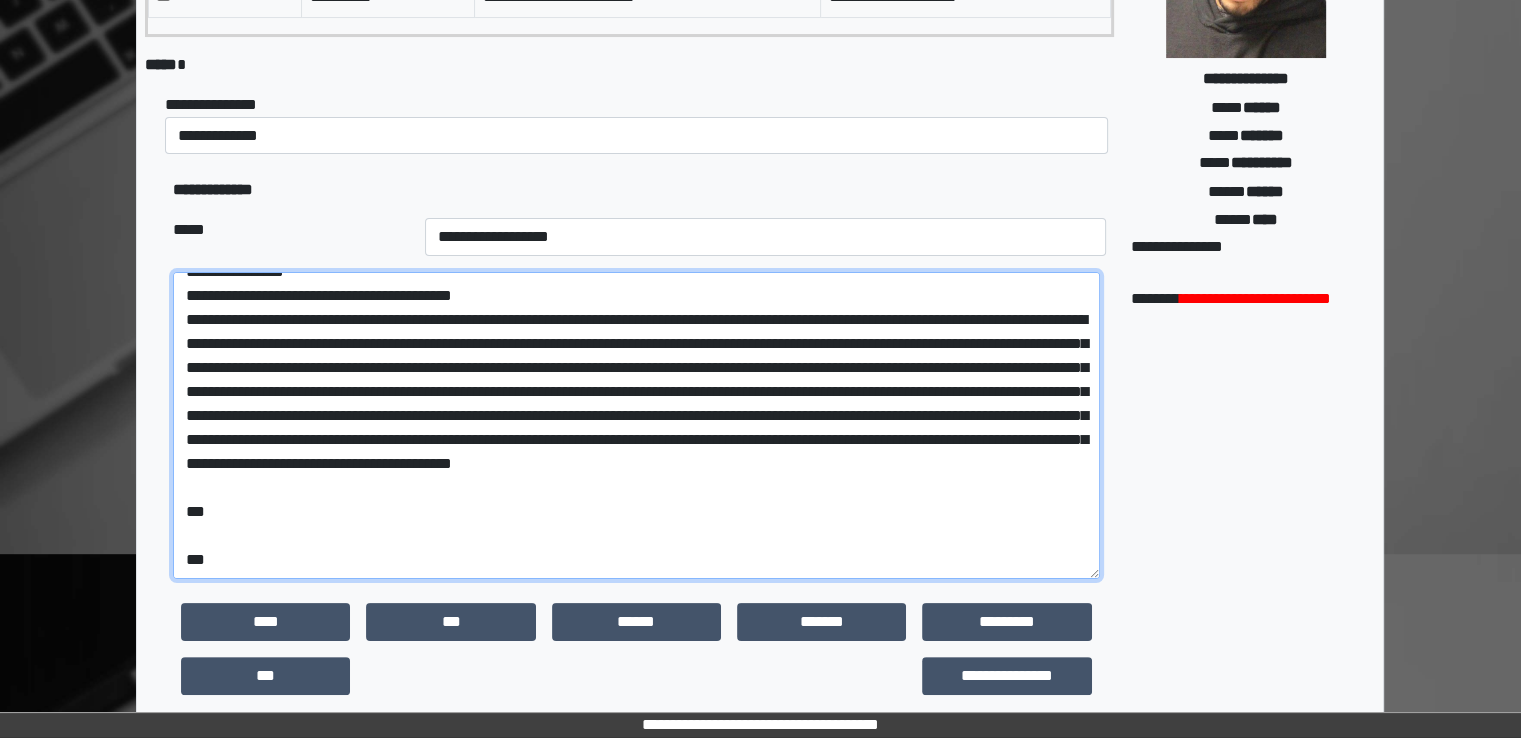 click on "**********" at bounding box center (636, 425) 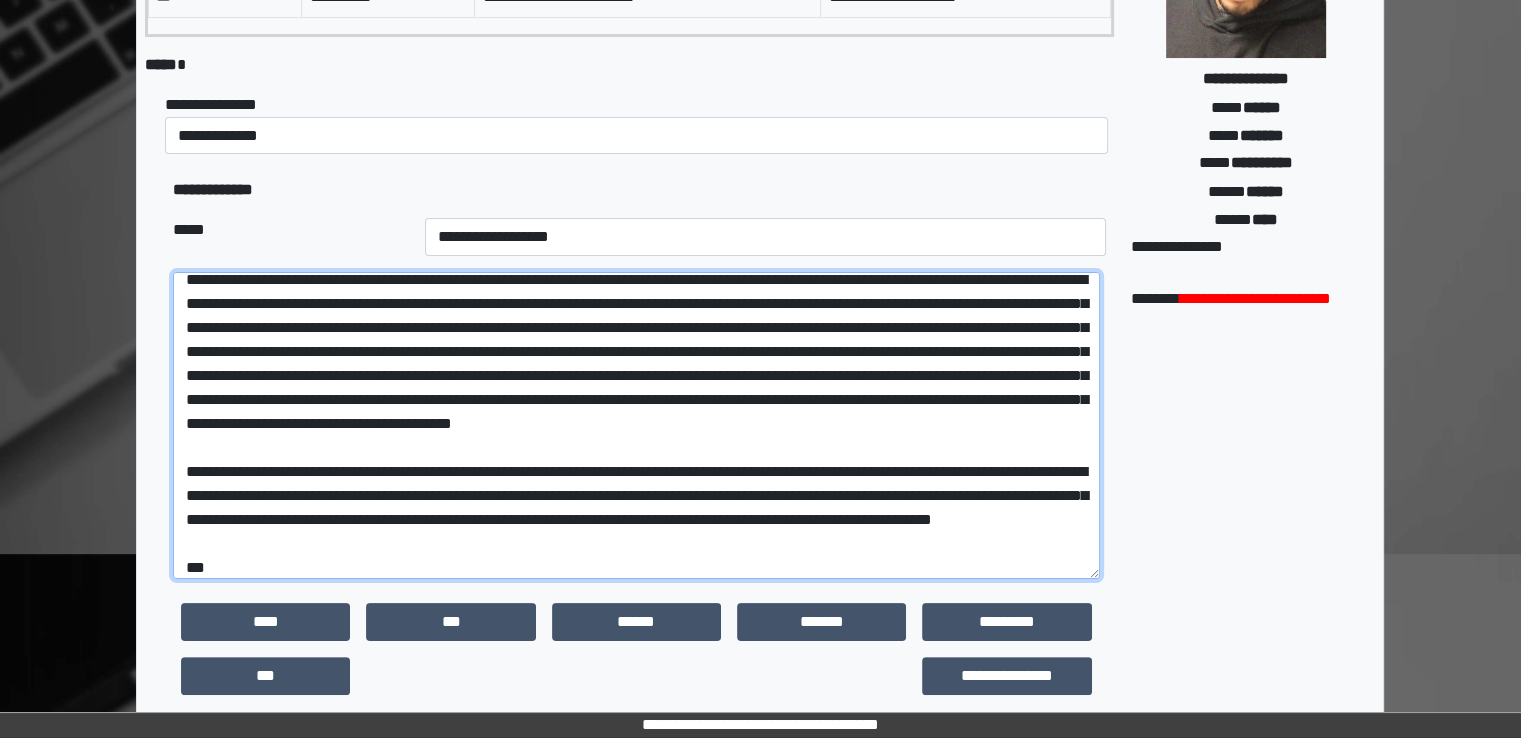 scroll, scrollTop: 114, scrollLeft: 0, axis: vertical 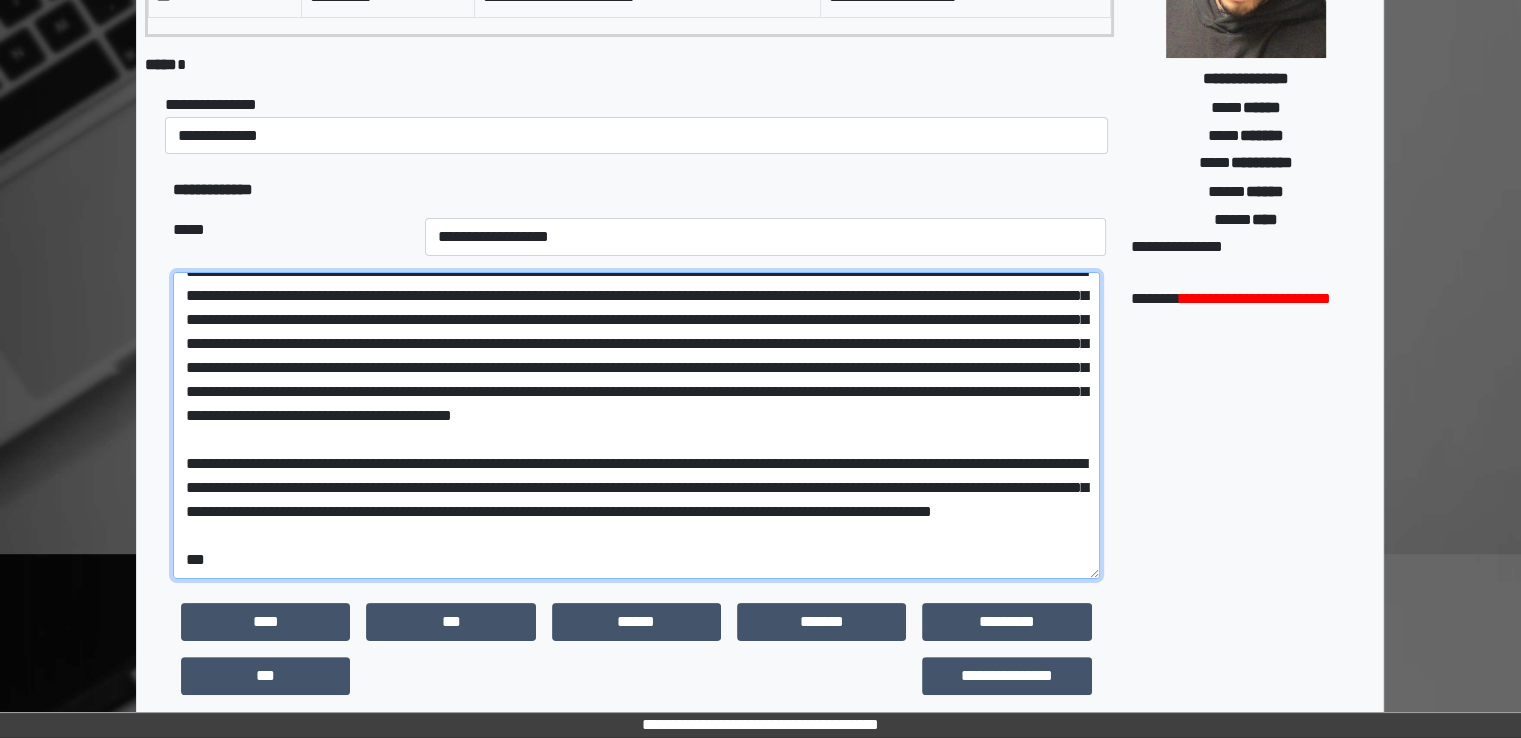 click at bounding box center [636, 425] 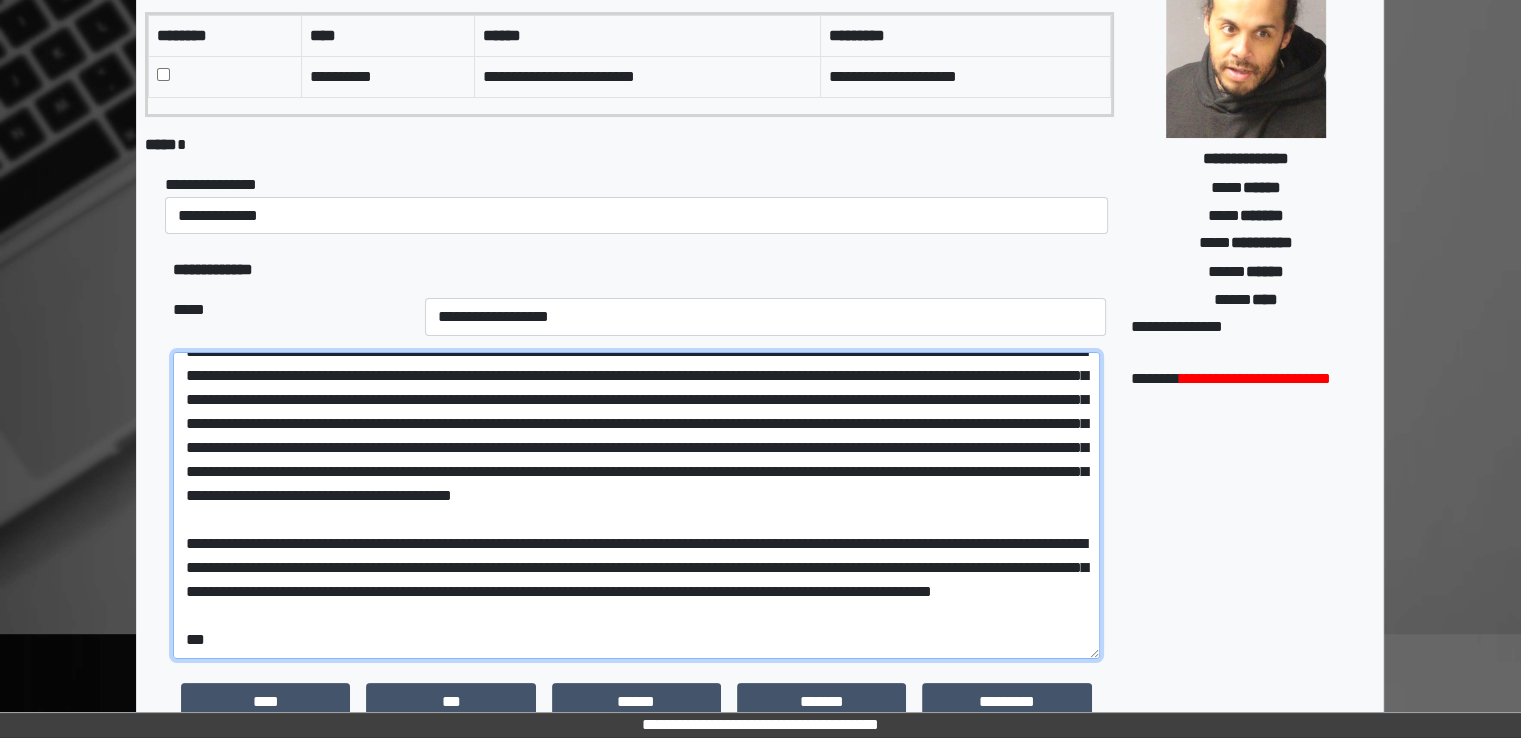 scroll, scrollTop: 100, scrollLeft: 0, axis: vertical 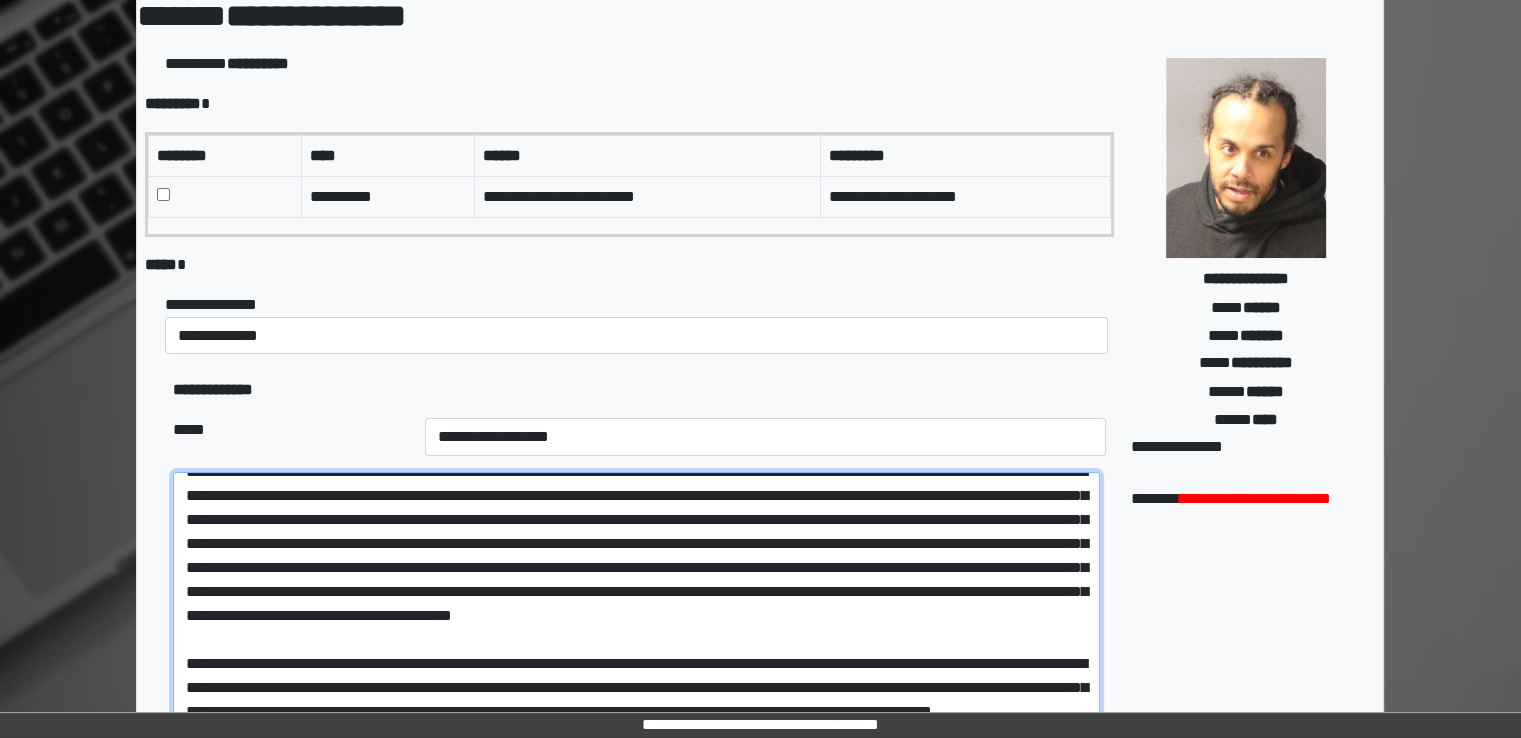 type on "**********" 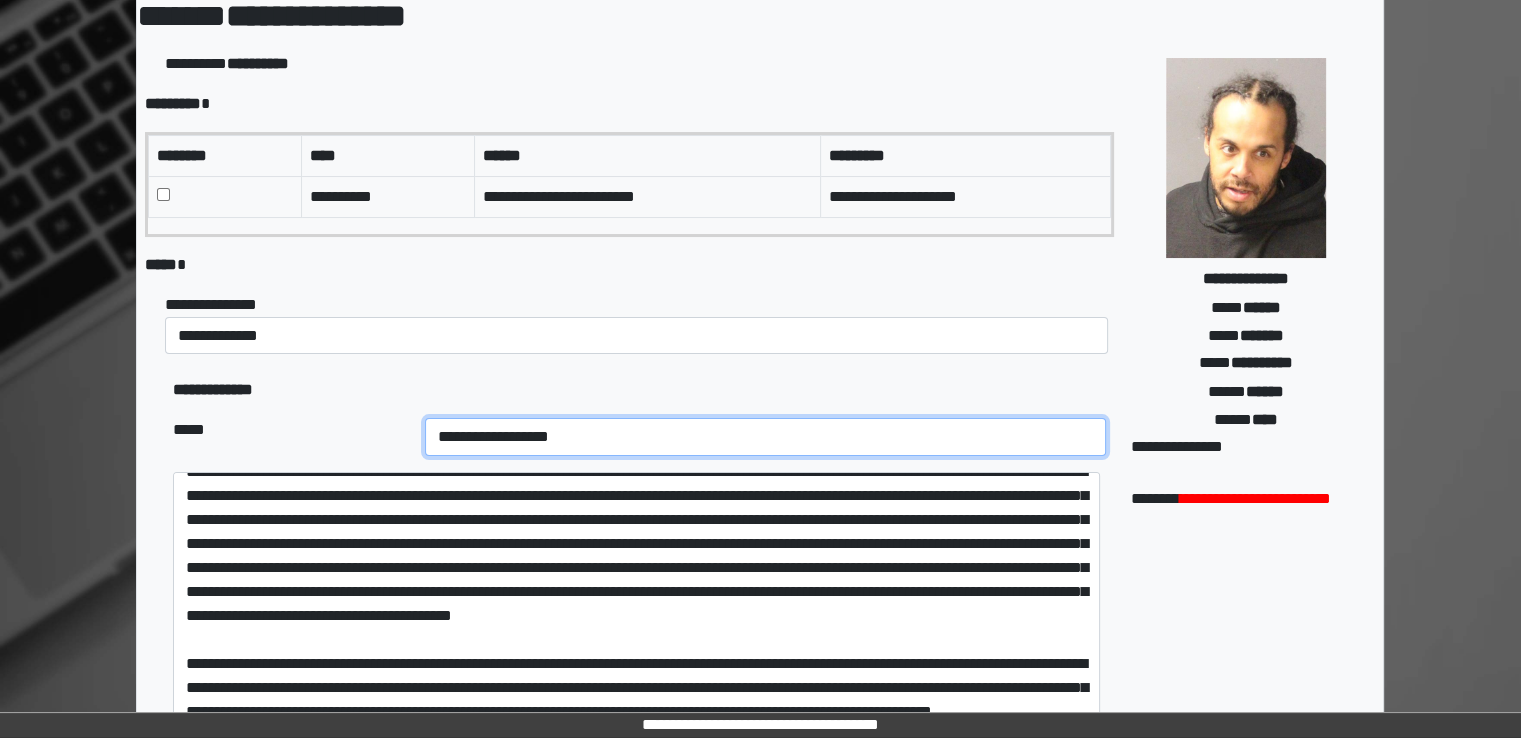 click on "**********" at bounding box center (765, 437) 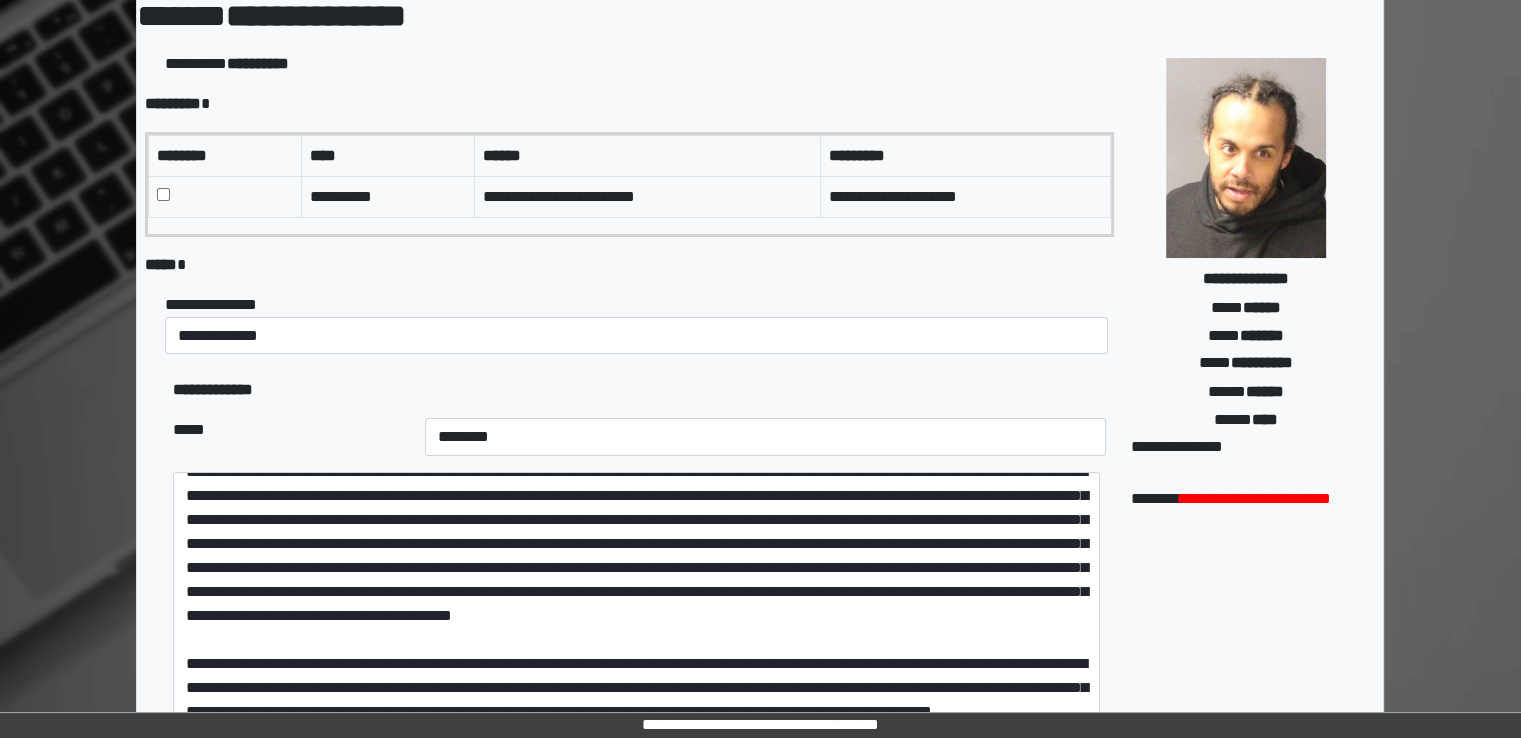 click on "**********" at bounding box center [639, 324] 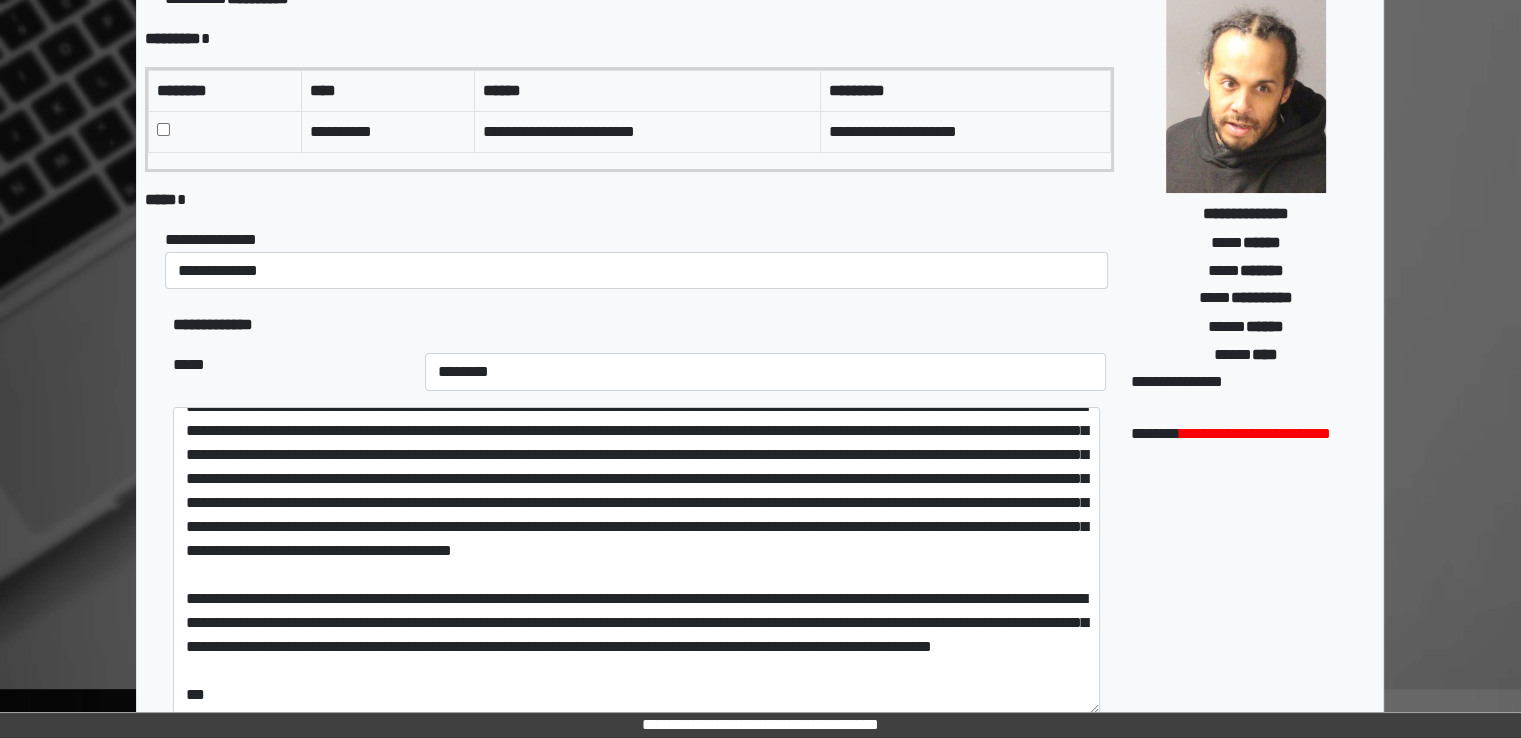 scroll, scrollTop: 200, scrollLeft: 0, axis: vertical 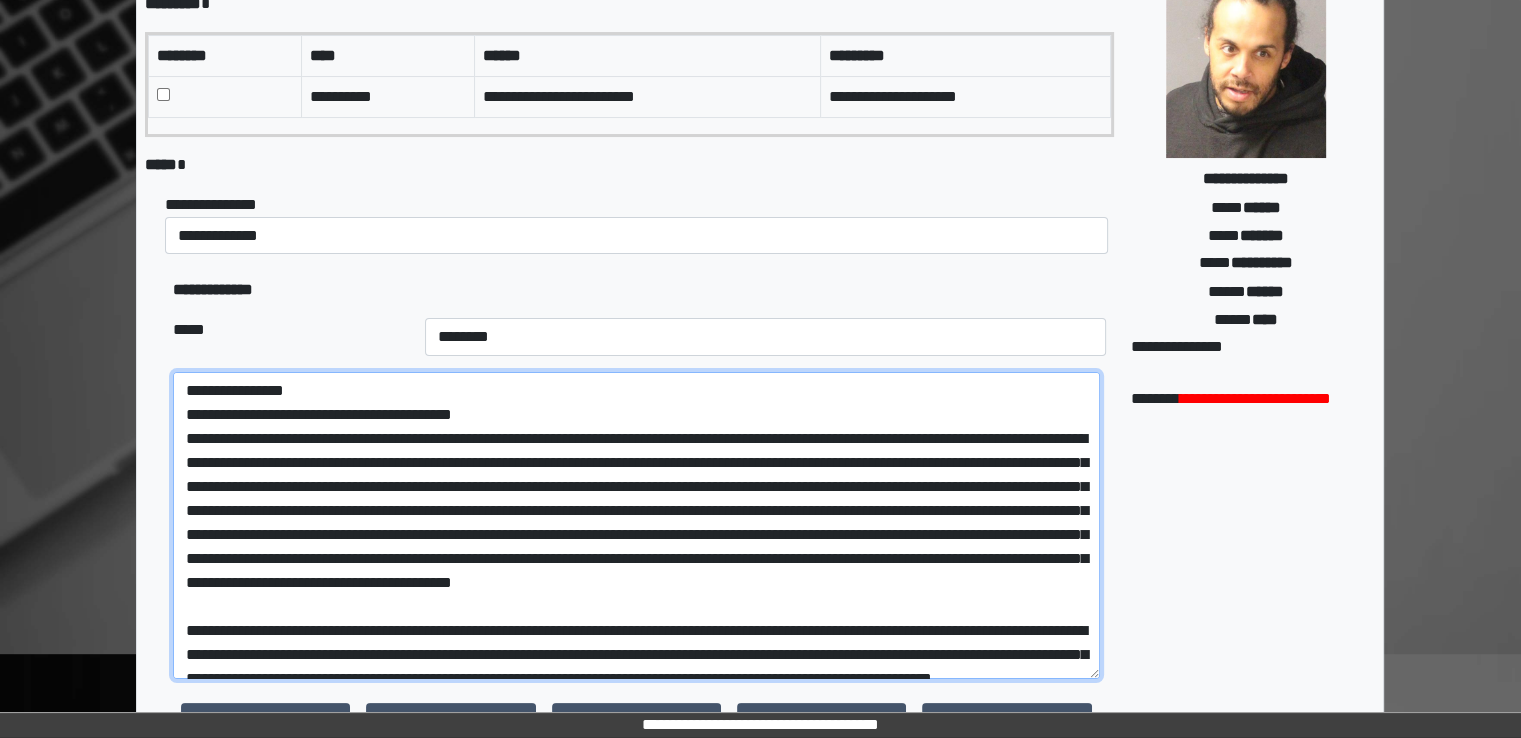 click at bounding box center (636, 525) 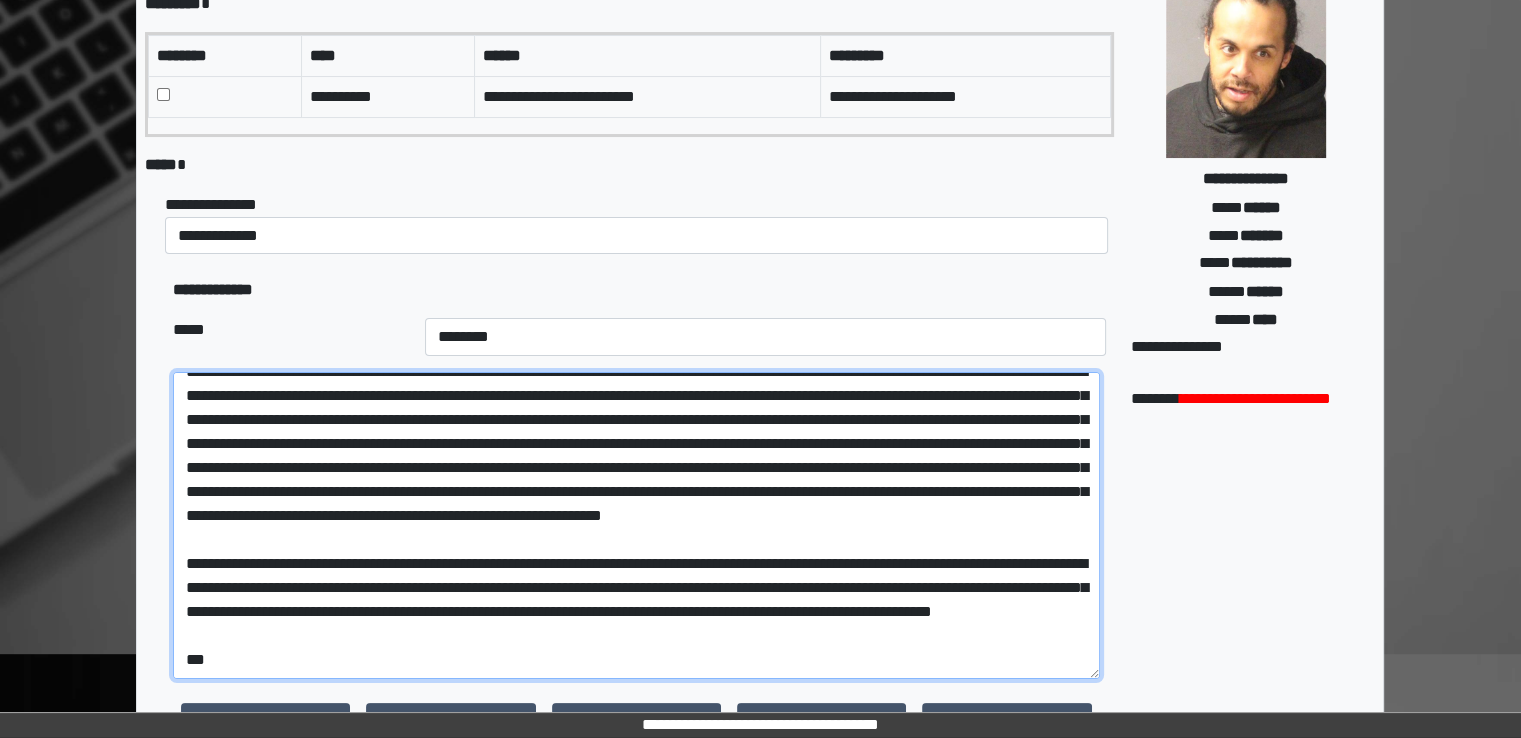 scroll, scrollTop: 114, scrollLeft: 0, axis: vertical 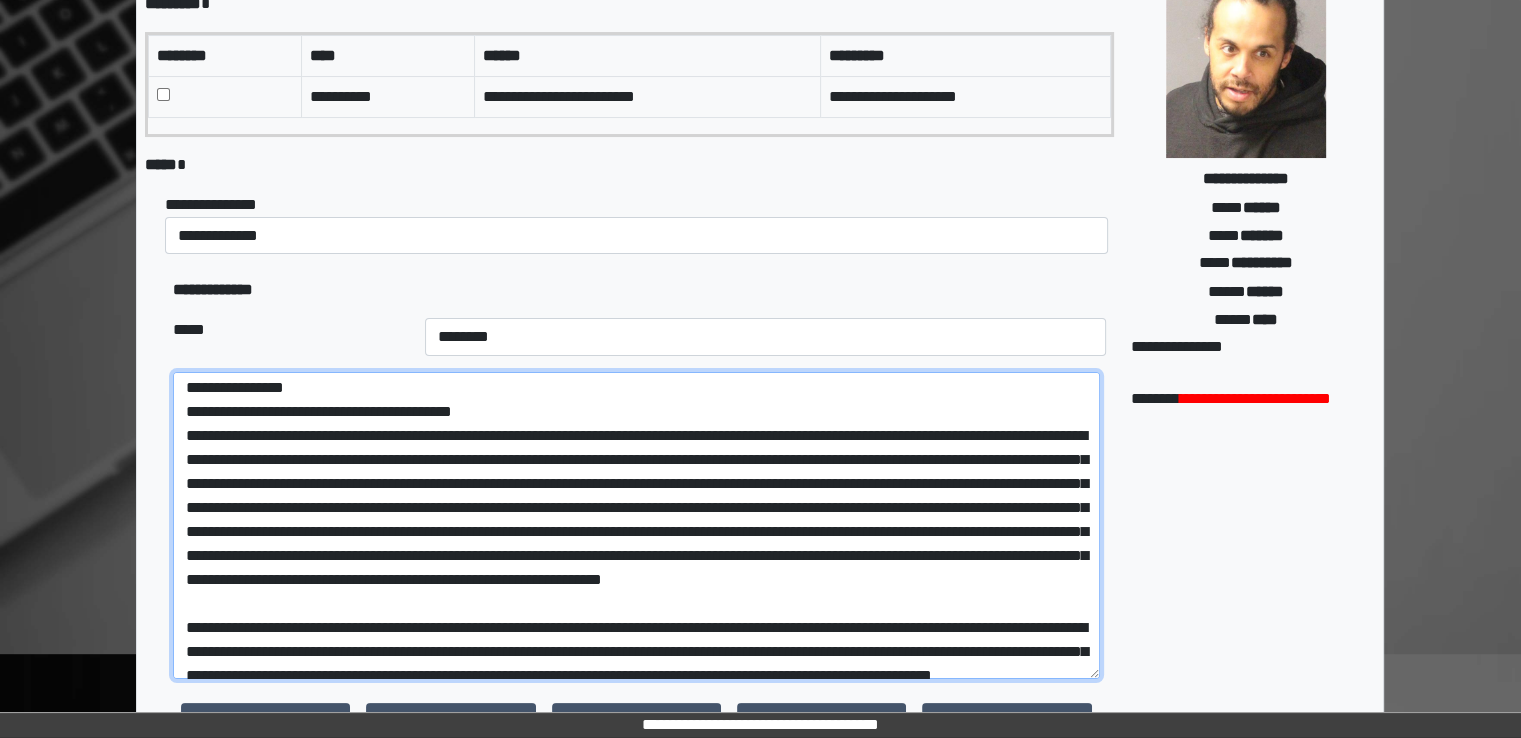 click at bounding box center [636, 525] 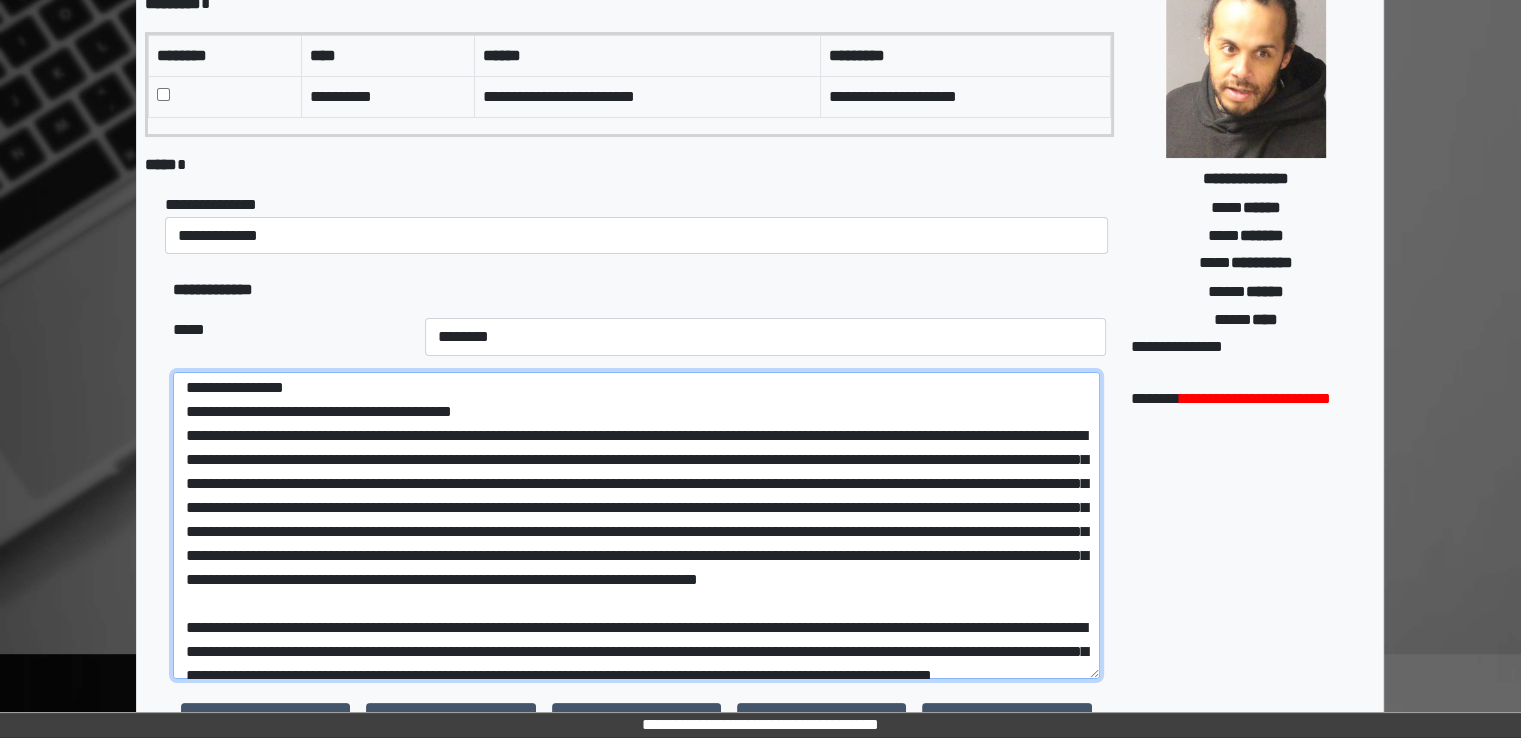 drag, startPoint x: 508, startPoint y: 431, endPoint x: 546, endPoint y: 541, distance: 116.37869 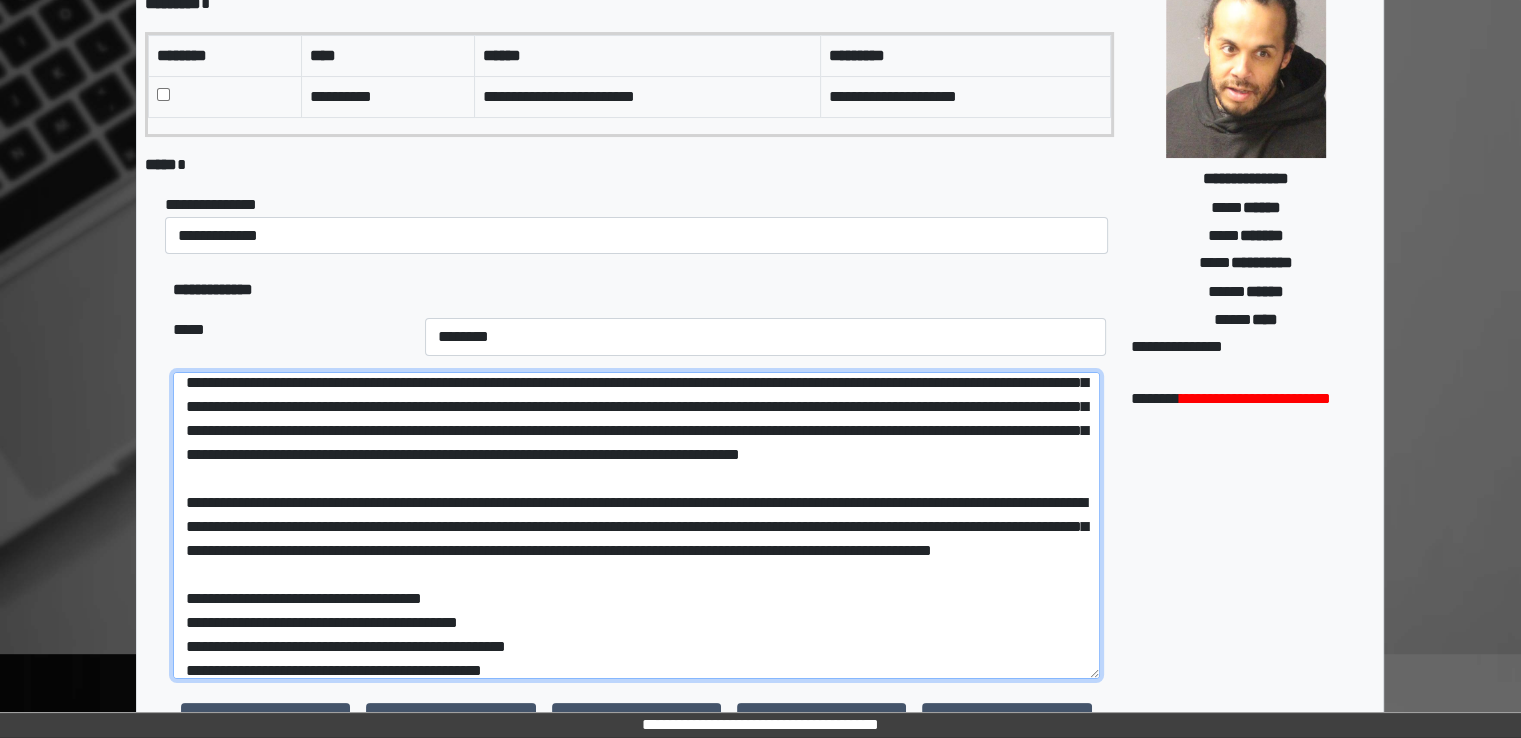 scroll, scrollTop: 0, scrollLeft: 0, axis: both 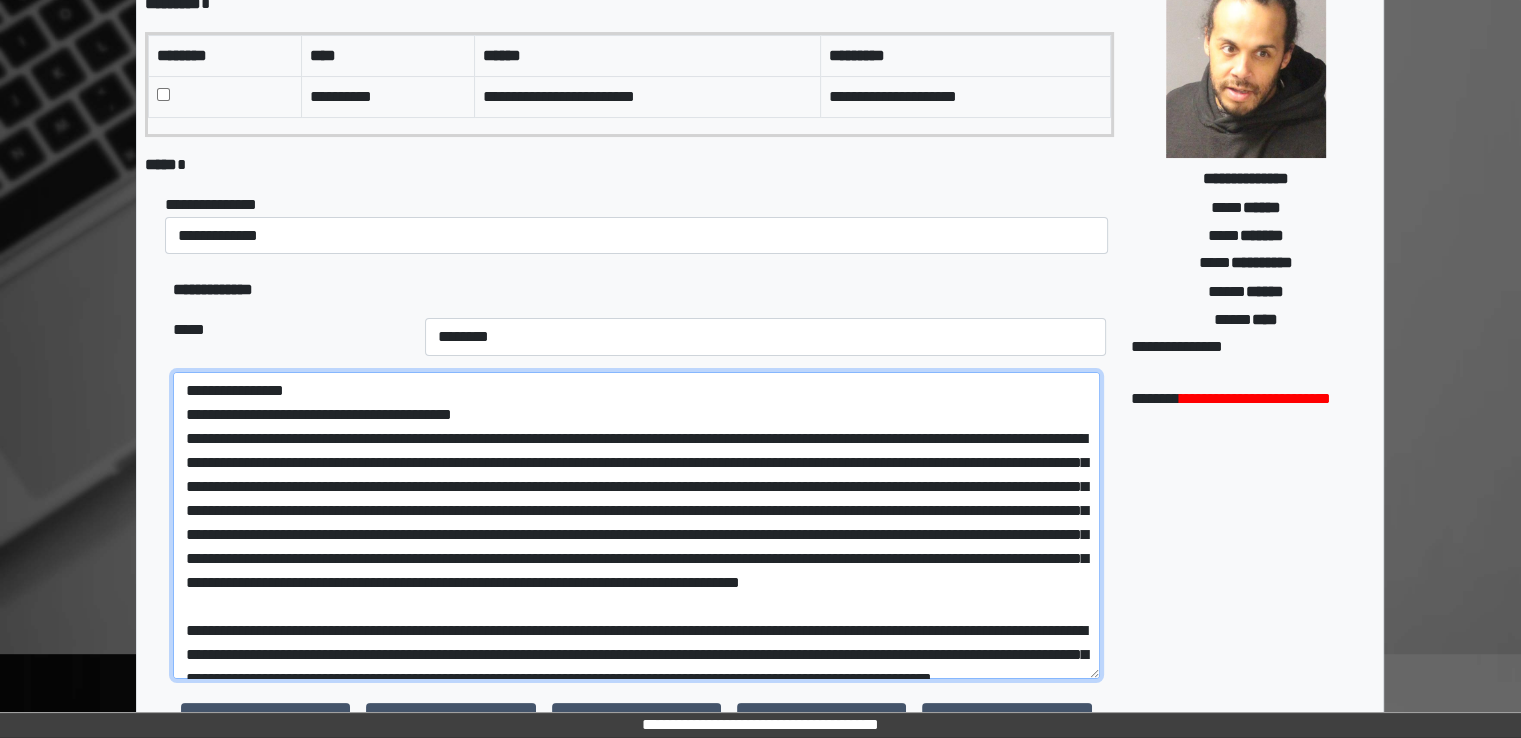 type on "**********" 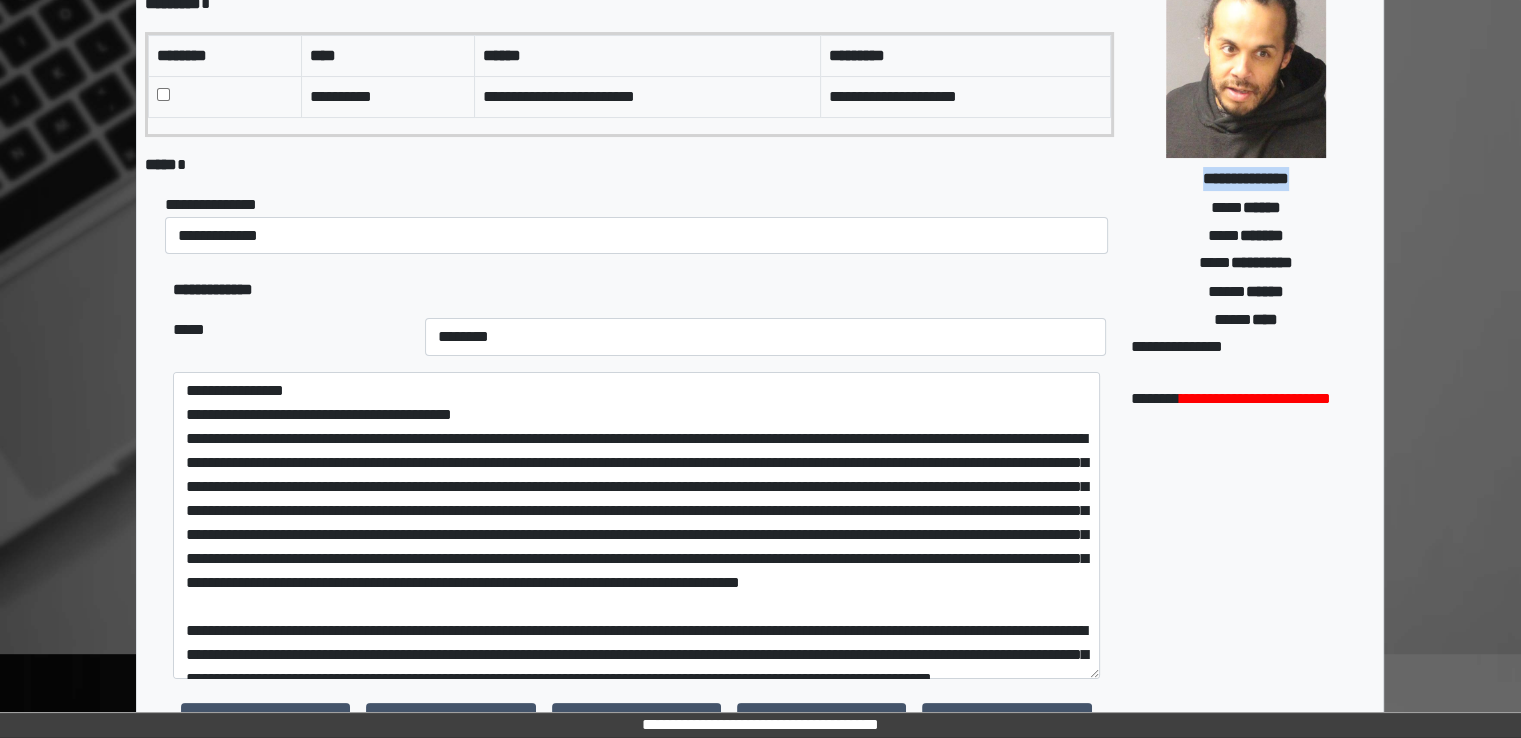 drag, startPoint x: 1180, startPoint y: 167, endPoint x: 1324, endPoint y: 165, distance: 144.01389 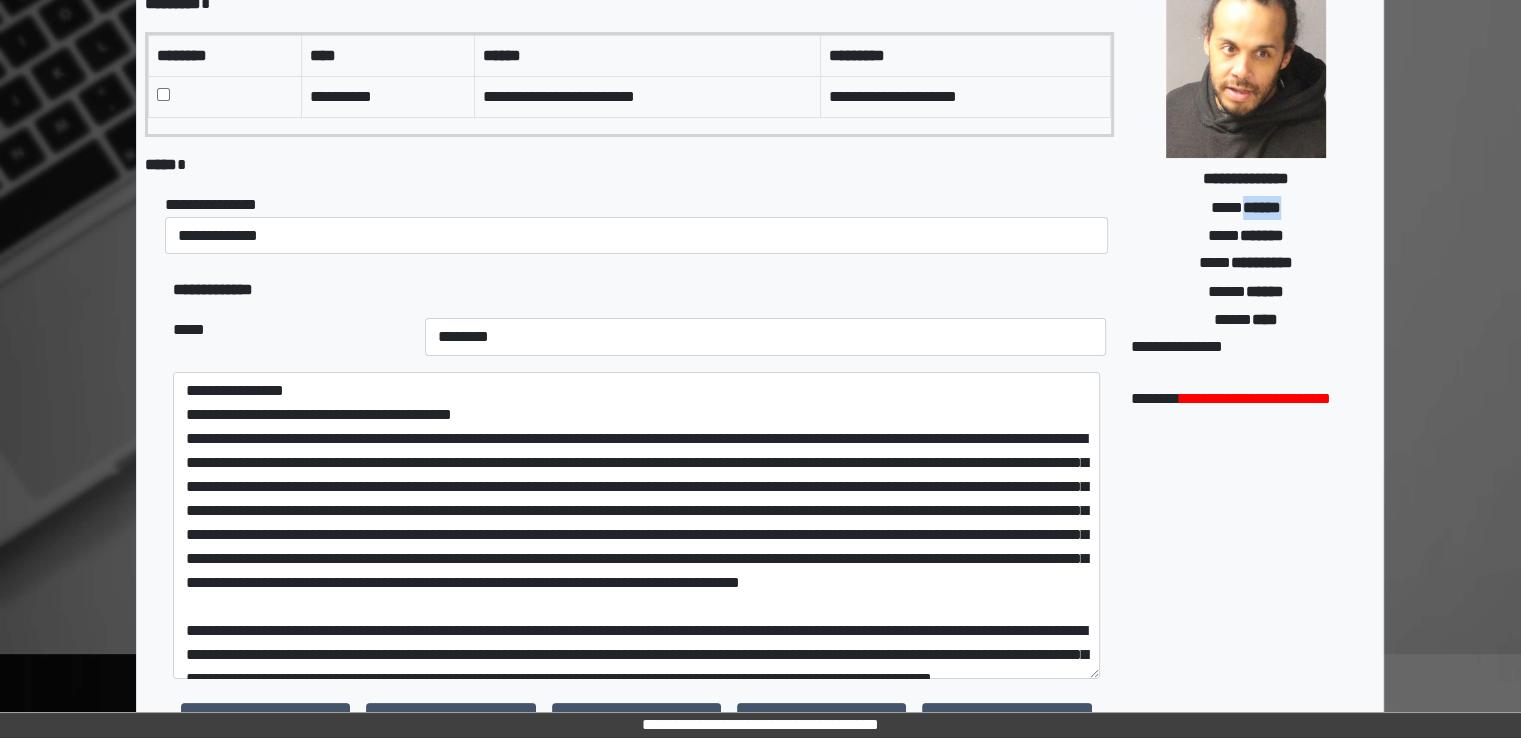 drag, startPoint x: 1236, startPoint y: 197, endPoint x: 1306, endPoint y: 197, distance: 70 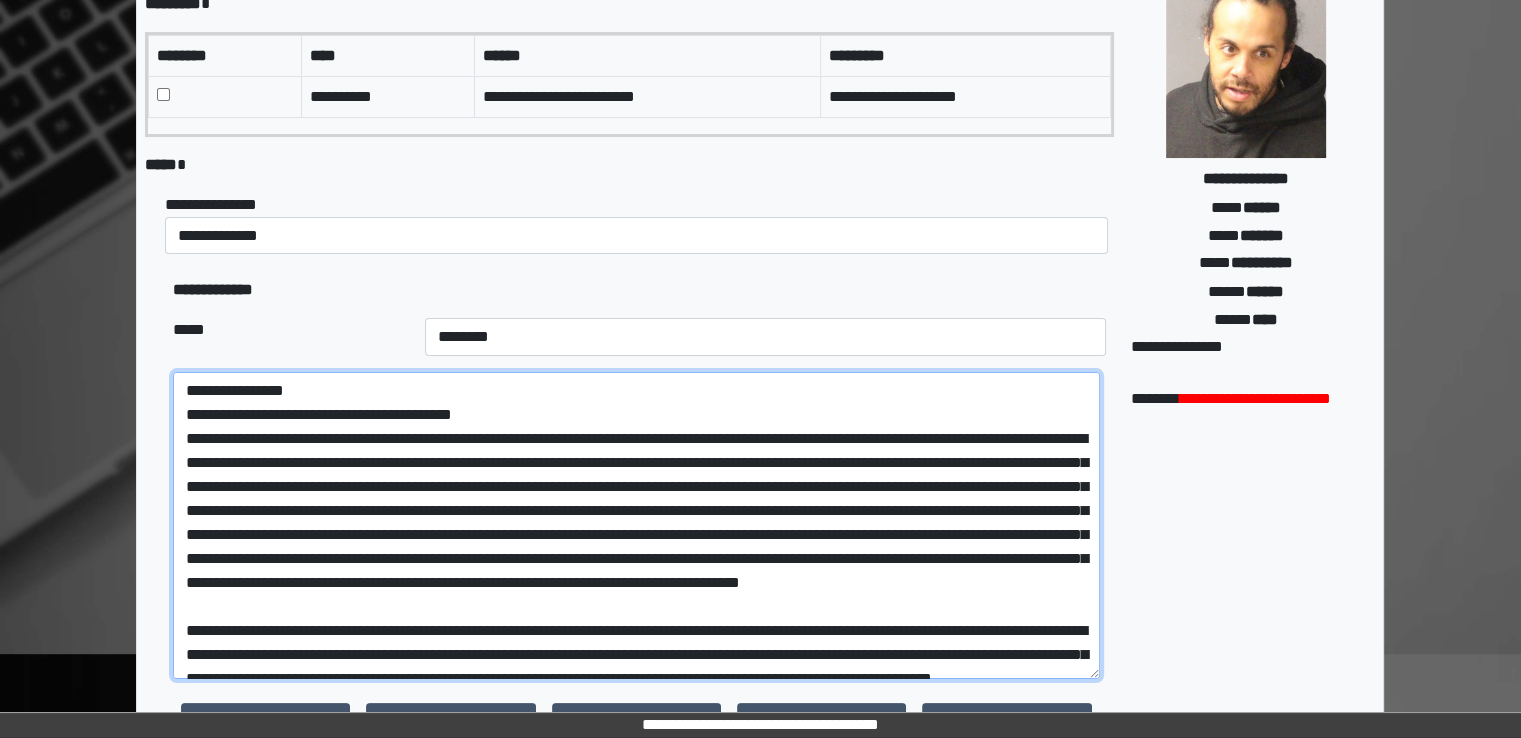 drag, startPoint x: 1001, startPoint y: 465, endPoint x: 600, endPoint y: 529, distance: 406.0751 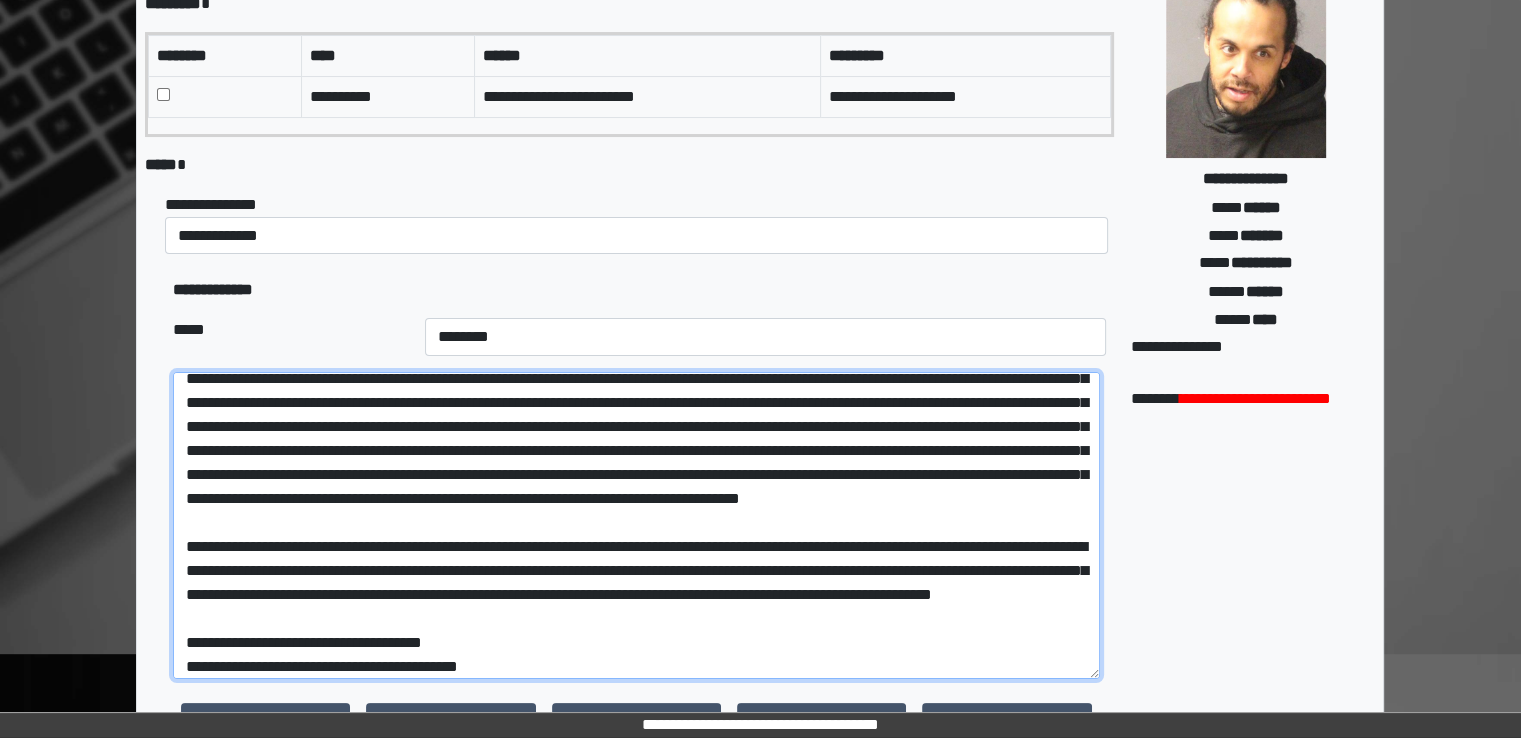 scroll, scrollTop: 234, scrollLeft: 0, axis: vertical 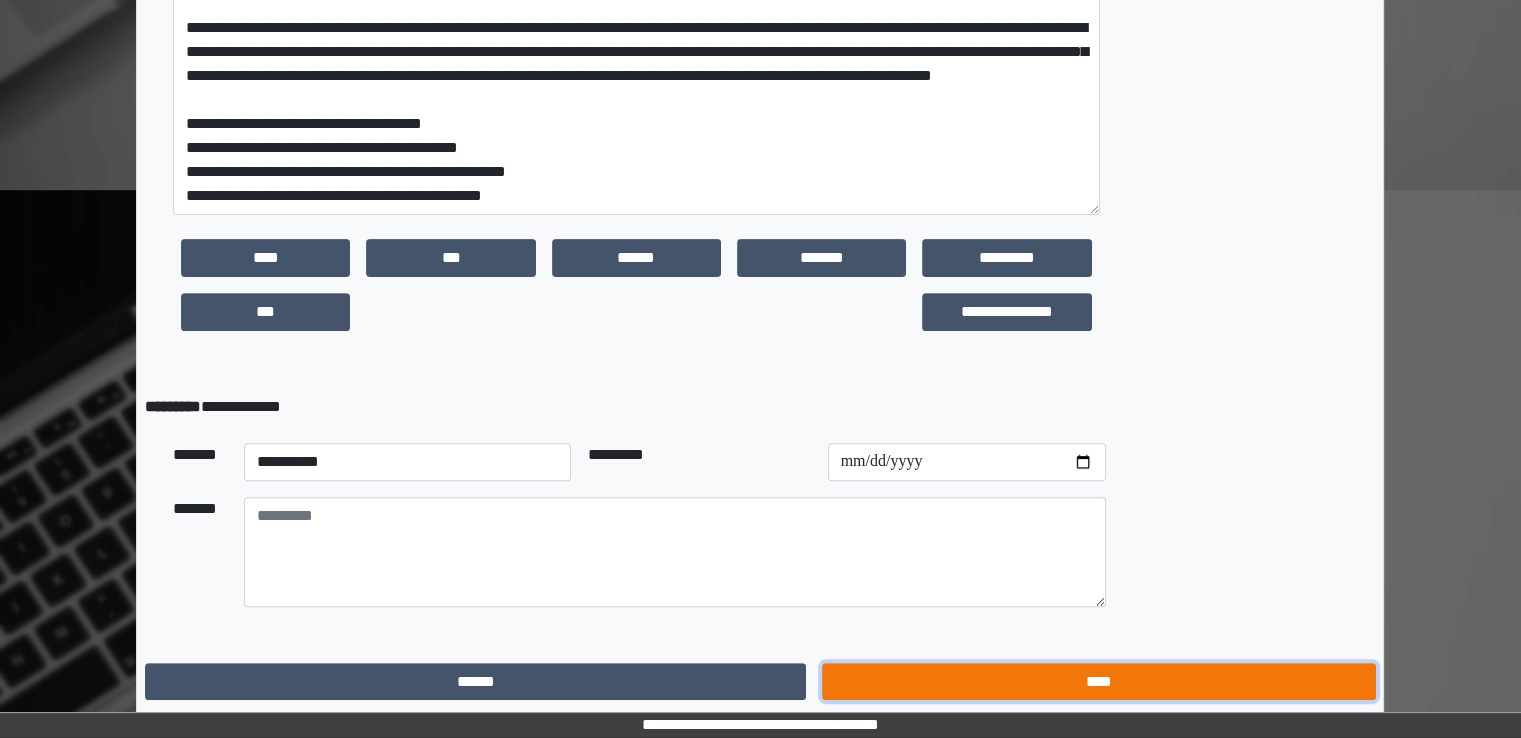 click on "****" at bounding box center (1098, 682) 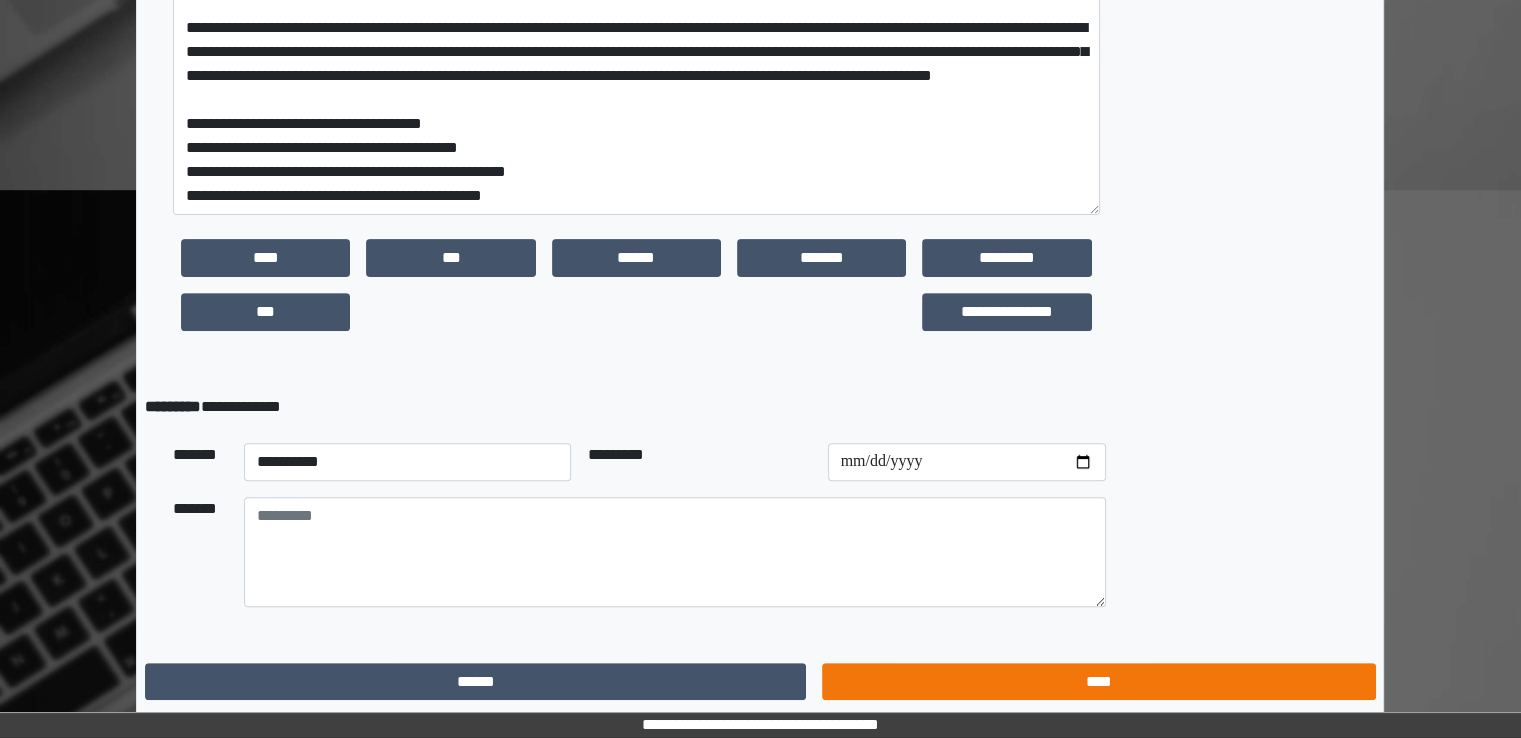 scroll, scrollTop: 0, scrollLeft: 0, axis: both 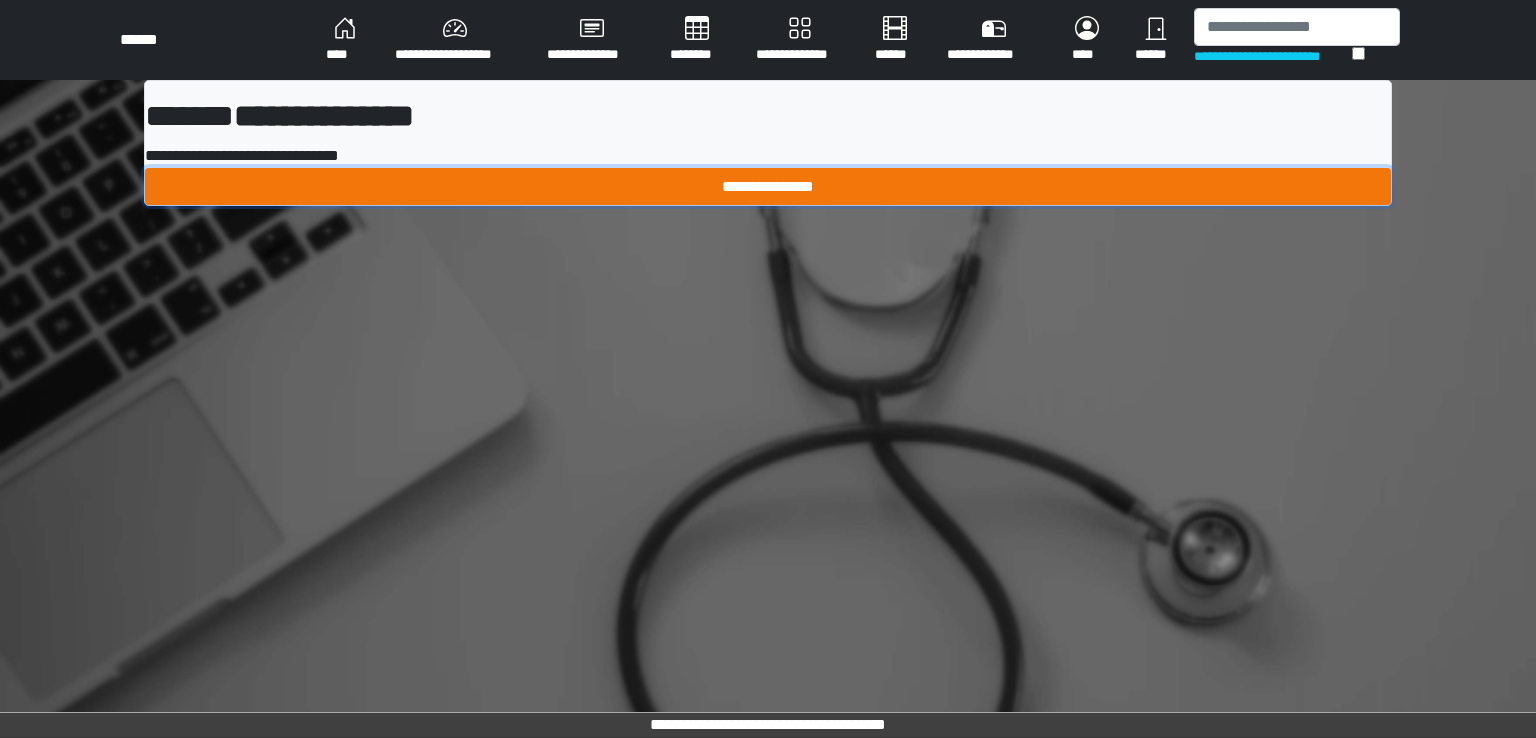 click on "**********" at bounding box center (768, 187) 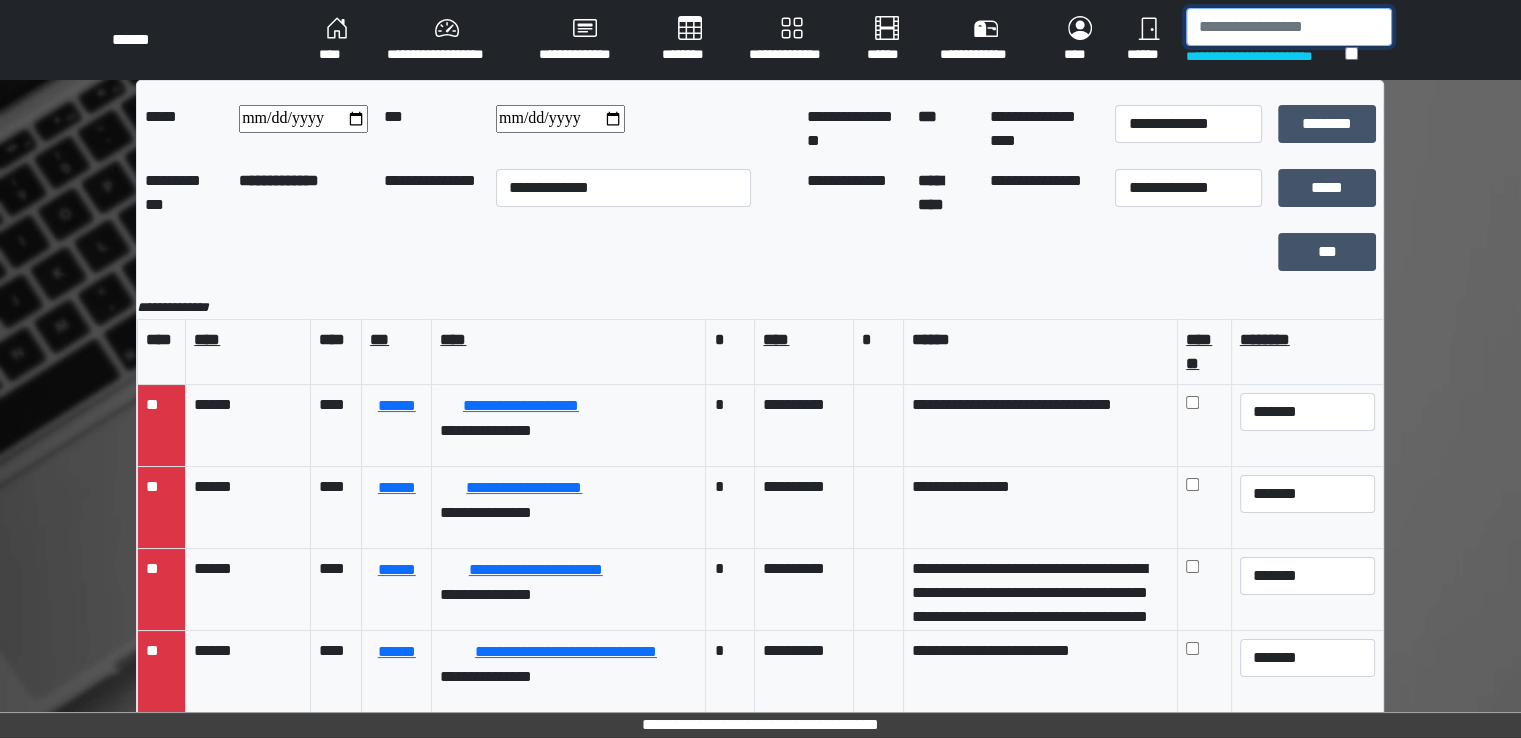 click at bounding box center [1289, 27] 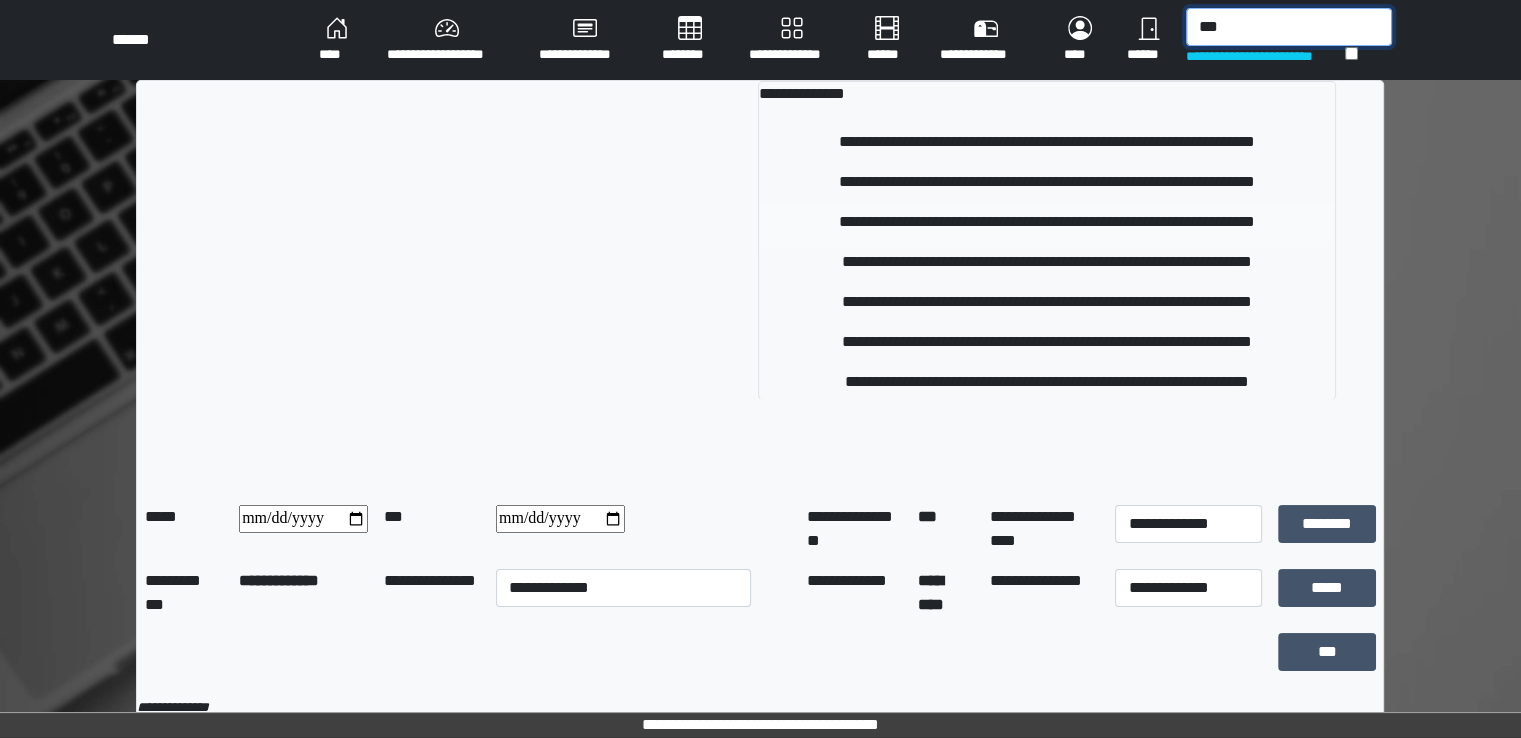 type on "***" 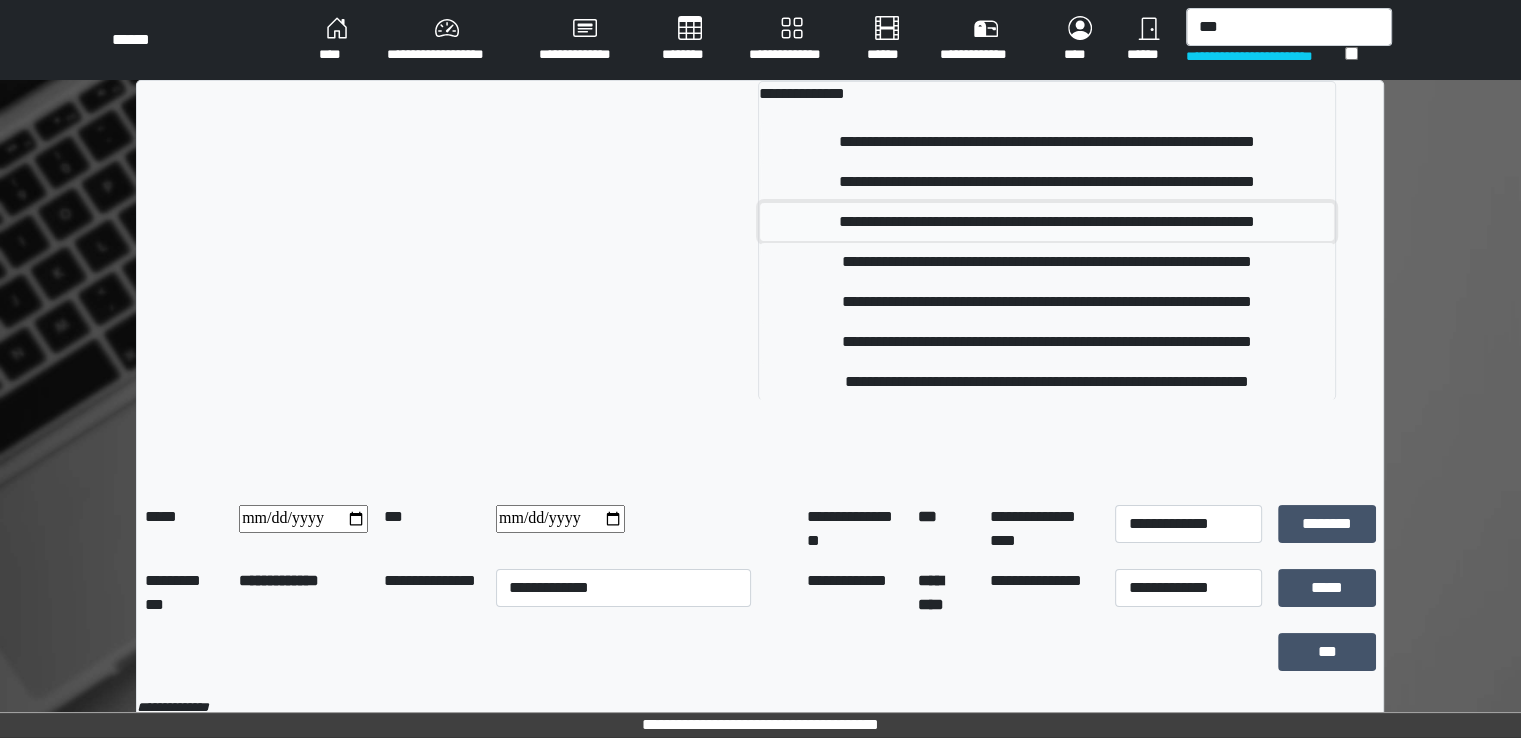 click on "**********" at bounding box center [1047, 222] 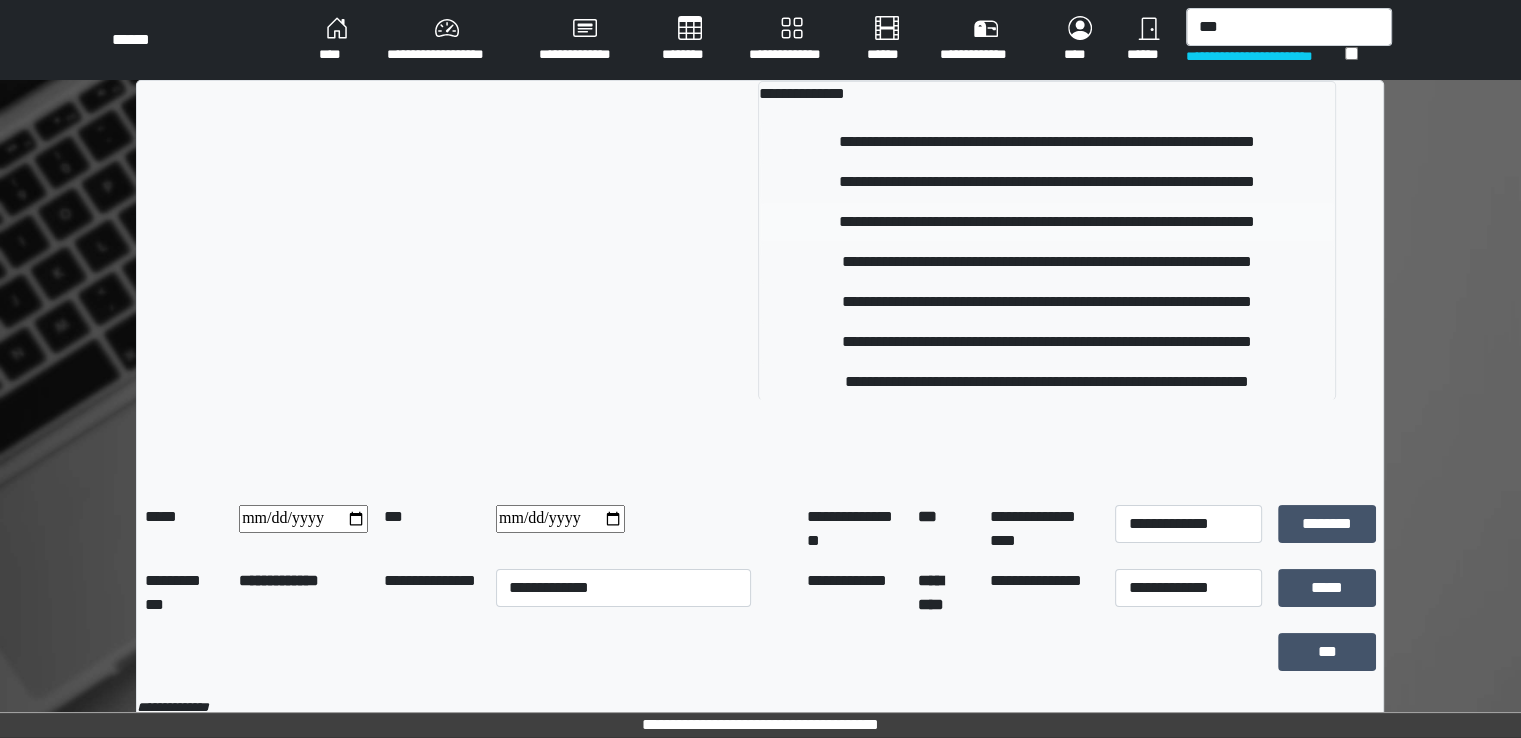 type 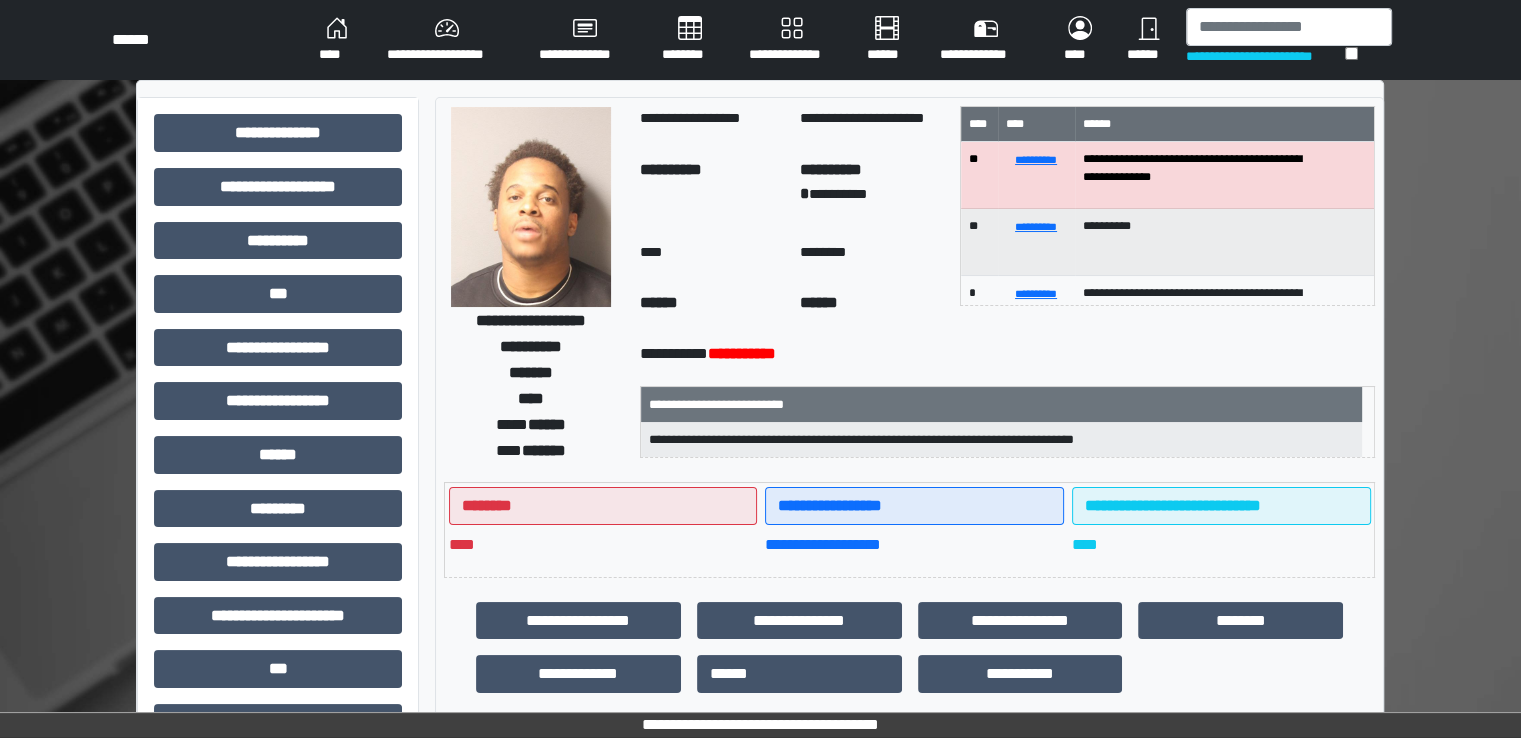 click on "**********" at bounding box center [792, 40] 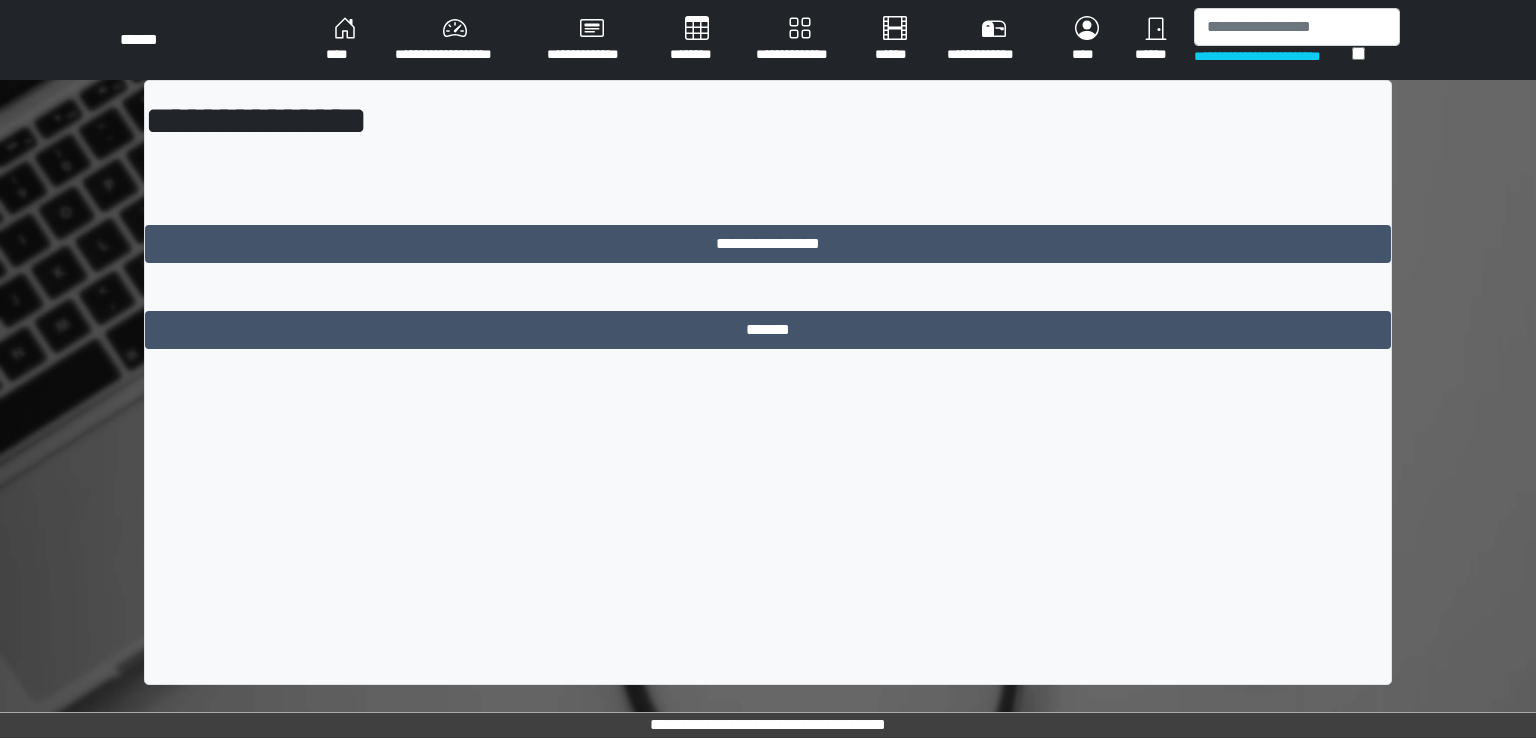 click on "******" at bounding box center (895, 40) 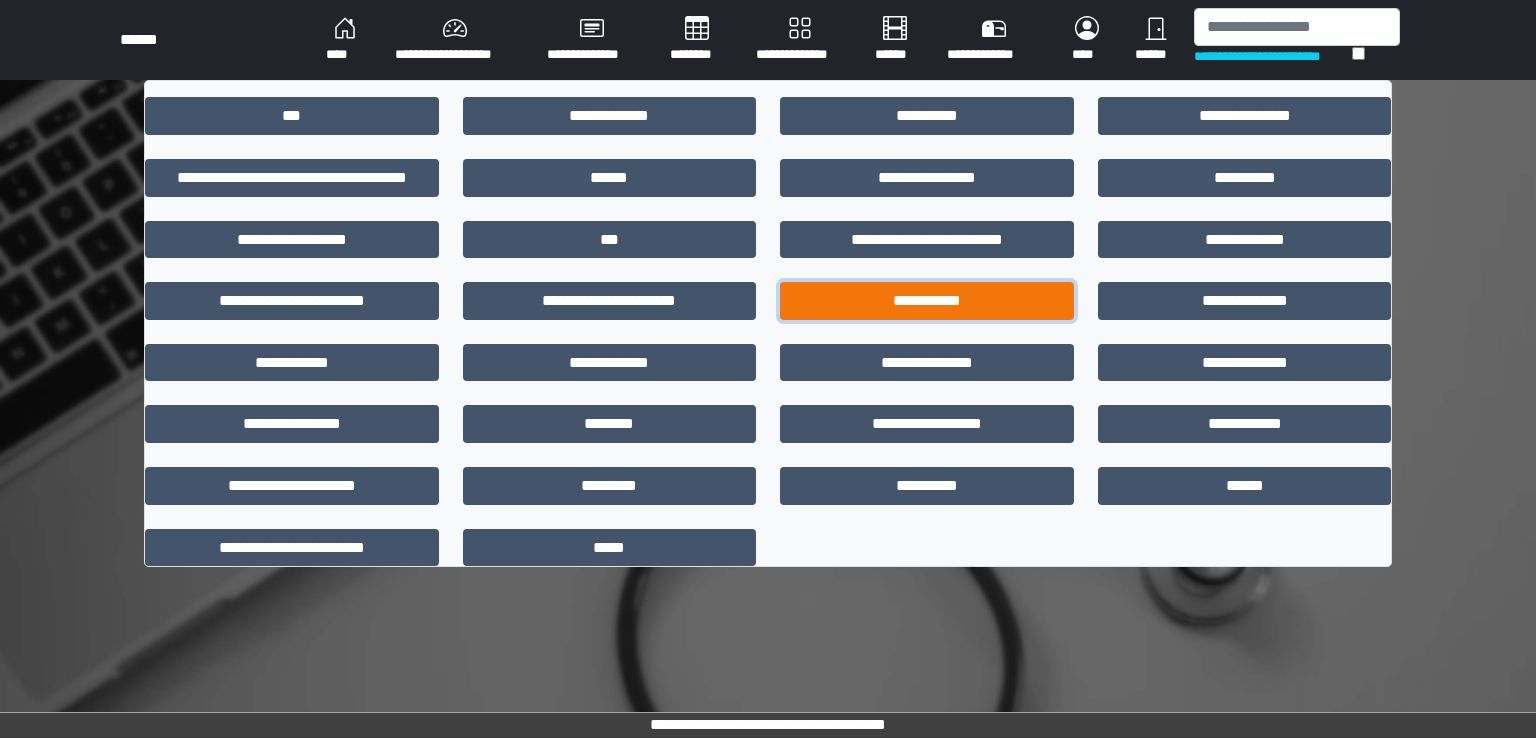 click on "**********" at bounding box center (927, 301) 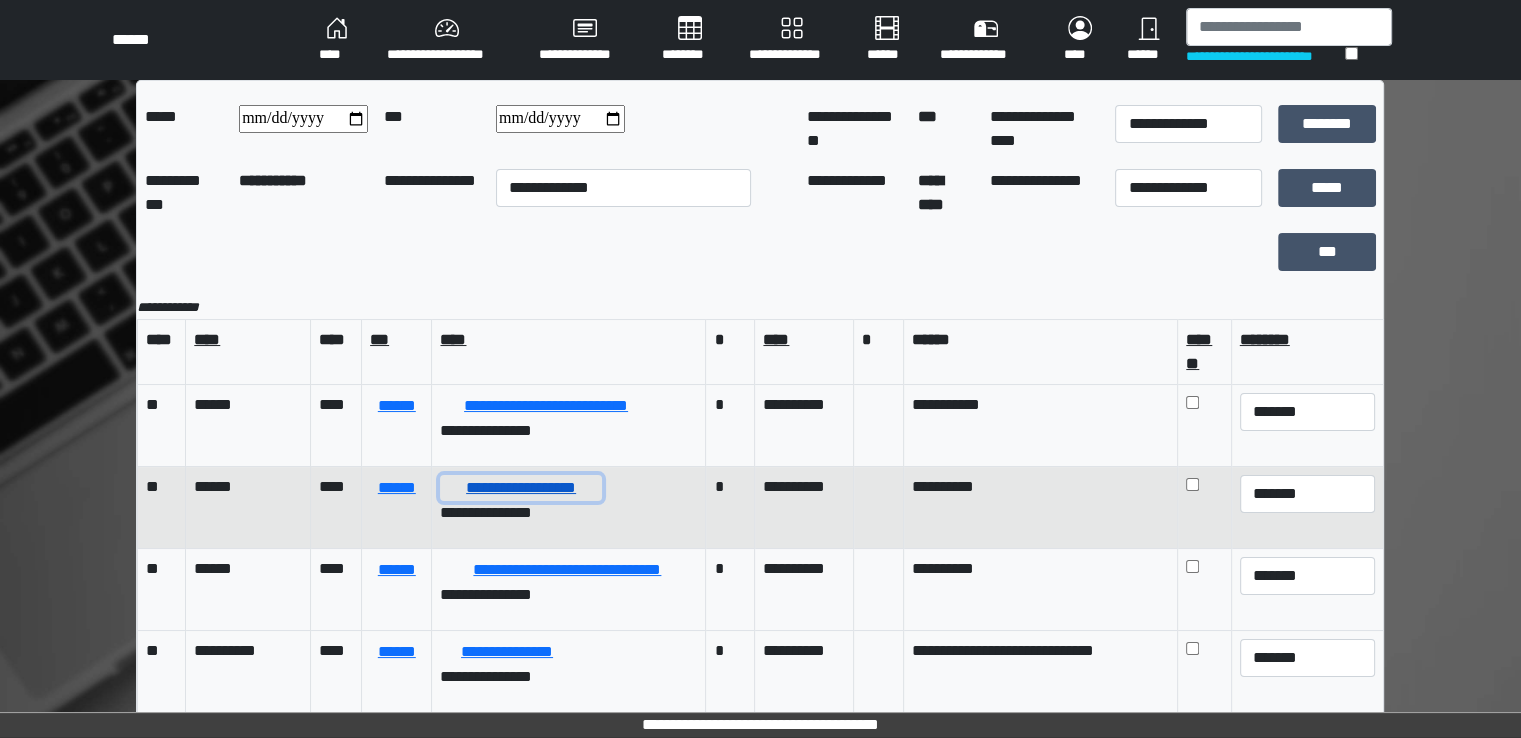 click on "**********" at bounding box center [520, 488] 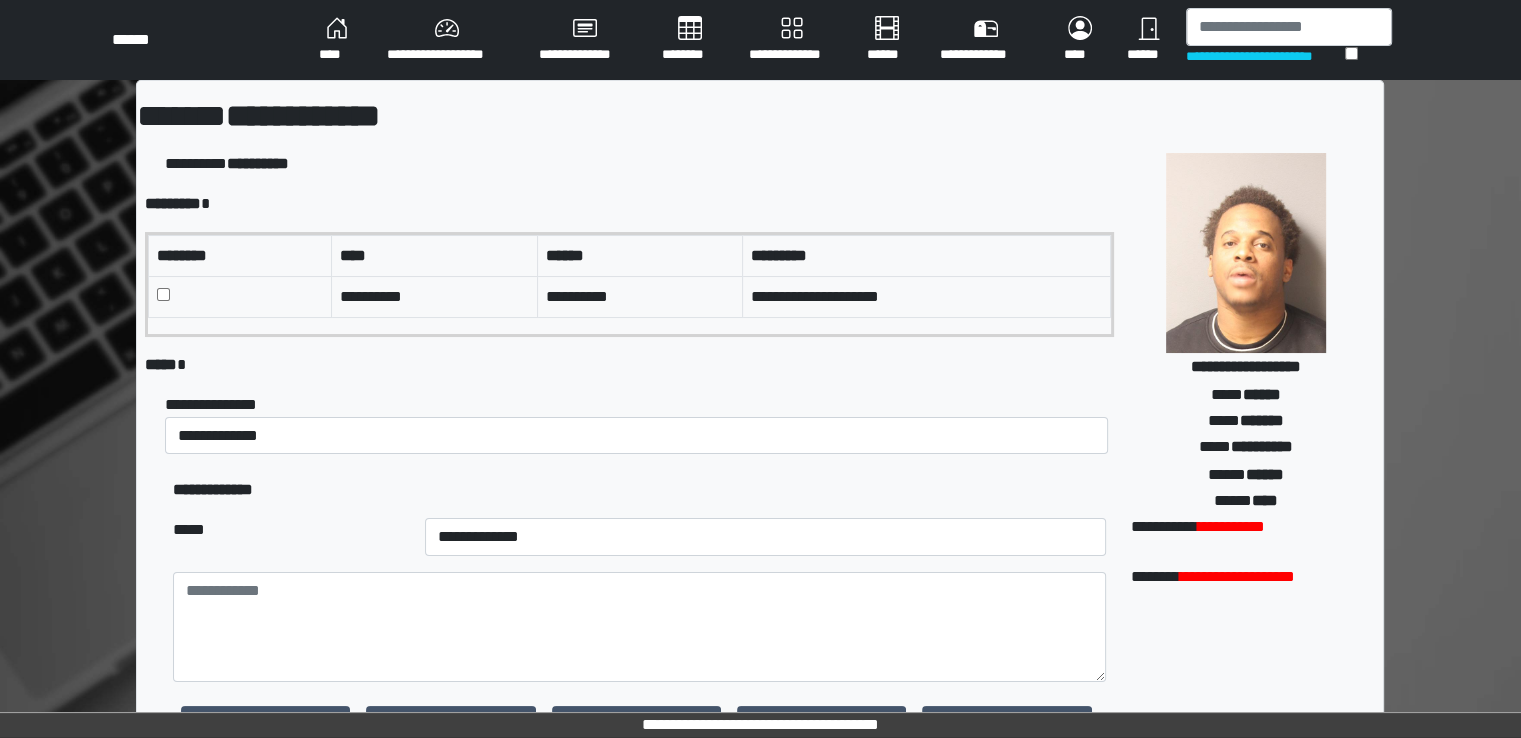 click at bounding box center [240, 296] 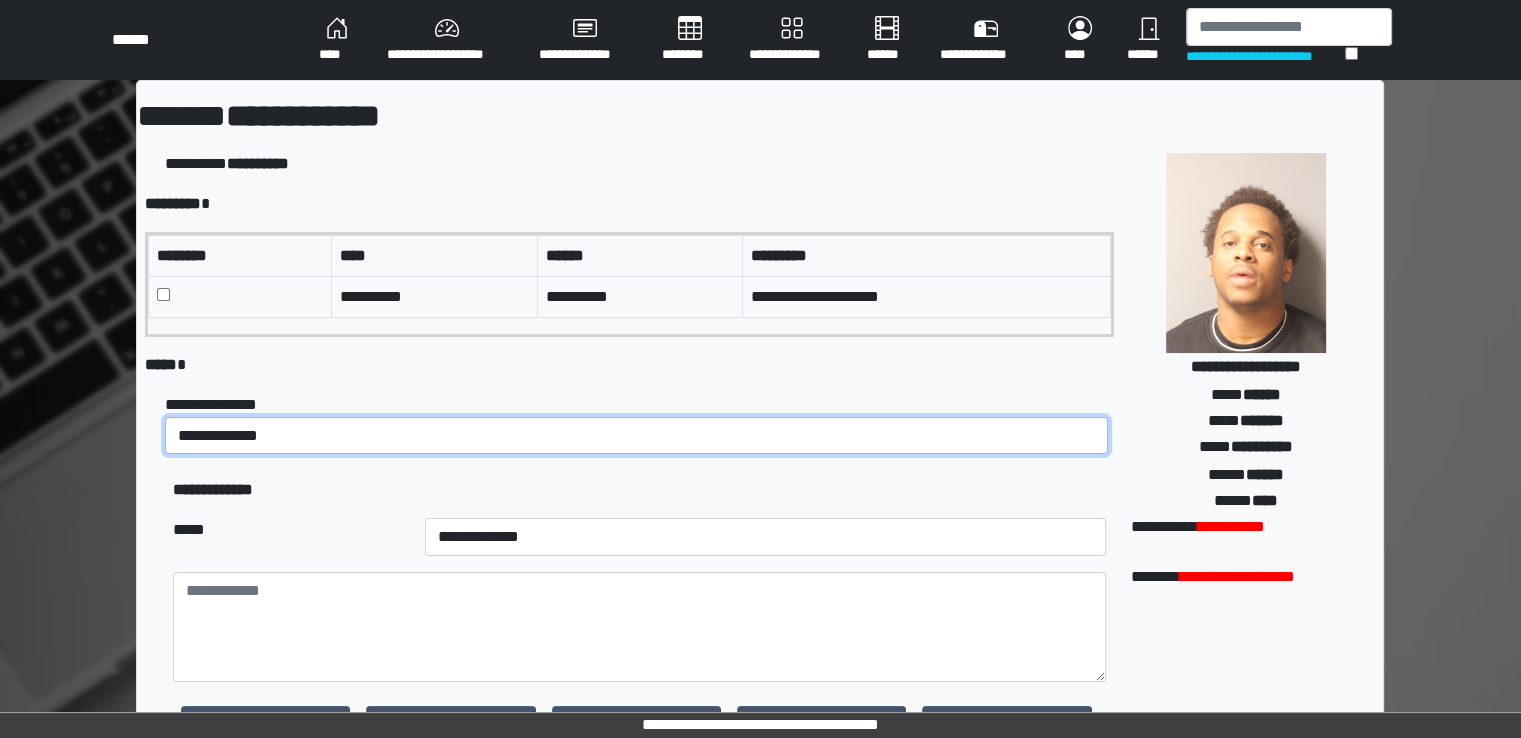 click on "**********" at bounding box center (636, 436) 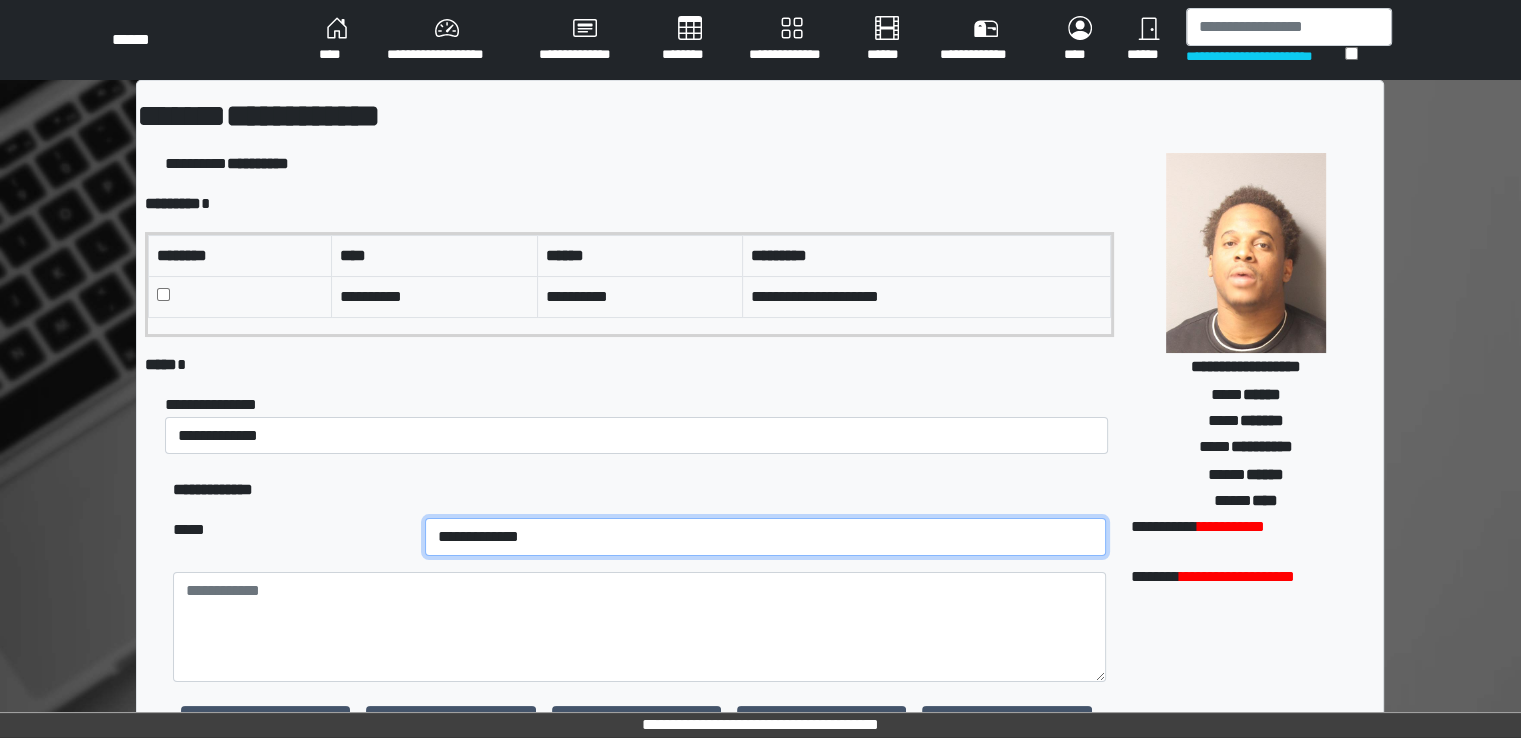 click on "**********" at bounding box center (765, 537) 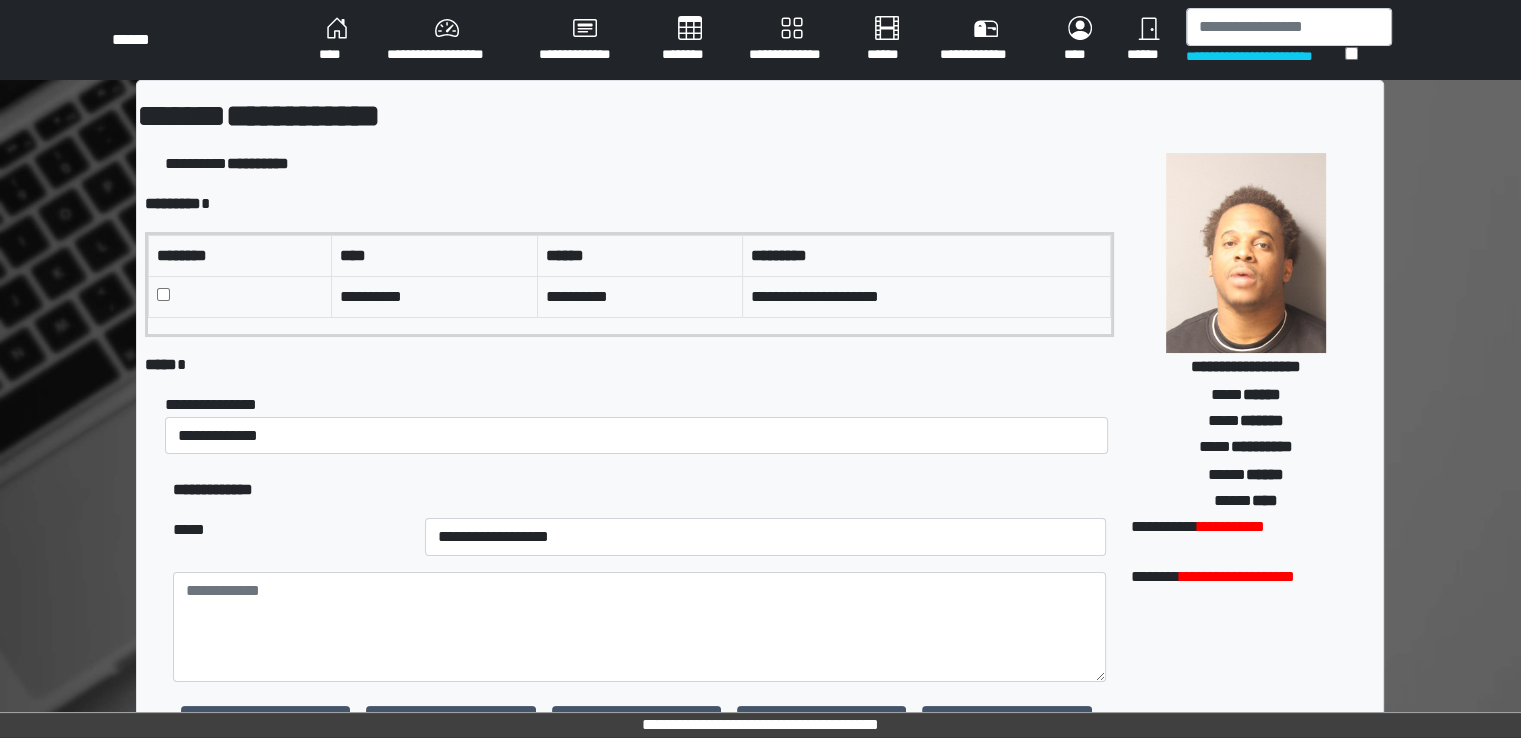 click on "**********" at bounding box center (639, 424) 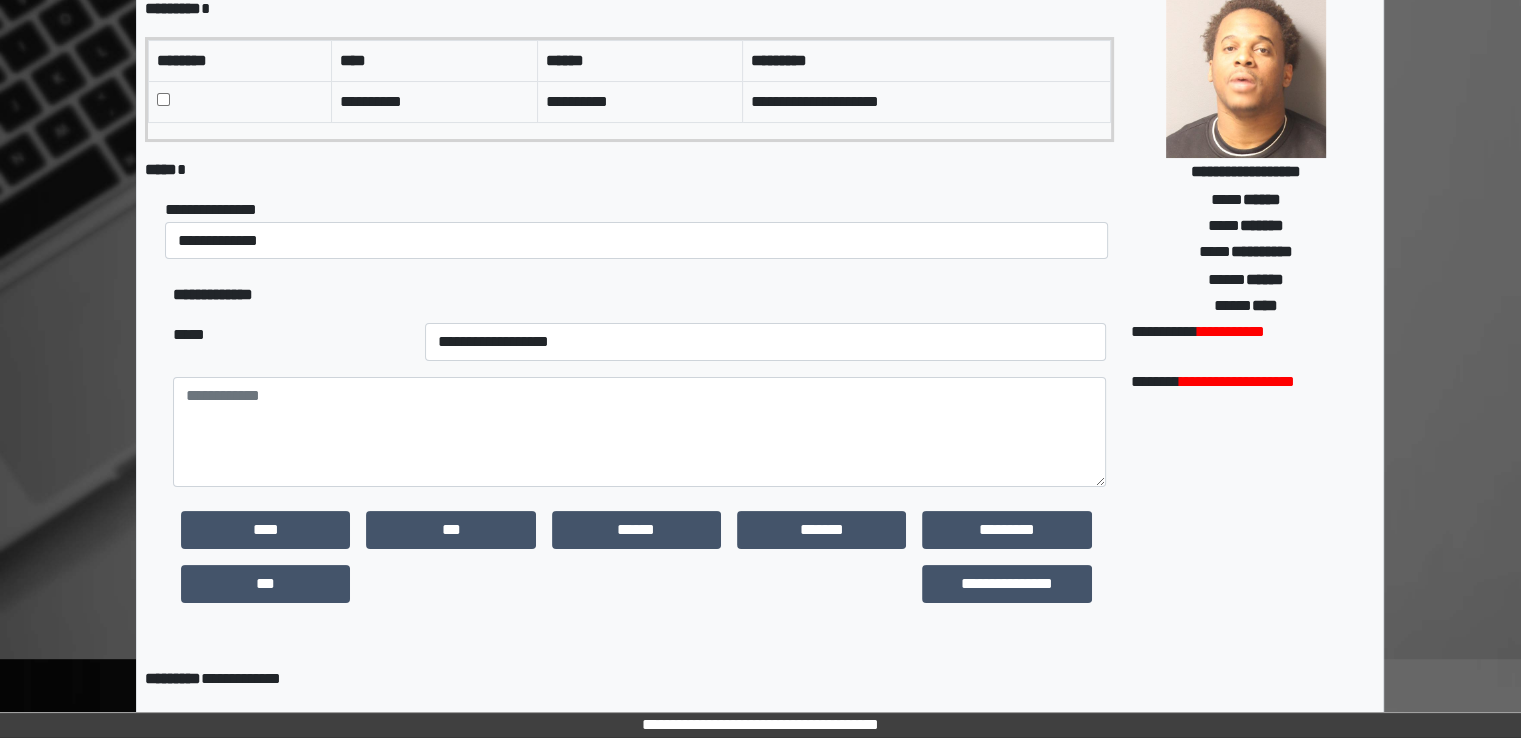 scroll, scrollTop: 400, scrollLeft: 0, axis: vertical 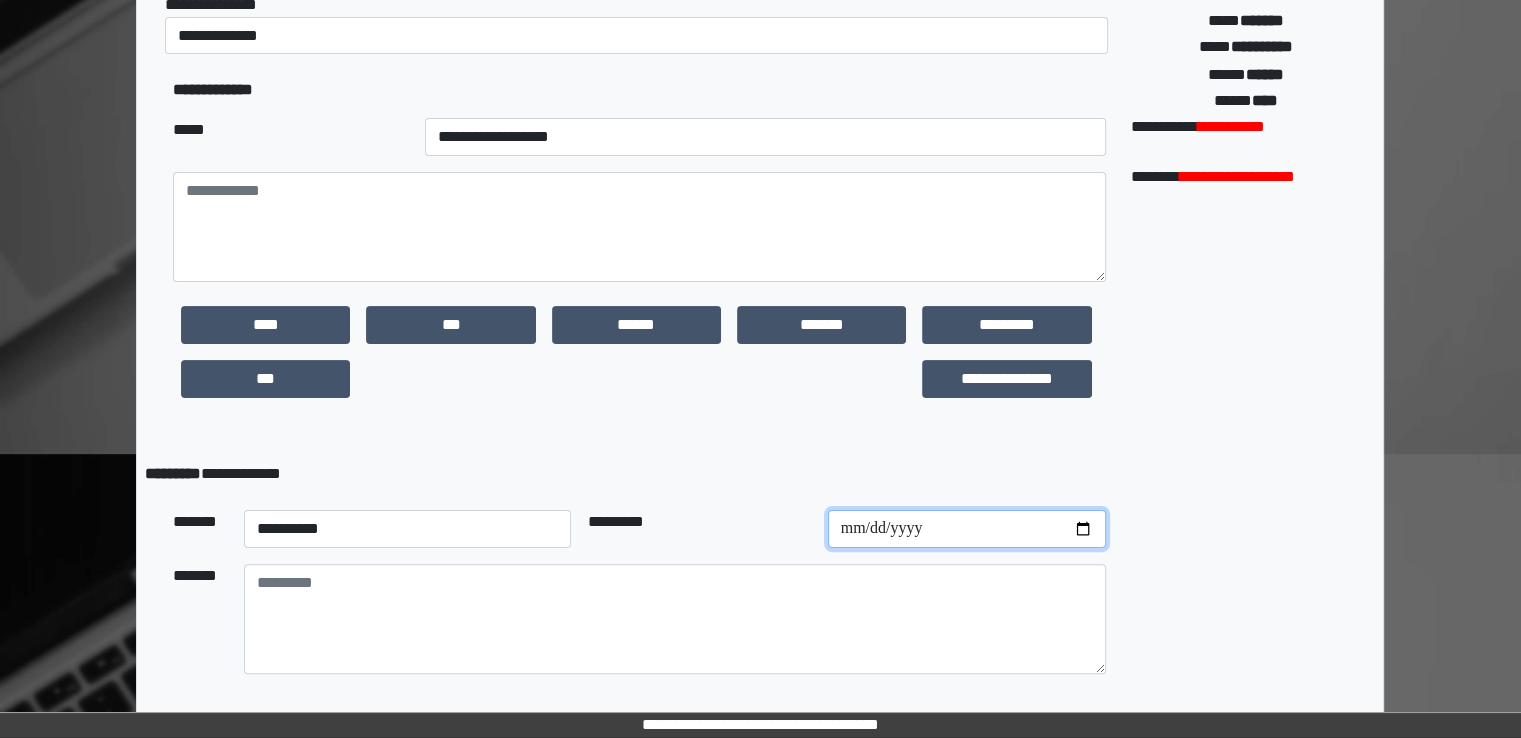 click at bounding box center [967, 529] 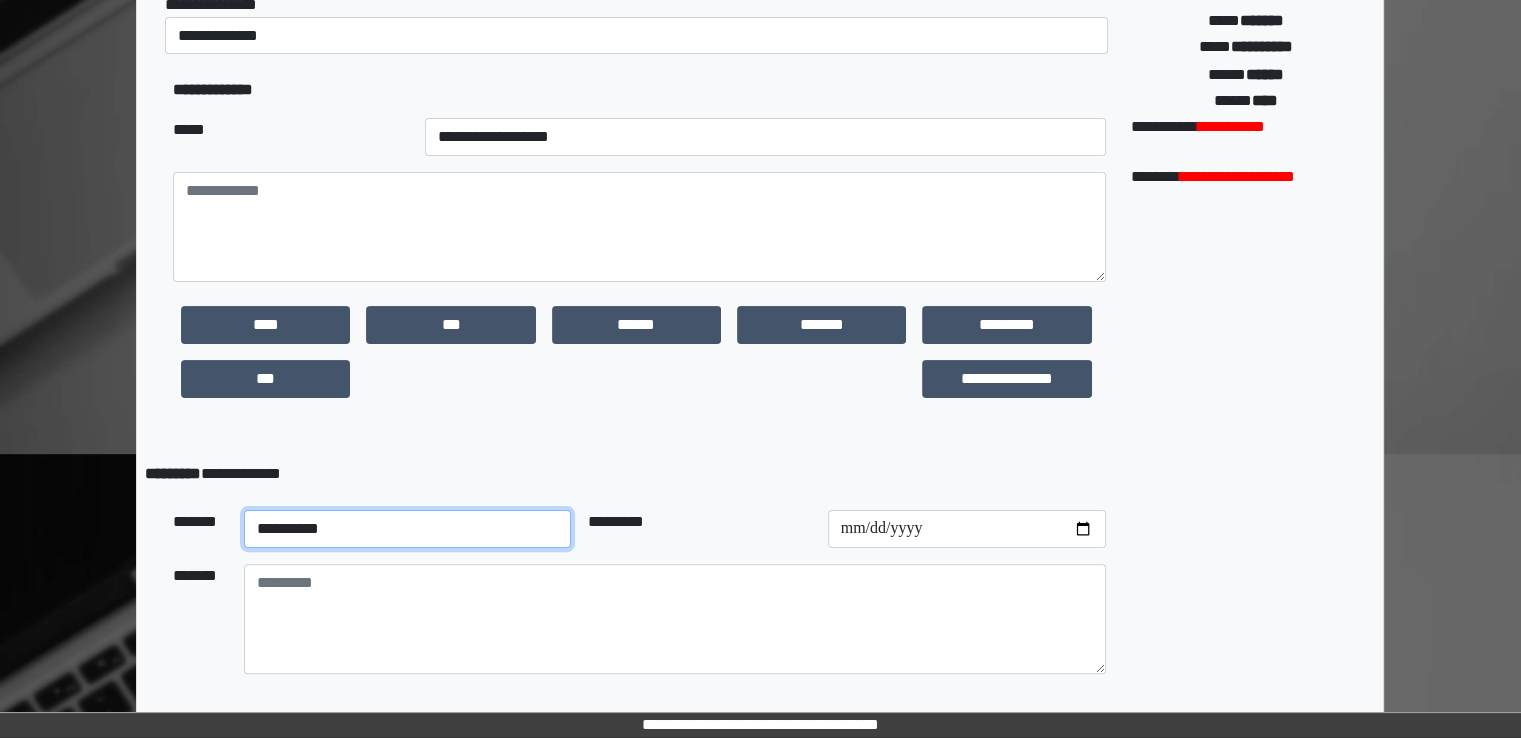 click on "**********" at bounding box center [408, 529] 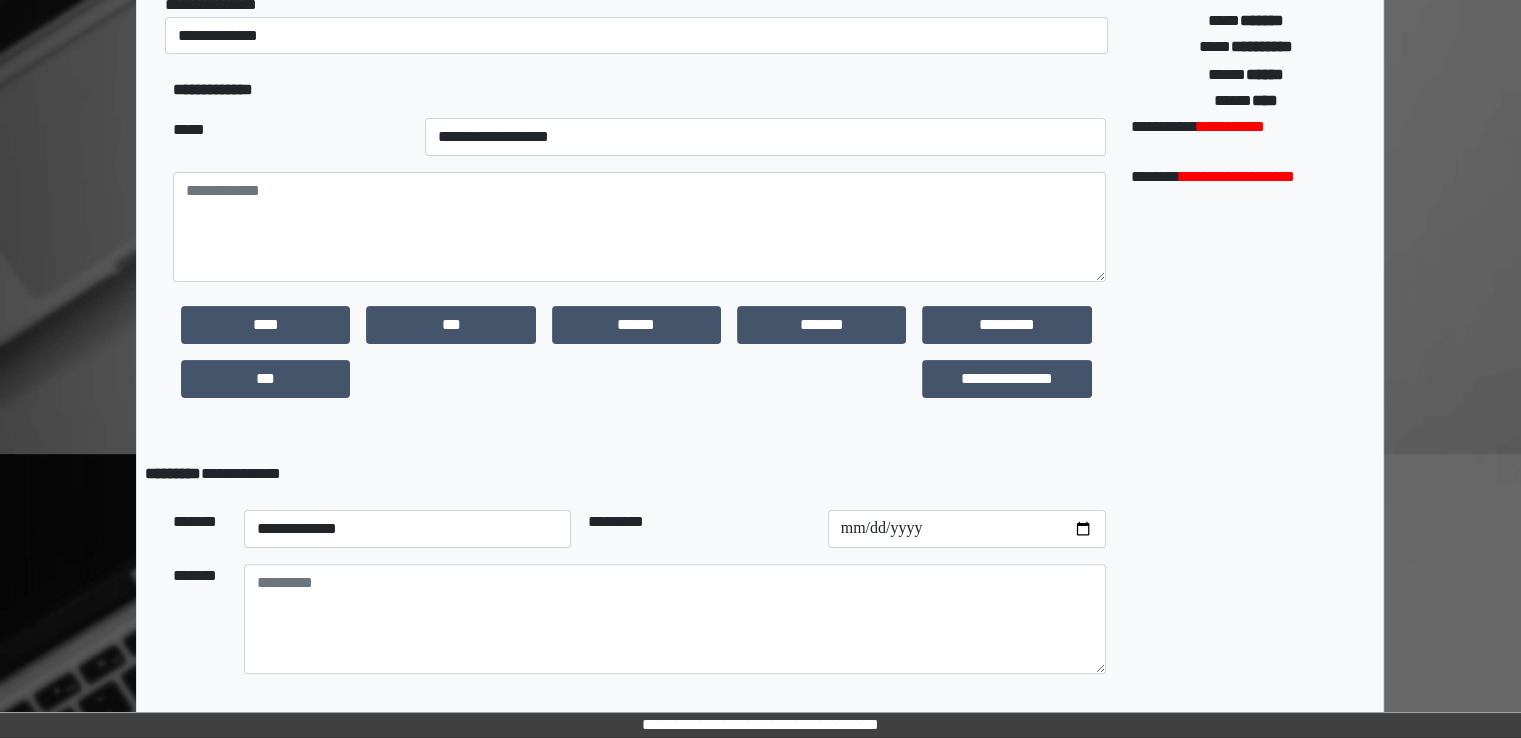click on "**********" at bounding box center [639, 359] 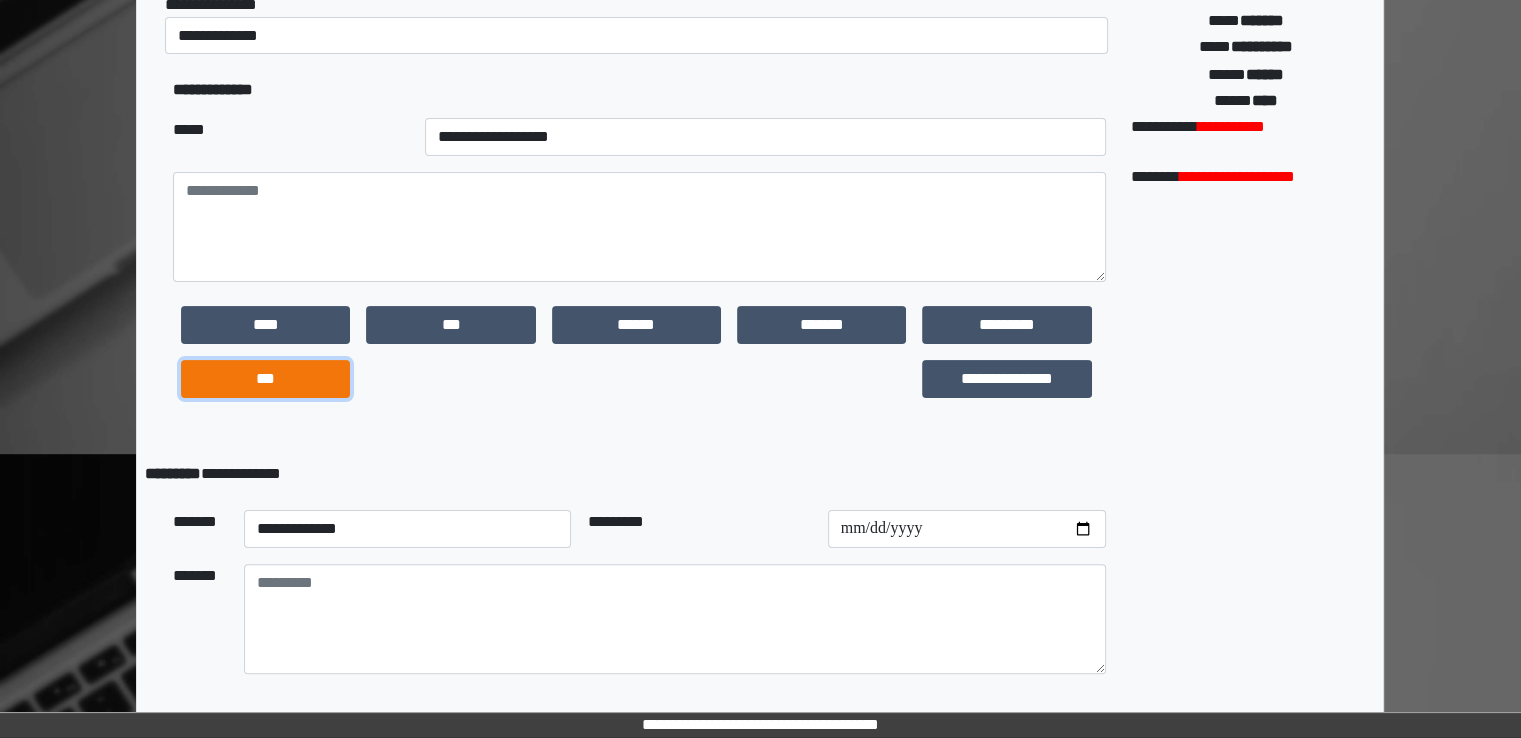 click on "***" at bounding box center [265, 379] 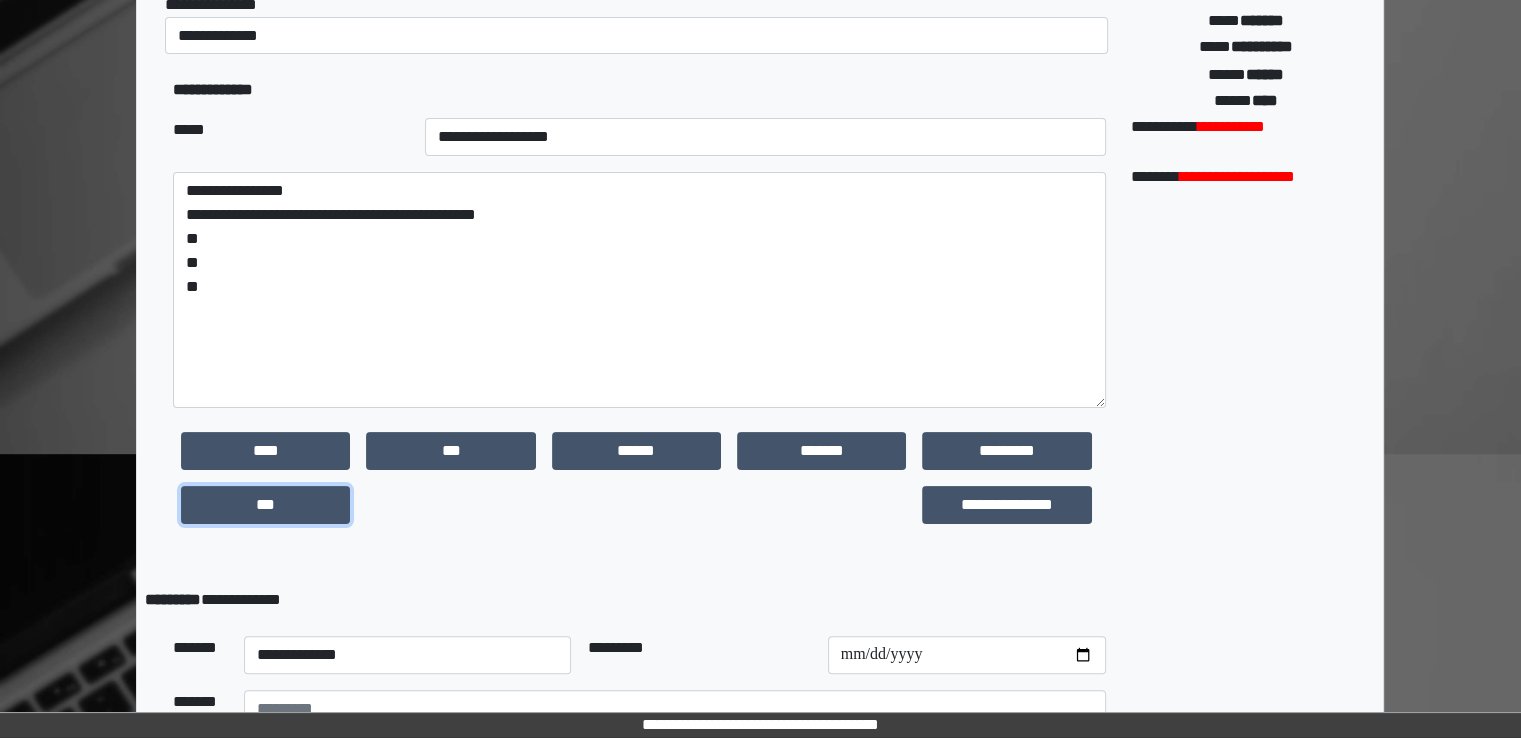 drag, startPoint x: 1093, startPoint y: 272, endPoint x: 1083, endPoint y: 394, distance: 122.40915 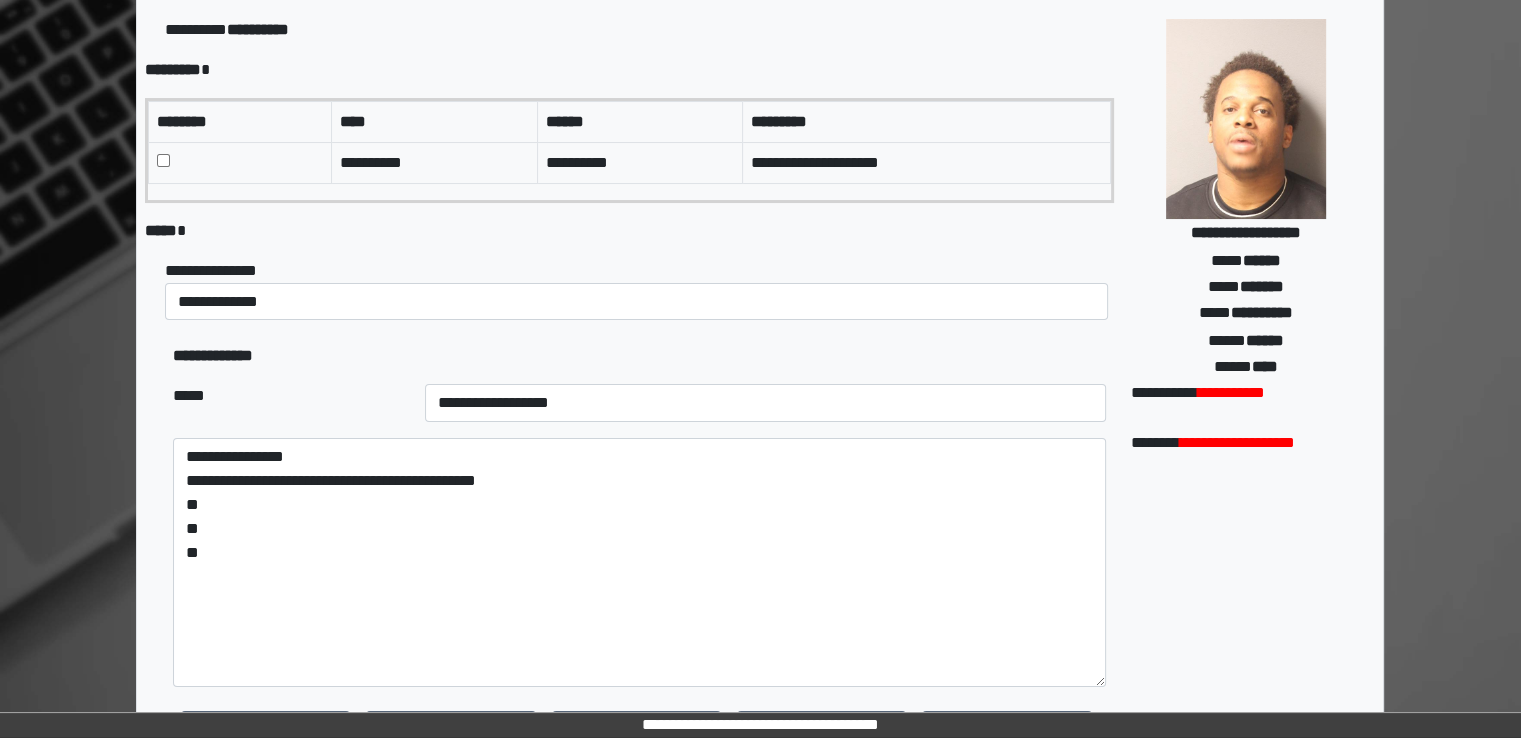 scroll, scrollTop: 100, scrollLeft: 0, axis: vertical 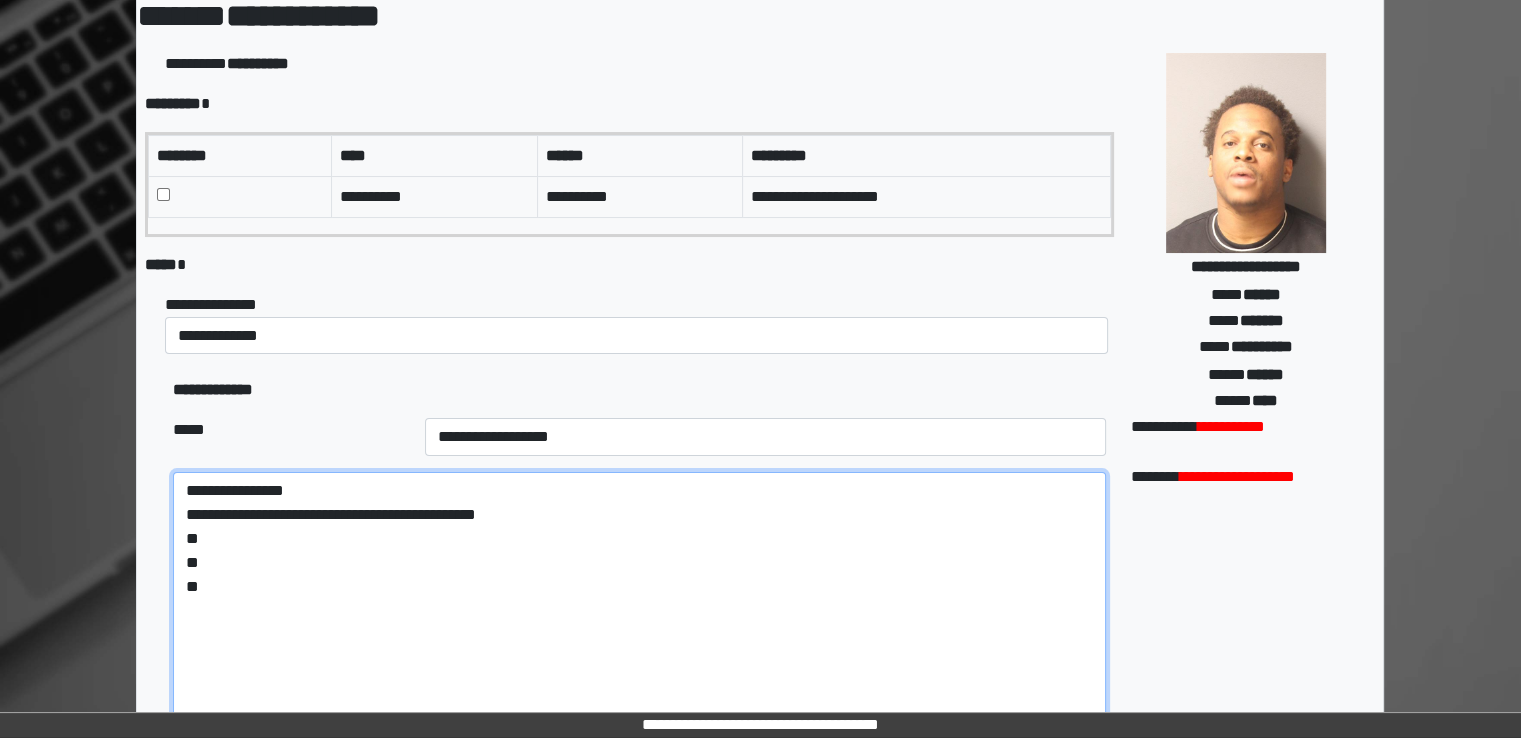 click on "**********" at bounding box center (639, 596) 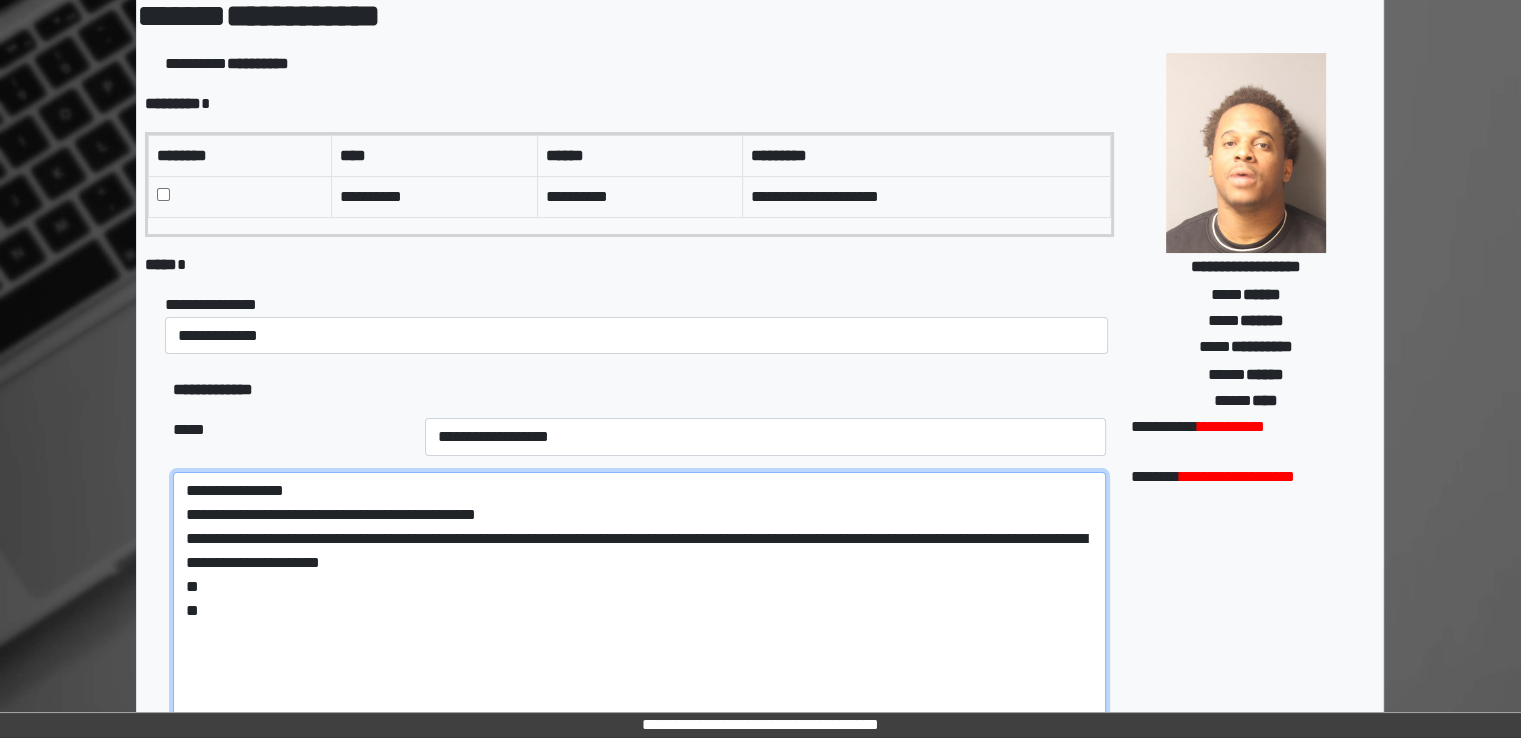 click on "**********" at bounding box center [639, 596] 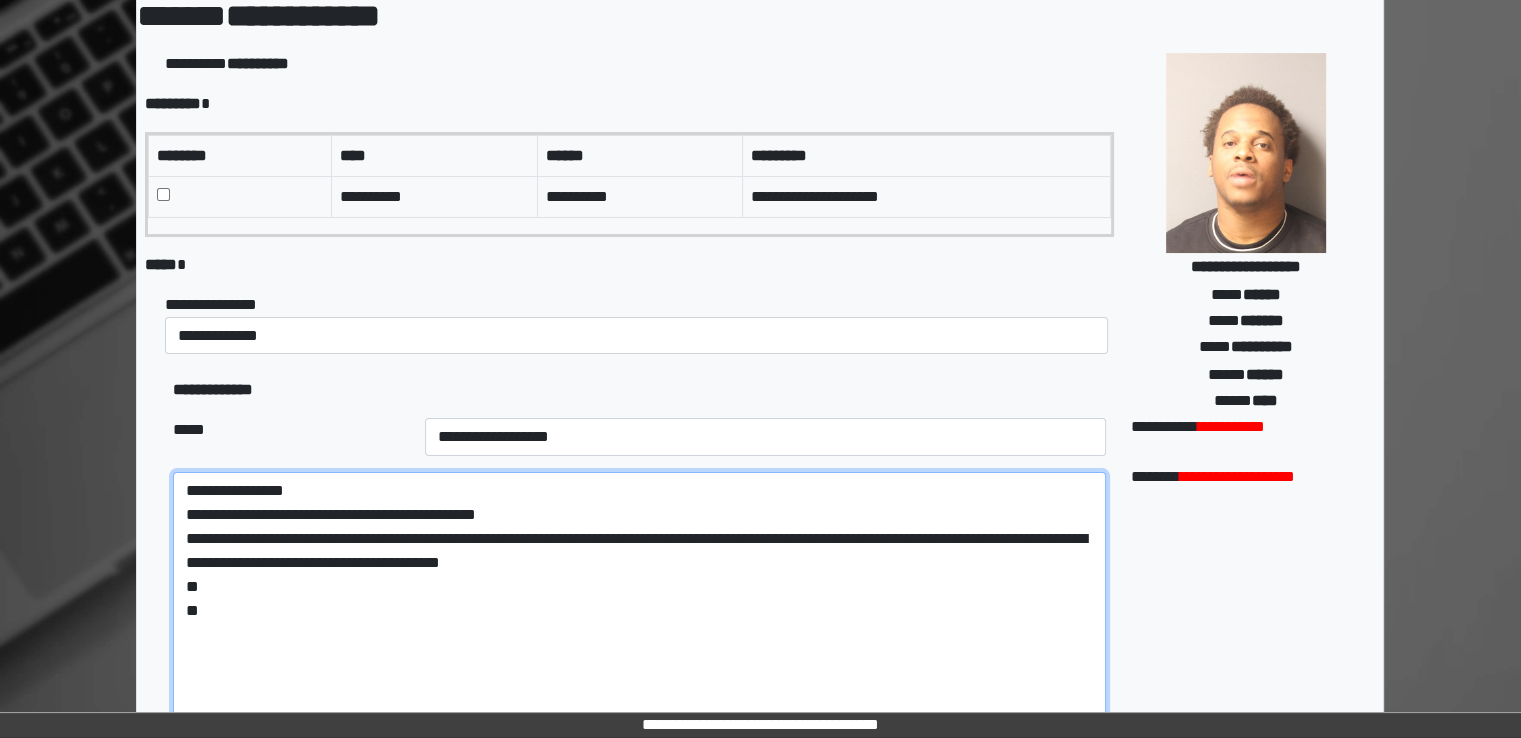 click on "**********" at bounding box center [639, 596] 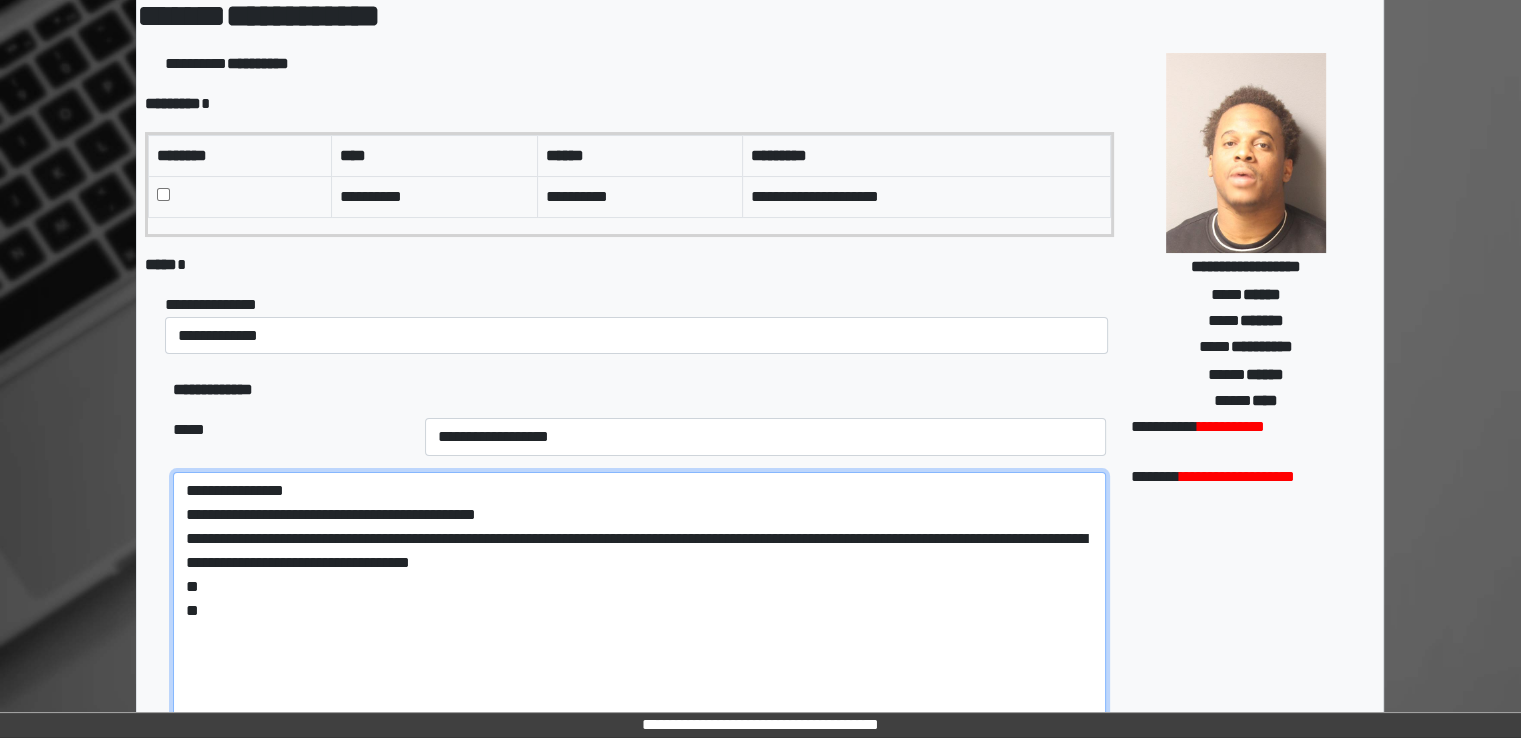drag, startPoint x: 672, startPoint y: 561, endPoint x: 696, endPoint y: 555, distance: 24.738634 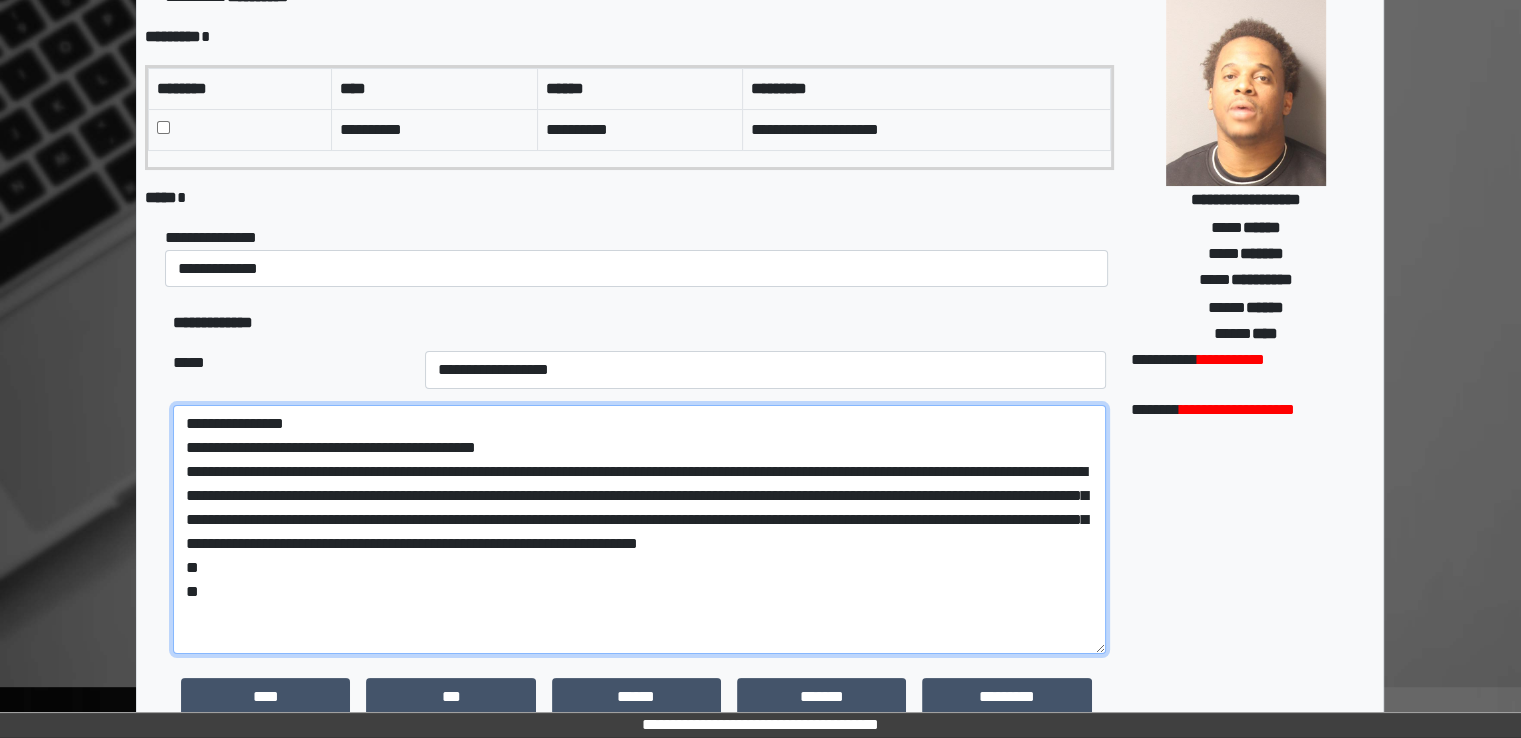 scroll, scrollTop: 200, scrollLeft: 0, axis: vertical 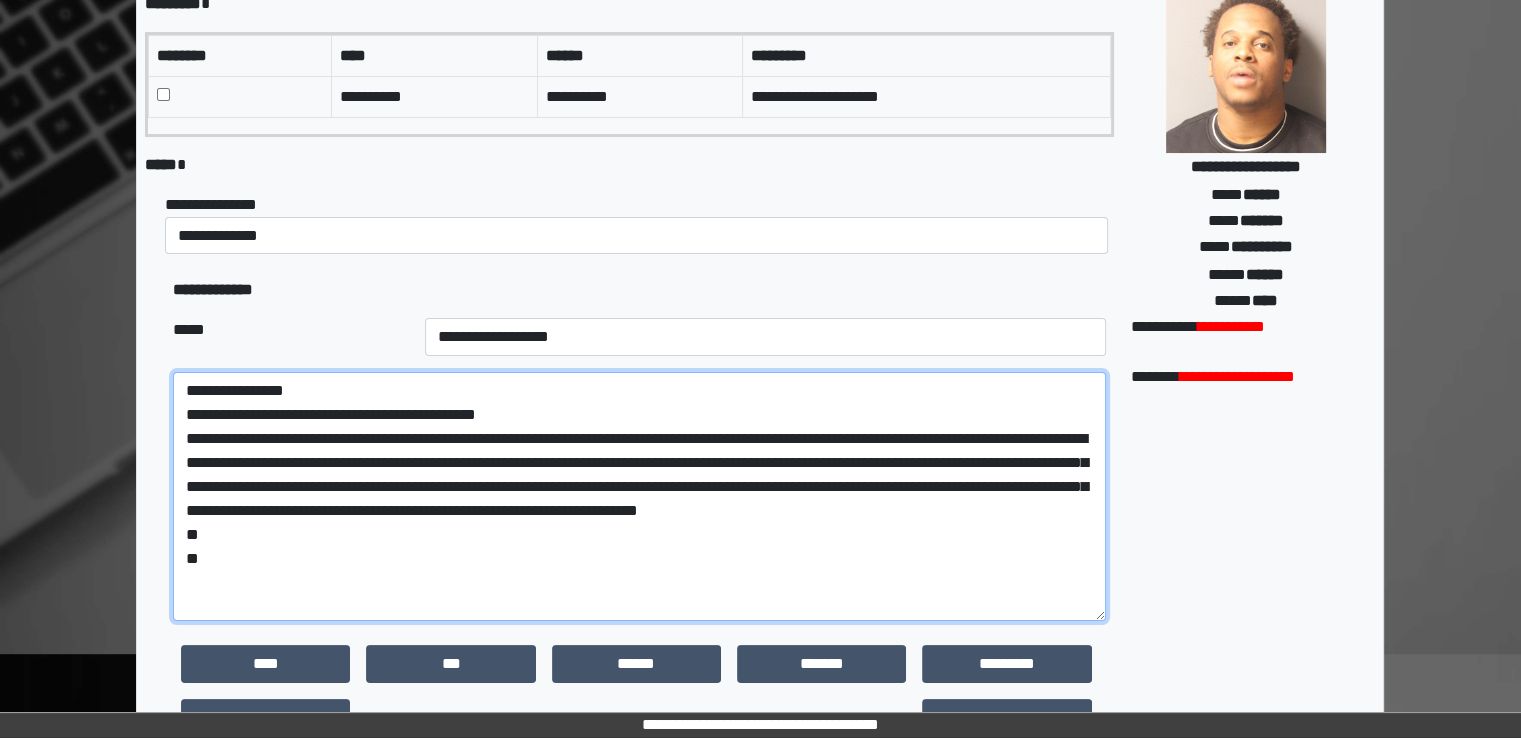 drag, startPoint x: 868, startPoint y: 465, endPoint x: 1024, endPoint y: 464, distance: 156.0032 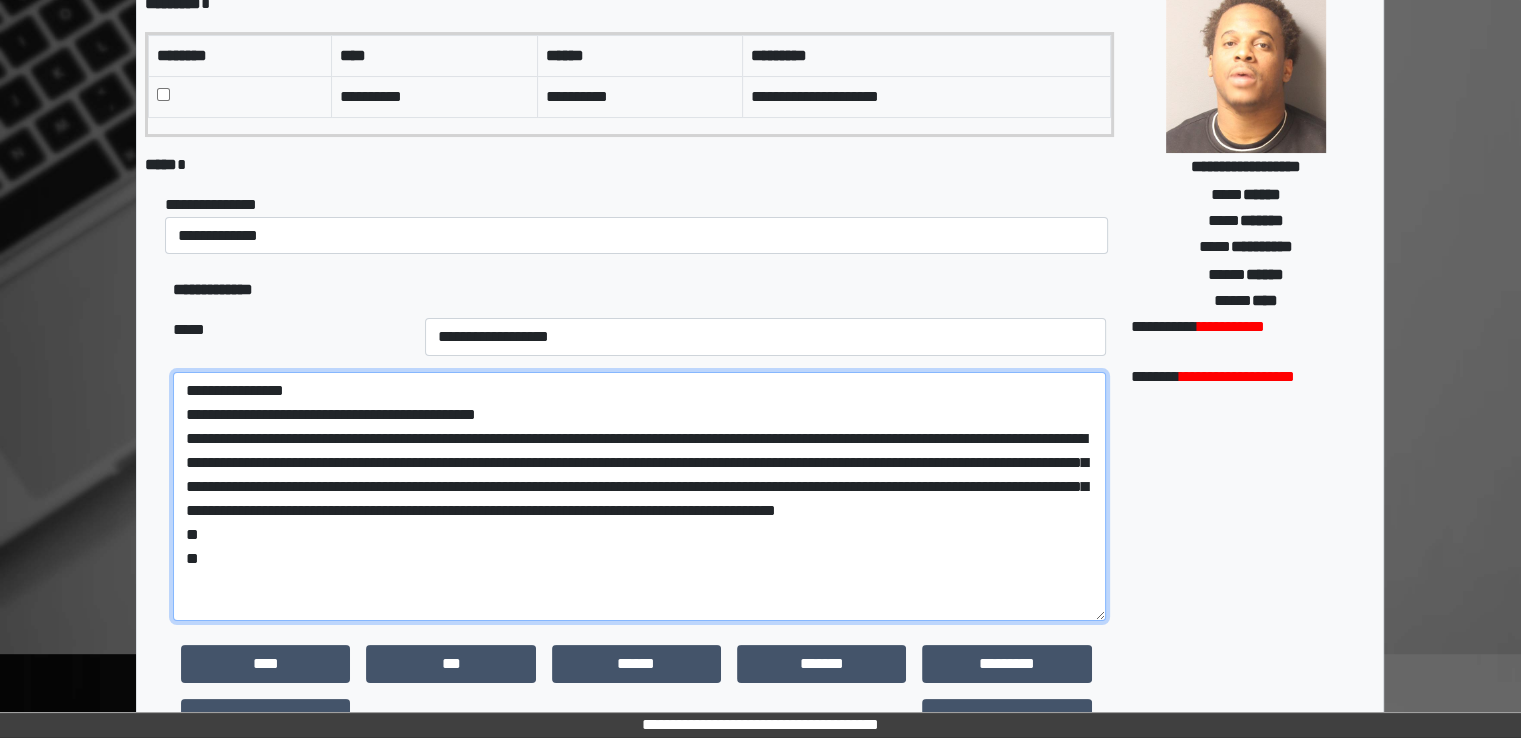 drag, startPoint x: 640, startPoint y: 487, endPoint x: 724, endPoint y: 486, distance: 84.00595 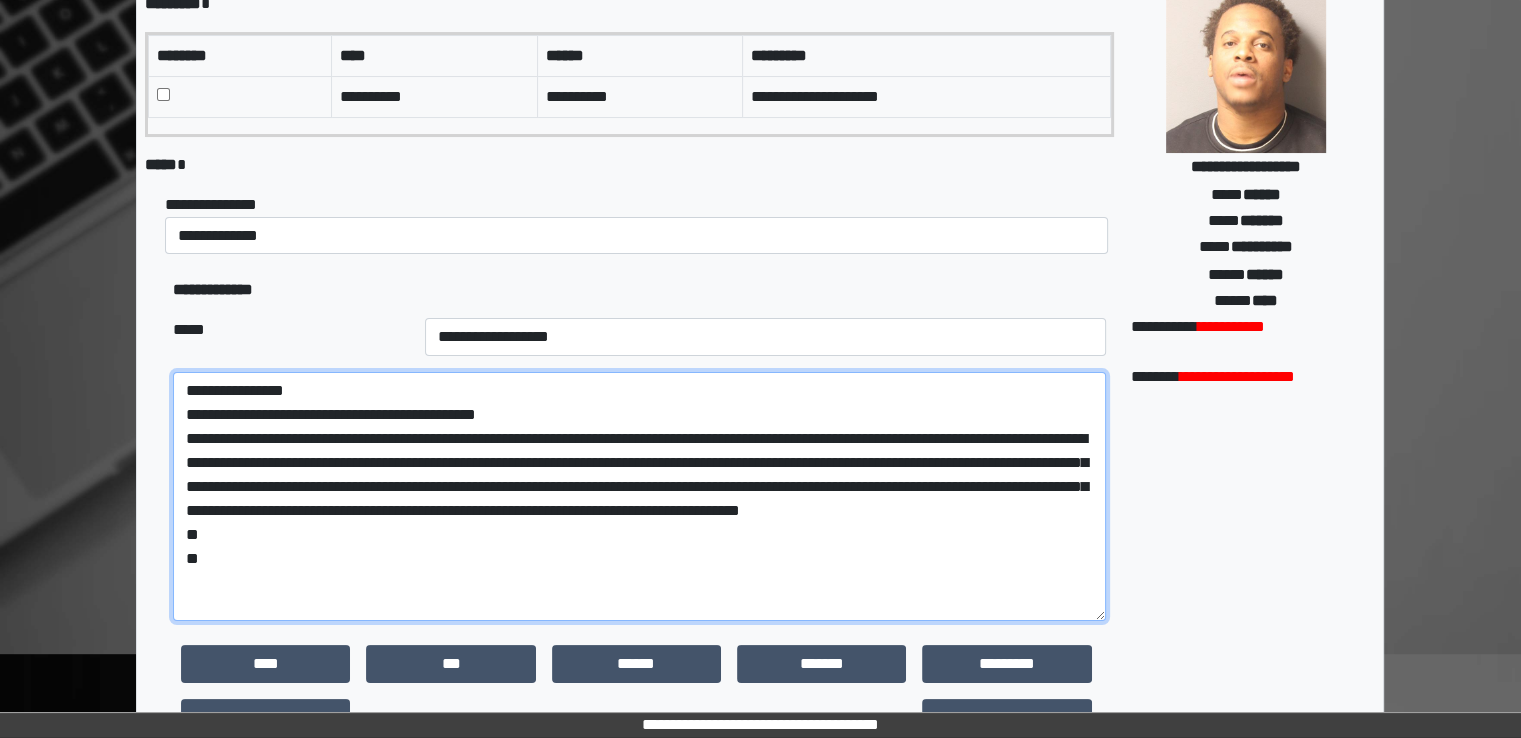 click on "**********" at bounding box center [639, 496] 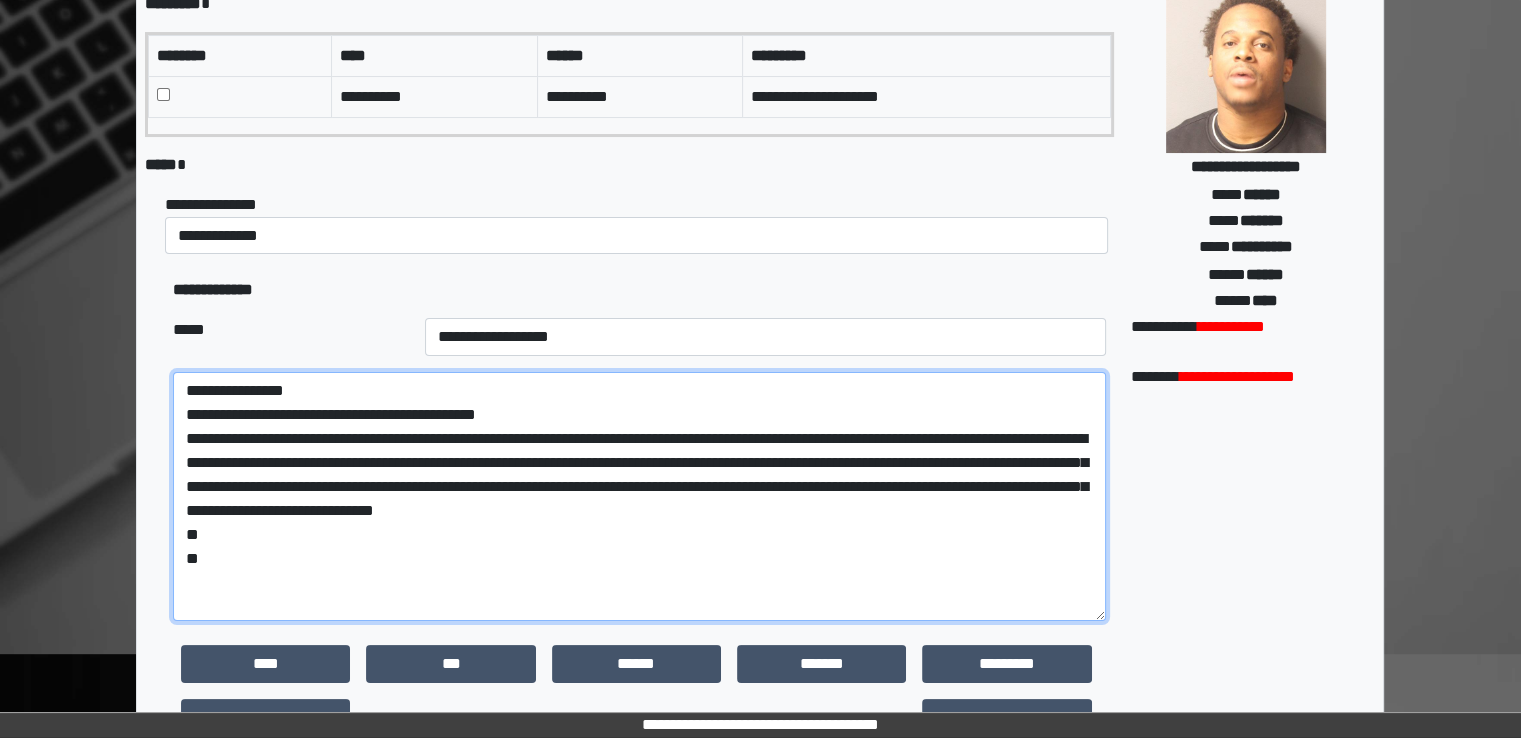 click on "**********" at bounding box center (639, 496) 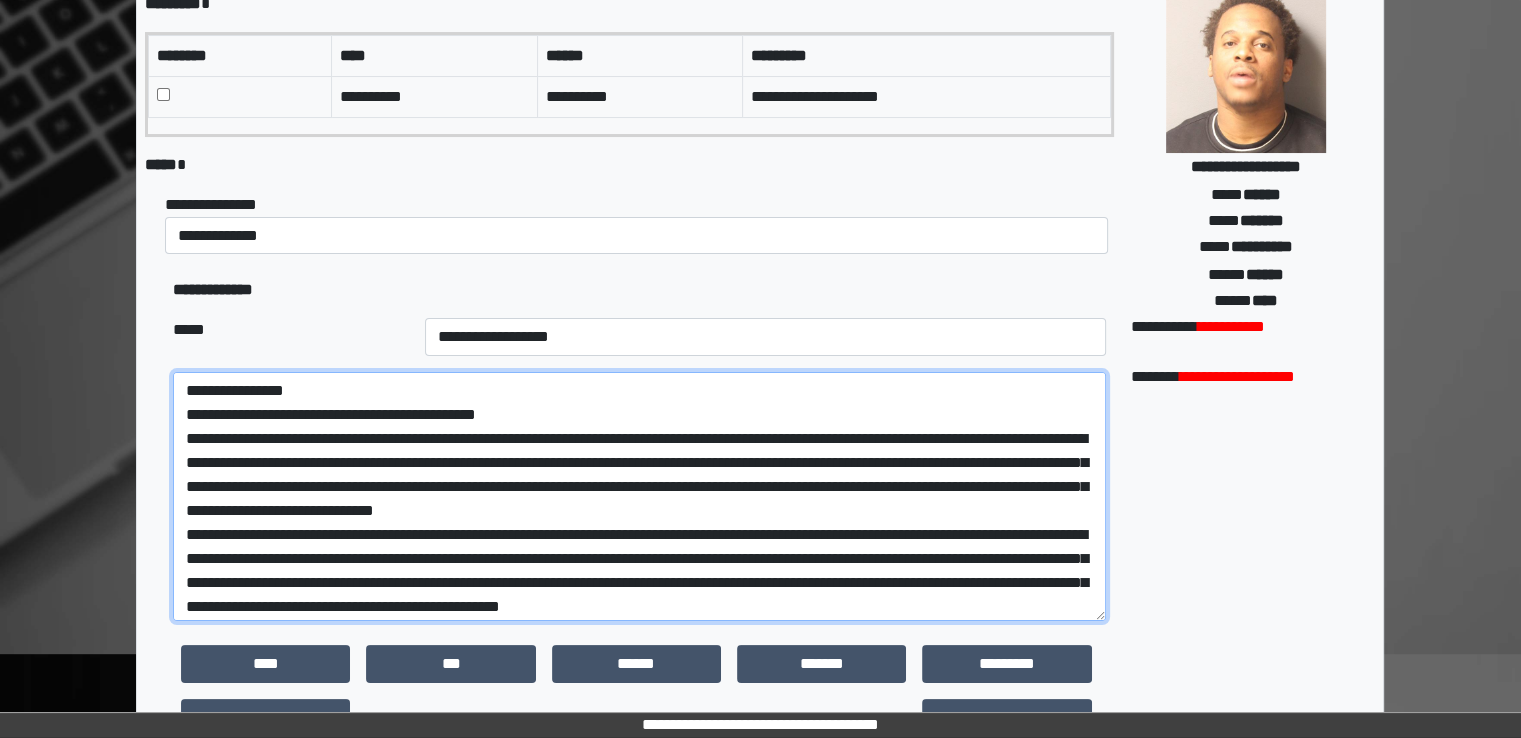 scroll, scrollTop: 44, scrollLeft: 0, axis: vertical 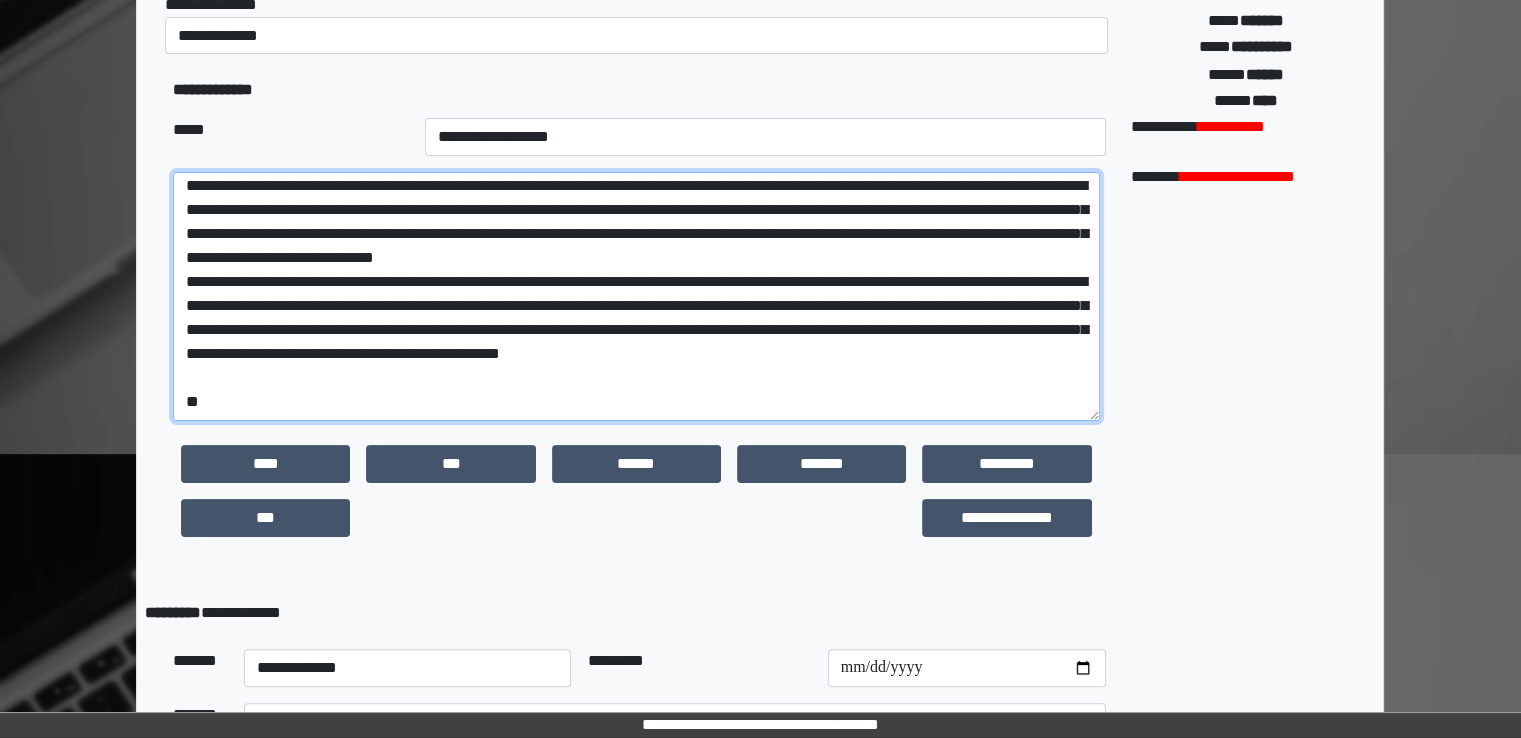 click at bounding box center [636, 296] 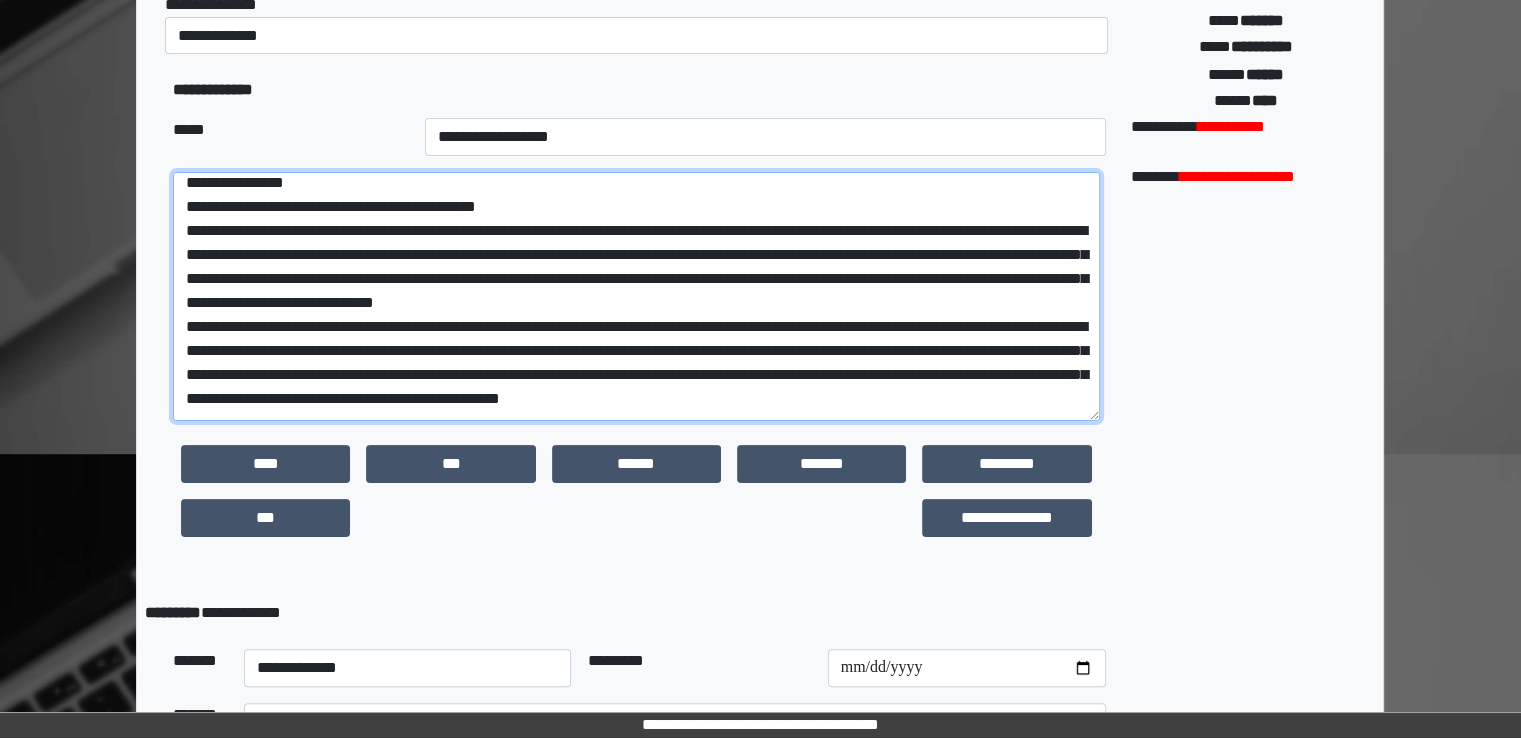 scroll, scrollTop: 0, scrollLeft: 0, axis: both 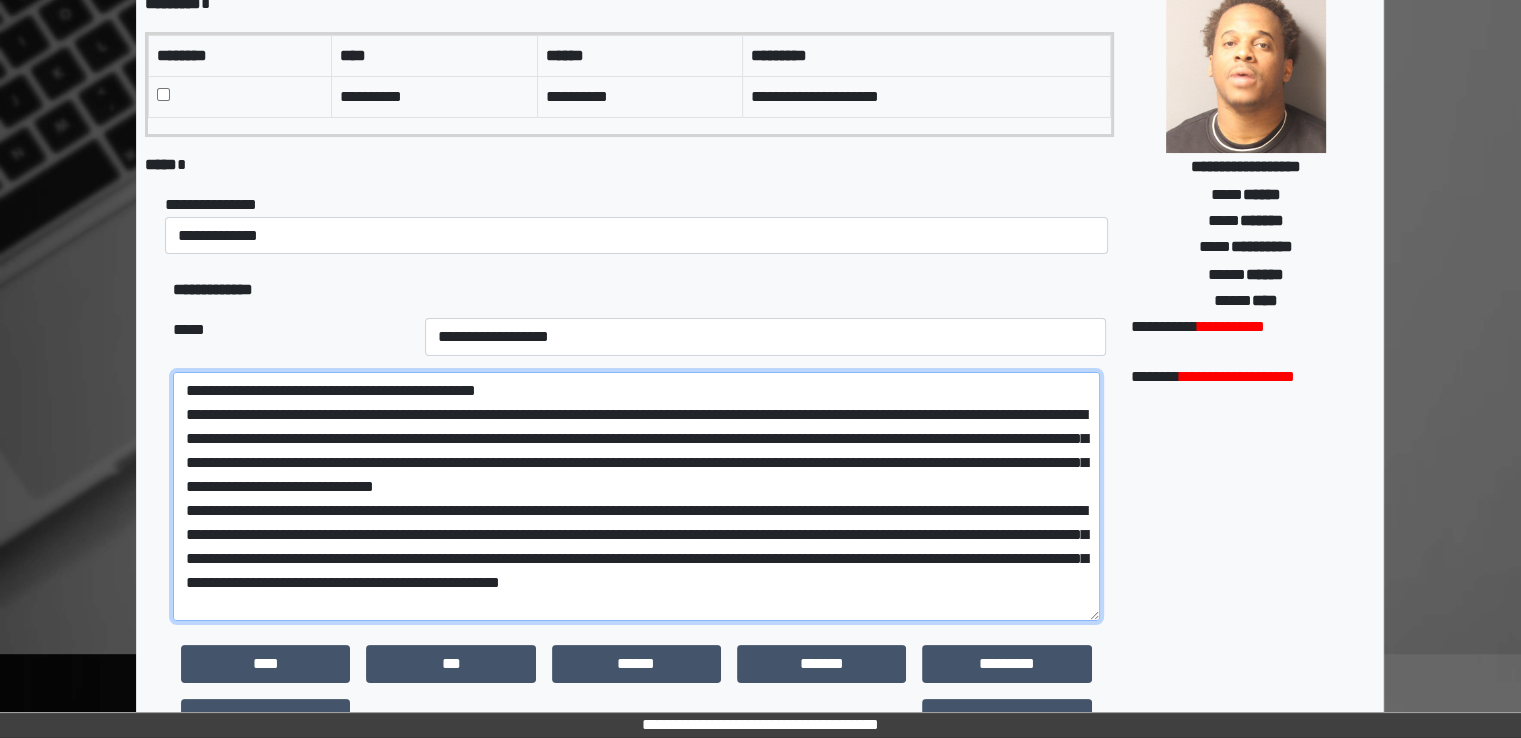 click at bounding box center (636, 496) 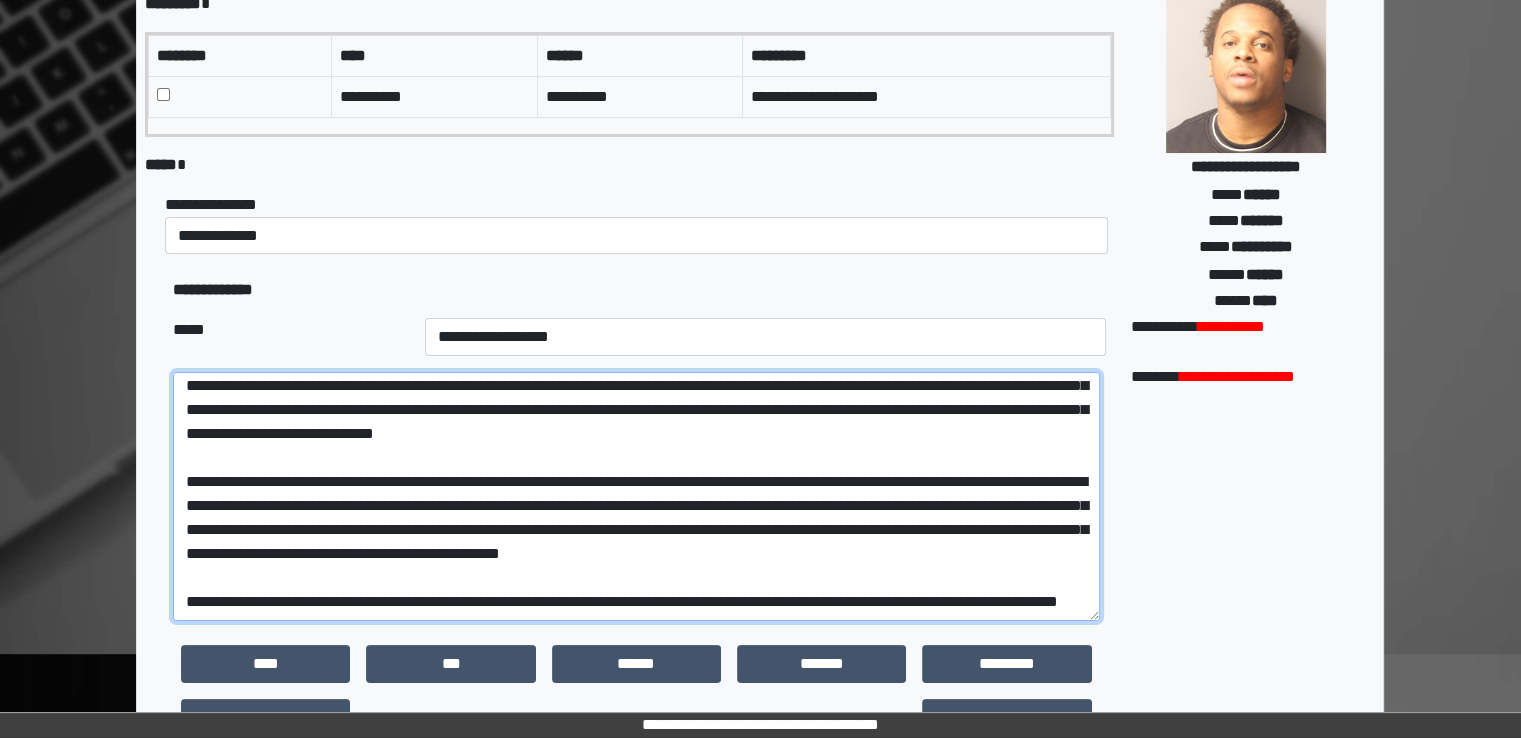 scroll, scrollTop: 148, scrollLeft: 0, axis: vertical 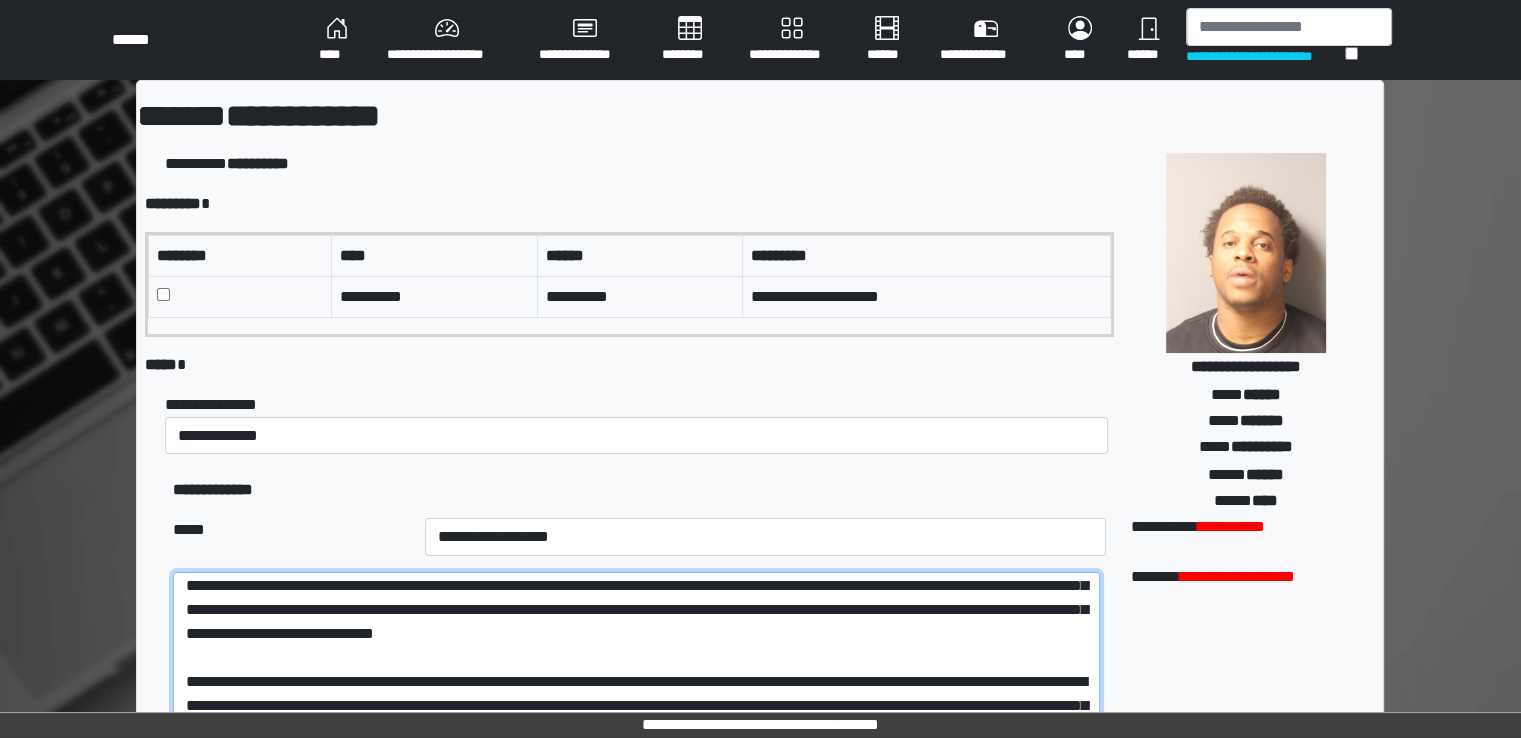 type on "**********" 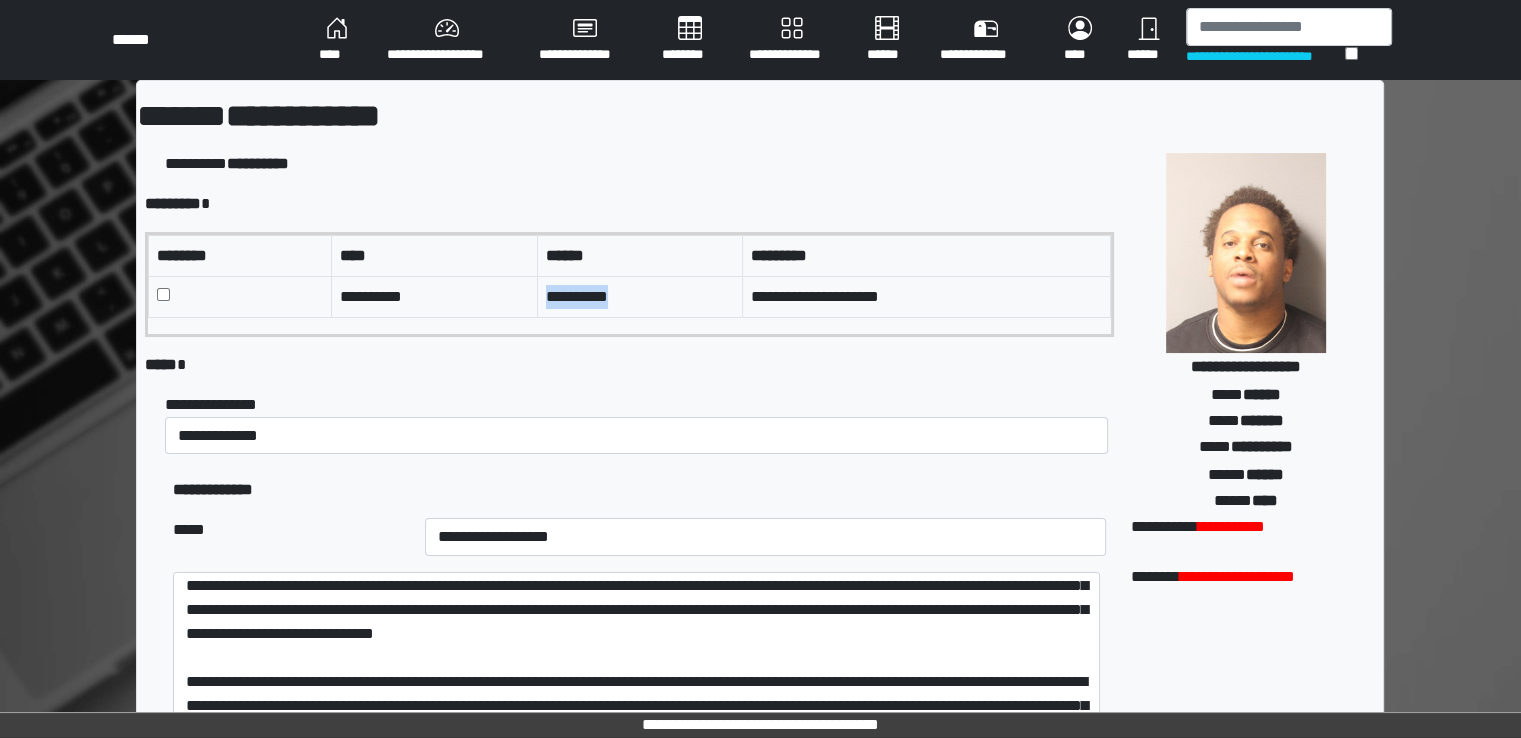 drag, startPoint x: 628, startPoint y: 305, endPoint x: 504, endPoint y: 291, distance: 124.78782 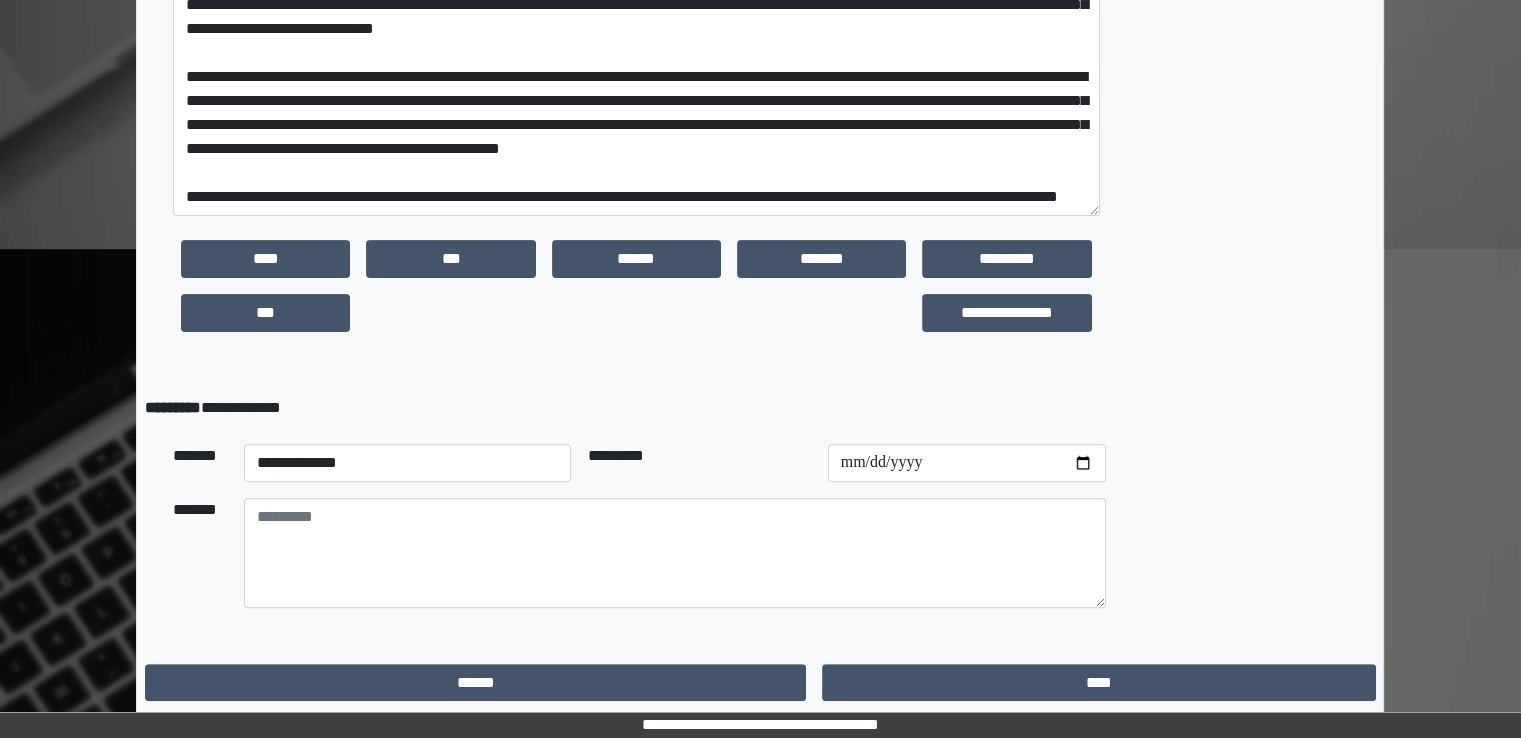 scroll, scrollTop: 606, scrollLeft: 0, axis: vertical 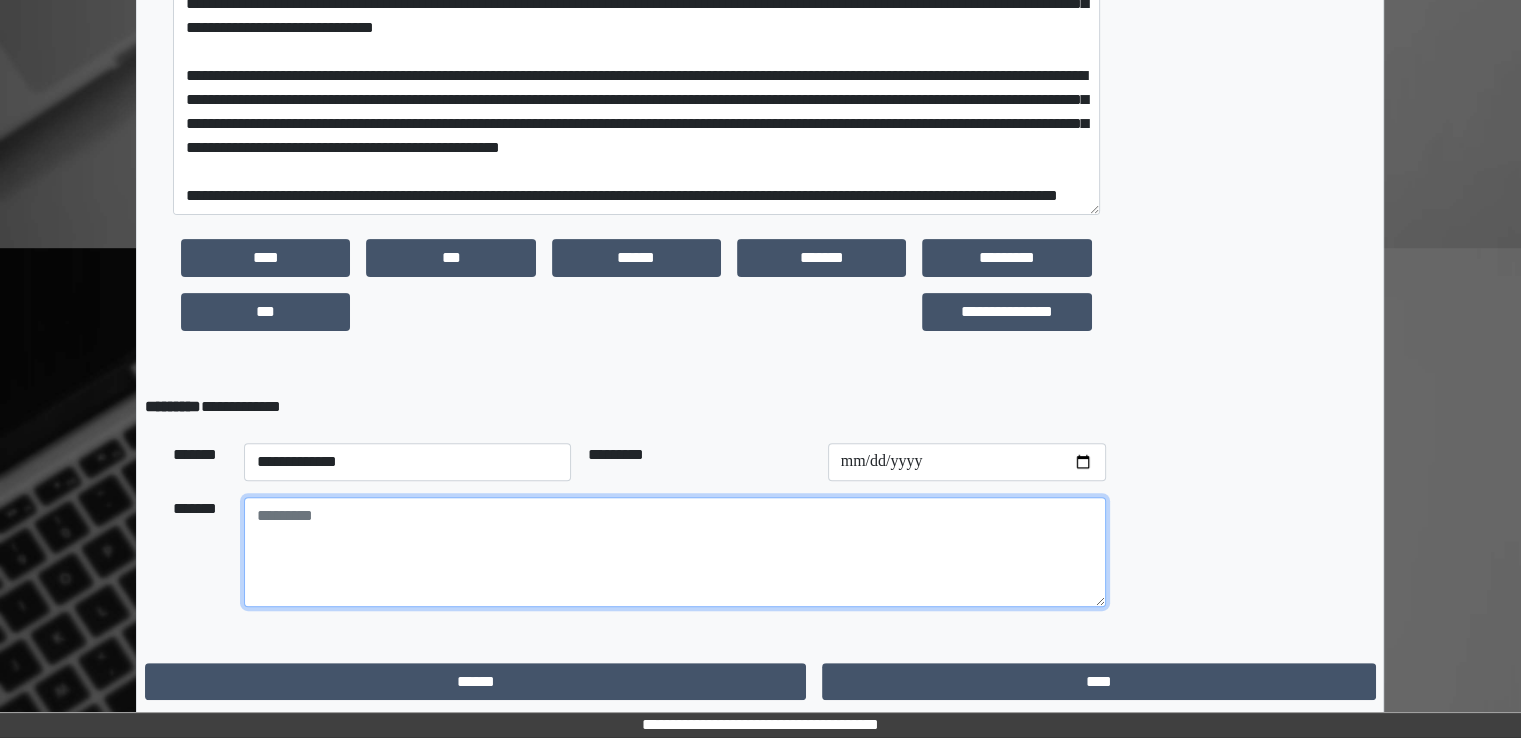 paste on "**********" 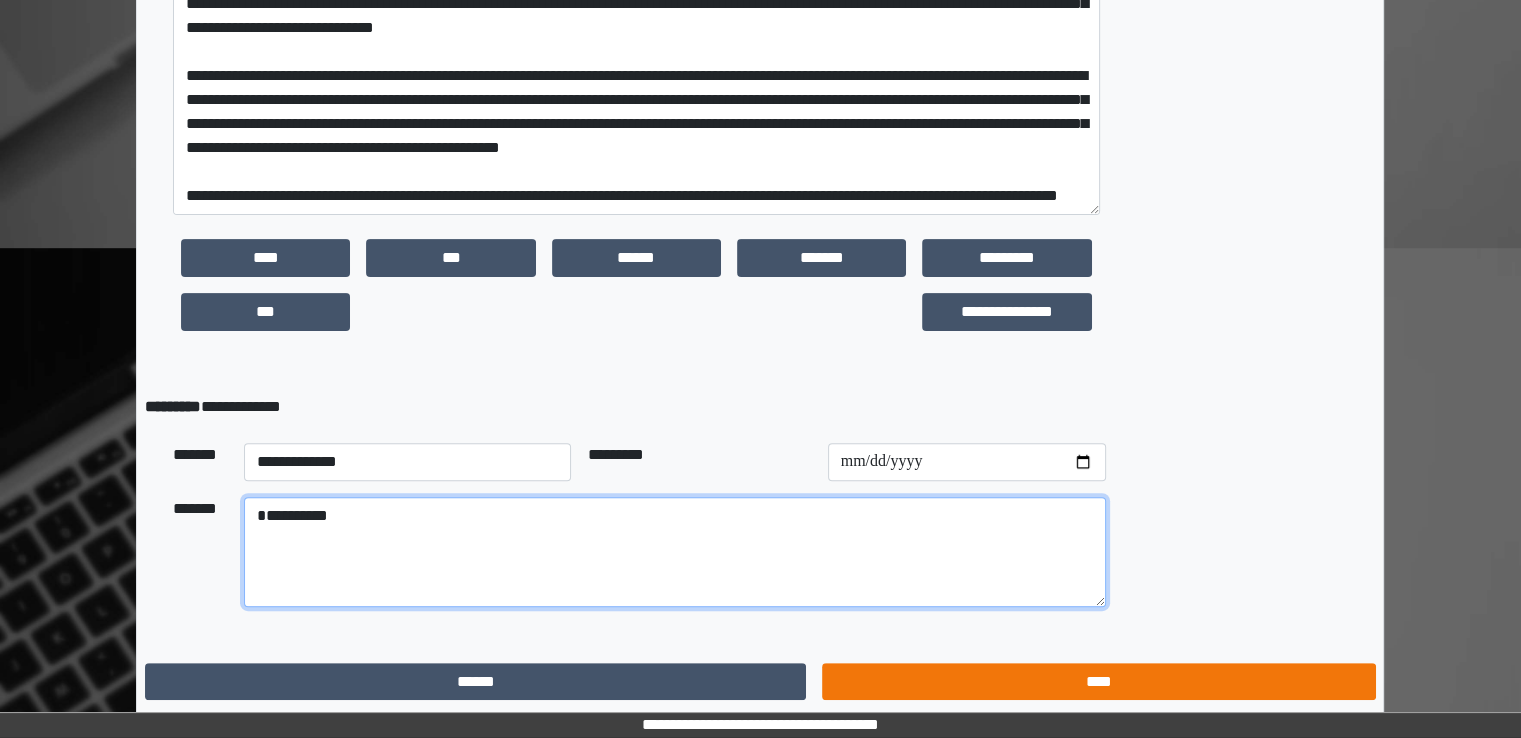 type on "**********" 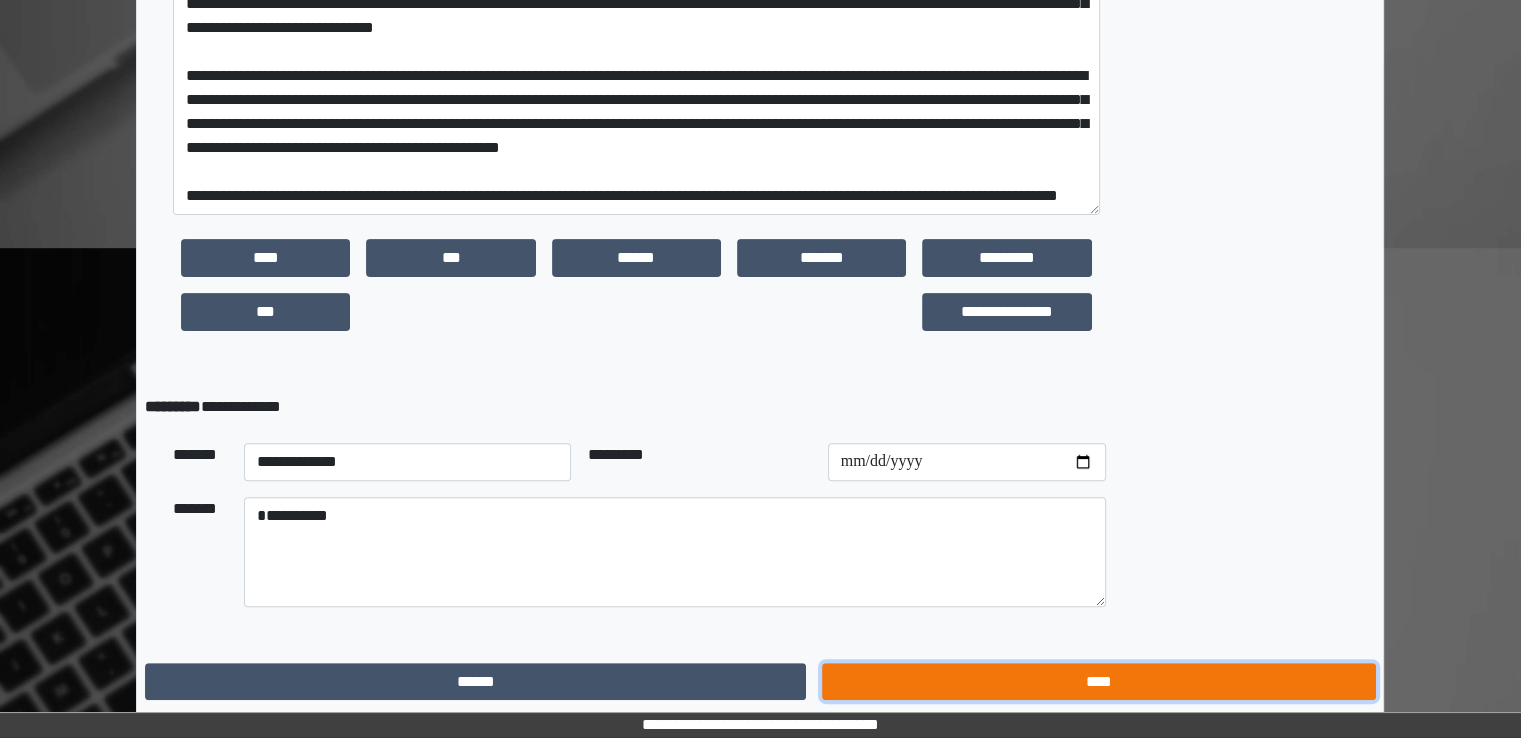 click on "****" at bounding box center (1098, 682) 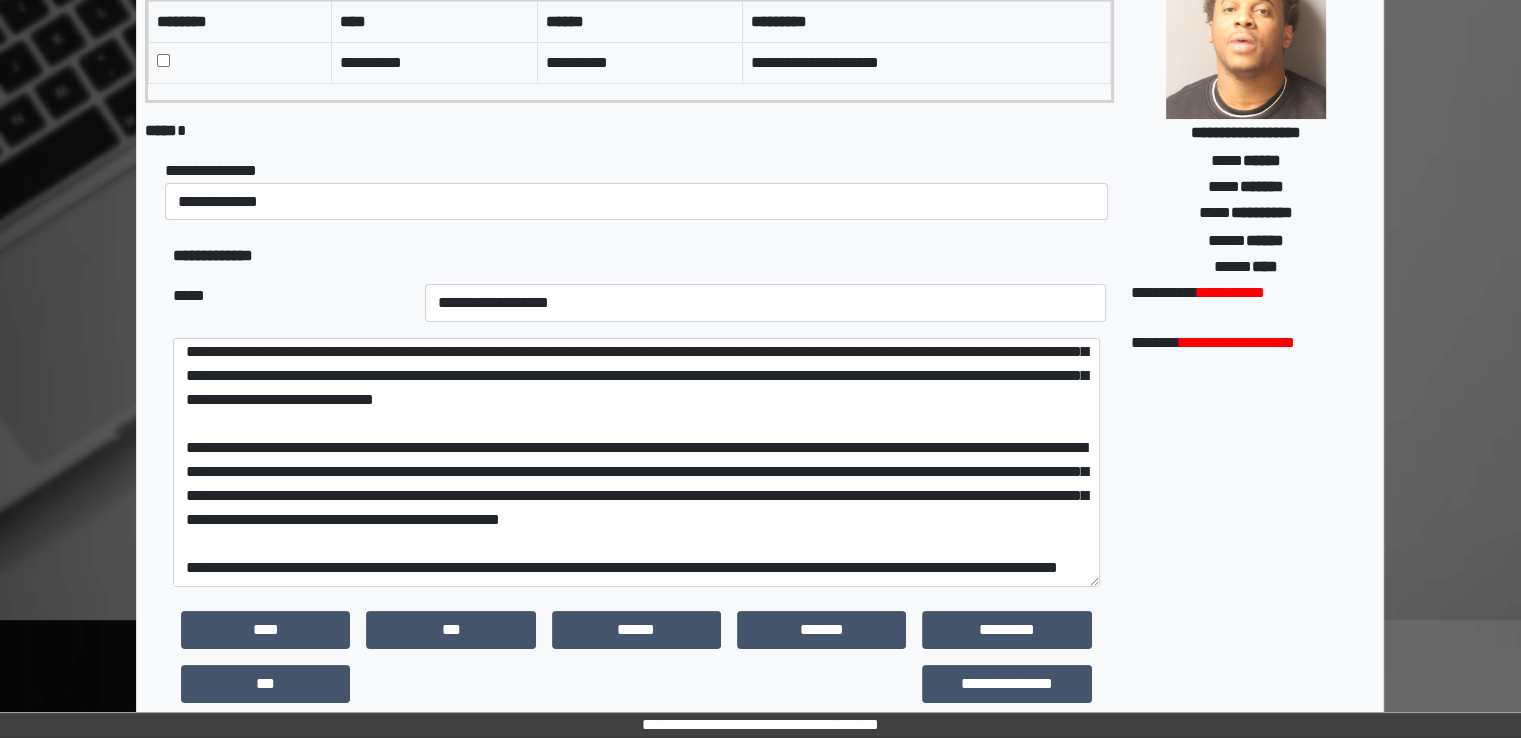scroll, scrollTop: 606, scrollLeft: 0, axis: vertical 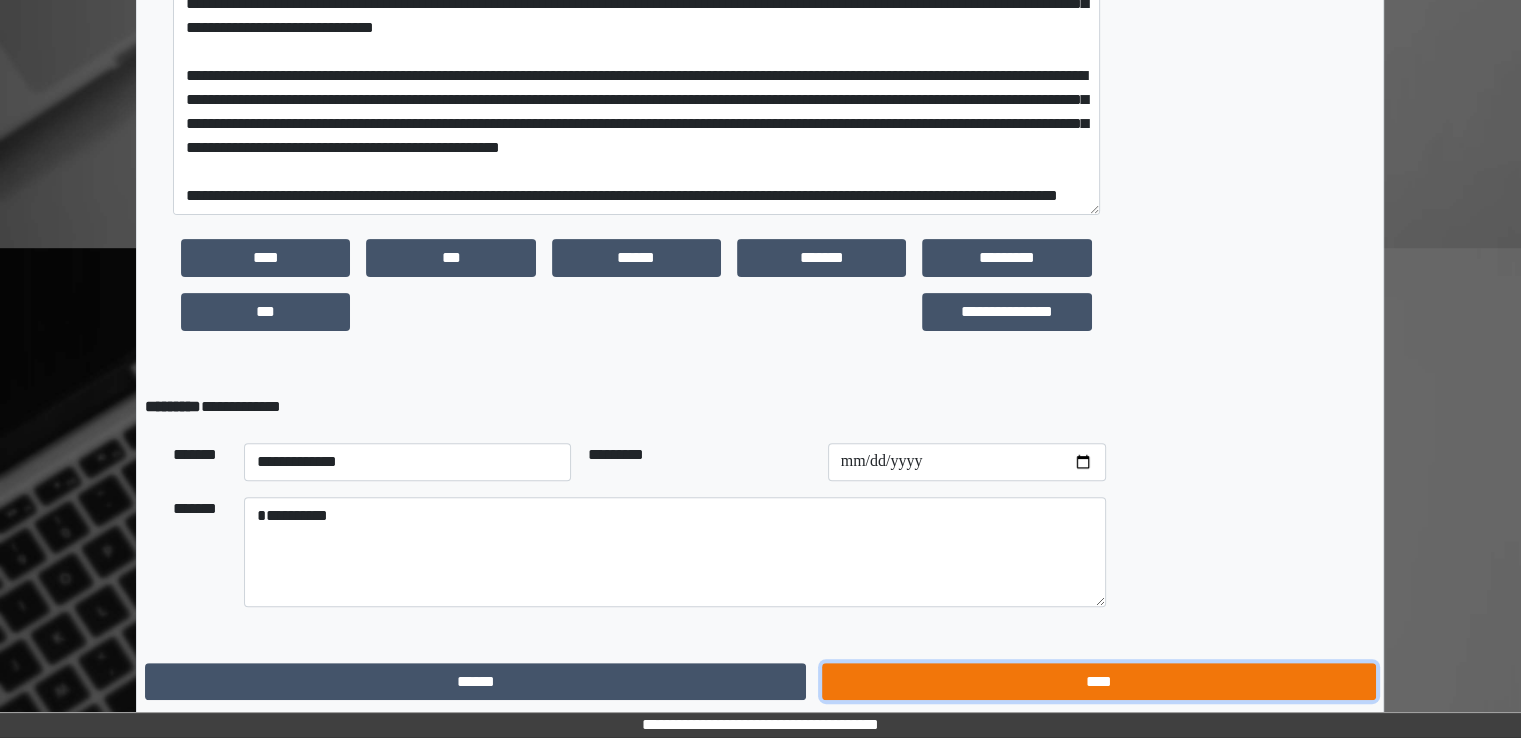click on "****" at bounding box center [1098, 682] 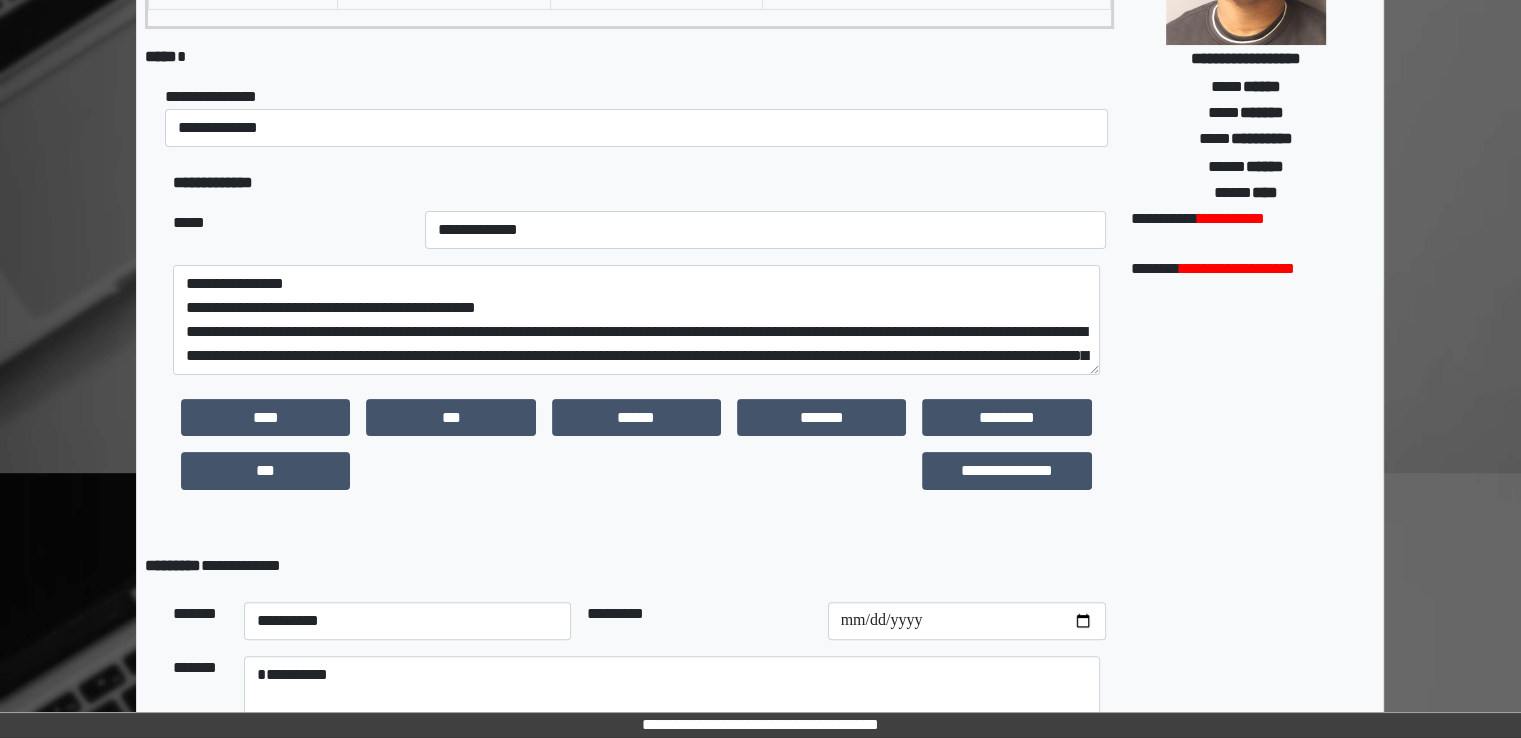 scroll, scrollTop: 140, scrollLeft: 0, axis: vertical 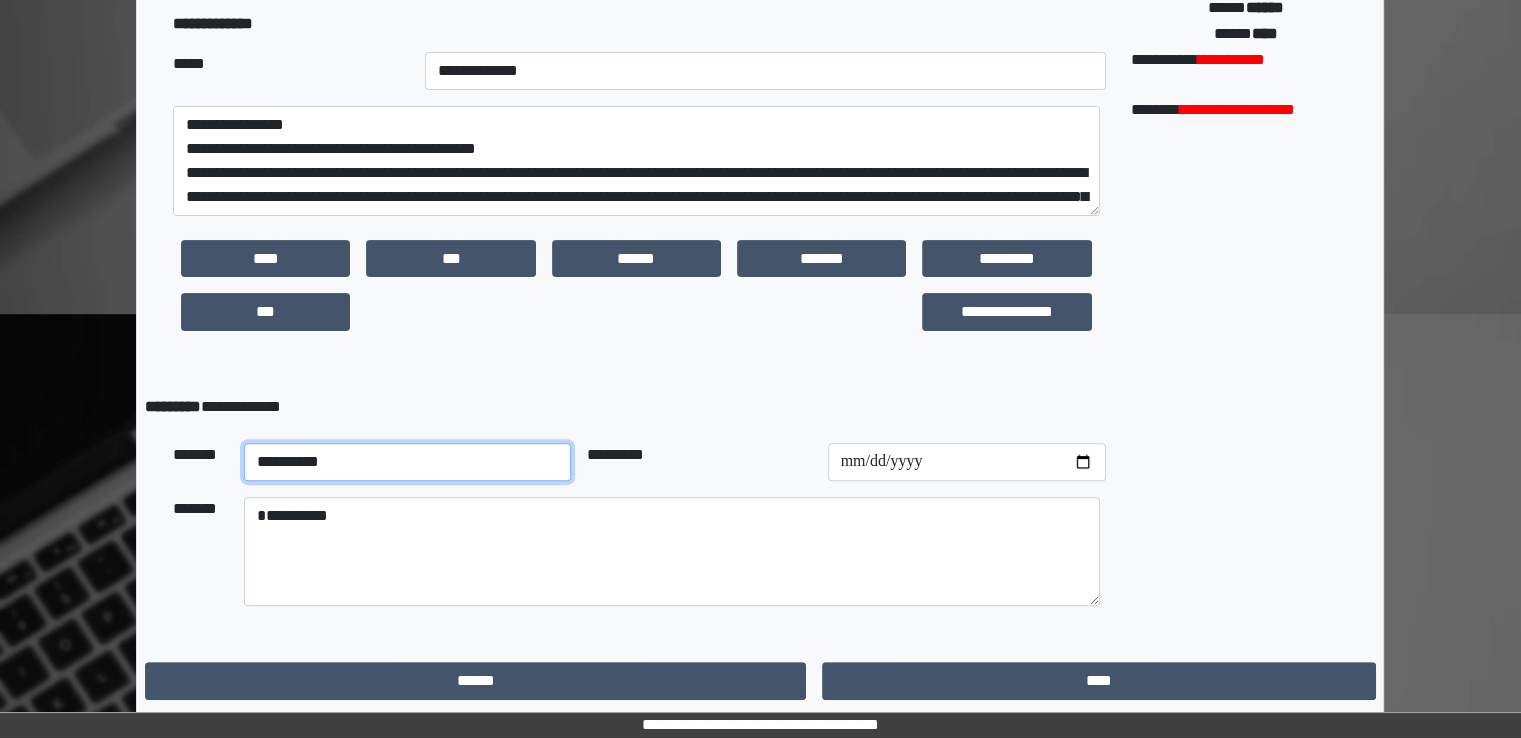 click on "**********" at bounding box center [408, 462] 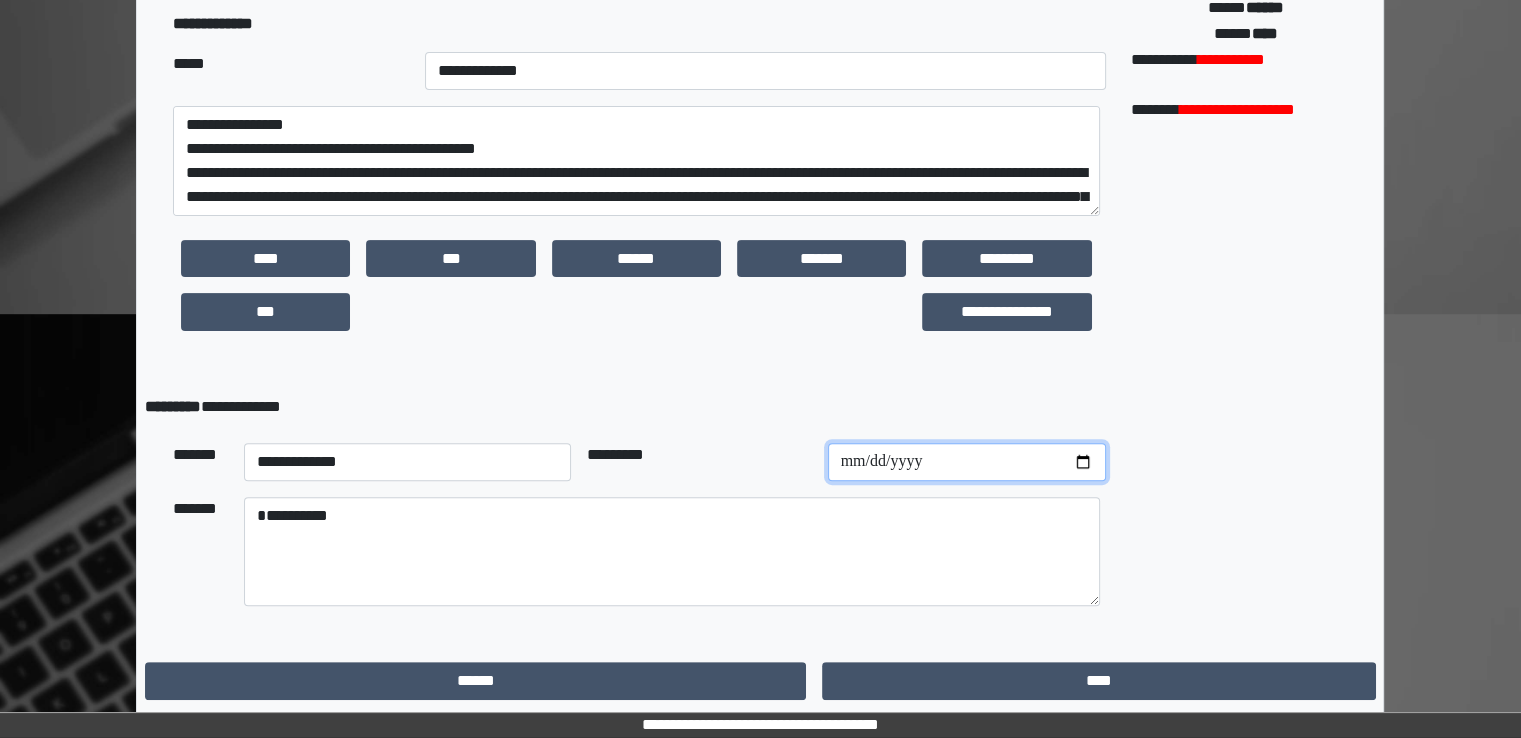click at bounding box center [967, 462] 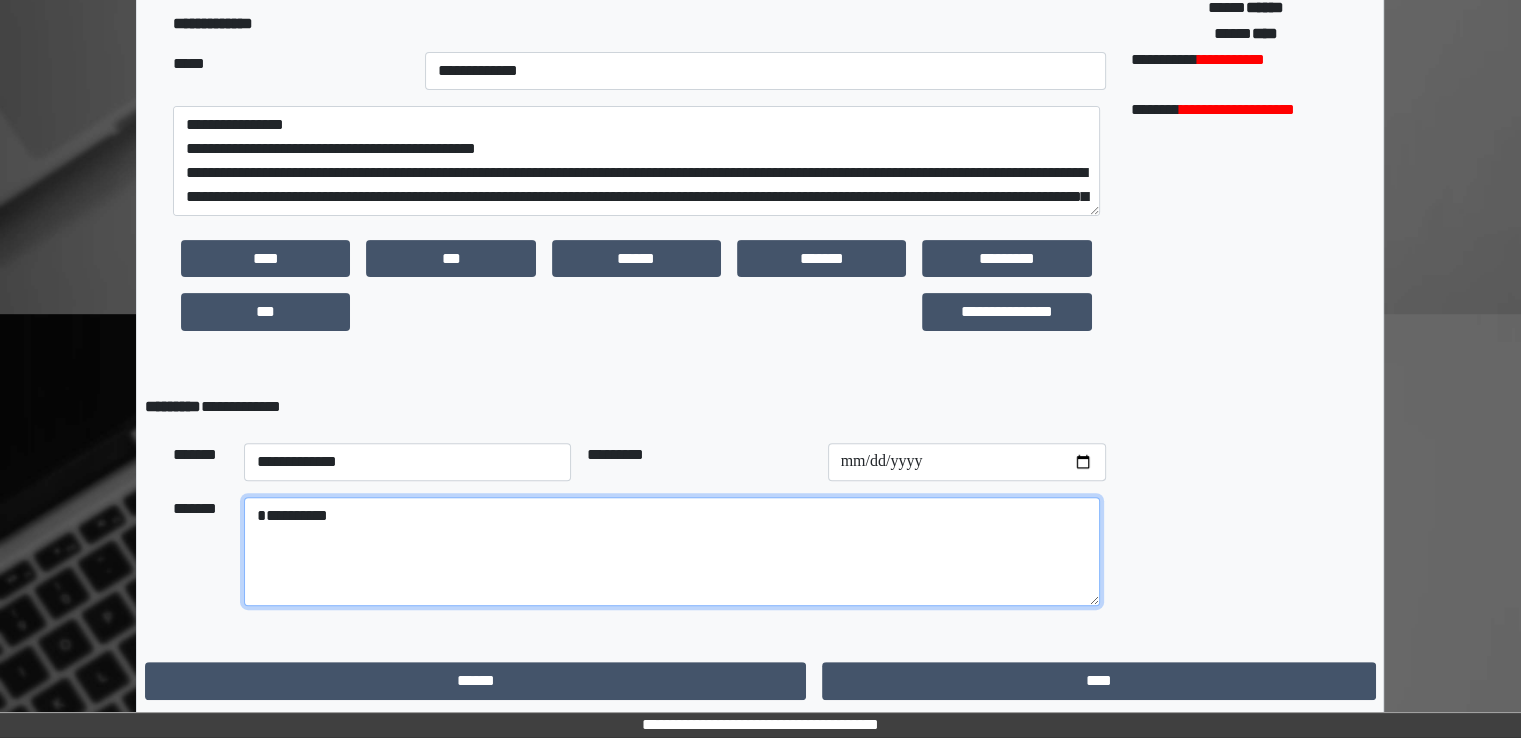 click on "**********" at bounding box center [672, 552] 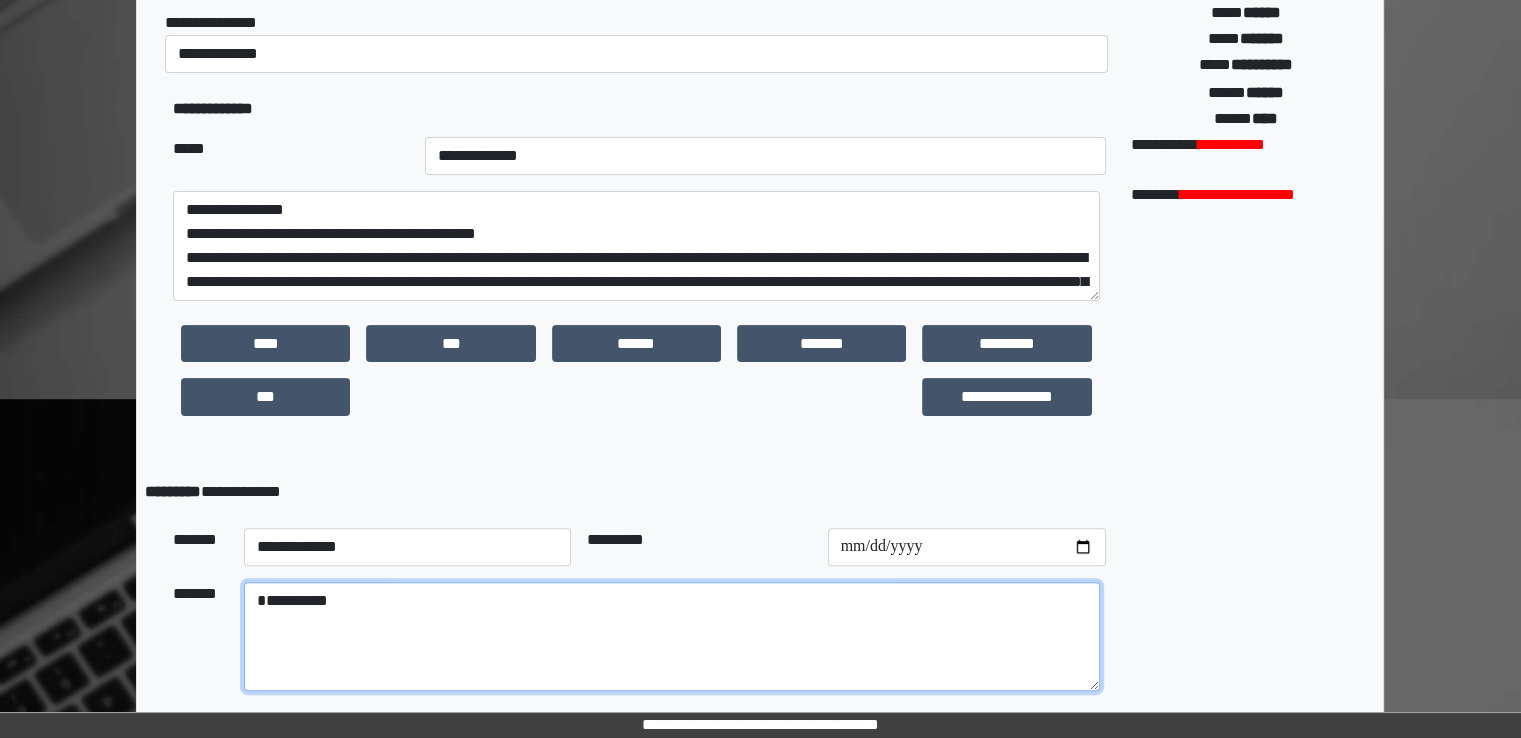 scroll, scrollTop: 540, scrollLeft: 0, axis: vertical 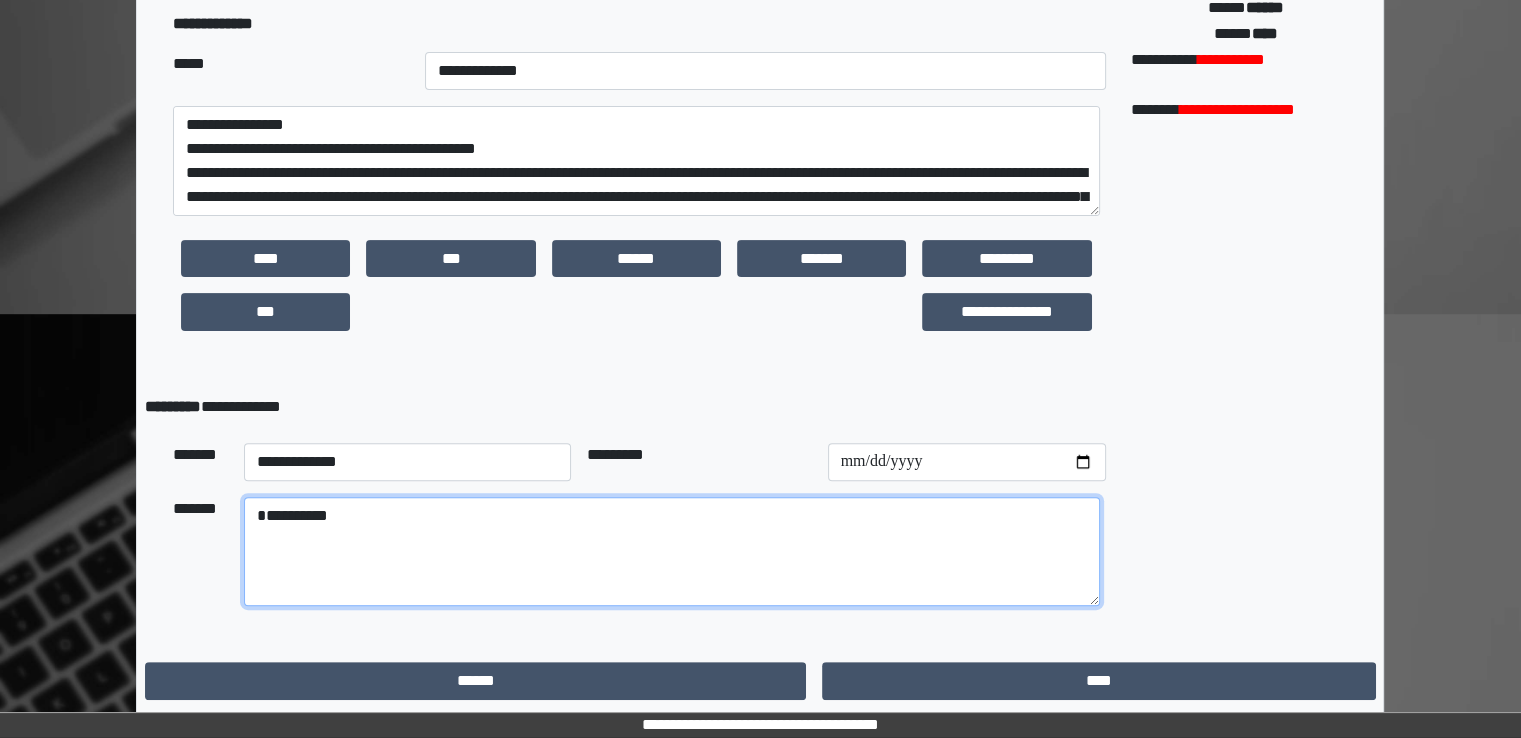 drag, startPoint x: 296, startPoint y: 504, endPoint x: 208, endPoint y: 495, distance: 88.45903 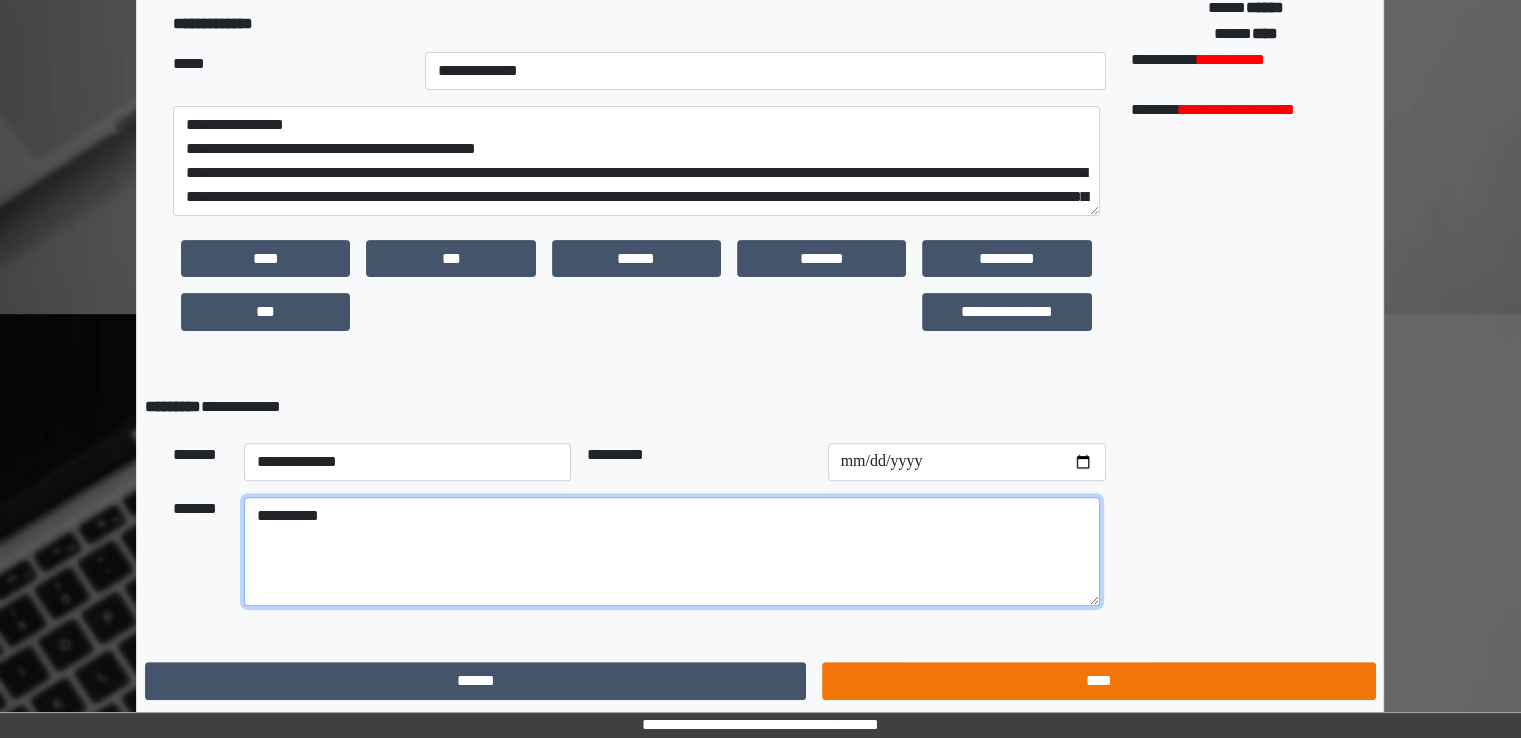 type on "**********" 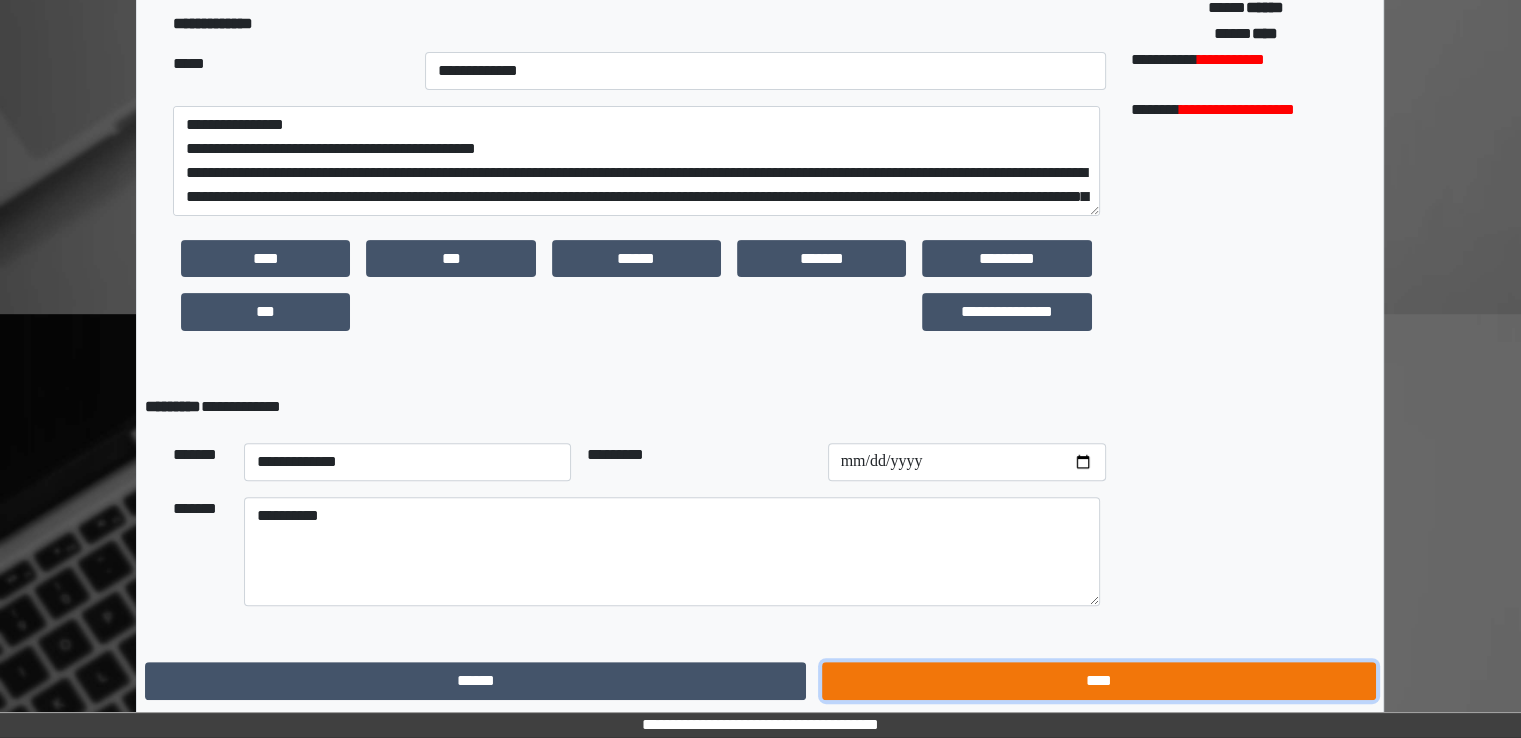 click on "****" at bounding box center (1098, 681) 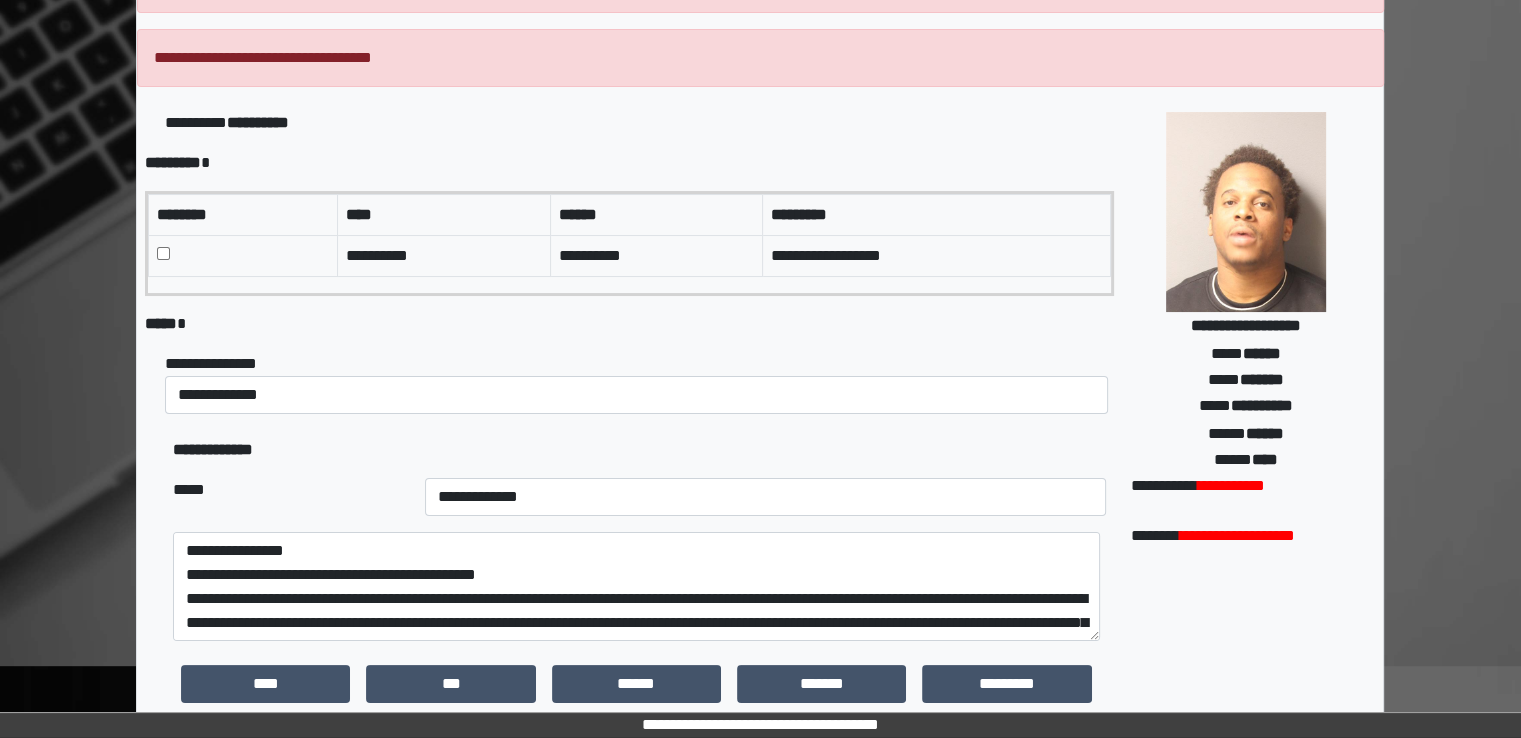 scroll, scrollTop: 140, scrollLeft: 0, axis: vertical 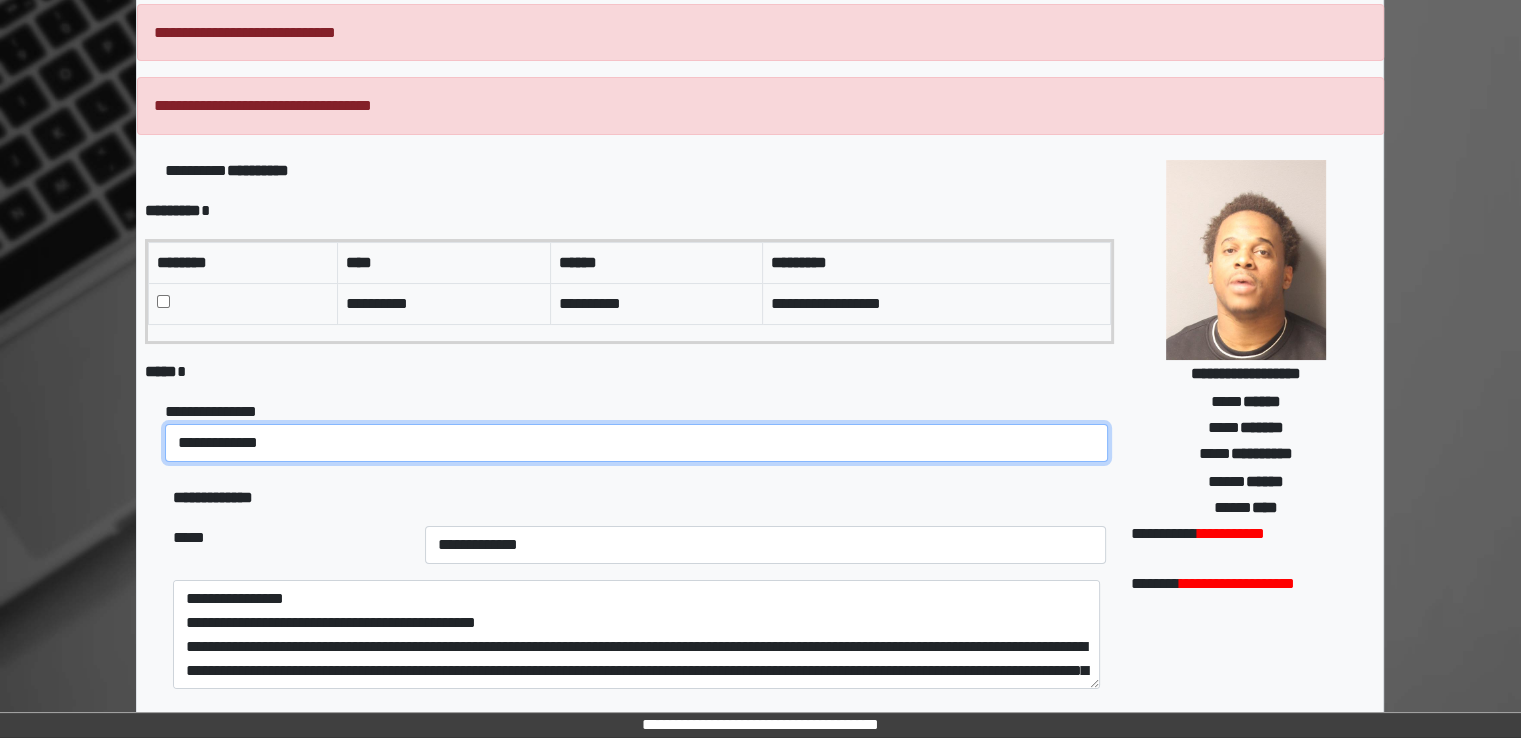 click on "**********" at bounding box center [636, 443] 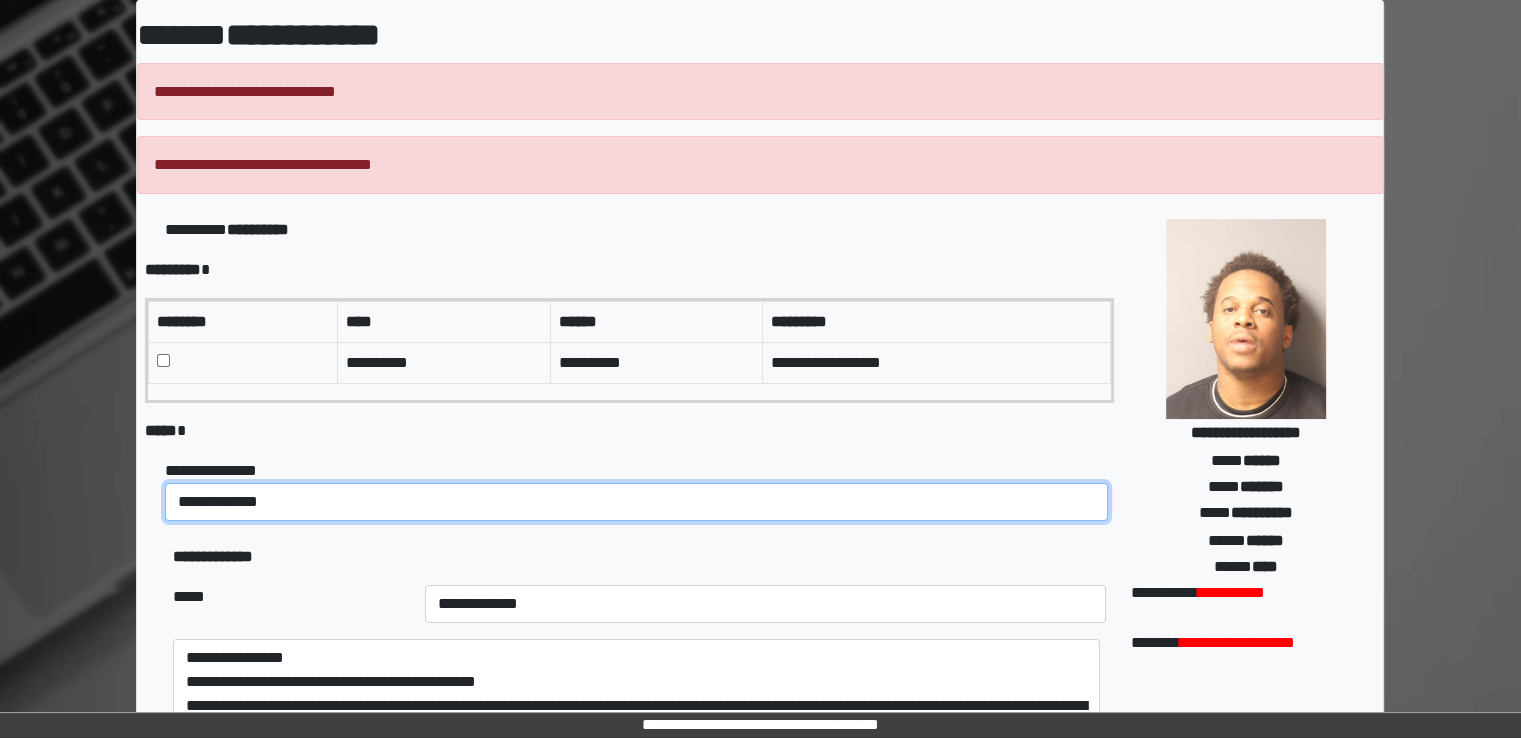 scroll, scrollTop: 0, scrollLeft: 0, axis: both 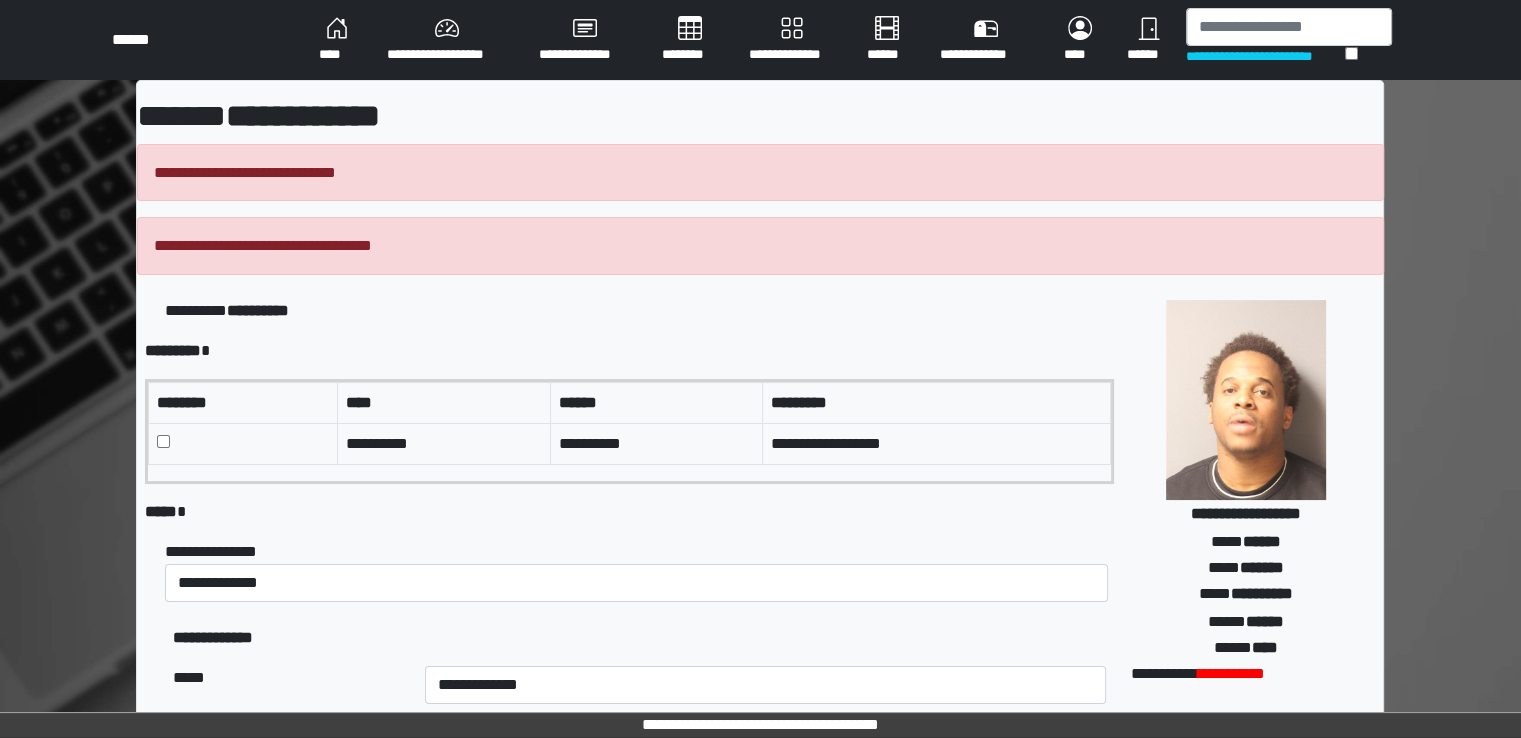 click on "********" at bounding box center [689, 40] 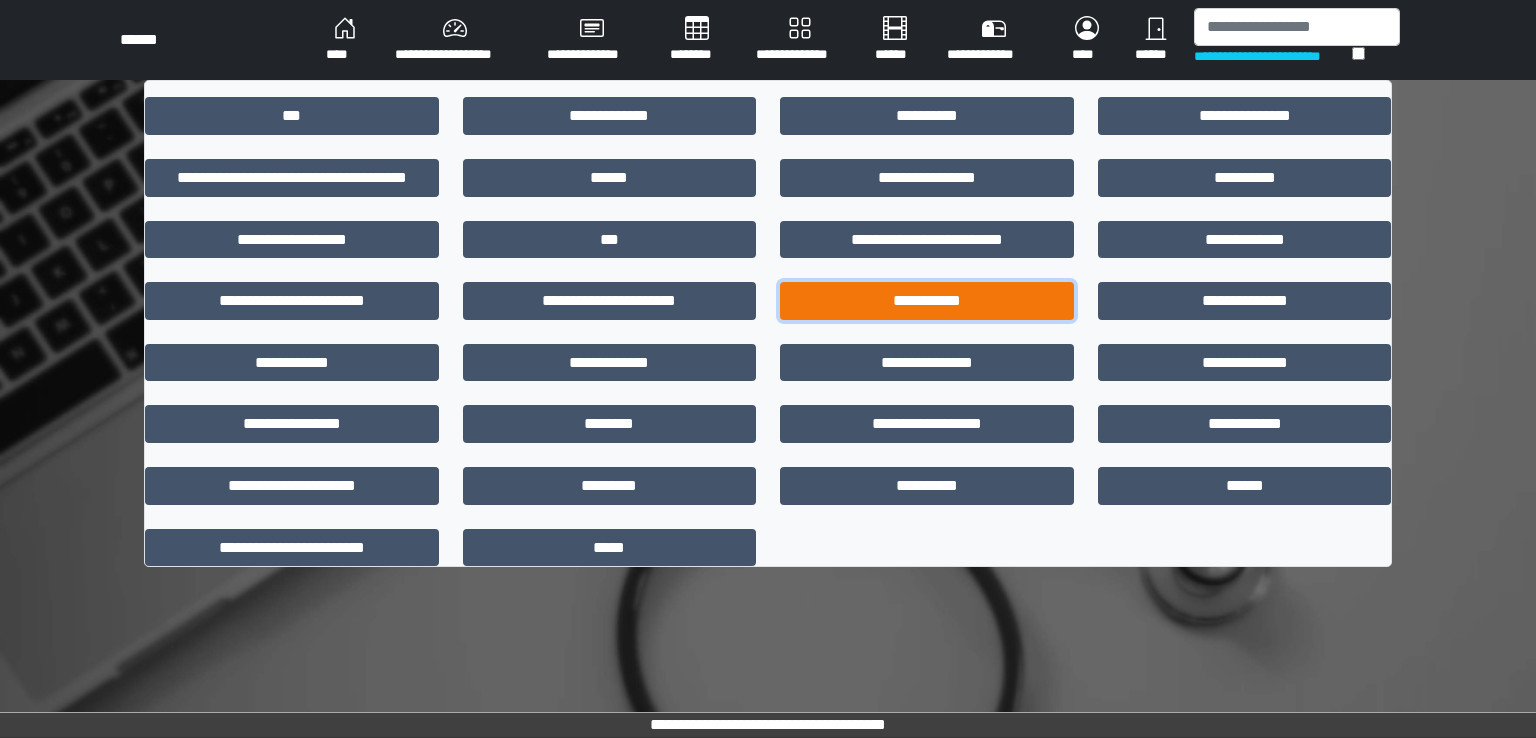 click on "**********" at bounding box center [927, 301] 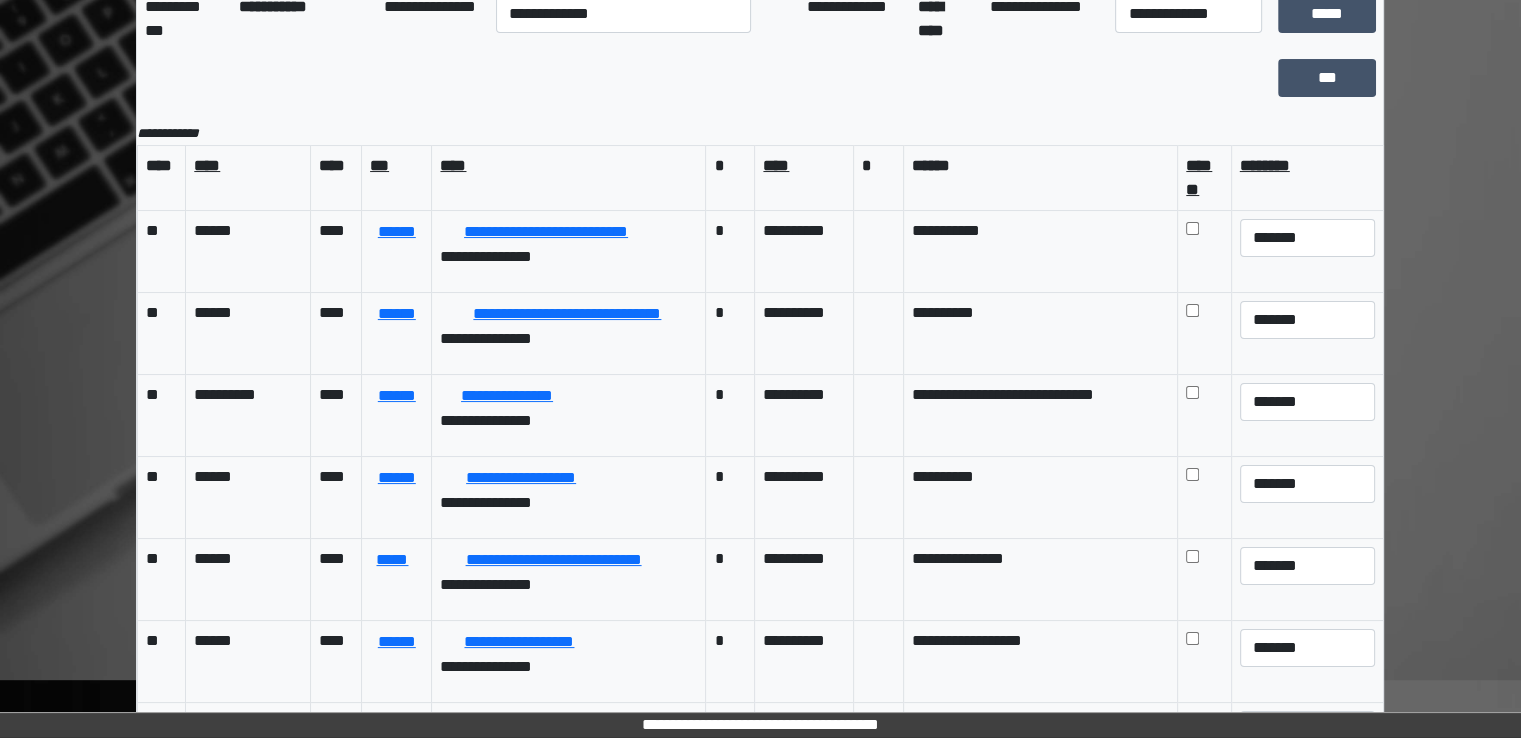 scroll, scrollTop: 0, scrollLeft: 0, axis: both 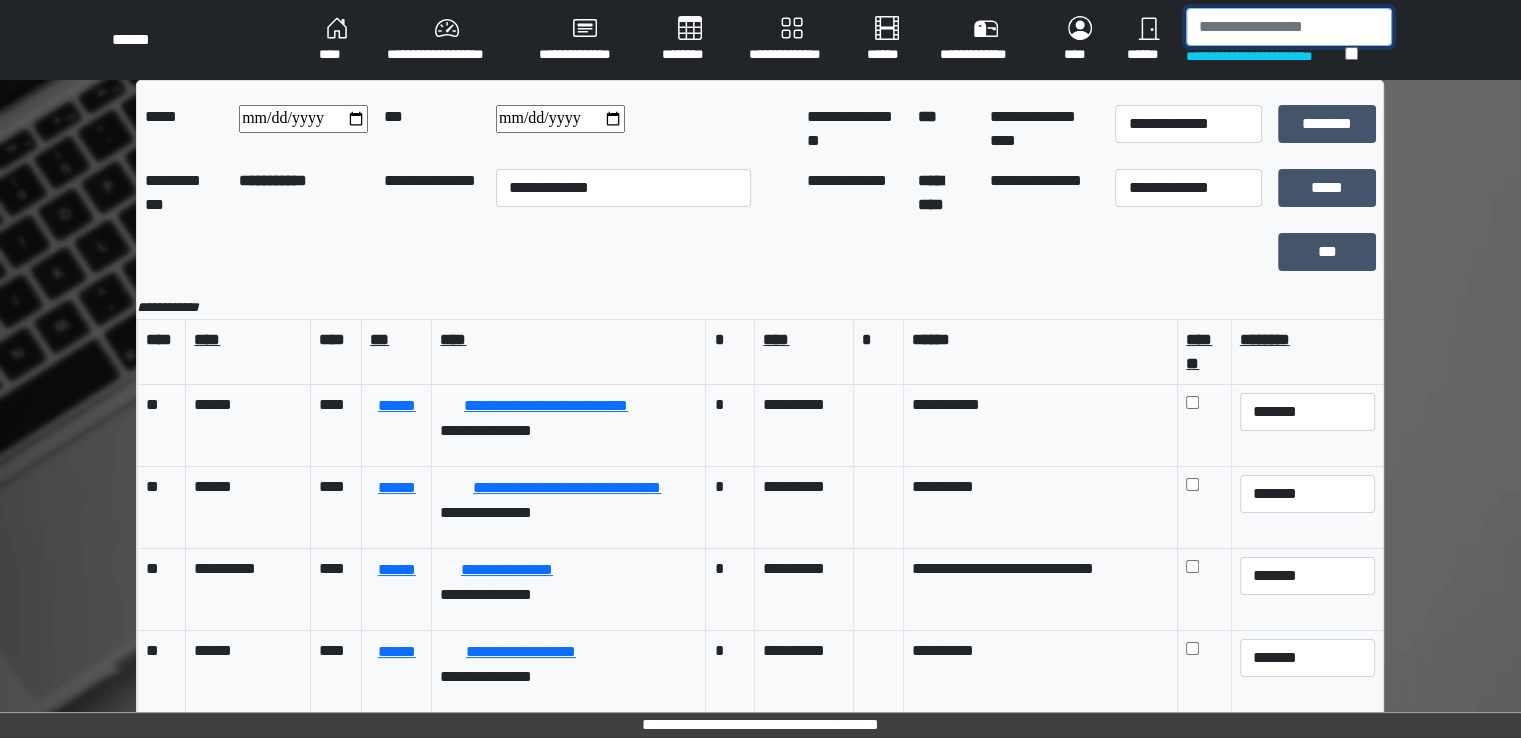 click at bounding box center (1289, 27) 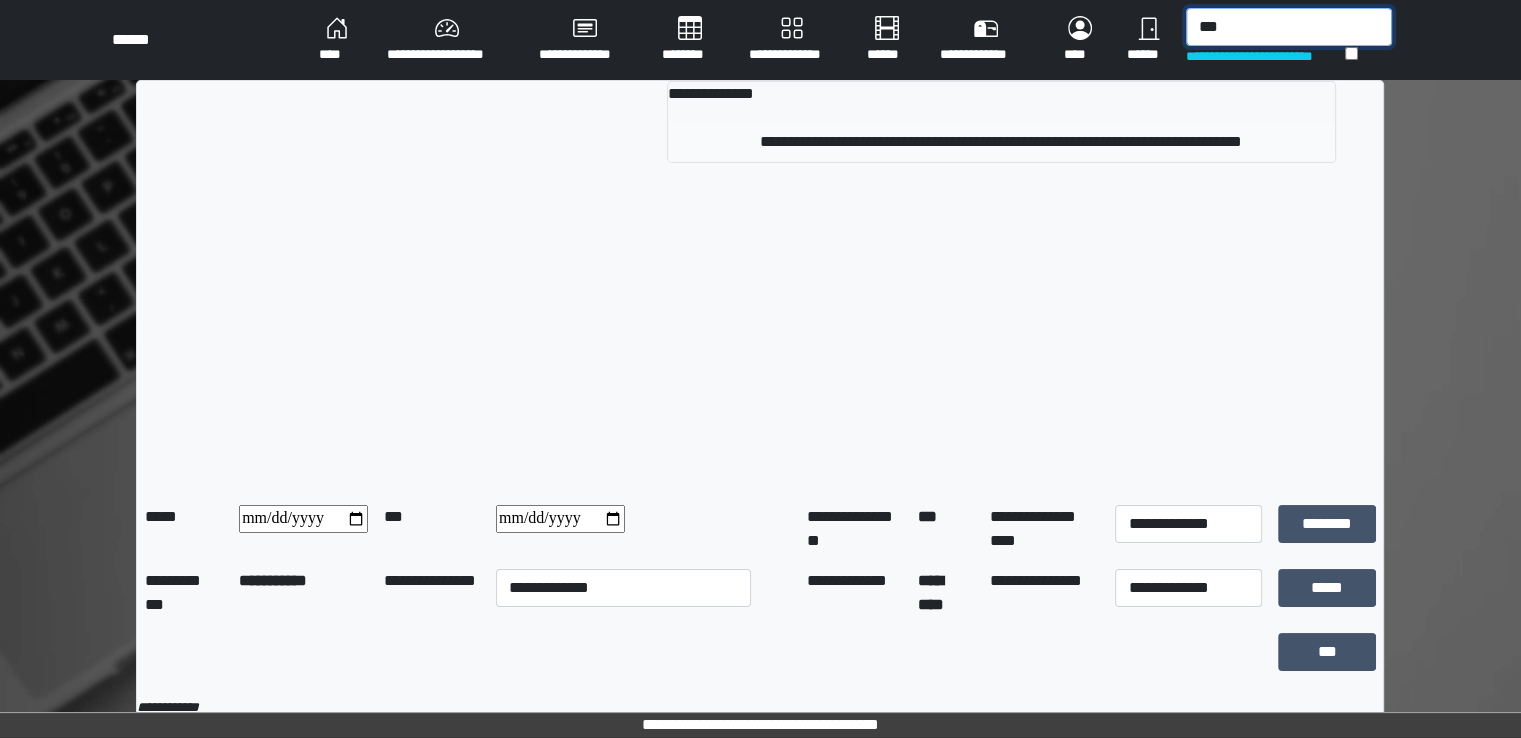 type on "***" 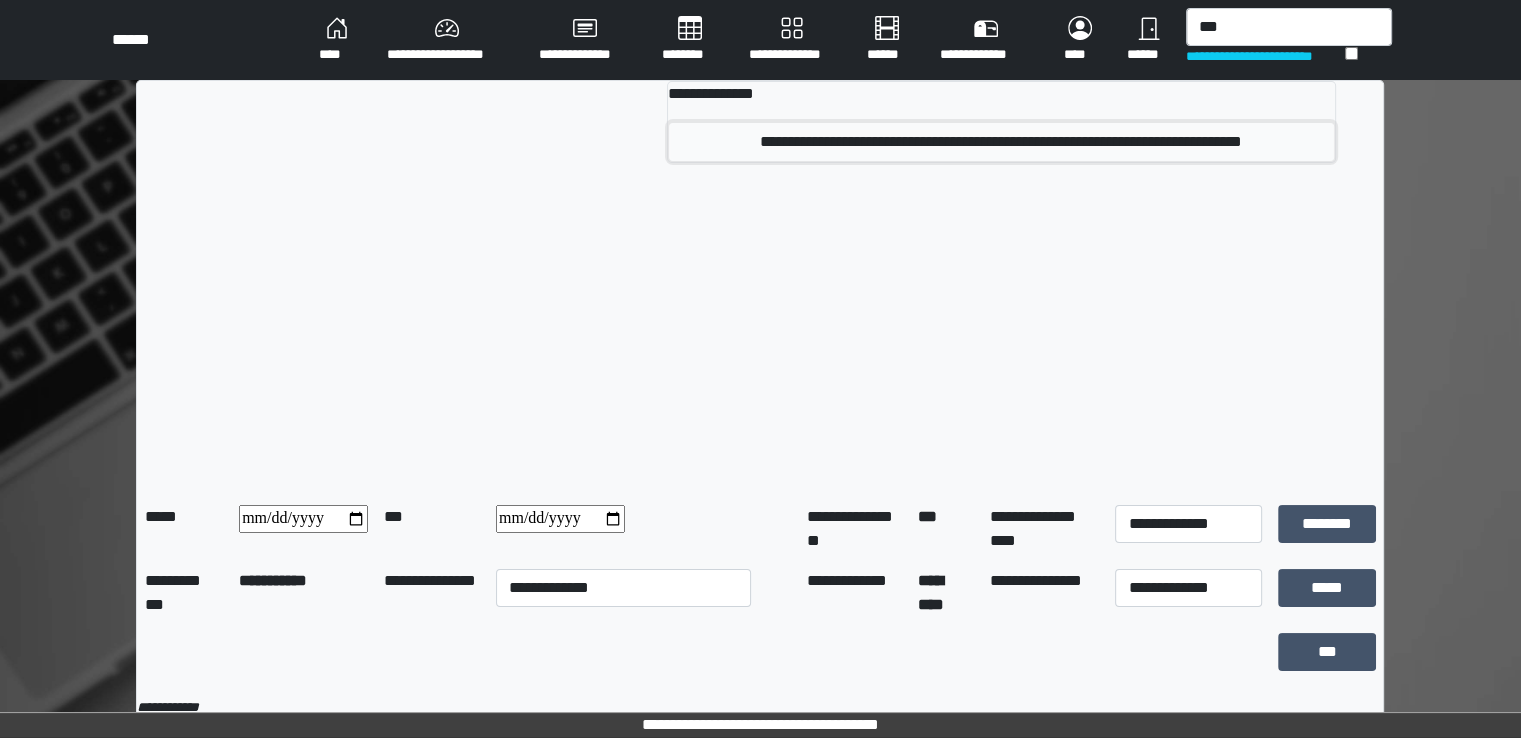 click on "**********" at bounding box center (1001, 142) 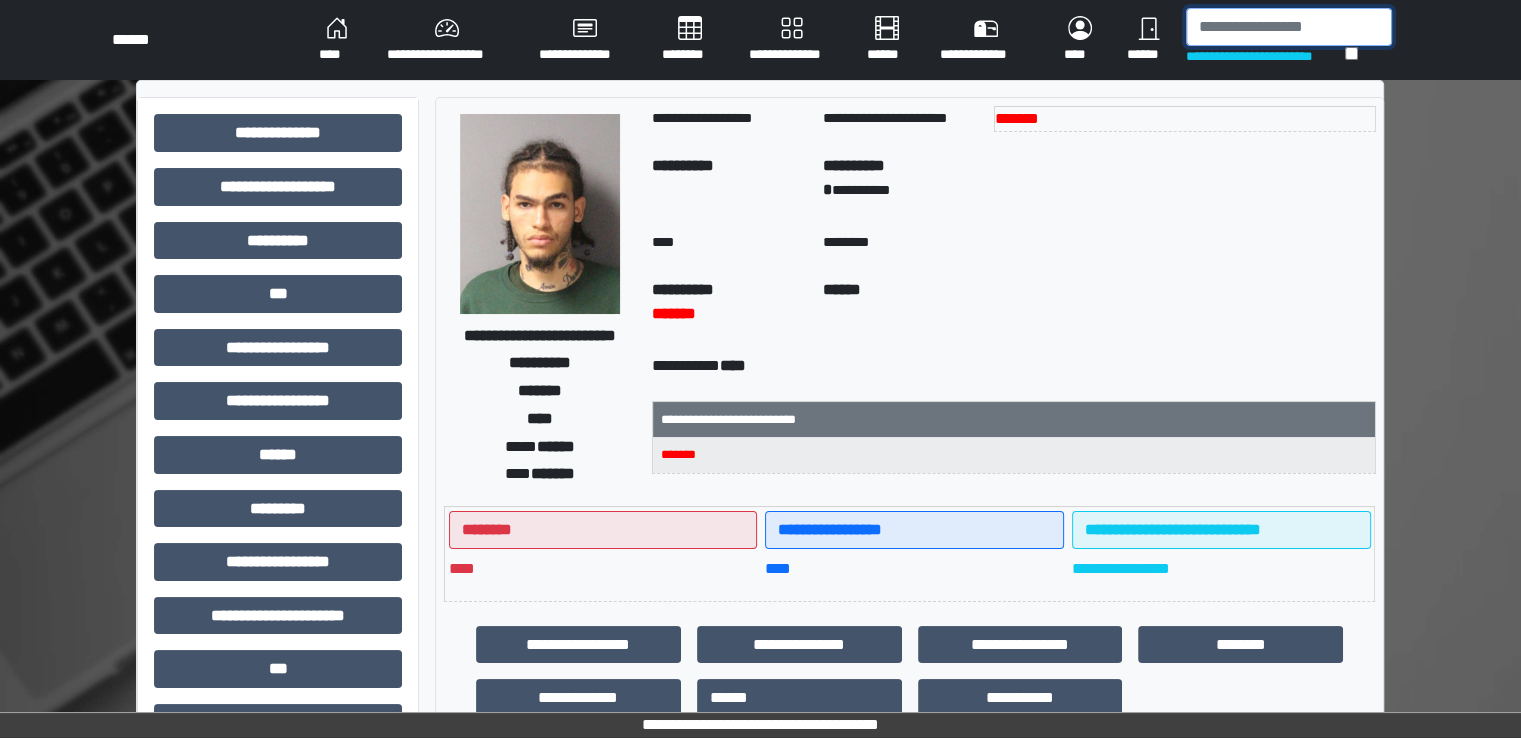 click at bounding box center [1289, 27] 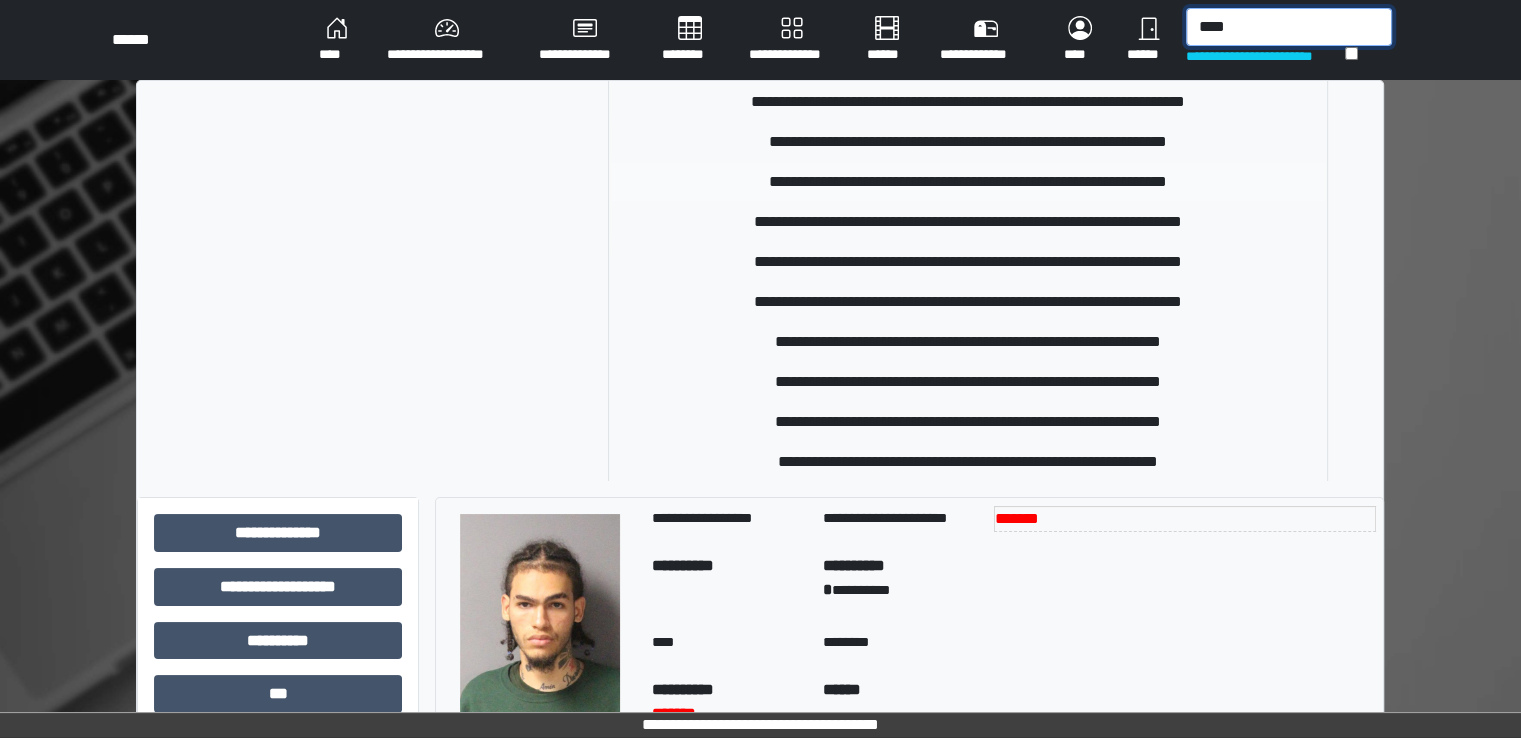 scroll, scrollTop: 300, scrollLeft: 0, axis: vertical 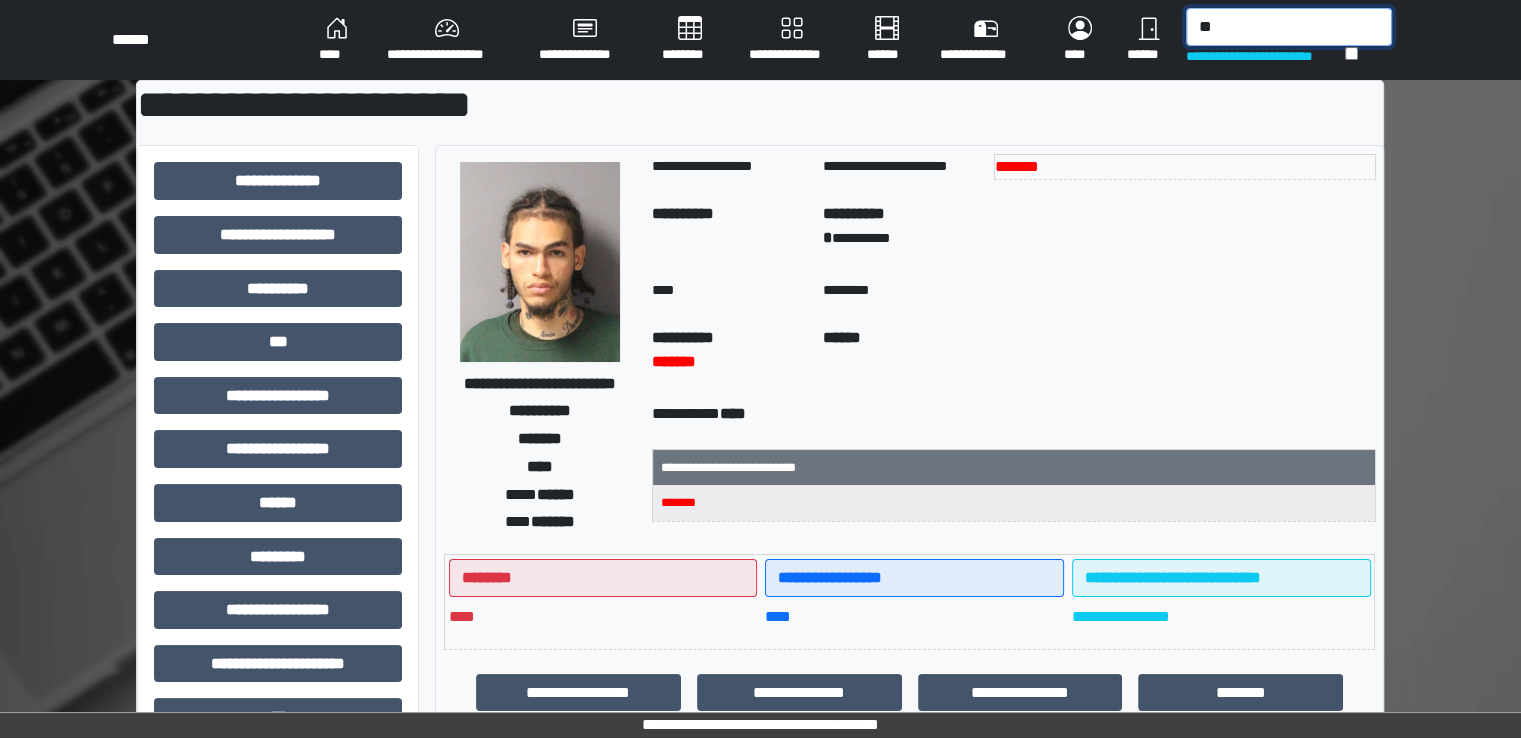 type on "*" 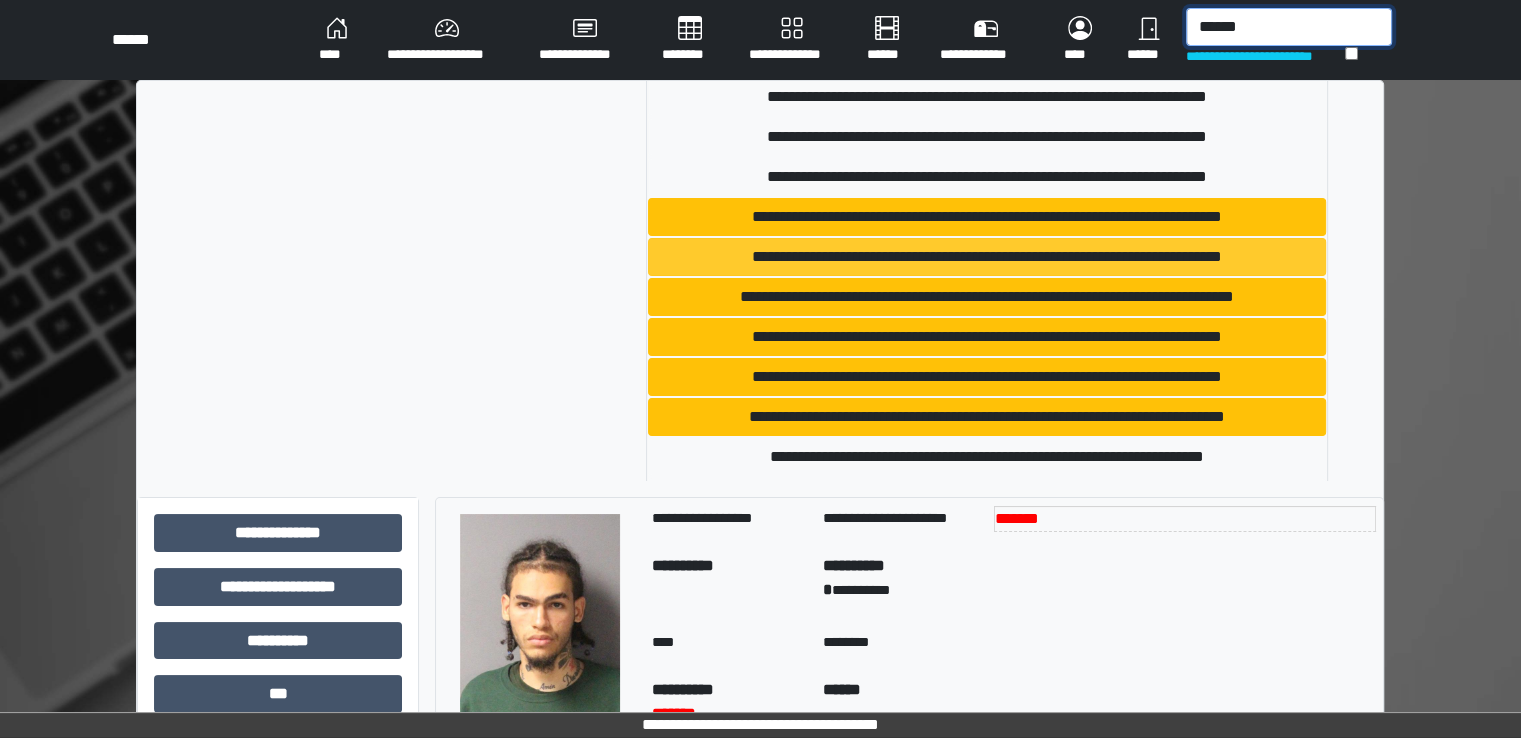 scroll, scrollTop: 400, scrollLeft: 0, axis: vertical 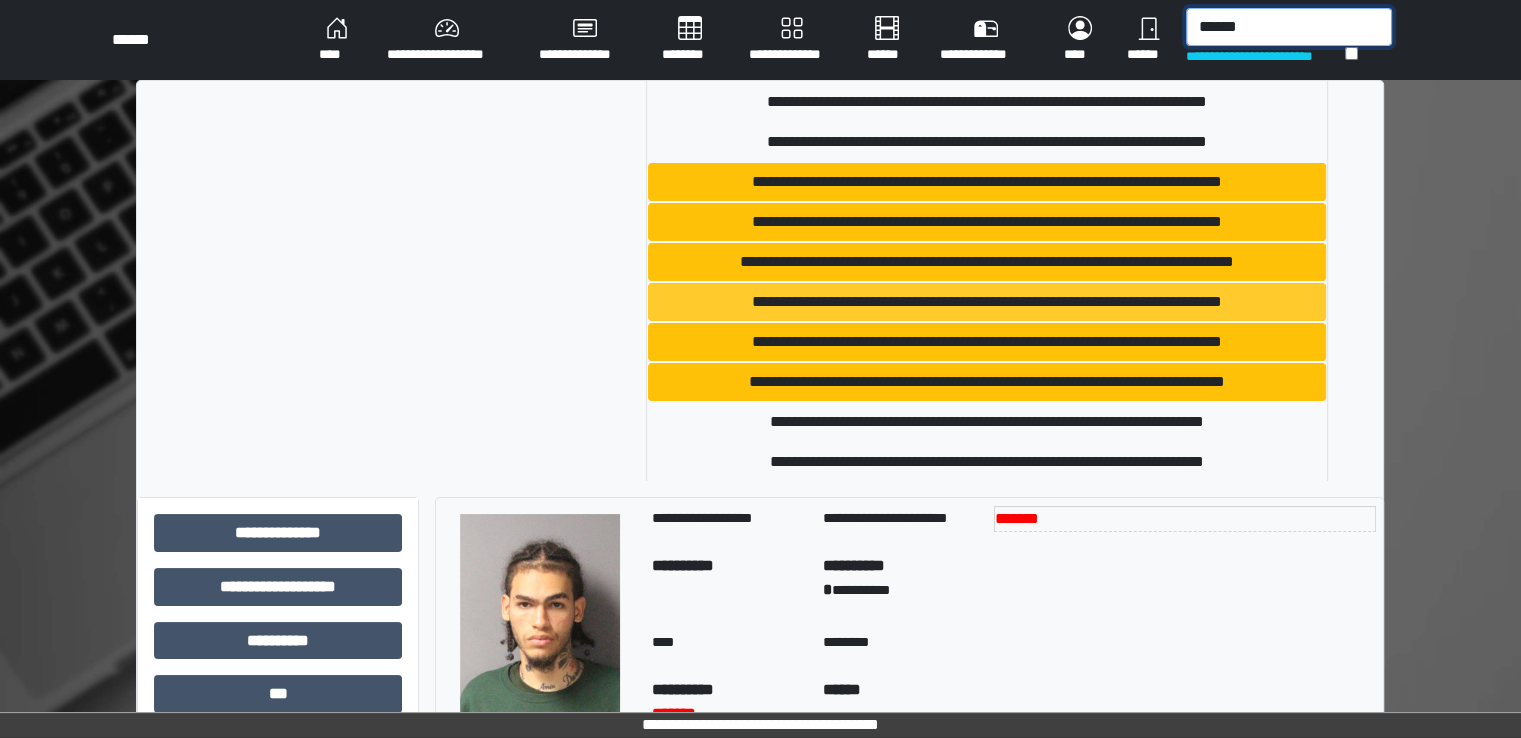 type on "******" 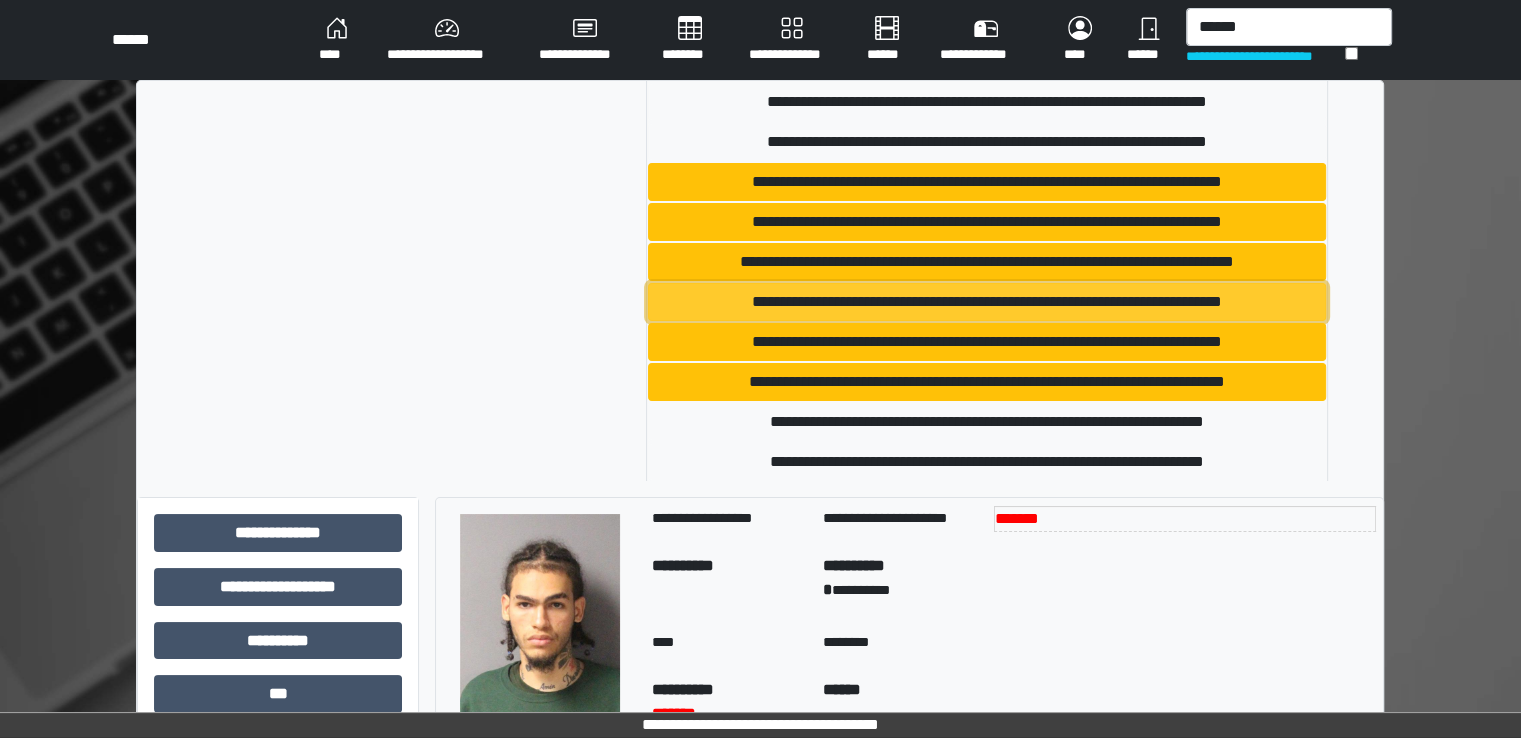 click on "**********" at bounding box center [987, 302] 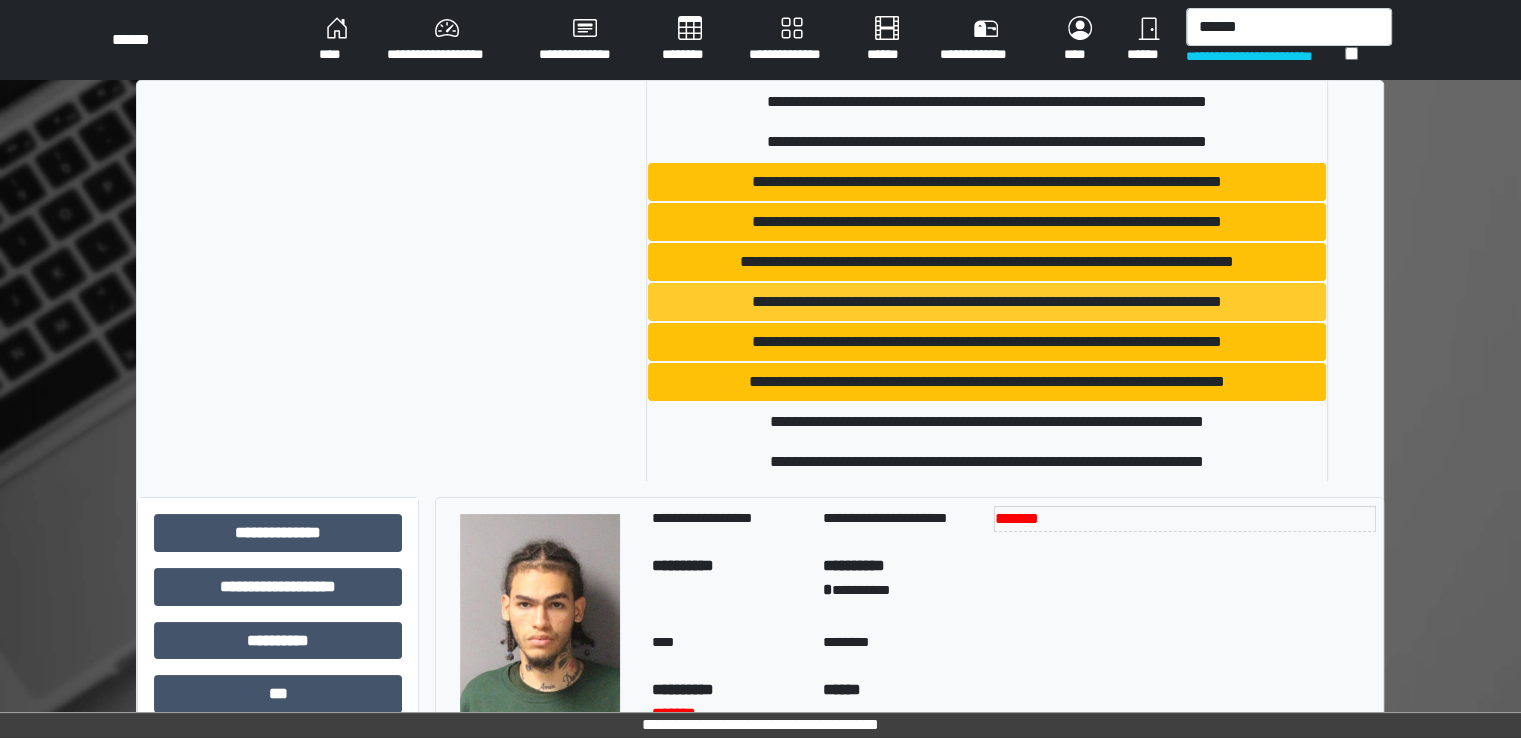 type 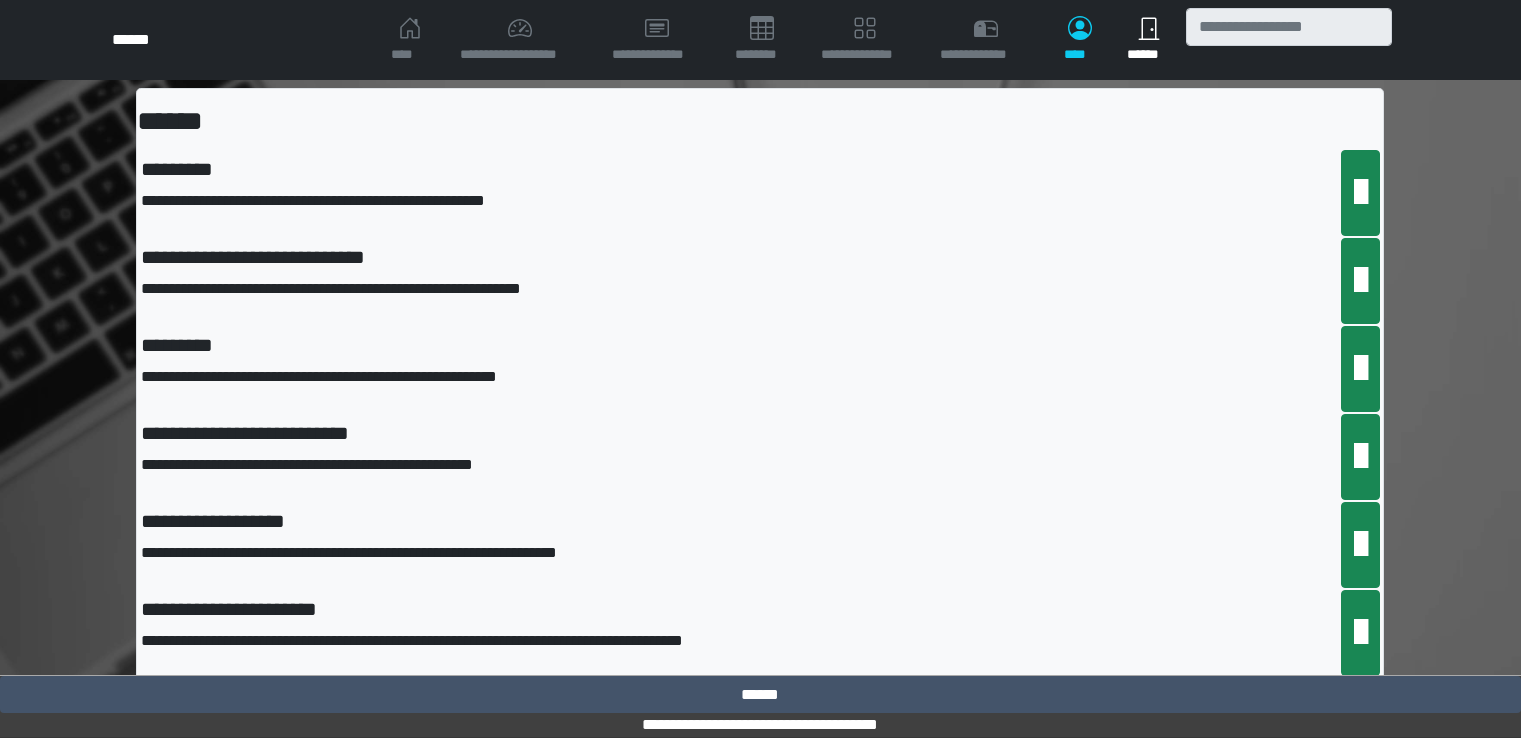 scroll, scrollTop: 0, scrollLeft: 0, axis: both 